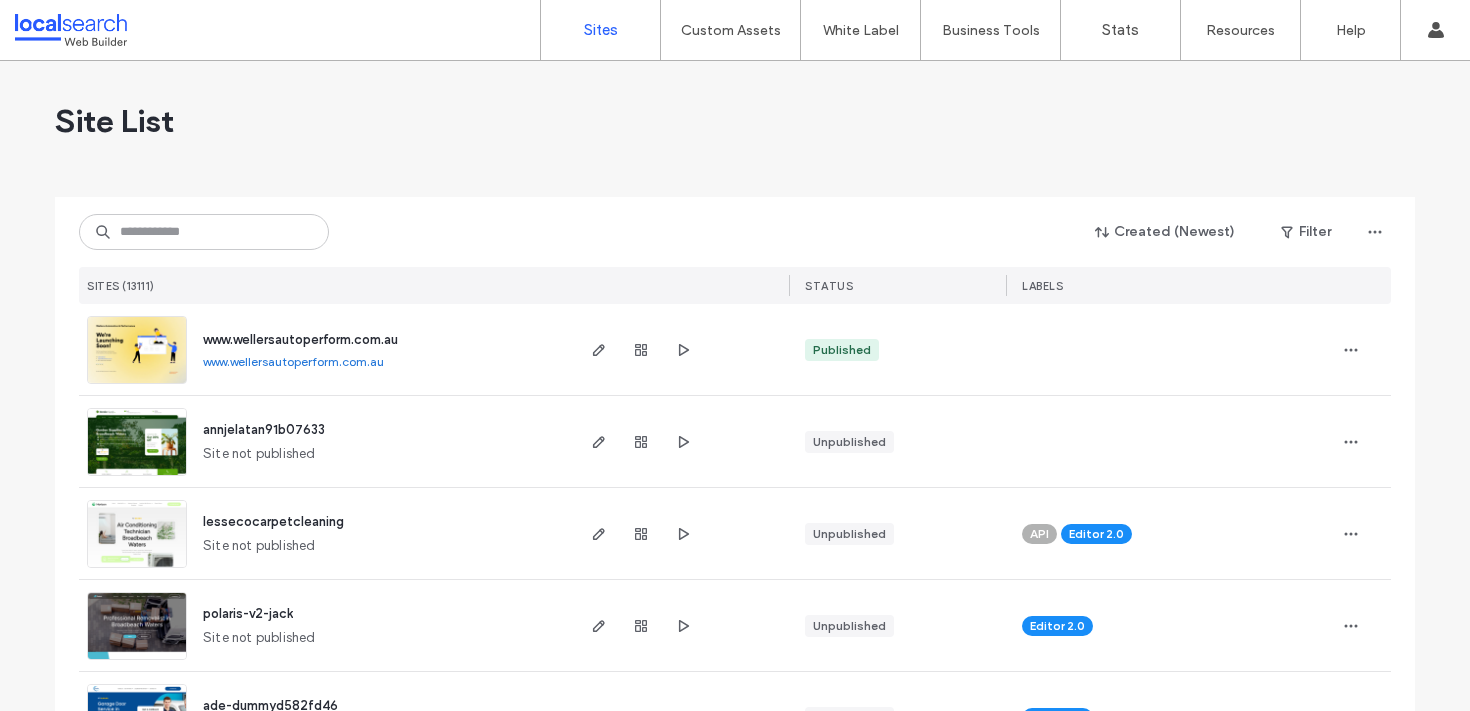 scroll, scrollTop: 0, scrollLeft: 0, axis: both 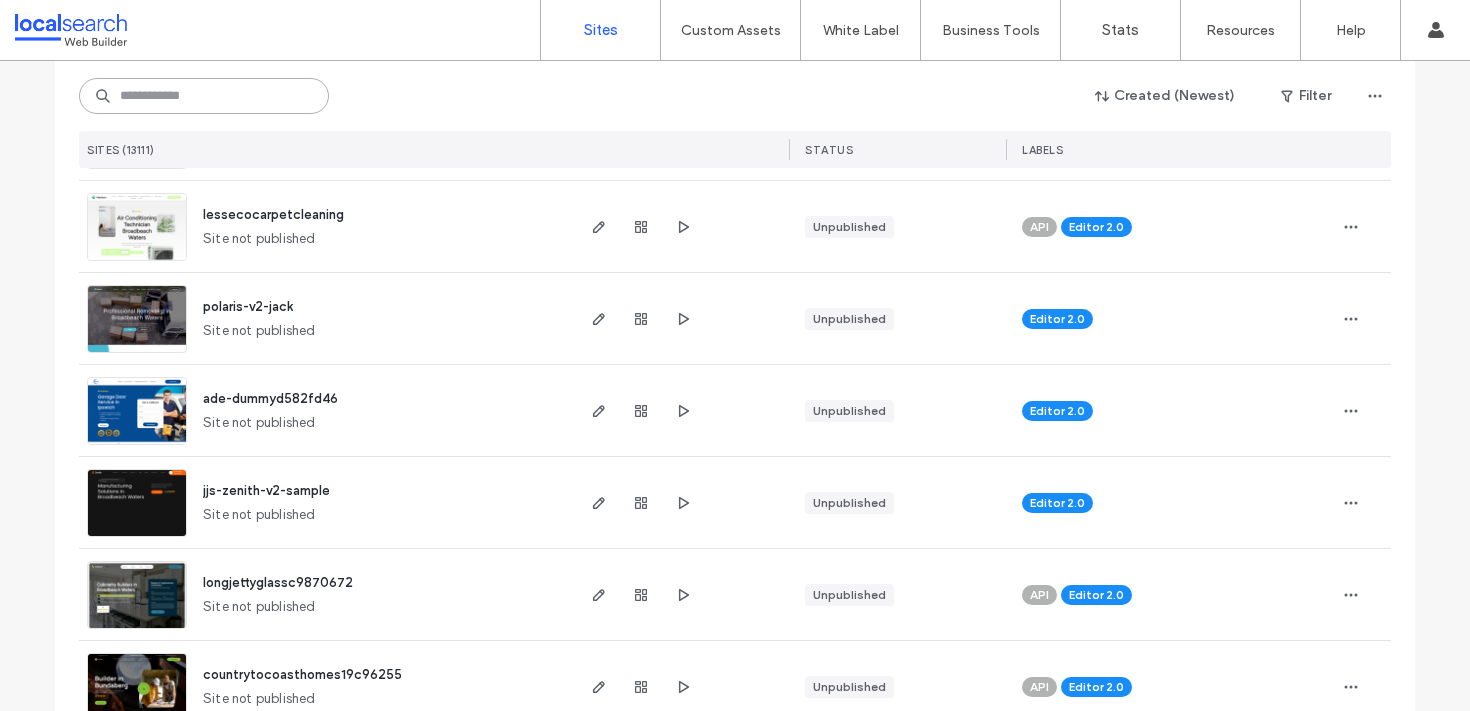 click at bounding box center [204, 96] 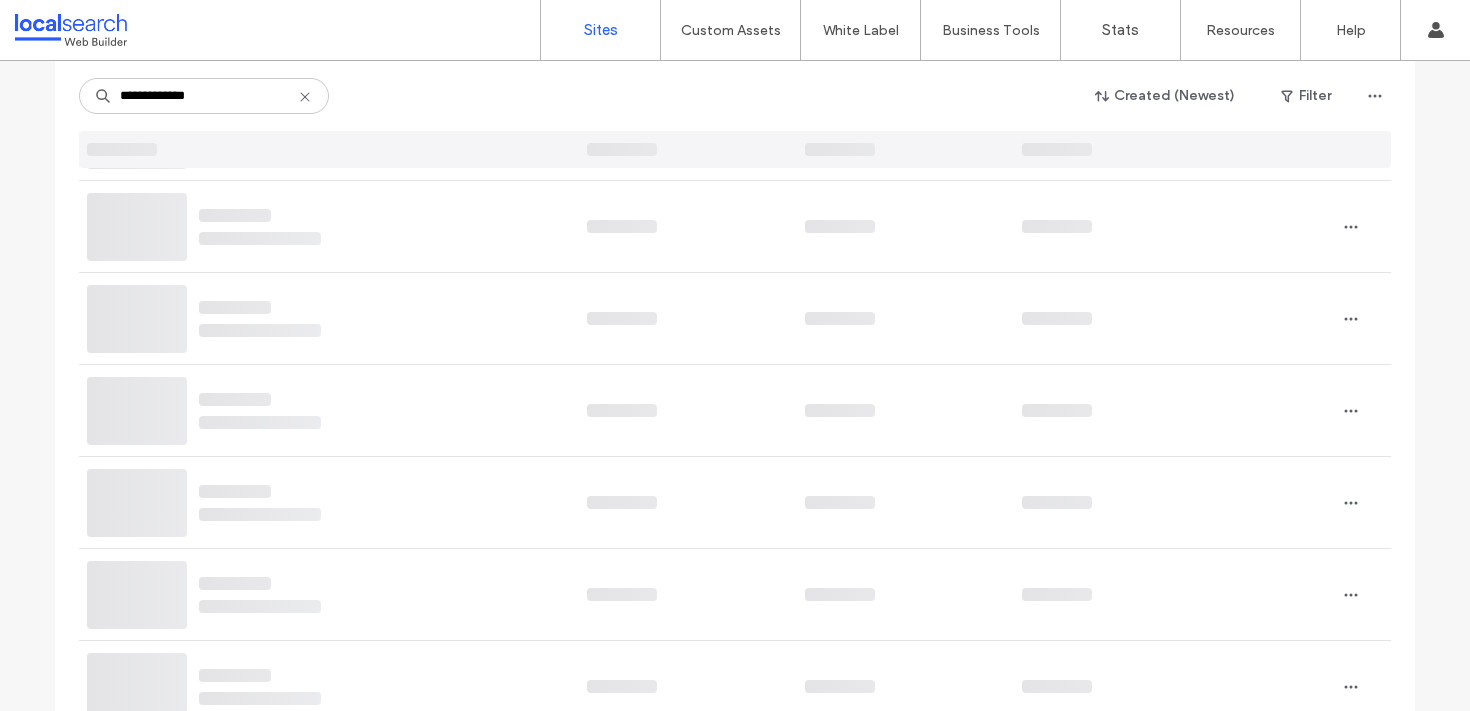 scroll, scrollTop: 0, scrollLeft: 0, axis: both 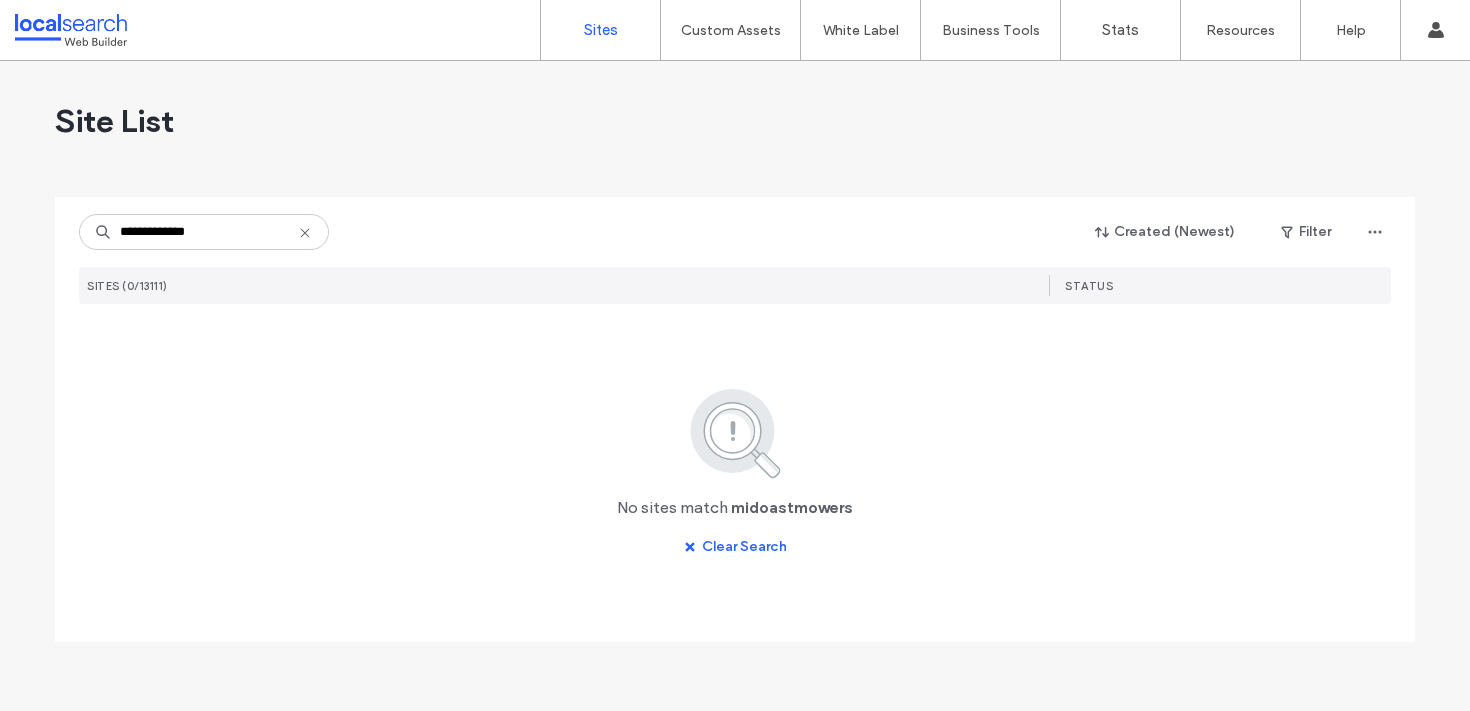 click on "Site List" at bounding box center [114, 121] 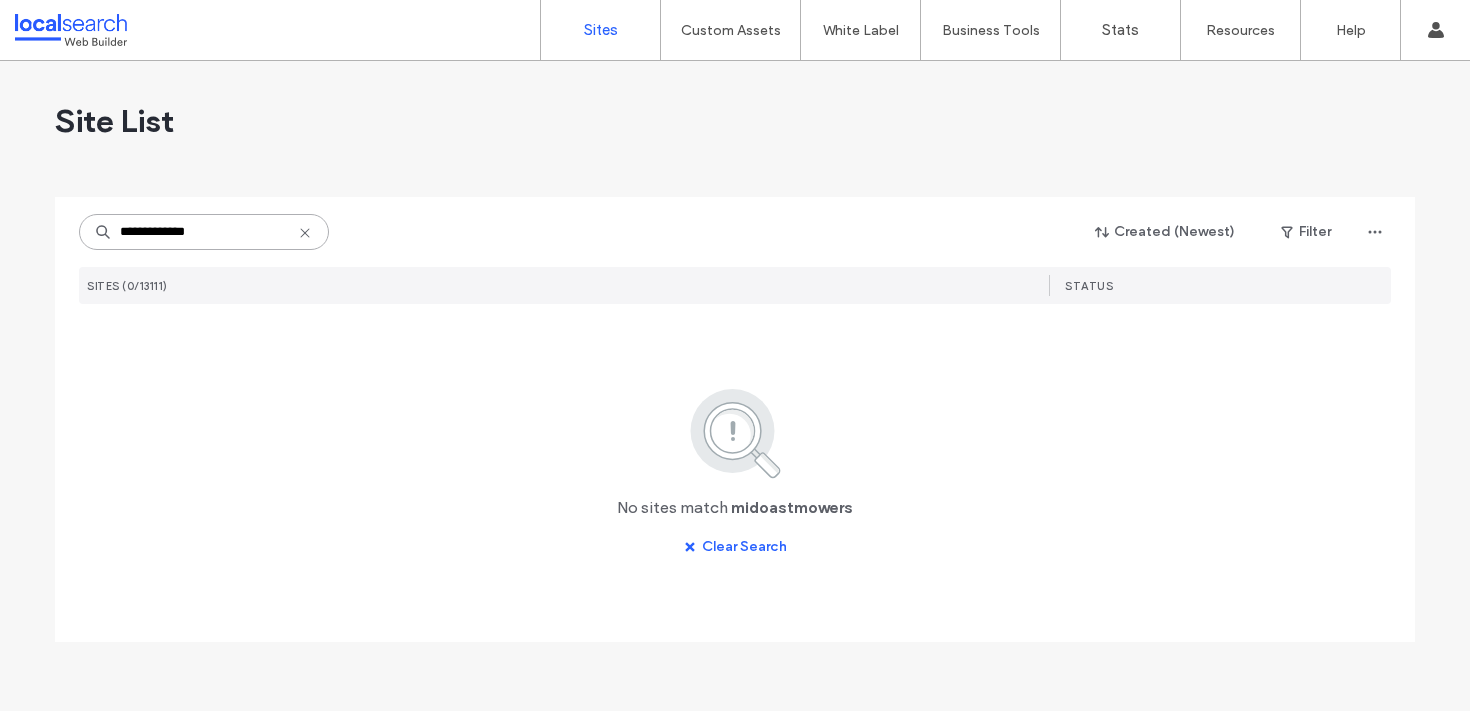 click on "**********" at bounding box center [204, 232] 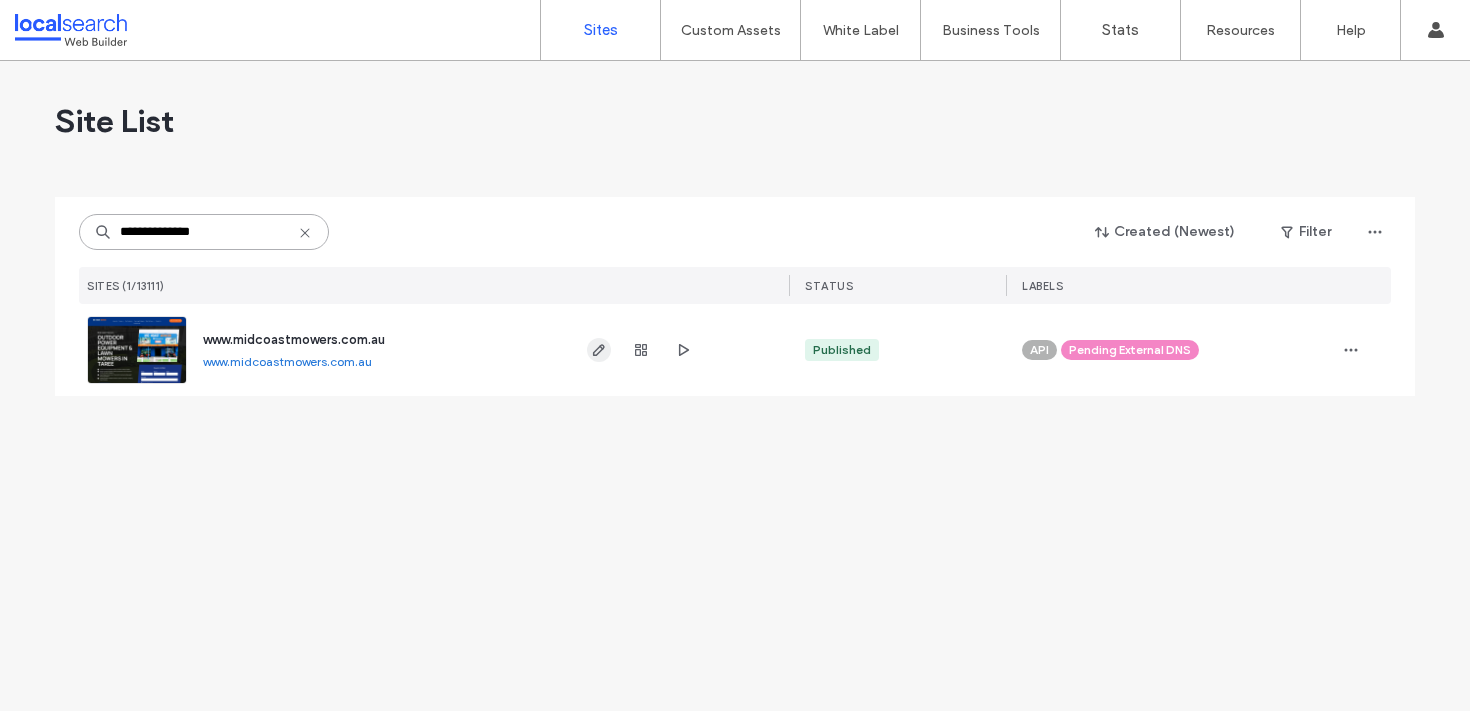 type on "**********" 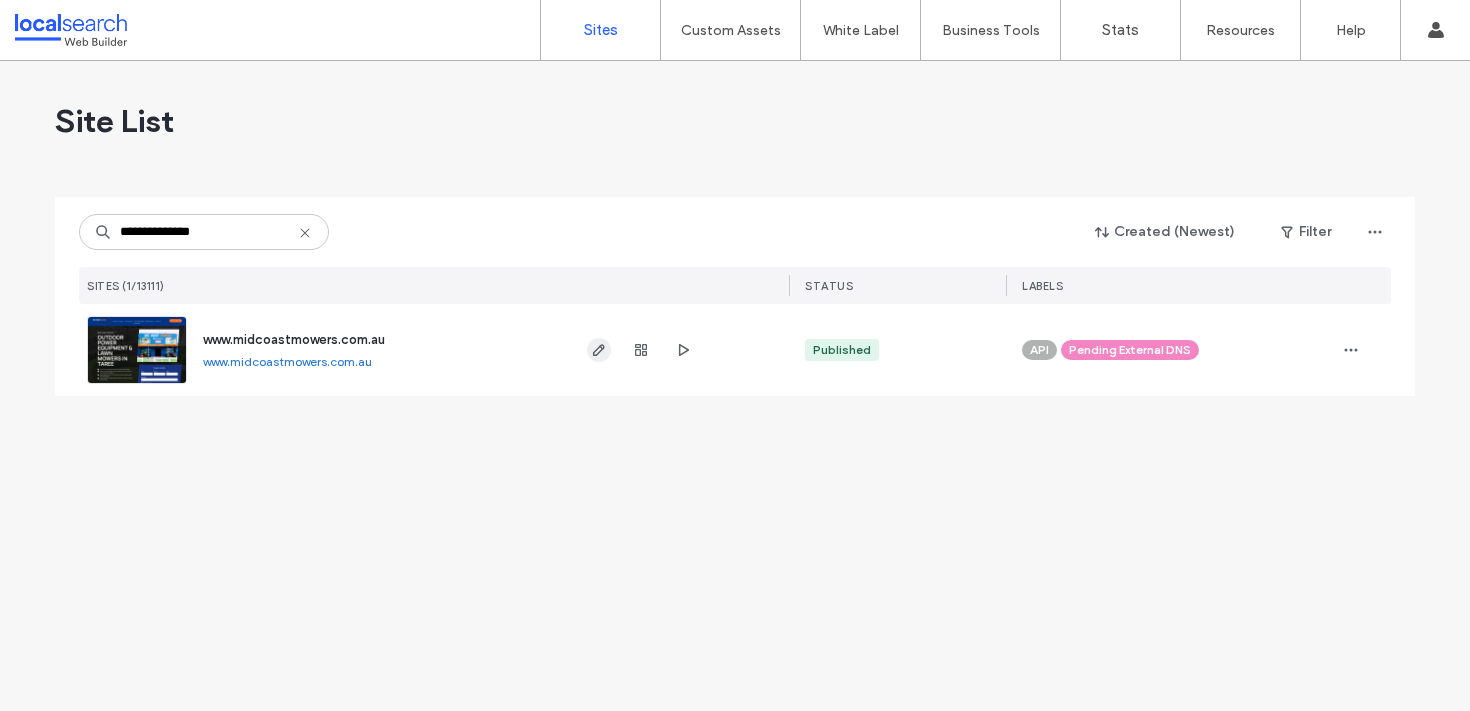 click 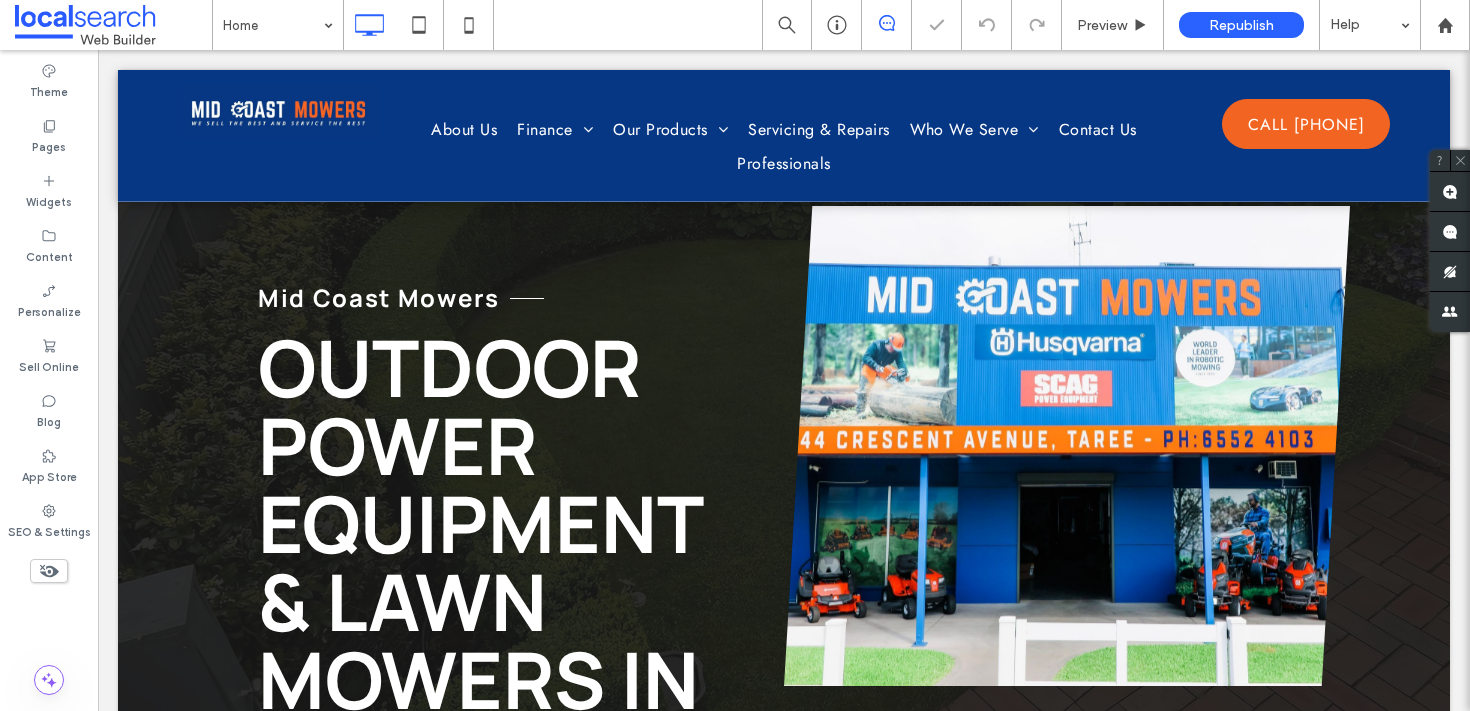 scroll, scrollTop: 0, scrollLeft: 0, axis: both 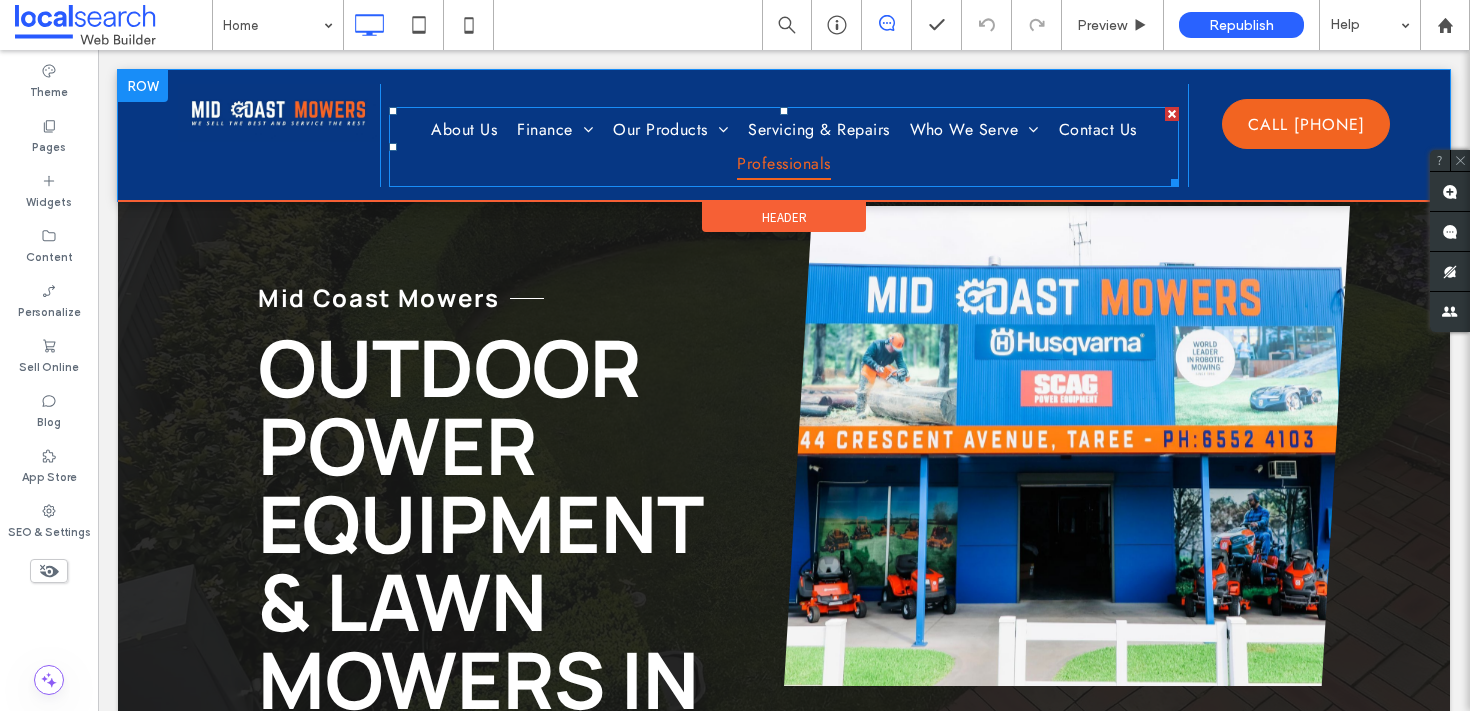click on "Professionals" at bounding box center (783, 162) 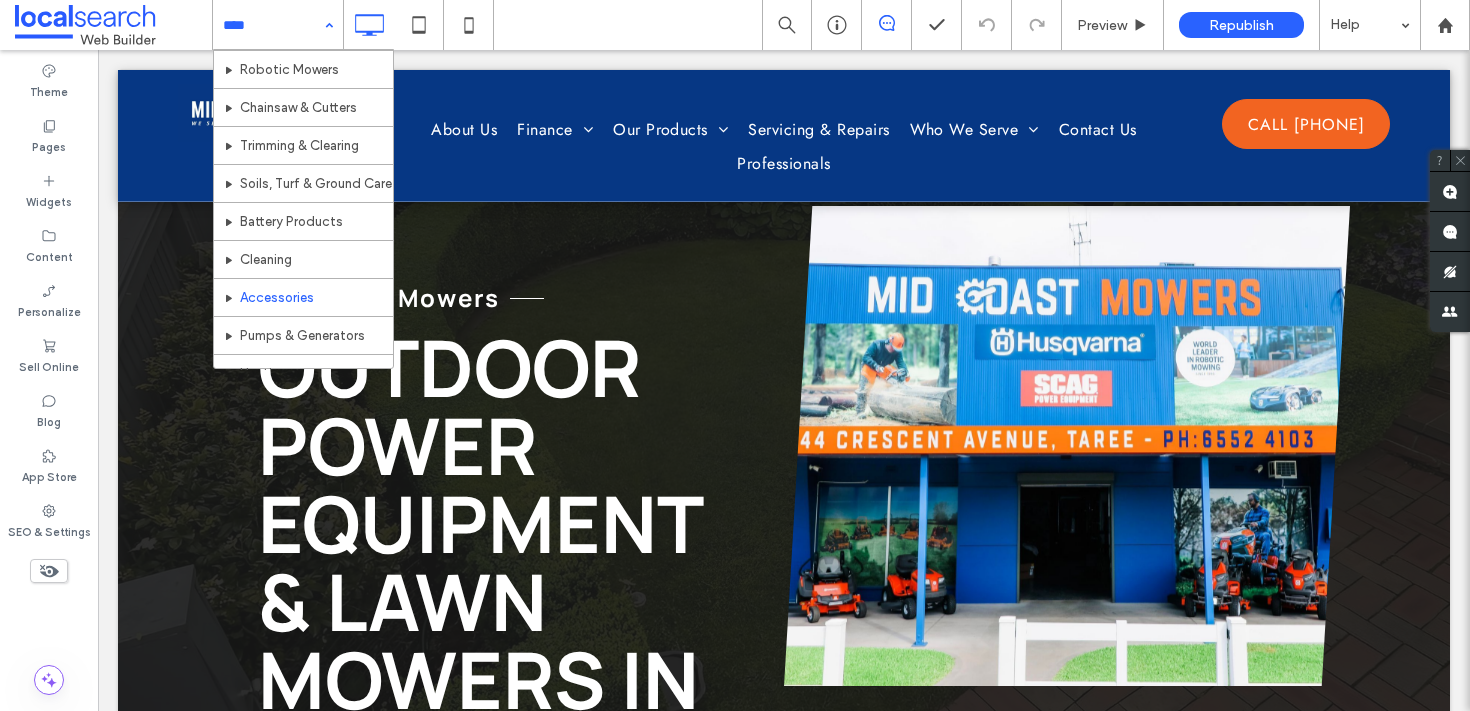 scroll, scrollTop: 498, scrollLeft: 0, axis: vertical 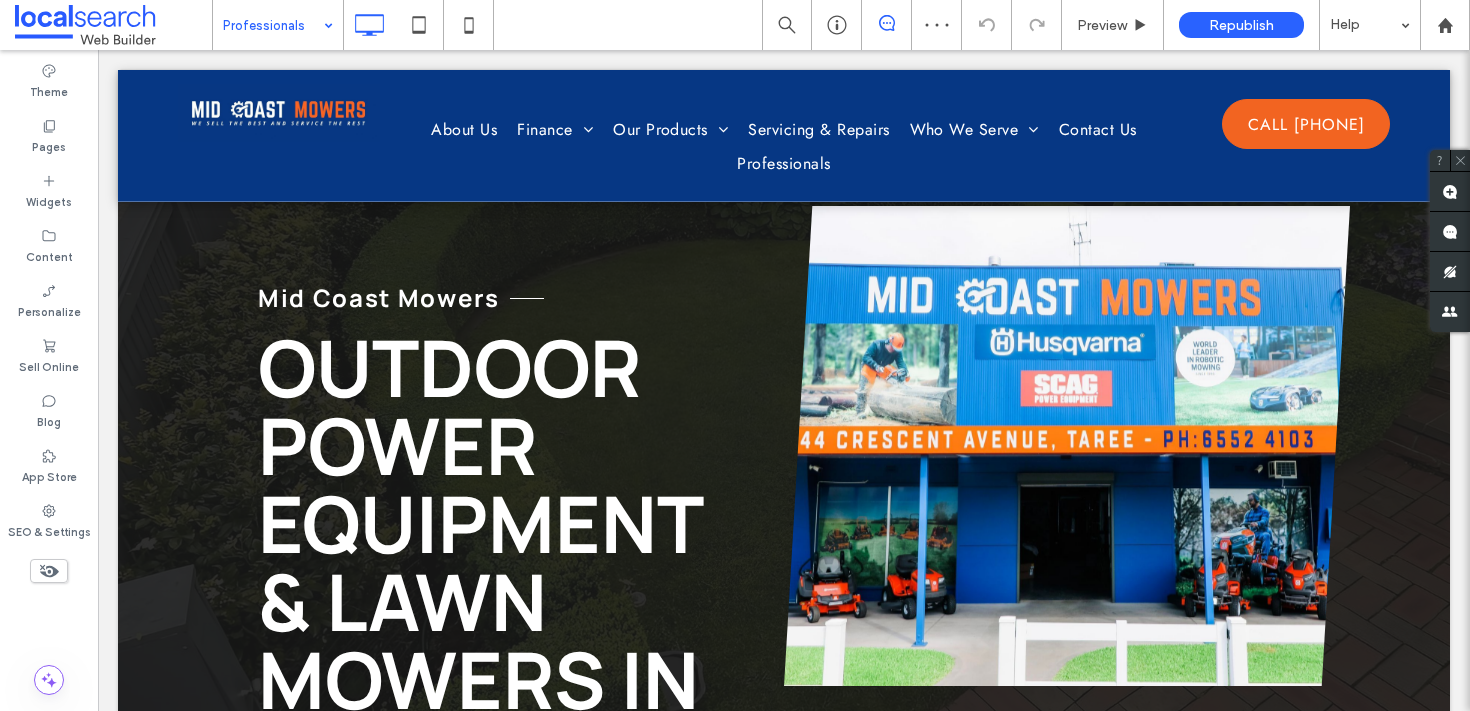 click at bounding box center [273, 25] 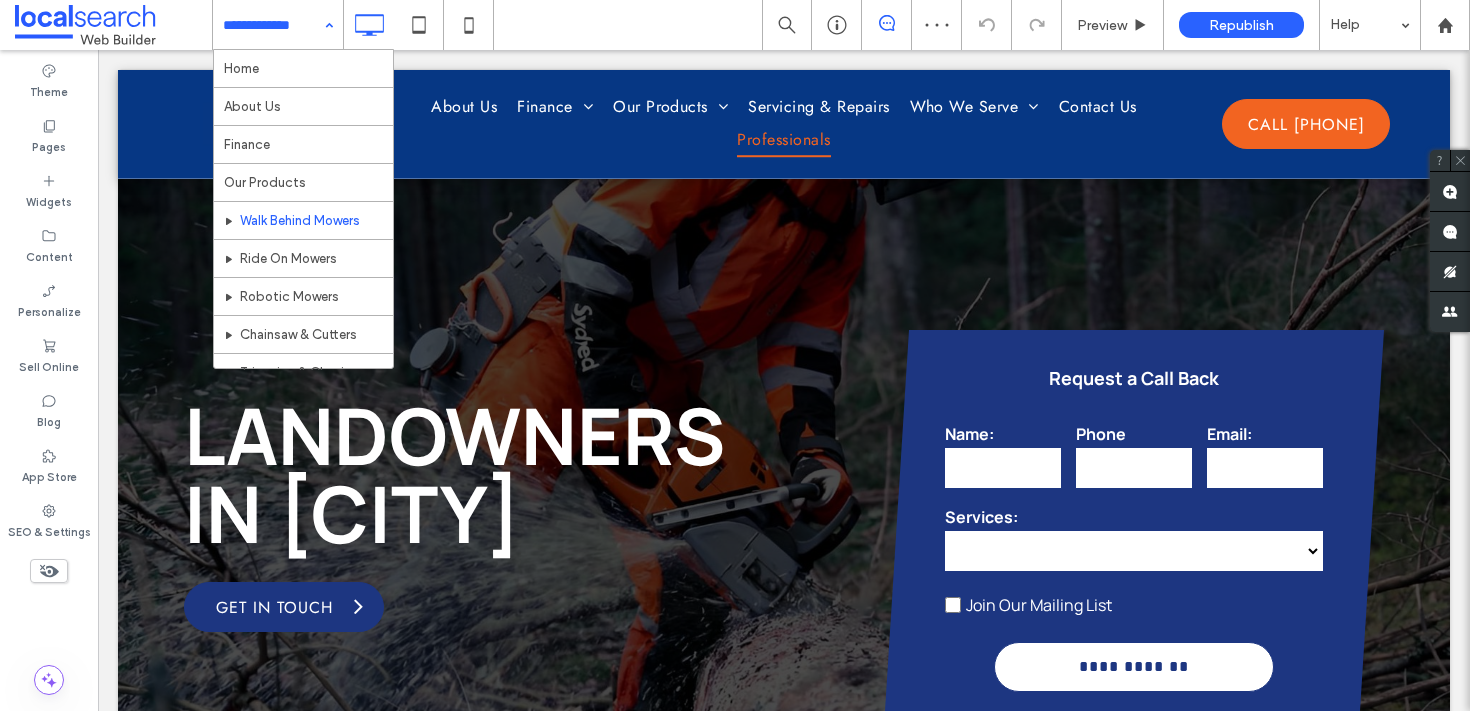 scroll, scrollTop: 670, scrollLeft: 0, axis: vertical 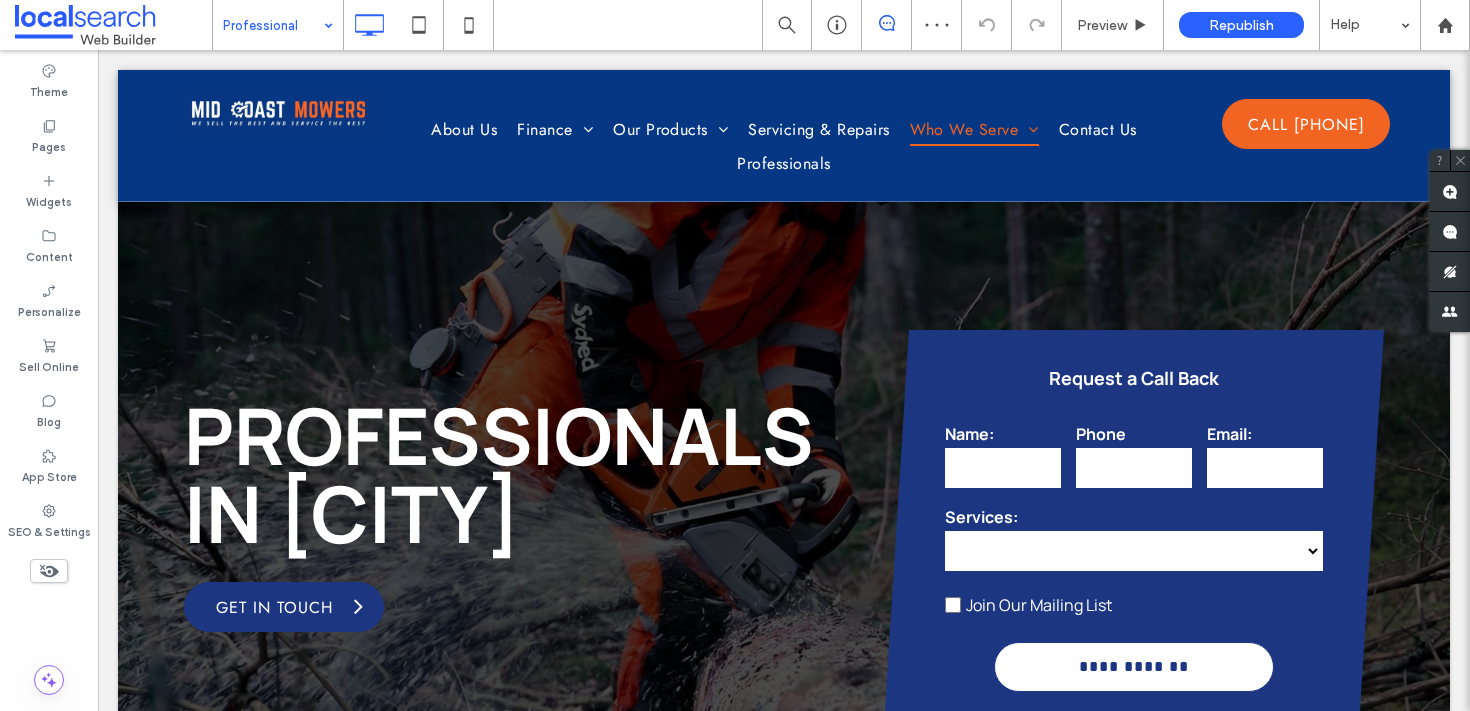 click at bounding box center (273, 25) 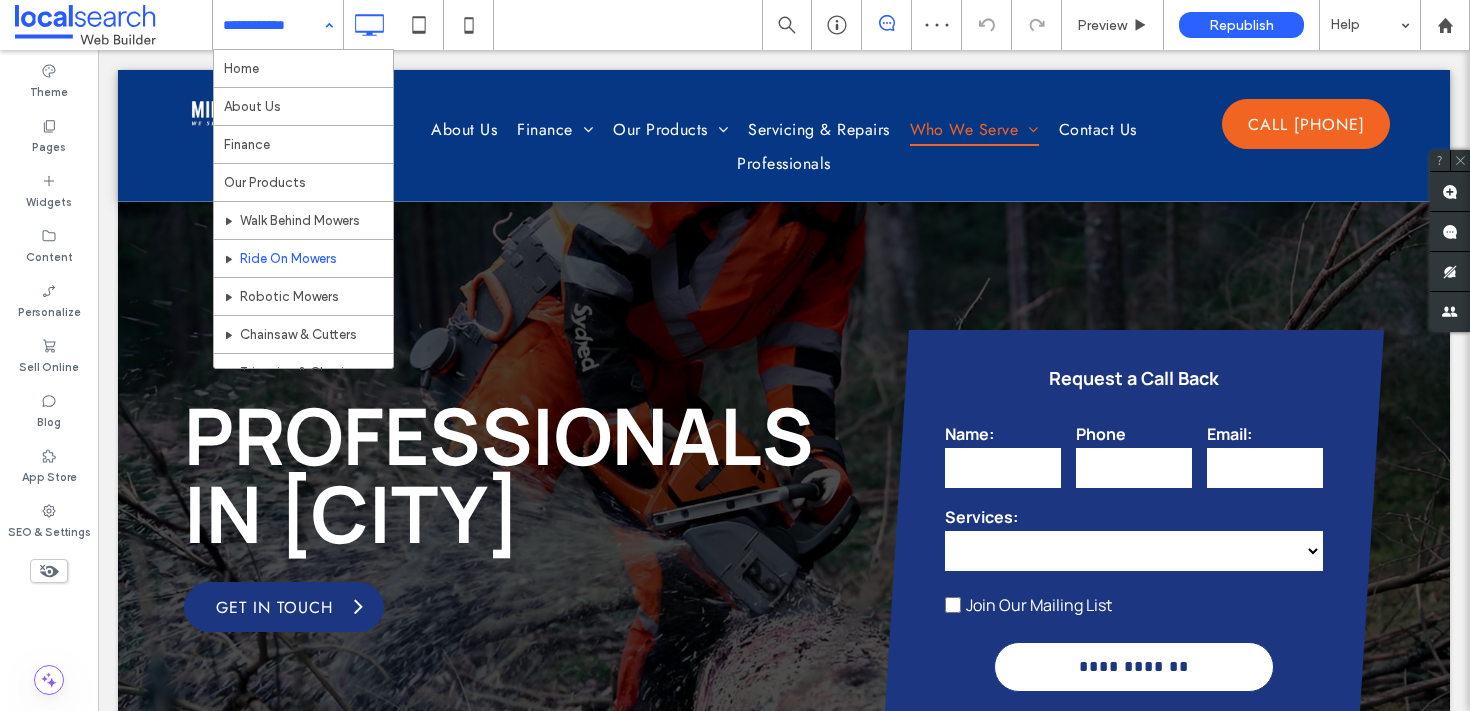 scroll, scrollTop: 498, scrollLeft: 0, axis: vertical 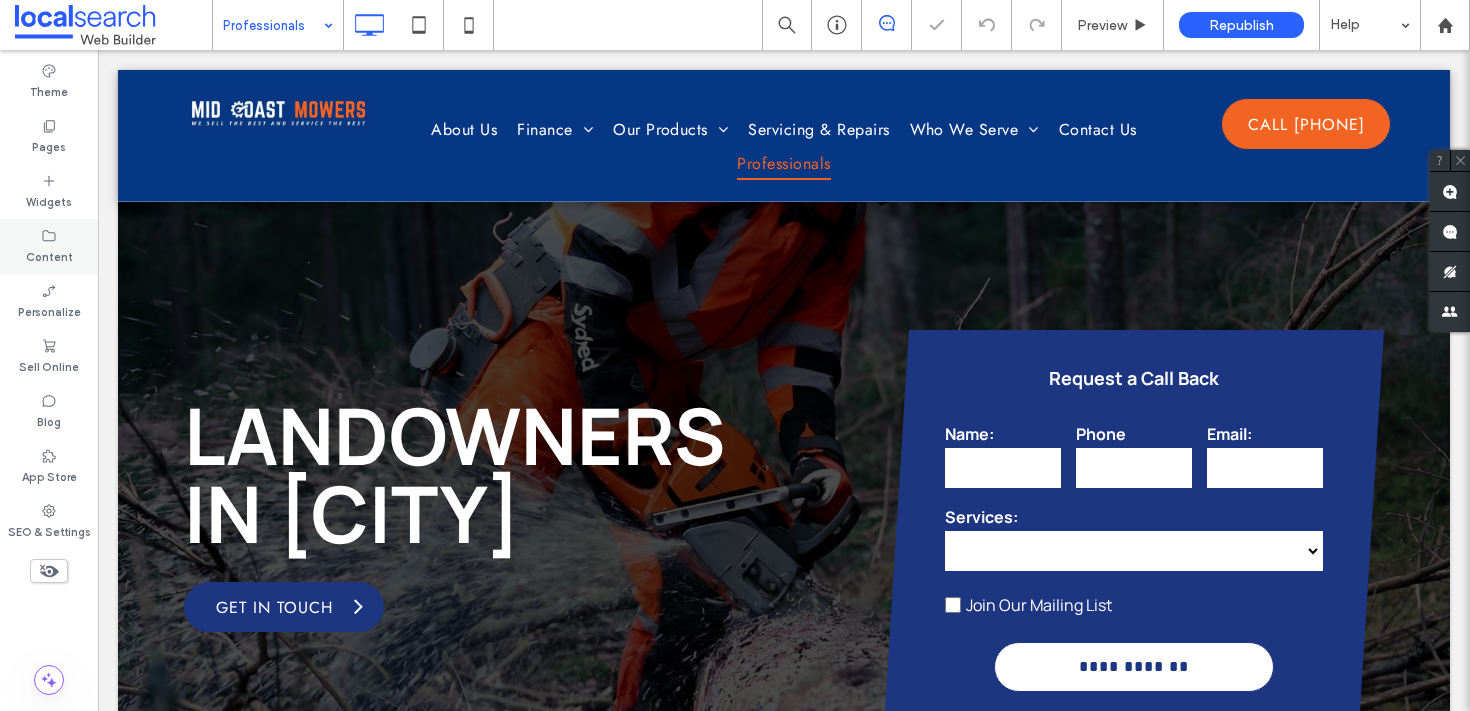 click 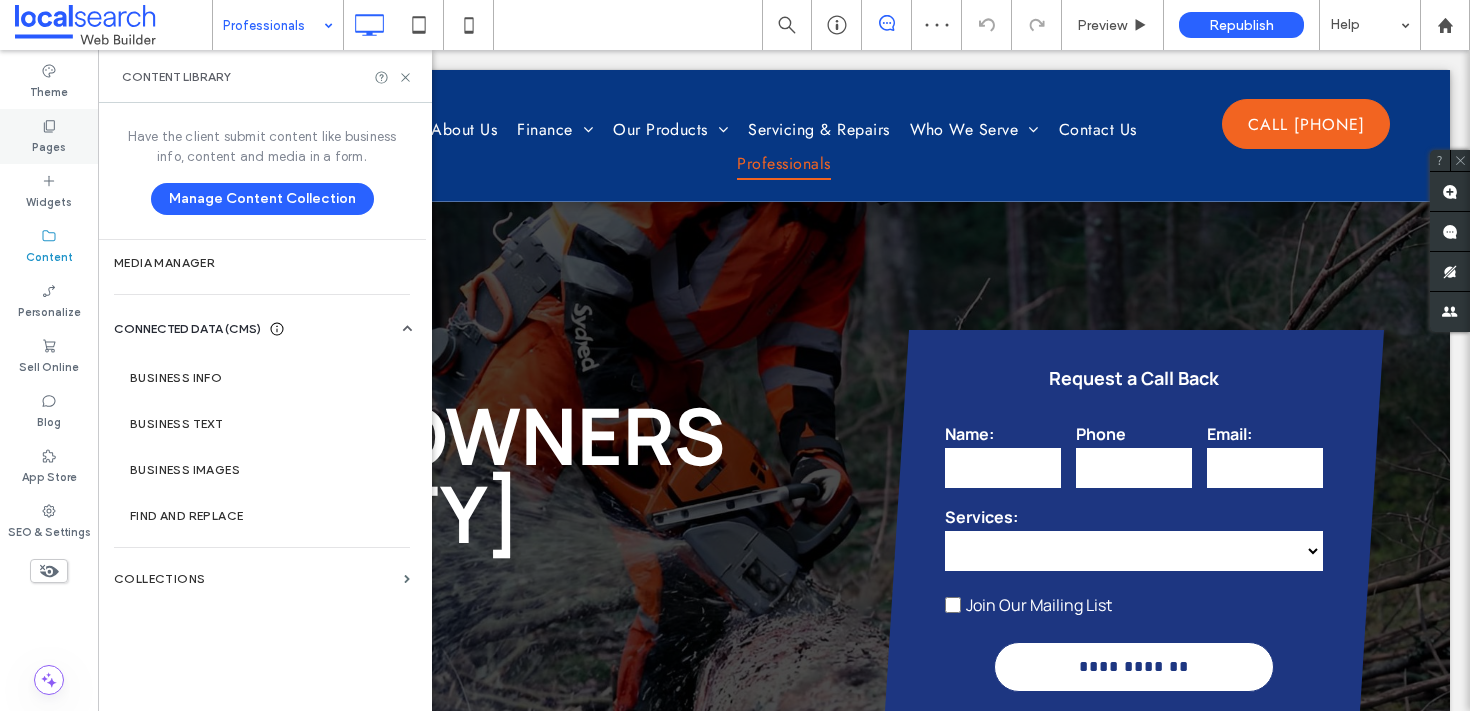 click on "Pages" at bounding box center (49, 136) 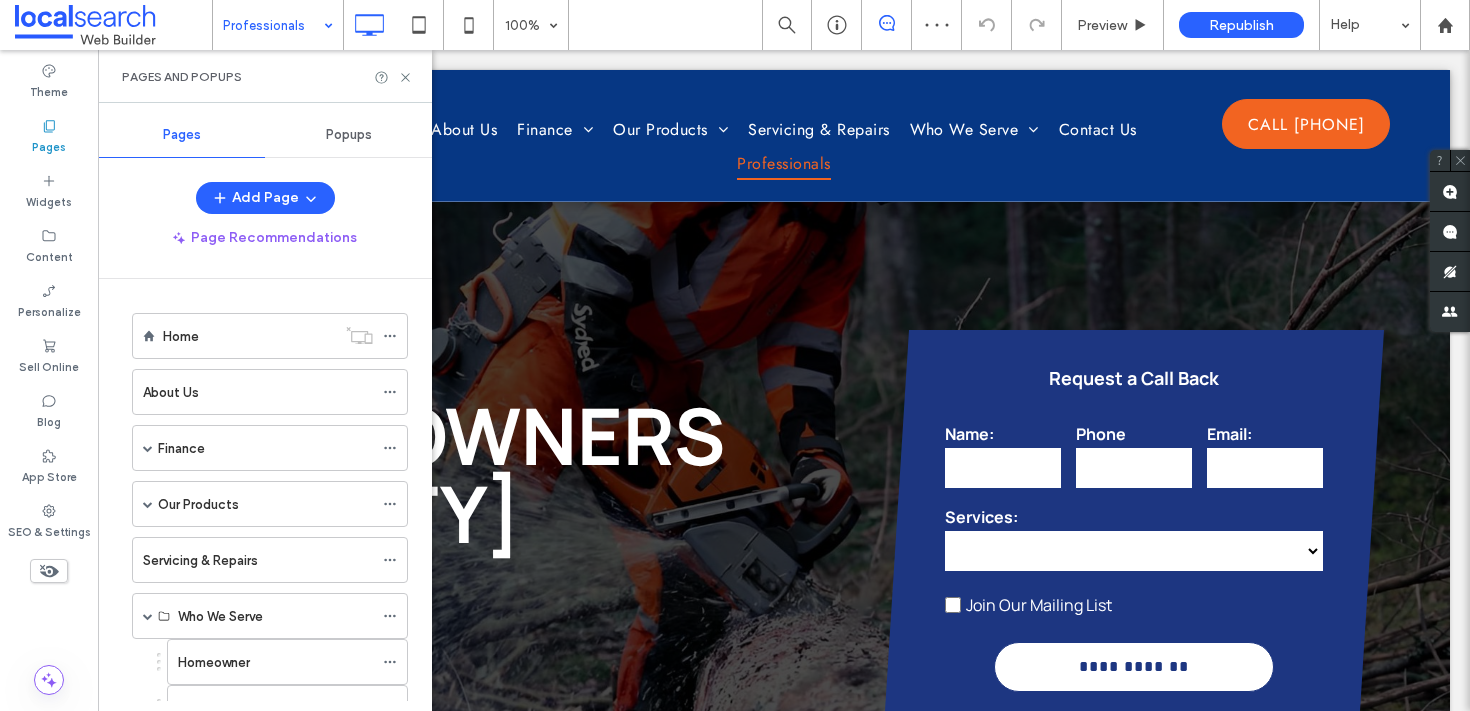 scroll, scrollTop: 238, scrollLeft: 0, axis: vertical 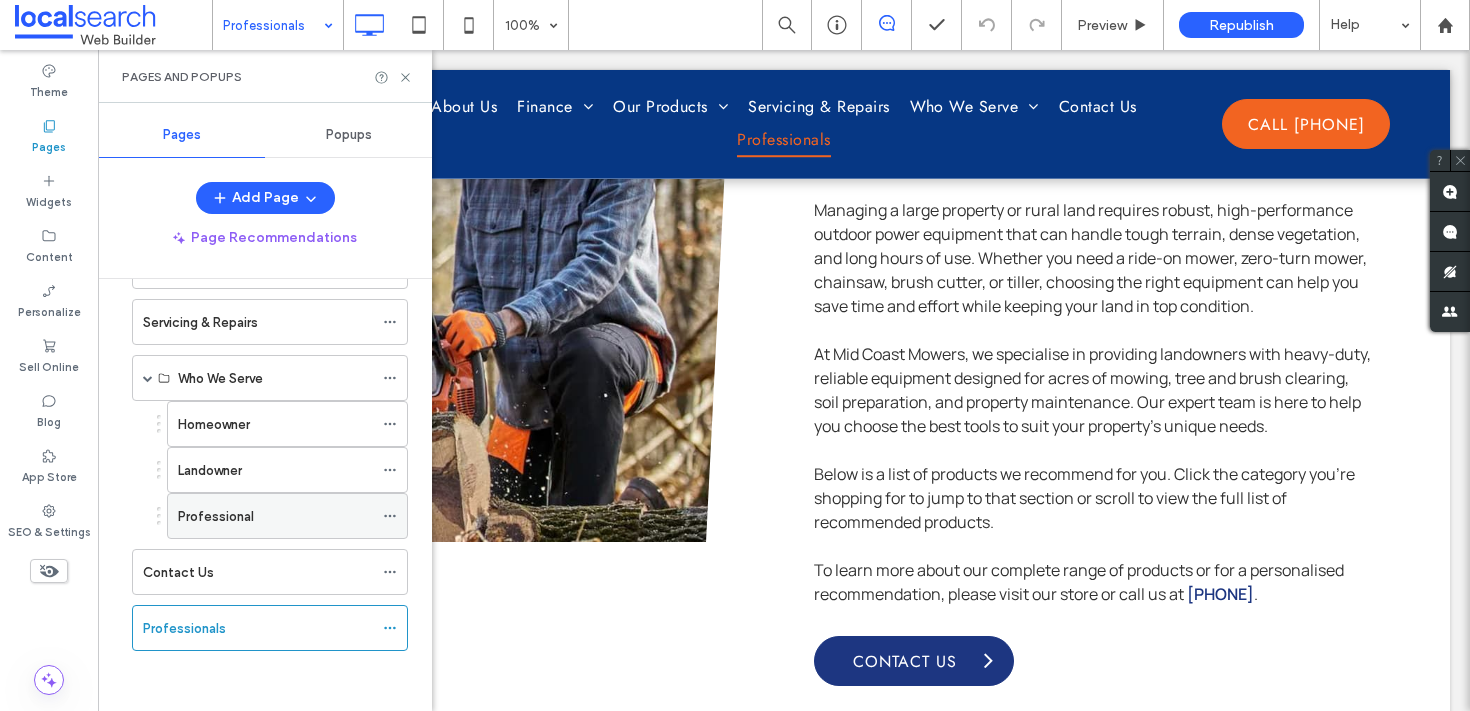 click on "Professional" at bounding box center [275, 516] 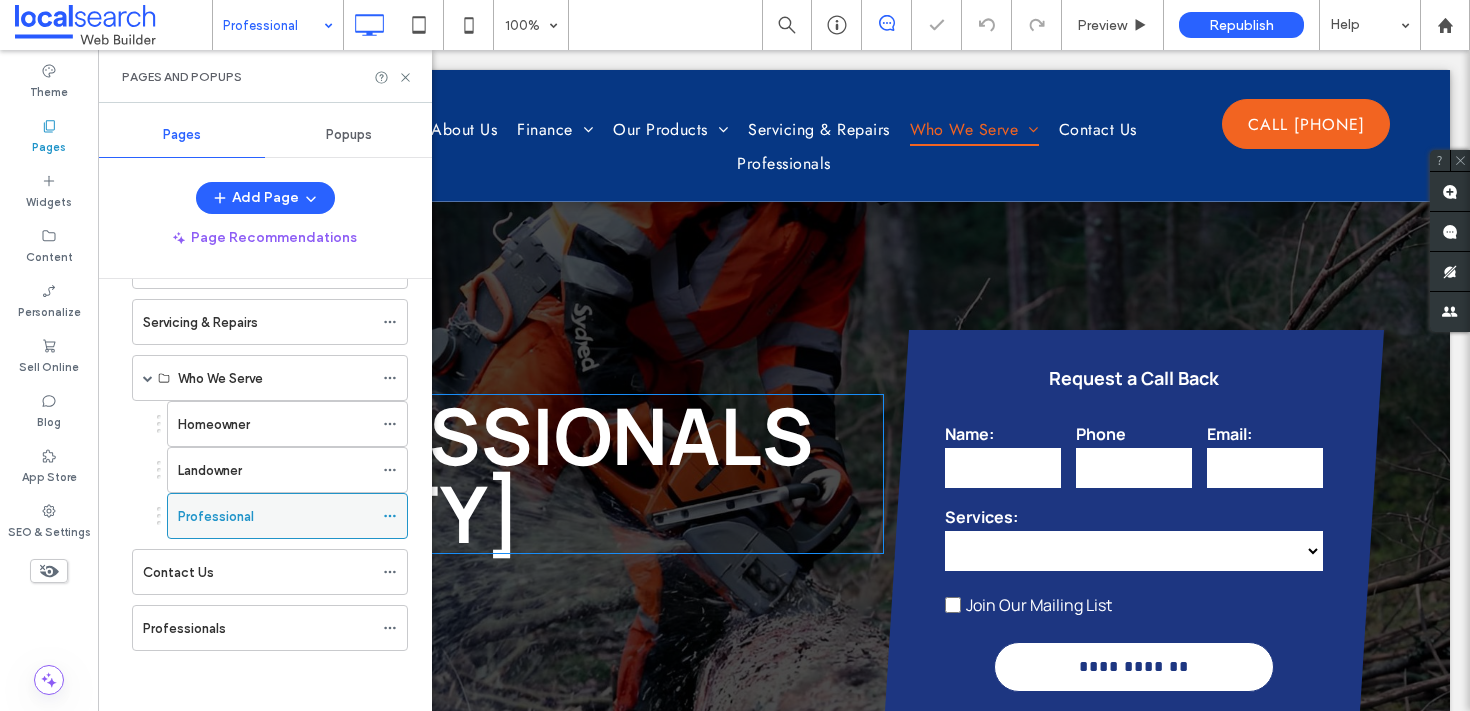 scroll, scrollTop: 0, scrollLeft: 0, axis: both 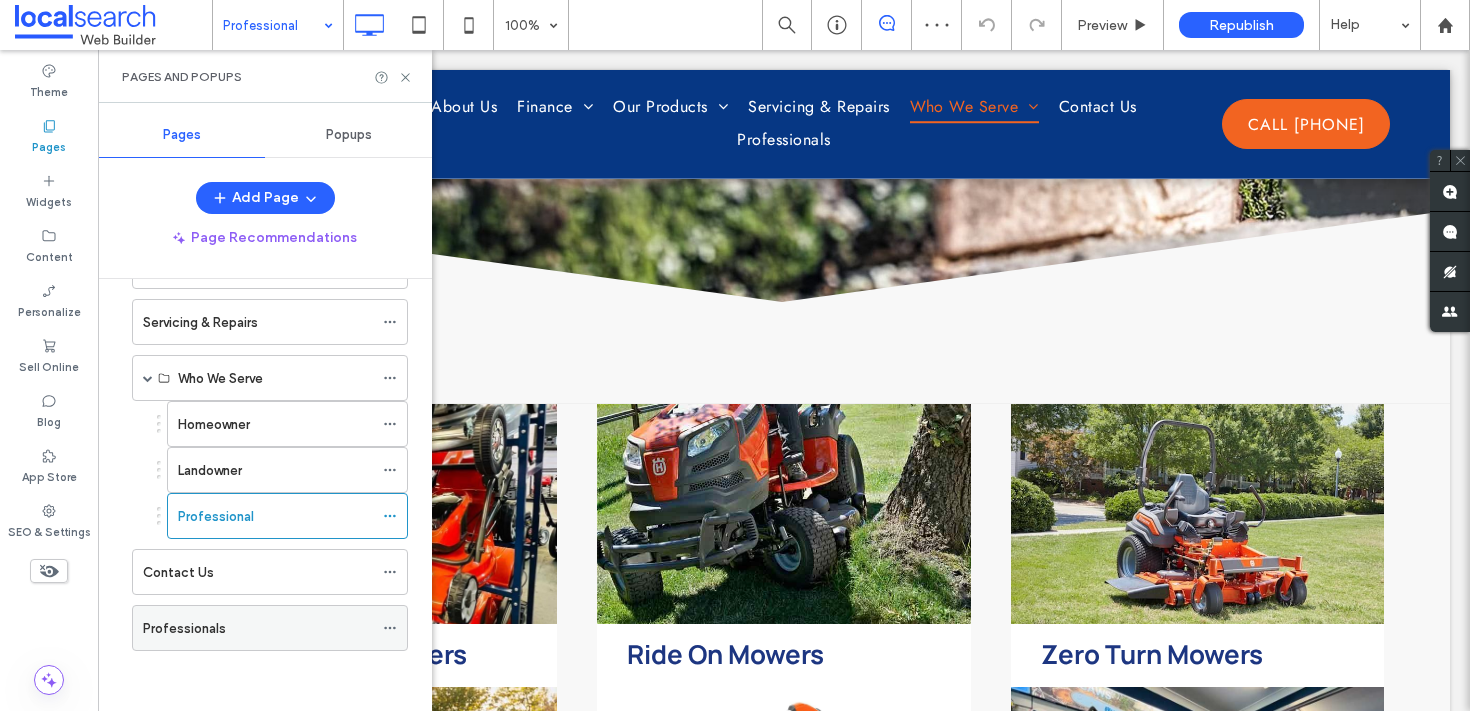 click on "Professionals" at bounding box center (258, 628) 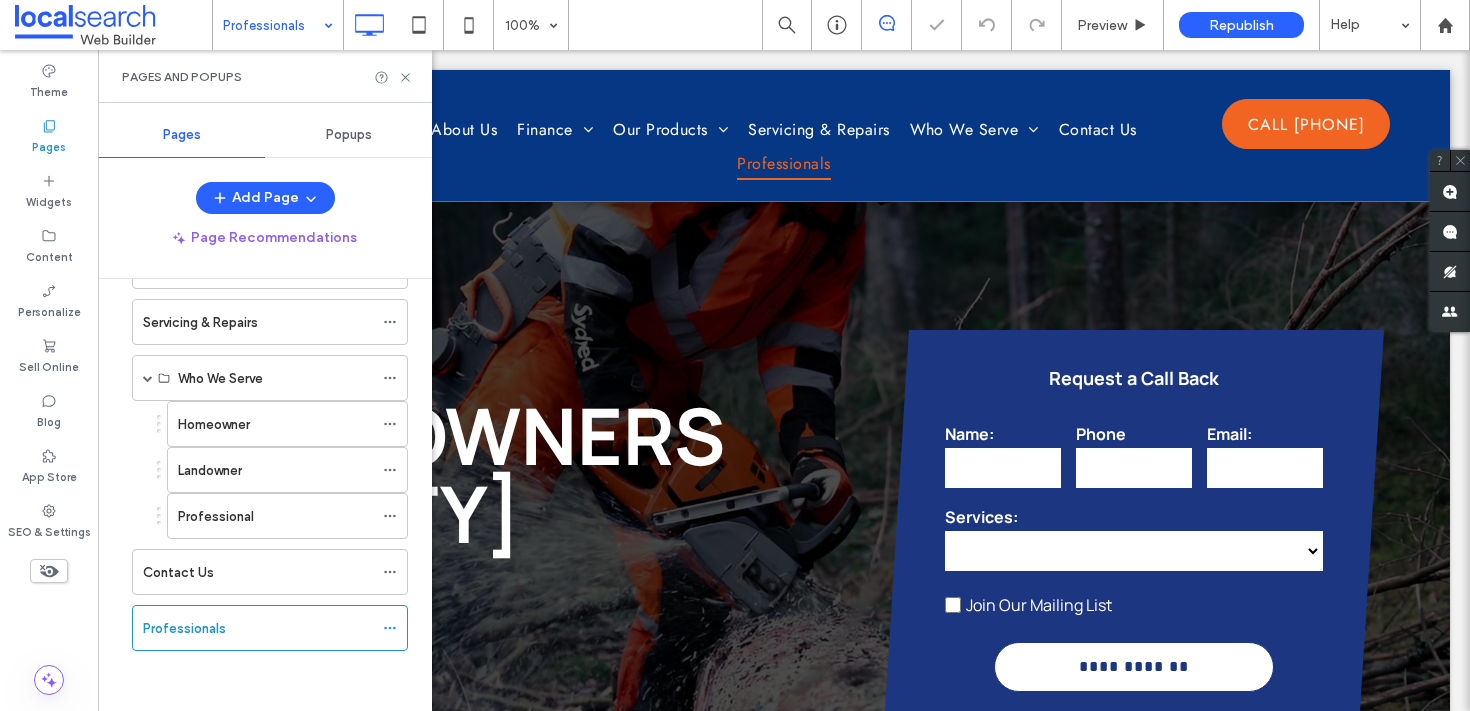 scroll, scrollTop: 0, scrollLeft: 0, axis: both 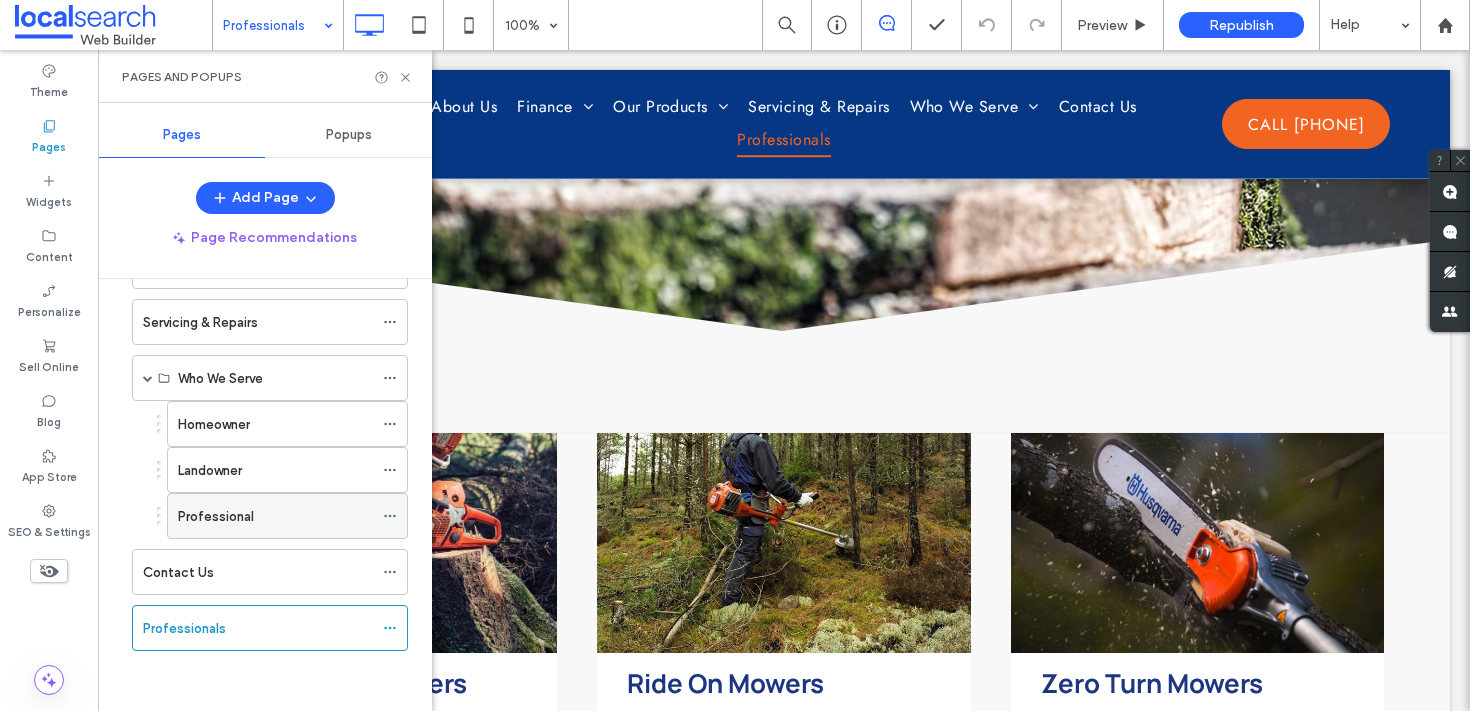 click on "Professional" at bounding box center [275, 516] 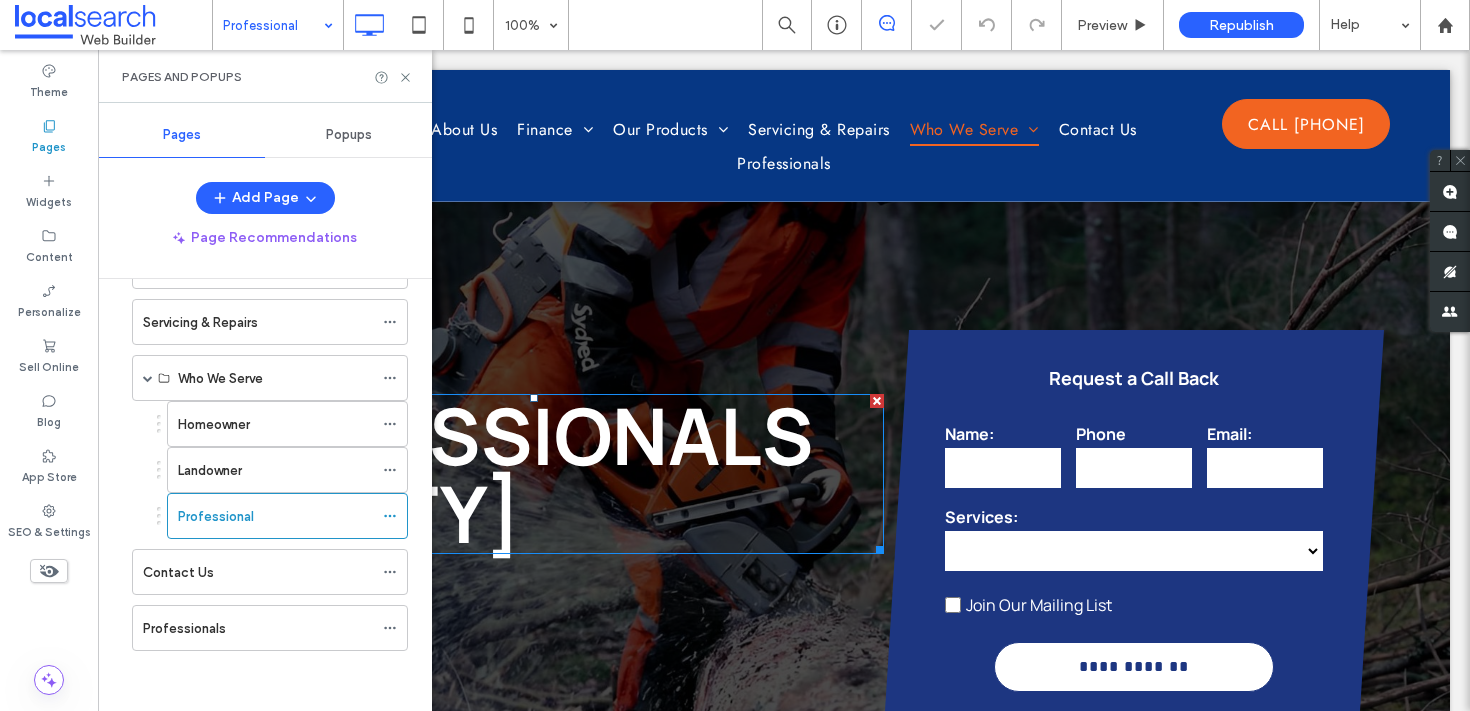 scroll, scrollTop: 319, scrollLeft: 0, axis: vertical 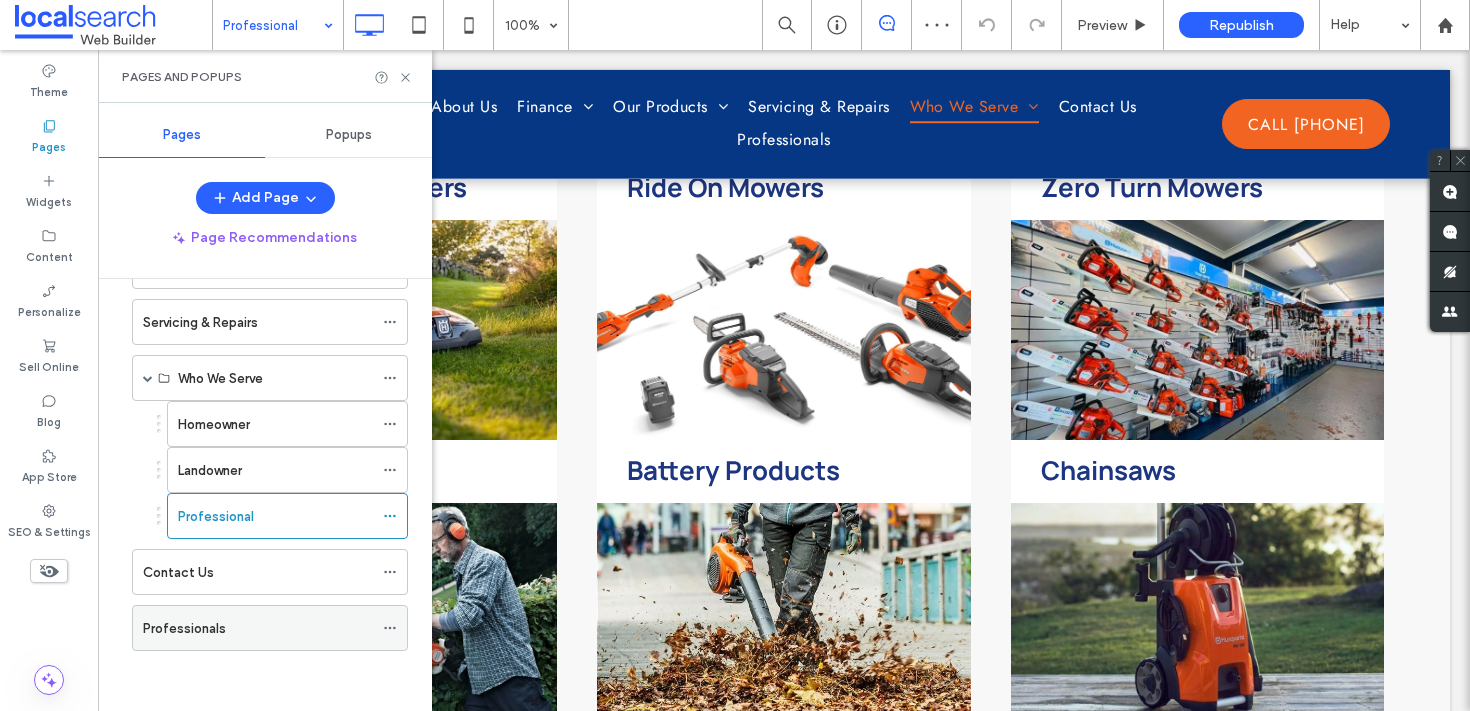 click 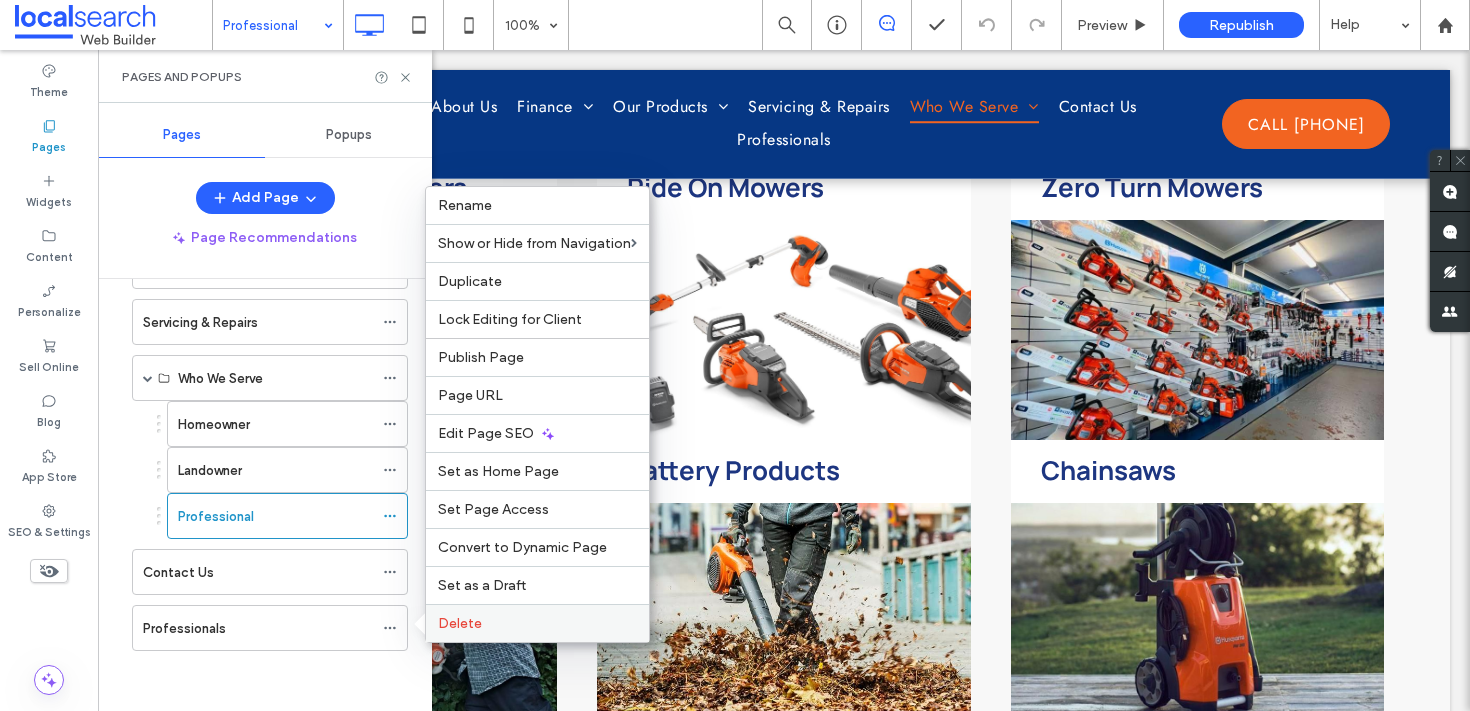 click on "Delete" at bounding box center [537, 623] 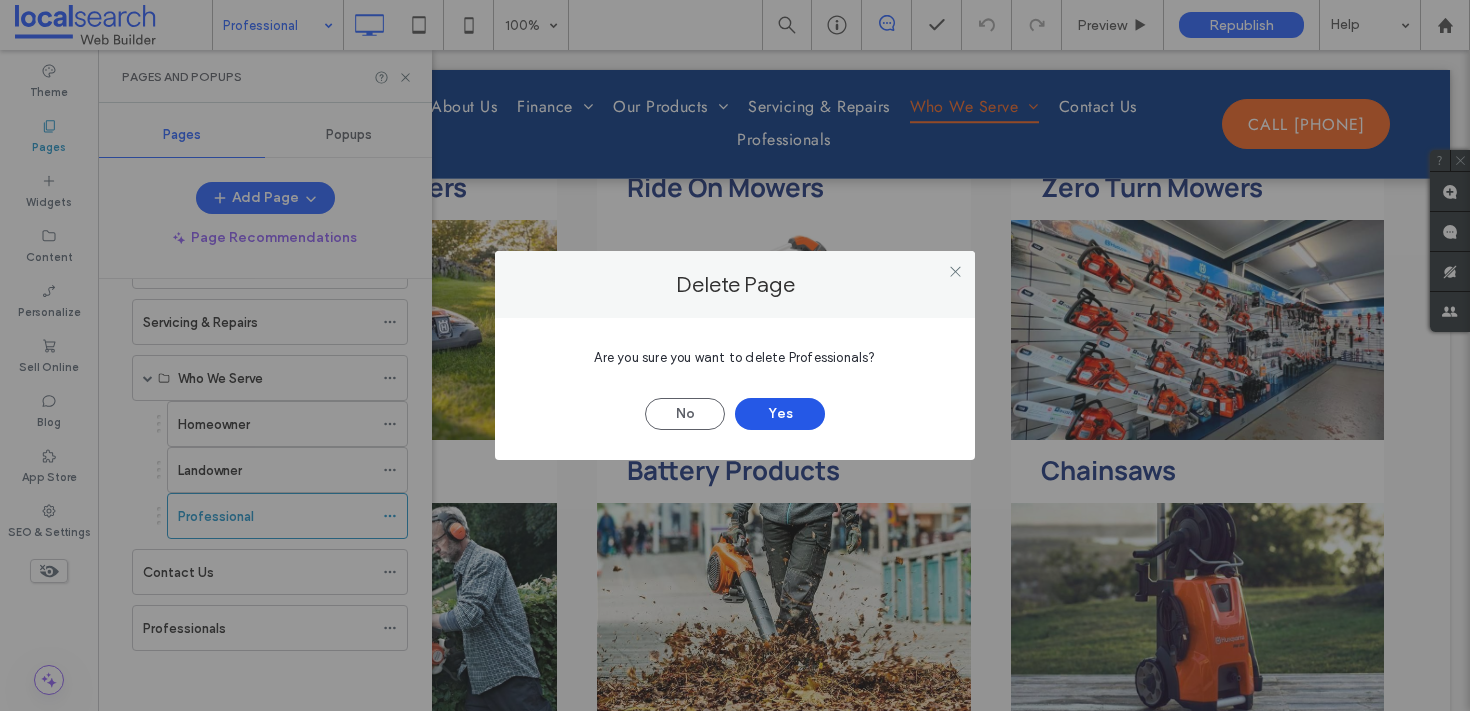click on "Yes" at bounding box center [780, 414] 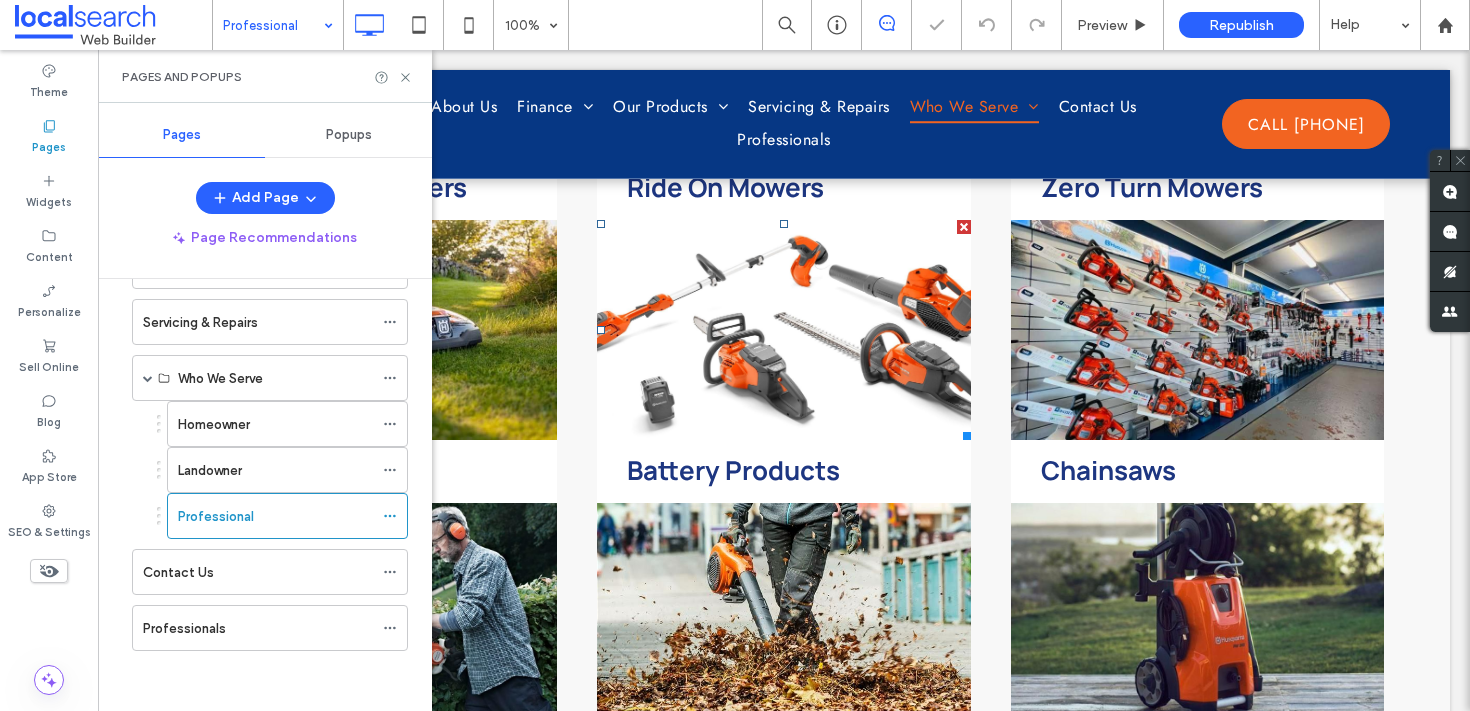 scroll, scrollTop: 182, scrollLeft: 0, axis: vertical 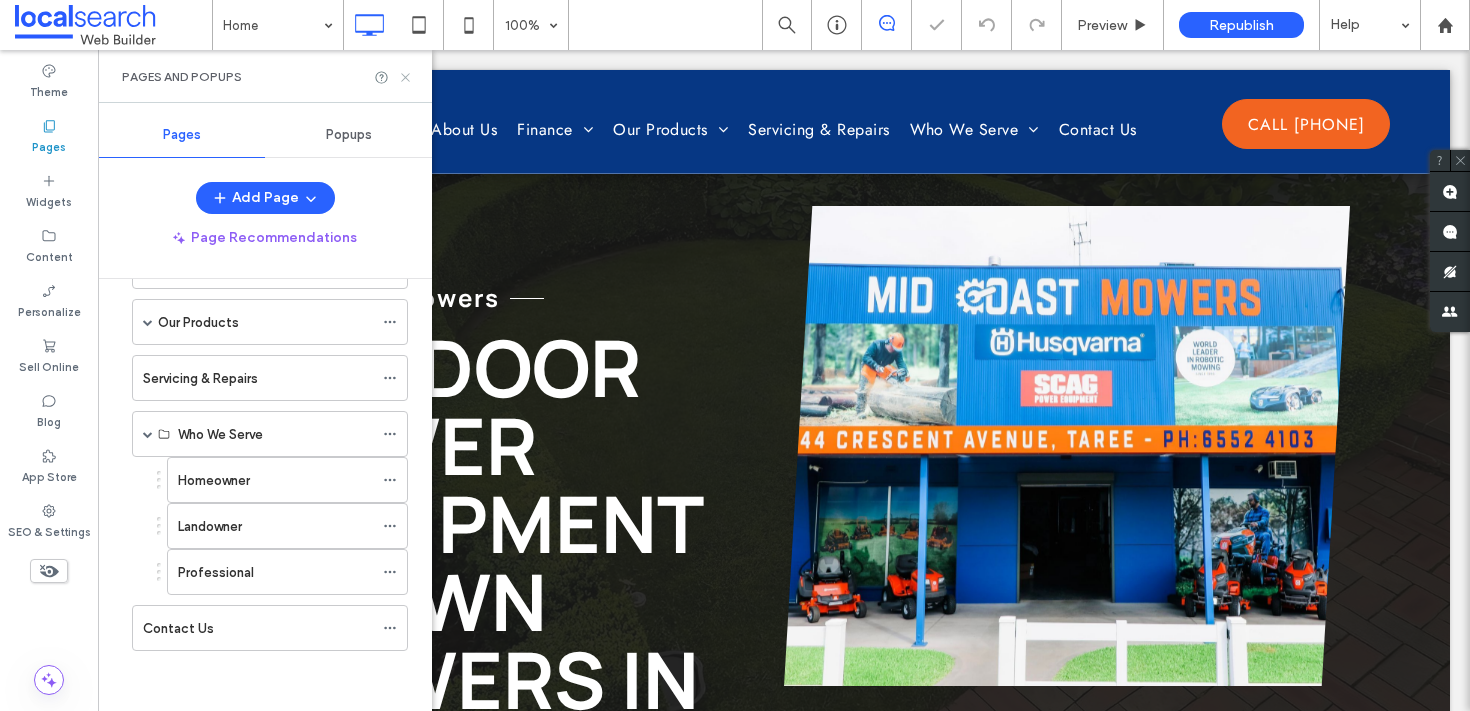 click 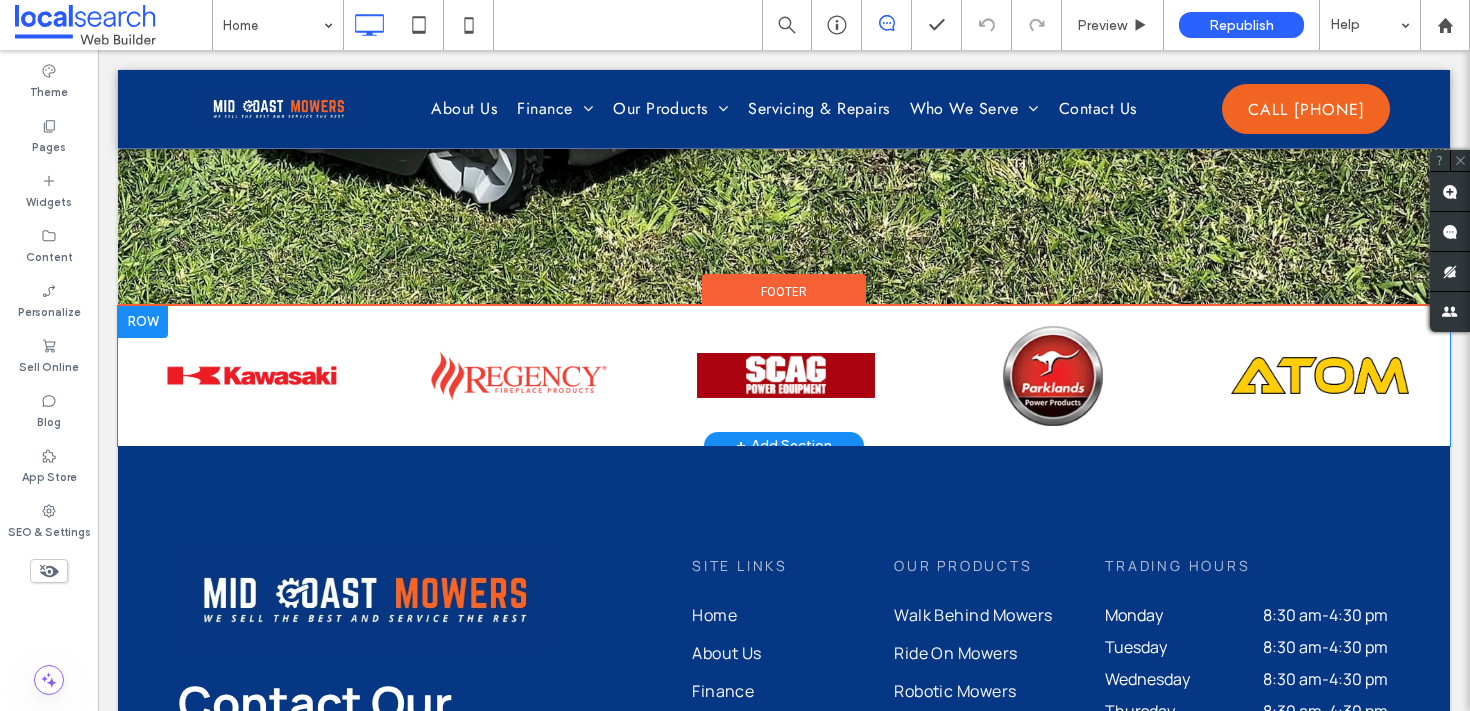 scroll, scrollTop: 10032, scrollLeft: 0, axis: vertical 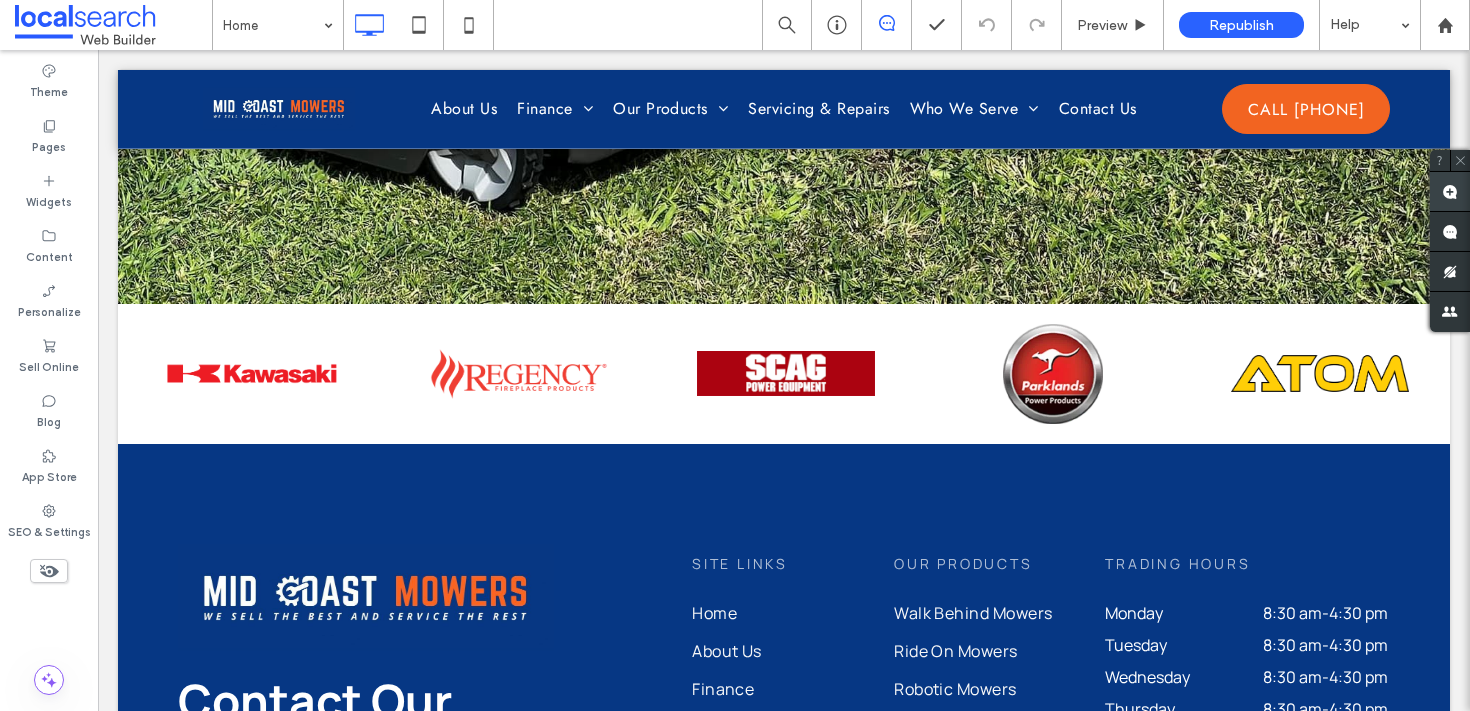 click at bounding box center [1450, 191] 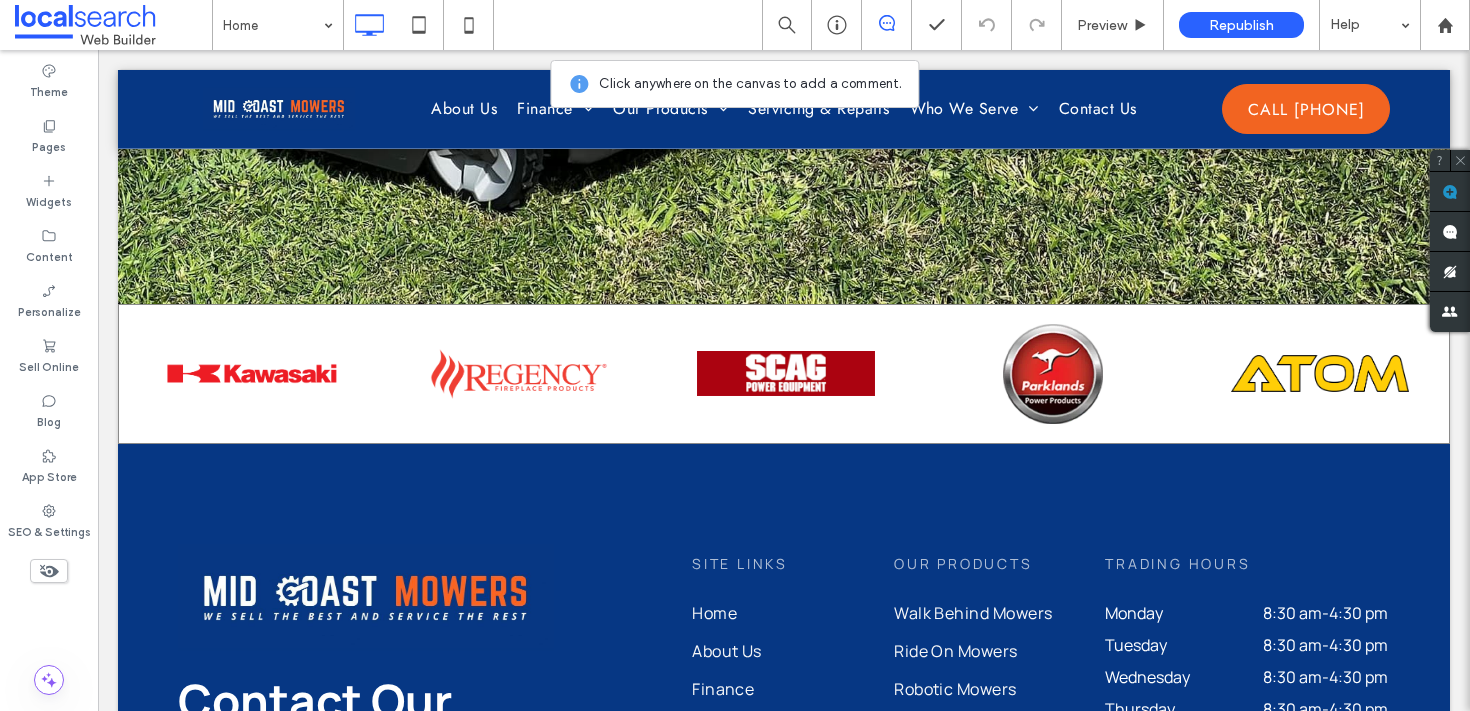click on "Click To Paste
+ Add Section" at bounding box center (784, 374) 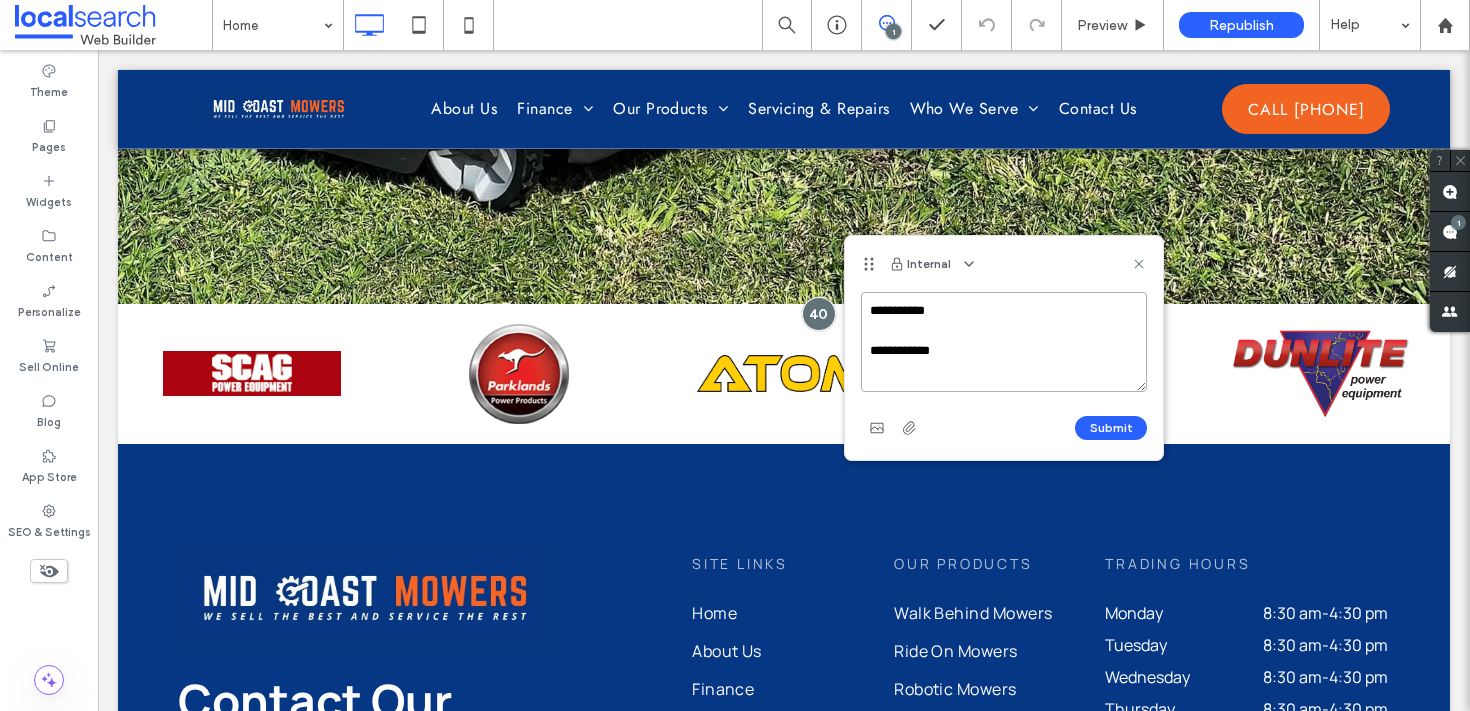 click on "**********" at bounding box center [1004, 342] 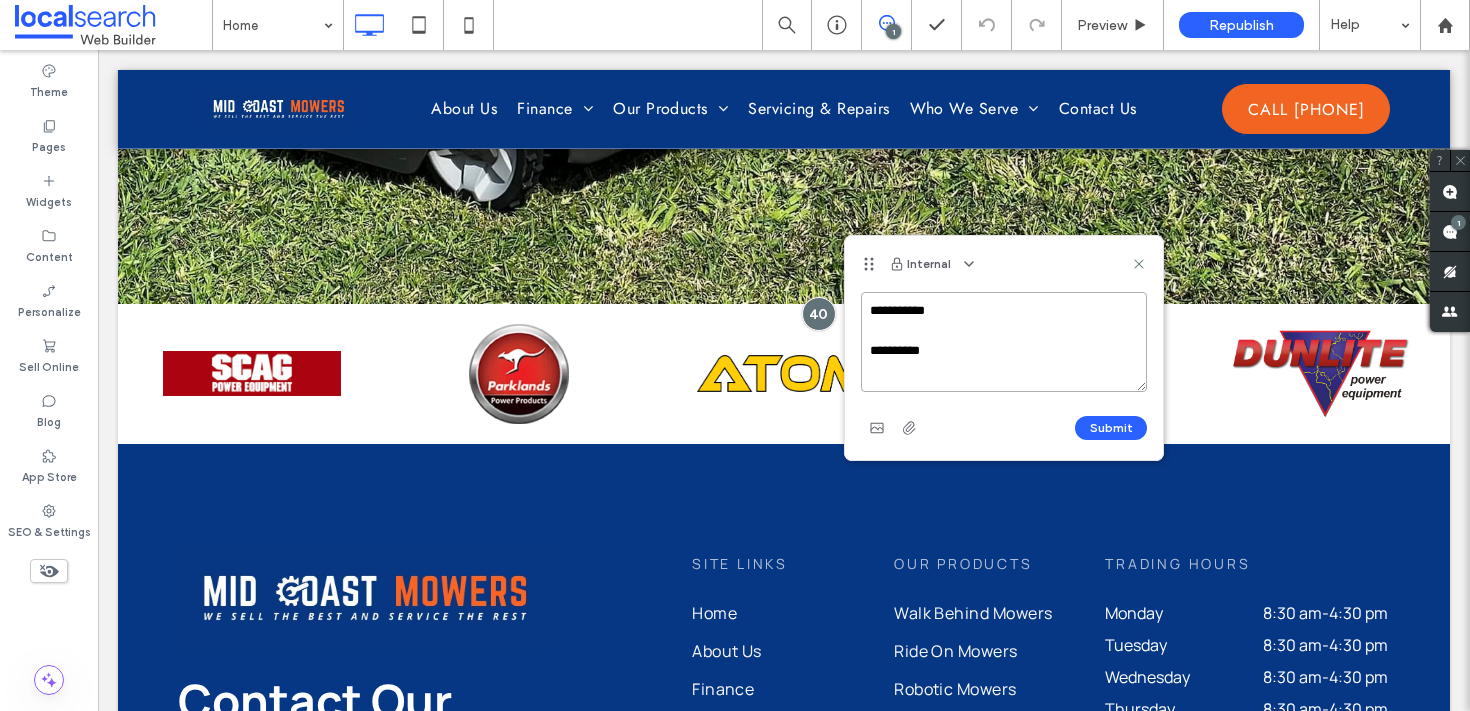 click on "**********" at bounding box center [1004, 342] 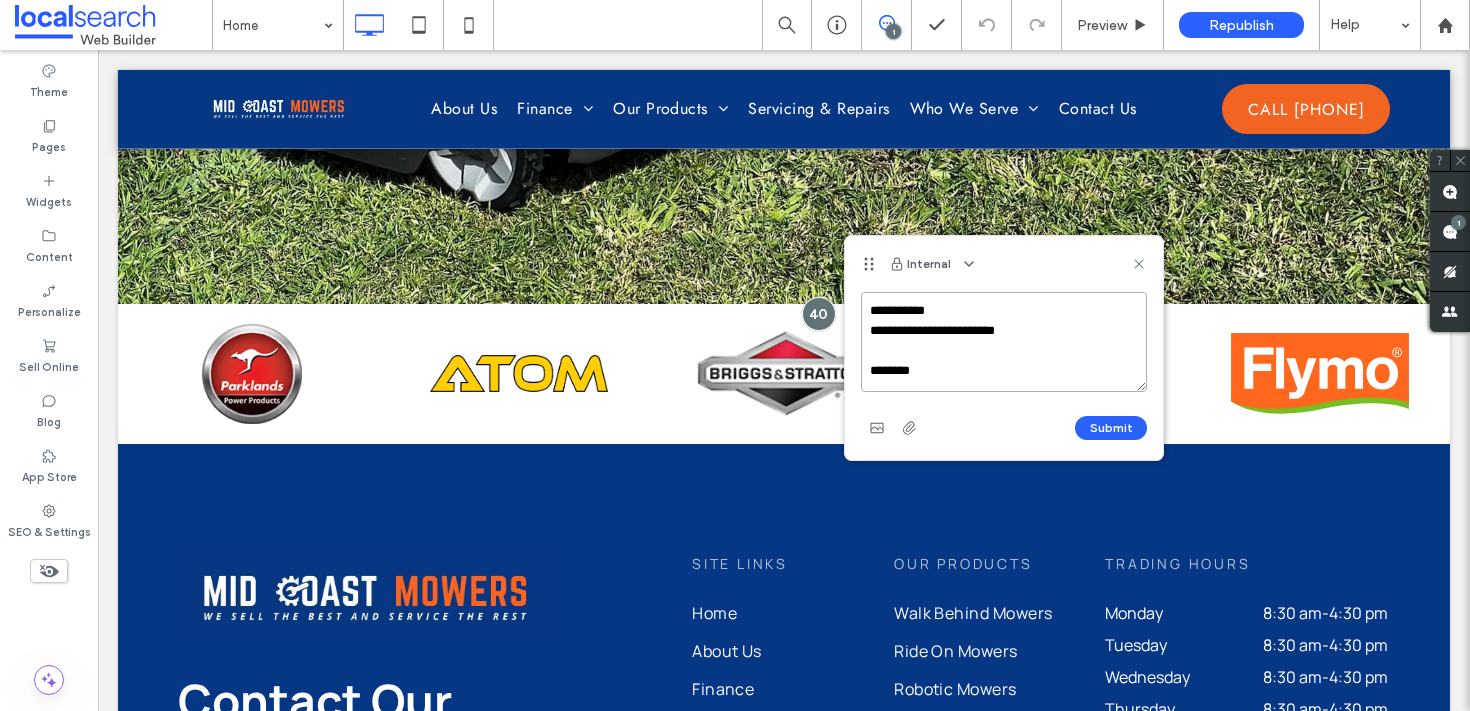 paste on "*****
*********
*******" 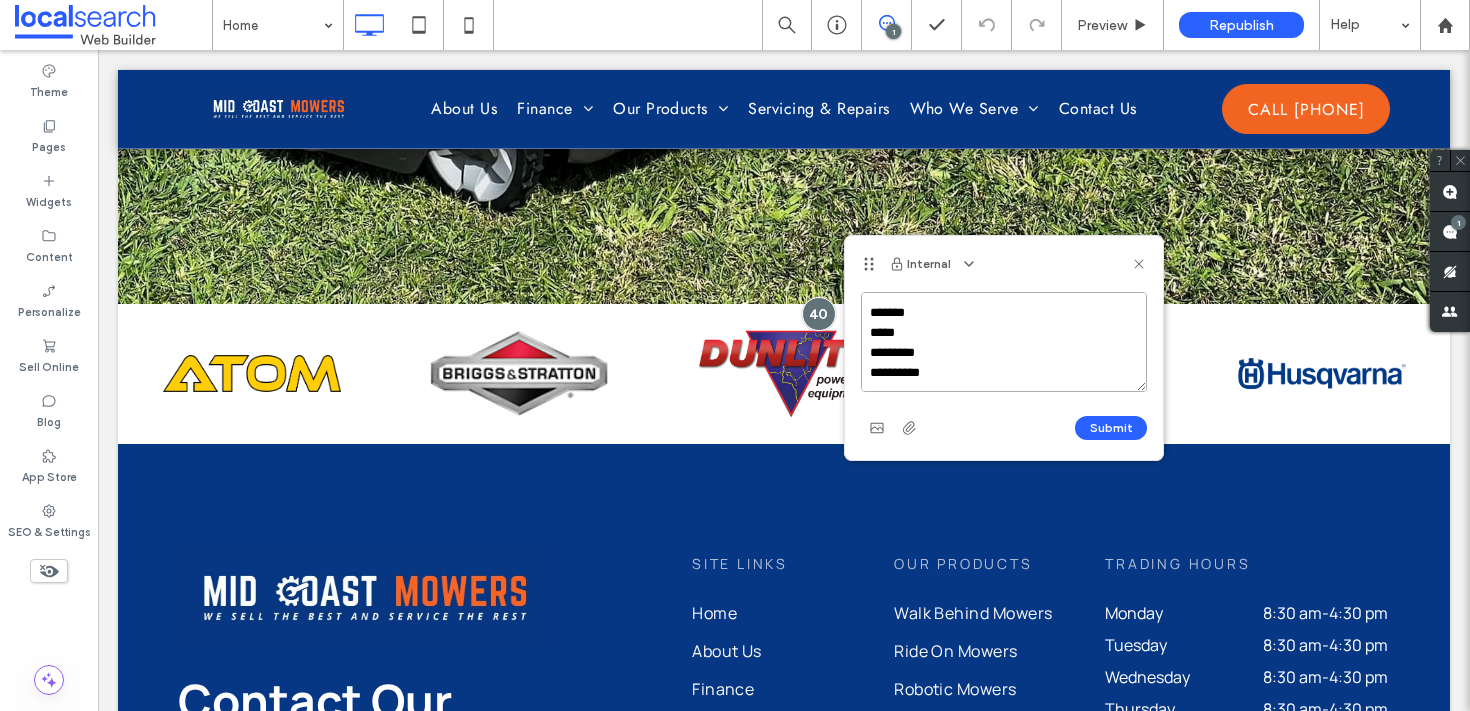 scroll, scrollTop: 108, scrollLeft: 0, axis: vertical 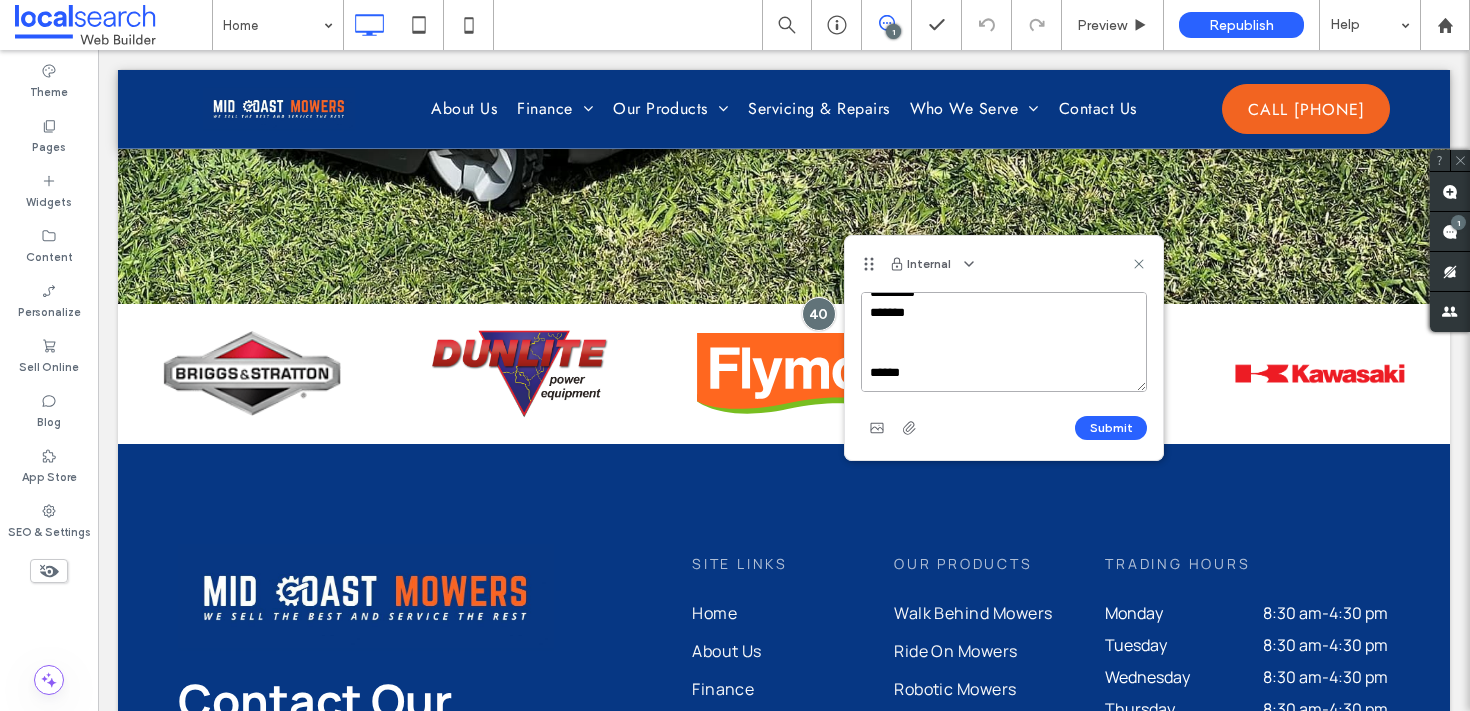 paste on "**********" 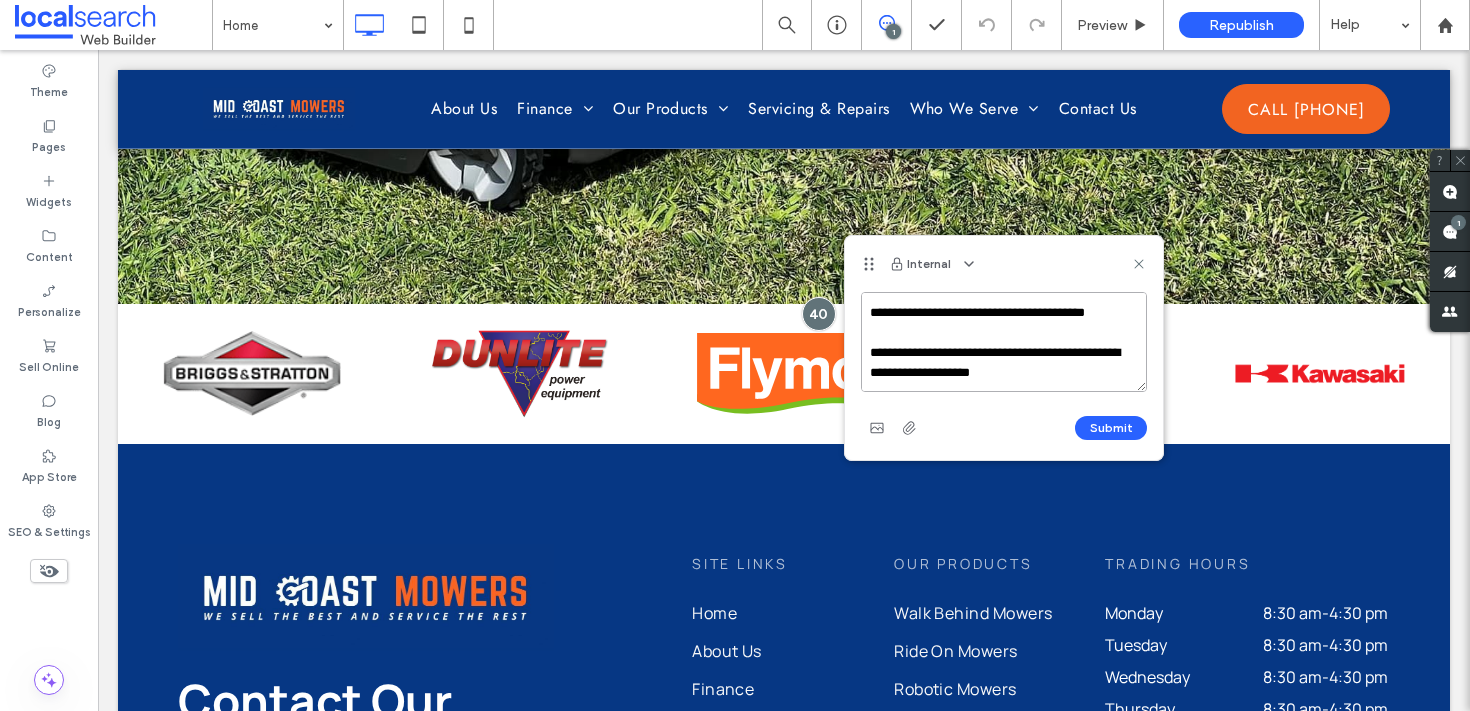 scroll, scrollTop: 522, scrollLeft: 0, axis: vertical 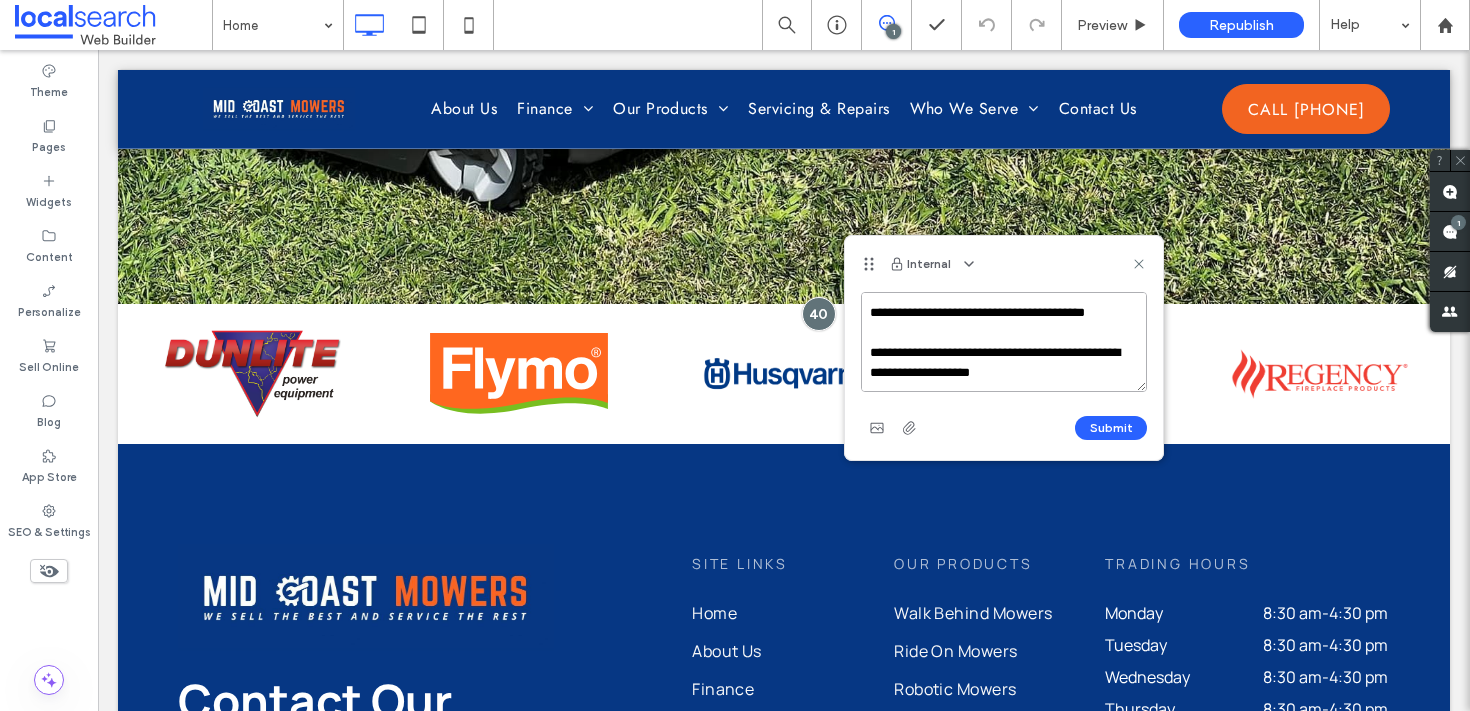 drag, startPoint x: 1048, startPoint y: 352, endPoint x: 910, endPoint y: 347, distance: 138.09055 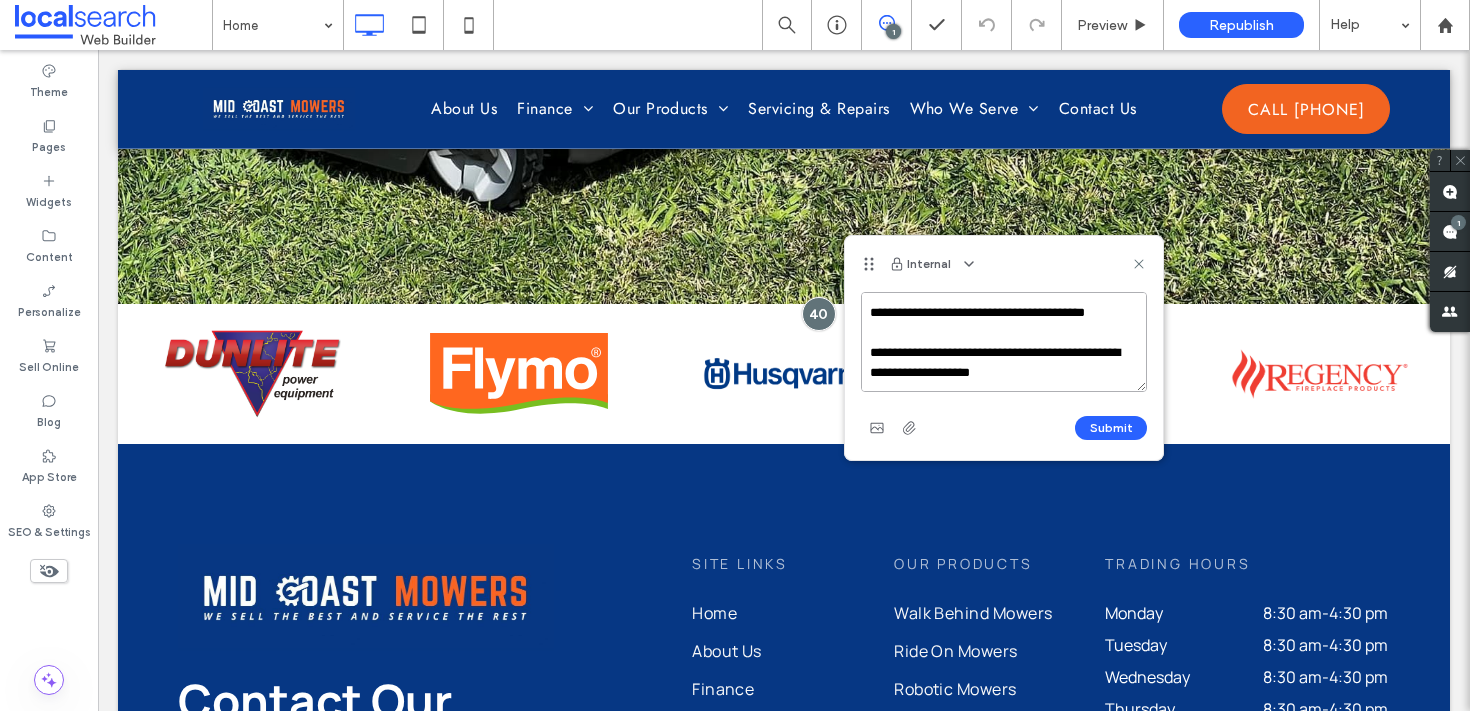 drag, startPoint x: 1111, startPoint y: 348, endPoint x: 912, endPoint y: 341, distance: 199.12308 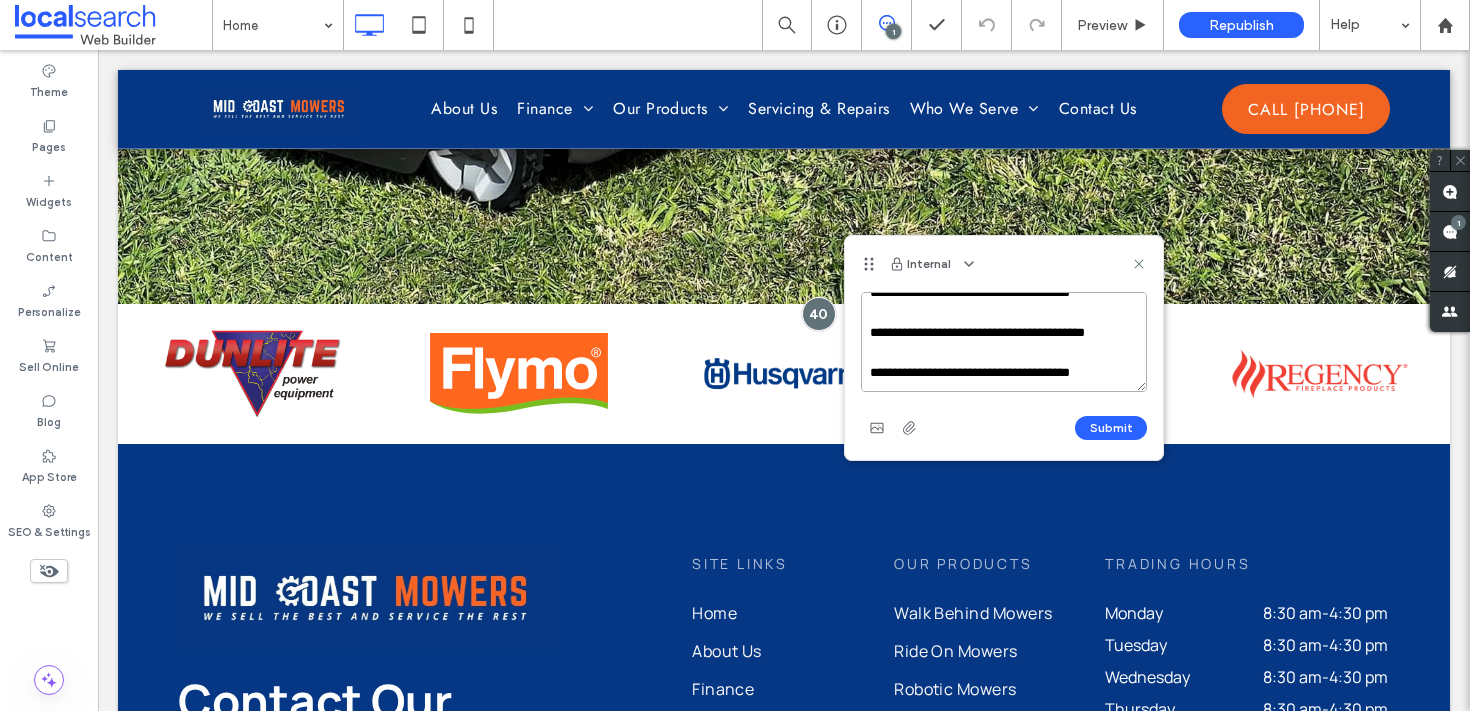 scroll, scrollTop: 518, scrollLeft: 0, axis: vertical 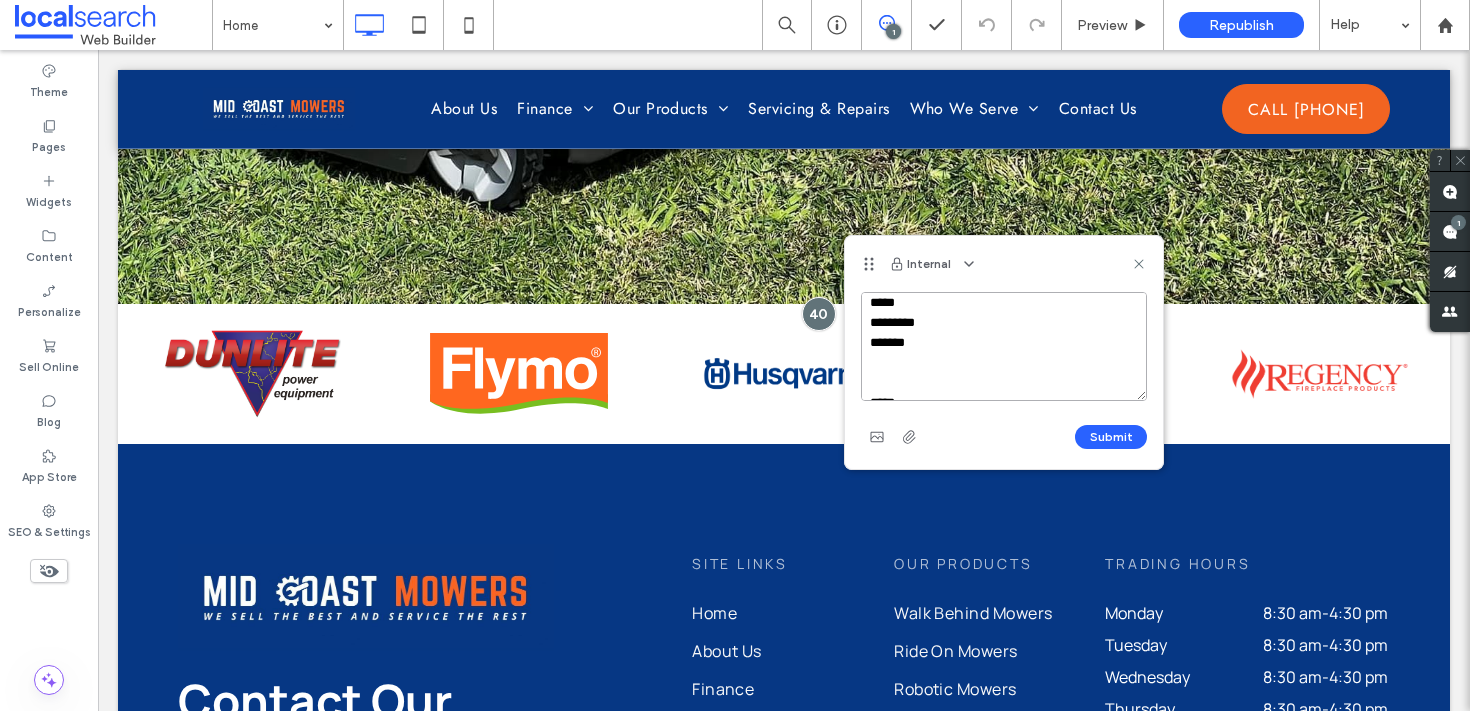 drag, startPoint x: 1135, startPoint y: 387, endPoint x: 1168, endPoint y: 757, distance: 371.46872 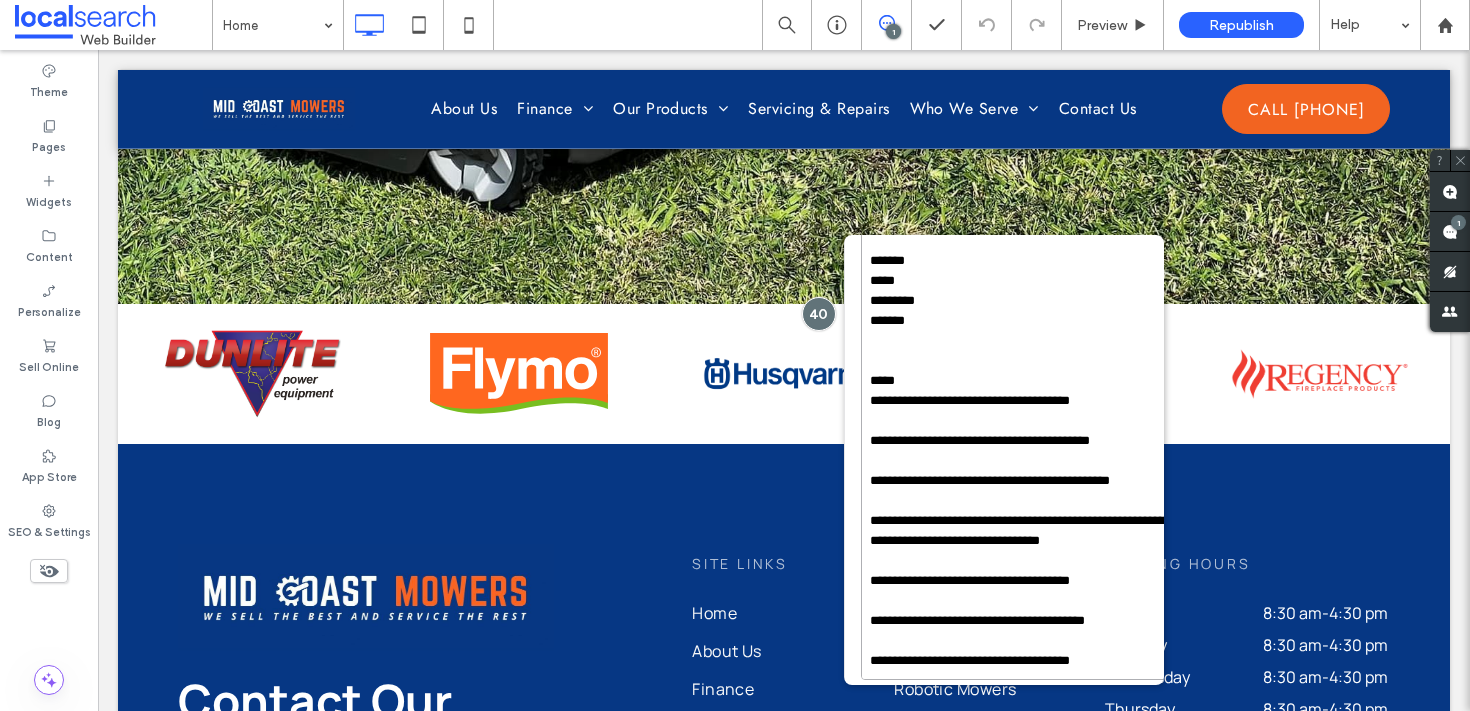 scroll, scrollTop: 101, scrollLeft: 0, axis: vertical 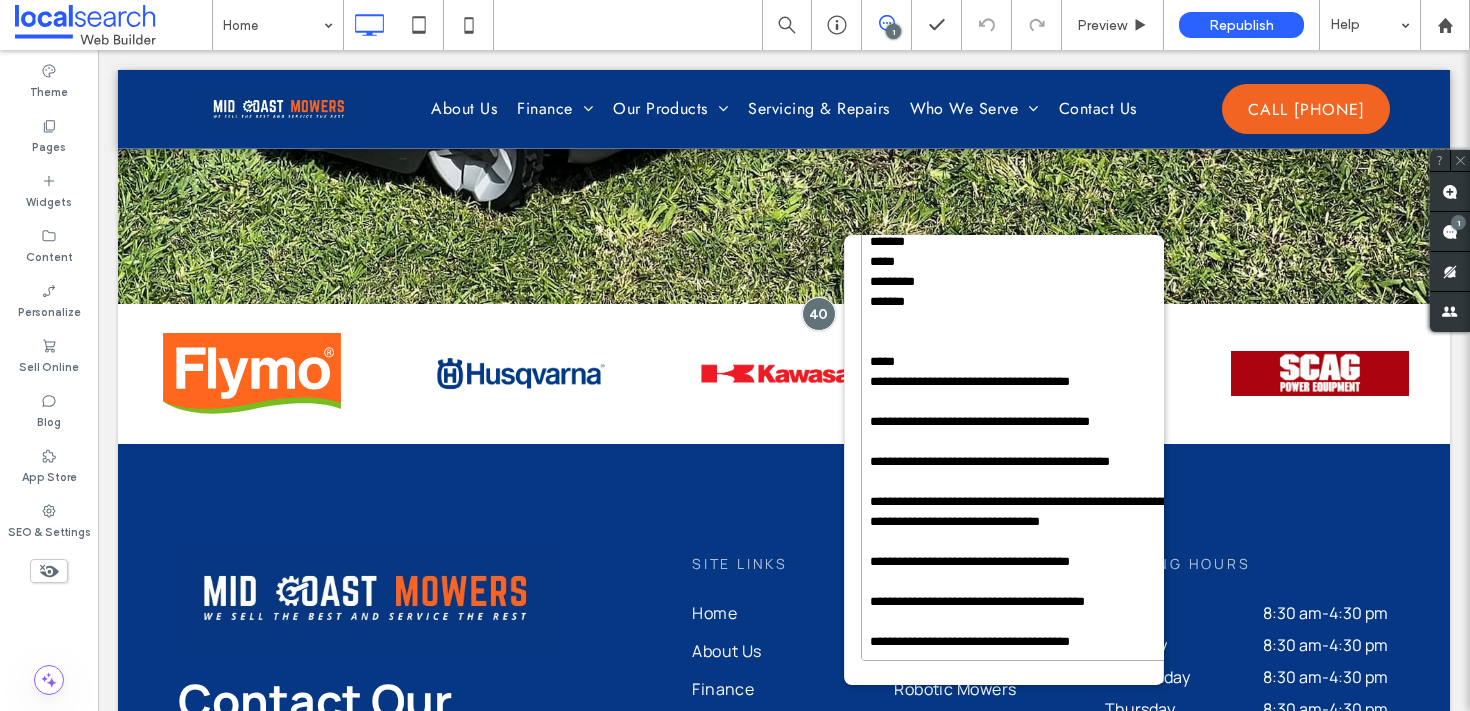 drag, startPoint x: 866, startPoint y: 502, endPoint x: 955, endPoint y: 468, distance: 95.27329 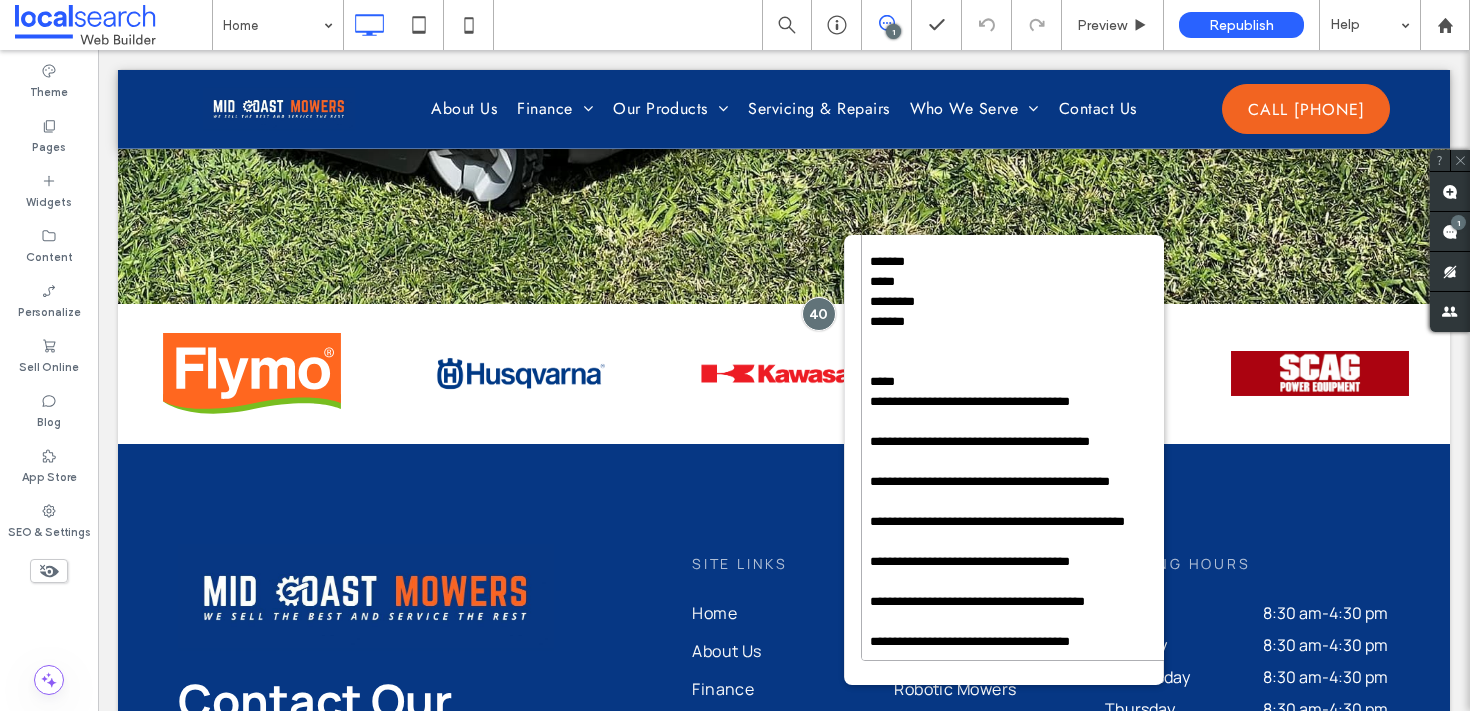 scroll, scrollTop: 68, scrollLeft: 0, axis: vertical 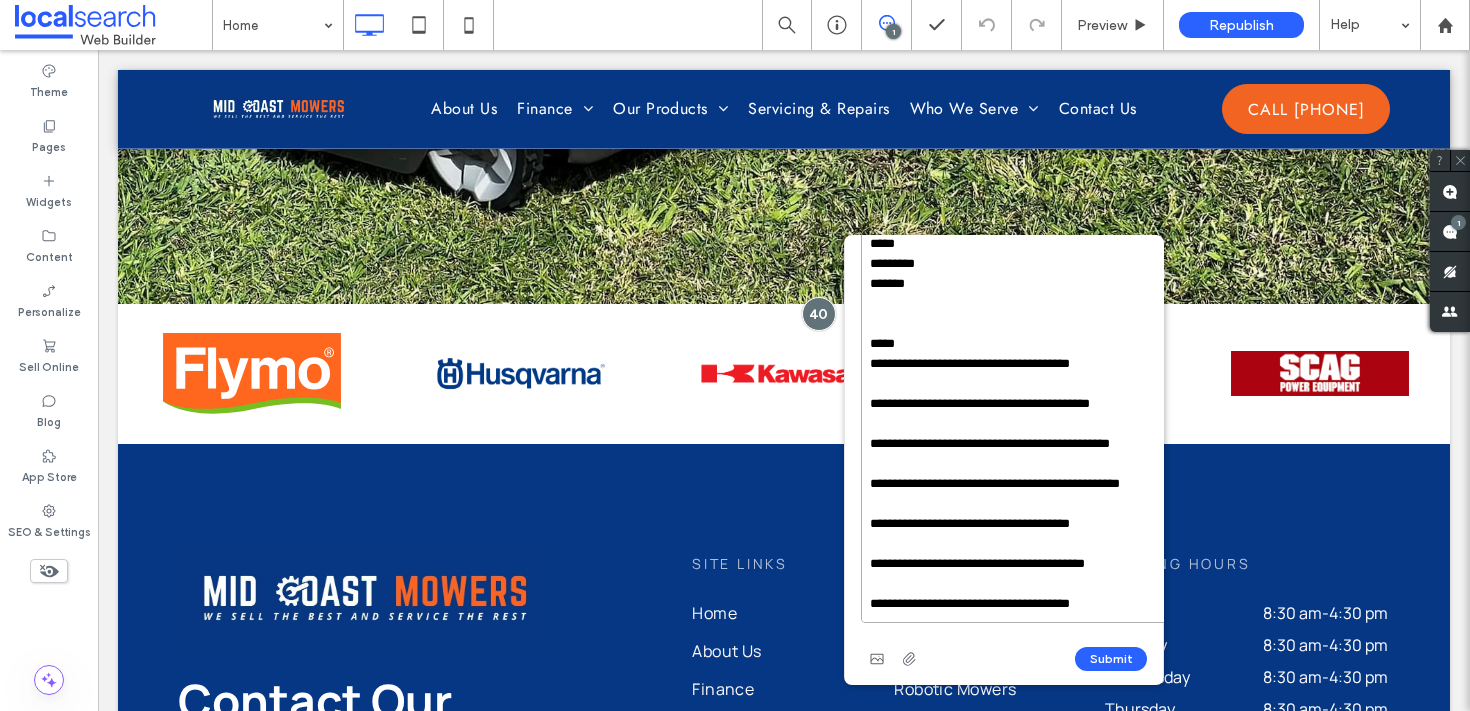click on "**********" at bounding box center (1020, 388) 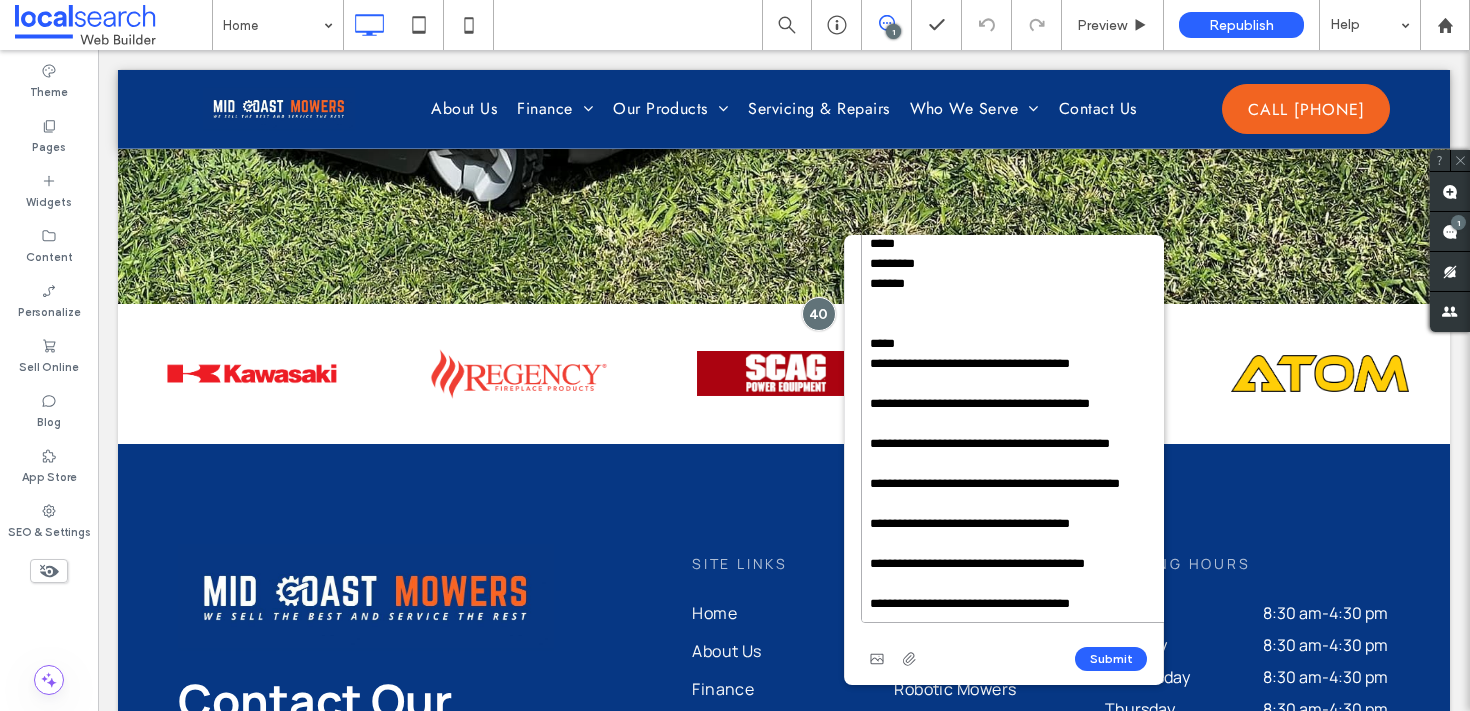 drag, startPoint x: 1128, startPoint y: 584, endPoint x: 910, endPoint y: 575, distance: 218.1857 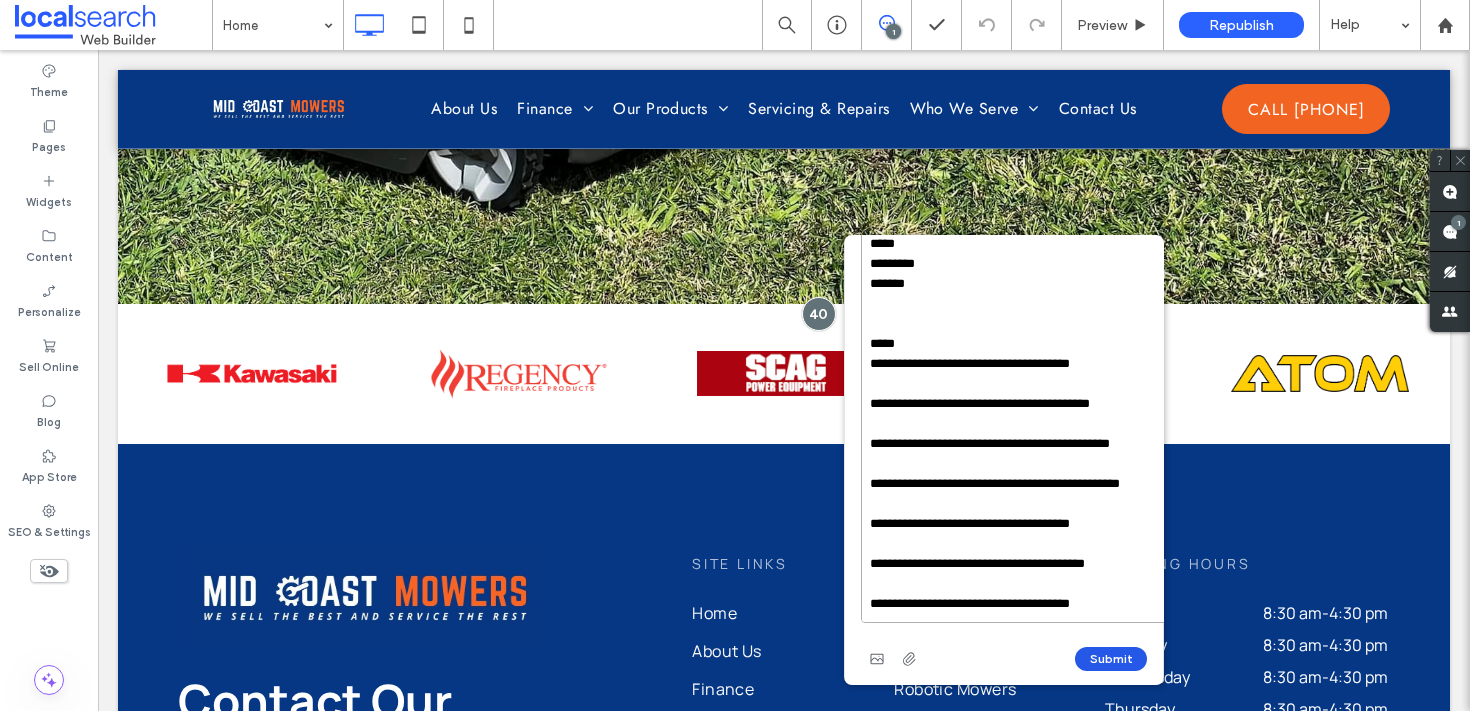 type on "**********" 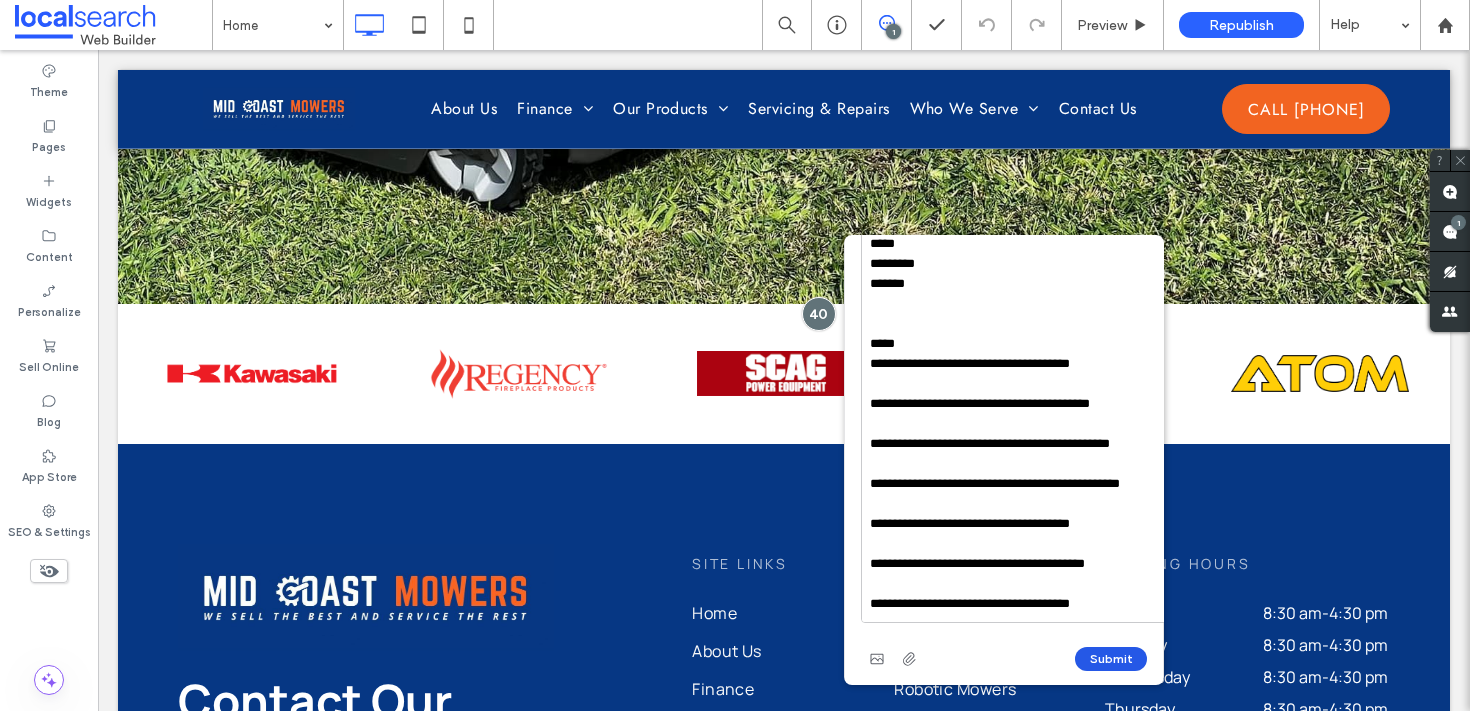 click on "Submit" at bounding box center [1111, 659] 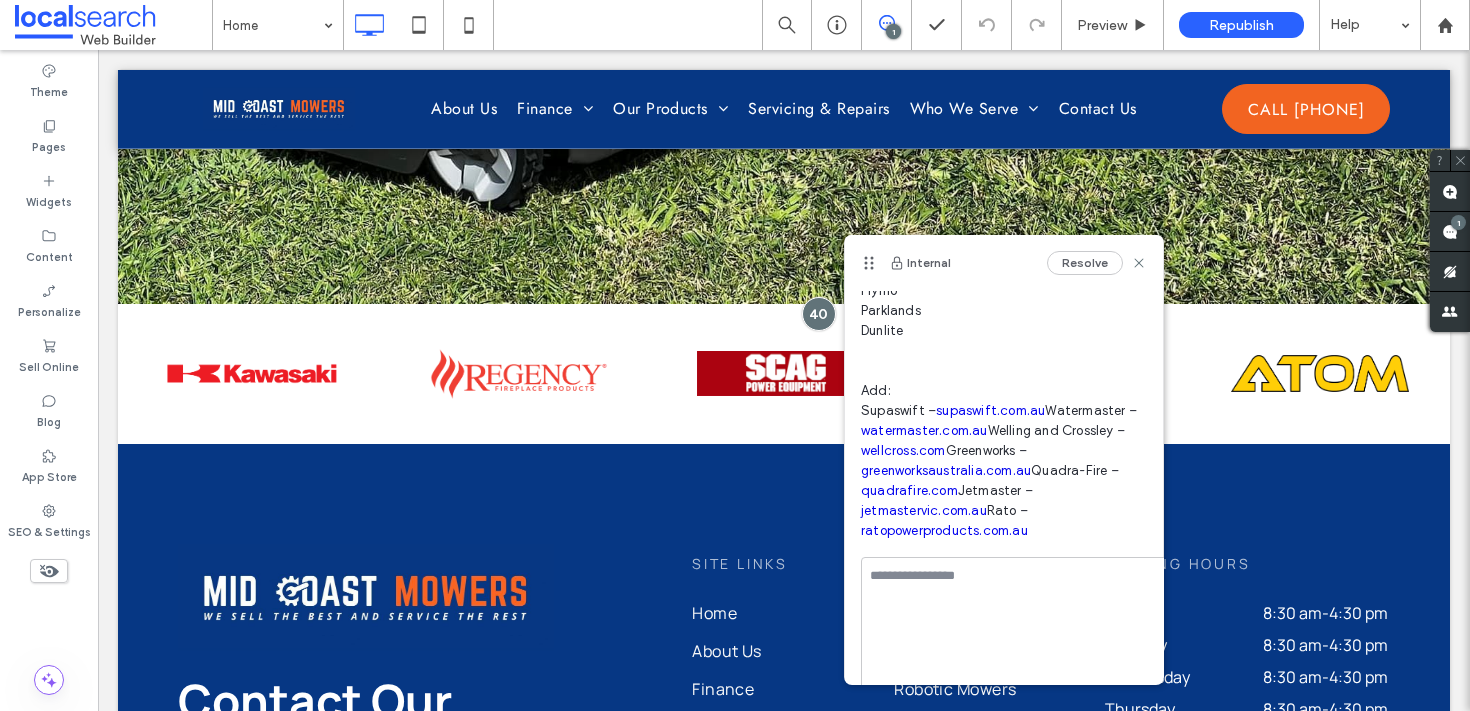scroll, scrollTop: 0, scrollLeft: 0, axis: both 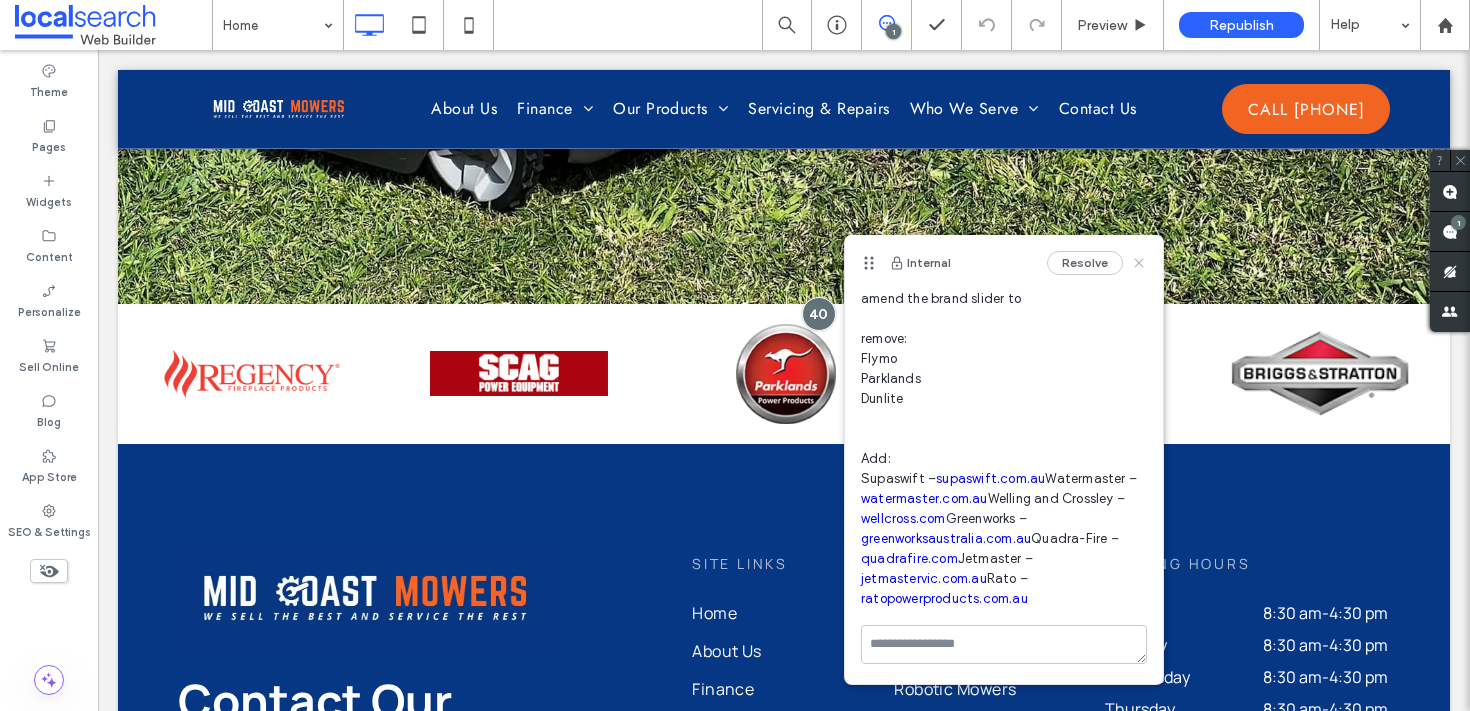click 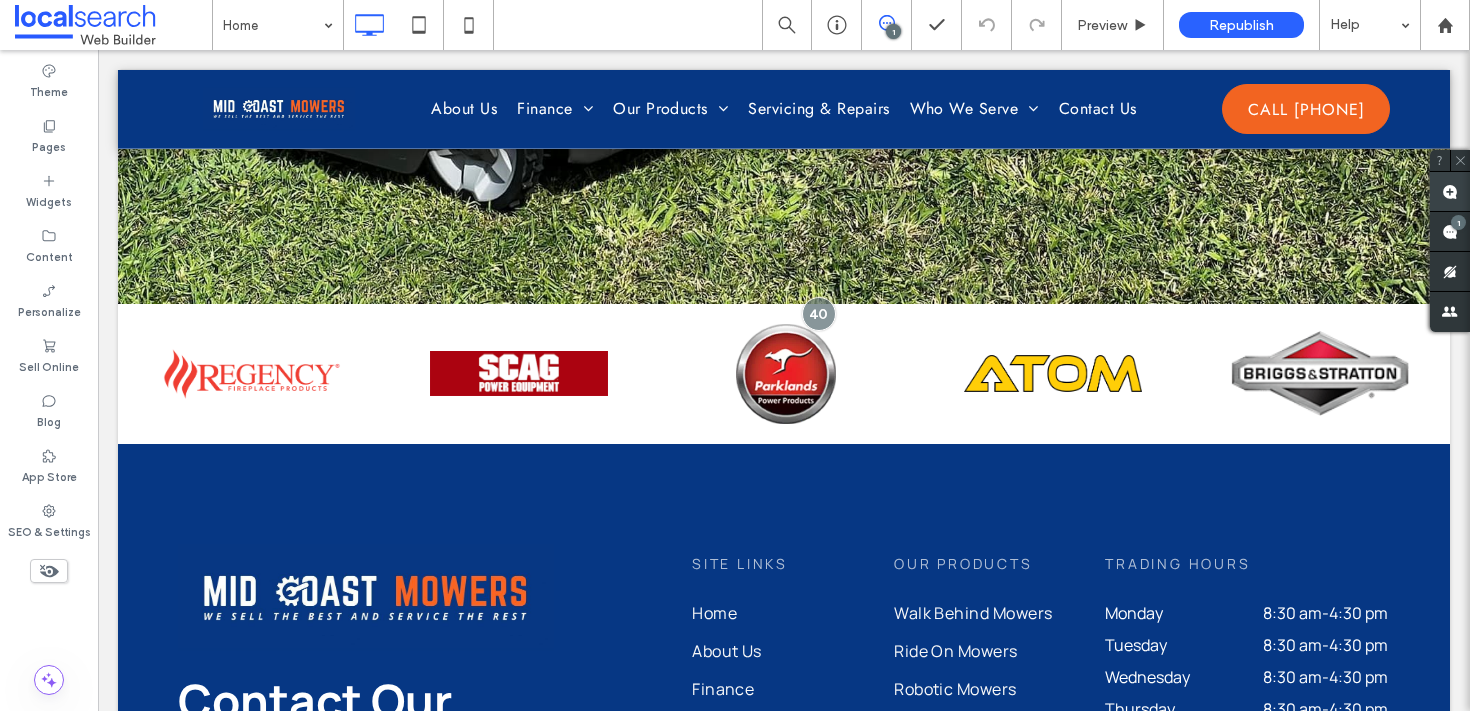 click 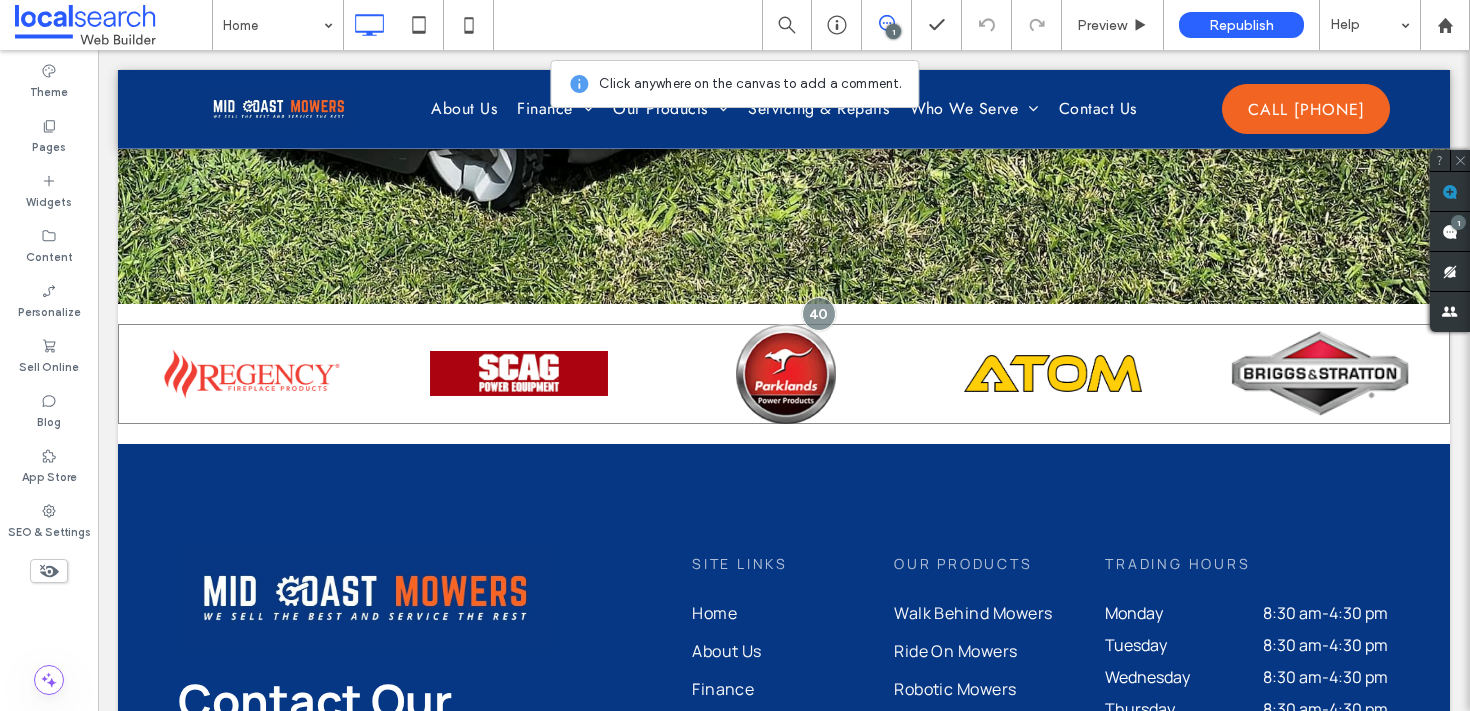 click at bounding box center [1319, 374] 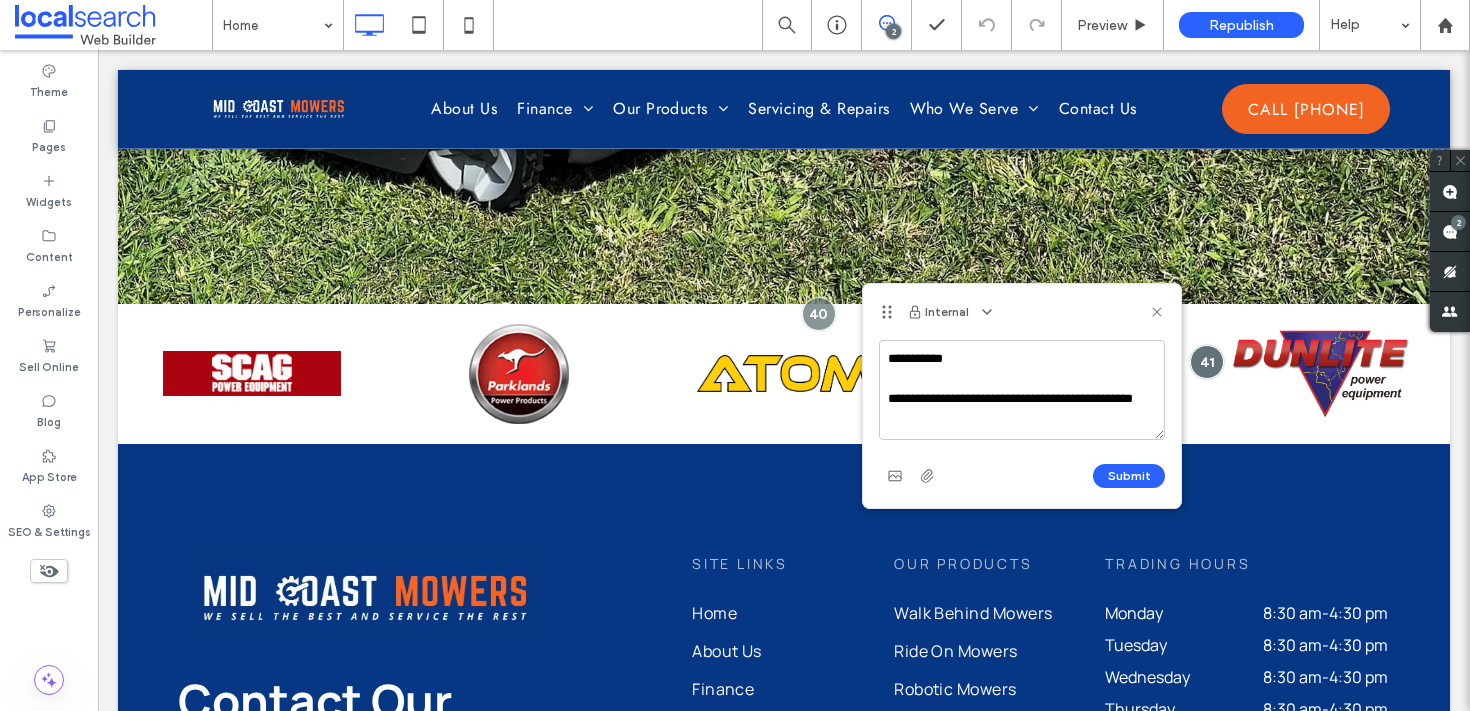 click on "**********" at bounding box center [1022, 390] 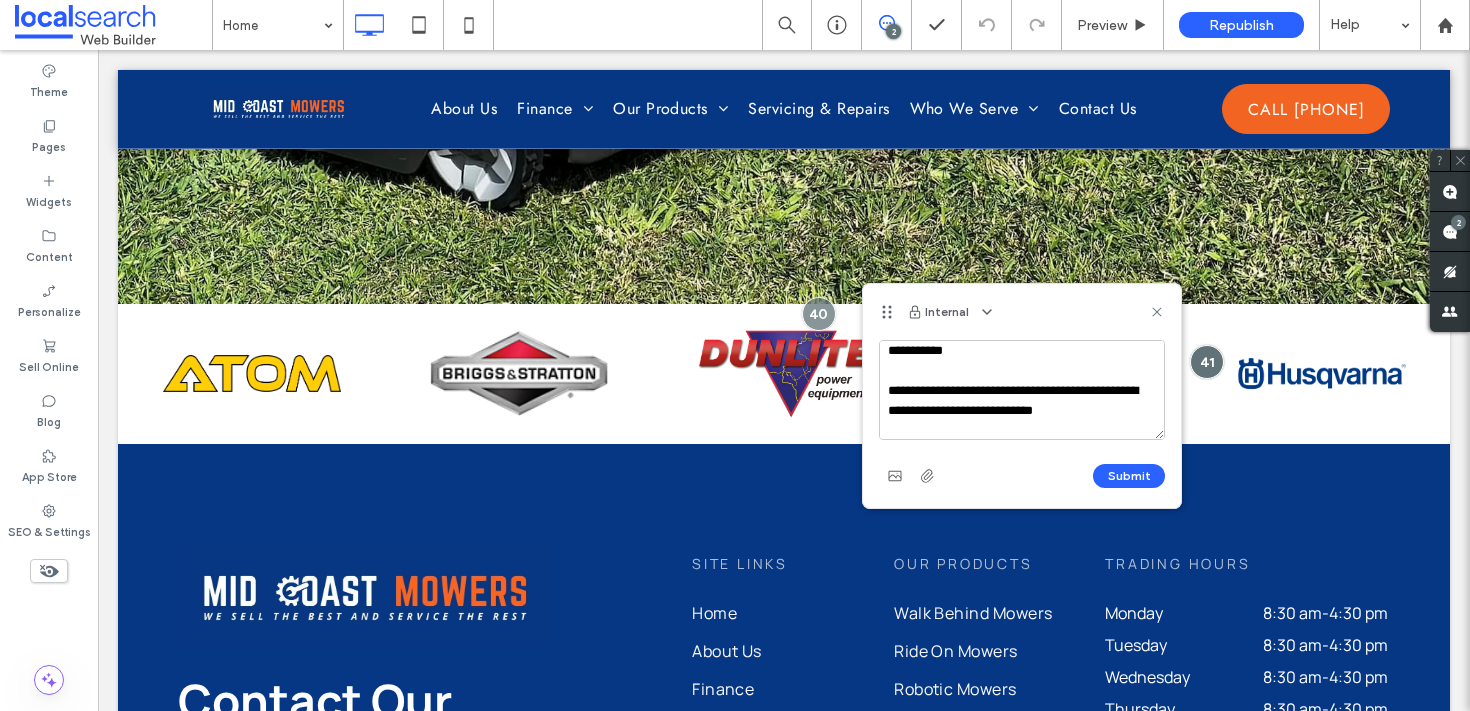 scroll, scrollTop: 28, scrollLeft: 0, axis: vertical 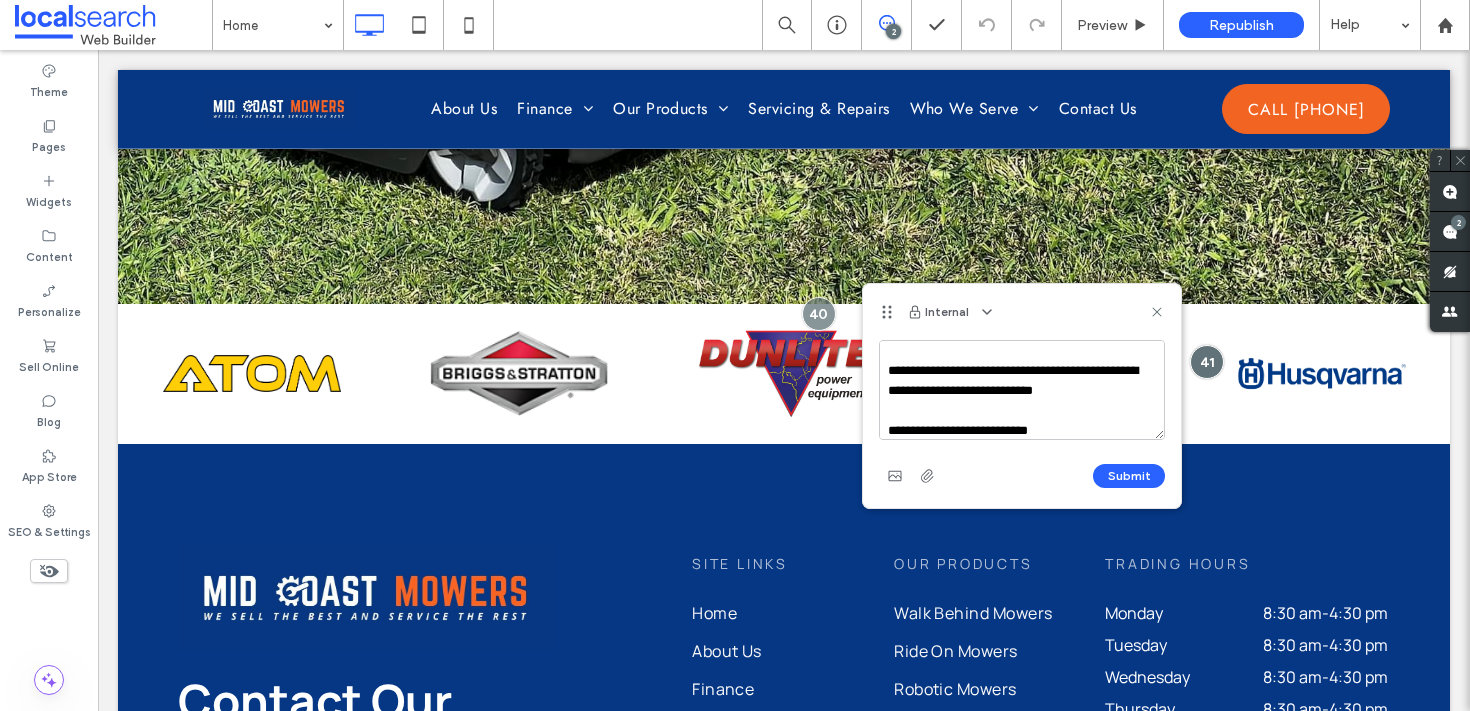 click on "**********" at bounding box center [1022, 390] 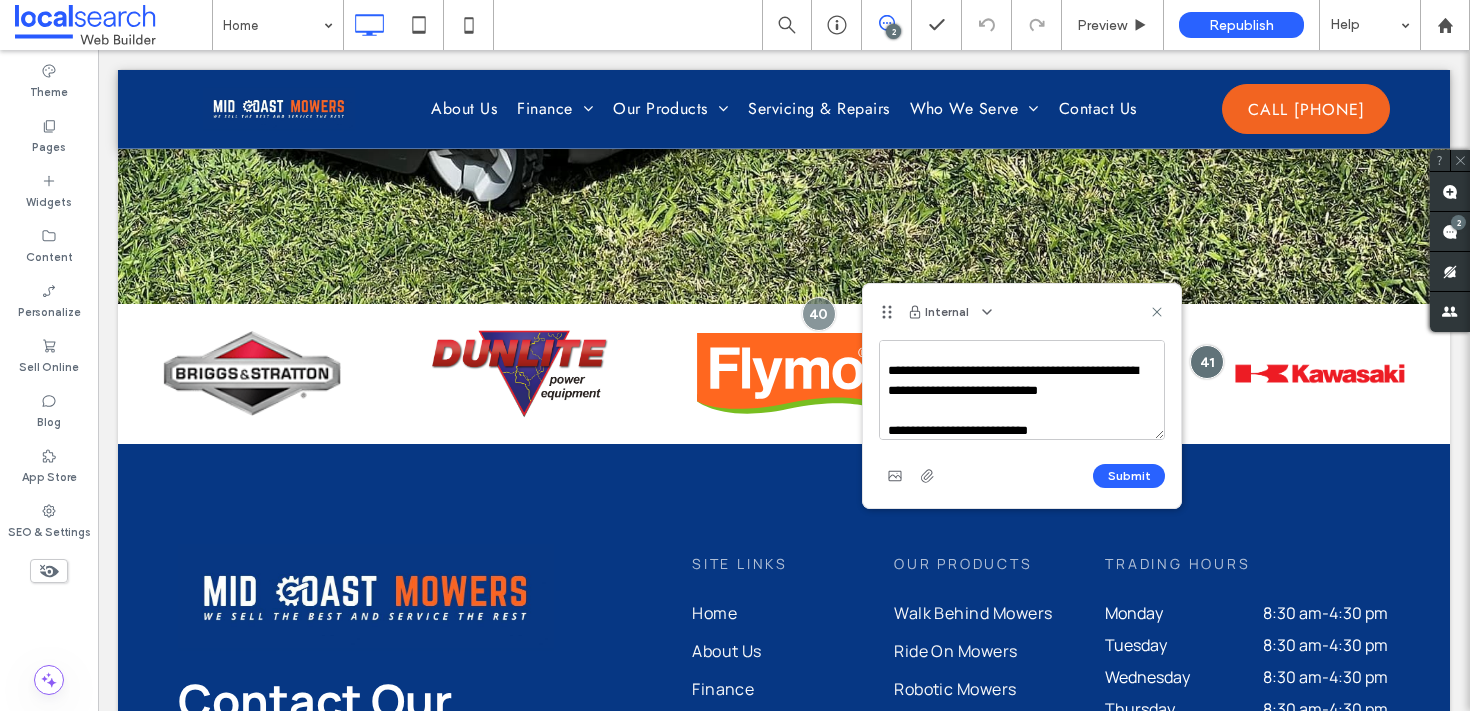click on "**********" at bounding box center [1022, 390] 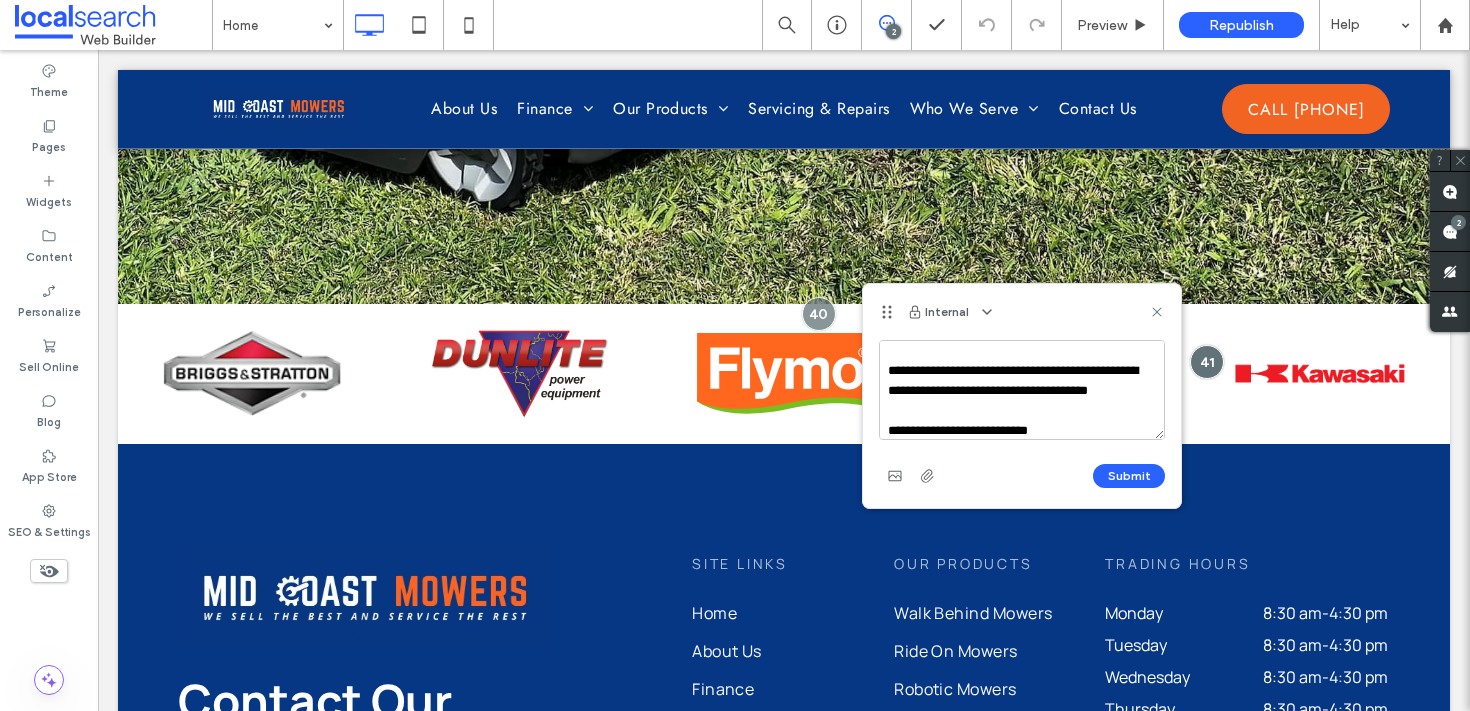 click on "**********" at bounding box center (1022, 390) 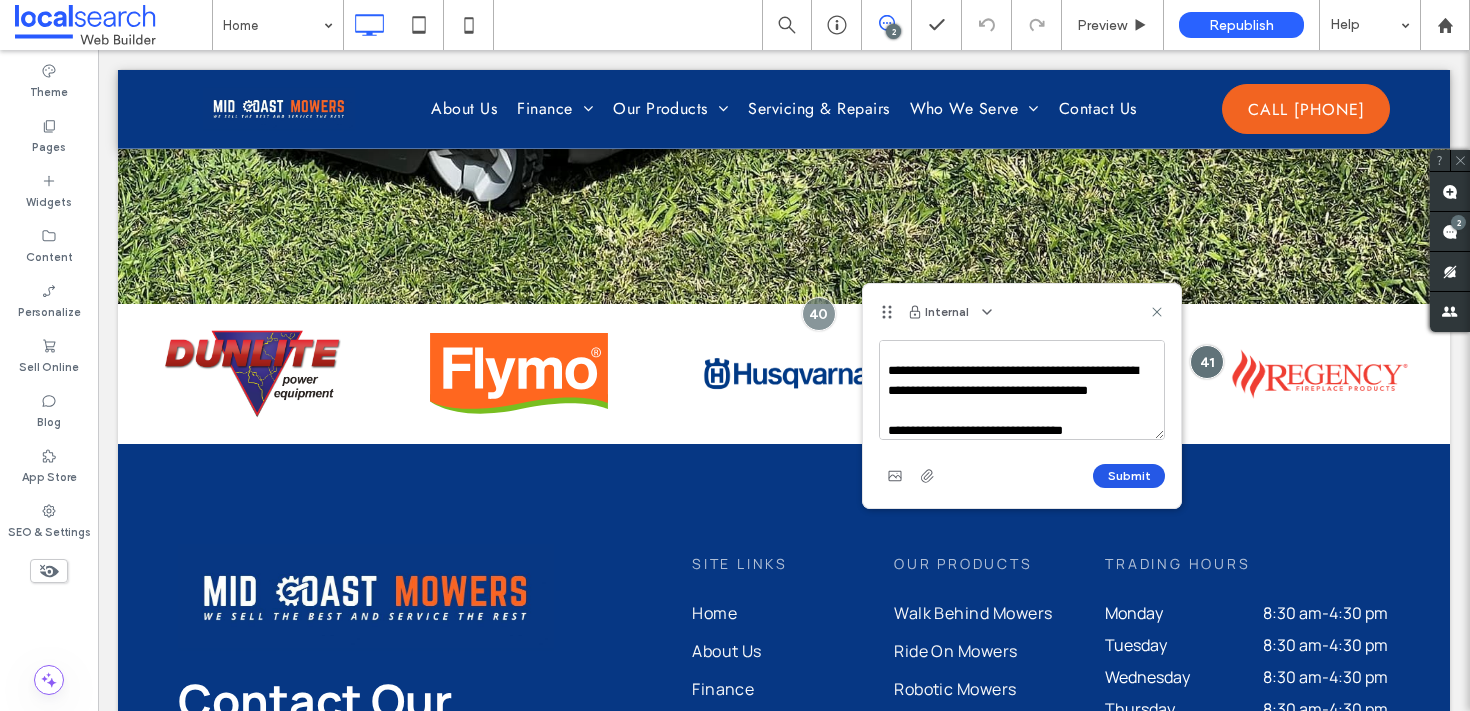 type on "**********" 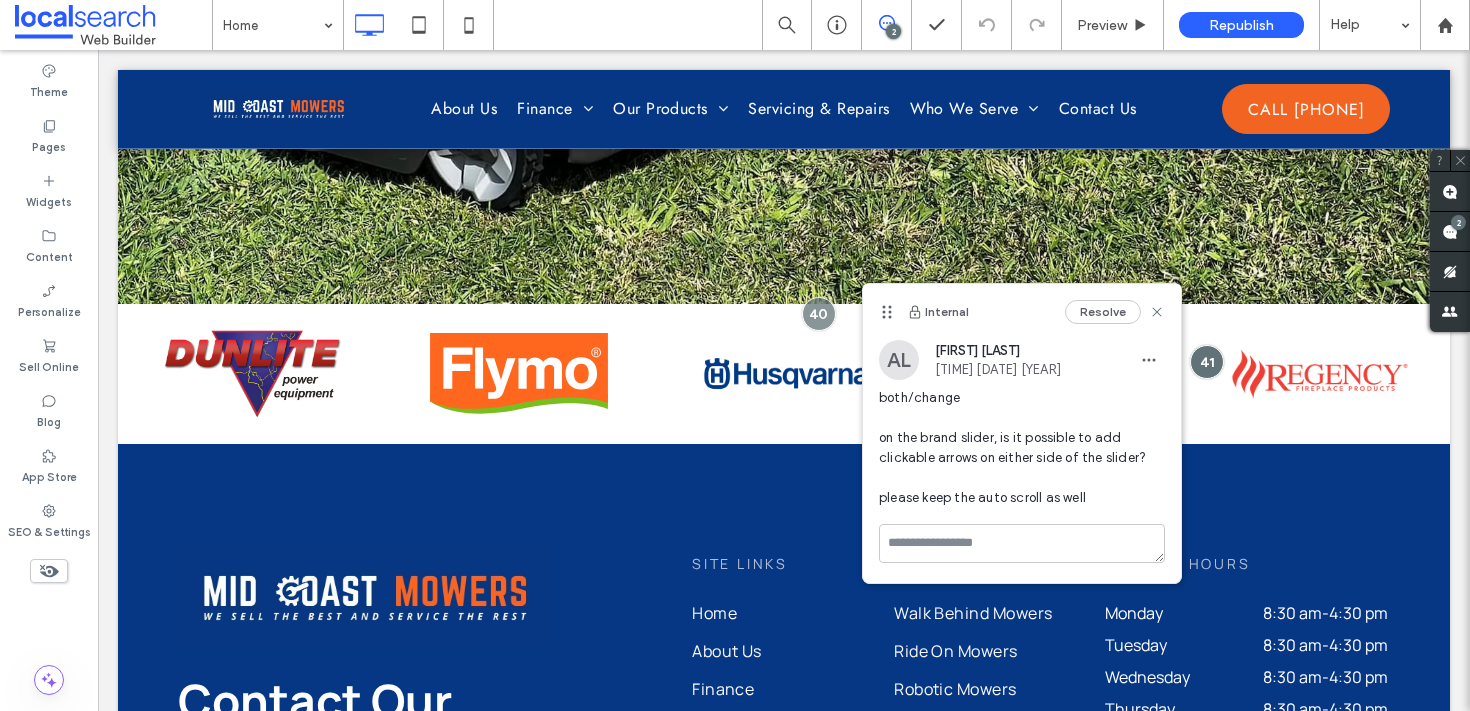 scroll, scrollTop: 0, scrollLeft: 0, axis: both 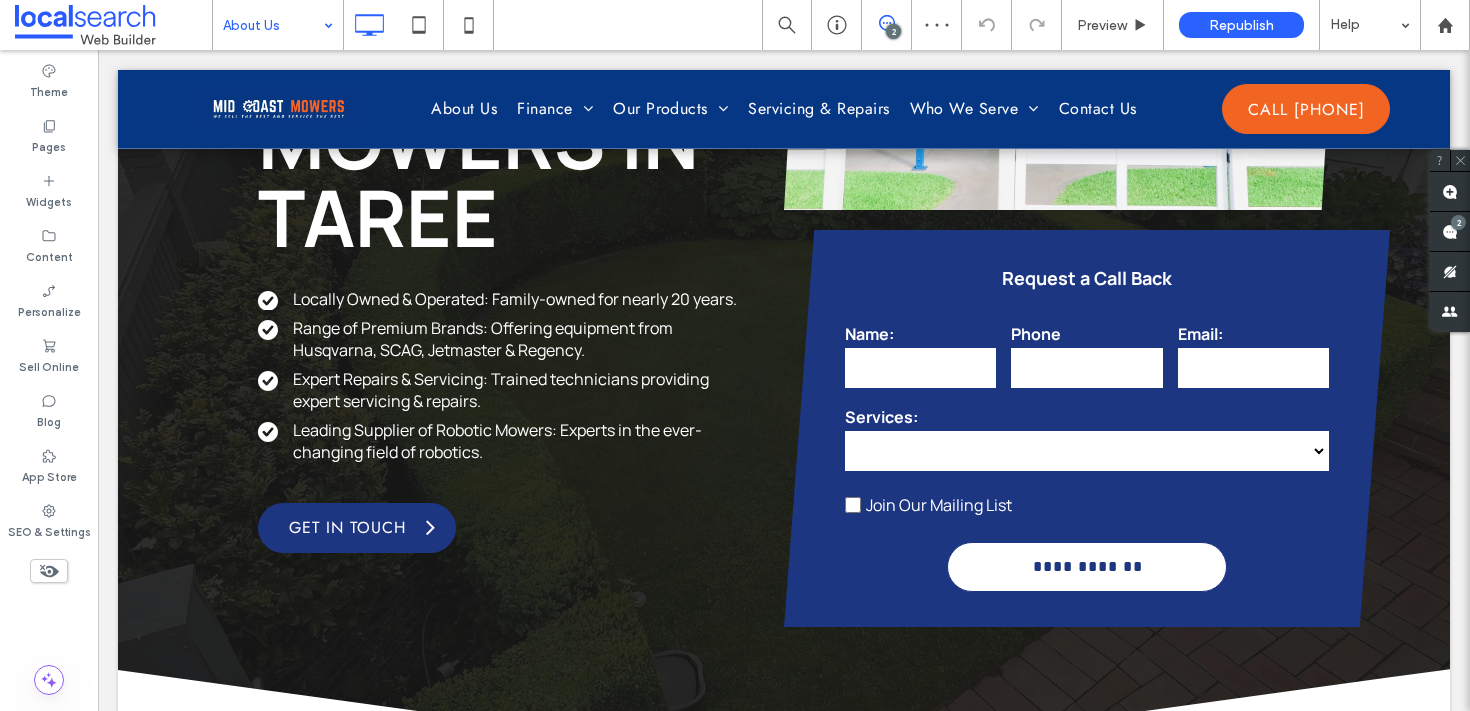 click at bounding box center [273, 25] 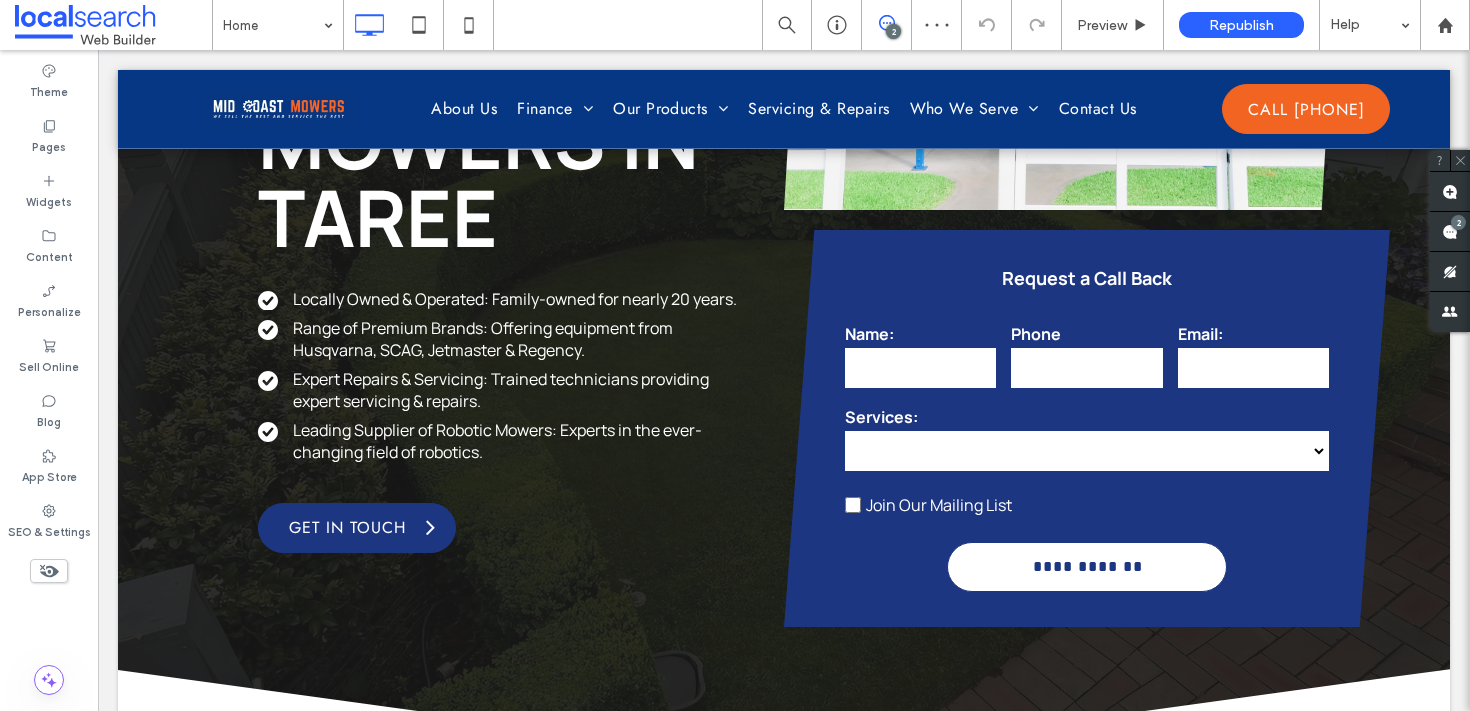 click at bounding box center [735, 355] 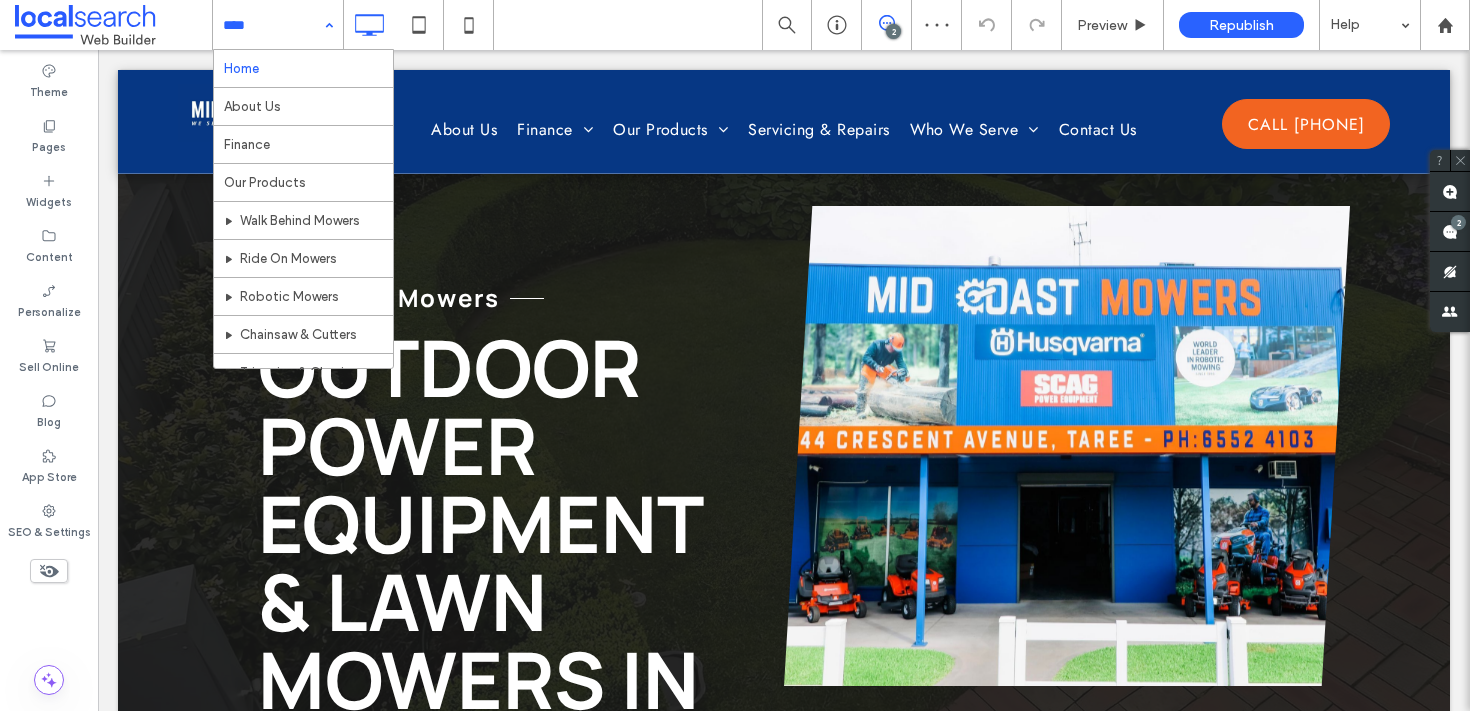 scroll, scrollTop: 0, scrollLeft: 0, axis: both 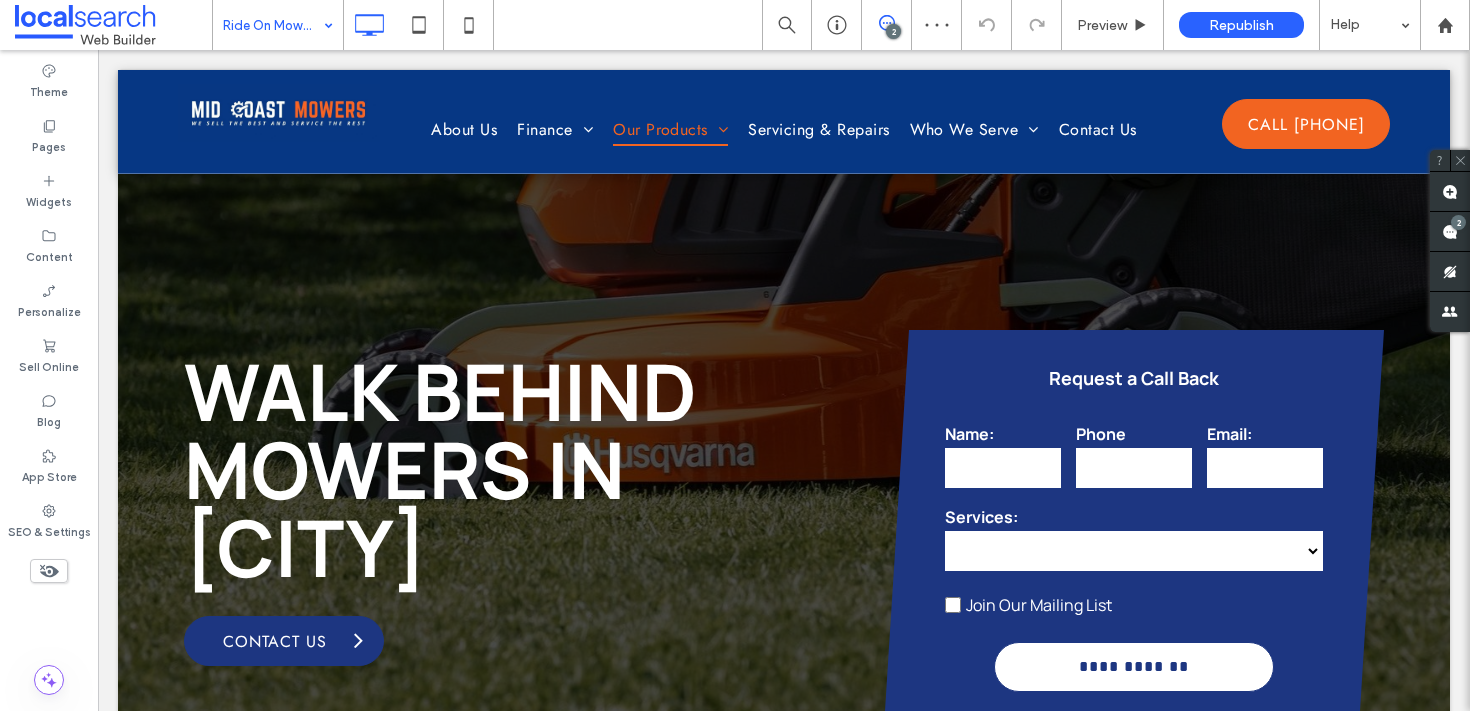 click at bounding box center [273, 25] 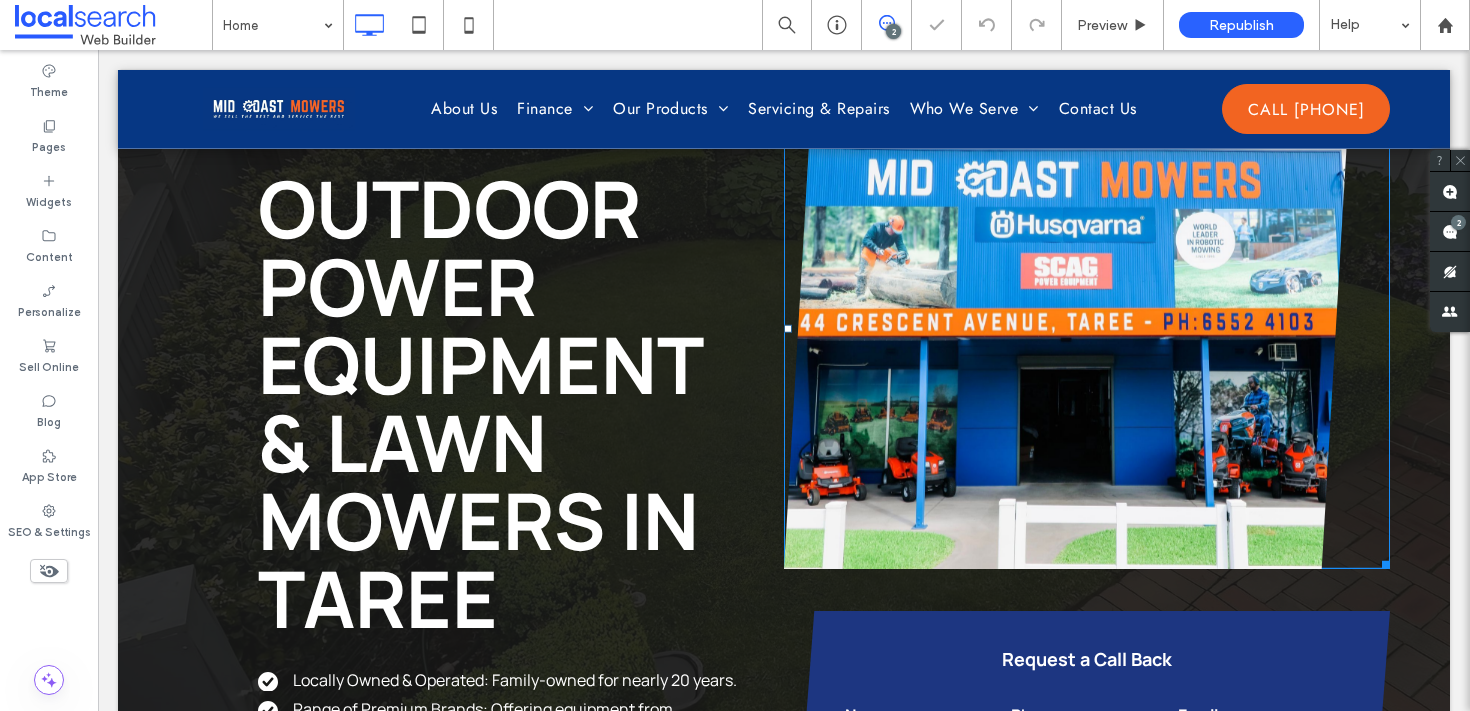scroll, scrollTop: 379, scrollLeft: 0, axis: vertical 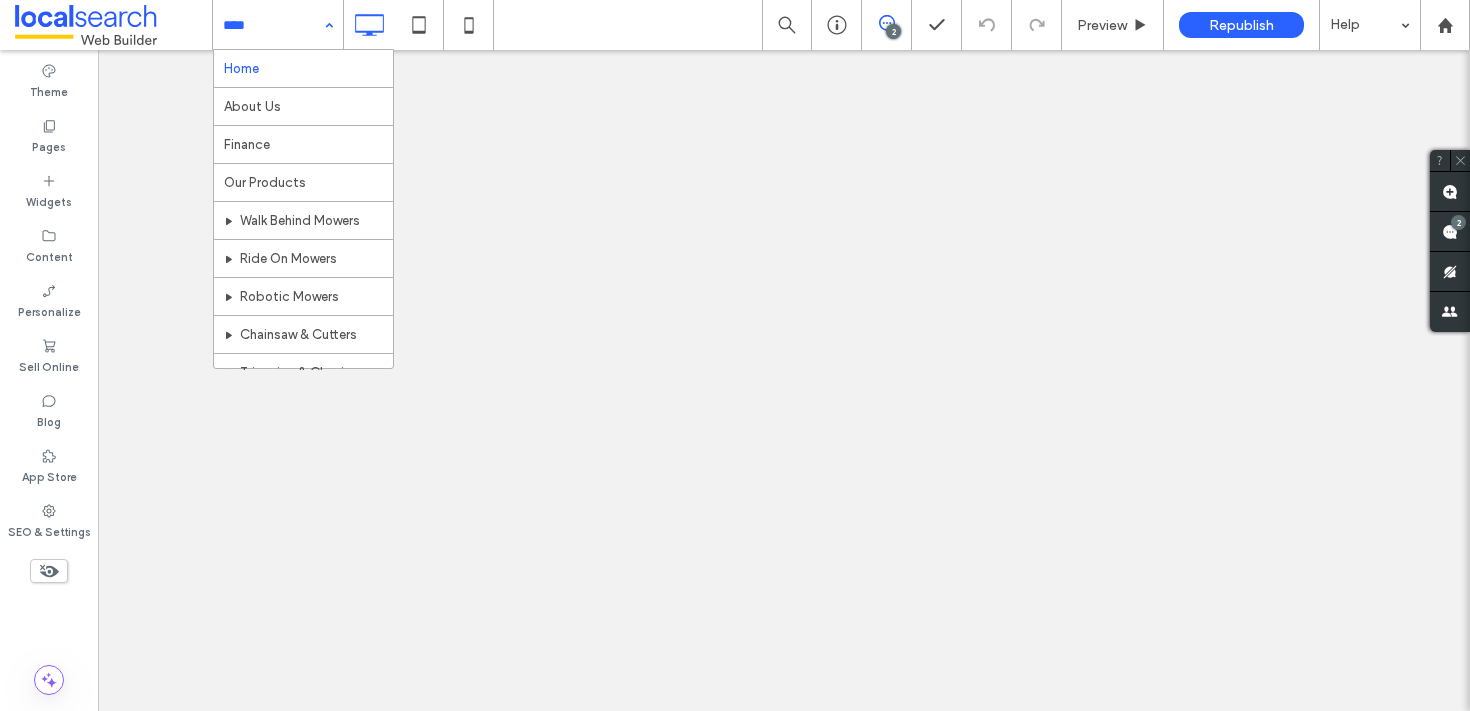 click at bounding box center [273, 25] 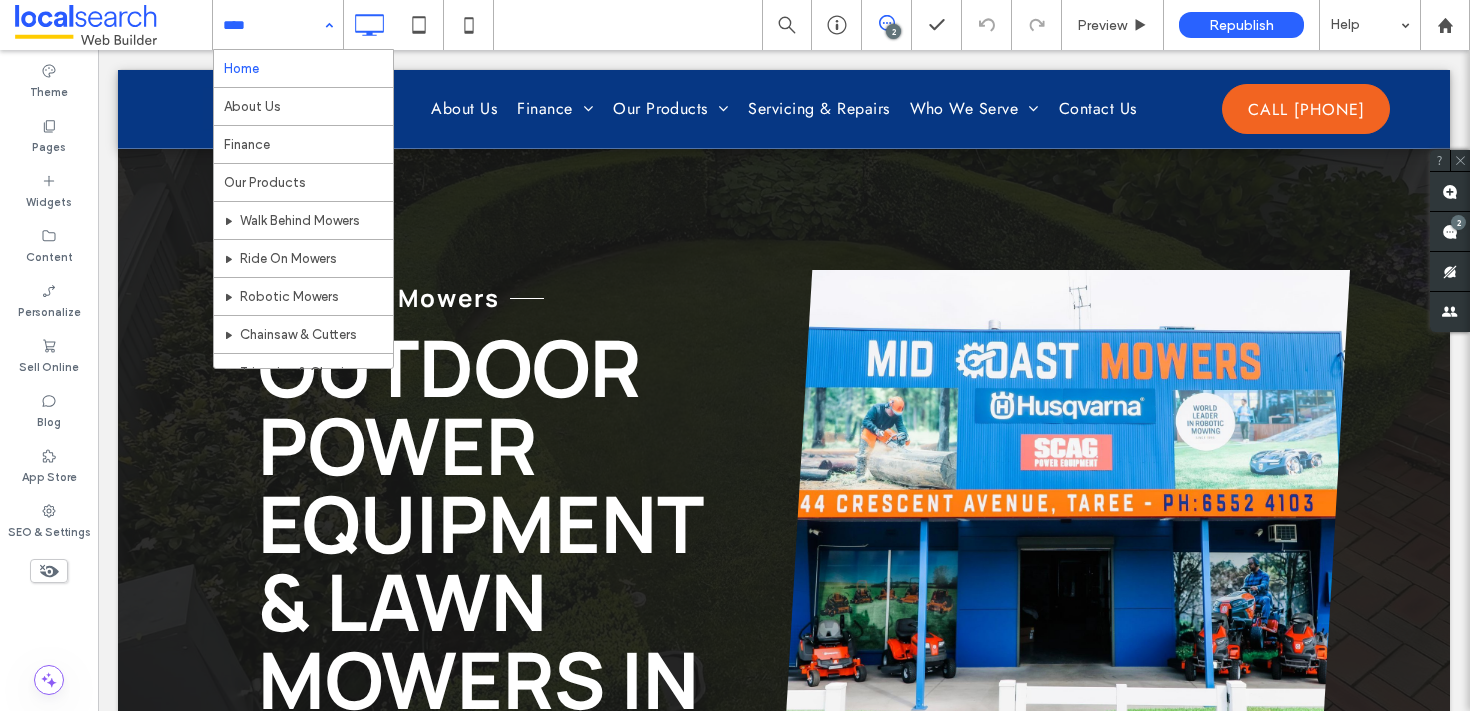 scroll, scrollTop: 669, scrollLeft: 0, axis: vertical 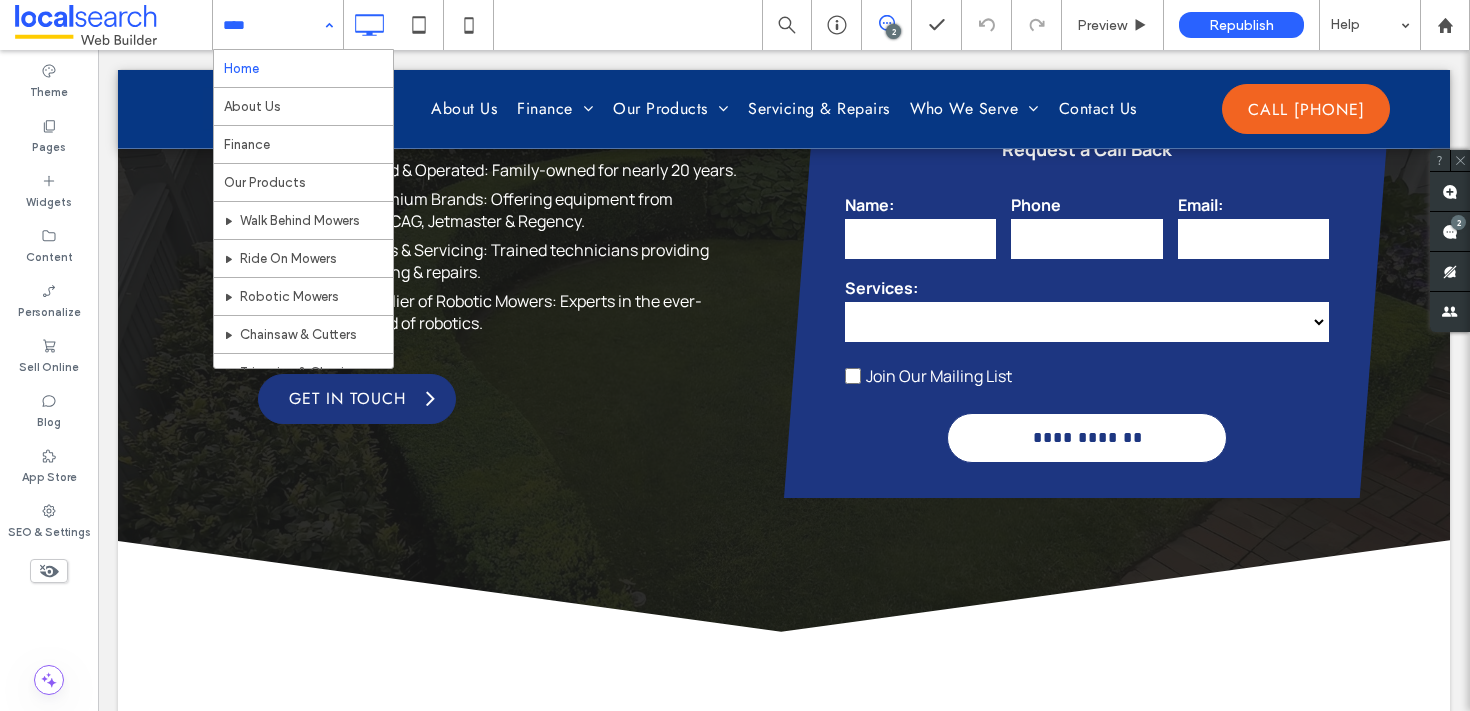 click on "Home About Us Finance Our Products Walk Behind Mowers Ride On Mowers Robotic Mowers Chainsaw & Cutters Trimming & Clearing Soils, Turf & Ground Care Battery Products Cleaning Accessories Pumps & Generators Heating Servicing & Repairs Homeowner Landowner Professional Contact Us" at bounding box center (278, 25) 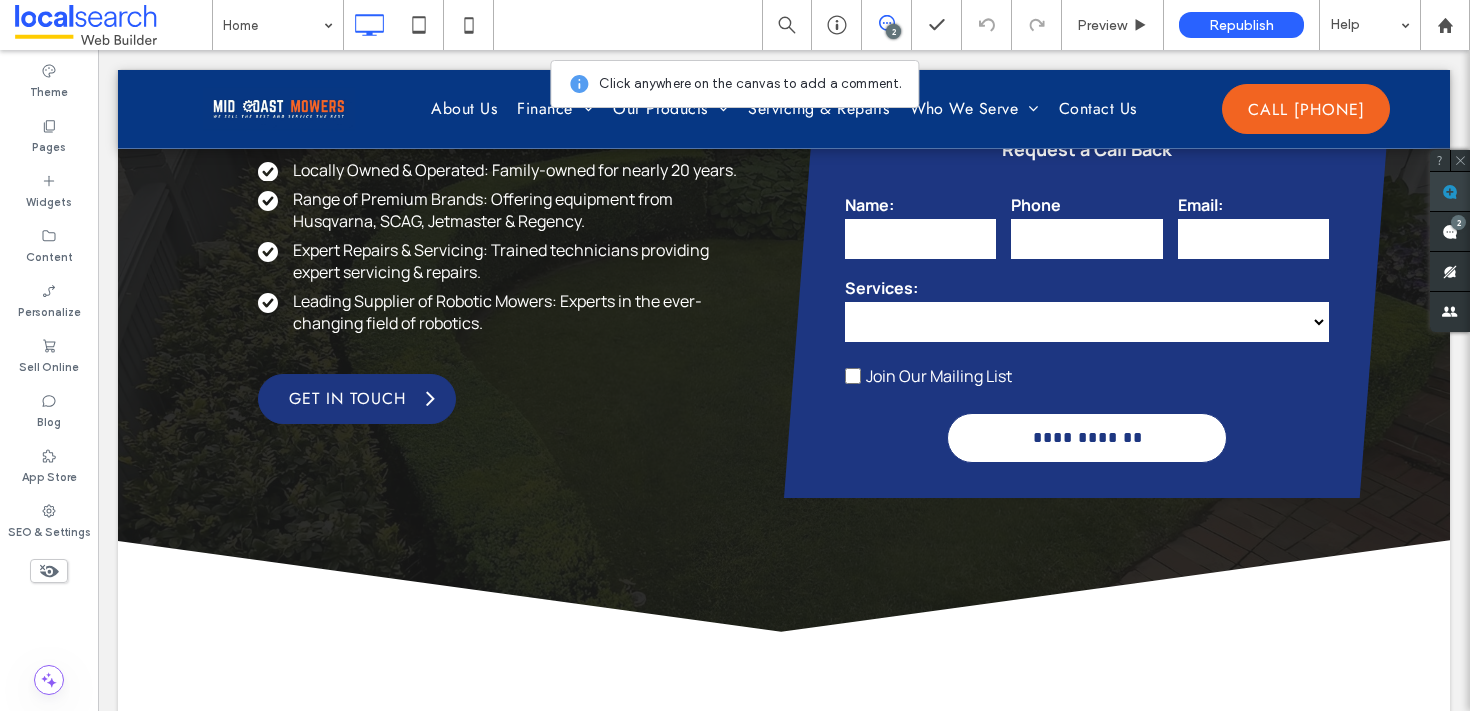 click 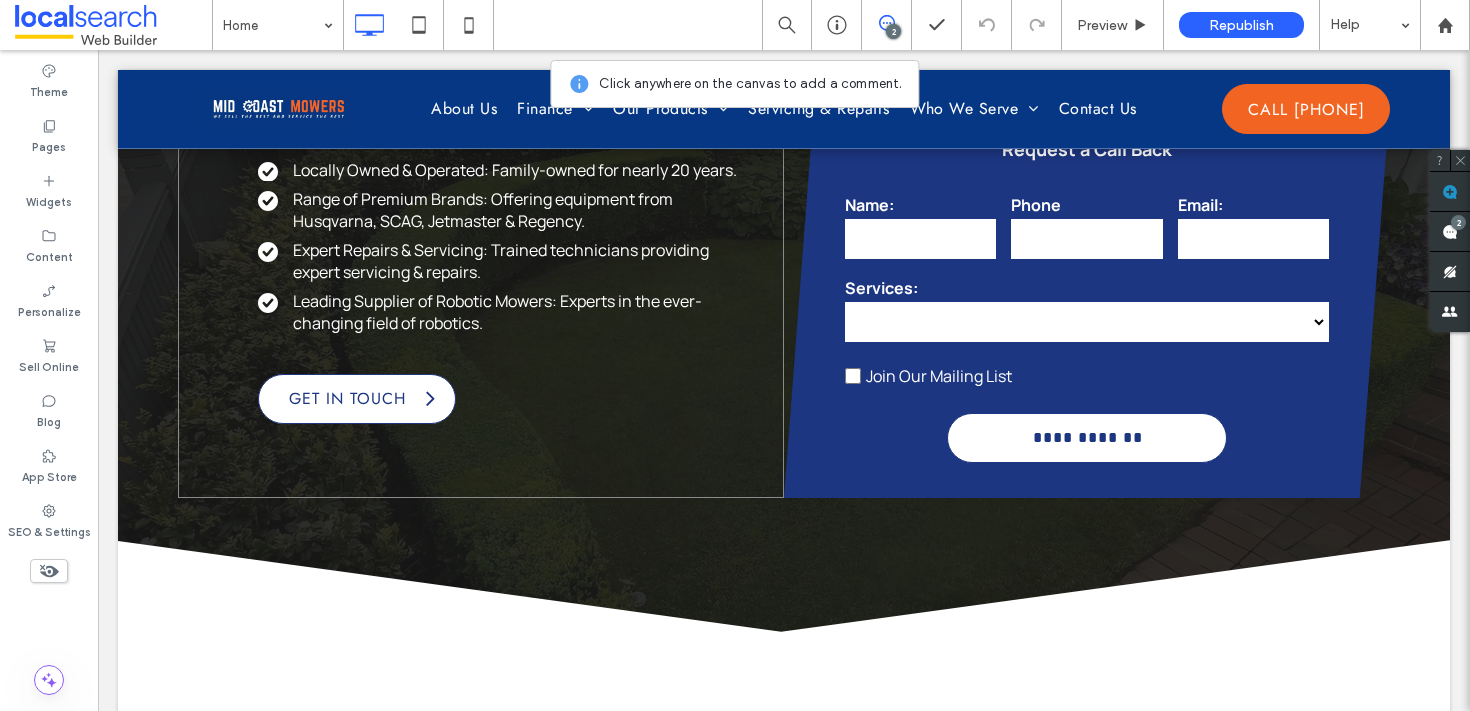 click at bounding box center (430, 398) 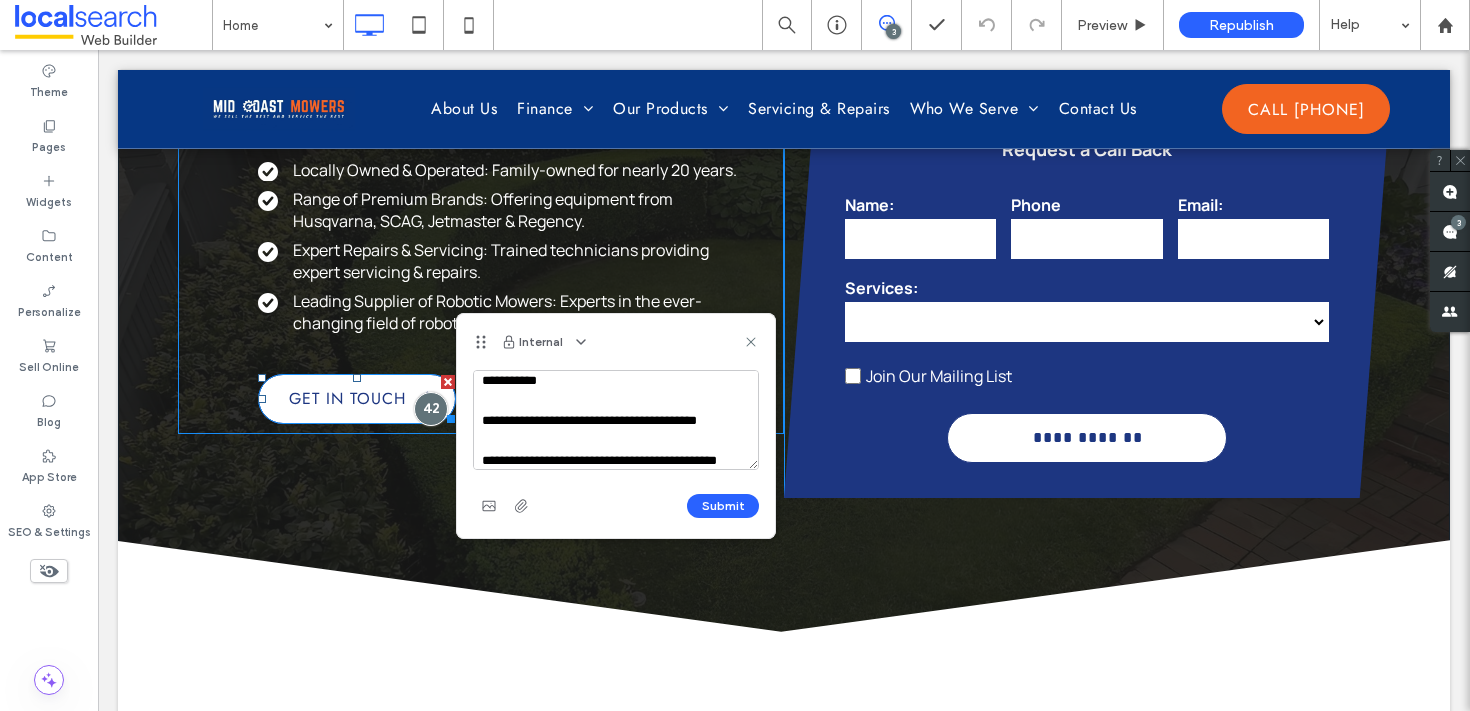 scroll, scrollTop: 28, scrollLeft: 0, axis: vertical 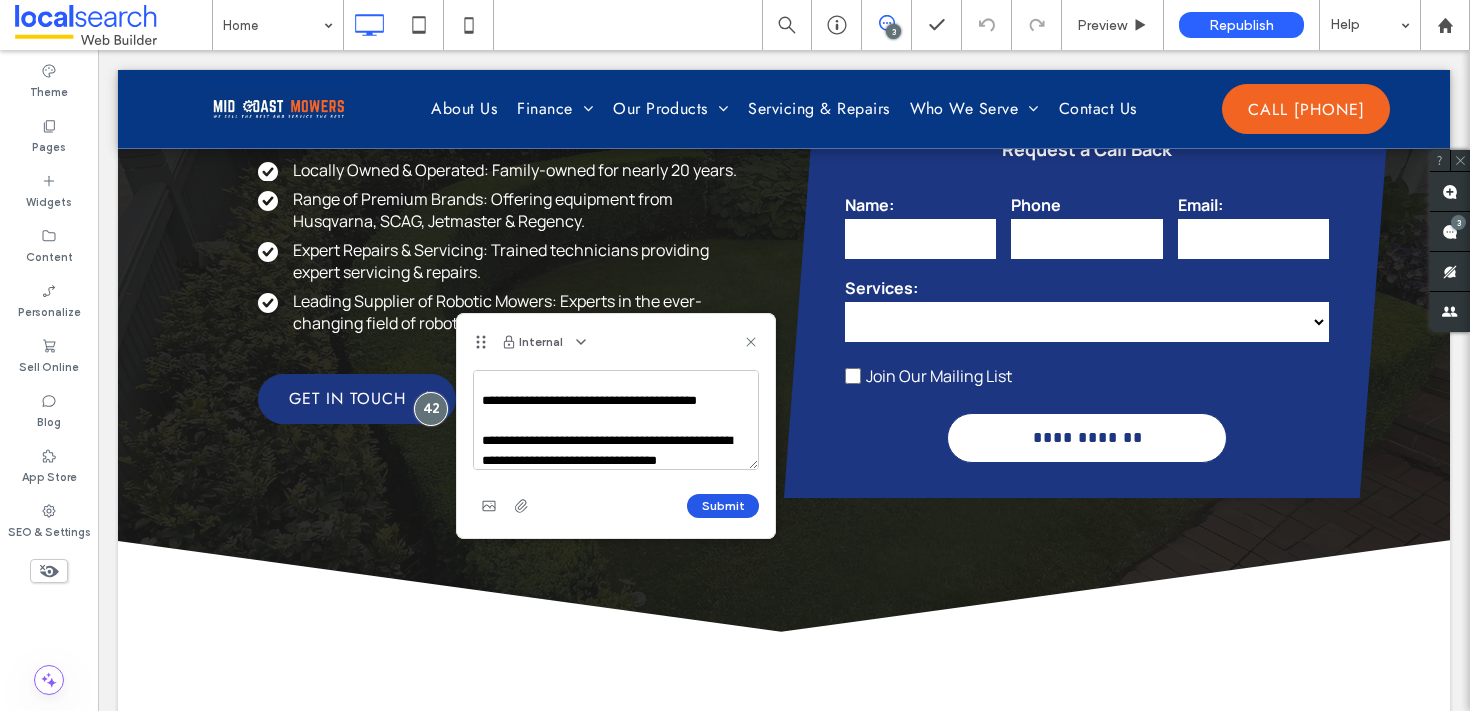 type on "**********" 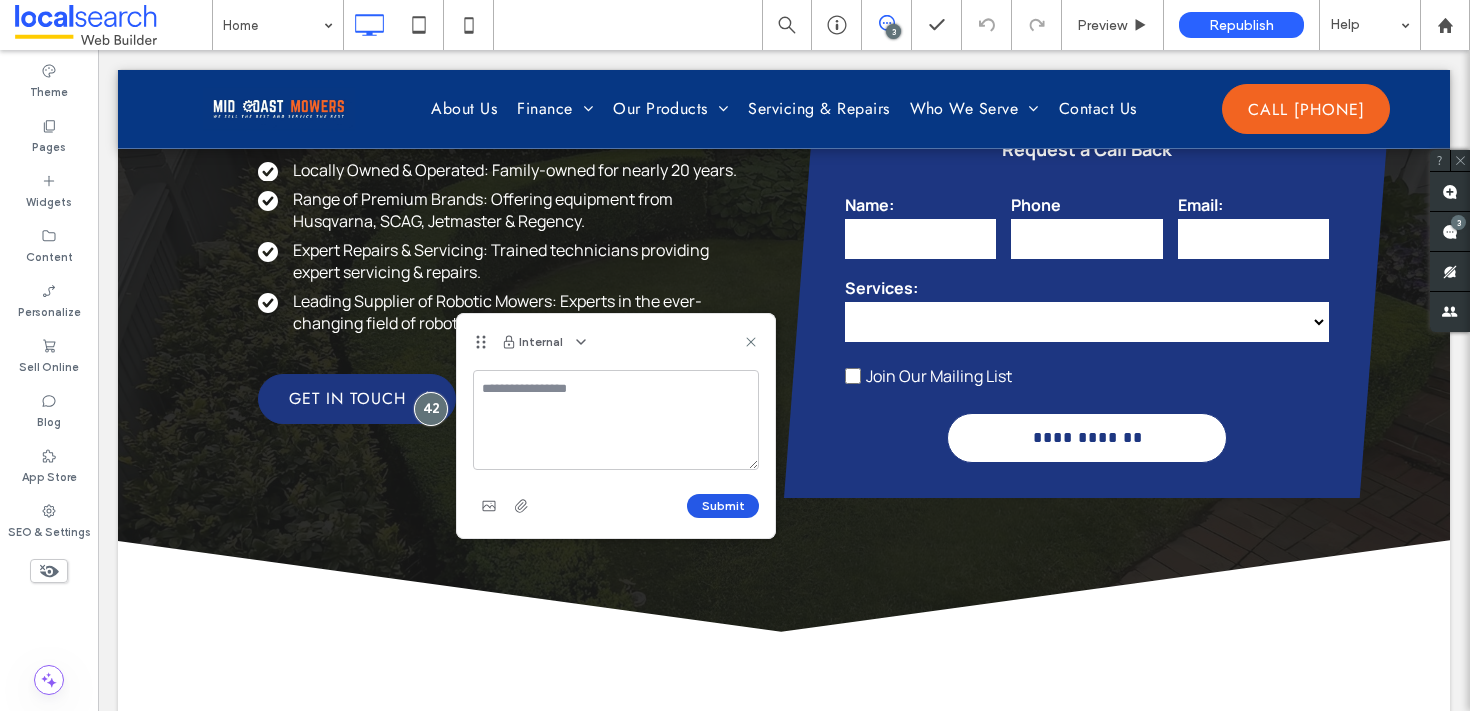 scroll, scrollTop: 0, scrollLeft: 0, axis: both 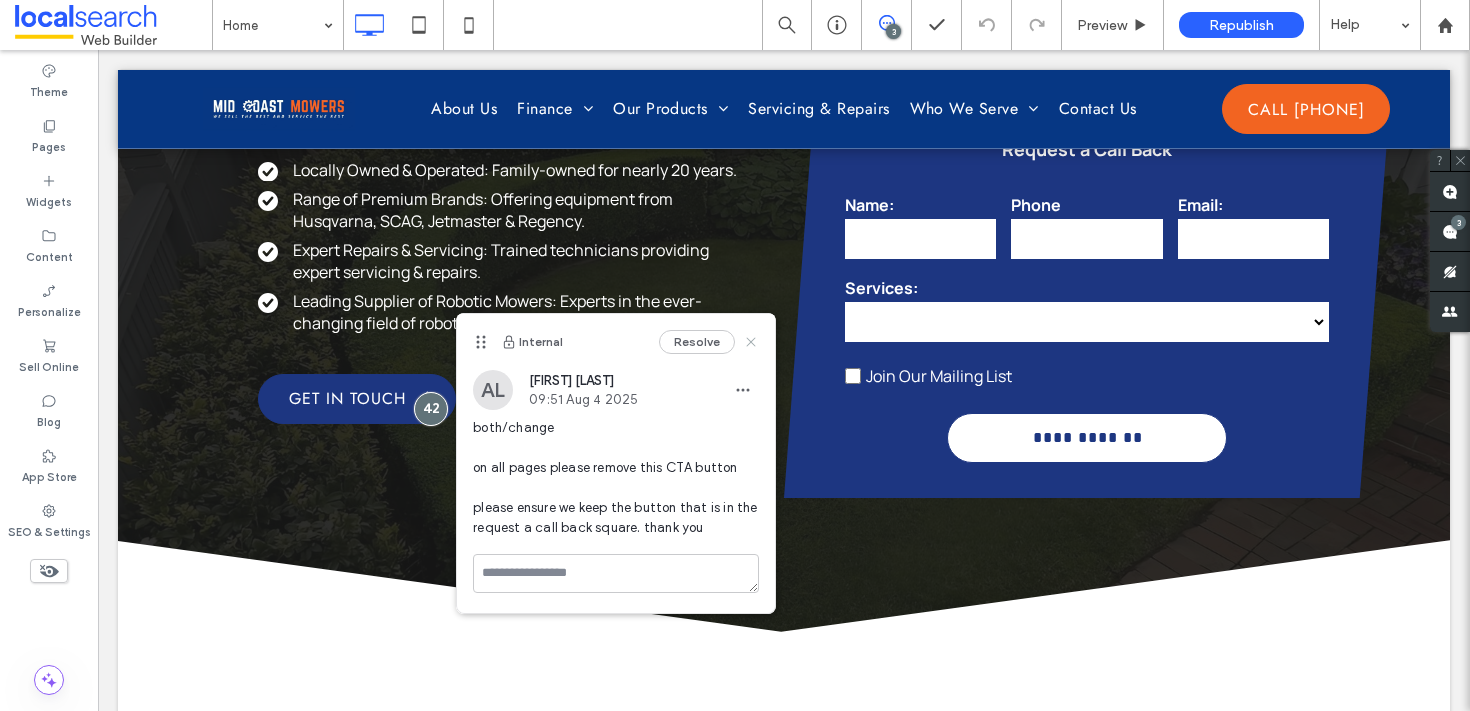 click 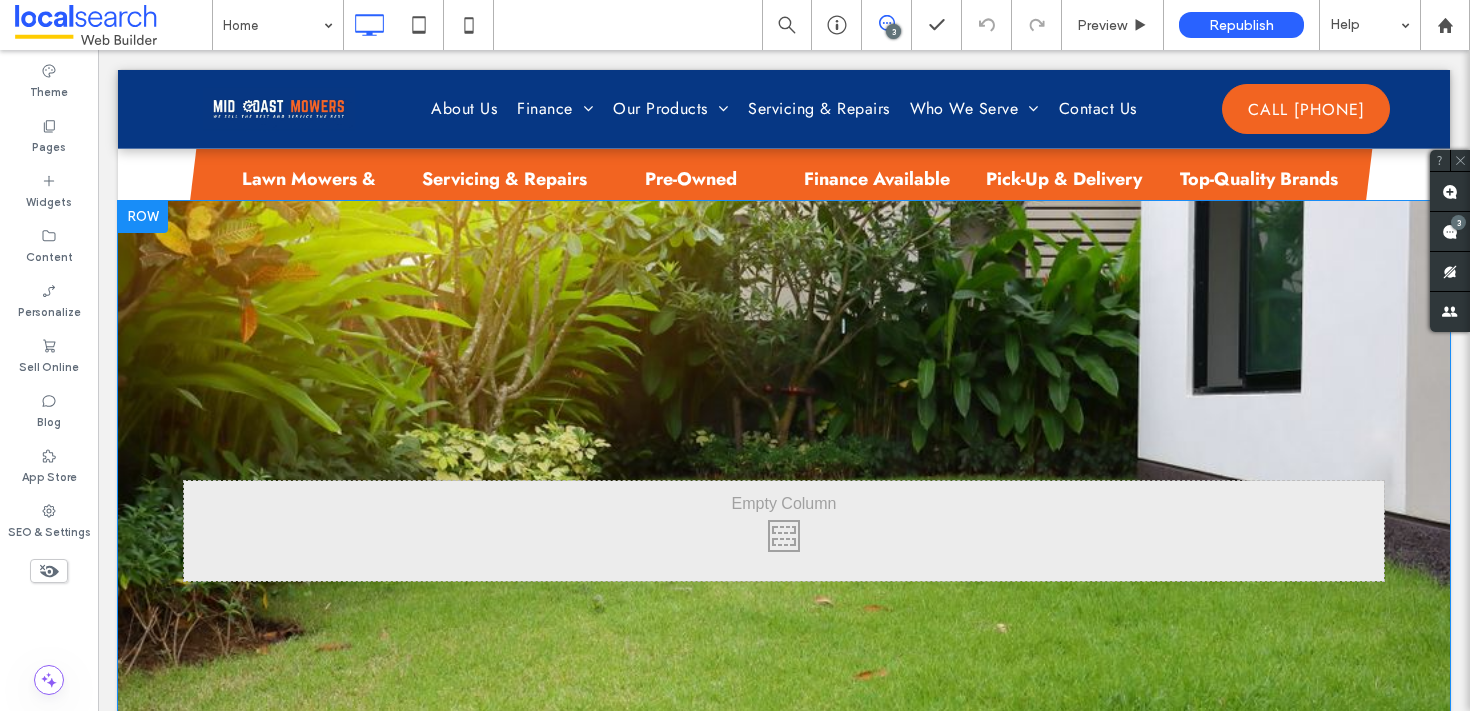 scroll, scrollTop: 2084, scrollLeft: 0, axis: vertical 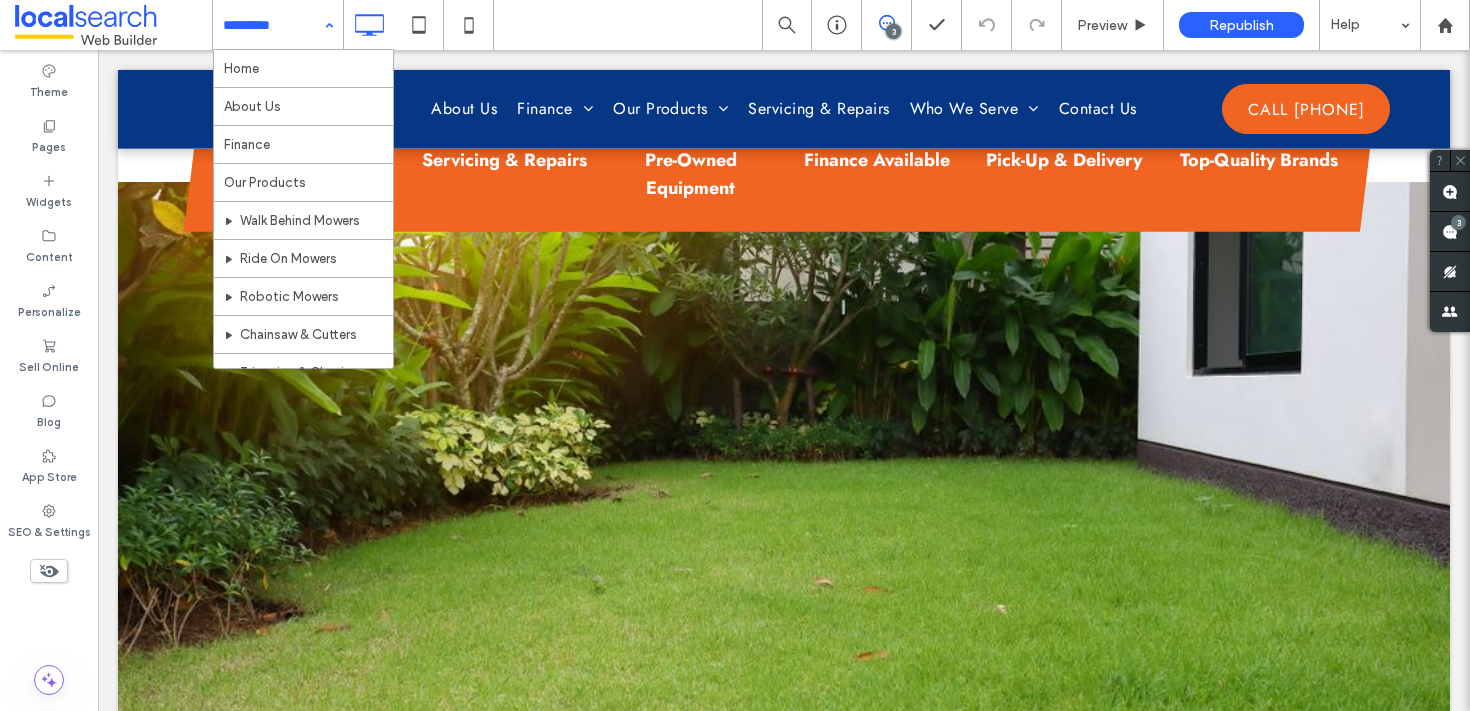 click on "Home About Us Finance Our Products Walk Behind Mowers Ride On Mowers Robotic Mowers Chainsaw & Cutters Trimming & Clearing Soils, Turf & Ground Care Battery Products Cleaning Accessories Pumps & Generators Heating Servicing & Repairs Homeowner Landowner Professional Contact Us" at bounding box center [278, 25] 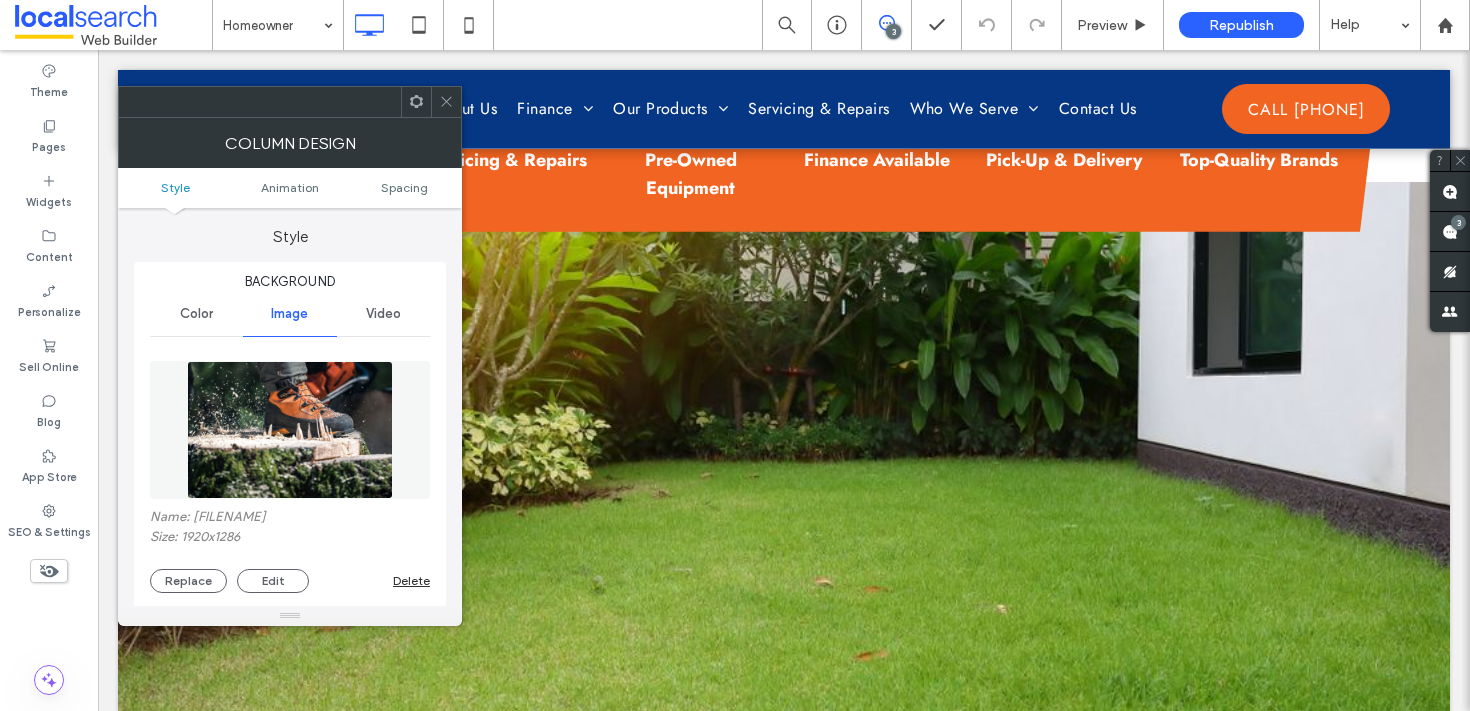 click 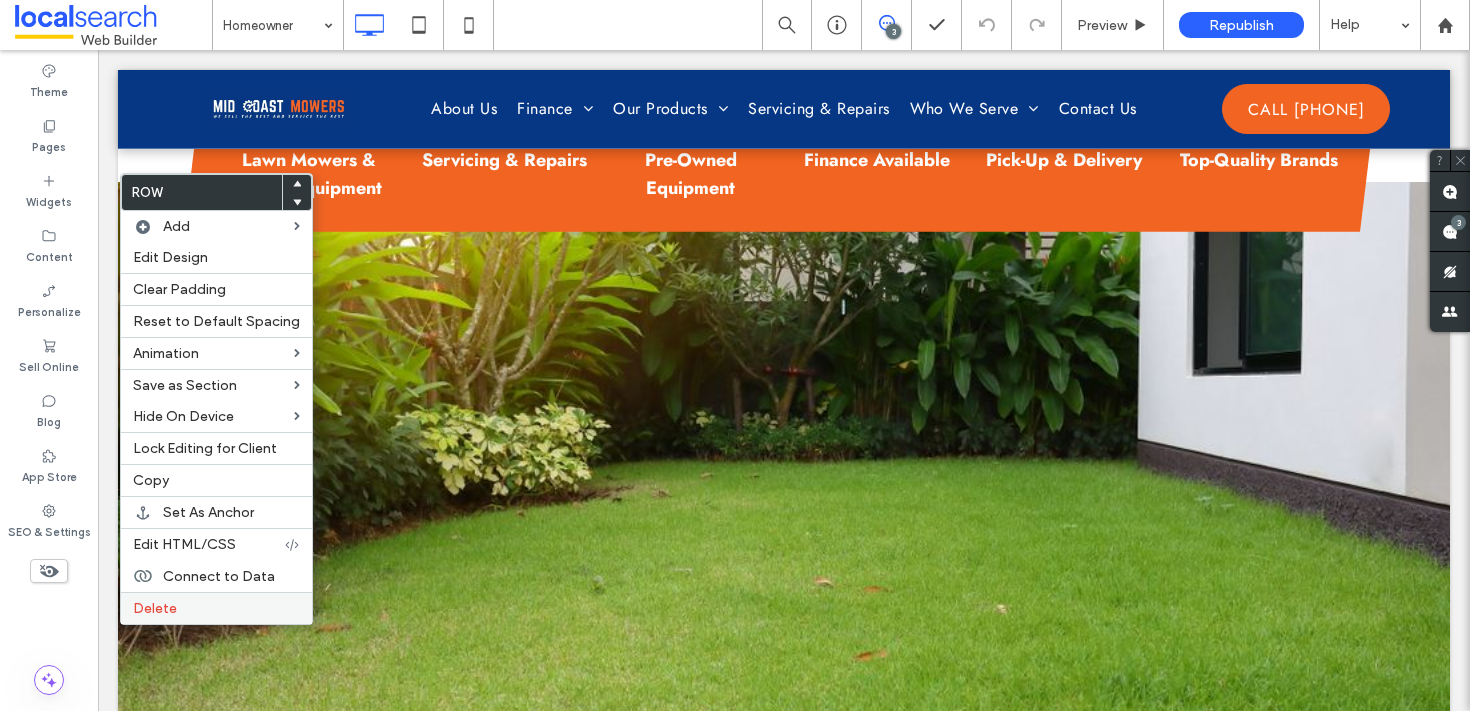 click on "Delete" at bounding box center (216, 608) 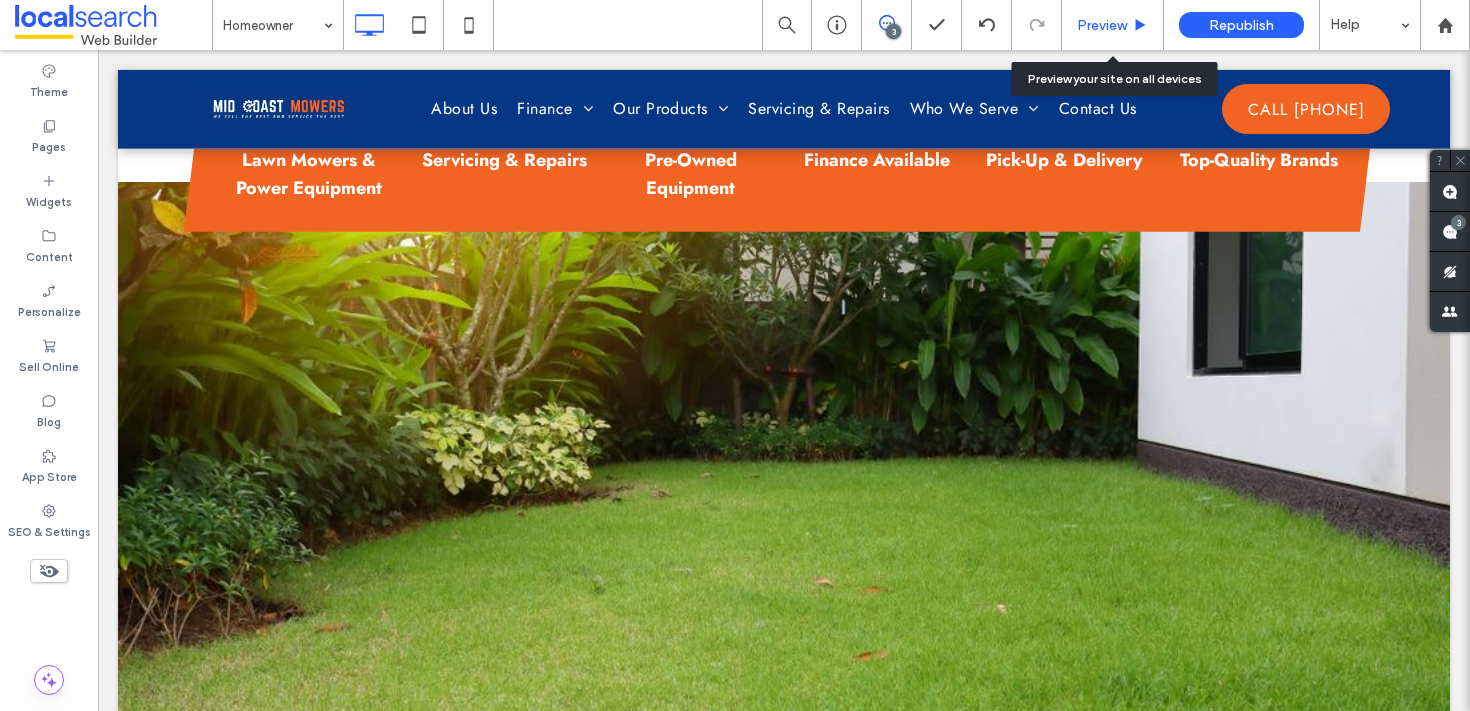 click on "Preview" at bounding box center (1113, 25) 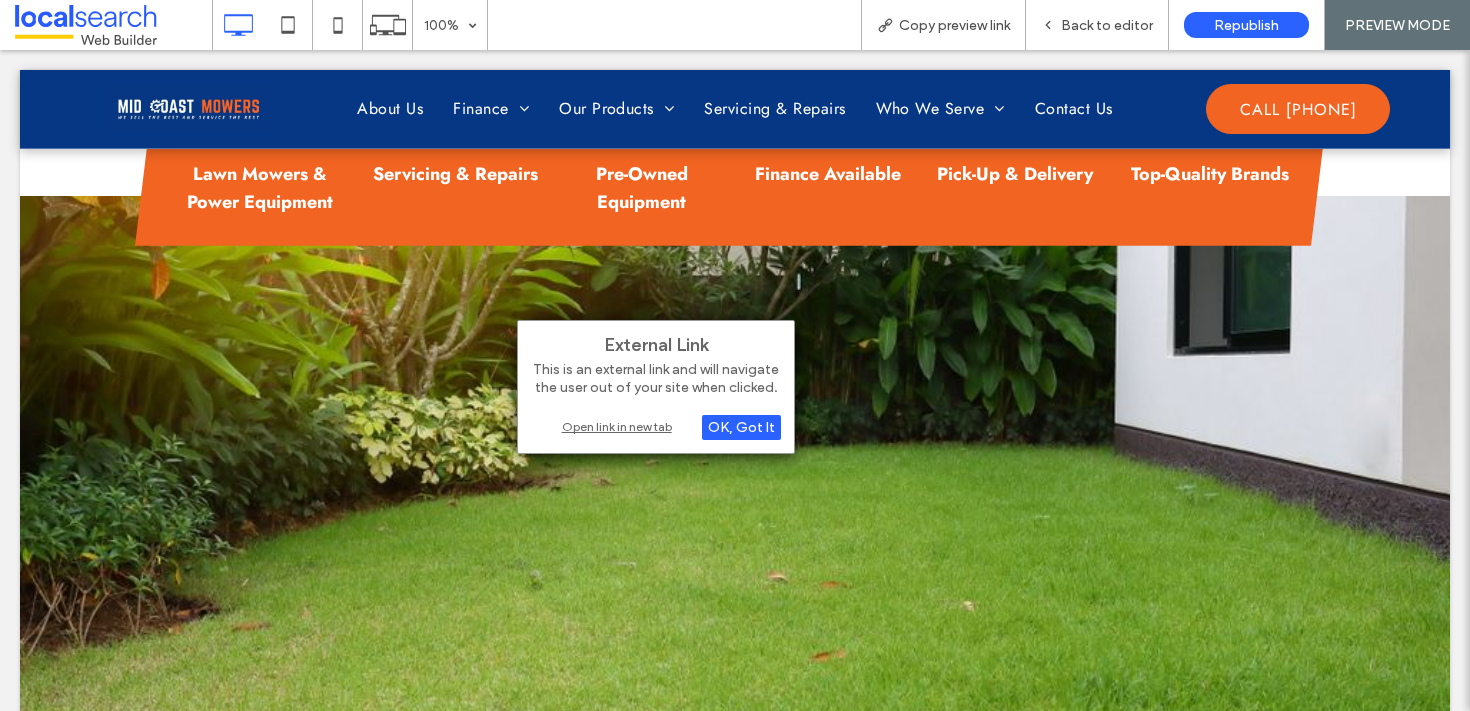 click on "Open link in new tab" at bounding box center (656, 426) 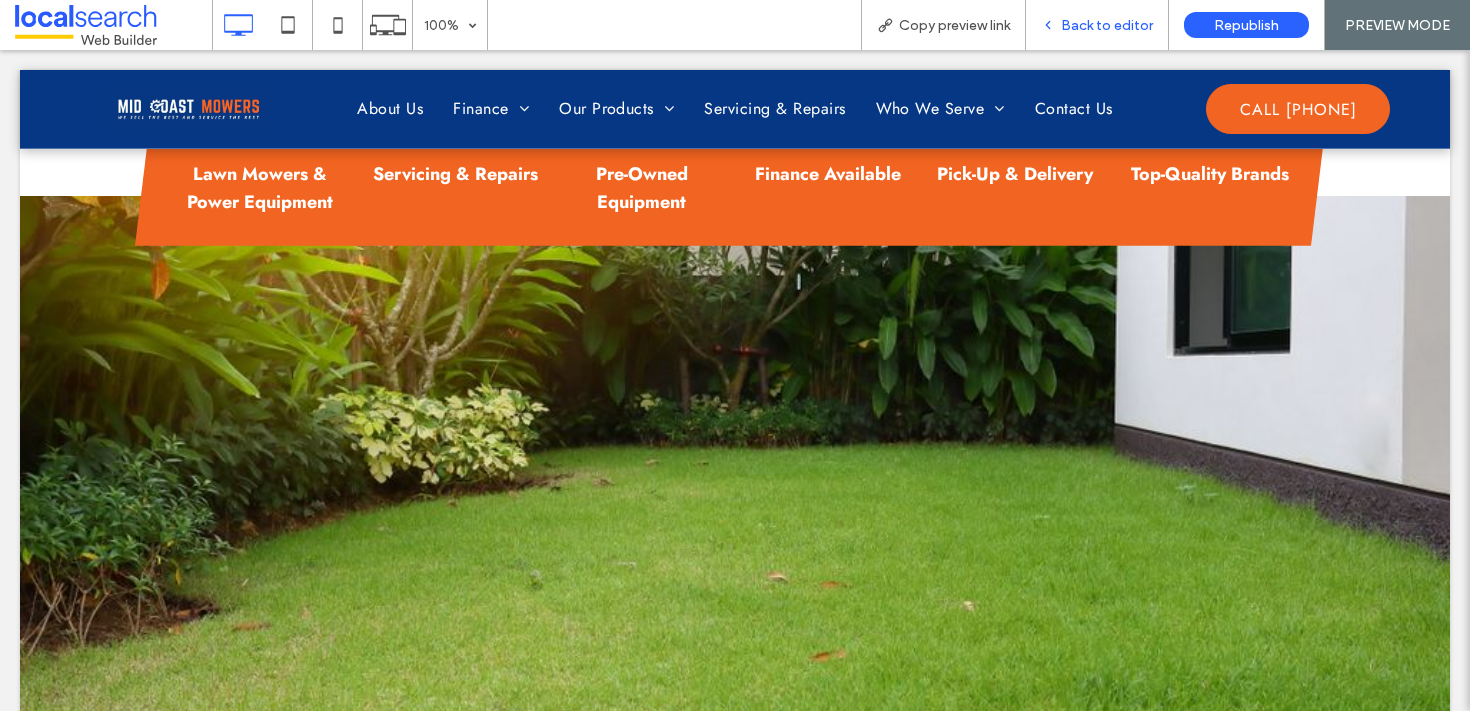 click on "Back to editor" at bounding box center (1097, 25) 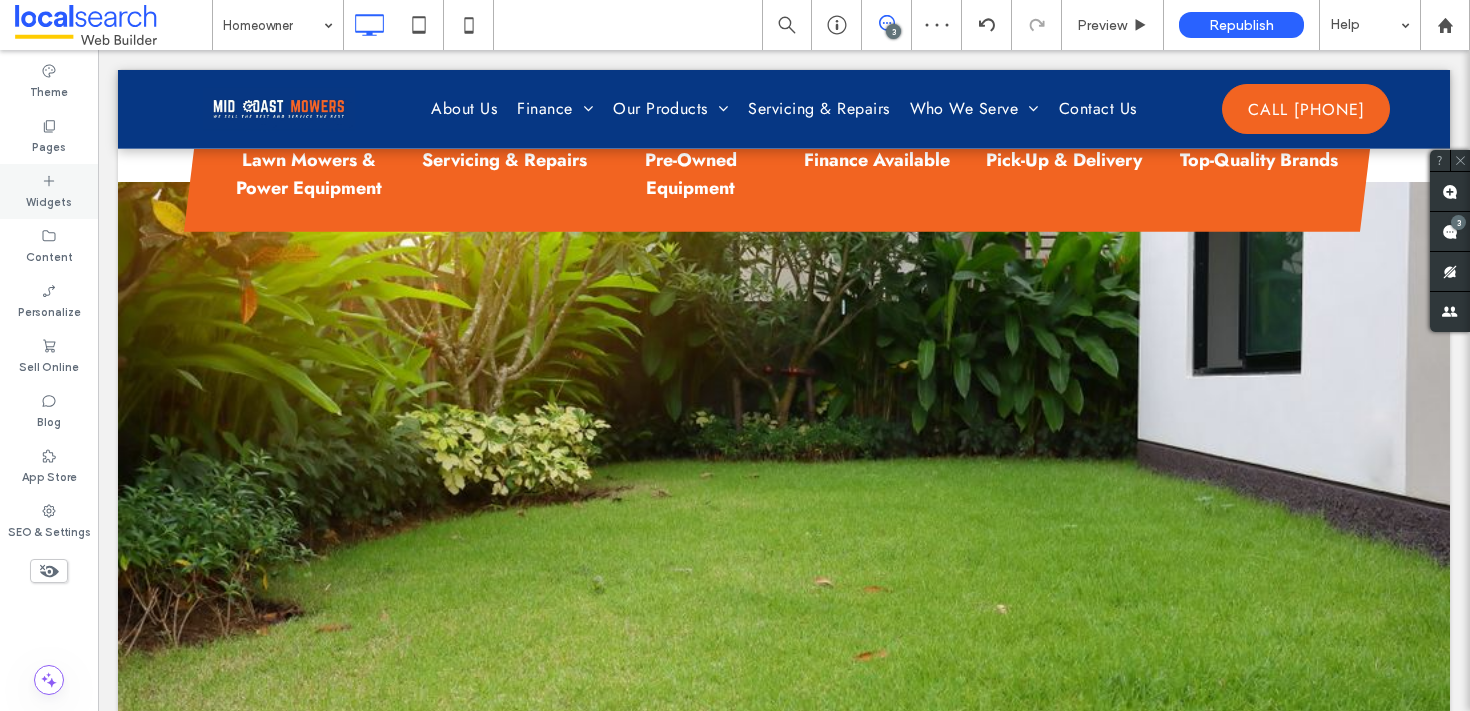 click on "Widgets" at bounding box center (49, 200) 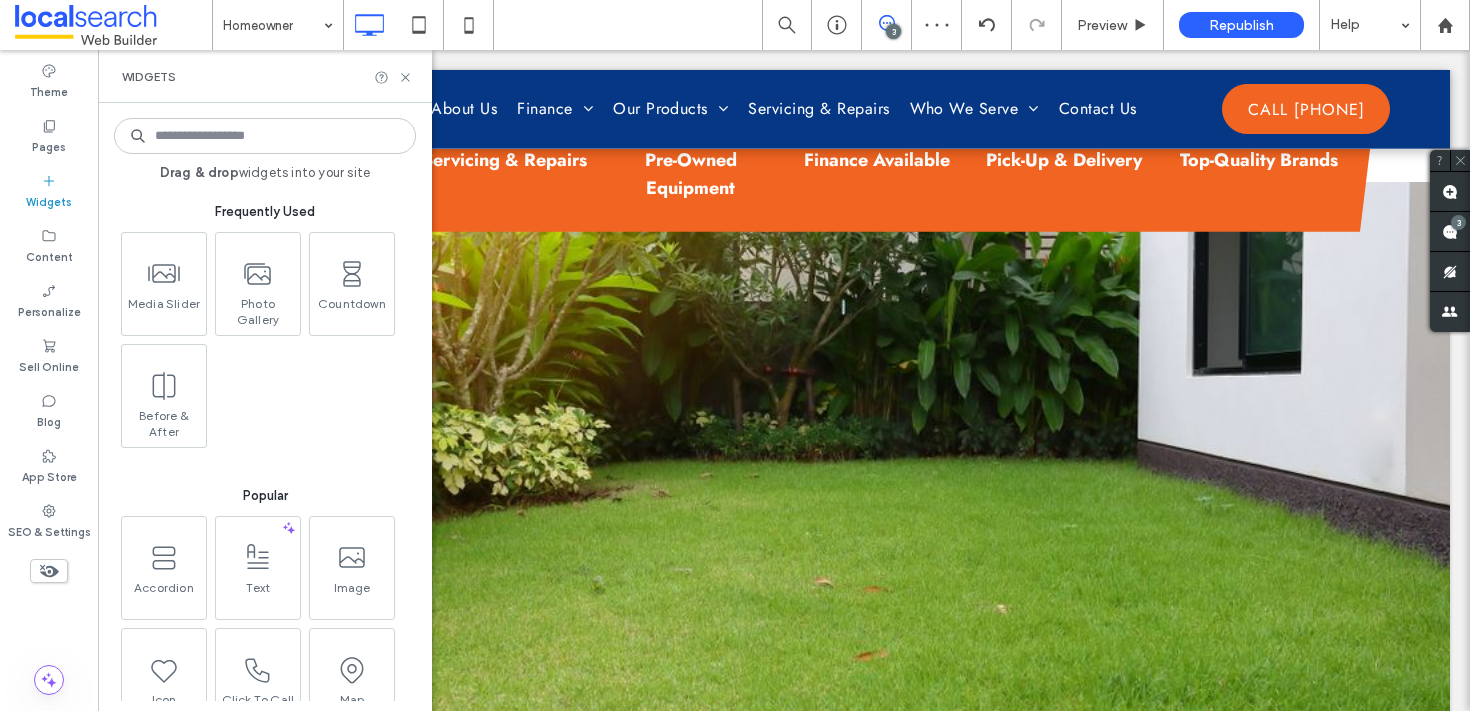 click on "Widgets" at bounding box center [49, 200] 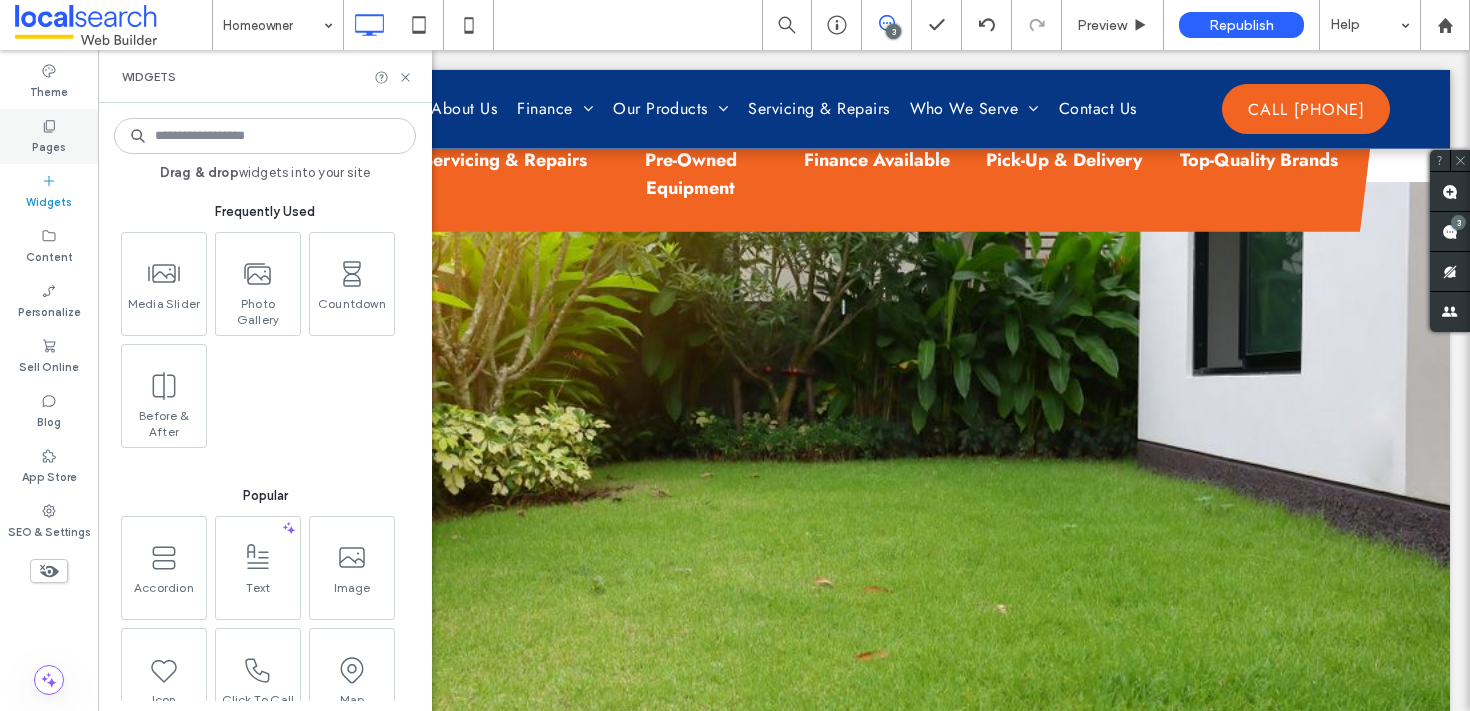 click on "Pages" at bounding box center [49, 145] 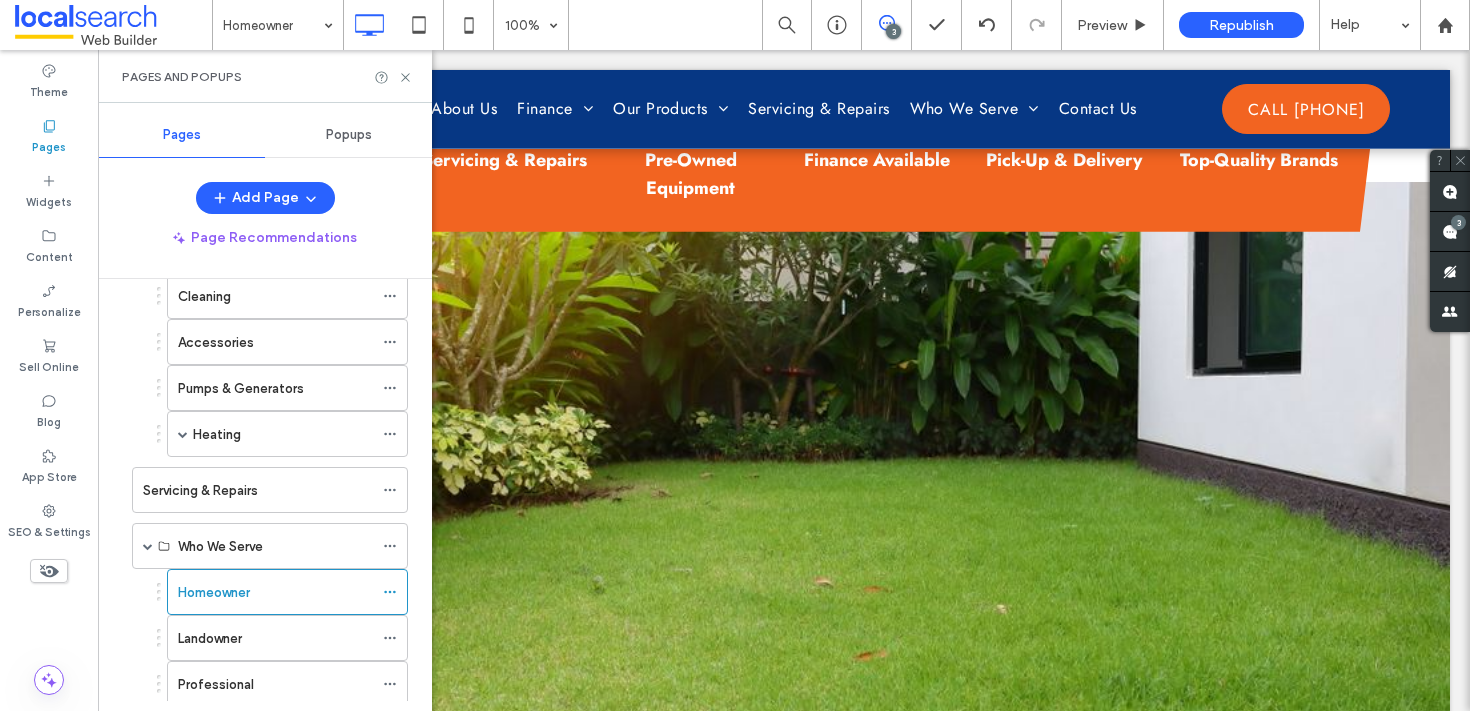 scroll, scrollTop: 688, scrollLeft: 0, axis: vertical 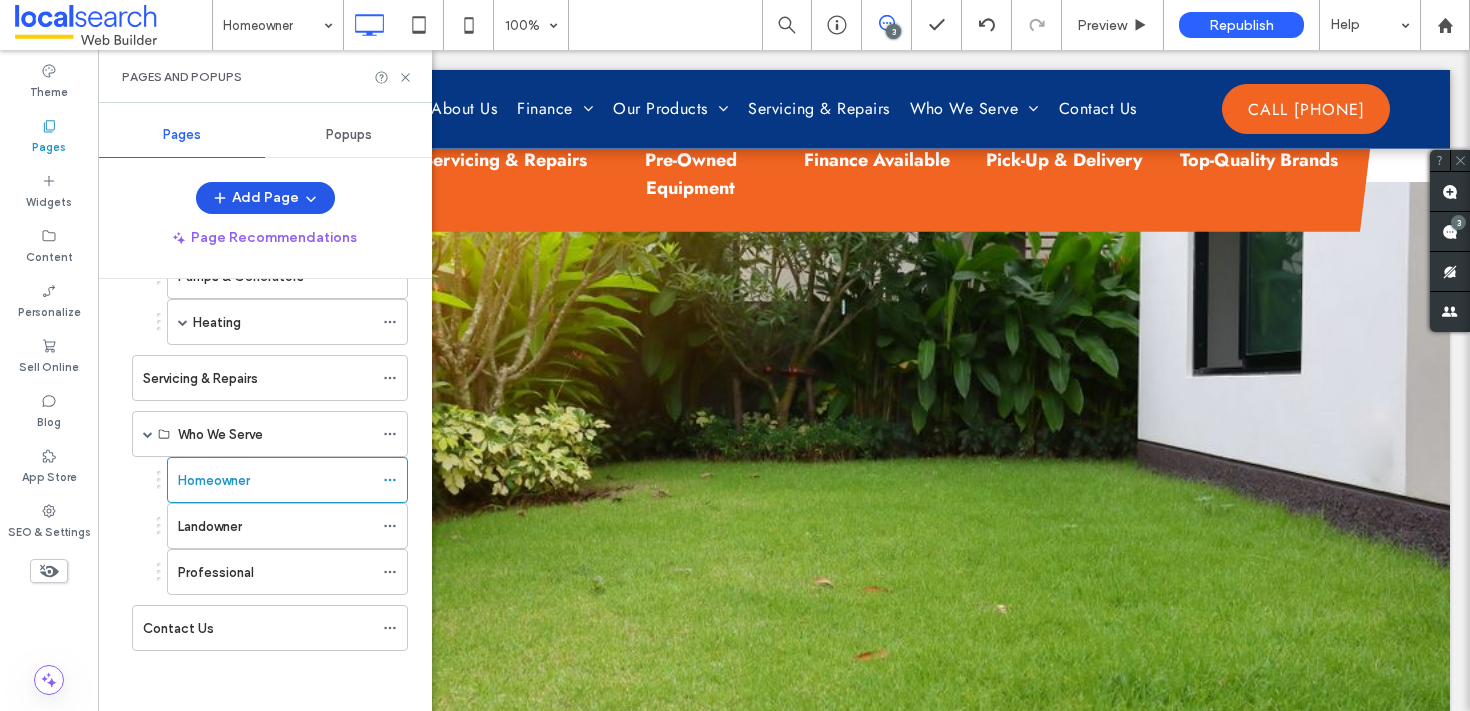 click on "Add Page" at bounding box center [265, 198] 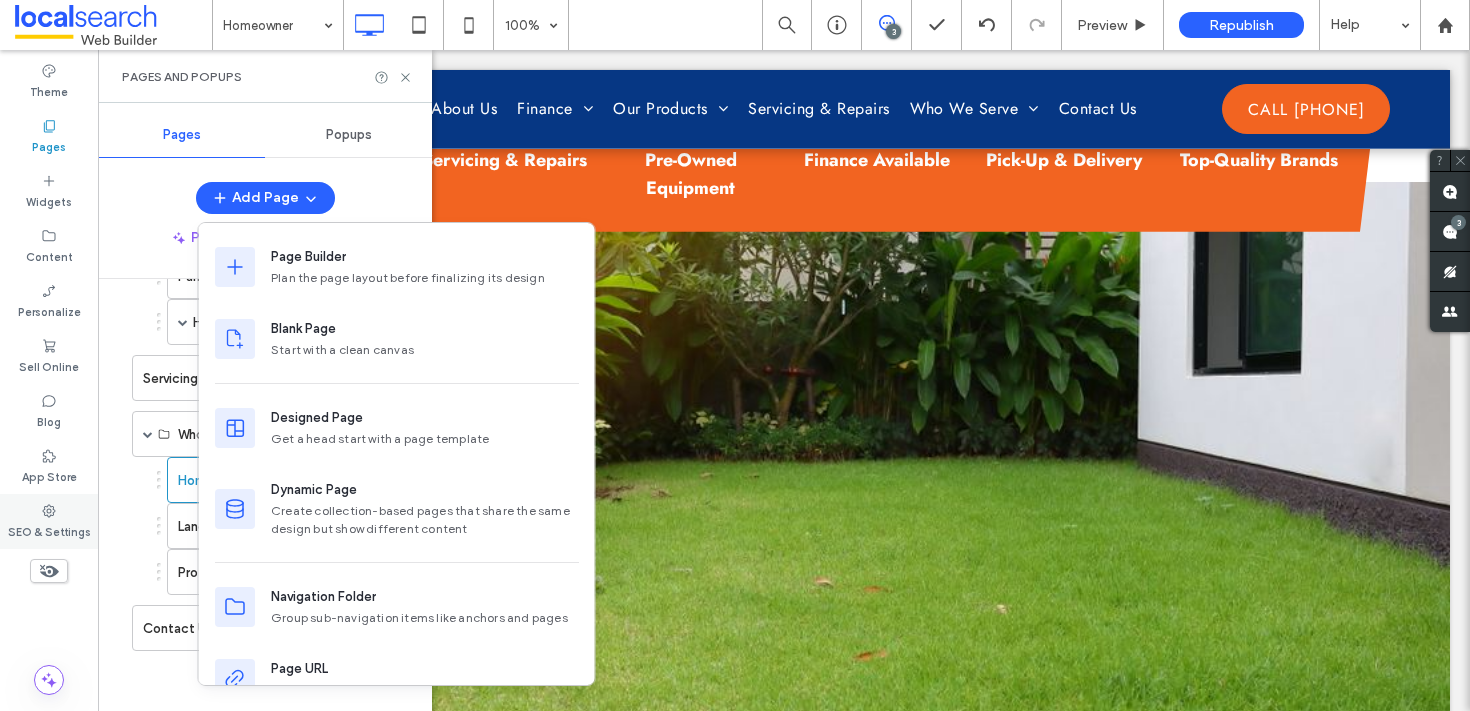 click on "SEO & Settings" at bounding box center (49, 521) 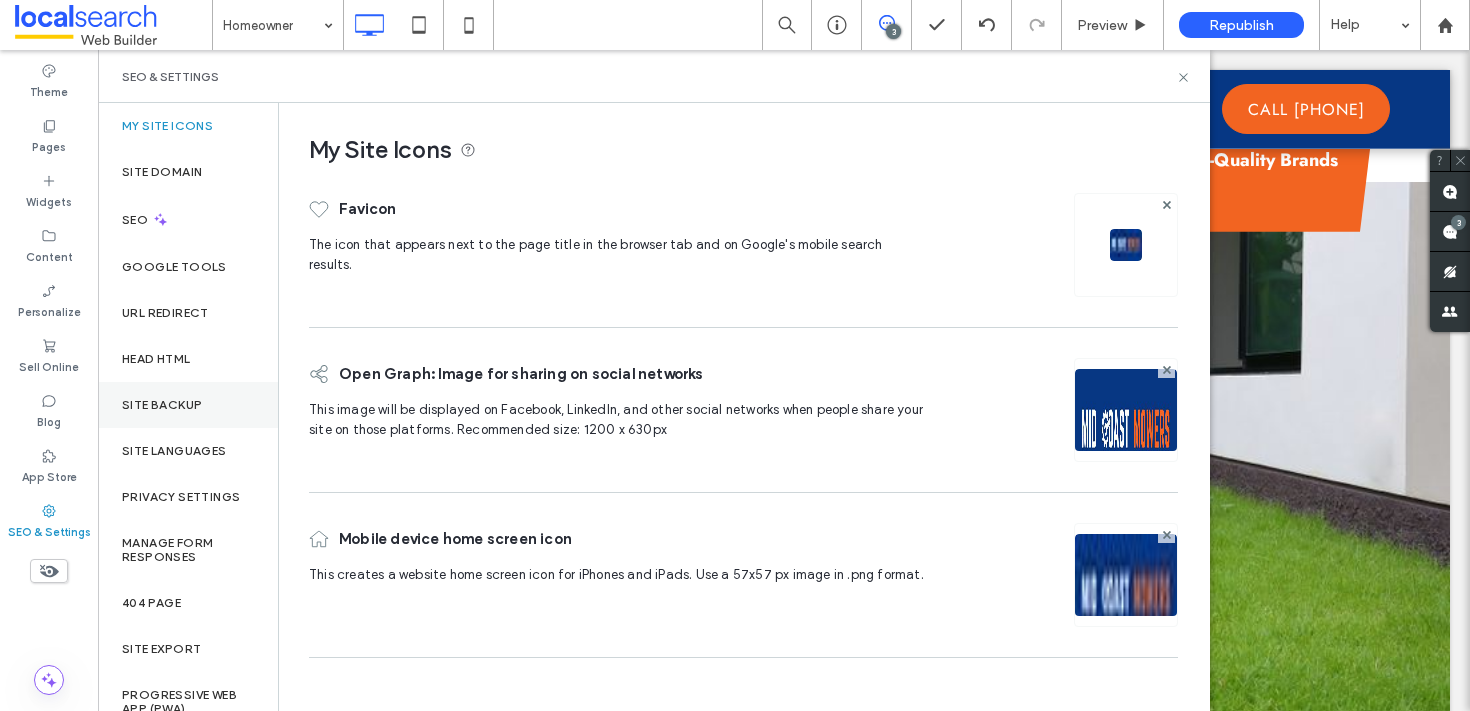 click on "Site Backup" at bounding box center [188, 405] 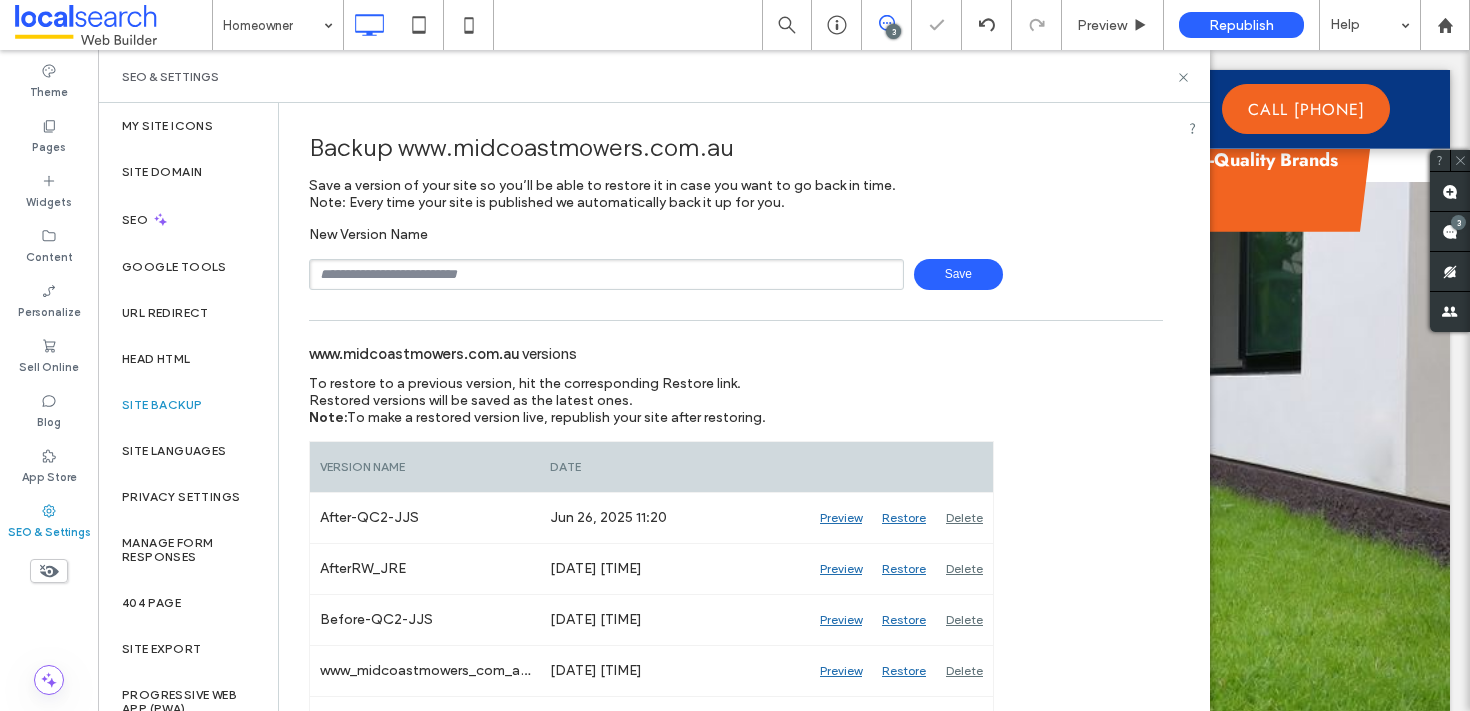 click at bounding box center (606, 274) 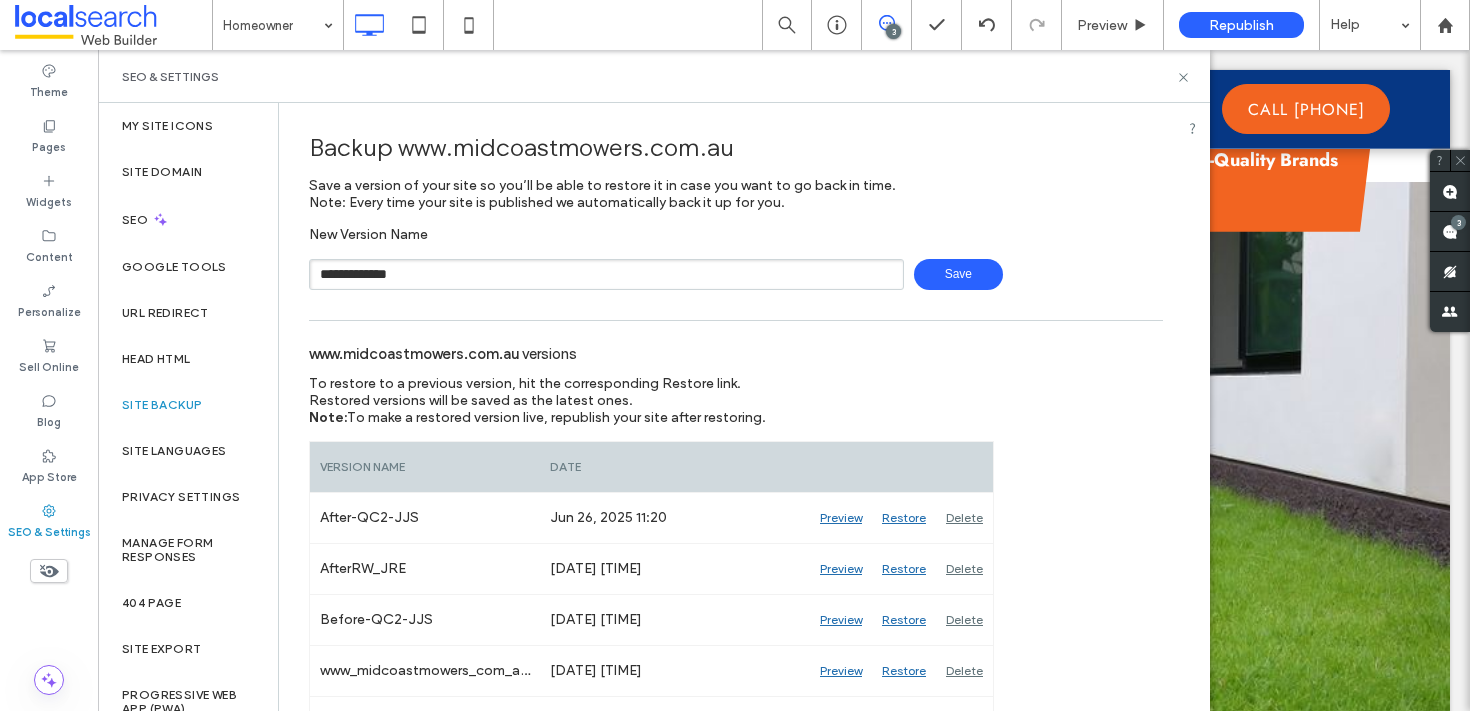 type on "**********" 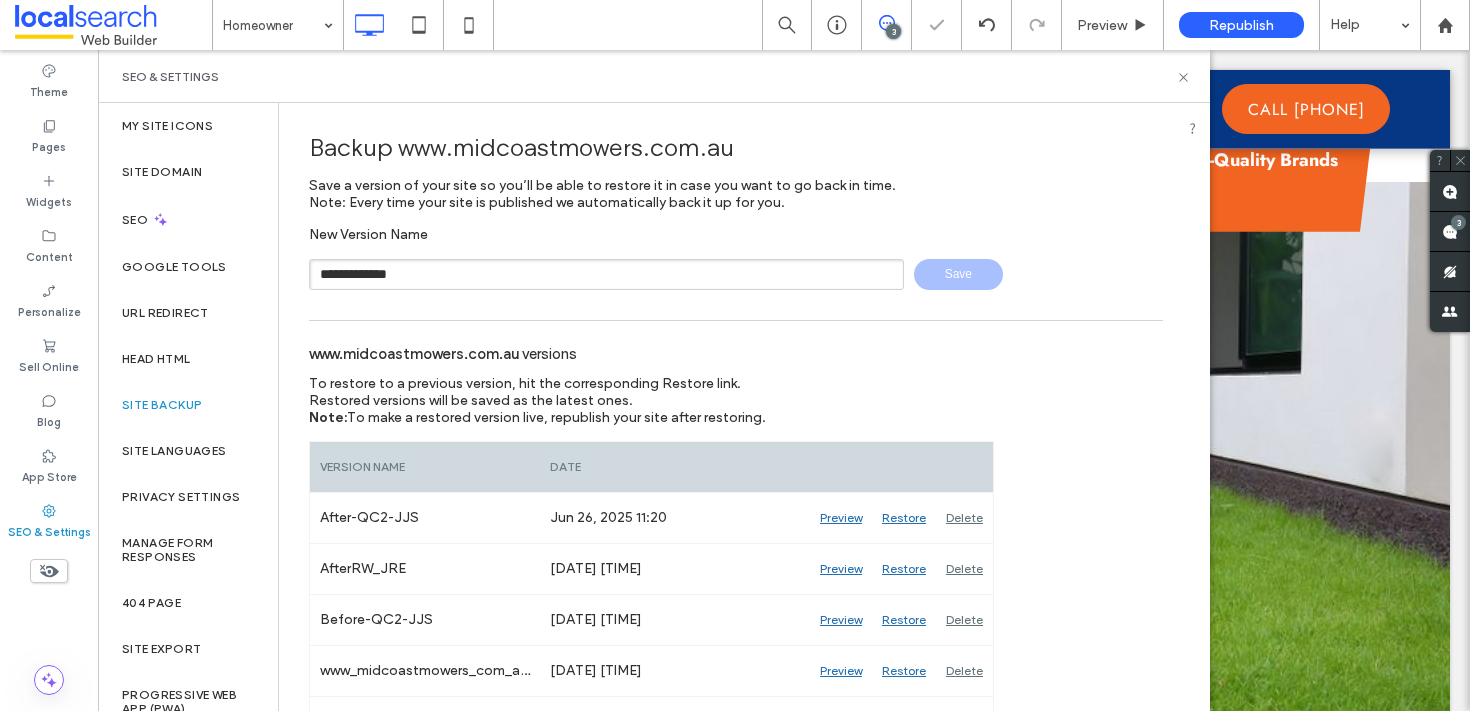 type 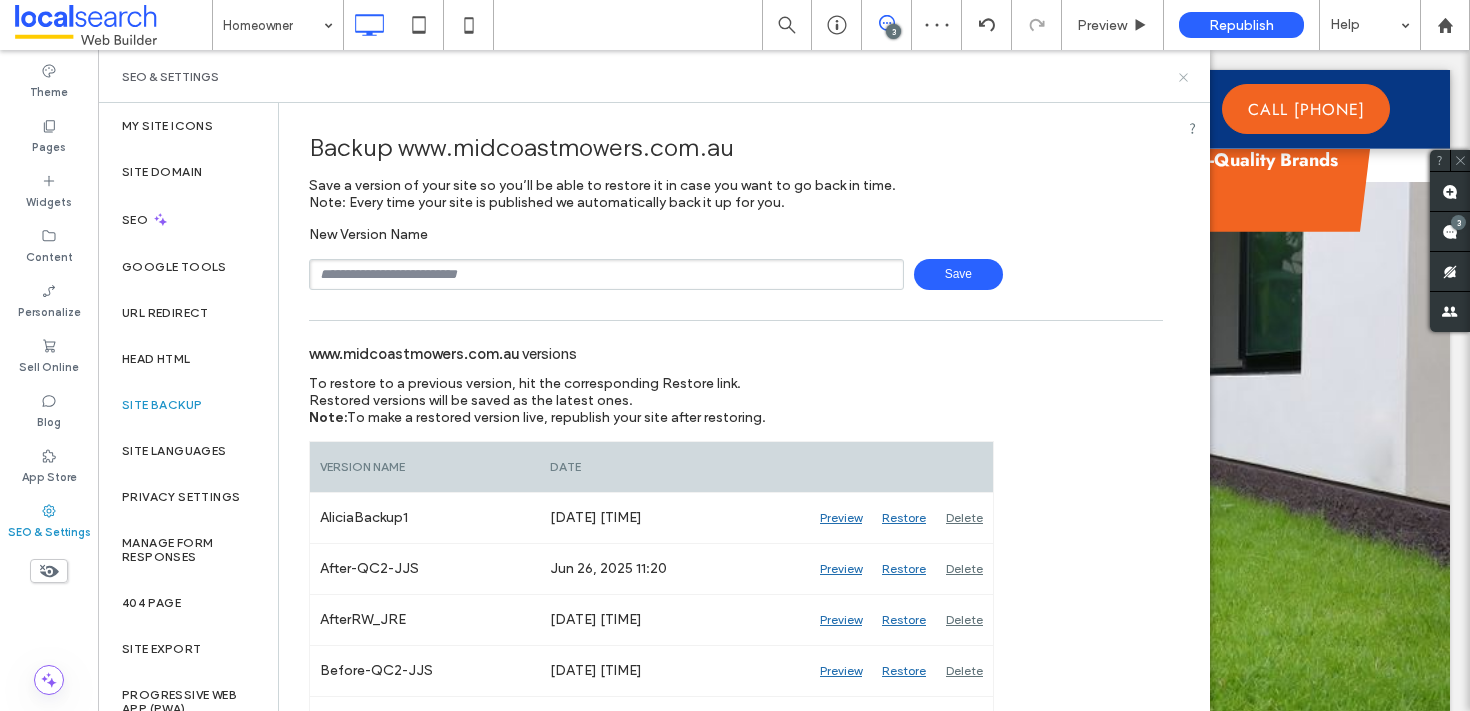 click 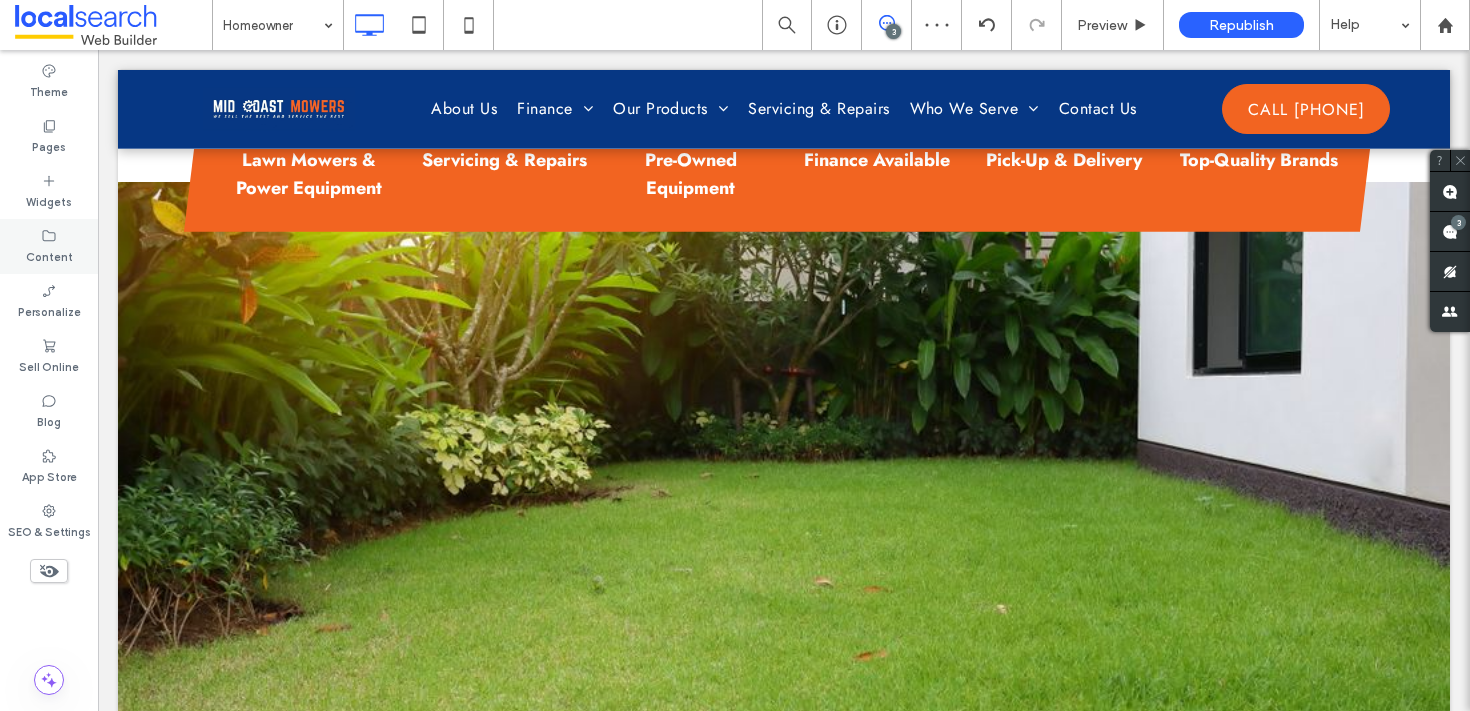 click 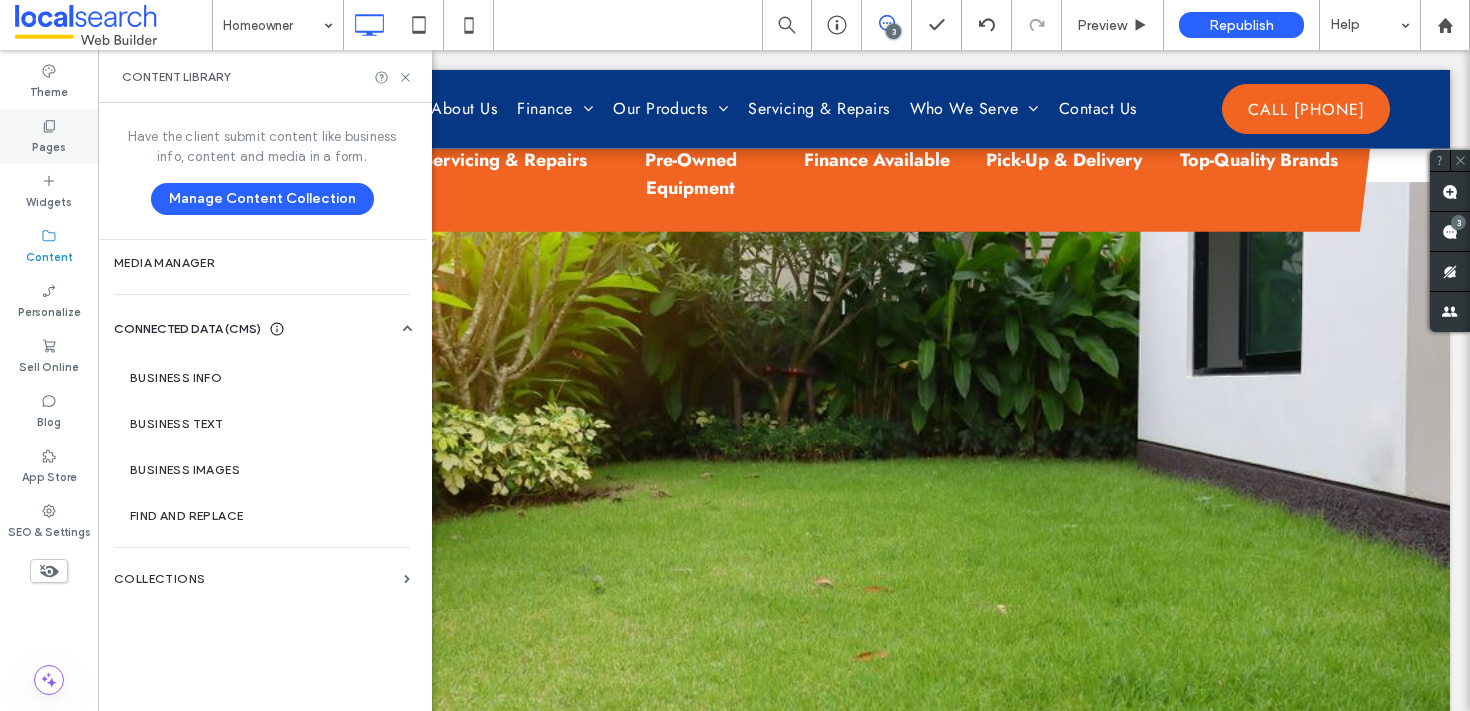 click on "Pages" at bounding box center [49, 145] 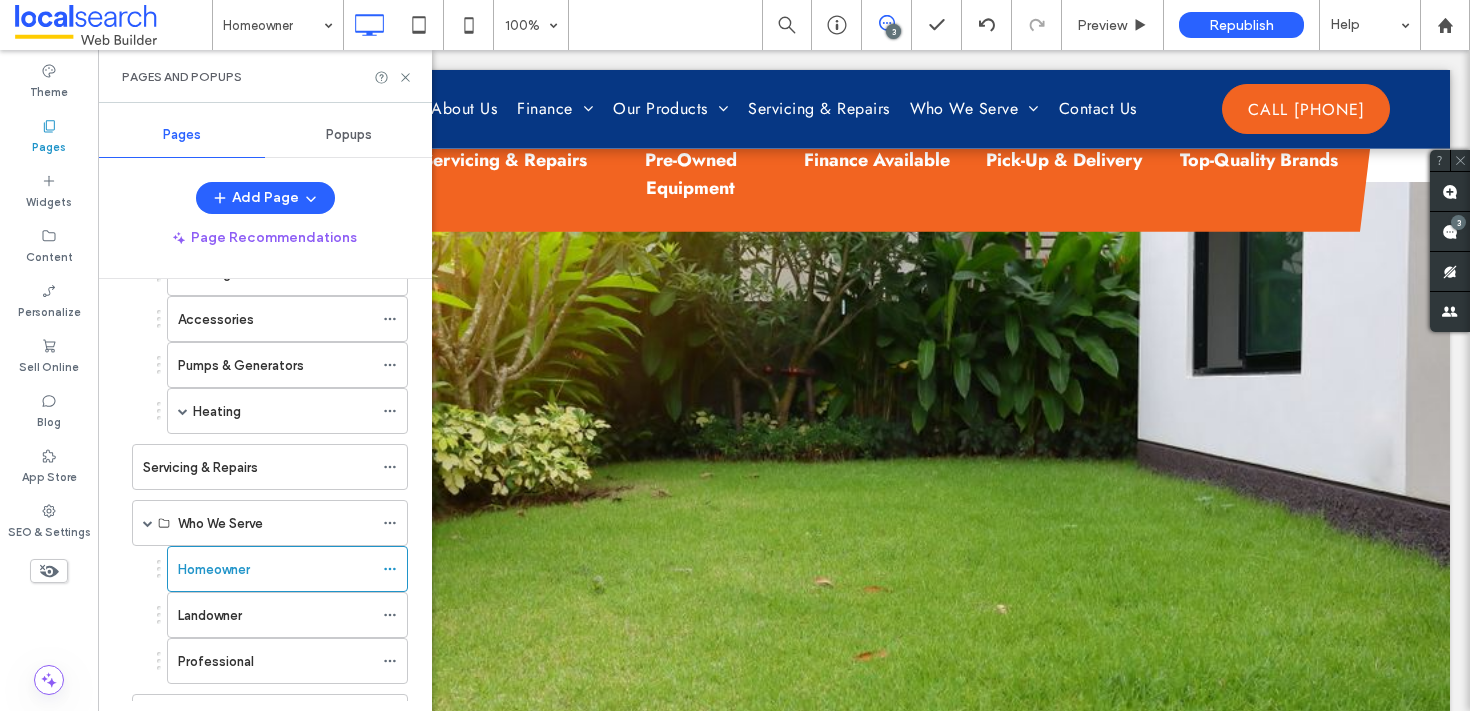 scroll, scrollTop: 688, scrollLeft: 0, axis: vertical 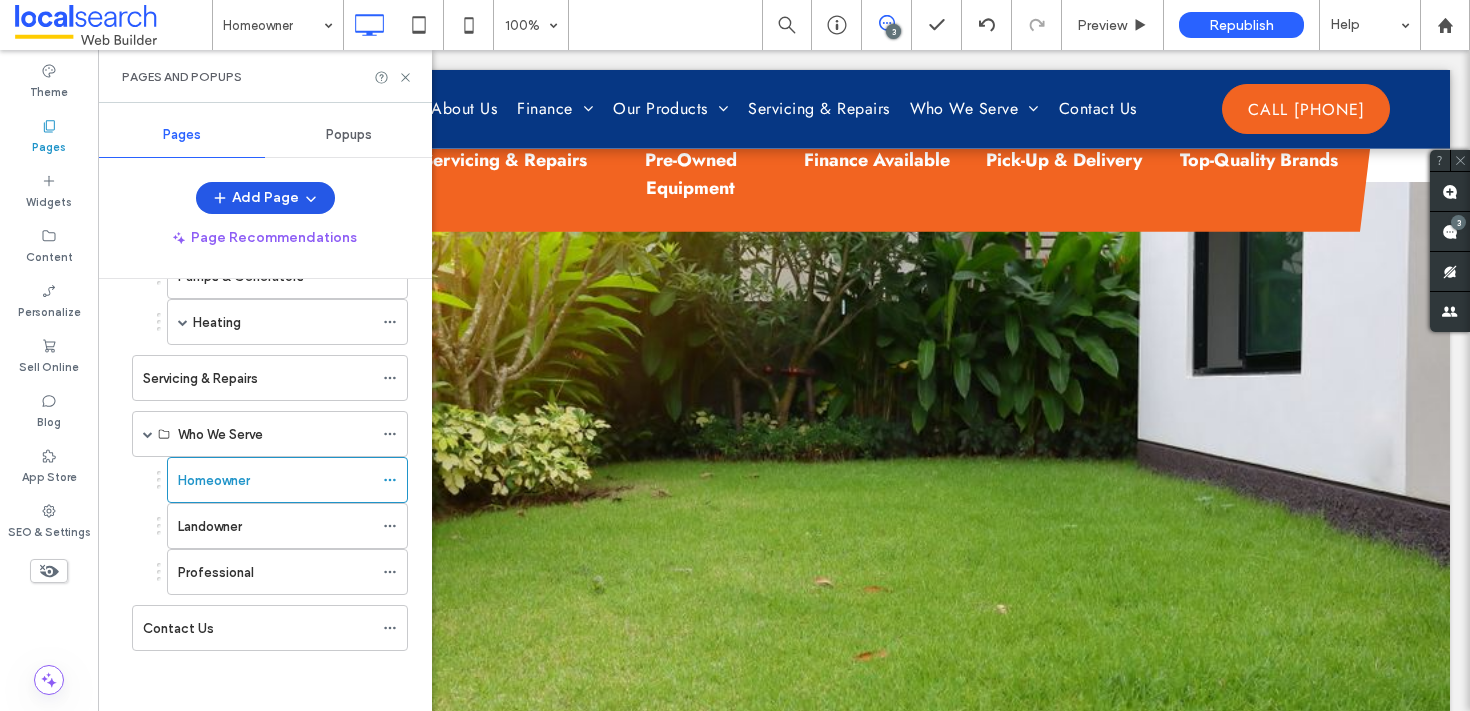click on "Add Page" at bounding box center (265, 198) 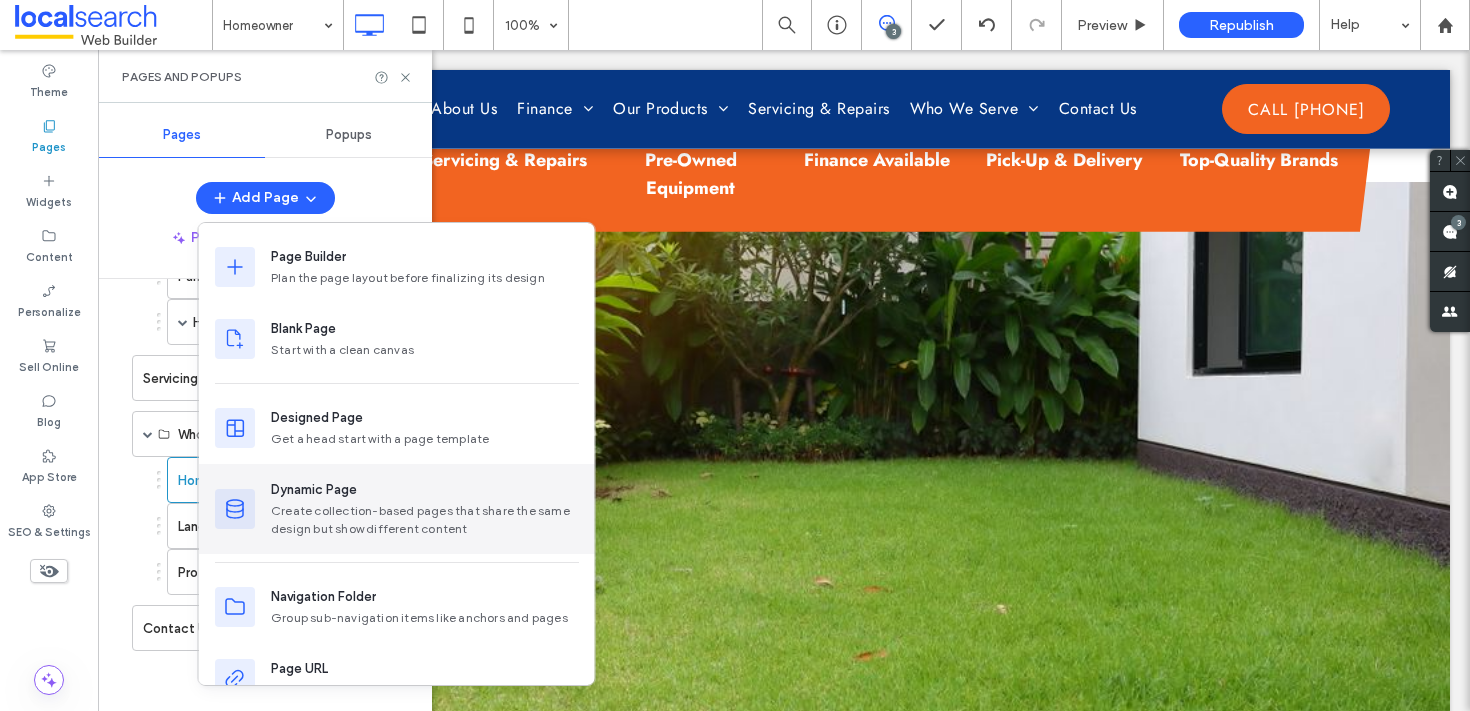 click on "Create collection-based pages that share the same design but show different content" at bounding box center [425, 520] 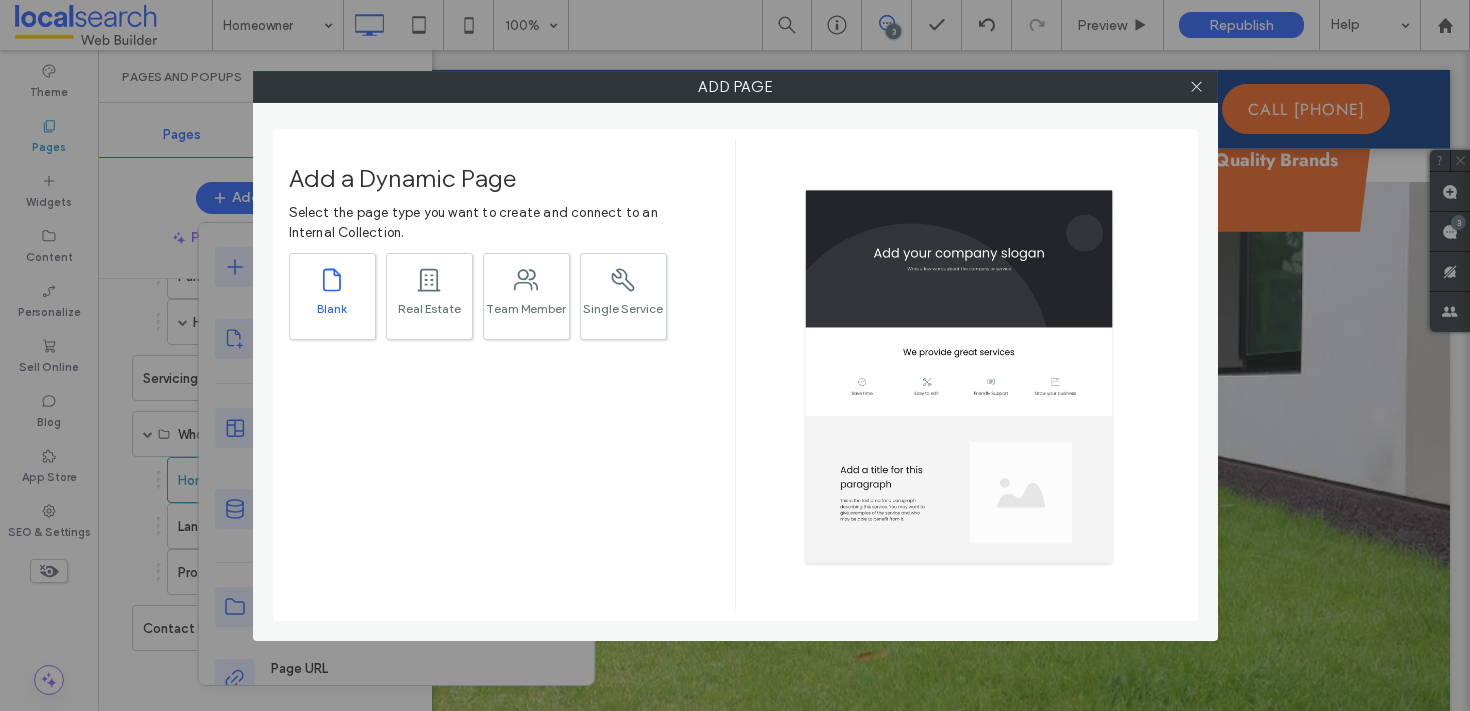 click on "Blank" at bounding box center [332, 308] 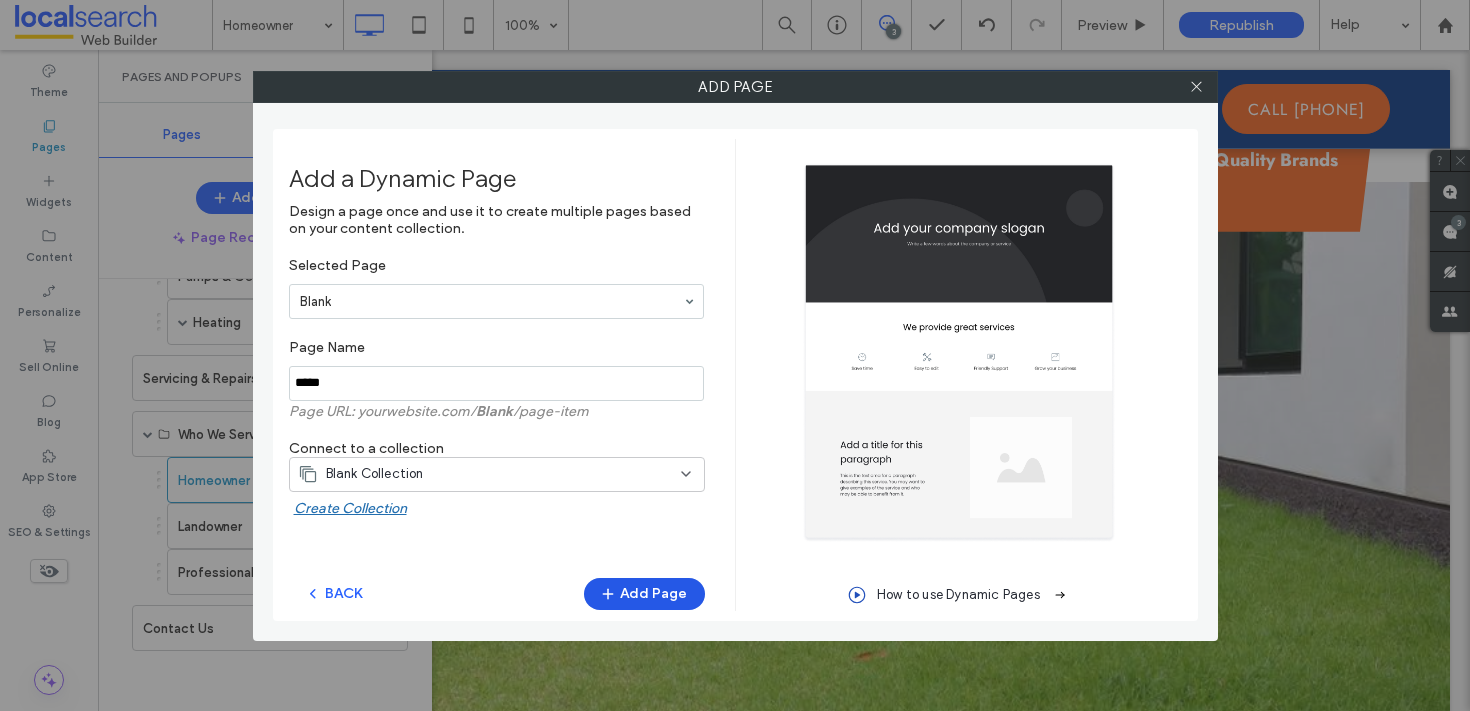 click on "Add Page" at bounding box center (644, 594) 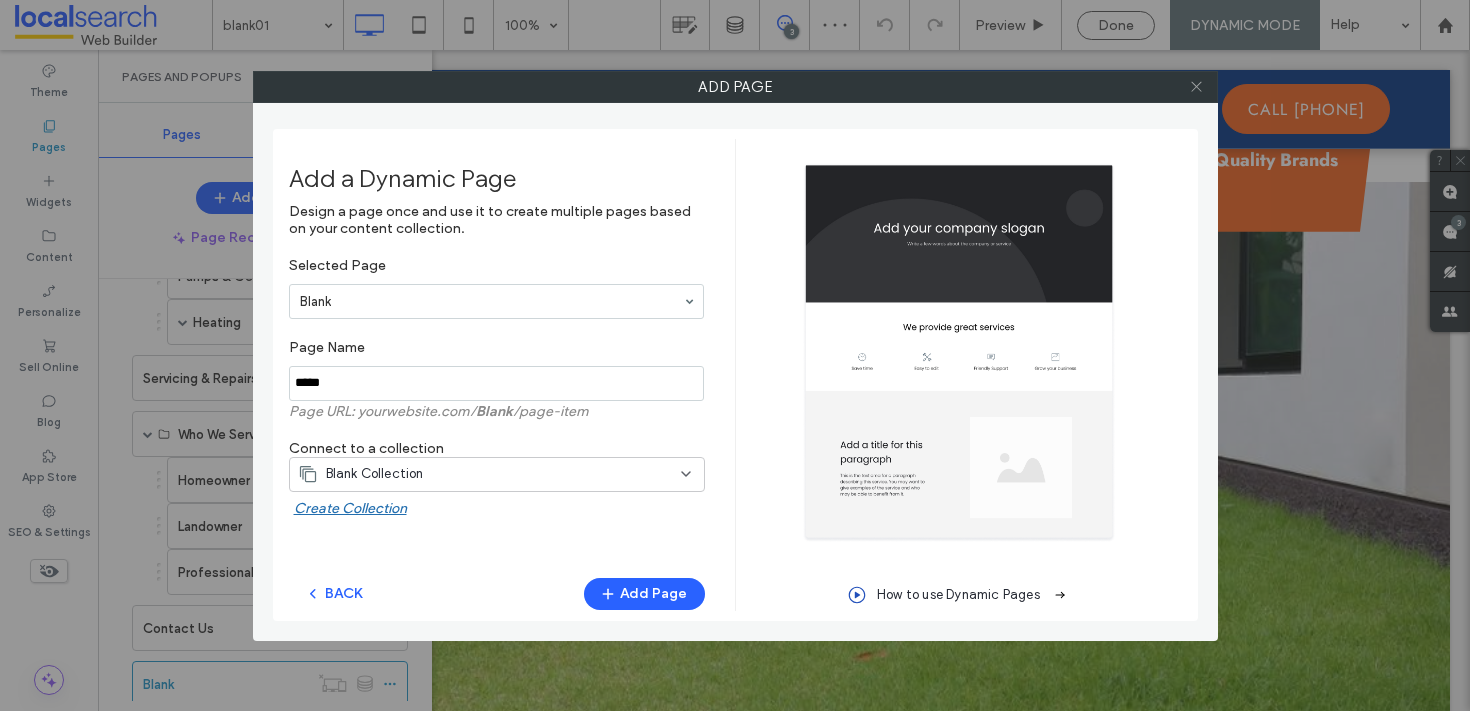 click on ".wqwq-1{fill:#231f20;}
.cls-1q, .cls-2q { fill-rule: evenodd; }
.cls-2q { fill: #6e8188; }
True_local
Agendize
HealthEngine
x_close_popup
from_your_site
multi_language
zoom-out
zoom-in
z_vimeo
z_yelp
z_picassa
w_vCita
youtube
yelp
x2
x
x_x
x_alignright
x_handwritten
wrench
wordpress
windowsvv
win8
whats_app
wallet
warning-sign
w_youtube
w_youtube_channel
w_yelp
w_video
w_twitter
w_title
w_tabs
w_social_icons
w_spacer
w_share
w_rss_feed
w_recent-posts
w_push
w_paypal
w_photo_gallery" at bounding box center [735, 355] 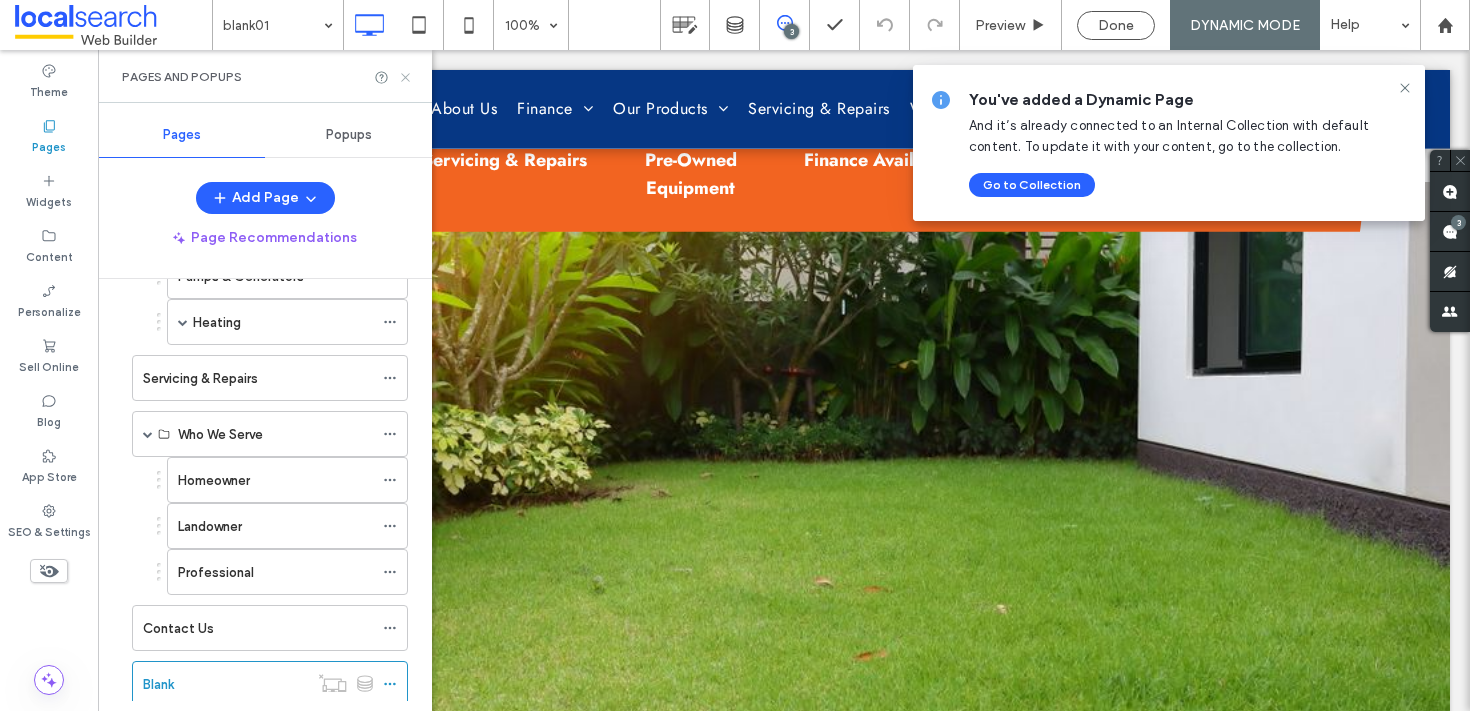 click 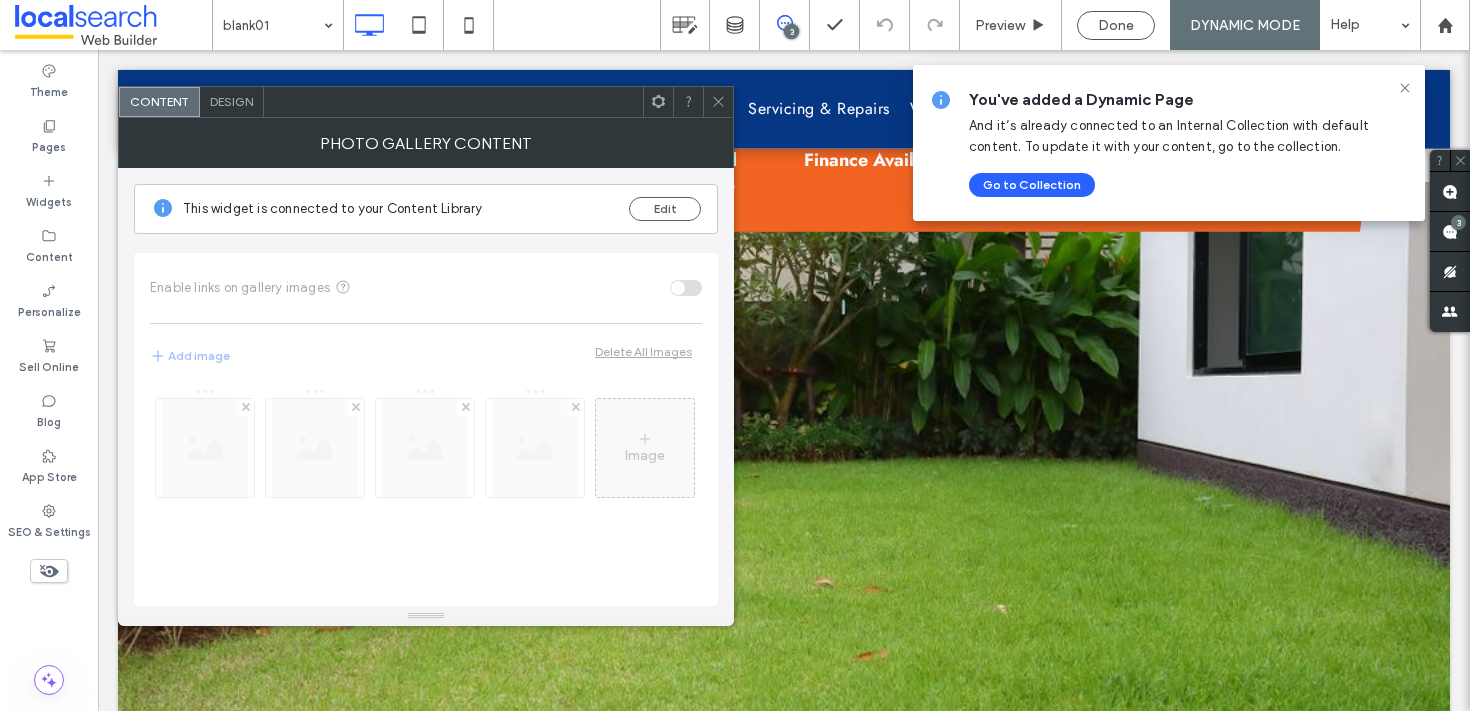 click 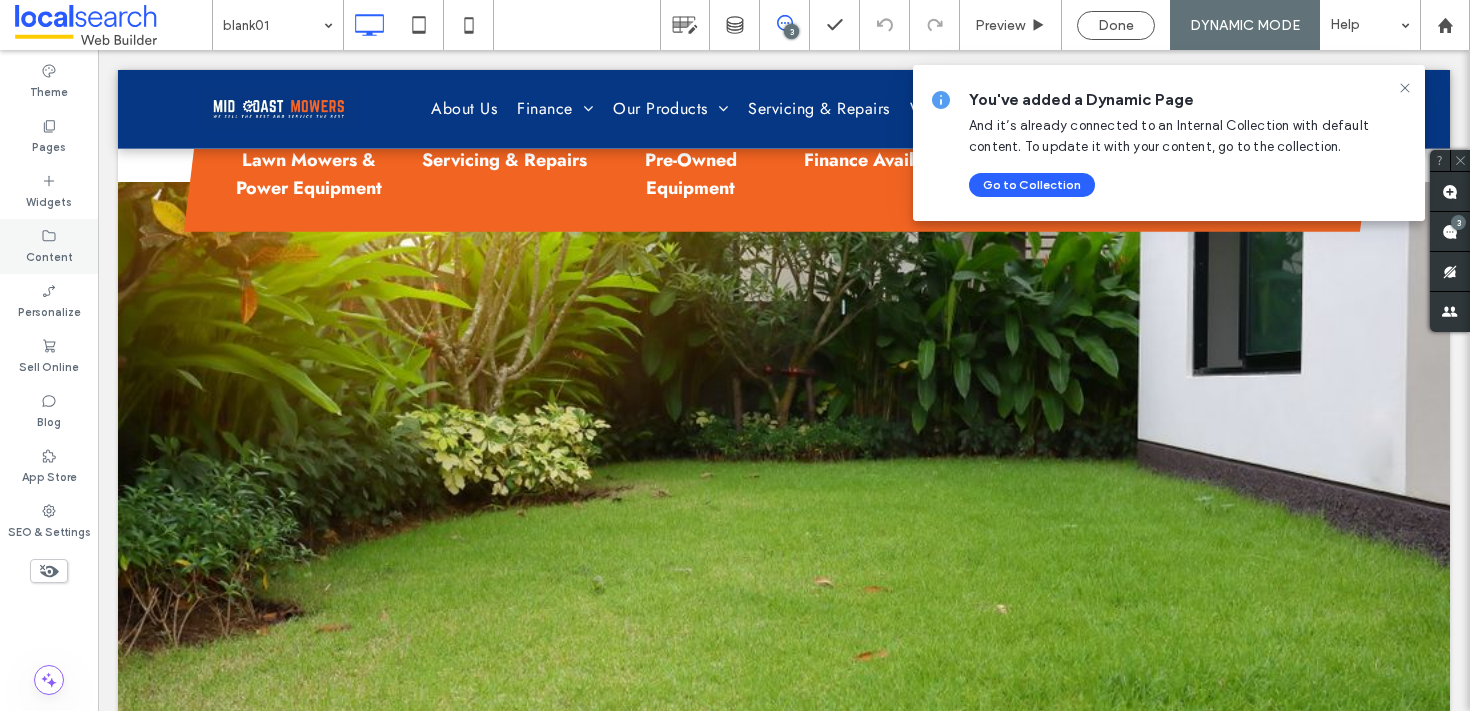click on "Content" at bounding box center [49, 255] 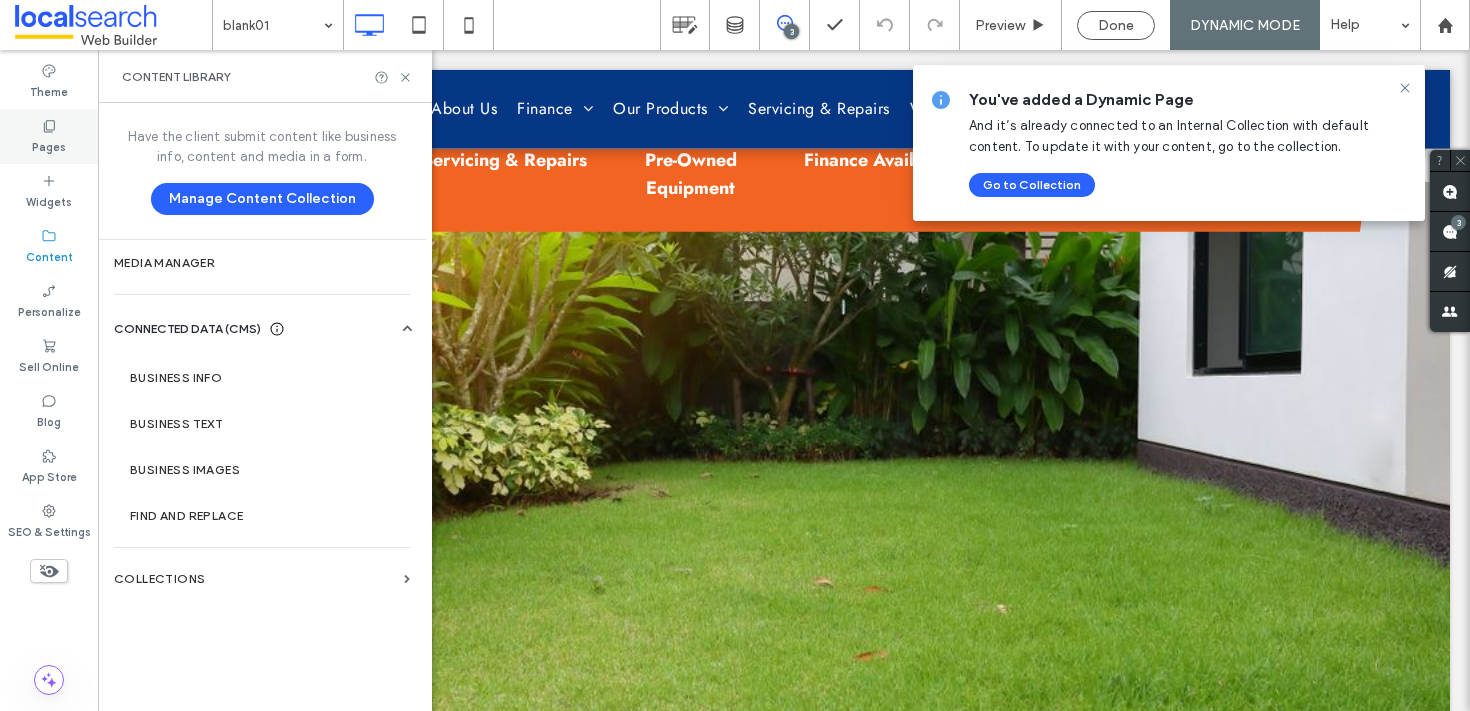 click on "Pages" at bounding box center (49, 136) 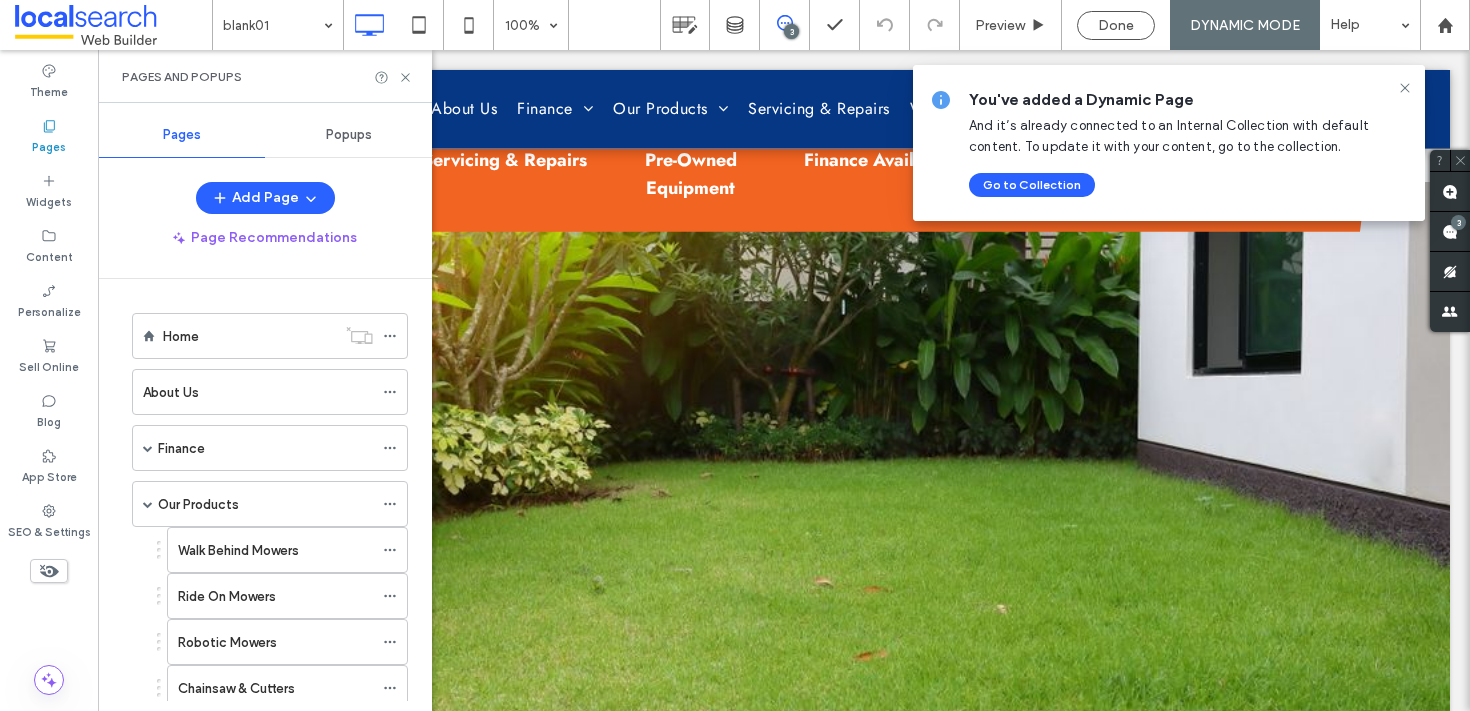 click on "Pages and Popups" at bounding box center (265, 76) 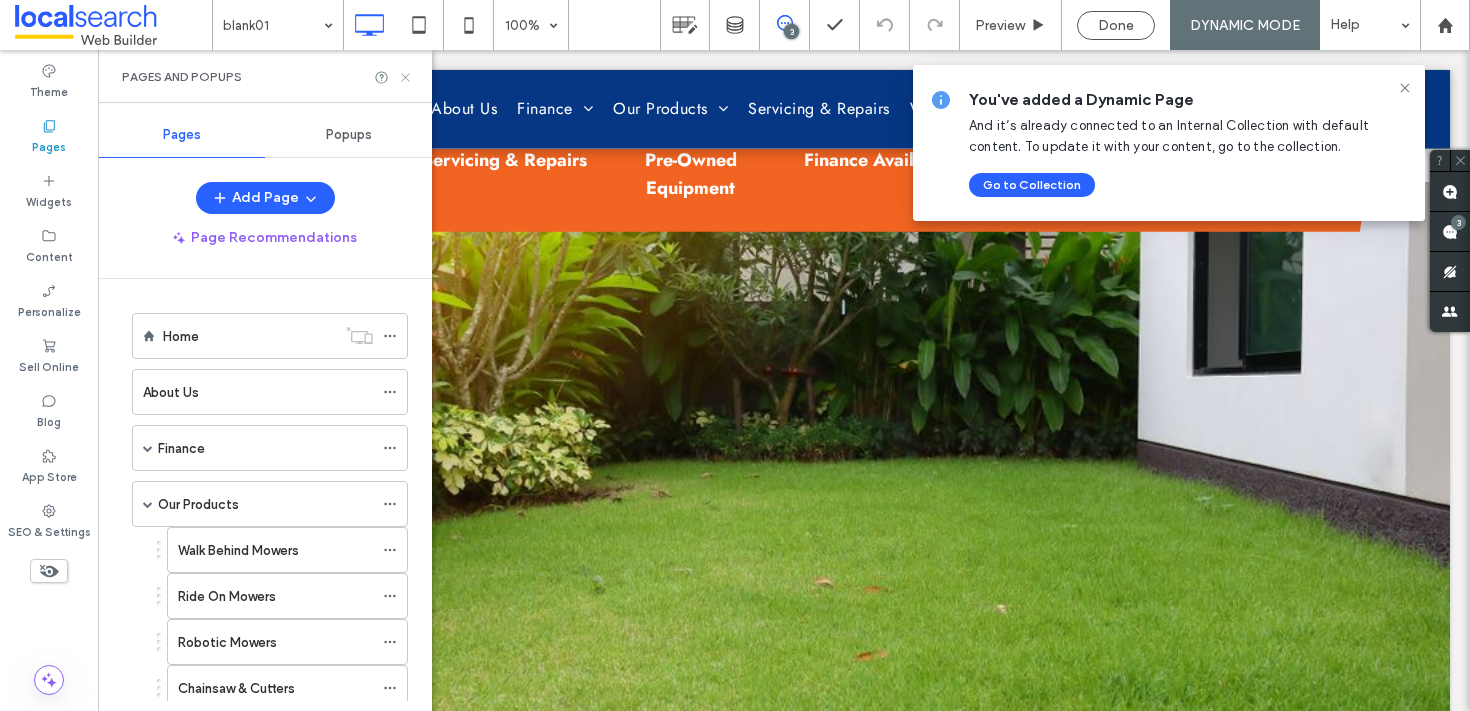 click 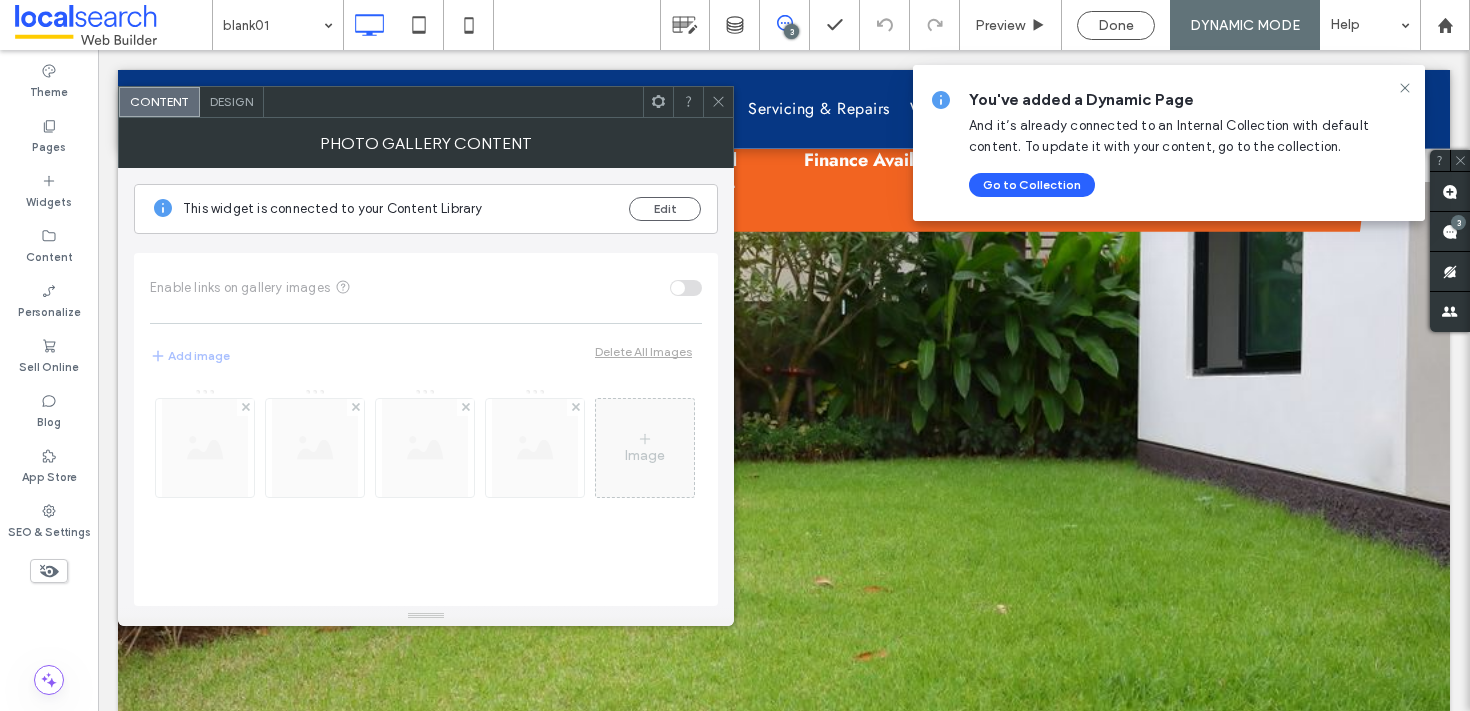 click 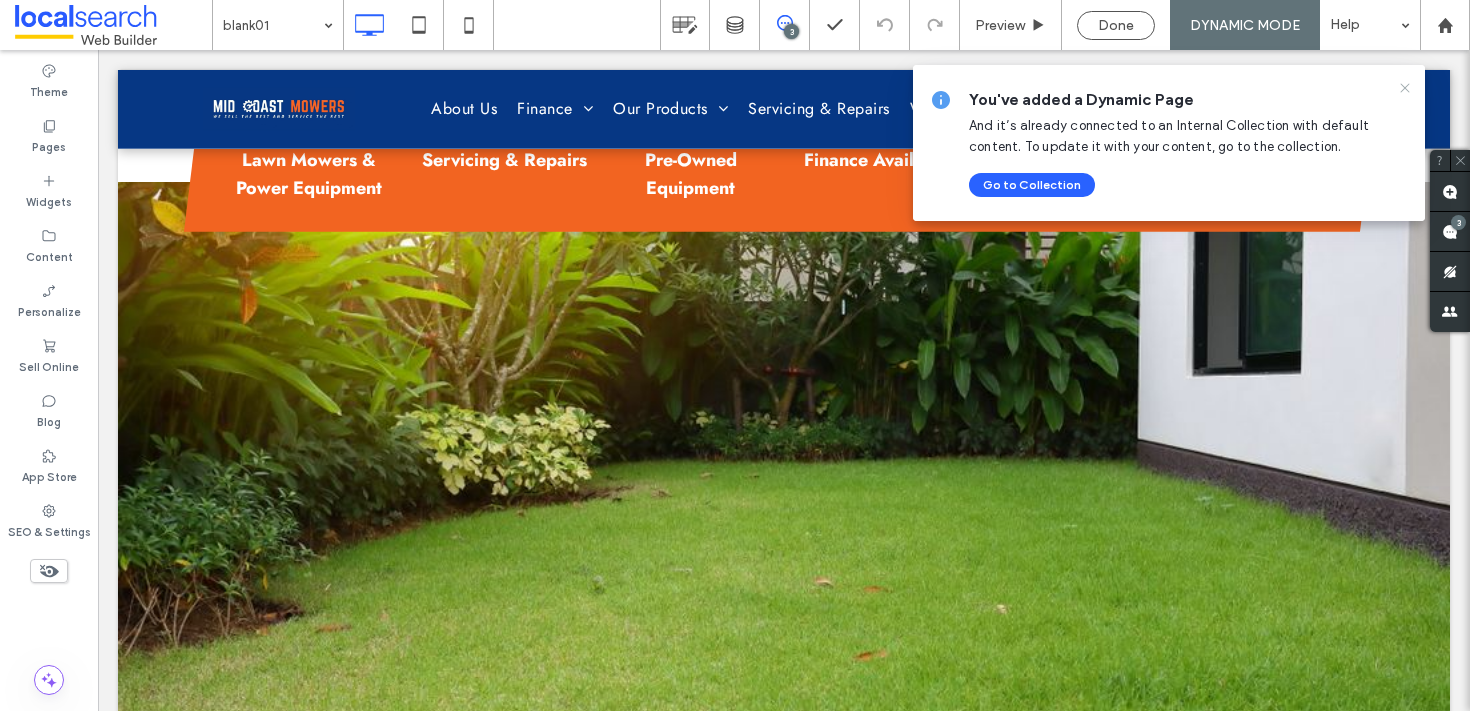 click 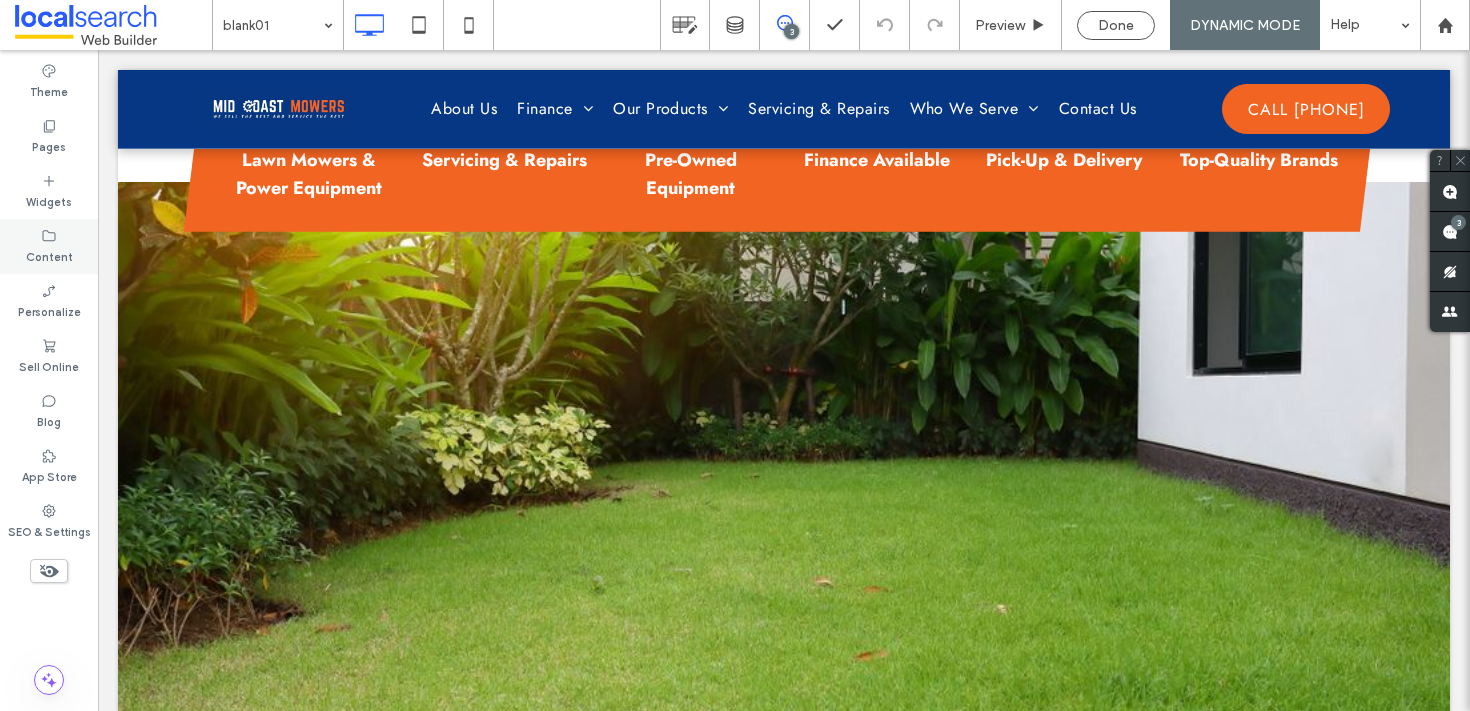 click on "Content" at bounding box center [49, 255] 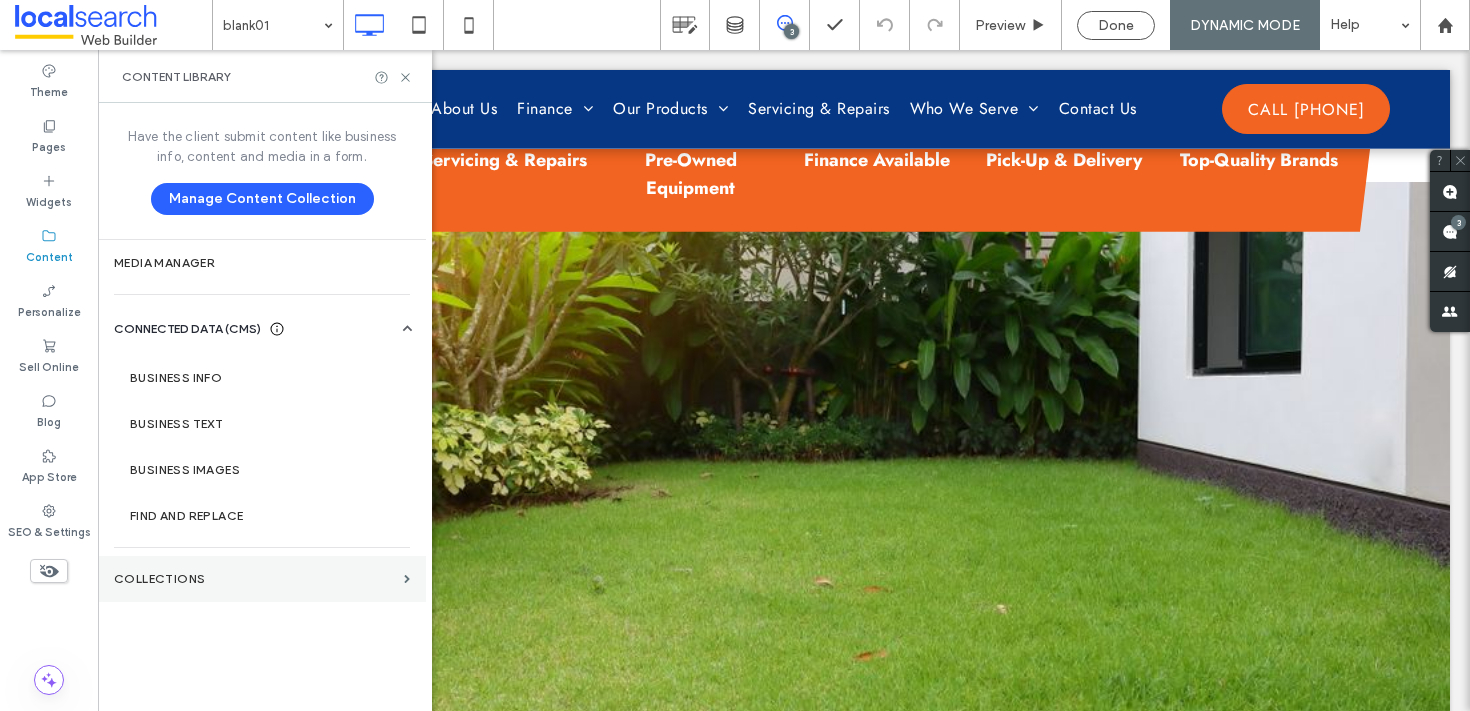 click on "Collections" at bounding box center (255, 579) 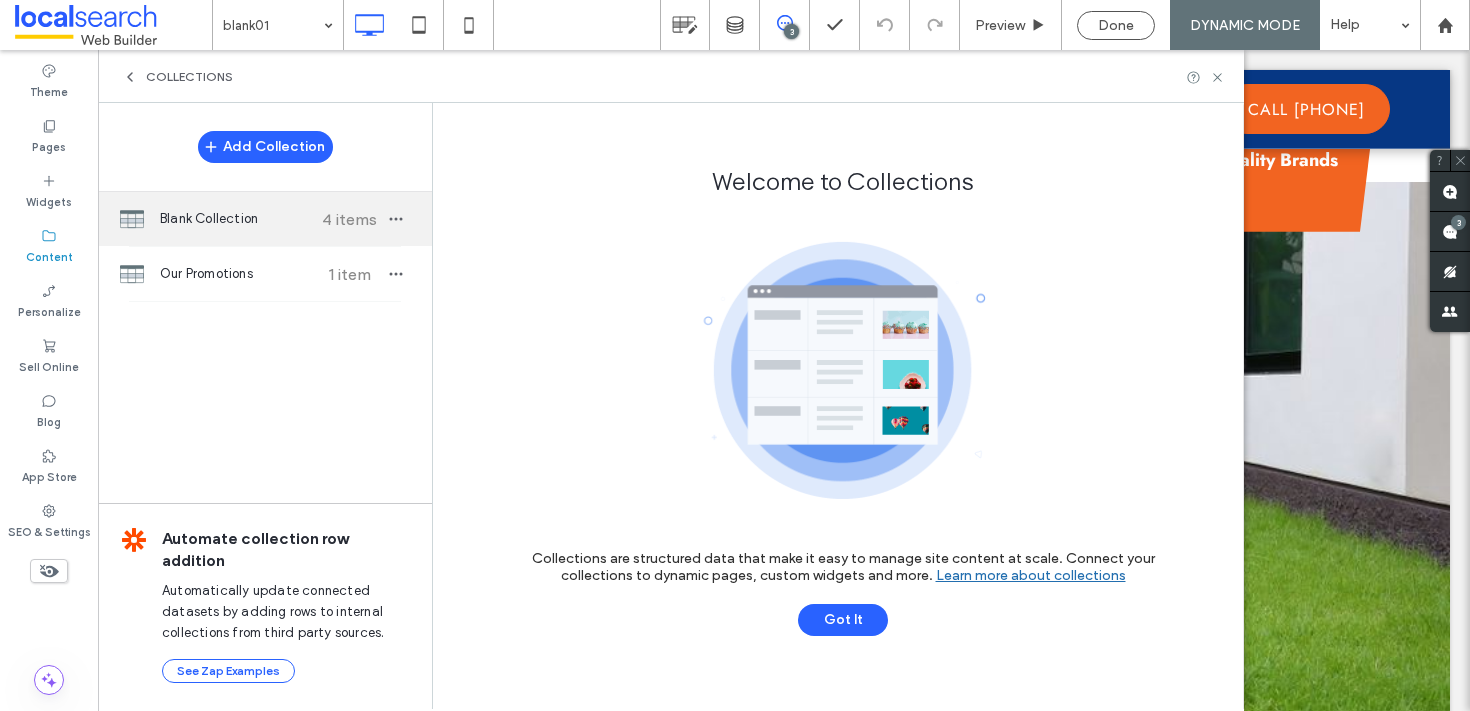 click on "Blank Collection" at bounding box center [234, 219] 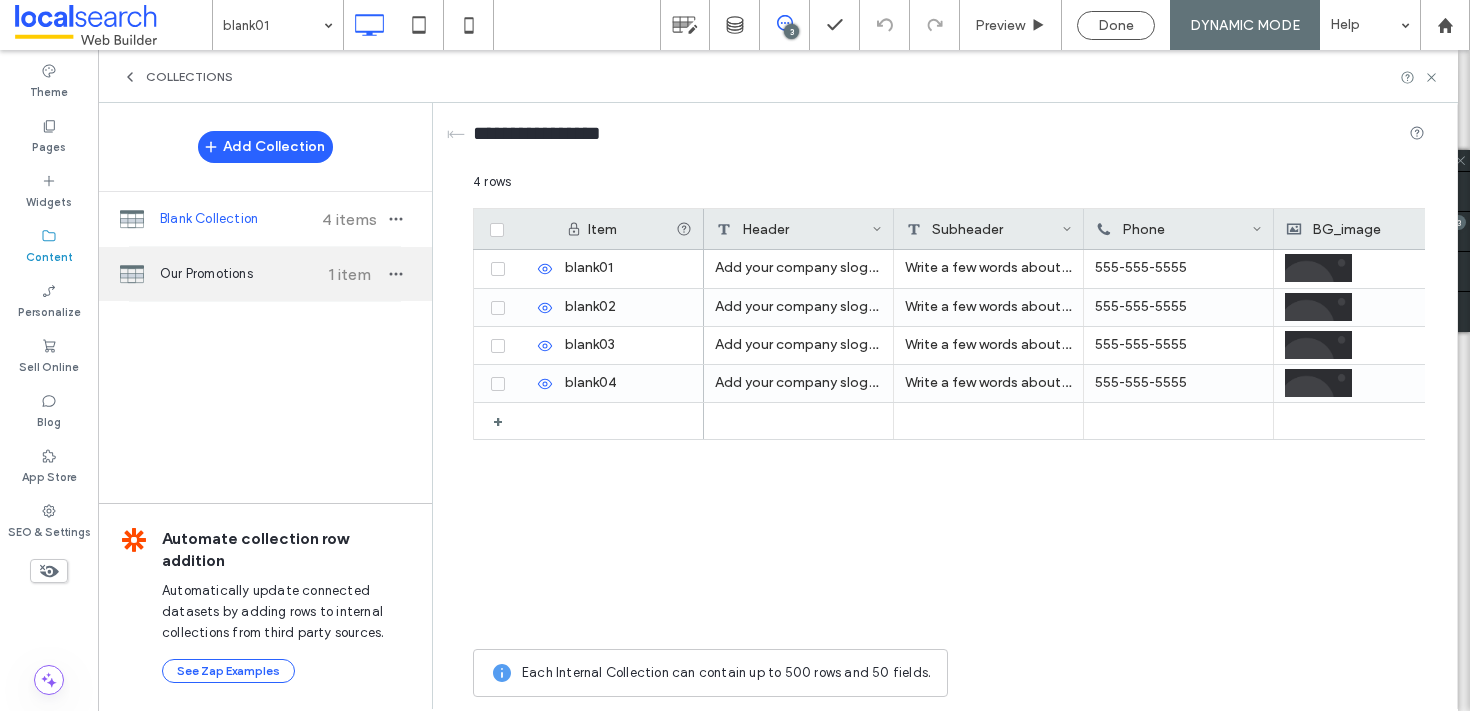 click on "Our Promotions" at bounding box center (234, 274) 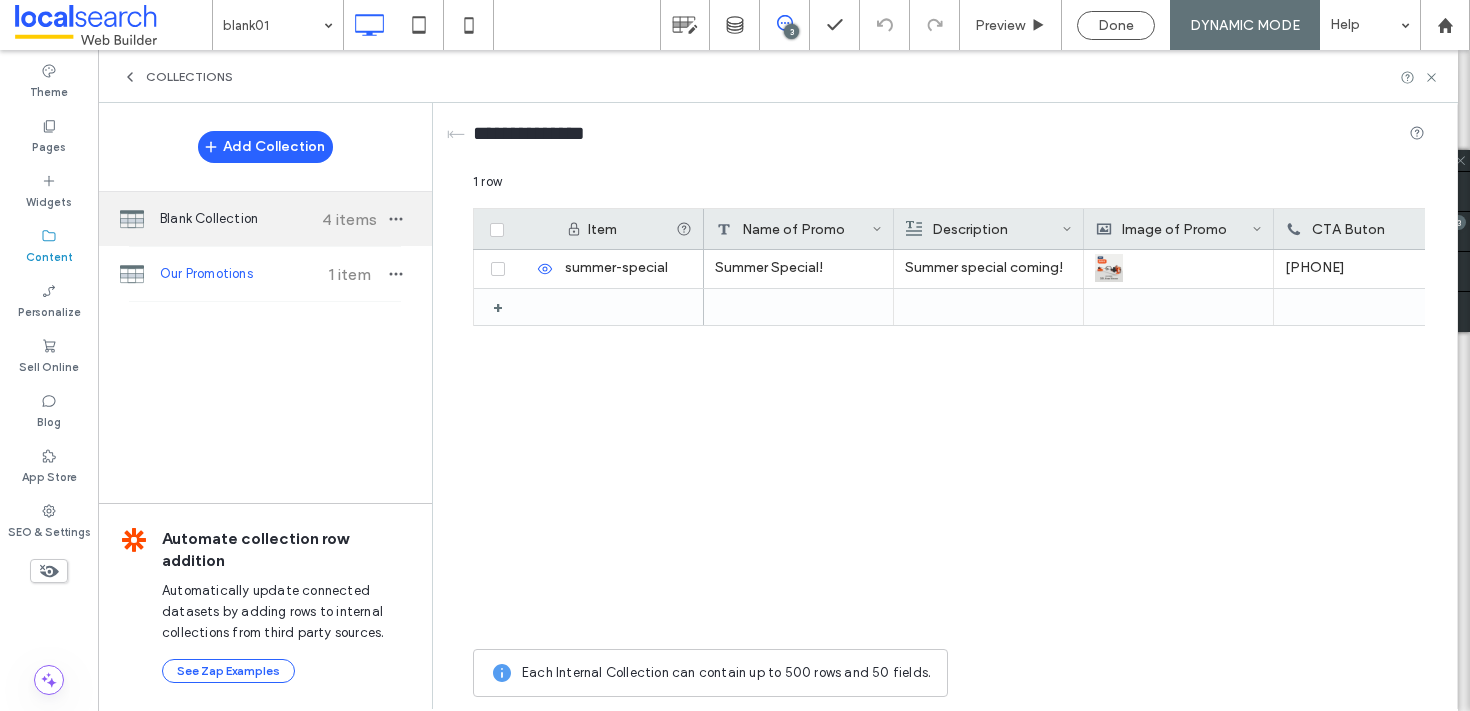 click on "Blank Collection 4 items" at bounding box center (265, 219) 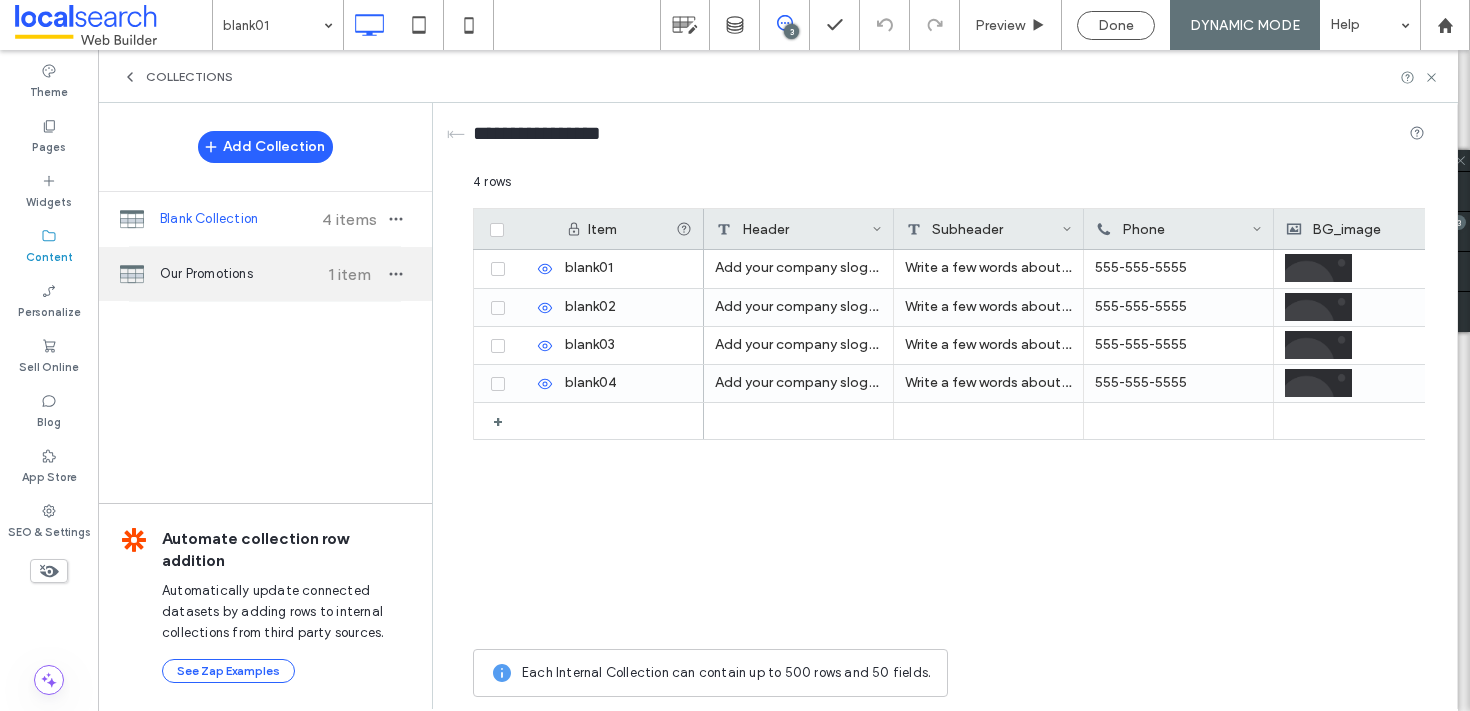 click on "Our Promotions 1 item" at bounding box center [265, 274] 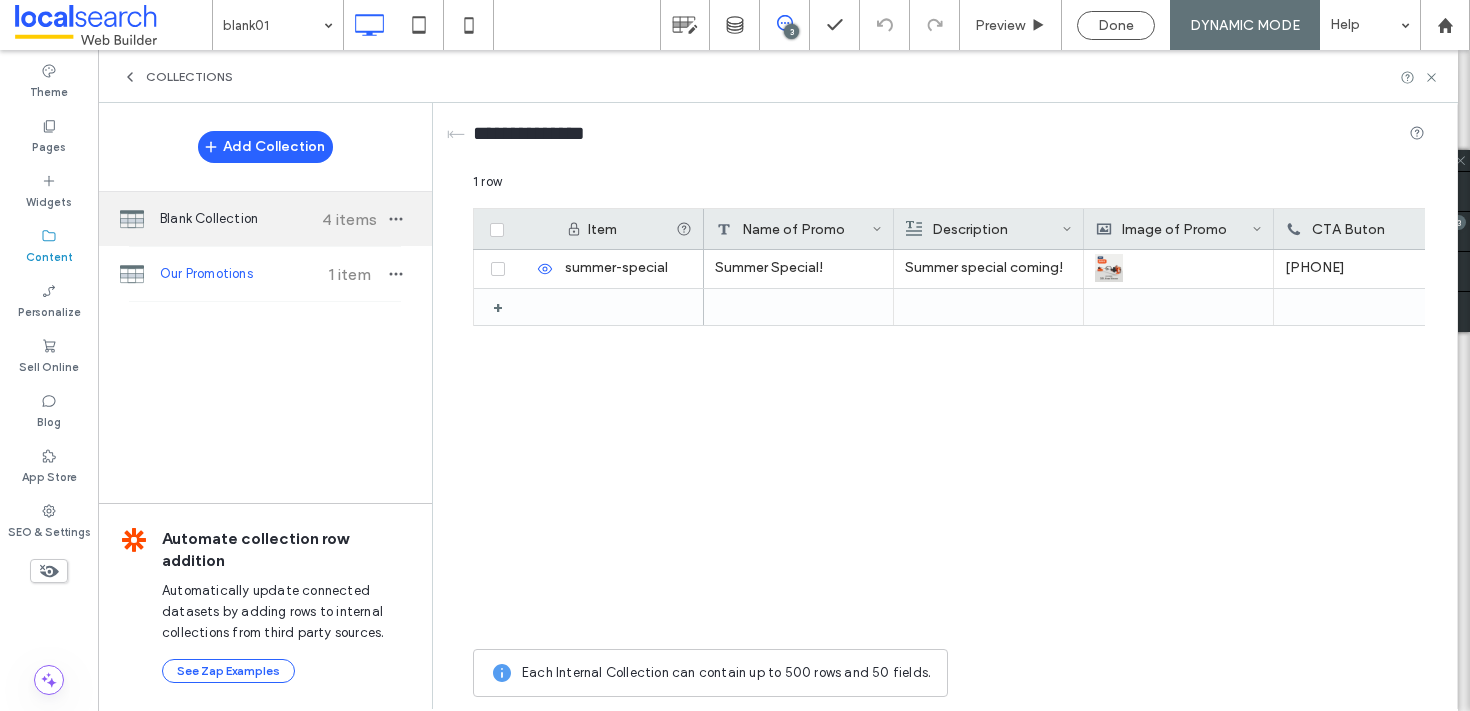click on "Blank Collection" at bounding box center [234, 219] 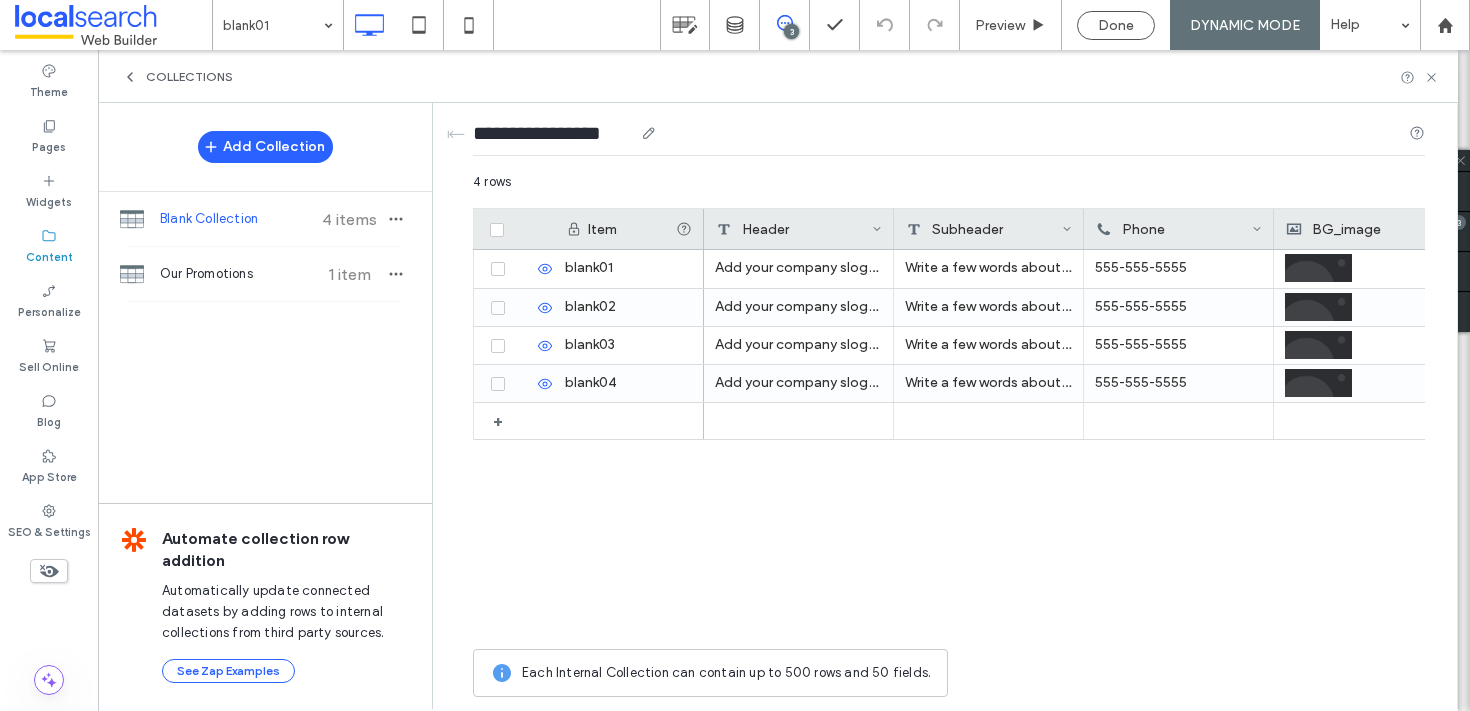 click on "**********" at bounding box center (553, 133) 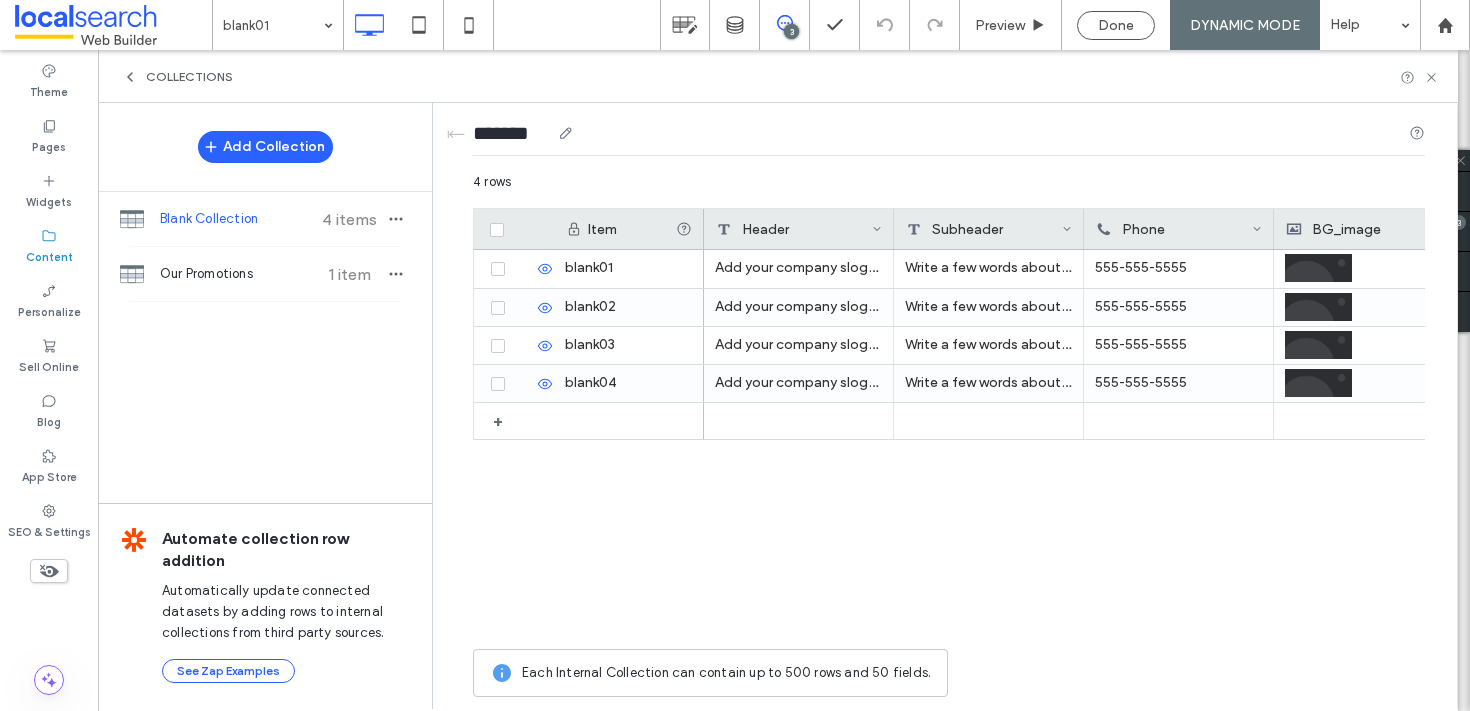 scroll, scrollTop: 0, scrollLeft: 16, axis: horizontal 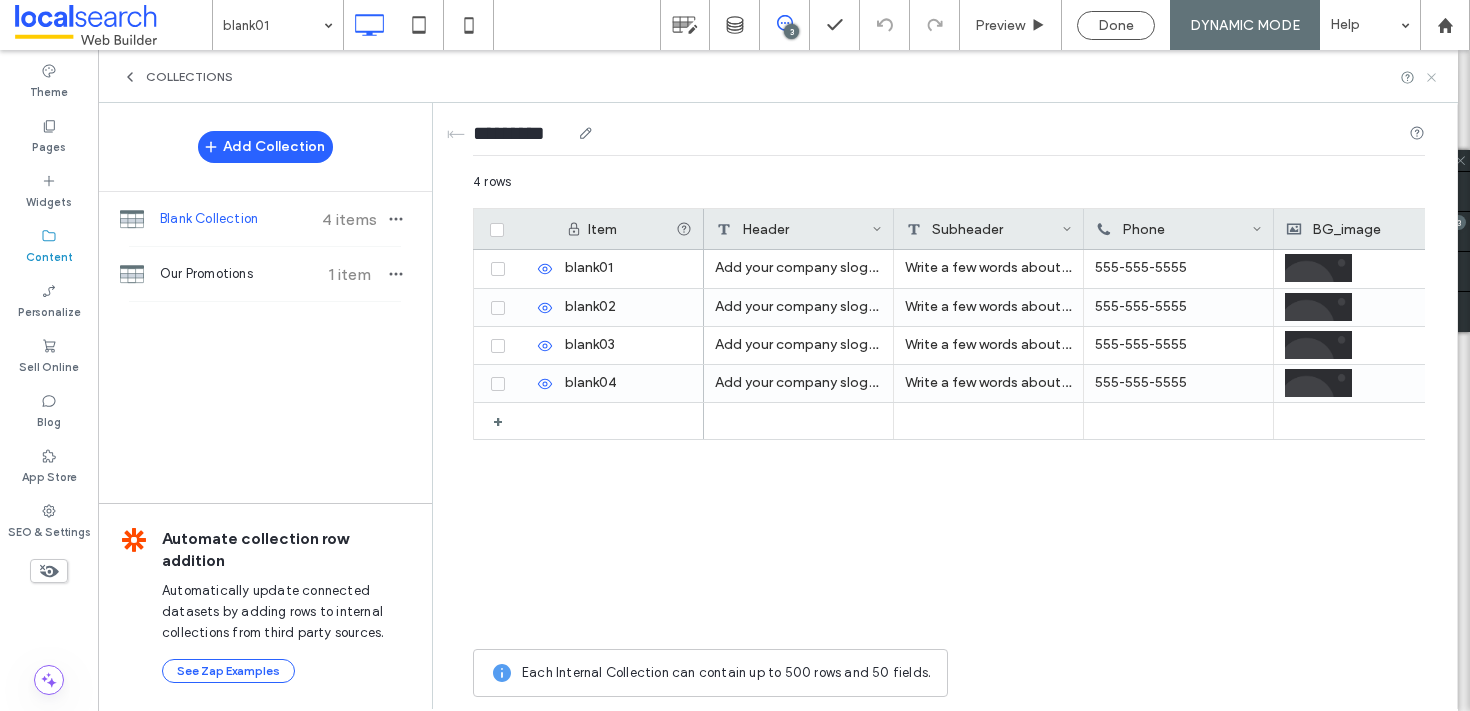 type on "*********" 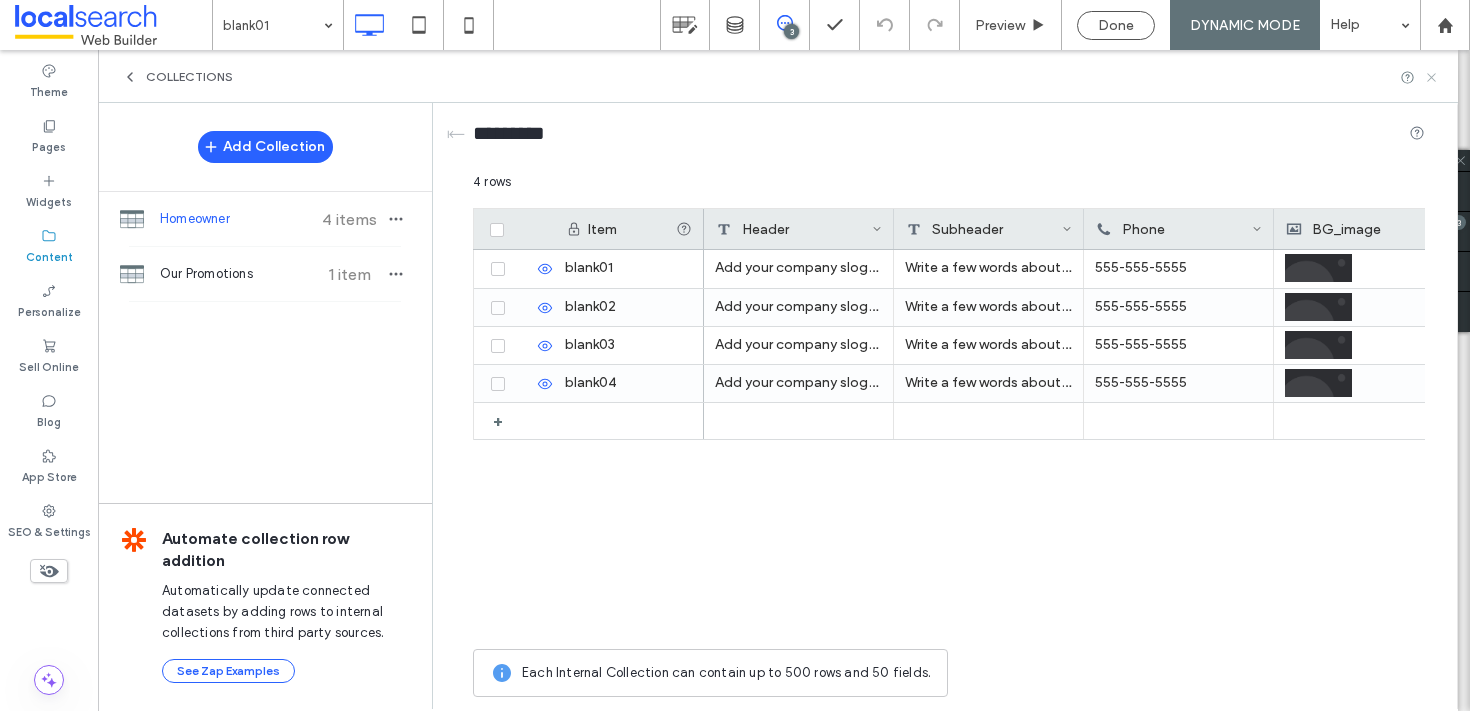 scroll, scrollTop: 0, scrollLeft: 0, axis: both 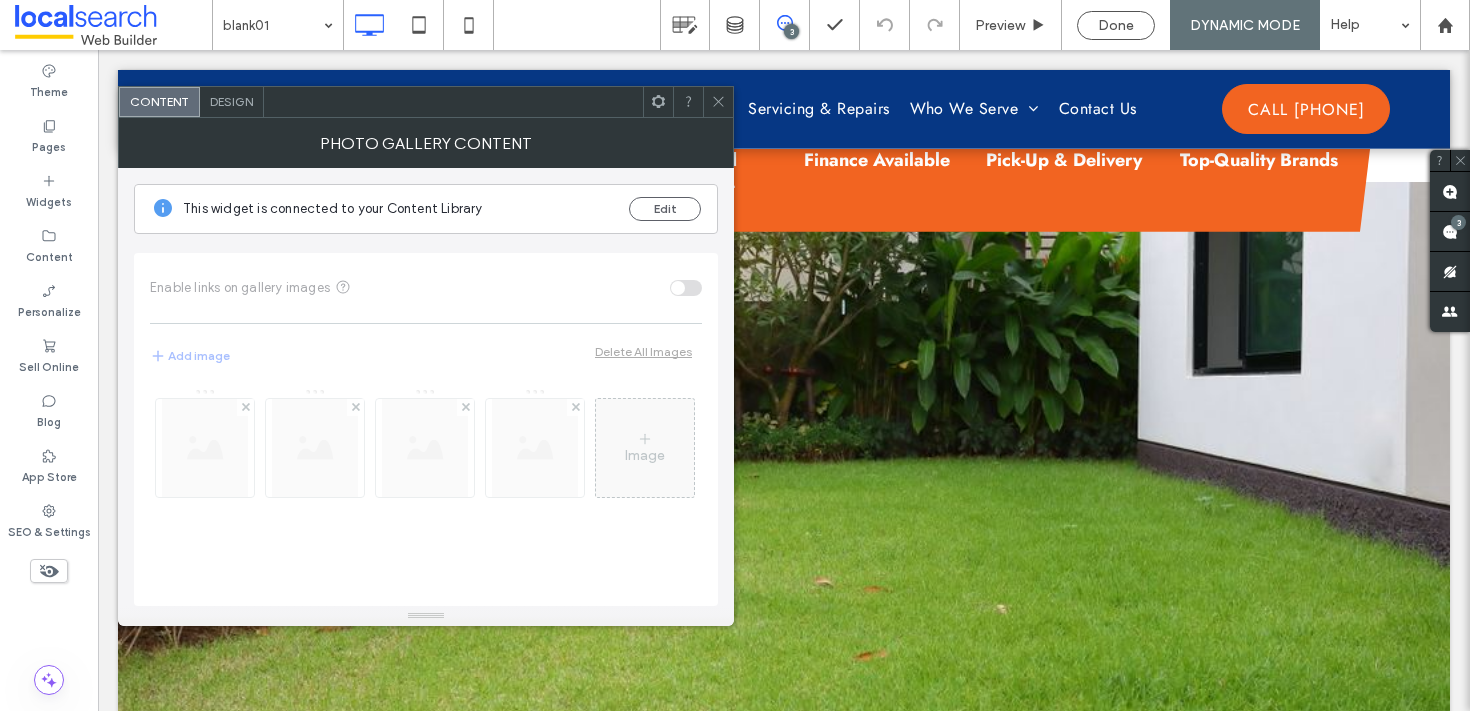 click at bounding box center [718, 102] 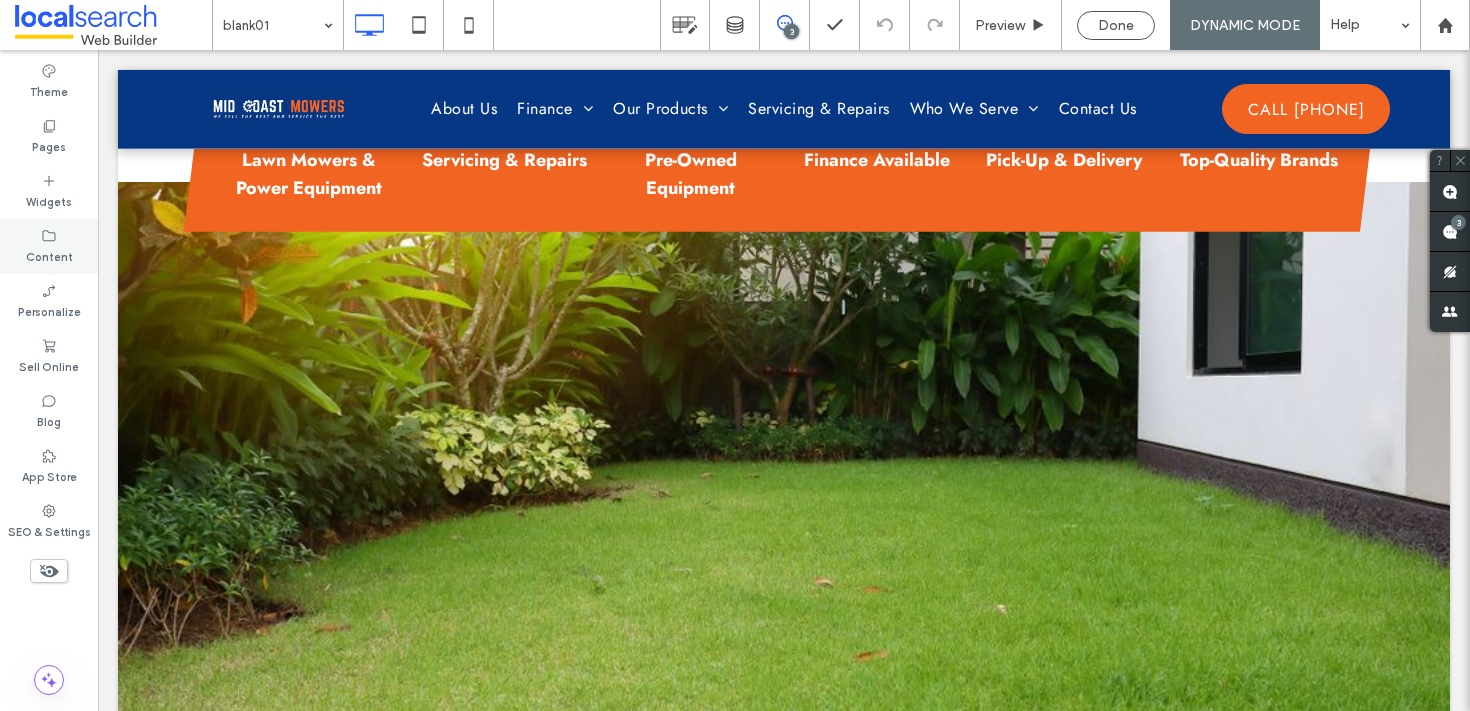 click on "Content" at bounding box center (49, 246) 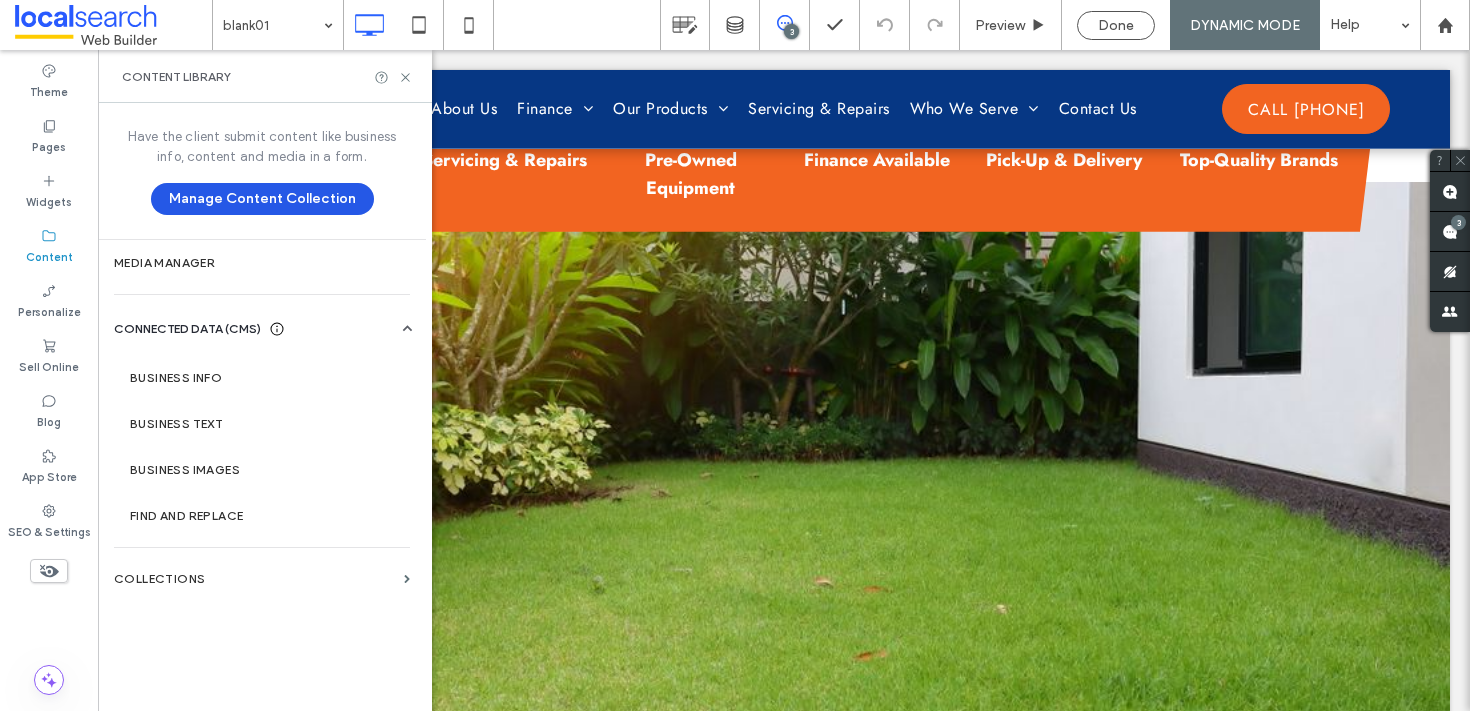 click on "Manage Content Collection" at bounding box center [262, 199] 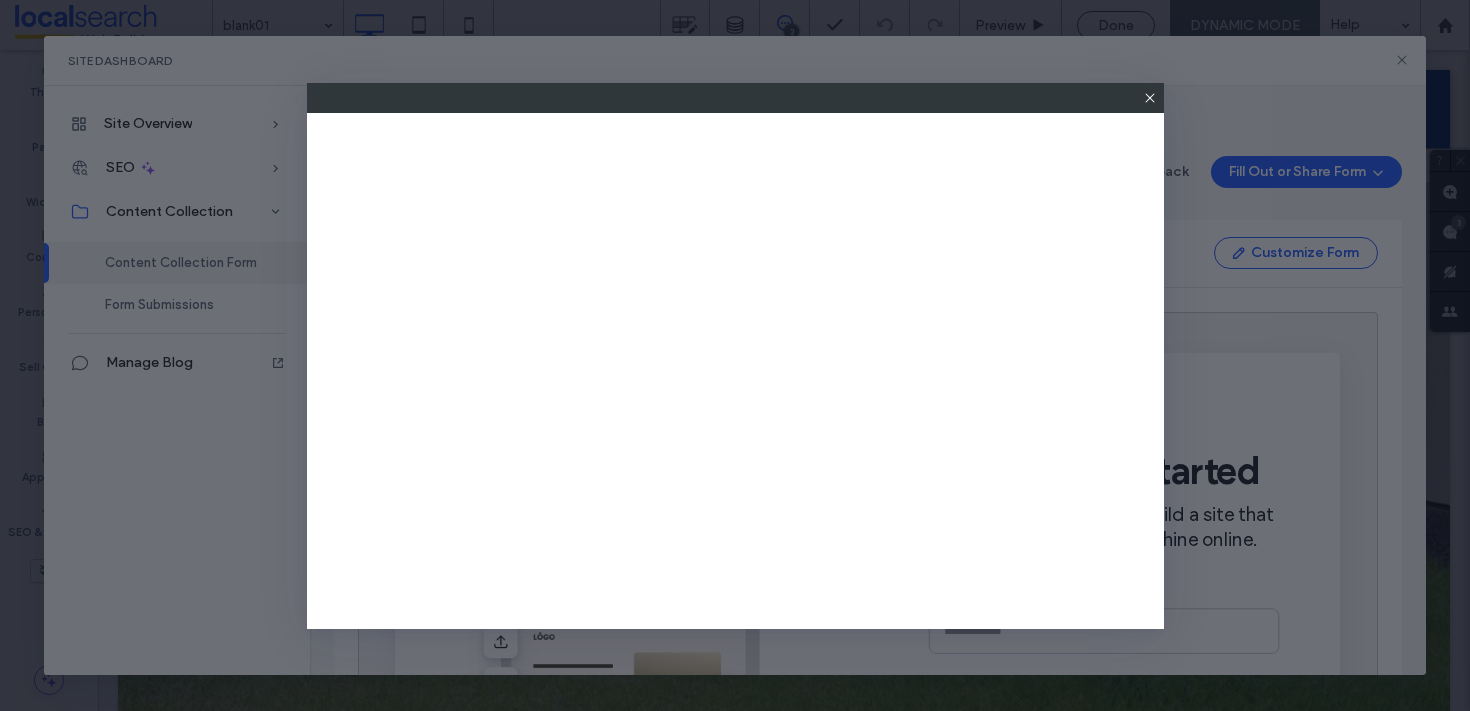scroll, scrollTop: 0, scrollLeft: 0, axis: both 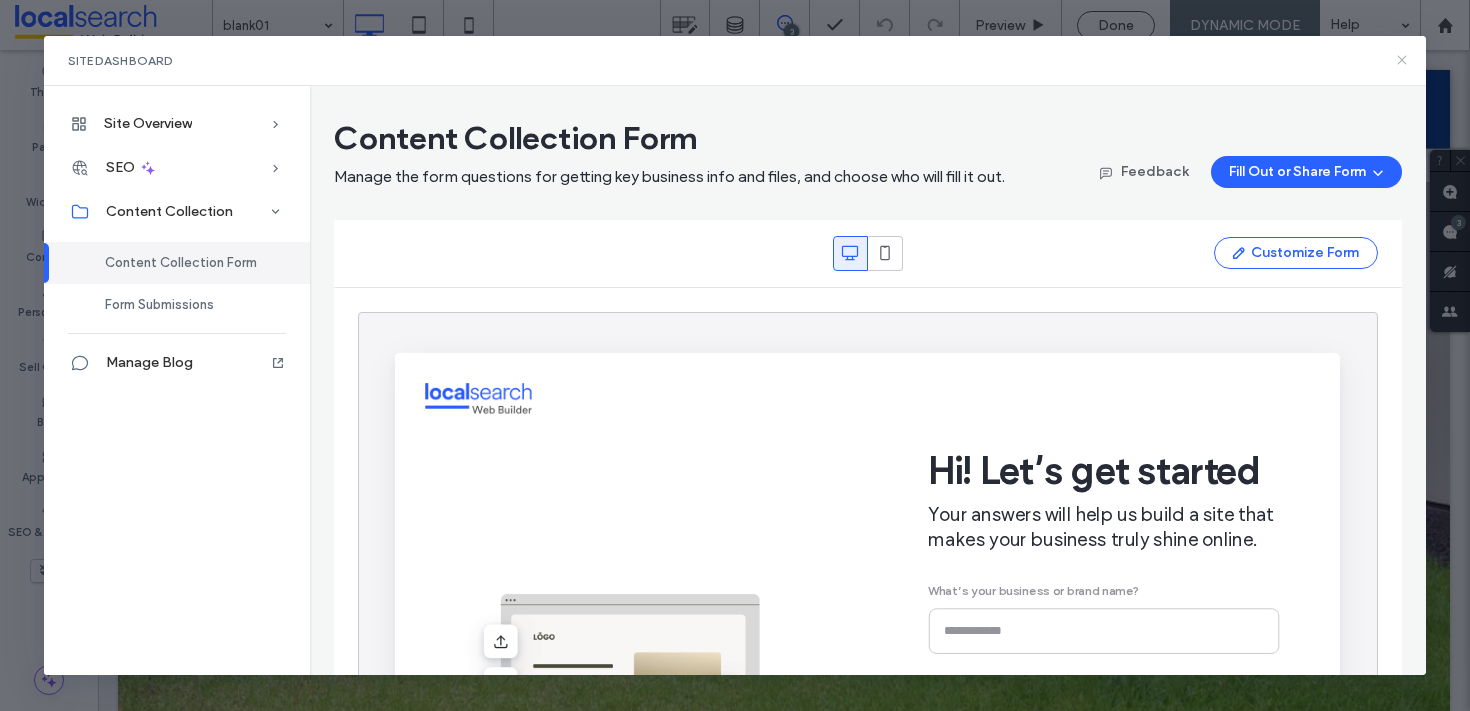 click 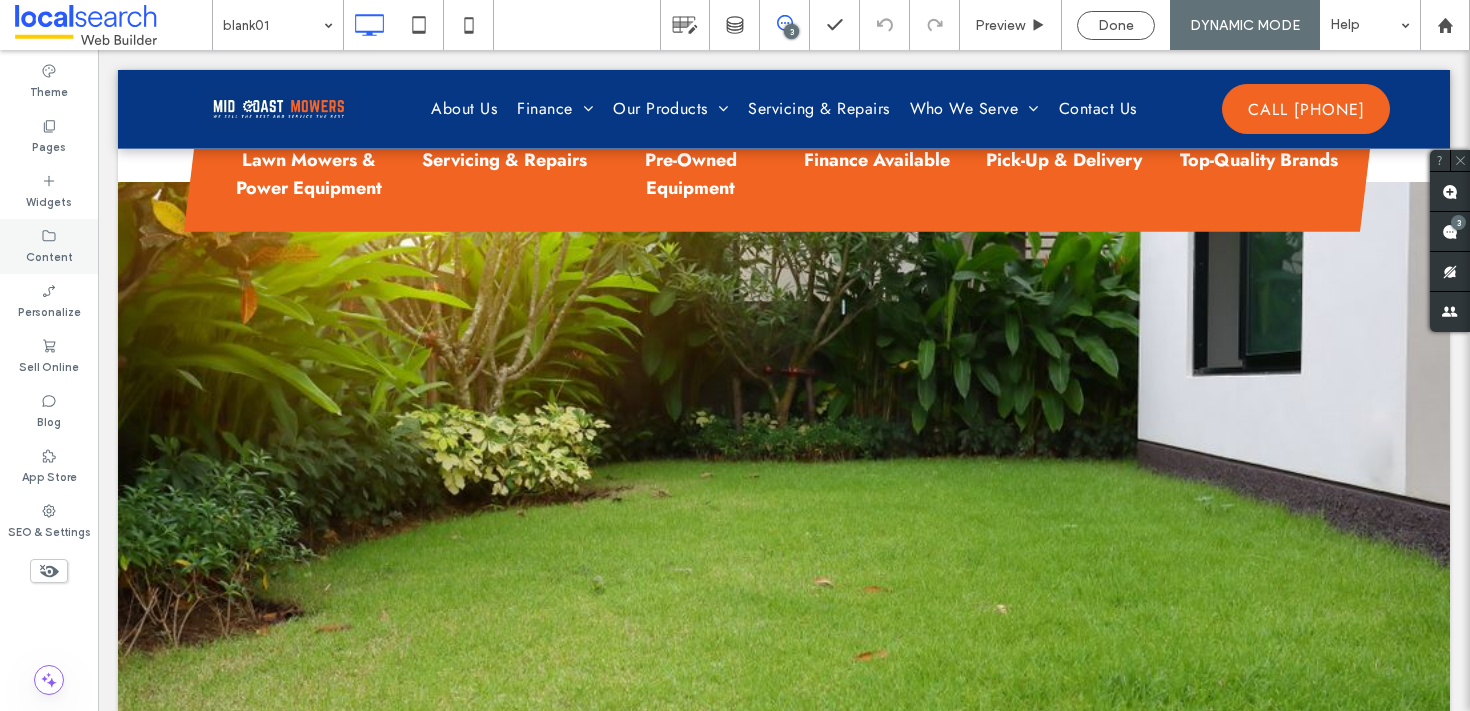 click on "Content" at bounding box center (49, 246) 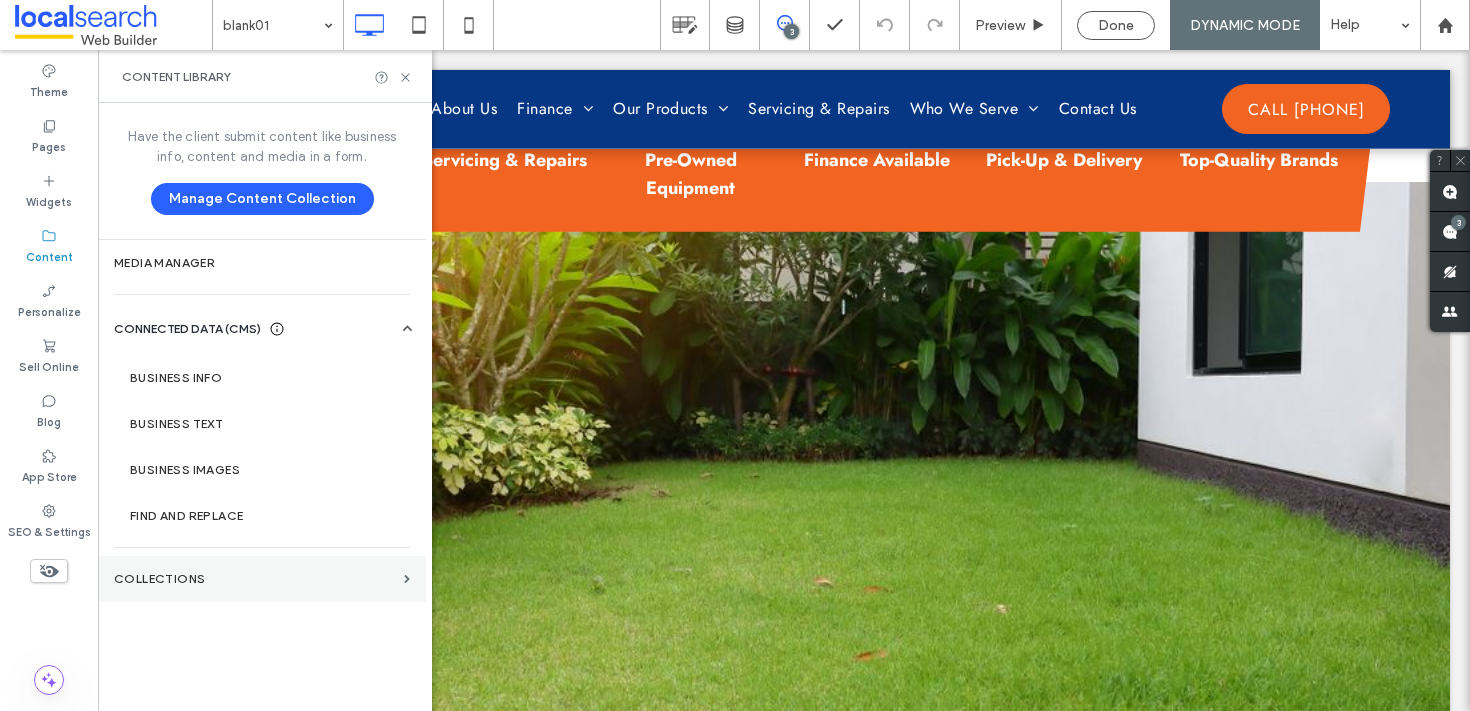click on "Collections" at bounding box center (262, 579) 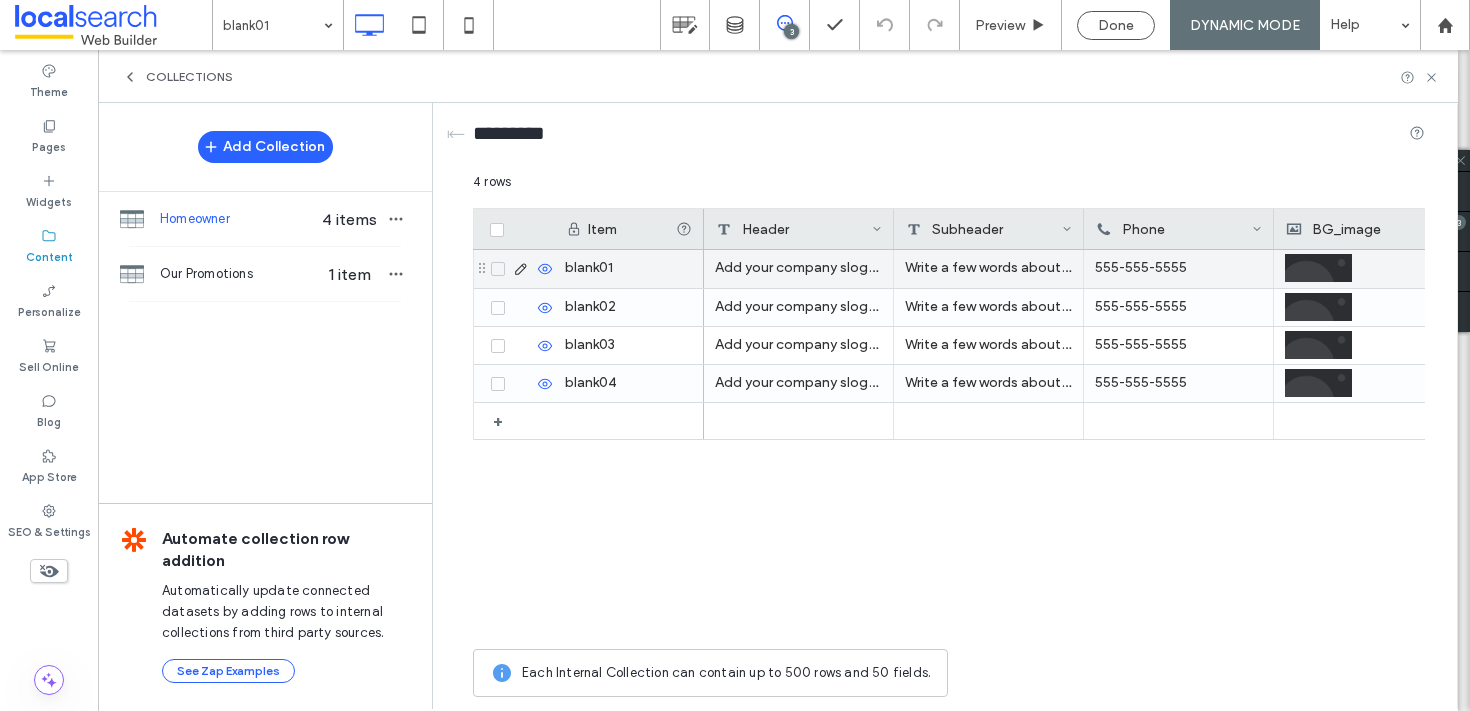 click on "blank01" at bounding box center (629, 269) 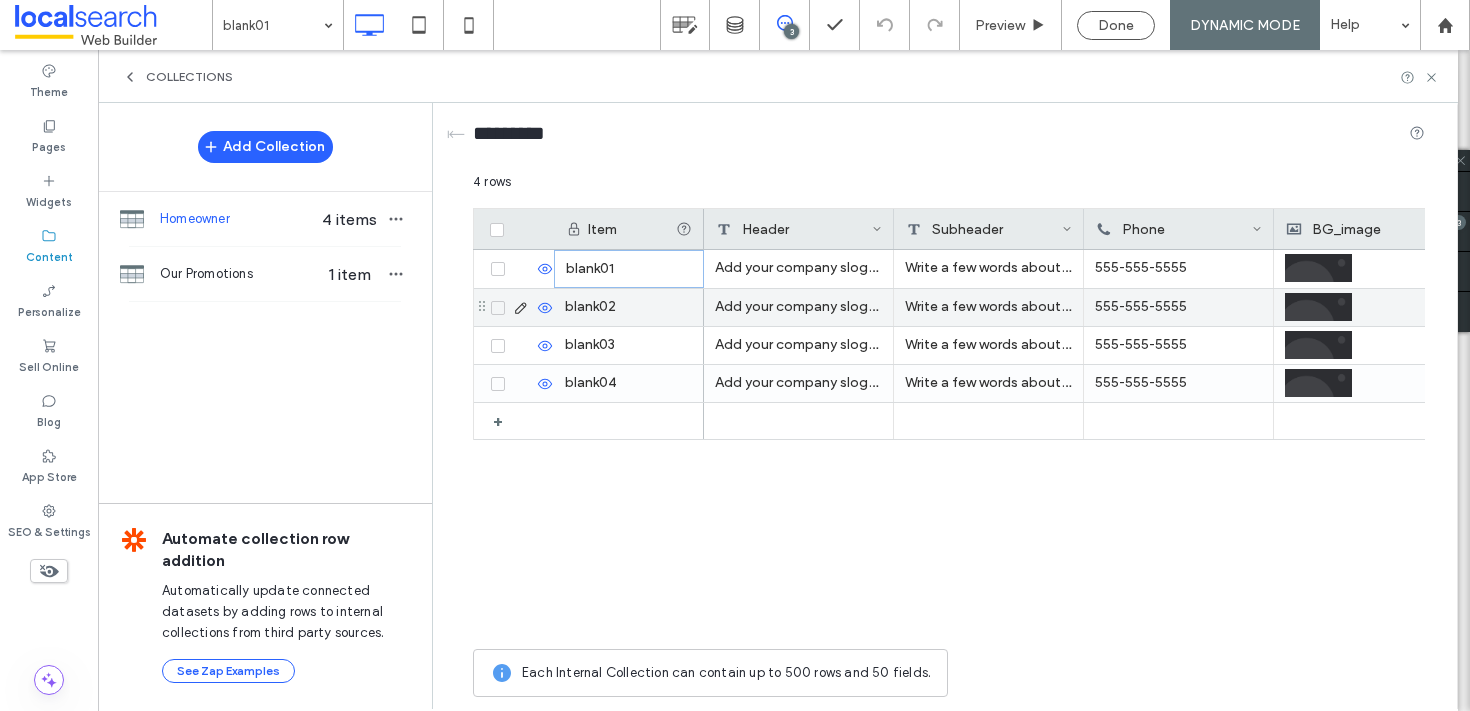 click on "Add your company slogan" at bounding box center (799, 307) 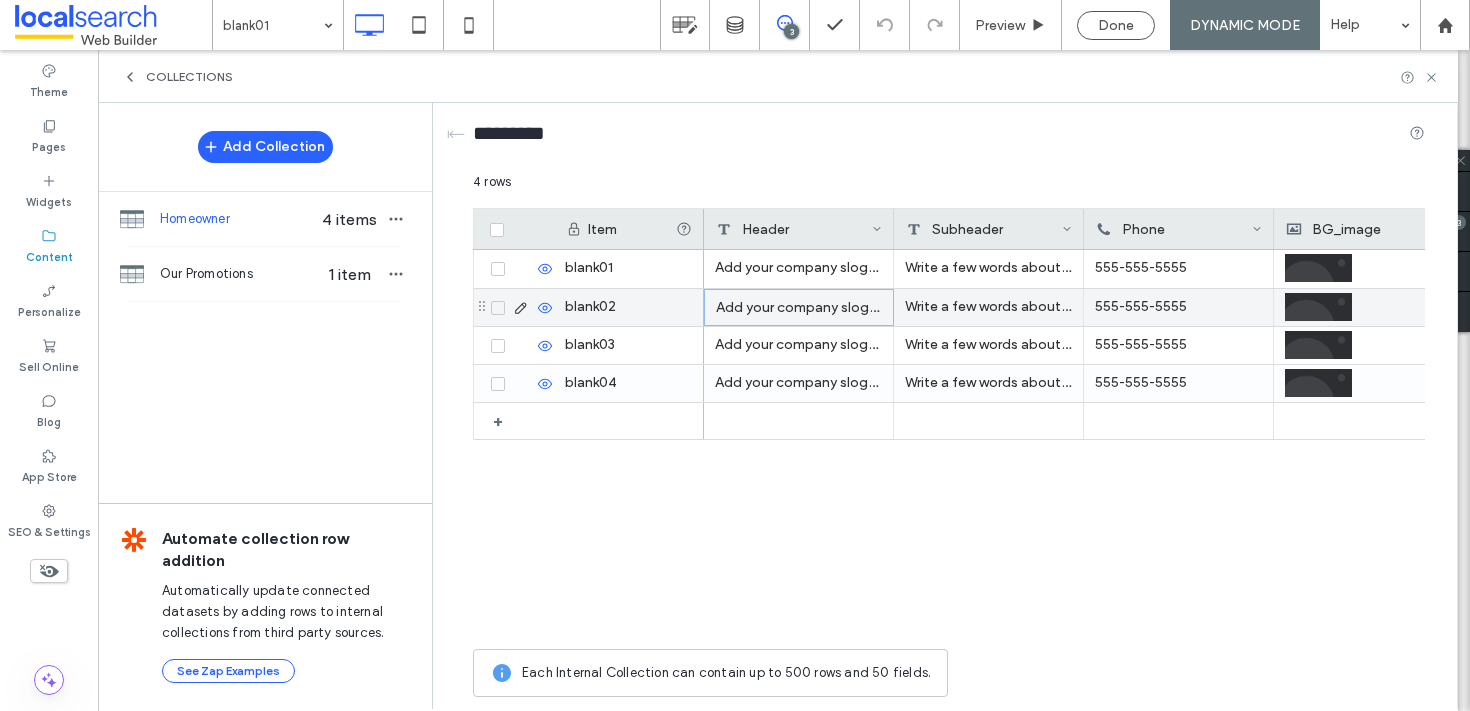 click on "Add your company slogan" at bounding box center (799, 307) 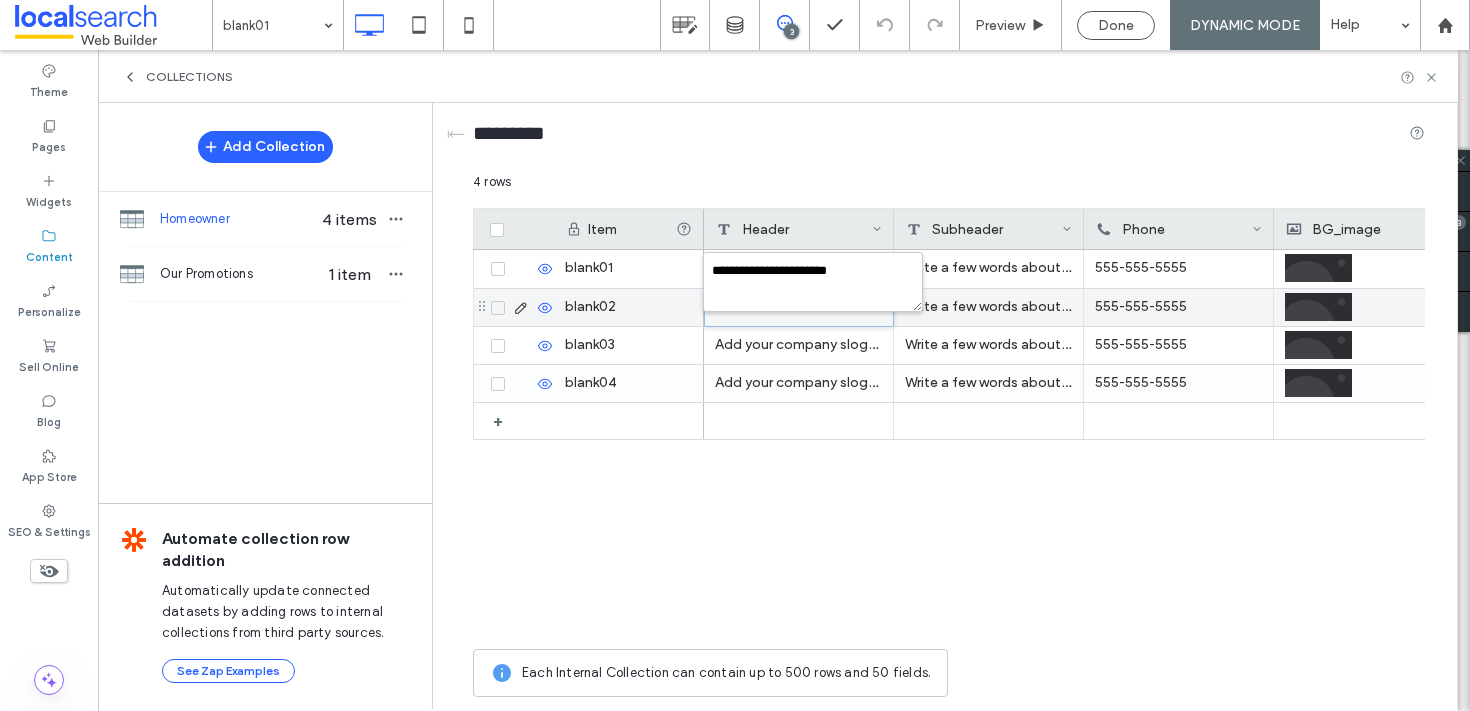 click at bounding box center (799, 308) 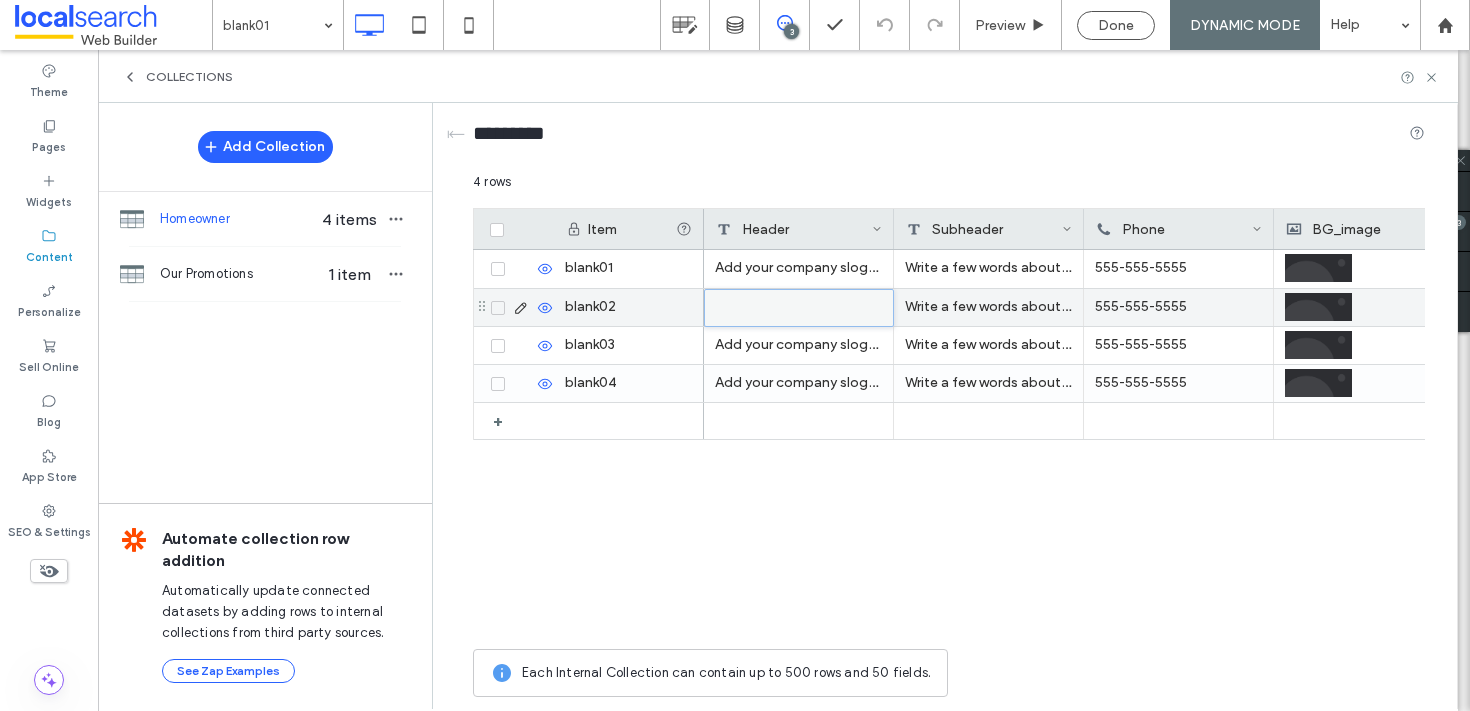 click at bounding box center [799, 308] 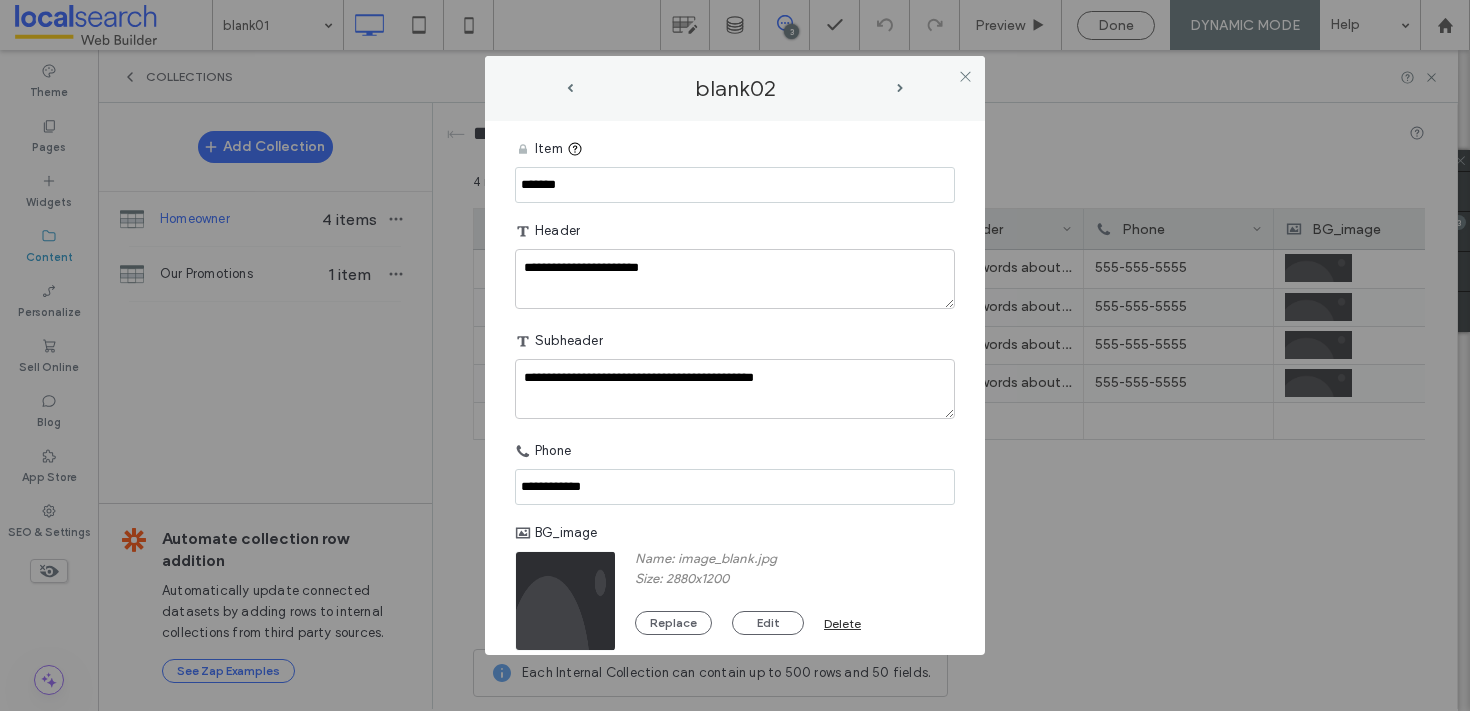 click on "*******" at bounding box center [735, 185] 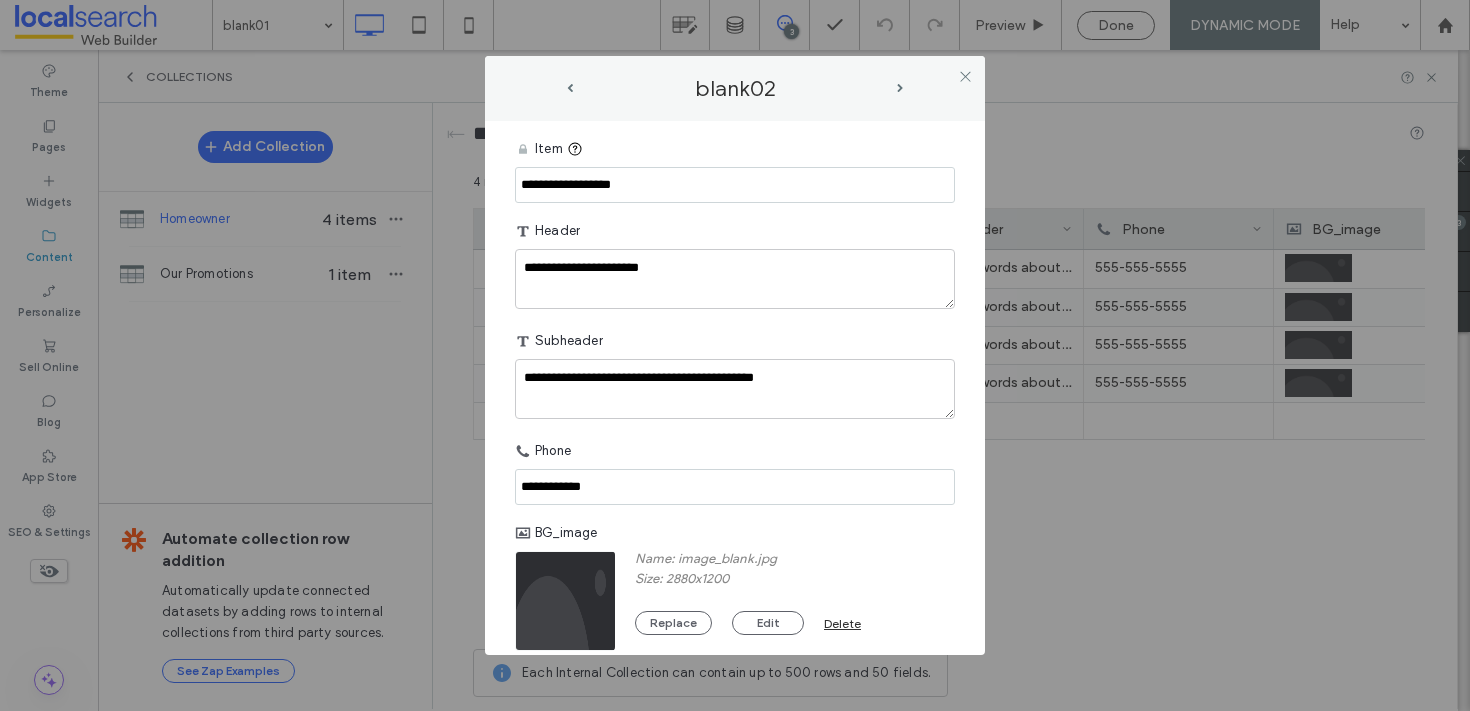 type on "**********" 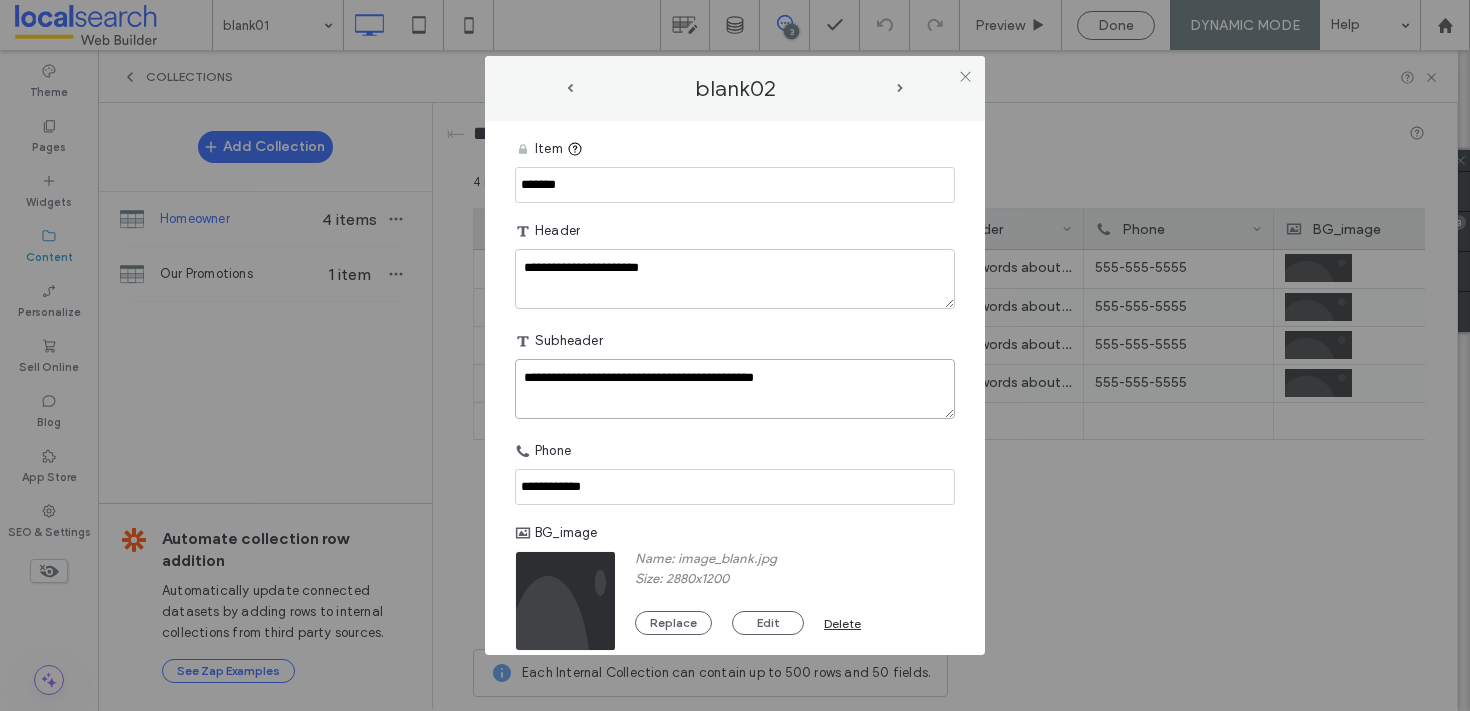 click on "**********" at bounding box center [735, 389] 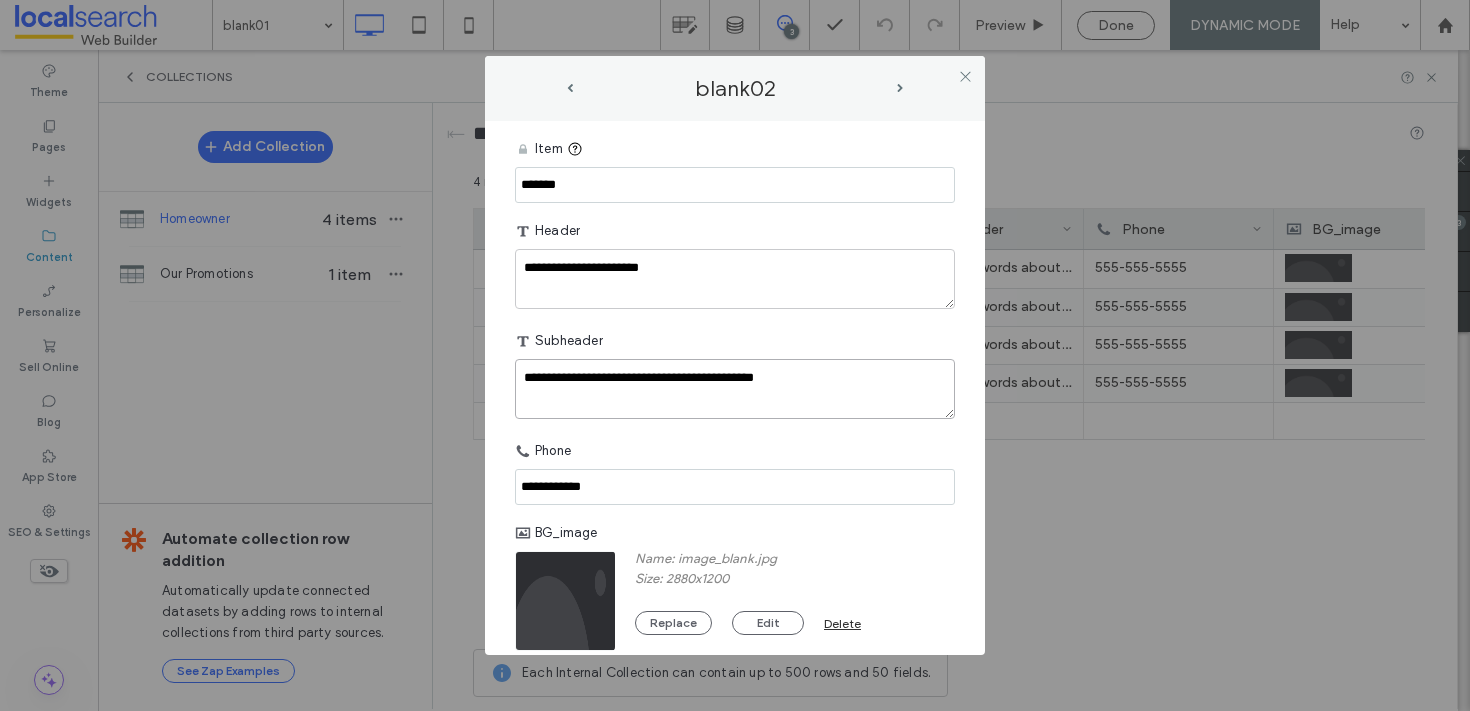 click on "**********" at bounding box center (735, 389) 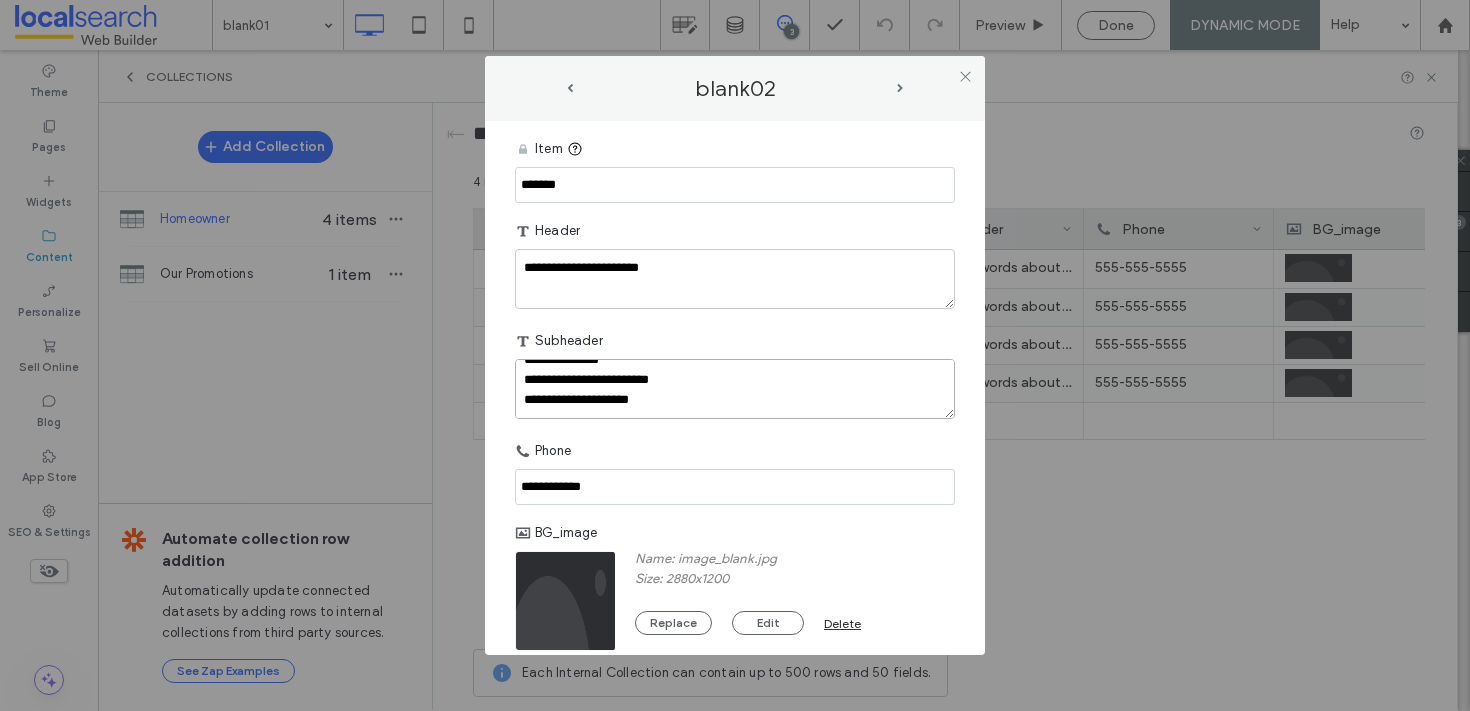 scroll, scrollTop: 0, scrollLeft: 0, axis: both 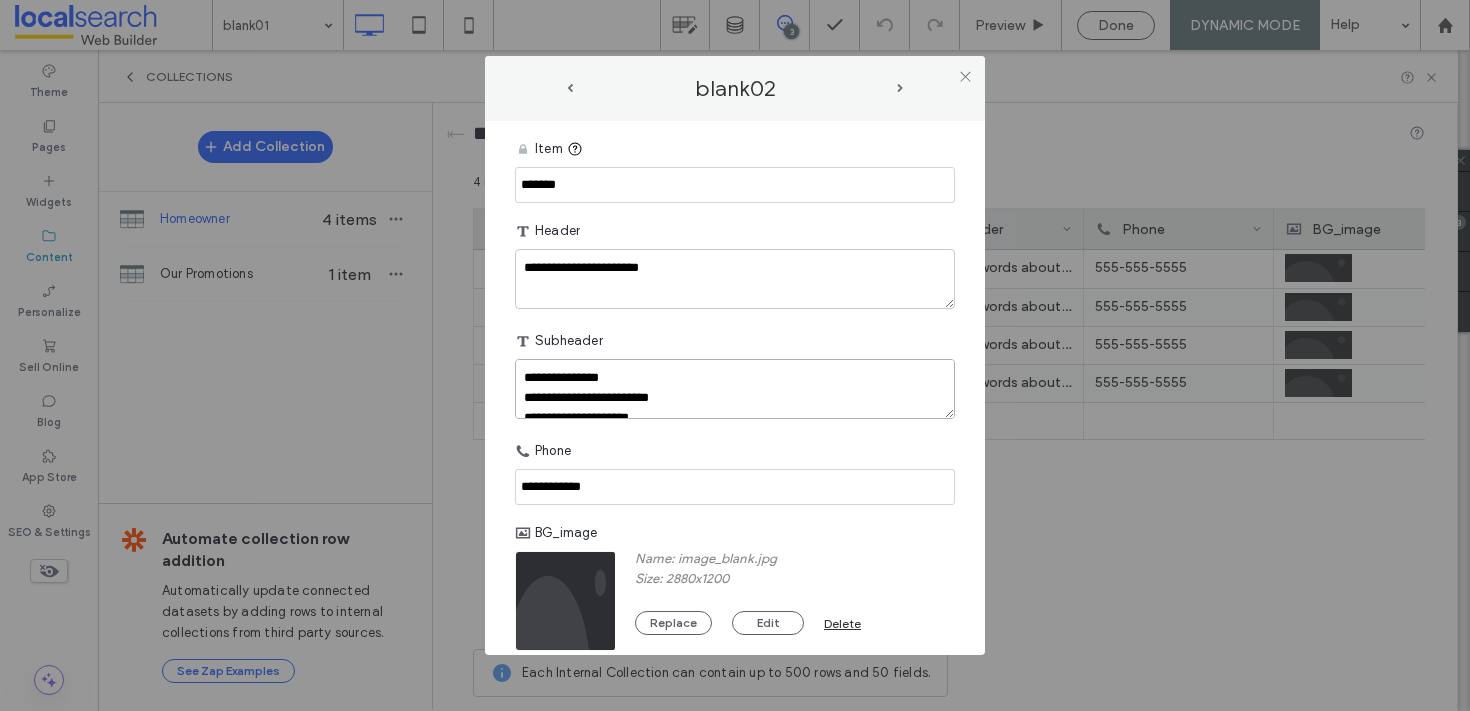 type on "**********" 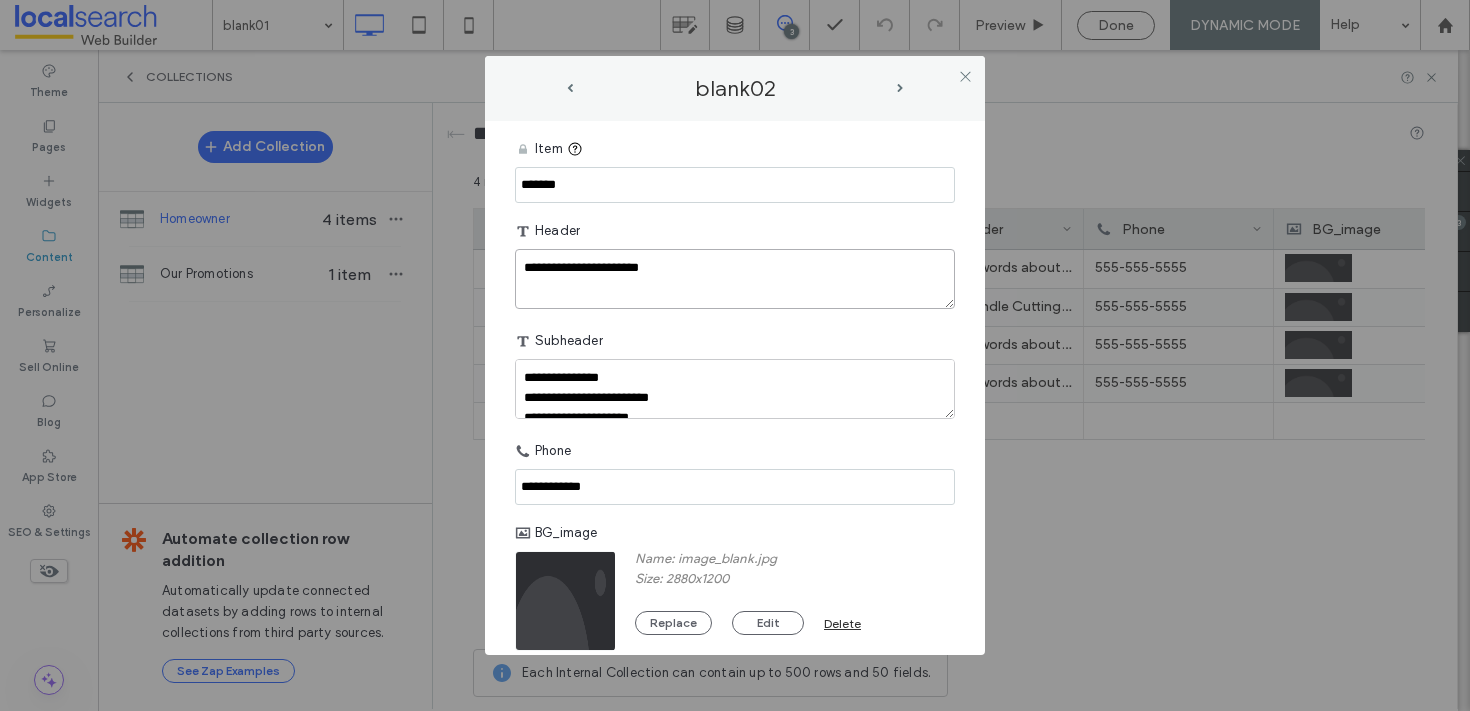 click on "**********" at bounding box center [735, 279] 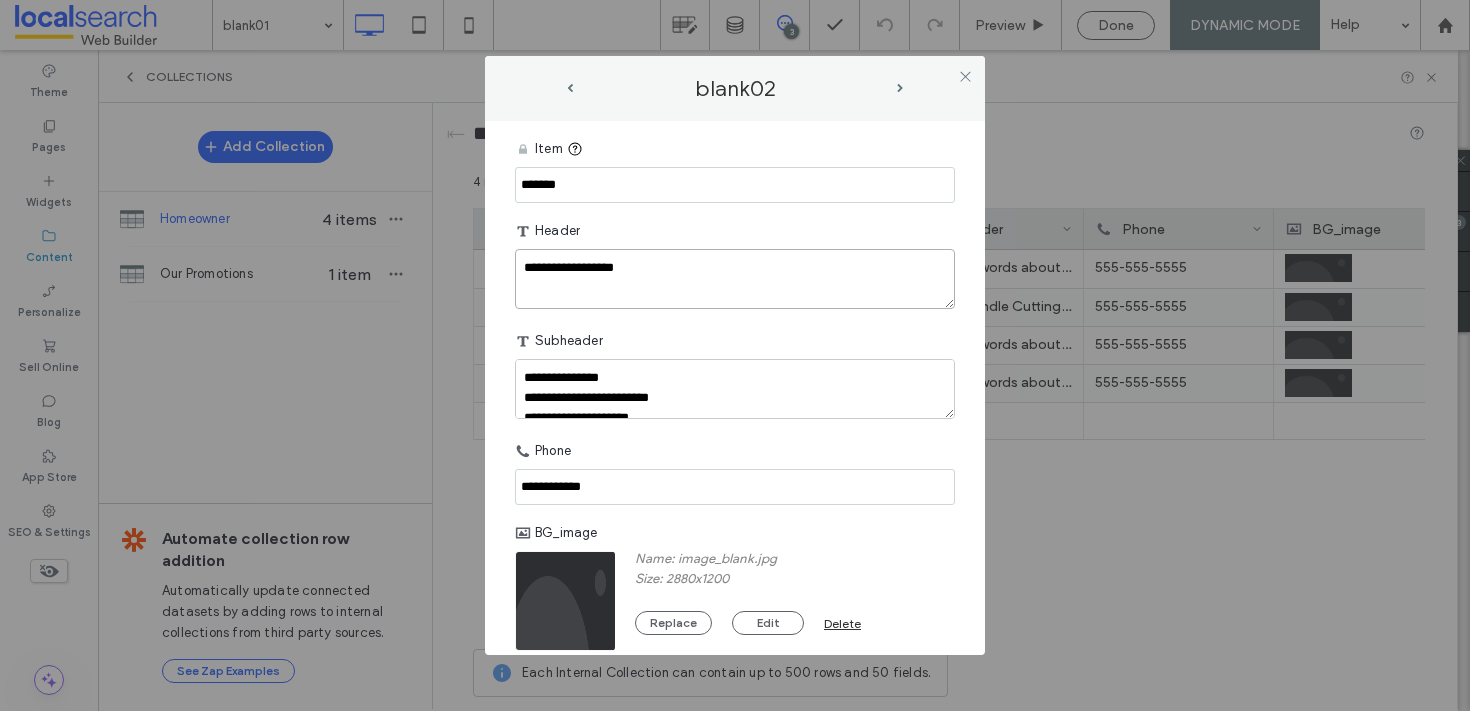 type on "**********" 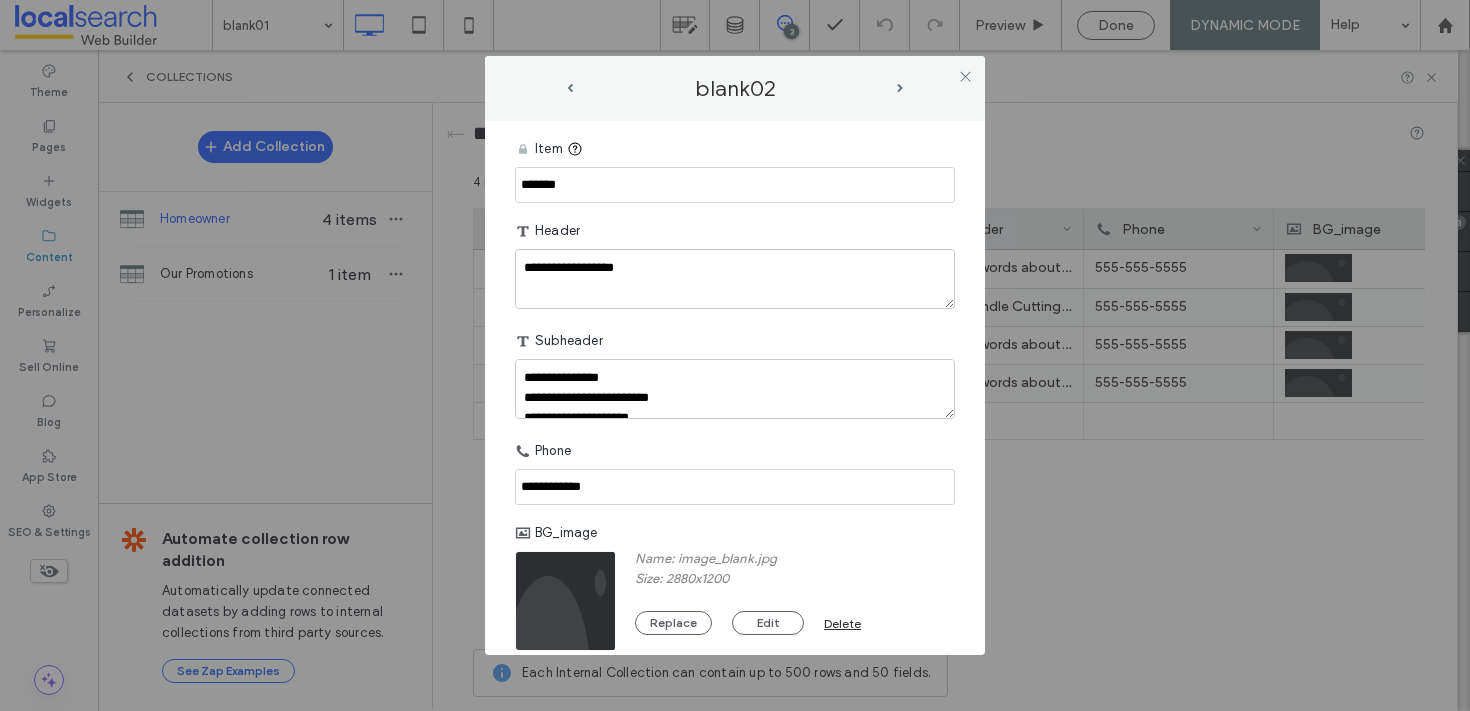 click on "Header" at bounding box center (735, 231) 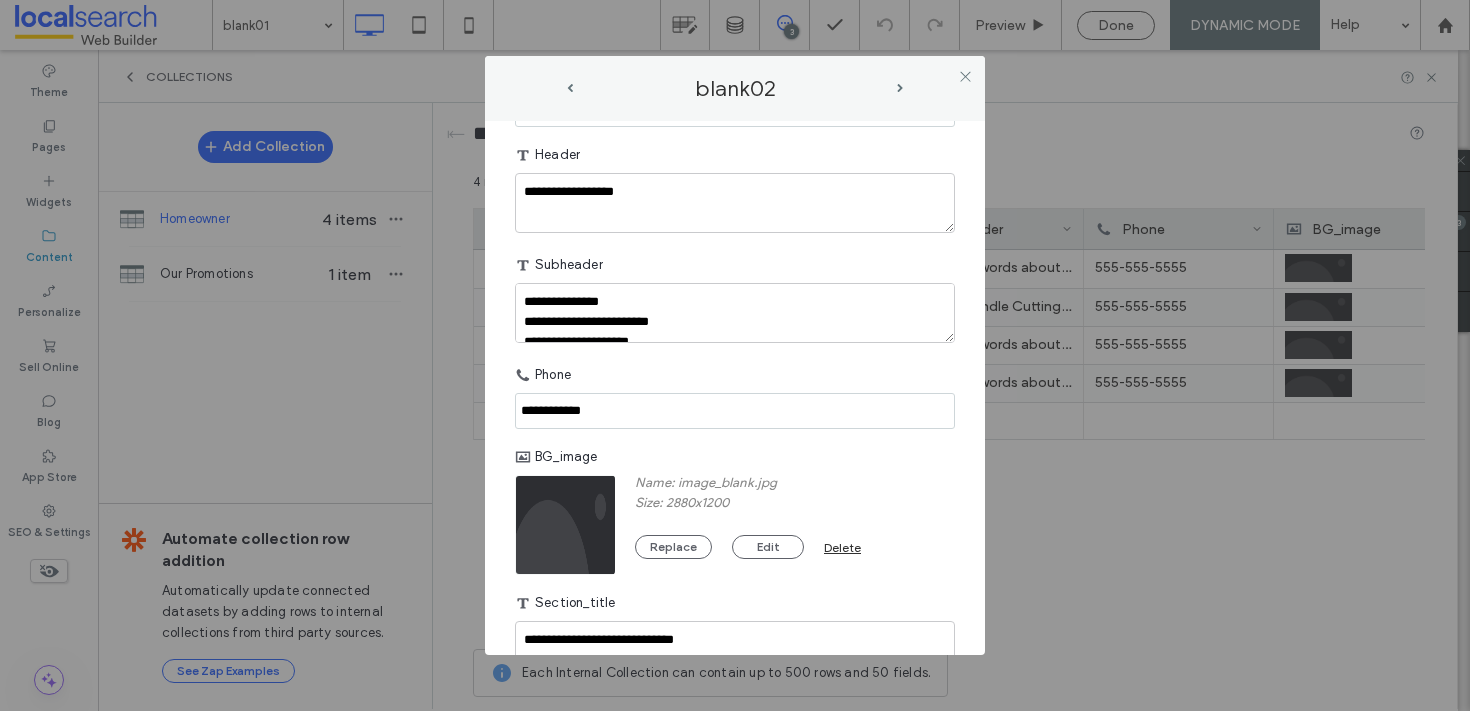 scroll, scrollTop: 80, scrollLeft: 0, axis: vertical 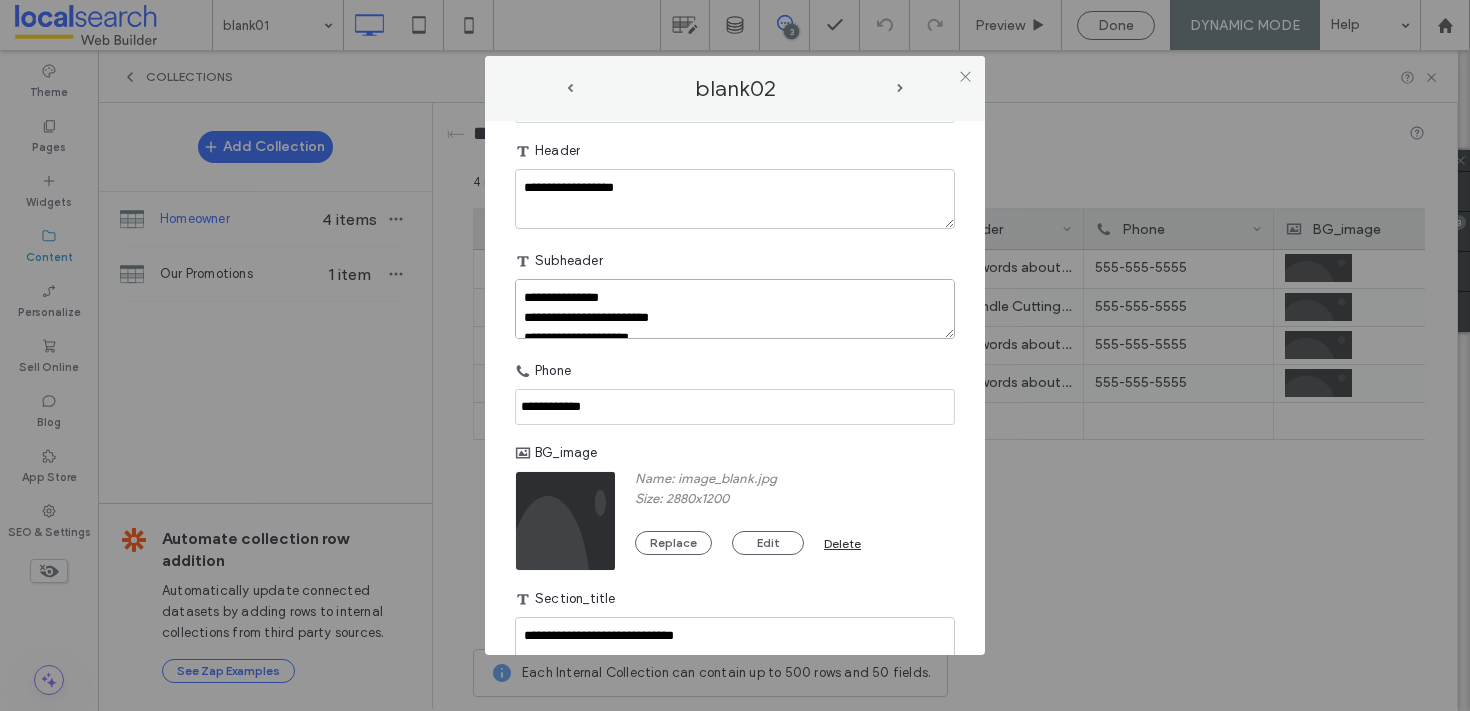 click on "**********" at bounding box center (735, 309) 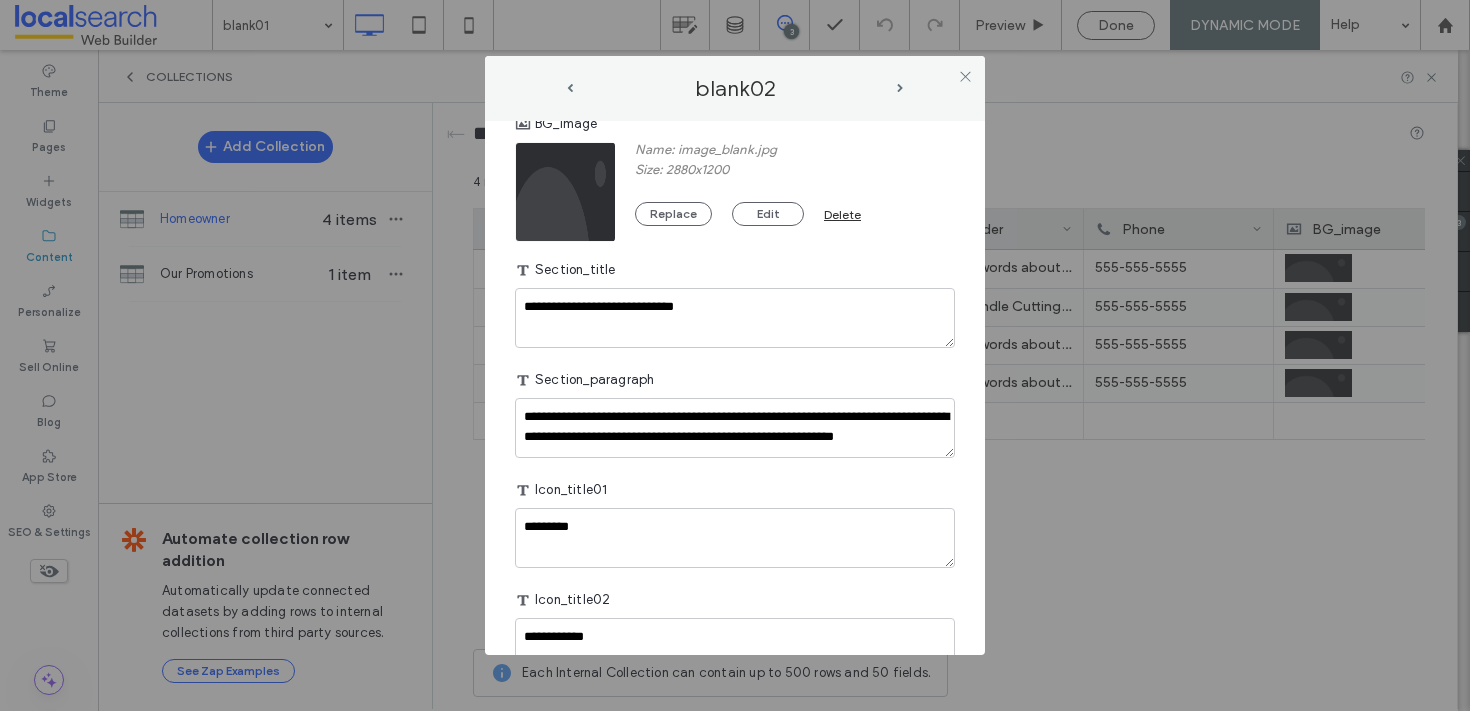scroll, scrollTop: 412, scrollLeft: 0, axis: vertical 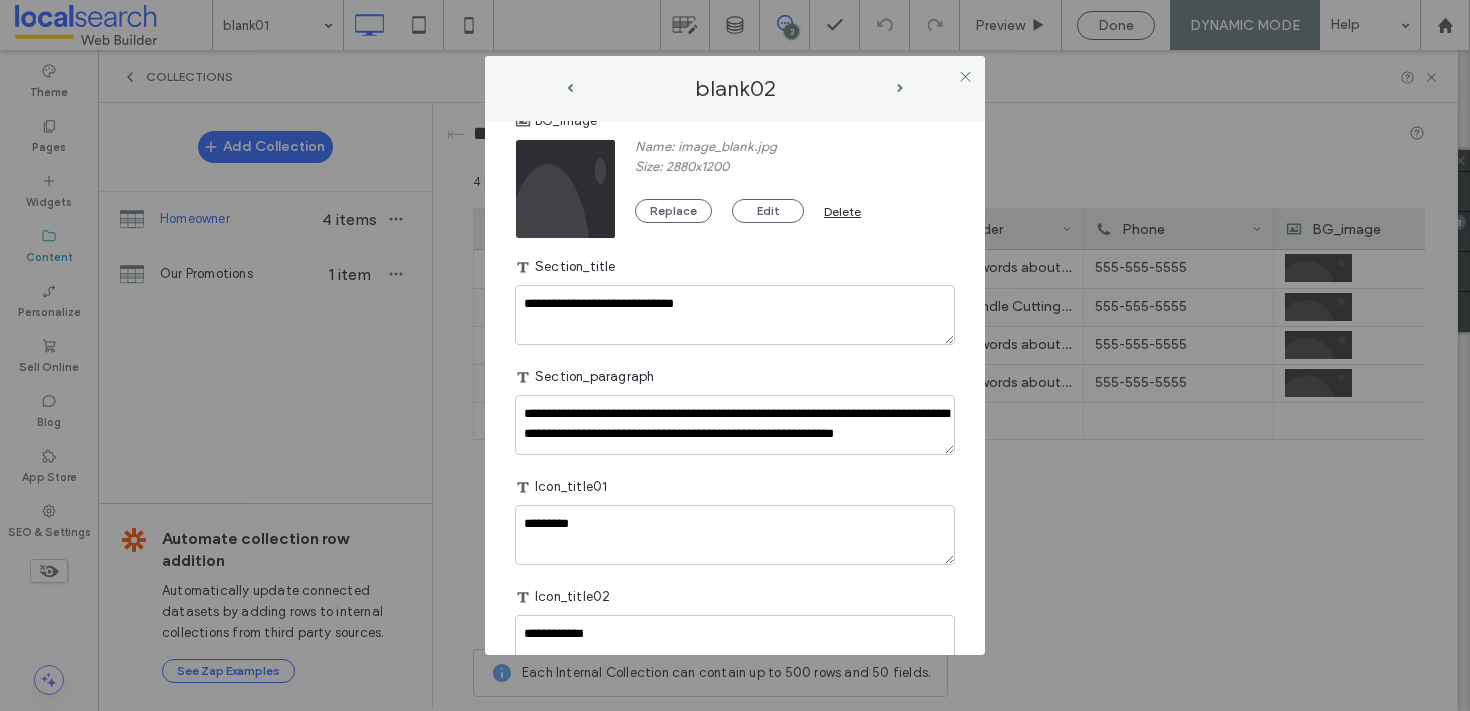 type 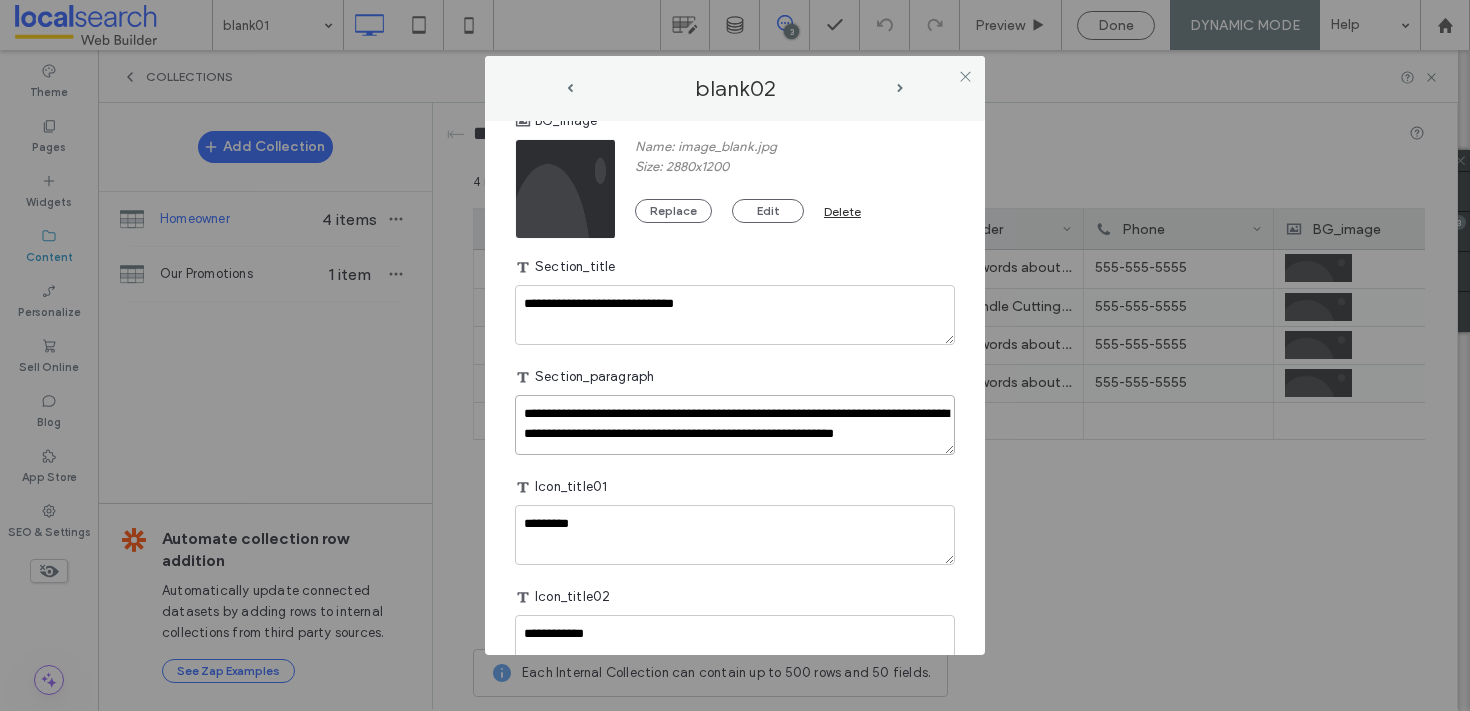 click on "**********" at bounding box center (735, 425) 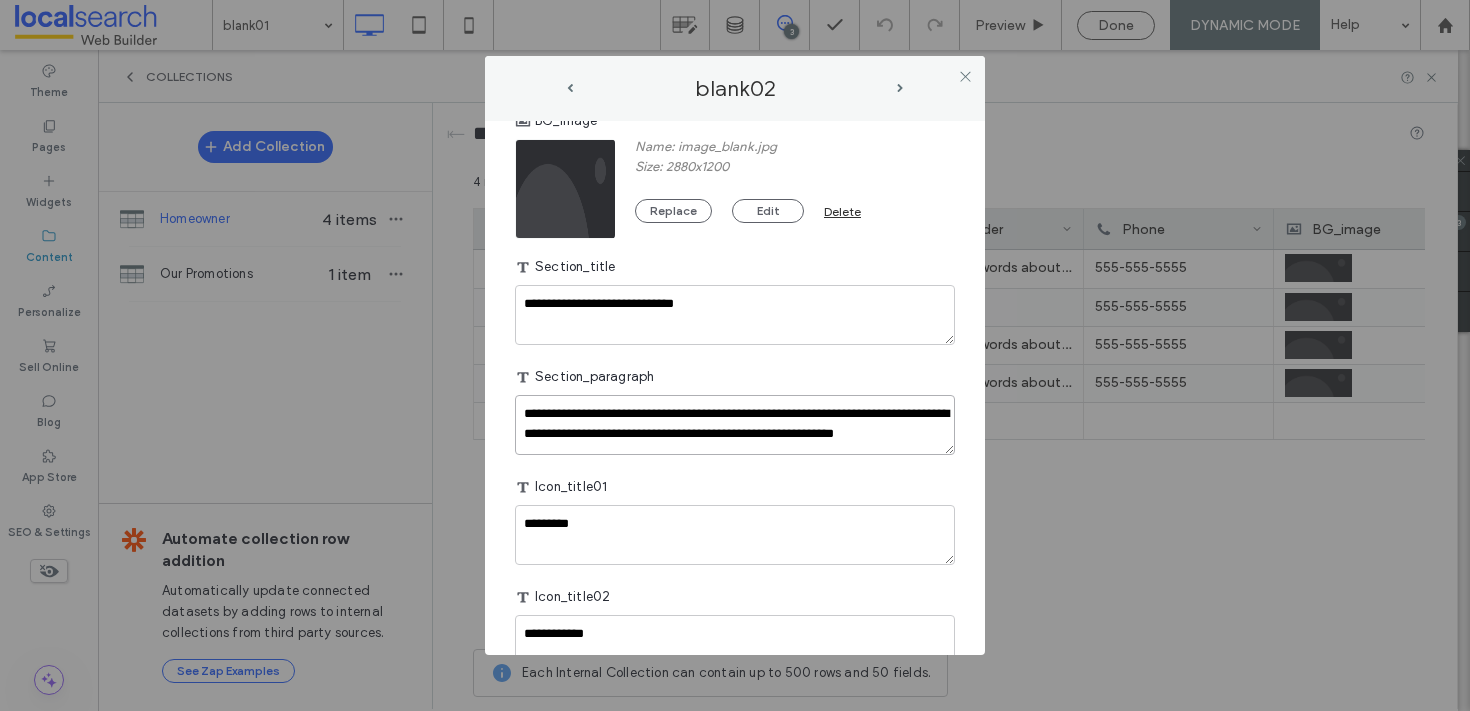 click on "**********" at bounding box center (735, 425) 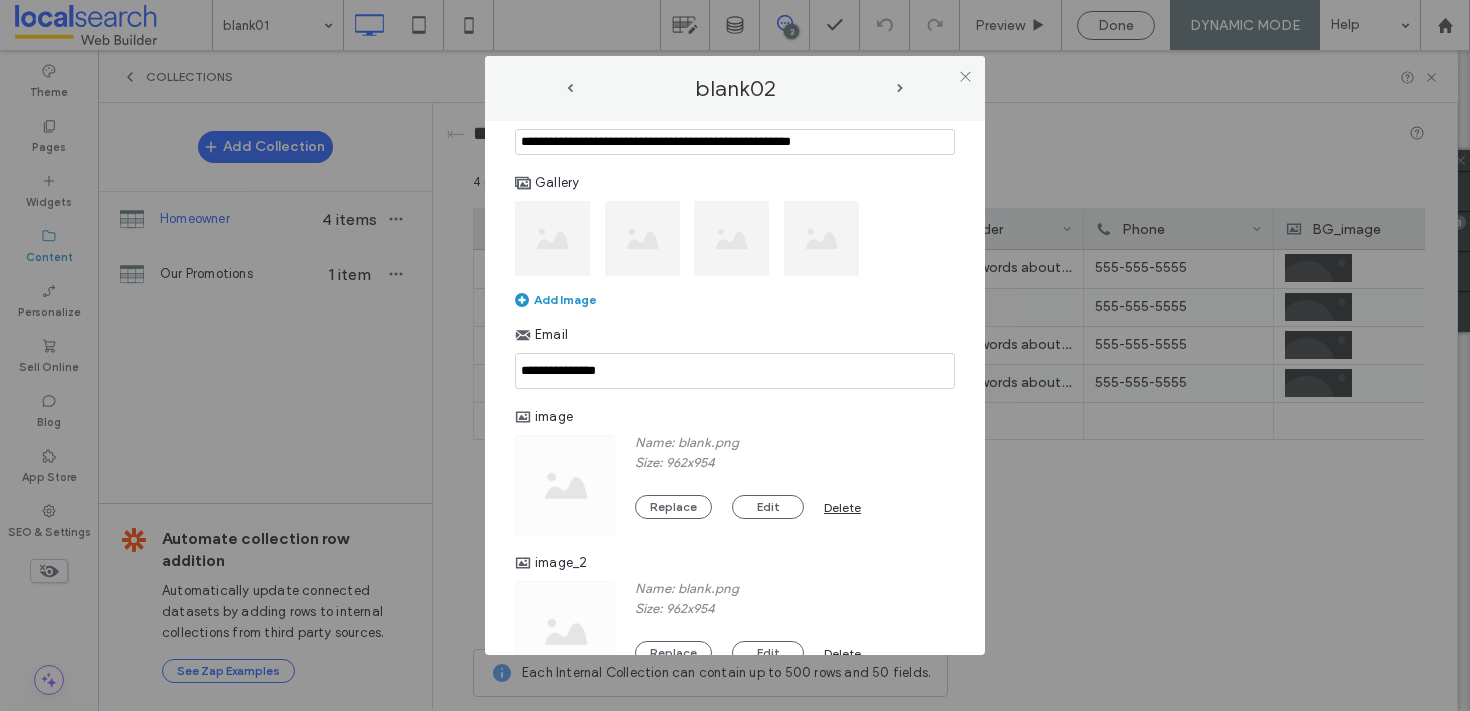 scroll, scrollTop: 1227, scrollLeft: 0, axis: vertical 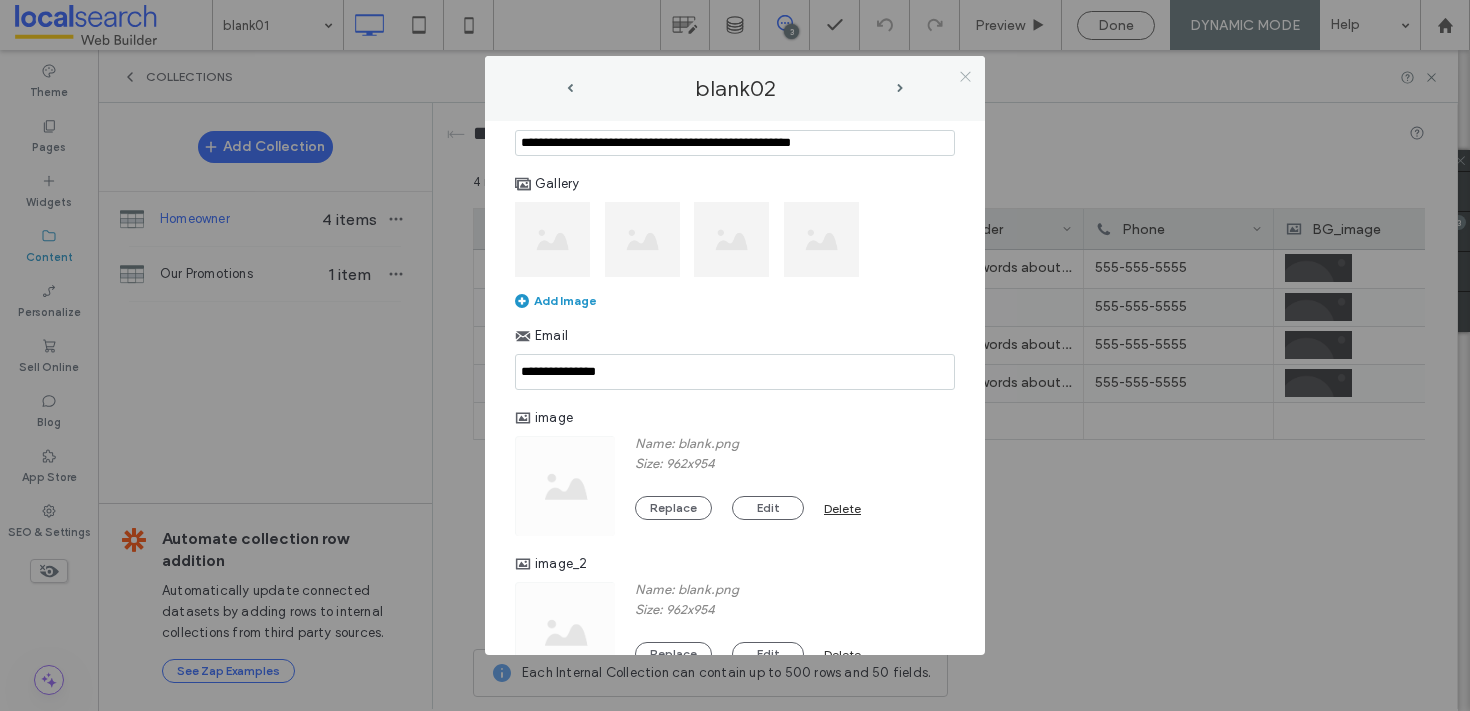 click 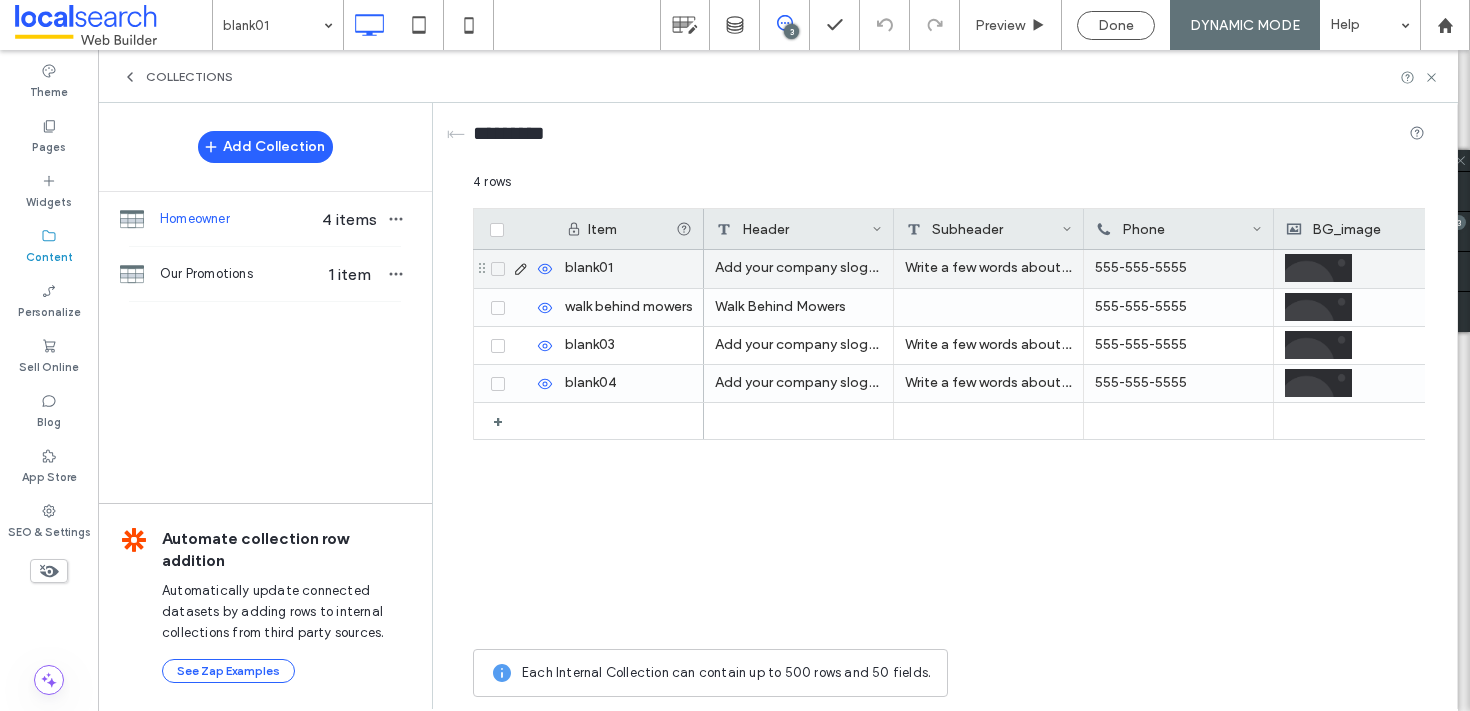 click on "Write a few words about the company or service" at bounding box center (989, 269) 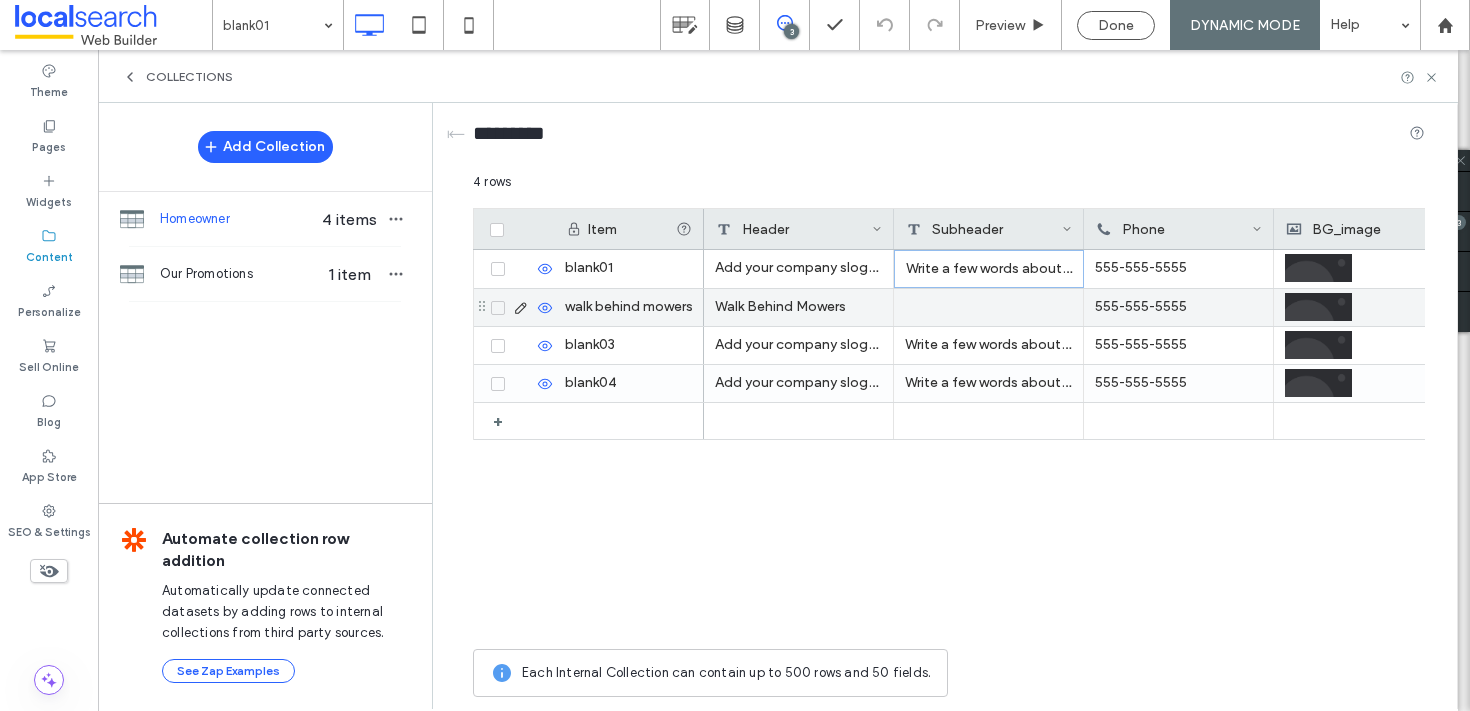 click at bounding box center (989, 307) 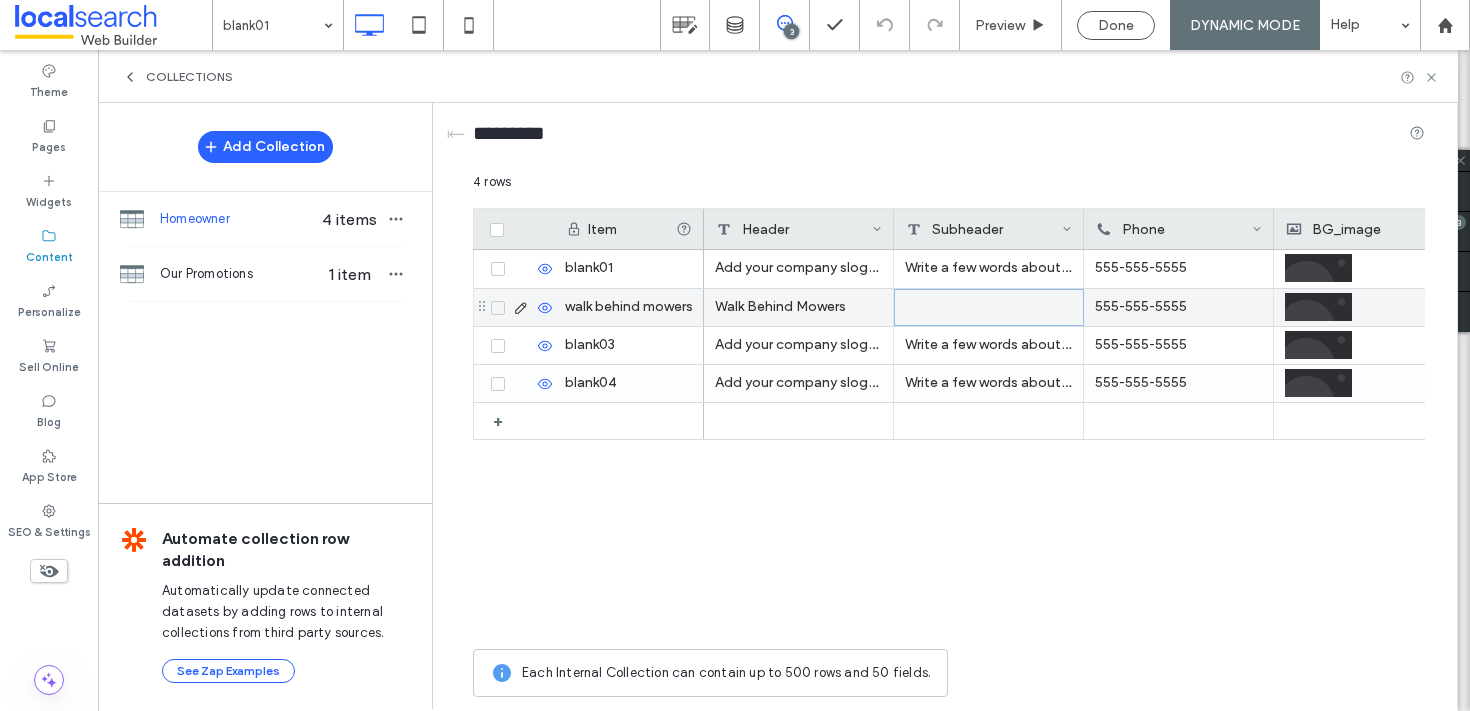 click at bounding box center (989, 307) 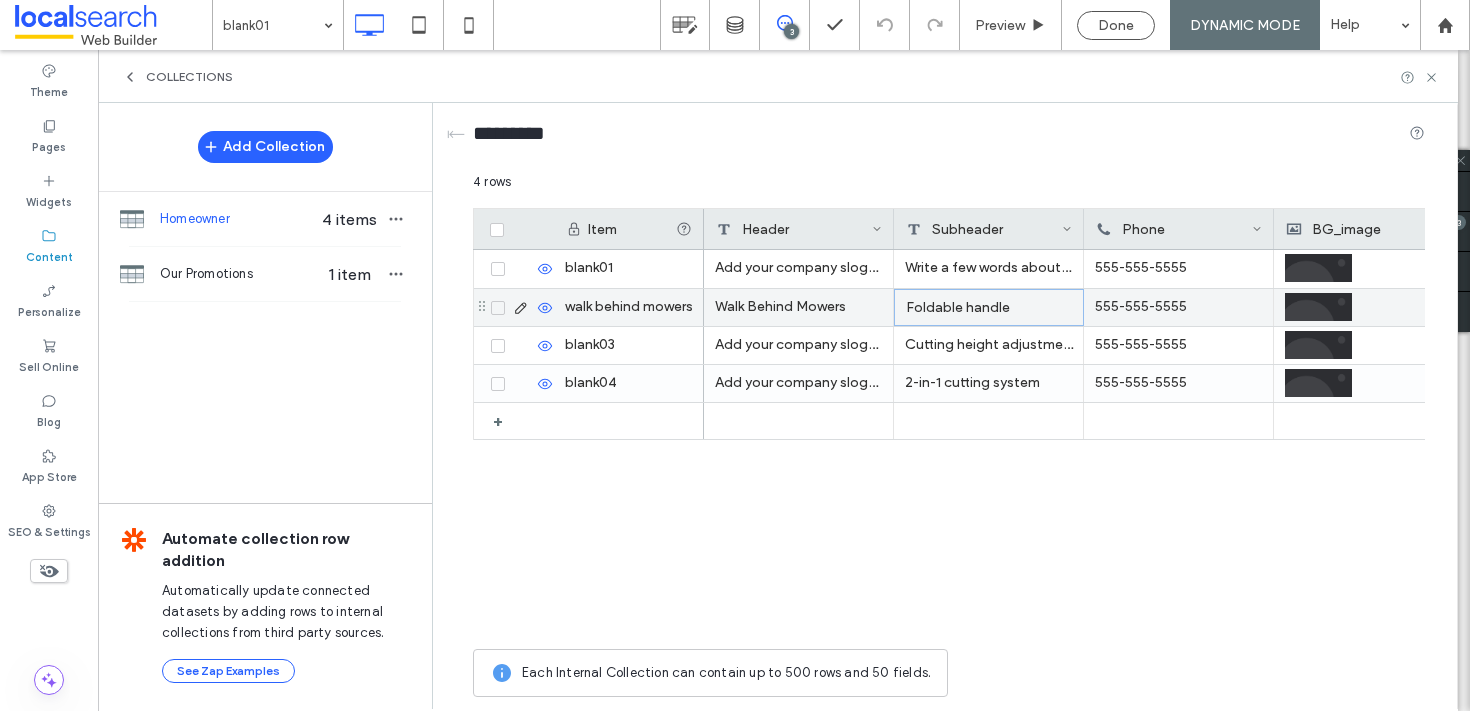 click on "Foldable handle" at bounding box center [989, 307] 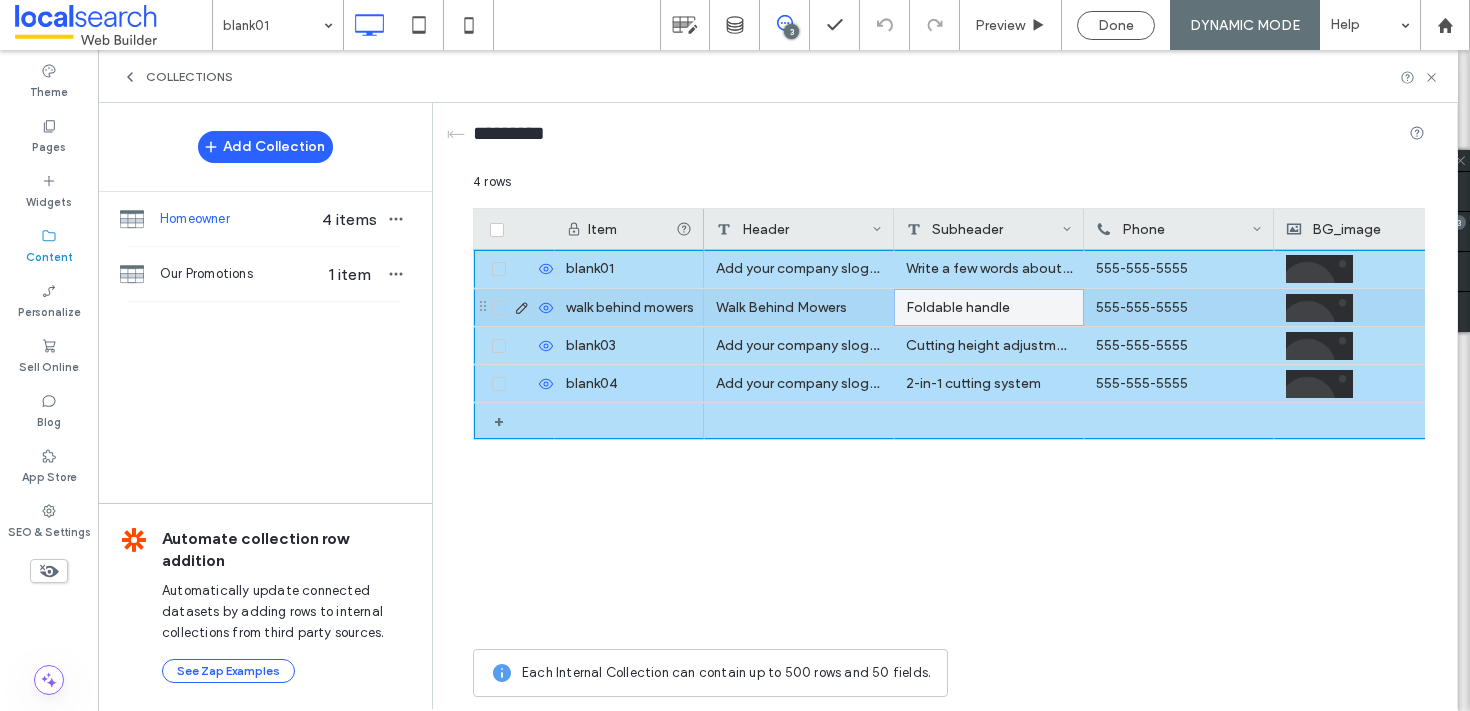 click on "Foldable handle" at bounding box center [989, 307] 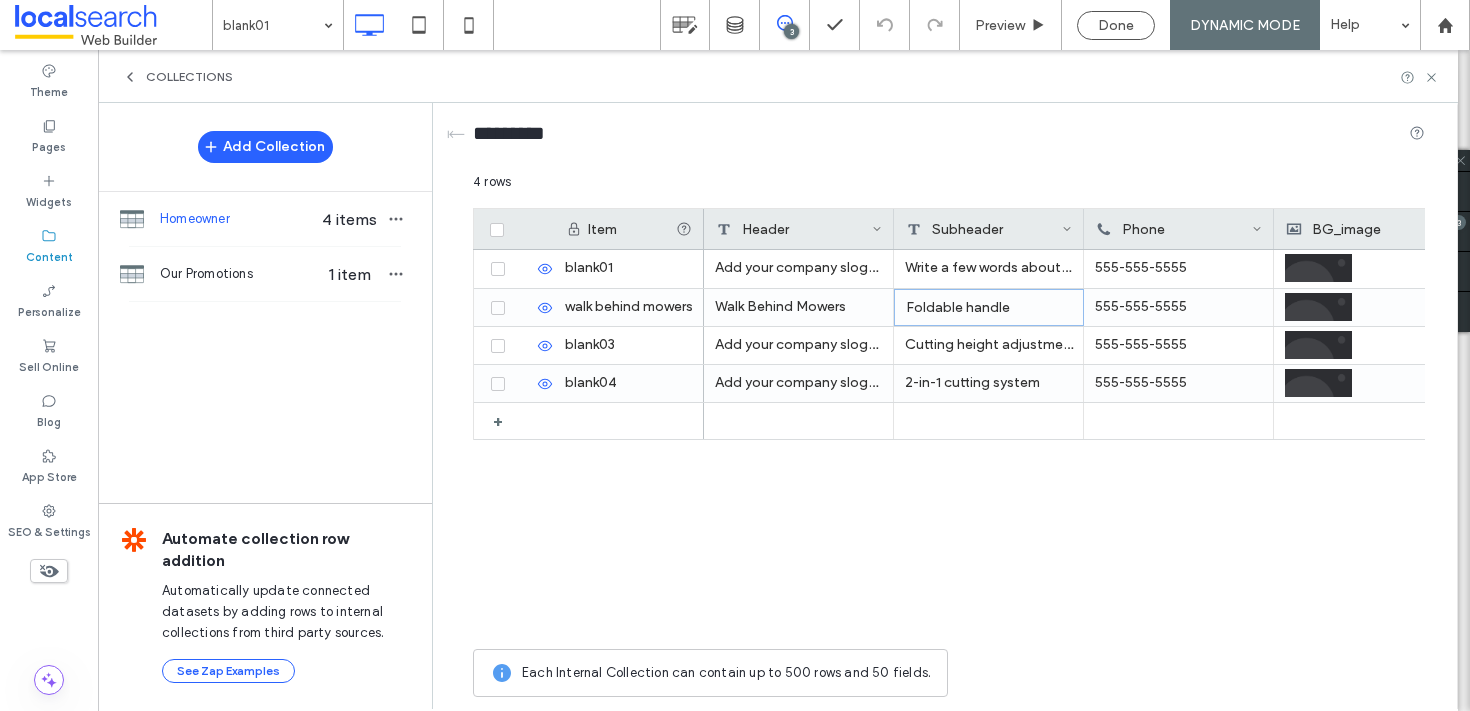click on "Subheader" at bounding box center (984, 229) 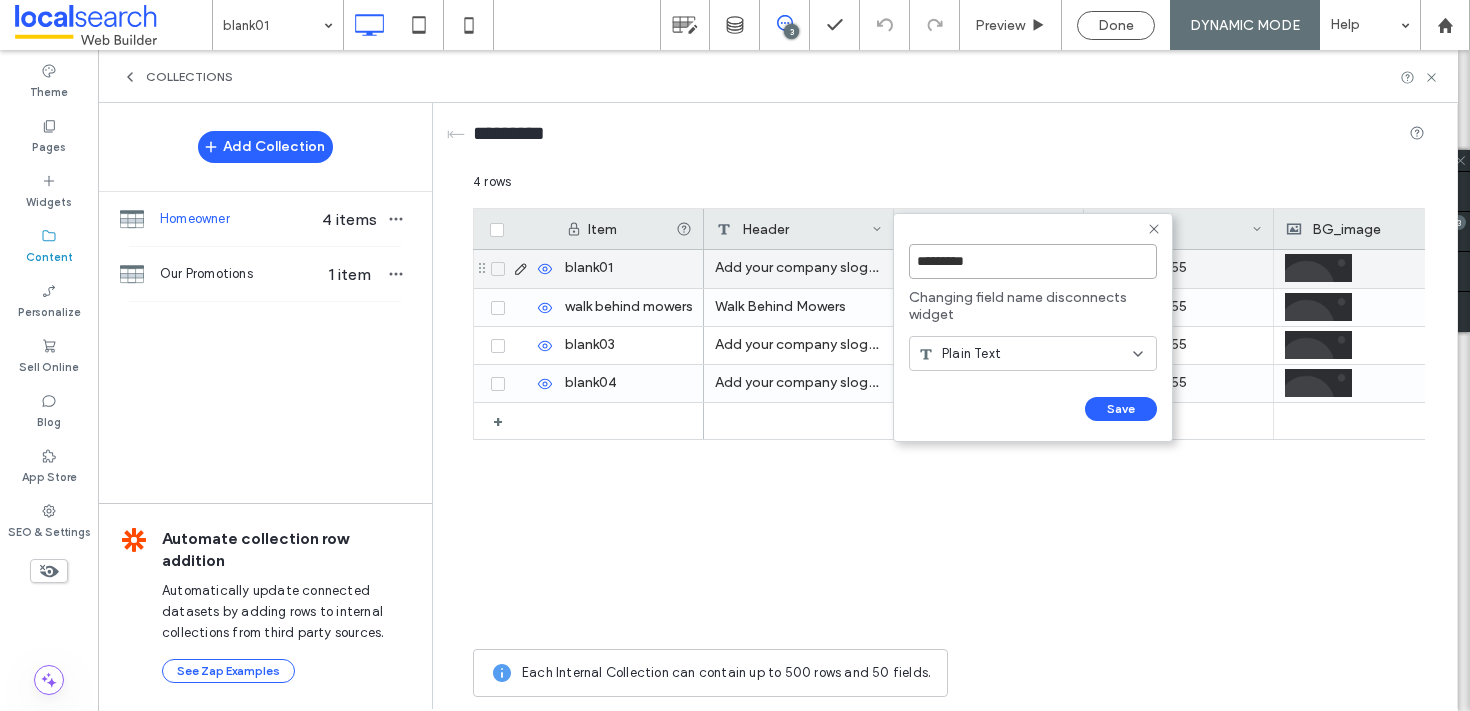 drag, startPoint x: 1000, startPoint y: 262, endPoint x: 884, endPoint y: 250, distance: 116.61904 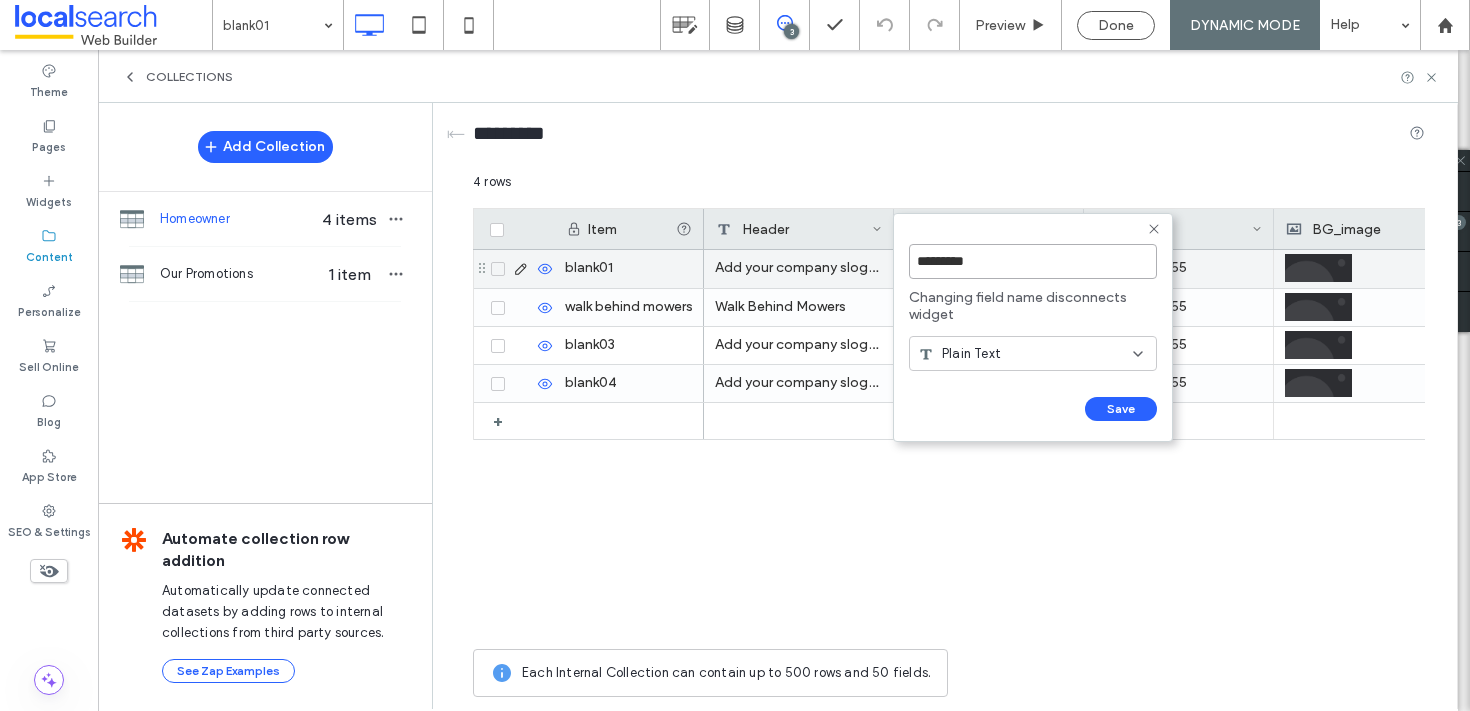 click on "********* Changing field name disconnects widget Plain Text Save ****** 4 rows
Drag here to set row groups Drag here to set column labels
Item
Header
Subheader
Phone
BG_image
Section_title" at bounding box center [949, 439] 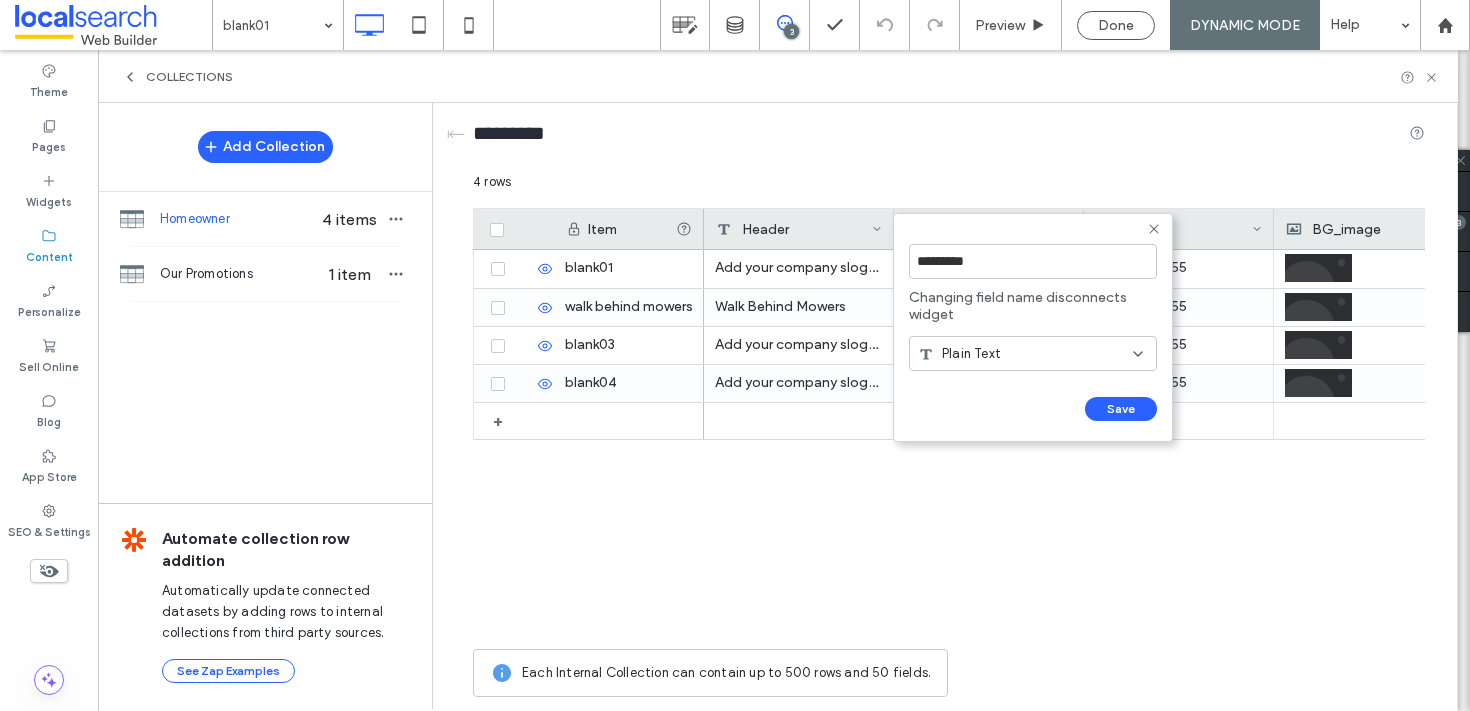 click on "Plain Text" at bounding box center [971, 354] 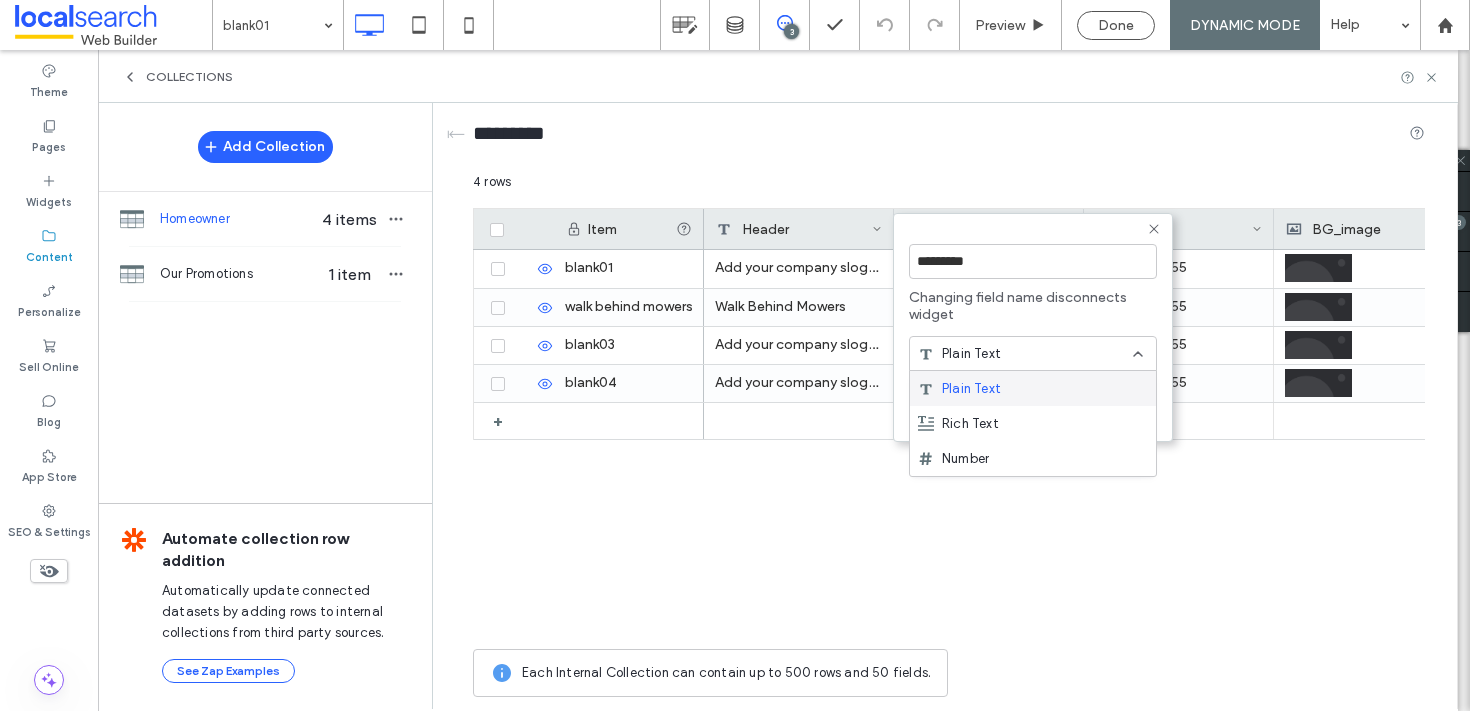 click on "Plain Text" at bounding box center [1033, 388] 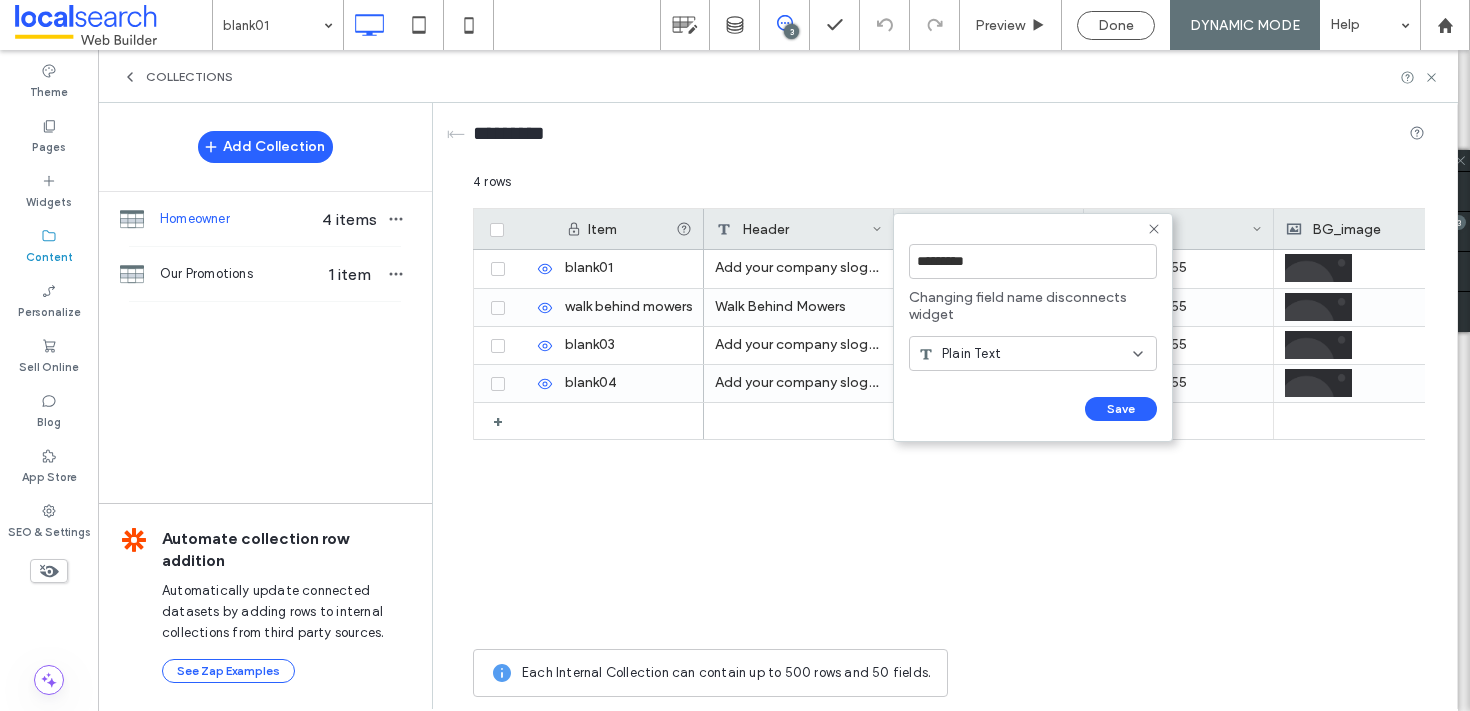 click 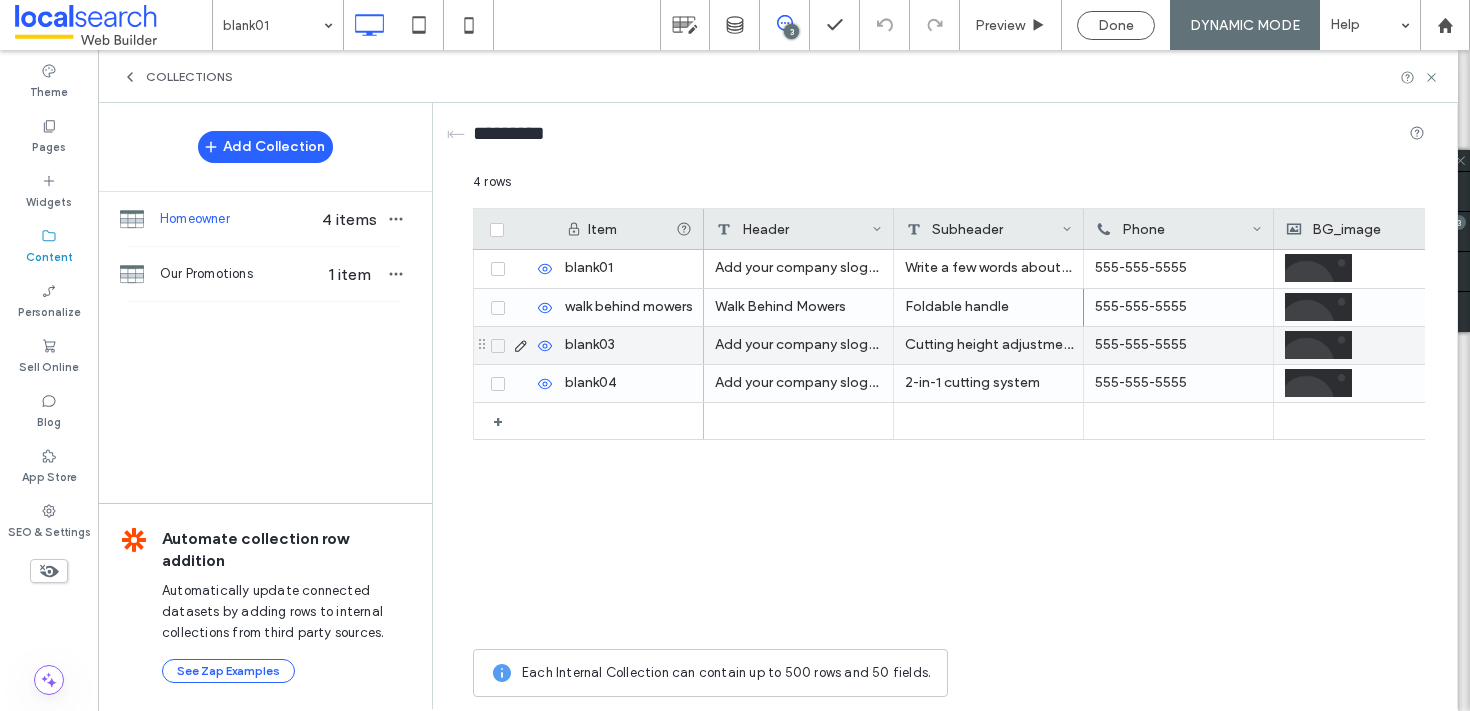 click on "Foldable handle" at bounding box center (989, 307) 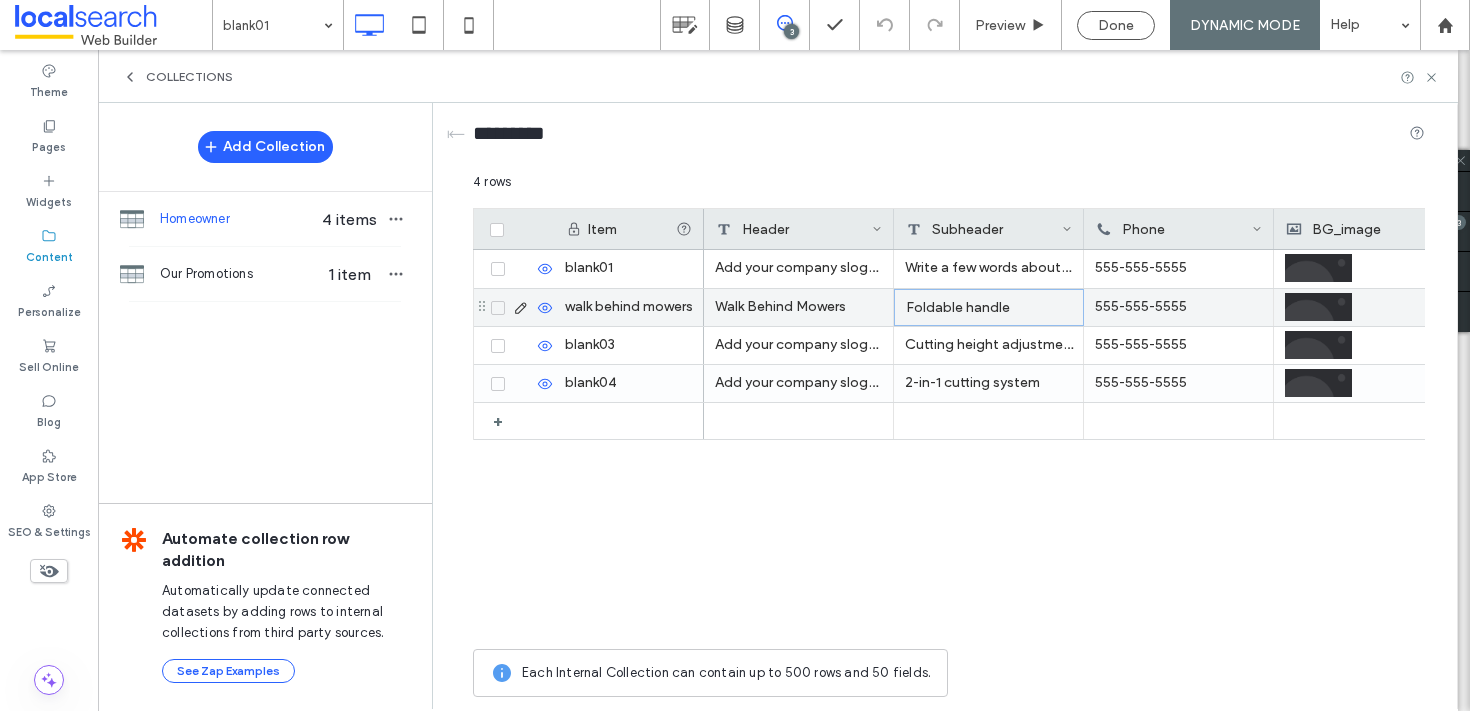 click on "Foldable handle" at bounding box center [989, 307] 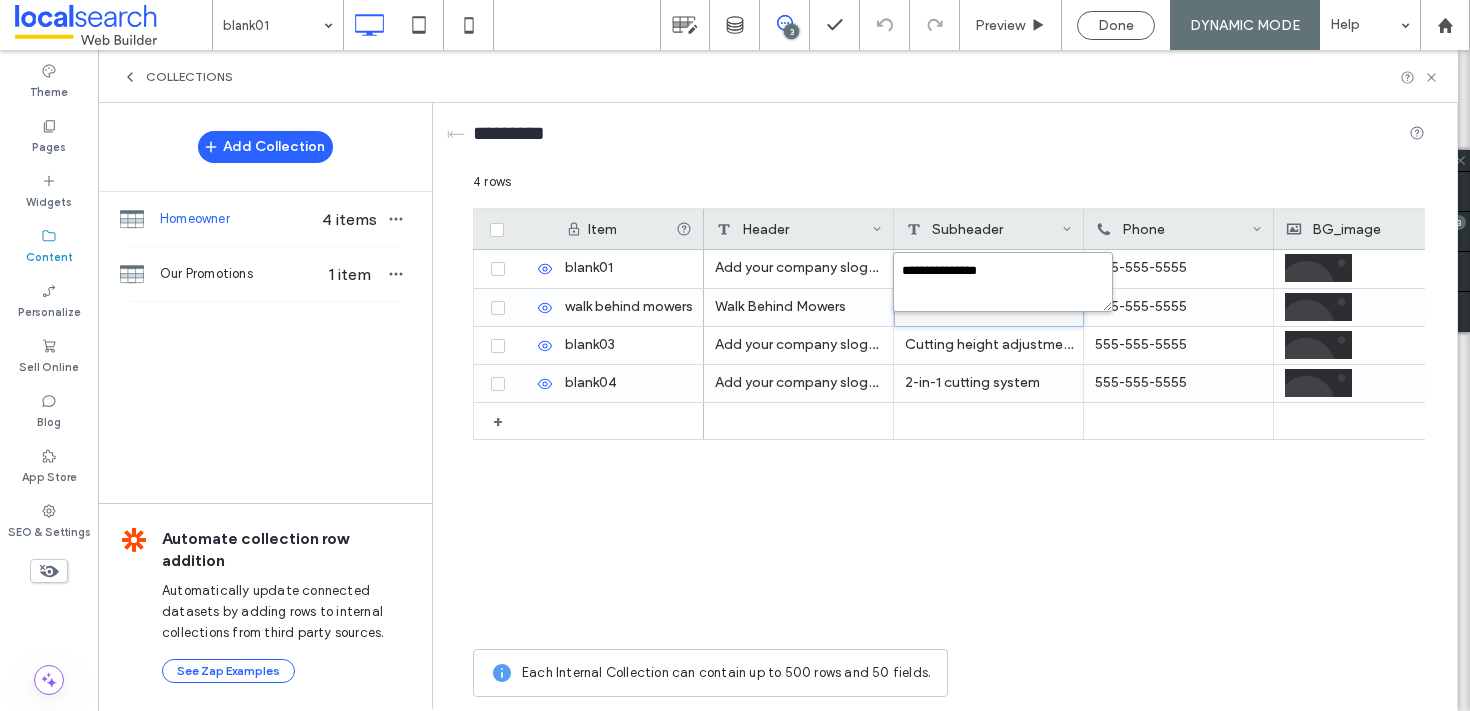 click on "**********" at bounding box center (1003, 282) 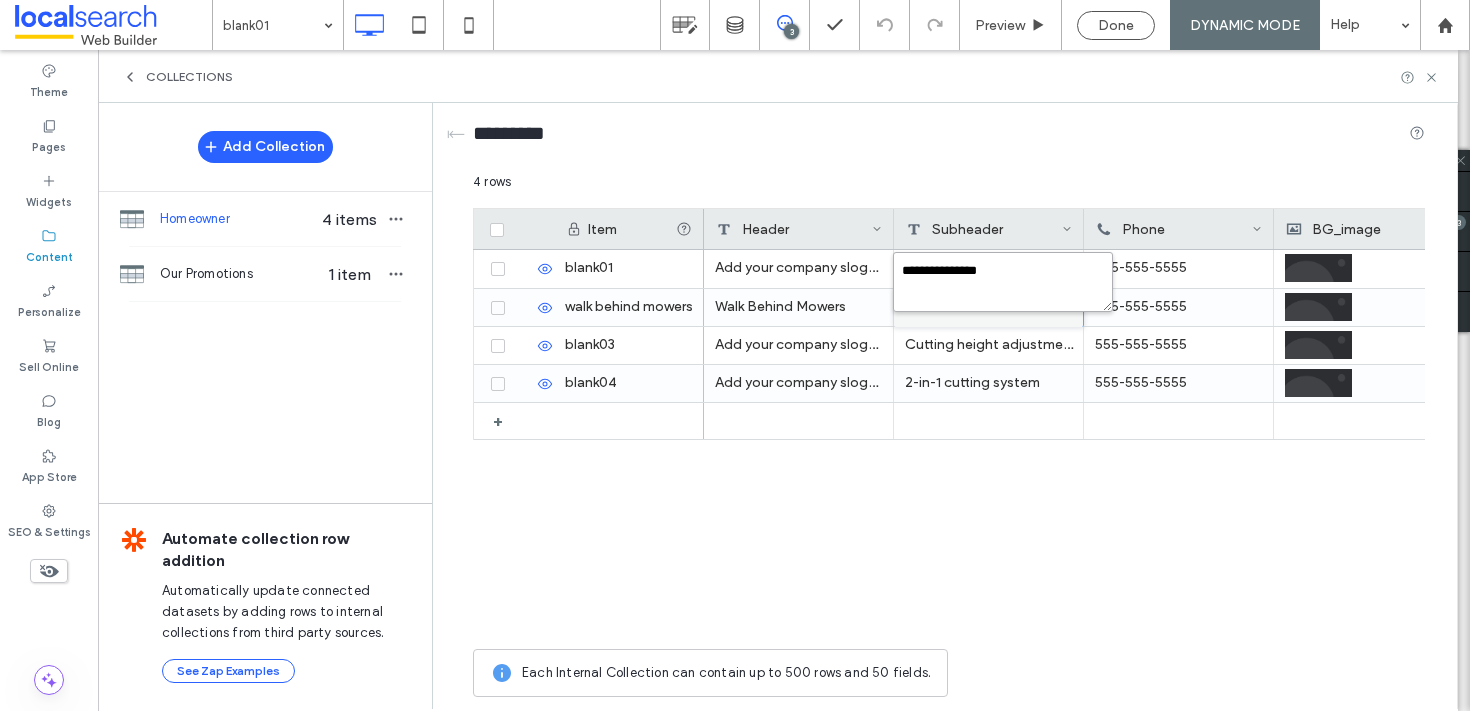 click on "**********" at bounding box center [1003, 282] 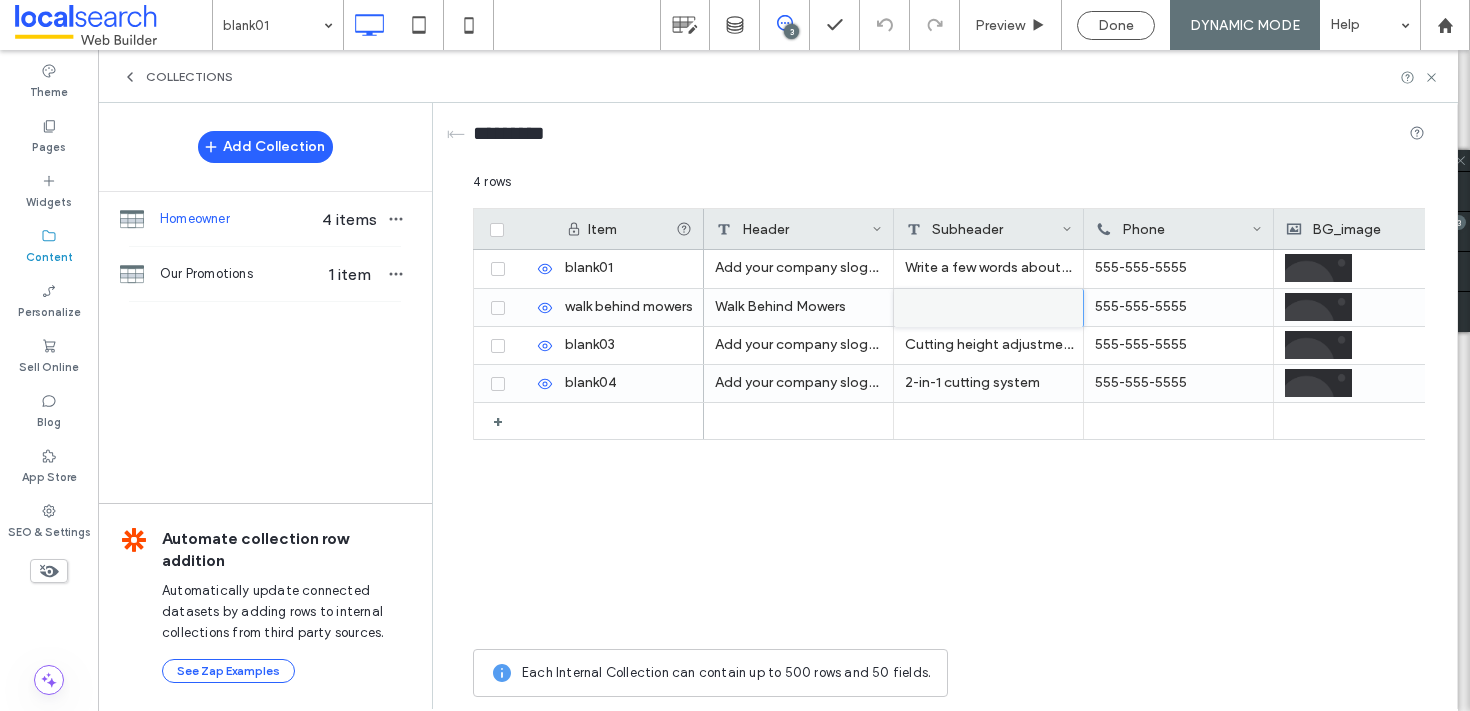 click on "4 rows" at bounding box center [949, 190] 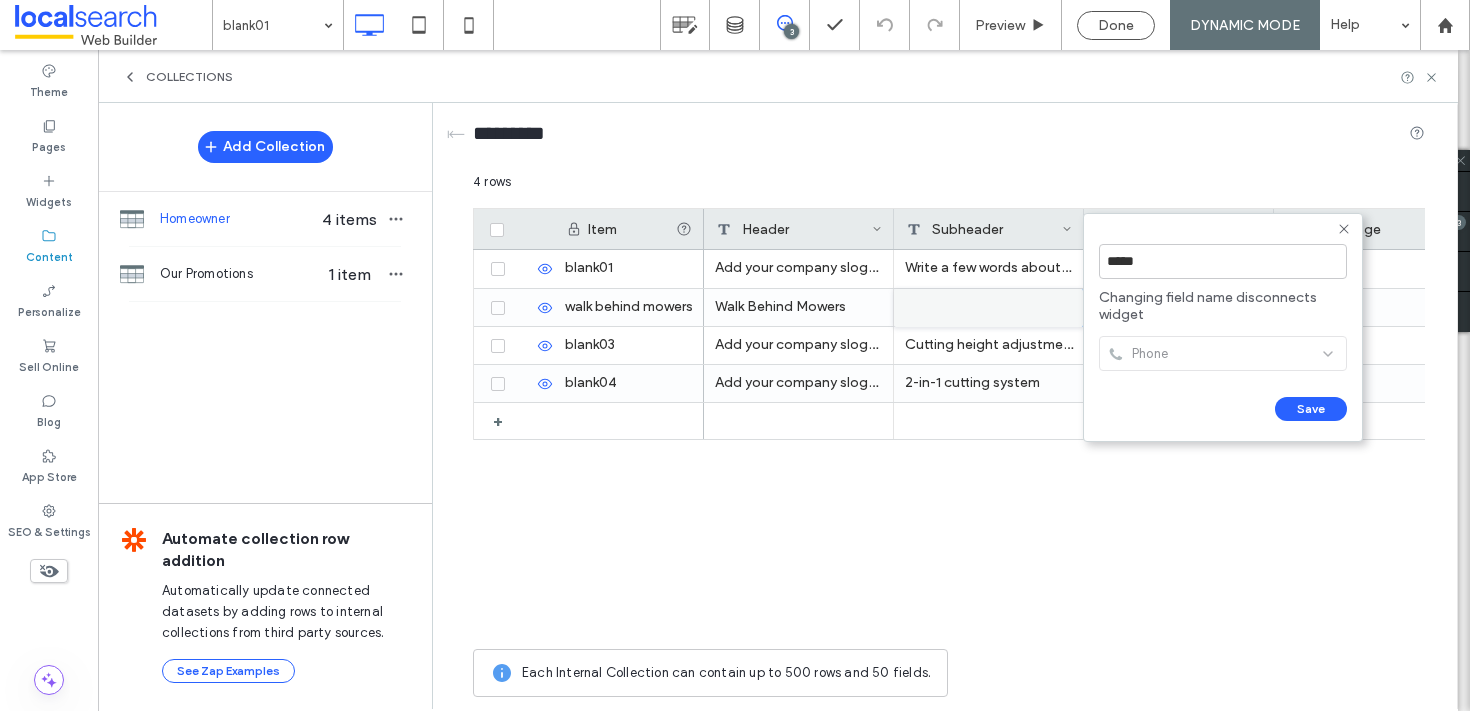 click on "*****" at bounding box center (1223, 261) 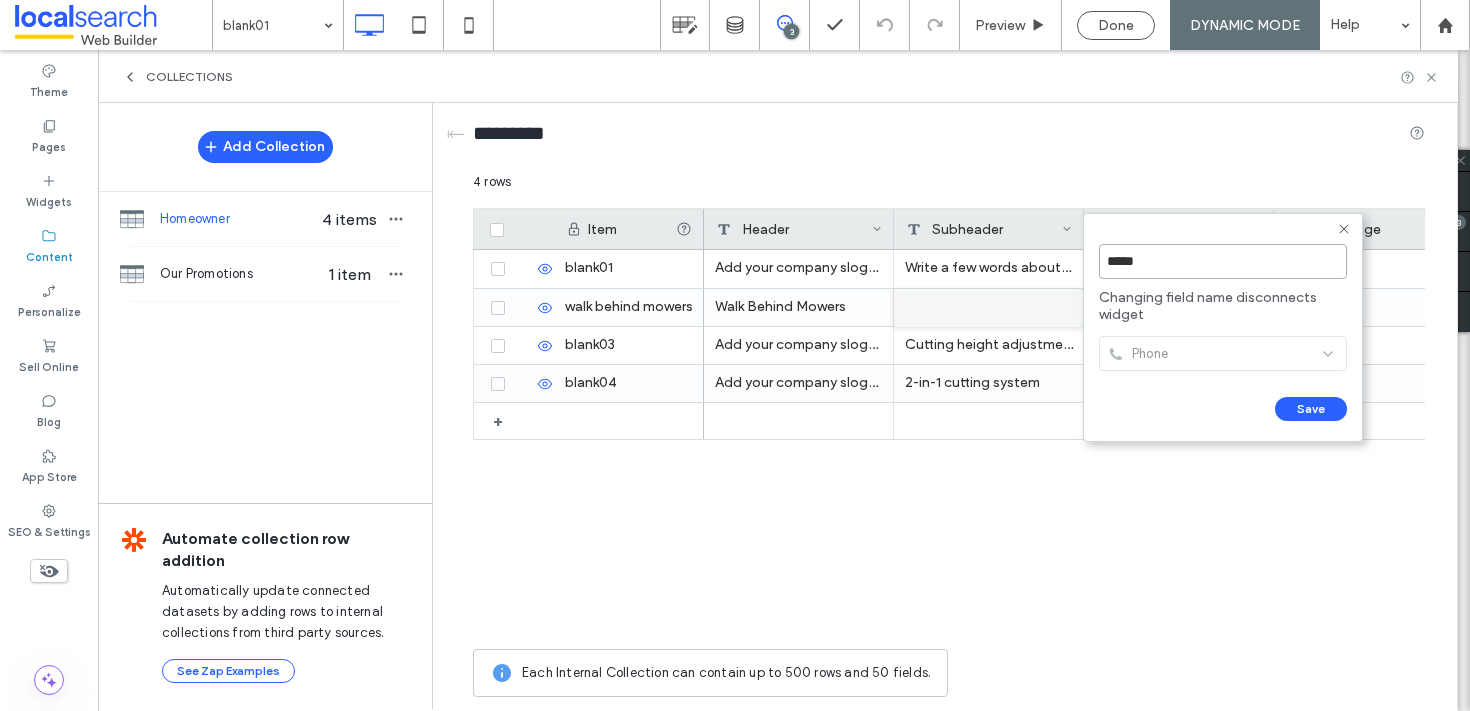 click on "*****" at bounding box center [1223, 261] 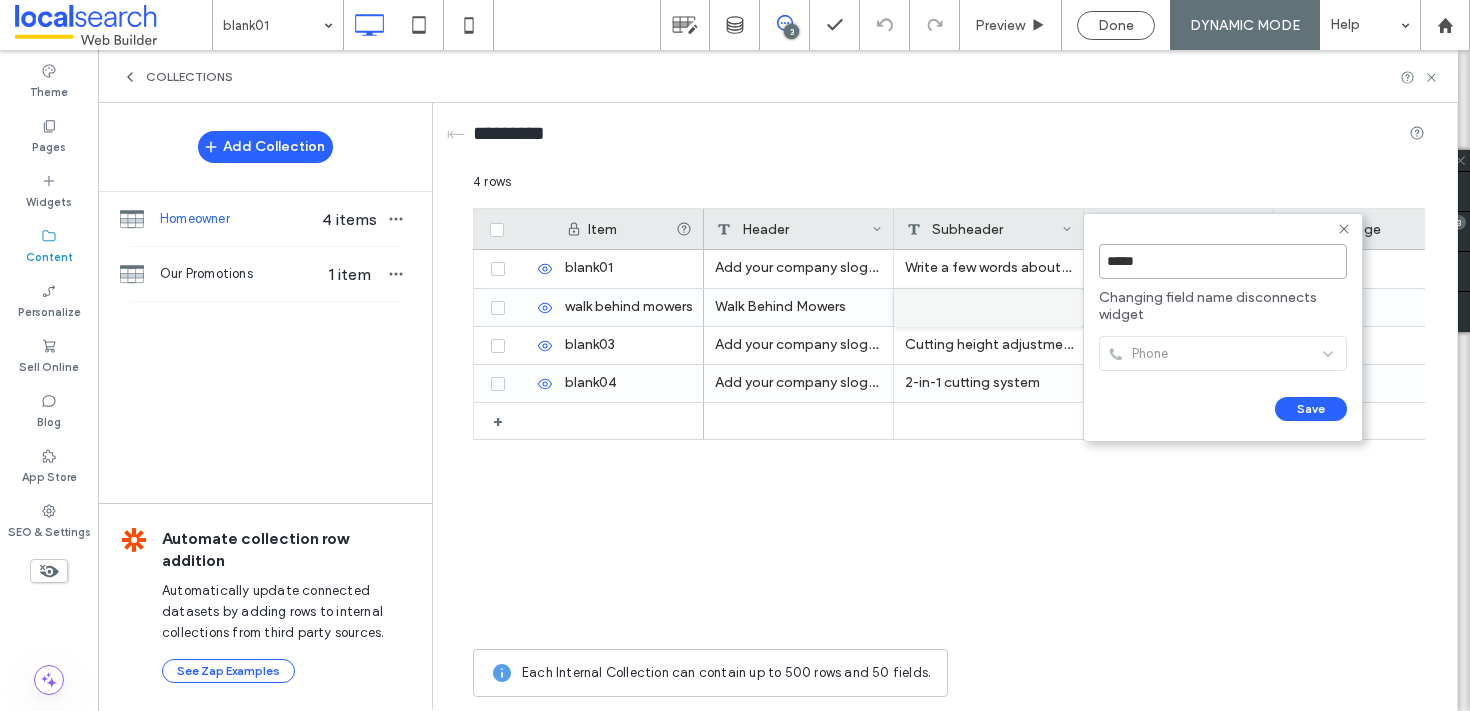 click on "*****" at bounding box center (1223, 261) 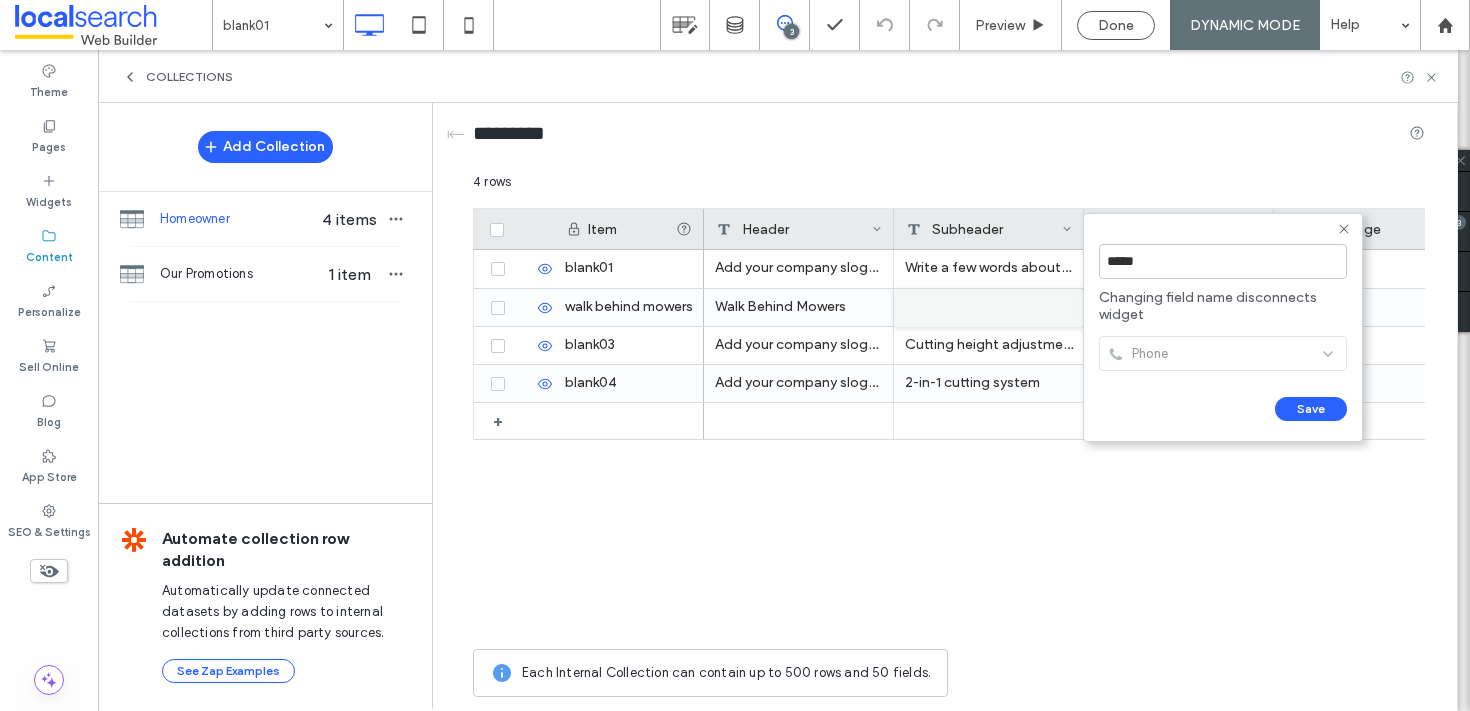 click 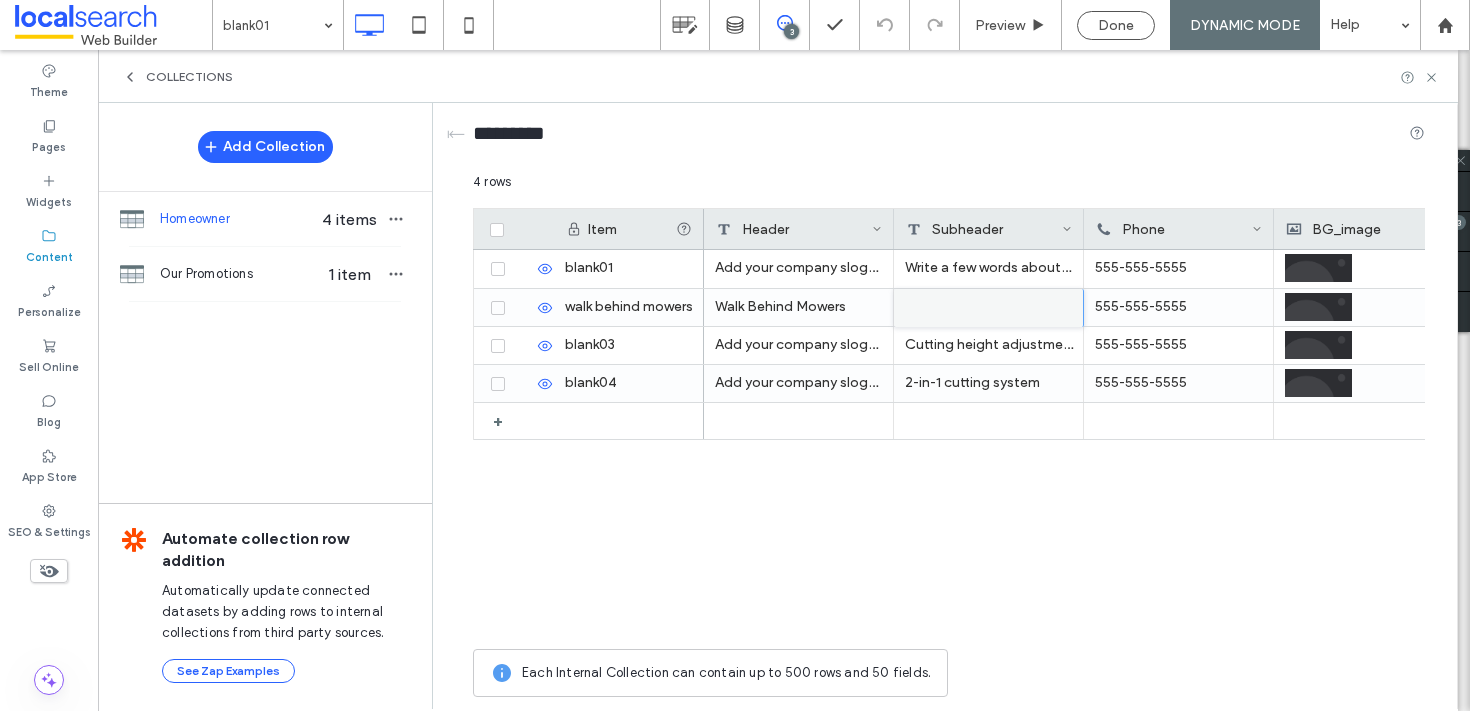 click on "4 rows" at bounding box center [949, 190] 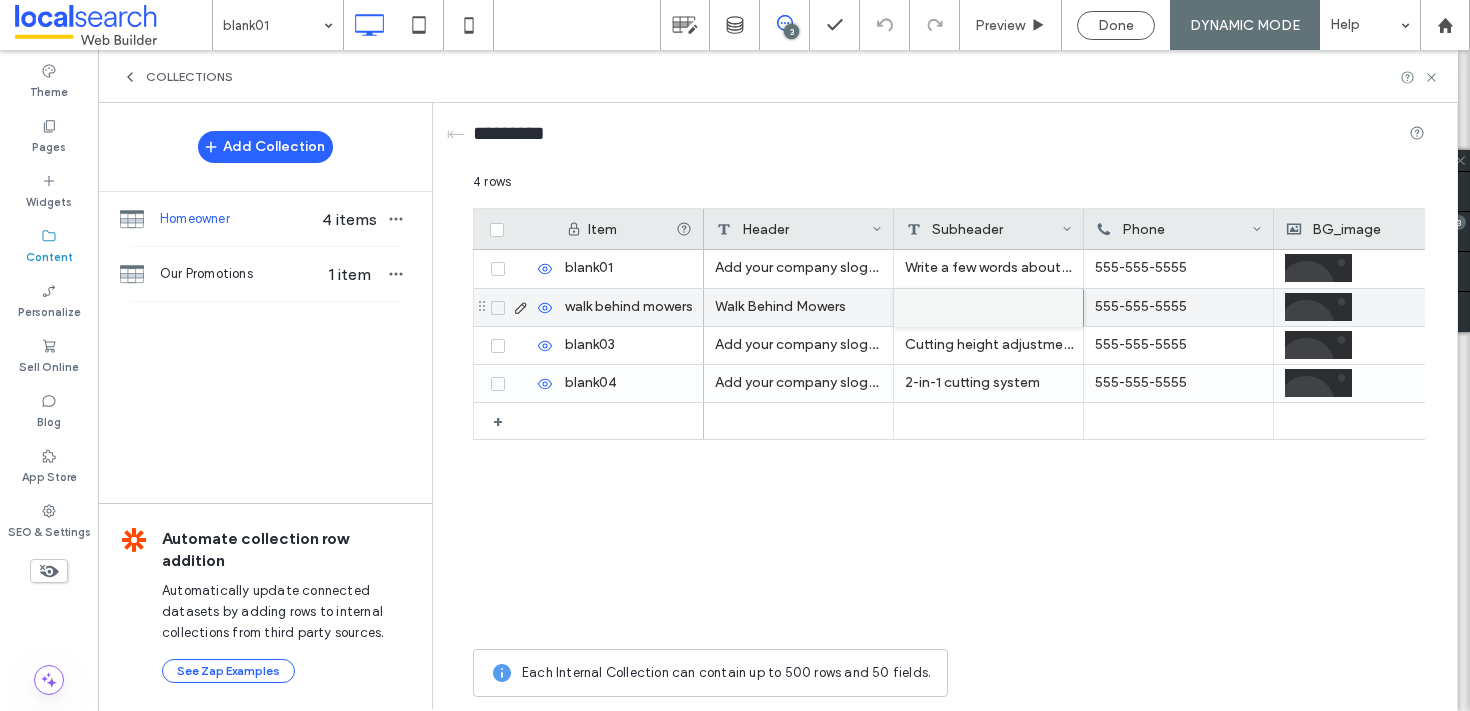 click on "walk behind mowers" at bounding box center (629, 307) 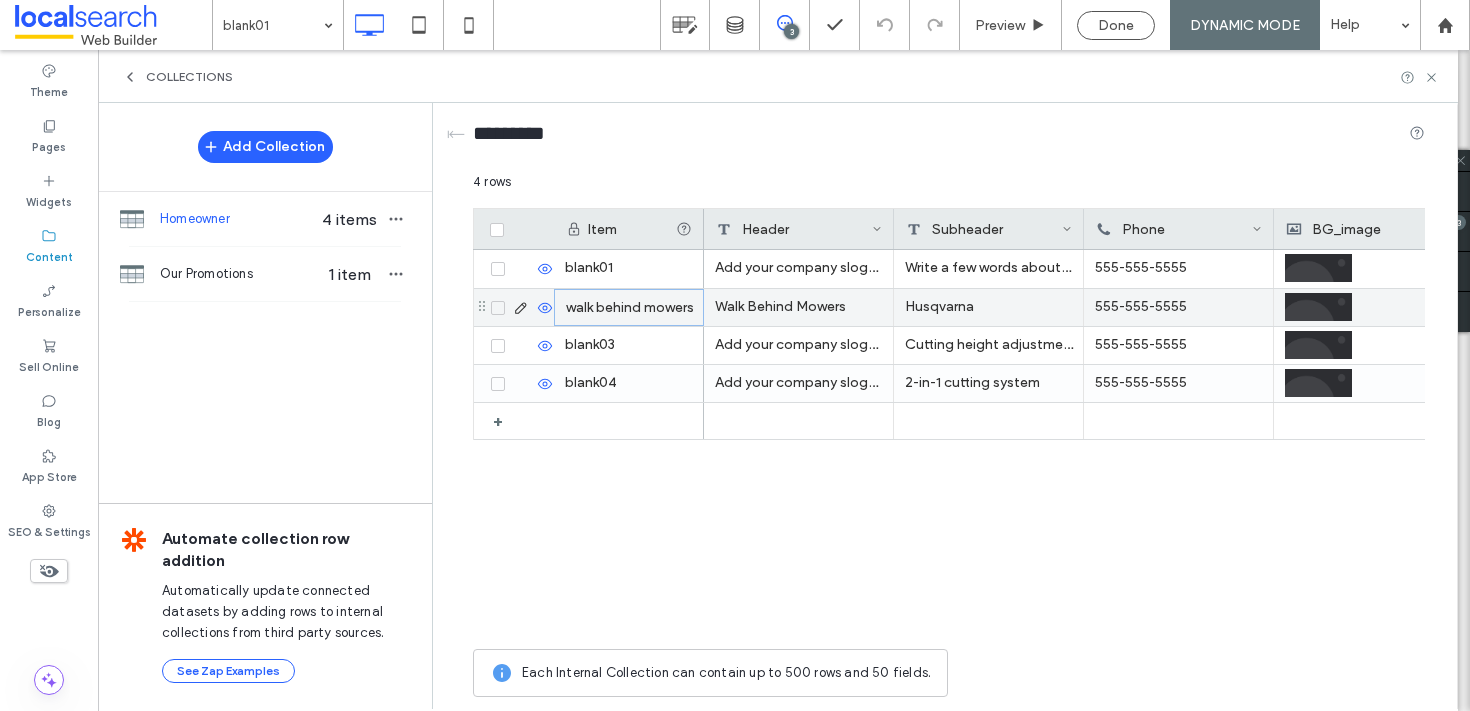 click on "555-555-5555" at bounding box center [1179, 307] 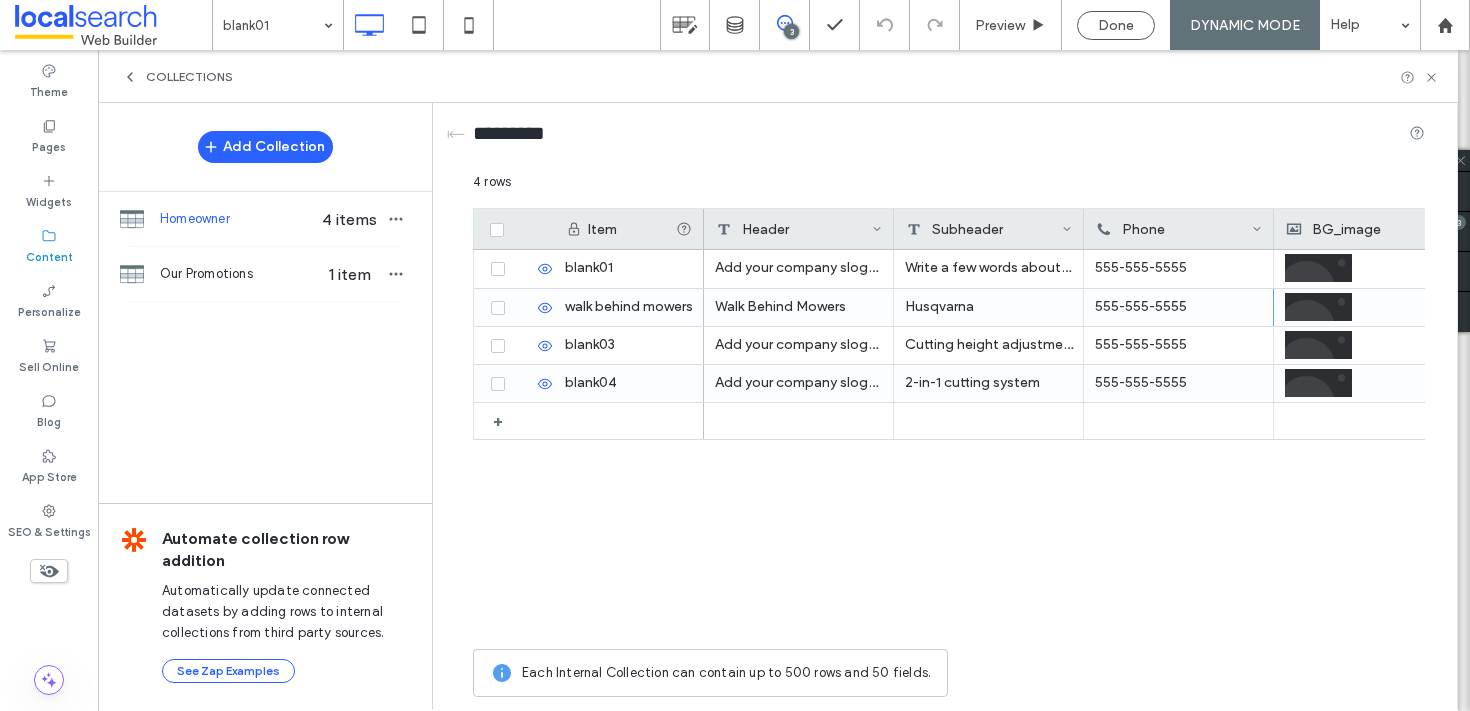 click on "Phone" at bounding box center [1179, 229] 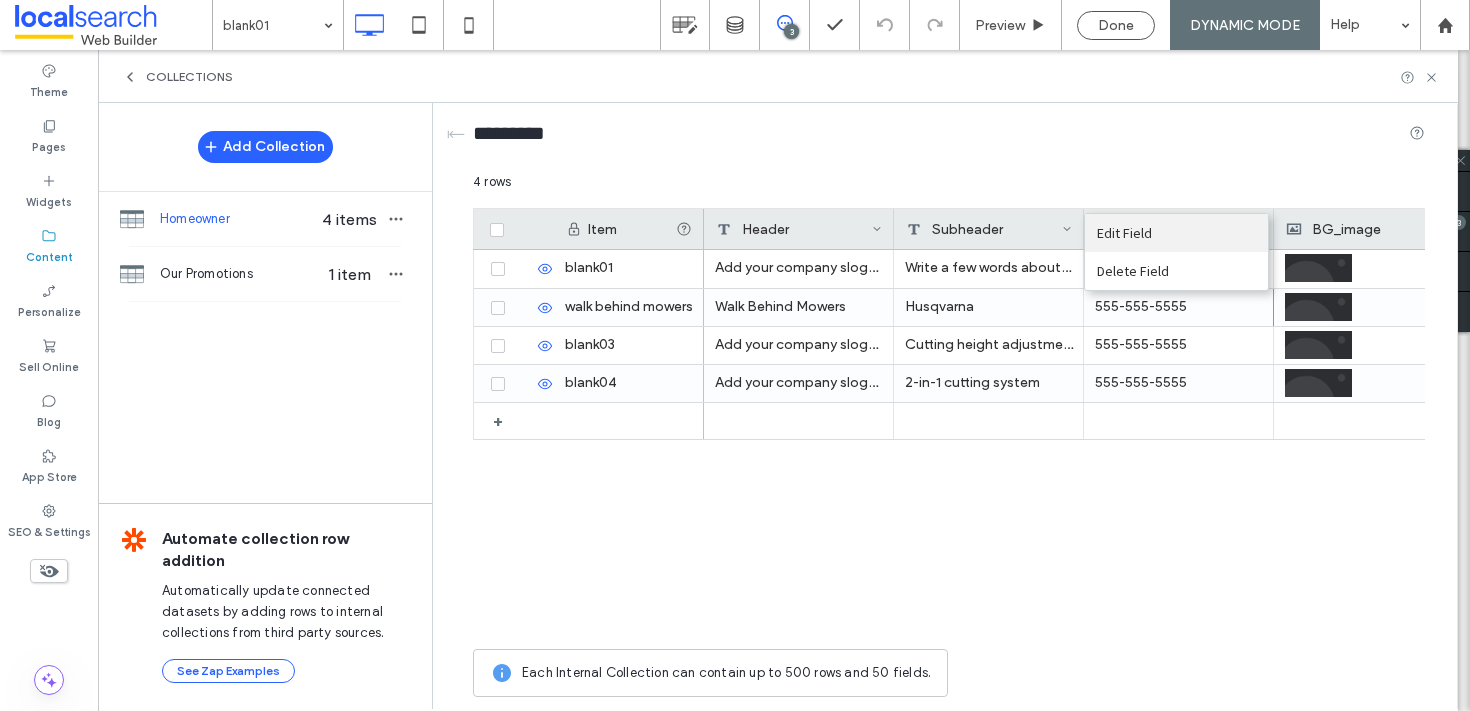 click on "Edit Field" at bounding box center [1176, 233] 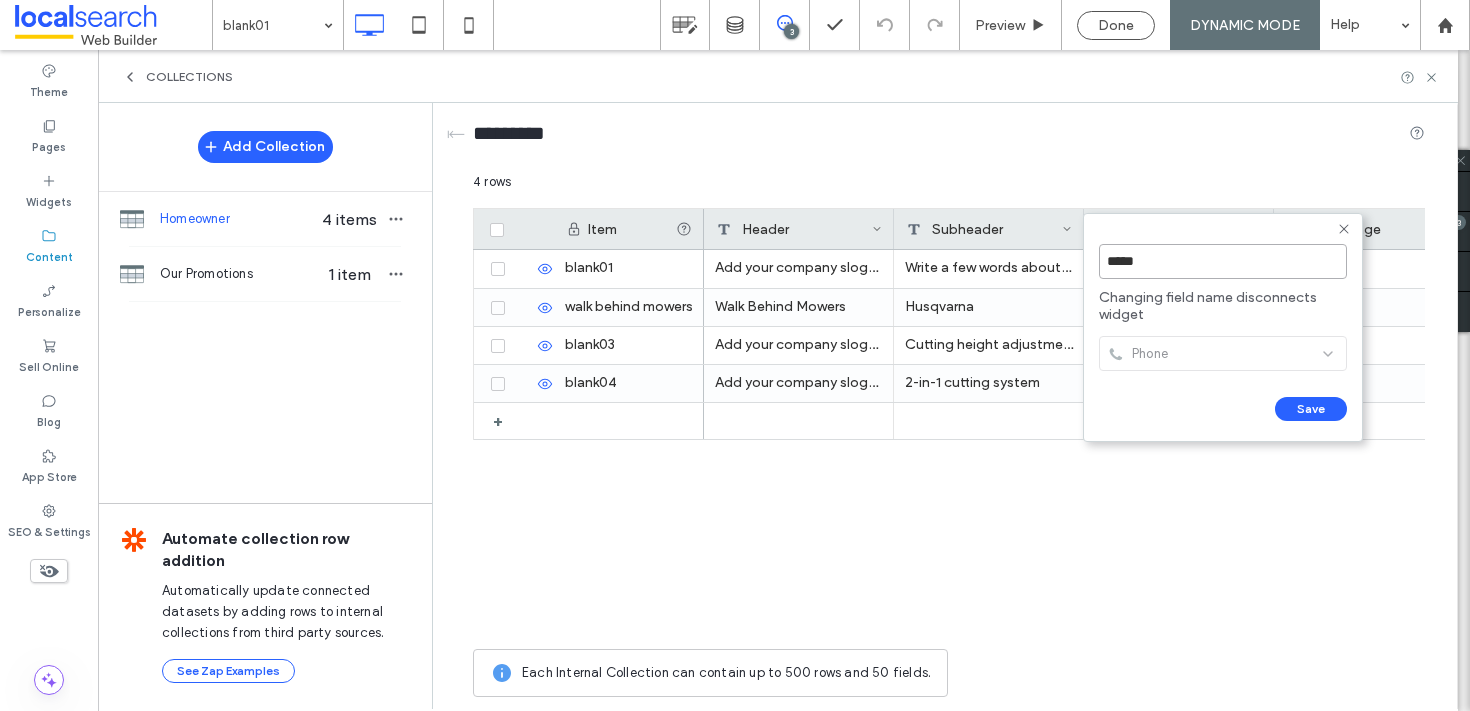 click on "*****" at bounding box center [1223, 261] 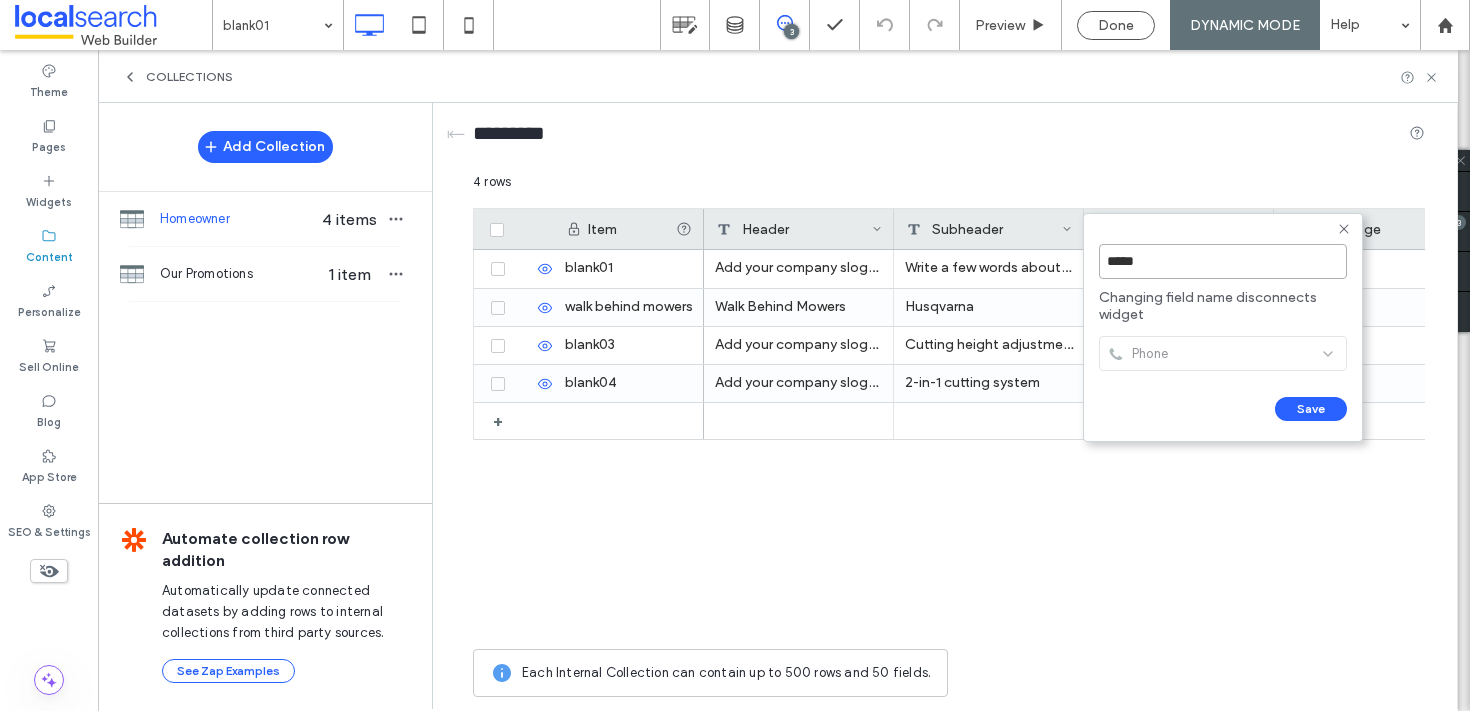 click on "*****" at bounding box center (1223, 261) 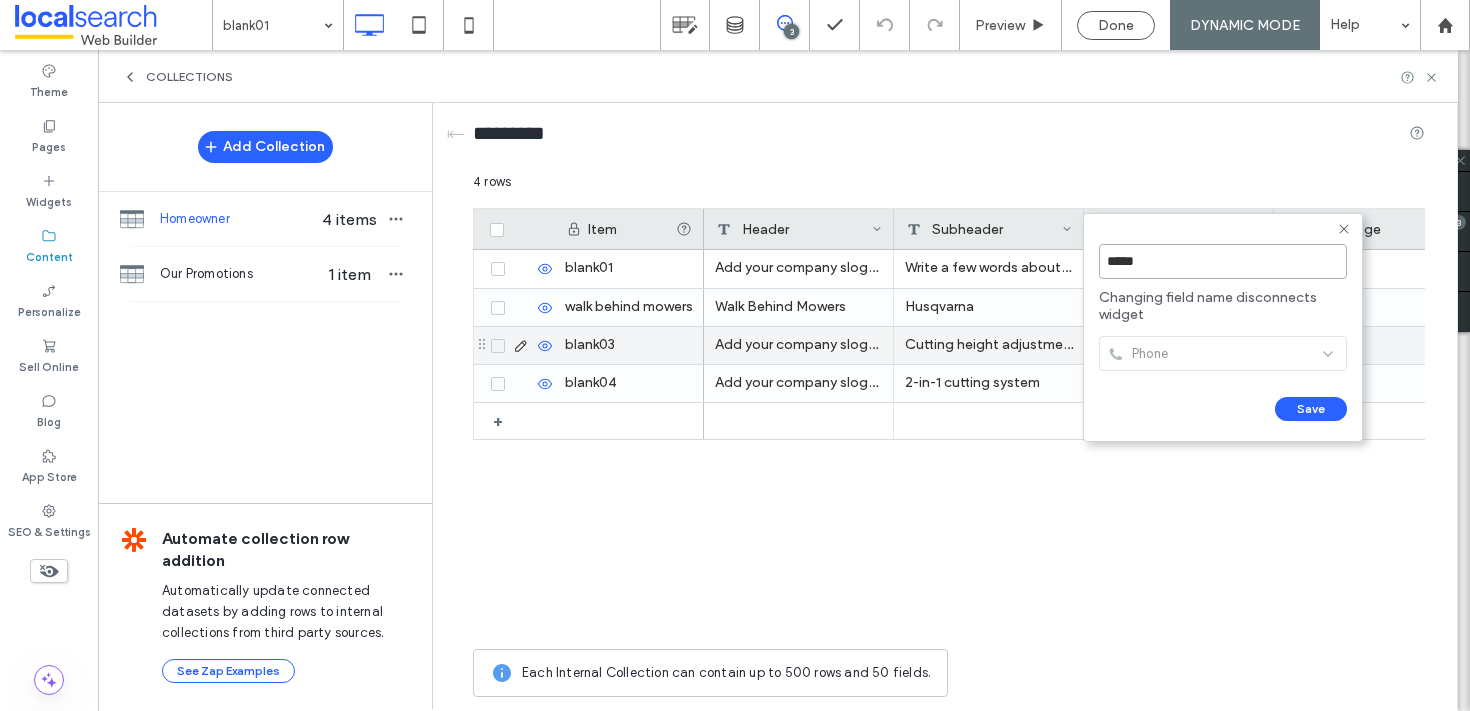 type on "*****" 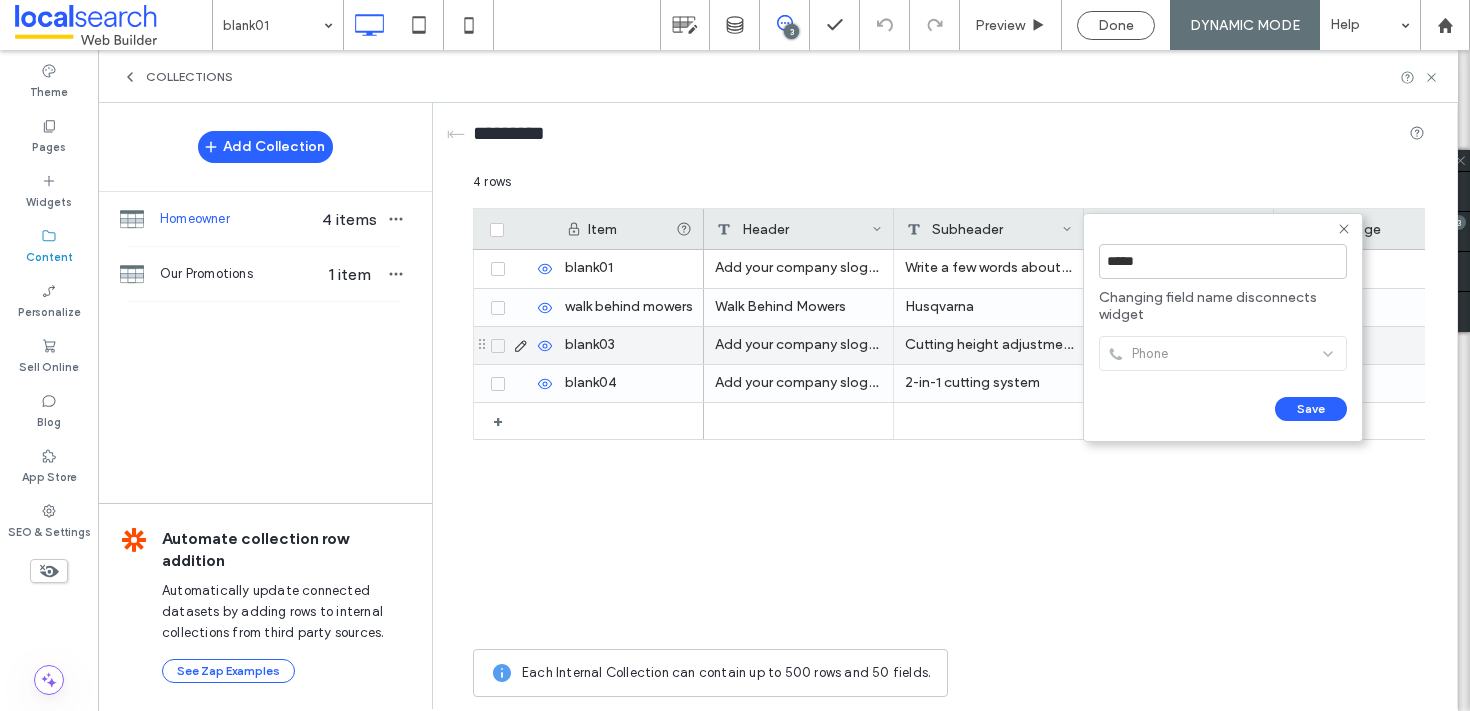click on "Changing field name disconnects widget" at bounding box center (1223, 306) 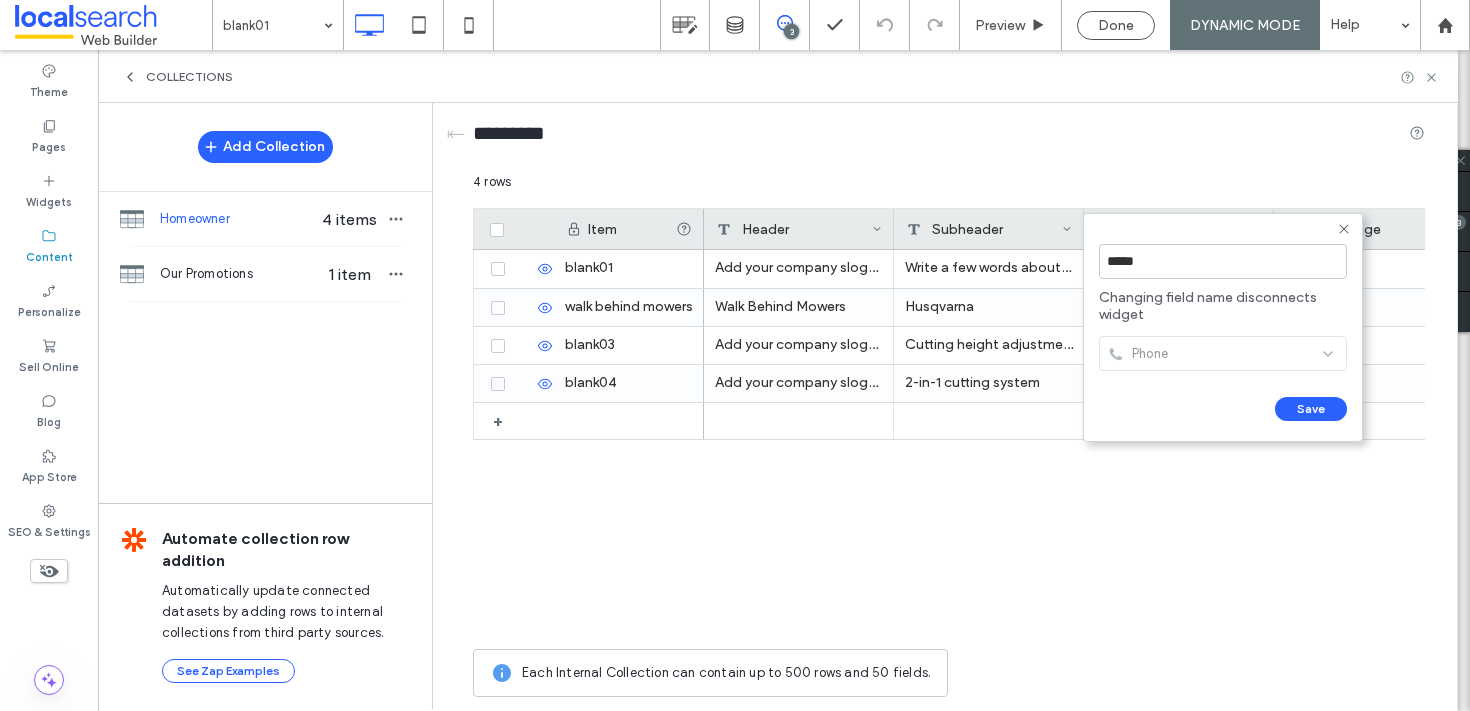 click on "Changing field name disconnects widget" at bounding box center (1223, 306) 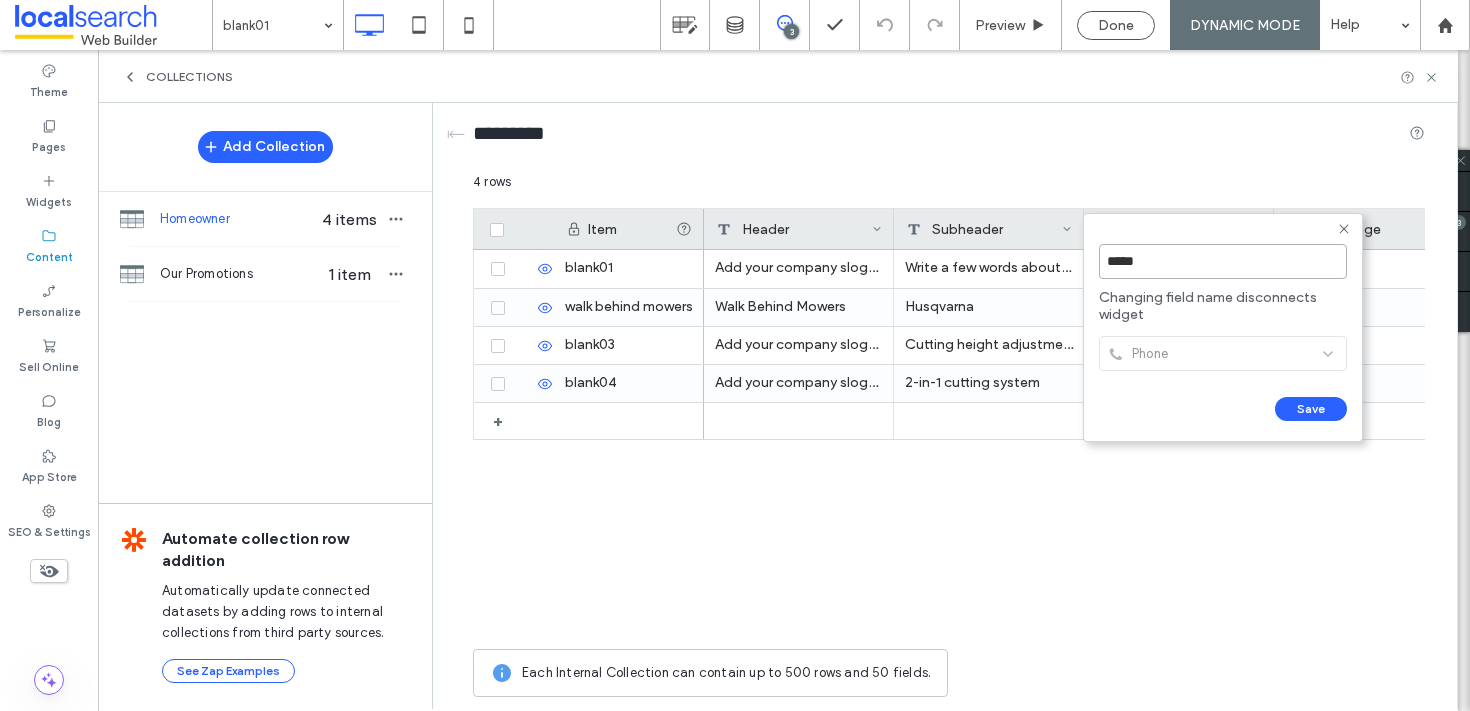 click on "*****" at bounding box center [1223, 261] 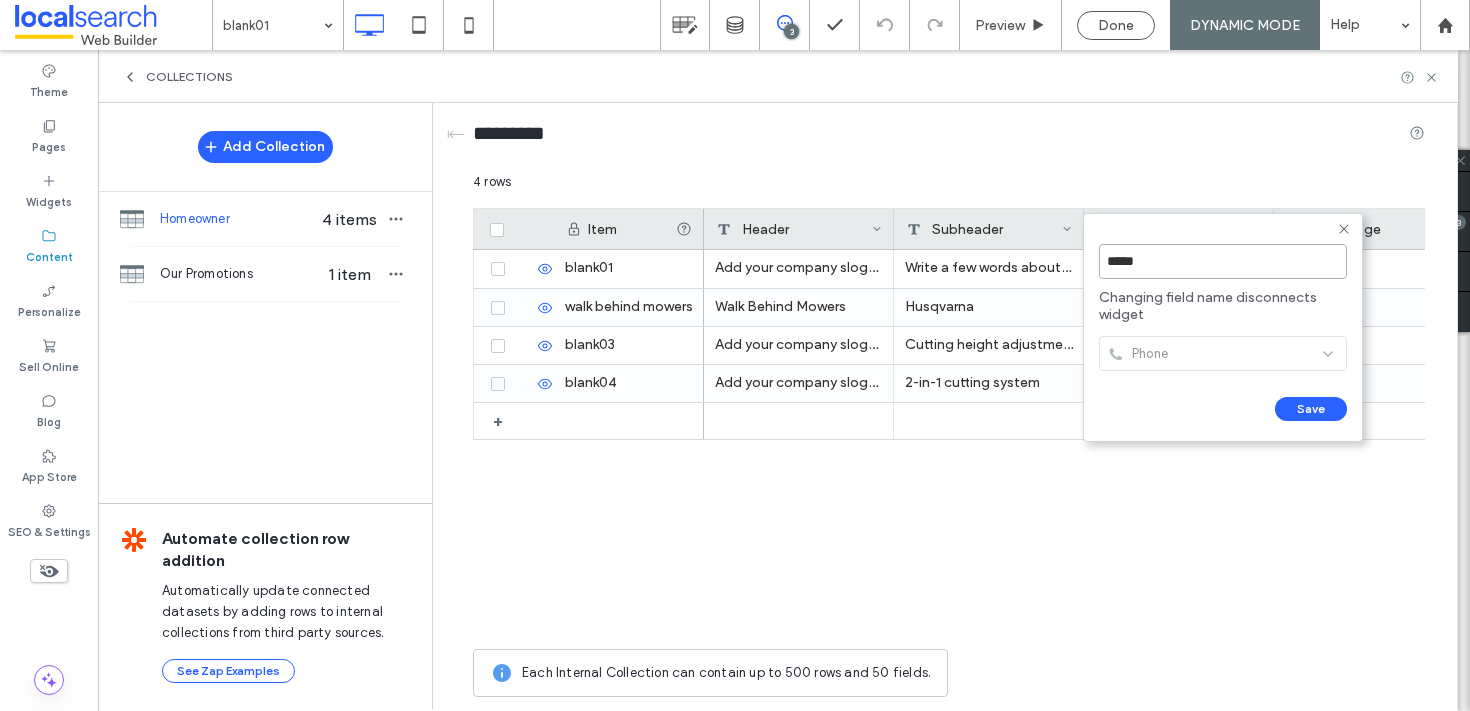 click on "*****" at bounding box center [1223, 261] 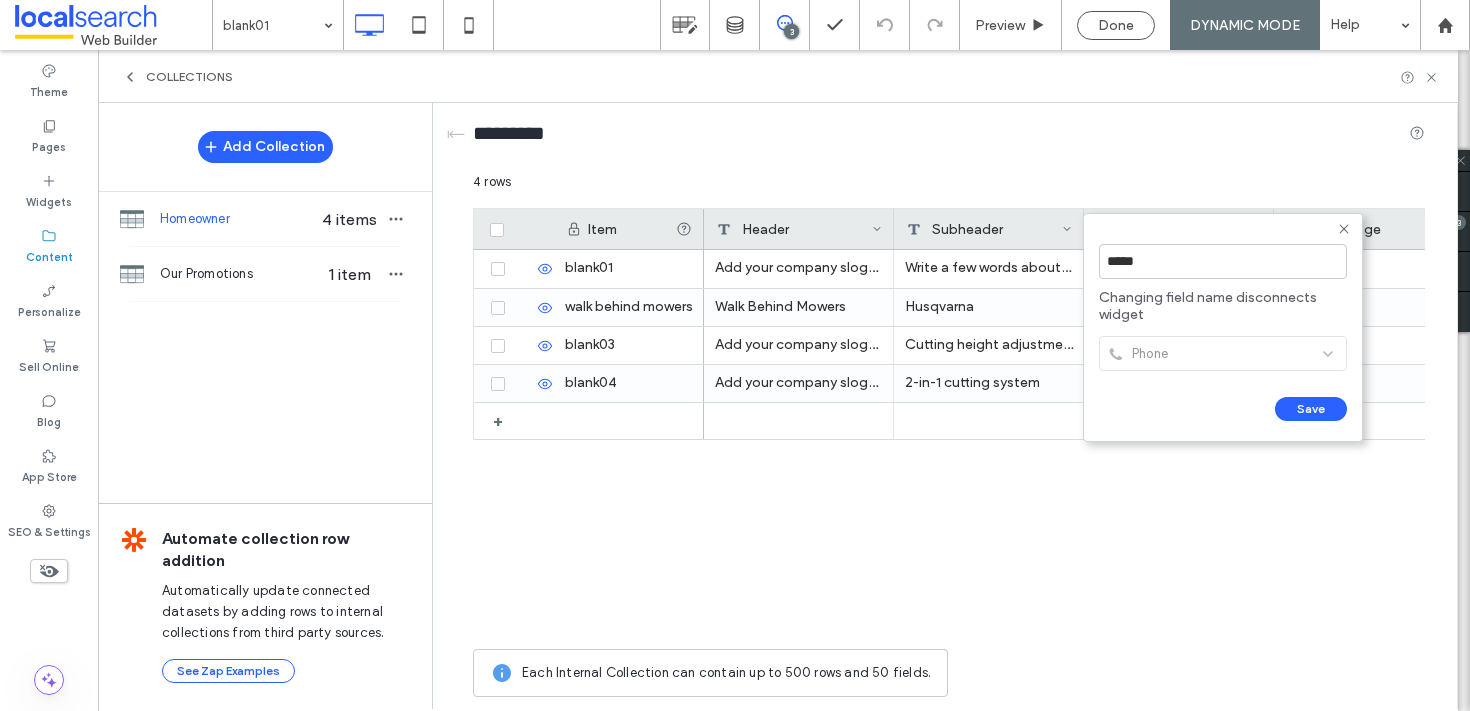 click on "Changing field name disconnects widget" at bounding box center (1223, 306) 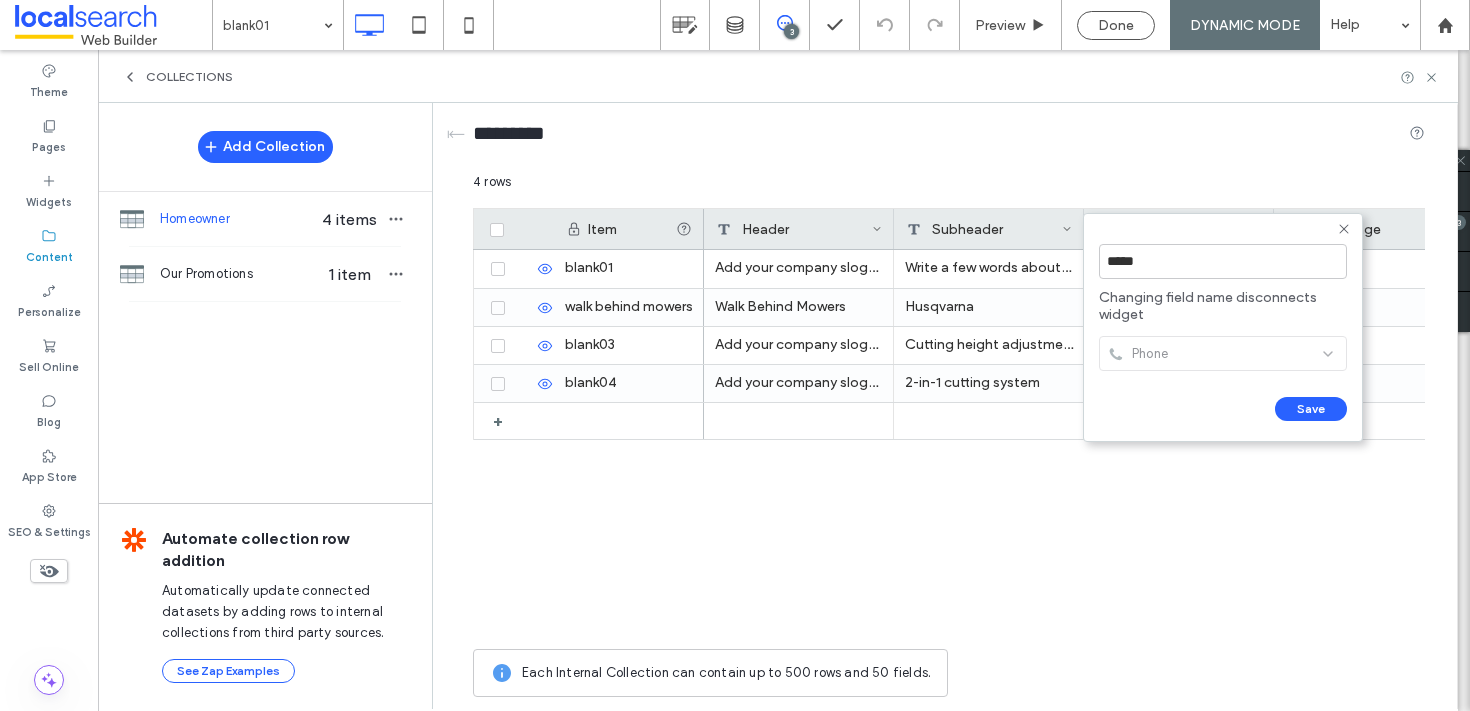 click on "***** Changing field name disconnects widget Phone Save ******" at bounding box center (1223, 327) 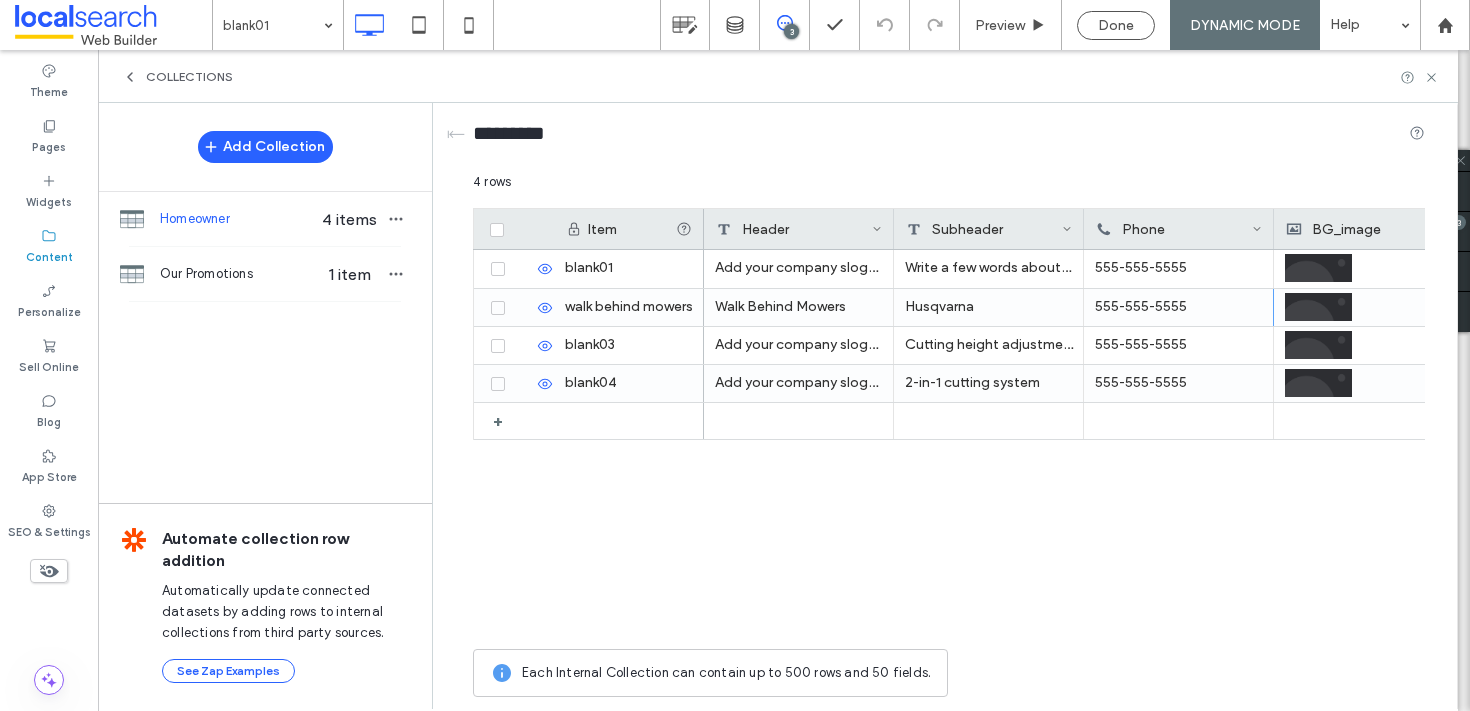 click on "Phone" at bounding box center (1174, 229) 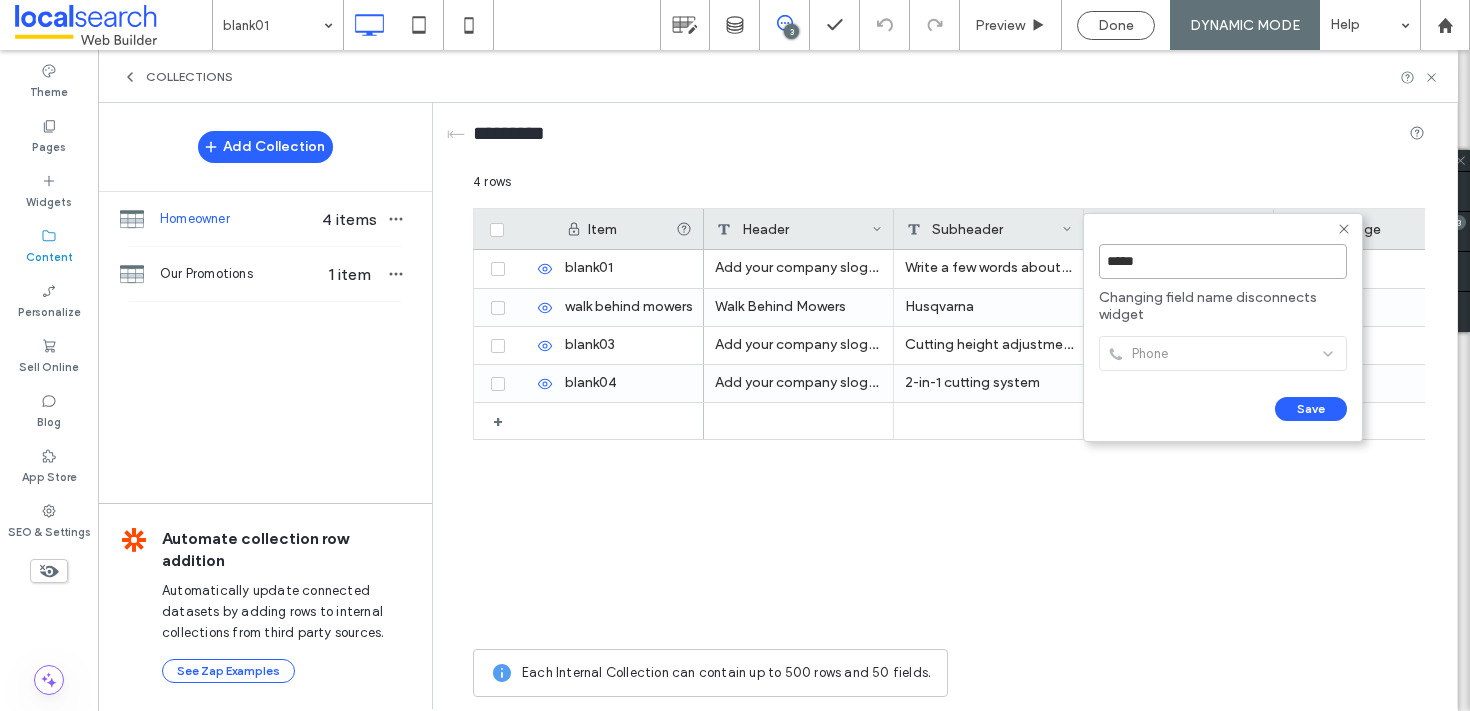 click on "*****" at bounding box center [1223, 261] 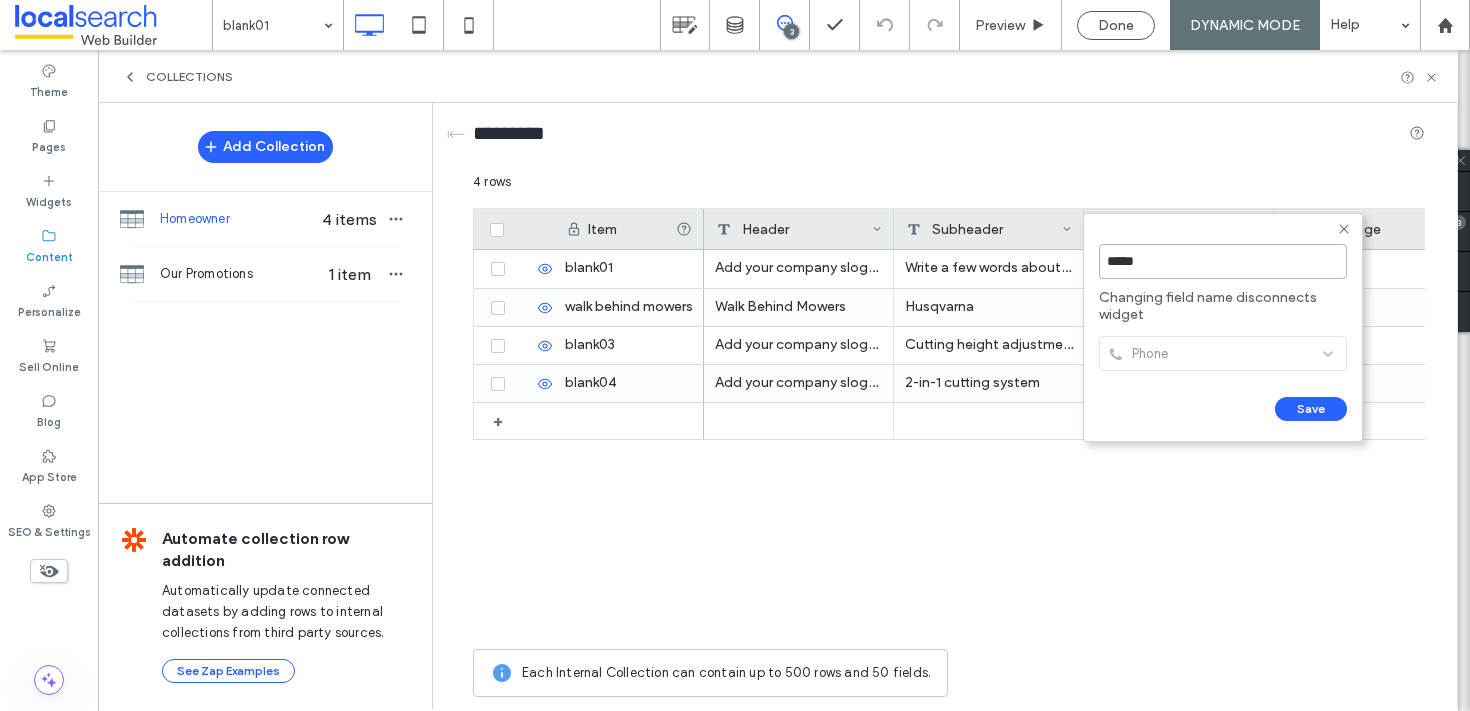 click on "*****" at bounding box center [1223, 261] 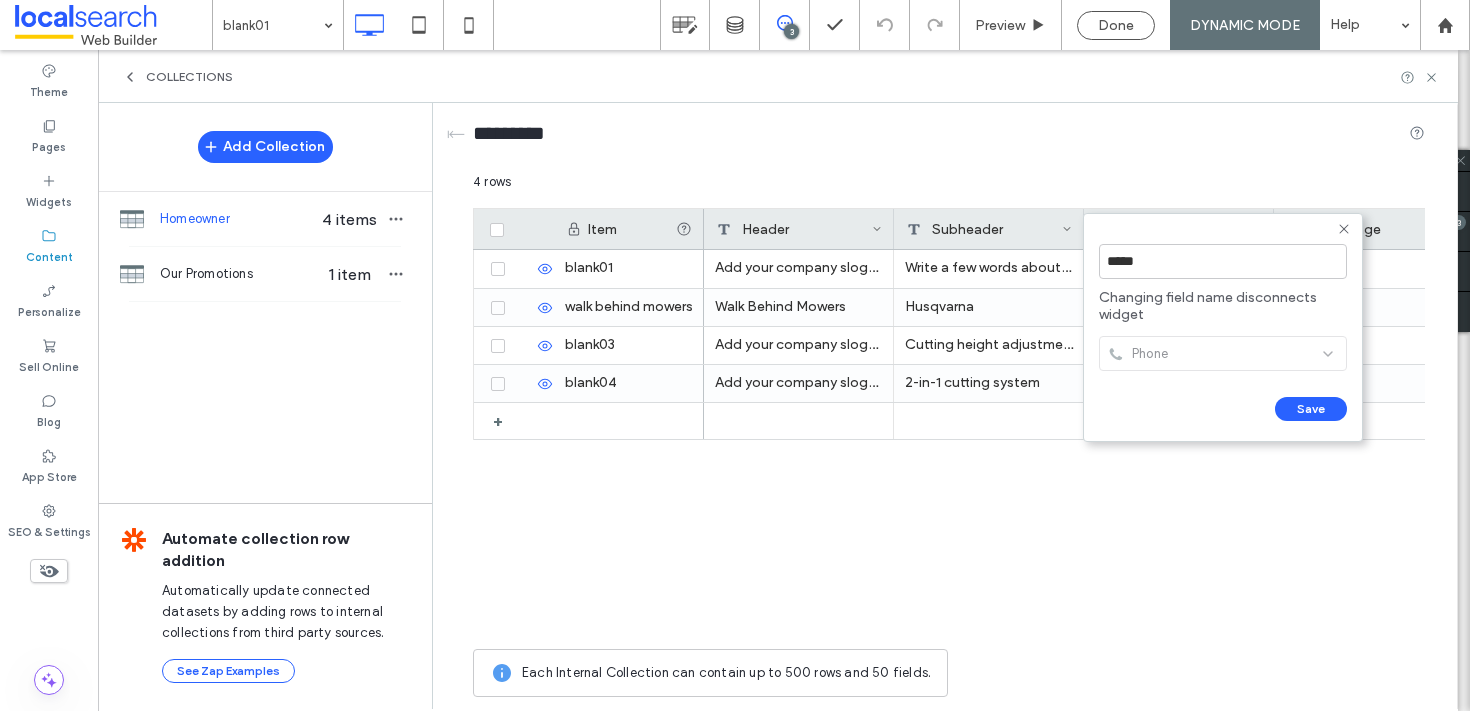 click 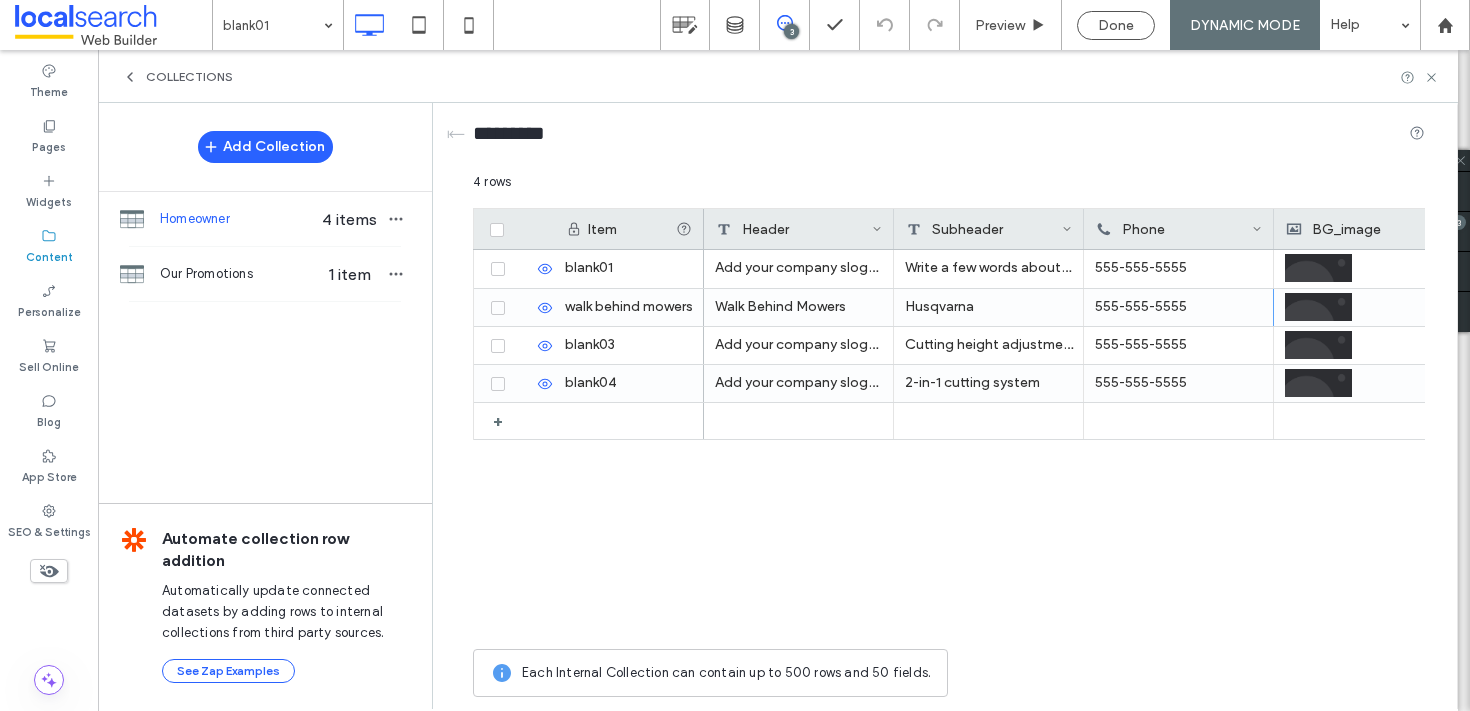 click on "BG_image" at bounding box center [1364, 229] 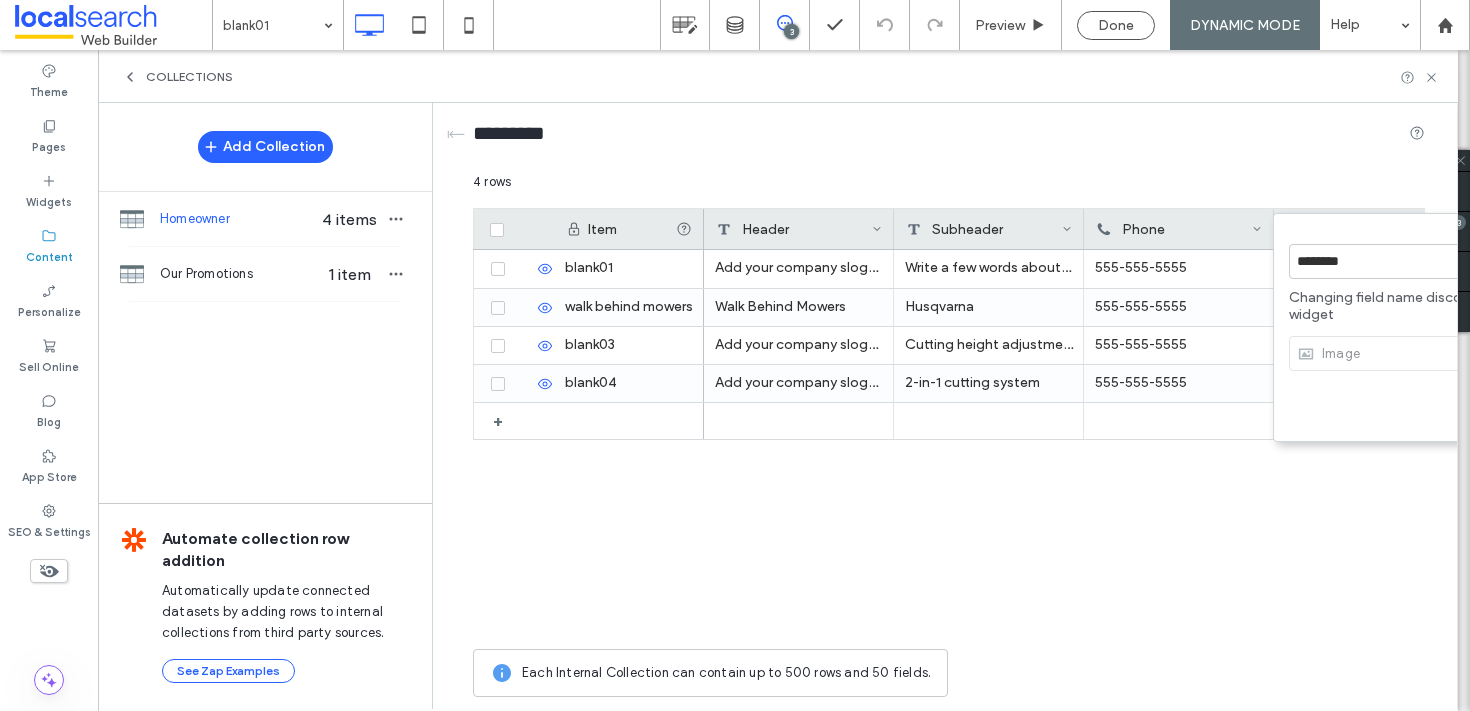 click on "Phone" at bounding box center (1174, 229) 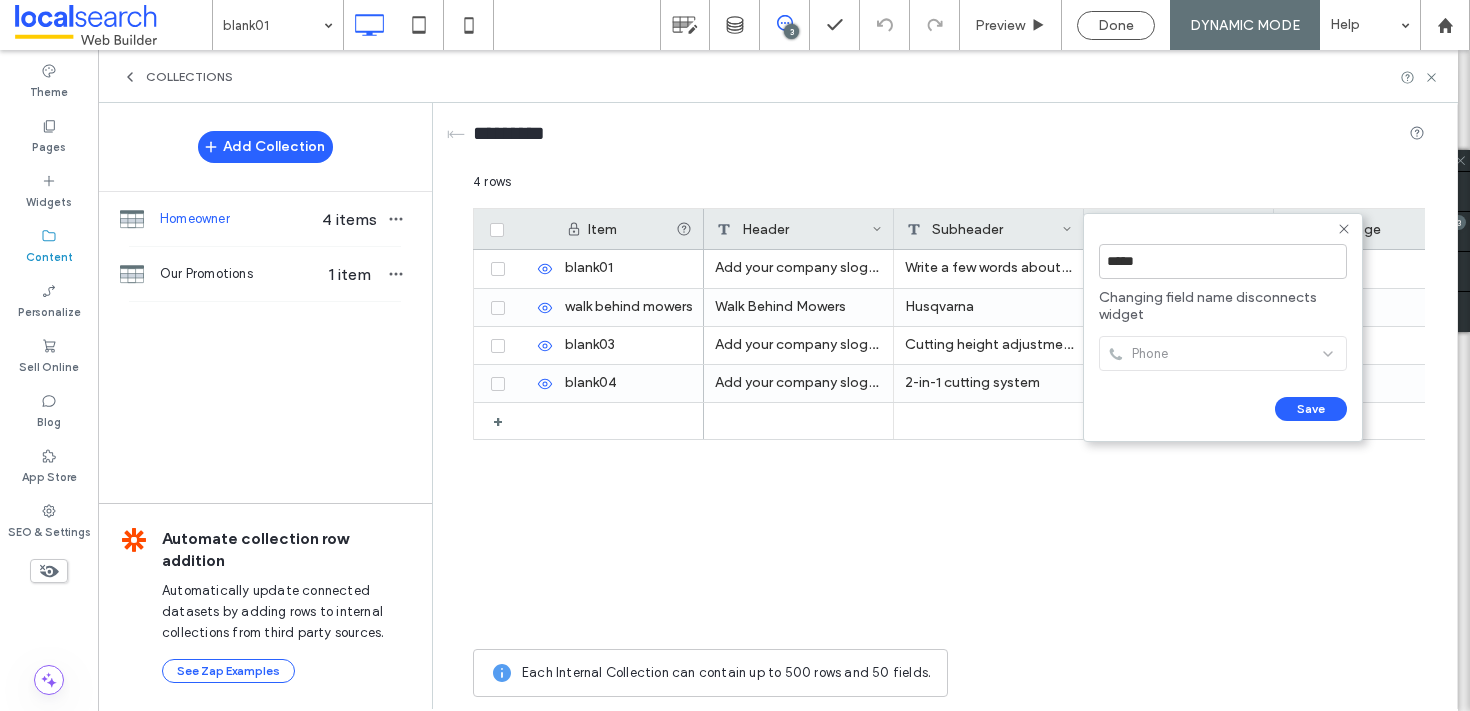click 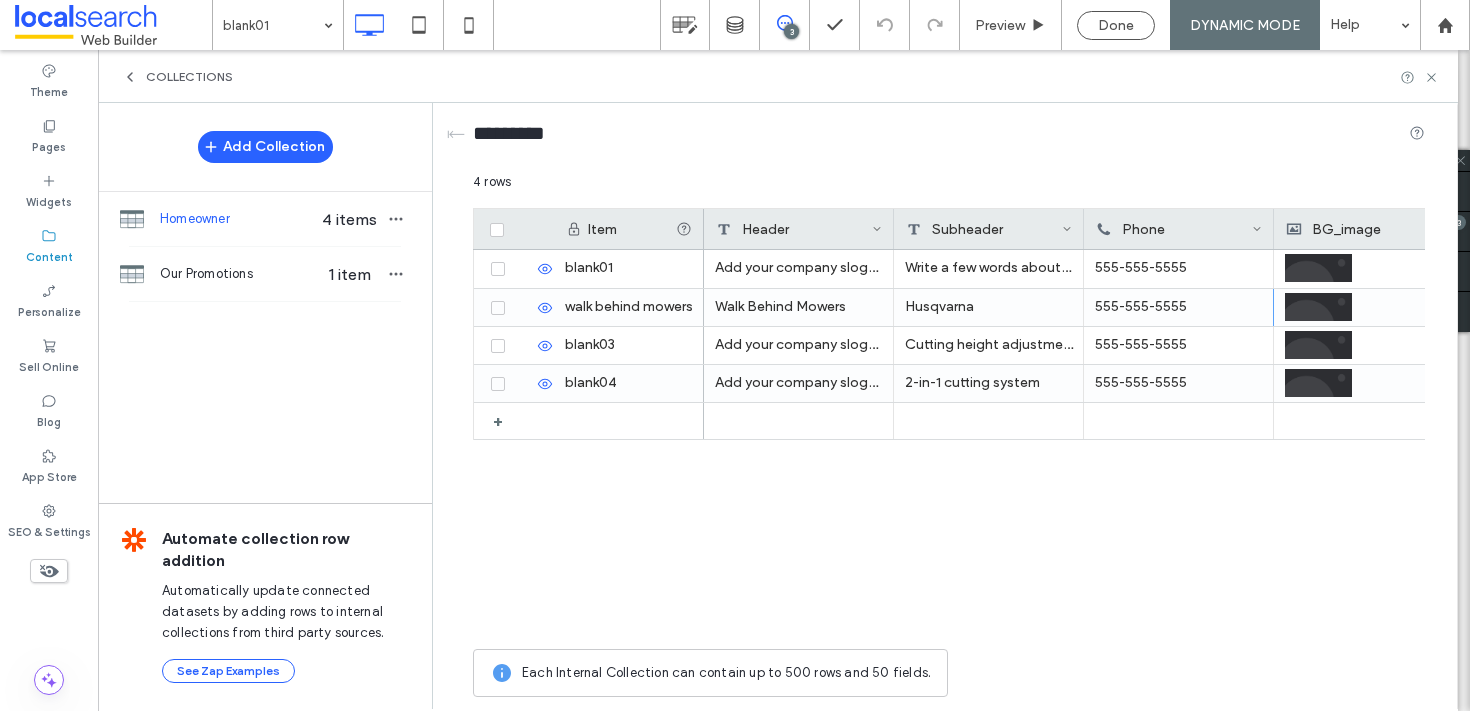 click on "Phone" at bounding box center [1174, 229] 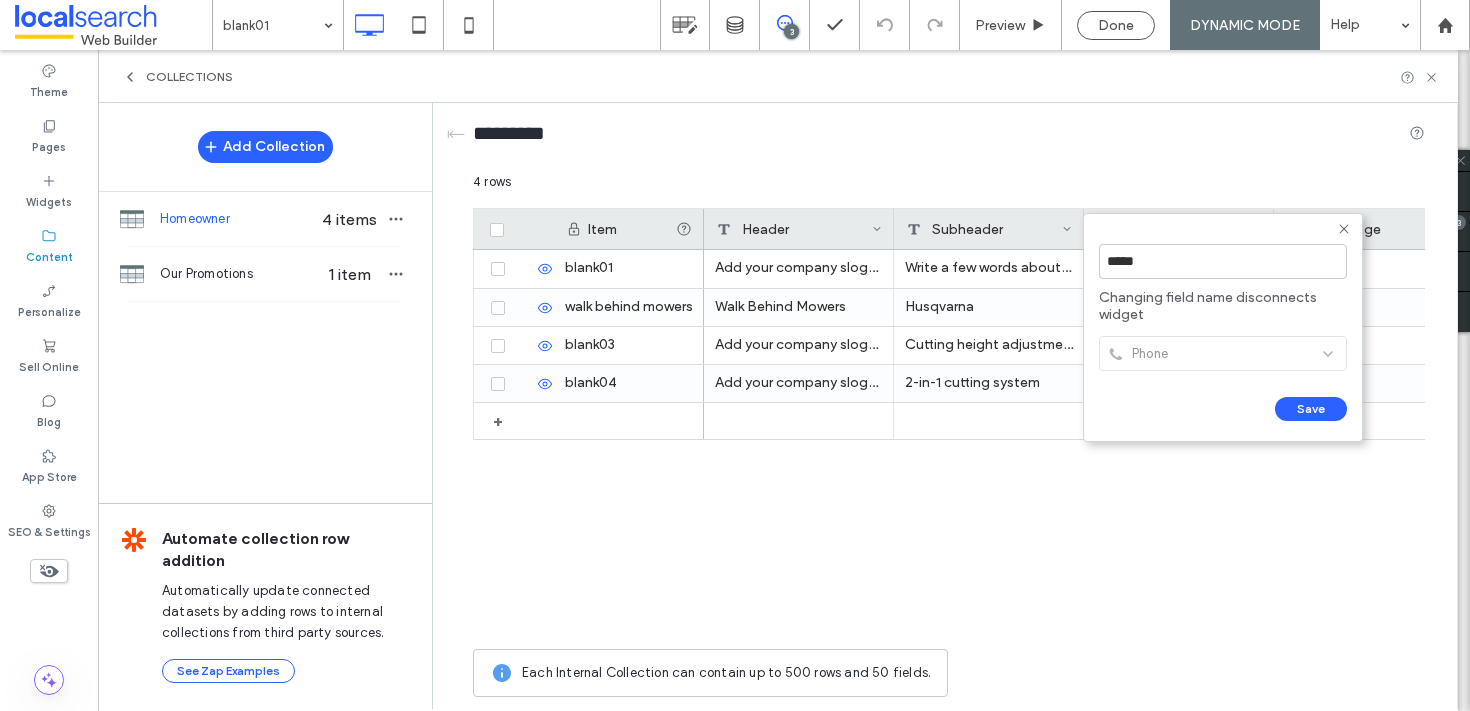 click 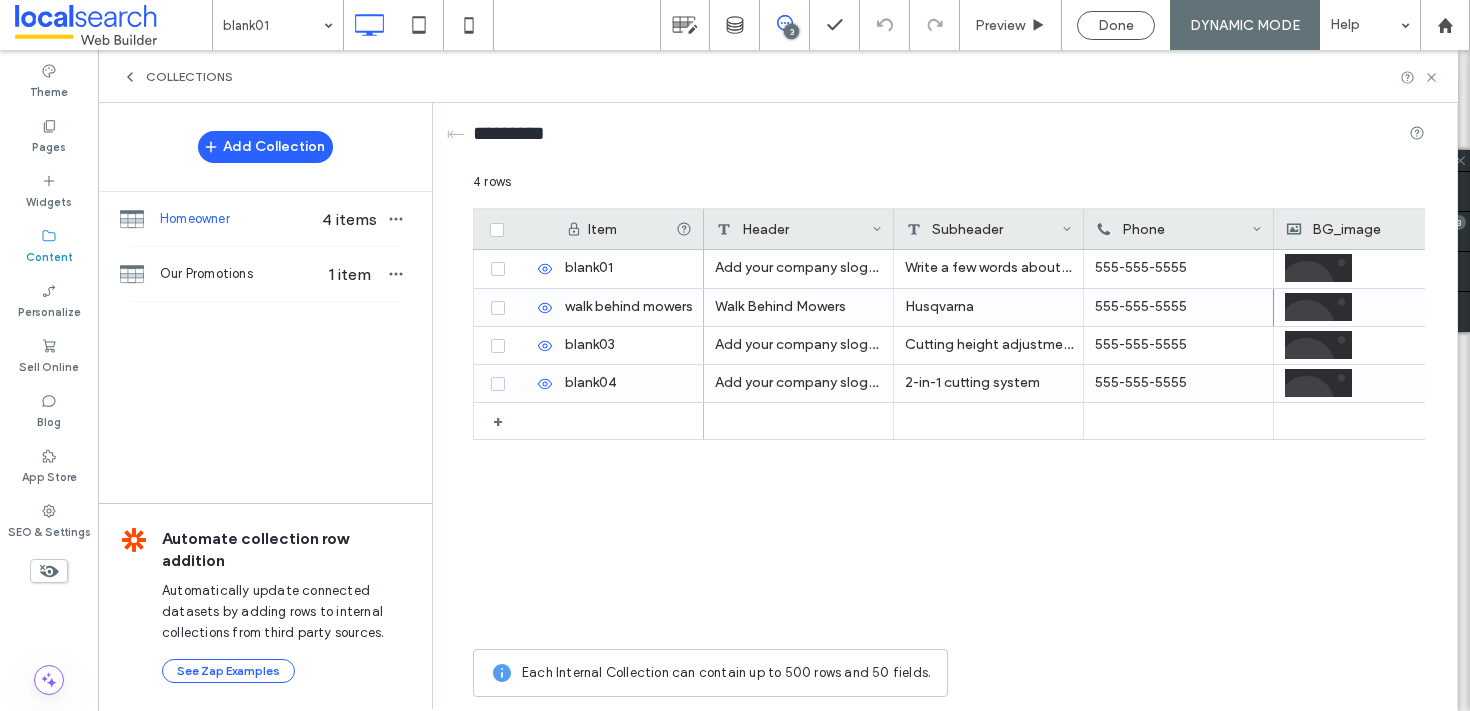 click on "Phone" at bounding box center [1174, 229] 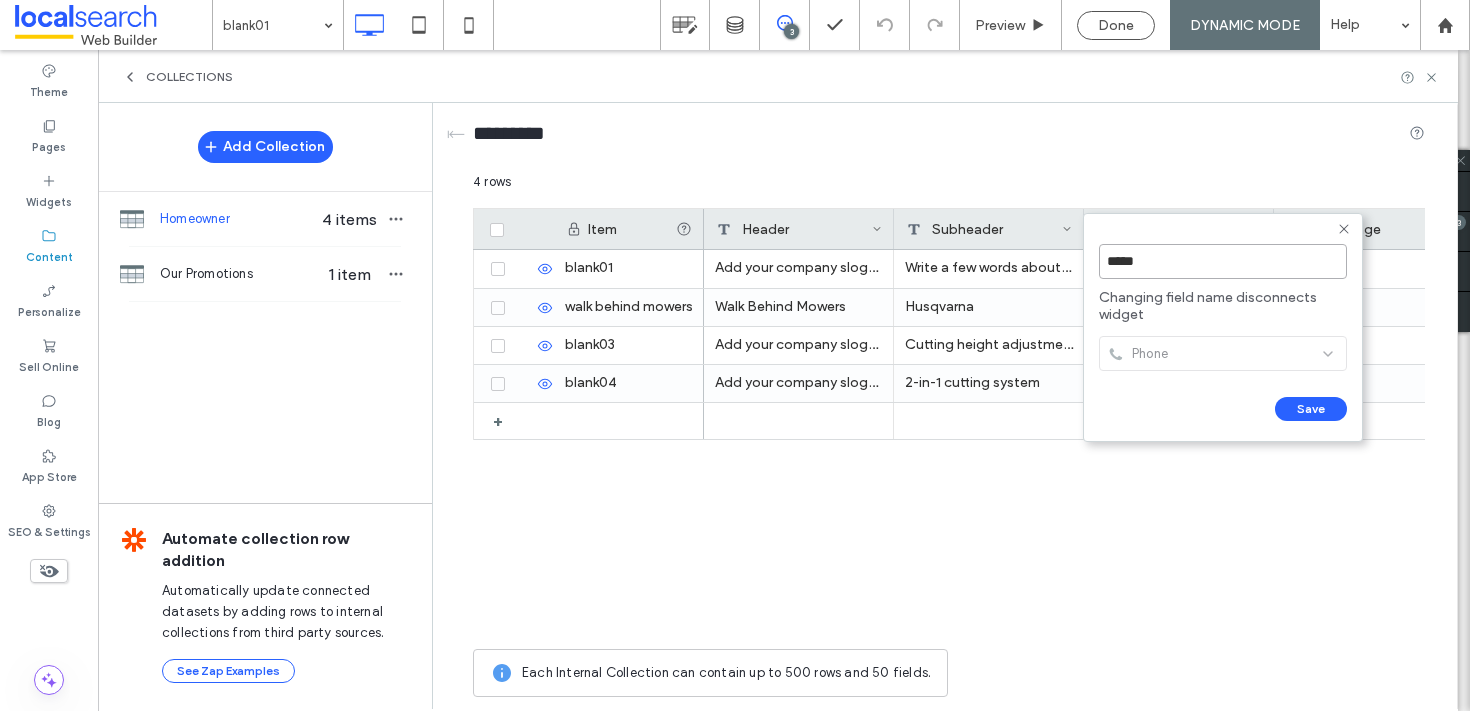 click on "*****" at bounding box center [1223, 261] 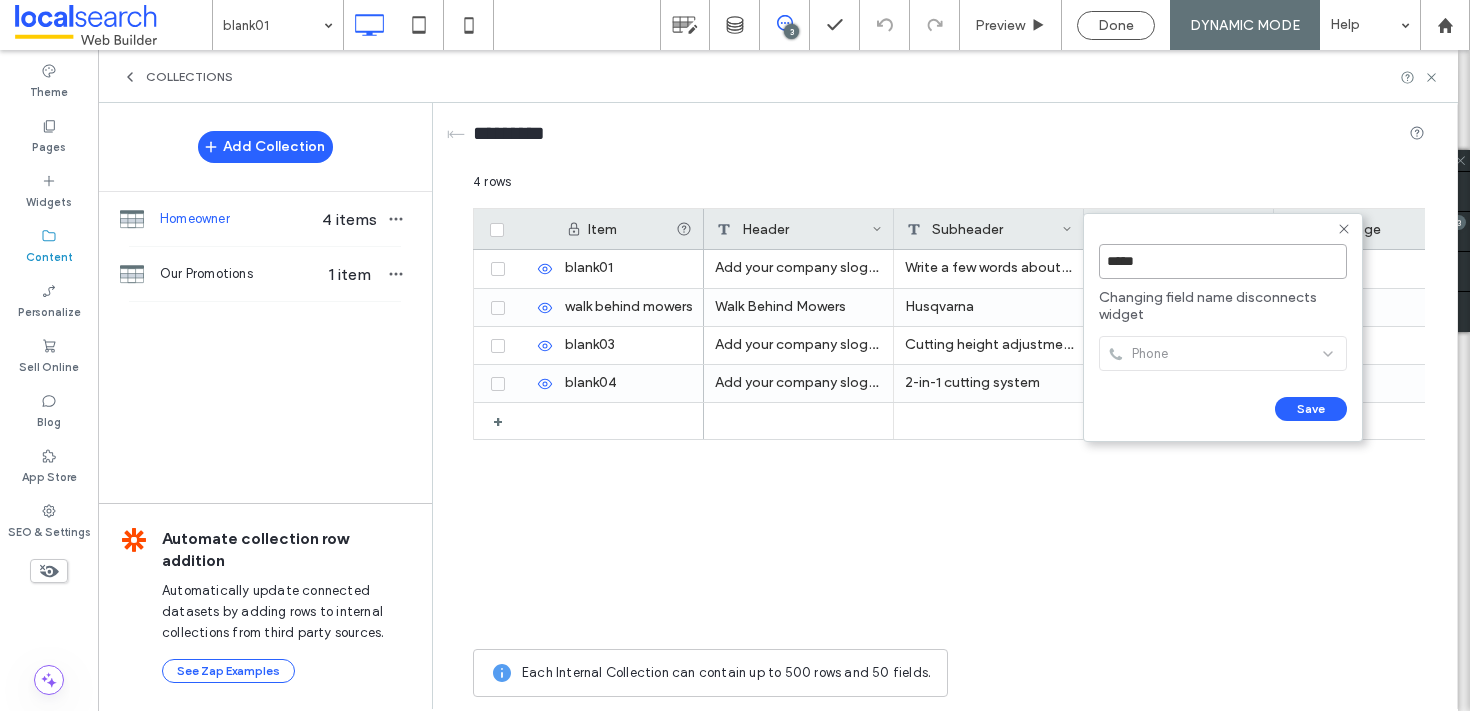 click on "*****" at bounding box center (1223, 261) 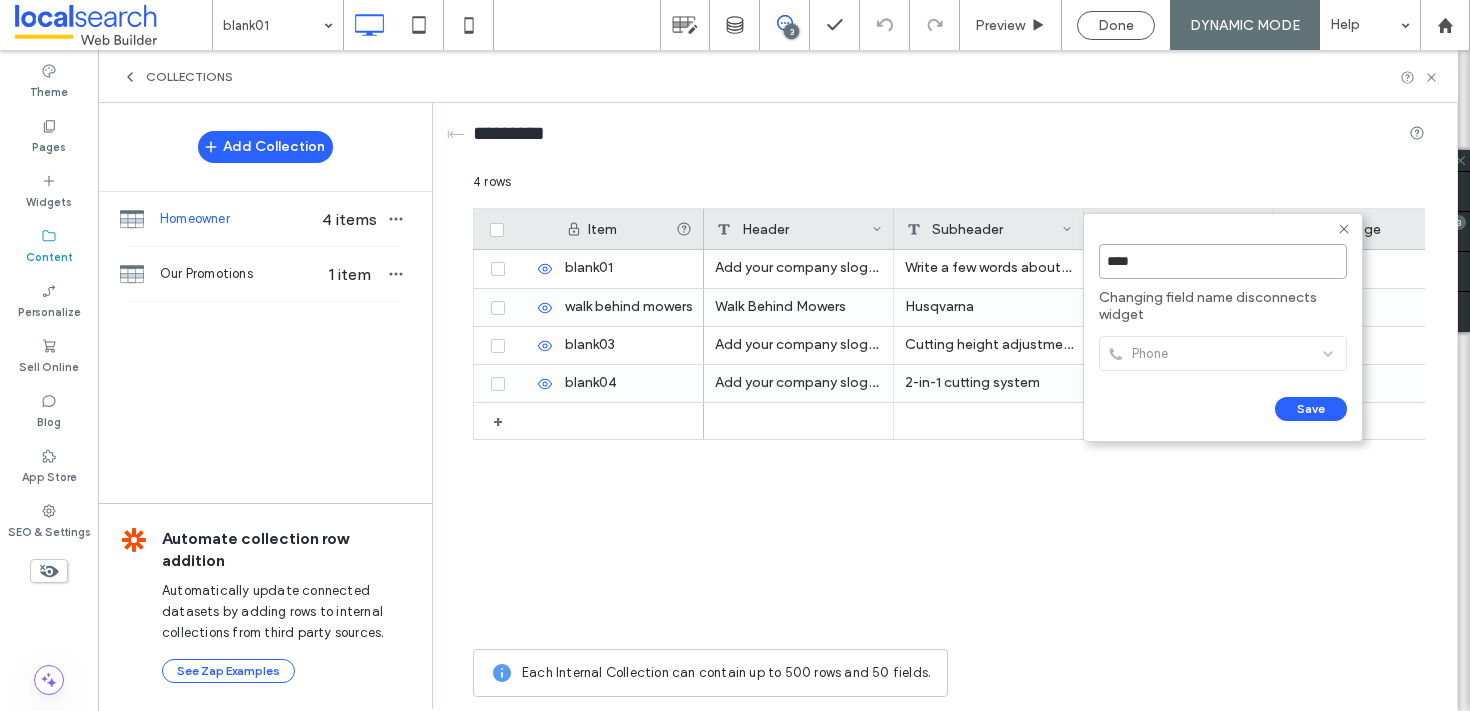 type on "*****" 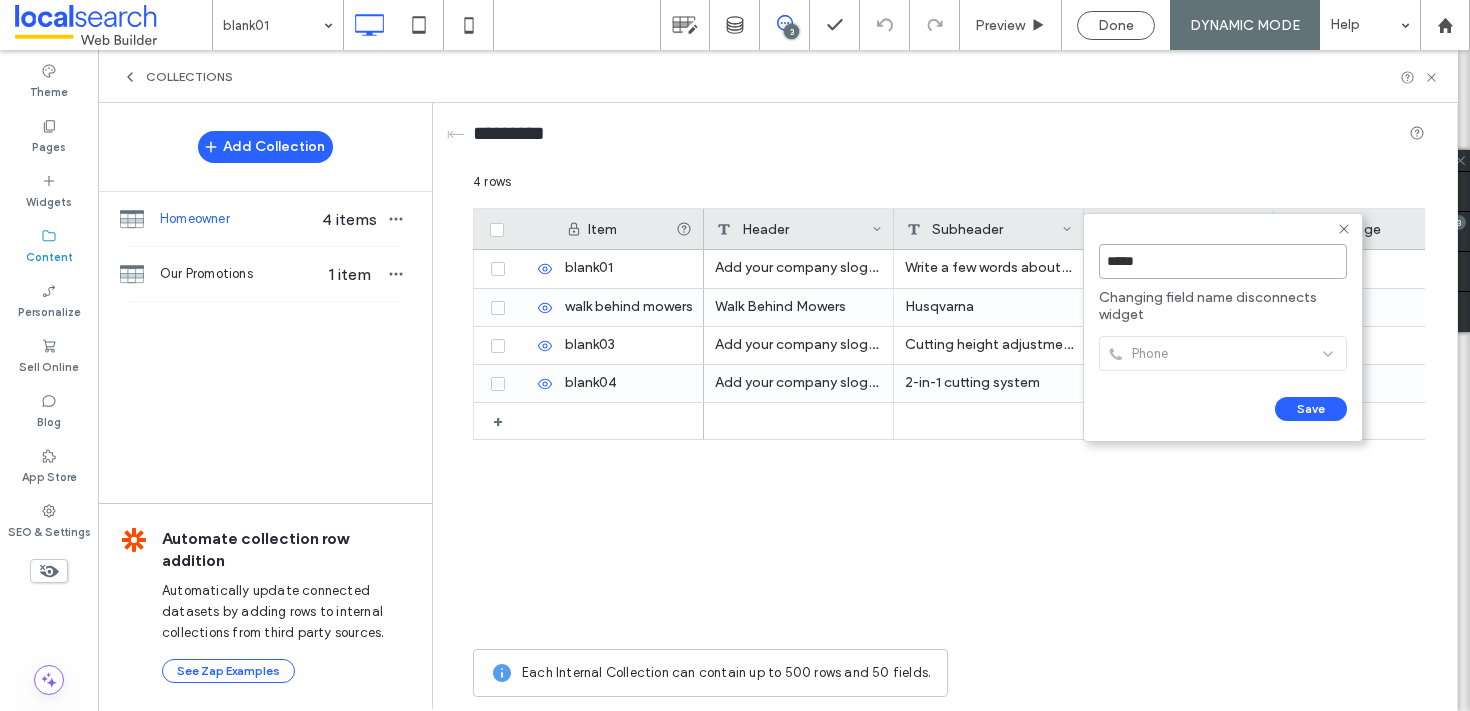click on "******" at bounding box center (1121, 429) 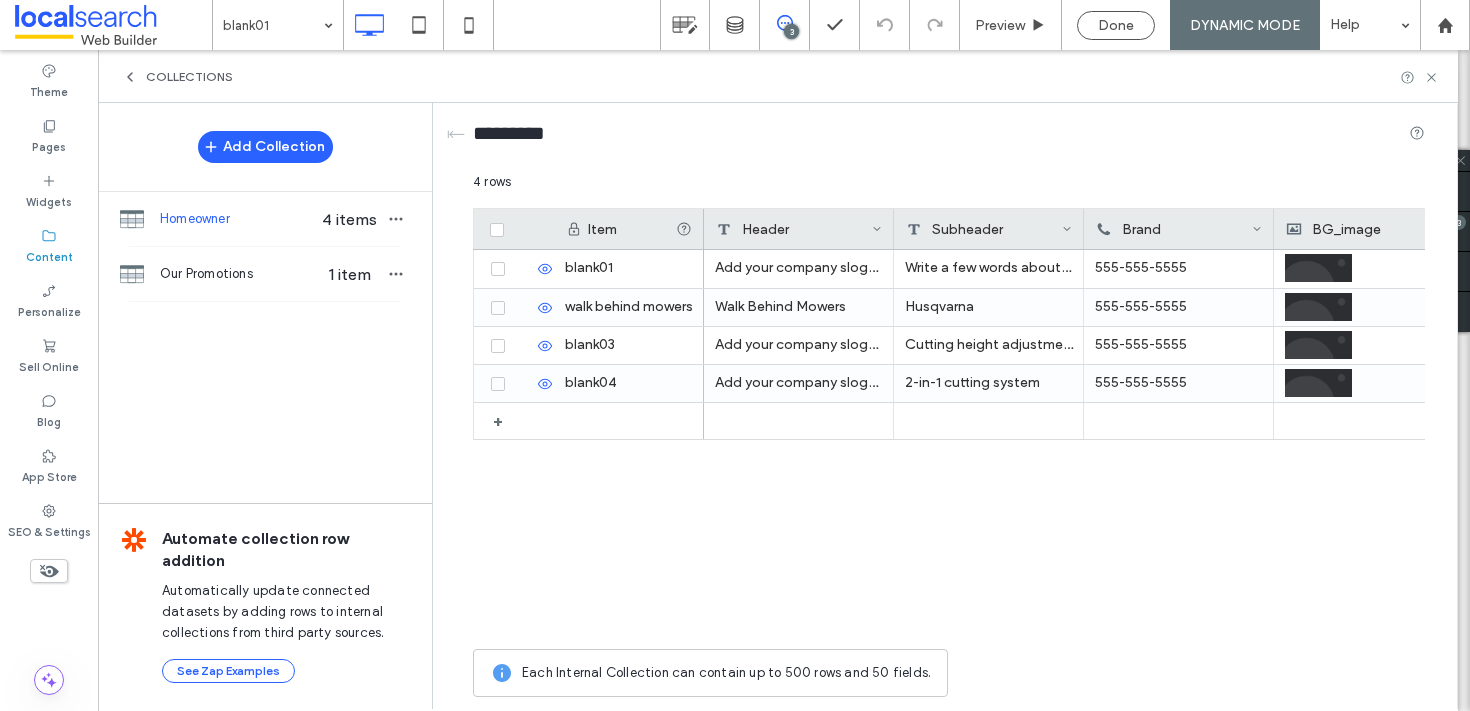 click 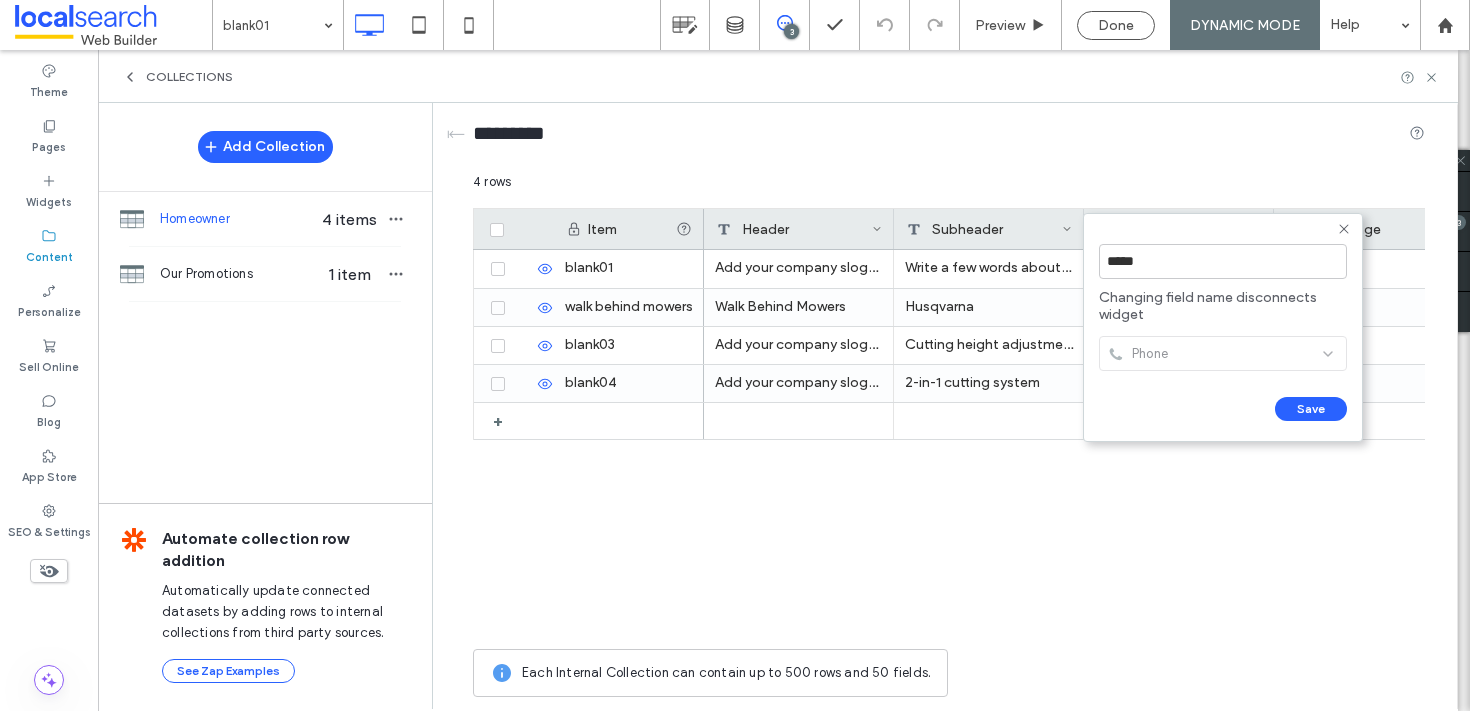 click on "Phone" at bounding box center (1223, 356) 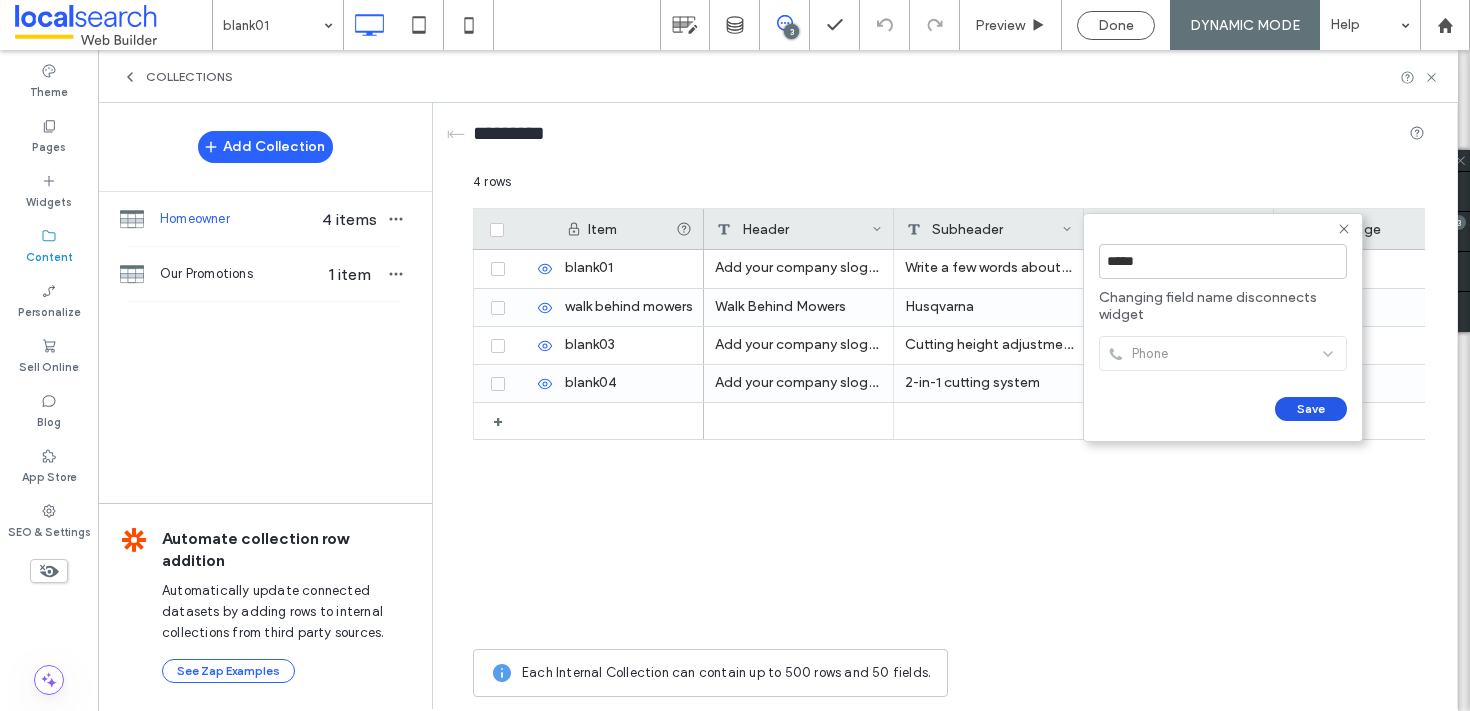 click on "Save" at bounding box center (1311, 409) 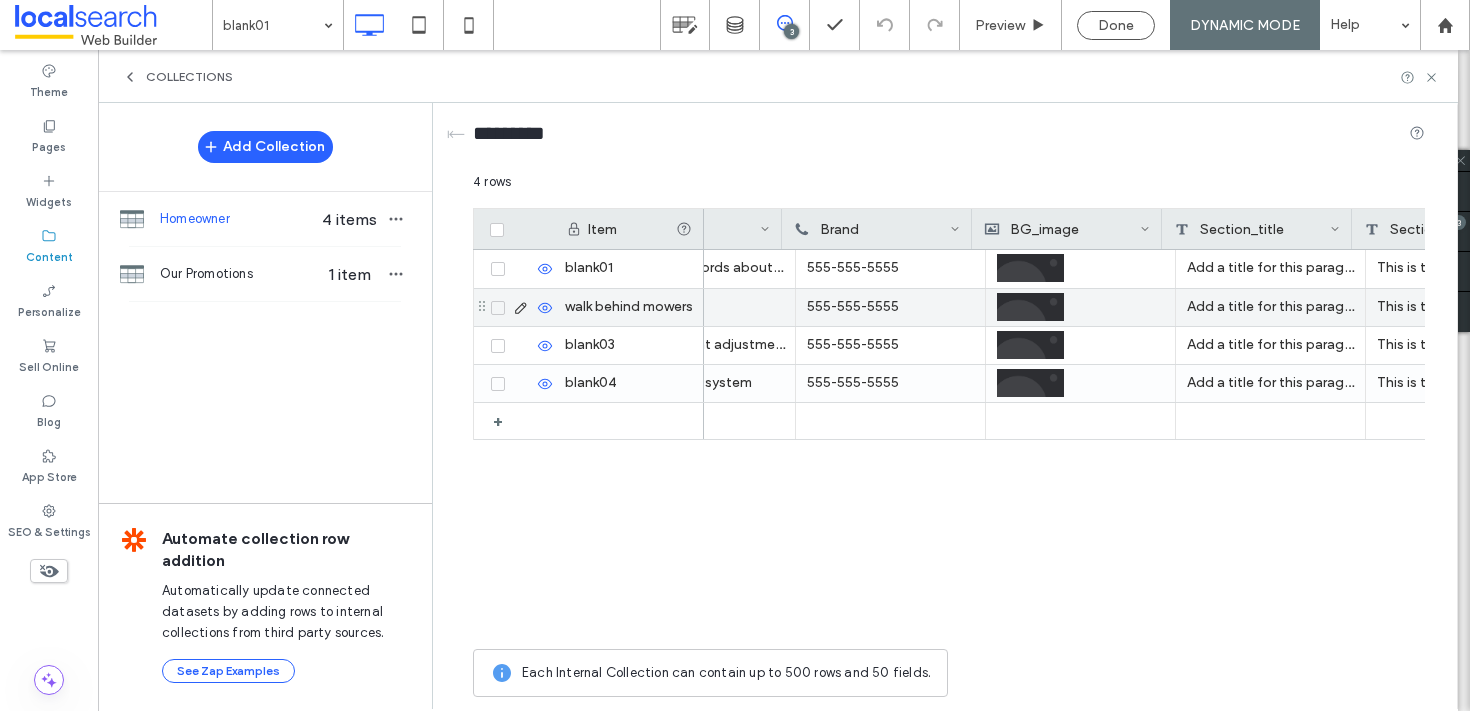 scroll, scrollTop: 0, scrollLeft: 306, axis: horizontal 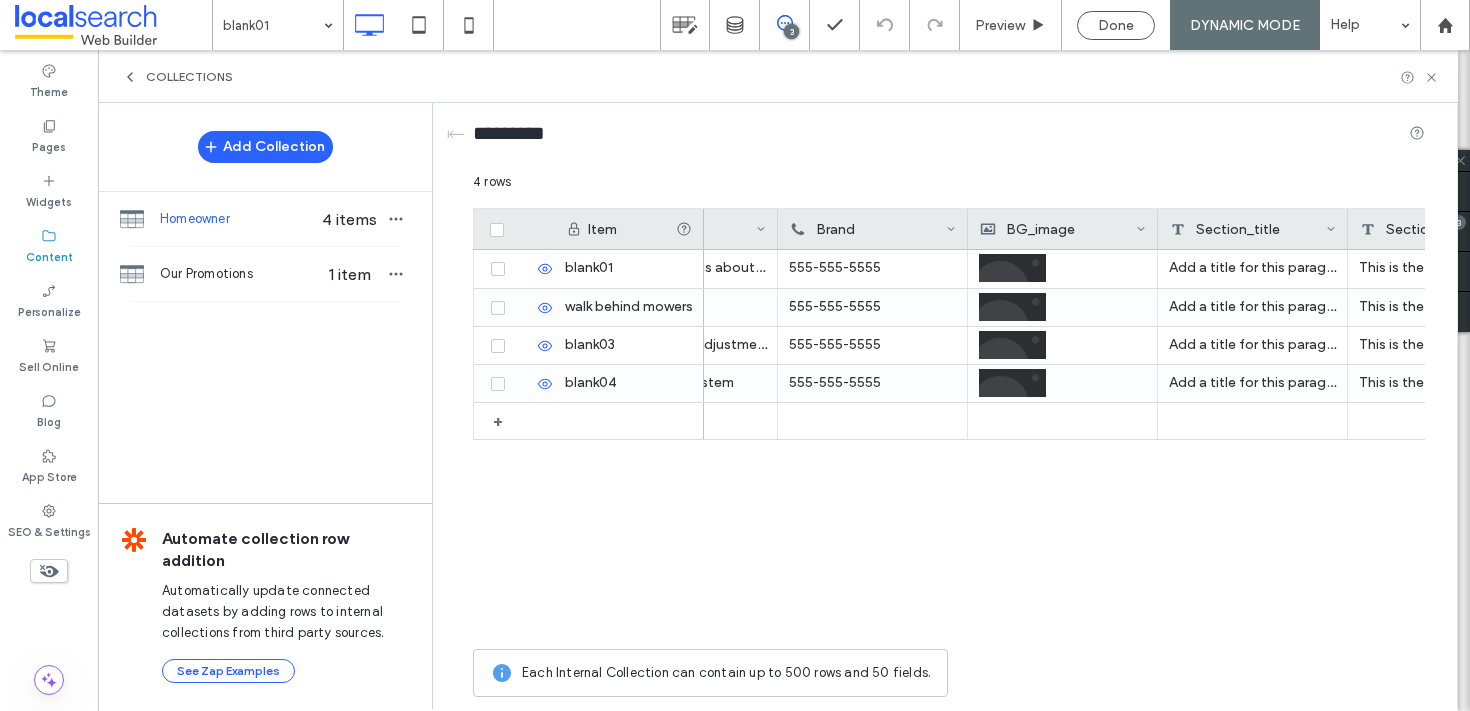 click at bounding box center (951, 229) 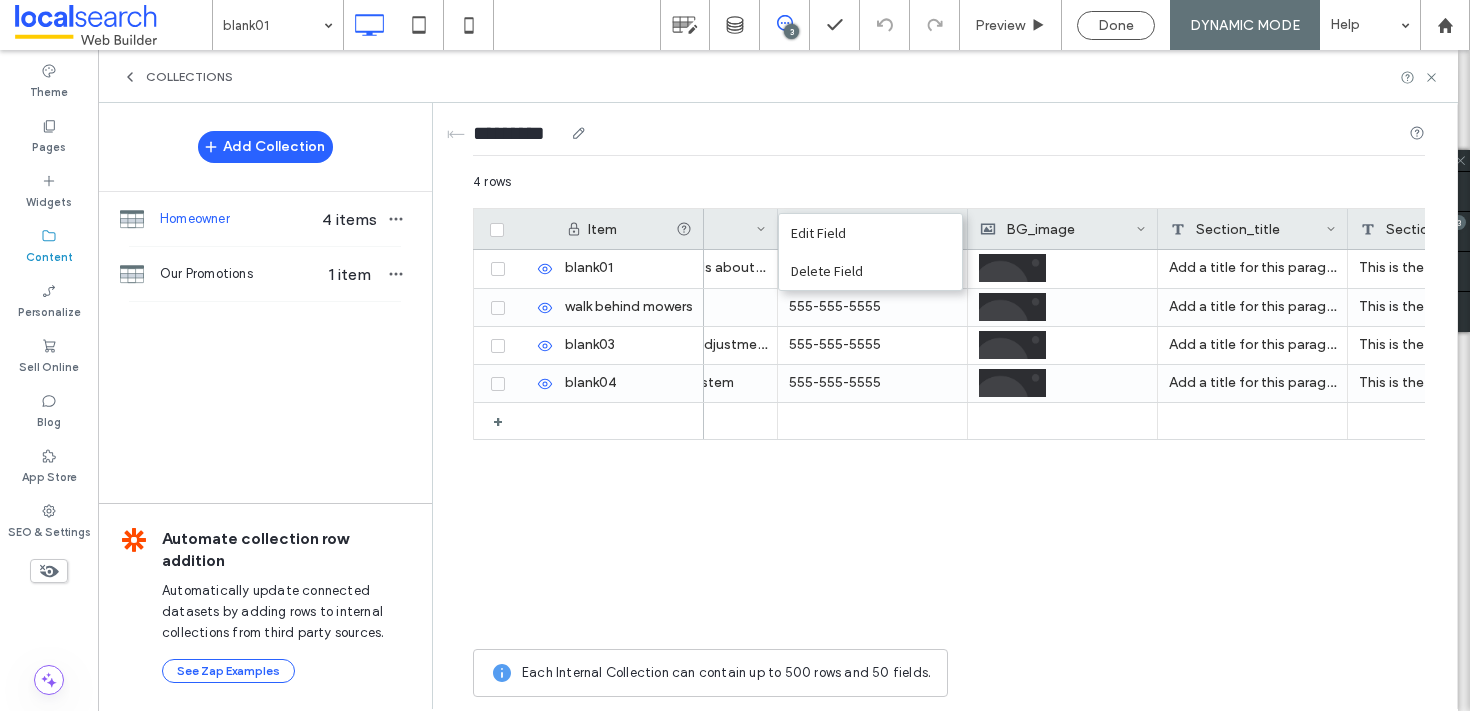 click on "*********" at bounding box center [949, 137] 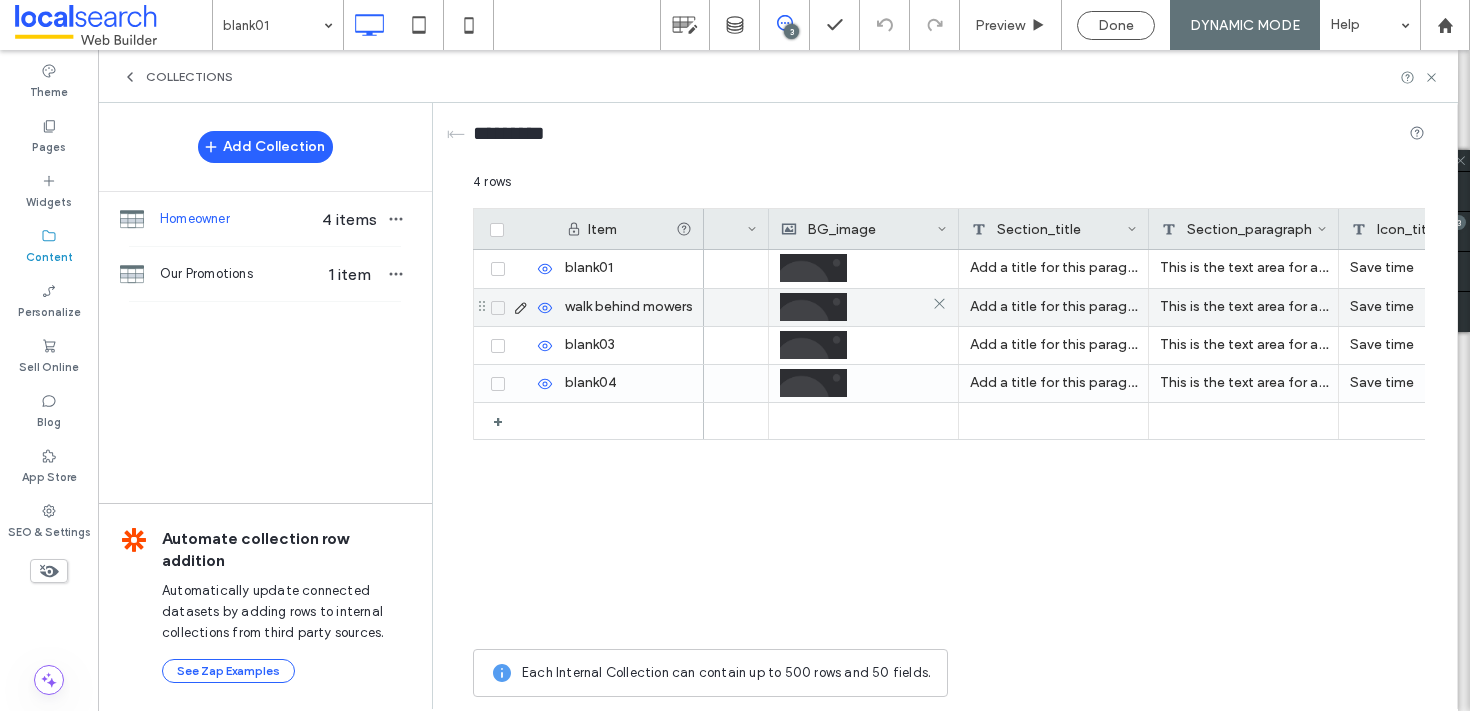 scroll, scrollTop: 0, scrollLeft: 0, axis: both 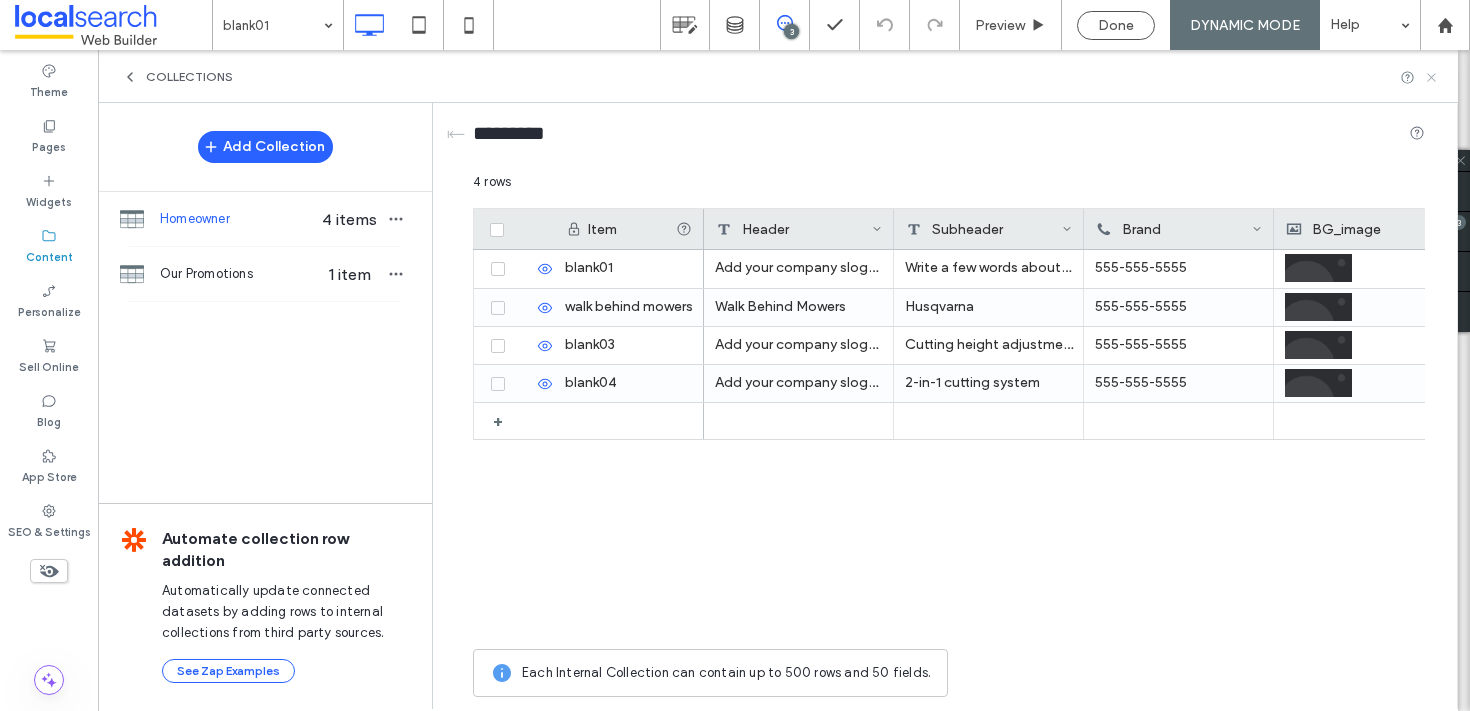 click 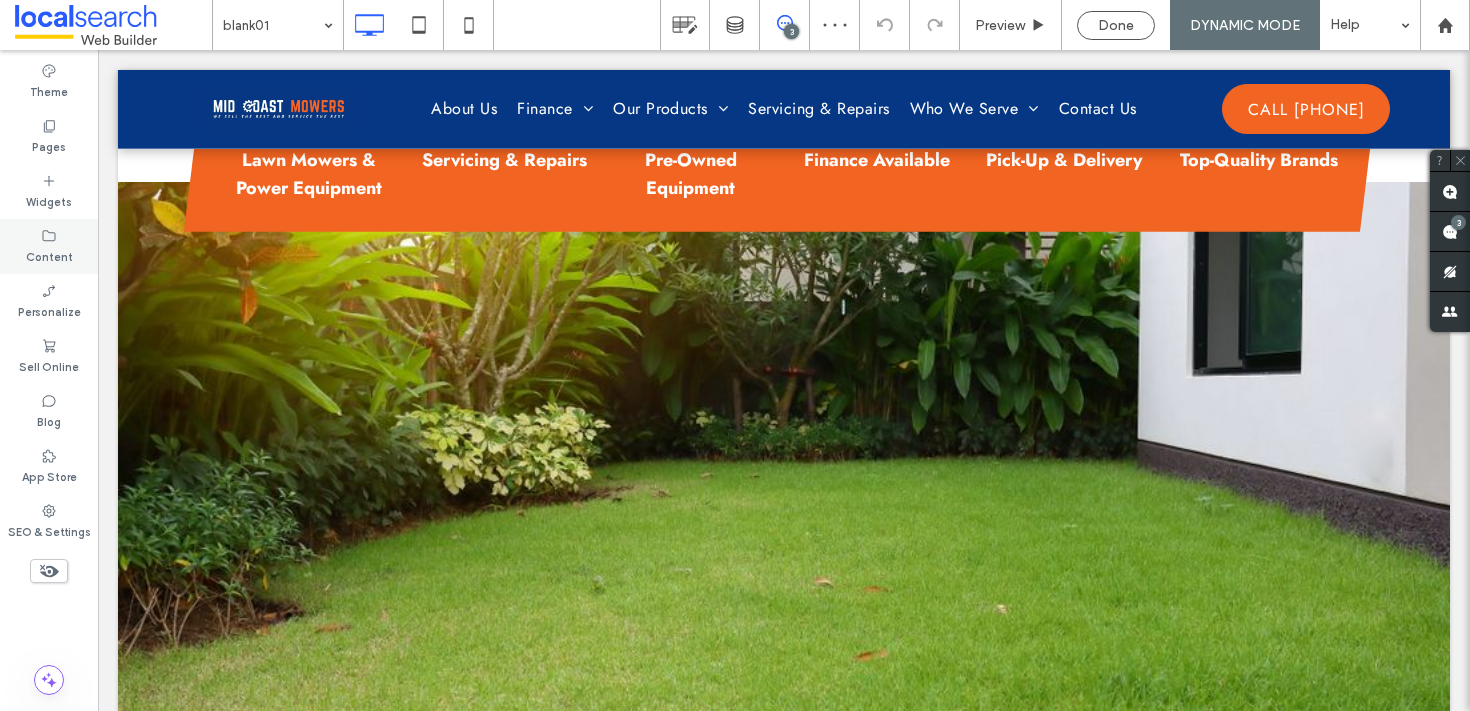 click 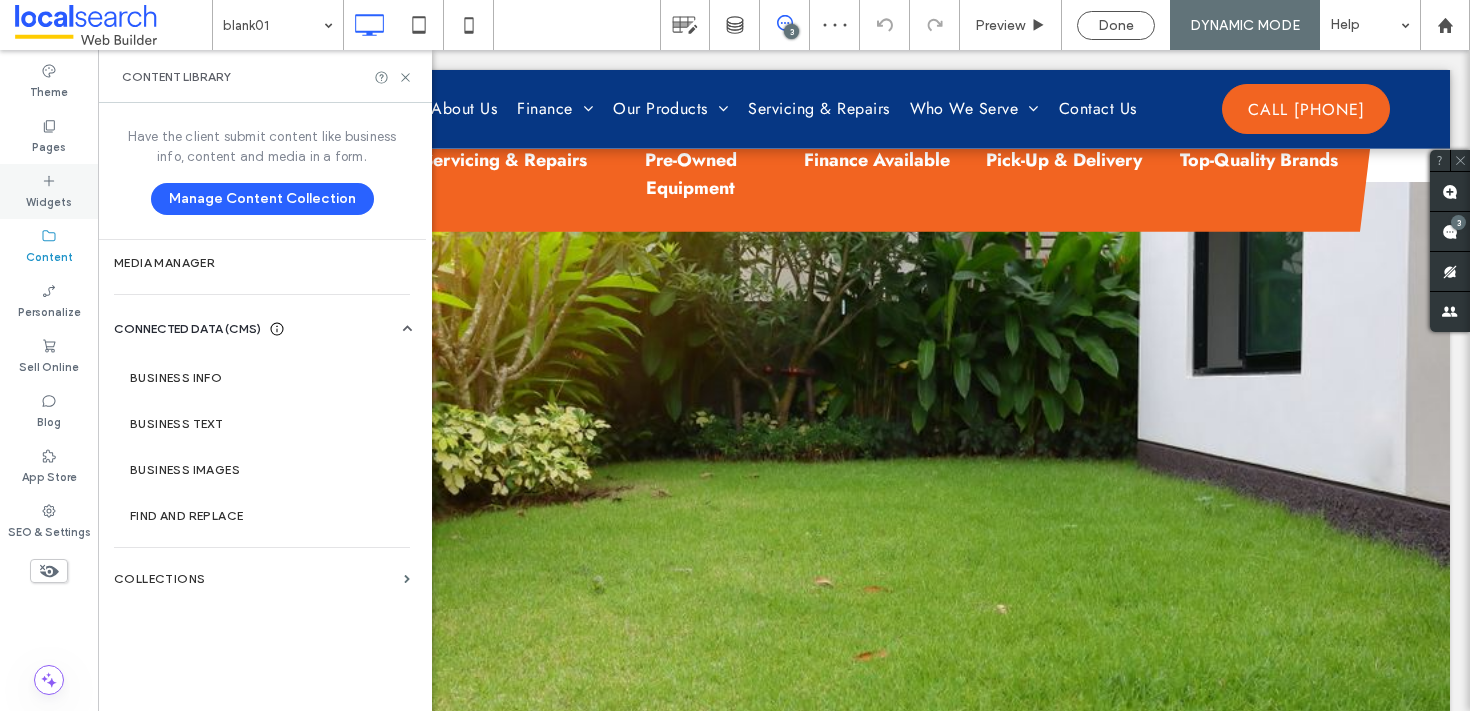 click 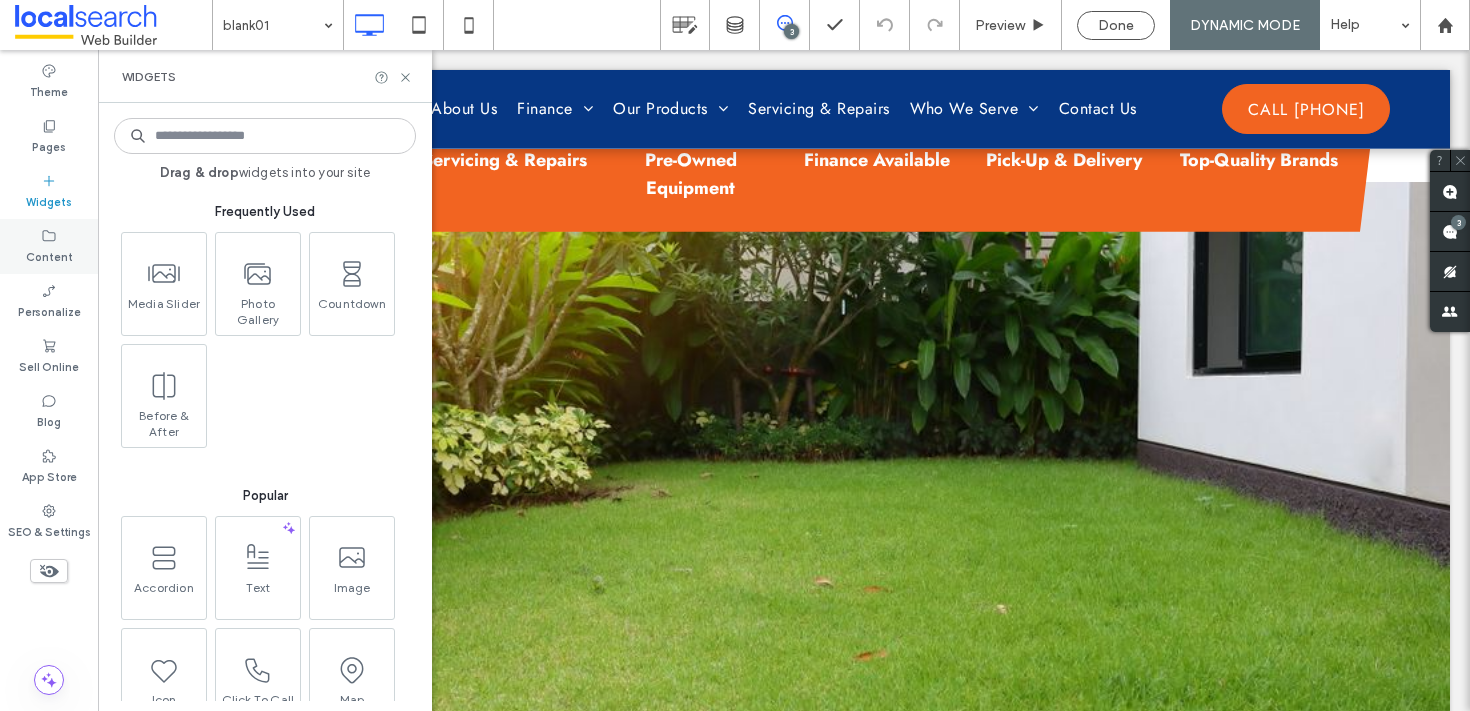 click on "Content" at bounding box center (49, 255) 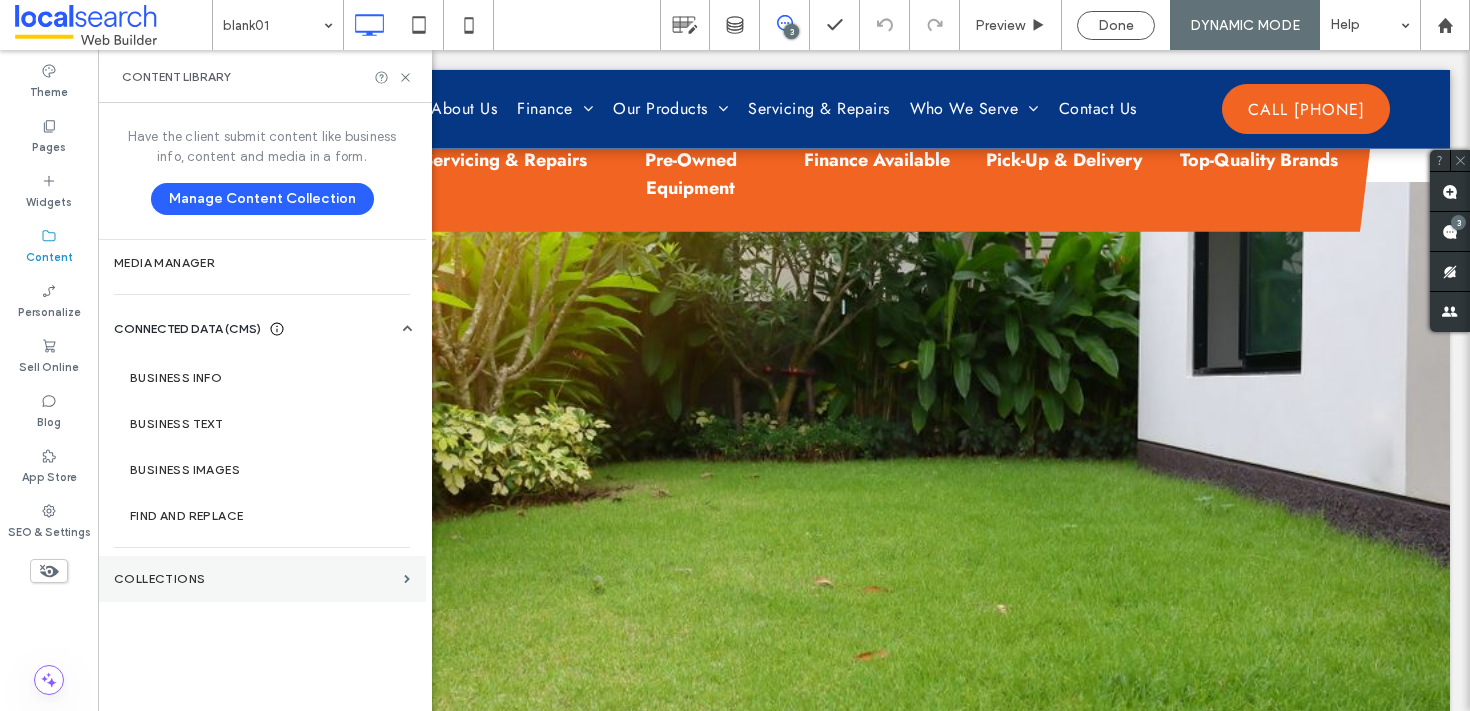 click on "Collections" at bounding box center (262, 579) 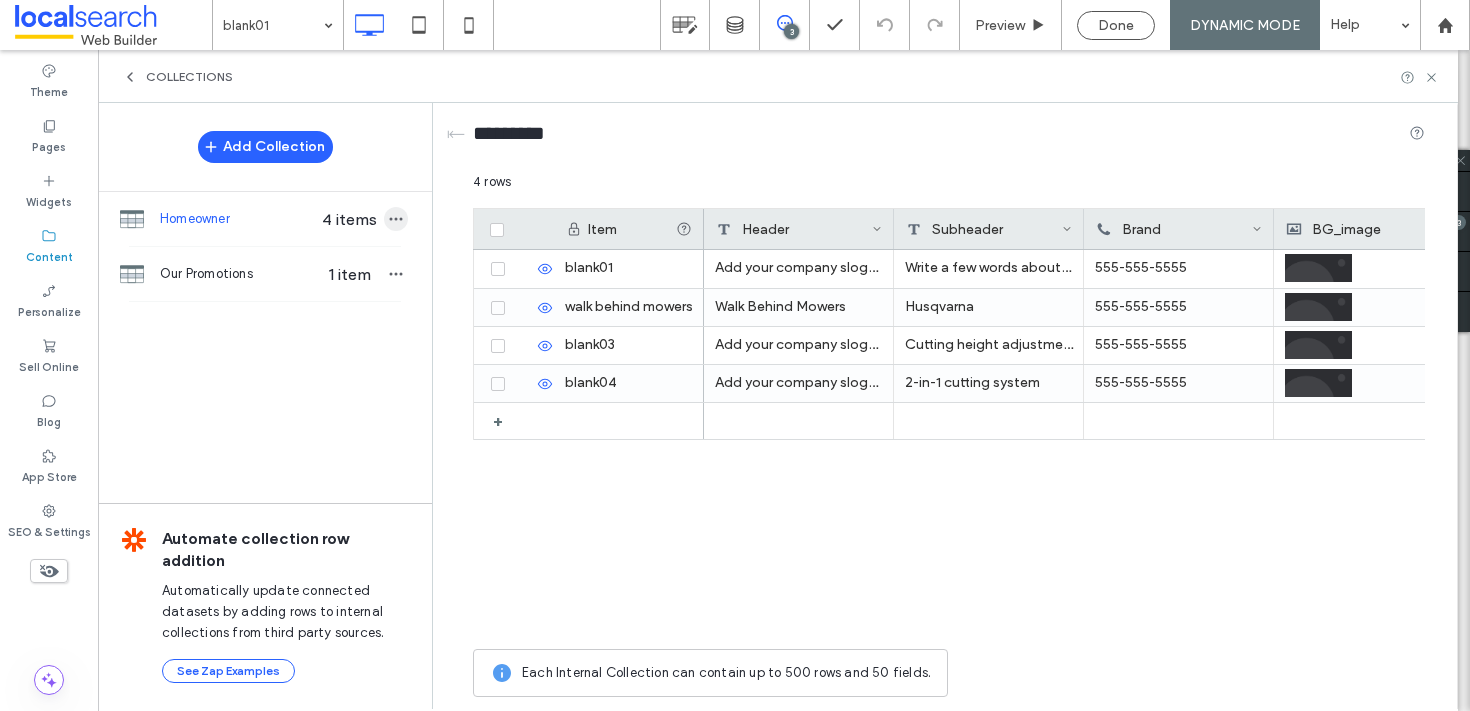 click 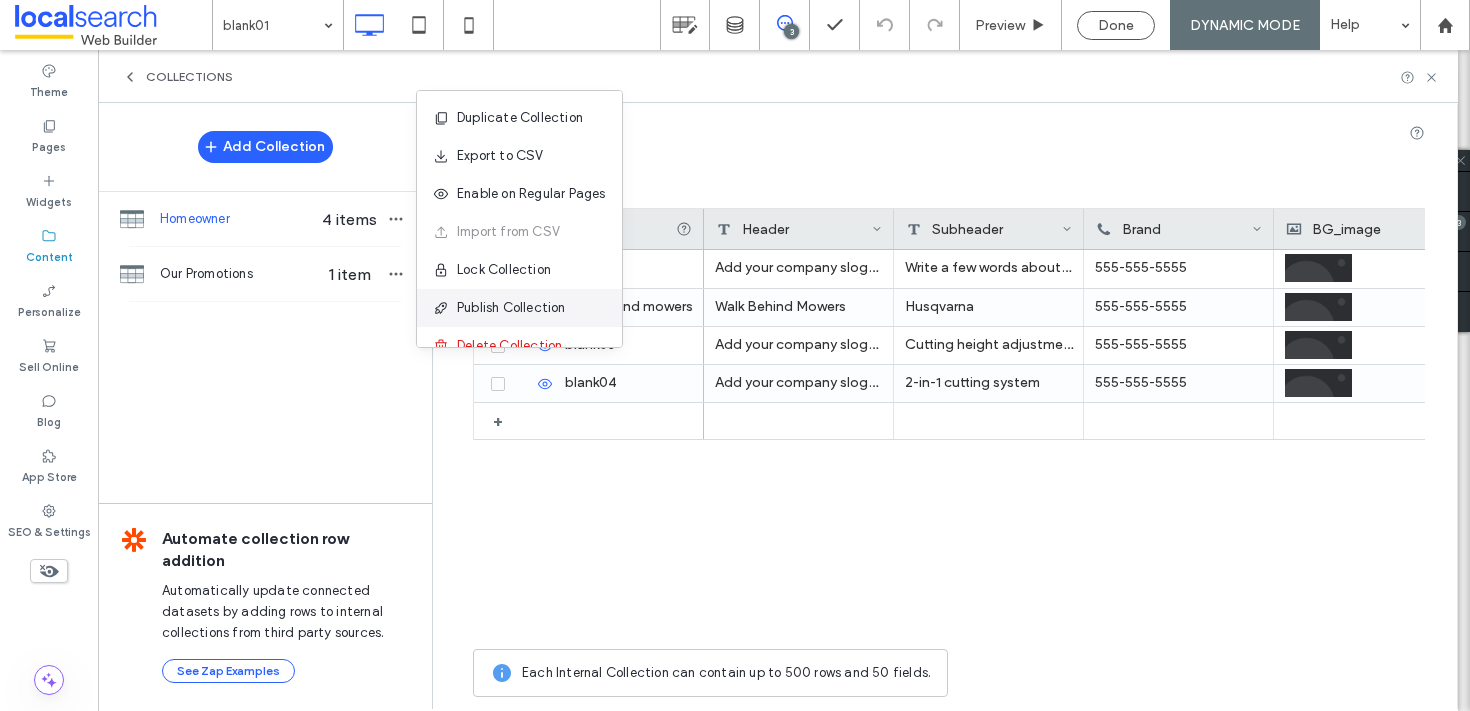 scroll, scrollTop: 26, scrollLeft: 0, axis: vertical 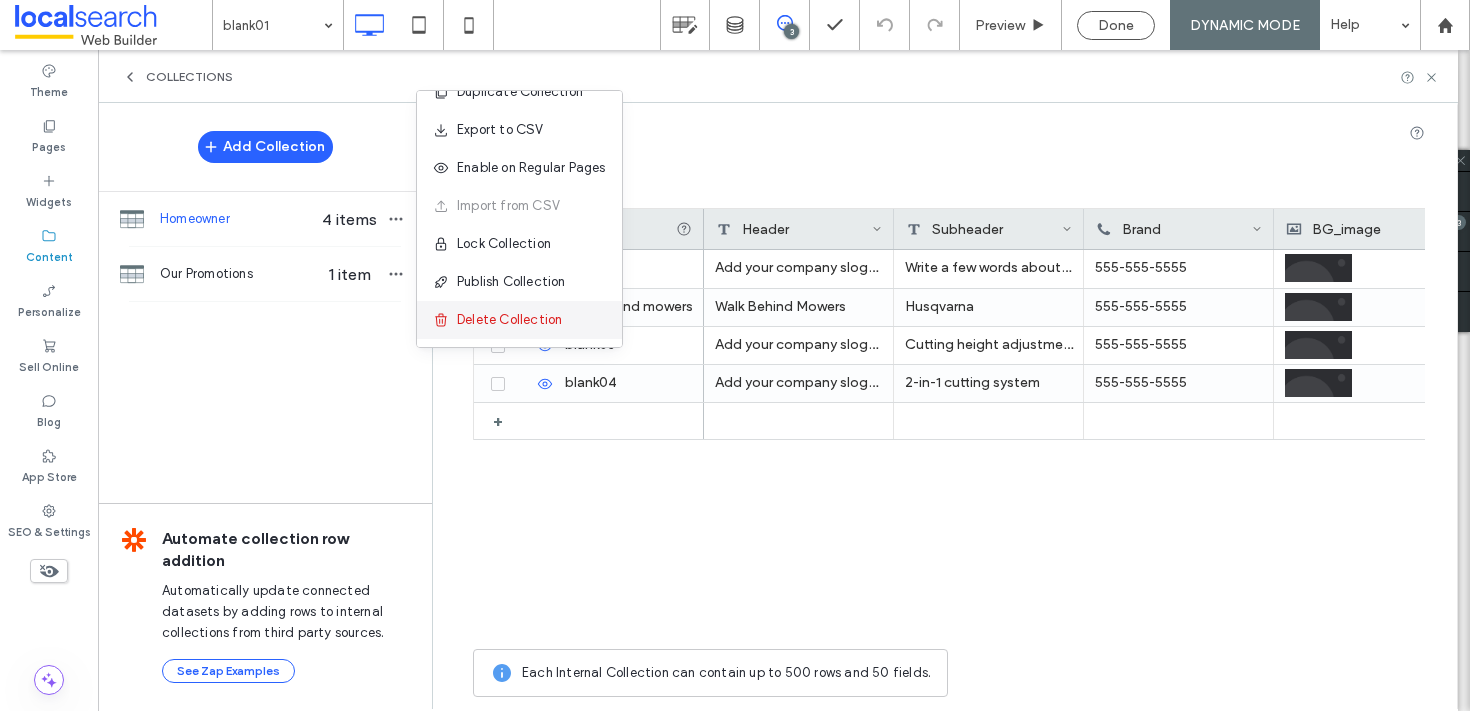 click on "Delete Collection" at bounding box center [509, 320] 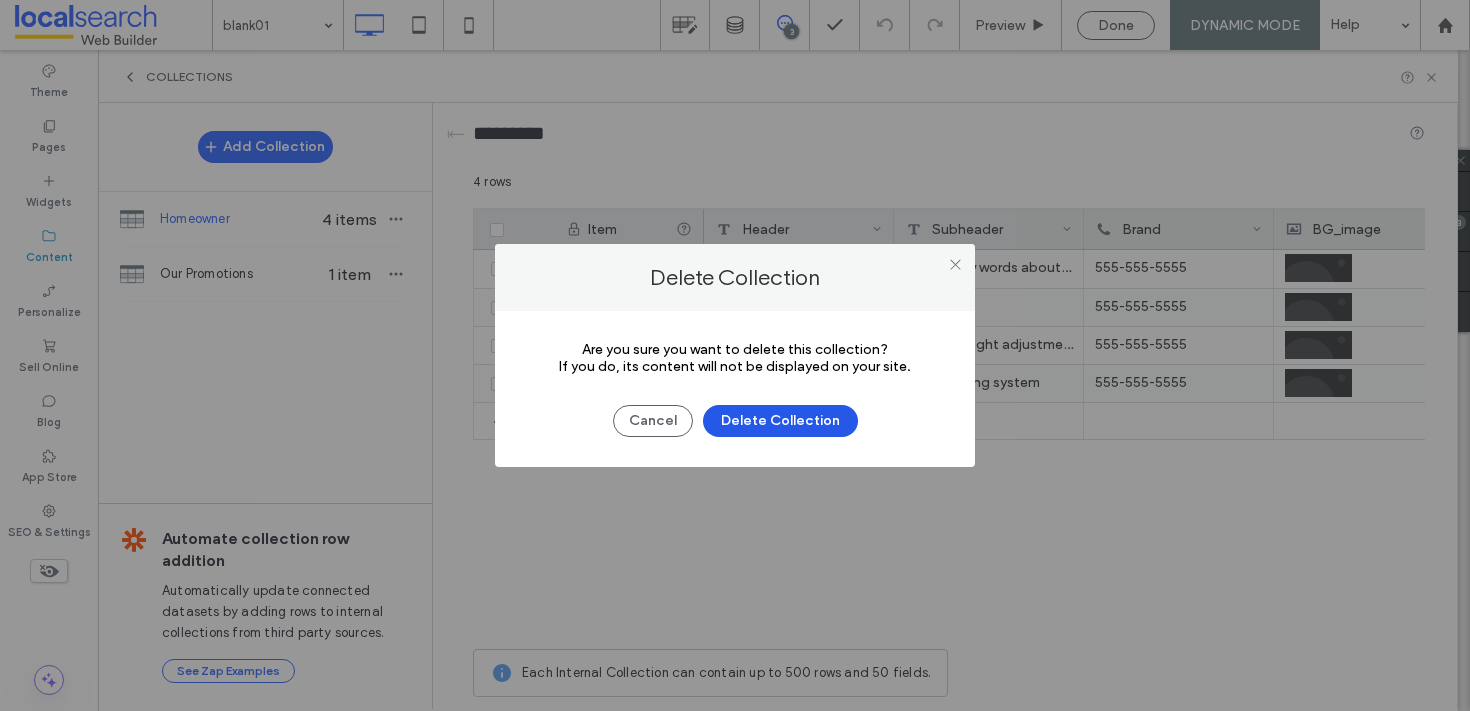 click on "Delete Collection" at bounding box center [780, 421] 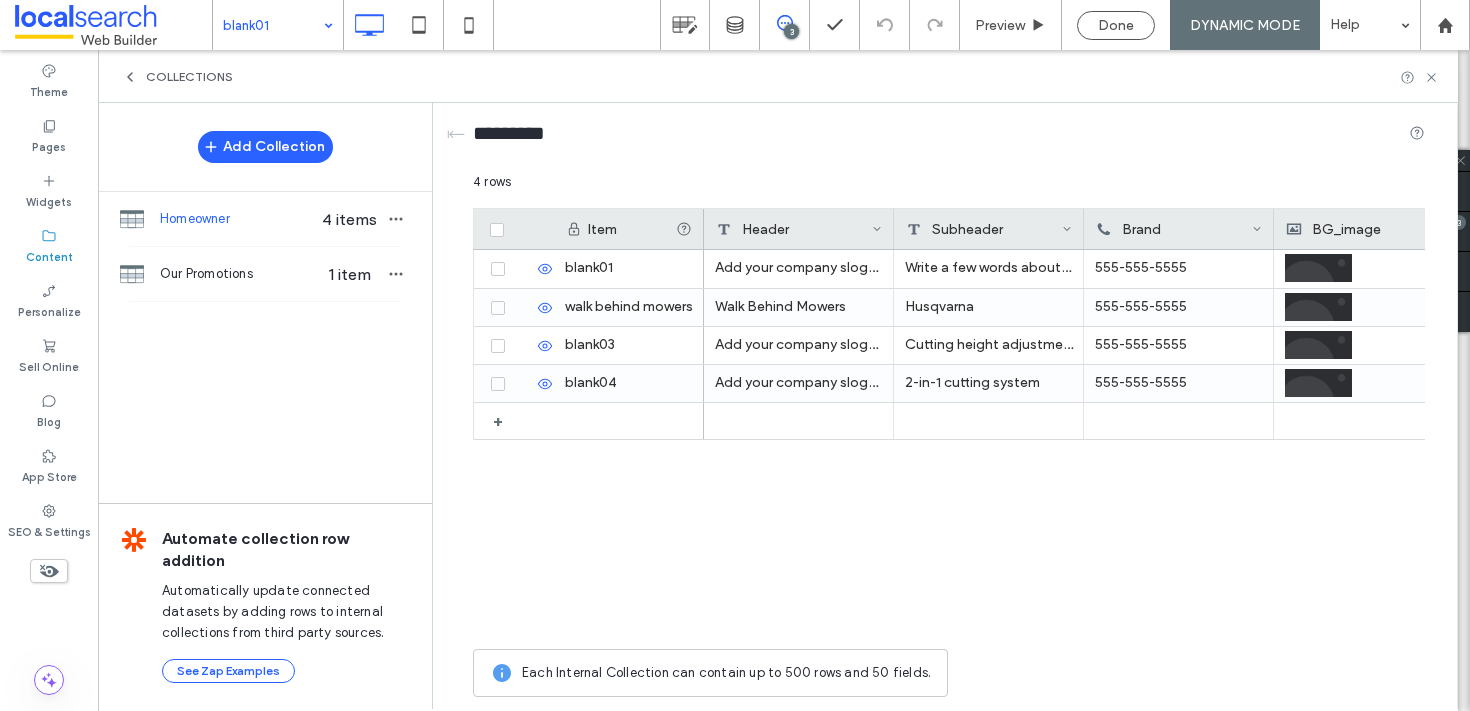 type on "**********" 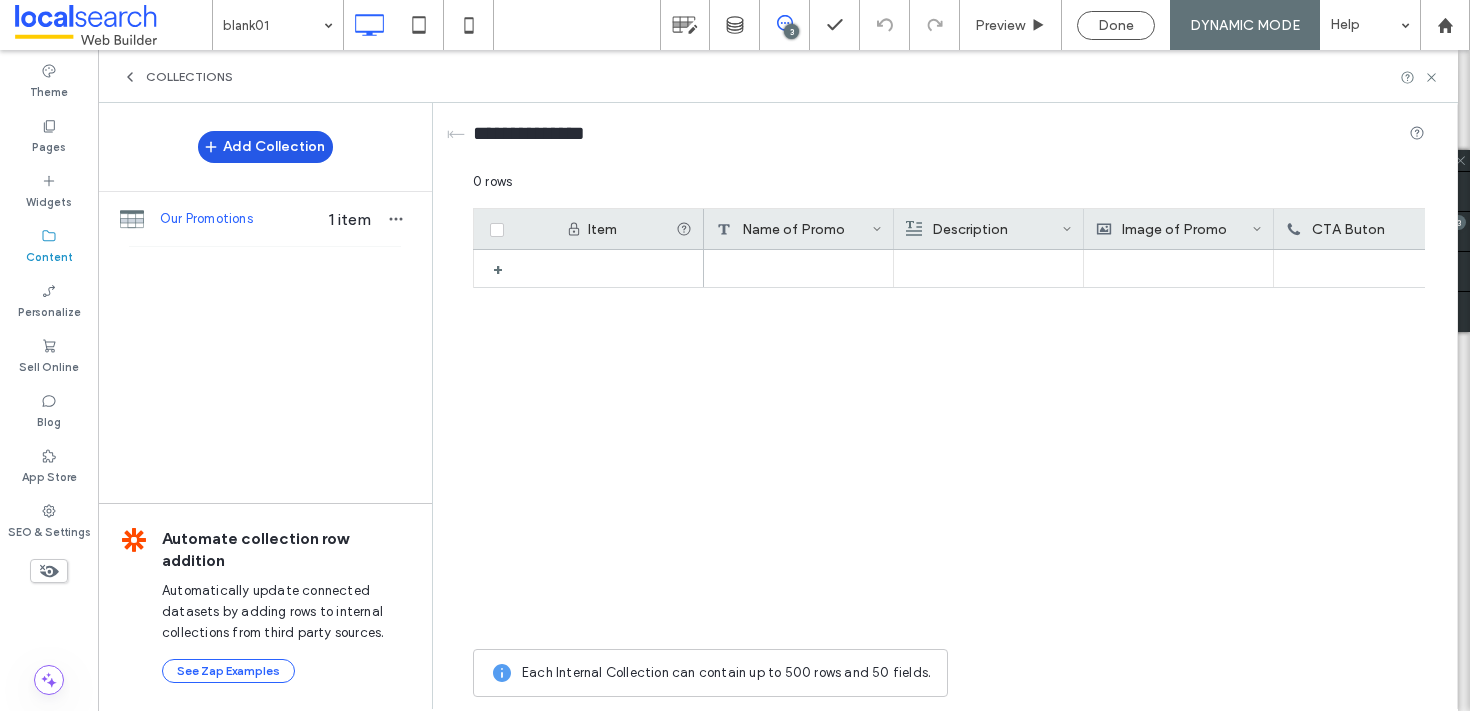click on "Add Collection" at bounding box center [265, 147] 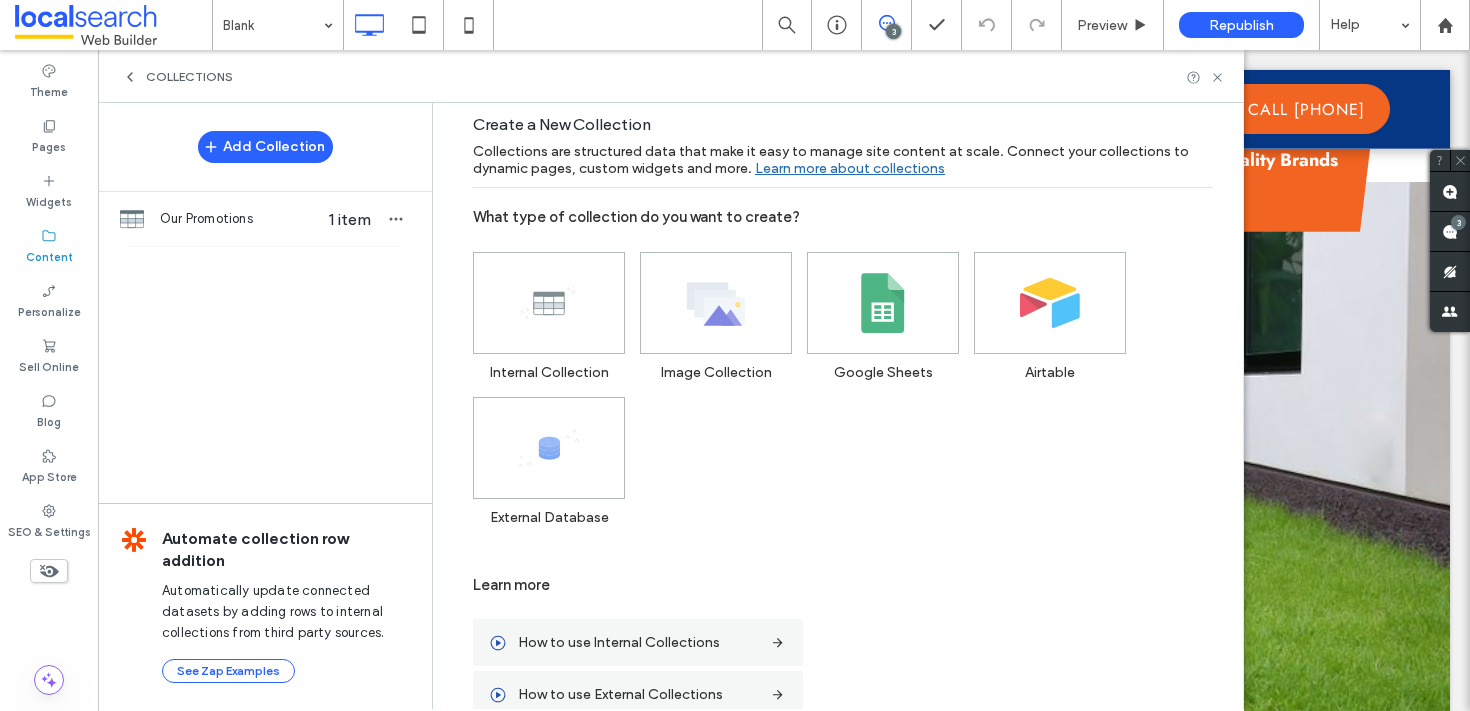 scroll, scrollTop: 0, scrollLeft: 0, axis: both 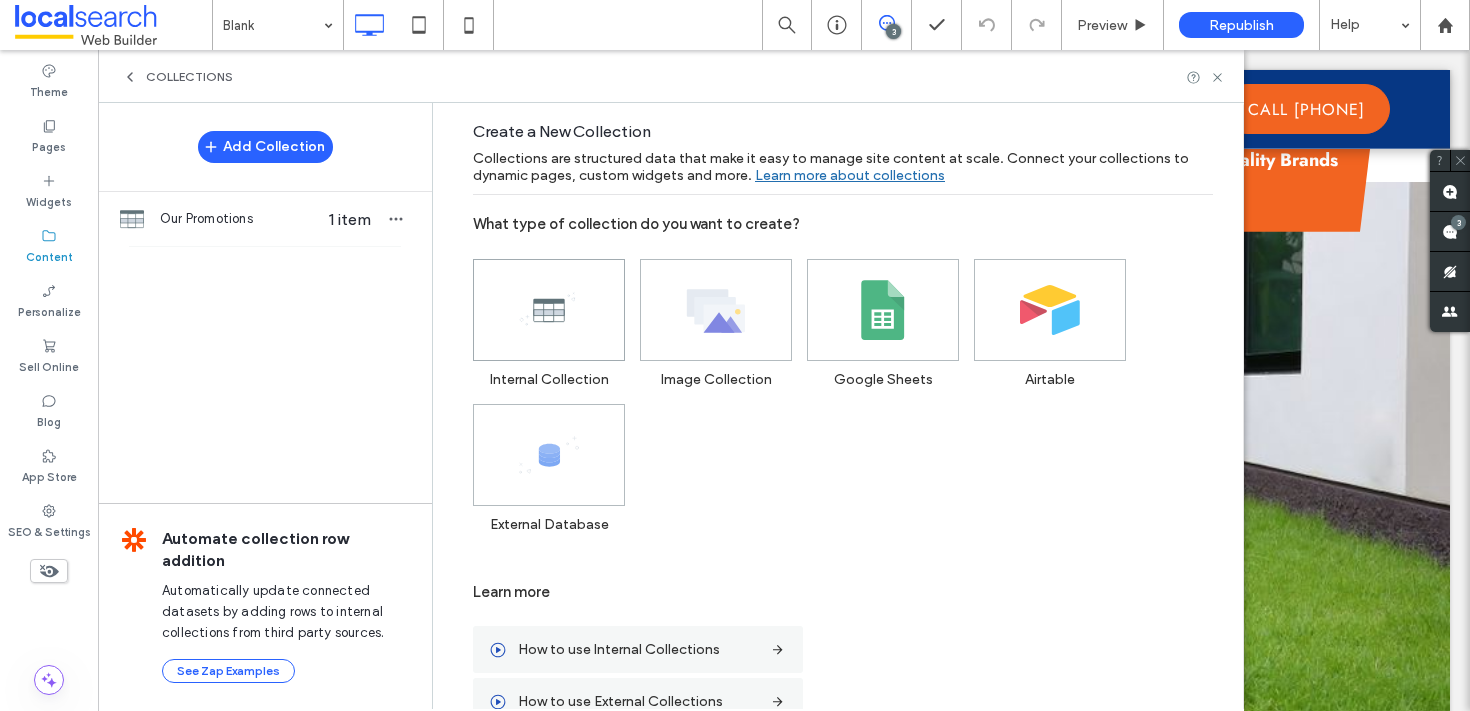 click at bounding box center (549, 310) 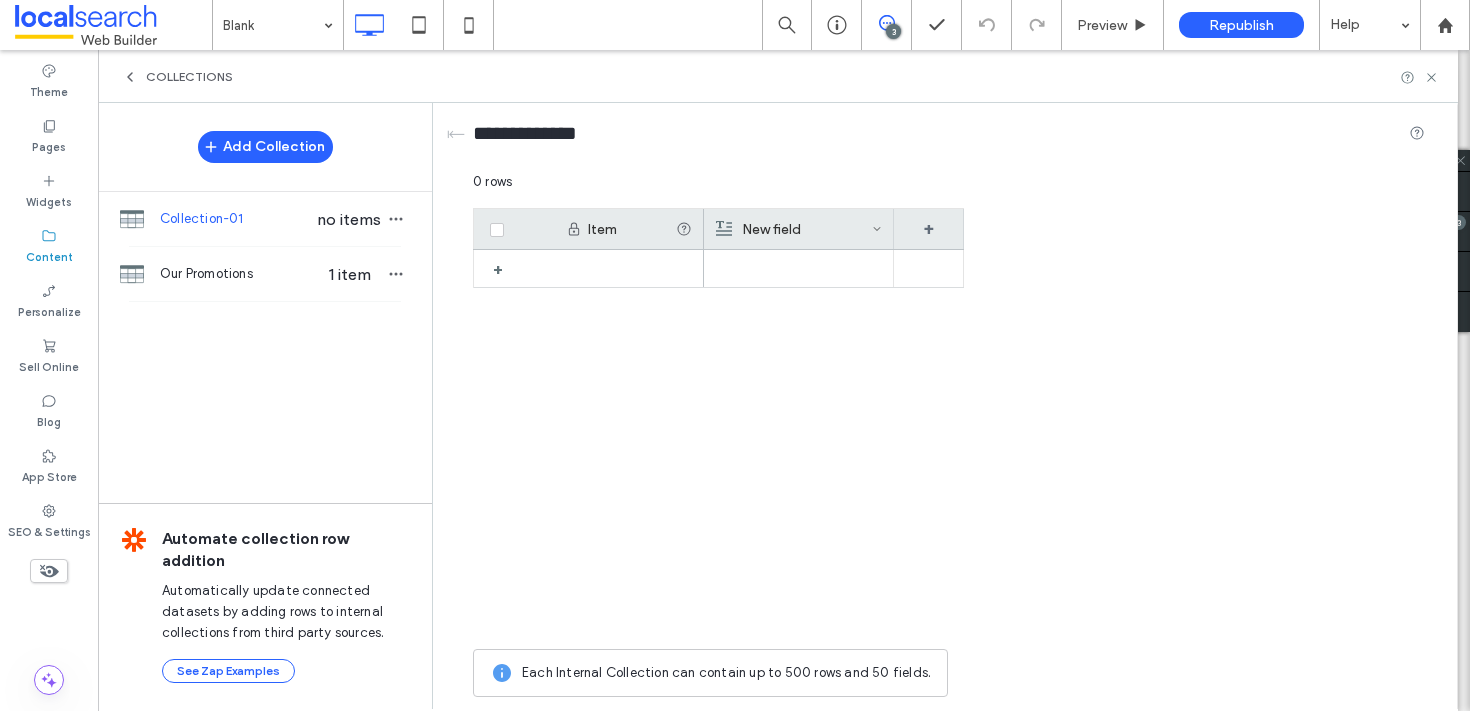 click 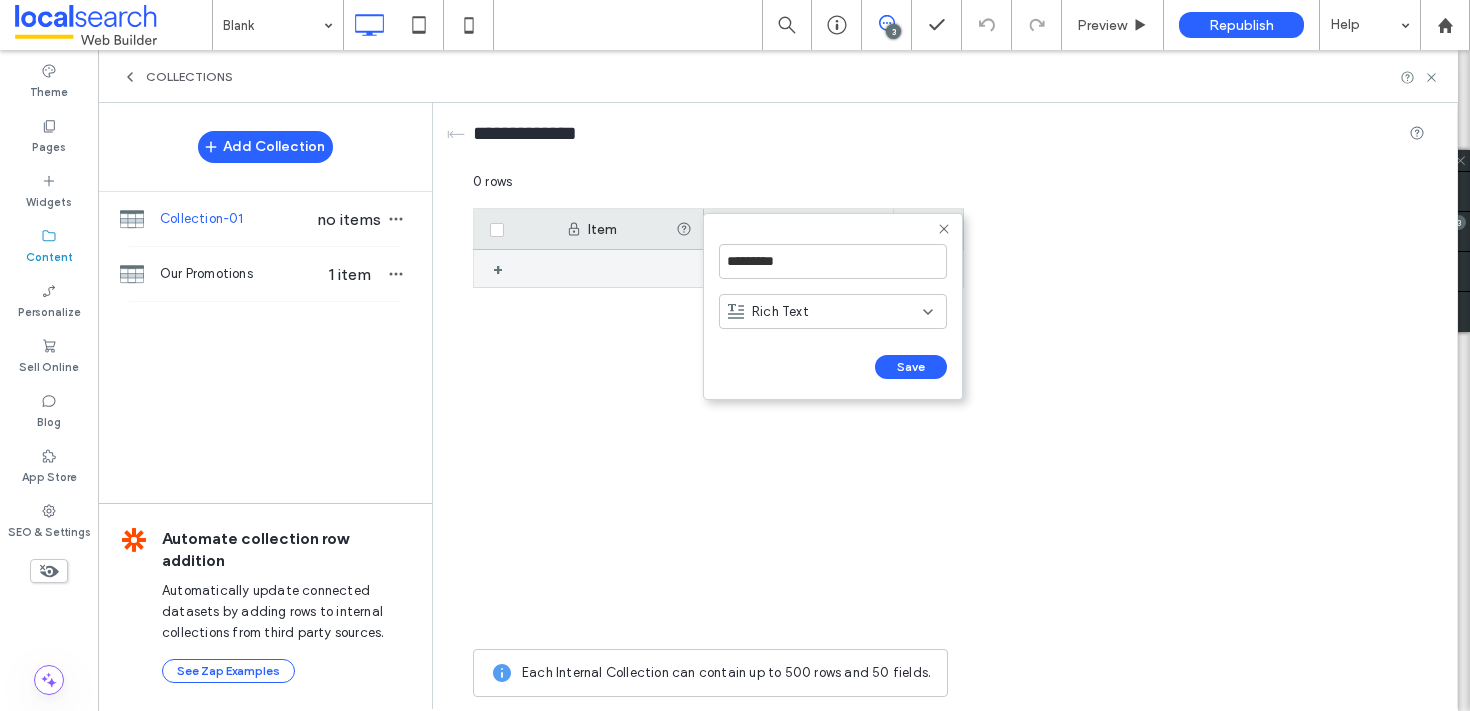 click at bounding box center [629, 268] 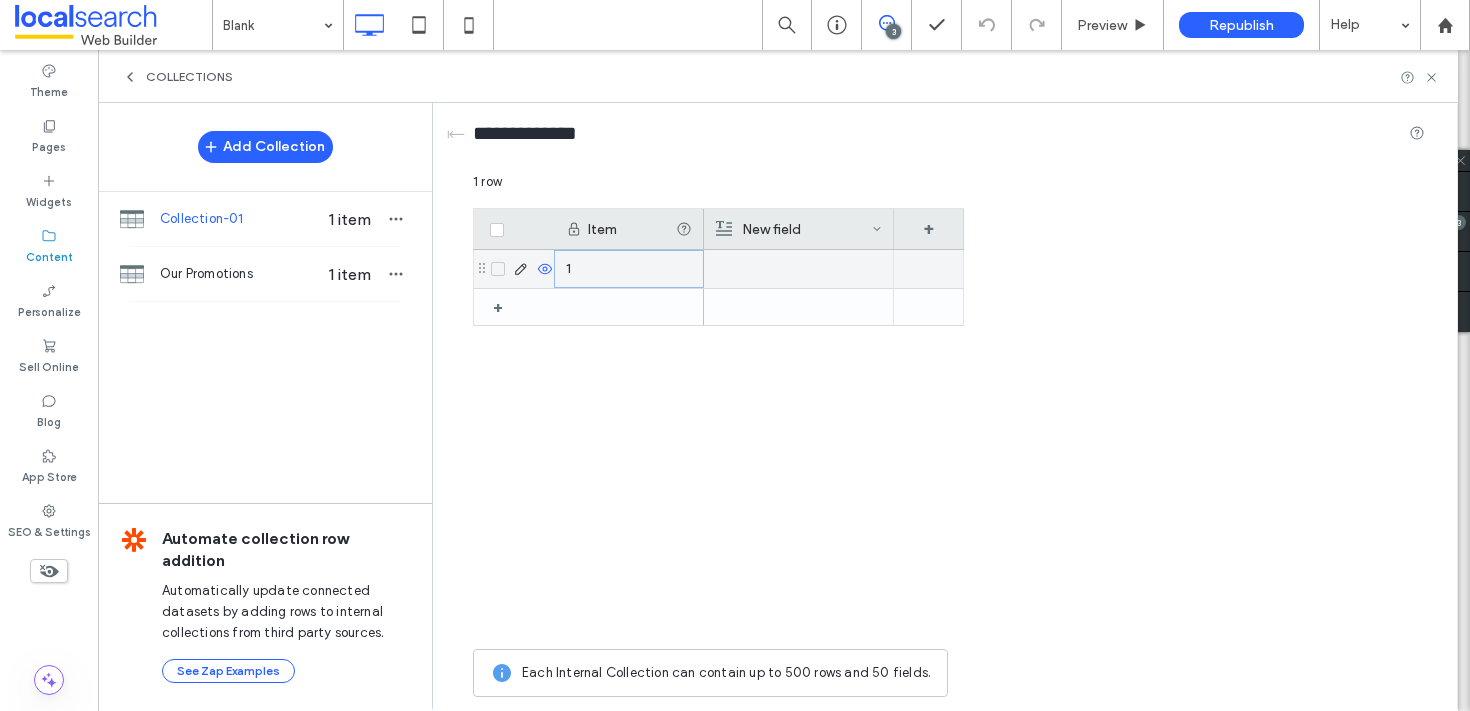 click at bounding box center [798, 269] 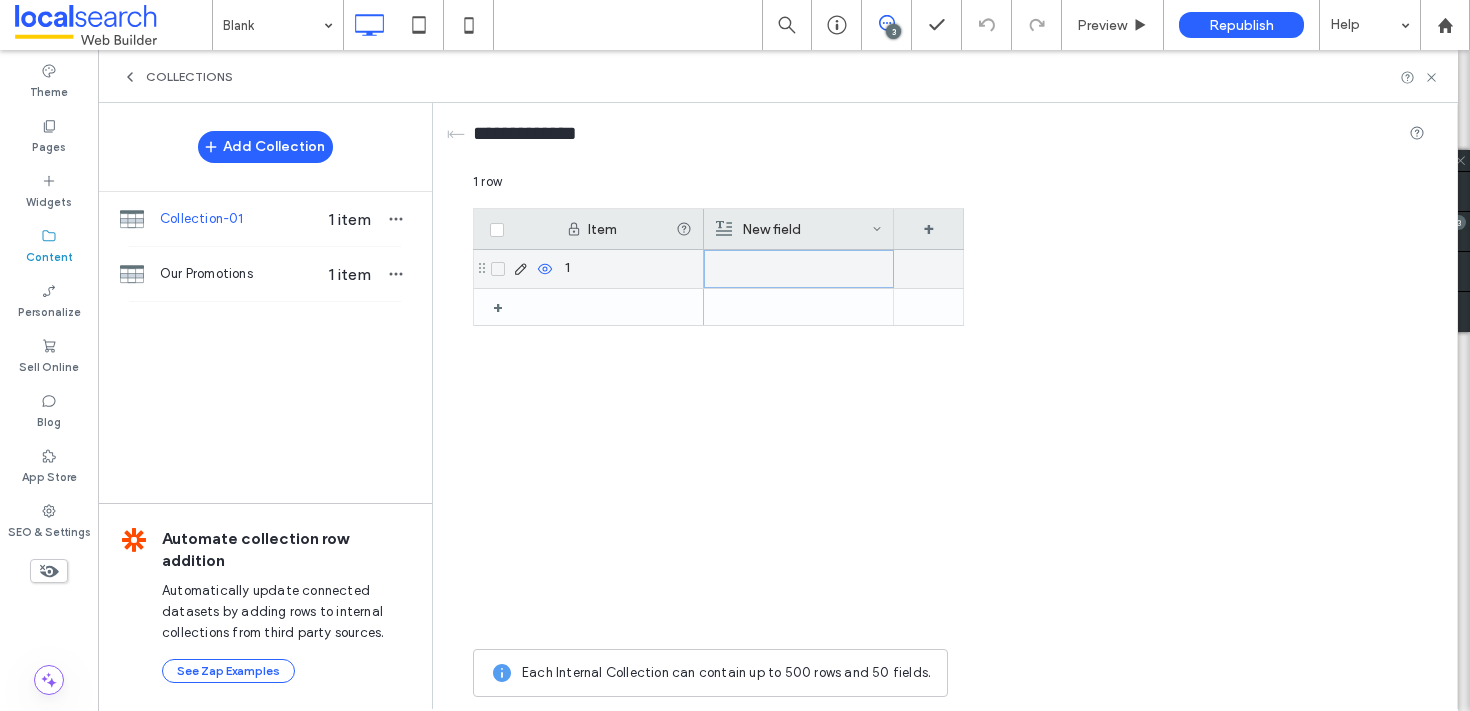 click on "New field" at bounding box center (794, 229) 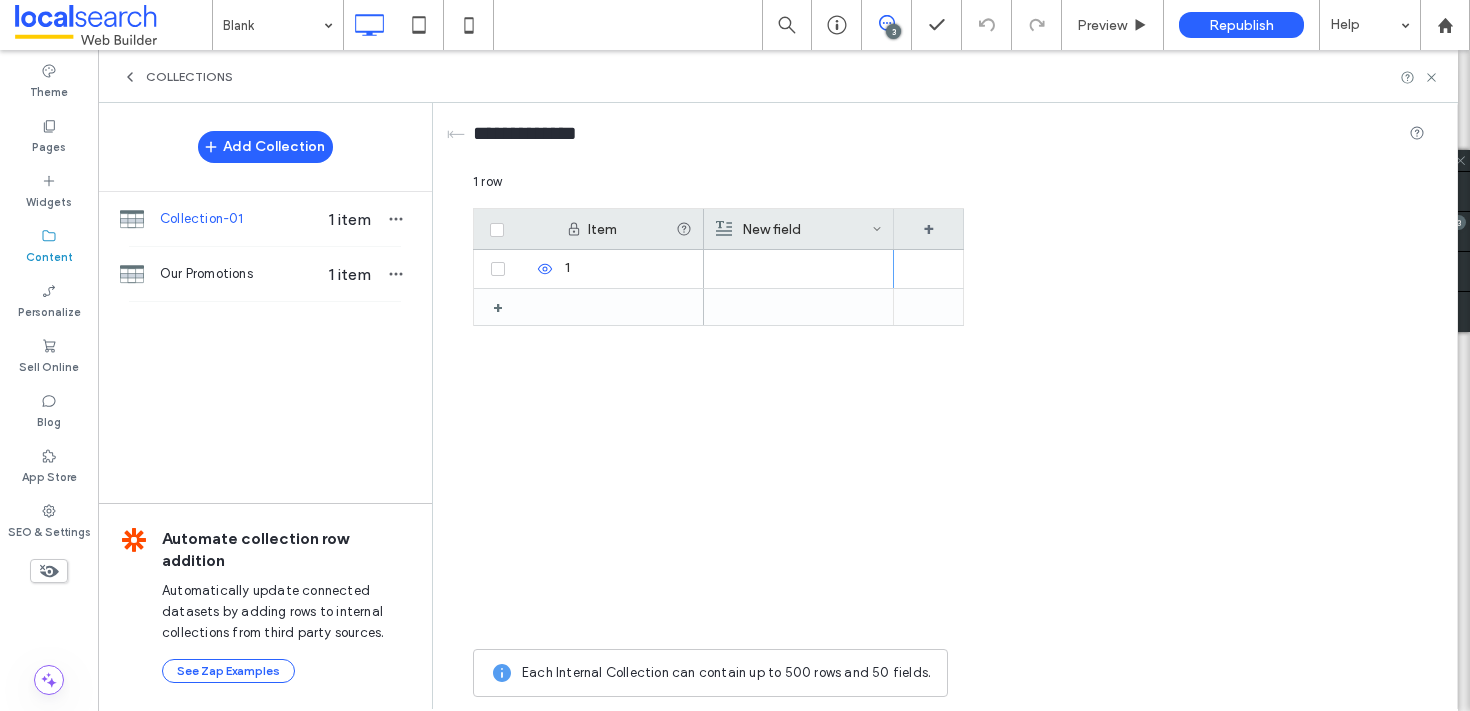 click on "1 row" at bounding box center [949, 190] 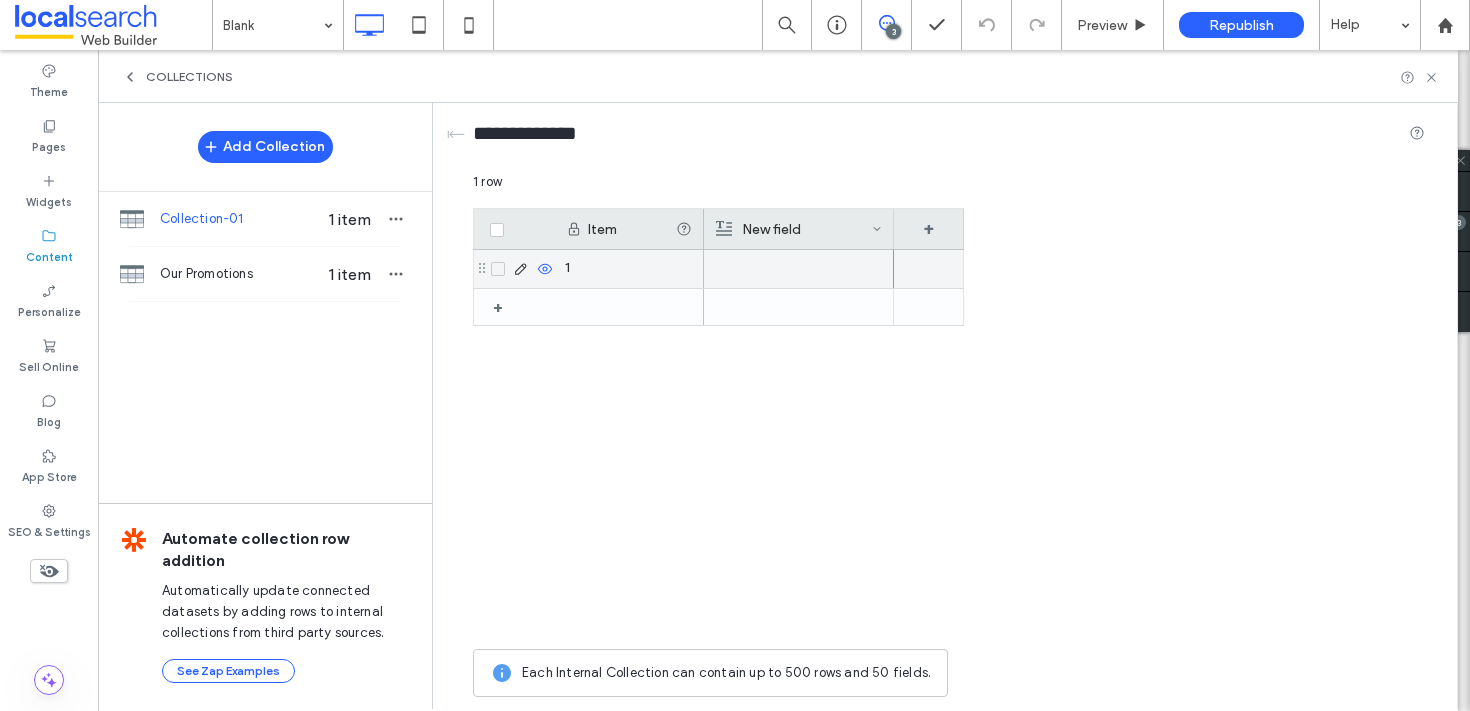 click on "1" at bounding box center [629, 269] 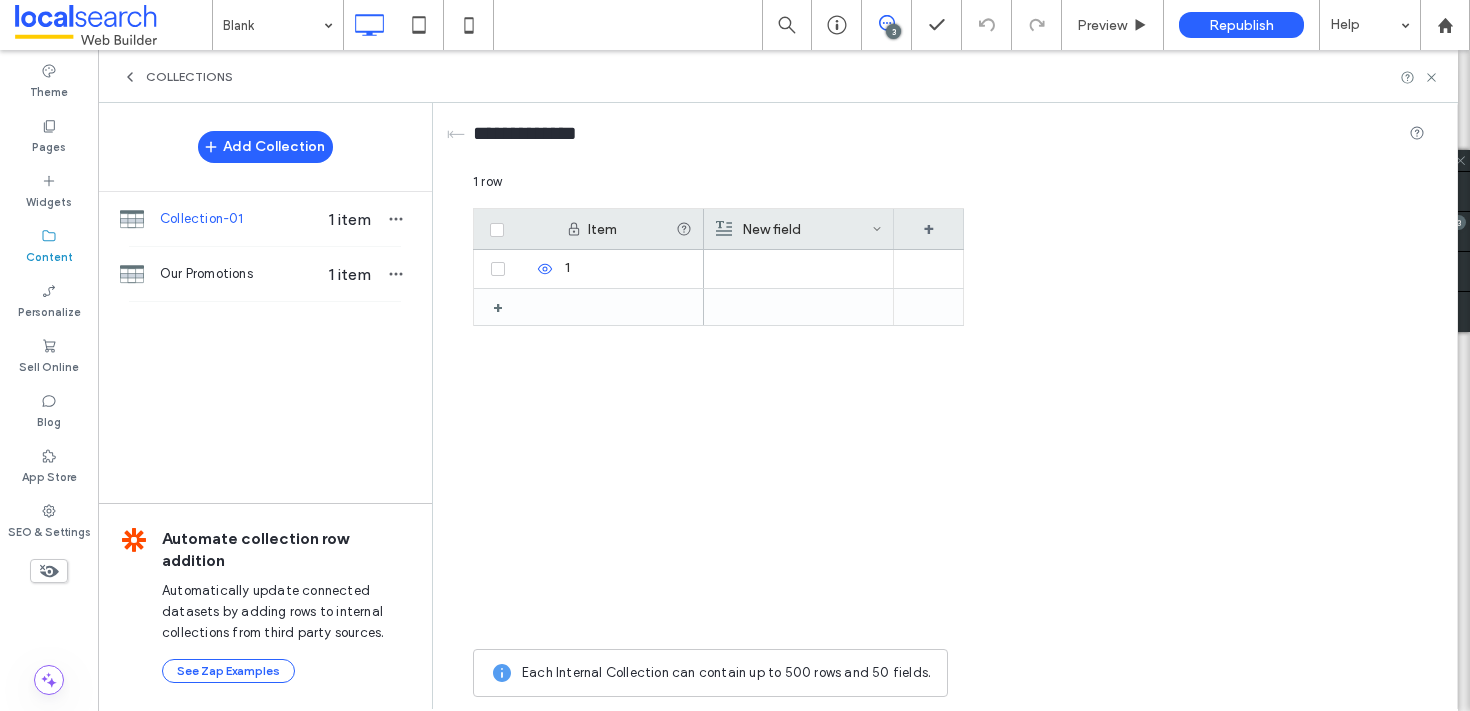 click at bounding box center (834, 444) 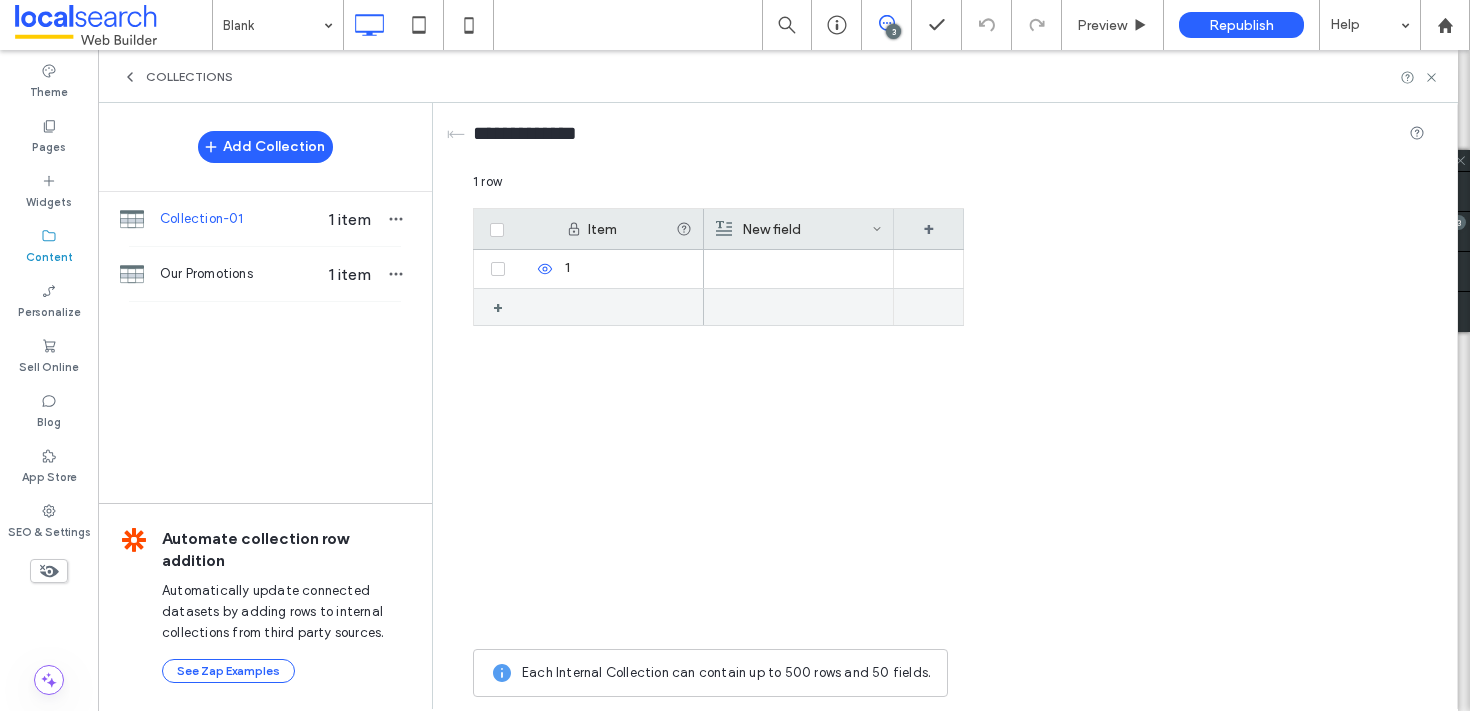 click at bounding box center (629, 307) 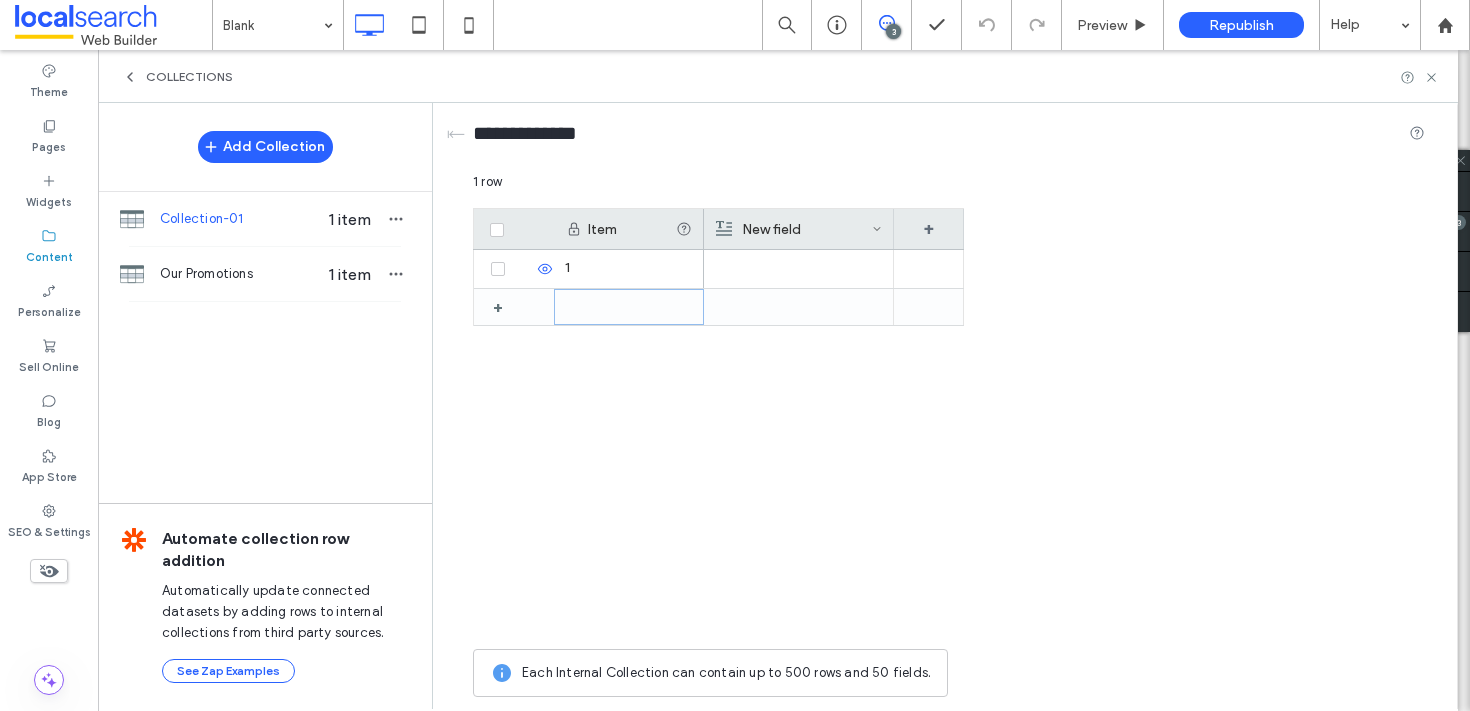 click on "New field" at bounding box center [794, 229] 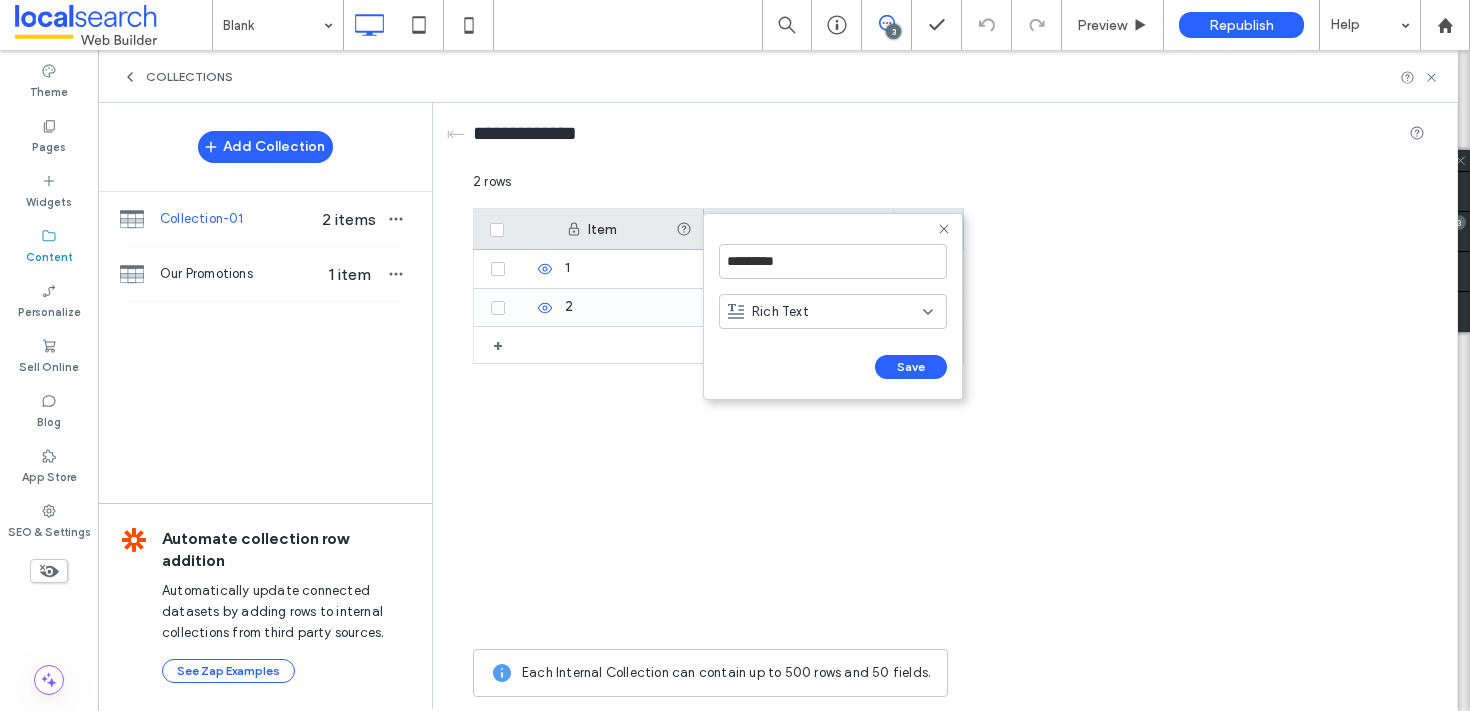 click 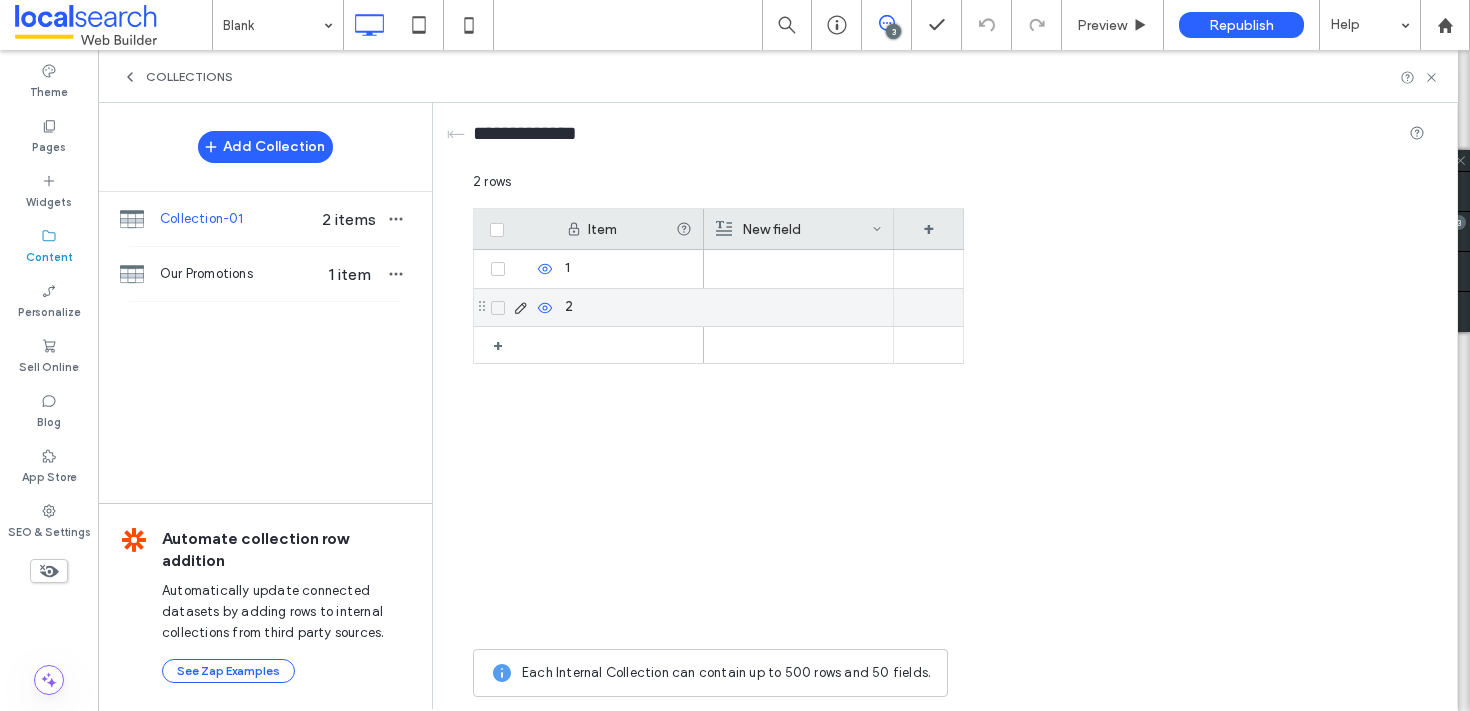 click 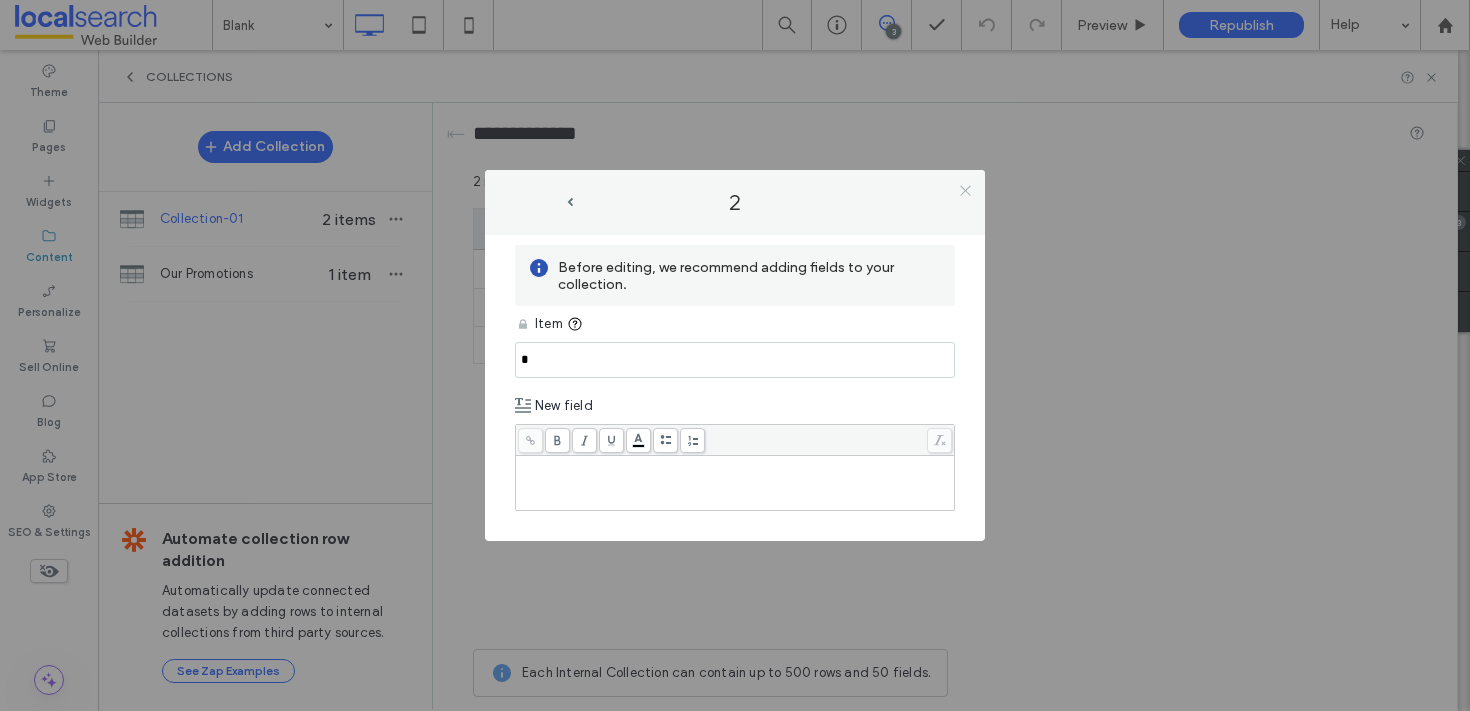 click 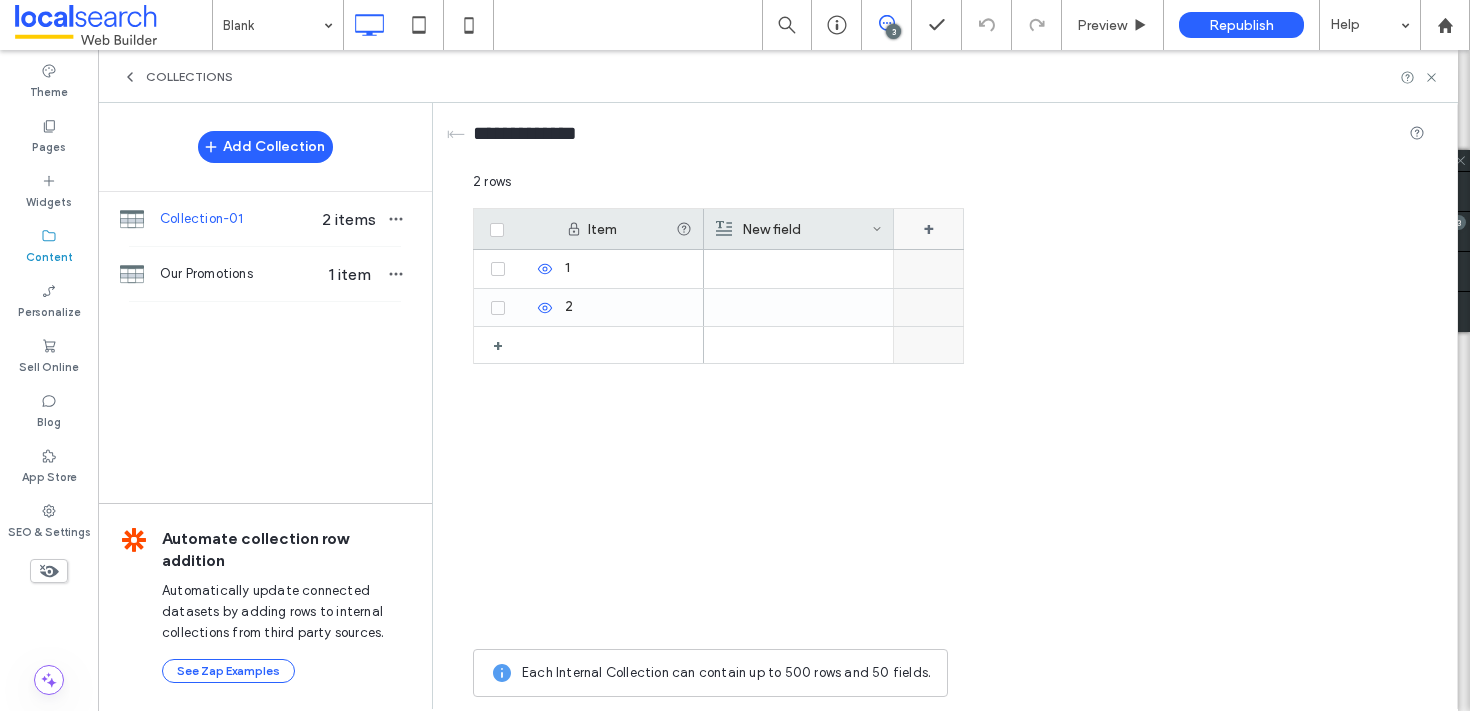 click on "+" at bounding box center (929, 229) 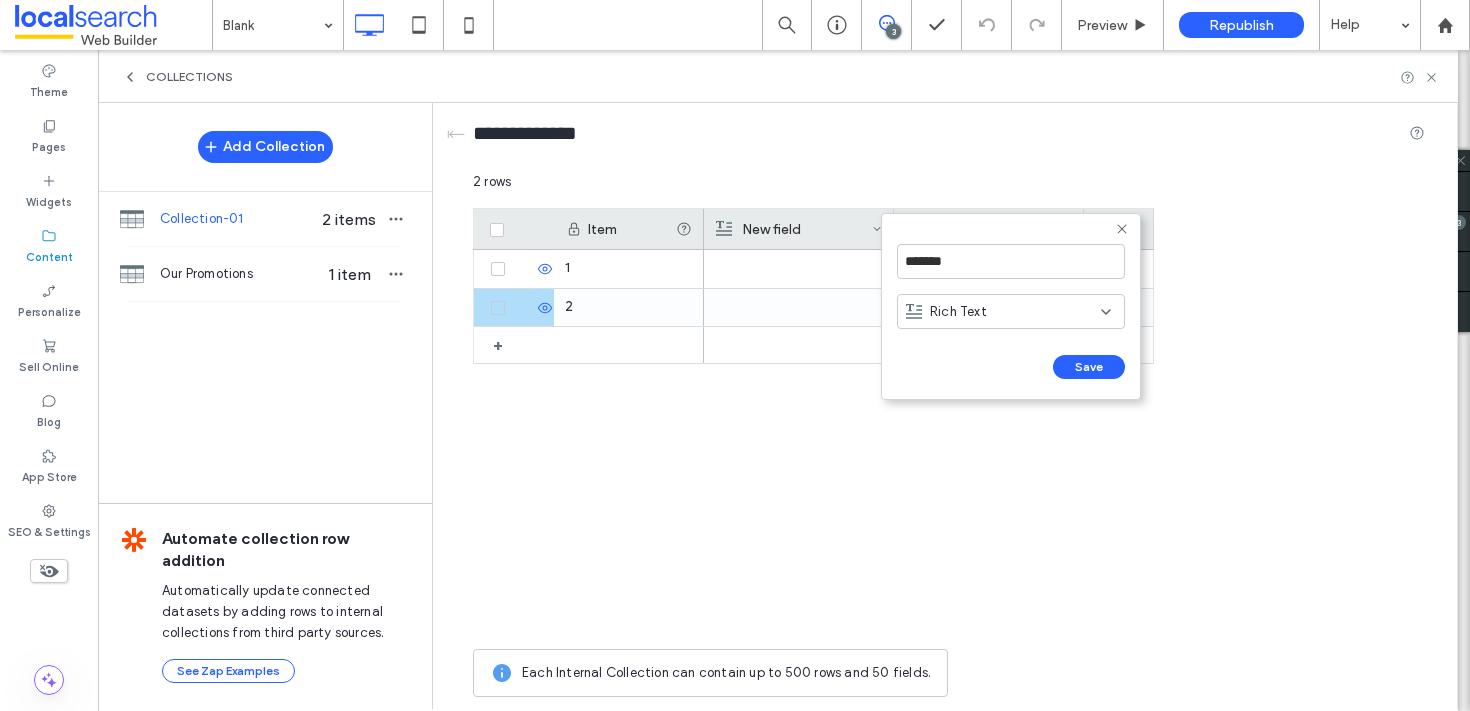 click on "2 rows" at bounding box center (949, 190) 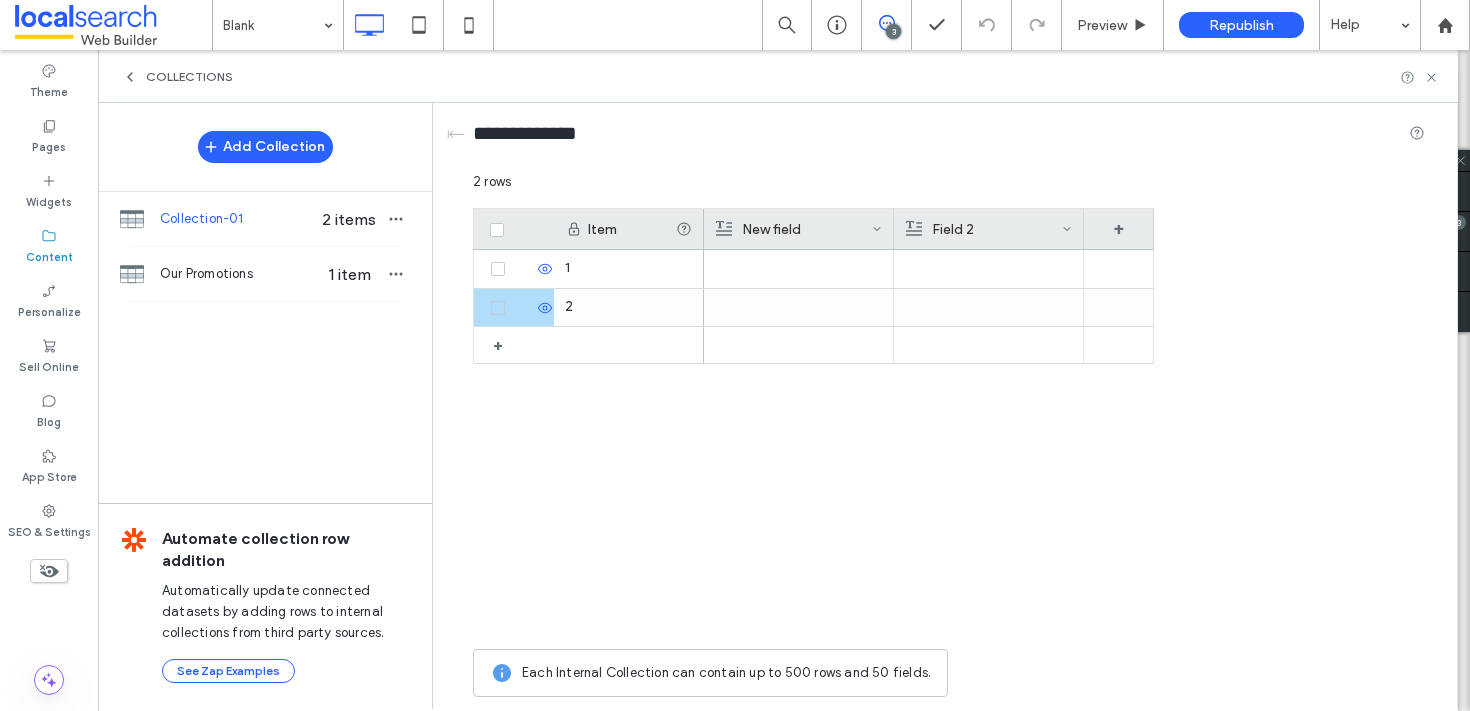 click on "New field" at bounding box center [794, 229] 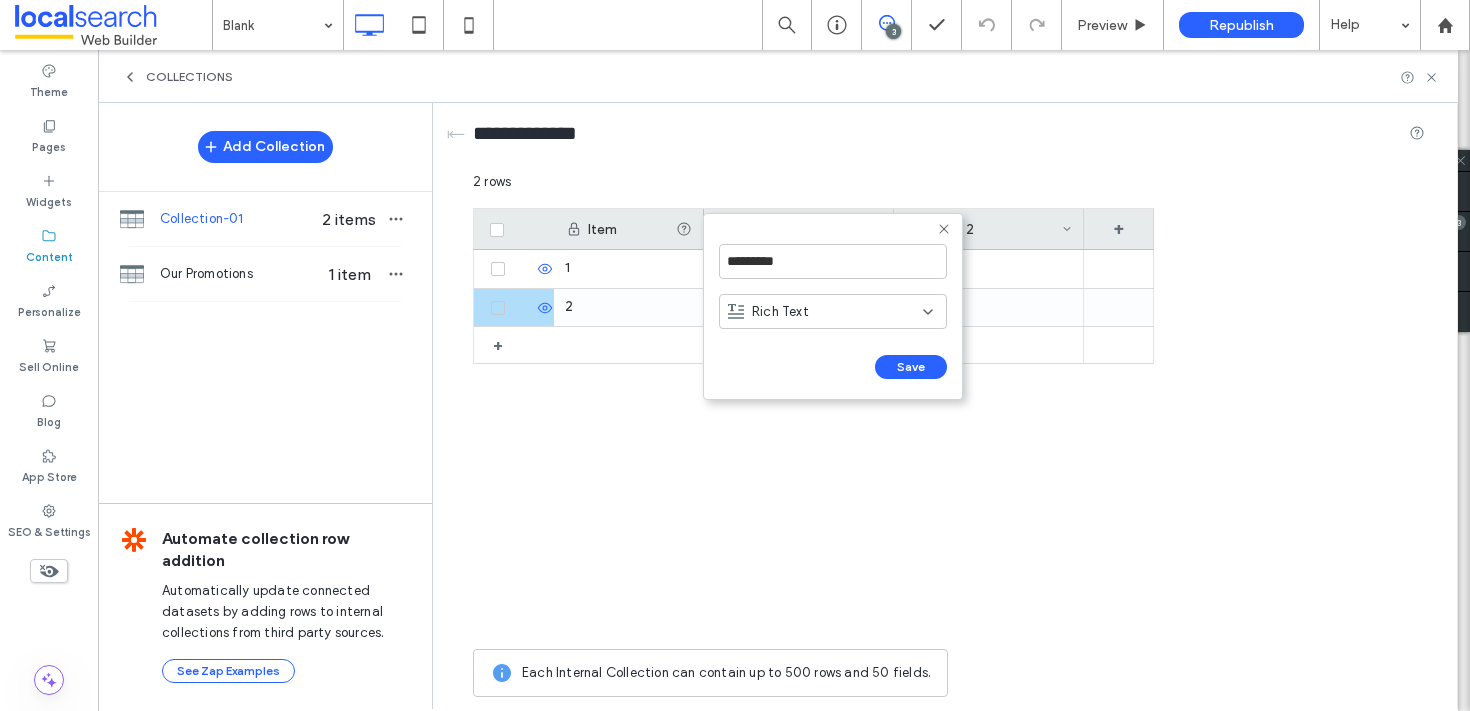 click on "Rich Text" at bounding box center (833, 311) 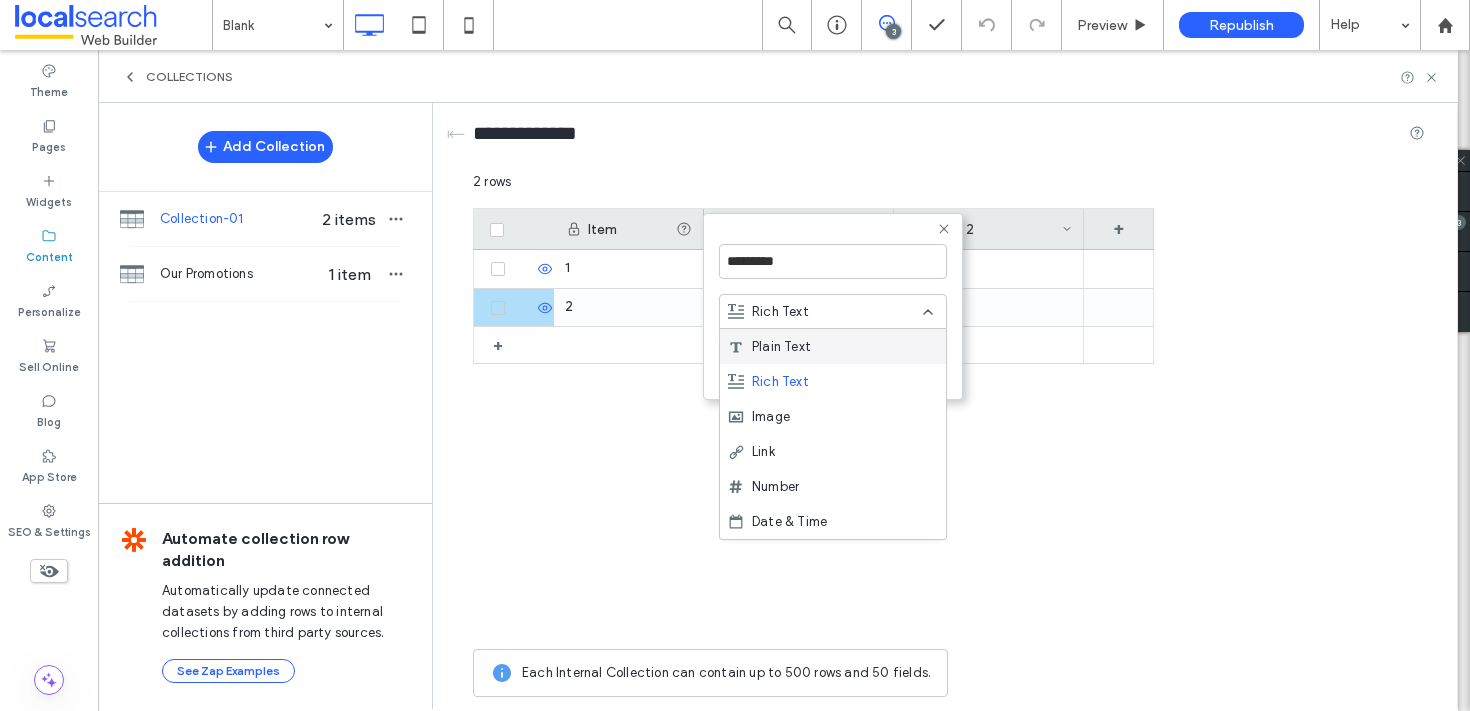 click on "Plain Text" at bounding box center (781, 347) 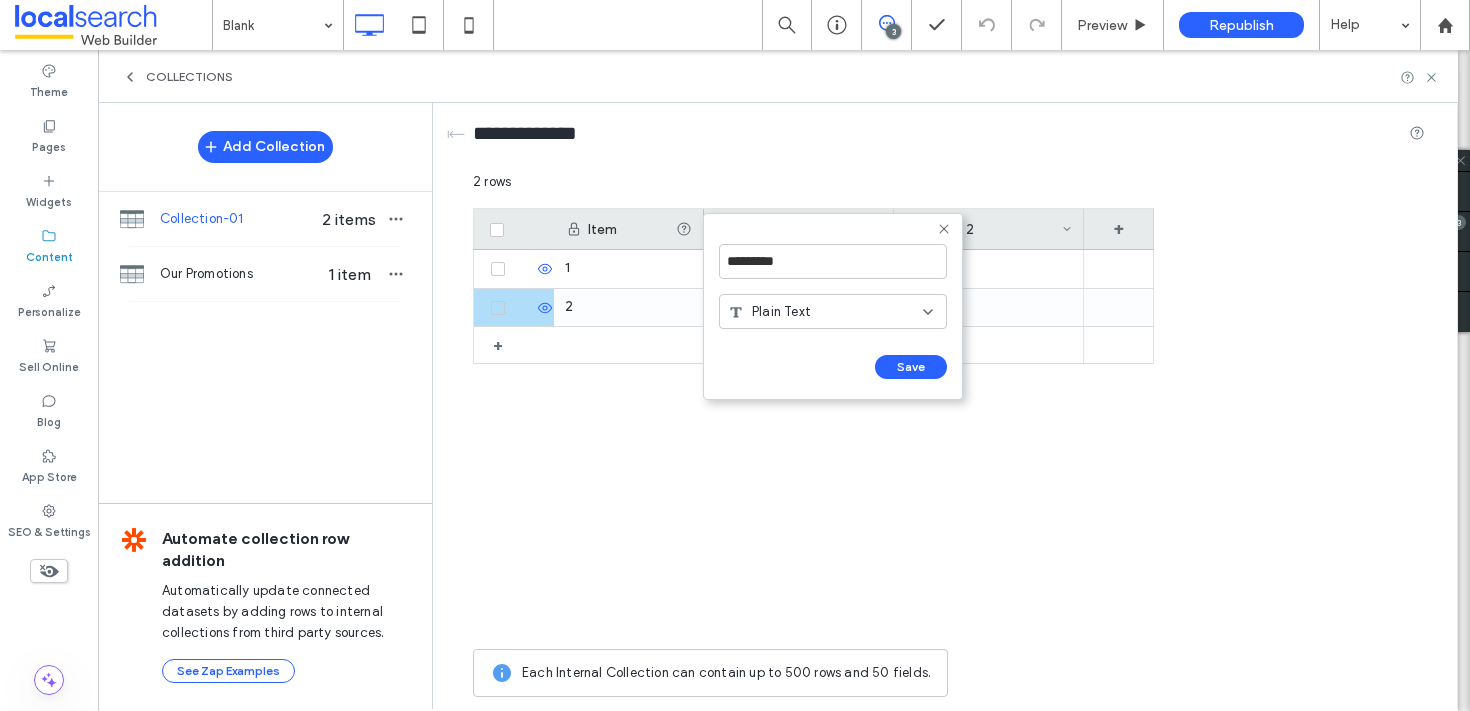 click on "********* Plain Text Save ******" at bounding box center [833, 306] 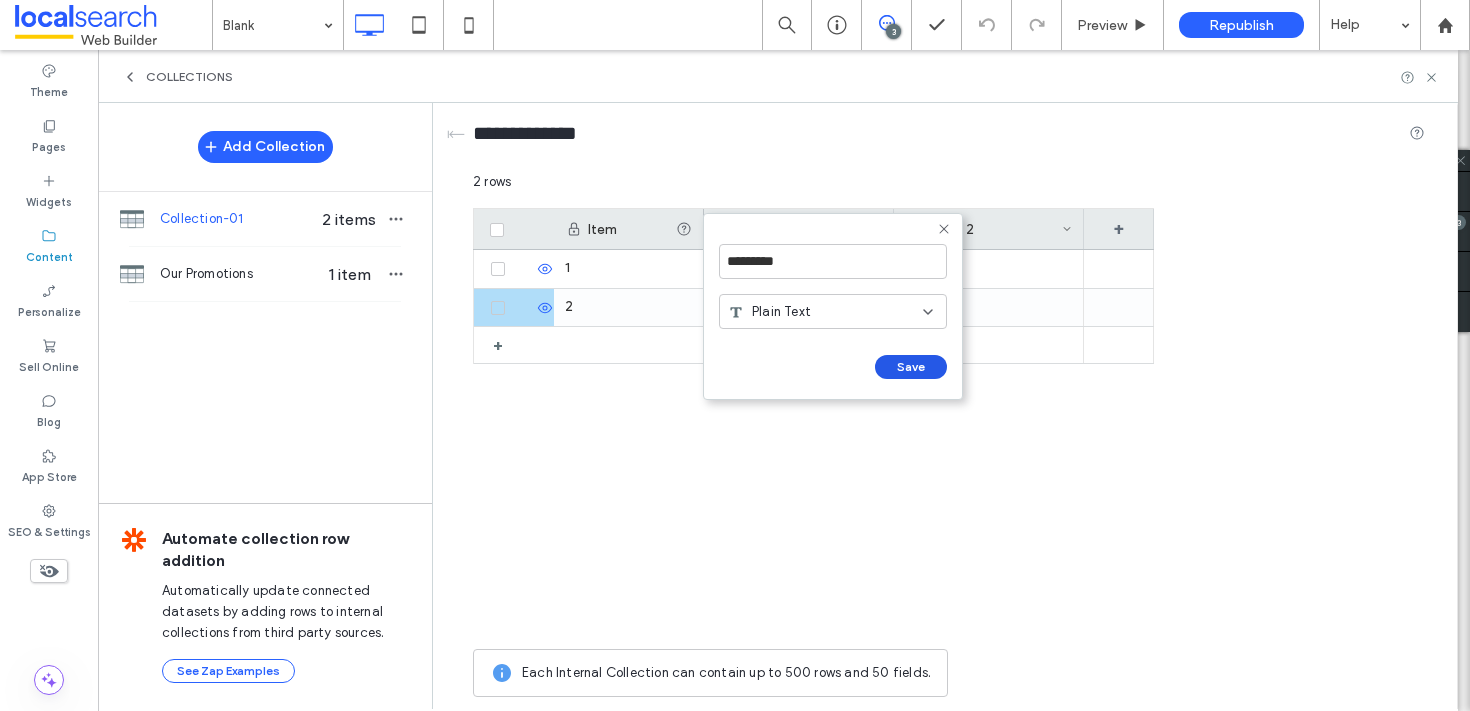 click on "Save" at bounding box center (911, 367) 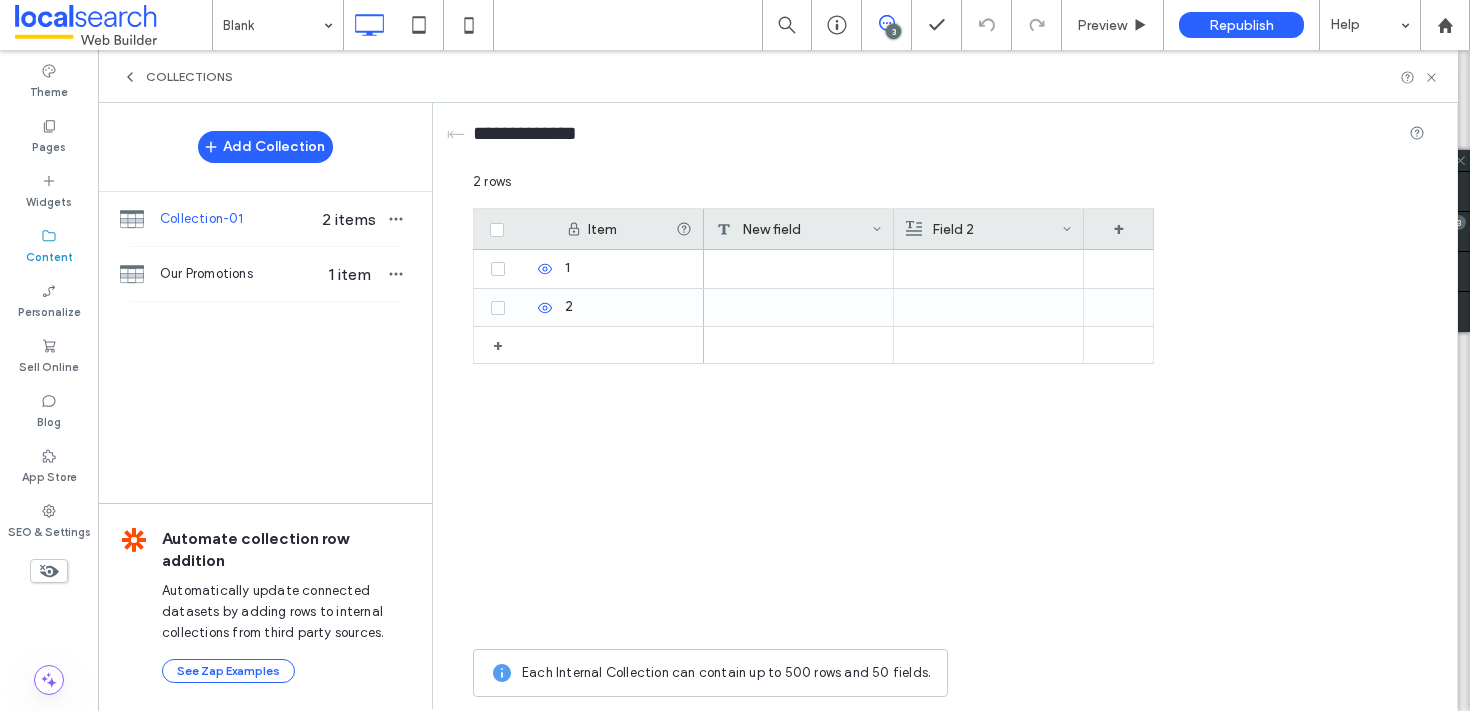 click on "Item" at bounding box center [632, 229] 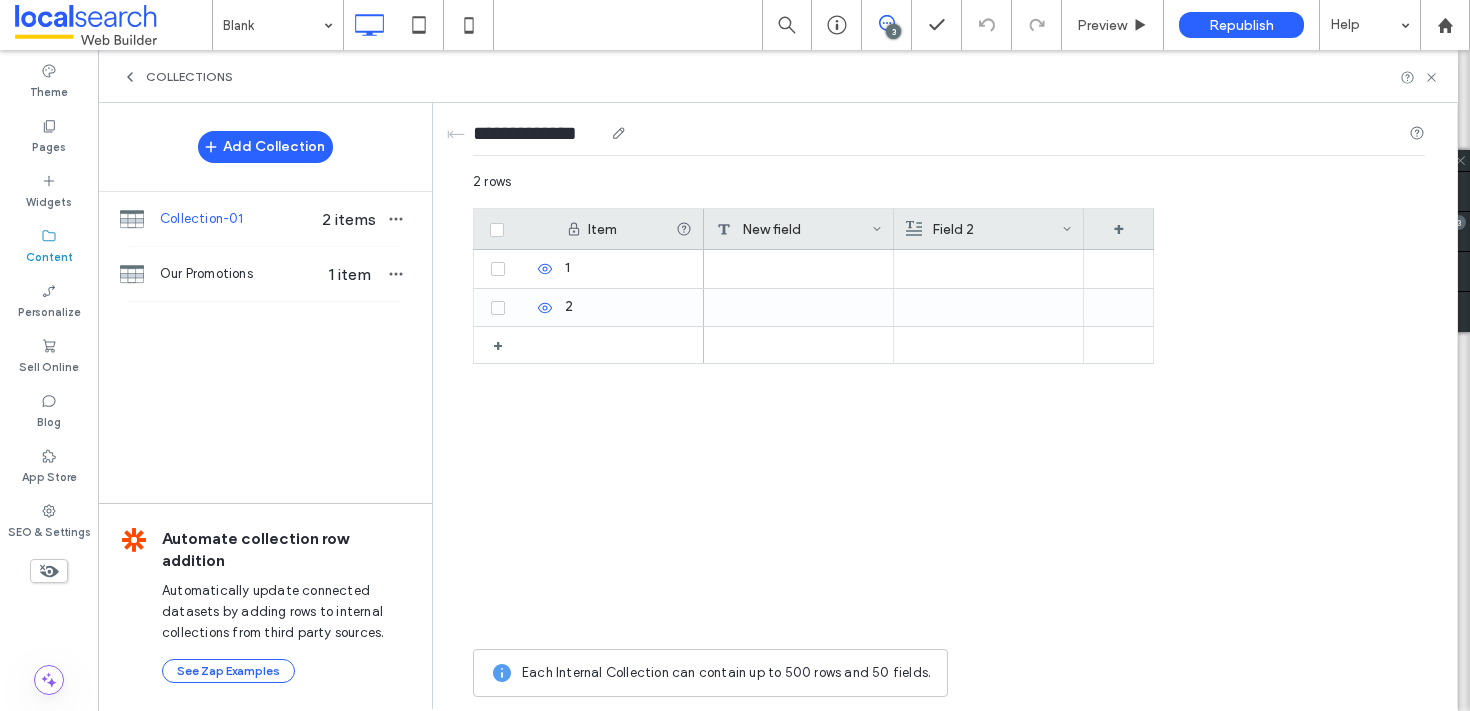 click on "**********" at bounding box center (949, 137) 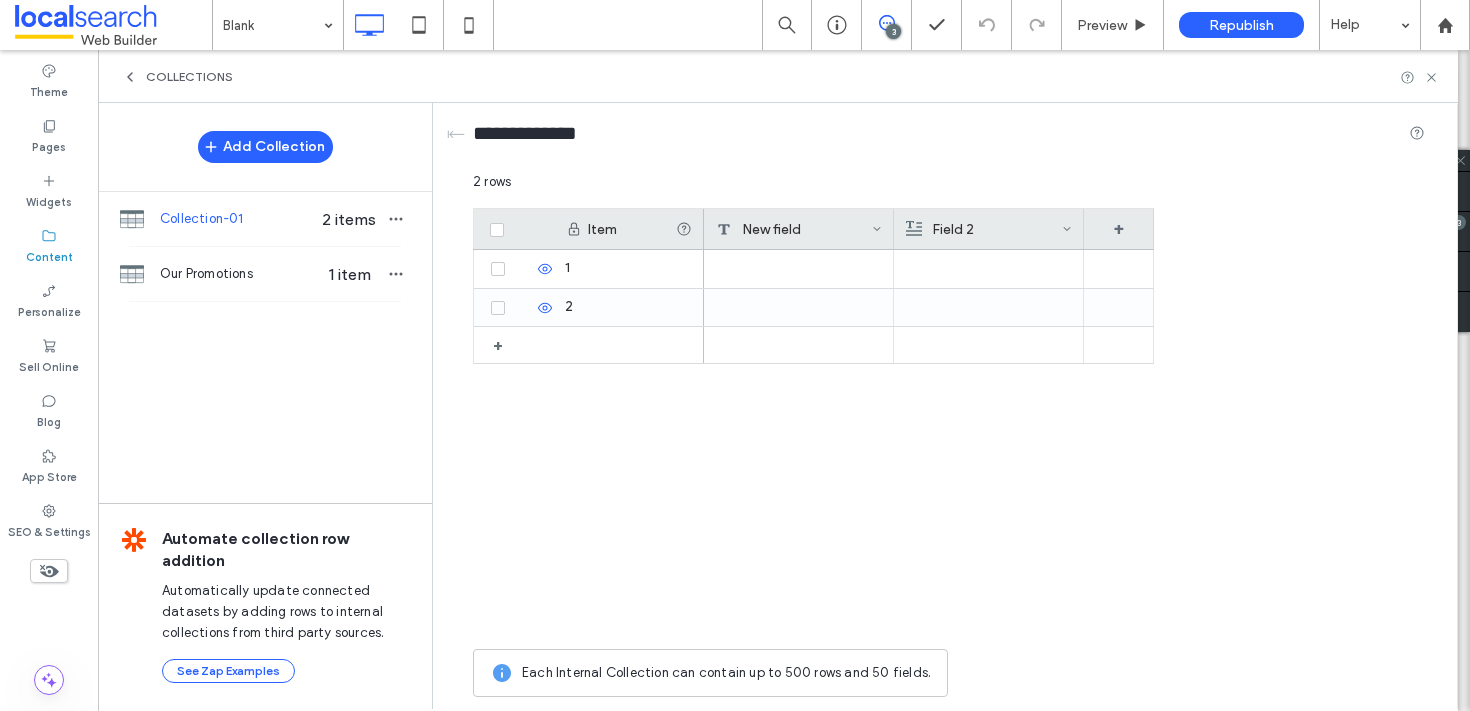 click on "Field 2" at bounding box center [984, 229] 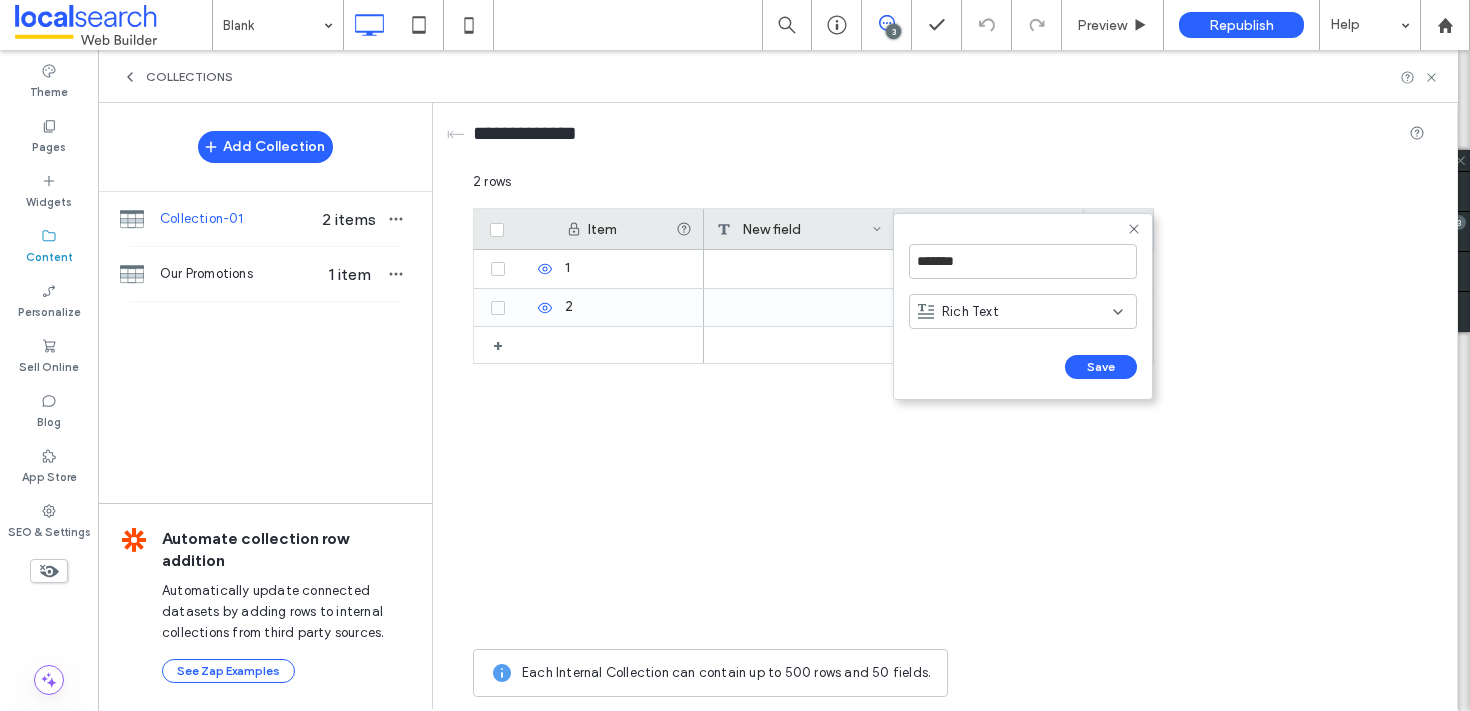 click on "Rich Text" at bounding box center (970, 312) 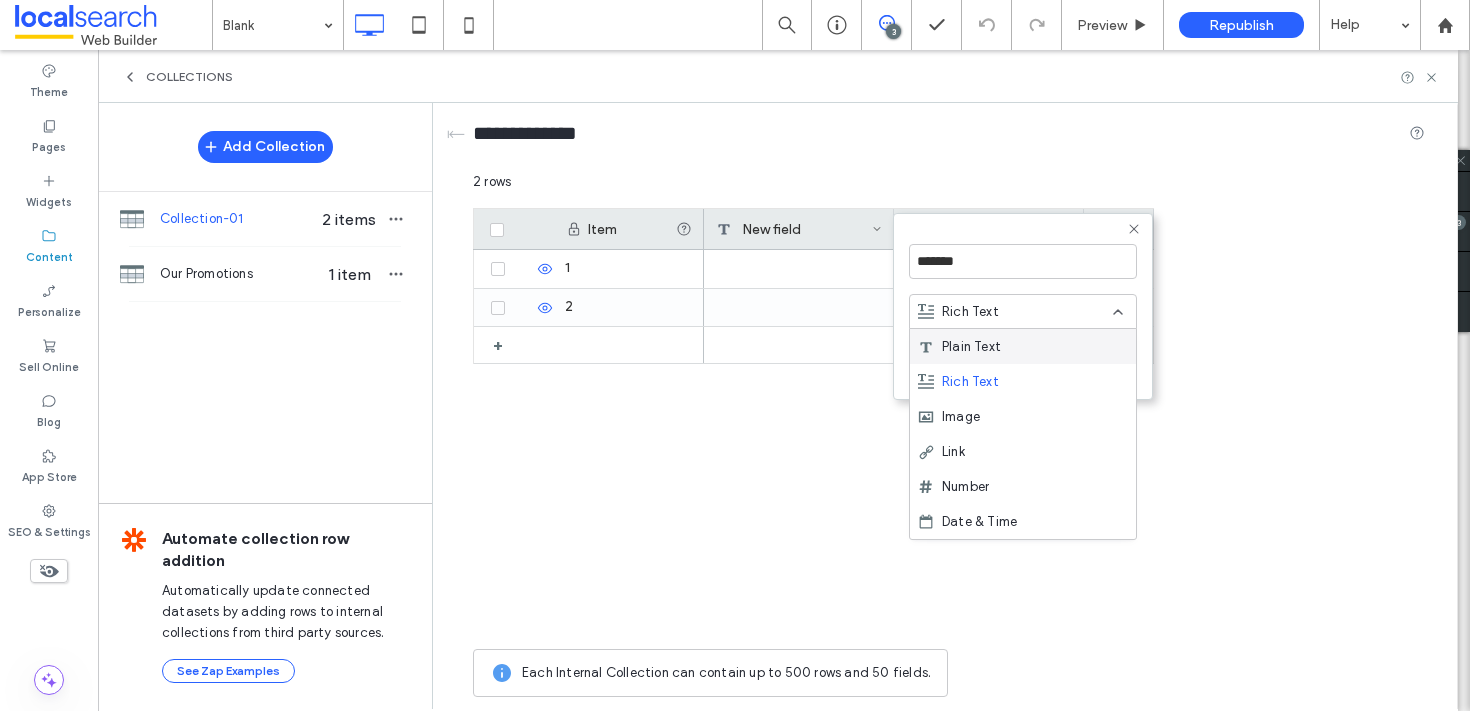 click on "Plain Text" at bounding box center [971, 347] 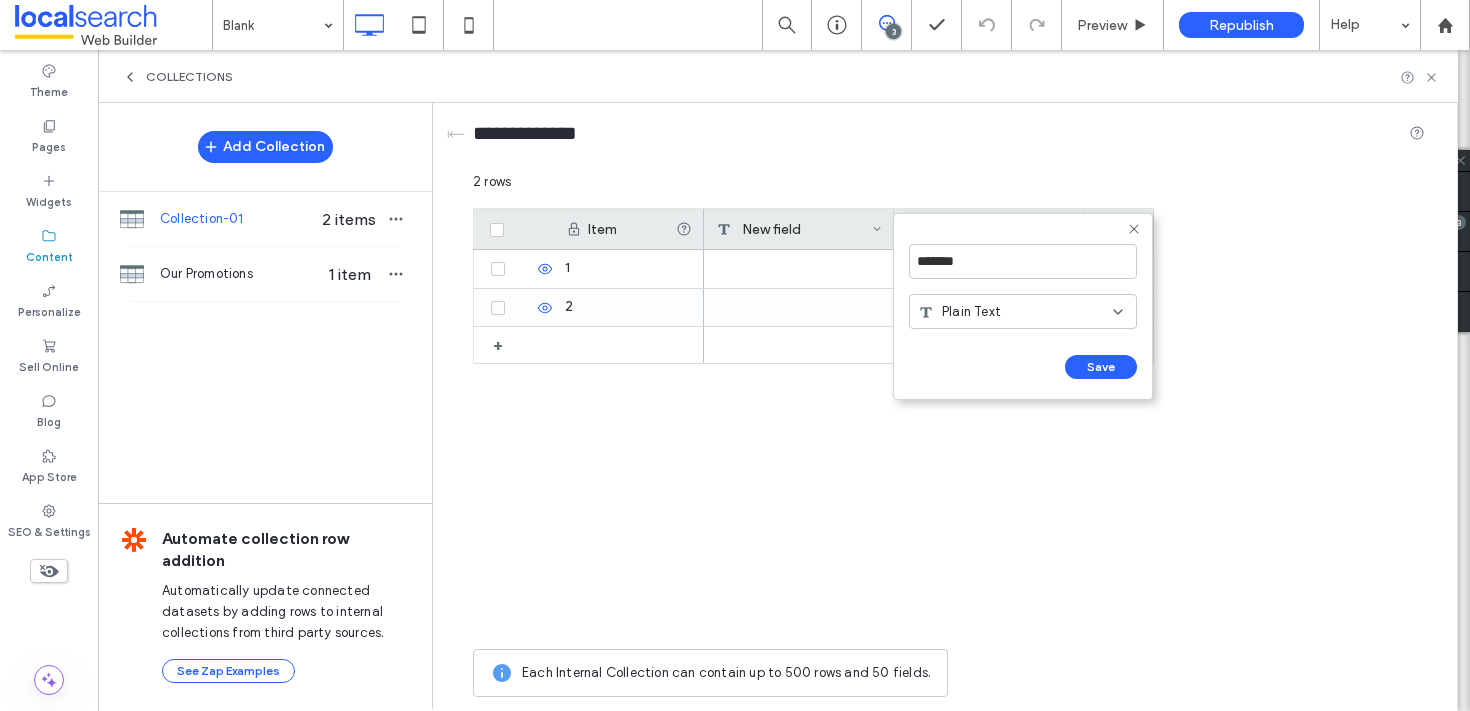 click 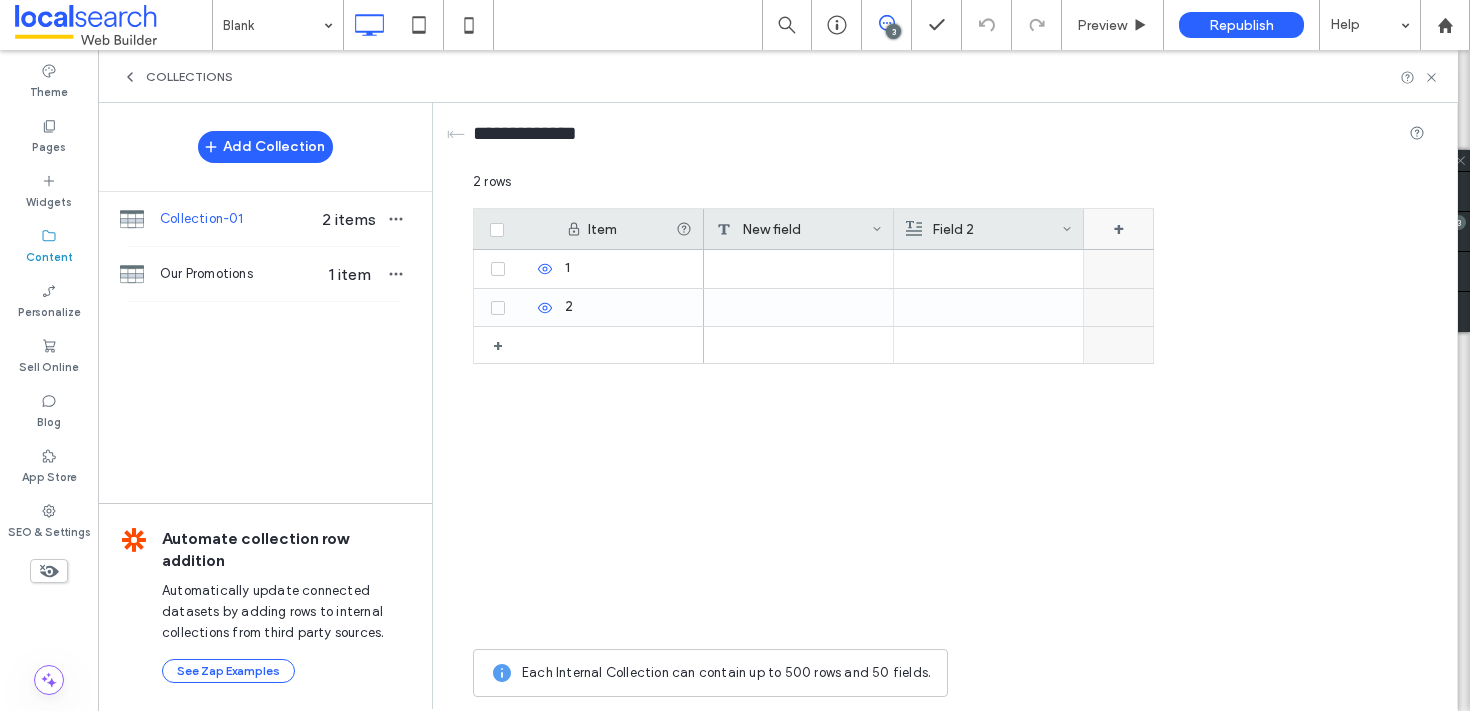 click on "+" at bounding box center [1119, 229] 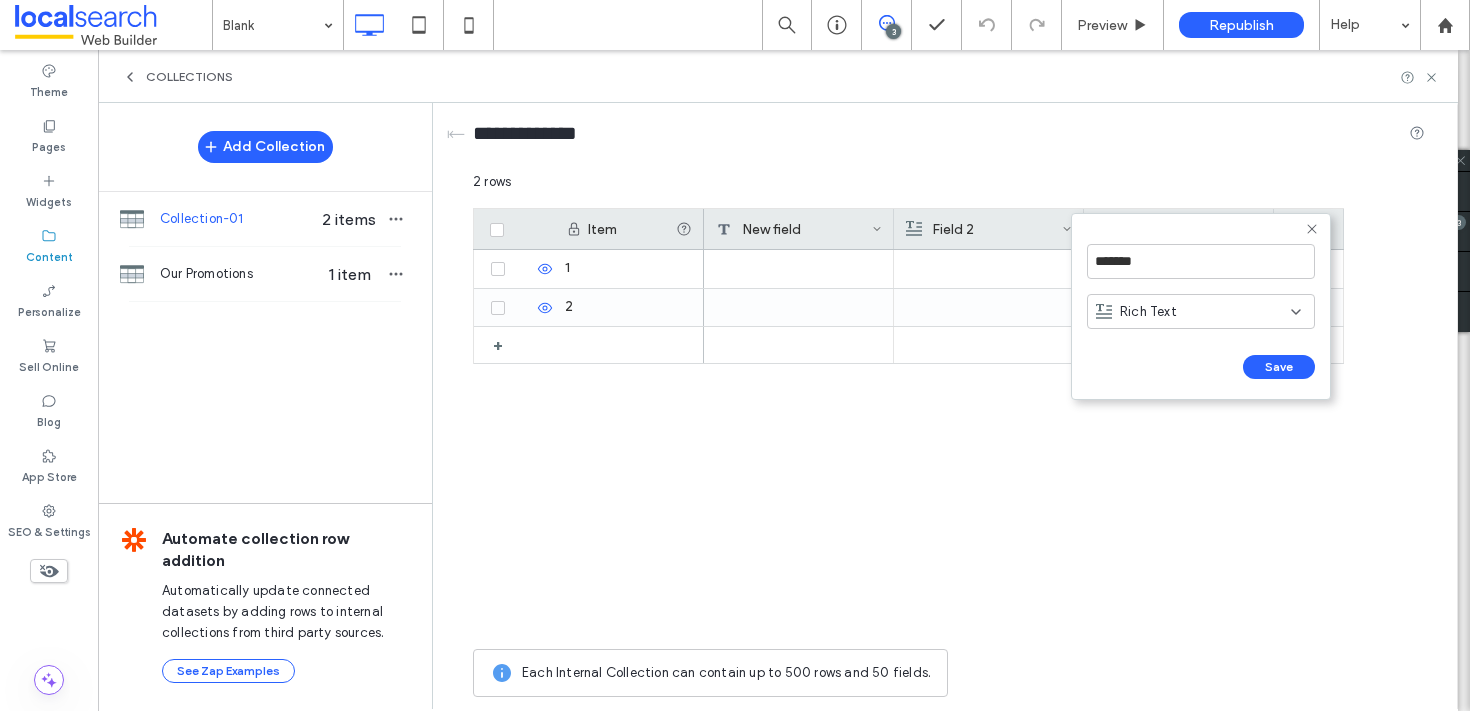 click on "Field 2" at bounding box center [984, 229] 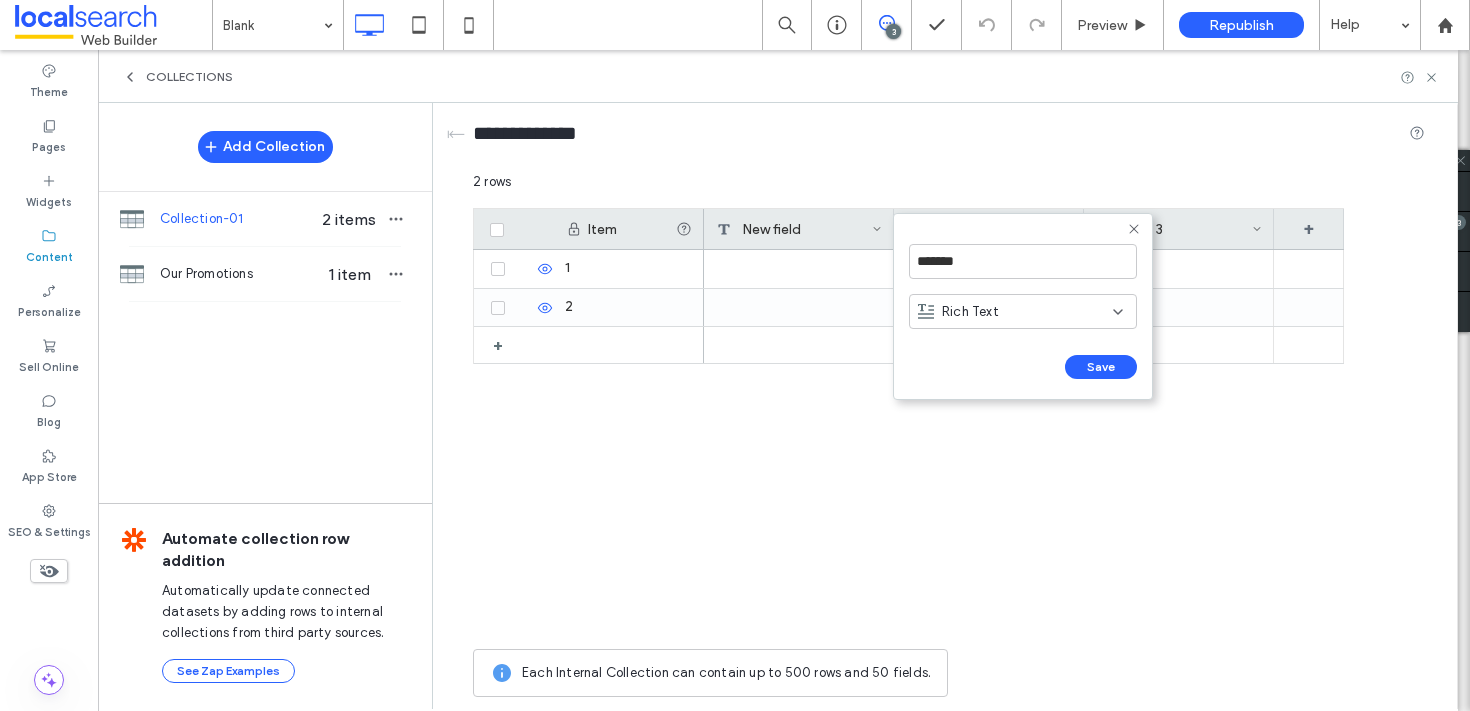 click on "******* Rich Text Save ******" at bounding box center (1023, 306) 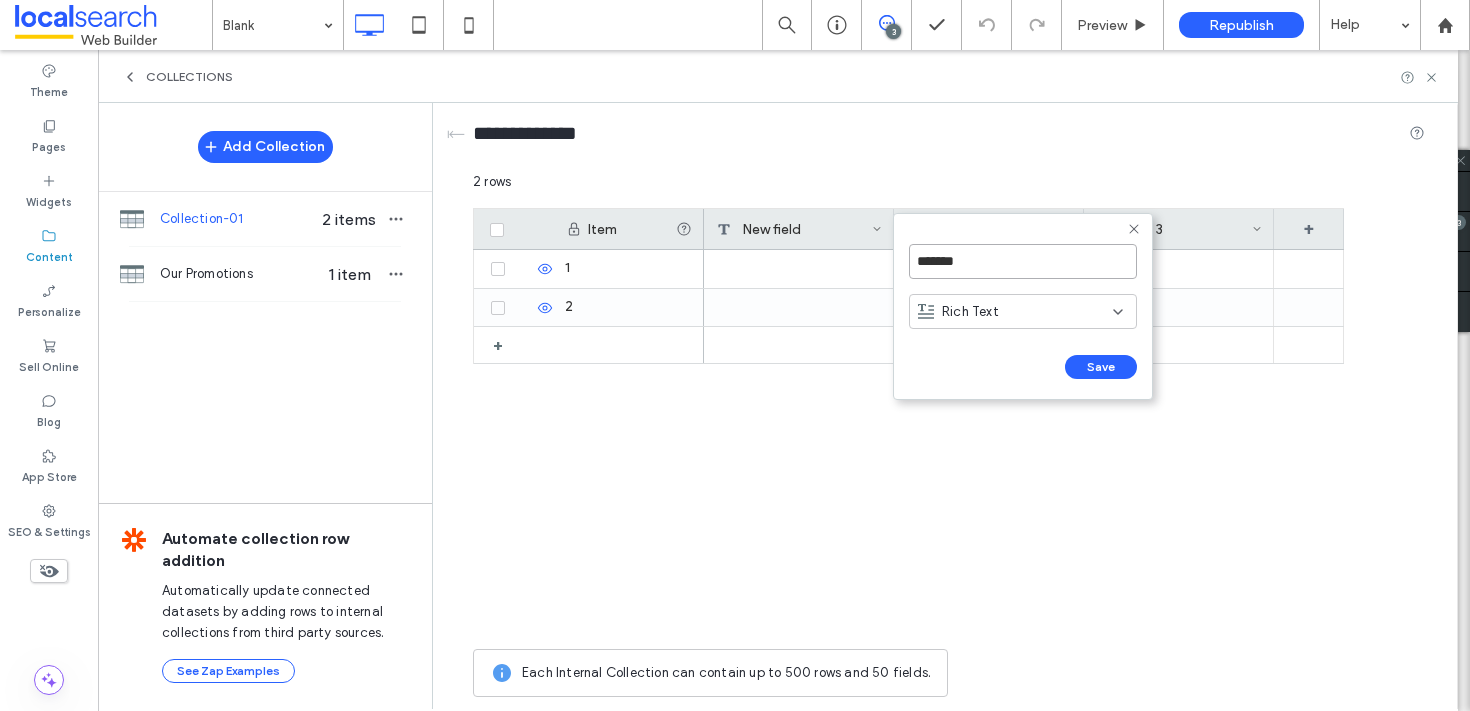click on "*******" at bounding box center (1023, 261) 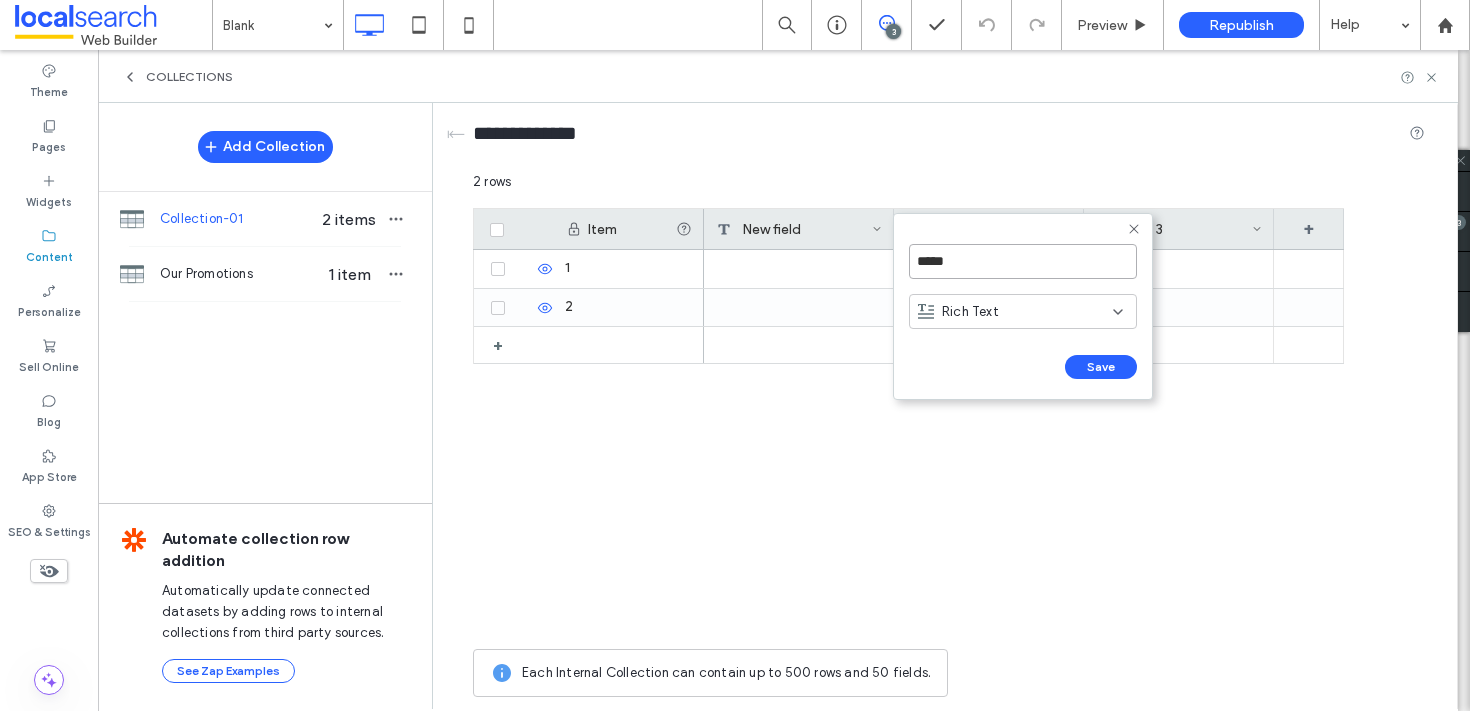 type on "*****" 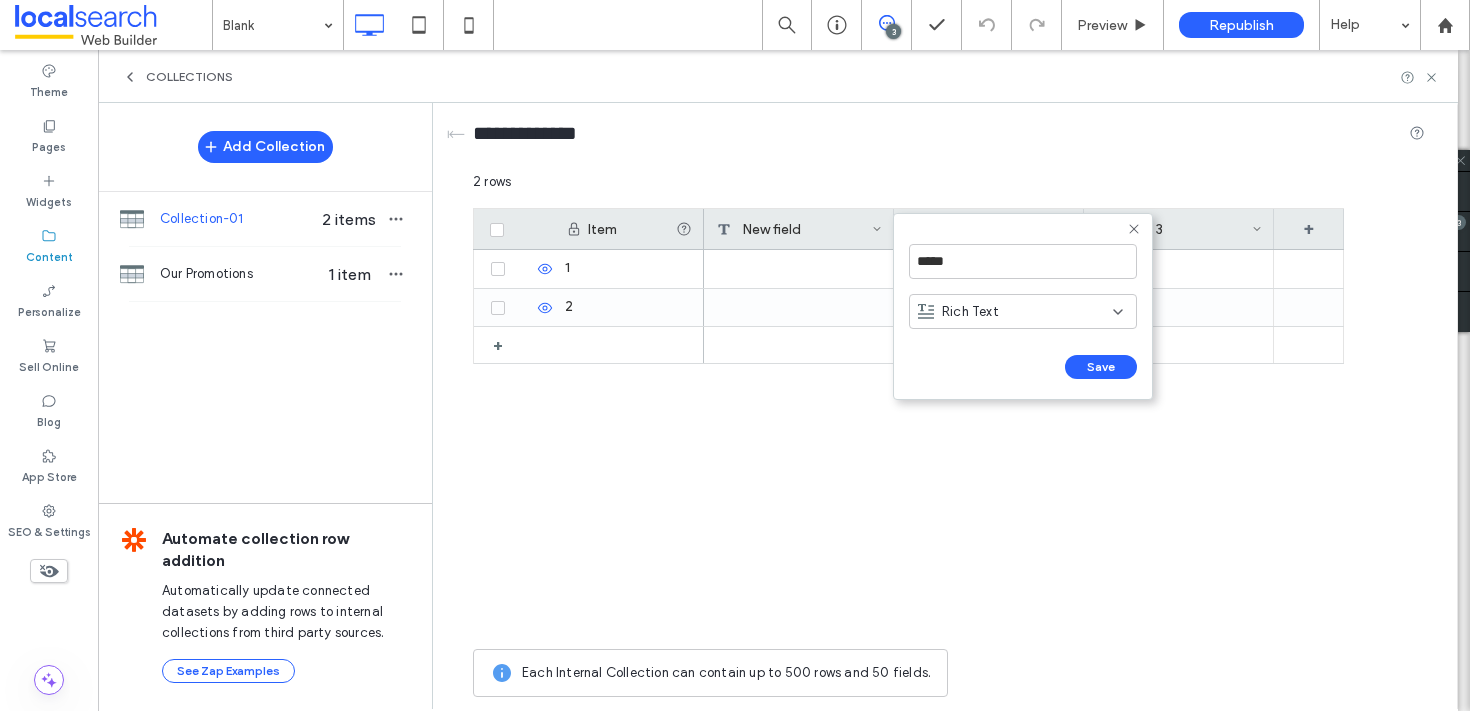 click on "***** Rich Text Save ******" at bounding box center (1023, 306) 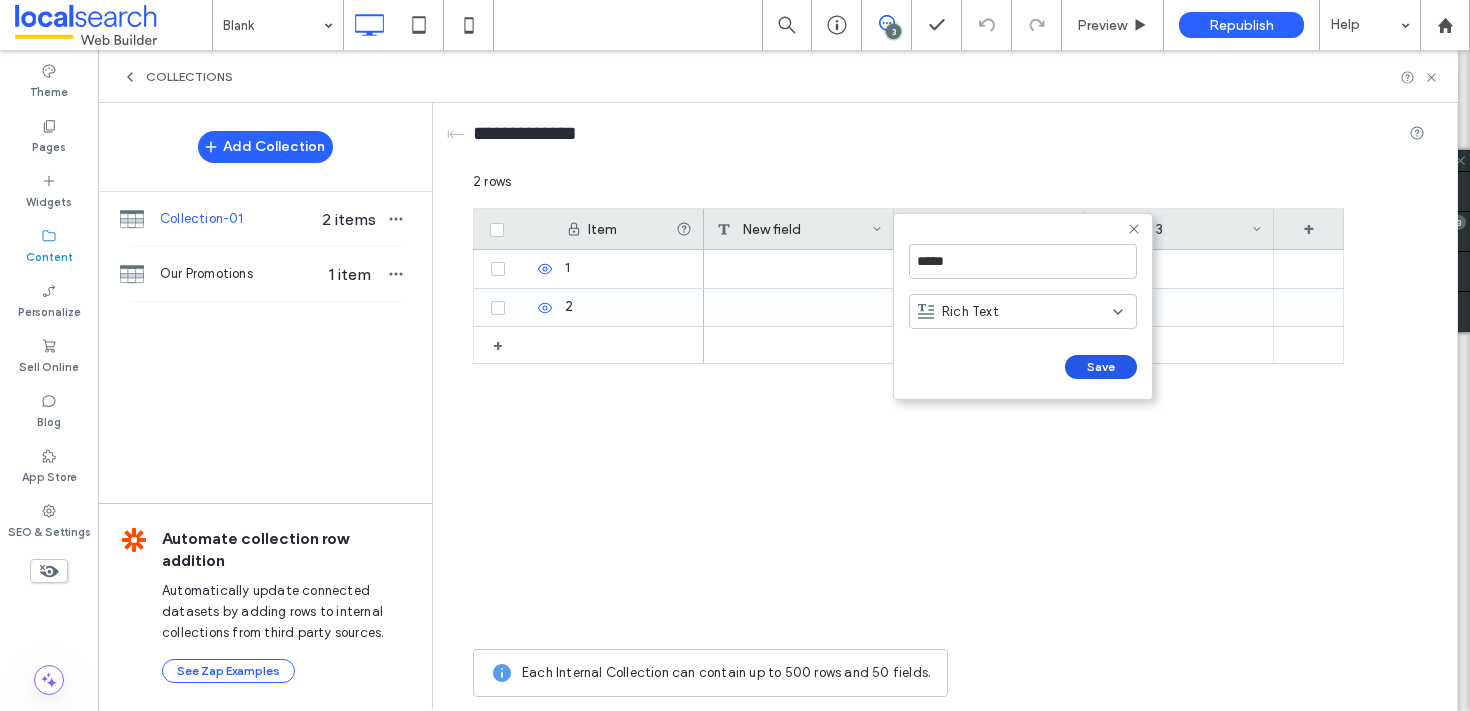 click on "Save" at bounding box center (1101, 367) 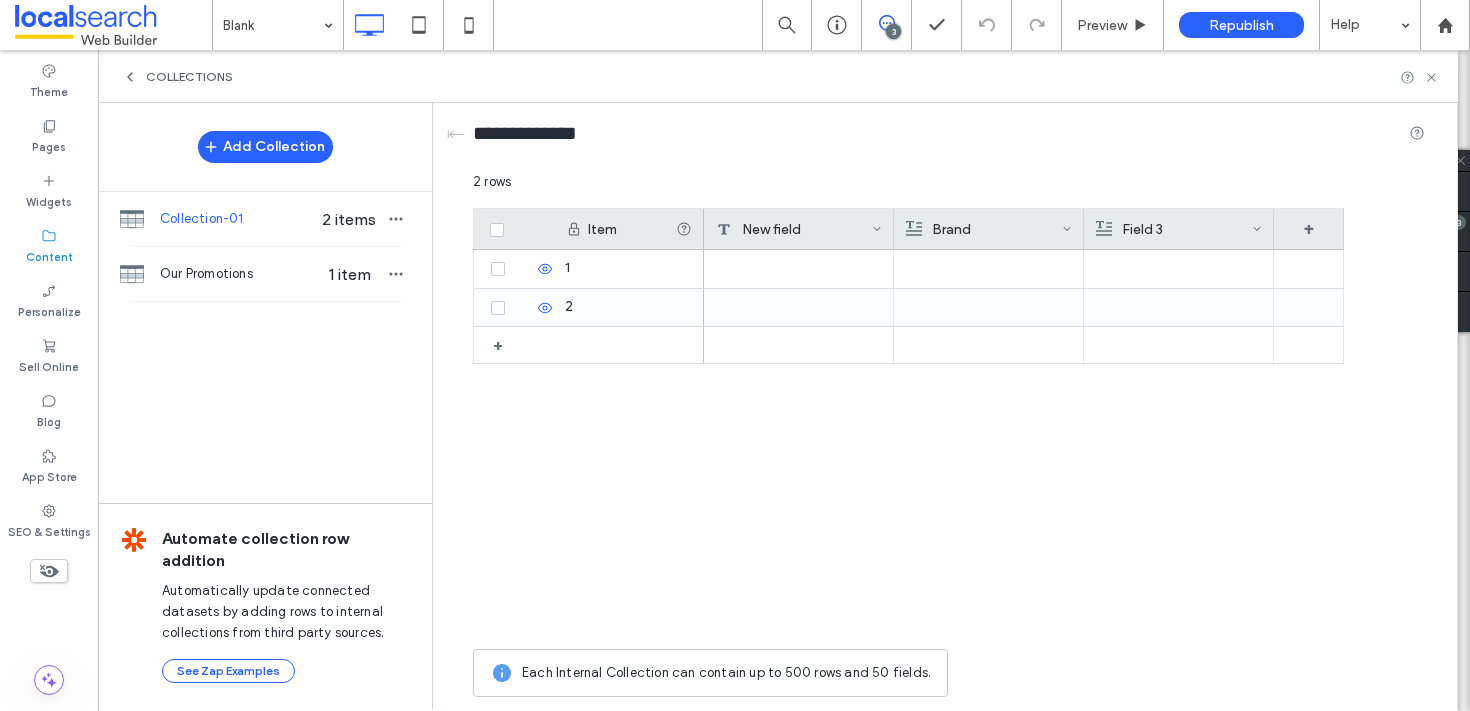 click on "New field" at bounding box center [794, 229] 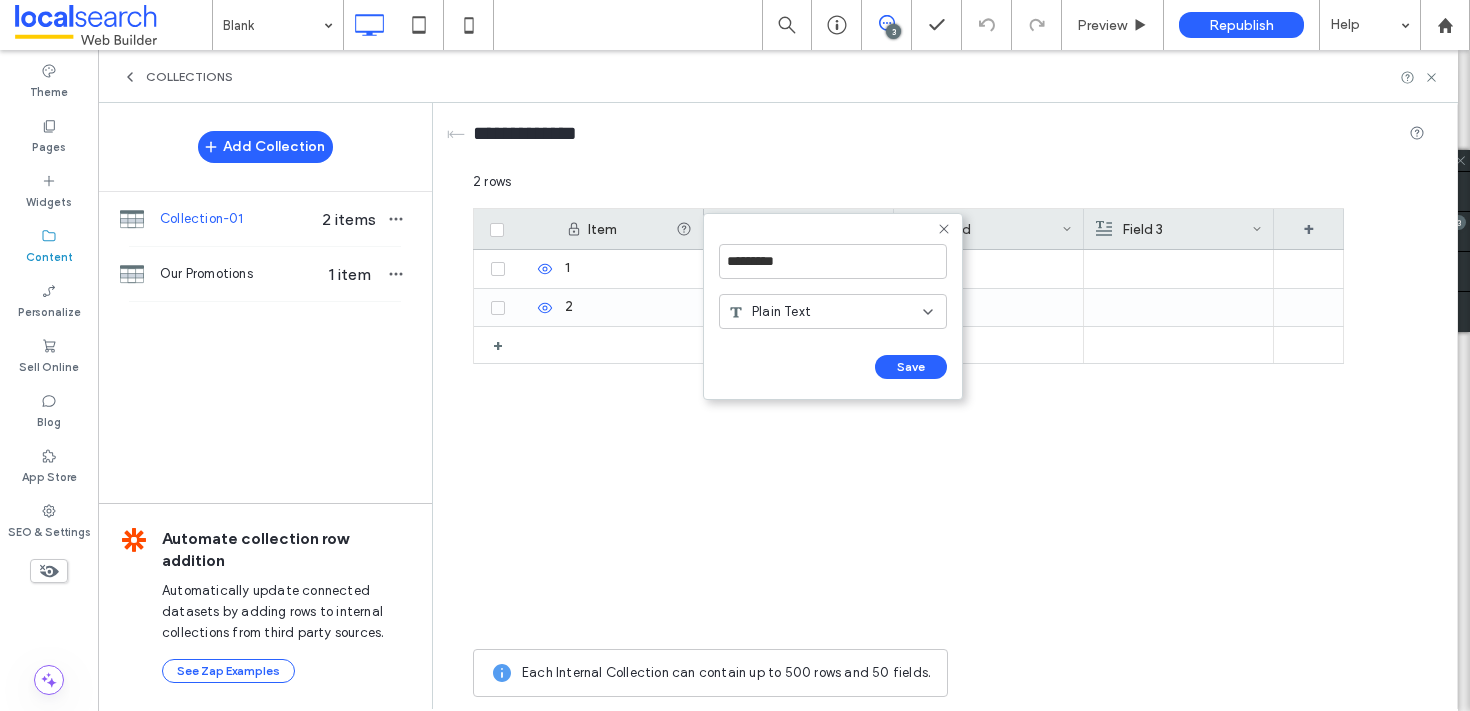 click on "********* Plain Text Save ******" at bounding box center [833, 306] 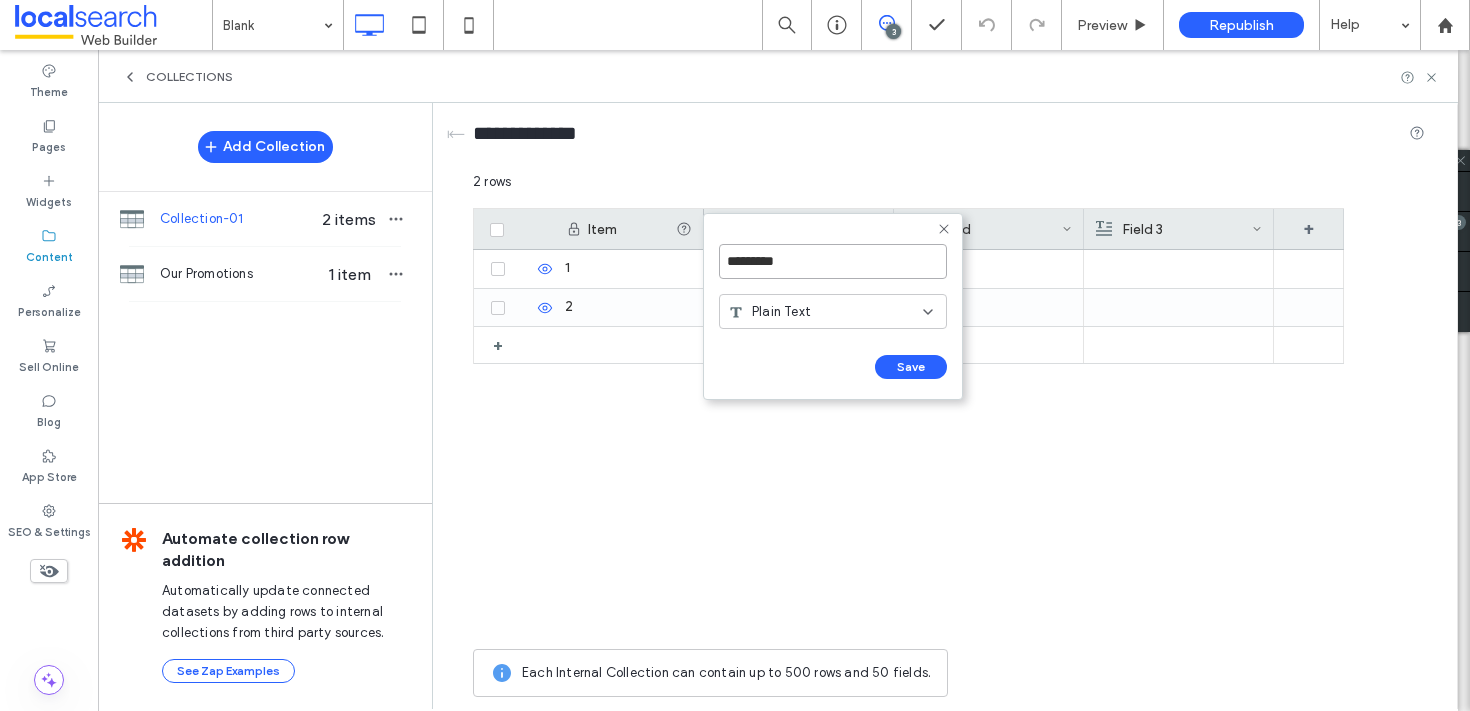 click on "*********" at bounding box center (833, 261) 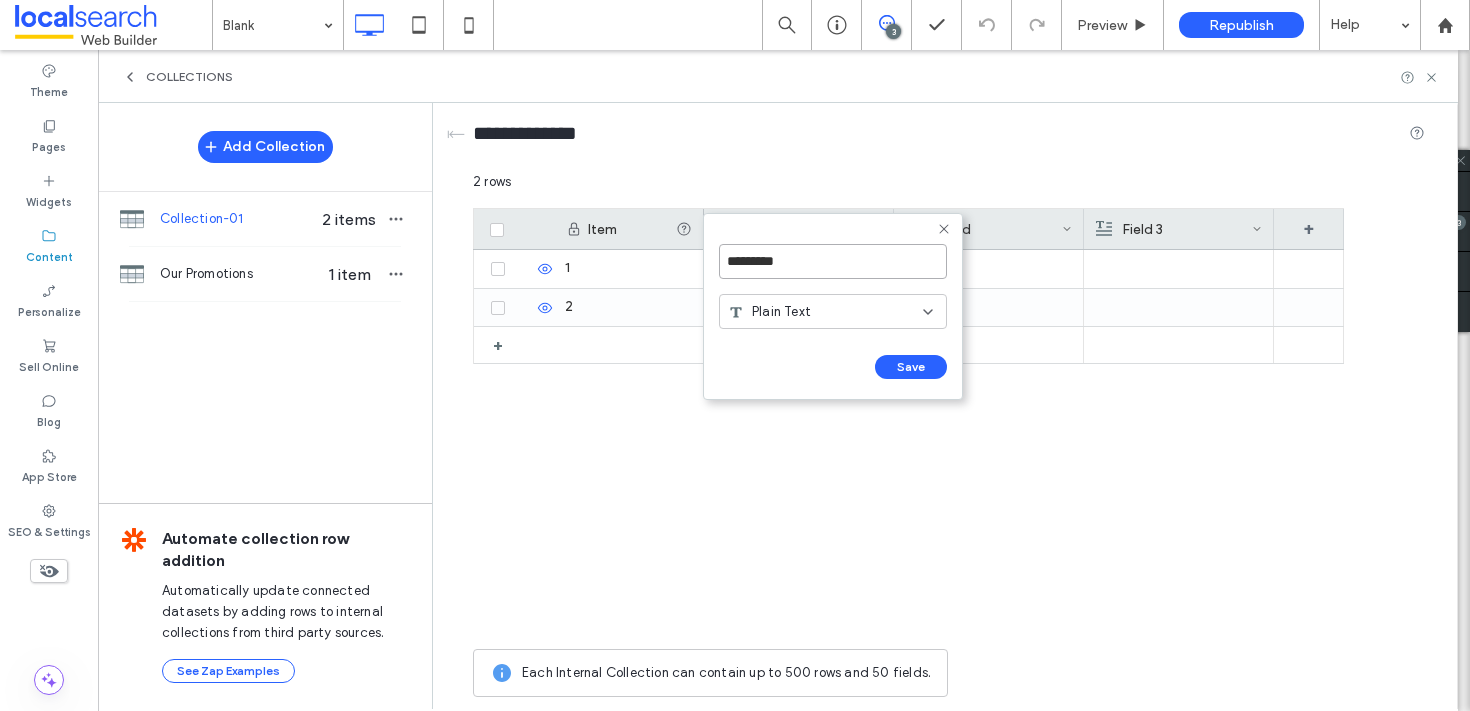click on "*********" at bounding box center [833, 261] 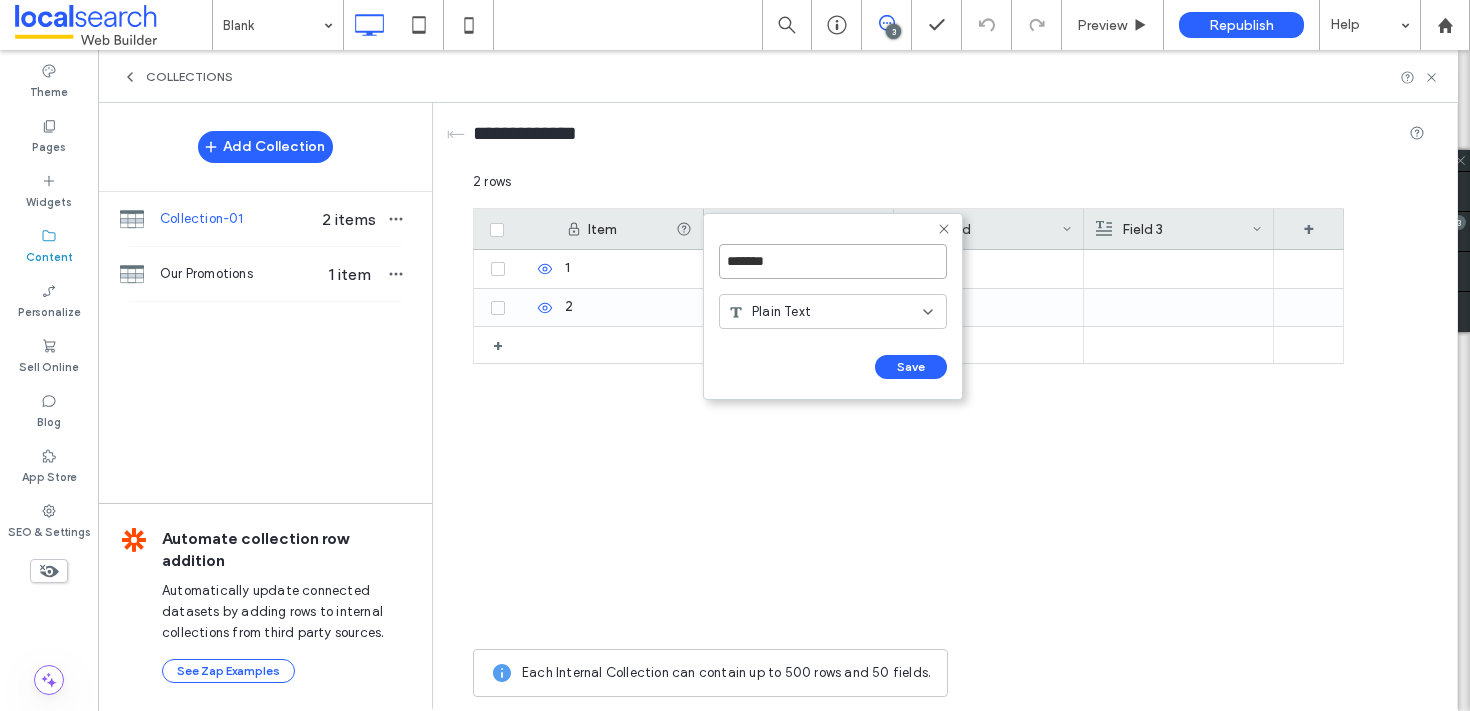 click on "*******" at bounding box center [833, 261] 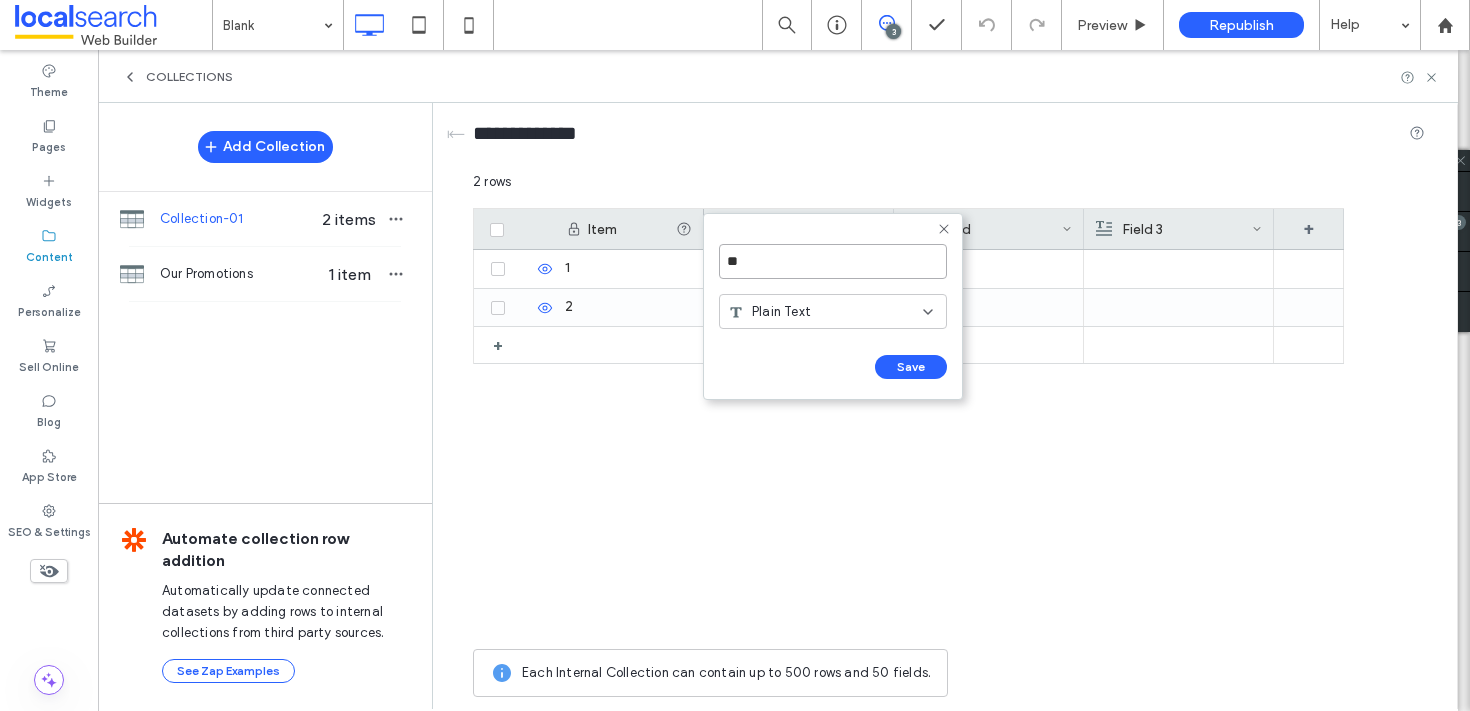 type on "*" 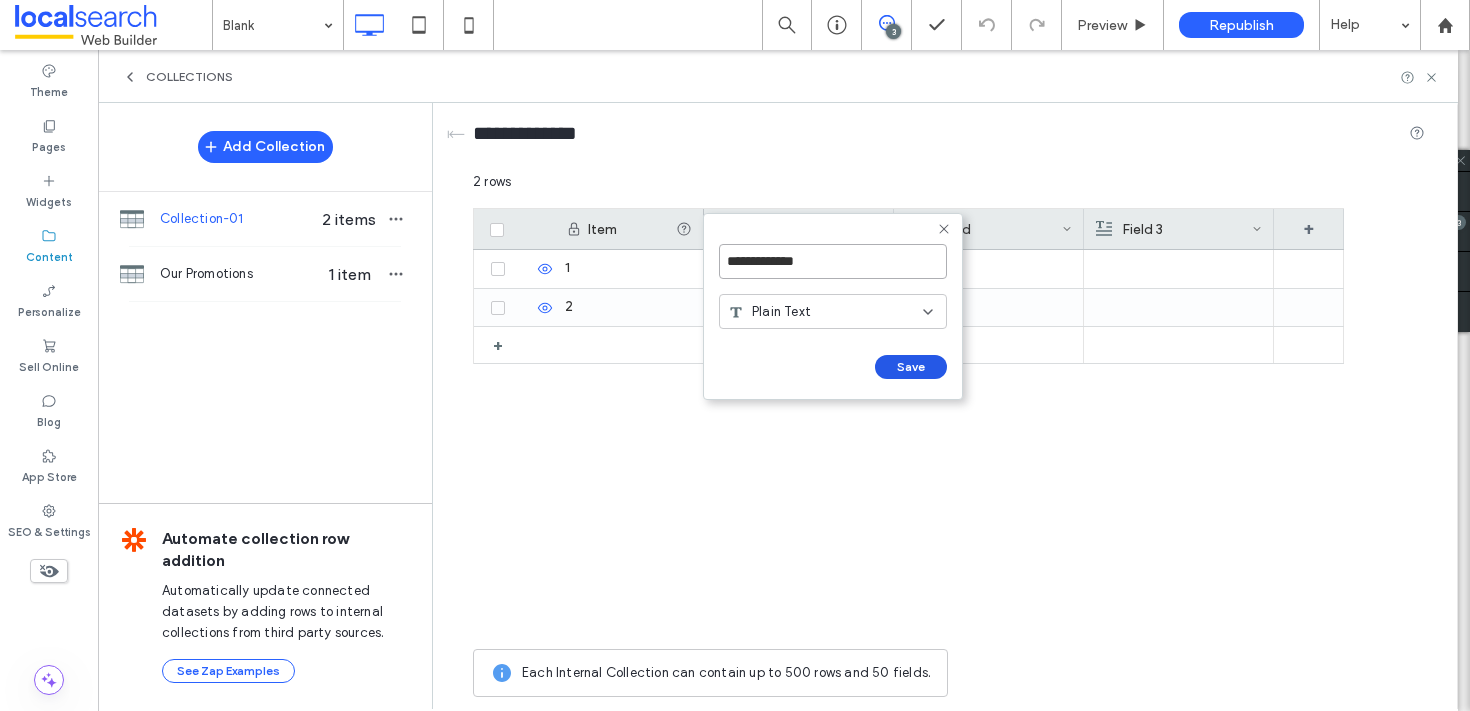 type on "**********" 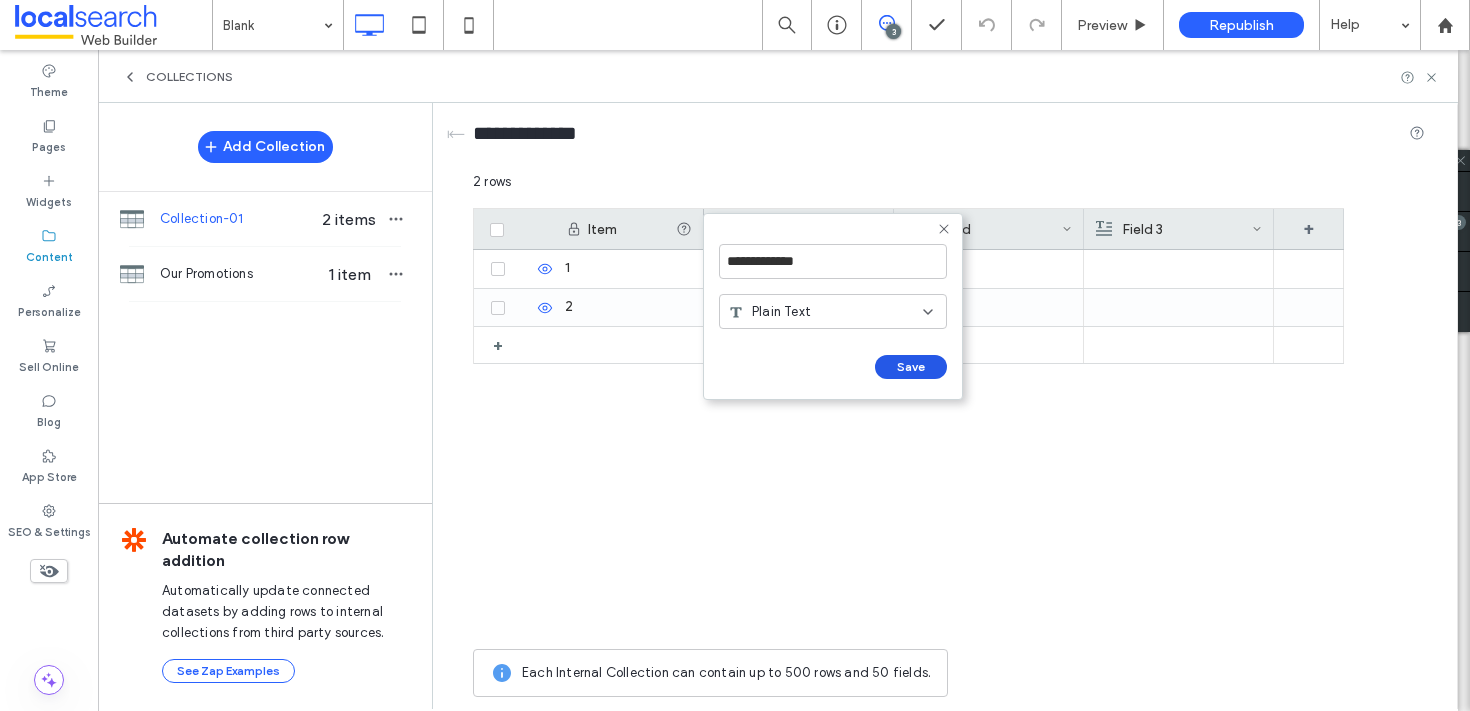 click on "Save" at bounding box center [911, 367] 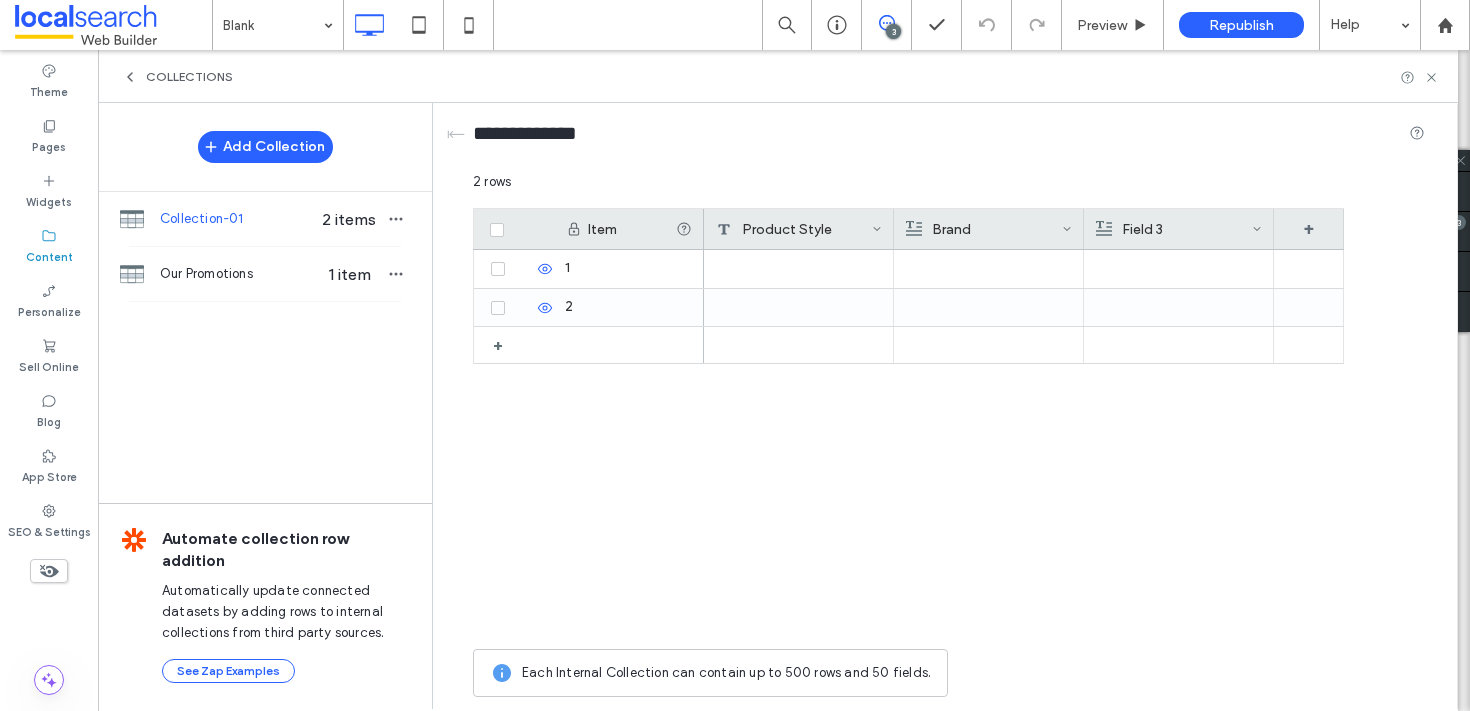 click on "Field 3" at bounding box center (1174, 229) 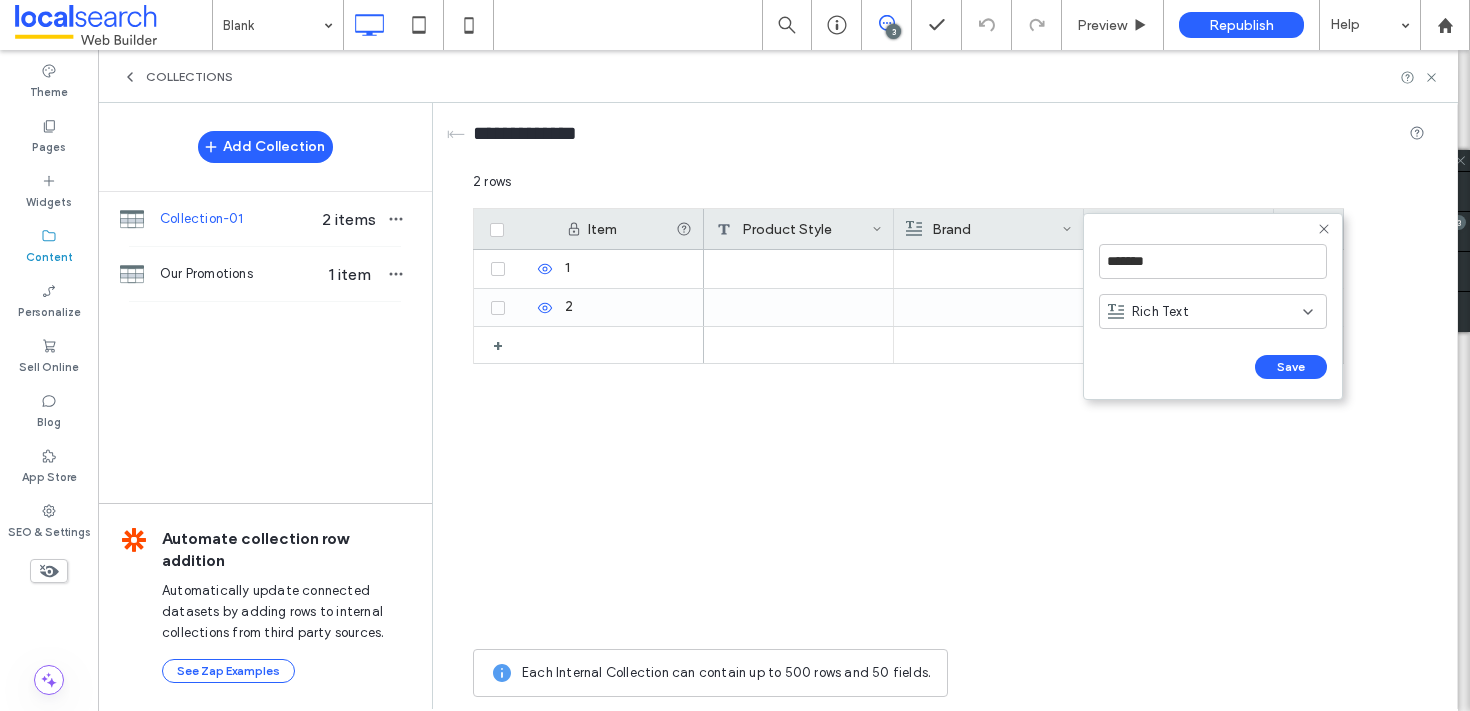 click on "Brand" at bounding box center (984, 229) 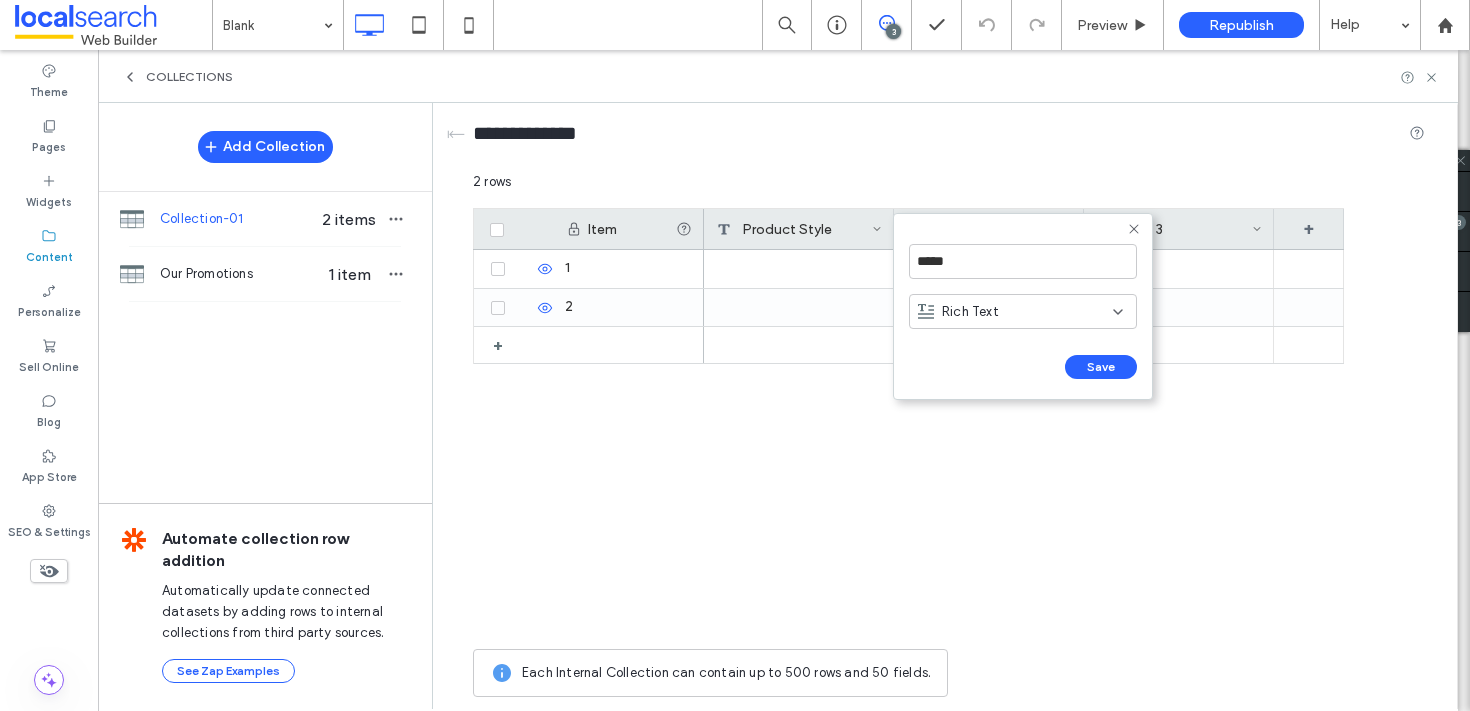 click on "Rich Text" at bounding box center (1015, 312) 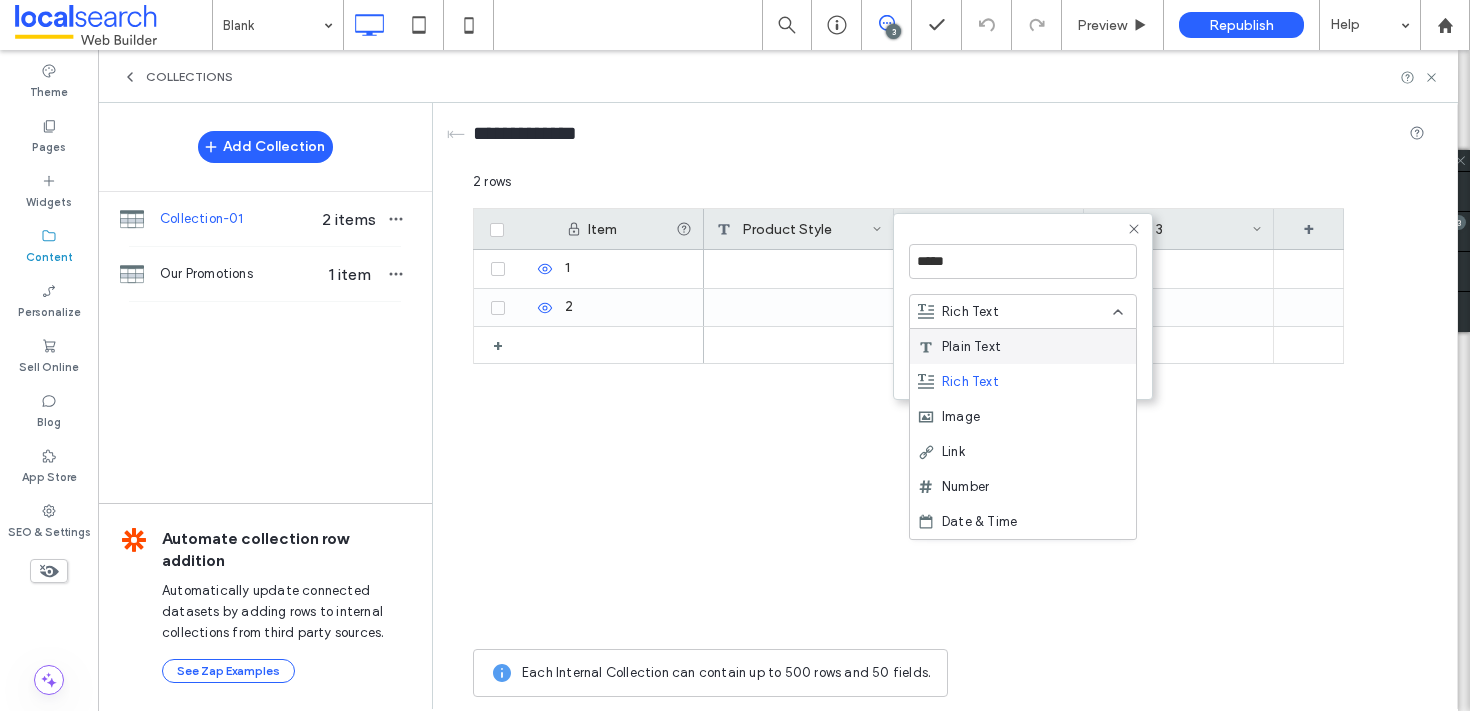 click on "Plain Text" at bounding box center (971, 347) 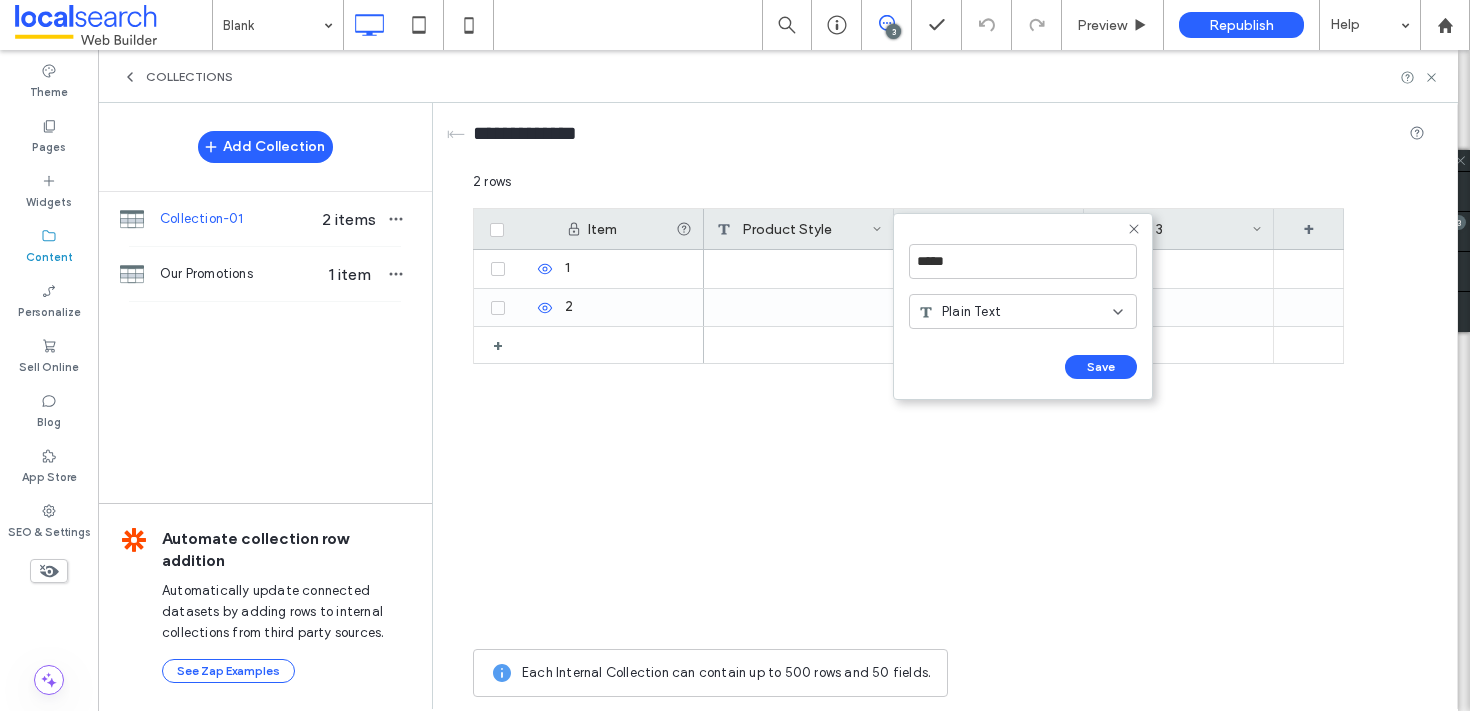 click 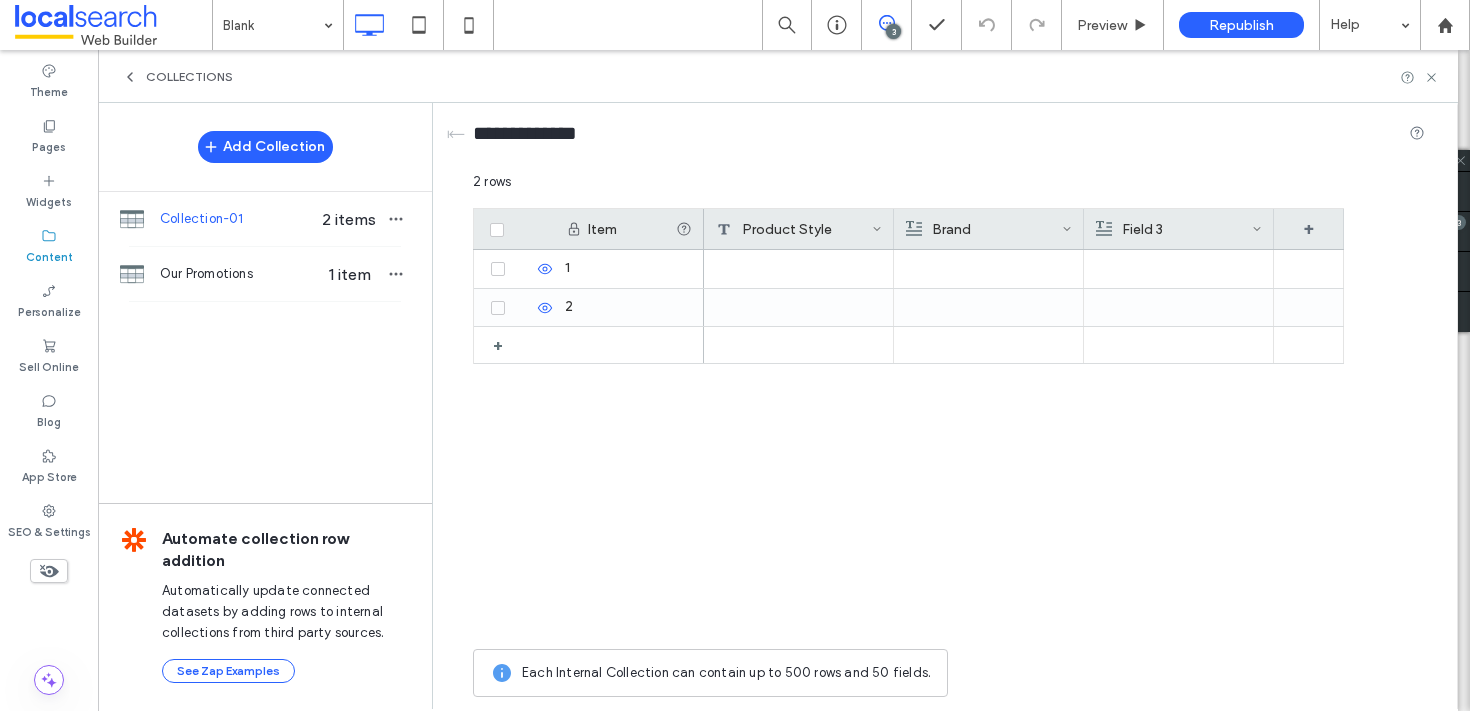 click on "Field 3" at bounding box center (1174, 229) 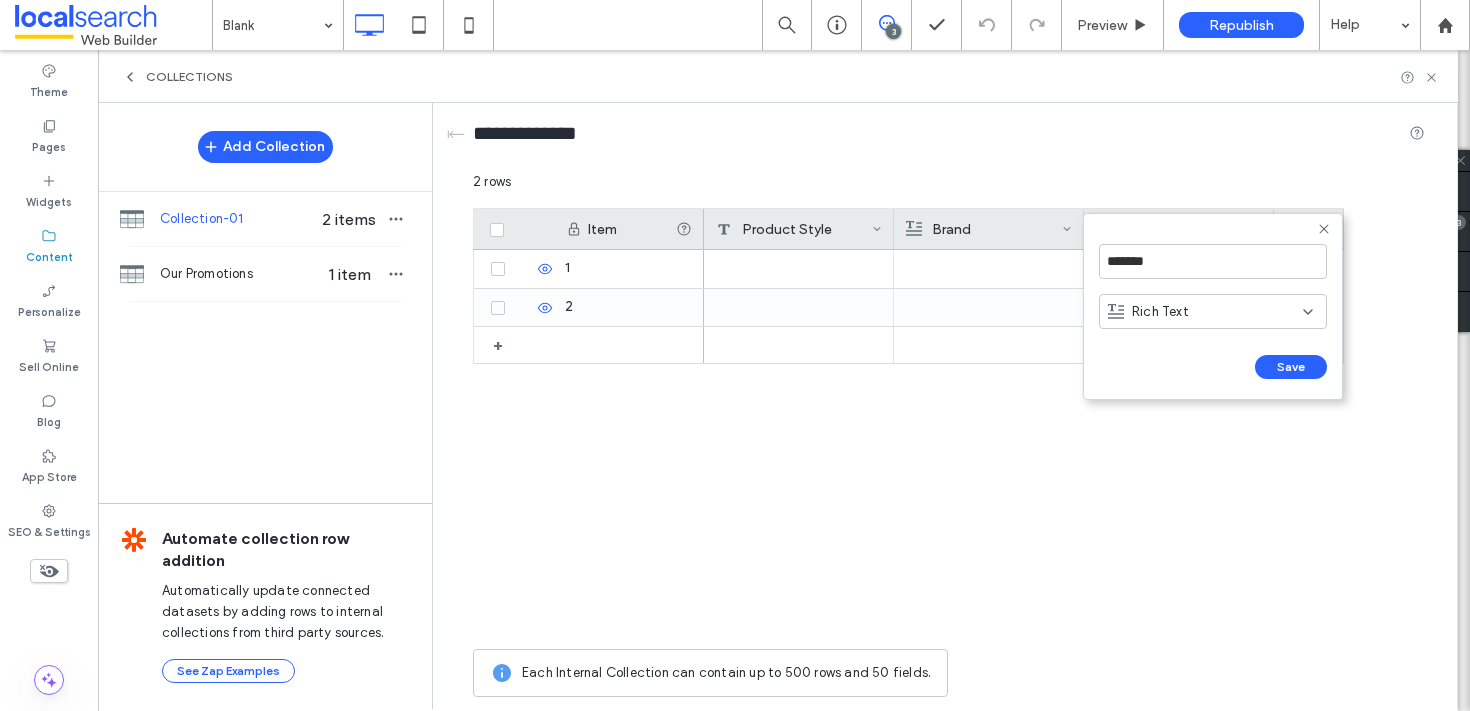 click at bounding box center (1067, 229) 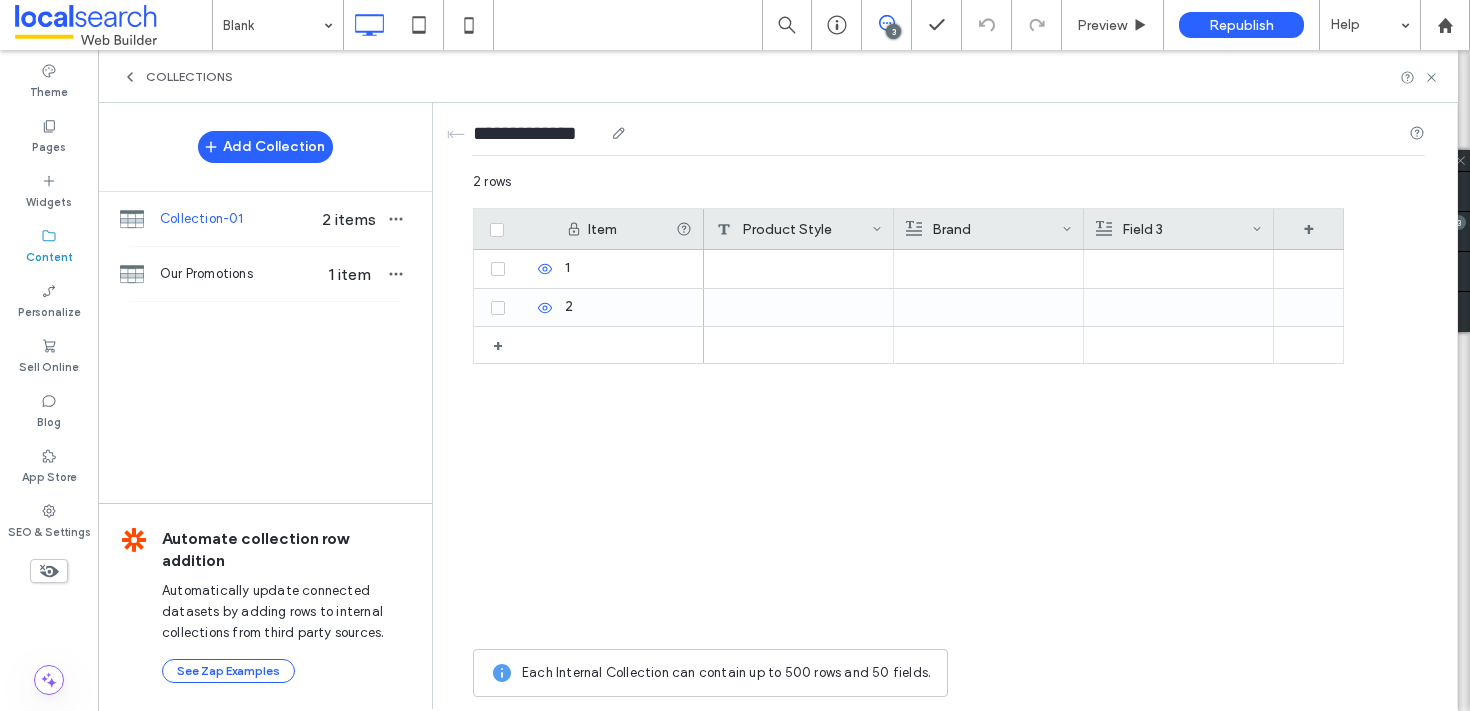click on "**********" at bounding box center [949, 137] 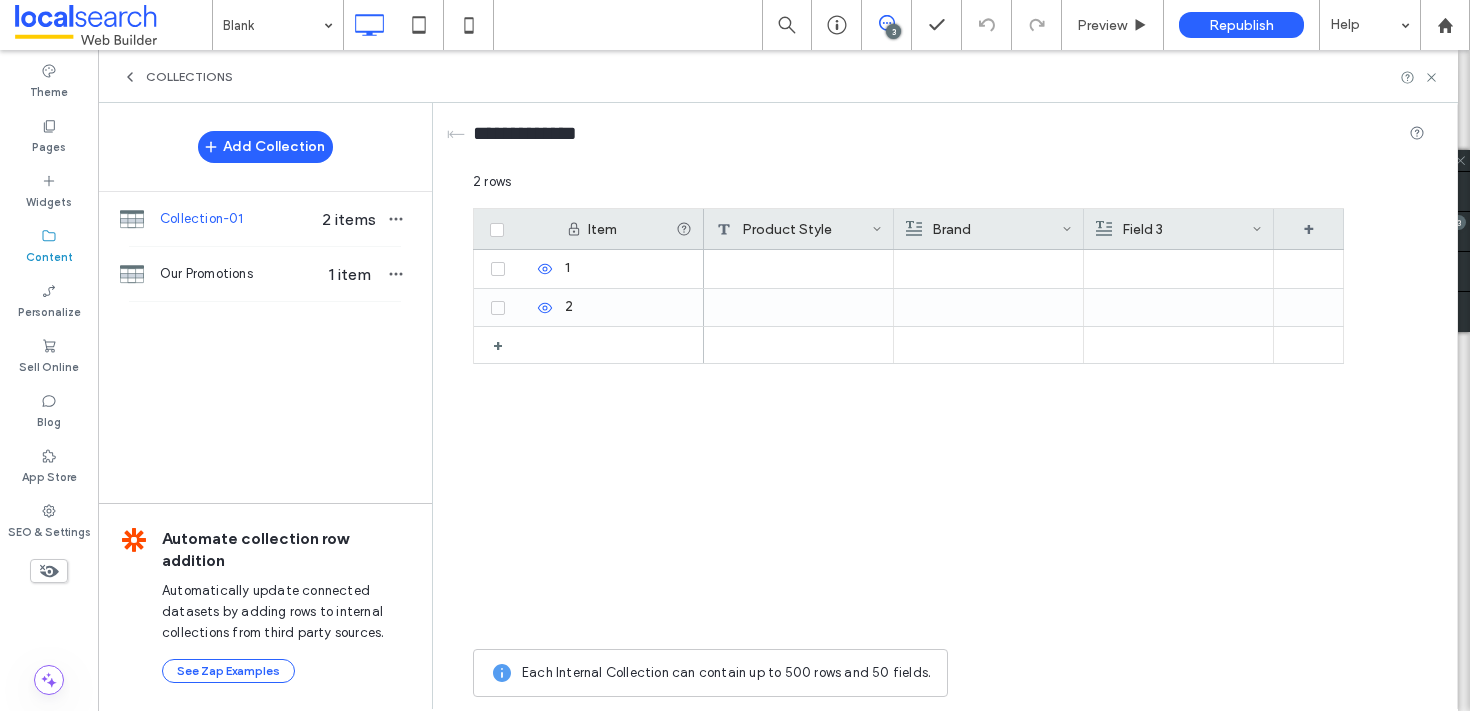 click at bounding box center (1067, 229) 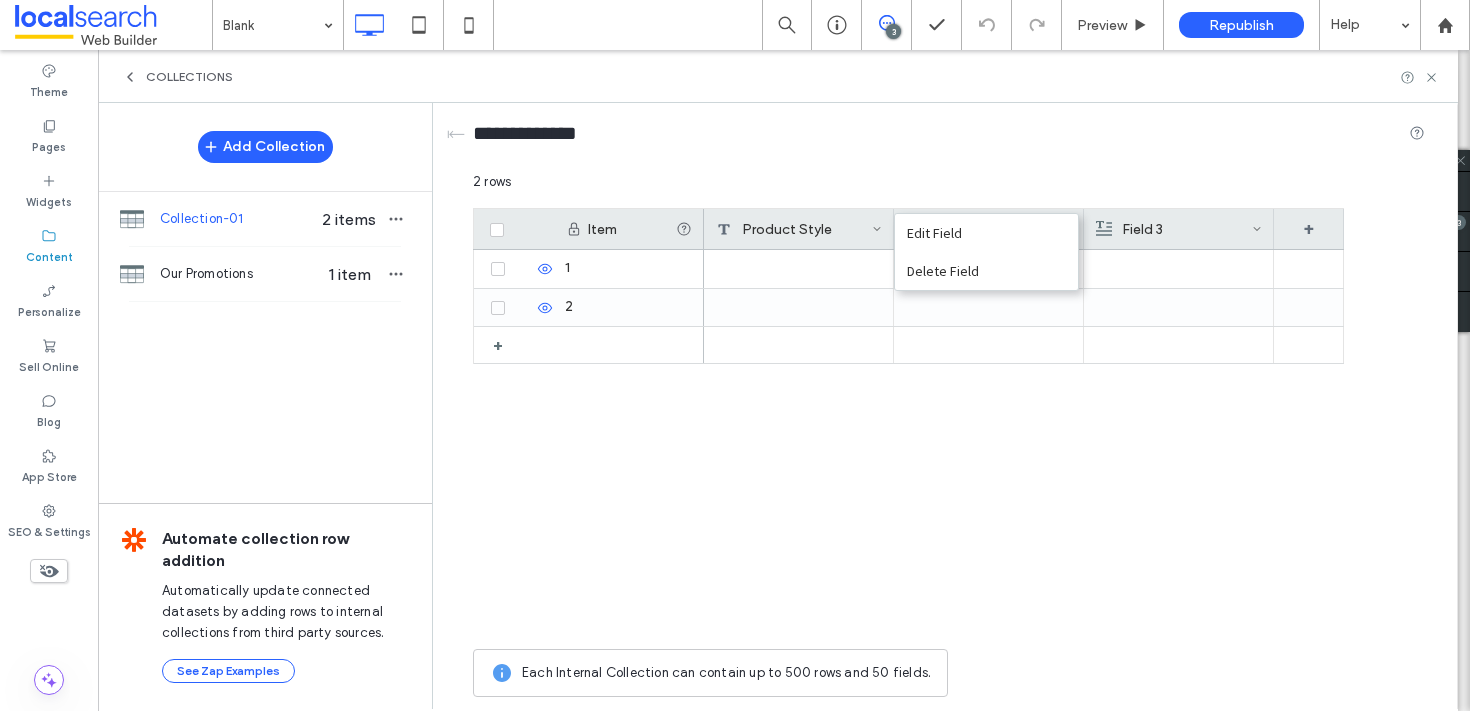 click on "Edit Field Delete Field" at bounding box center [994, 242] 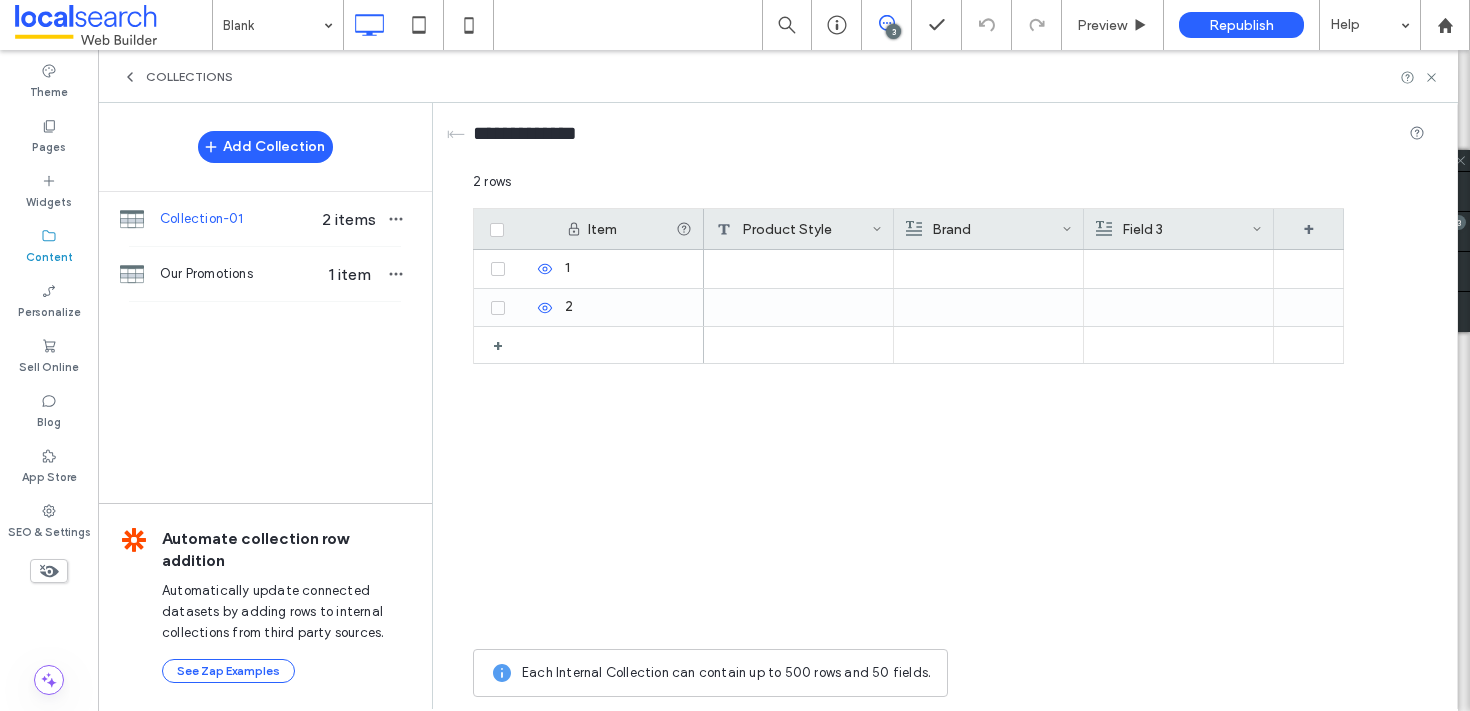 click on "2 rows" at bounding box center [949, 190] 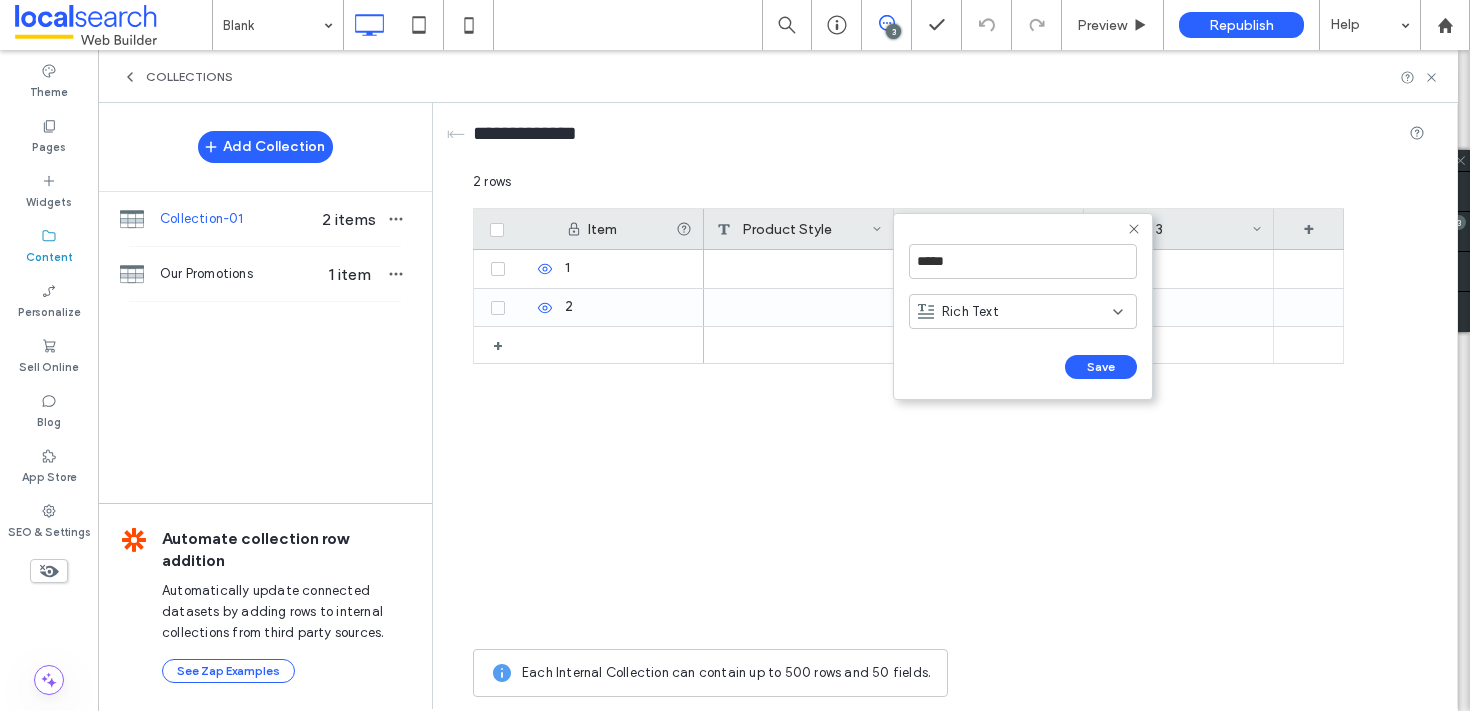 click on "Rich Text" at bounding box center [970, 312] 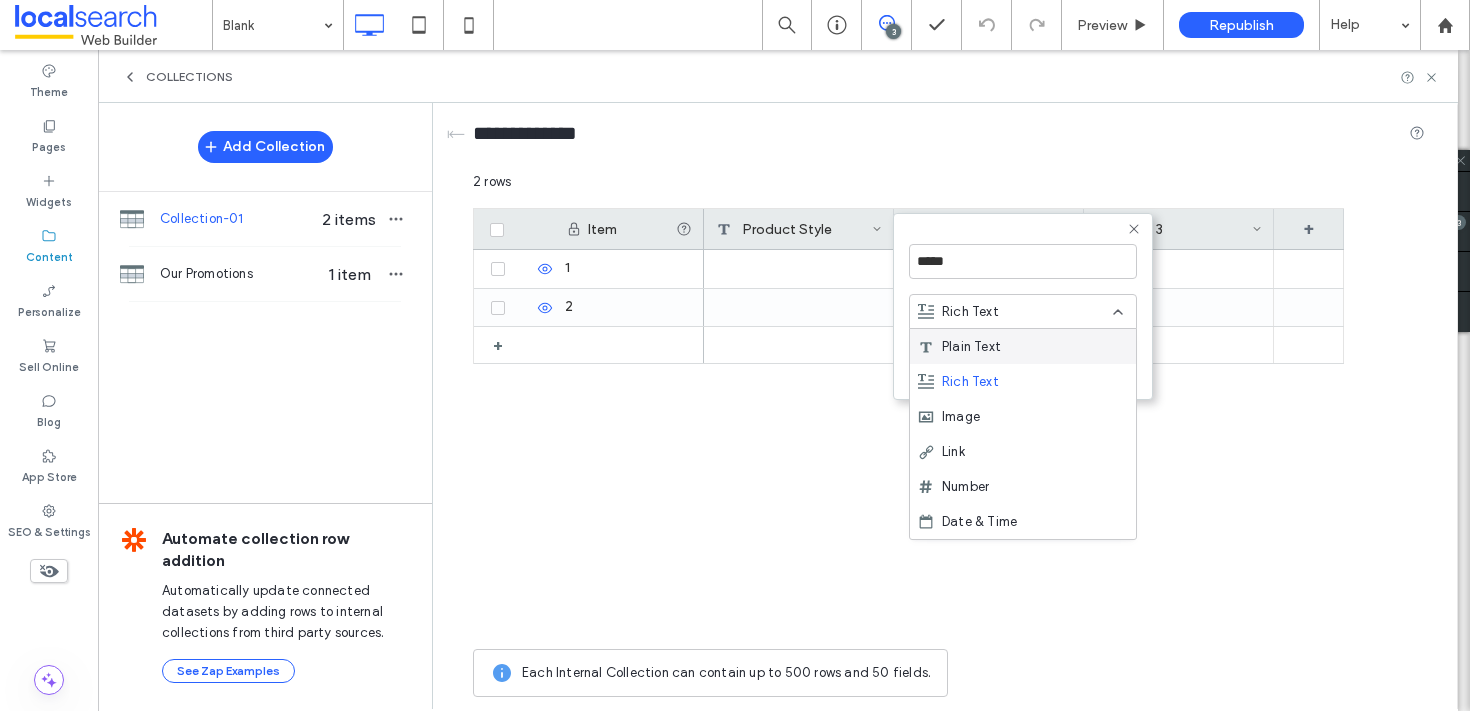 click on "Plain Text" at bounding box center [971, 347] 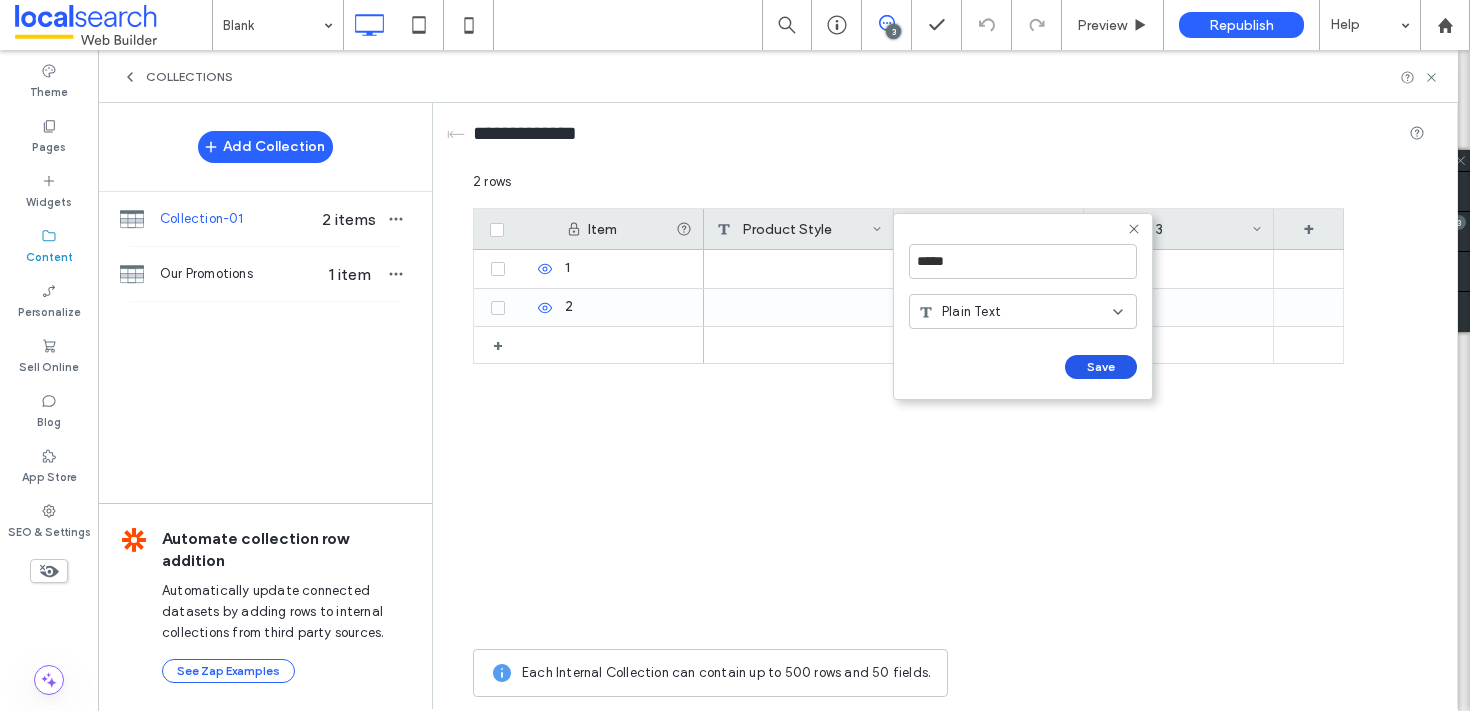 click on "Save" at bounding box center [1101, 367] 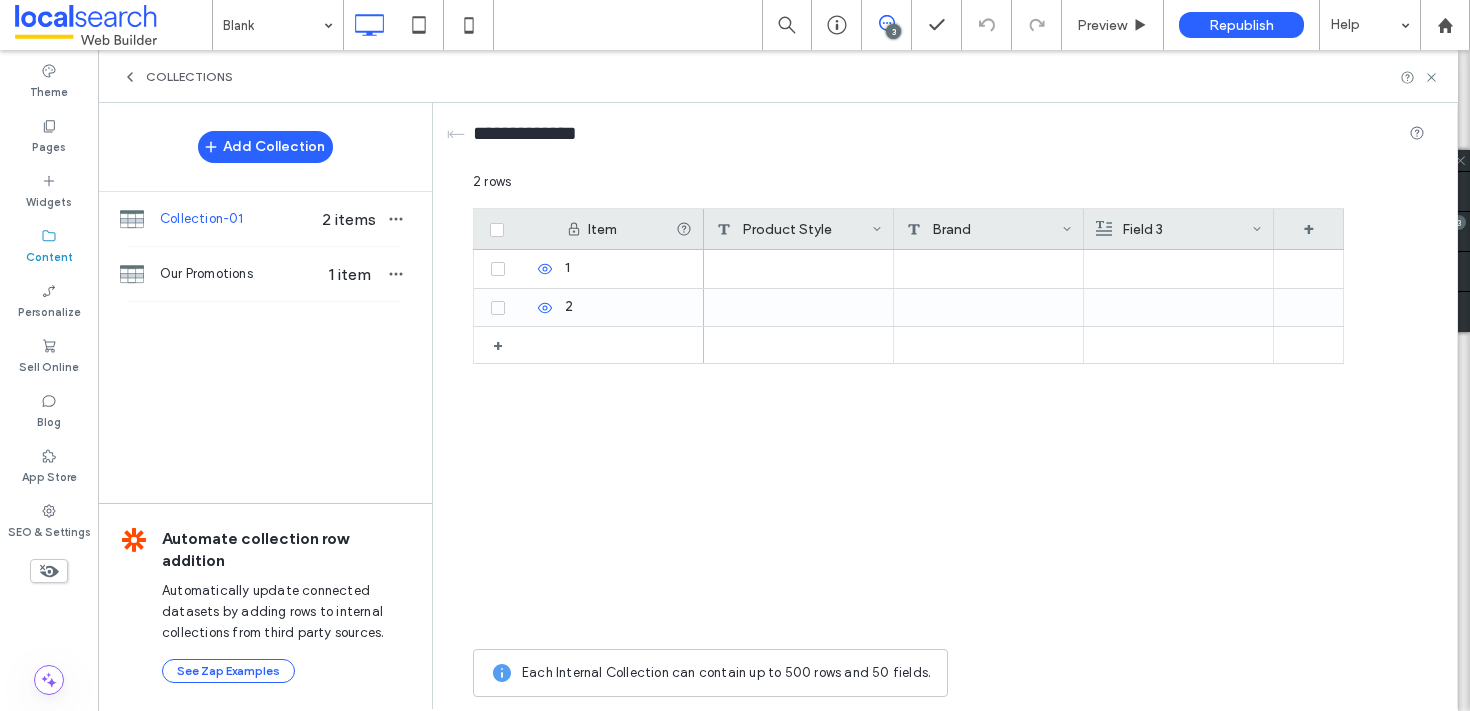 click on "Field 3" at bounding box center [1174, 229] 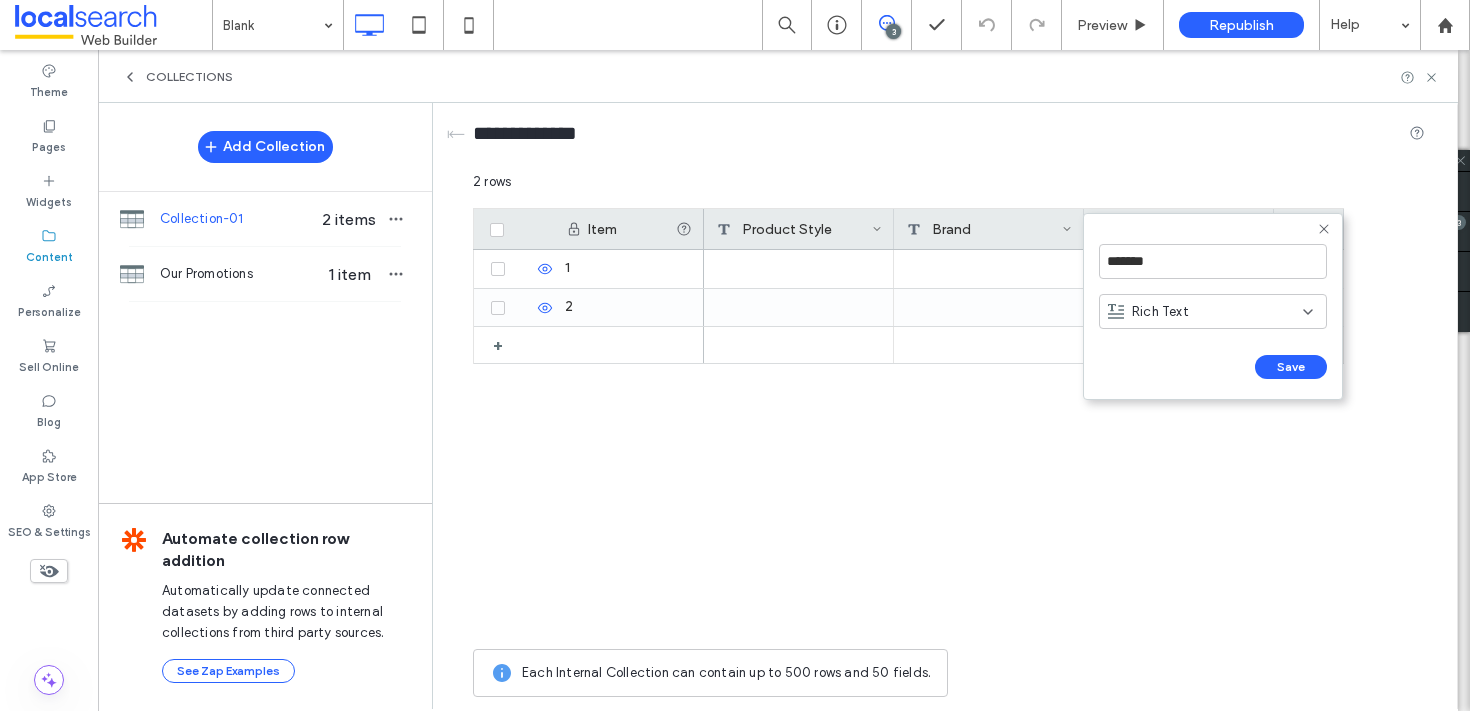 click on "Rich Text" at bounding box center [1213, 311] 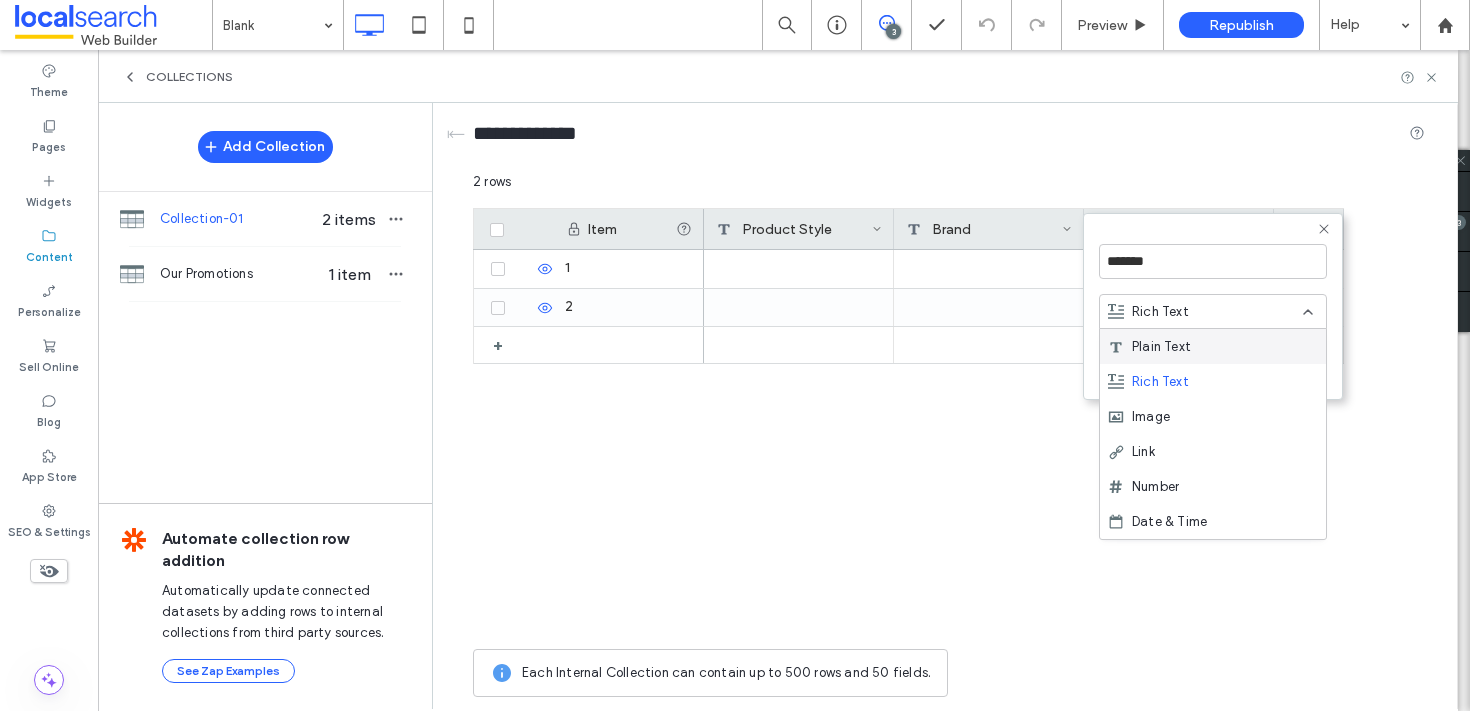 click on "Plain Text" at bounding box center [1161, 347] 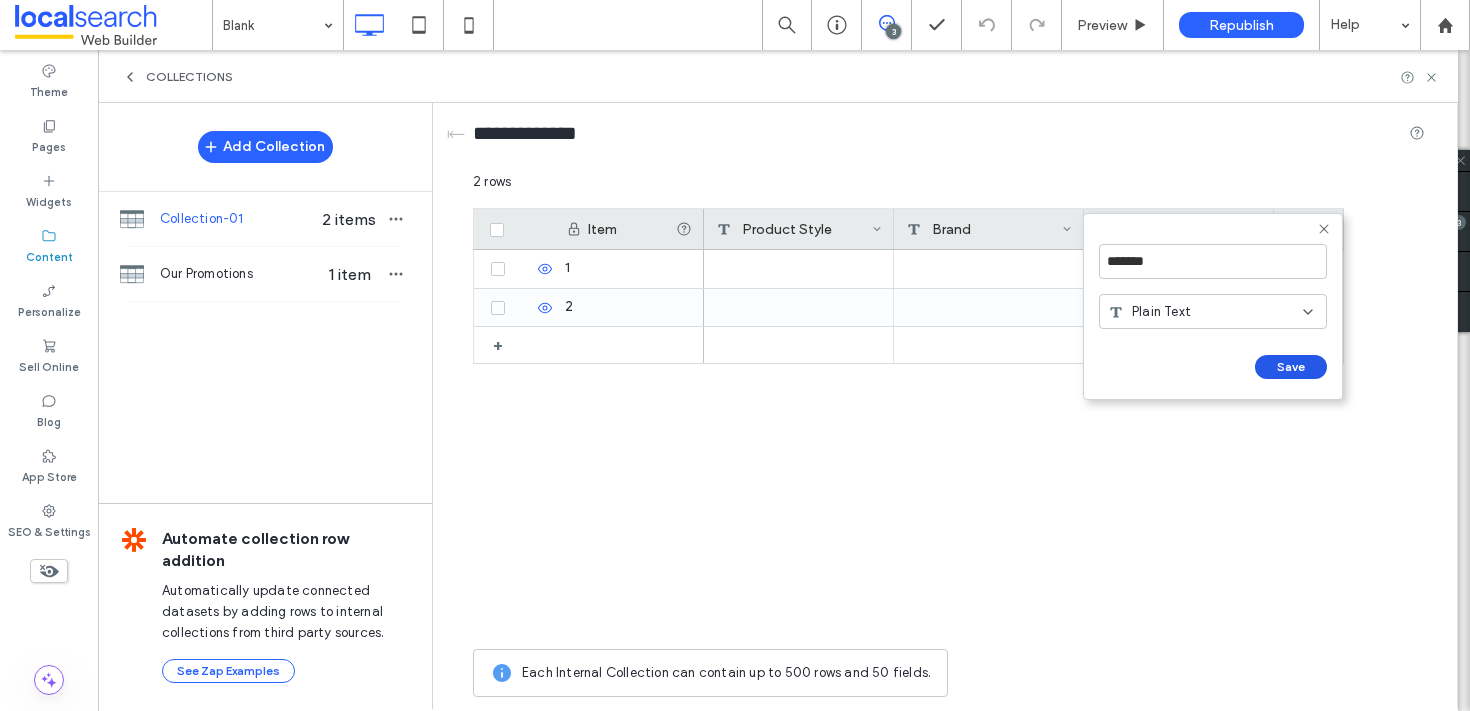 click on "Save" at bounding box center (1291, 367) 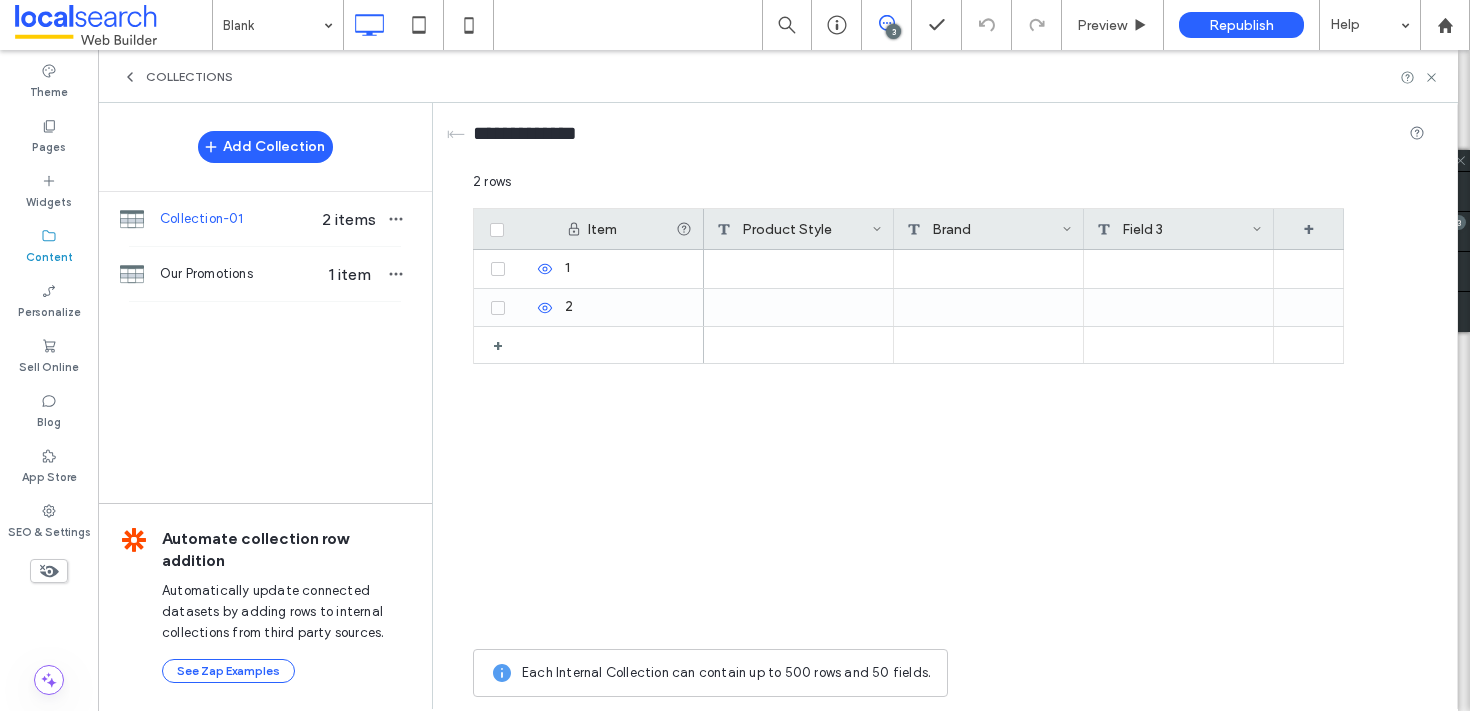 click on "Field 3" at bounding box center (1174, 229) 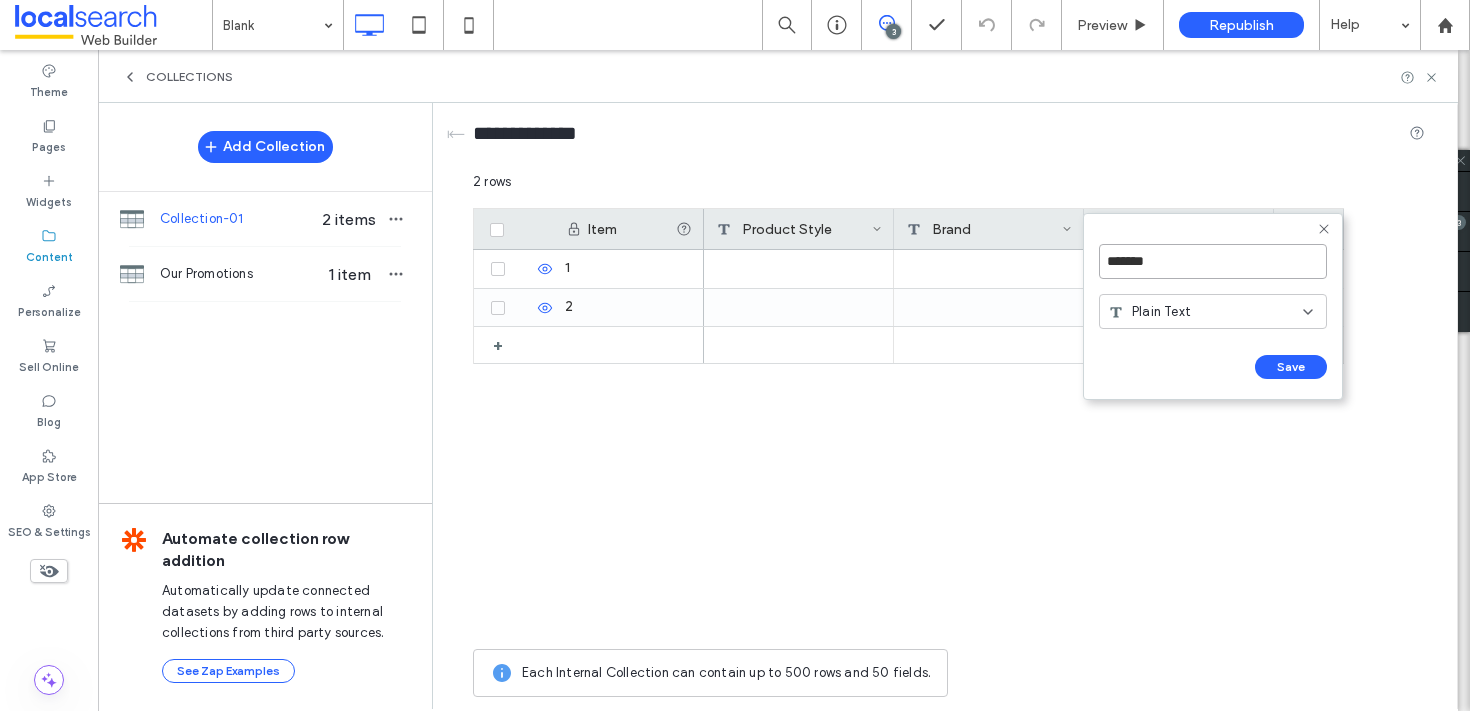 click on "*******" at bounding box center [1213, 261] 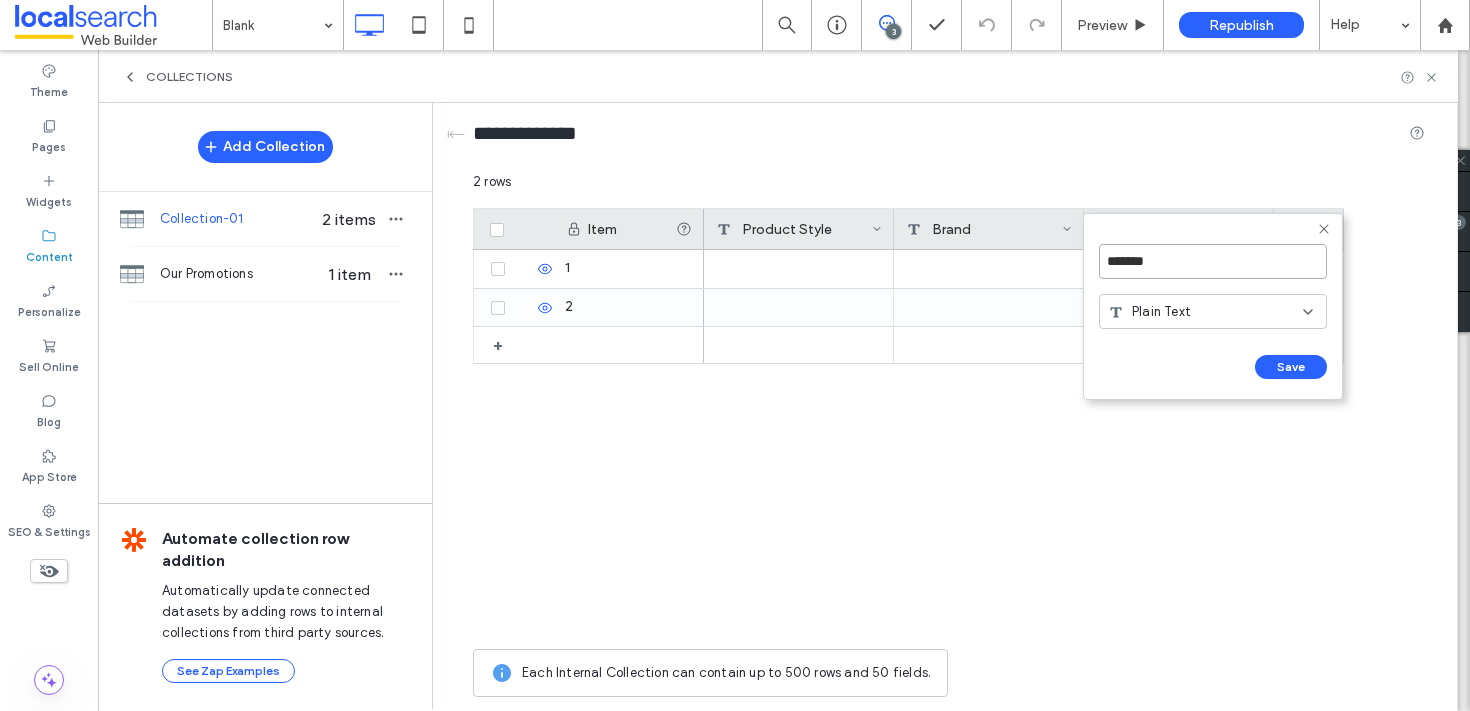 click on "*******" at bounding box center [1213, 261] 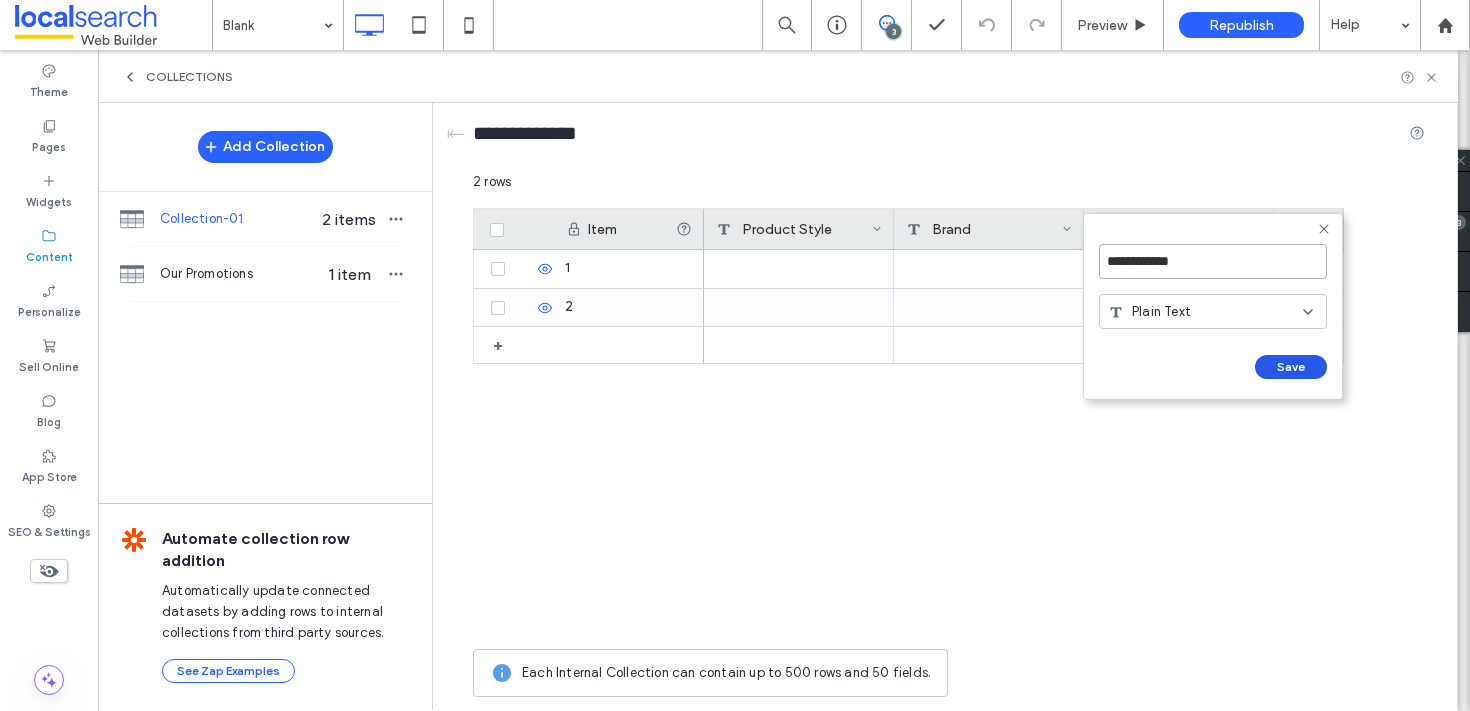 type on "**********" 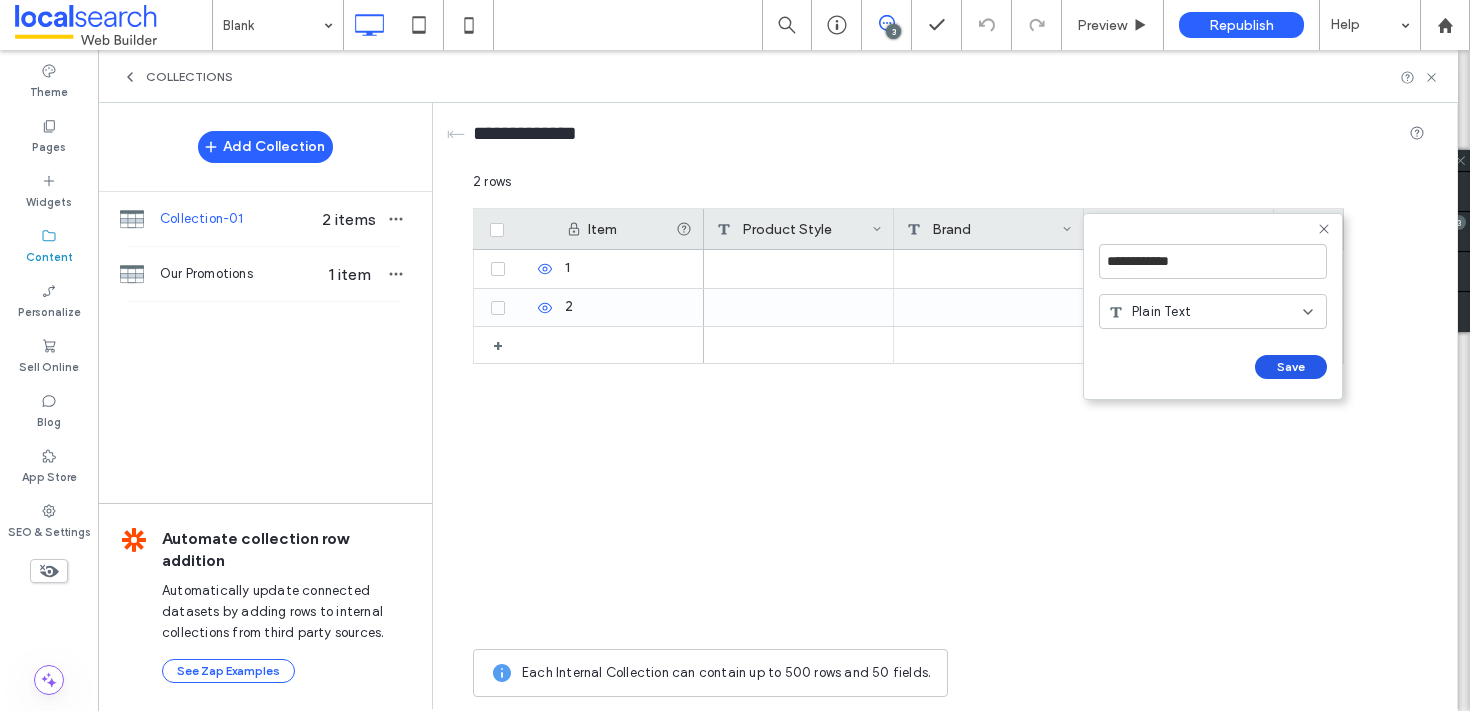 click on "Save" at bounding box center [1291, 367] 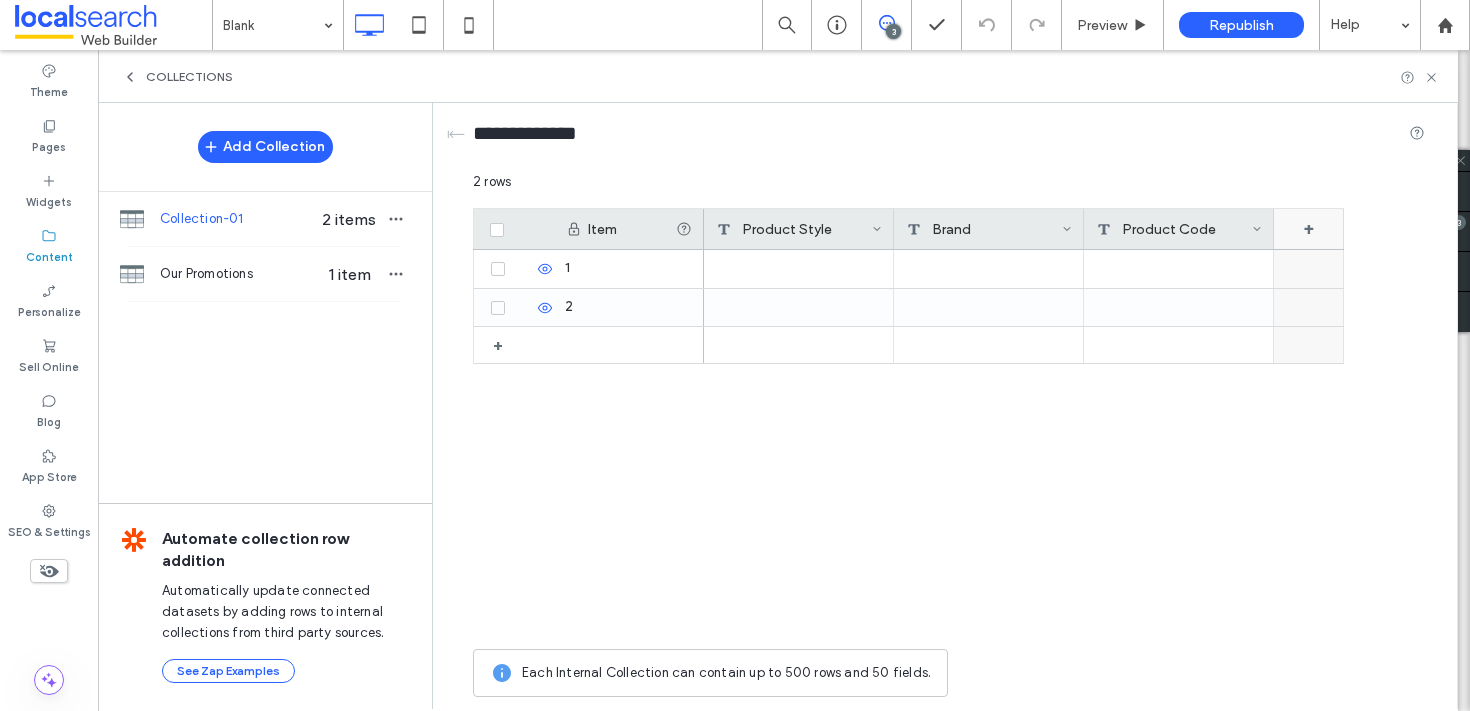 click on "+" at bounding box center (1309, 229) 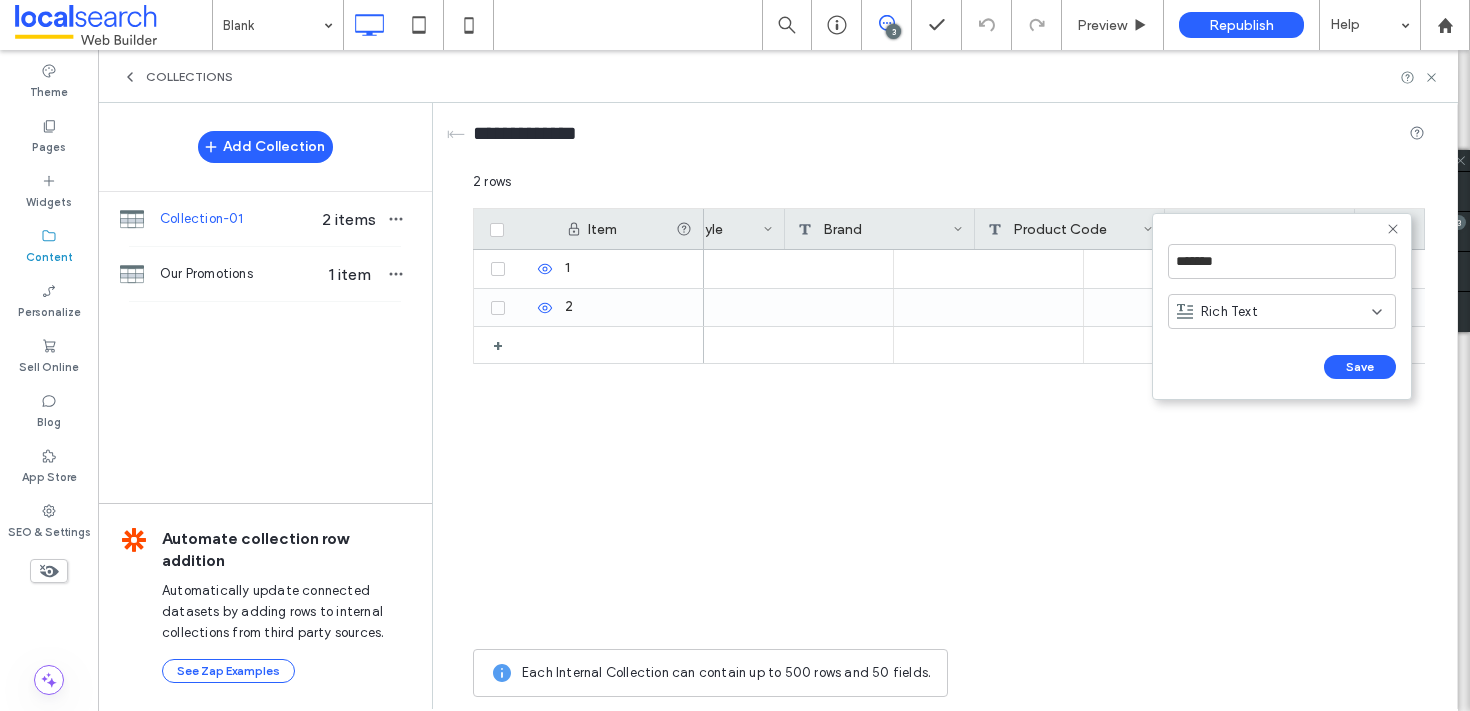scroll, scrollTop: 0, scrollLeft: 109, axis: horizontal 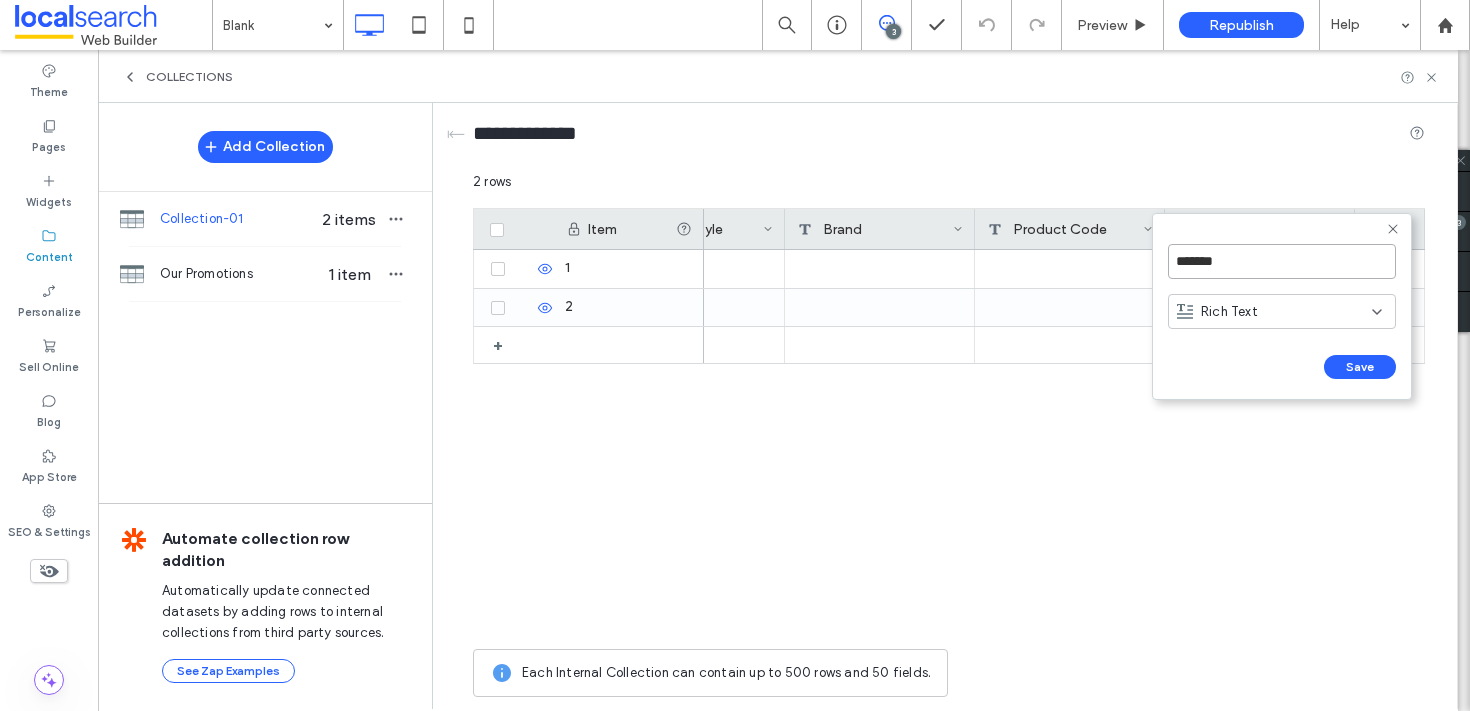 click on "*******" at bounding box center [1282, 261] 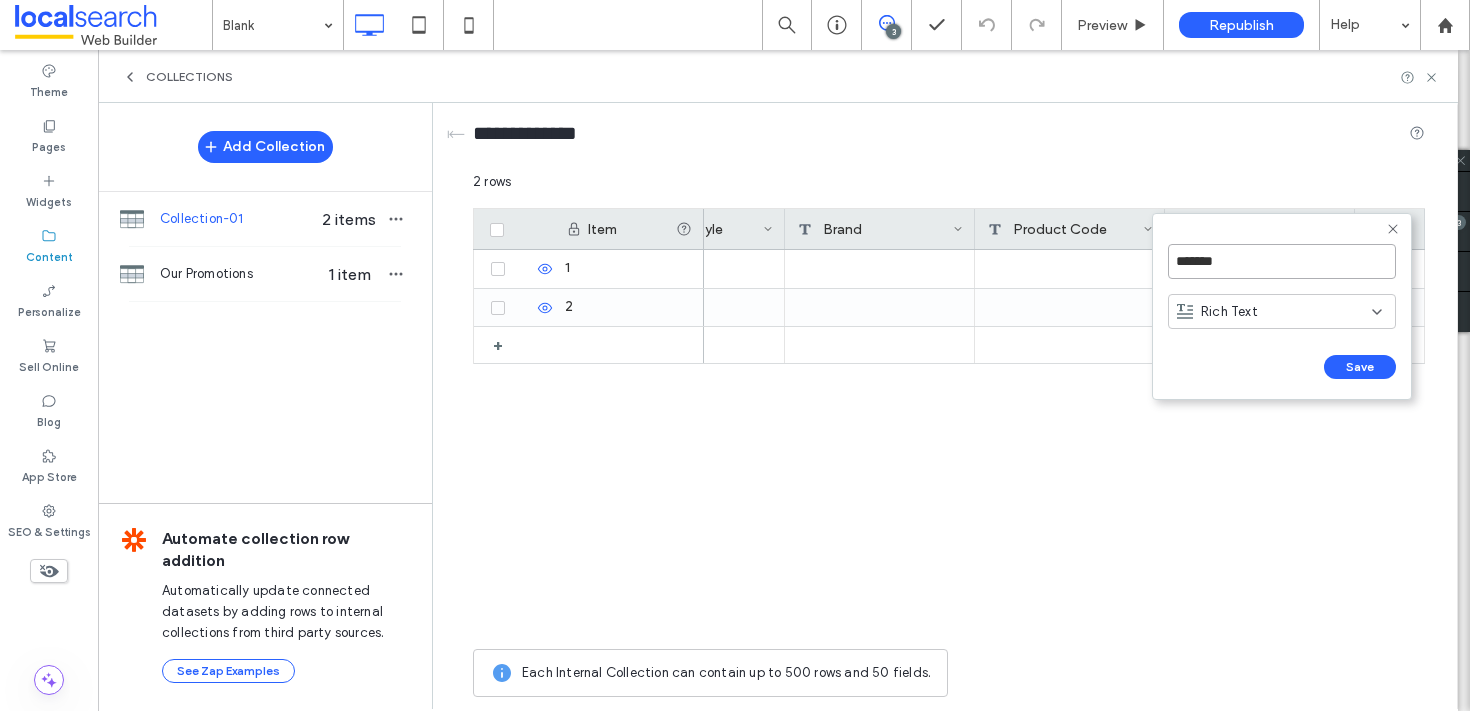 click on "*******" at bounding box center [1282, 261] 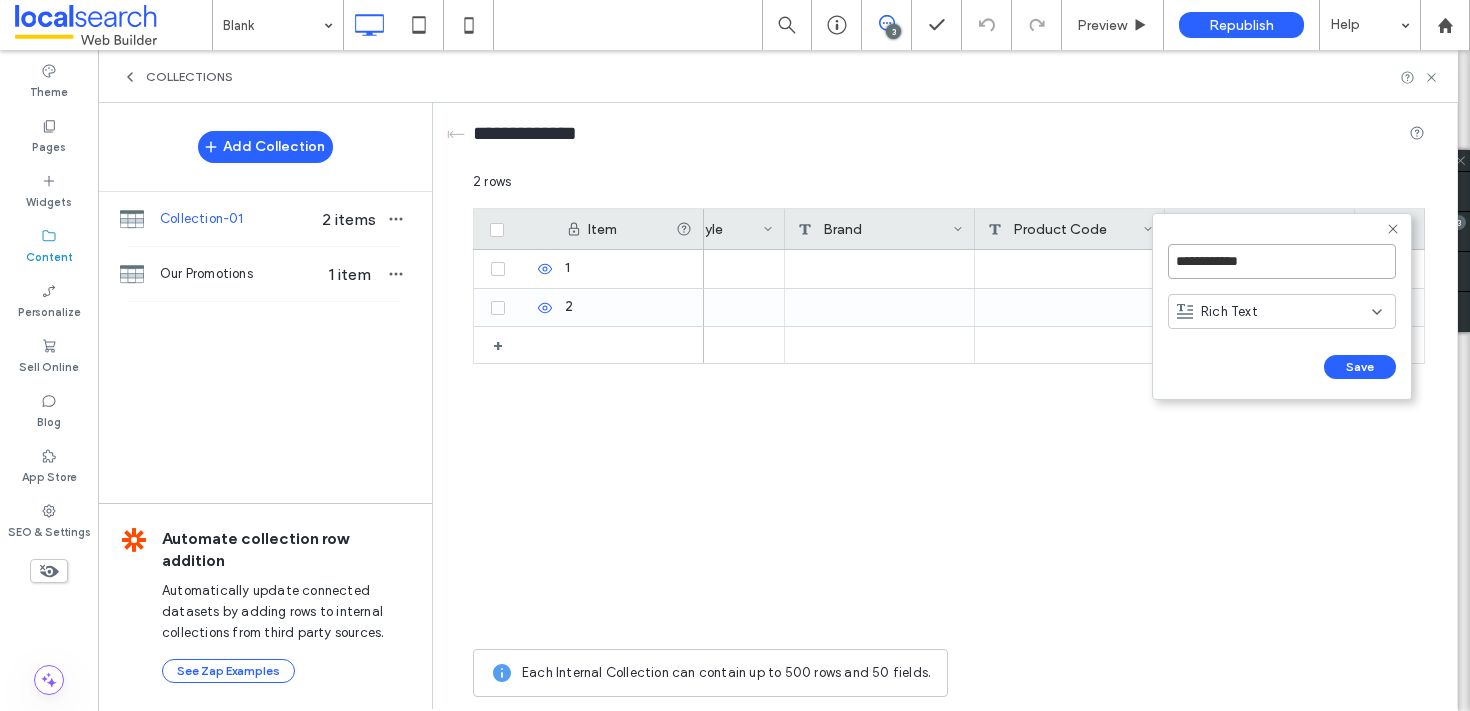 type on "**********" 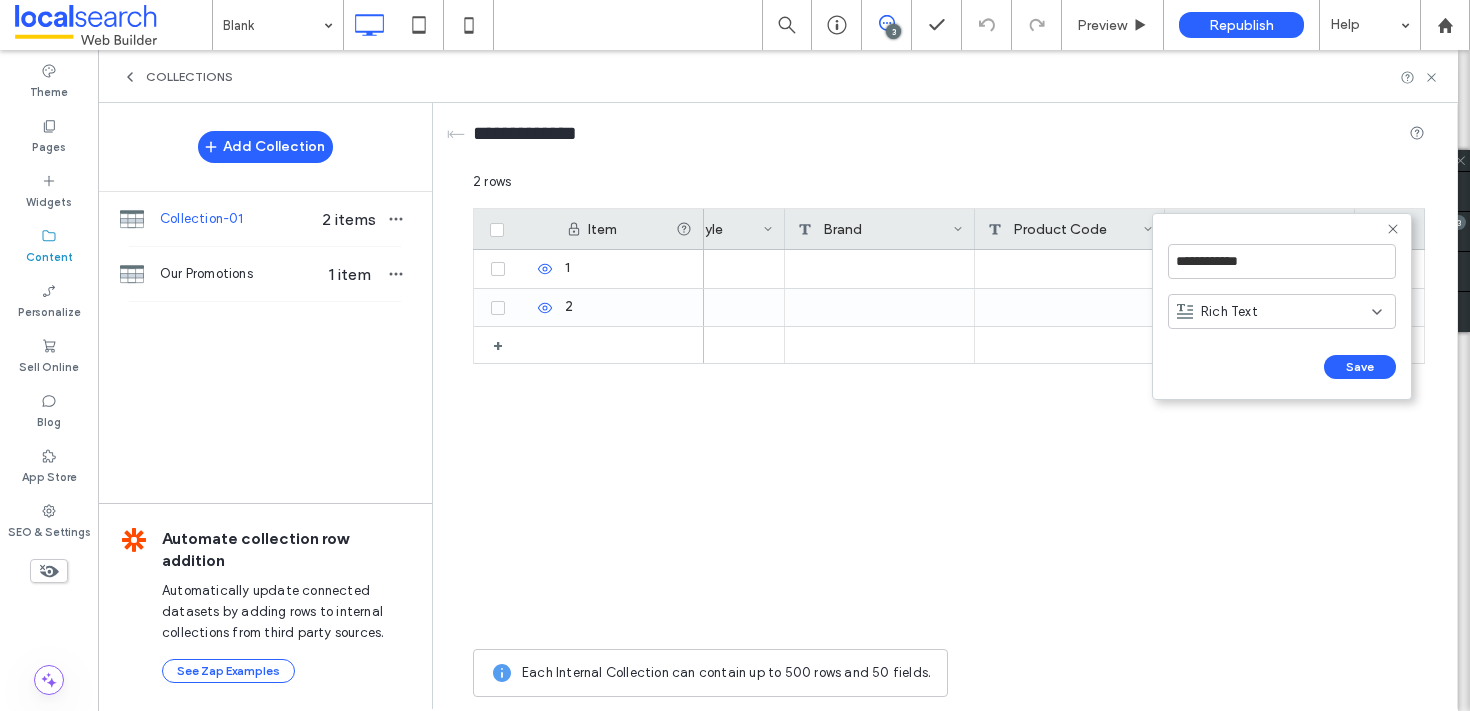 click on "Rich Text" at bounding box center (1274, 312) 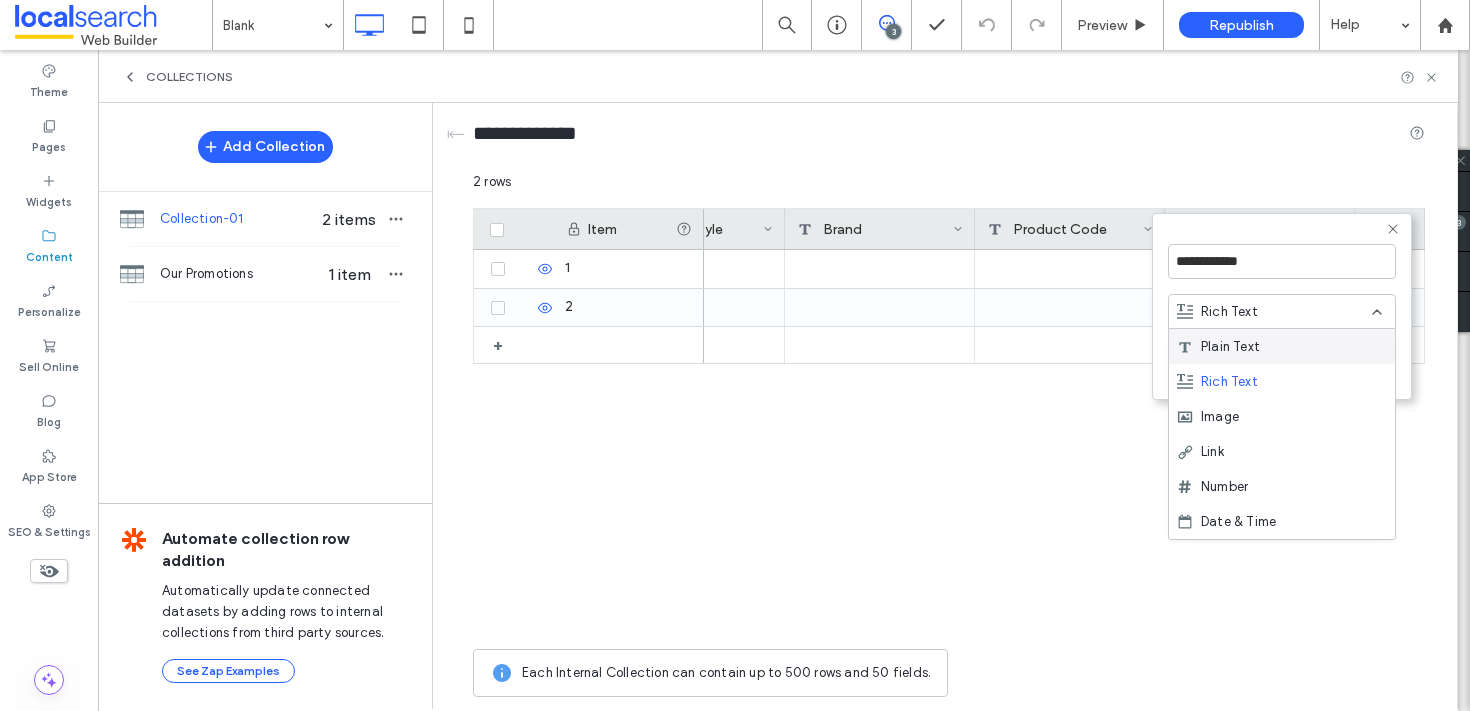 click on "Plain Text" at bounding box center (1282, 346) 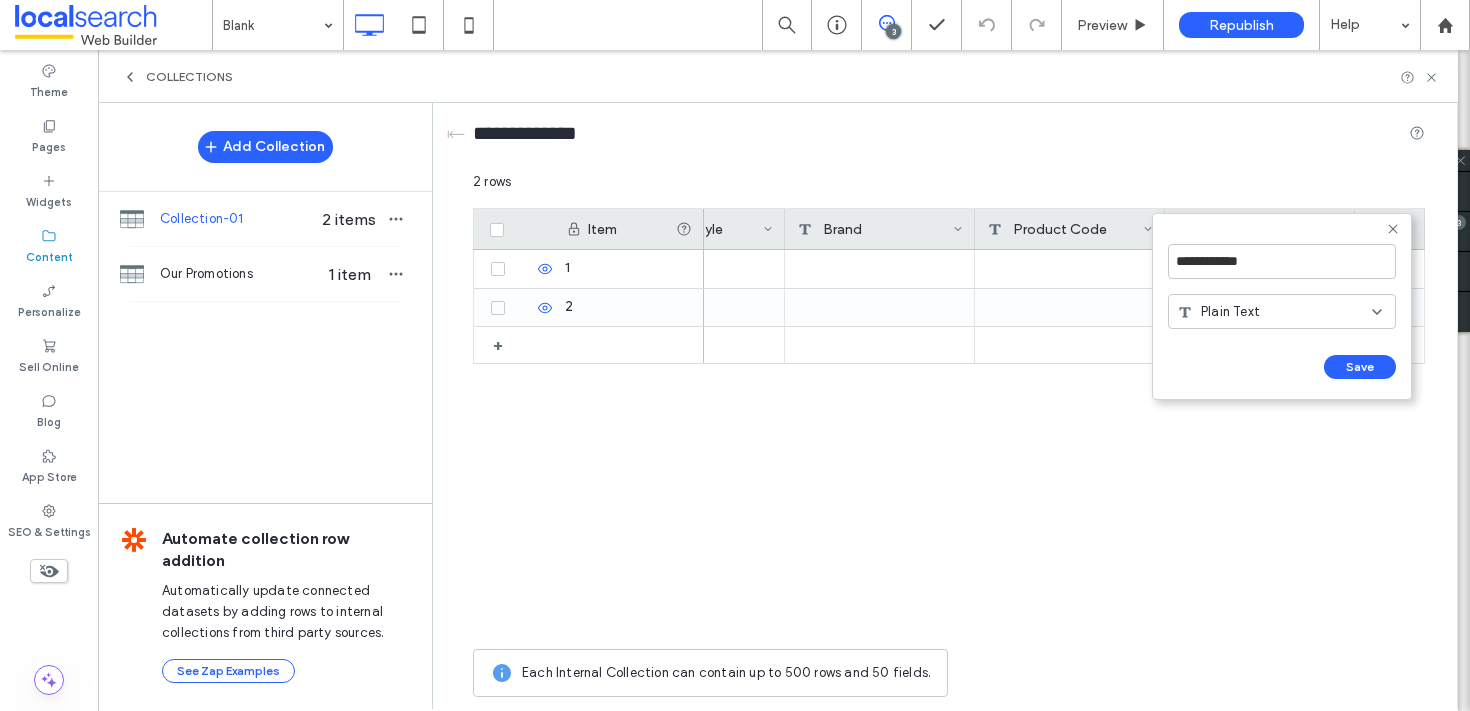click on "Plain Text" at bounding box center (1274, 312) 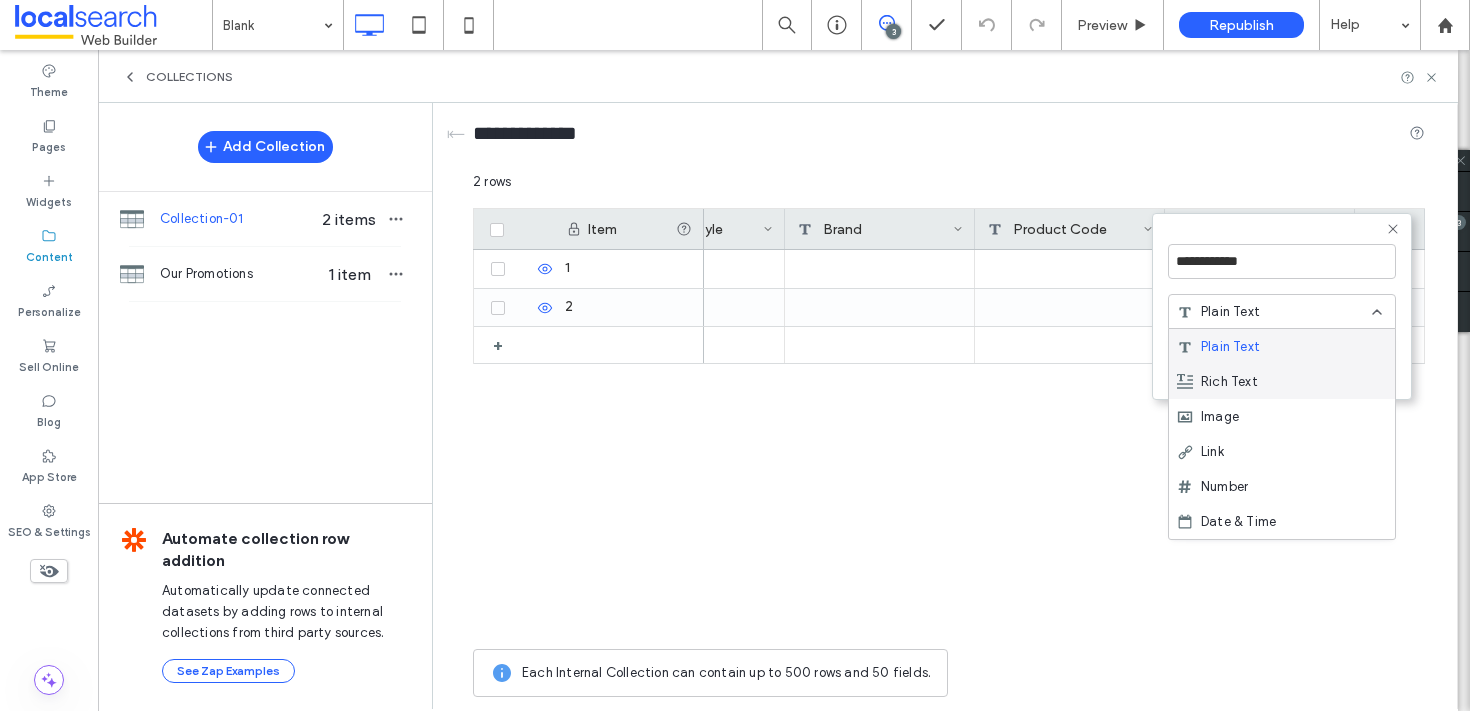 click on "Rich Text" at bounding box center (1282, 381) 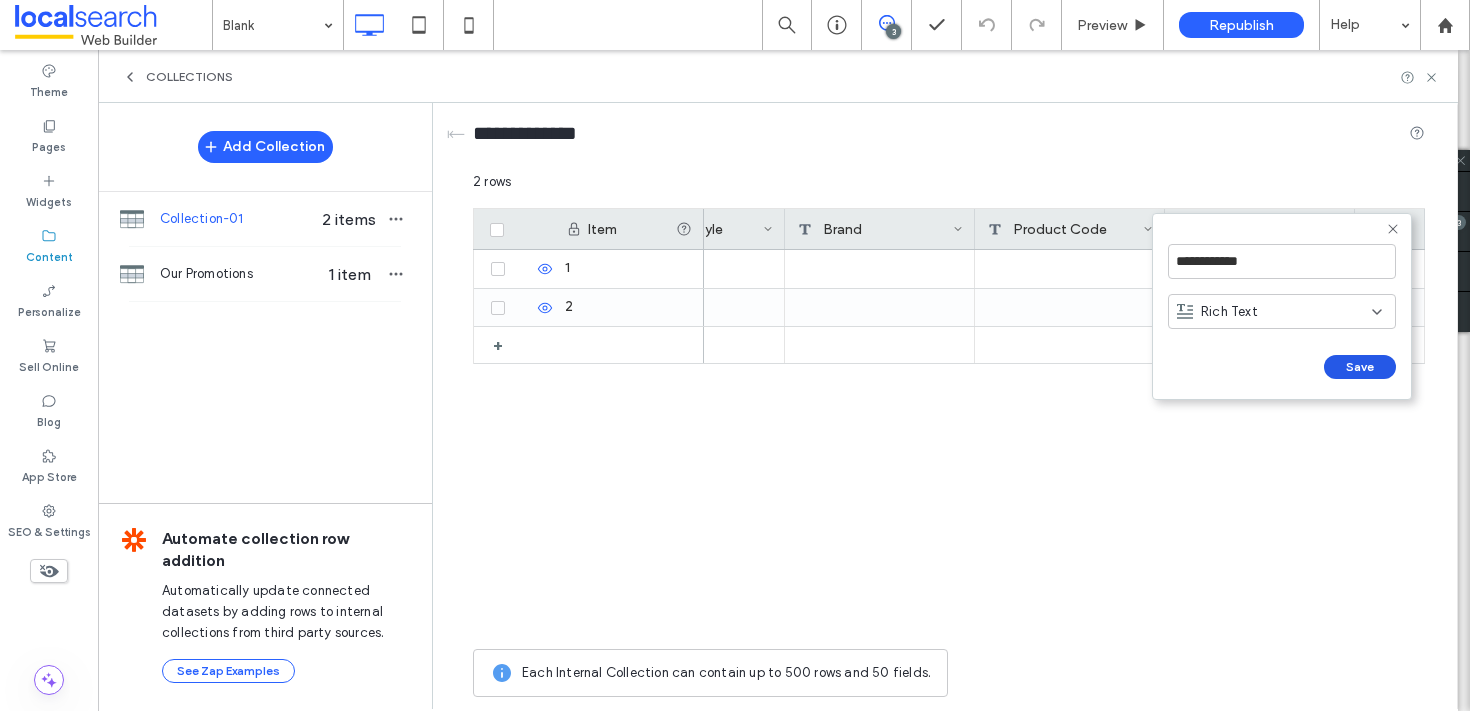 click on "Save" at bounding box center [1360, 367] 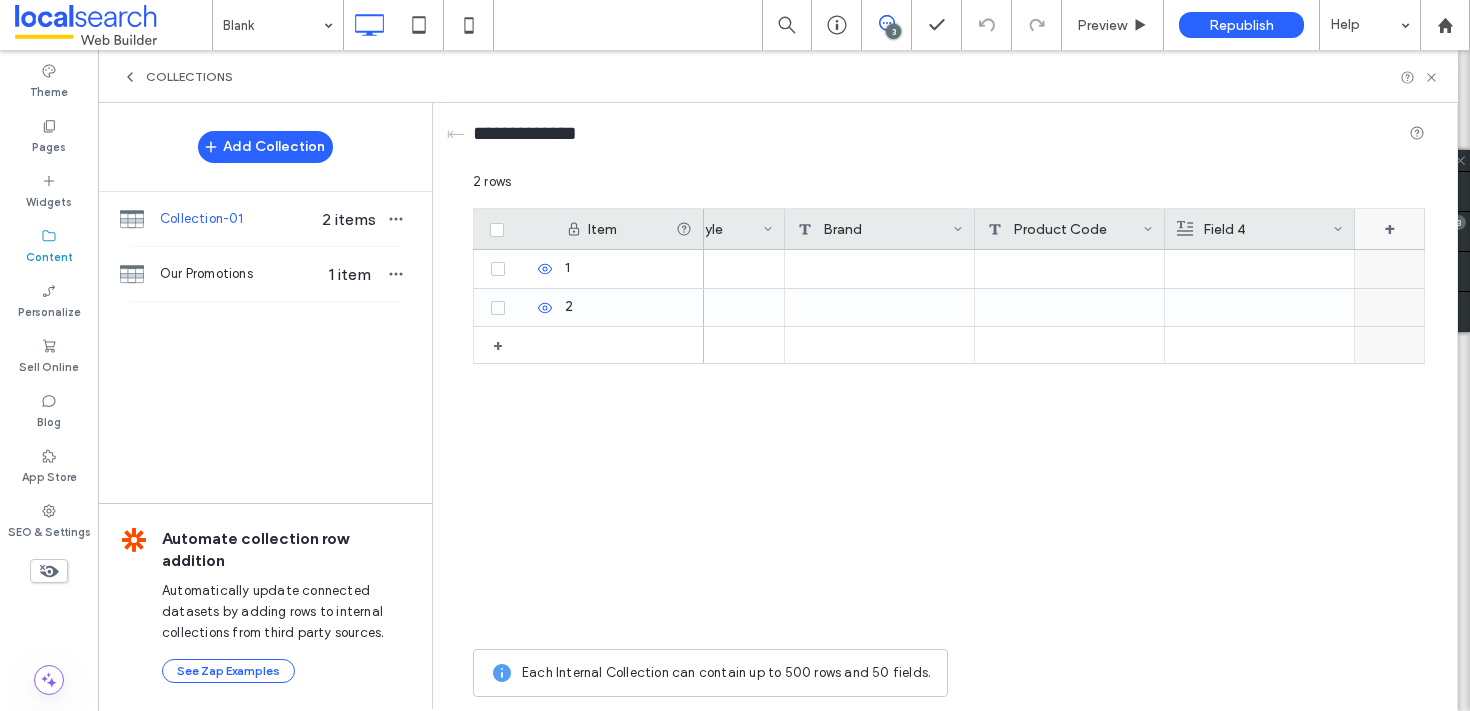 click on "+" at bounding box center (1390, 229) 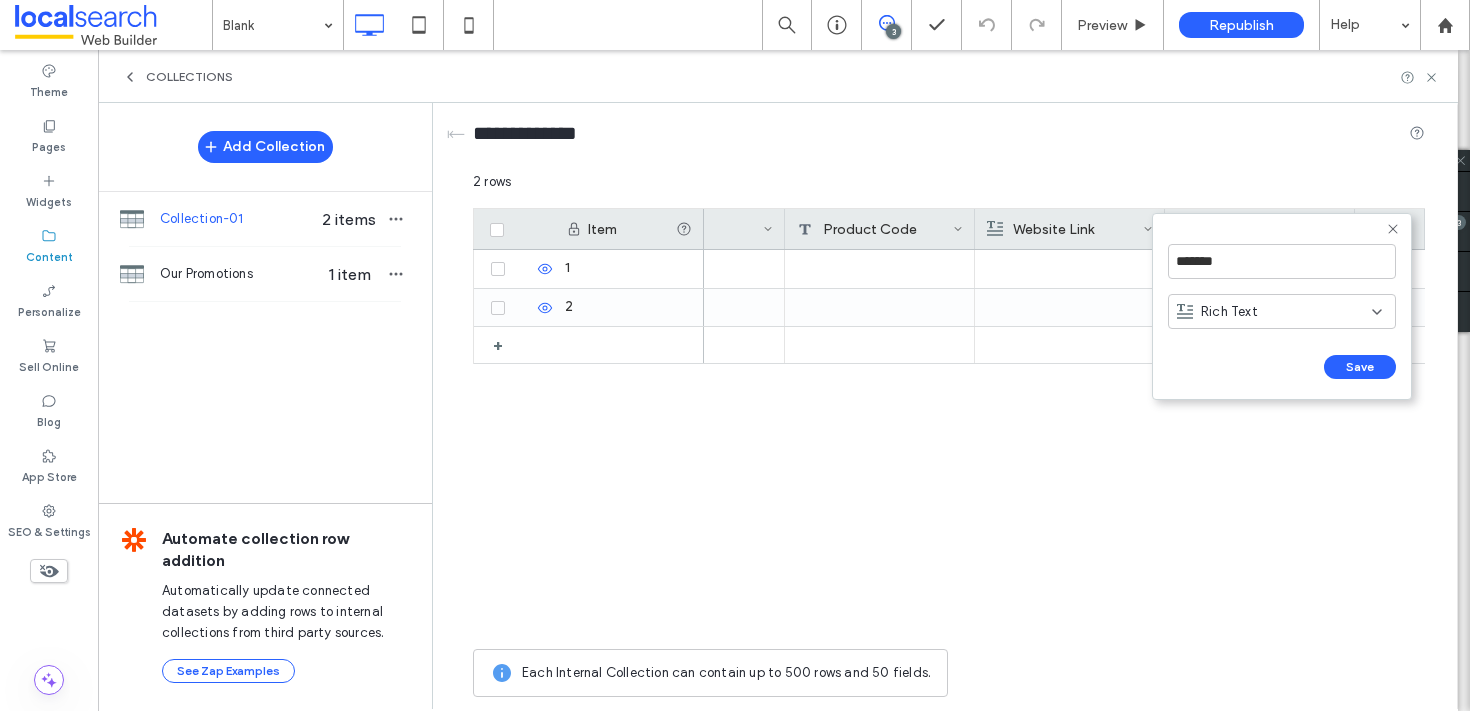 scroll, scrollTop: 0, scrollLeft: 299, axis: horizontal 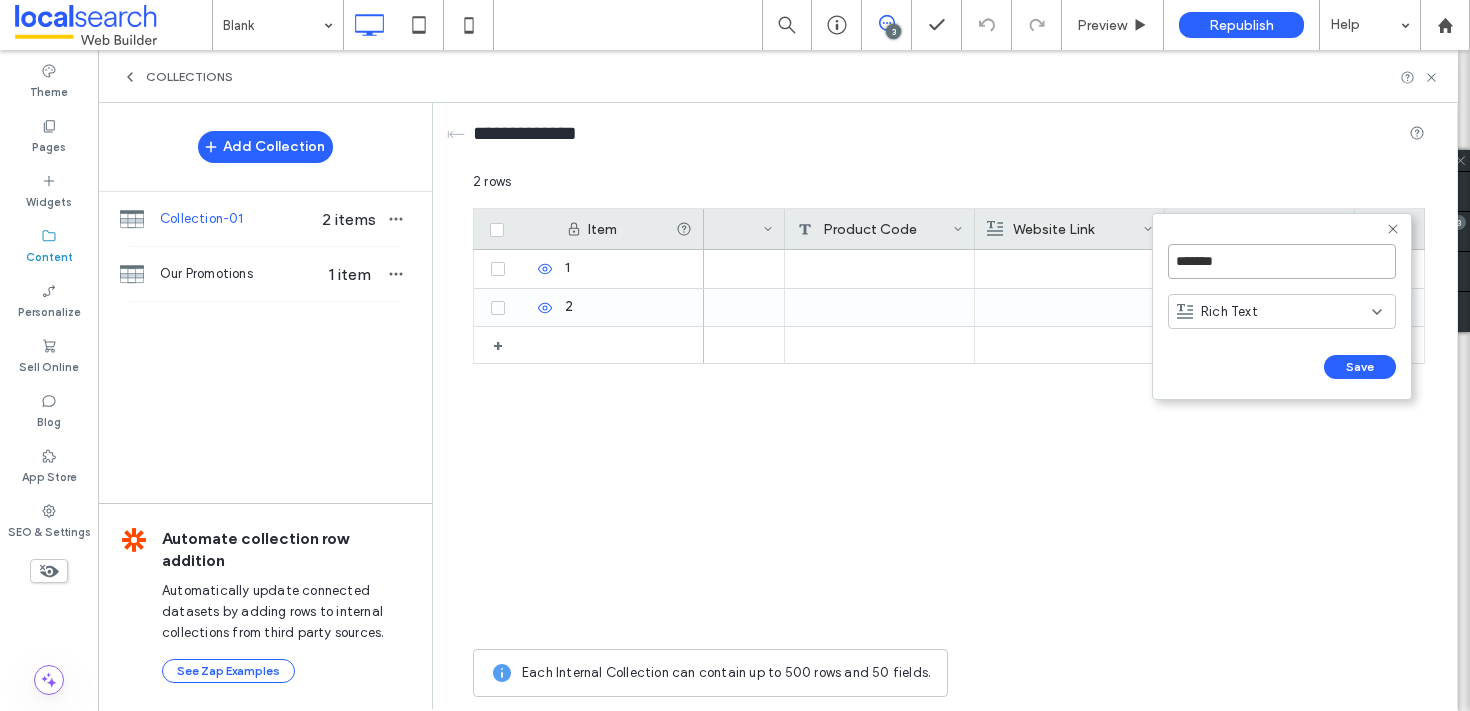 click on "*******" at bounding box center [1282, 261] 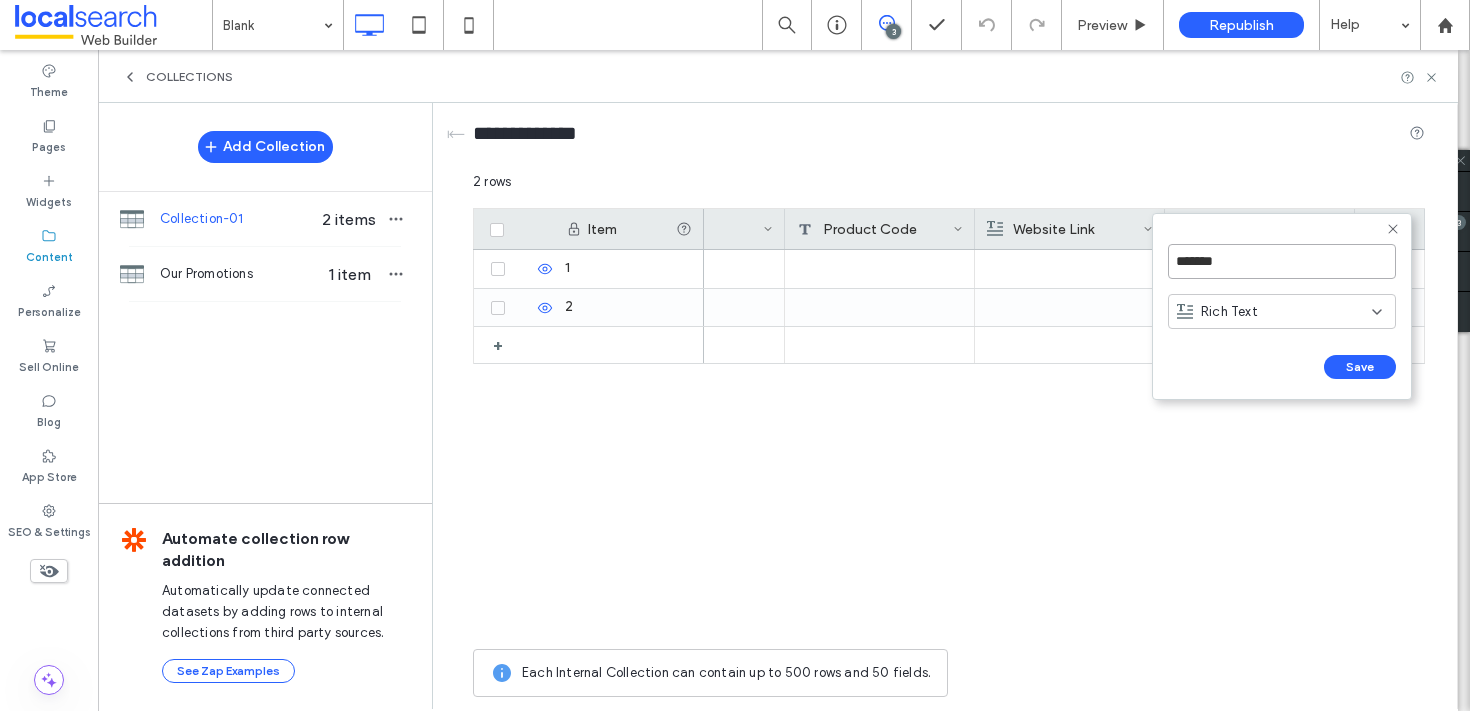 click on "*******" at bounding box center (1282, 261) 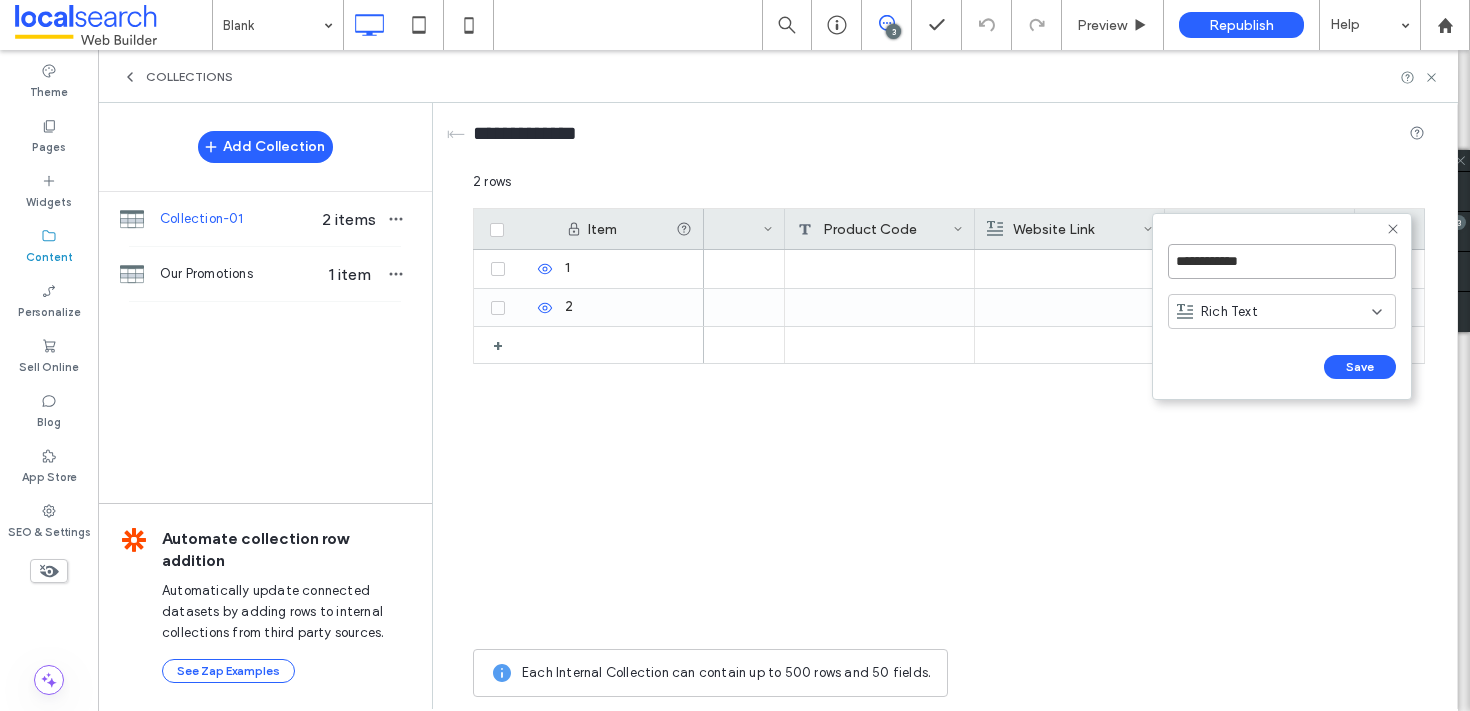type on "**********" 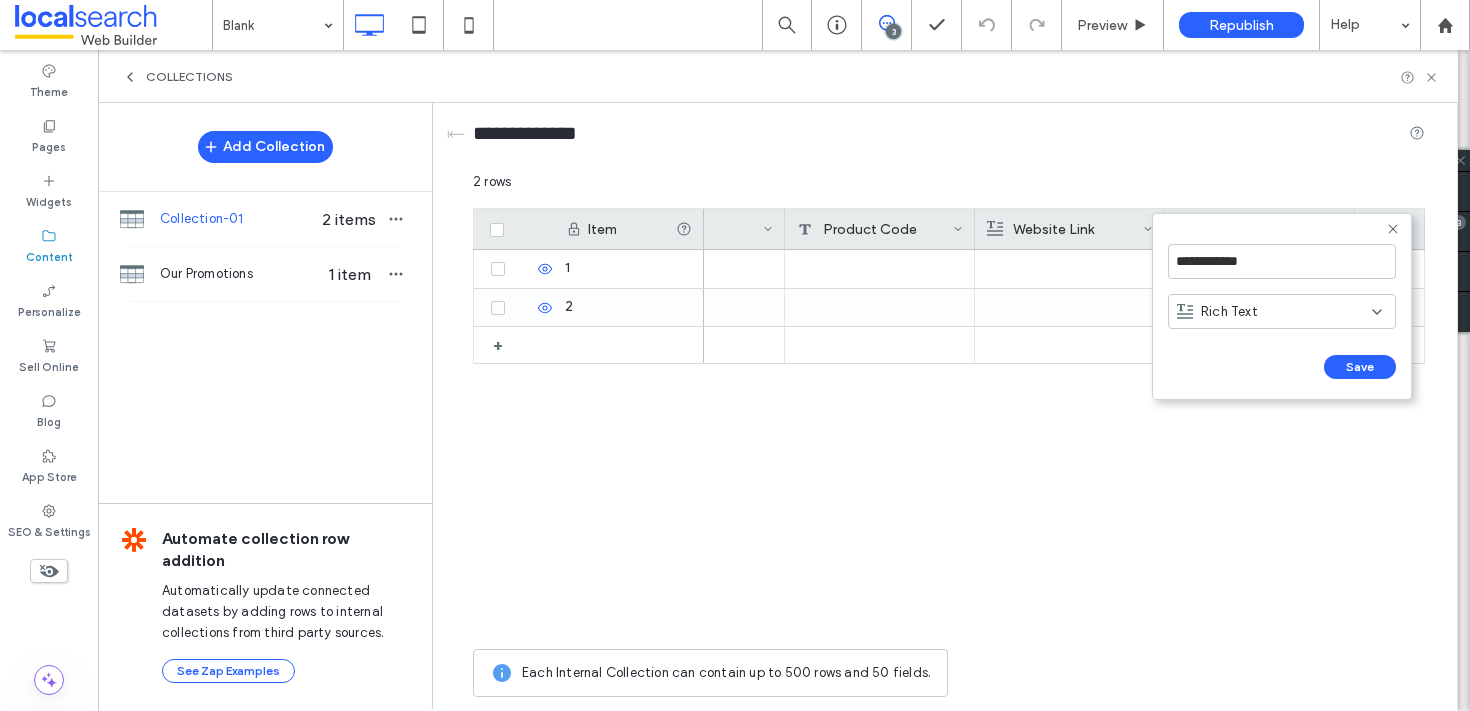 click on "**********" at bounding box center (1282, 306) 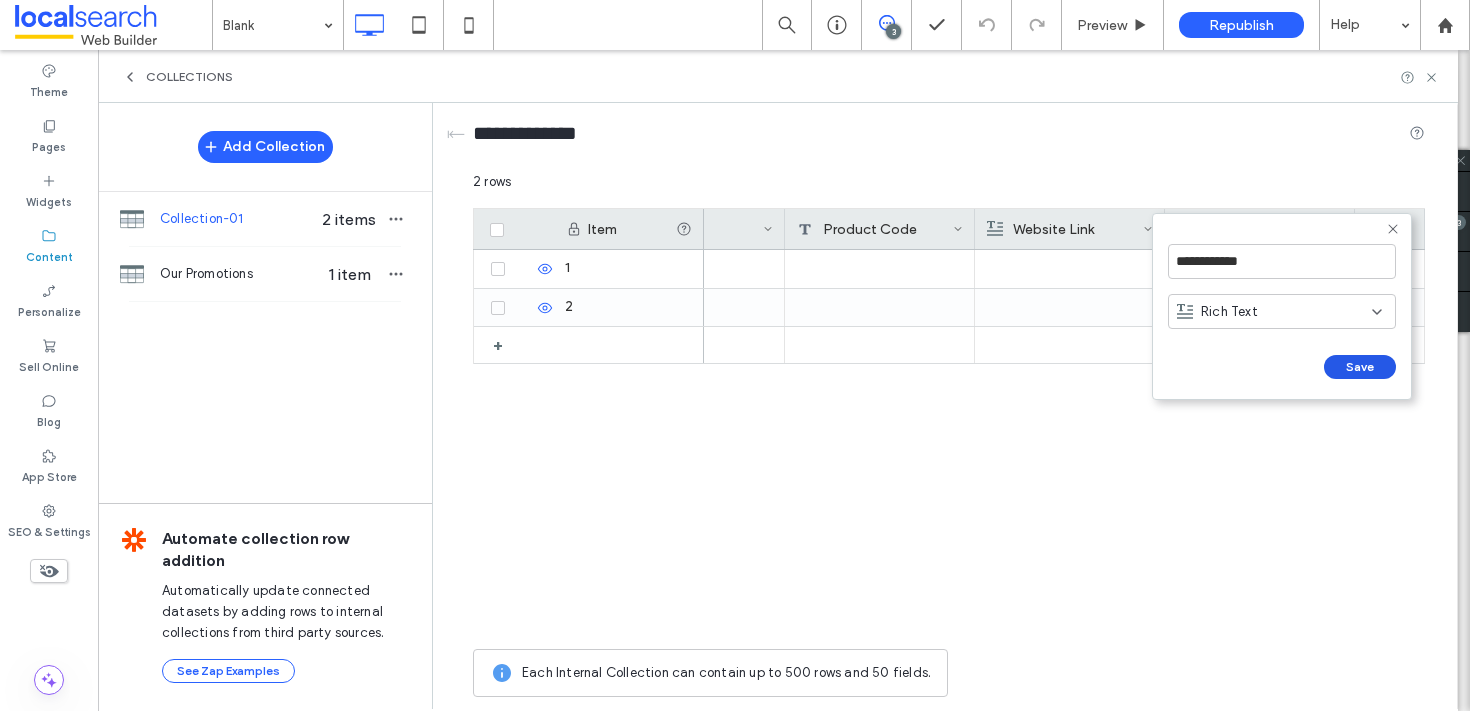 click on "Save" at bounding box center (1360, 367) 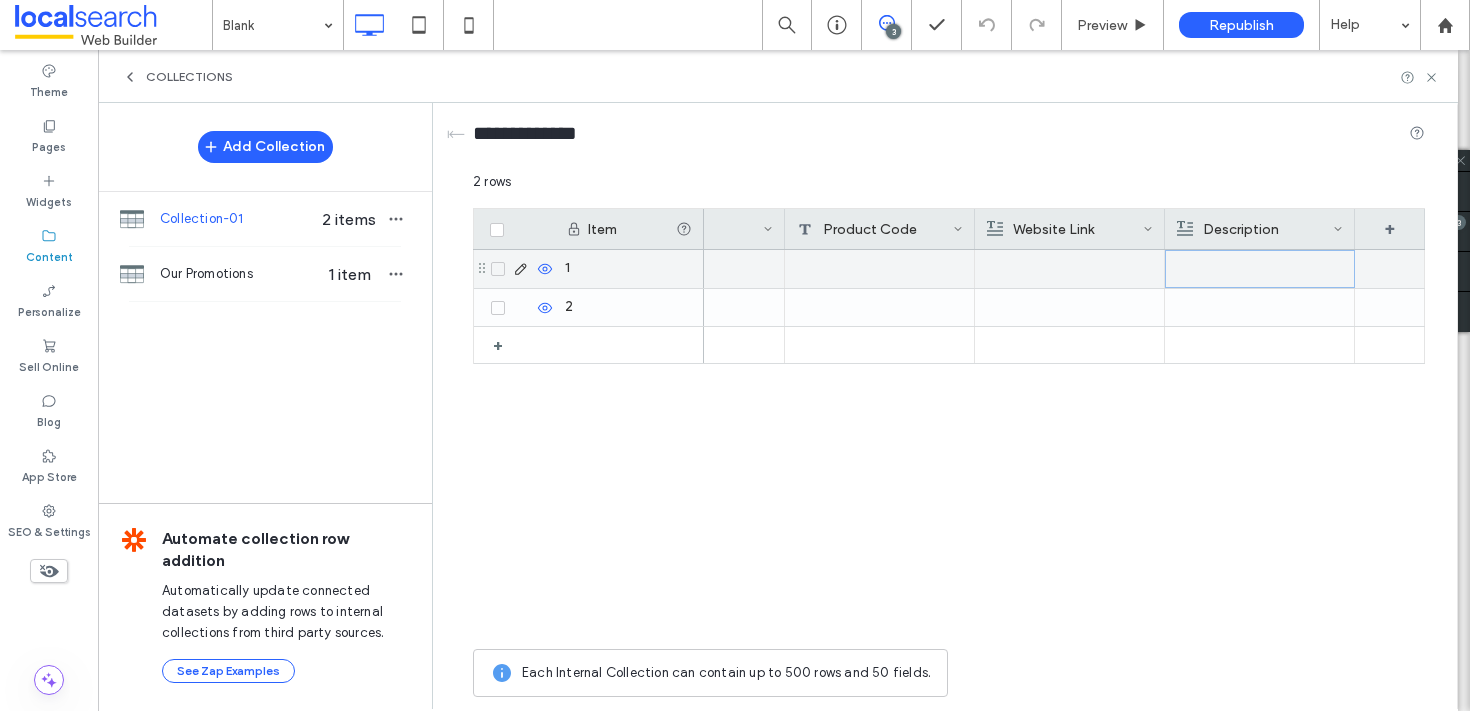 click at bounding box center [1260, 269] 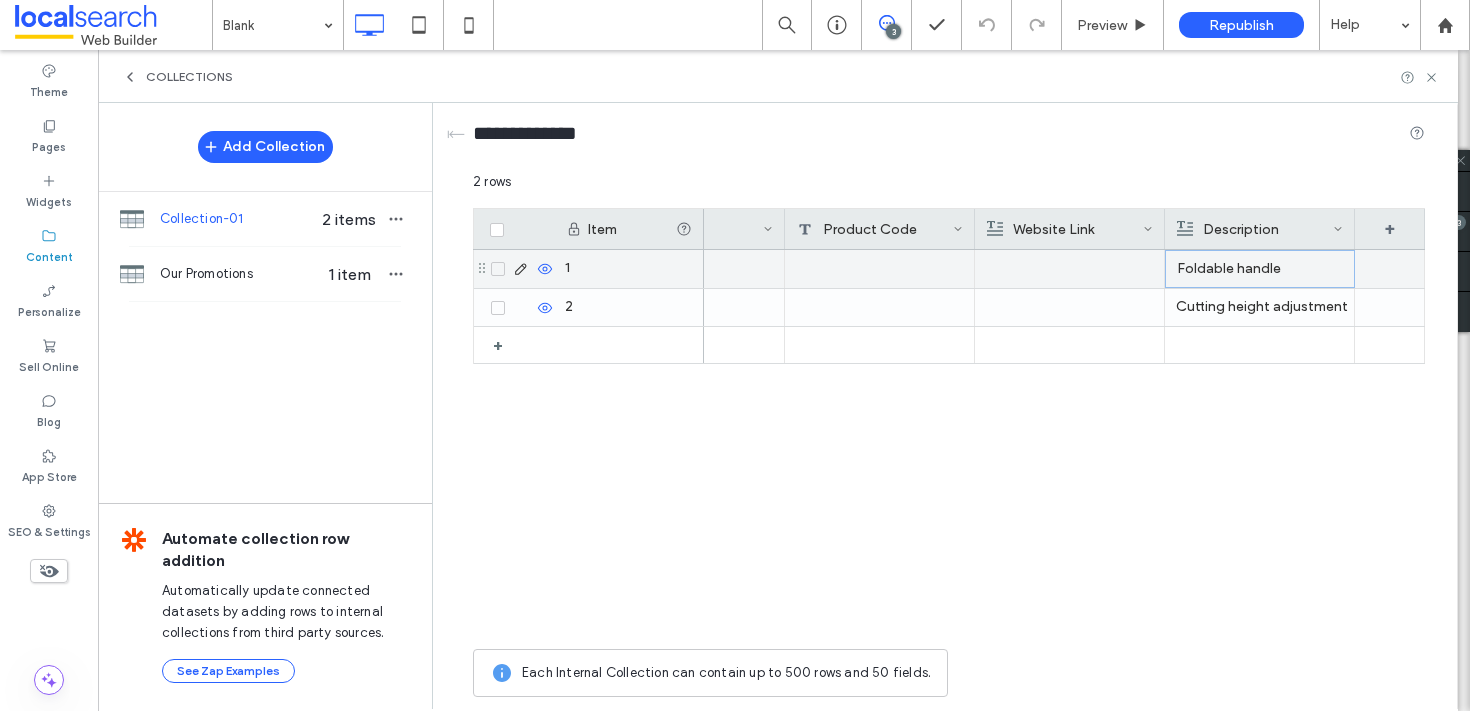 click on "Foldable handle" at bounding box center [1260, 269] 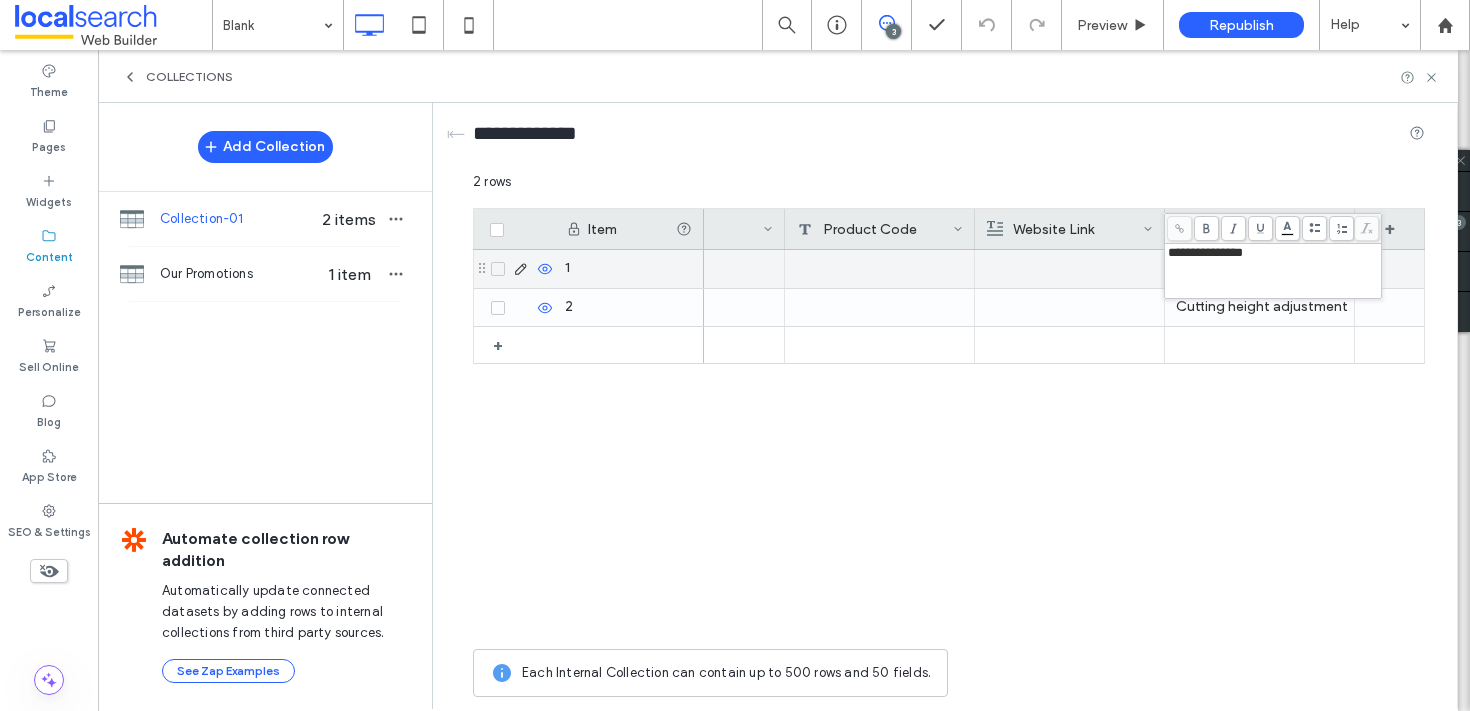 click on "Cutting height adjustment" at bounding box center (1259, 307) 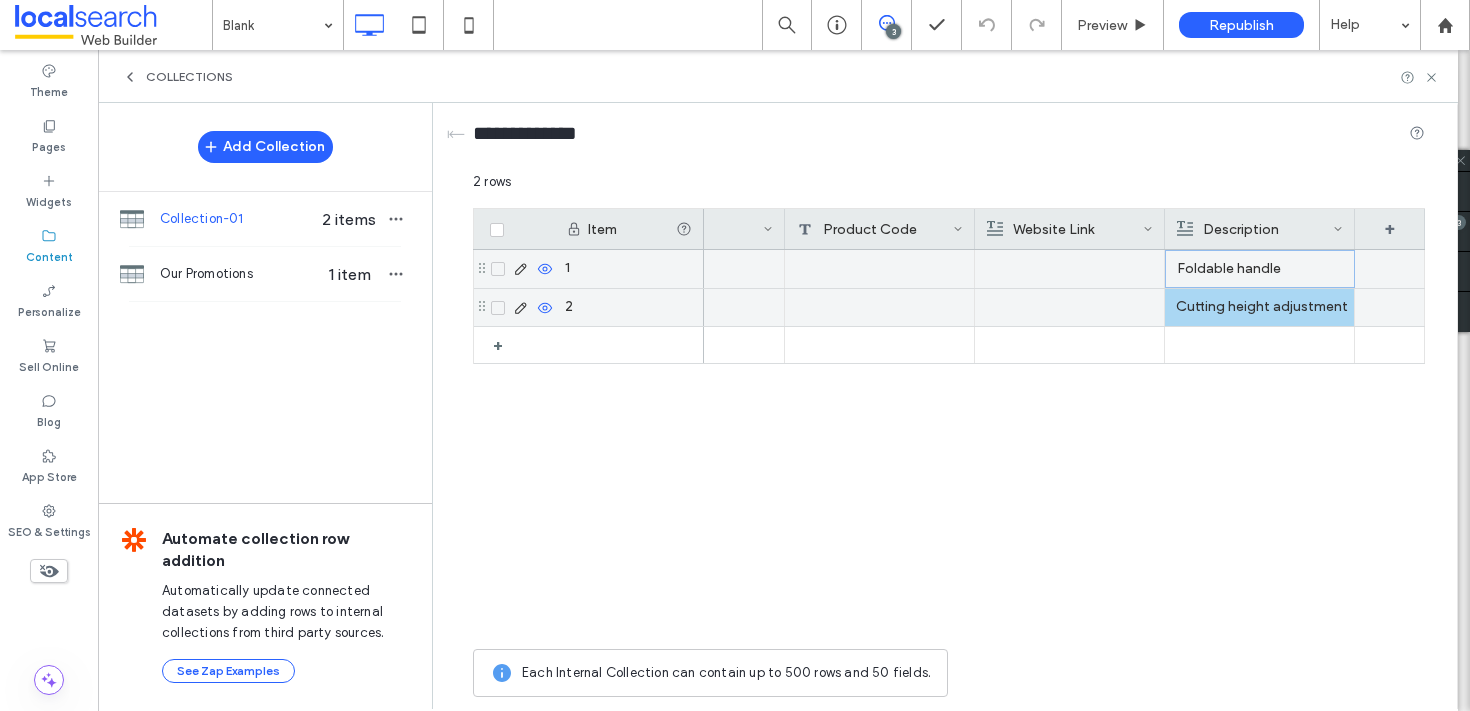 click on "Cutting height adjustment" at bounding box center [1259, 307] 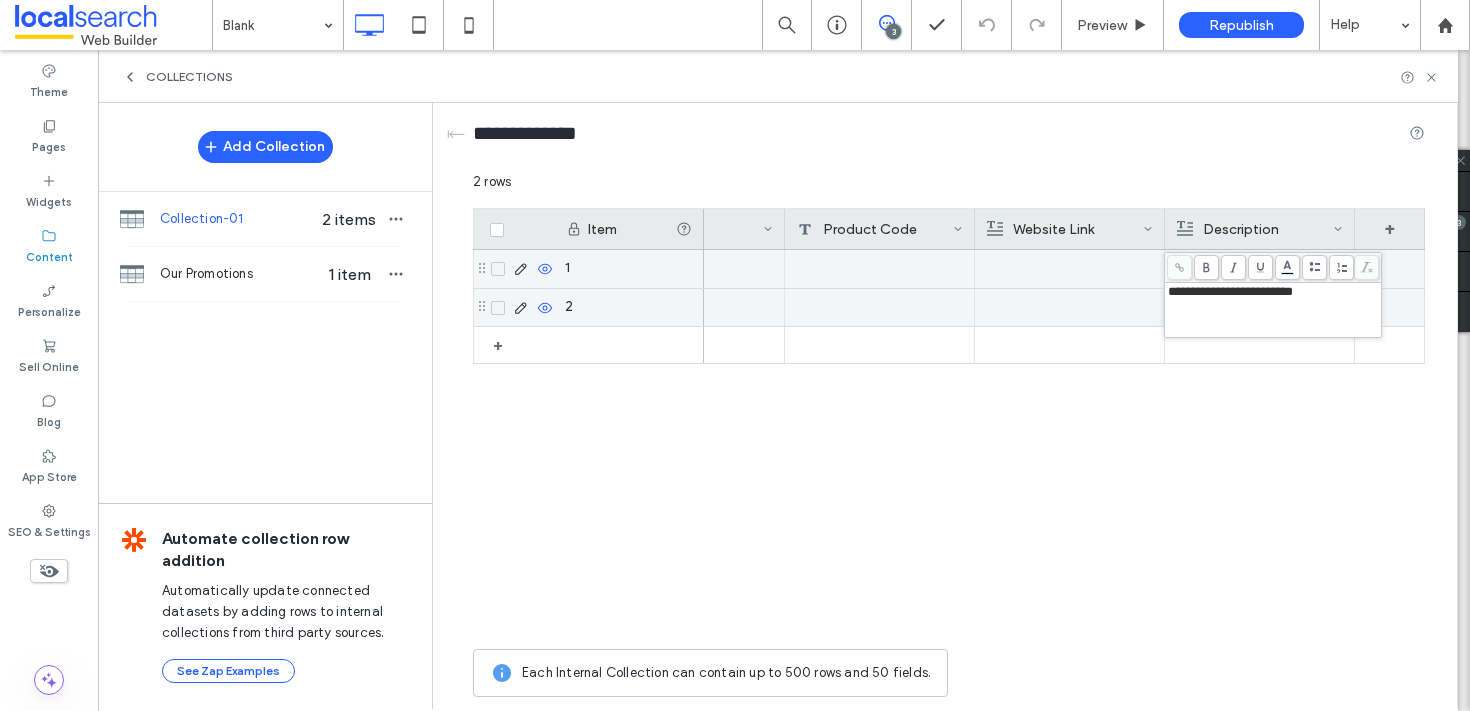 click on "**********" at bounding box center [1273, 310] 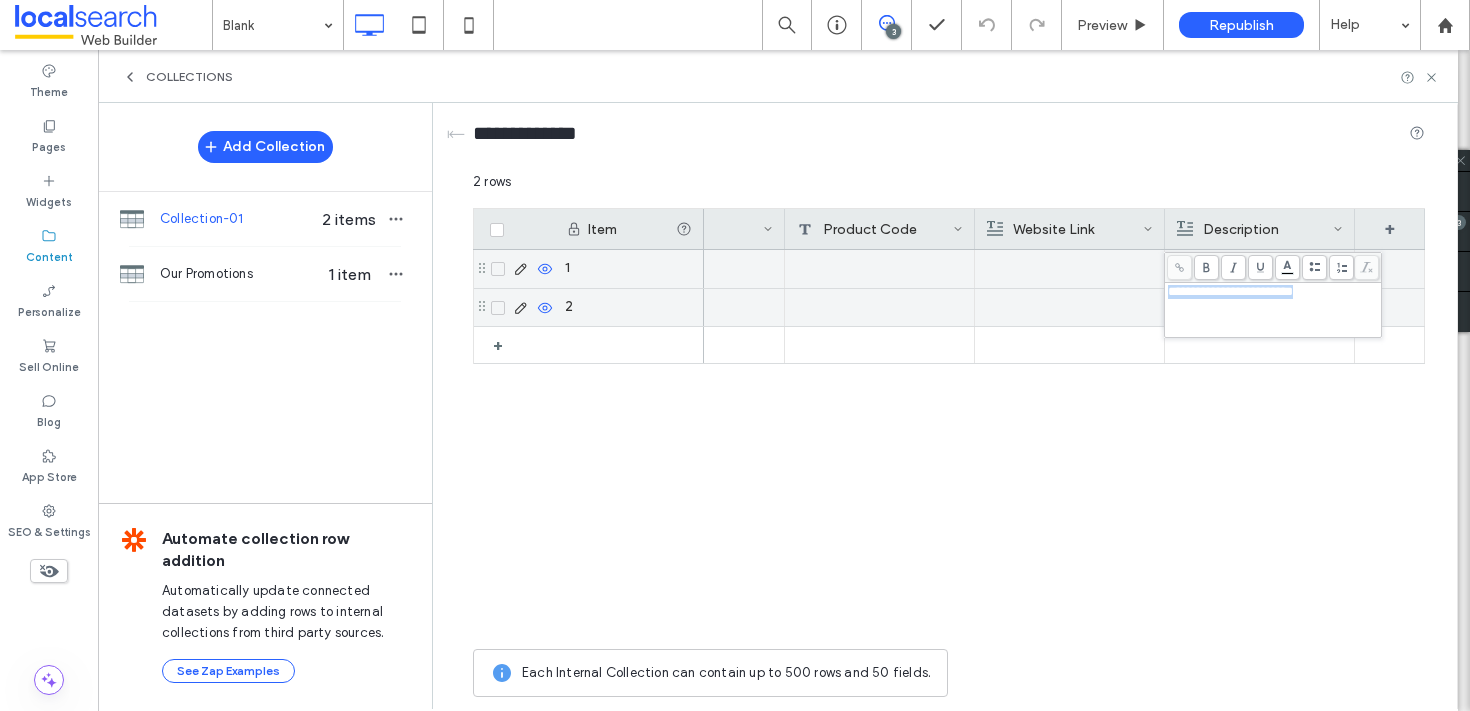 click on "**********" at bounding box center (1273, 310) 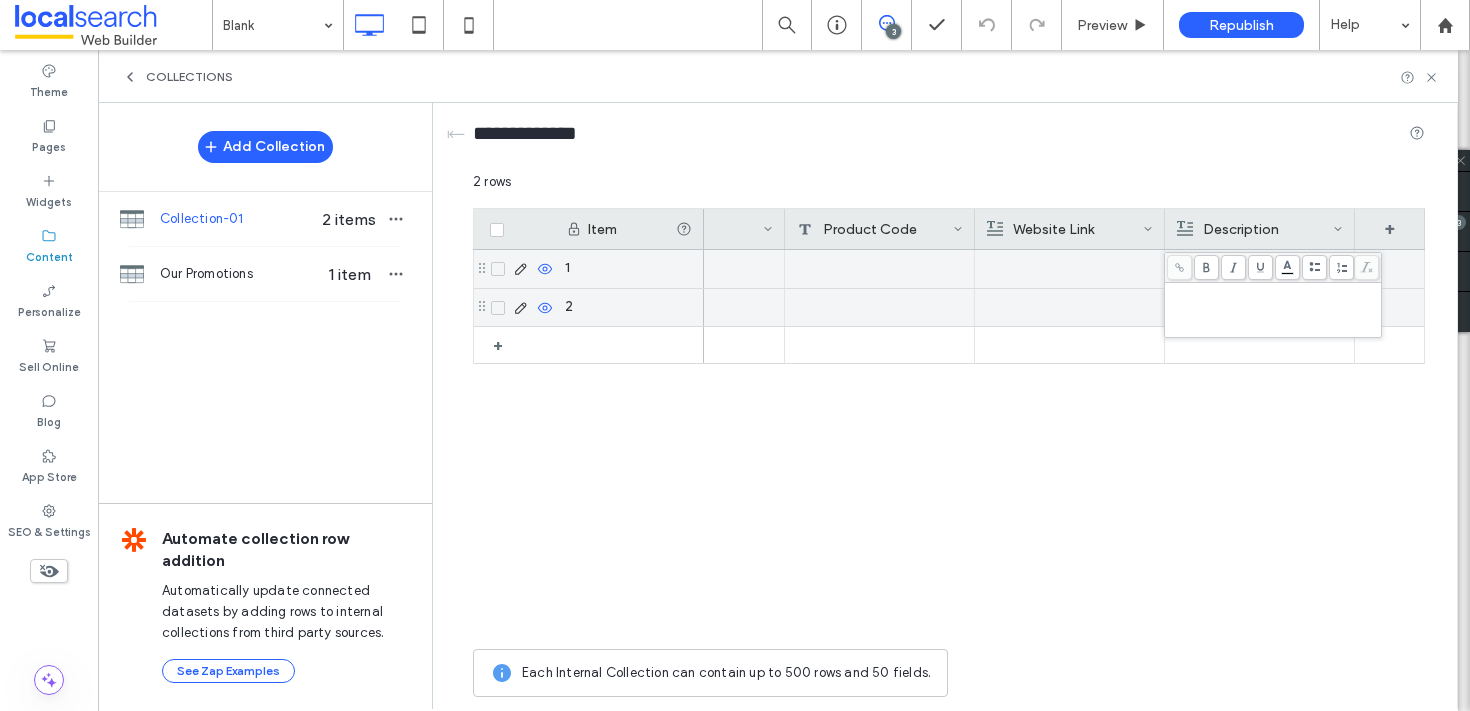 click at bounding box center [1069, 307] 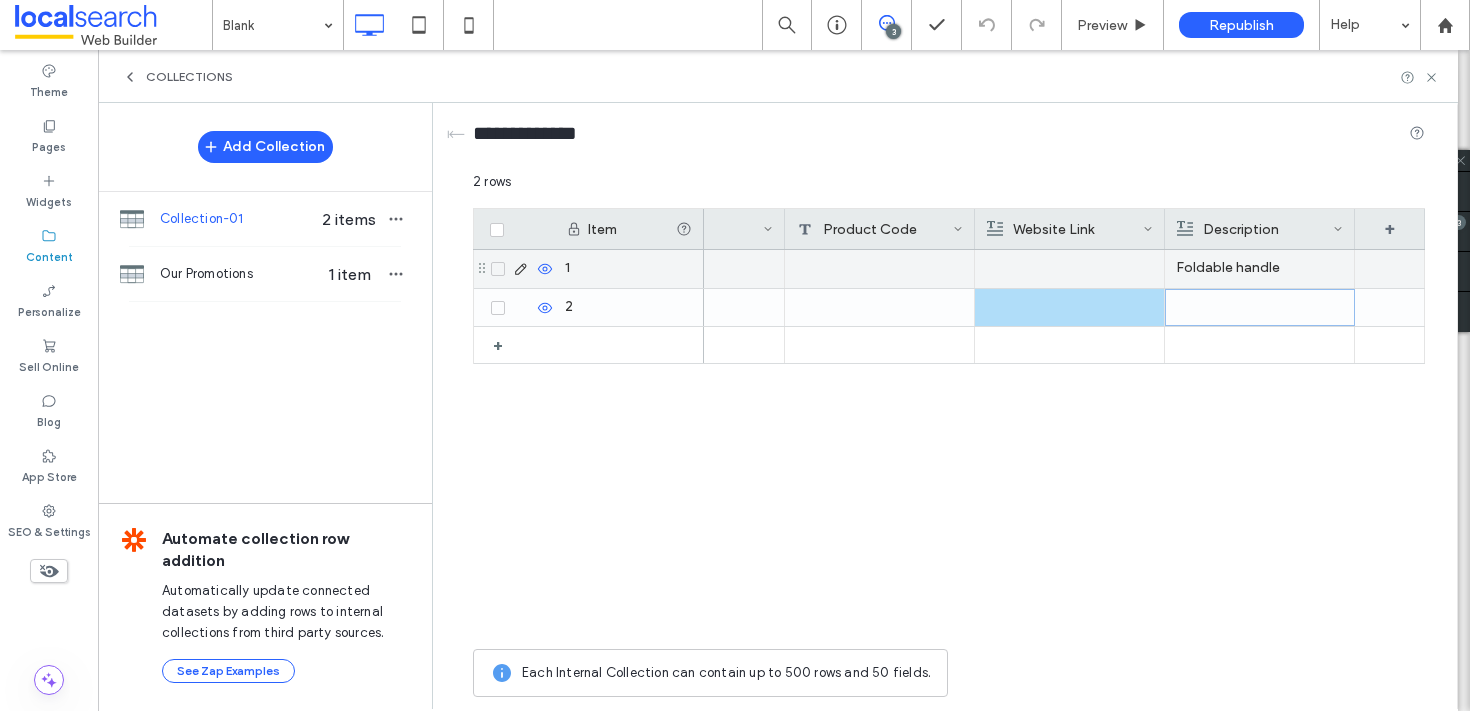 click on "Foldable handle" at bounding box center (1259, 268) 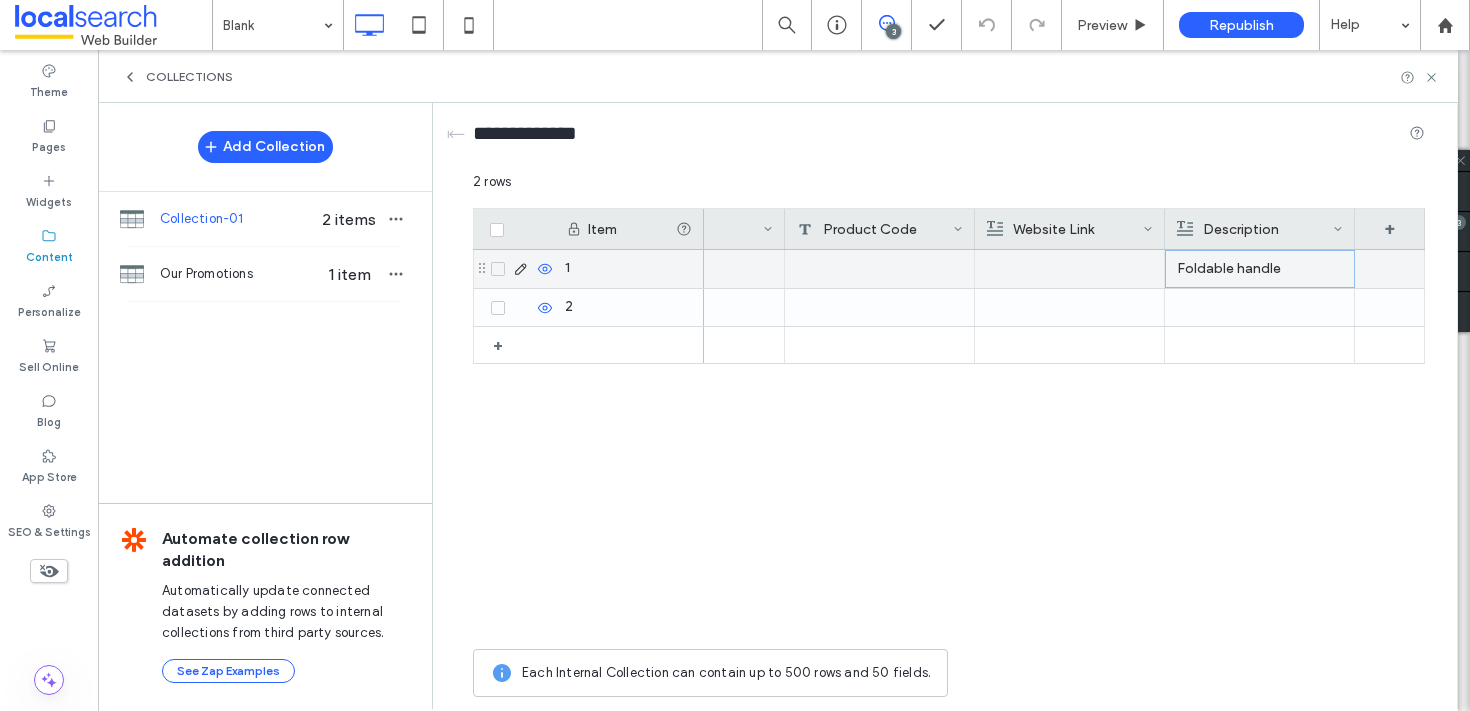 click on "Foldable handle" at bounding box center (1260, 269) 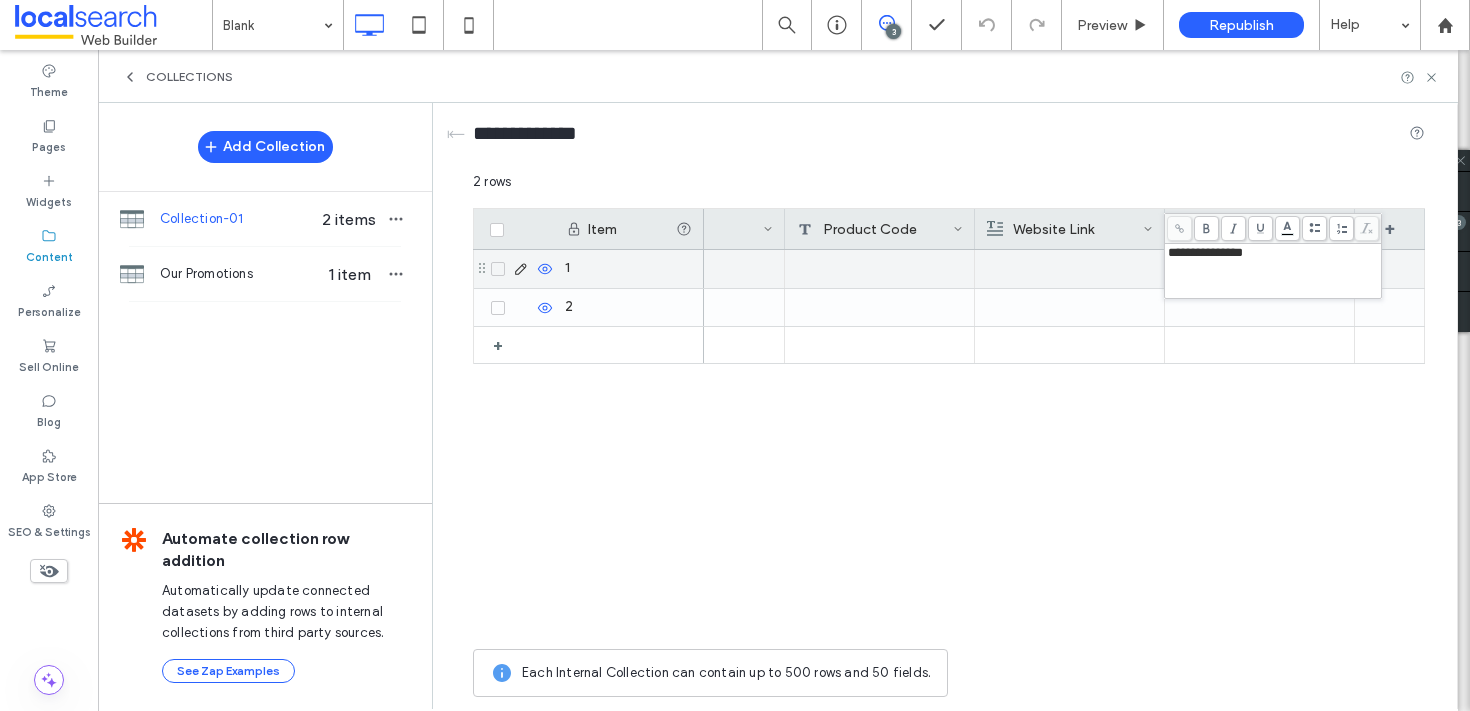 click on "**********" at bounding box center [1273, 271] 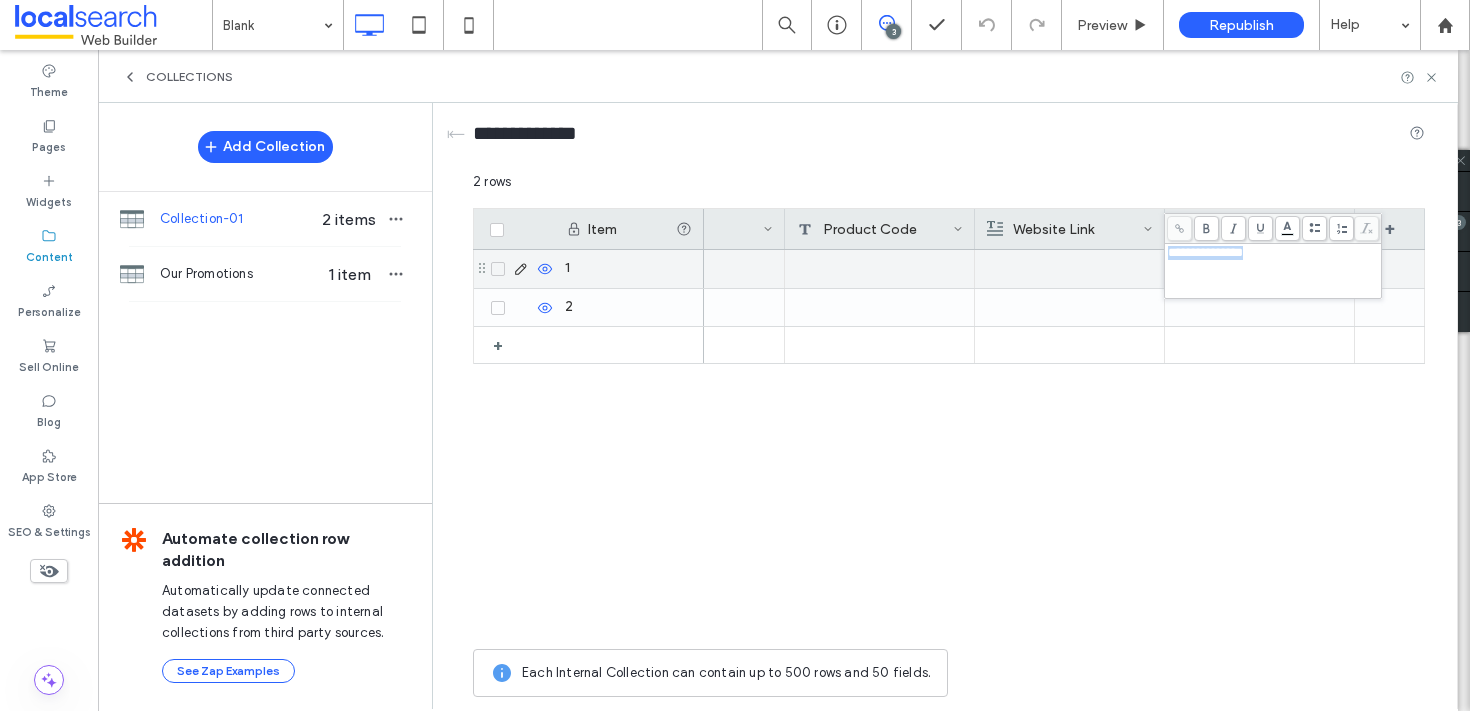 click on "**********" at bounding box center (1273, 271) 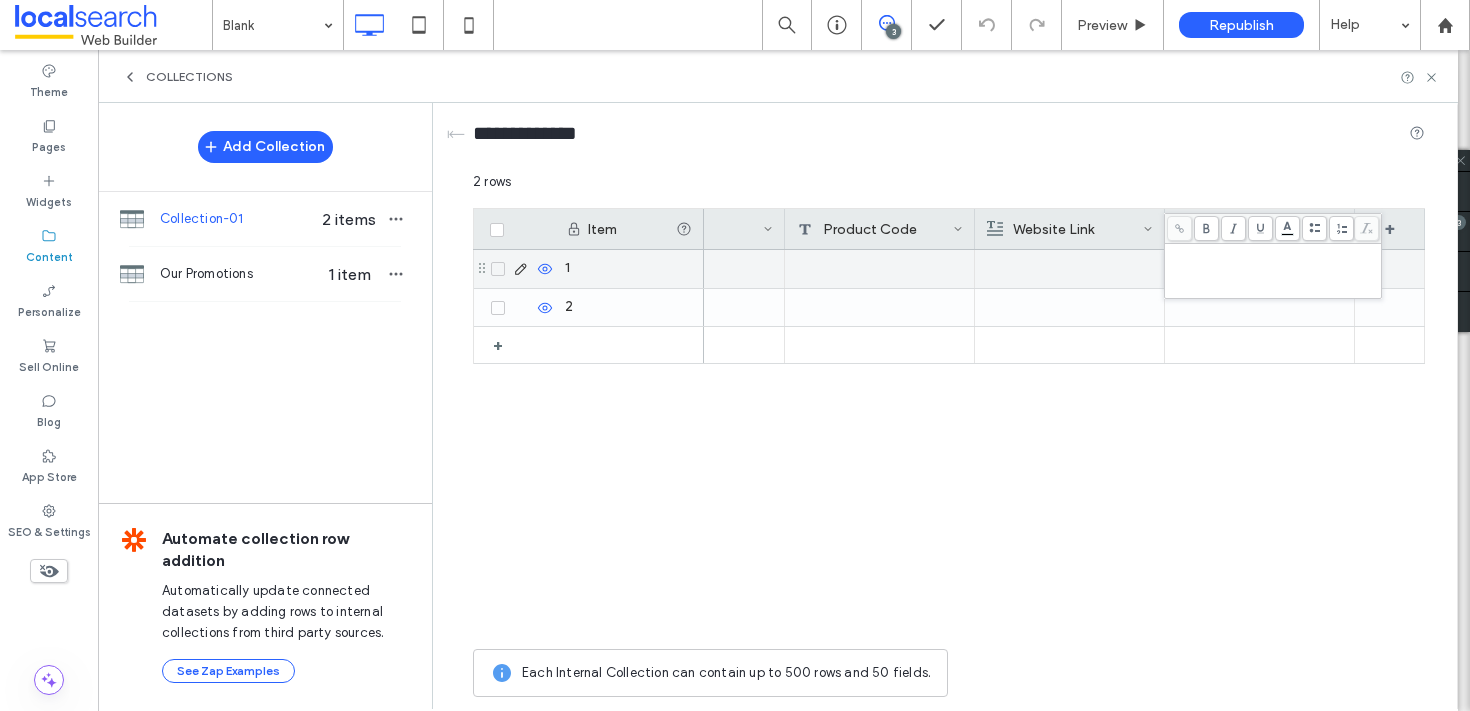 click on "2 rows" at bounding box center (949, 190) 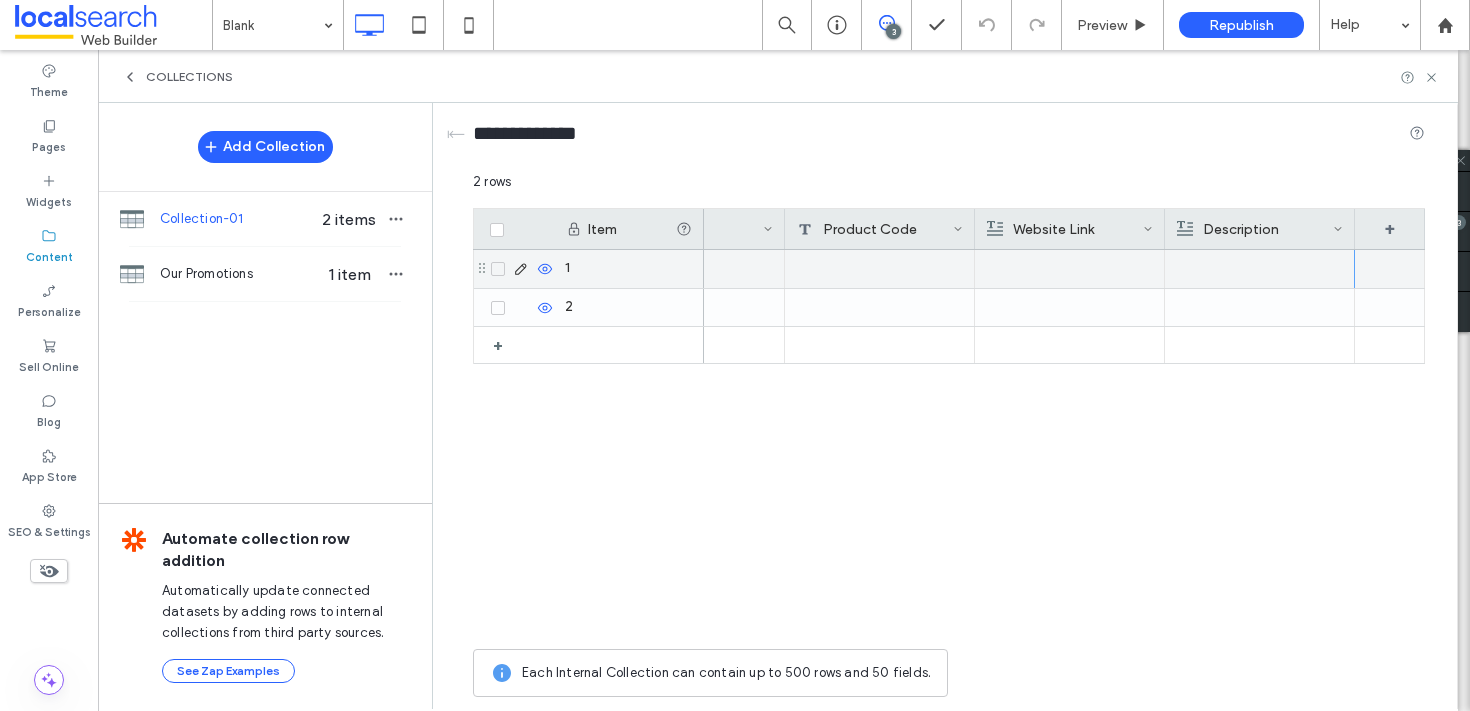 click at bounding box center [1259, 269] 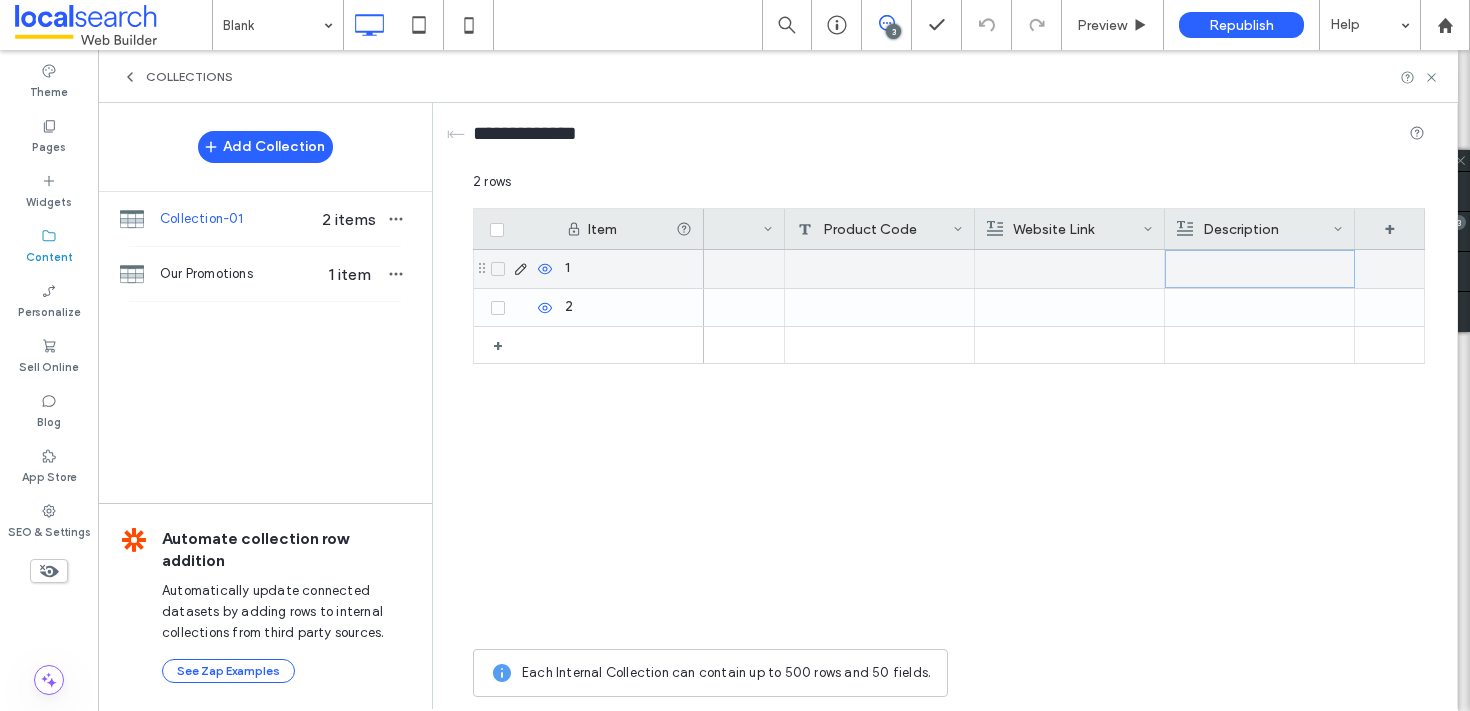 click at bounding box center (1260, 269) 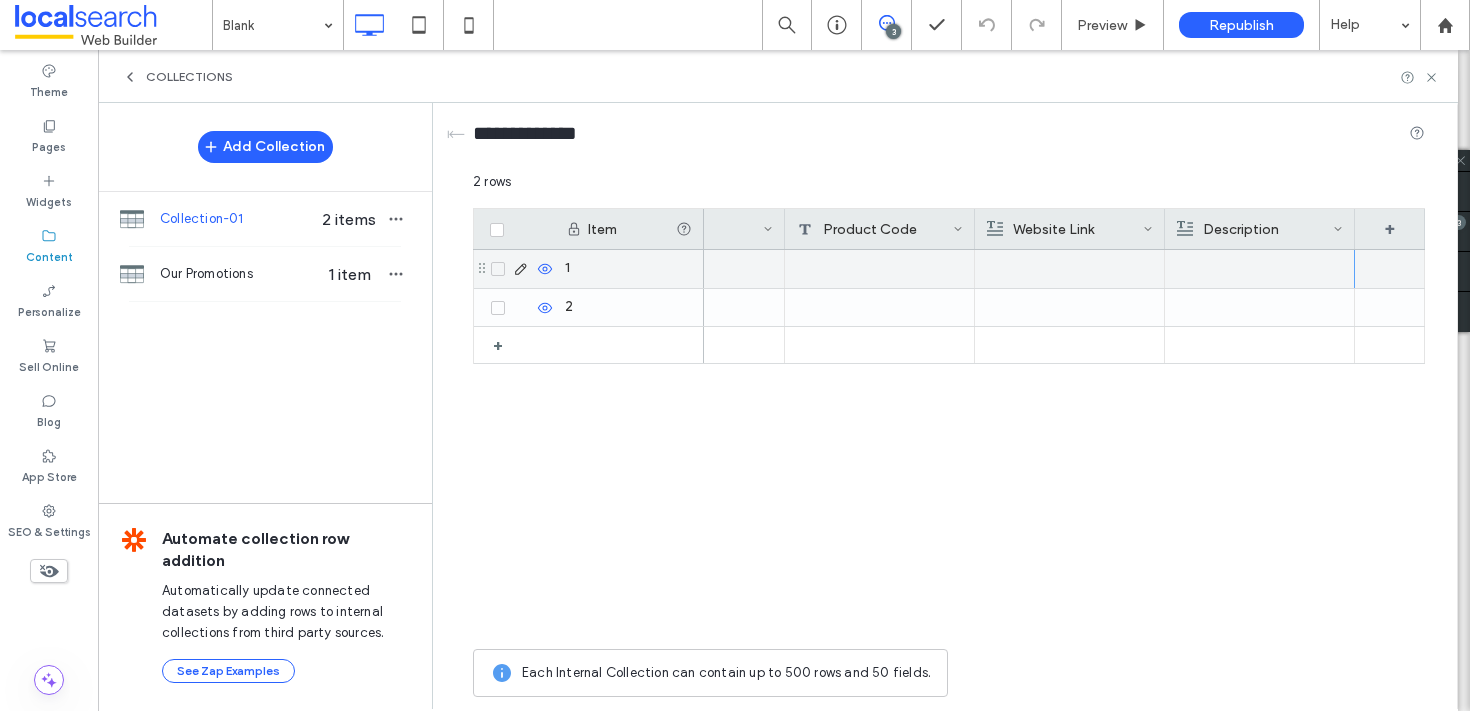 scroll, scrollTop: 0, scrollLeft: 0, axis: both 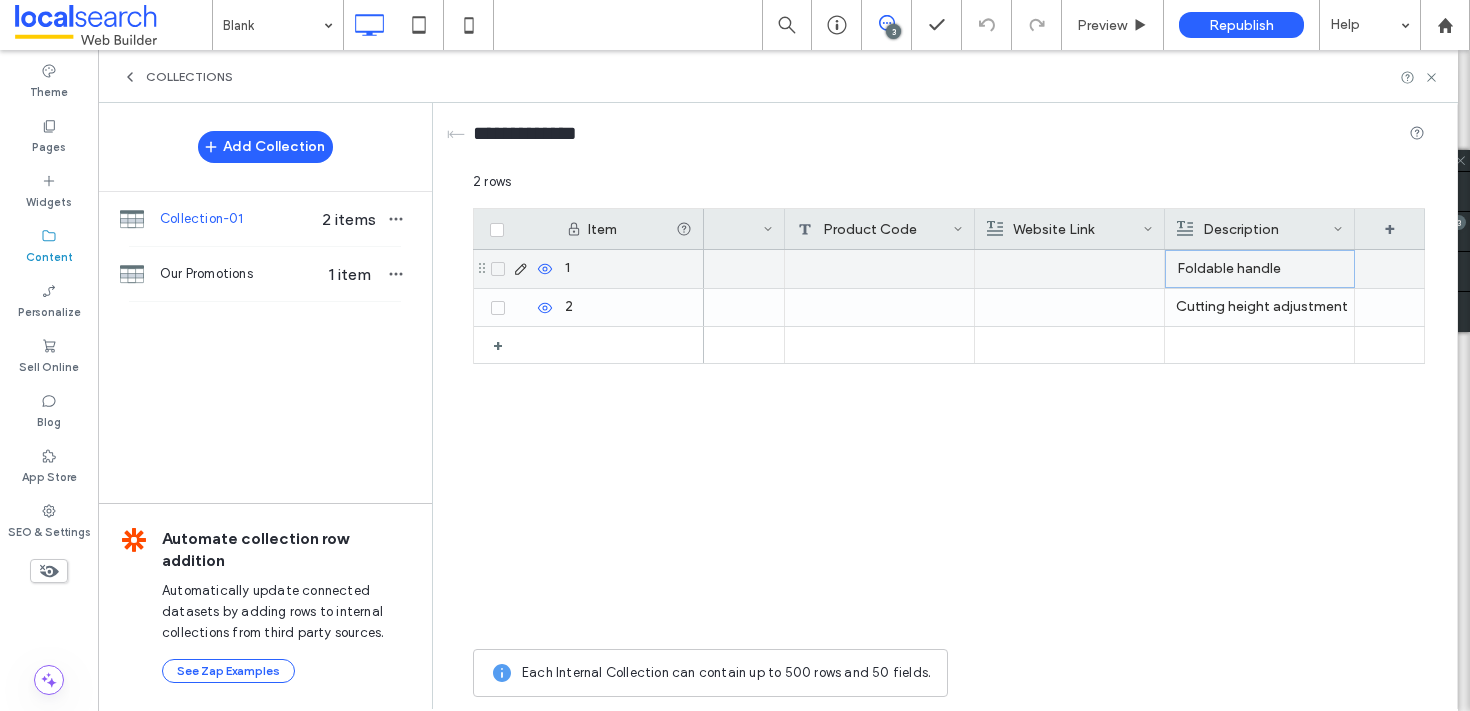 click on "Foldable handle" at bounding box center (1260, 269) 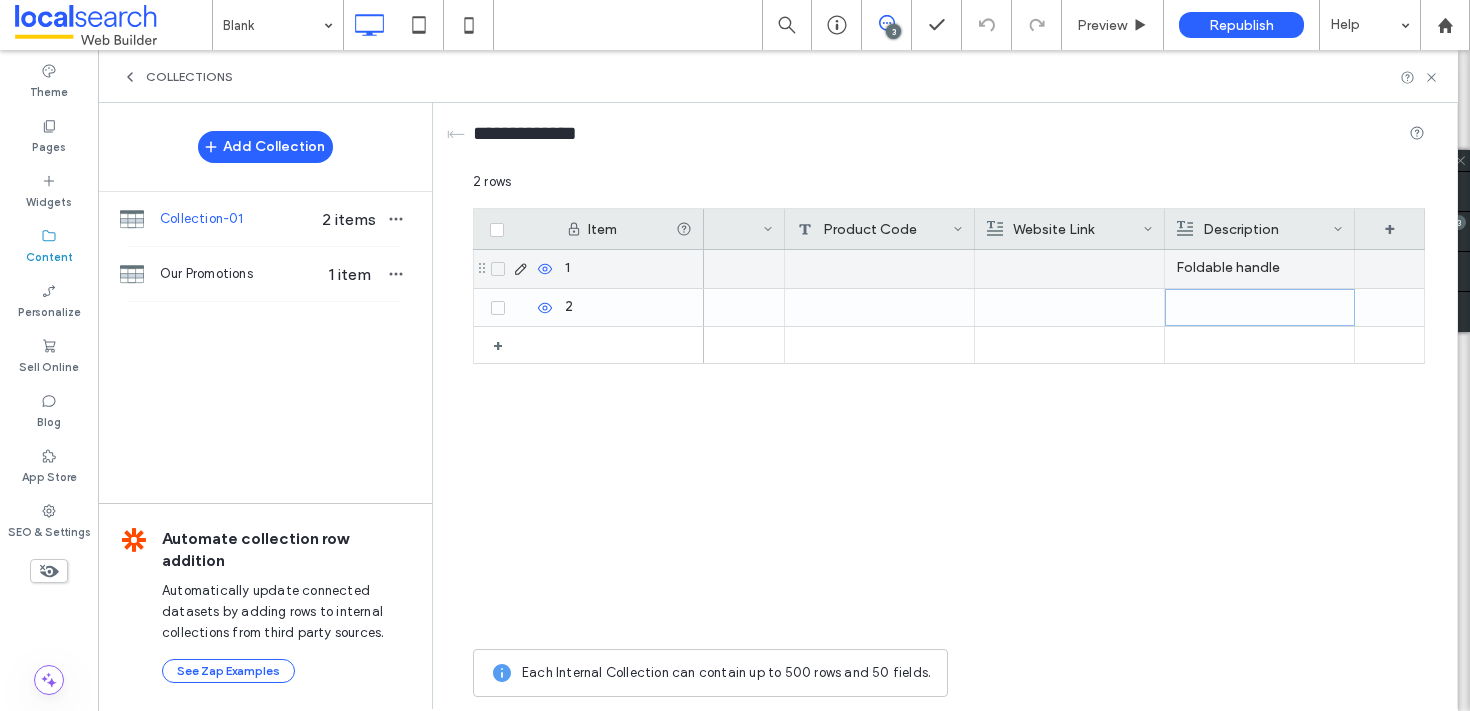 click on "Foldable handle" at bounding box center [1259, 268] 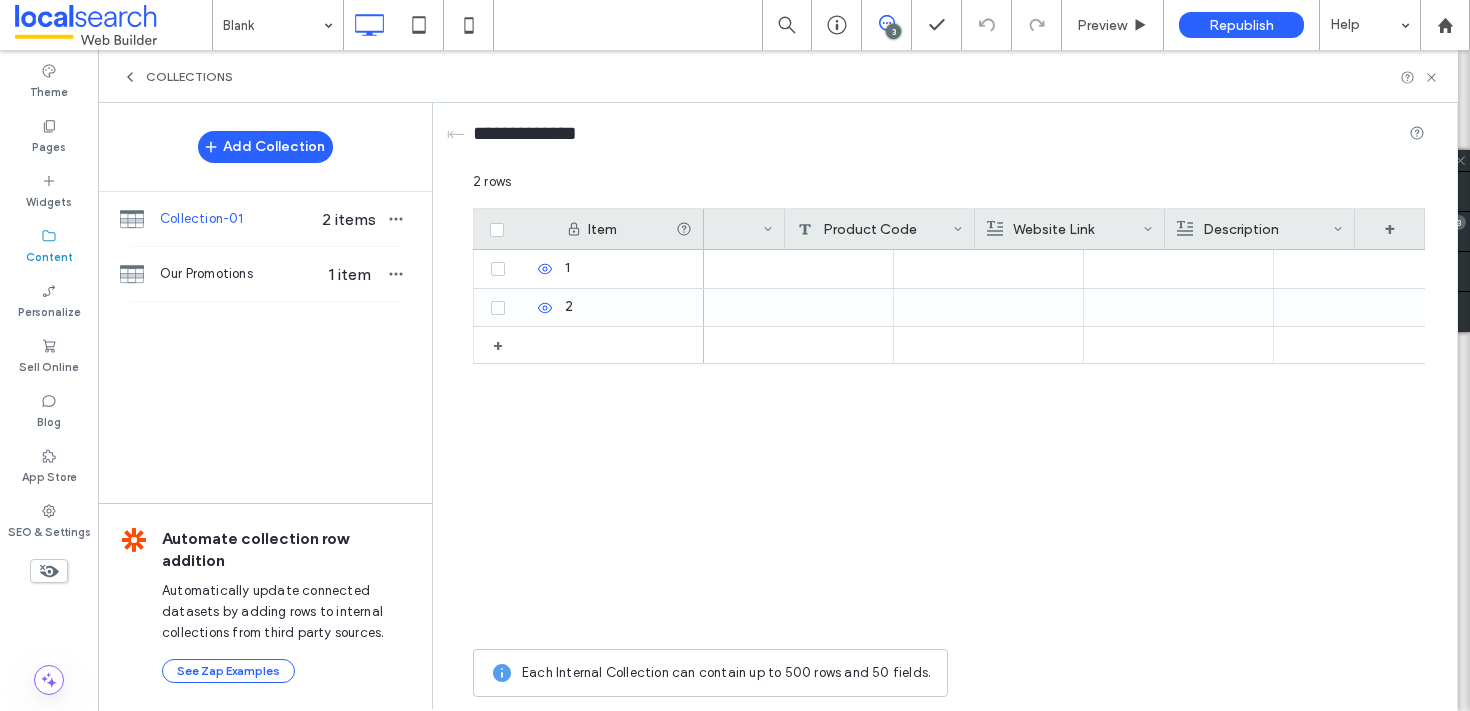 scroll, scrollTop: 0, scrollLeft: 0, axis: both 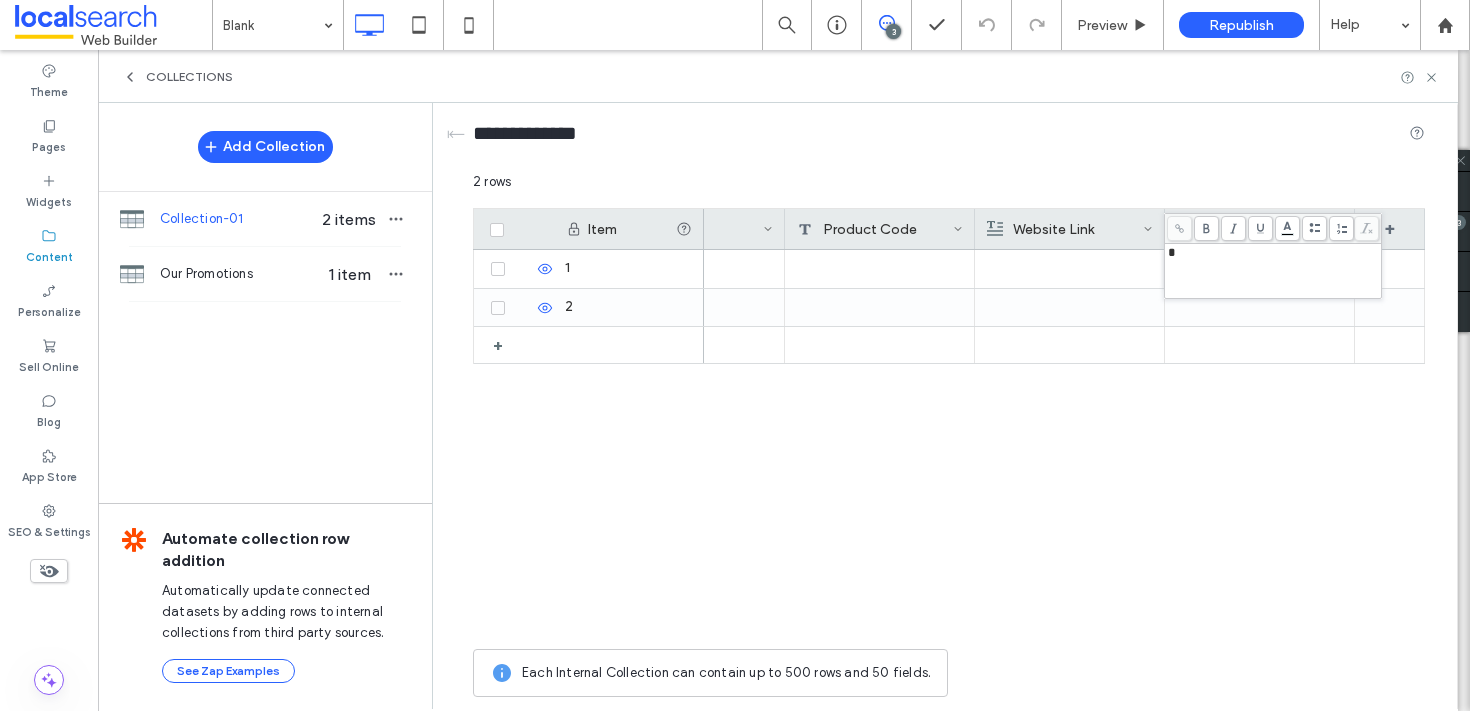 type 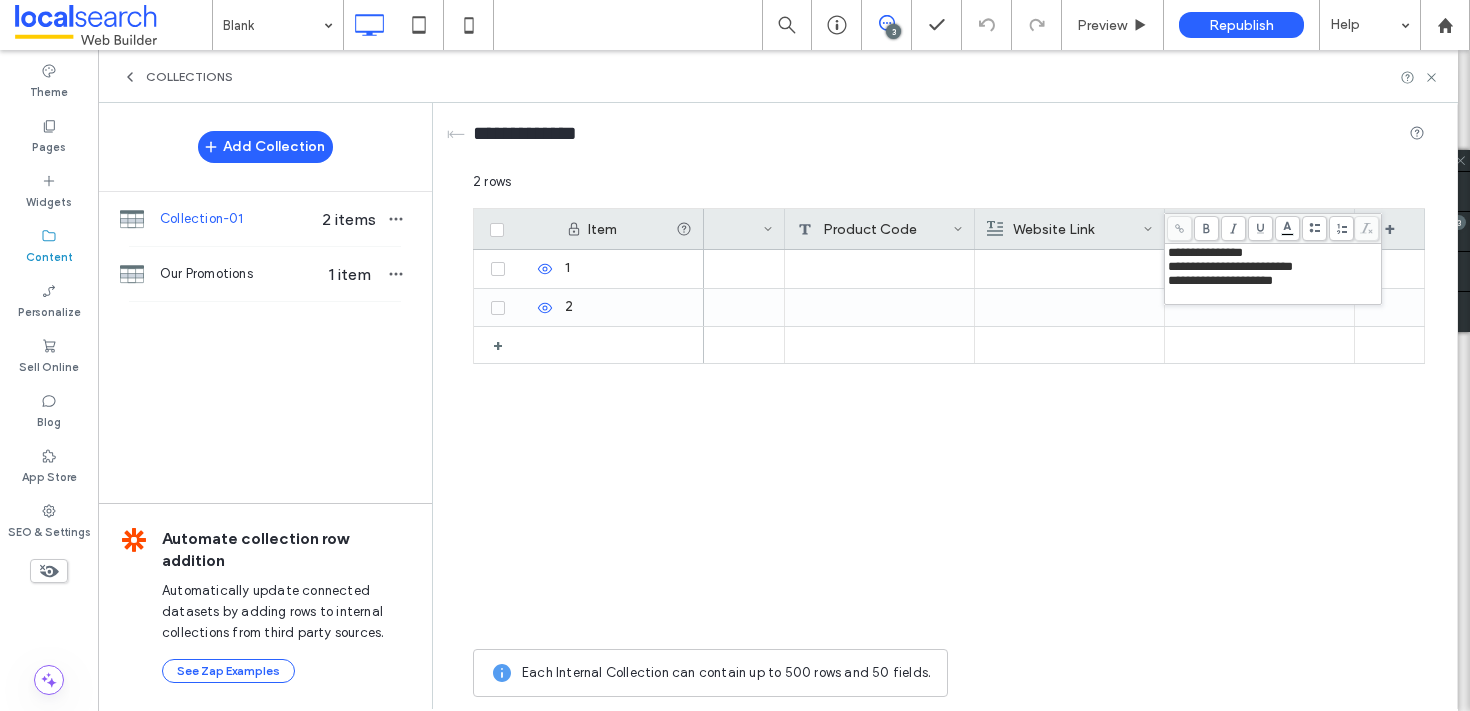 click on "2 rows" at bounding box center (949, 190) 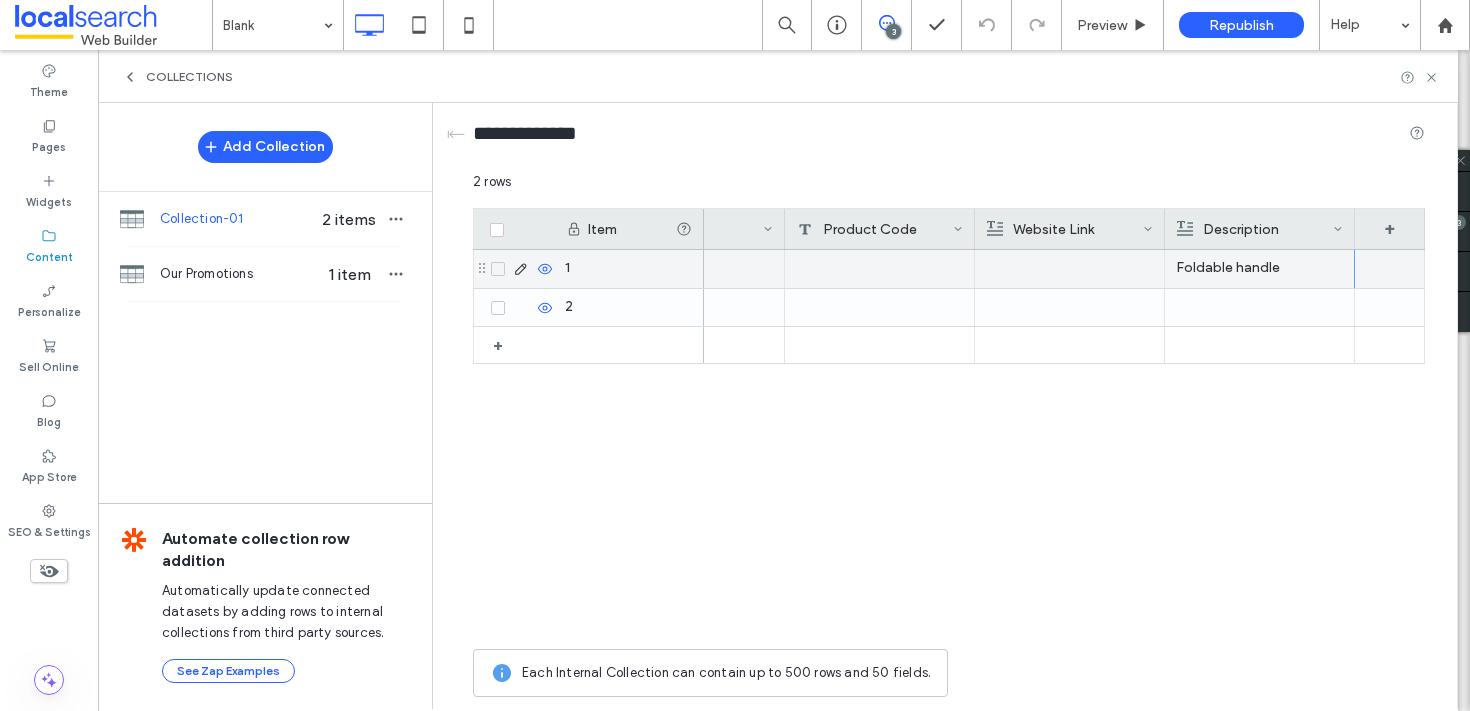 drag, startPoint x: 1028, startPoint y: 261, endPoint x: 1012, endPoint y: 266, distance: 16.763054 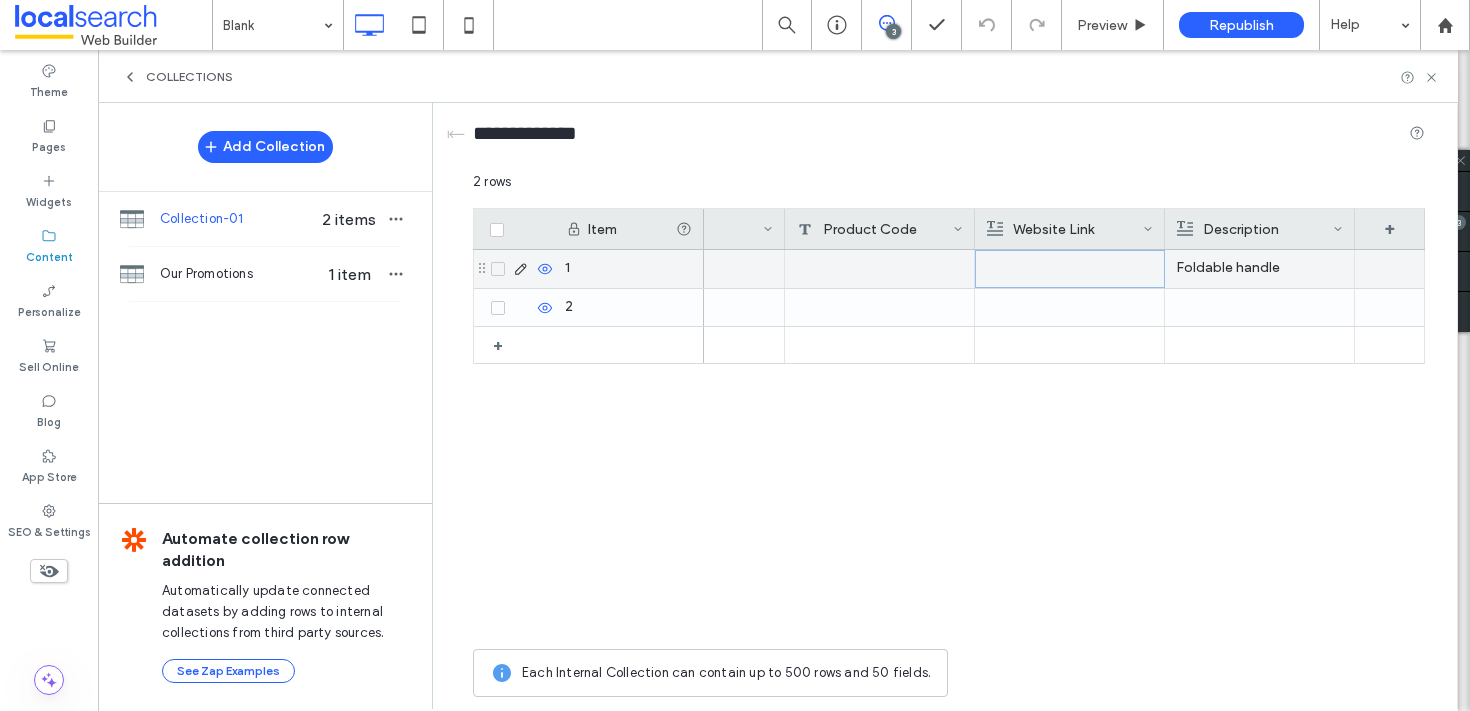 click at bounding box center (1070, 269) 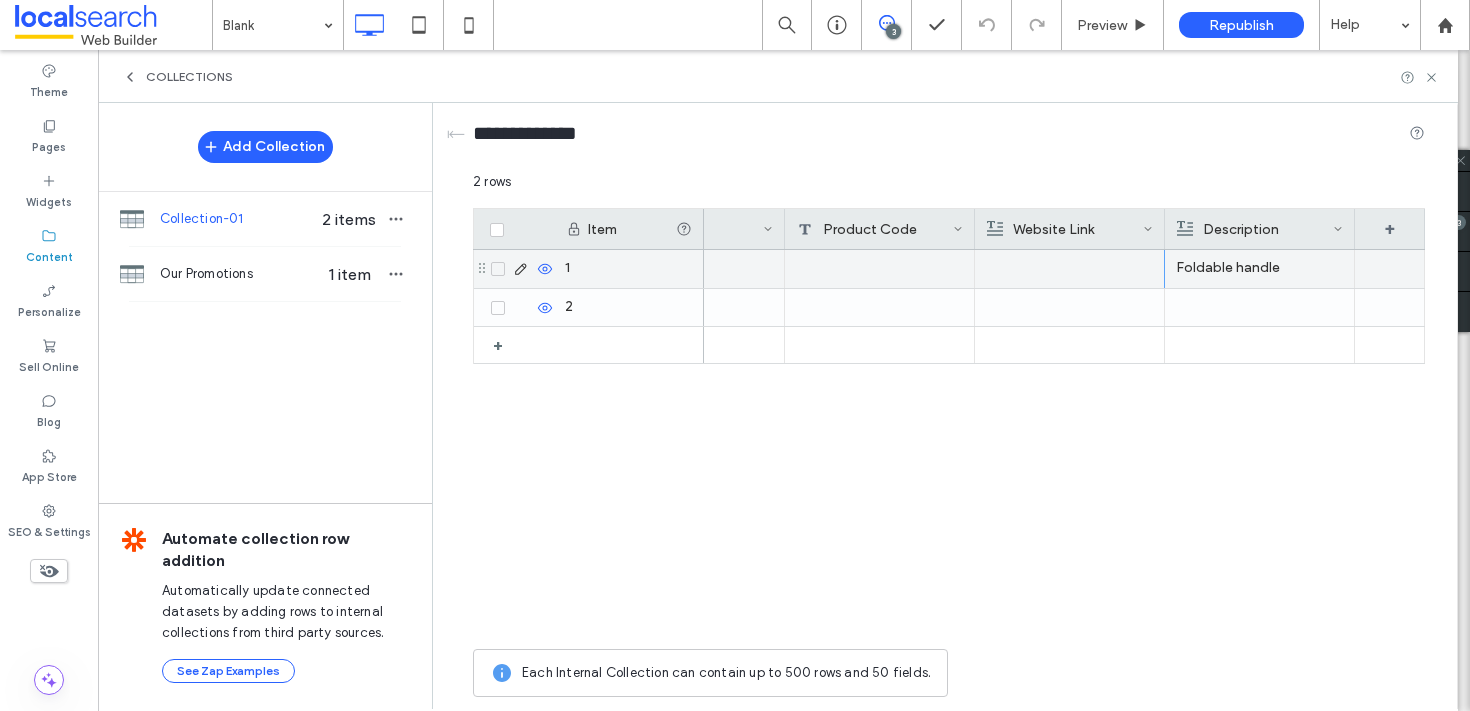 scroll, scrollTop: 0, scrollLeft: 0, axis: both 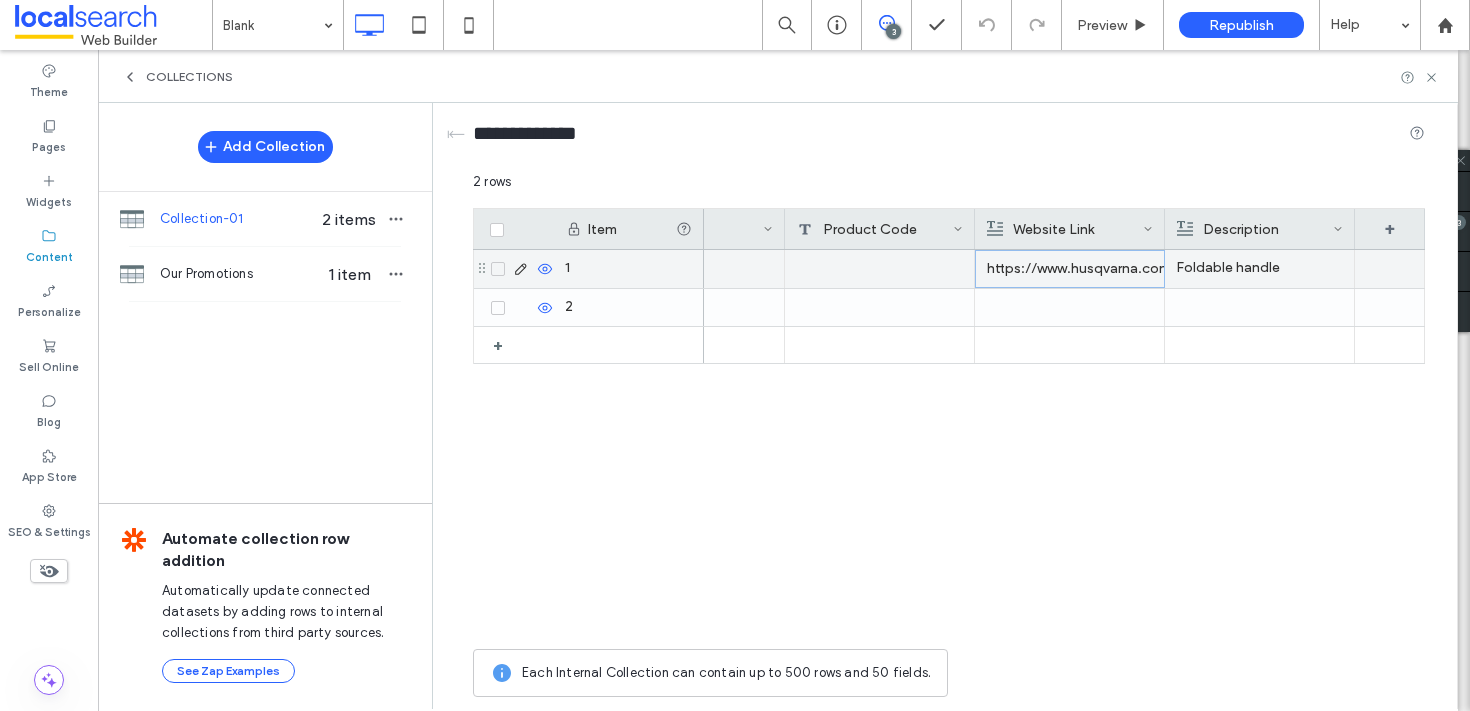 click at bounding box center [880, 269] 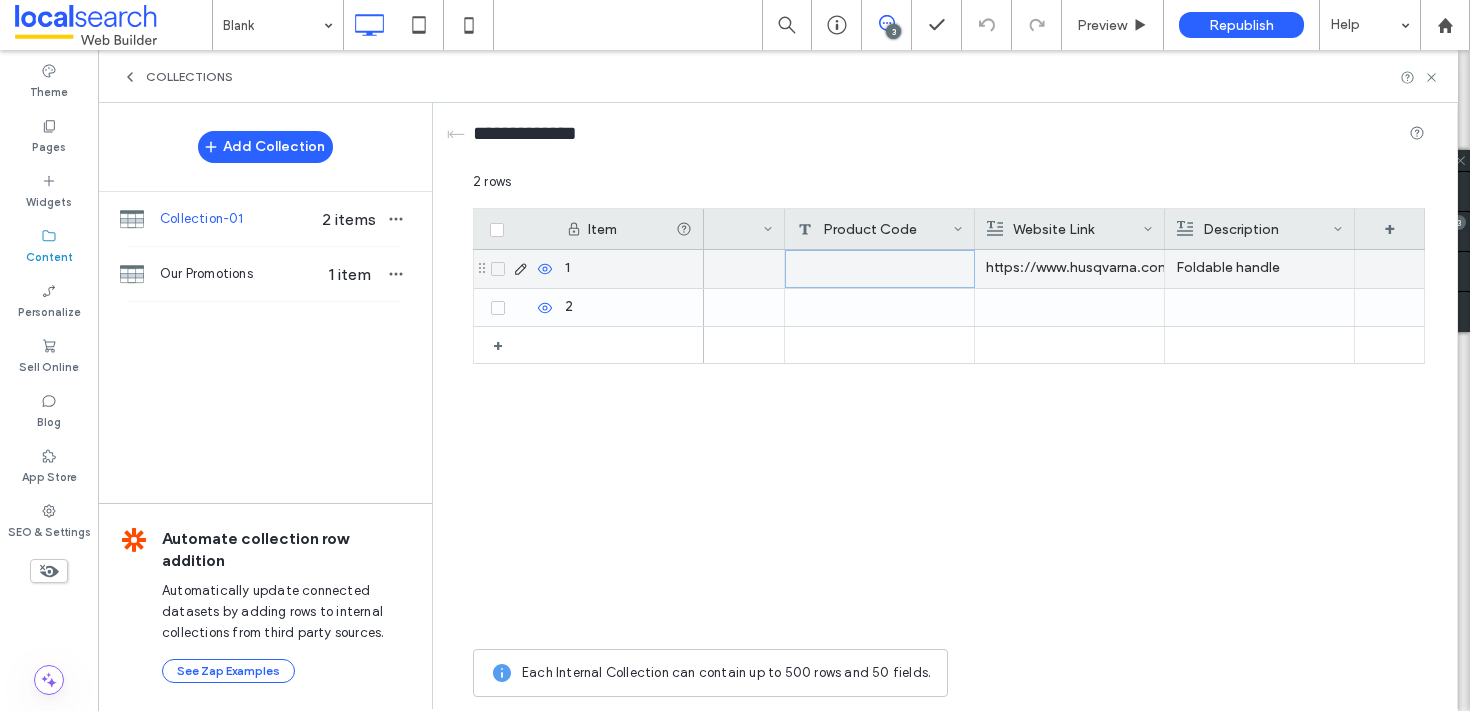 click at bounding box center (880, 269) 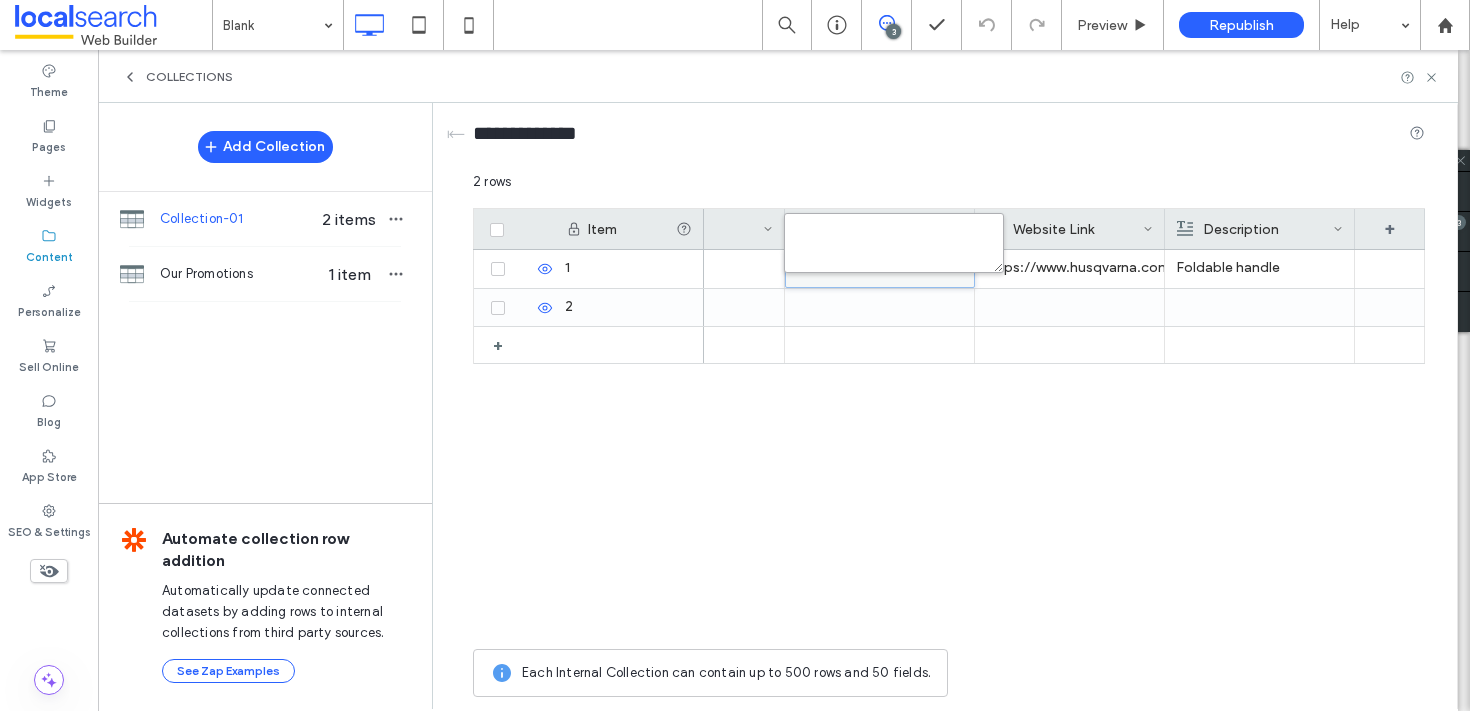 click at bounding box center [894, 243] 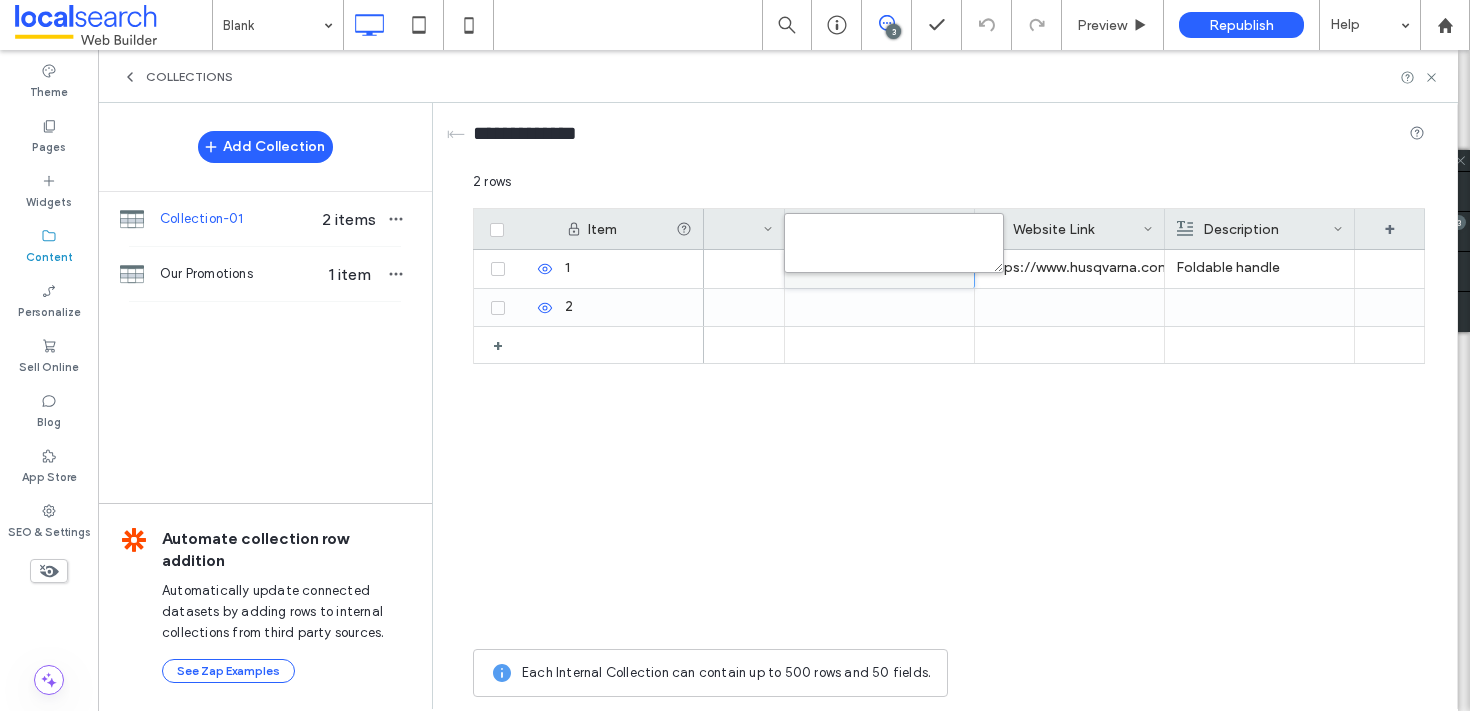 paste on "*****" 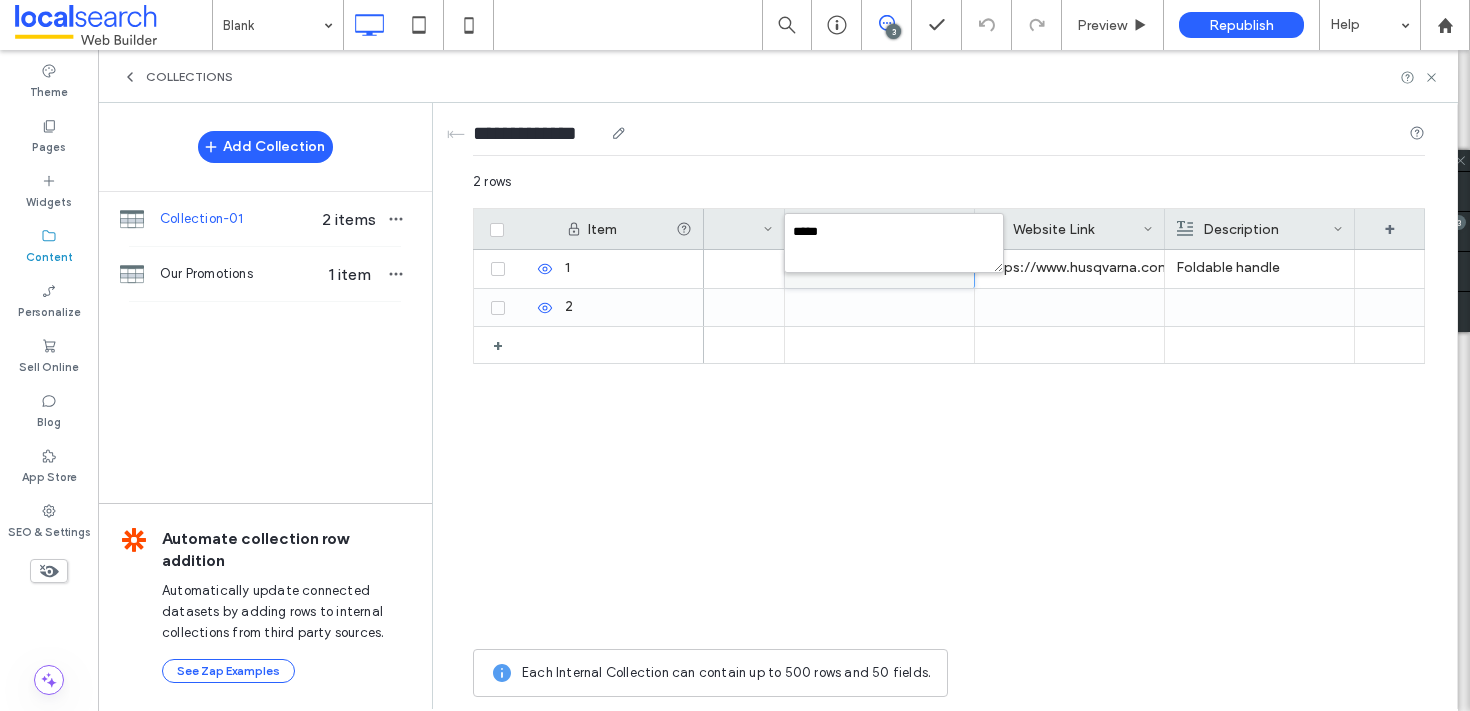 click on "**********" at bounding box center (949, 137) 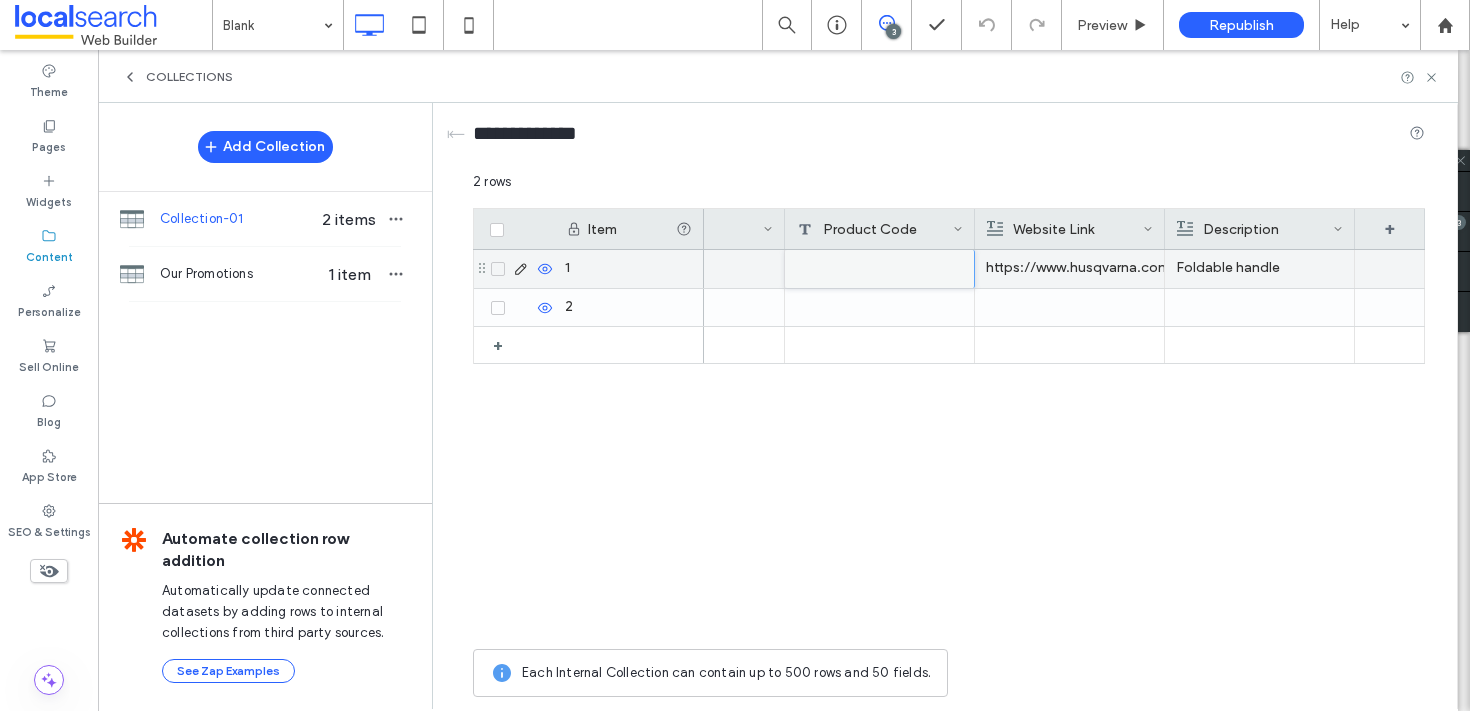 click at bounding box center (879, 269) 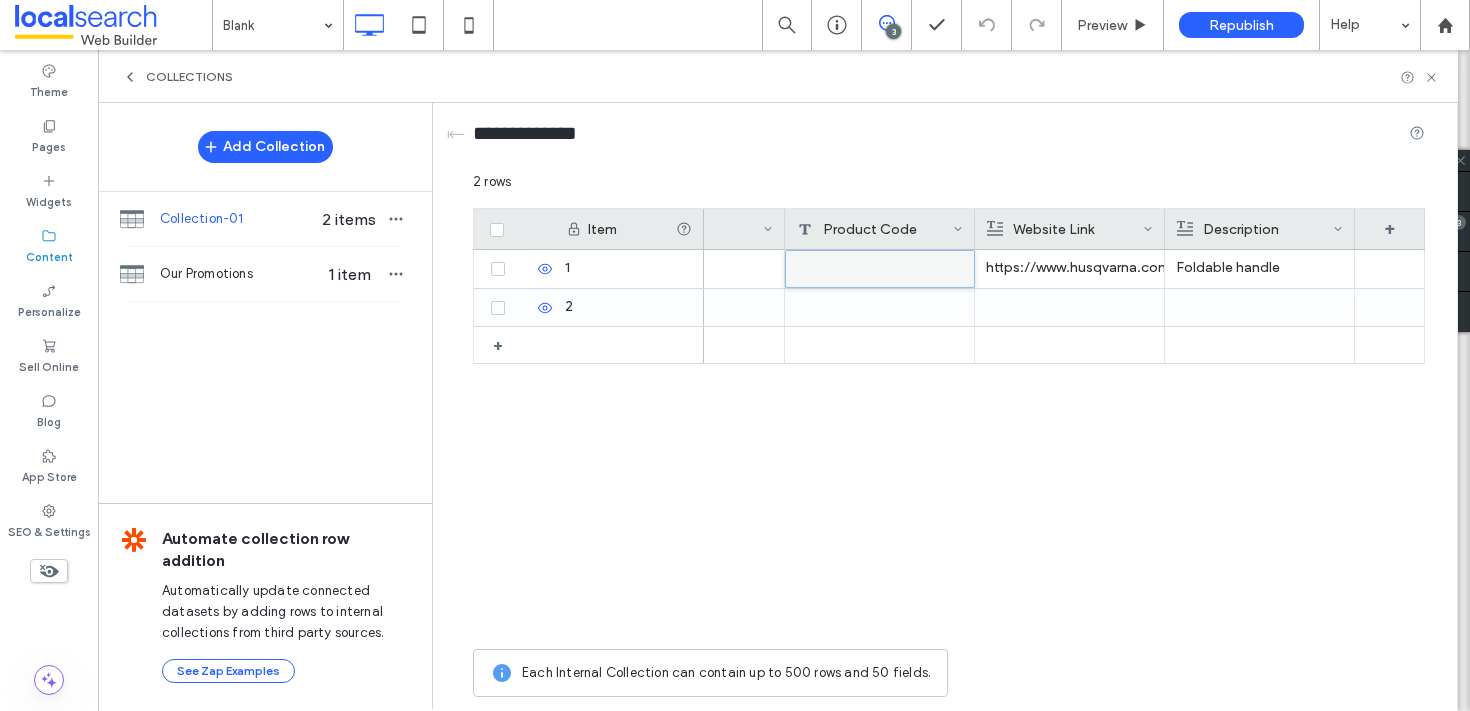 click at bounding box center (880, 269) 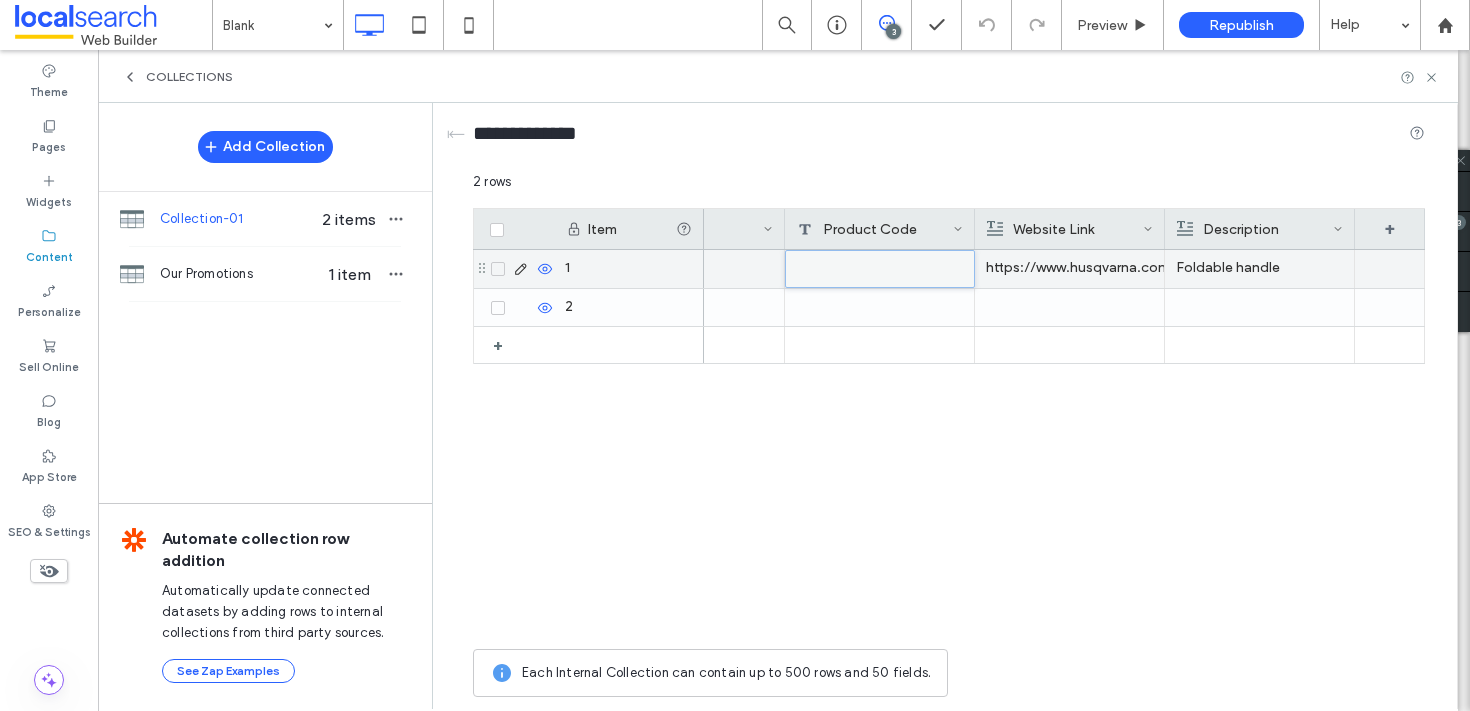 click at bounding box center (880, 269) 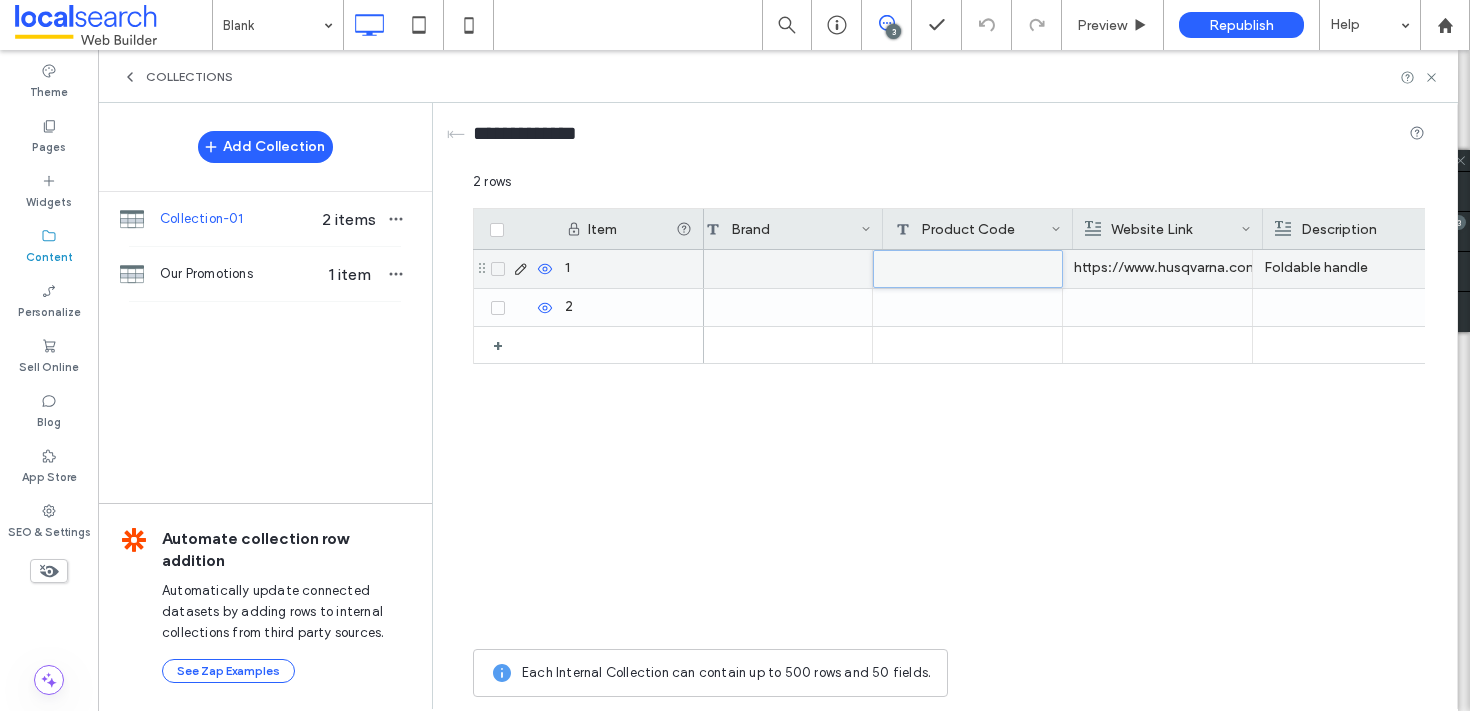 scroll, scrollTop: 0, scrollLeft: 197, axis: horizontal 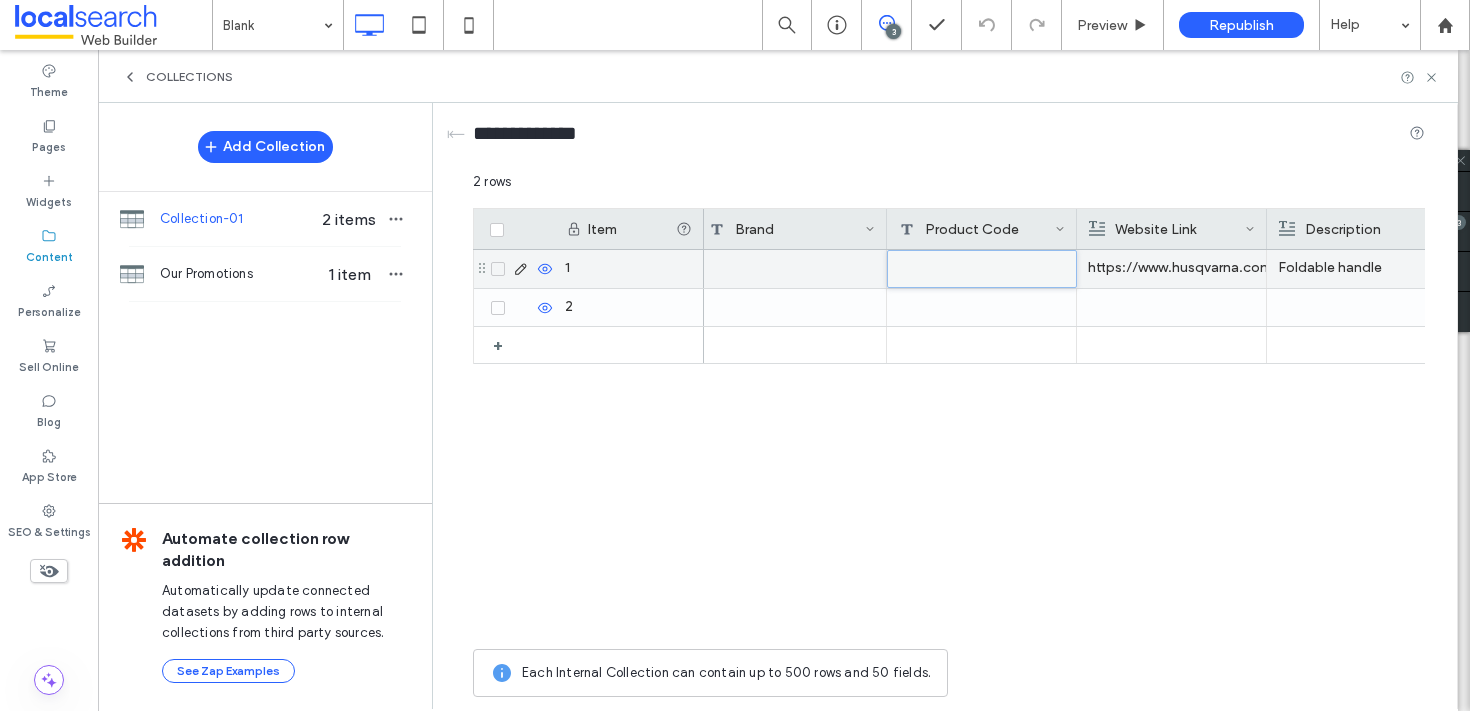 click at bounding box center (982, 269) 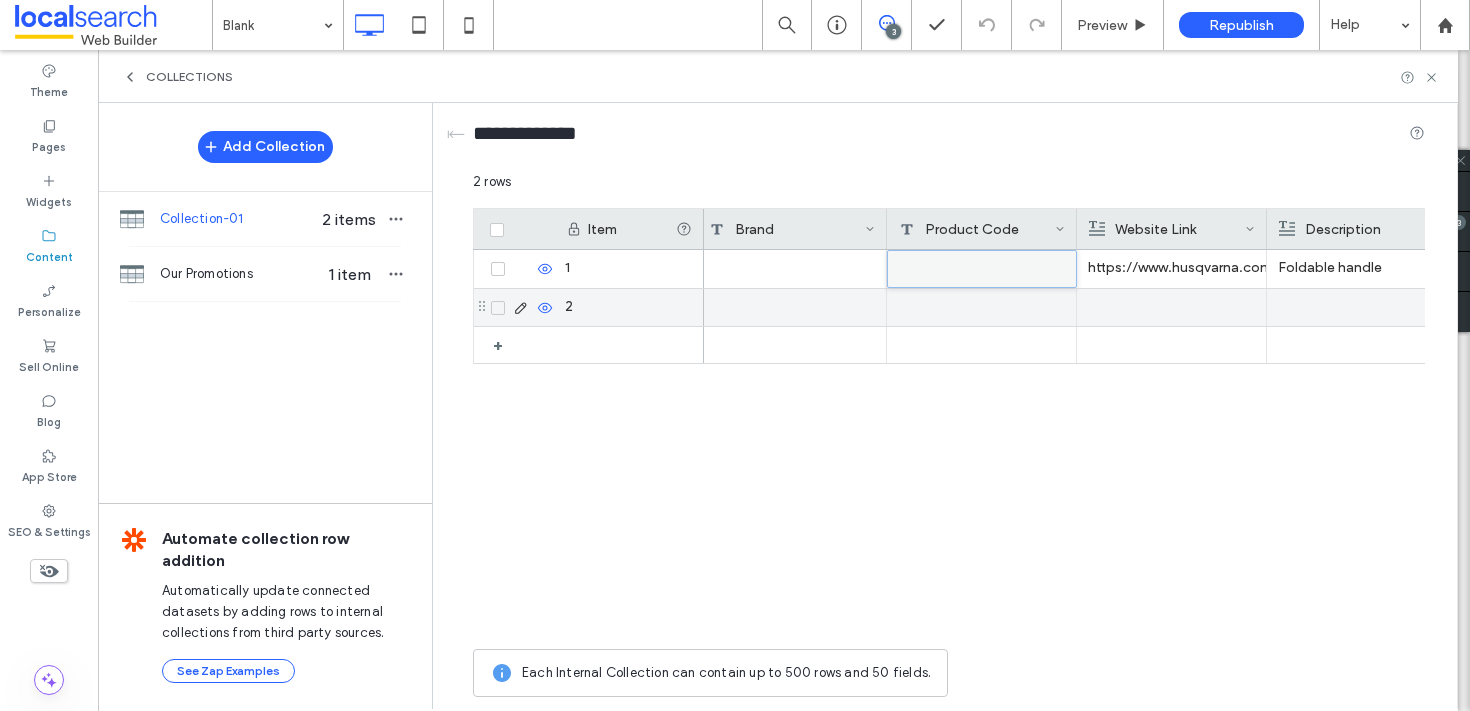 click at bounding box center (982, 307) 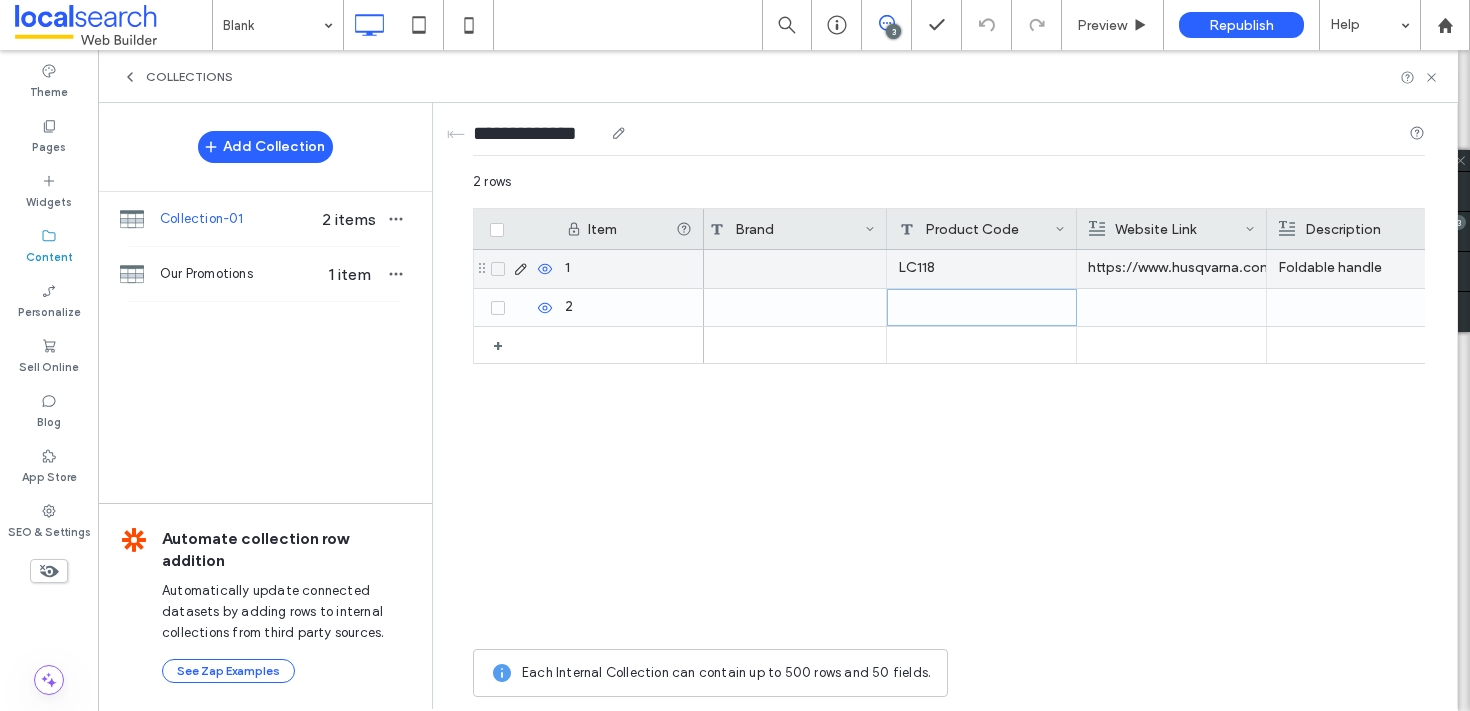 click at bounding box center [792, 269] 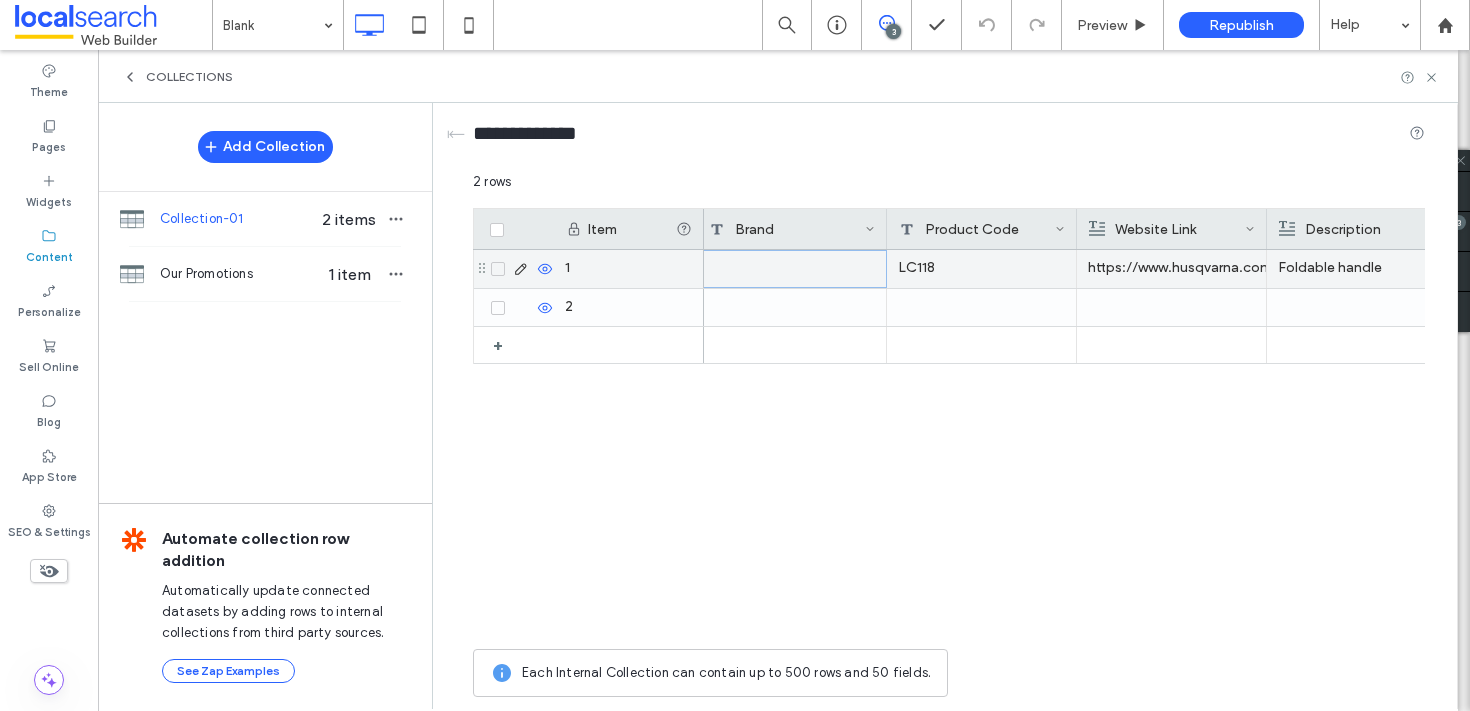 click at bounding box center (792, 269) 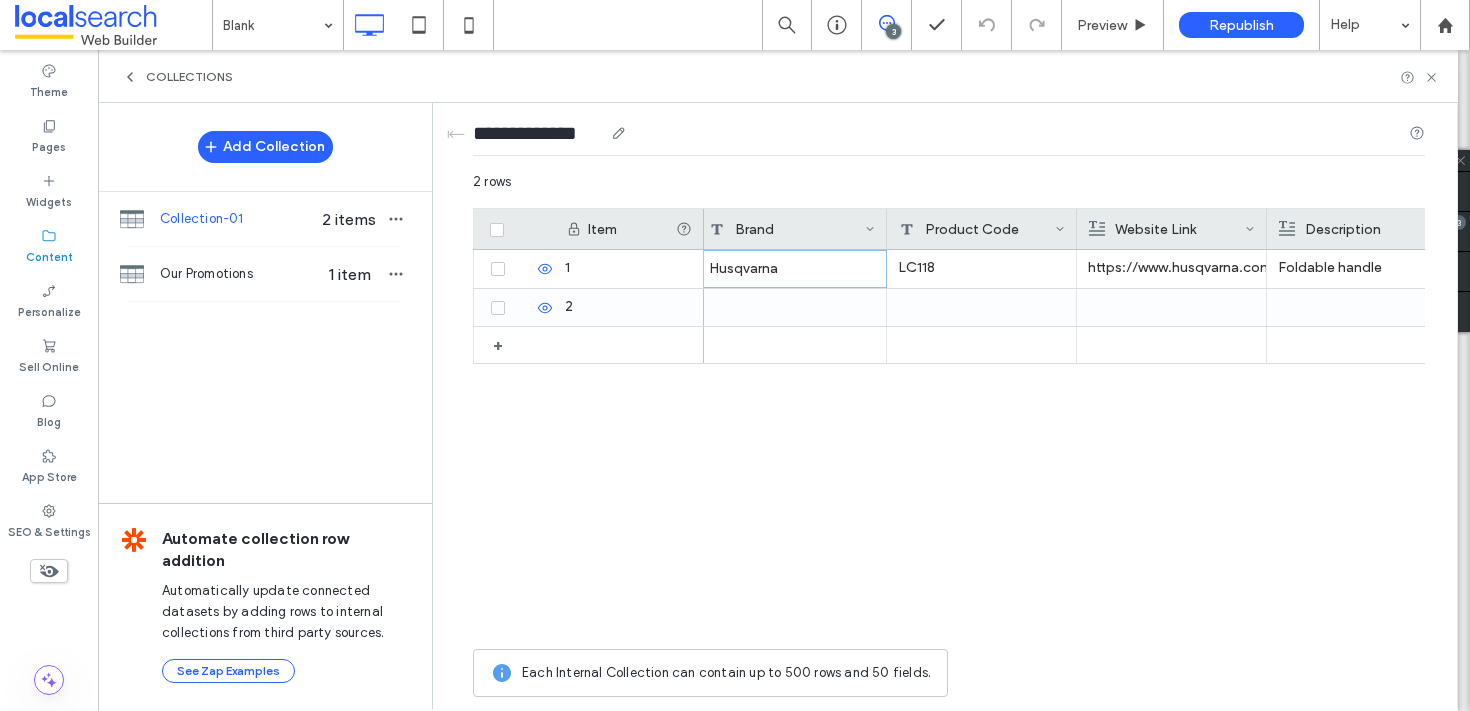 click on "**********" at bounding box center (949, 137) 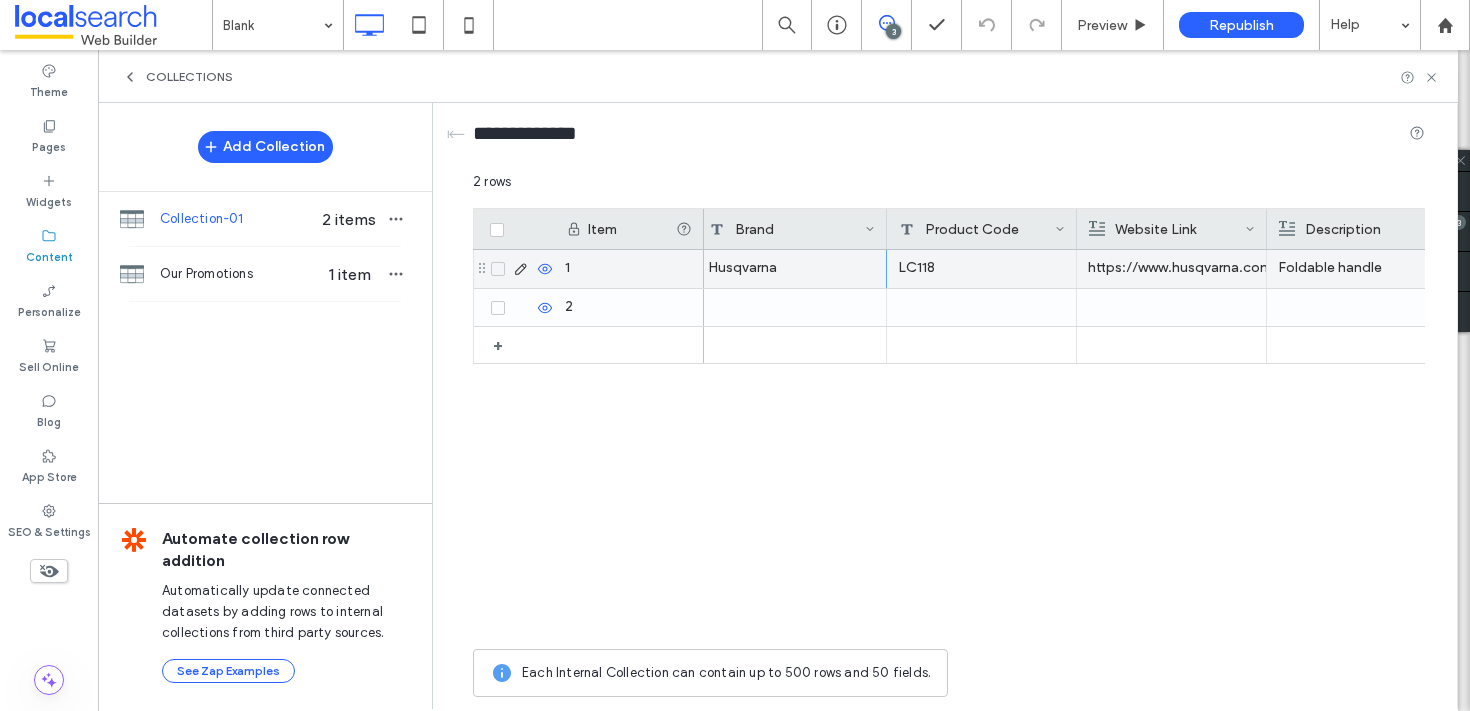 click on "1" at bounding box center [629, 269] 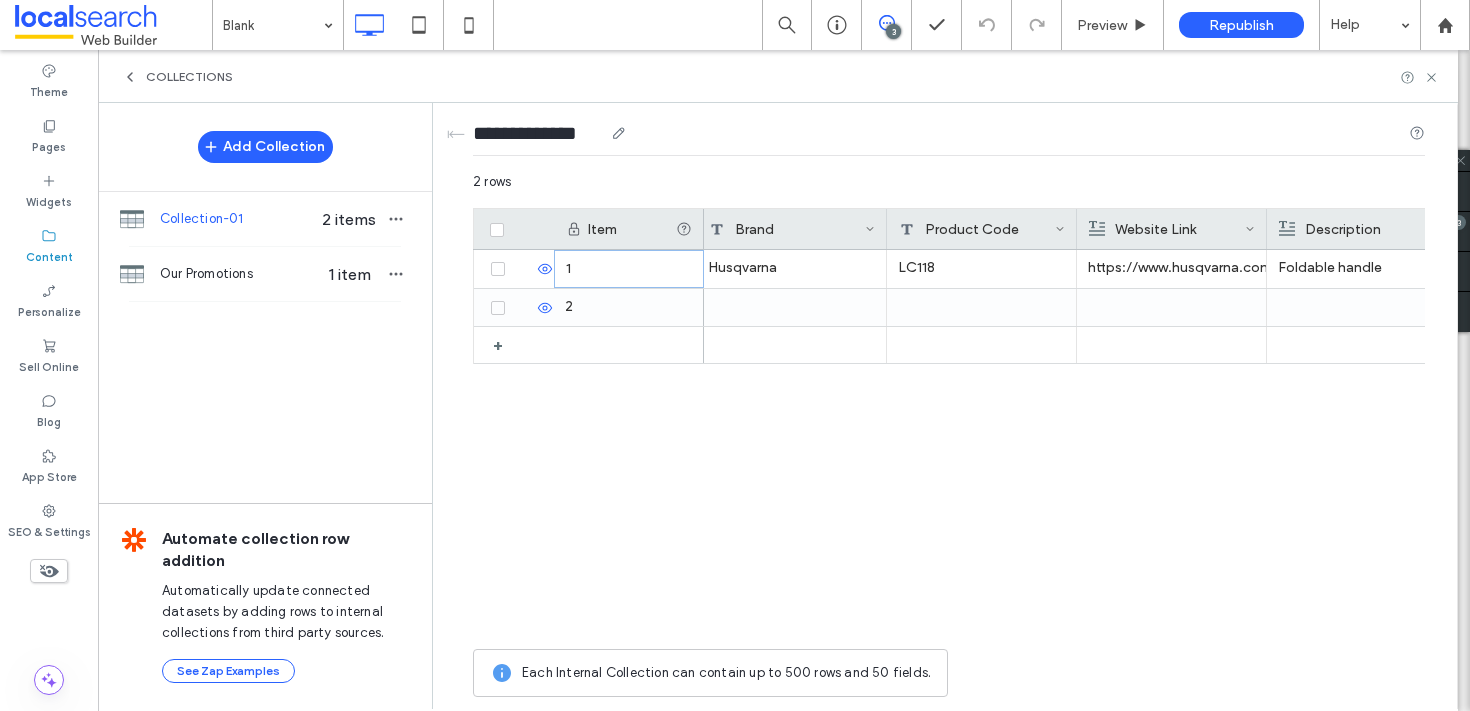 click on "**********" at bounding box center (538, 133) 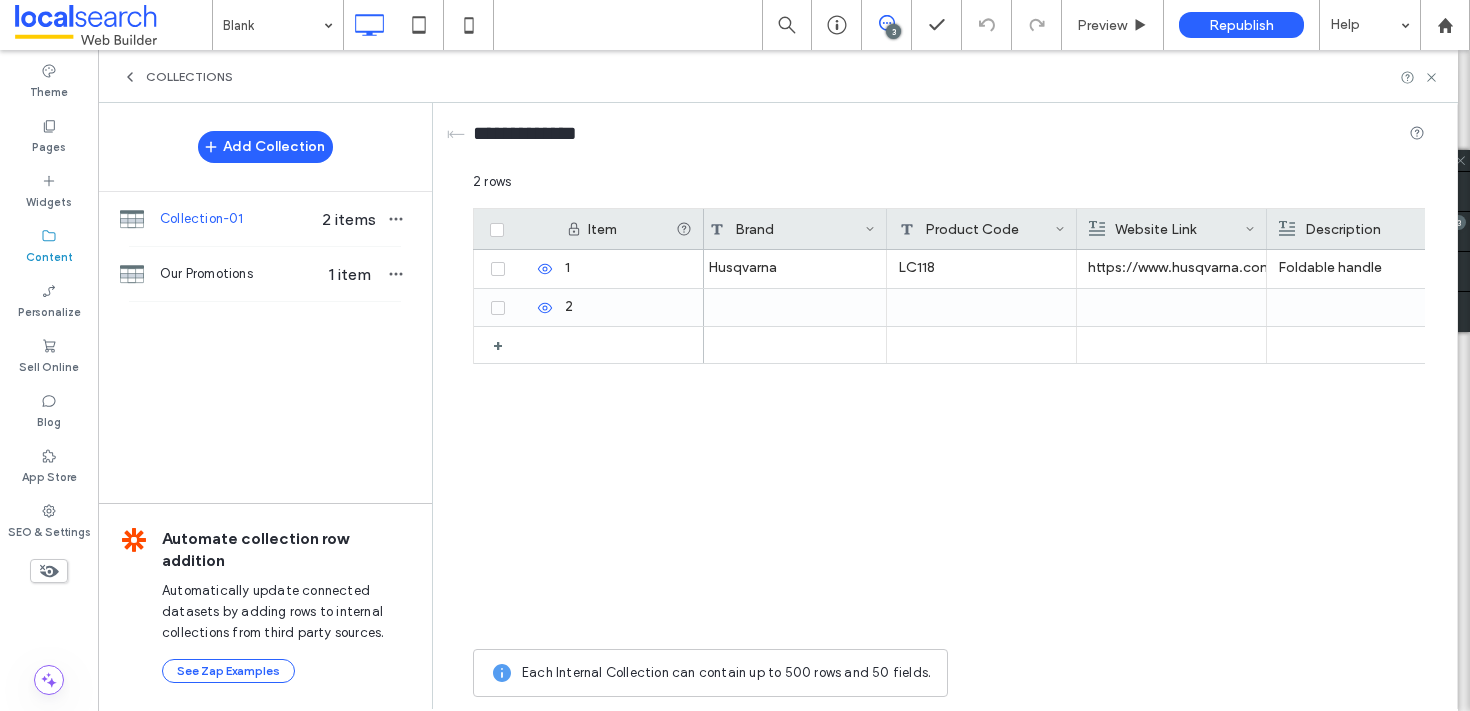 click on "2 rows" at bounding box center [492, 181] 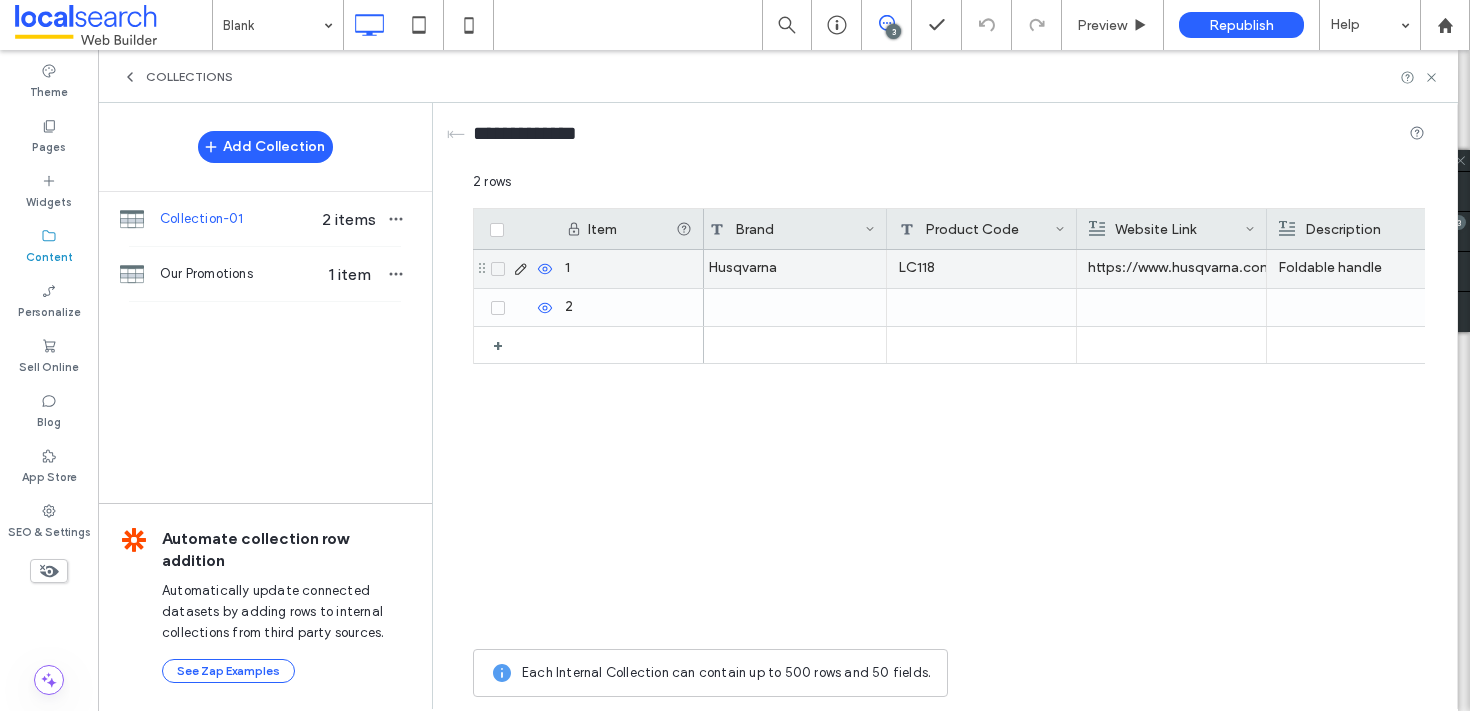 click on "1" at bounding box center [629, 269] 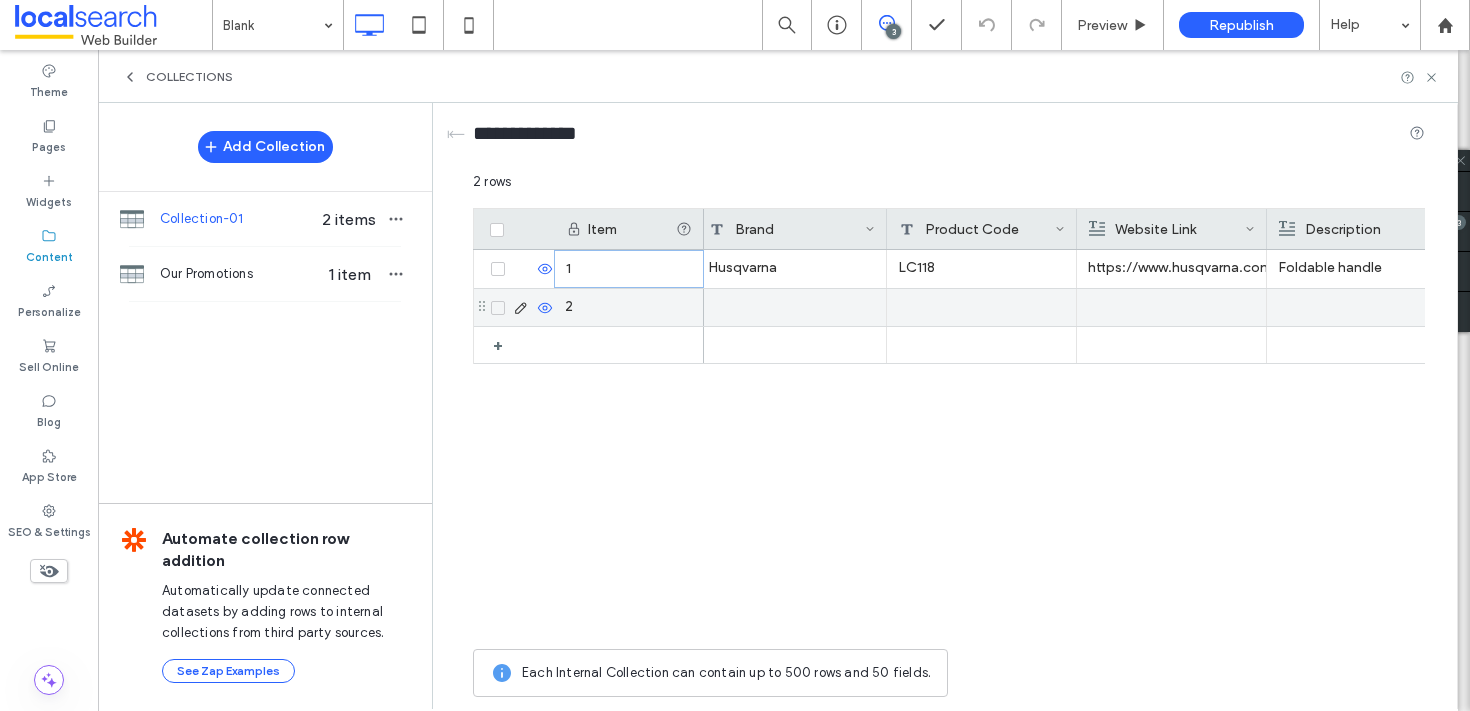 scroll, scrollTop: 0, scrollLeft: 299, axis: horizontal 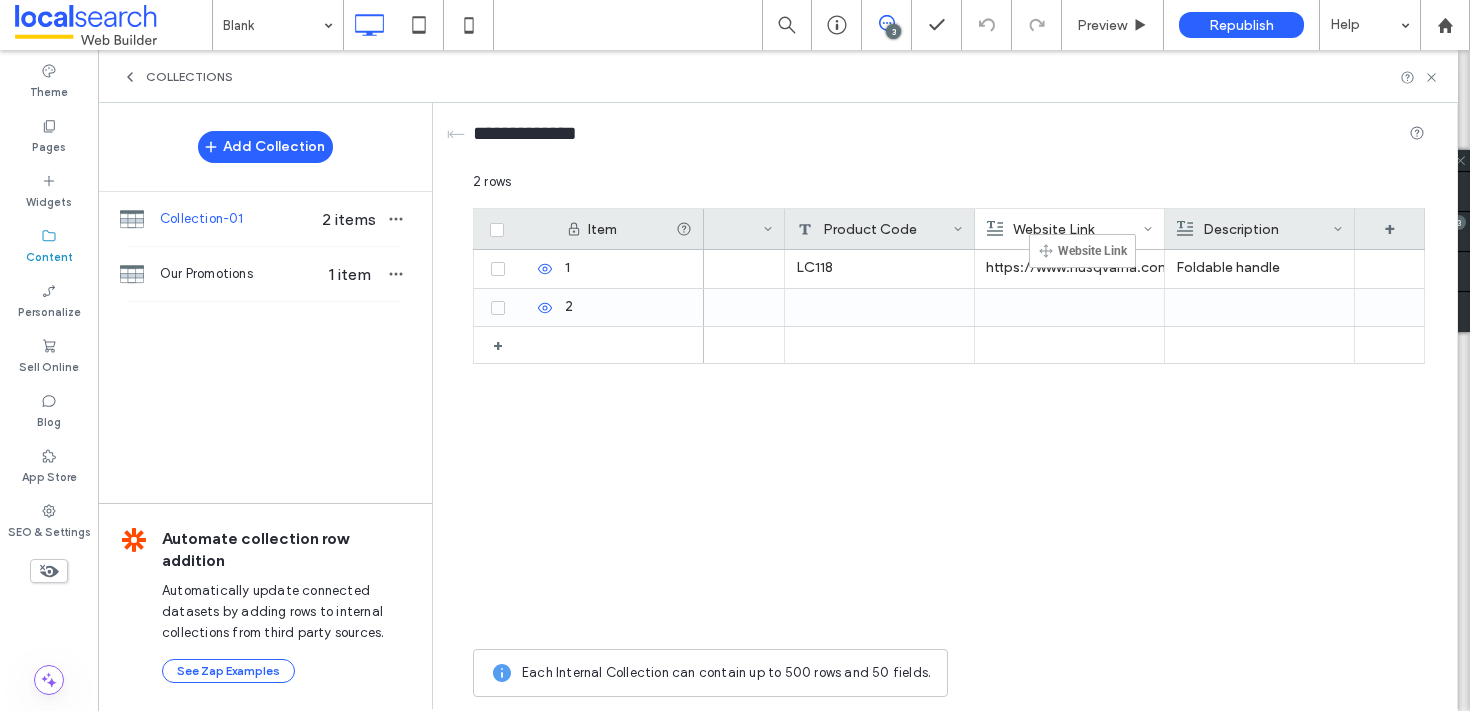 drag, startPoint x: 951, startPoint y: 240, endPoint x: 1059, endPoint y: 243, distance: 108.04166 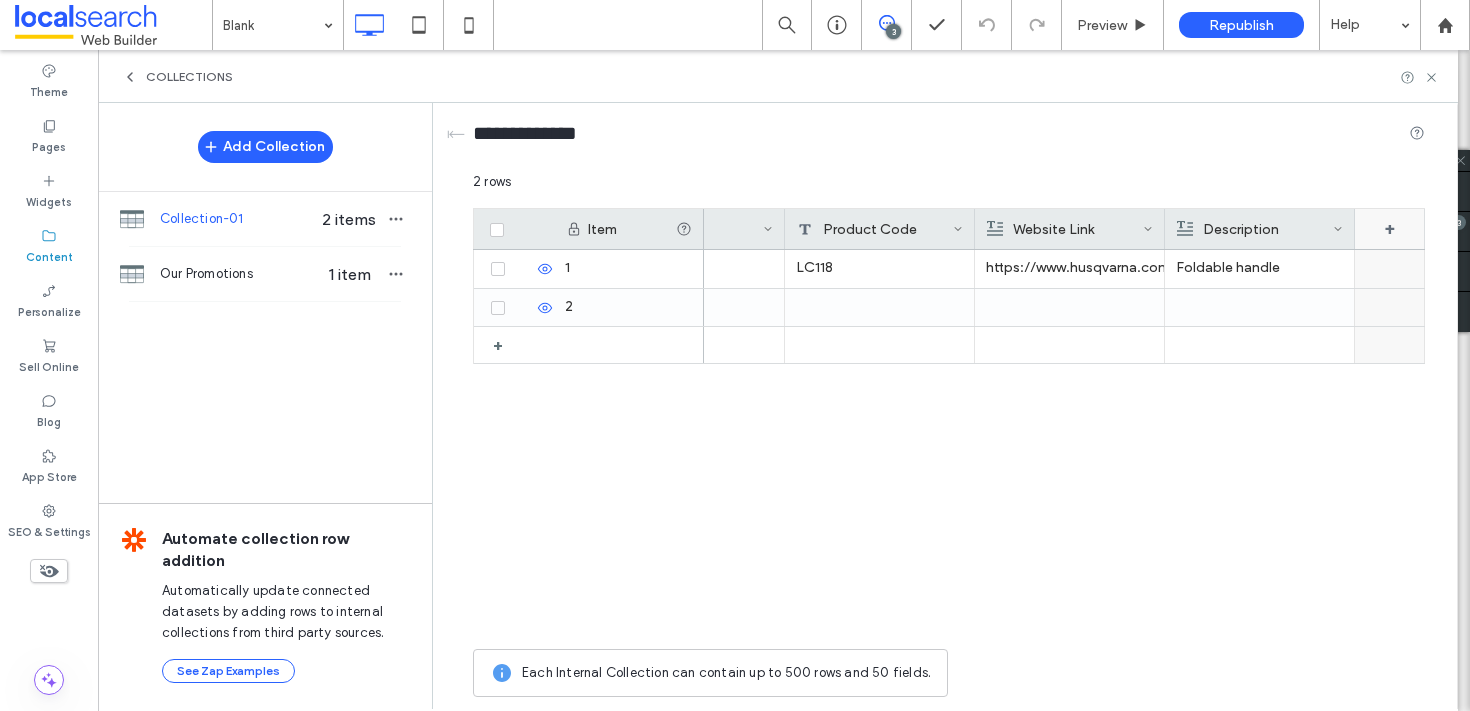 click on "+" at bounding box center (1390, 229) 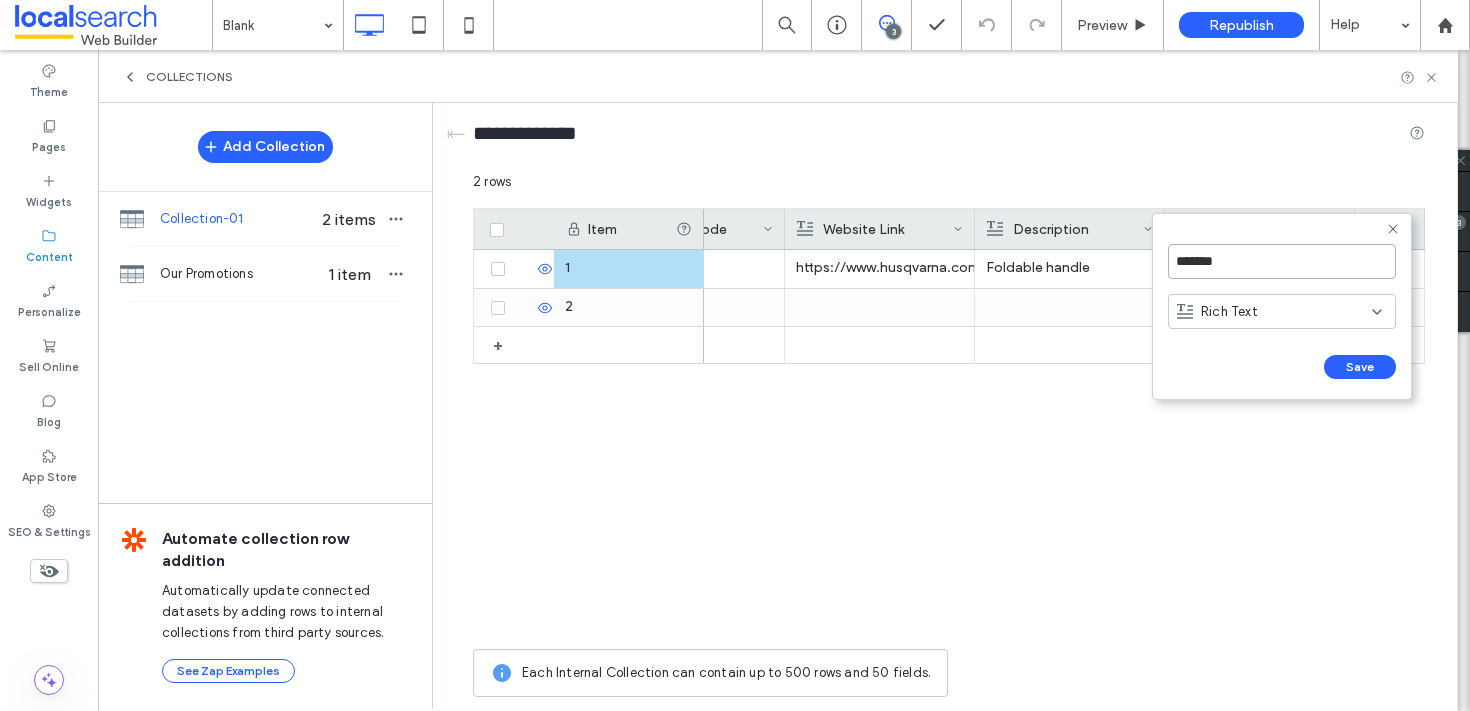 click on "*******" at bounding box center [1282, 261] 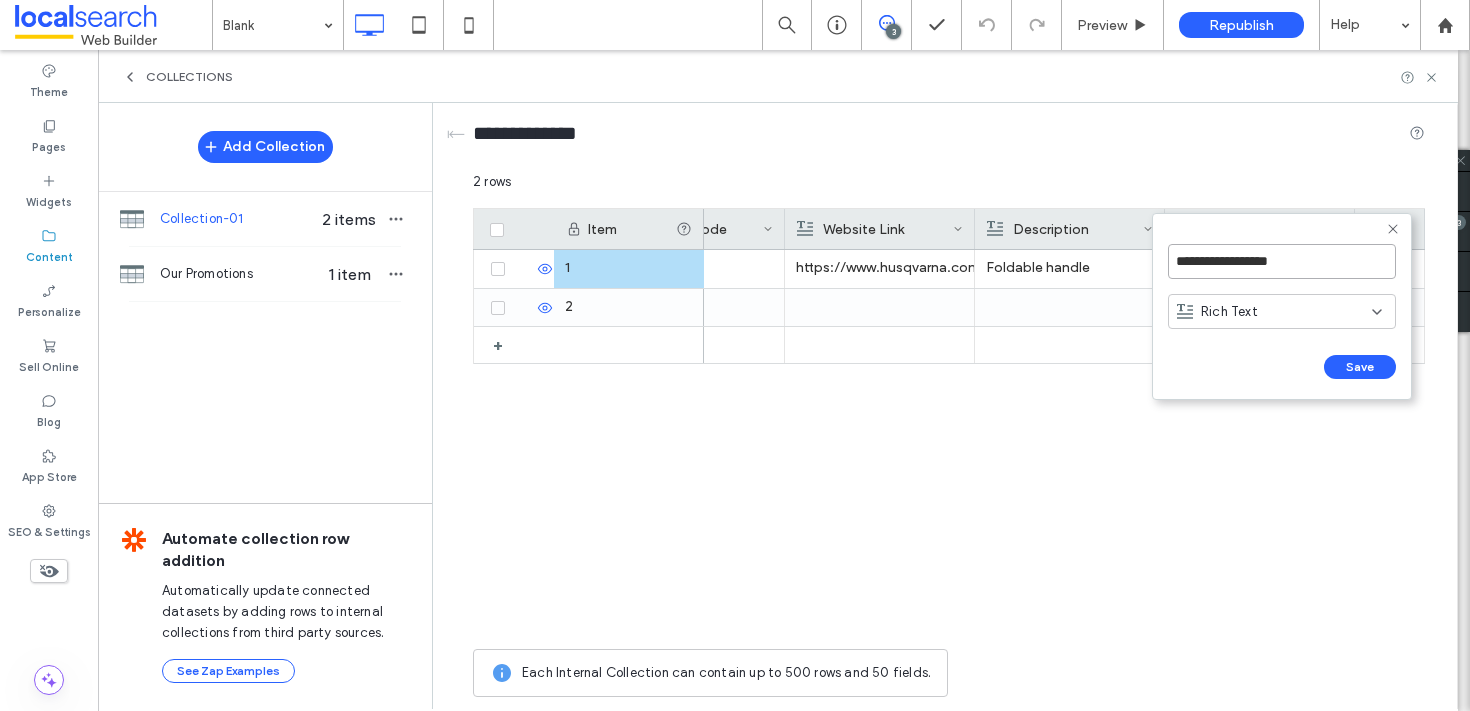 type on "**********" 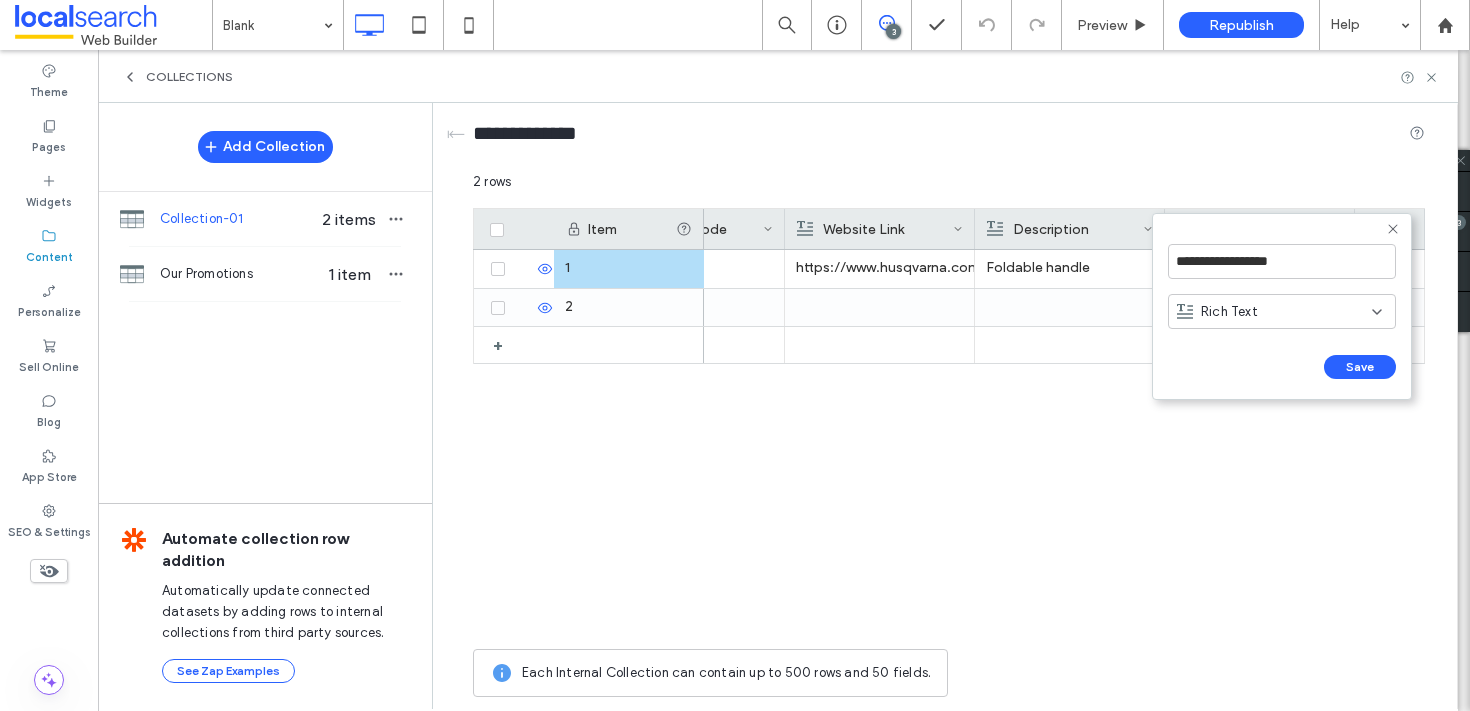 click on "Rich Text" at bounding box center (1274, 312) 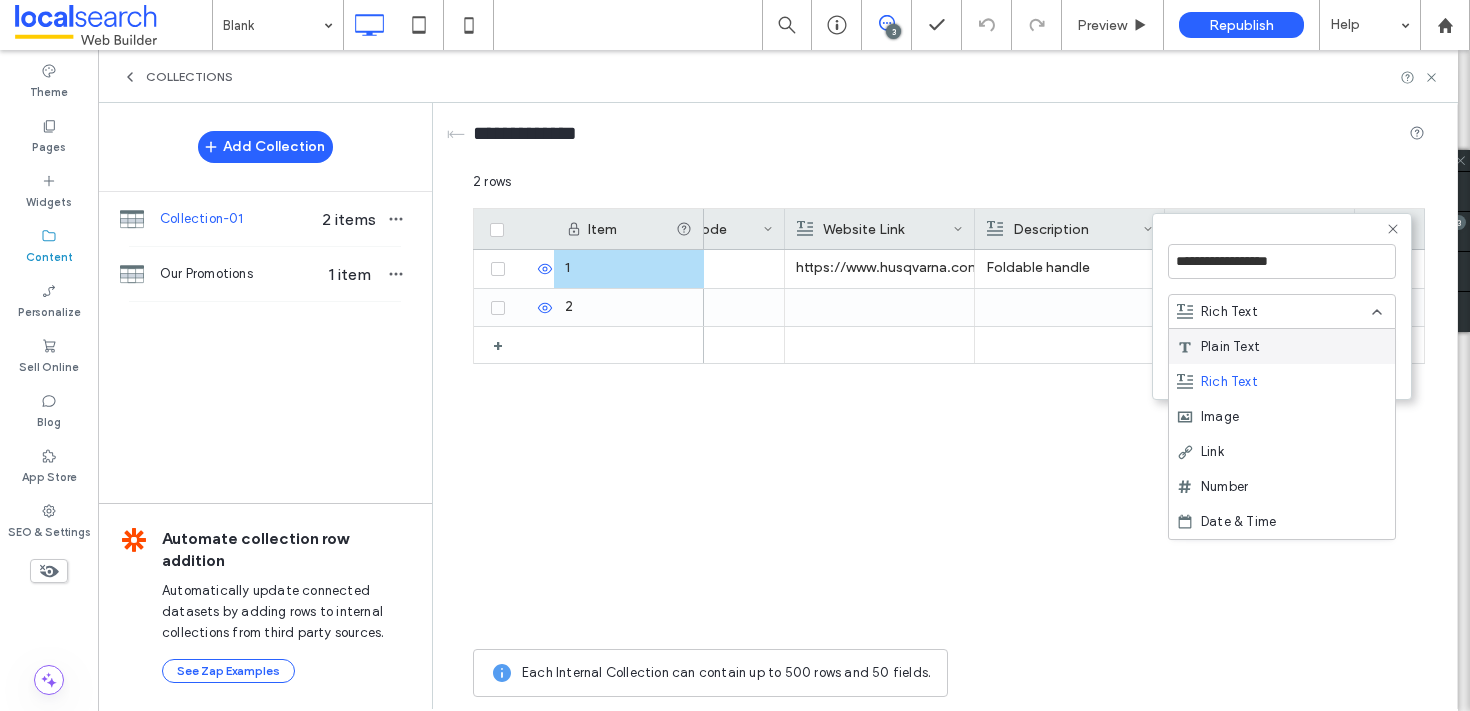 click on "Plain Text" at bounding box center [1230, 347] 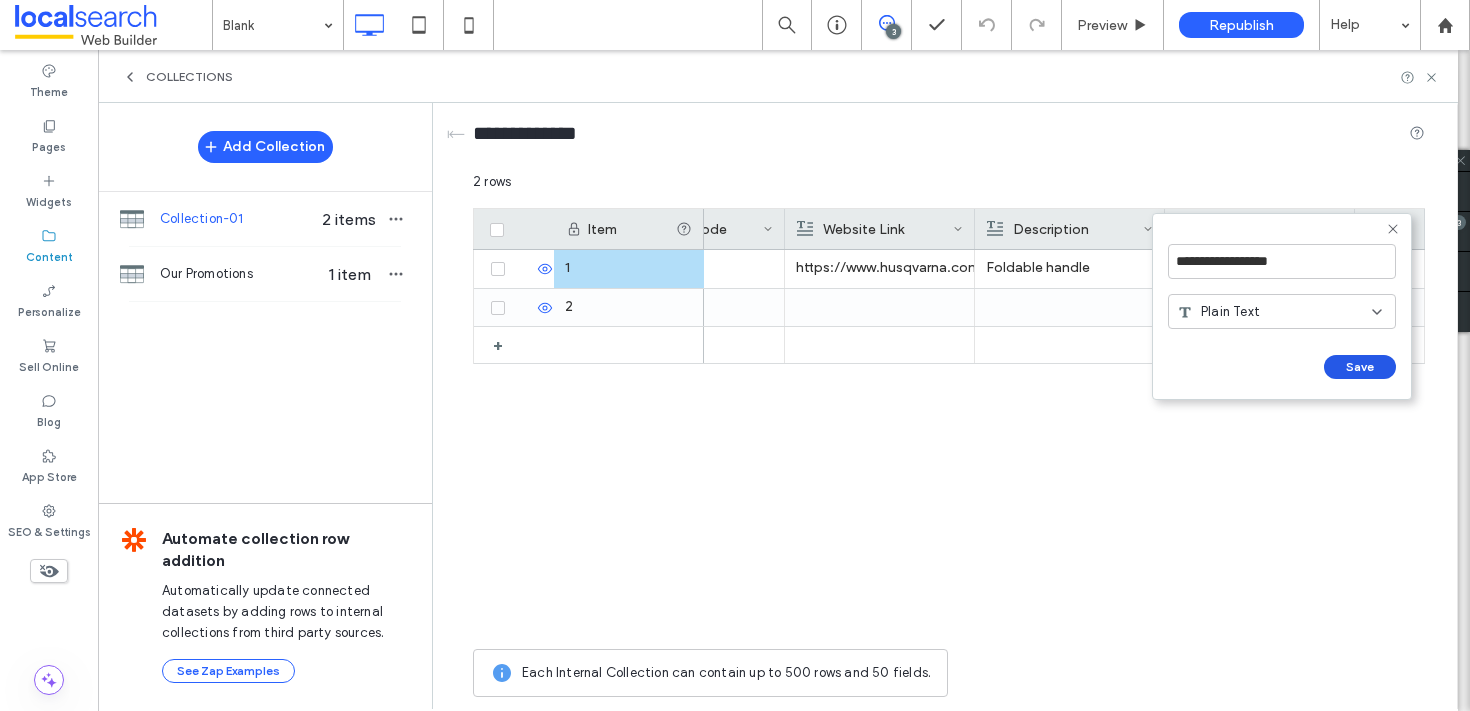 click on "Save" at bounding box center [1360, 367] 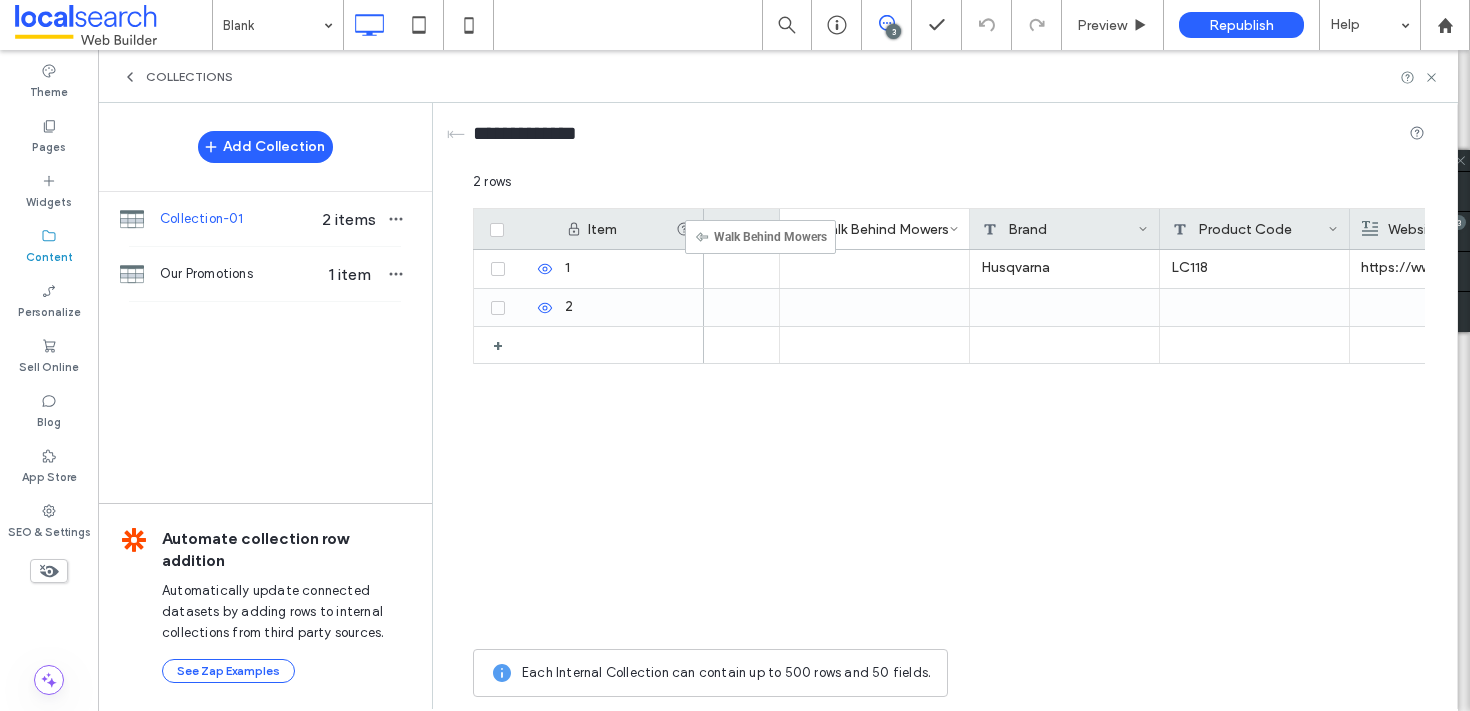 scroll, scrollTop: 0, scrollLeft: 0, axis: both 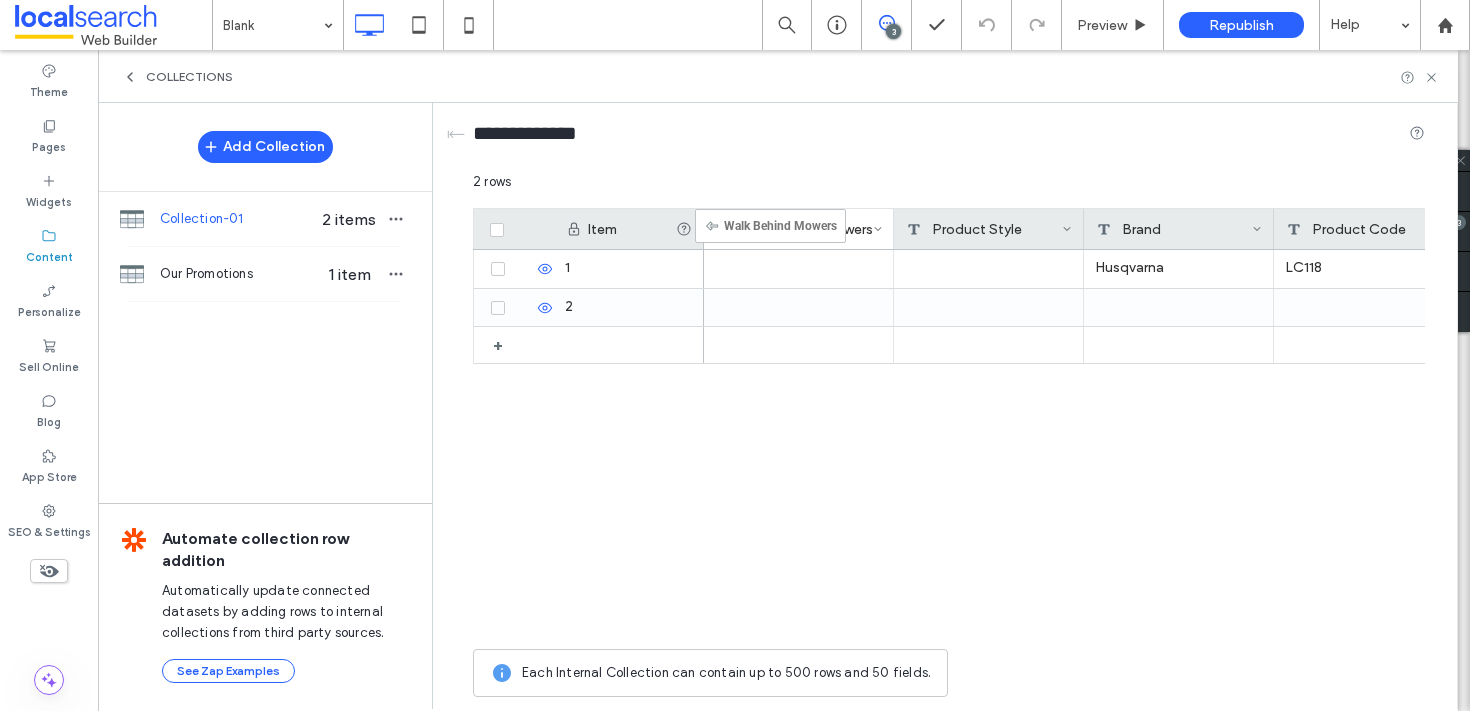 drag, startPoint x: 1229, startPoint y: 234, endPoint x: 724, endPoint y: 218, distance: 505.2534 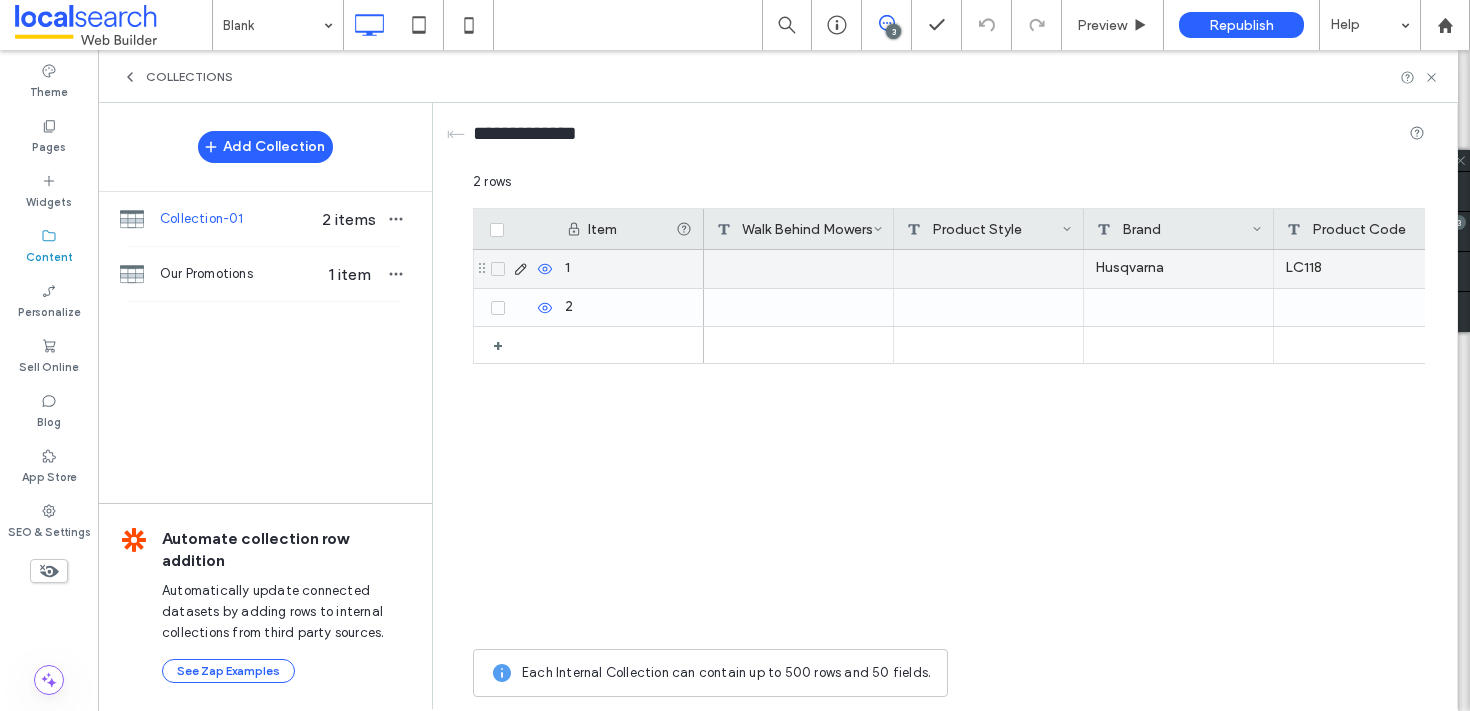 click at bounding box center (989, 269) 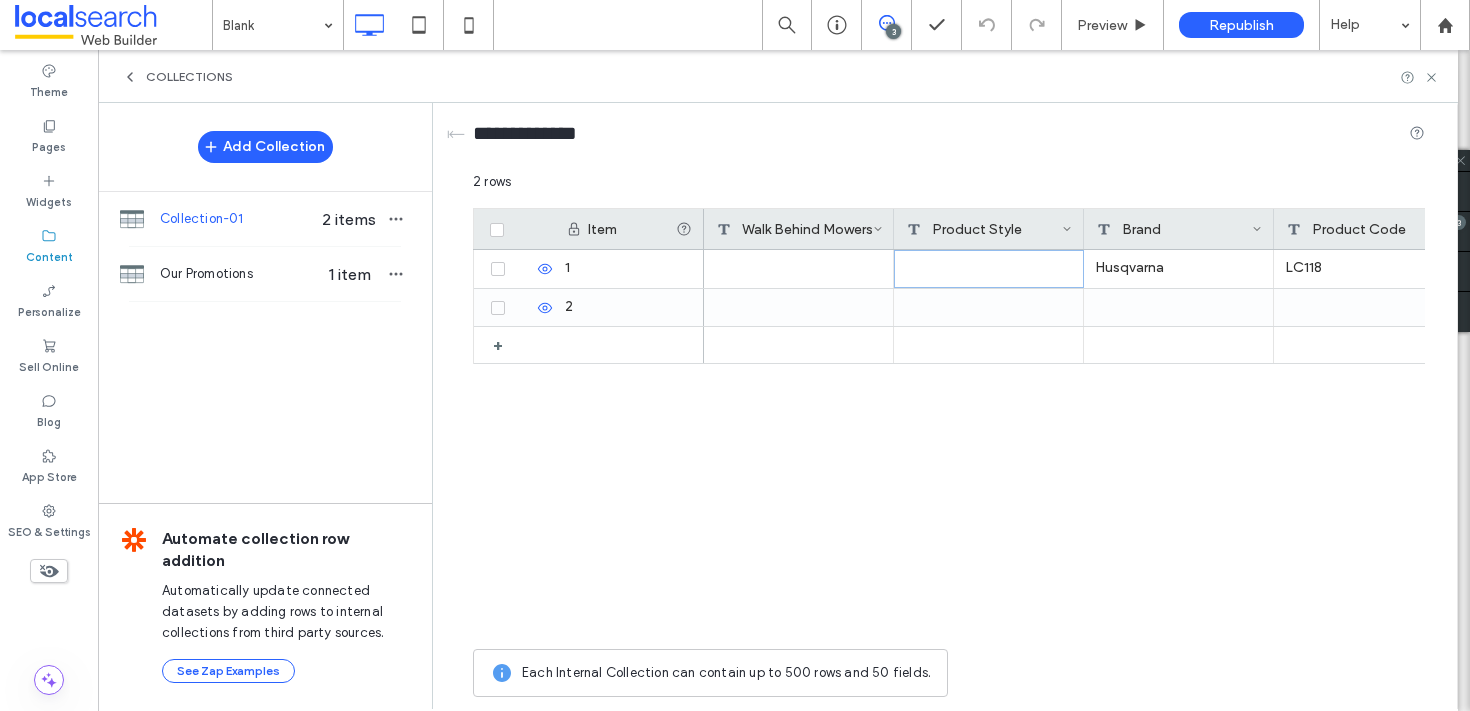 click 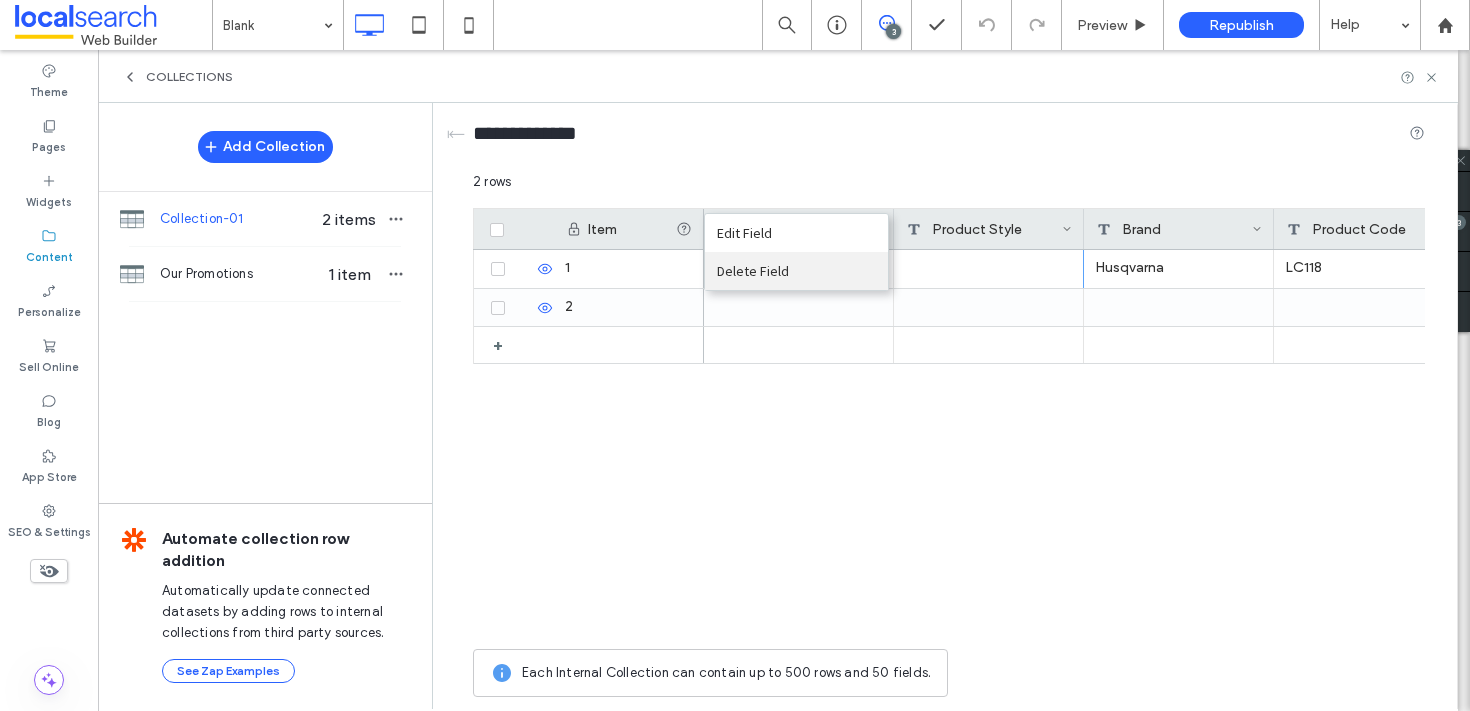 click on "Delete Field" at bounding box center [796, 271] 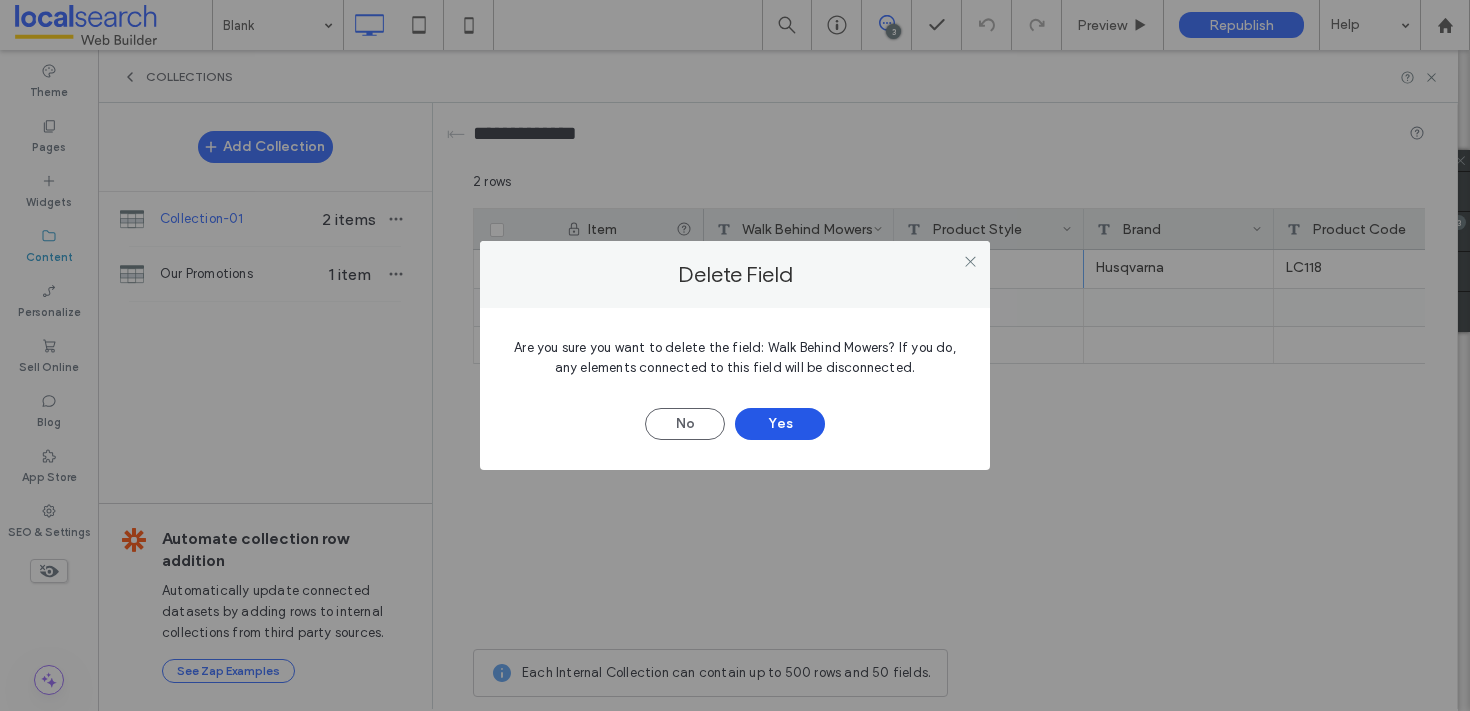 click on "Yes" at bounding box center (780, 424) 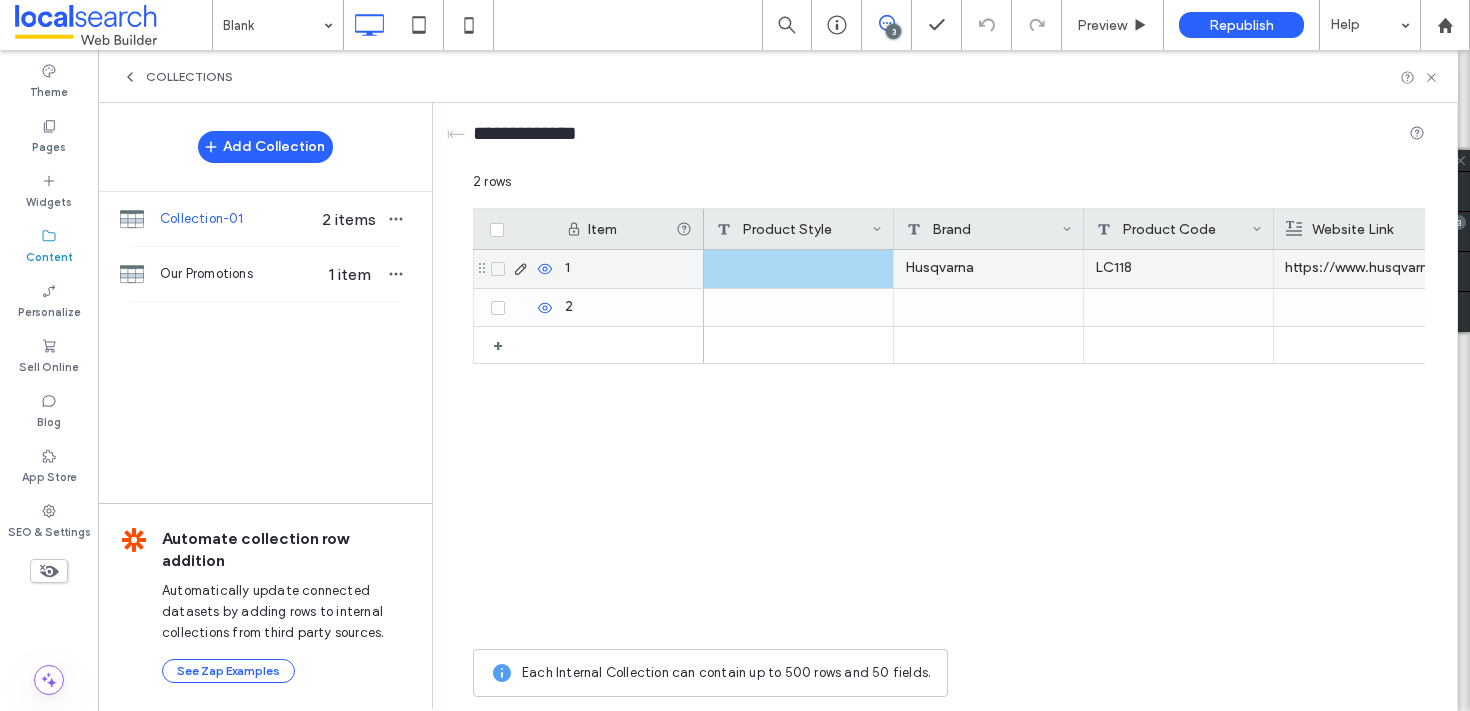 click at bounding box center [799, 269] 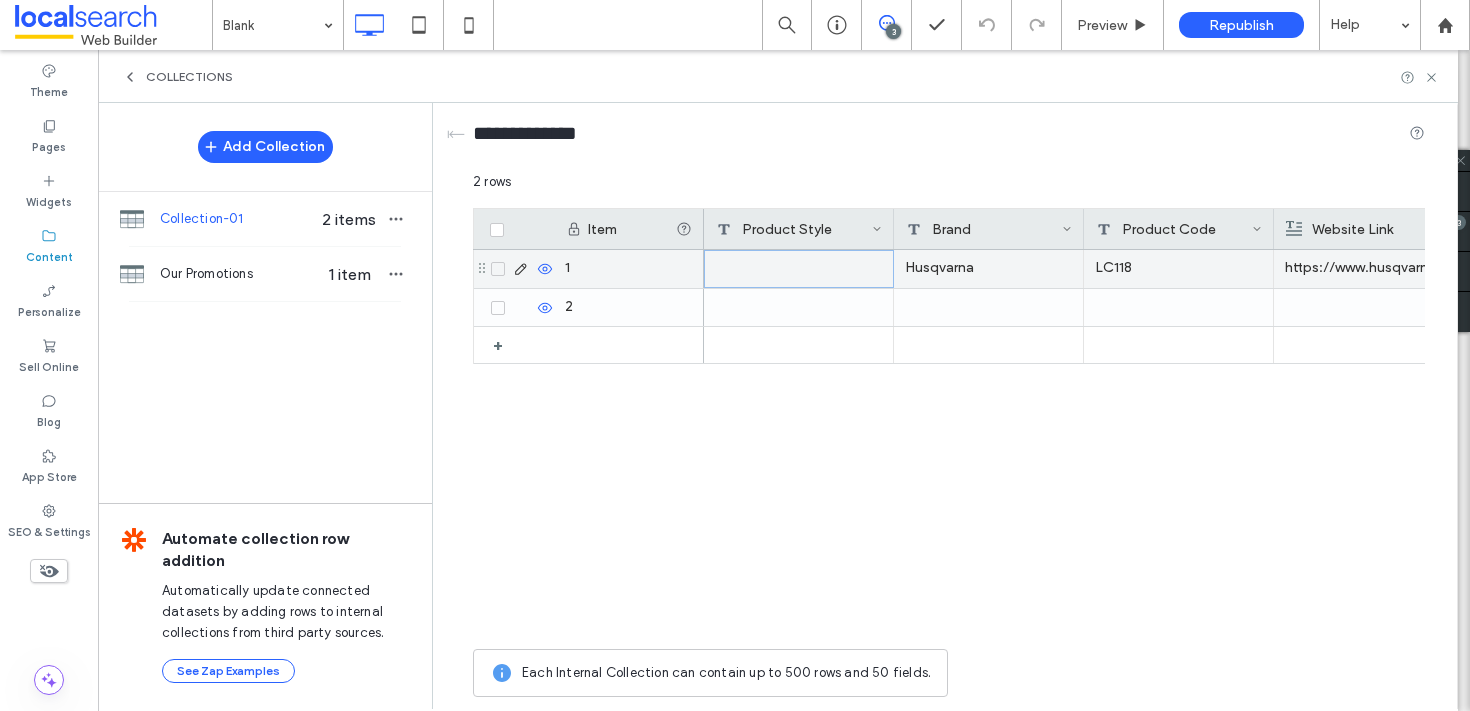 click on "Product Style" at bounding box center (794, 229) 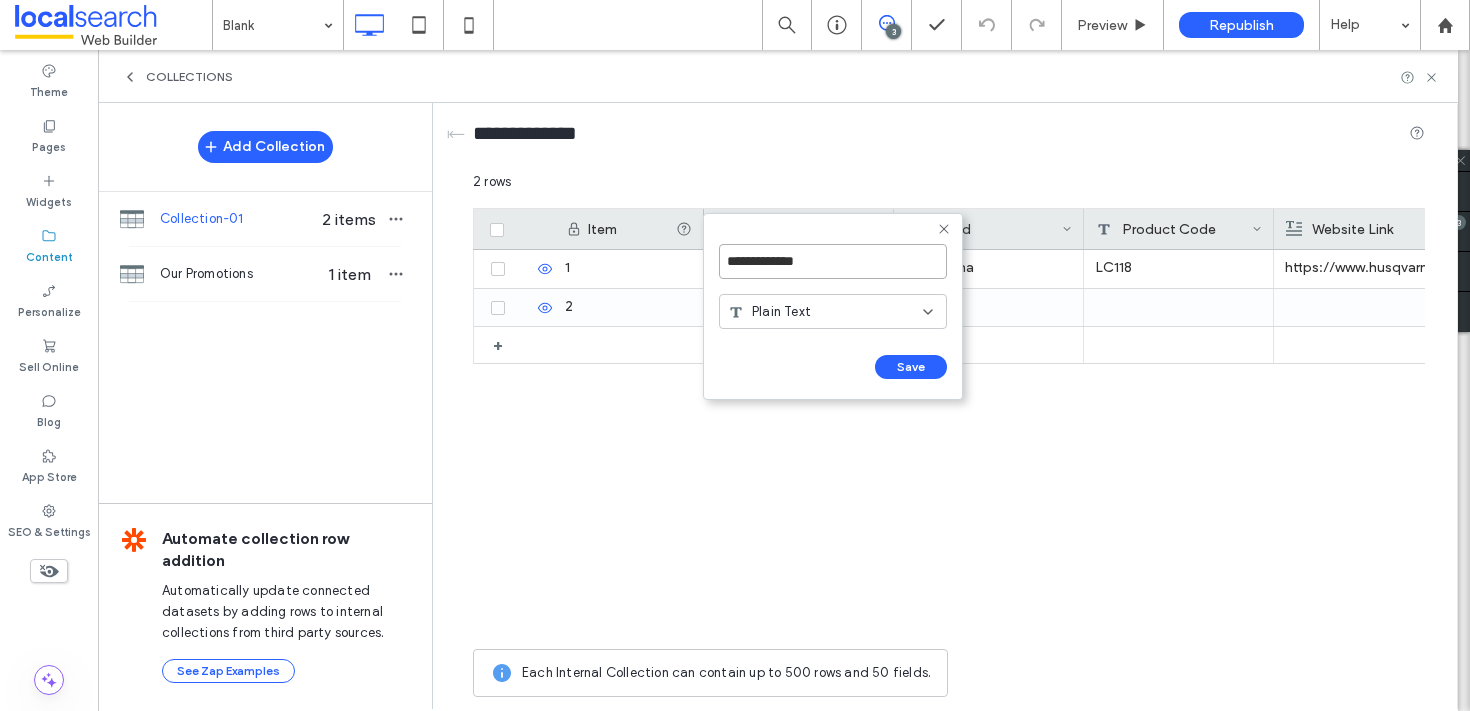 click on "**********" at bounding box center (833, 261) 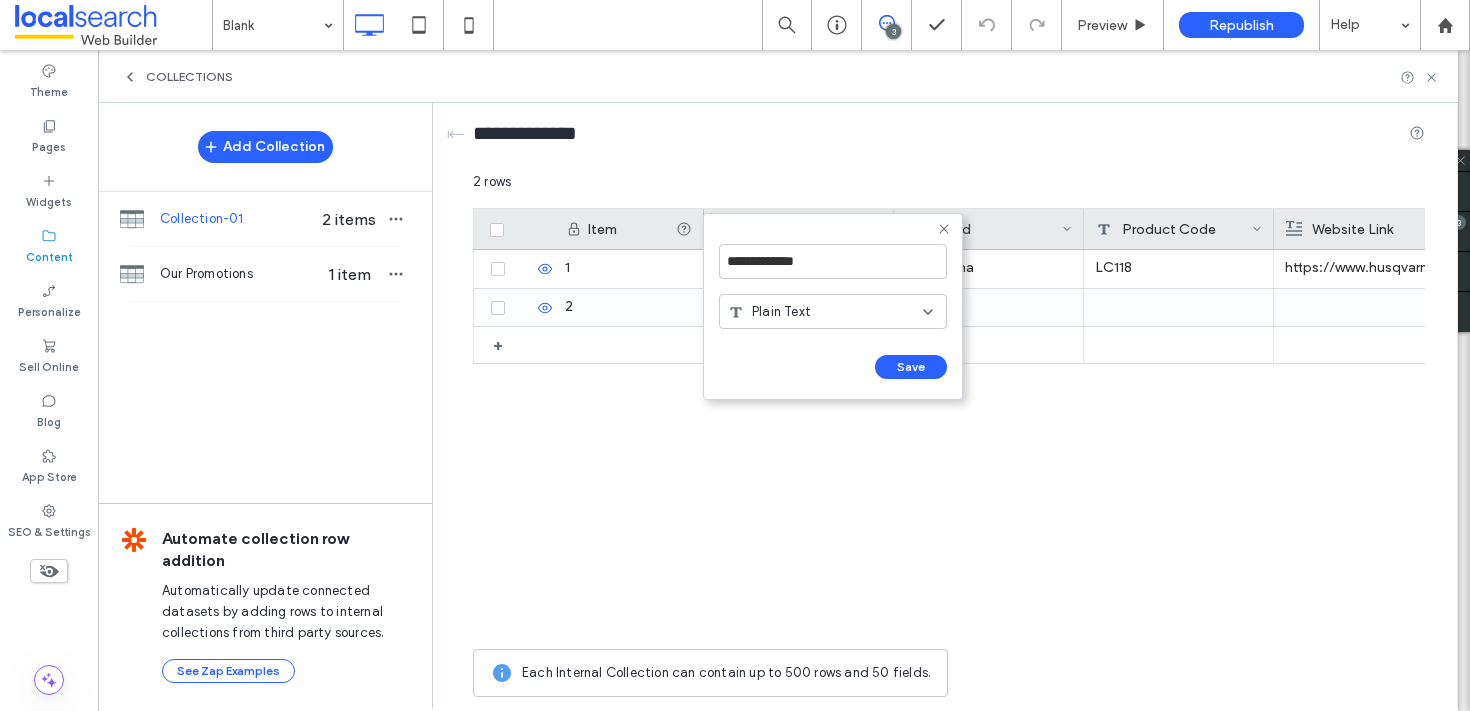 click on "2 rows" at bounding box center (949, 190) 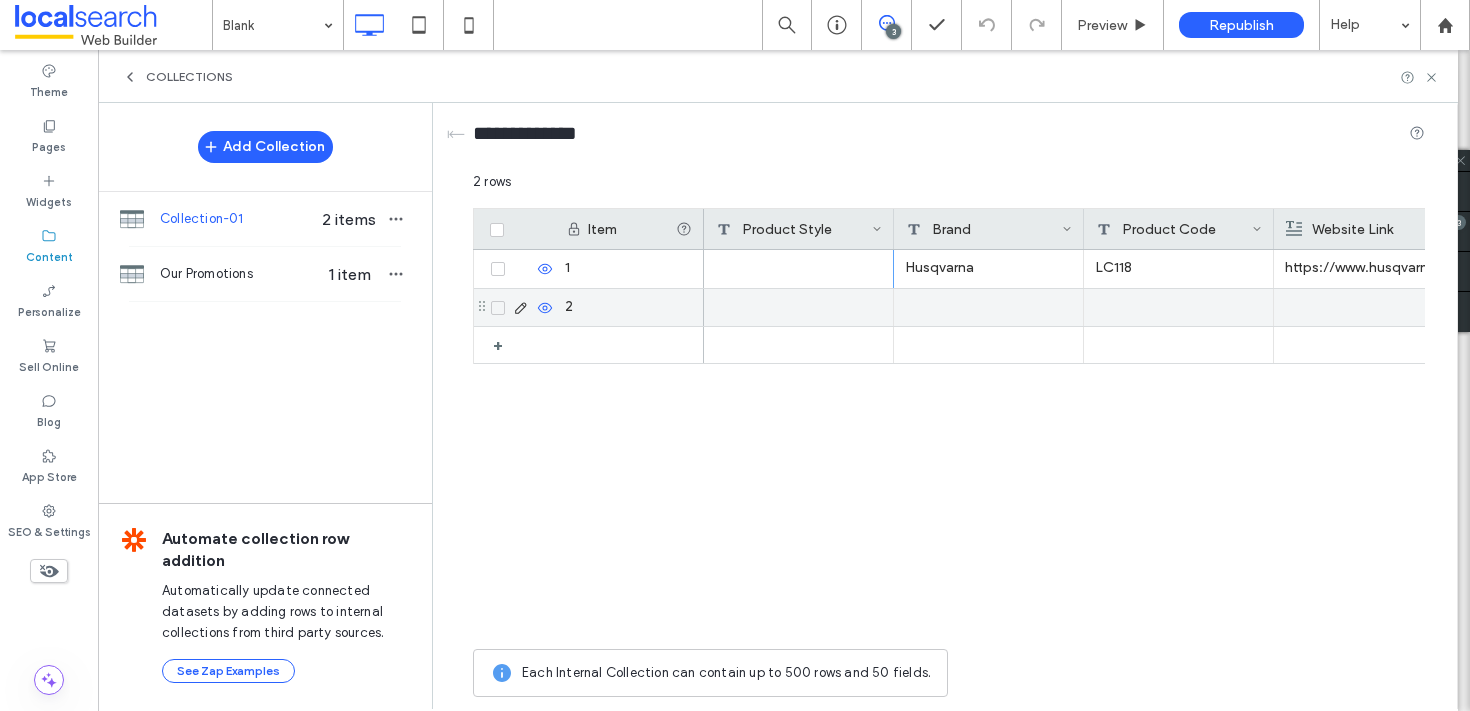 click at bounding box center [799, 269] 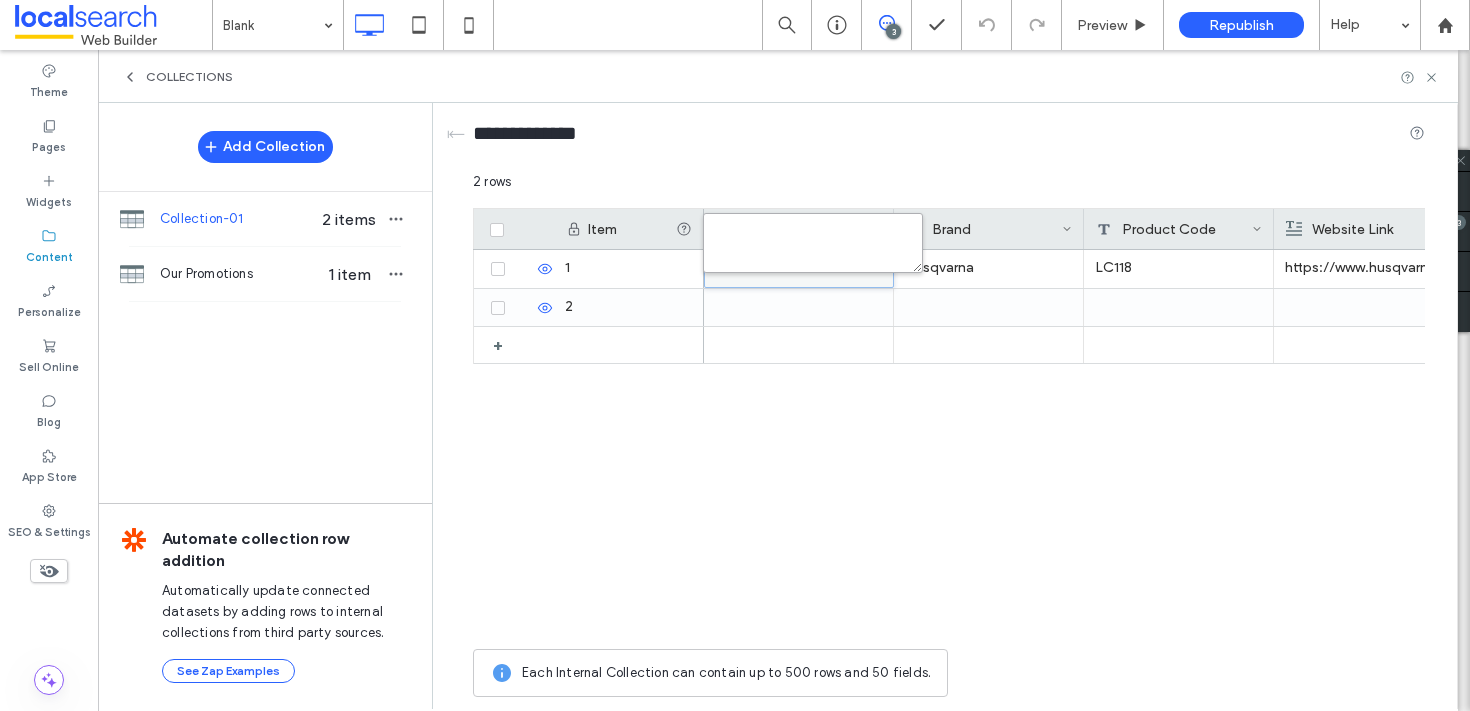 click at bounding box center (813, 243) 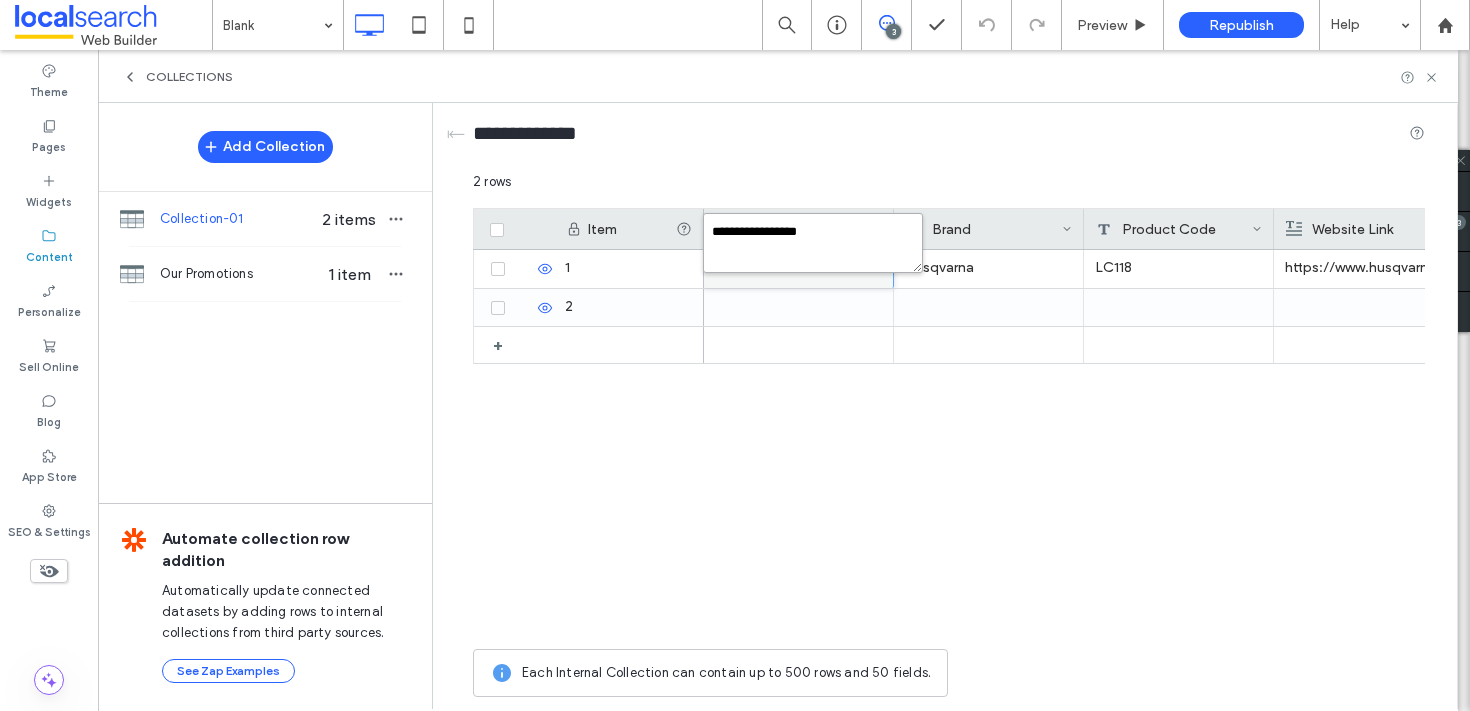 type on "**********" 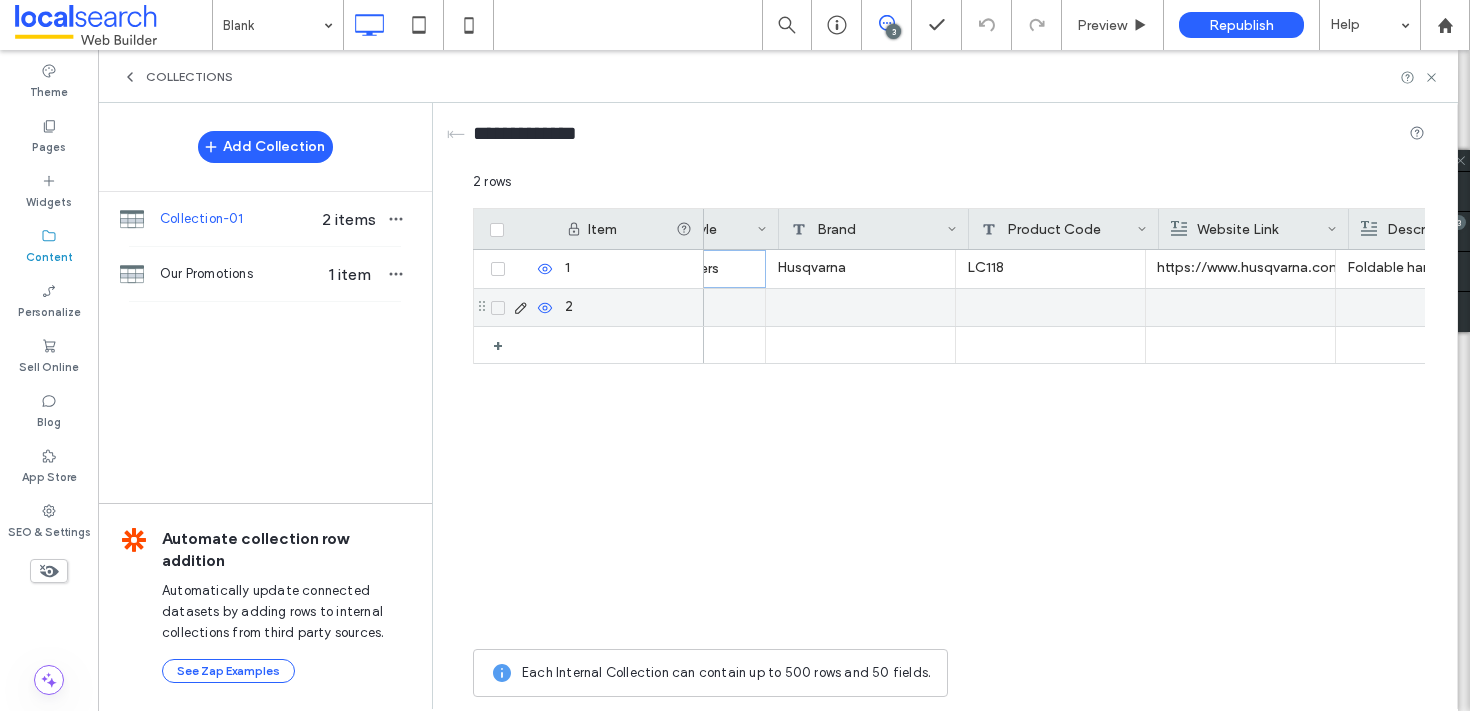 scroll, scrollTop: 0, scrollLeft: 299, axis: horizontal 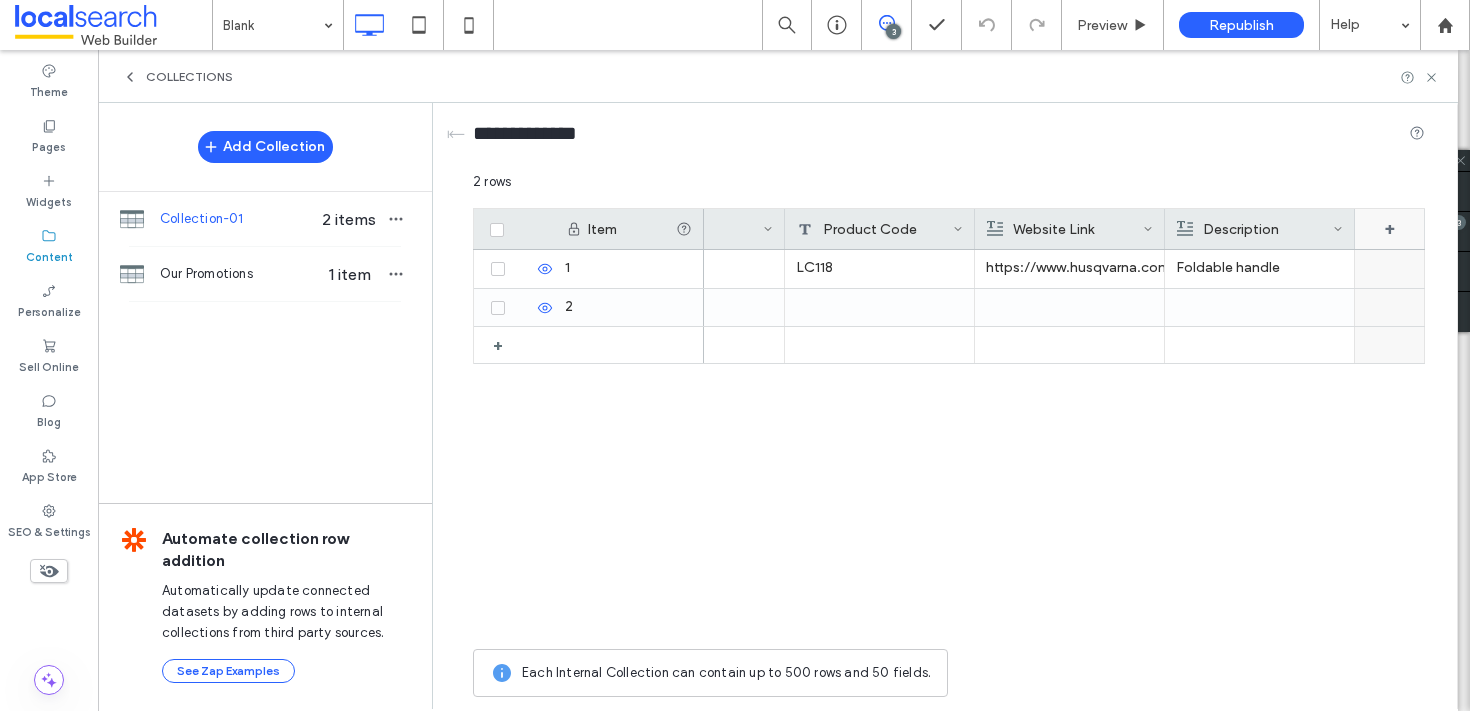 click on "+" at bounding box center [1390, 229] 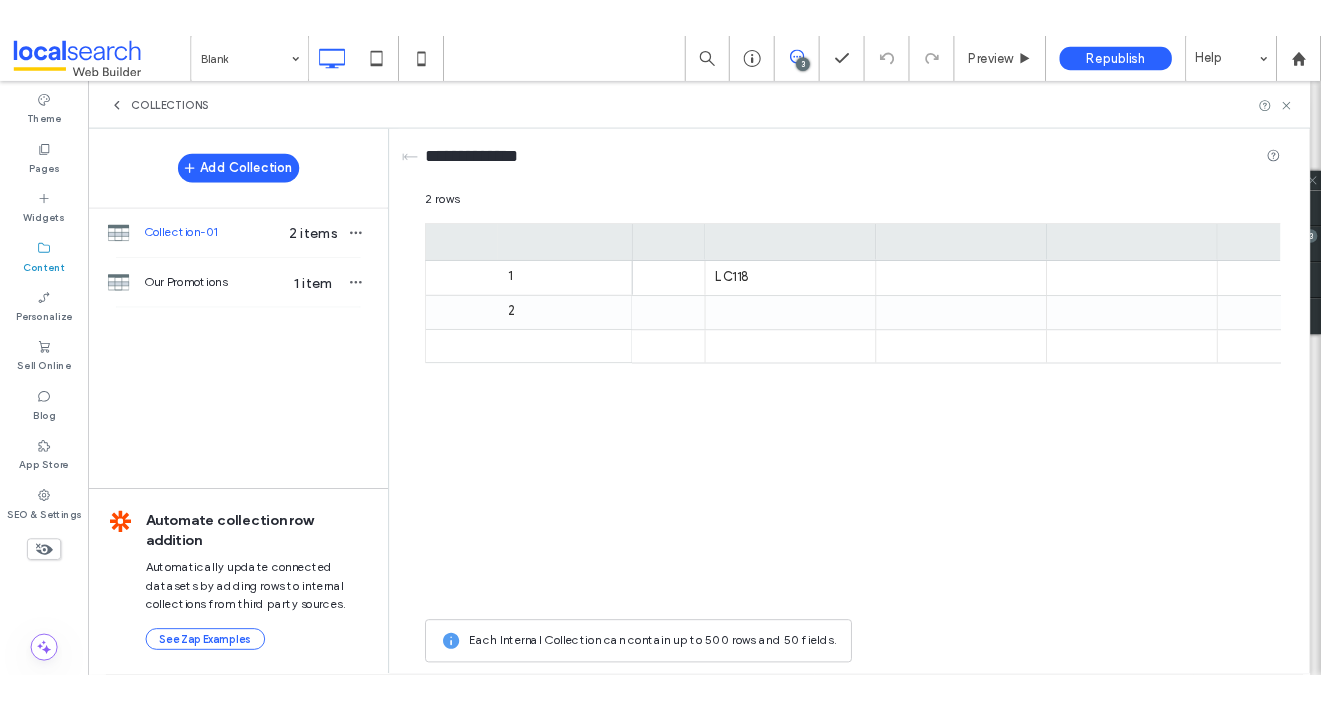 scroll, scrollTop: 0, scrollLeft: 489, axis: horizontal 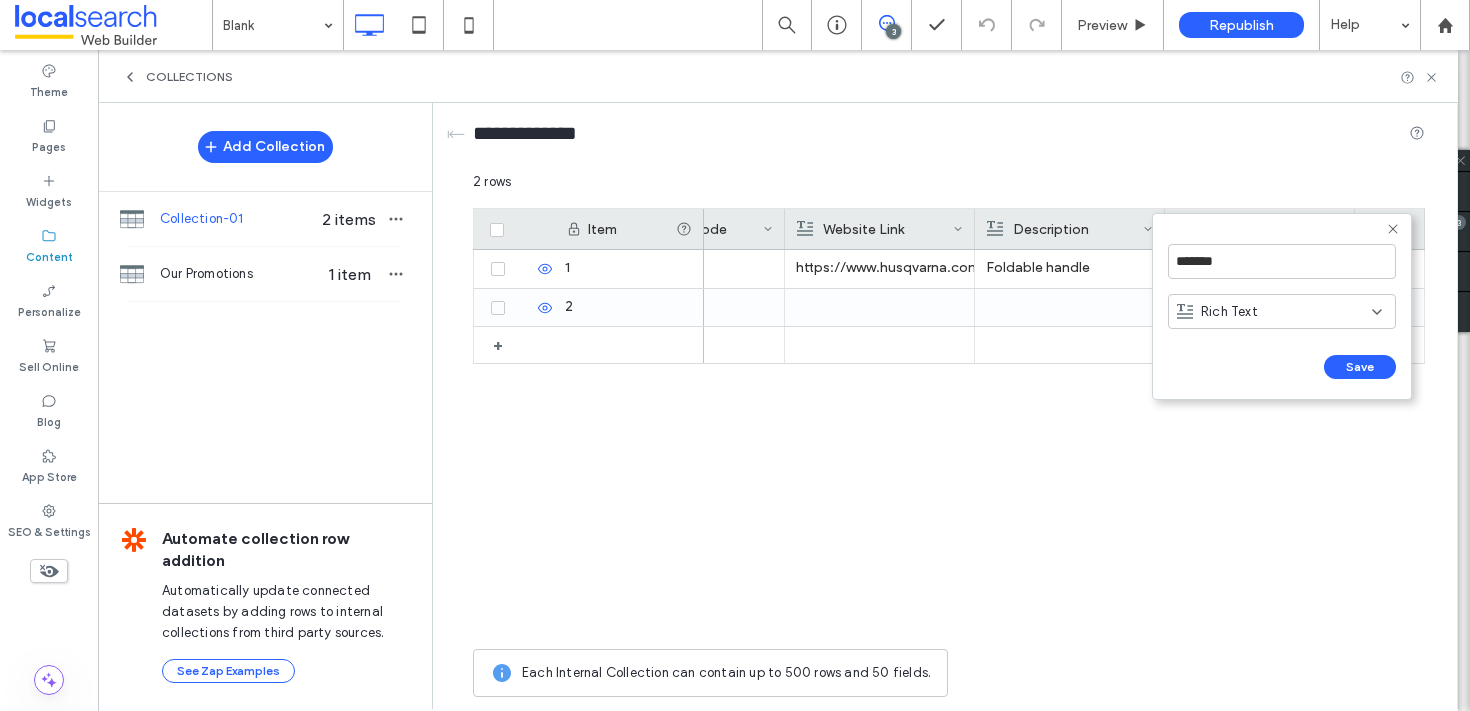 click on "Rich Text" at bounding box center [1229, 312] 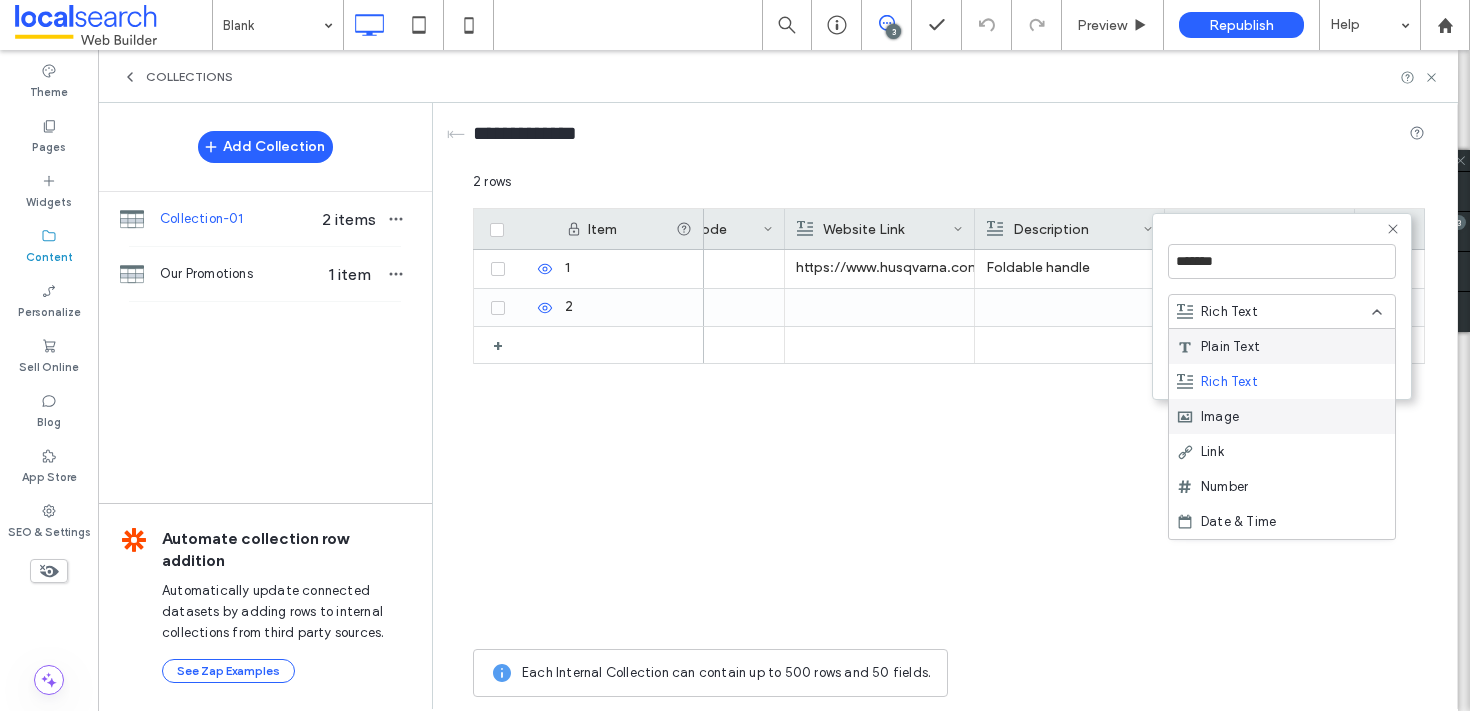 click on "Image" at bounding box center [1220, 417] 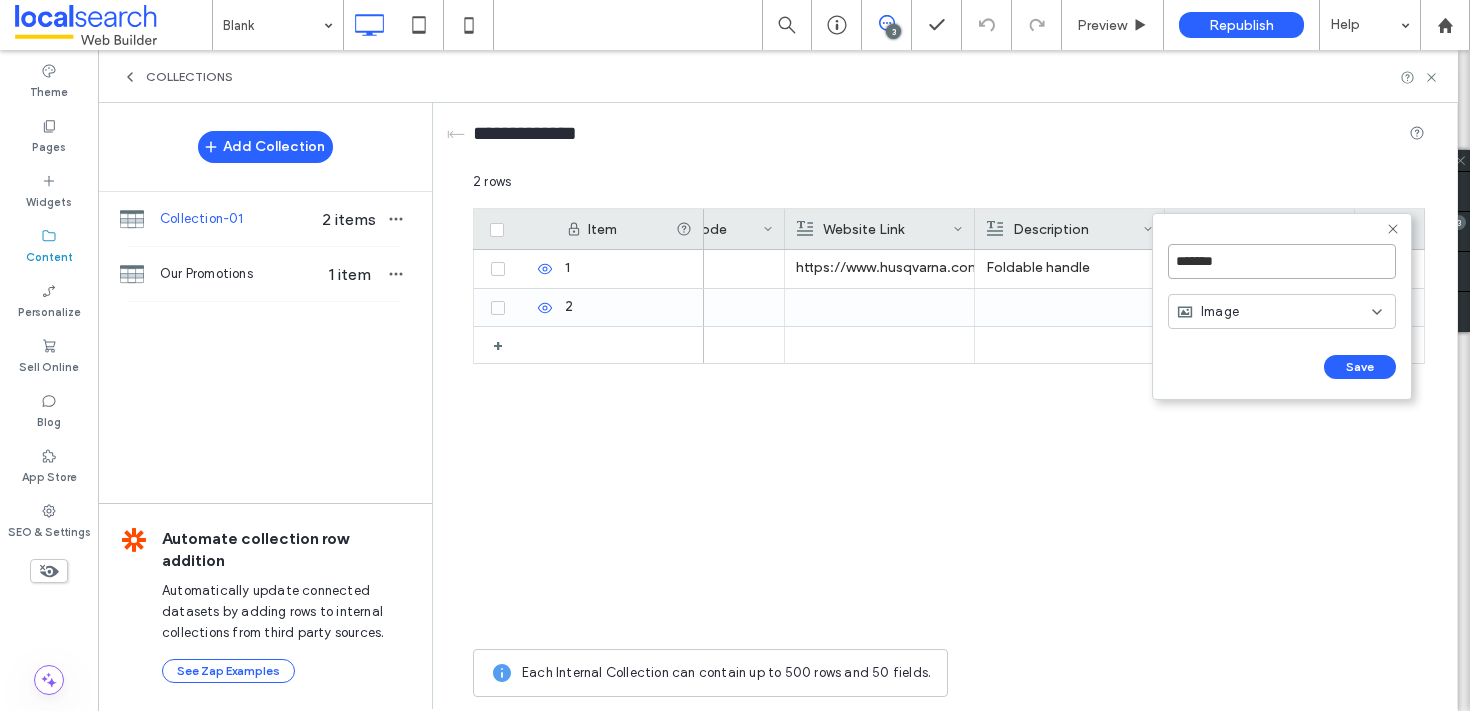 click on "*******" at bounding box center [1282, 261] 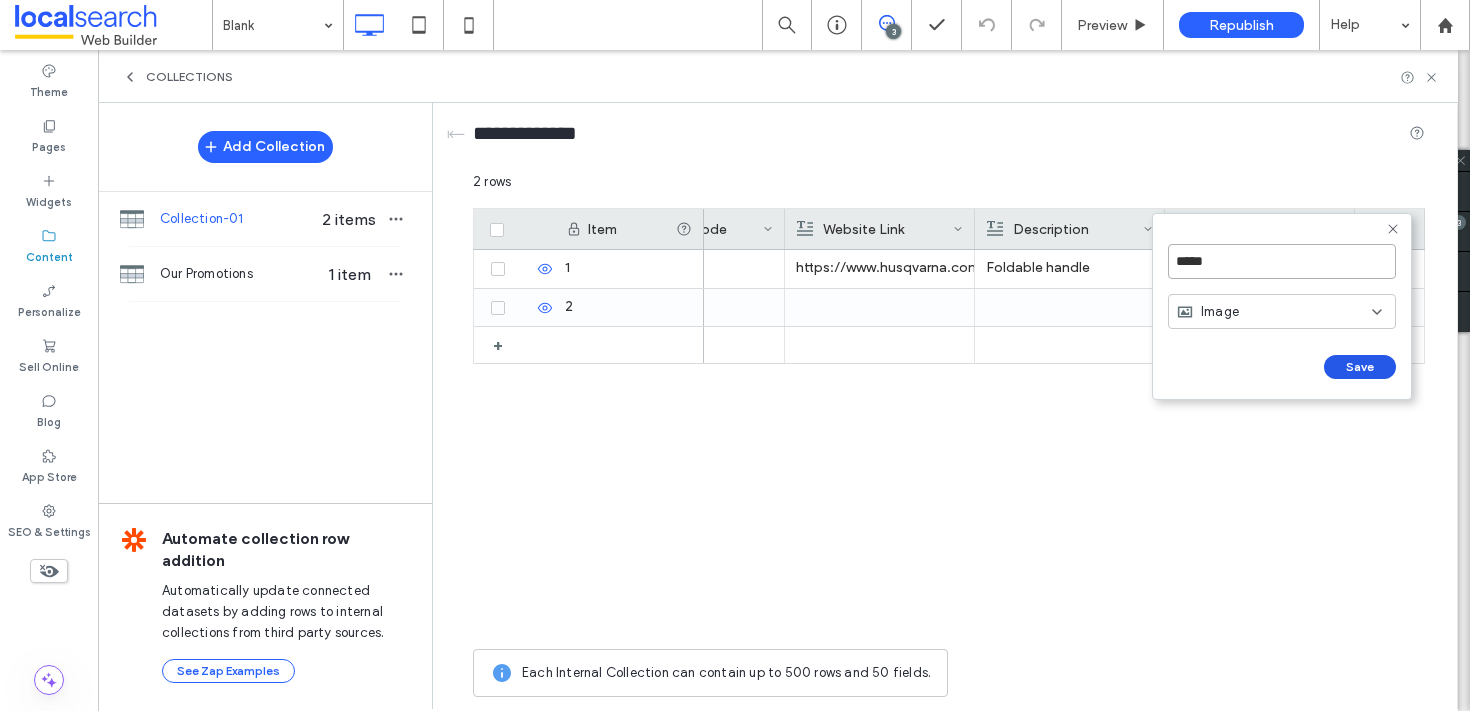 type on "*****" 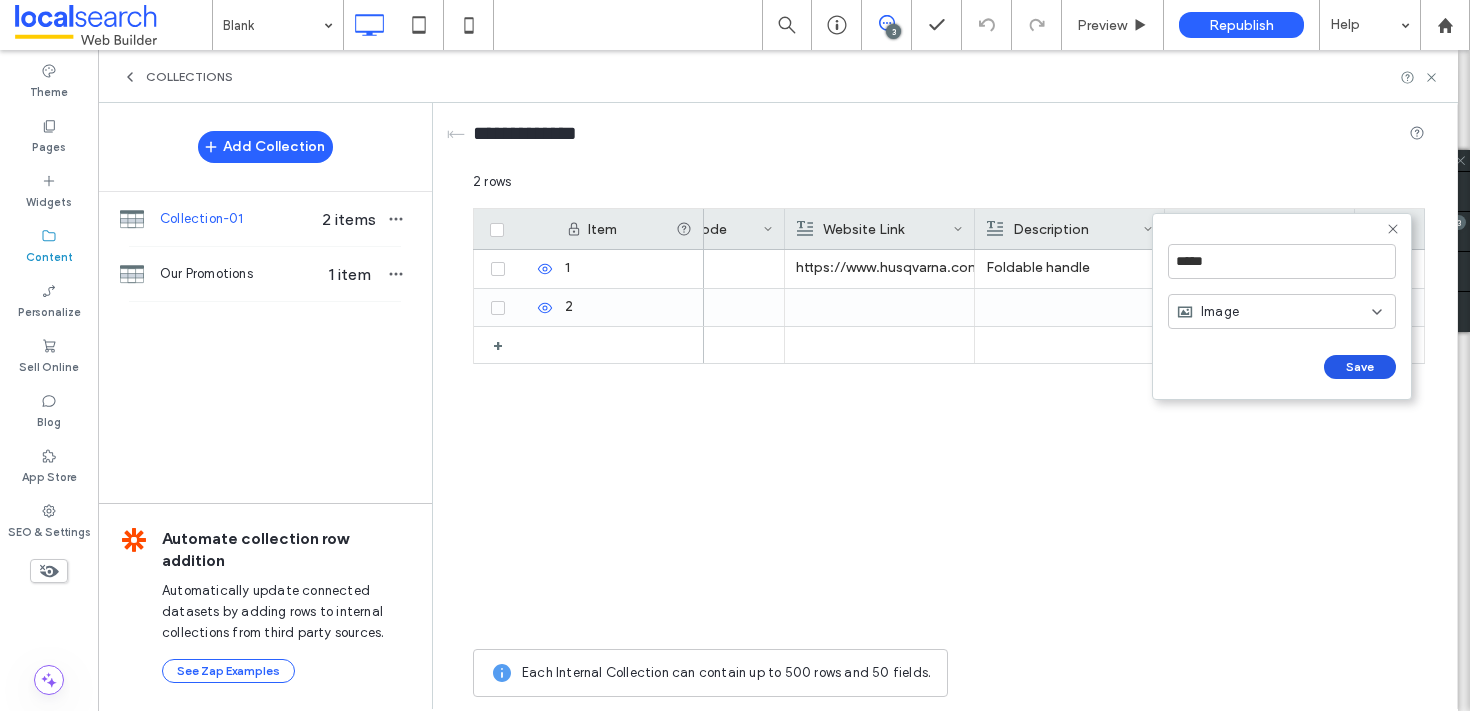 click on "Save" at bounding box center (1360, 367) 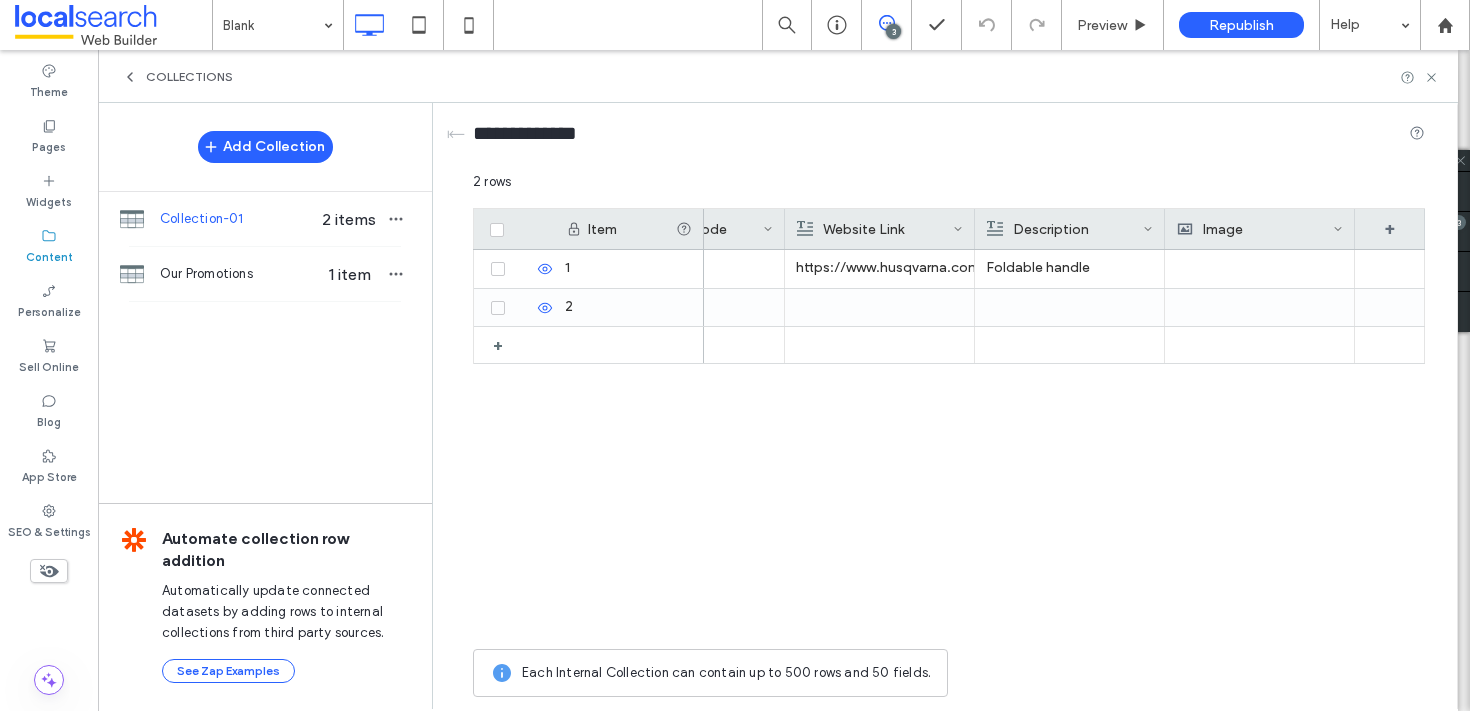 click at bounding box center [1259, 269] 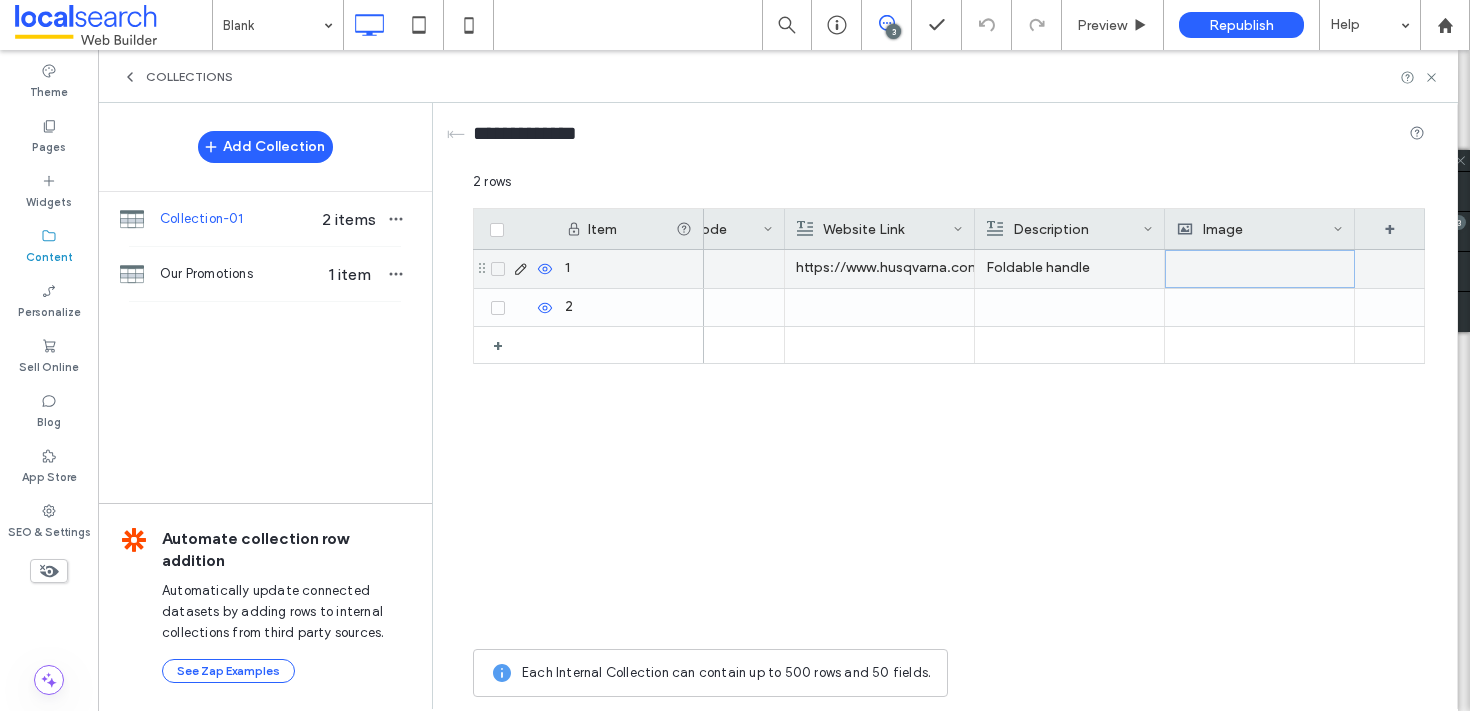 click at bounding box center (1260, 269) 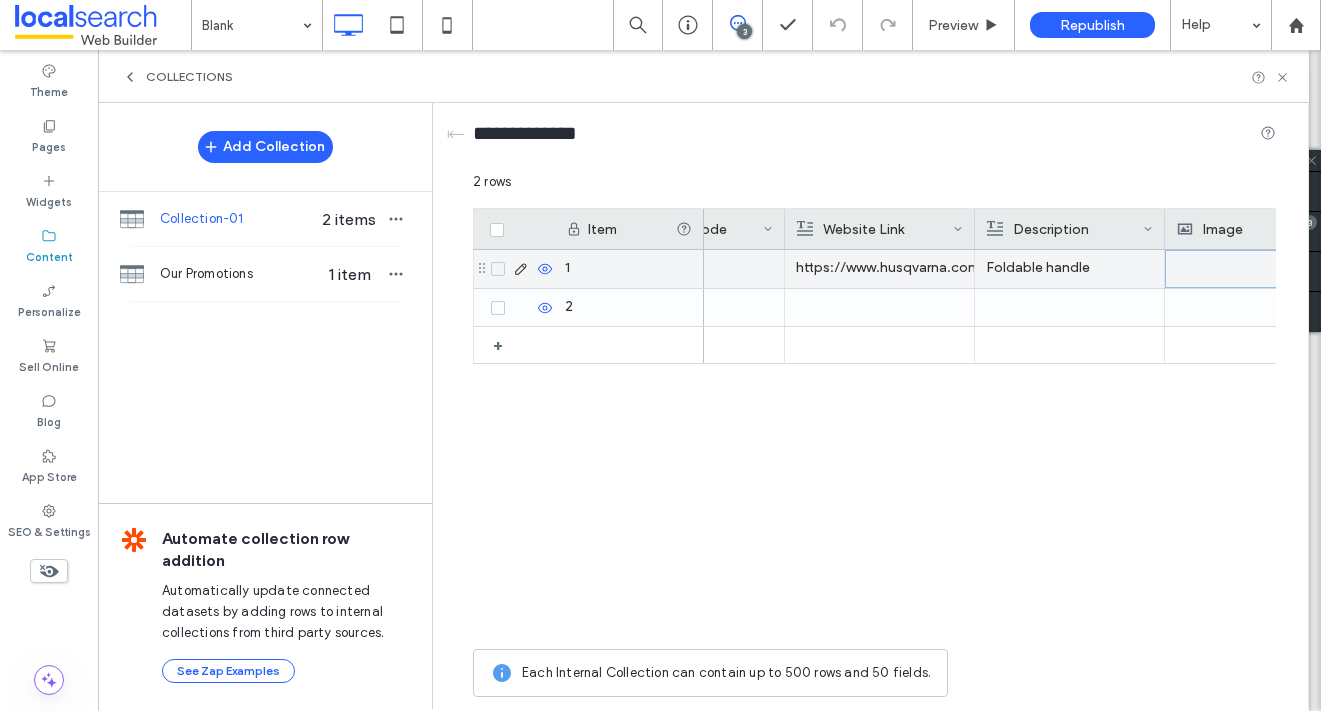 click at bounding box center [1260, 269] 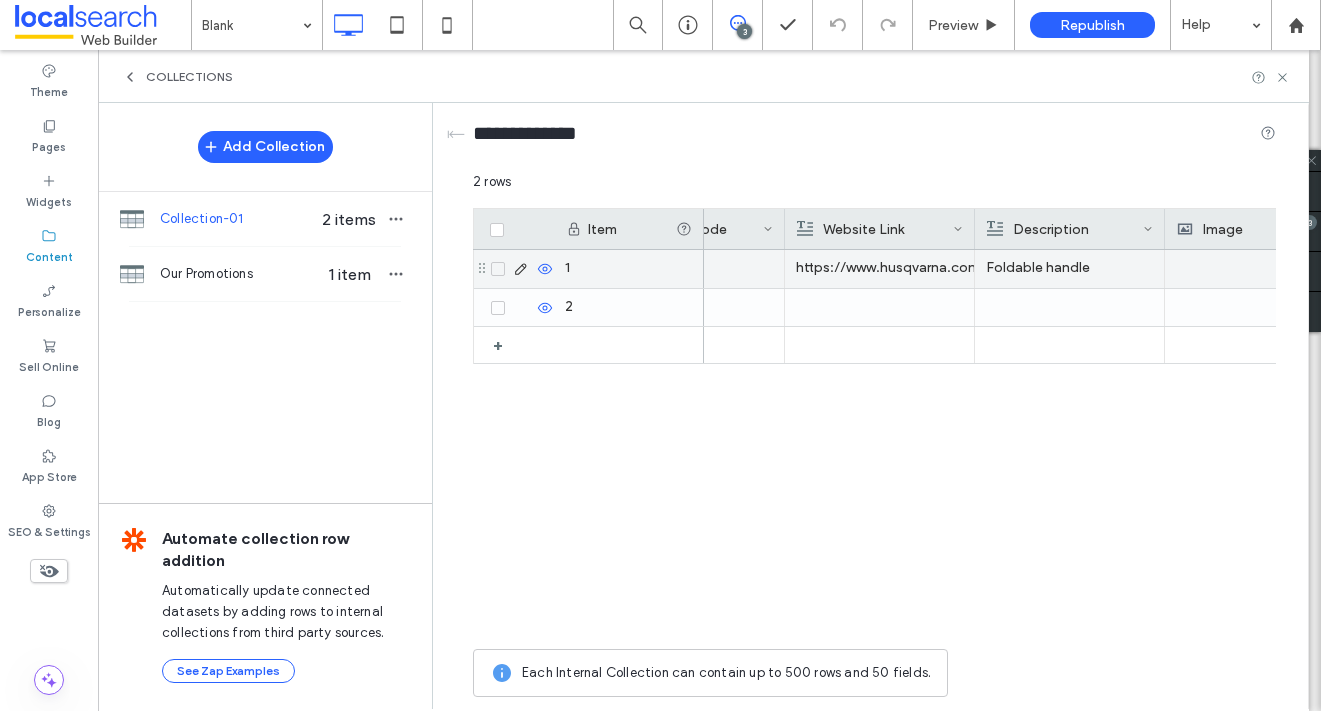 scroll, scrollTop: 0, scrollLeft: 0, axis: both 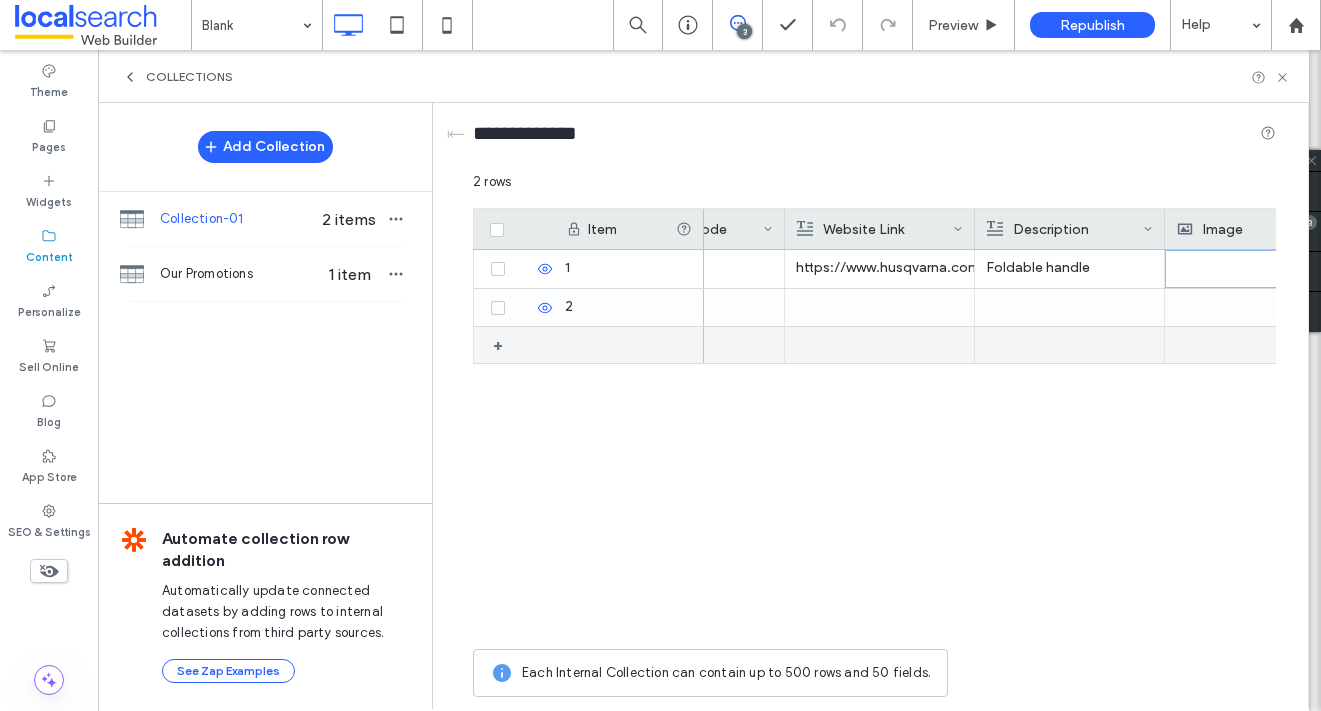 click at bounding box center [1069, 345] 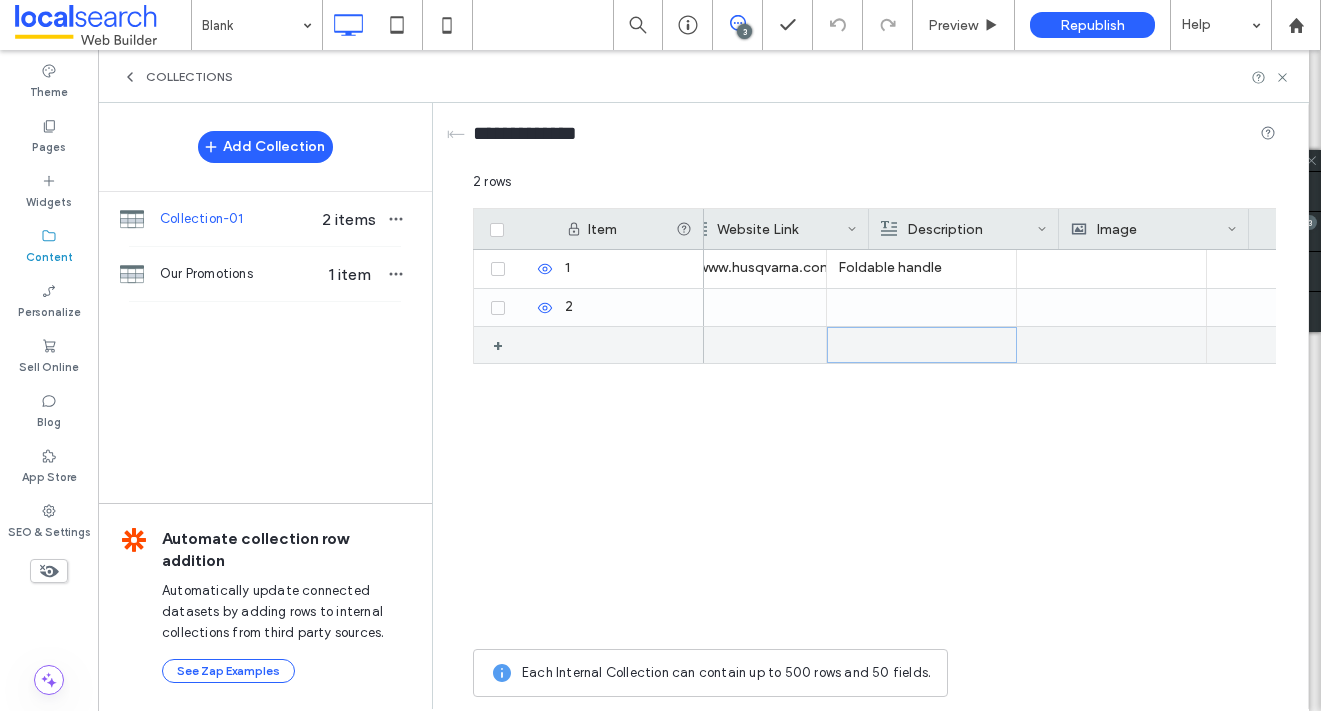scroll, scrollTop: 0, scrollLeft: 638, axis: horizontal 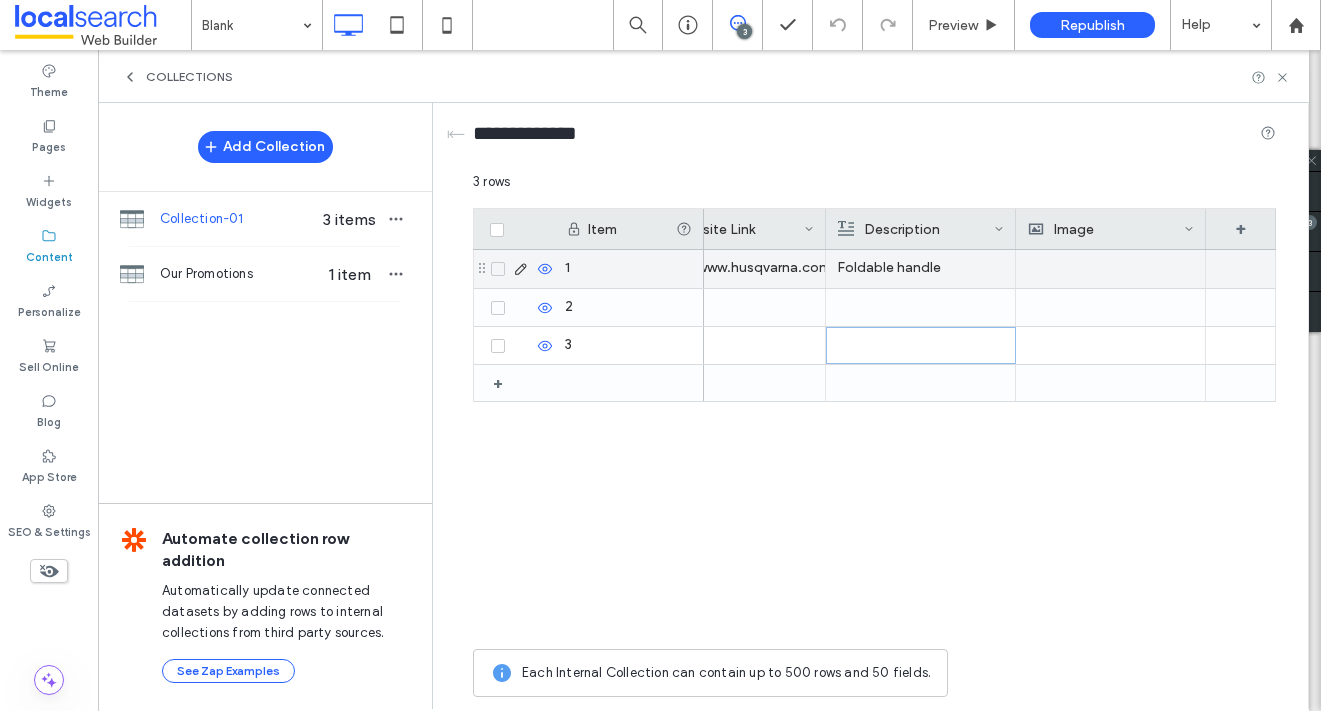 click at bounding box center [1110, 269] 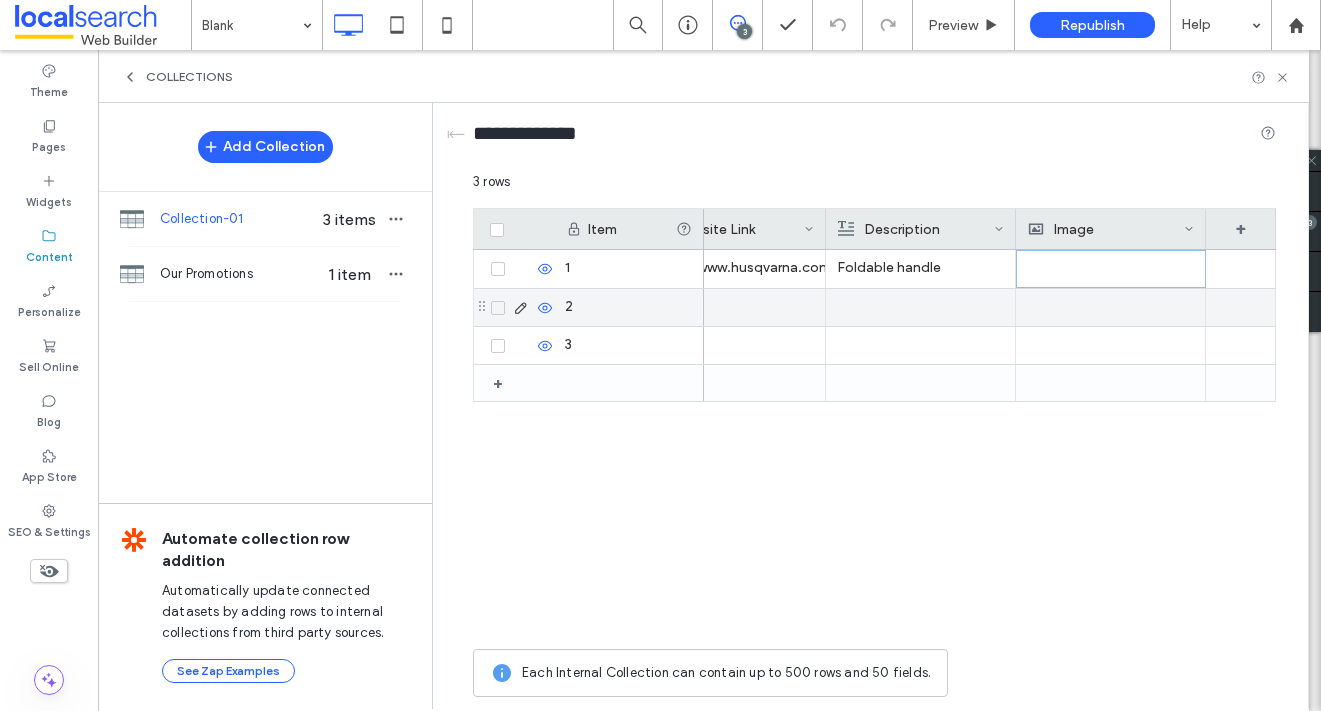 click at bounding box center [1111, 269] 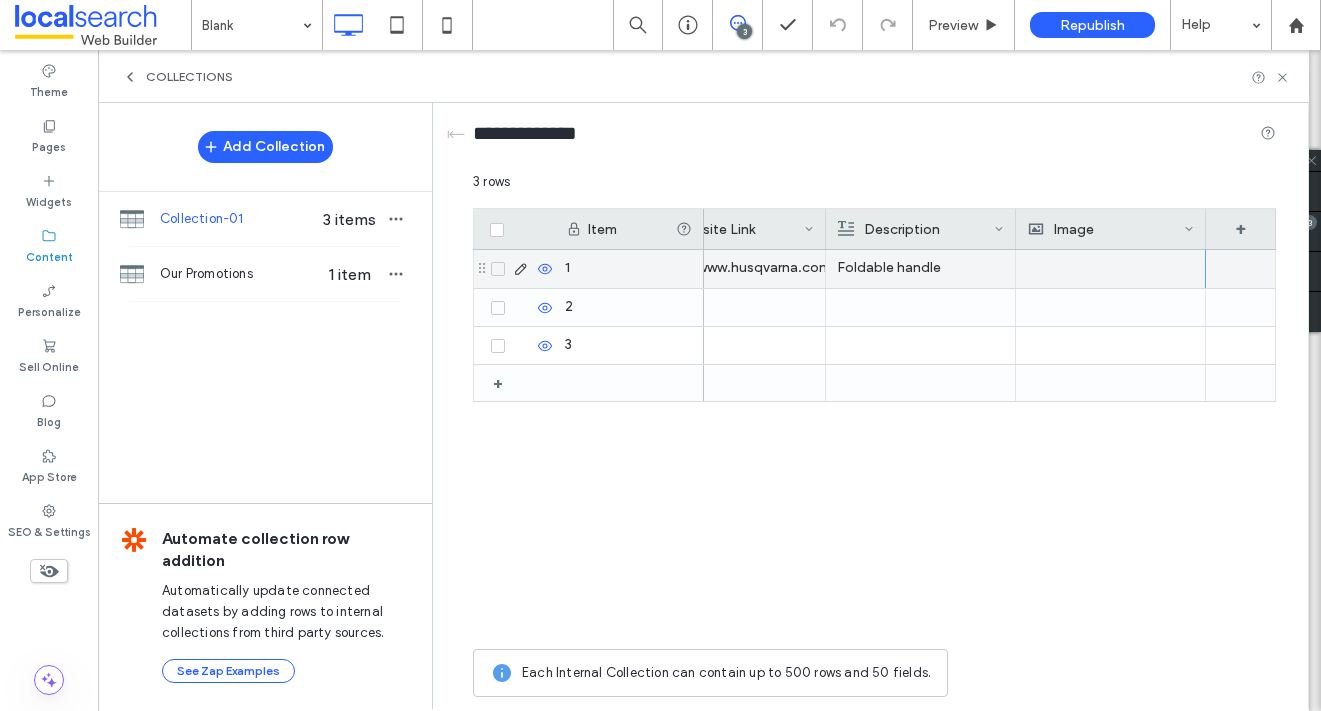 type on "**********" 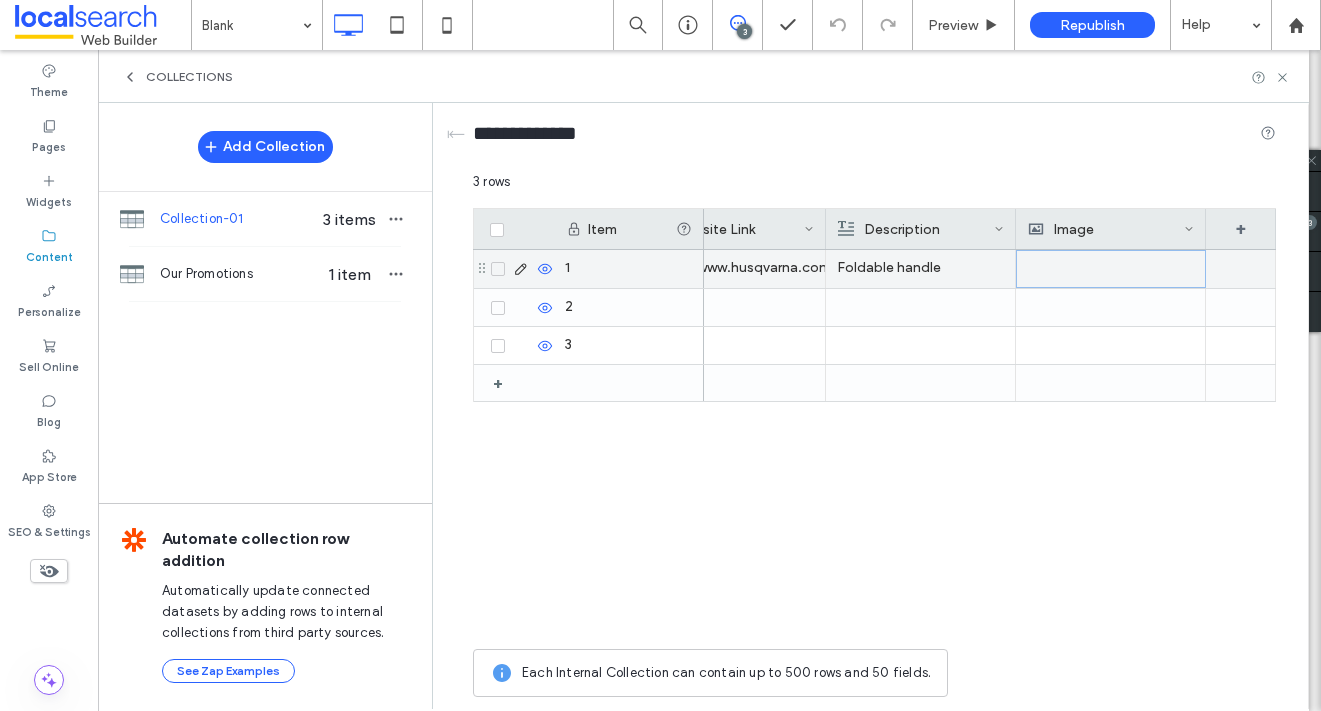 click at bounding box center [1111, 269] 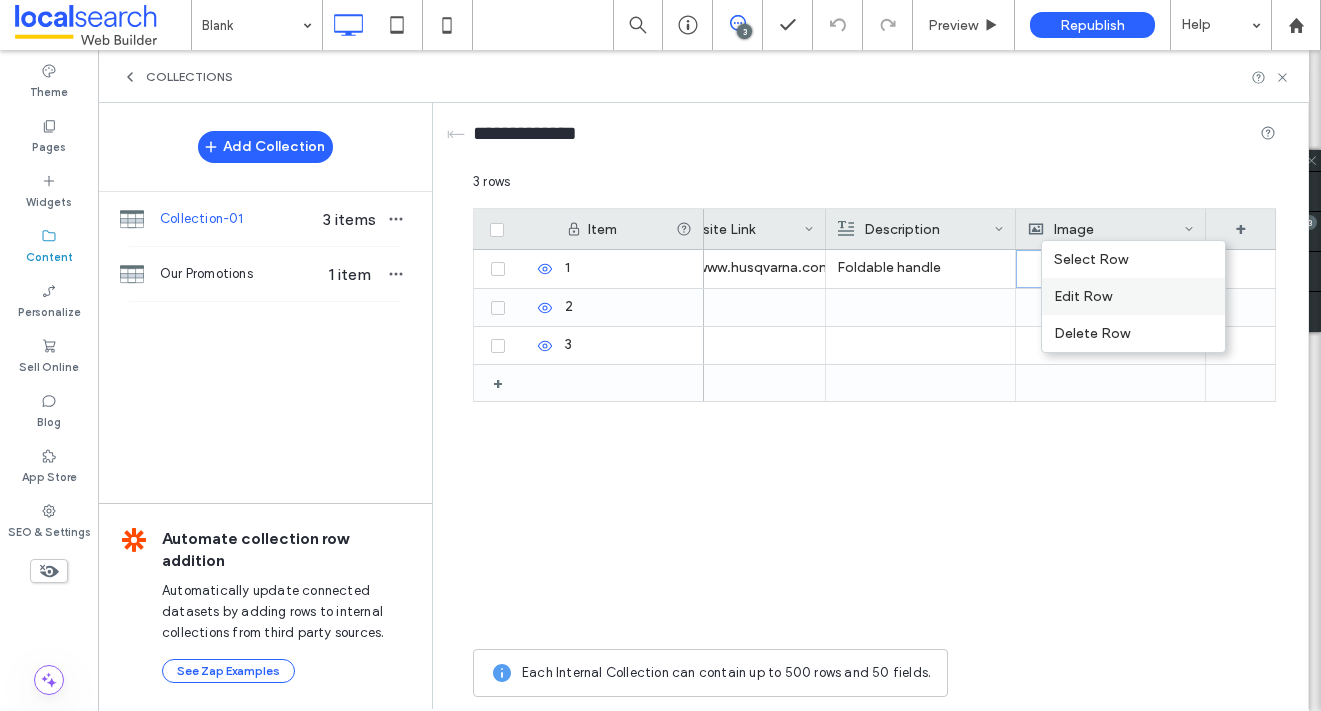 click on "Edit Row" at bounding box center [1133, 296] 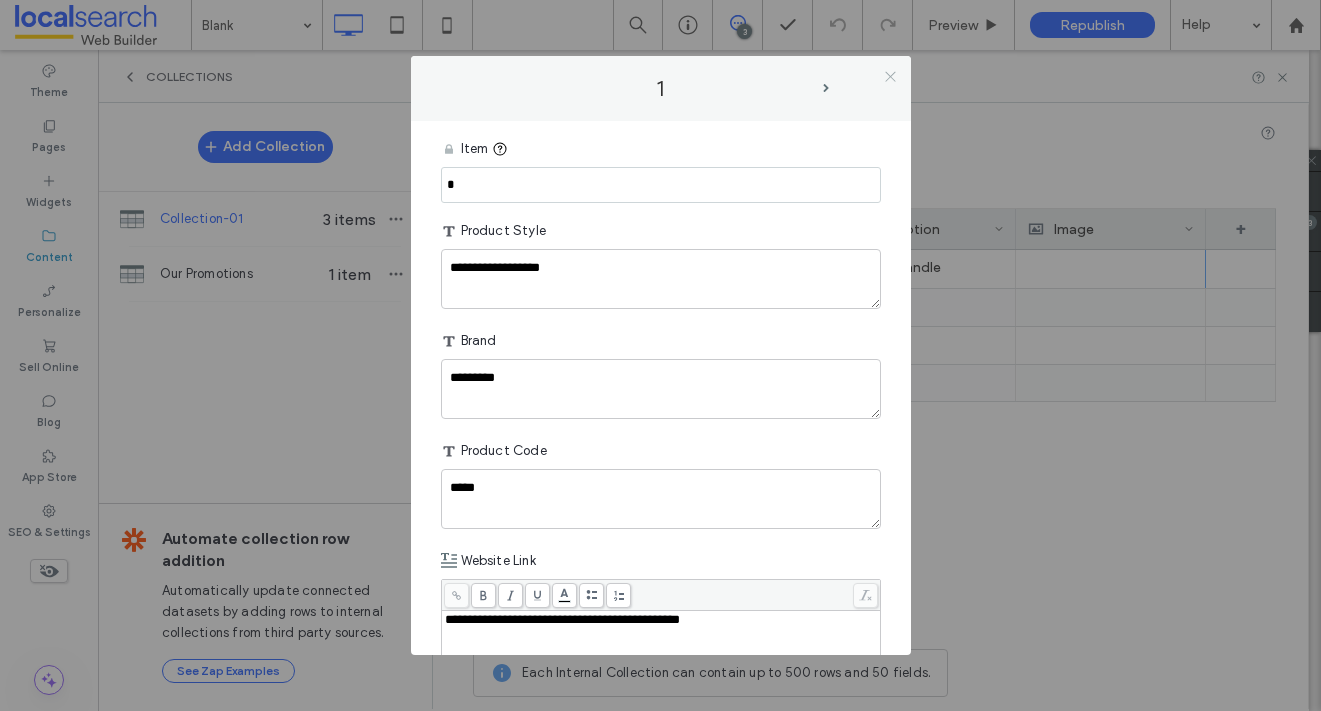 click 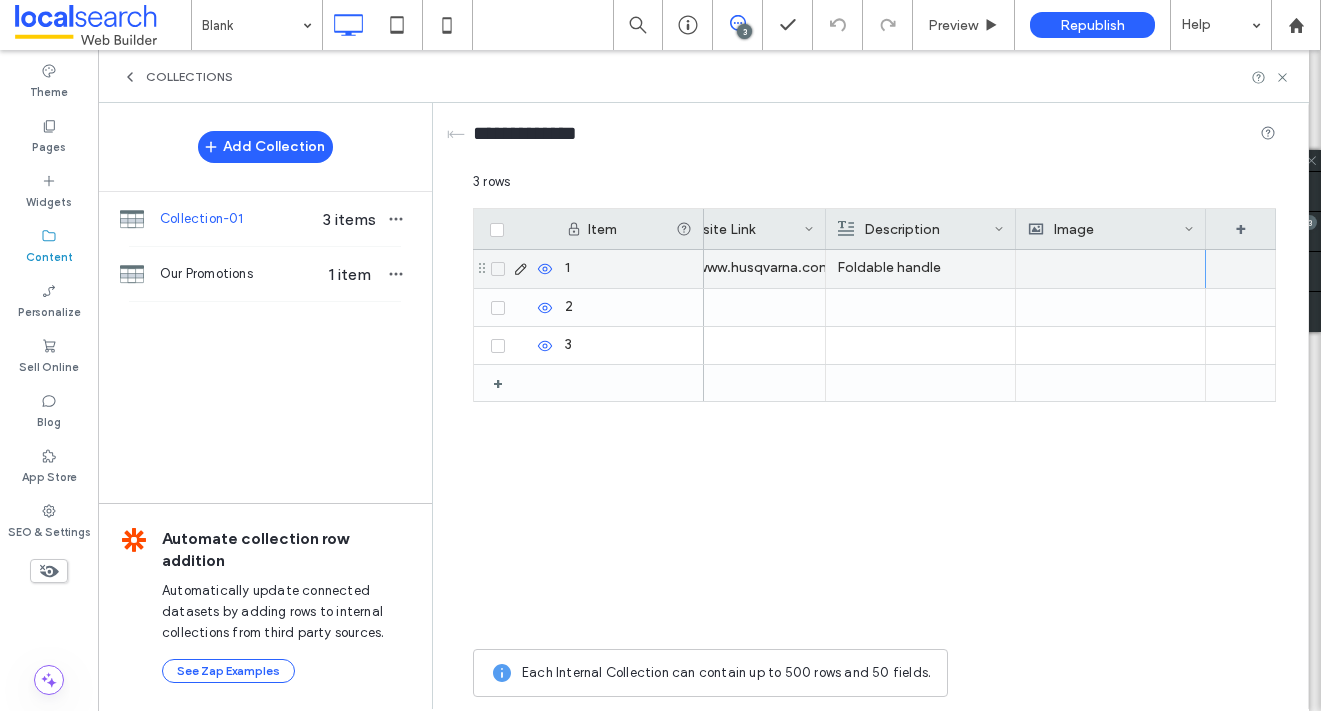 click at bounding box center [1110, 269] 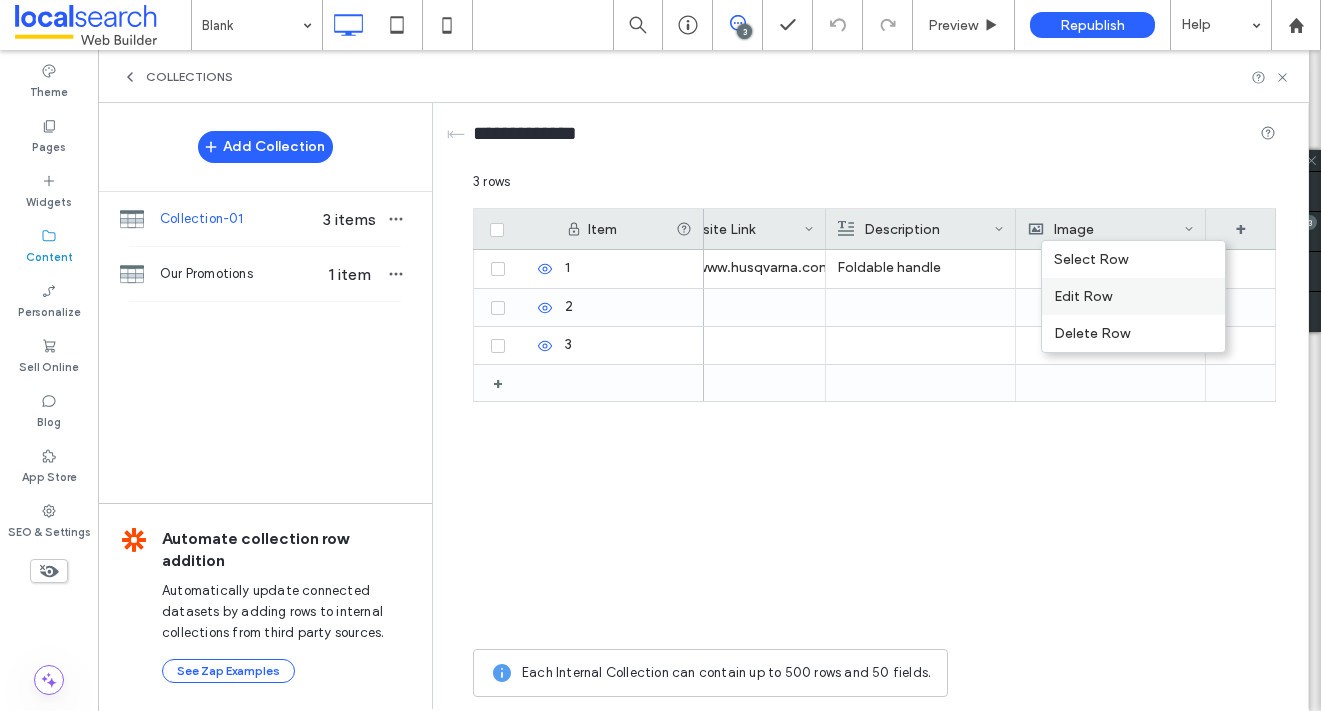 click on "Edit Row" at bounding box center [1133, 296] 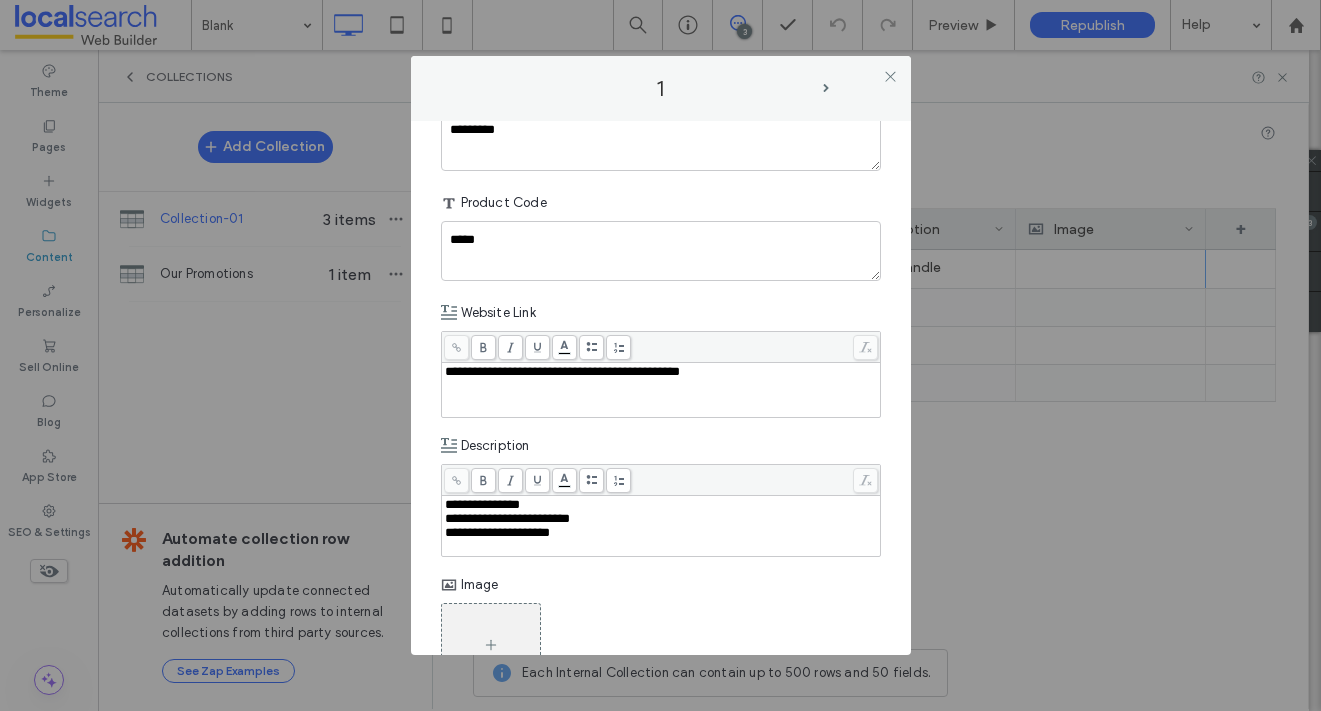 scroll, scrollTop: 333, scrollLeft: 0, axis: vertical 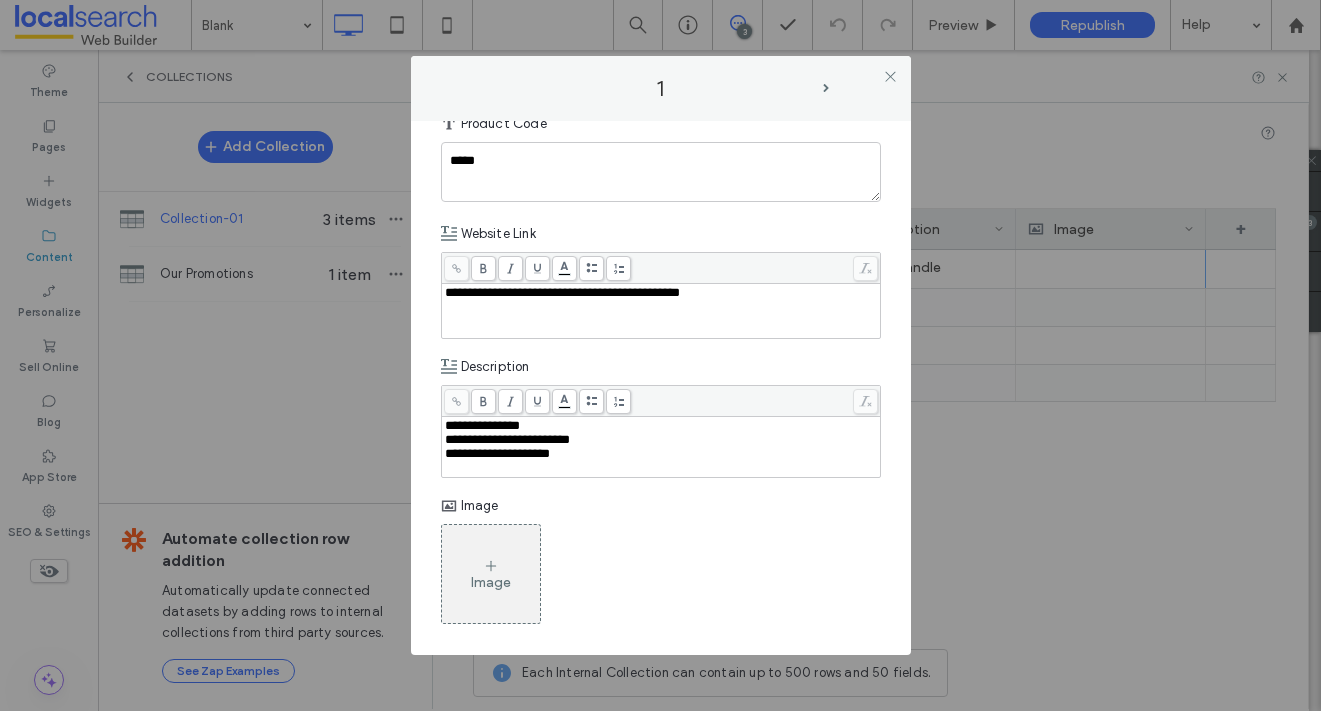 click on "**********" at bounding box center (661, 387) 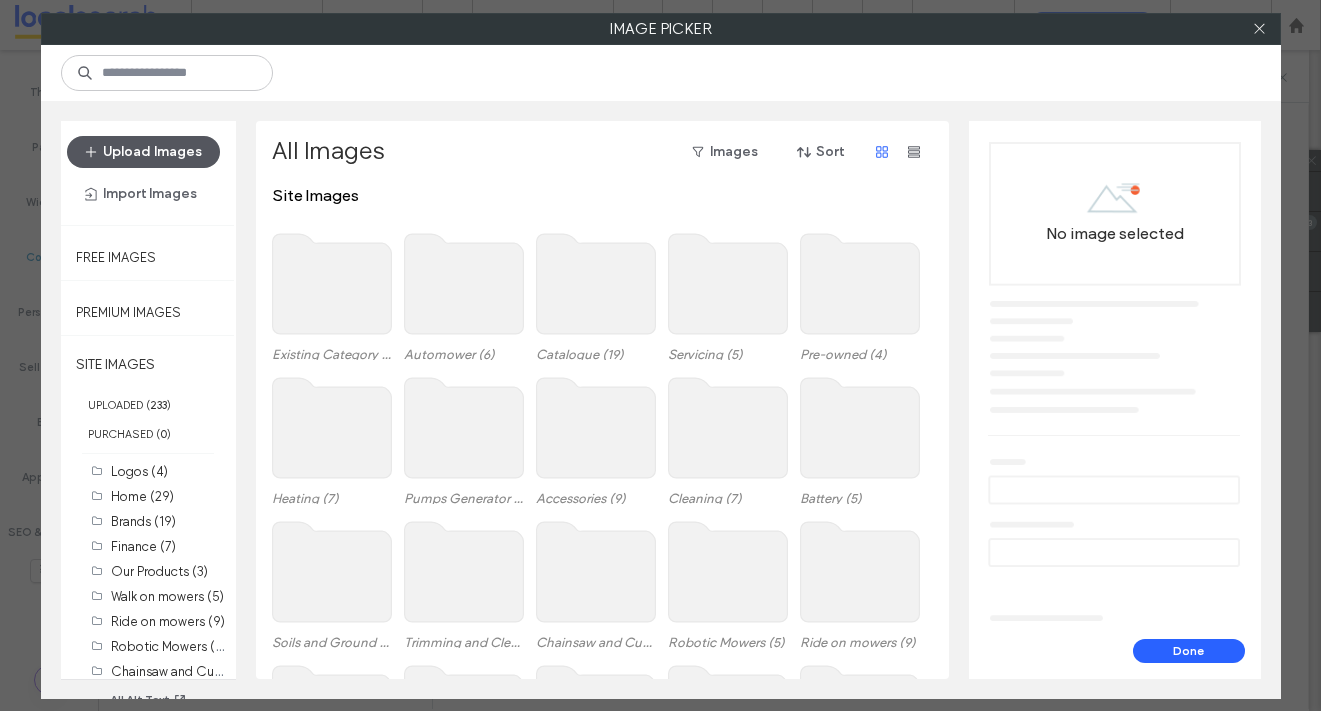 click on "Upload Images" at bounding box center (143, 152) 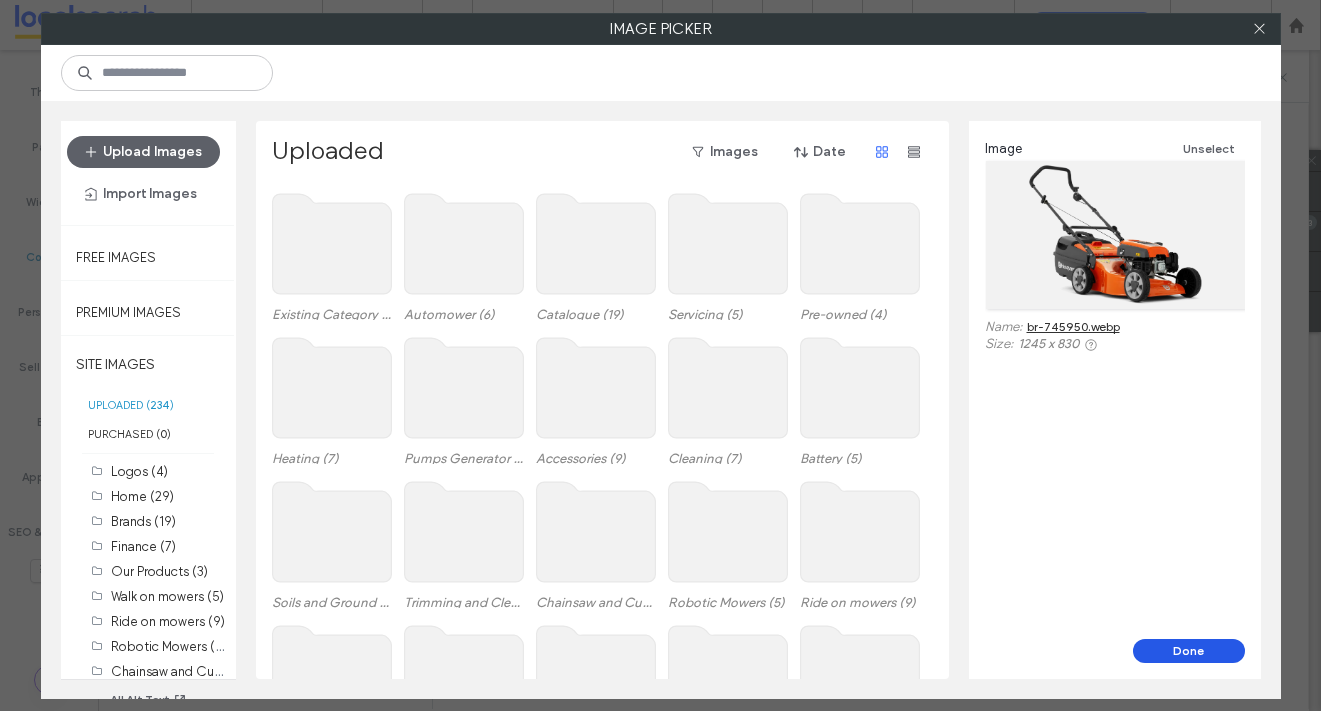 click on "Done" at bounding box center (1189, 651) 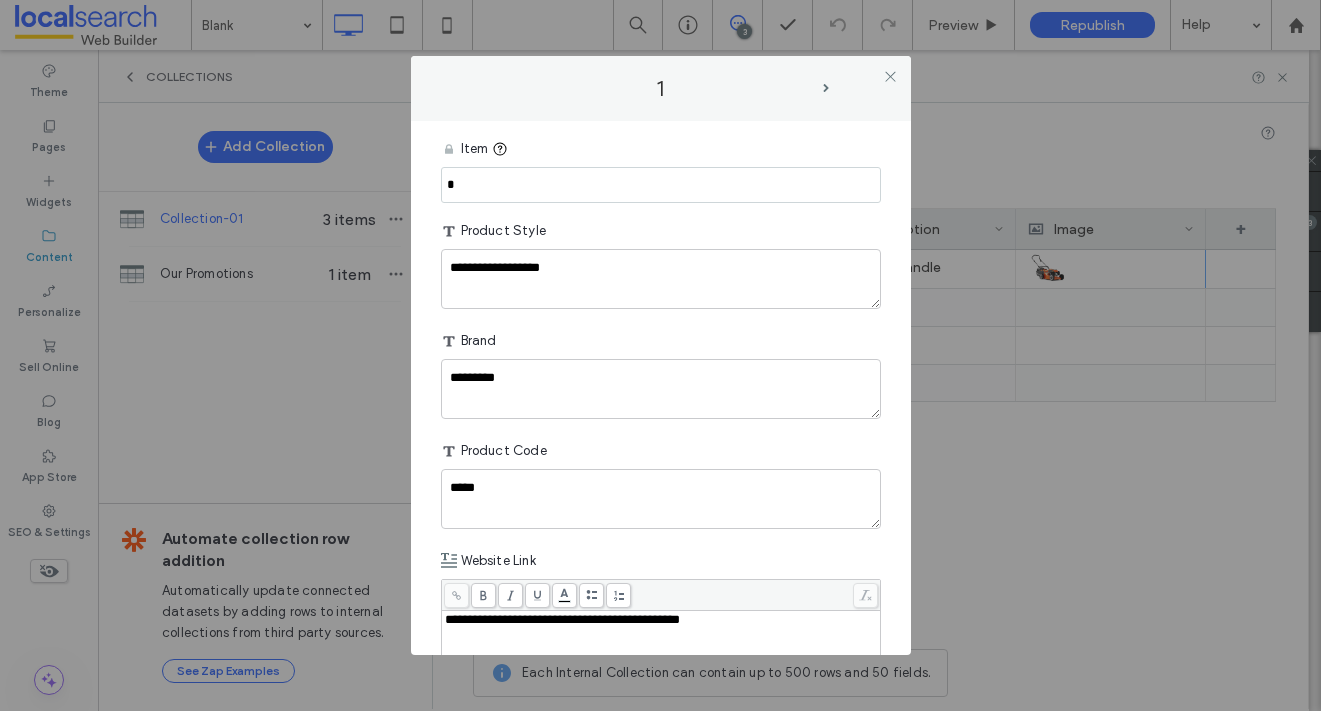 scroll, scrollTop: 333, scrollLeft: 0, axis: vertical 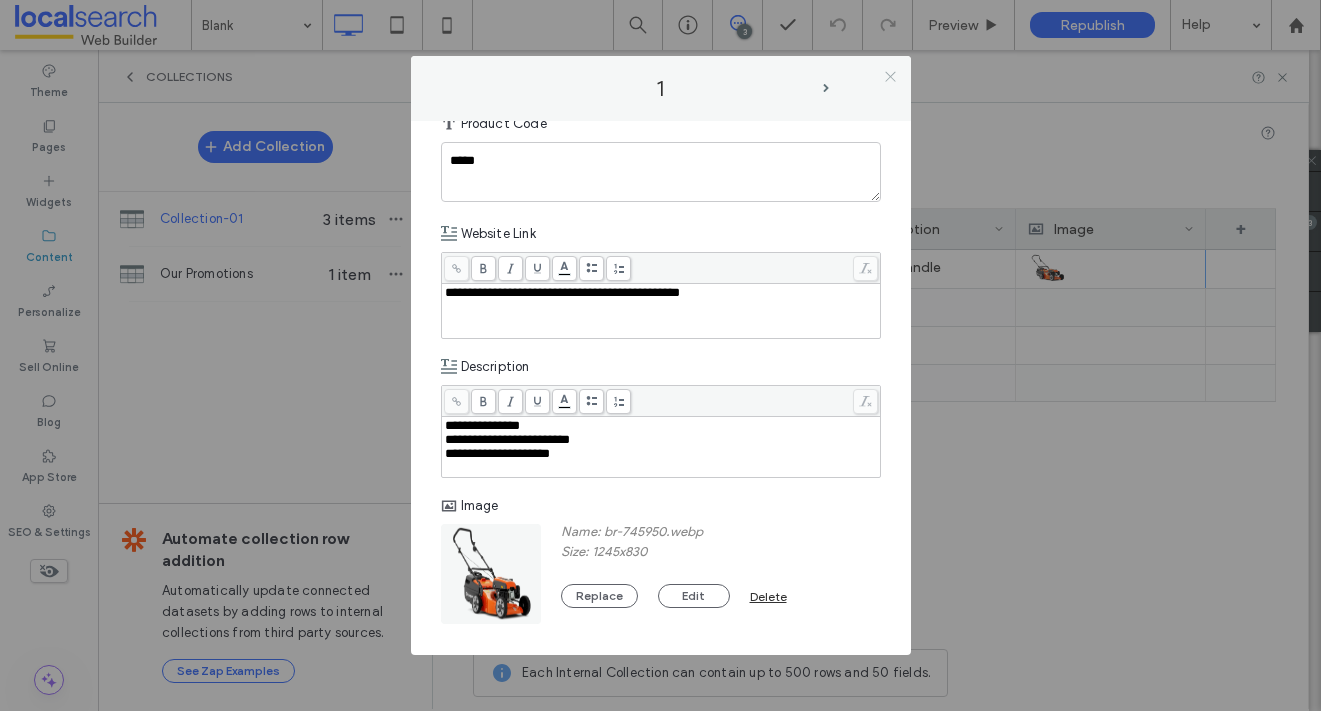 click 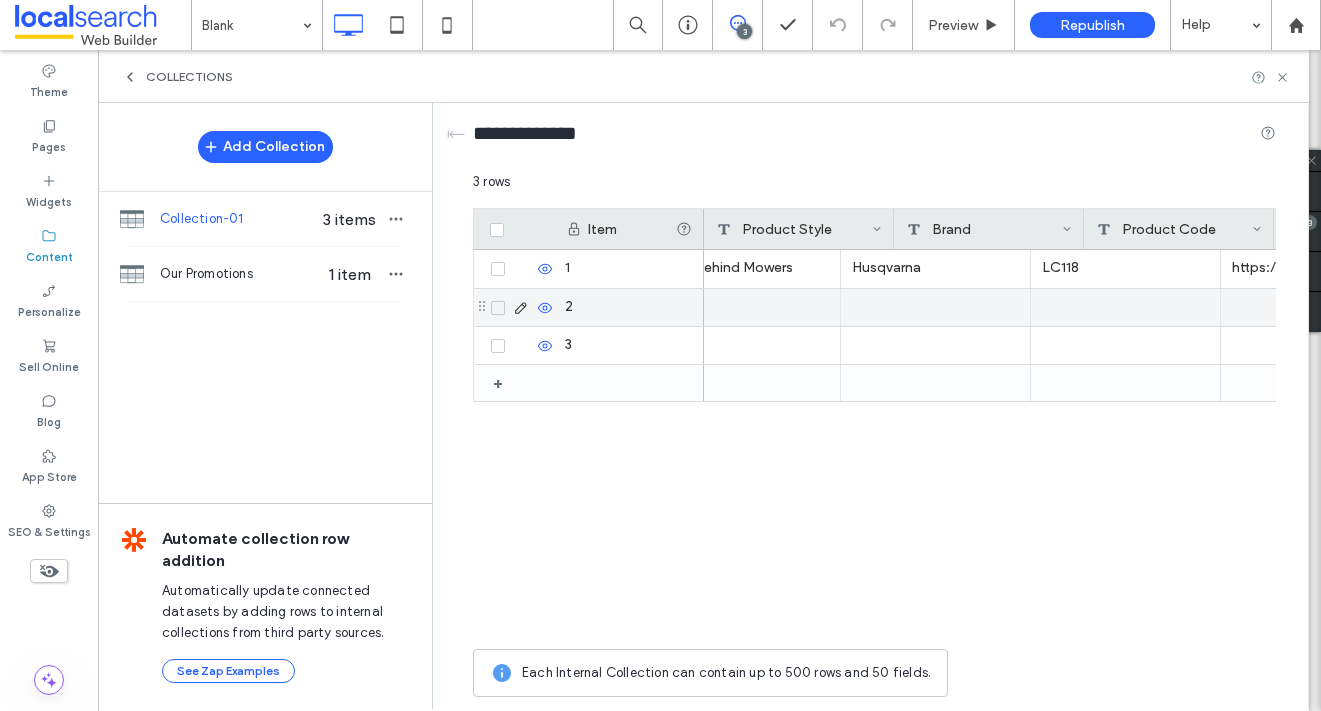 scroll, scrollTop: 0, scrollLeft: 0, axis: both 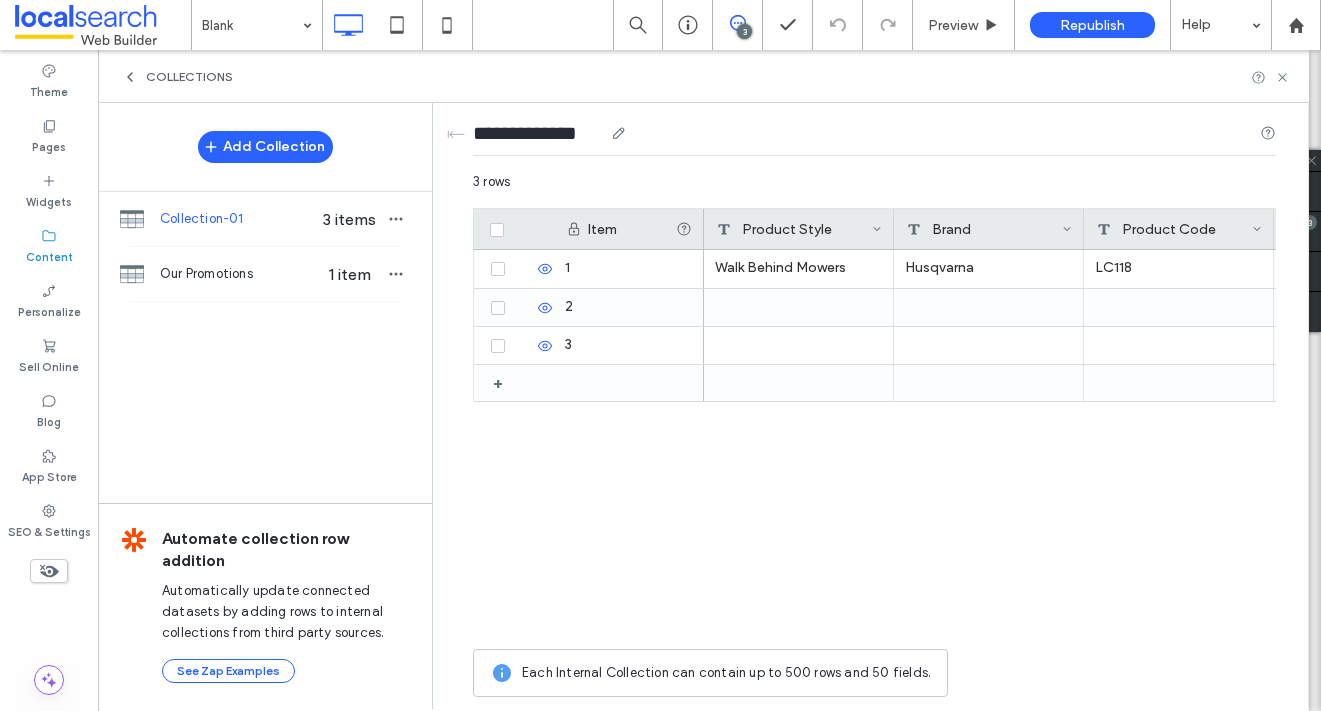 click on "**********" at bounding box center [538, 133] 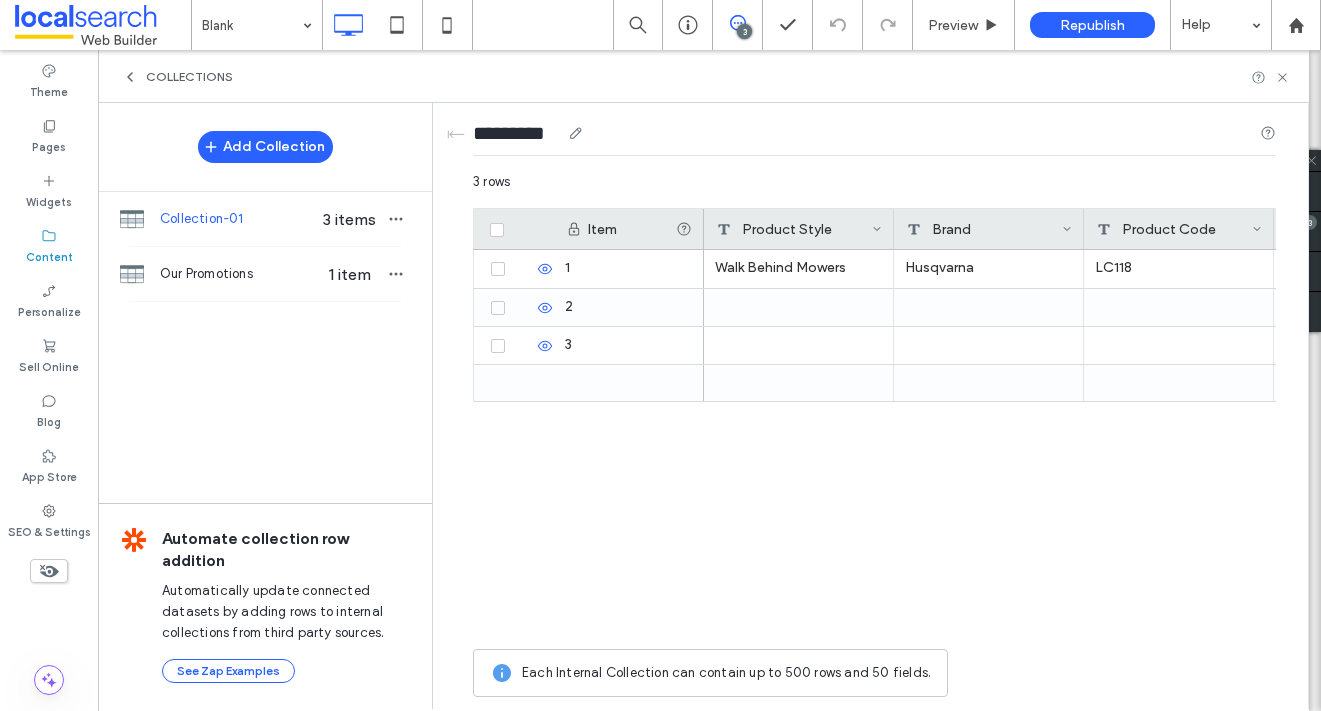 scroll, scrollTop: 0, scrollLeft: 16, axis: horizontal 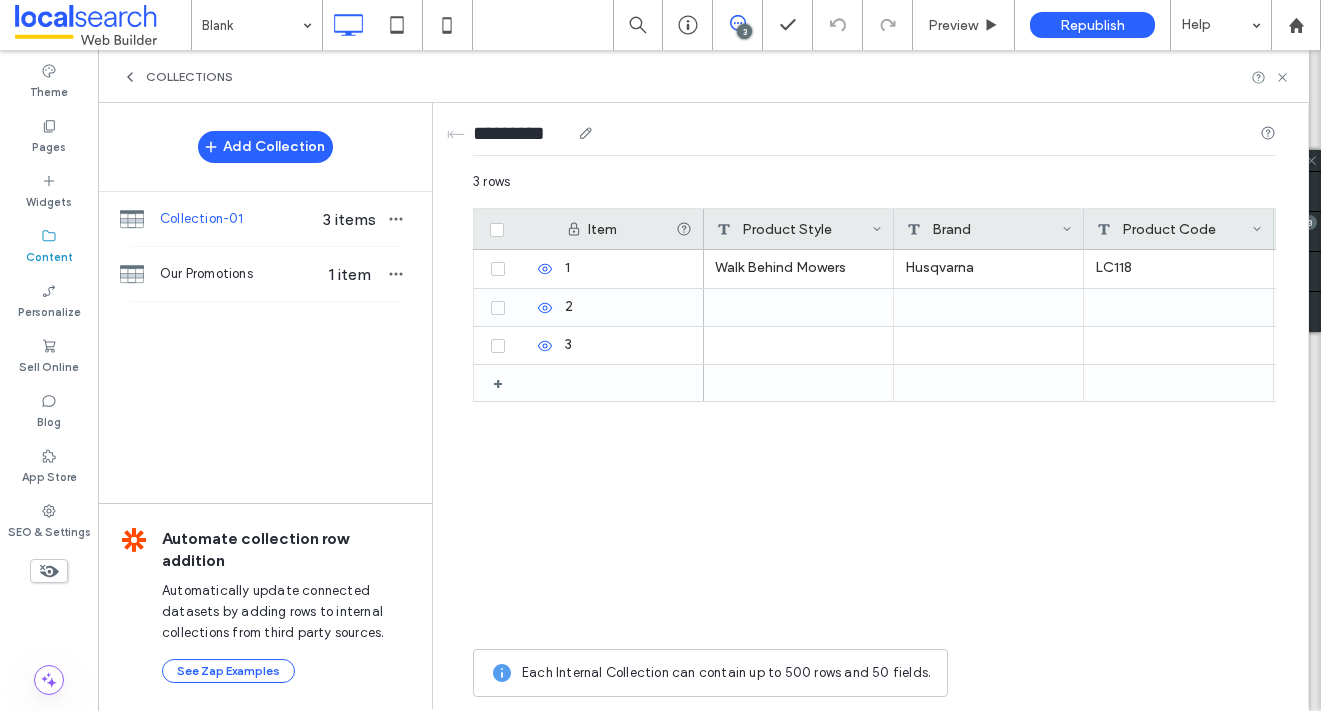 type on "*********" 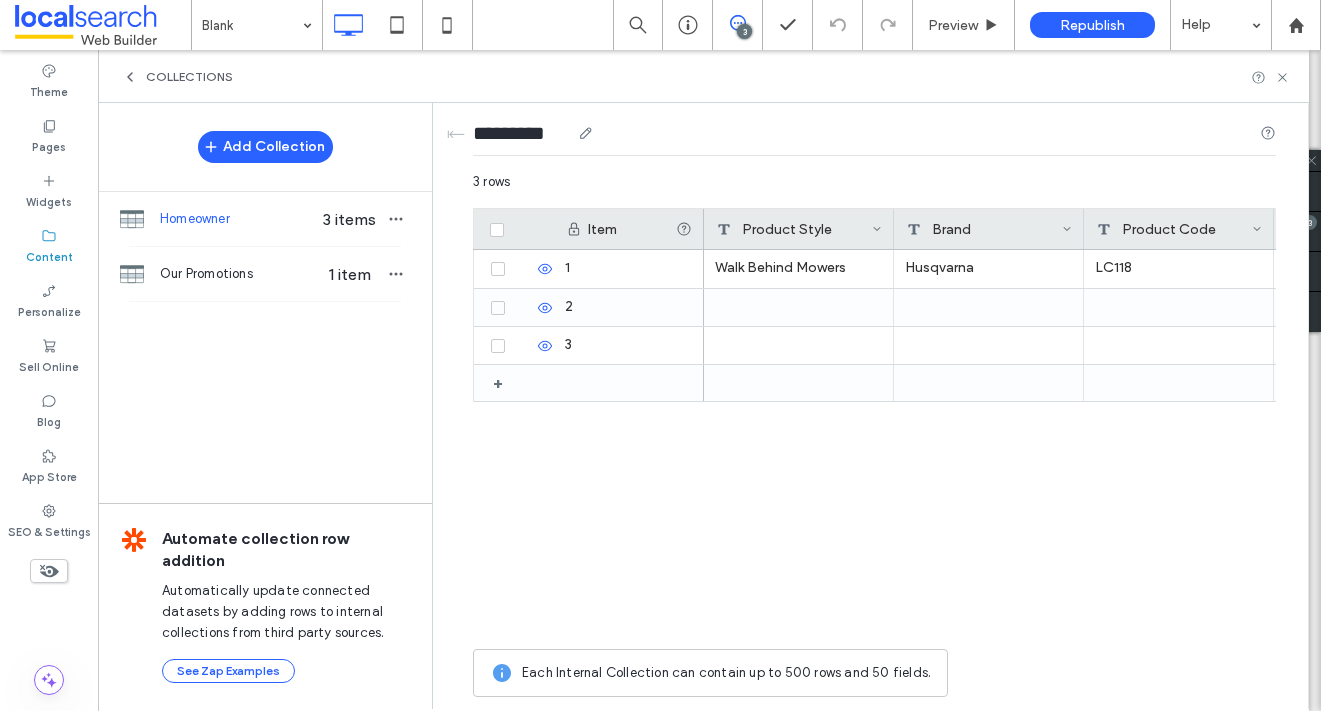 click on "*********" at bounding box center [874, 137] 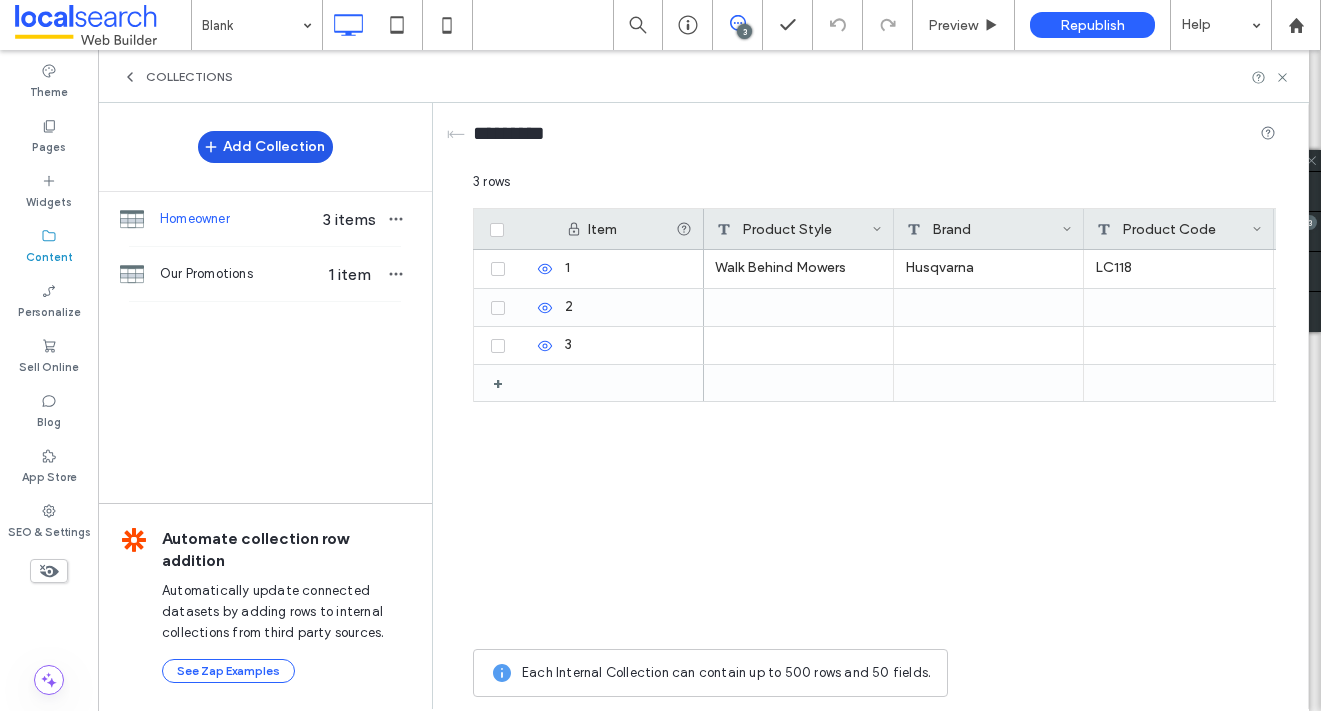 click on "Add Collection" at bounding box center (265, 147) 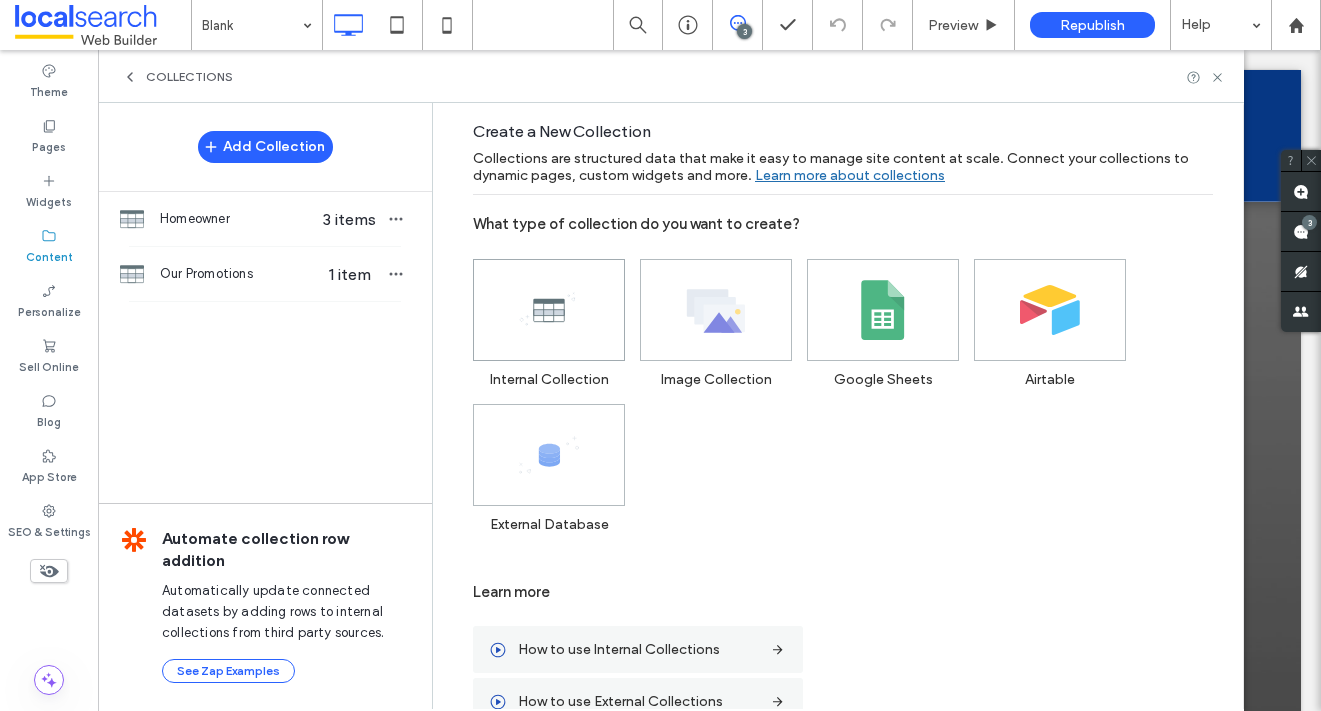 click at bounding box center (549, 310) 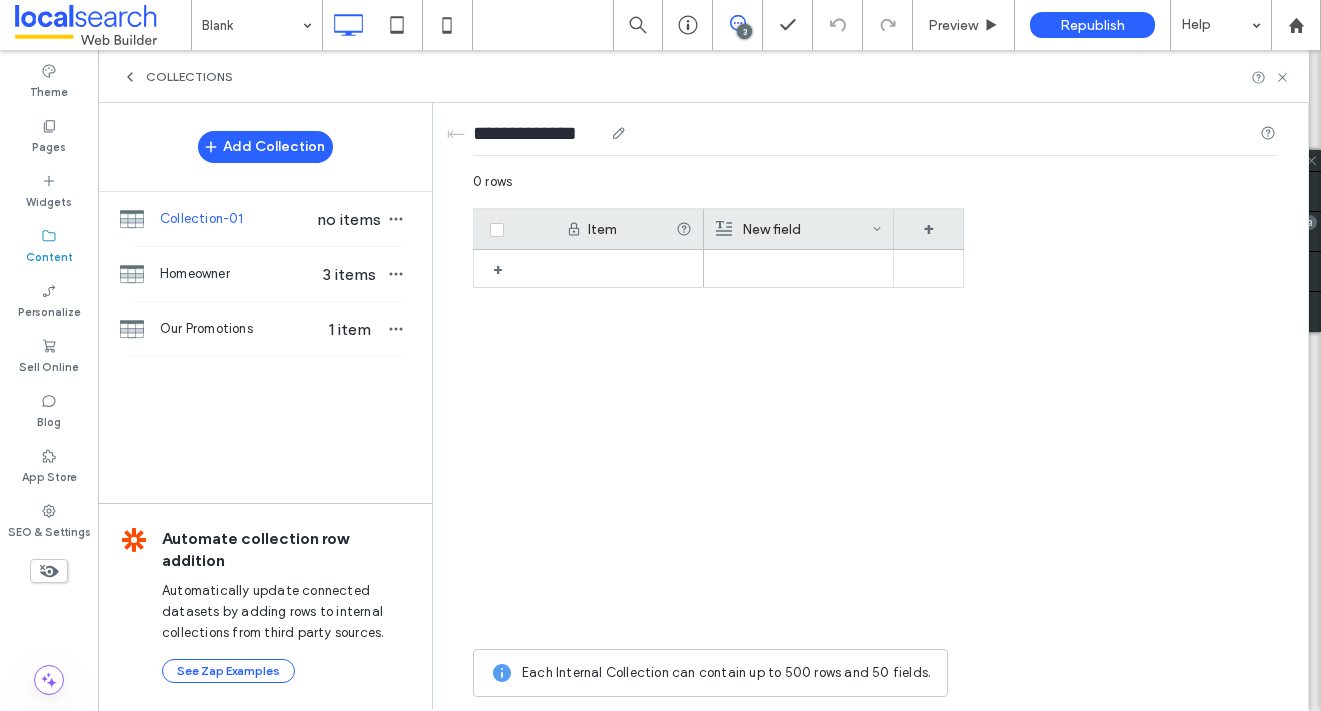 click on "**********" at bounding box center [538, 133] 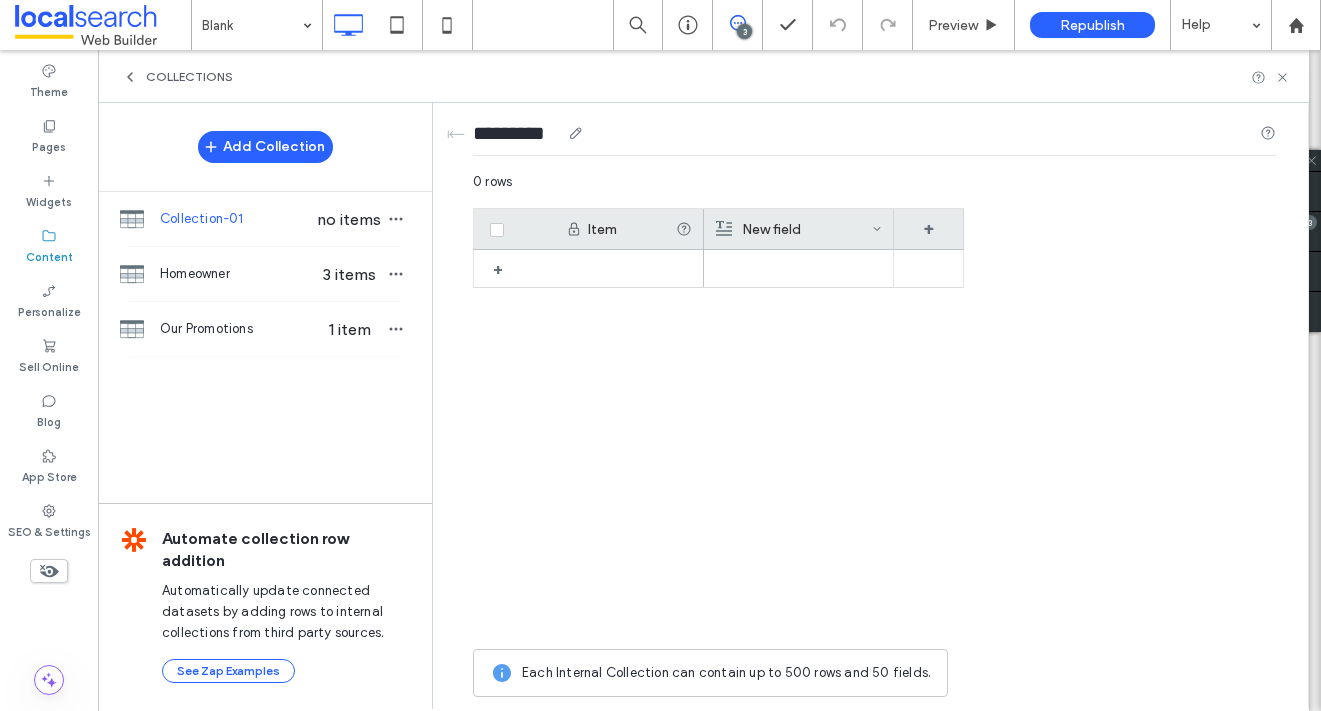 scroll, scrollTop: 0, scrollLeft: 7, axis: horizontal 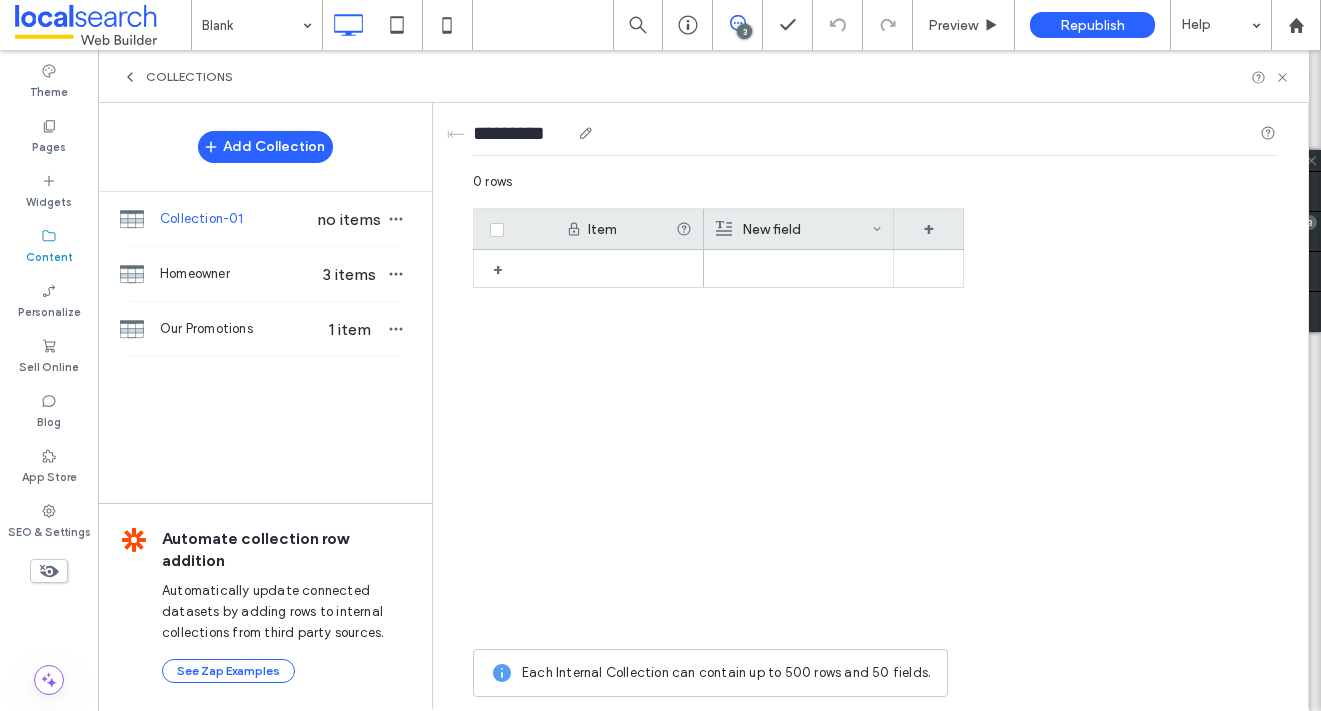type on "*********" 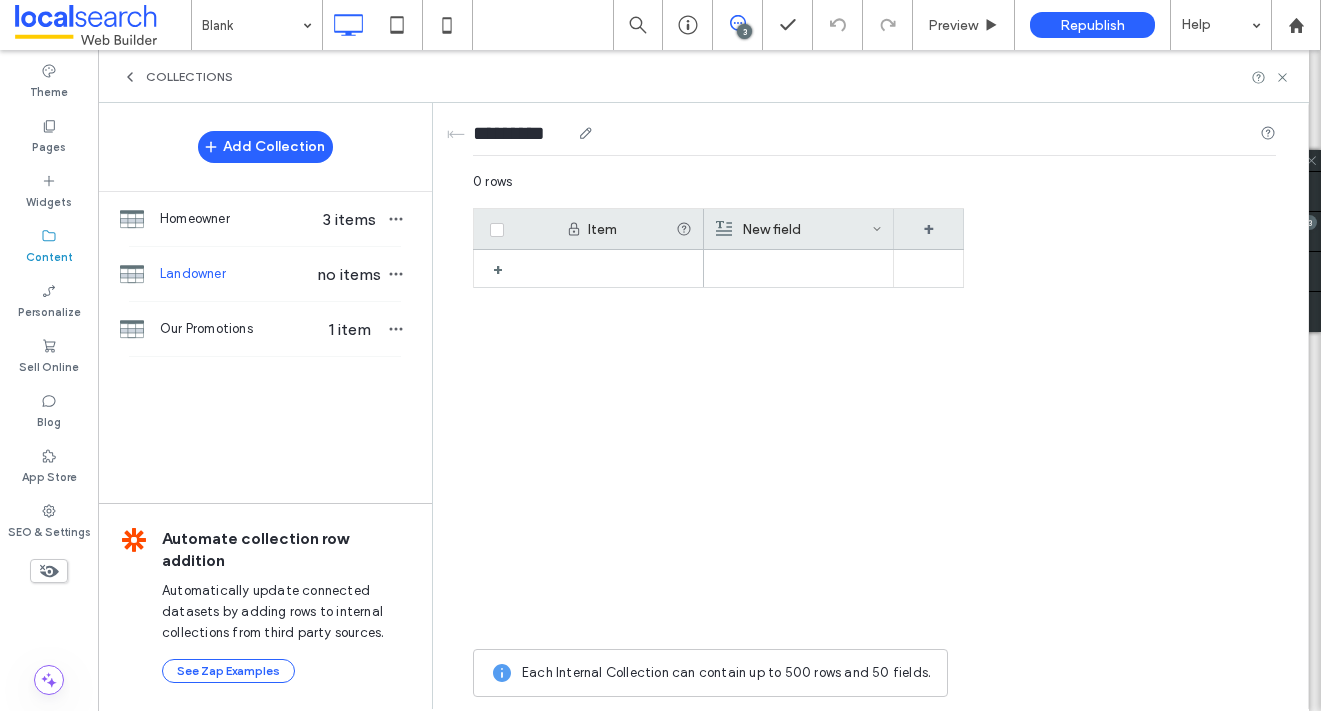 click on "*********" at bounding box center (874, 137) 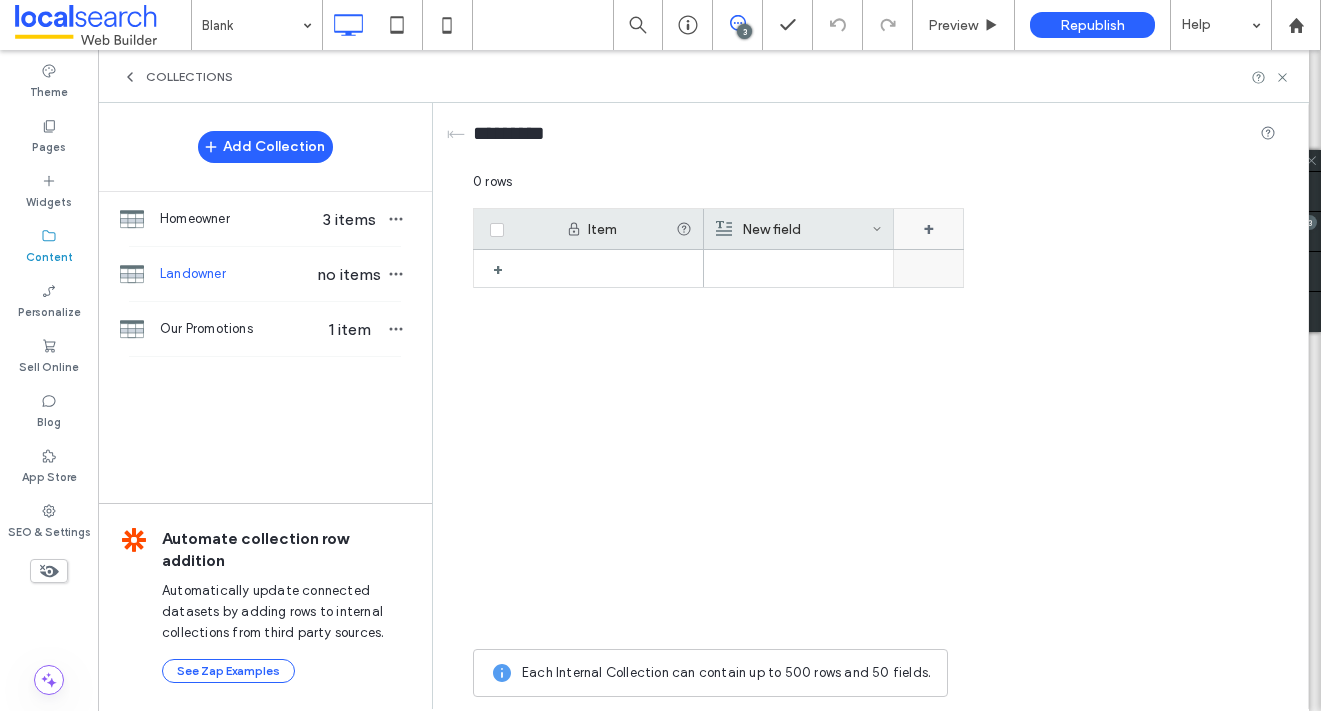 click on "+" at bounding box center [929, 229] 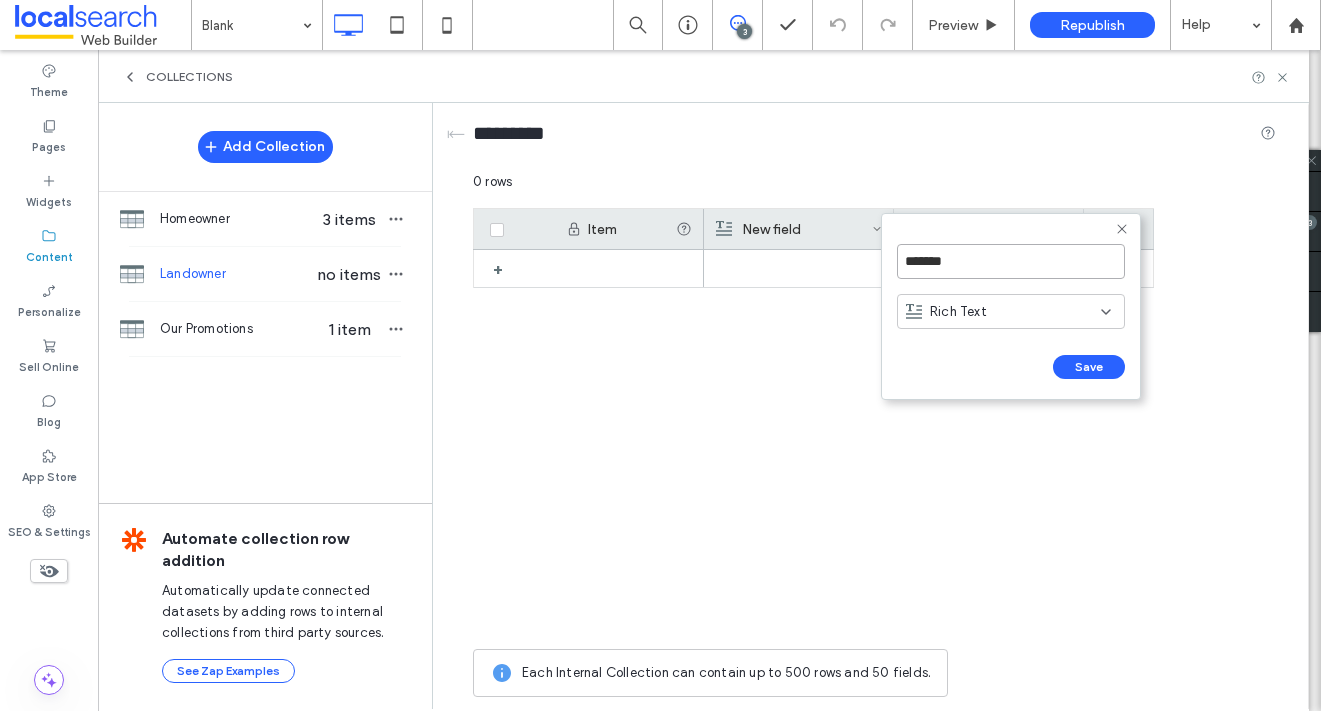 click on "*******" at bounding box center [1011, 261] 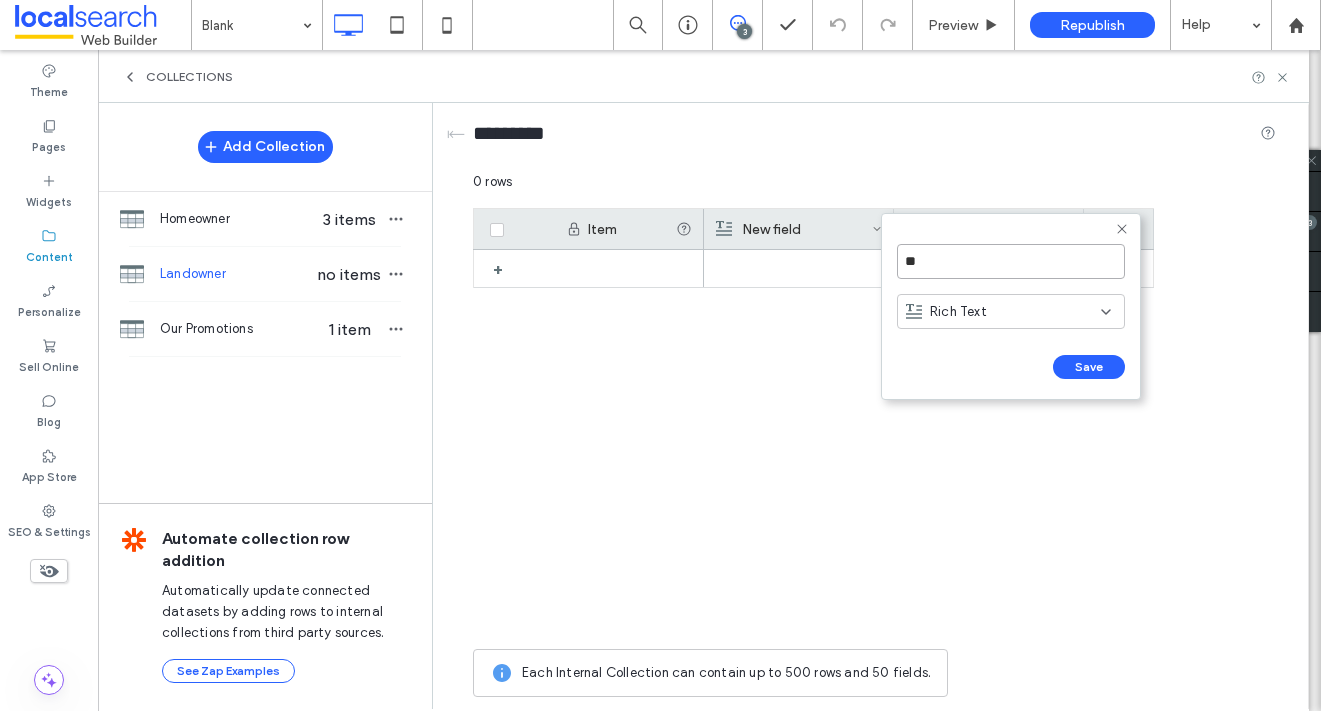 type on "*" 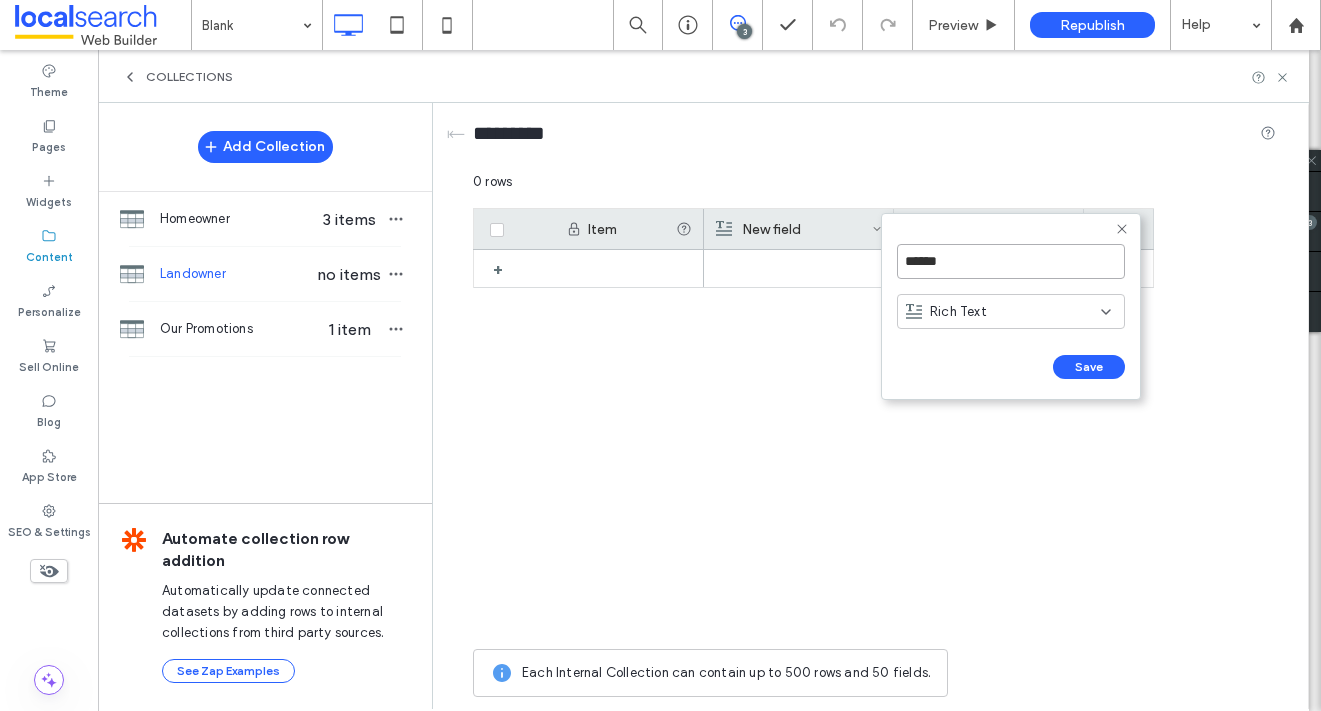 type on "*******" 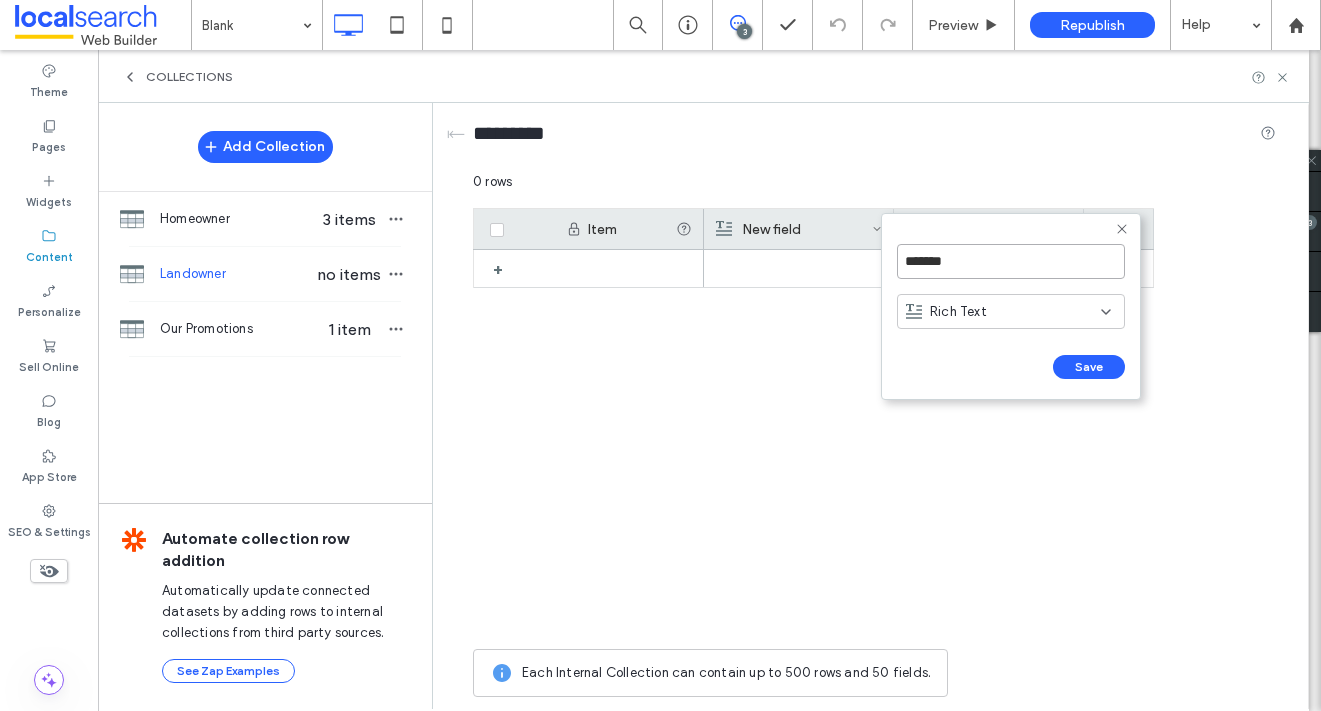 click on "******" at bounding box center (919, 387) 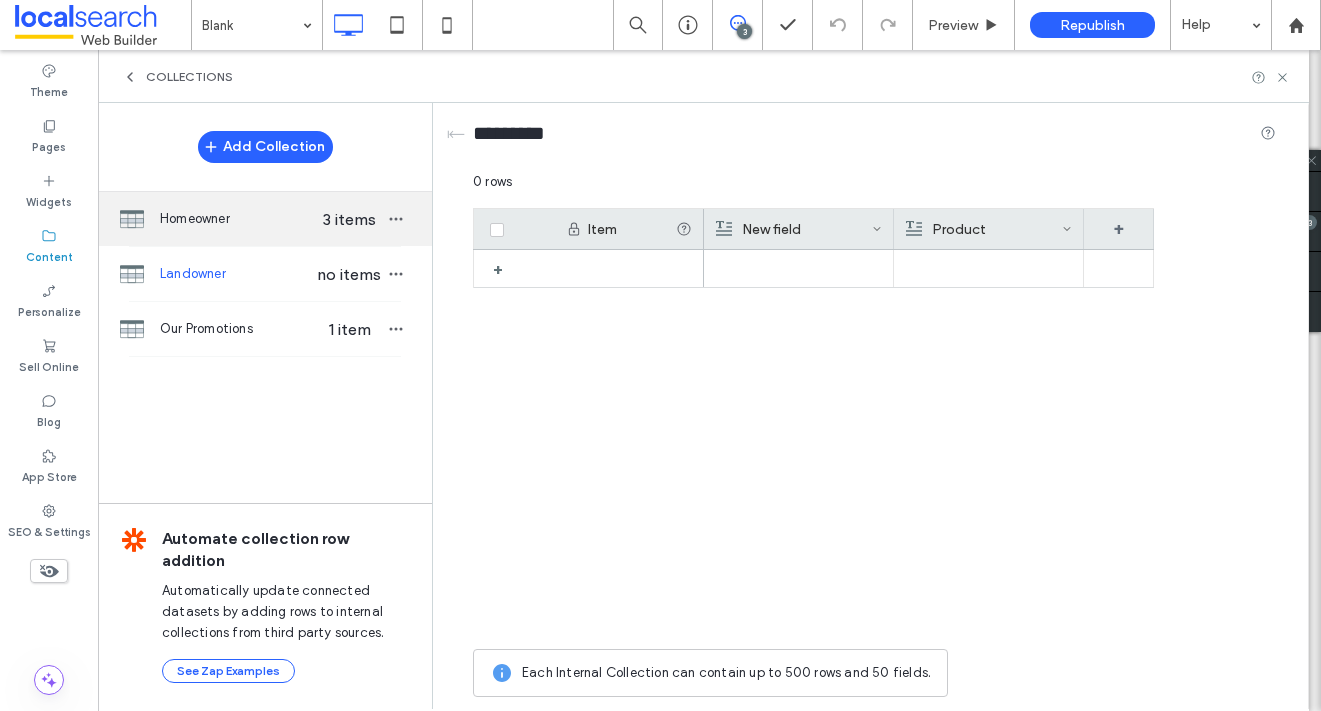 click on "Homeowner" at bounding box center [237, 219] 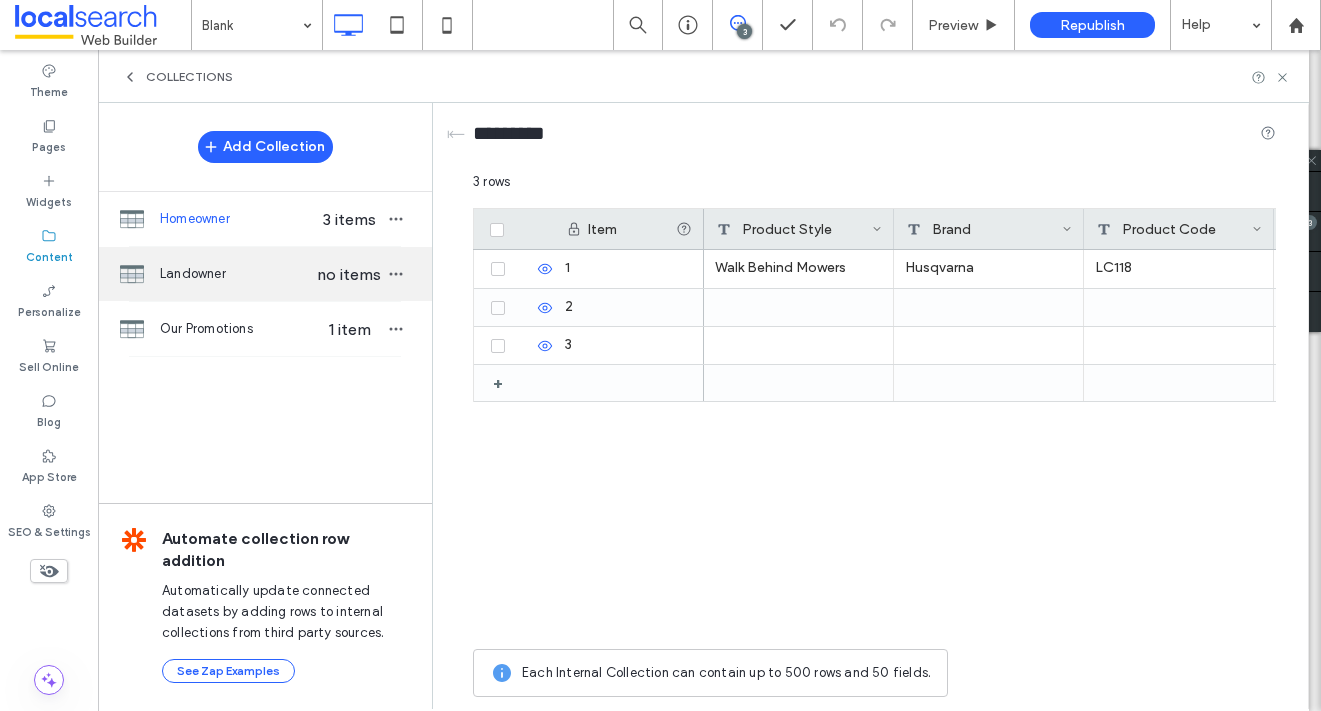 click on "Landowner" at bounding box center (237, 274) 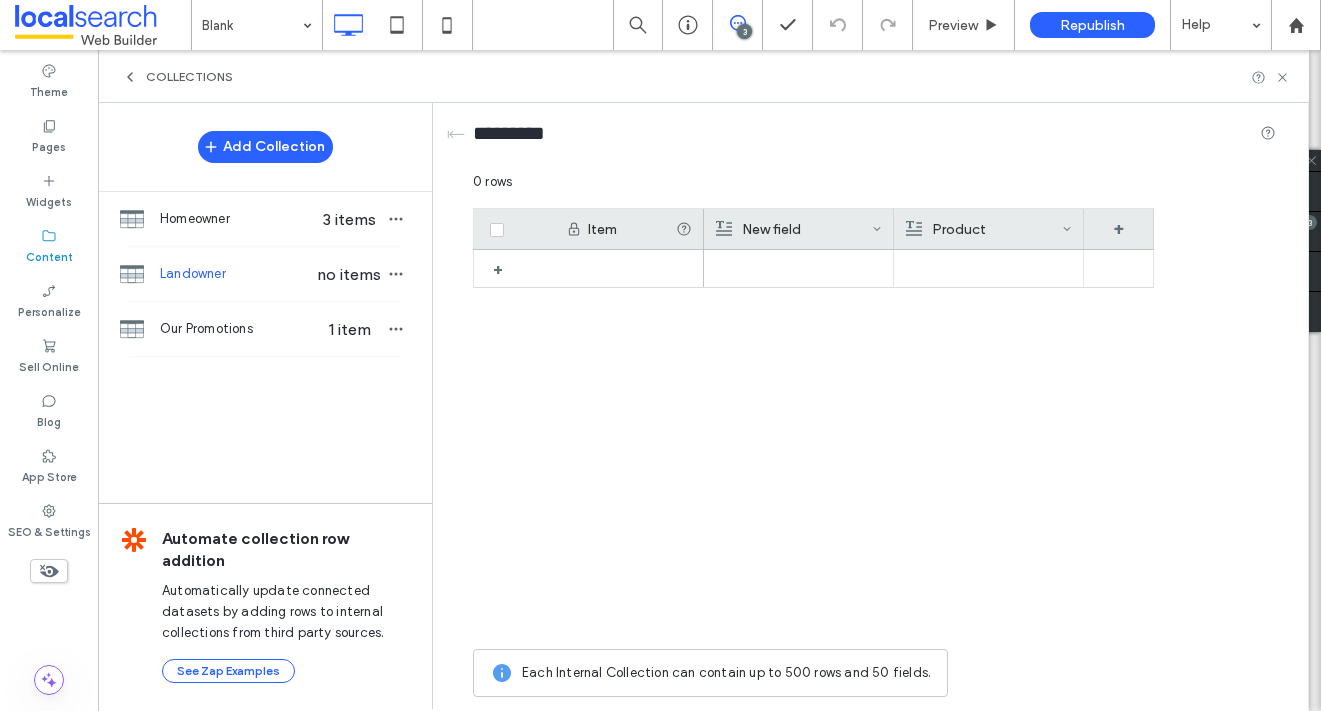 click on "New field" at bounding box center (794, 229) 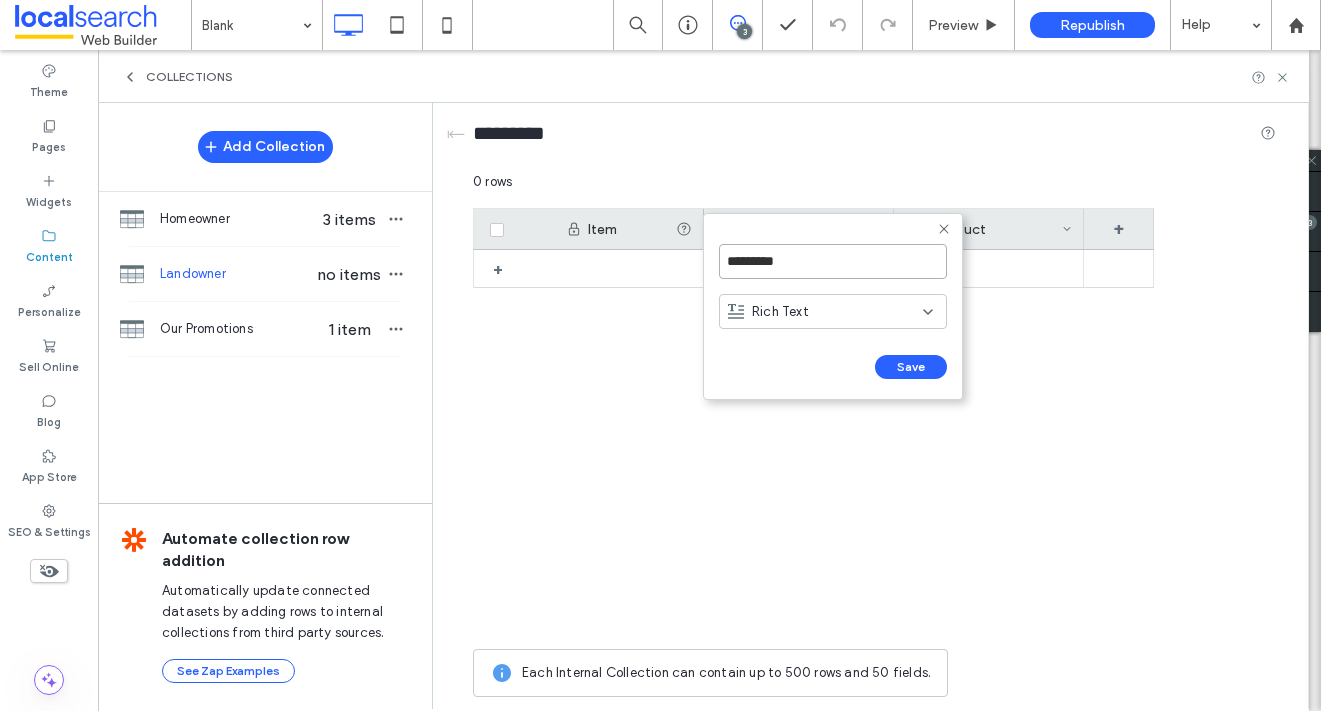 click on "*********" at bounding box center (833, 261) 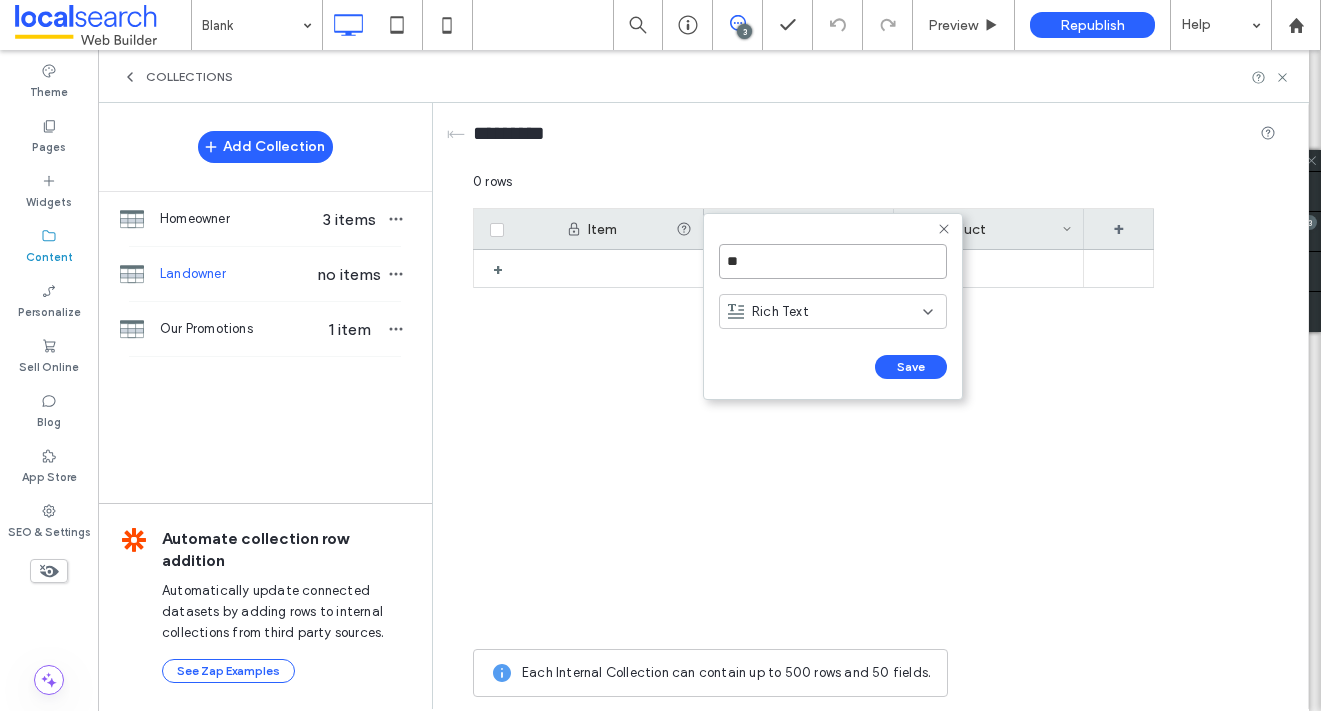 type on "*" 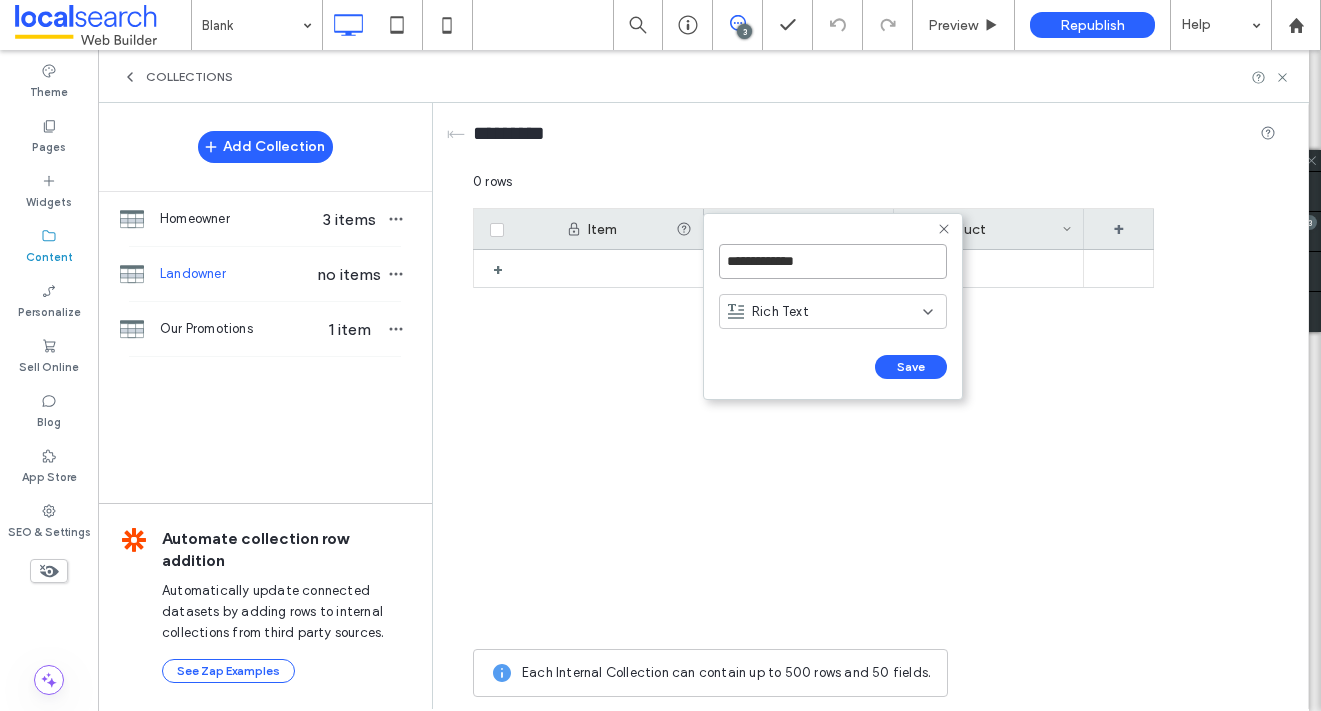 type on "**********" 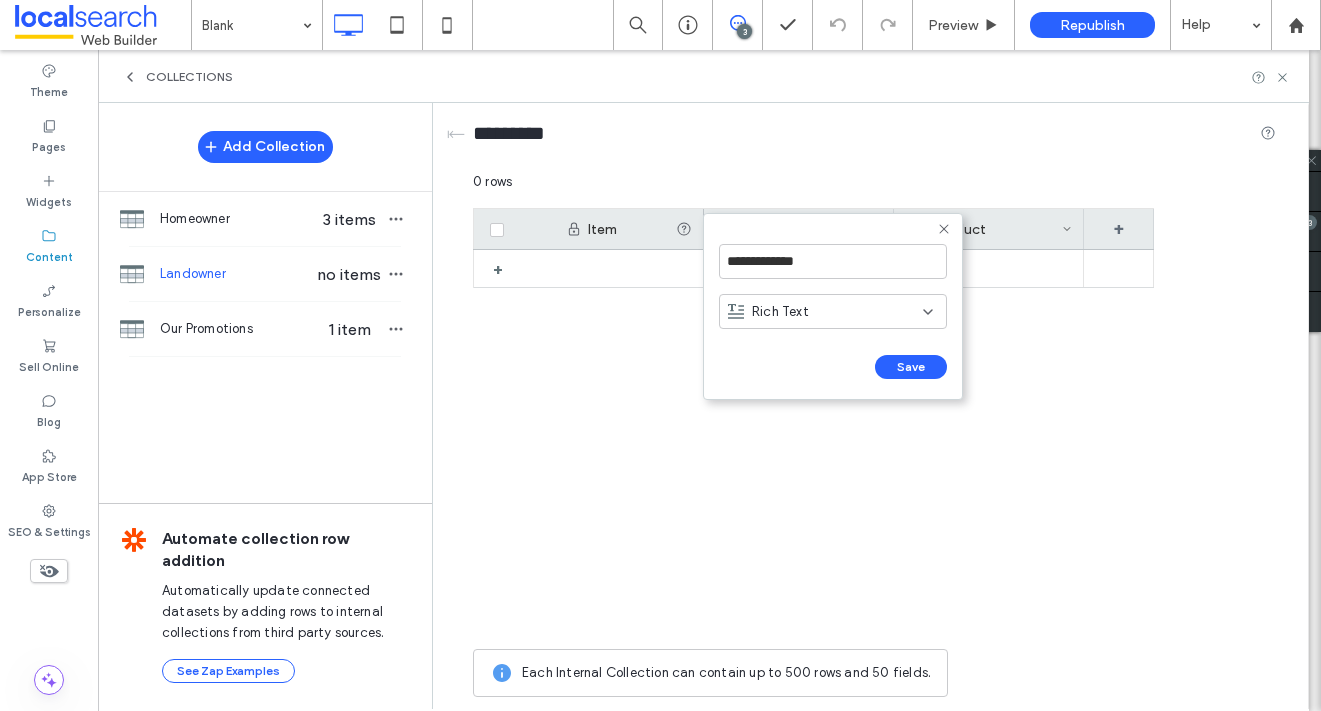 click on "Rich Text" at bounding box center [825, 312] 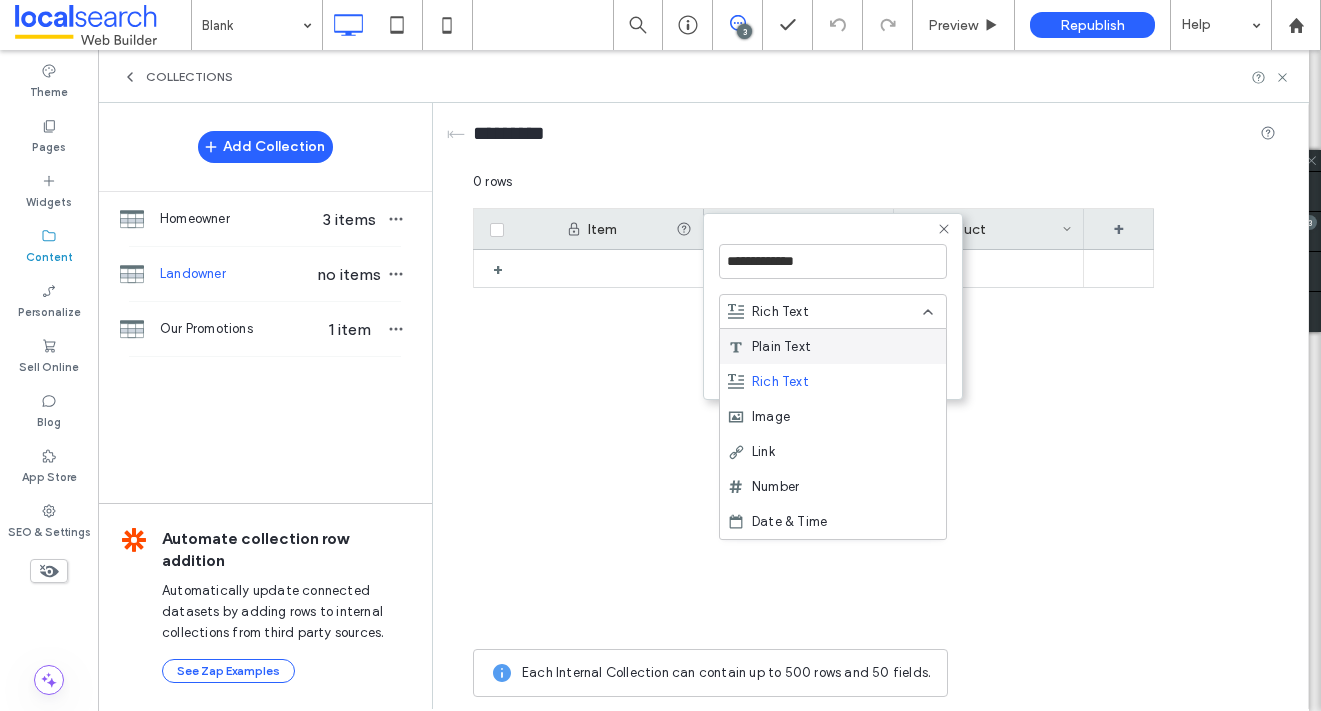 click on "Plain Text" at bounding box center [833, 346] 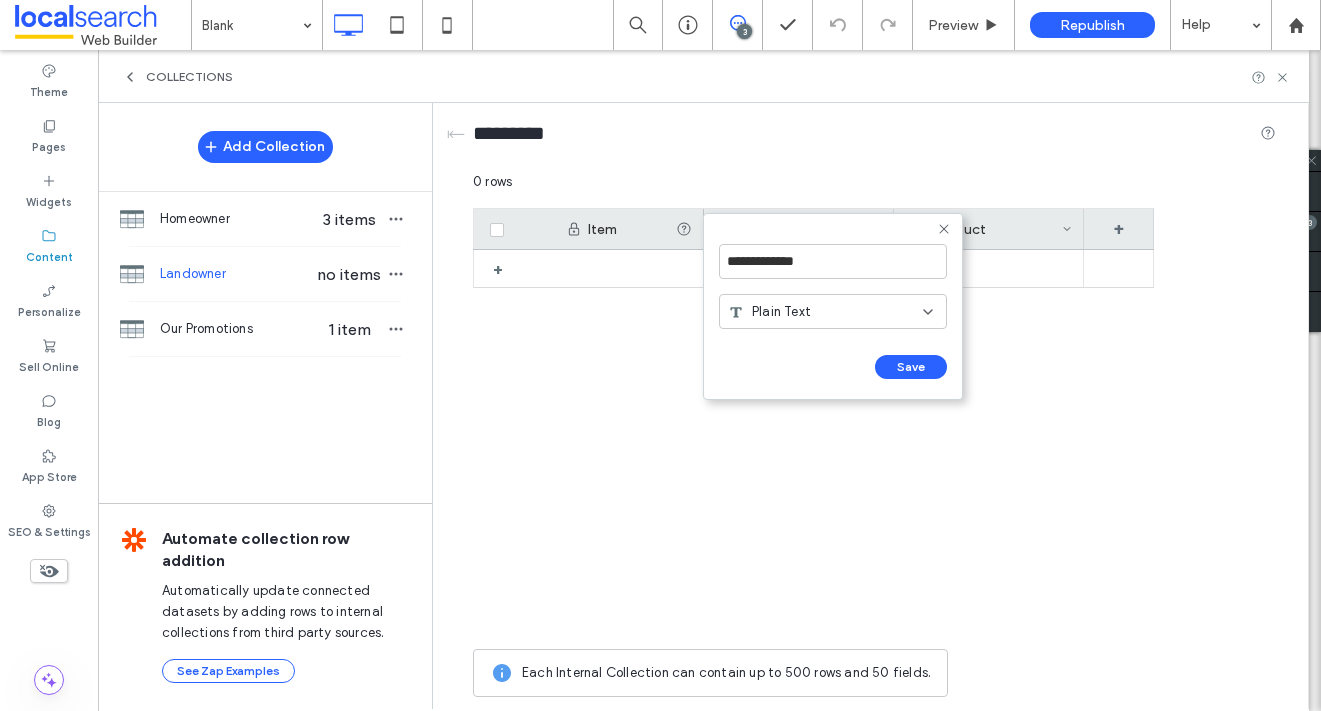 click on "**********" at bounding box center (833, 306) 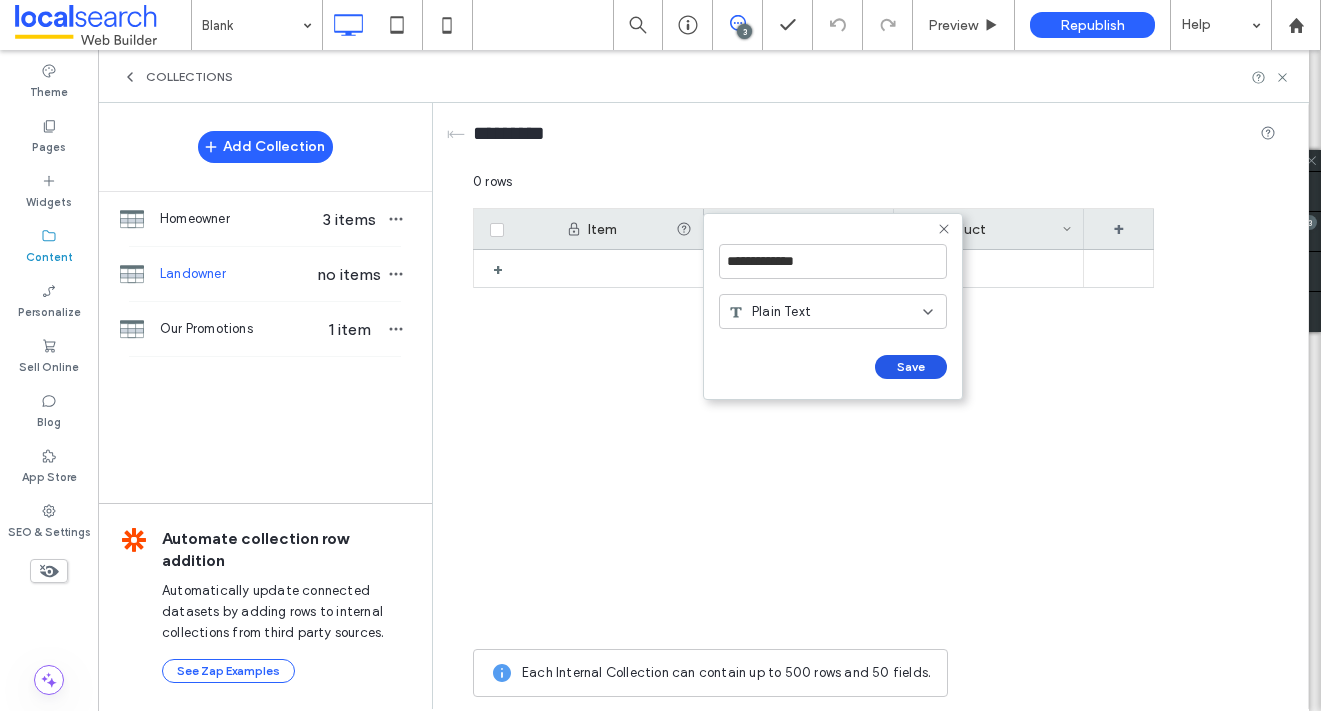 click on "Save" at bounding box center (911, 367) 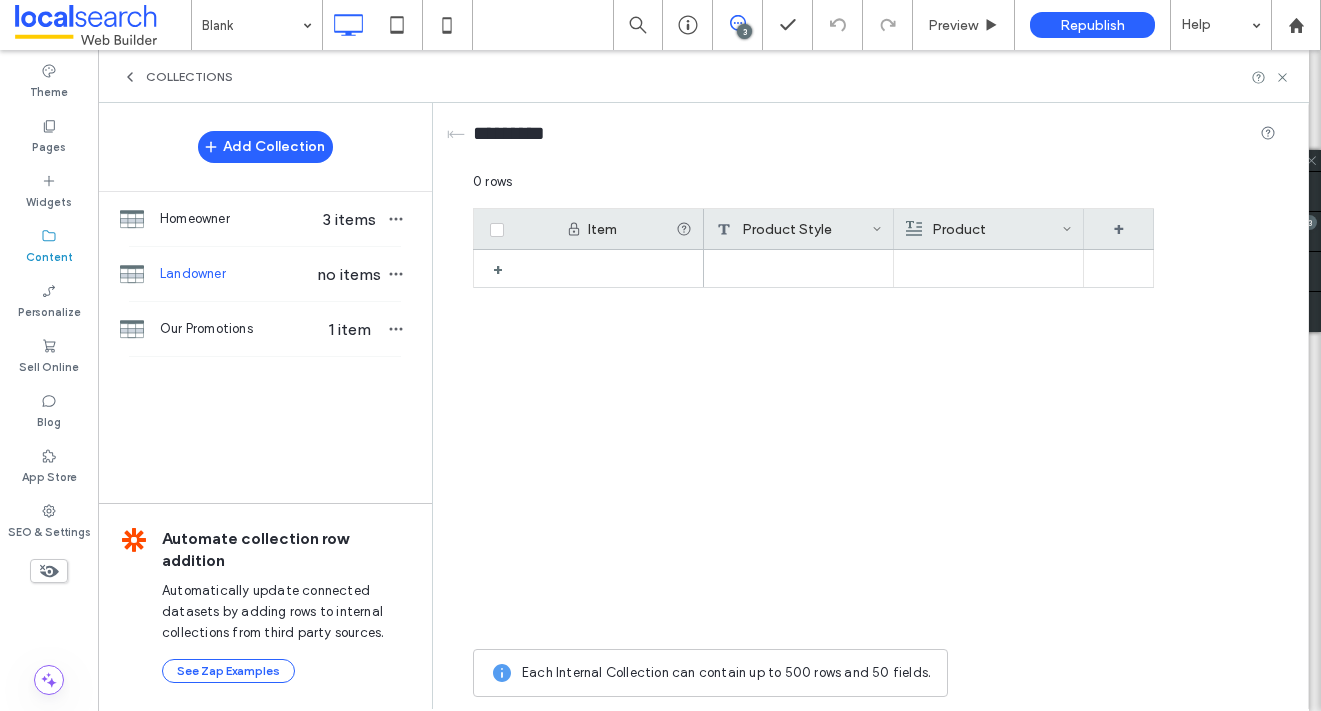 click on "Product" at bounding box center [984, 229] 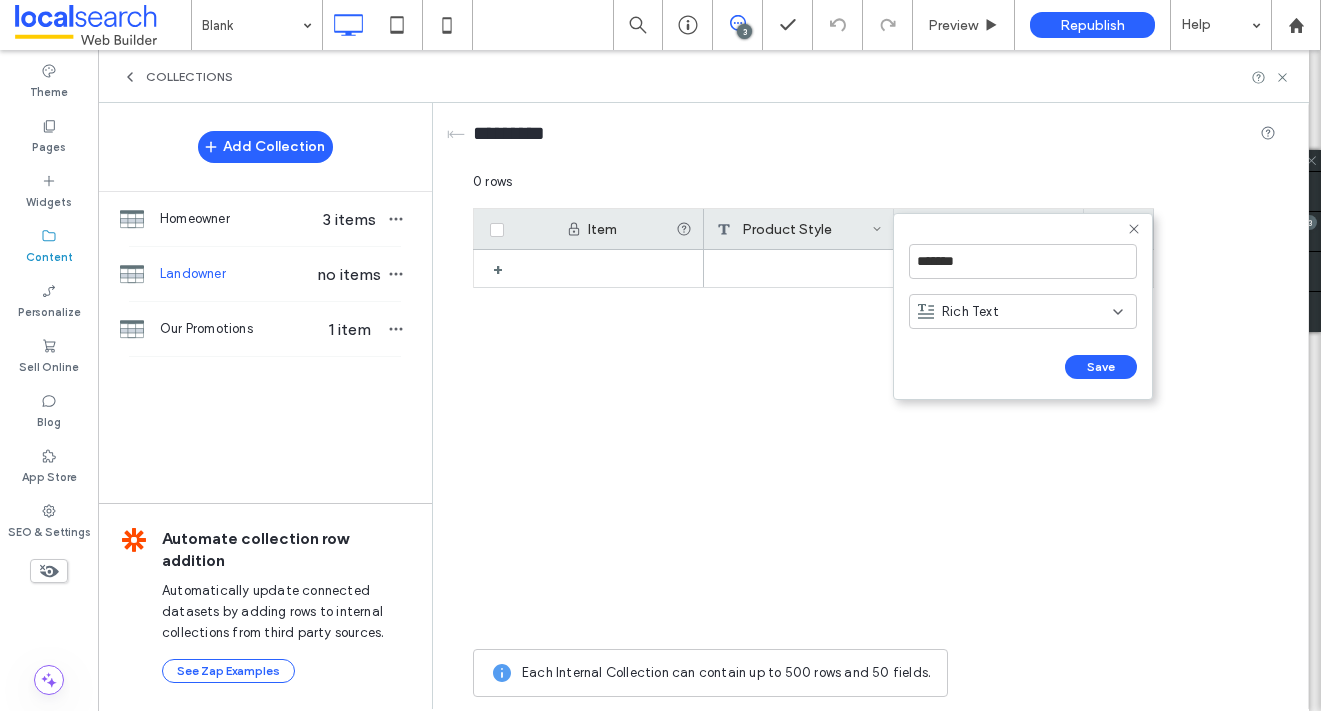 click on "Rich Text" at bounding box center (970, 312) 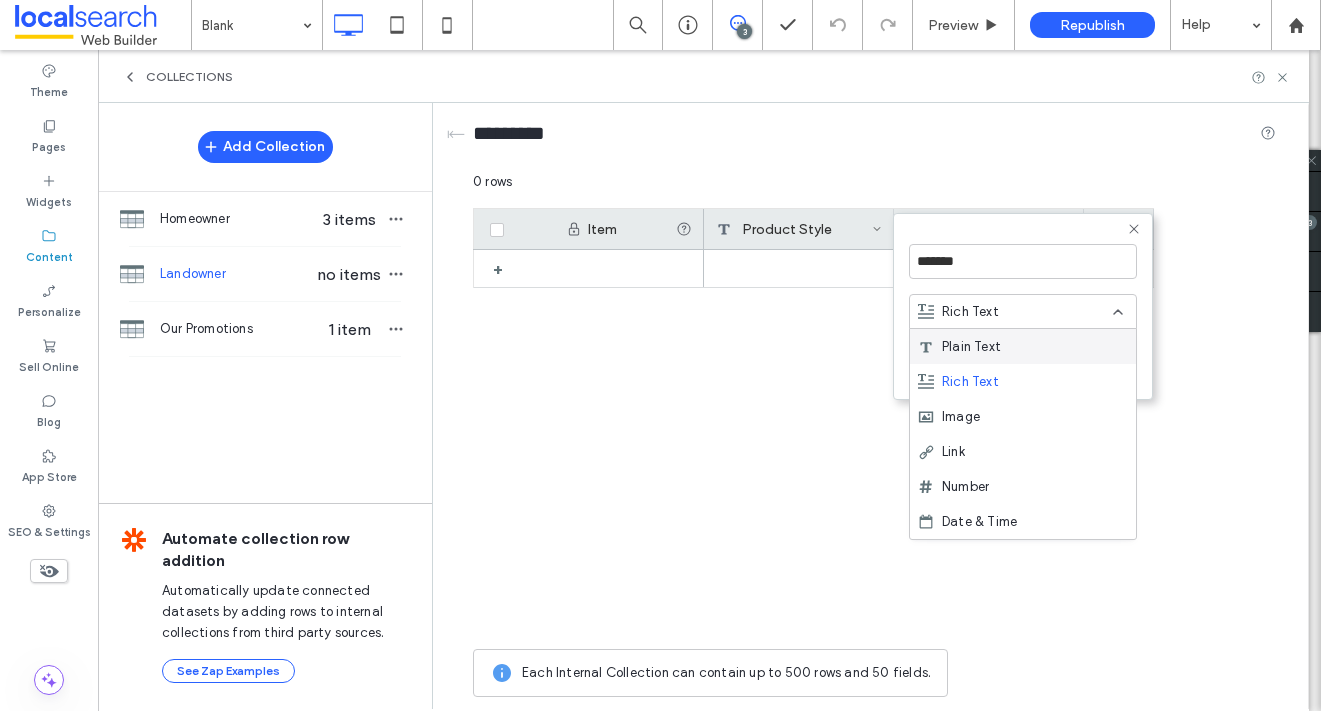 click on "Plain Text" at bounding box center [971, 347] 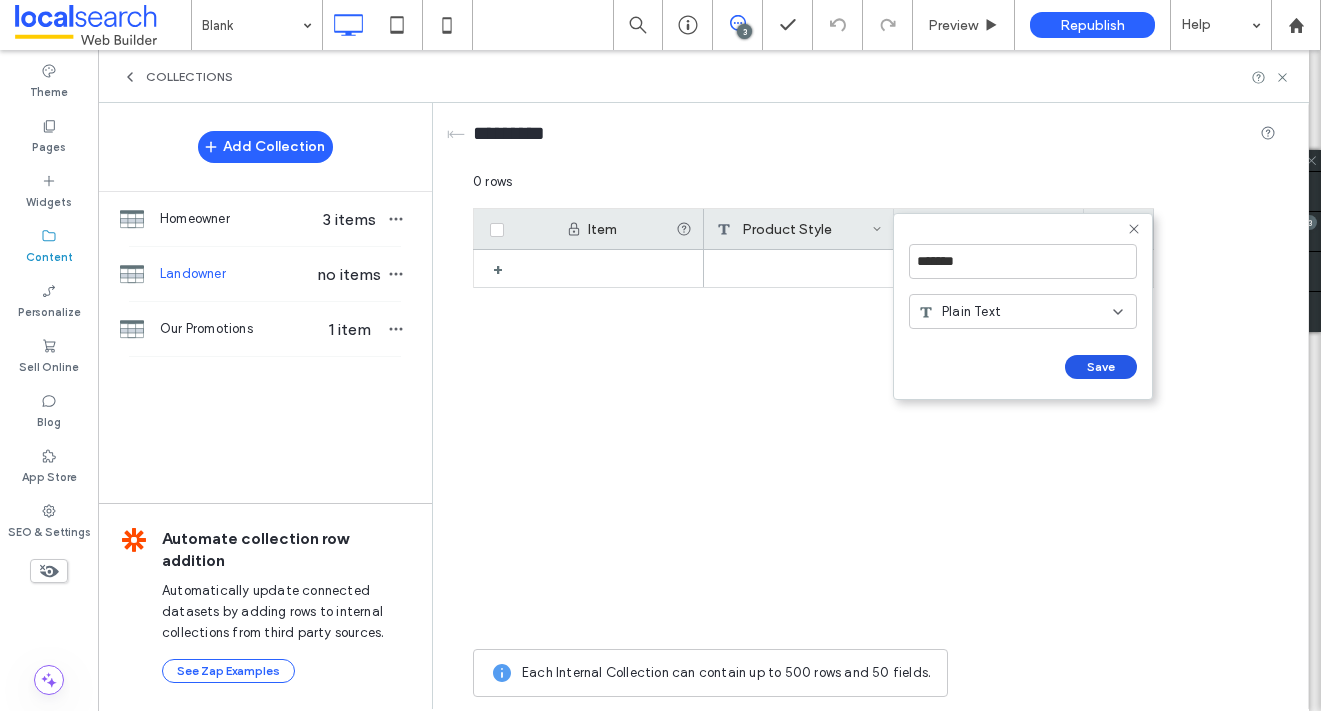 click on "Save" at bounding box center (1101, 367) 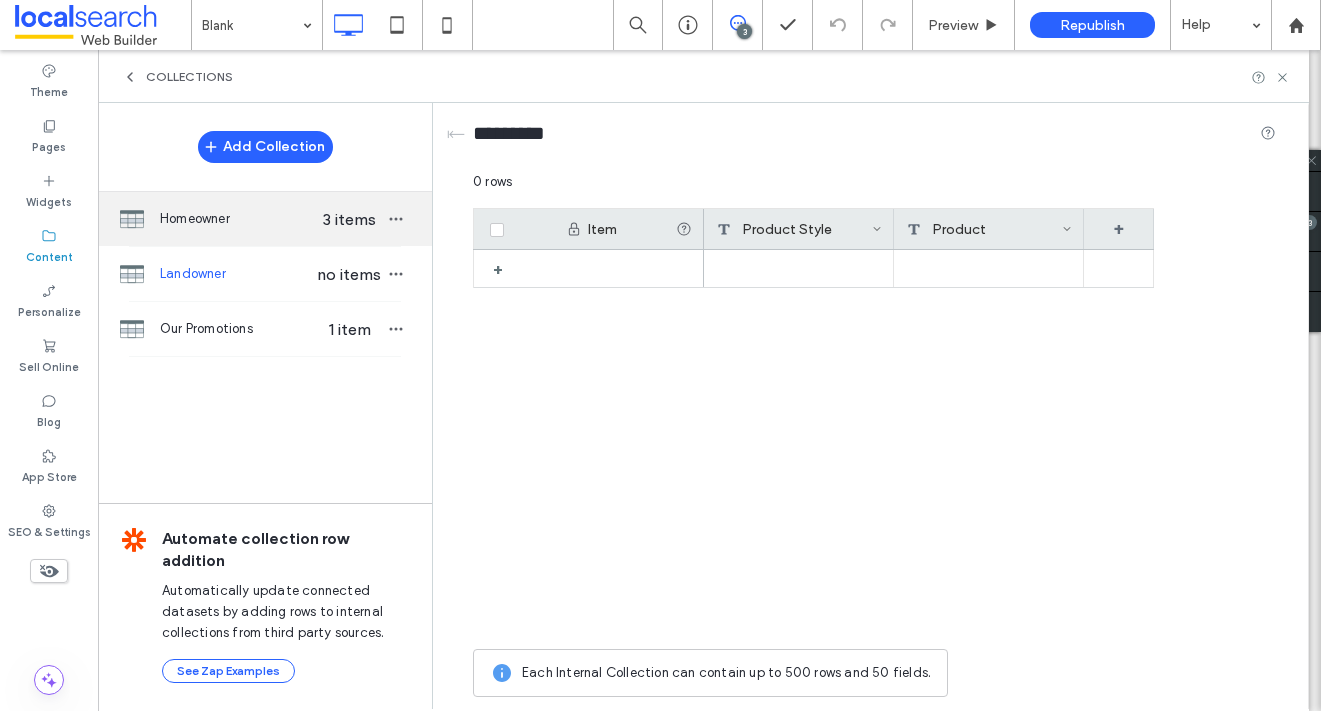click on "Homeowner" at bounding box center [237, 219] 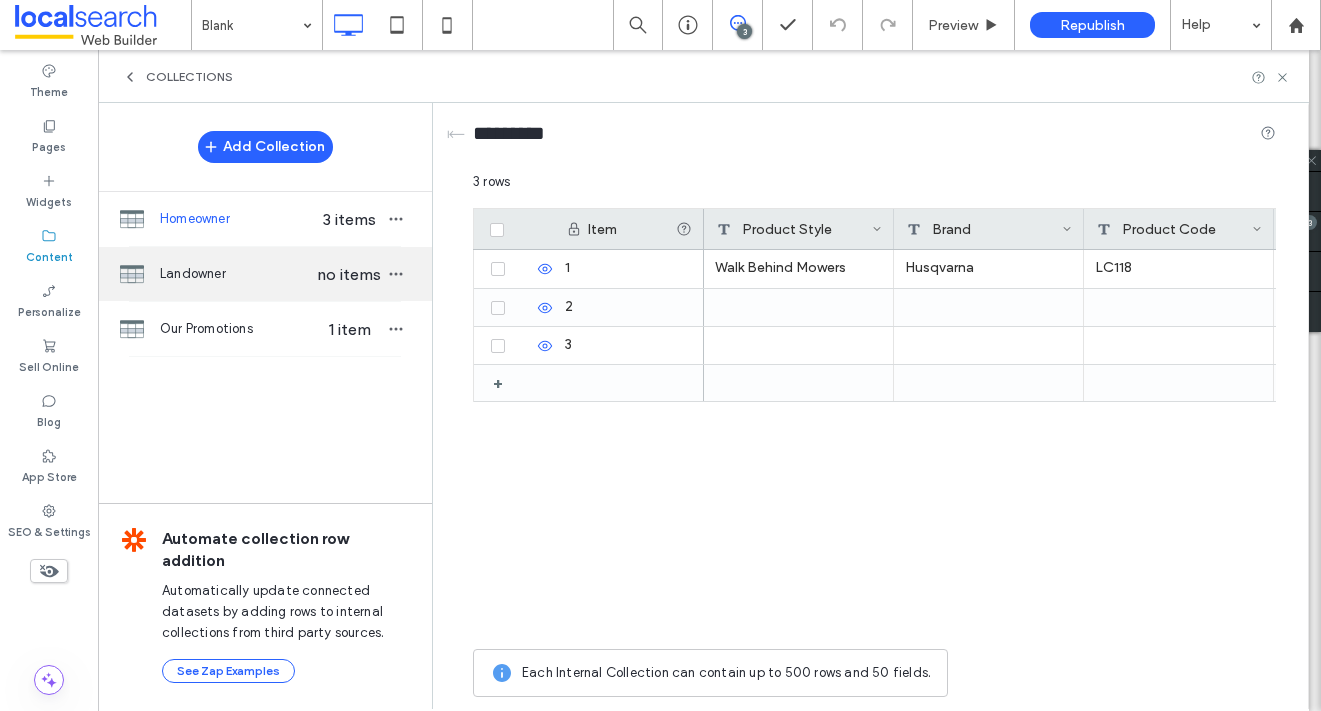 click on "Landowner no items" at bounding box center [265, 274] 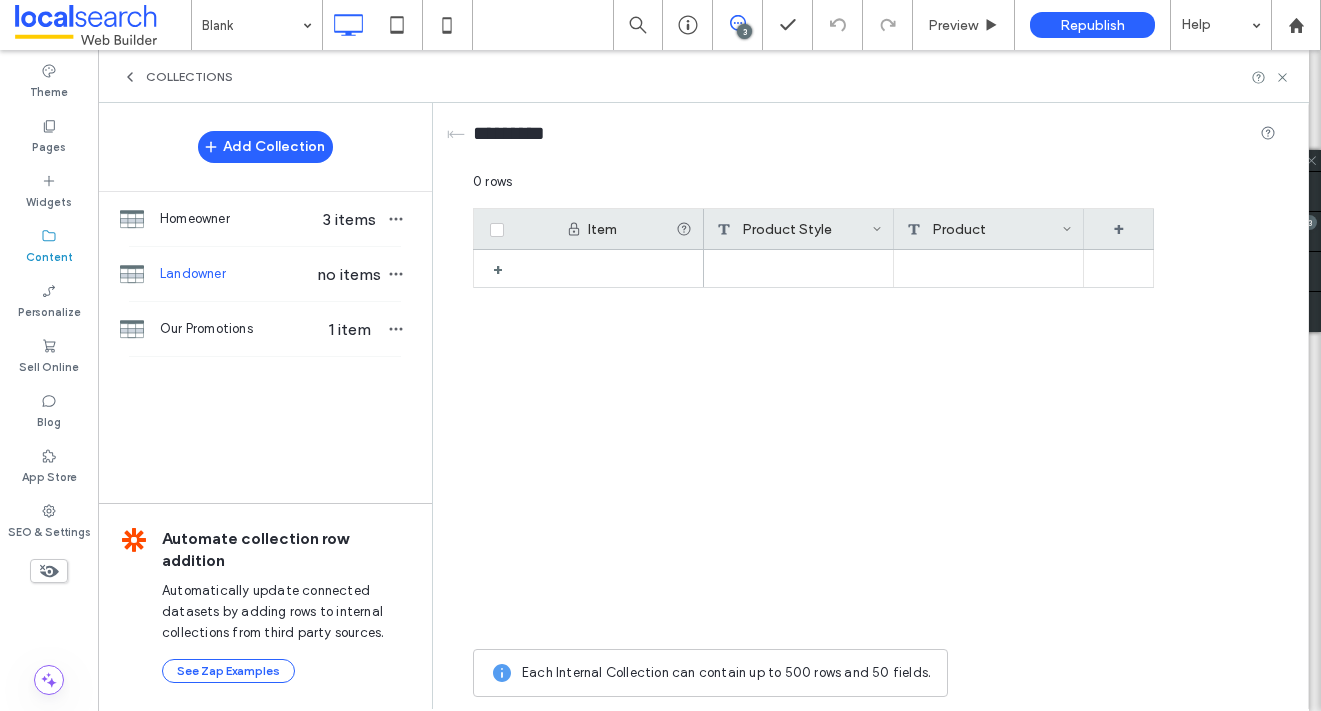 click on "Product" at bounding box center (984, 229) 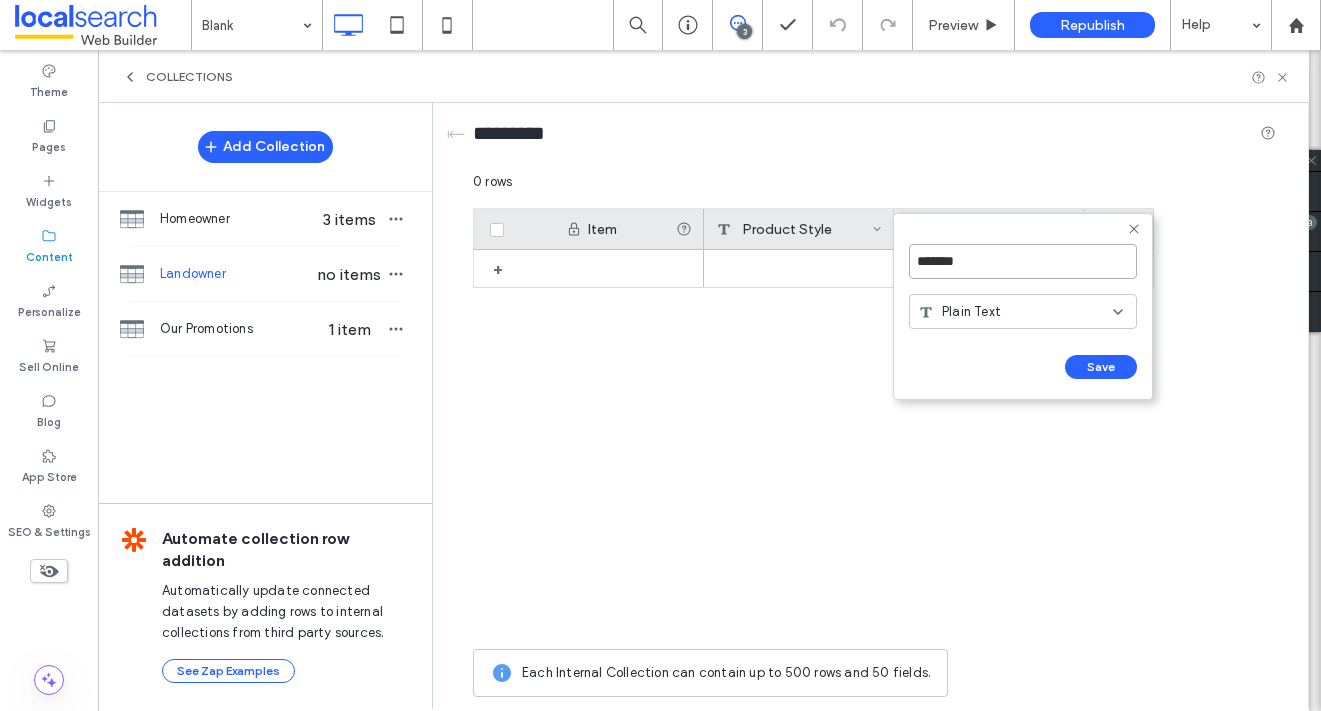 click on "*******" at bounding box center (1023, 261) 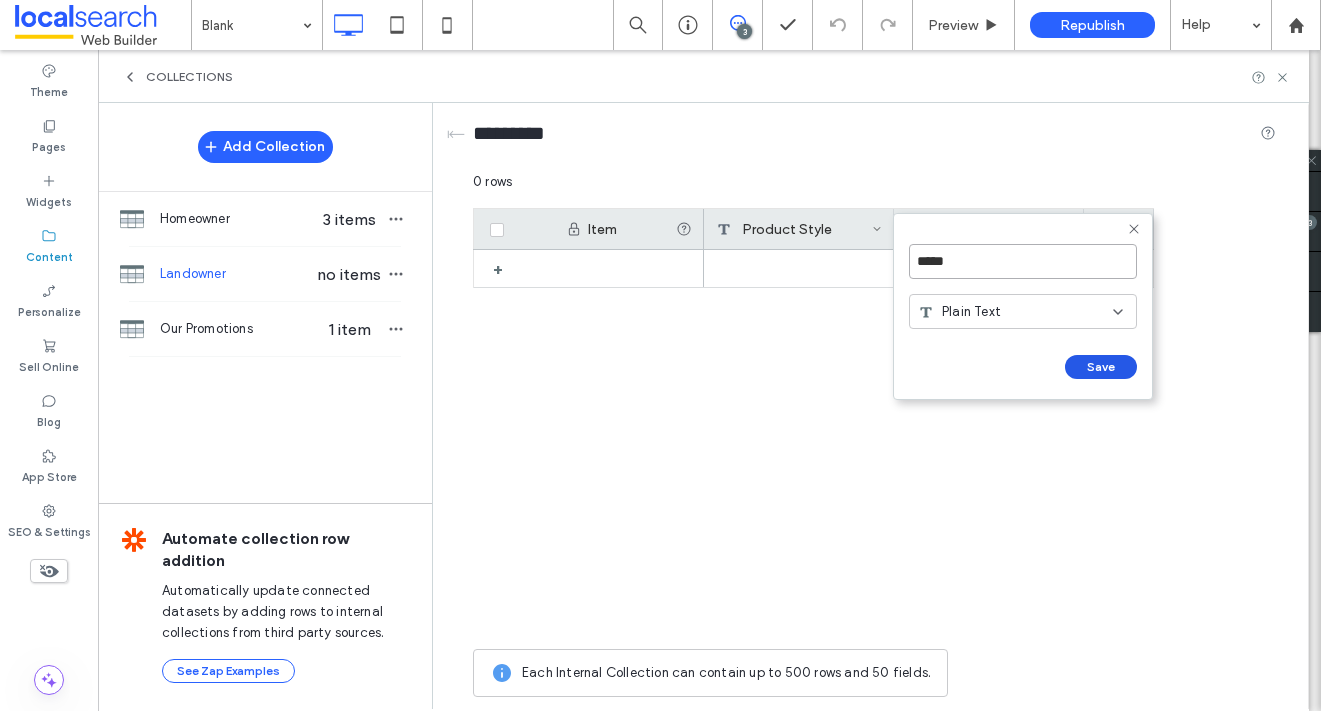 type on "*****" 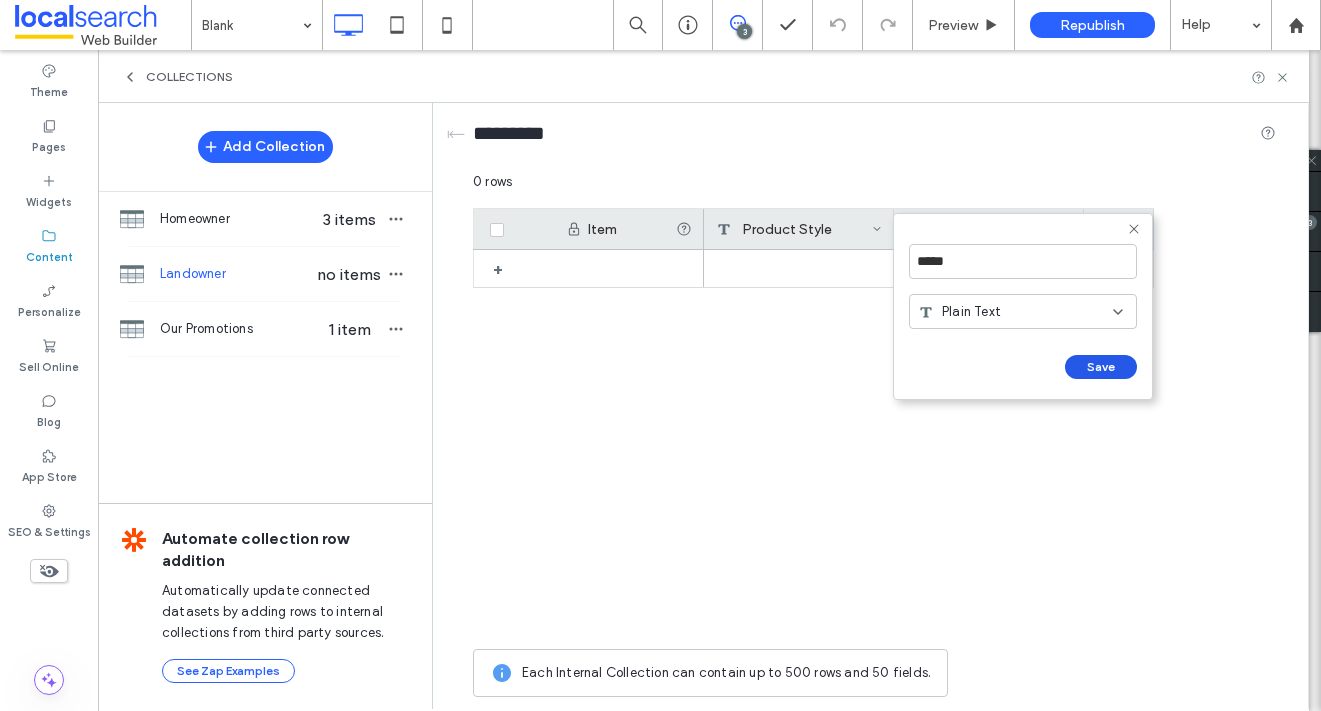 click on "Save" at bounding box center [1101, 367] 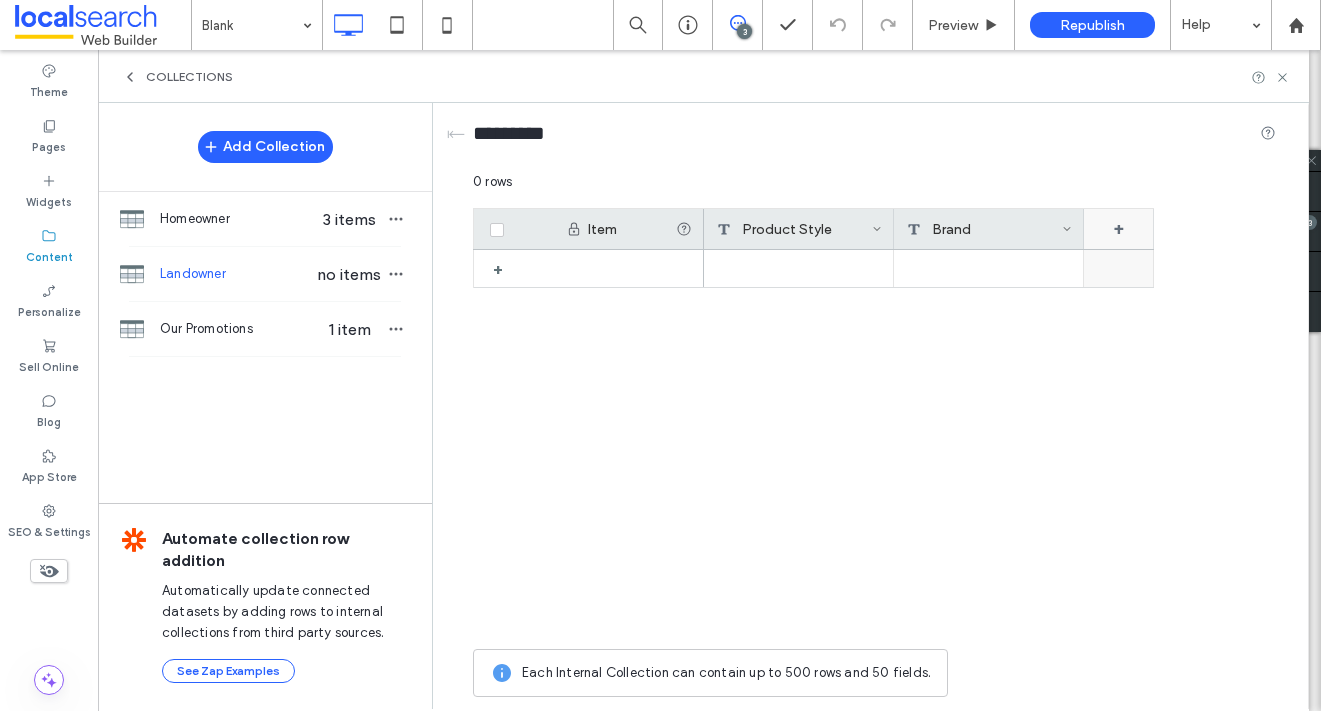 click on "+" at bounding box center [1119, 229] 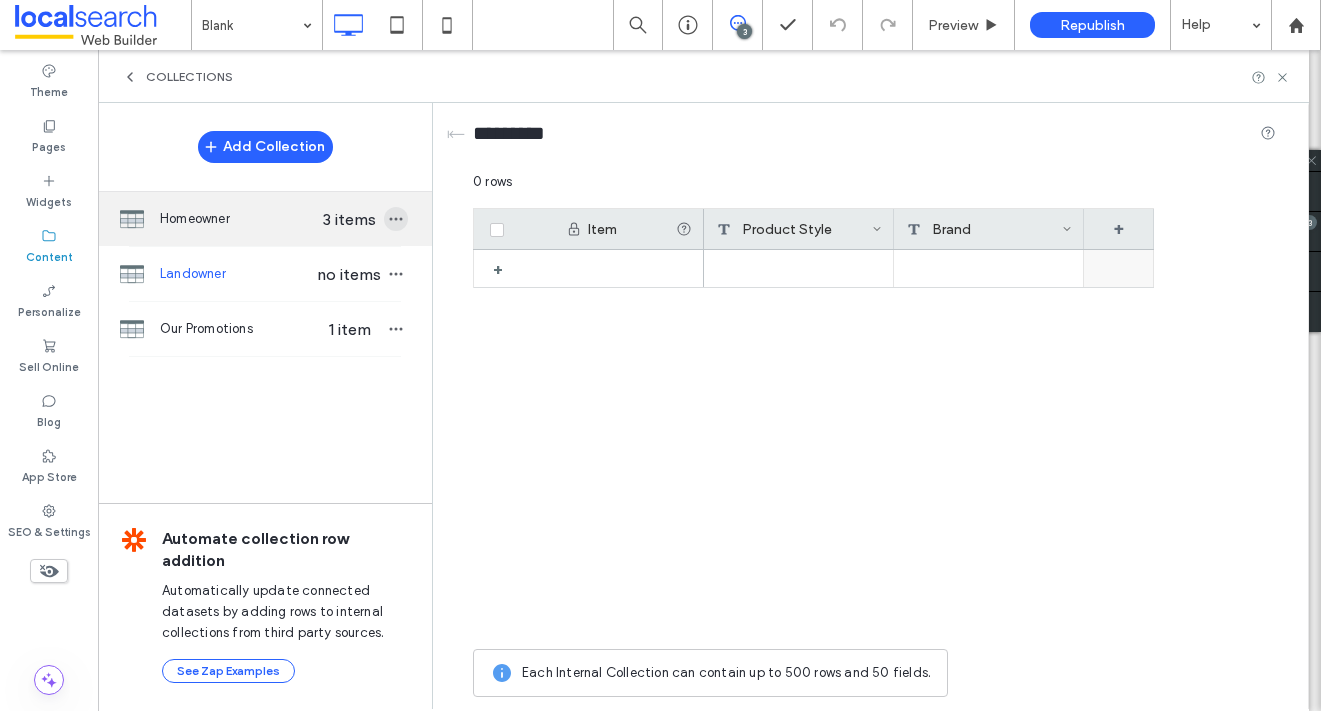 scroll, scrollTop: 0, scrollLeft: 68, axis: horizontal 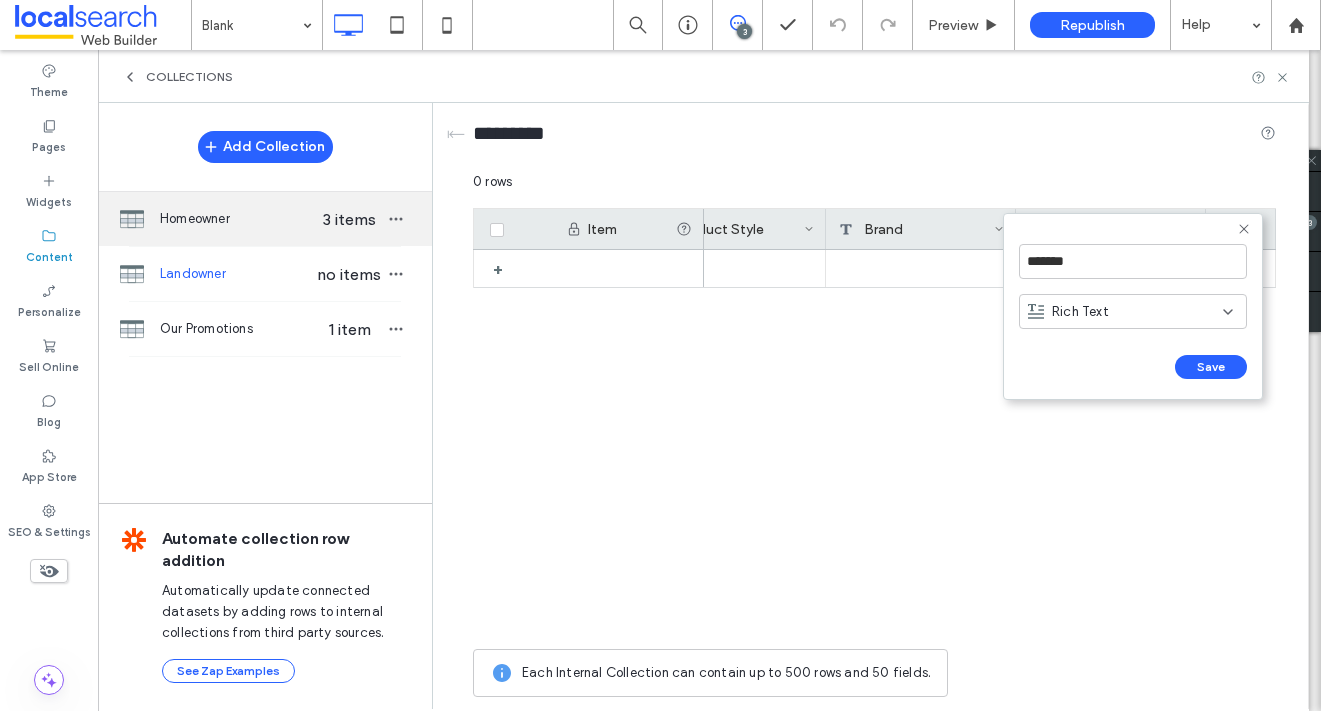 click on "Homeowner" at bounding box center [237, 219] 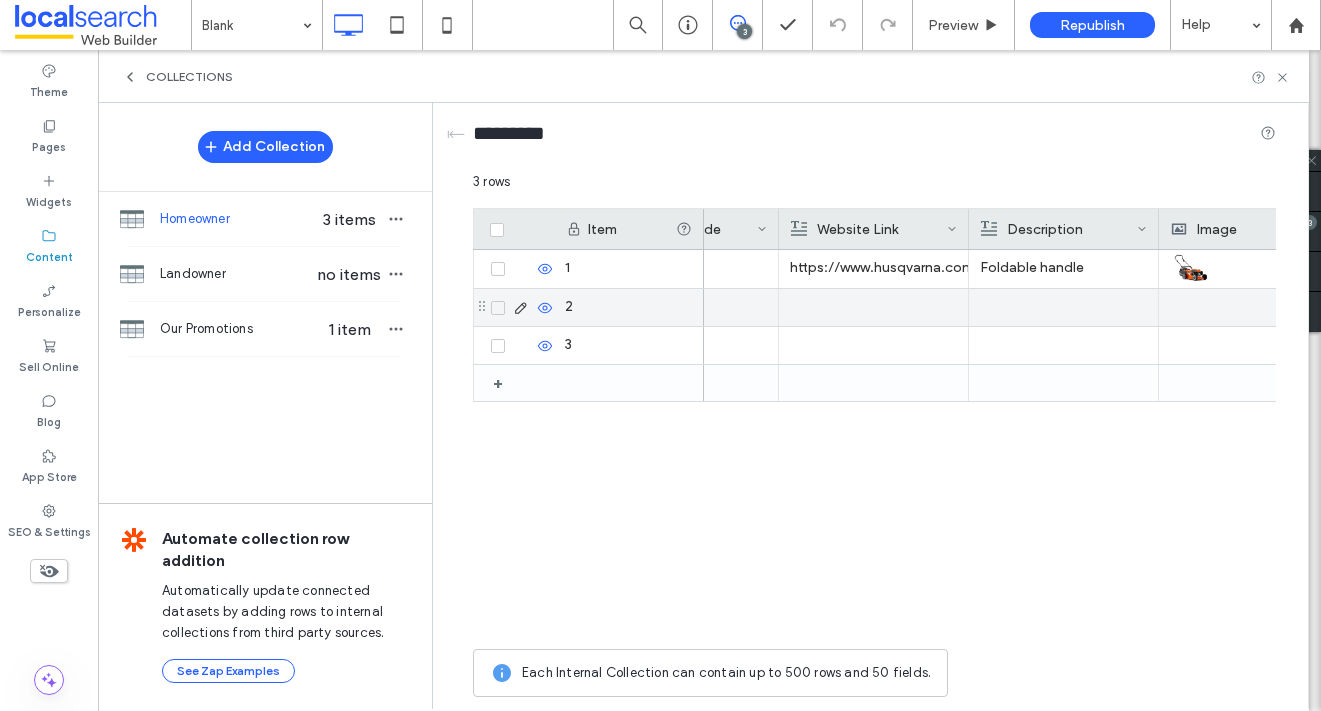 scroll, scrollTop: 0, scrollLeft: 503, axis: horizontal 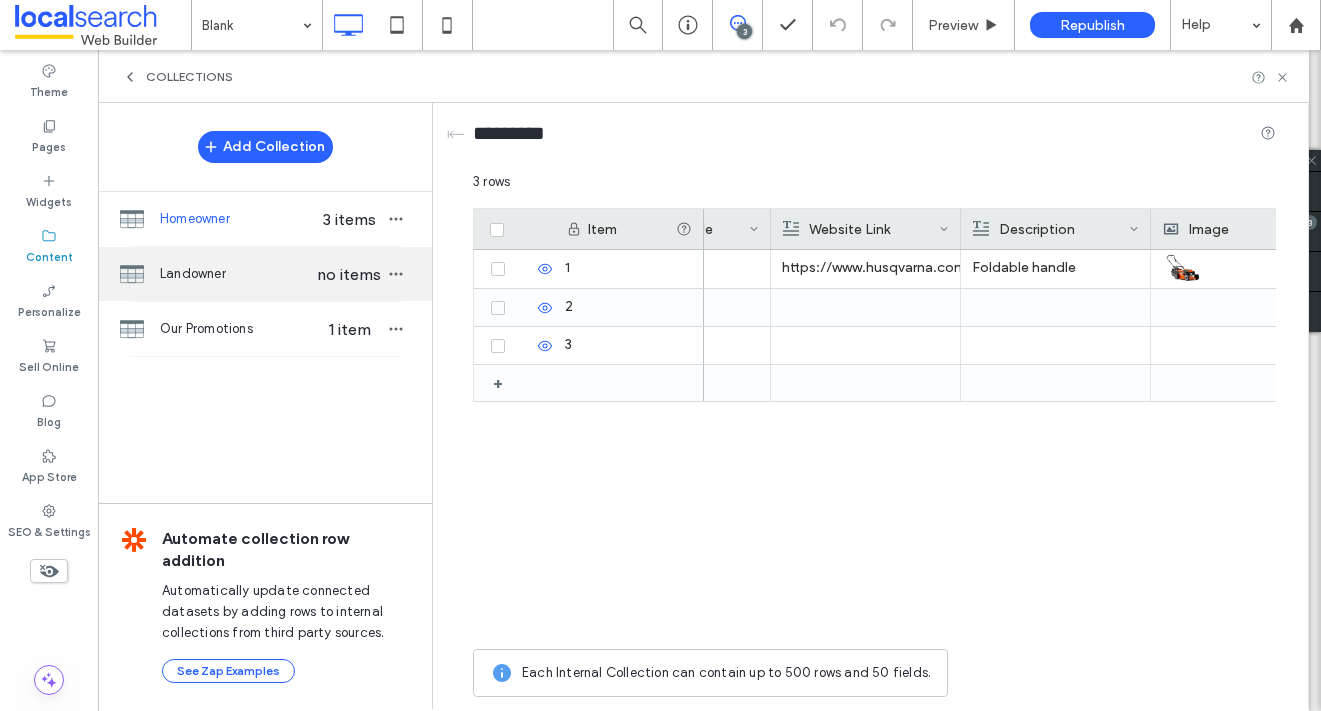 click on "Landowner no items" at bounding box center [265, 274] 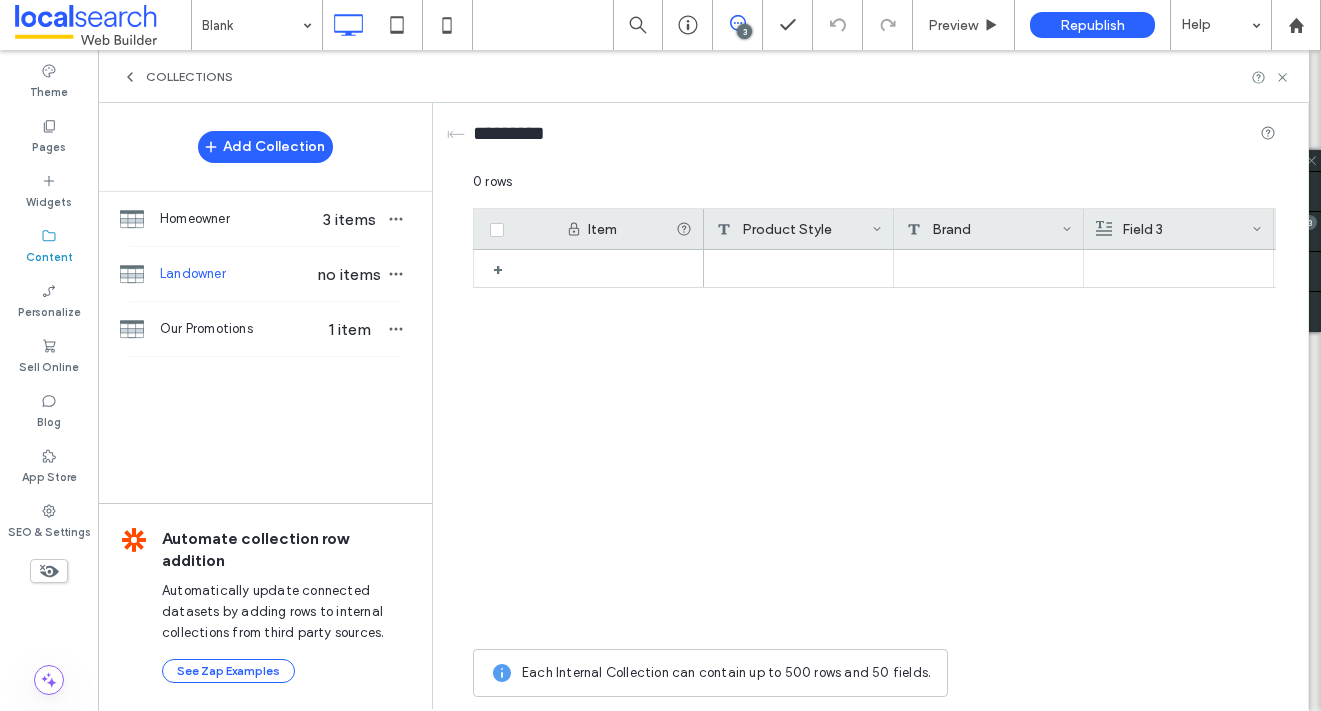 click on "Field 3" at bounding box center (1174, 229) 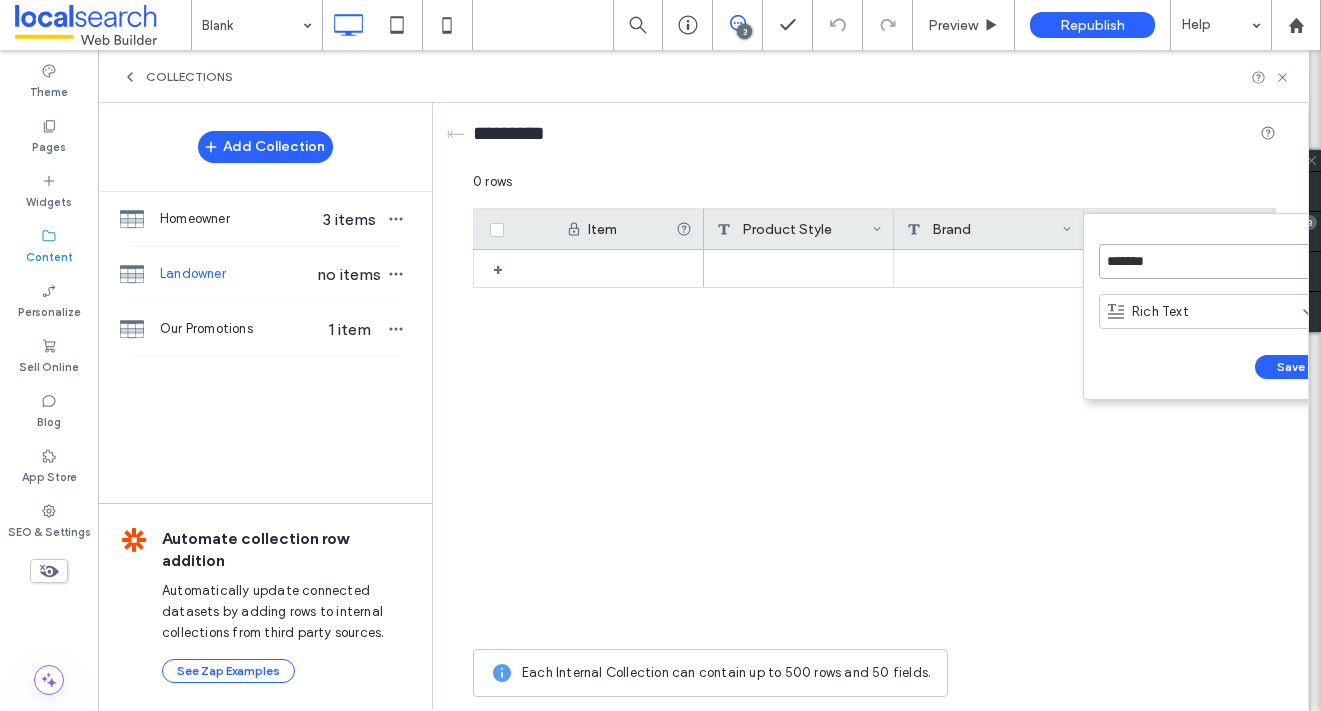 click on "*******" at bounding box center [1213, 261] 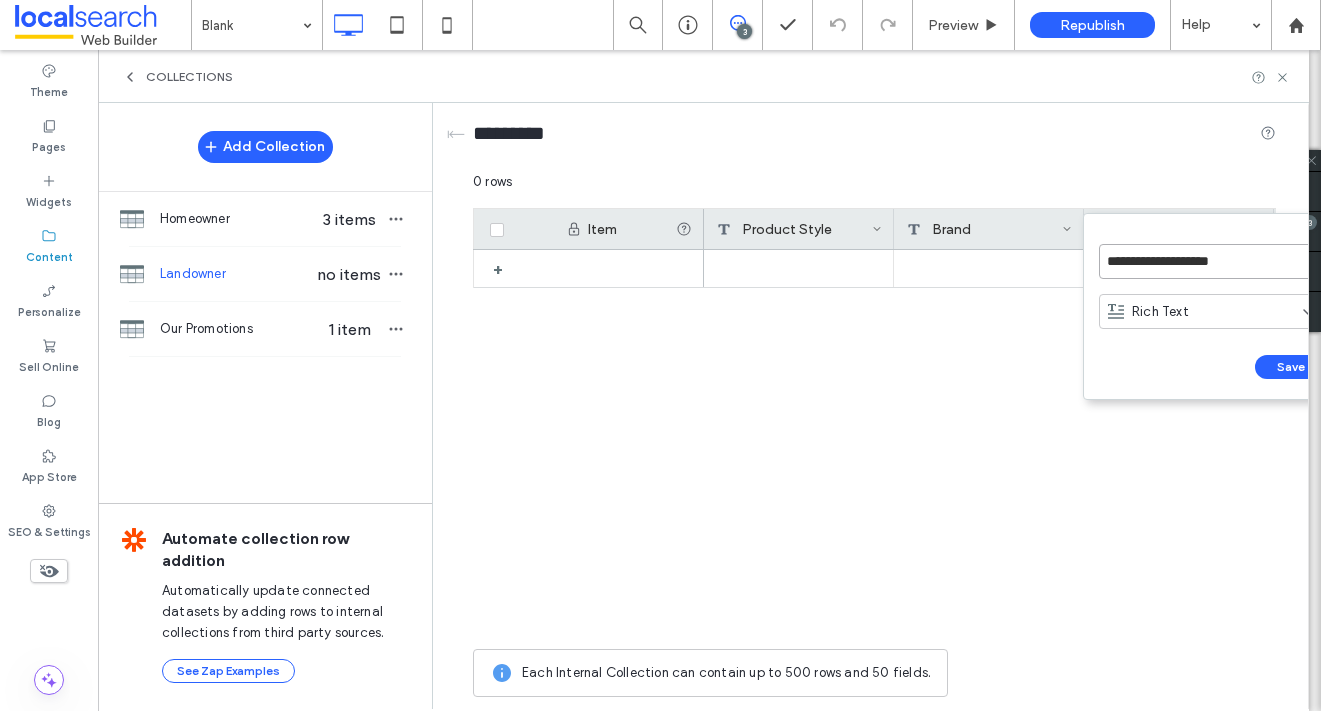 type on "**********" 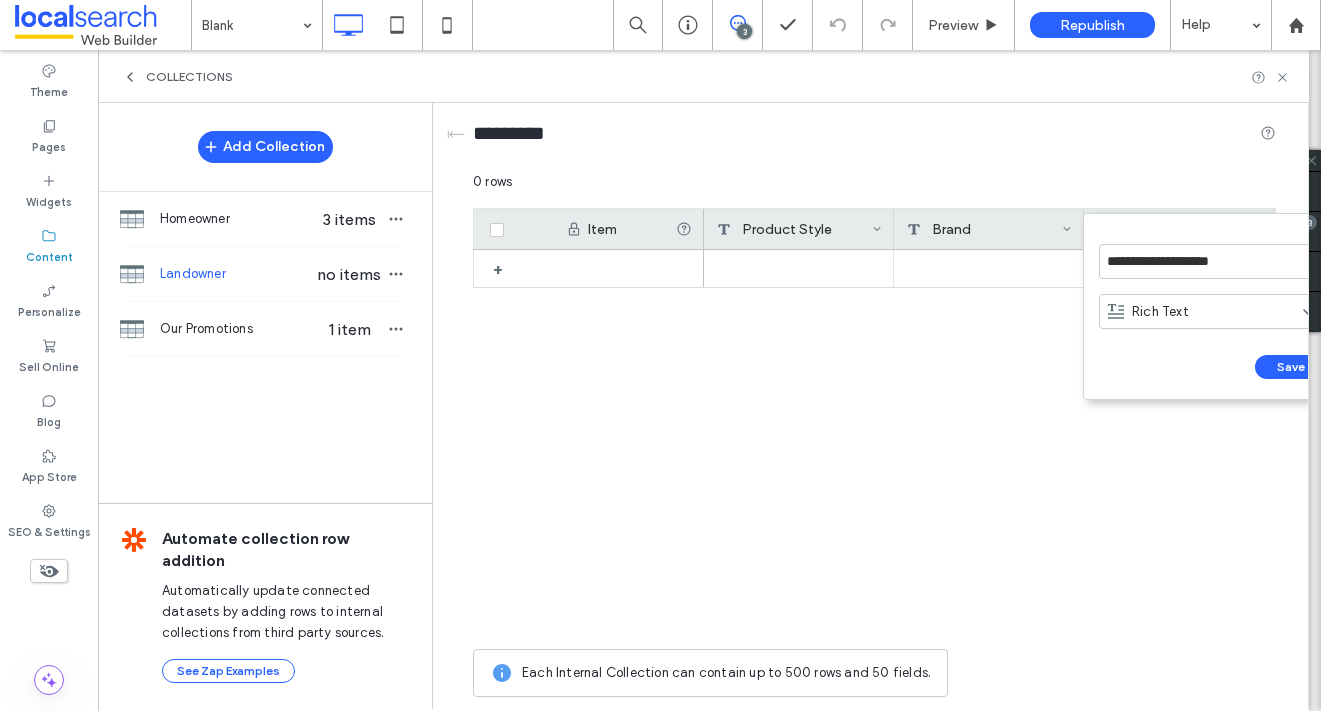 click on "Rich Text" at bounding box center [1213, 314] 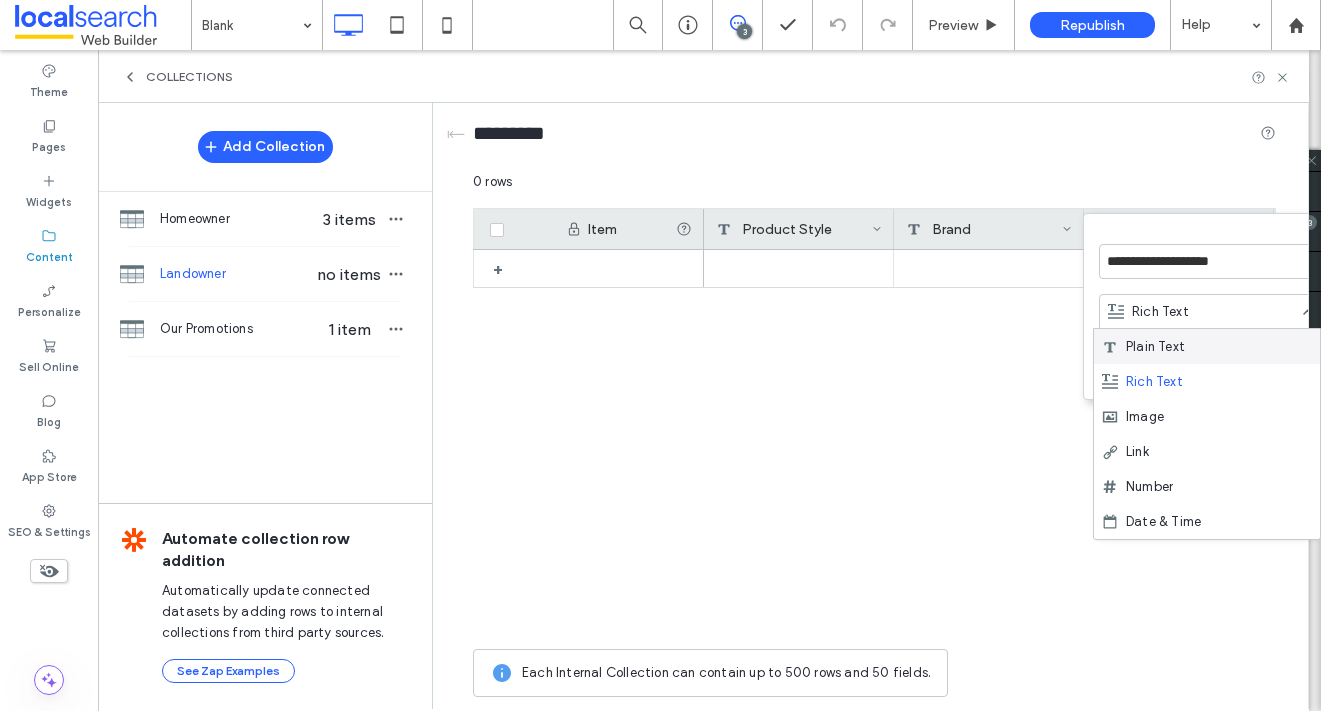 click on "Plain Text" at bounding box center [1155, 347] 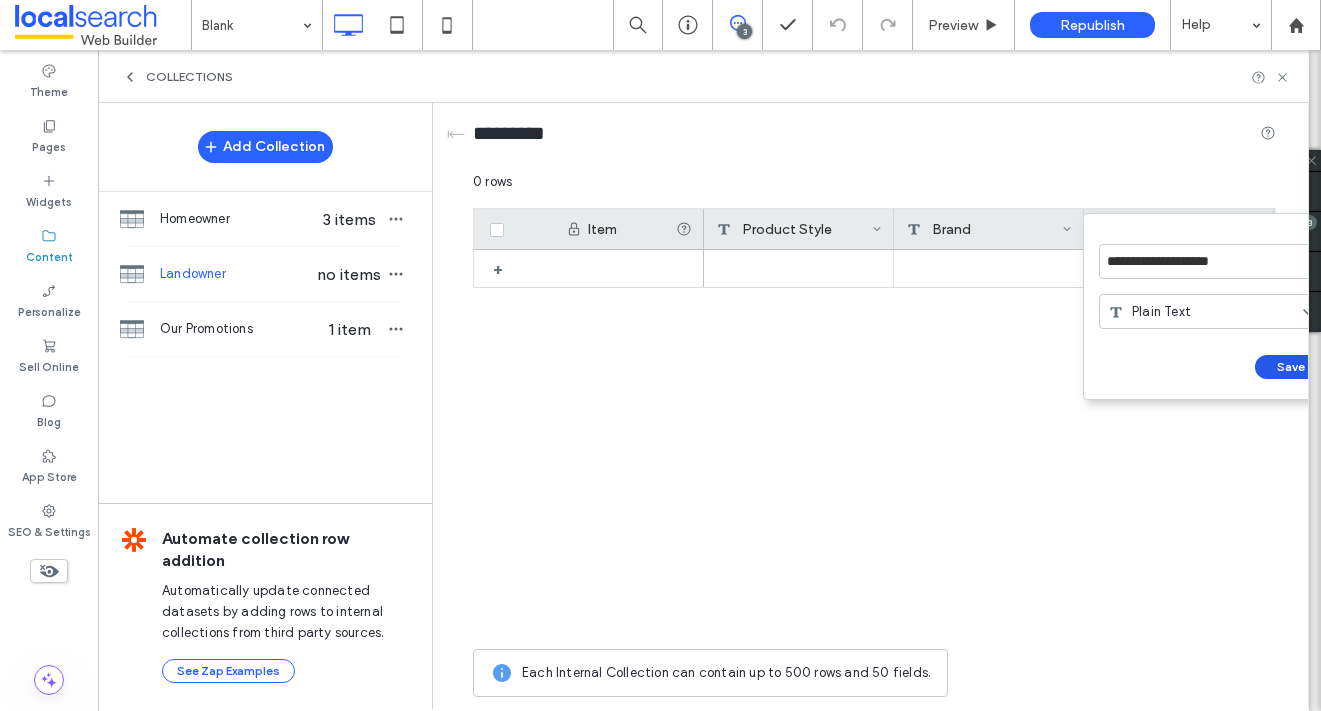 click on "Save" at bounding box center [1291, 367] 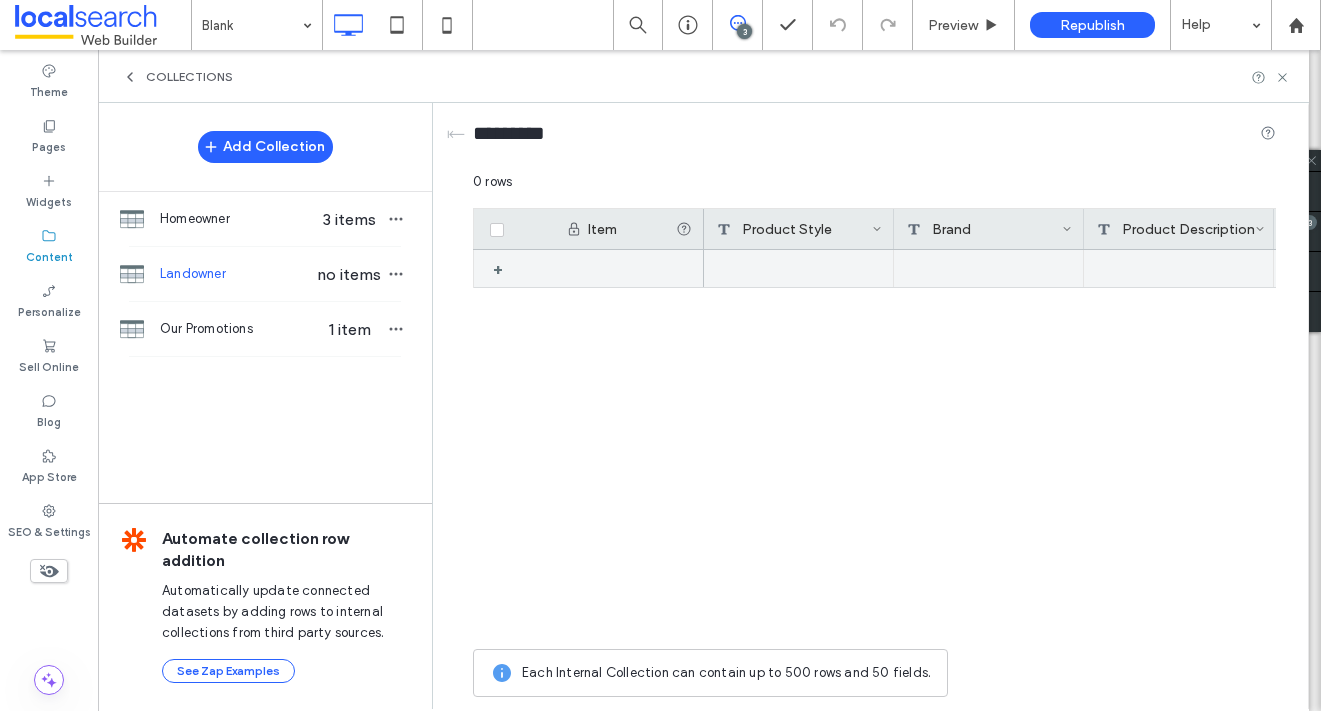 scroll, scrollTop: 0, scrollLeft: 68, axis: horizontal 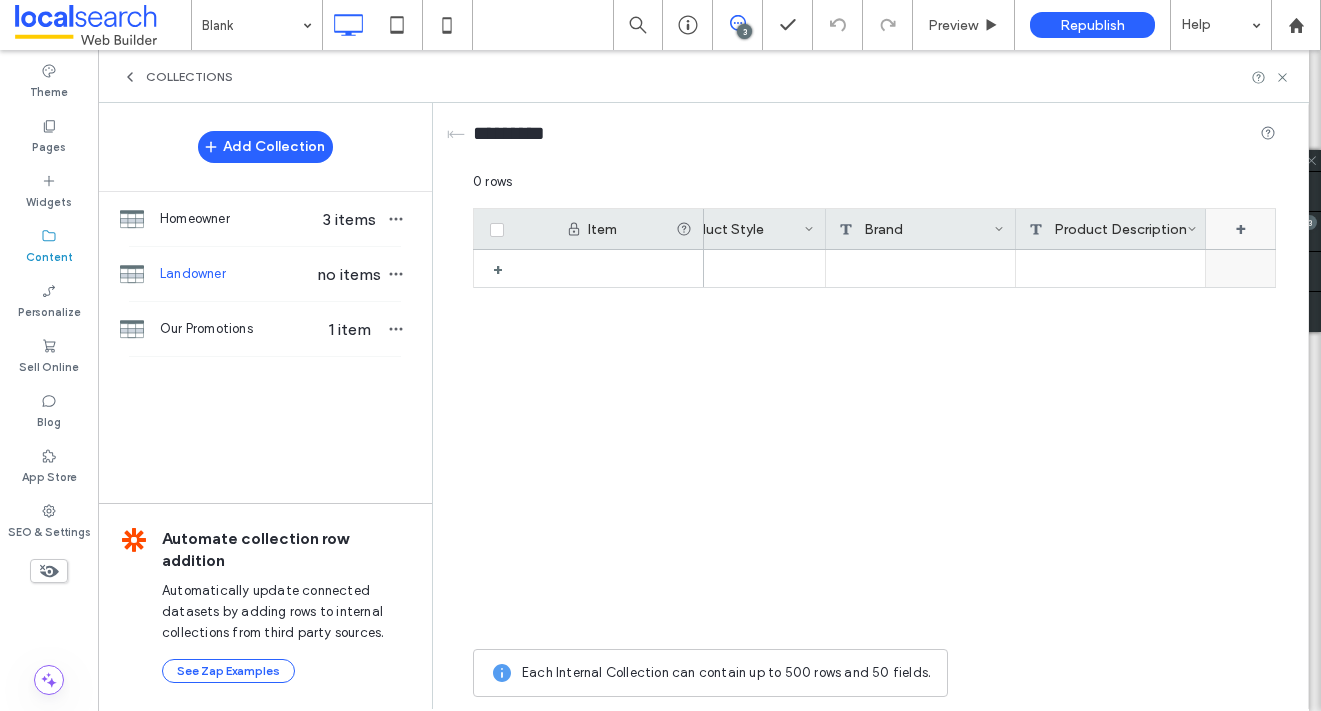 click on "+" at bounding box center (1241, 229) 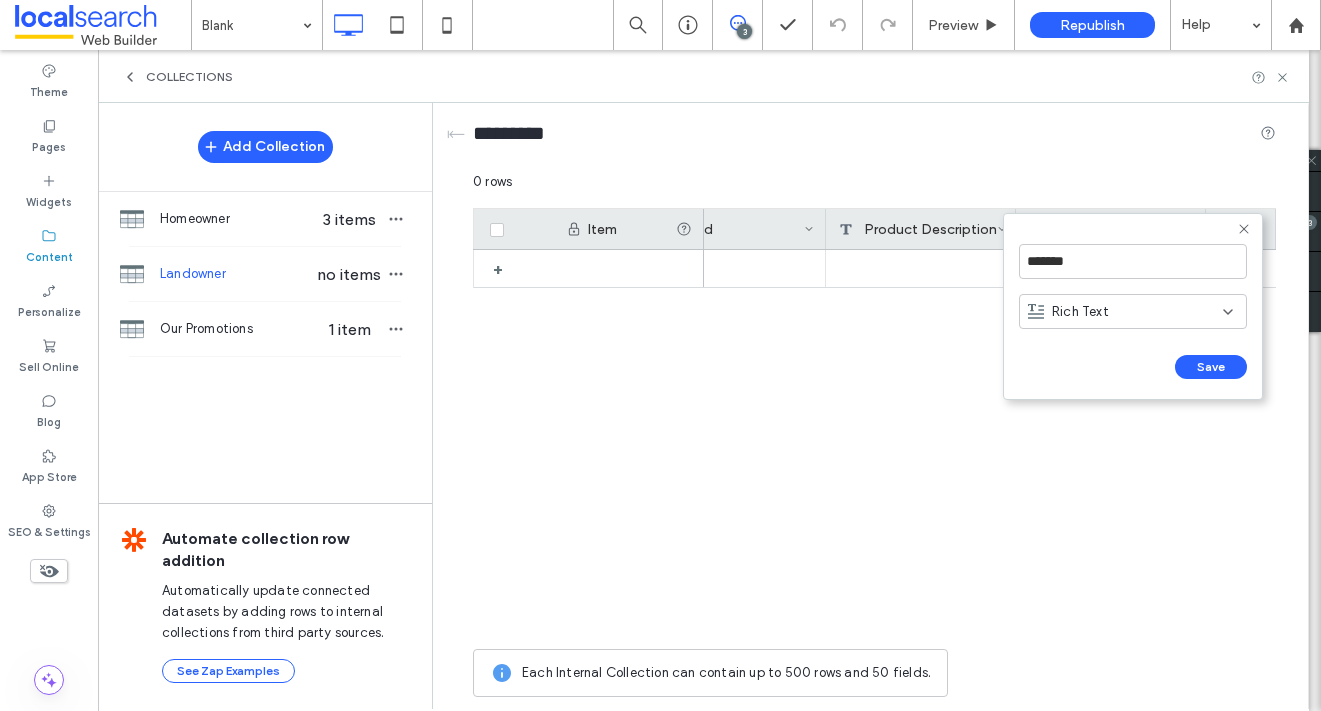 scroll, scrollTop: 0, scrollLeft: 258, axis: horizontal 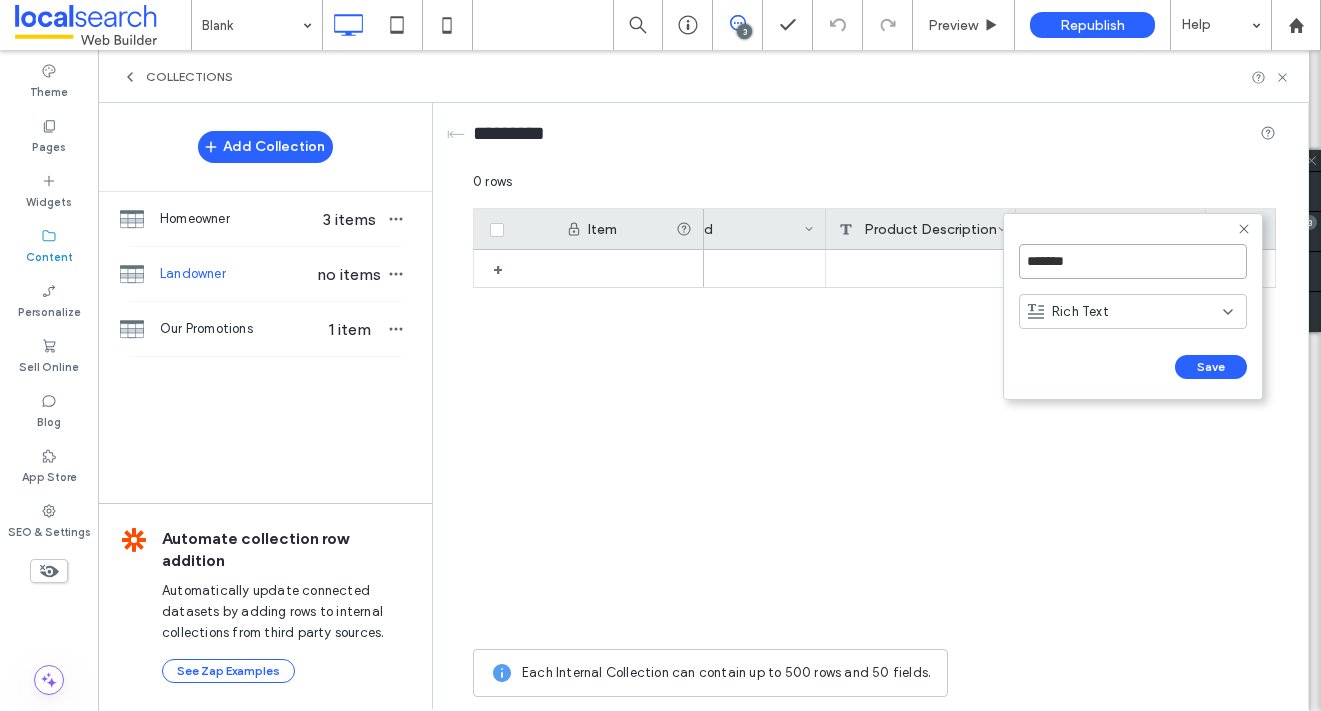 click on "*******" at bounding box center (1133, 261) 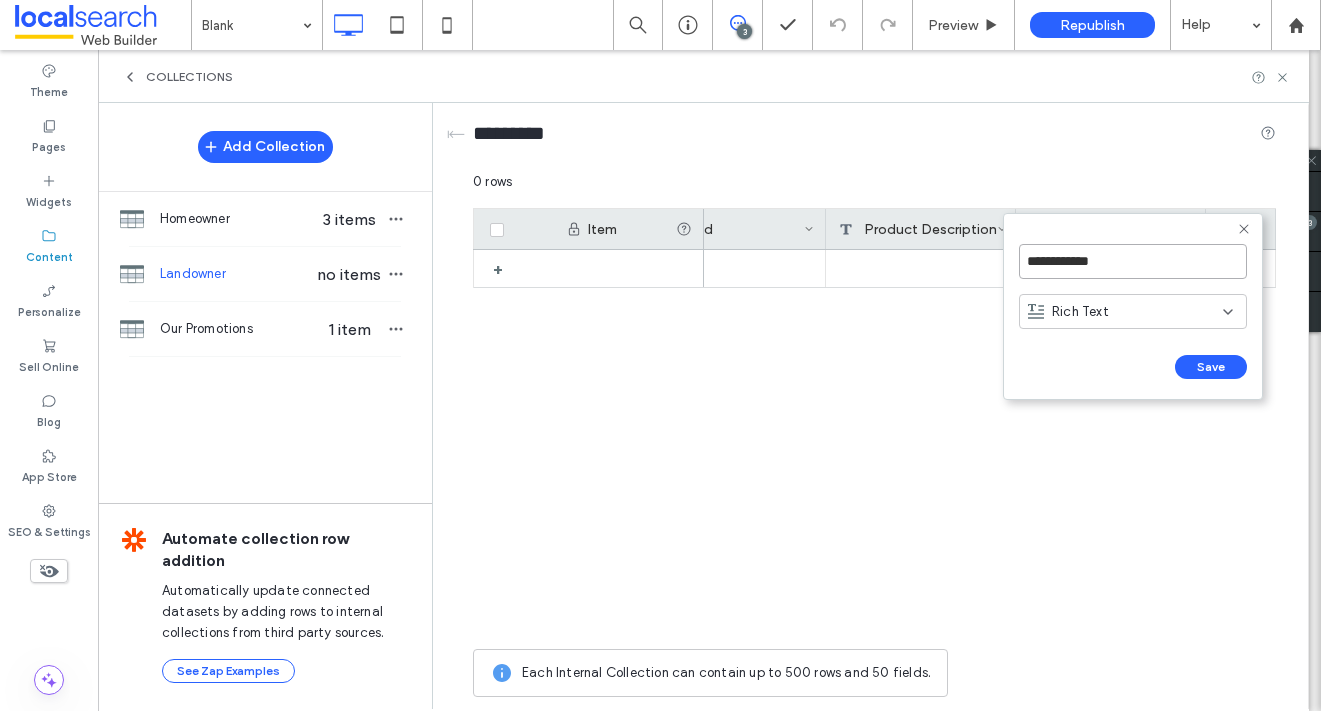 type on "**********" 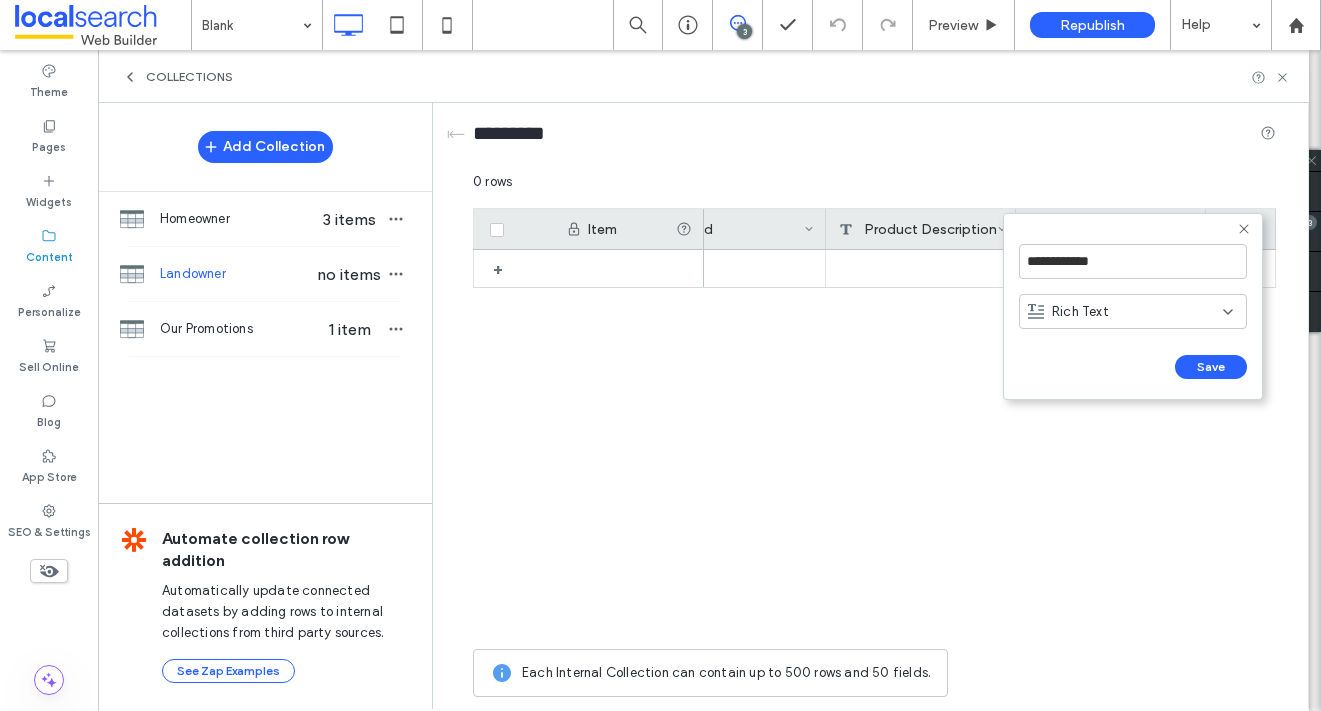 click on "Rich Text" at bounding box center [1080, 312] 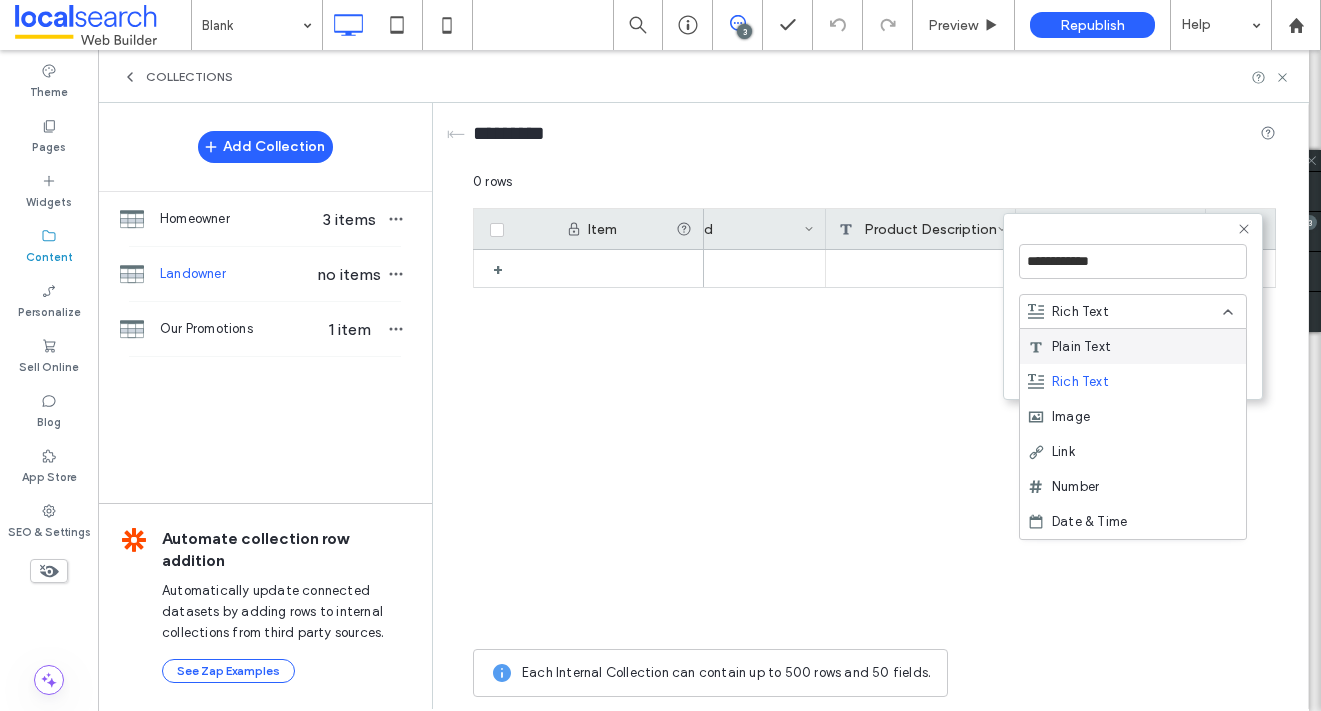 click on "Plain Text" at bounding box center [1081, 347] 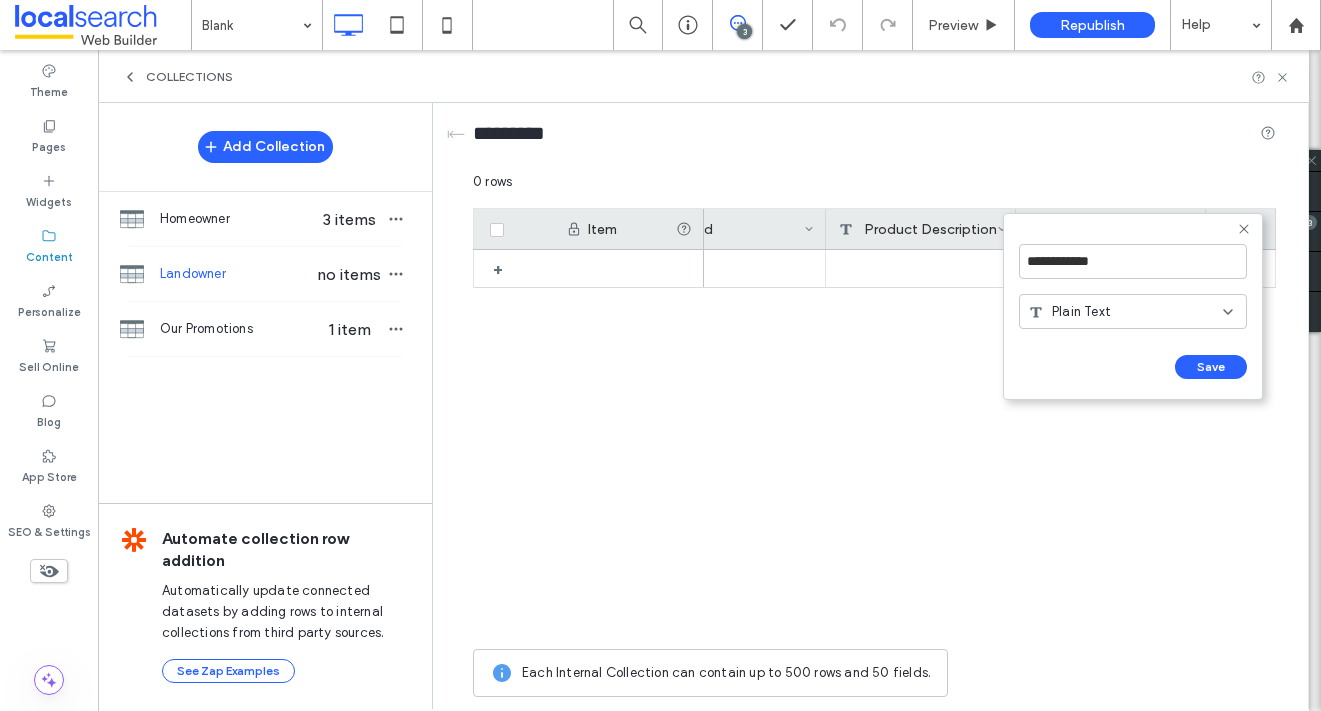 click on "Plain Text" at bounding box center (1081, 312) 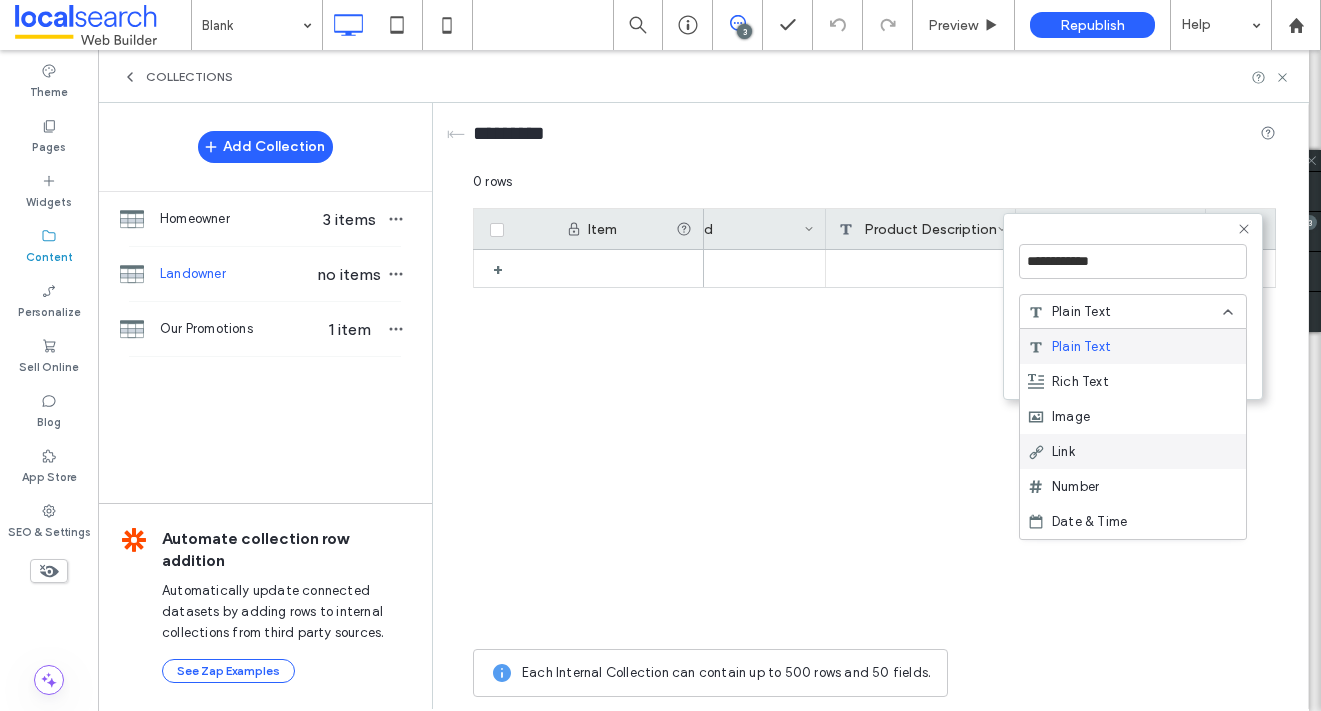 click on "Link" at bounding box center (1063, 452) 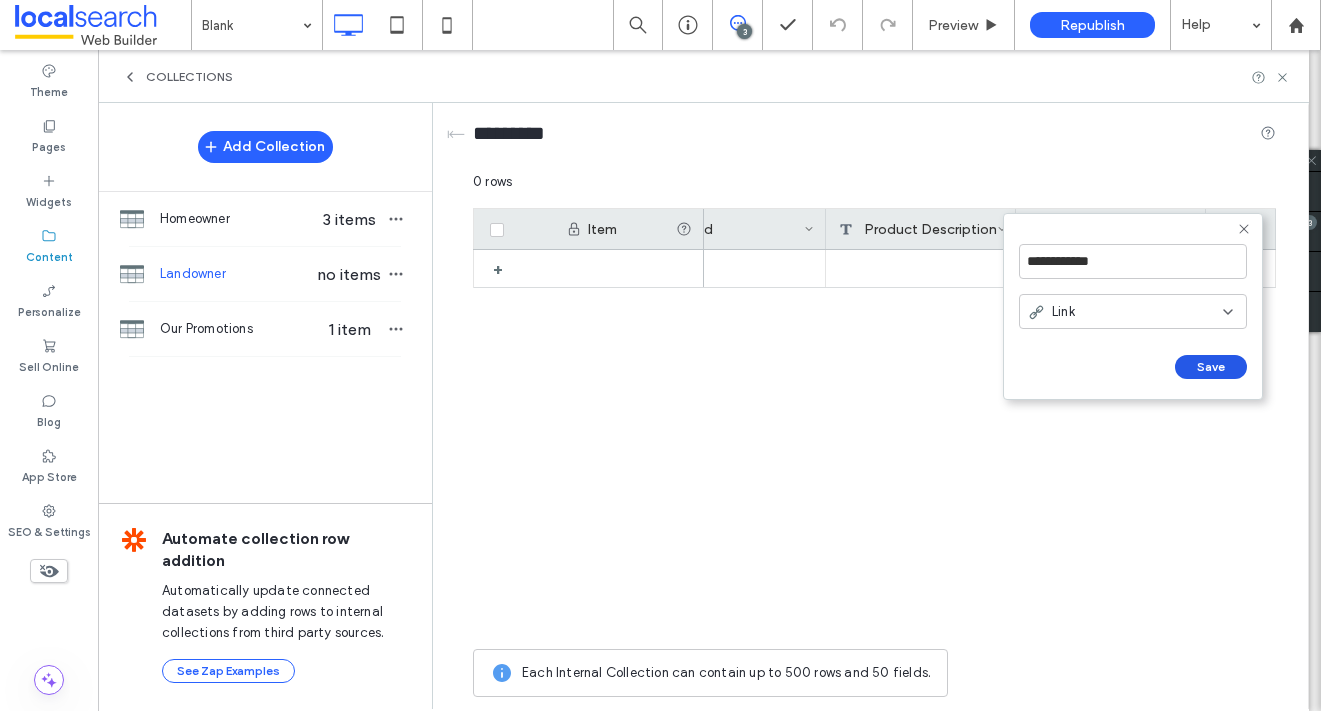 click on "Save" at bounding box center [1211, 367] 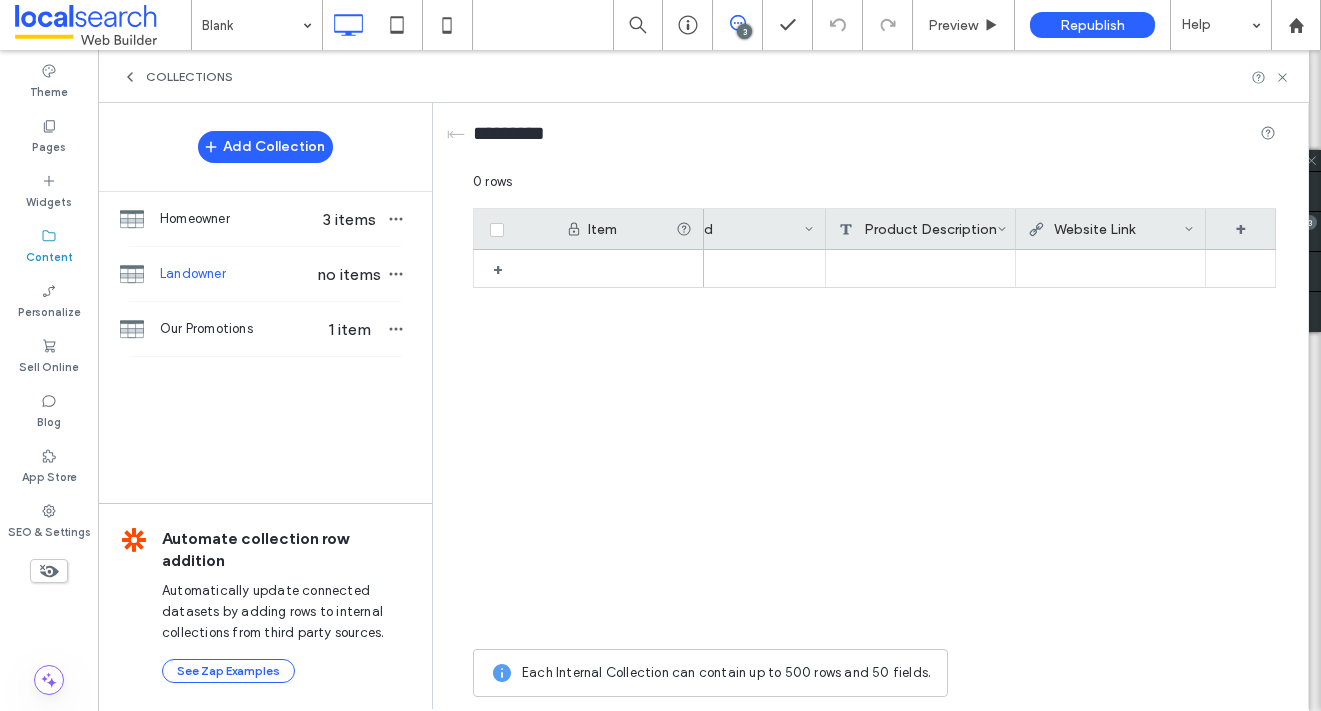 click on "Landowner no items" at bounding box center [265, 274] 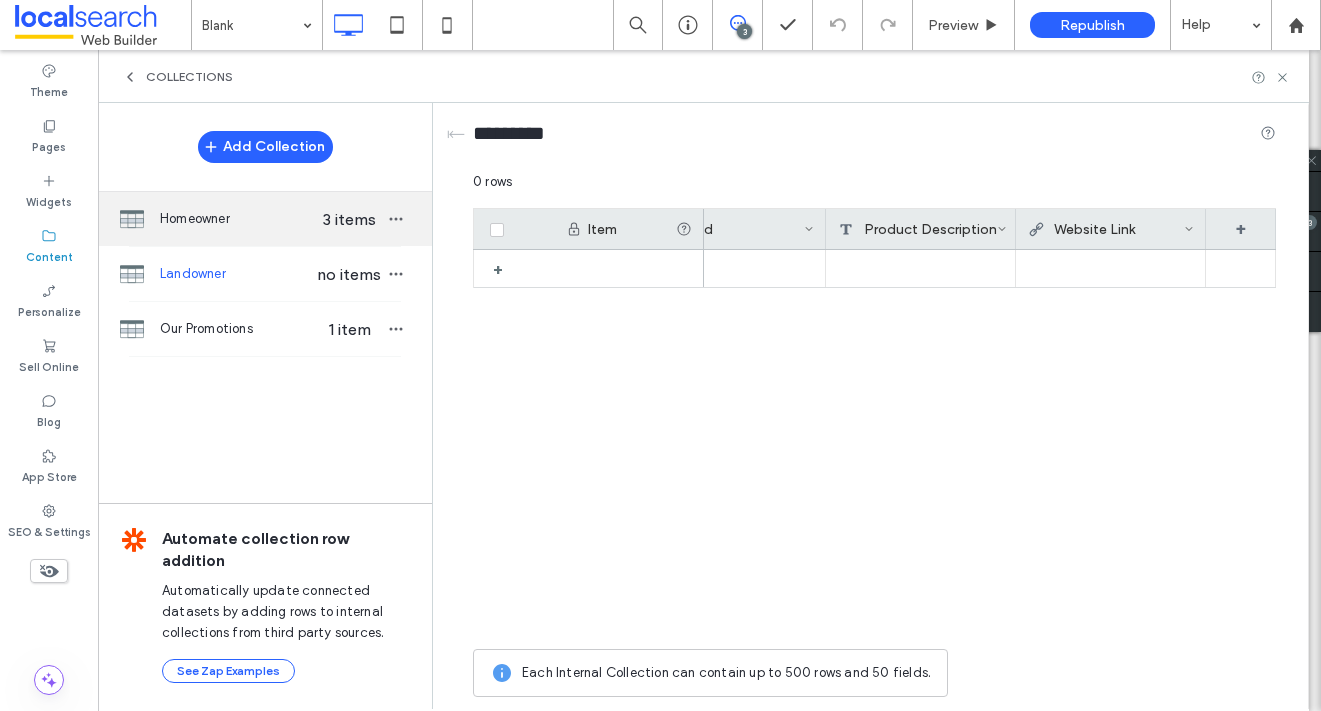 click on "Homeowner 3 items" at bounding box center (265, 219) 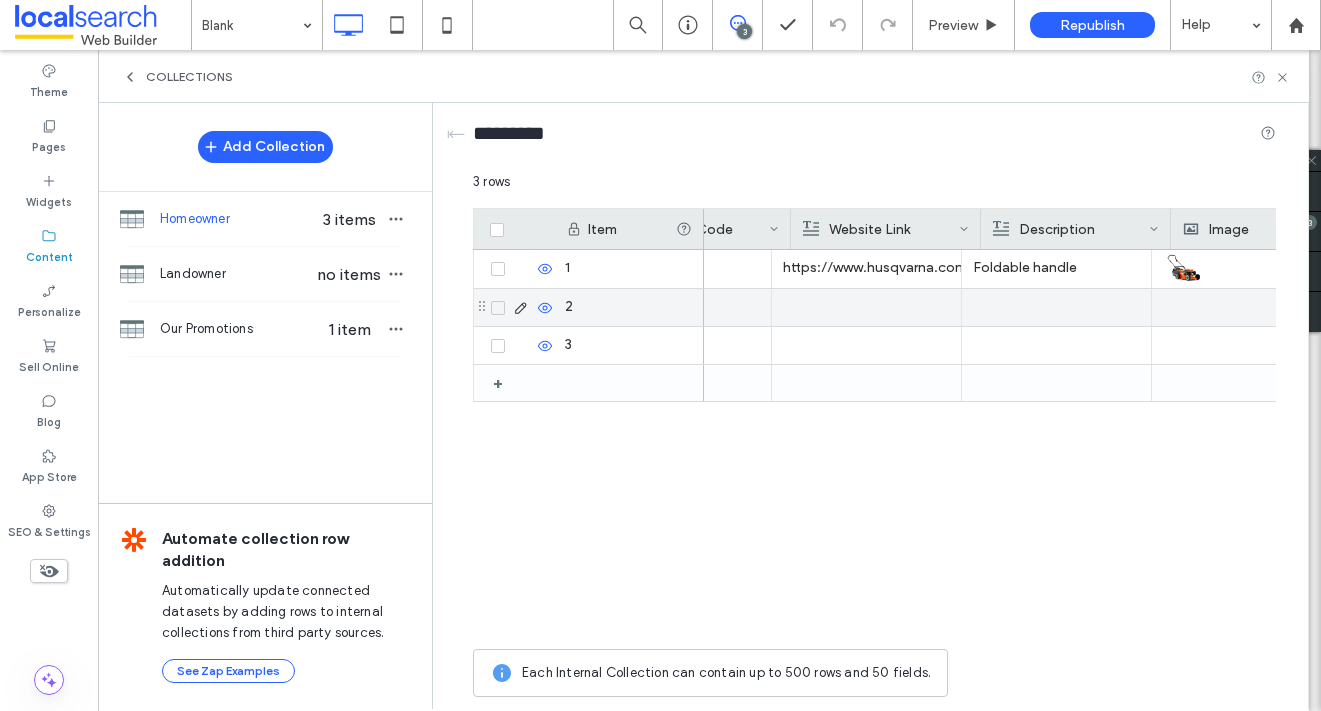 scroll, scrollTop: 0, scrollLeft: 478, axis: horizontal 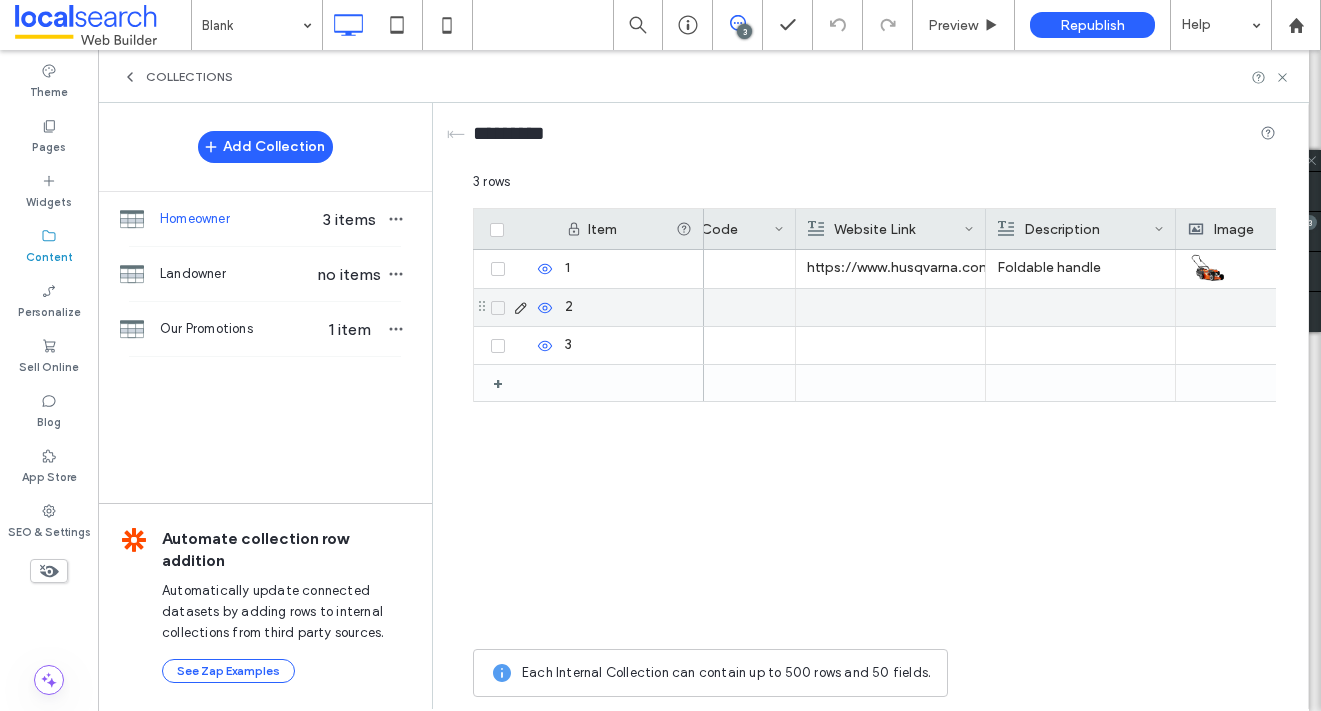 click on "Website Link" at bounding box center (886, 229) 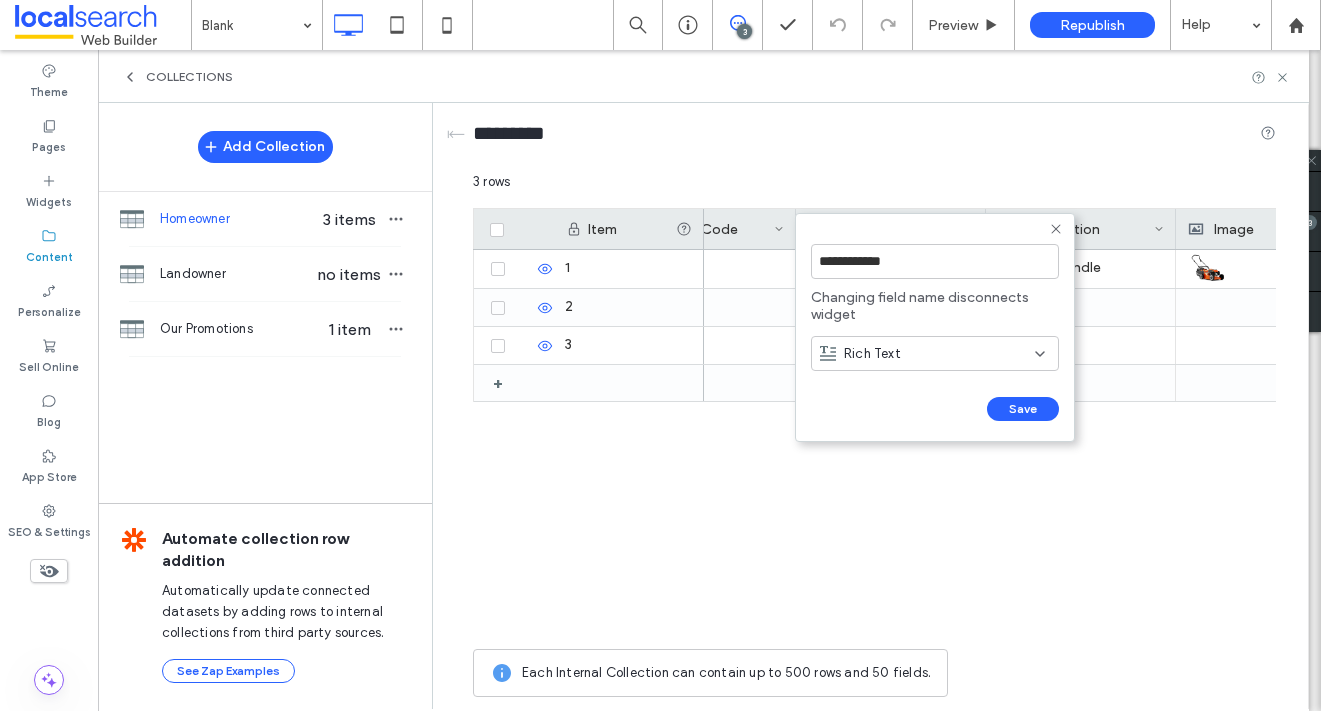 click on "Rich Text" at bounding box center [935, 353] 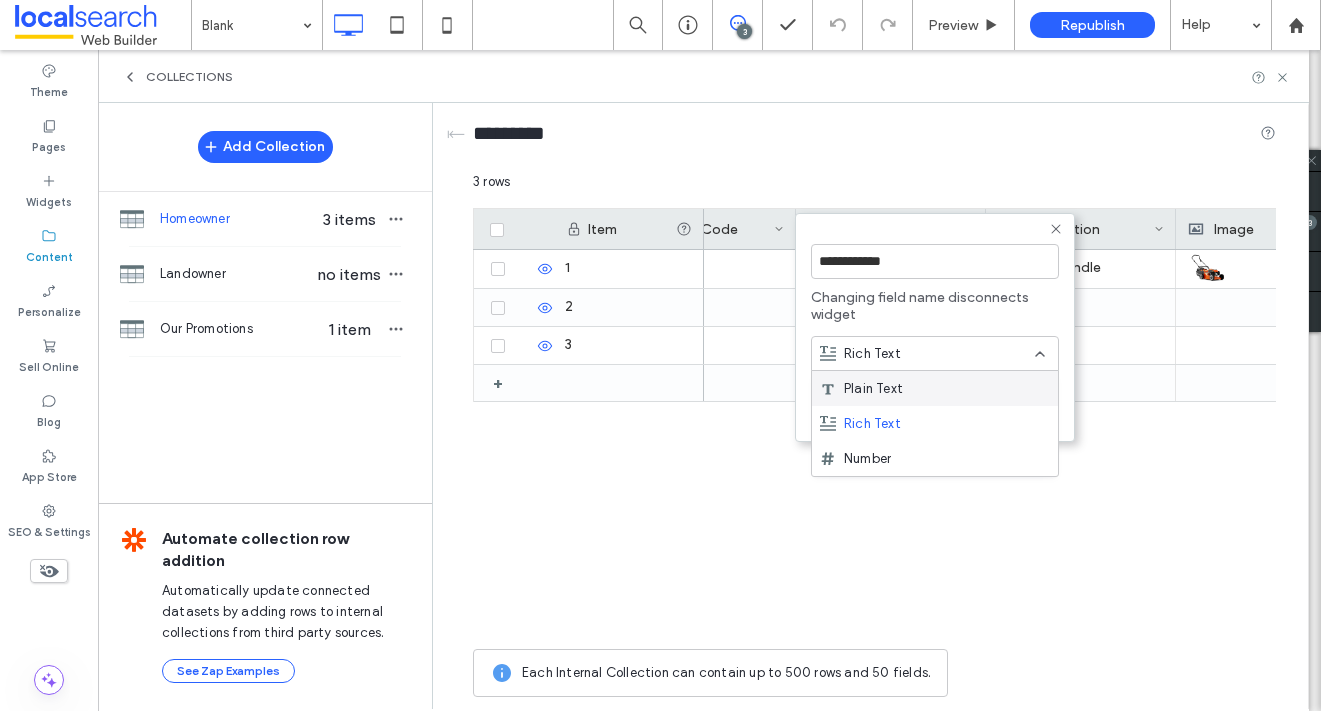 click on "Rich Text" at bounding box center [872, 354] 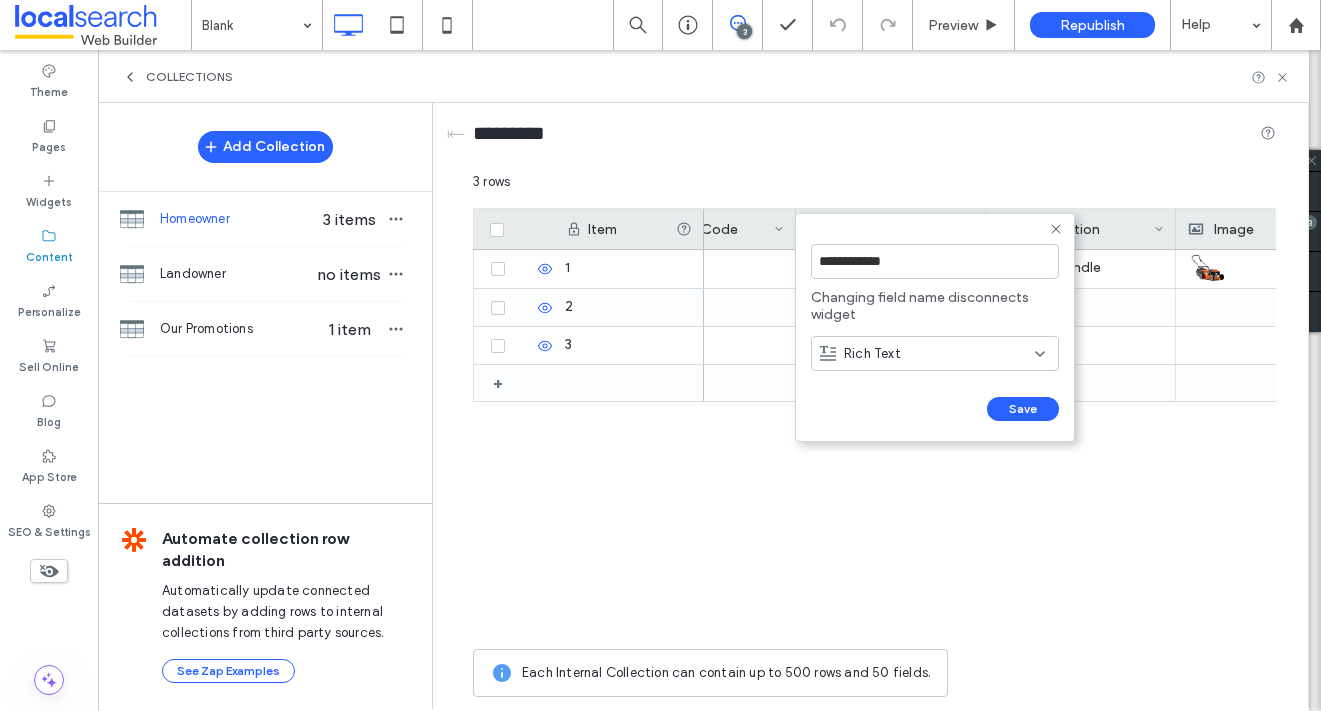 click 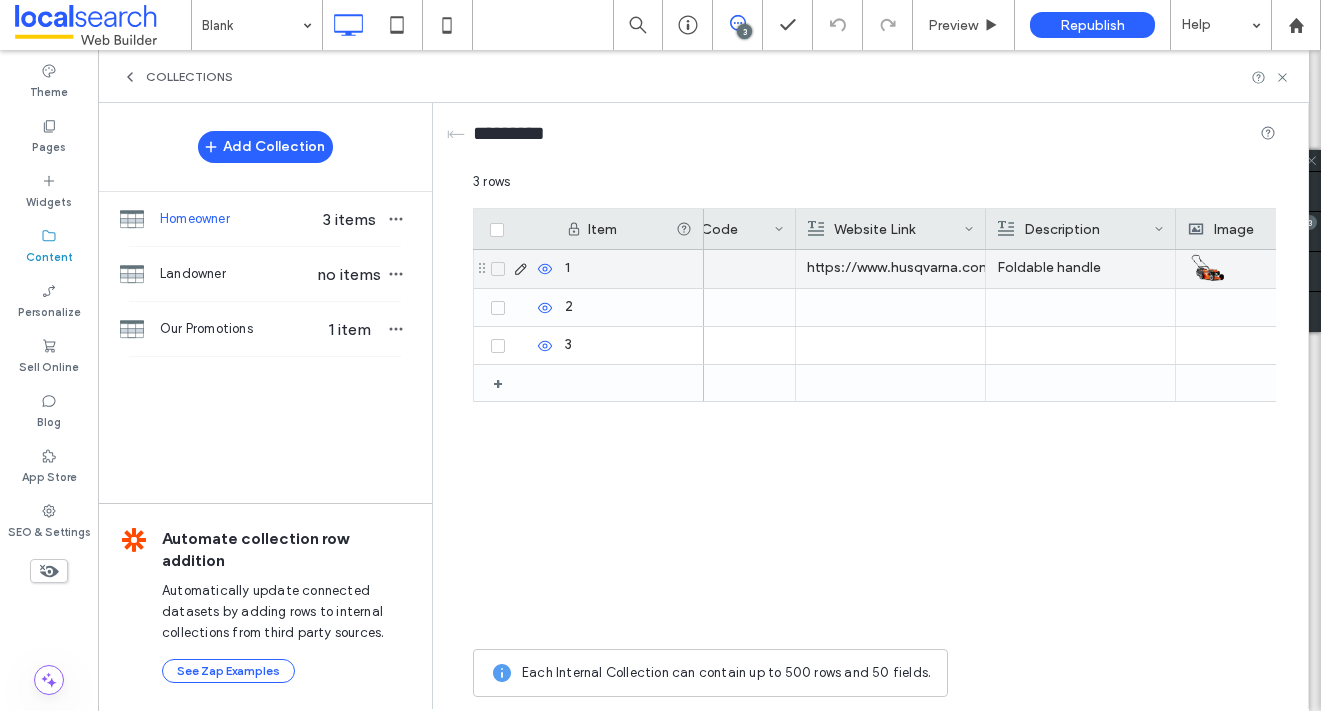click on "https://www.husqvarna.com/au/lawn-mowers/lc118/" at bounding box center (890, 268) 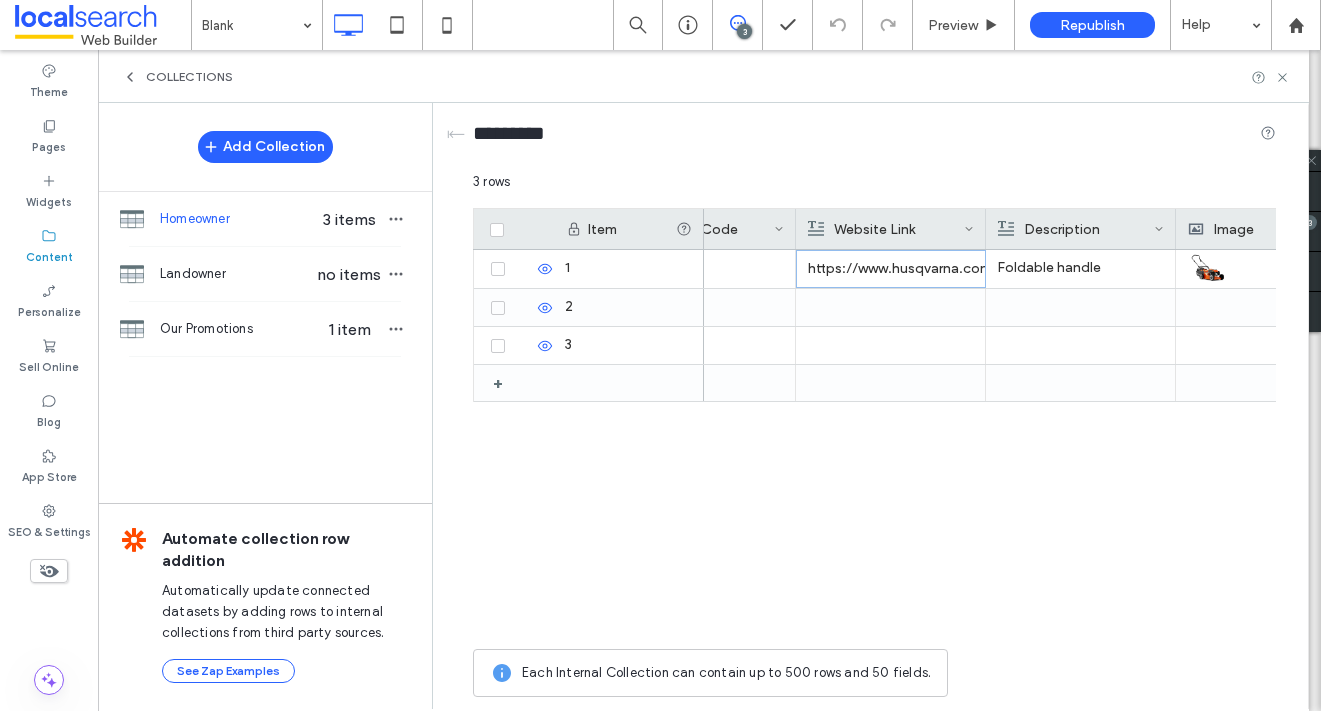 click on "Website Link" at bounding box center (886, 229) 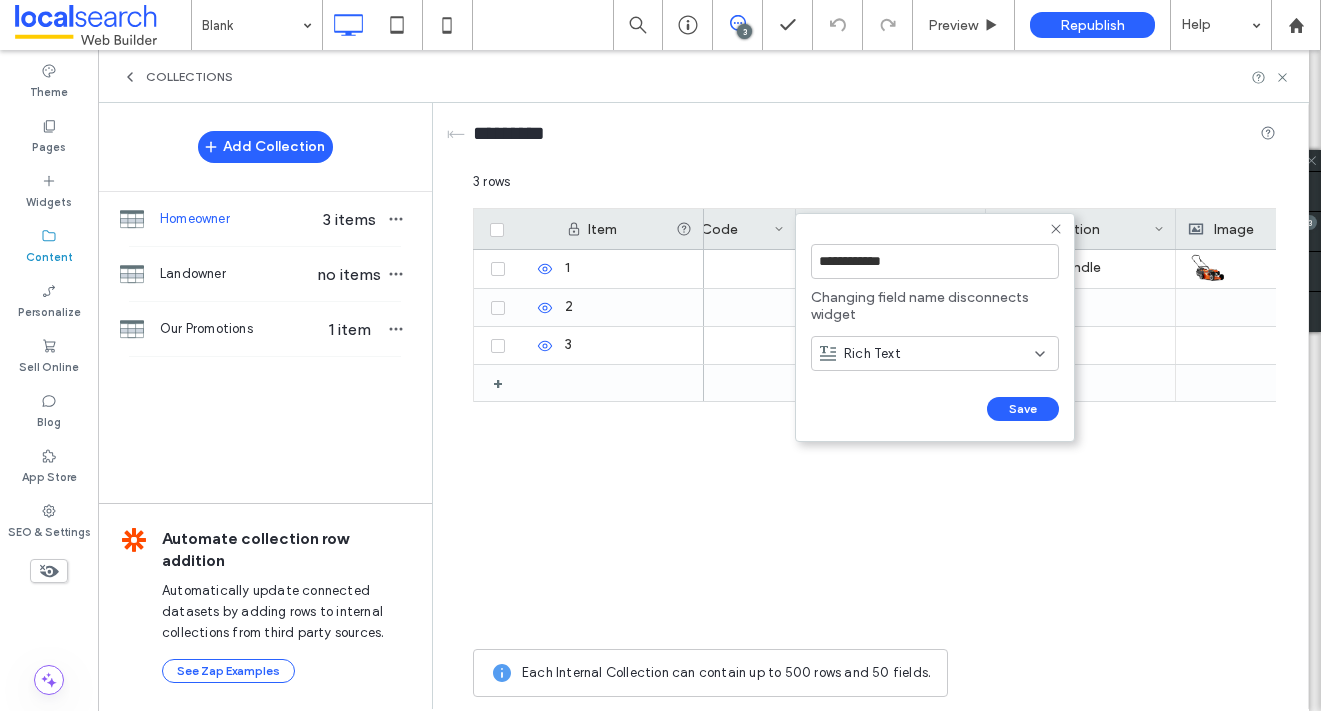 click on "**********" at bounding box center [935, 327] 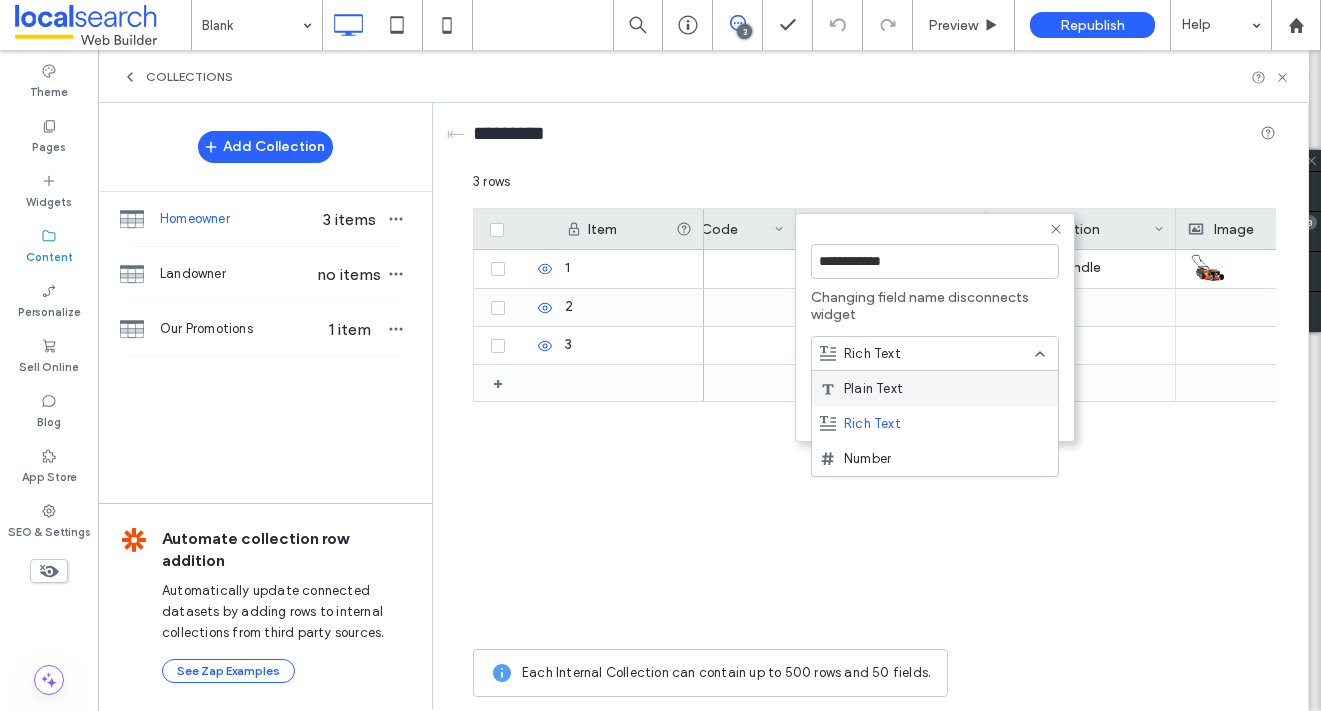 click 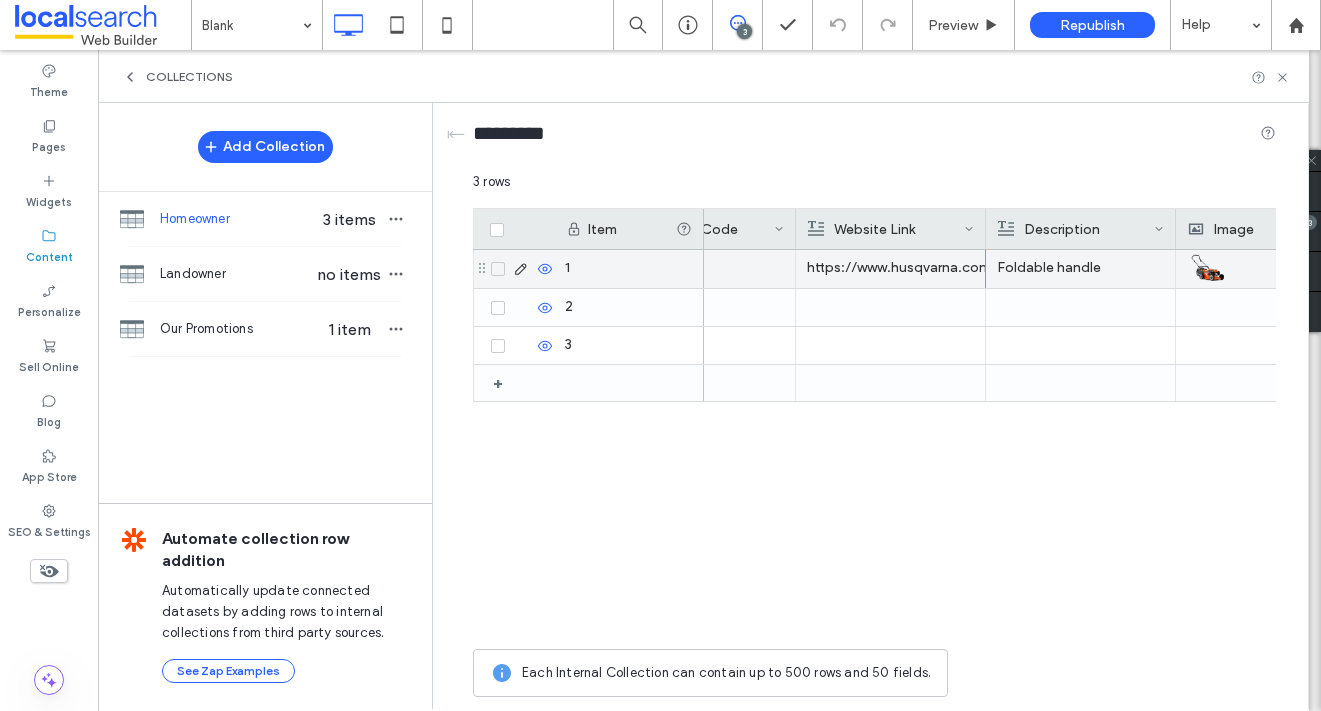 click on "https://www.husqvarna.com/au/lawn-mowers/lc118/" at bounding box center [890, 268] 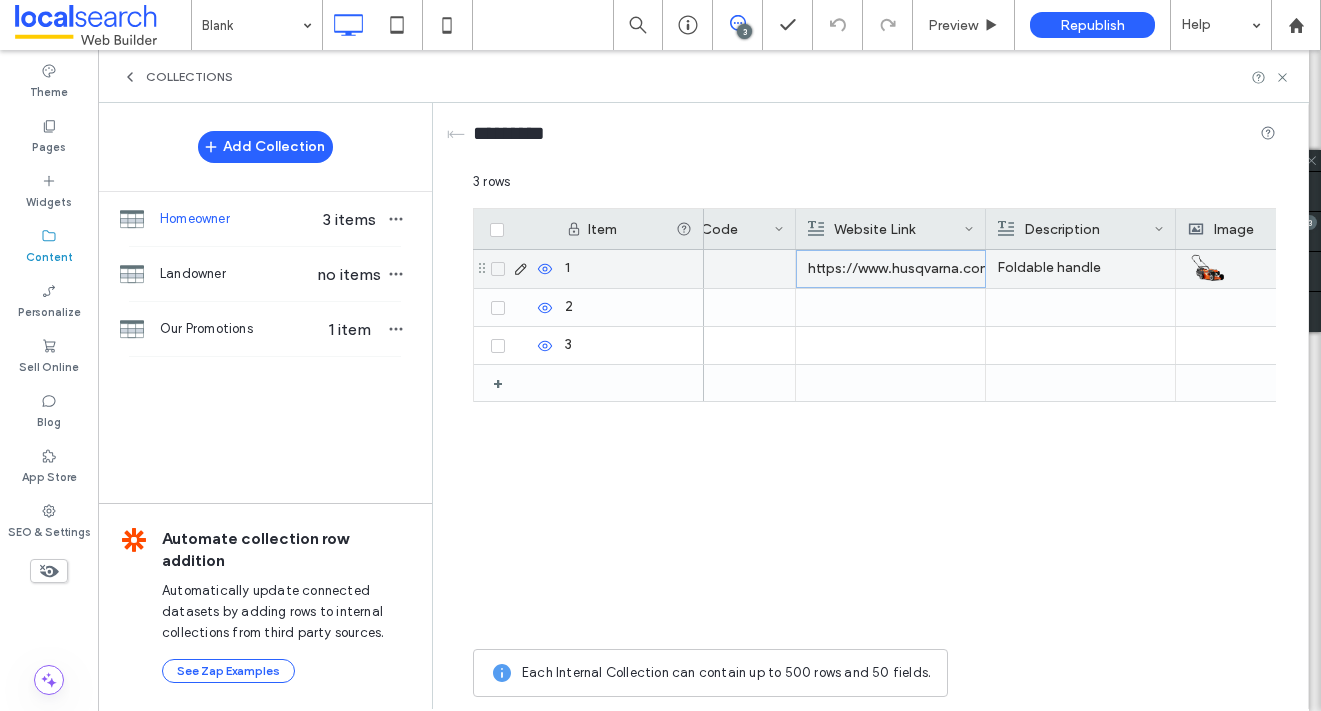 click 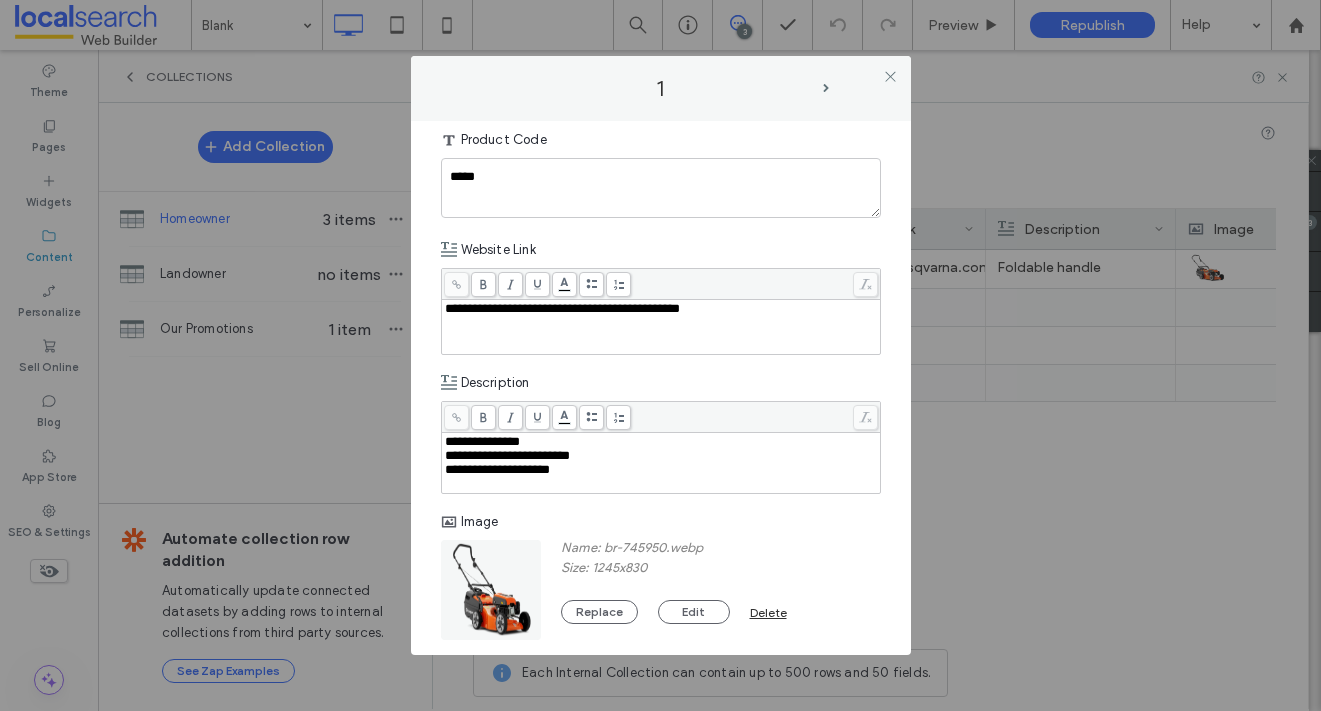 scroll, scrollTop: 333, scrollLeft: 0, axis: vertical 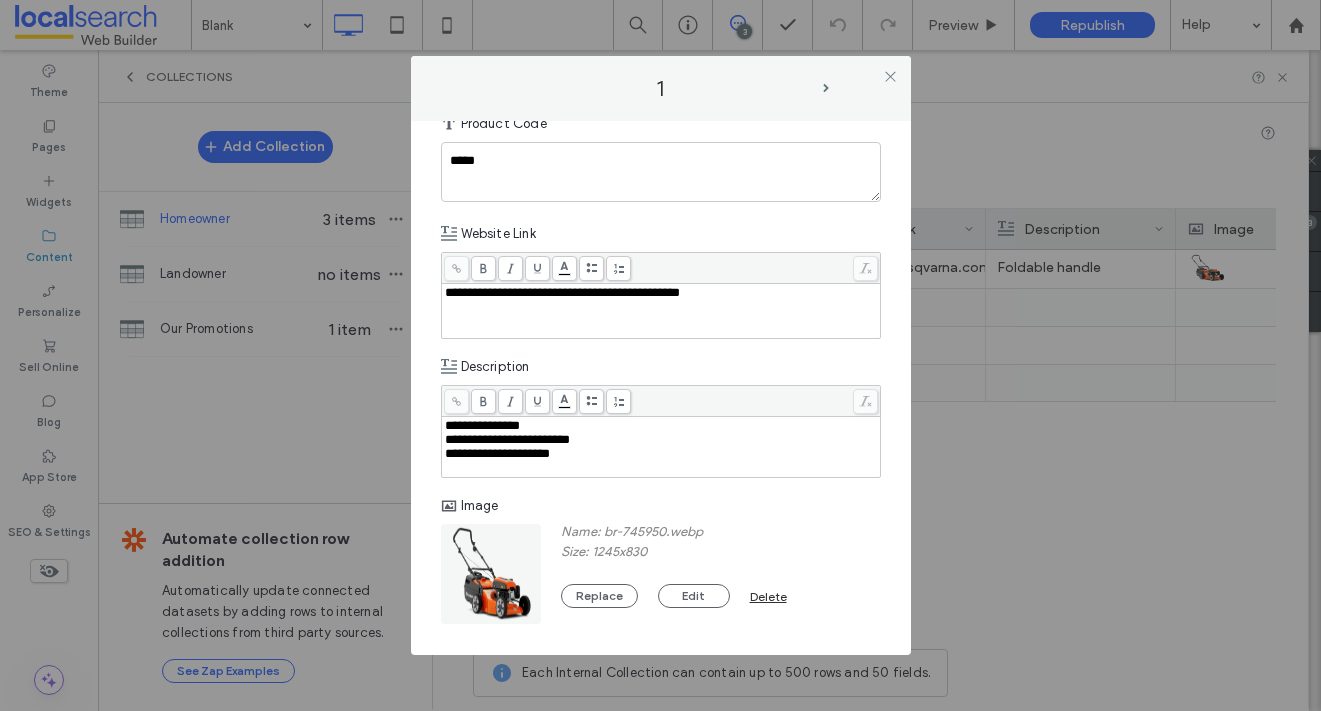 click 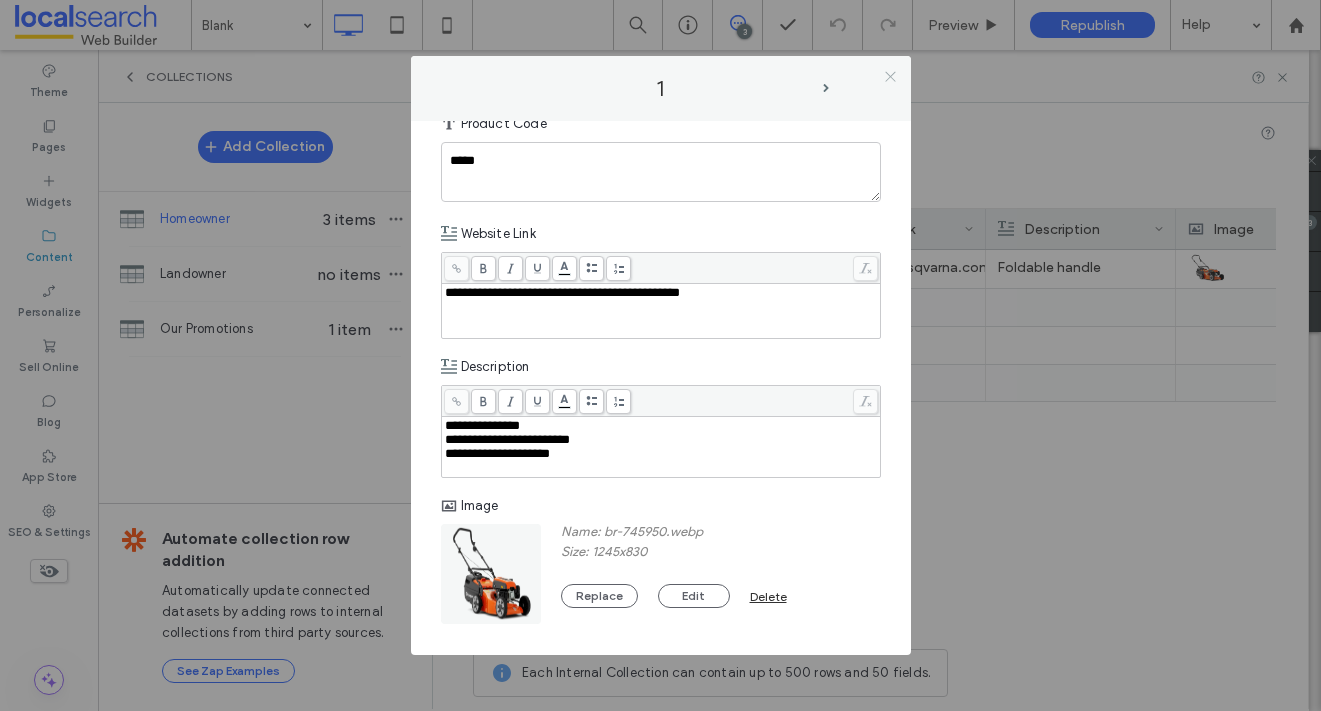 click 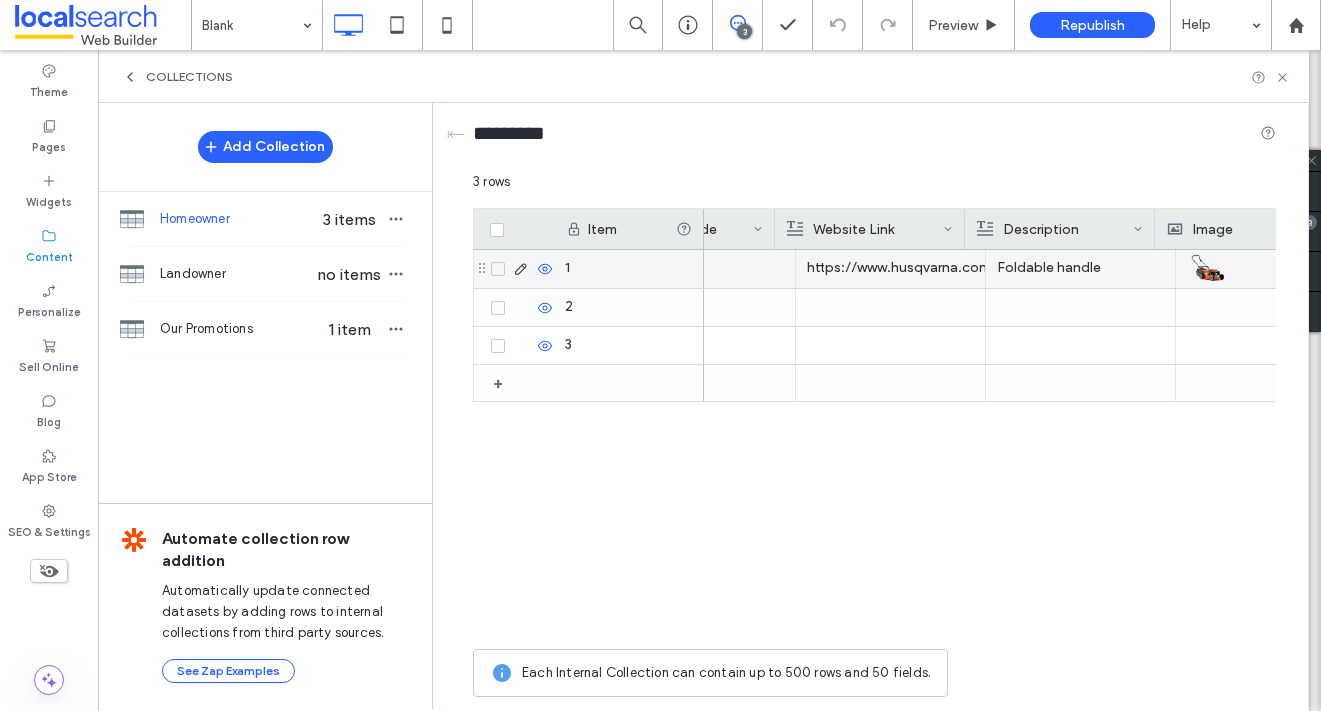 scroll, scrollTop: 0, scrollLeft: 518, axis: horizontal 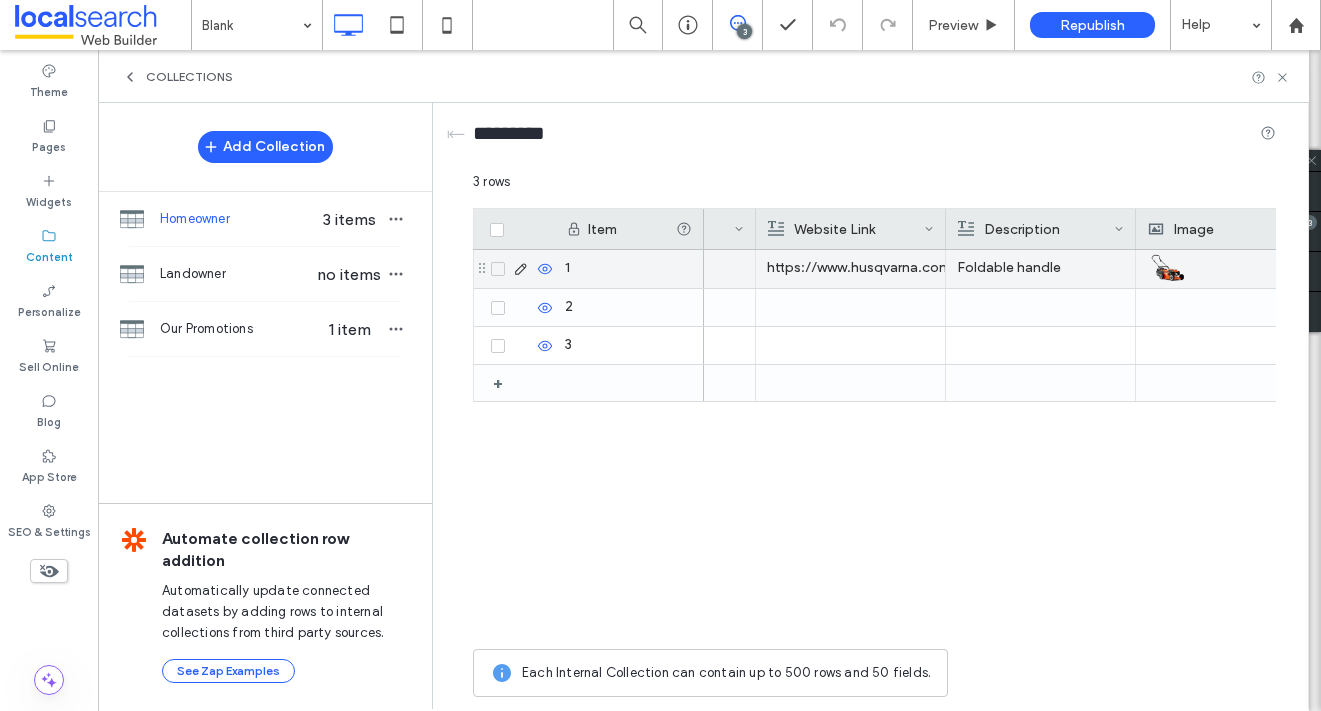click on "https://www.husqvarna.com/au/lawn-mowers/lc118/" at bounding box center [850, 268] 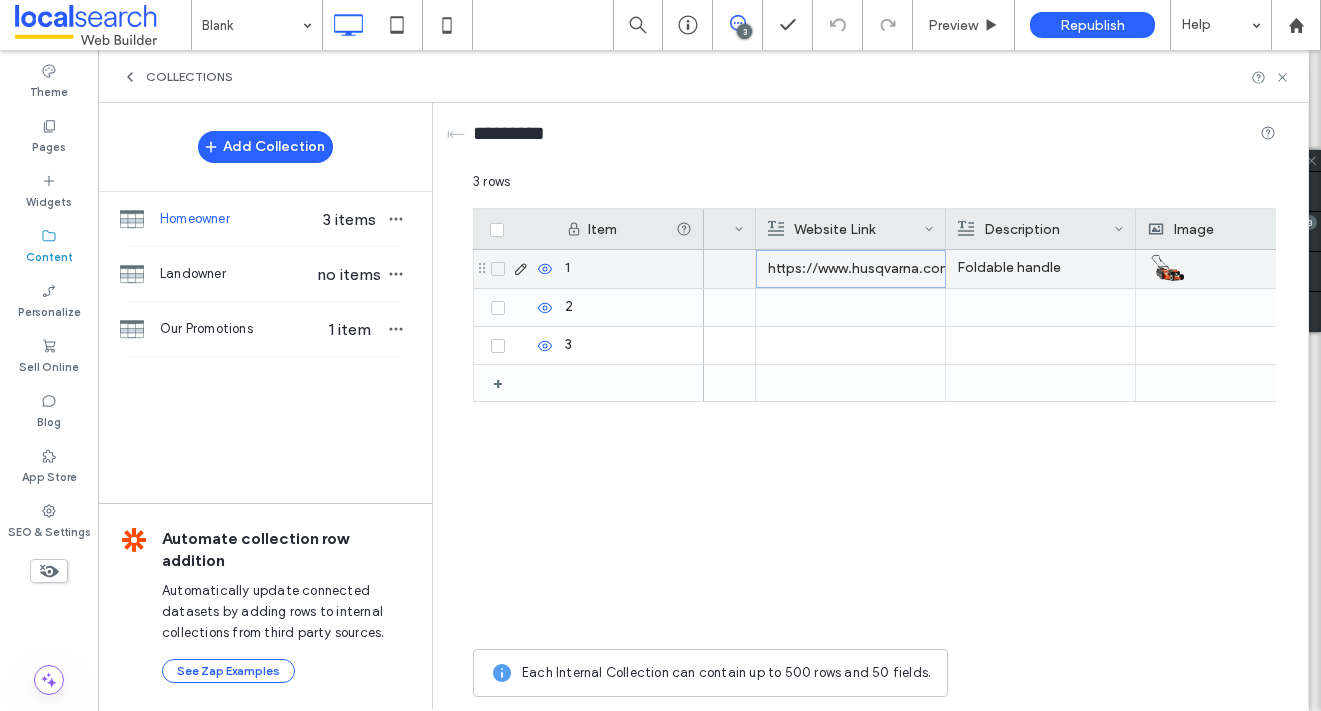 click on "https://www.husqvarna.com/au/lawn-mowers/lc118/" at bounding box center [851, 269] 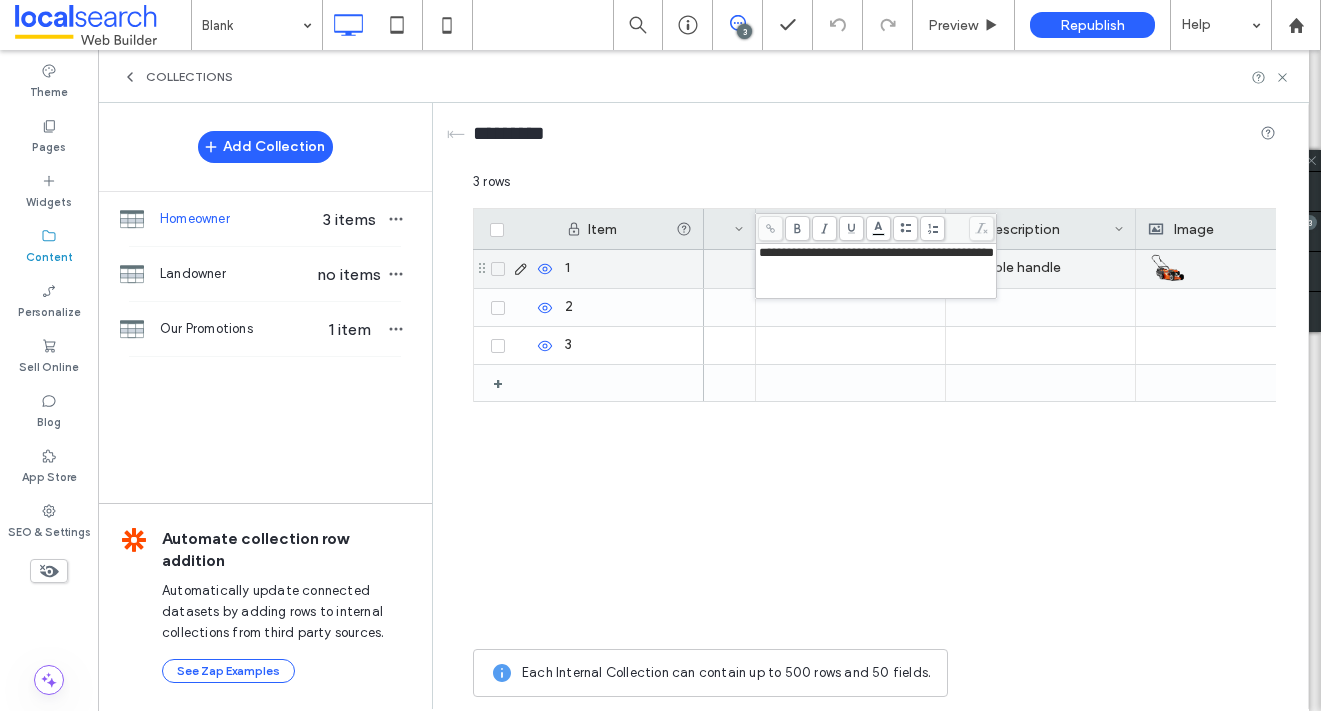 click on "**********" at bounding box center (876, 271) 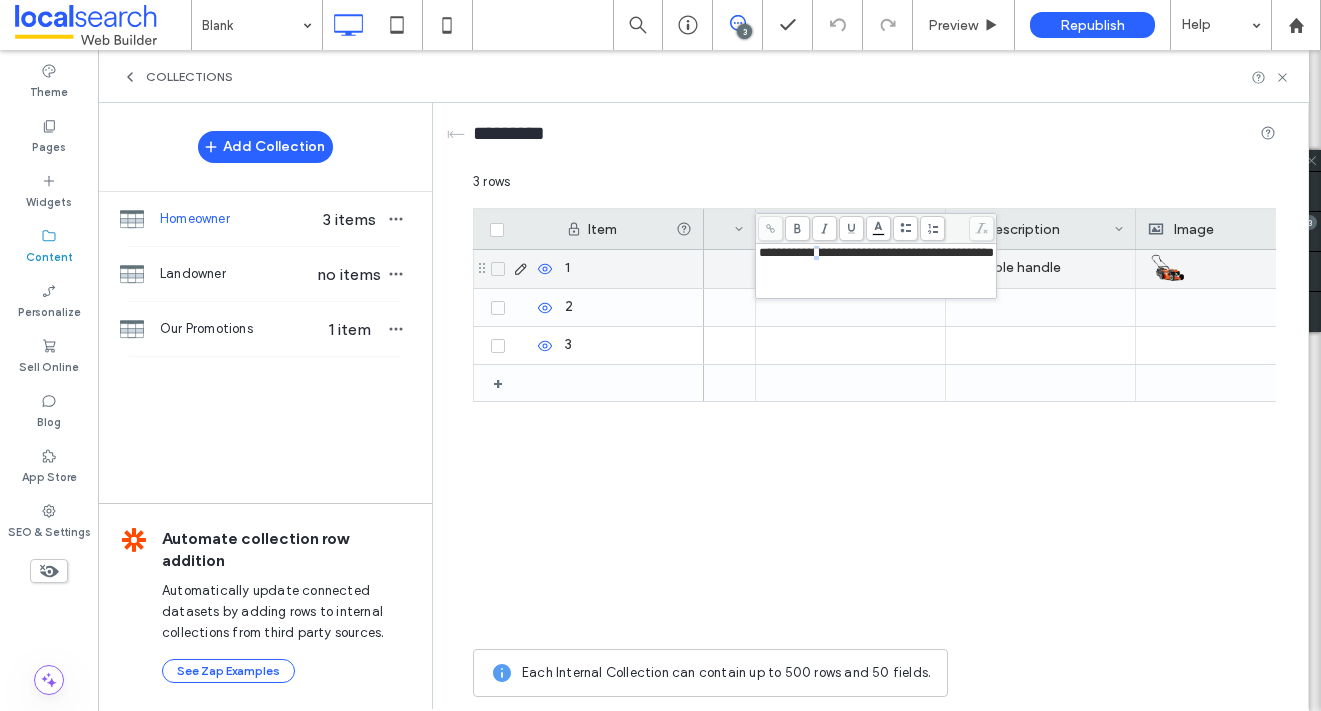 click on "**********" at bounding box center [876, 252] 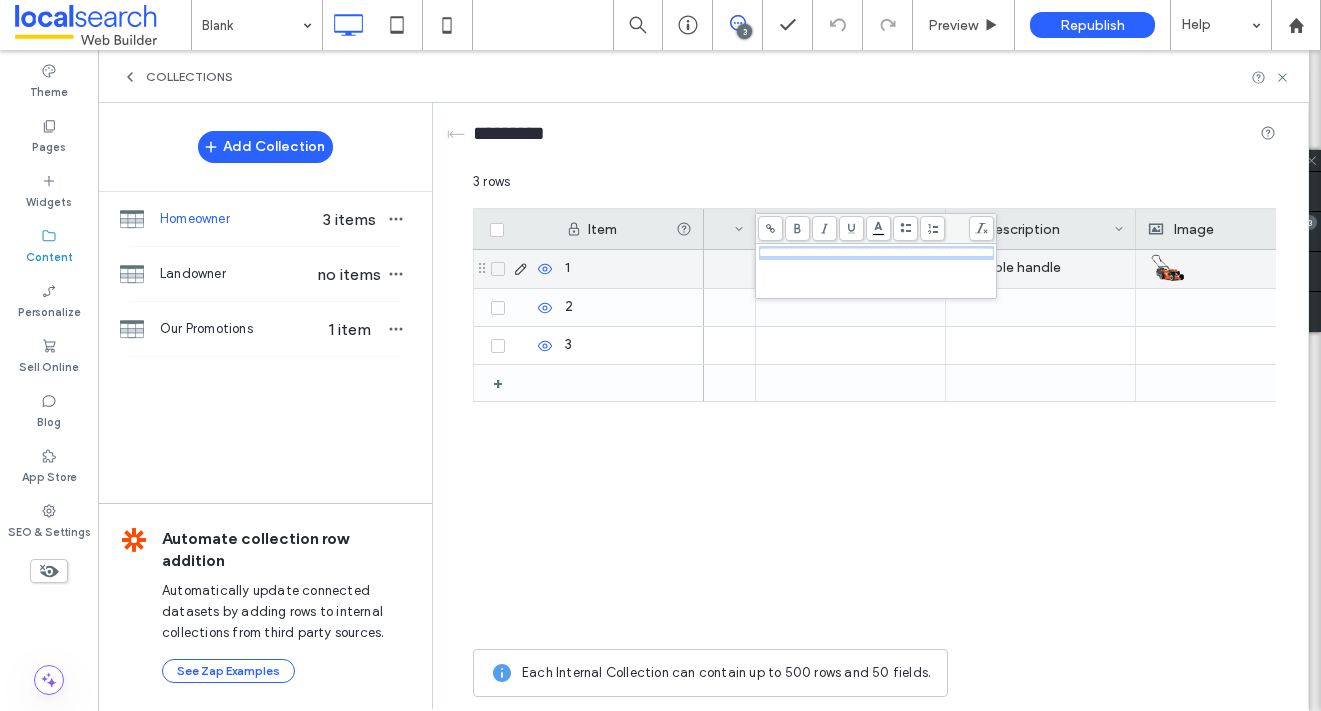 click on "**********" at bounding box center (876, 252) 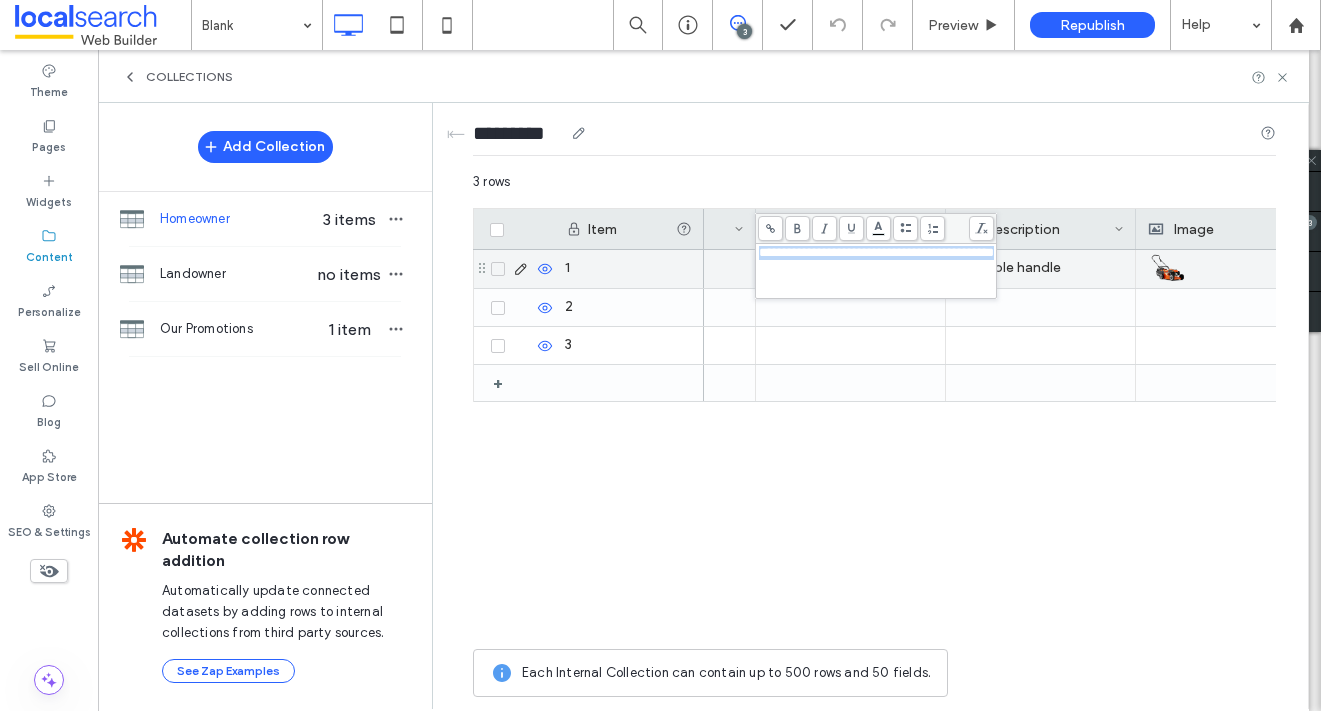 copy on "**********" 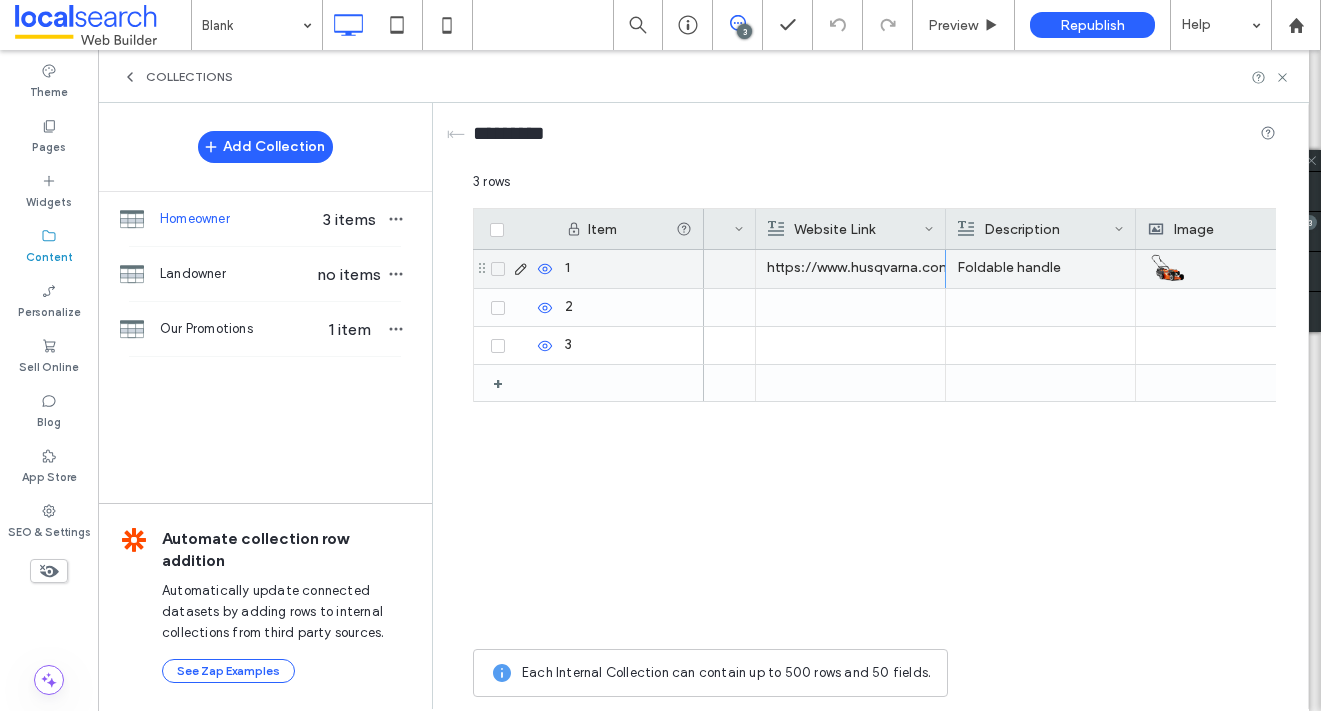 scroll, scrollTop: 0, scrollLeft: 638, axis: horizontal 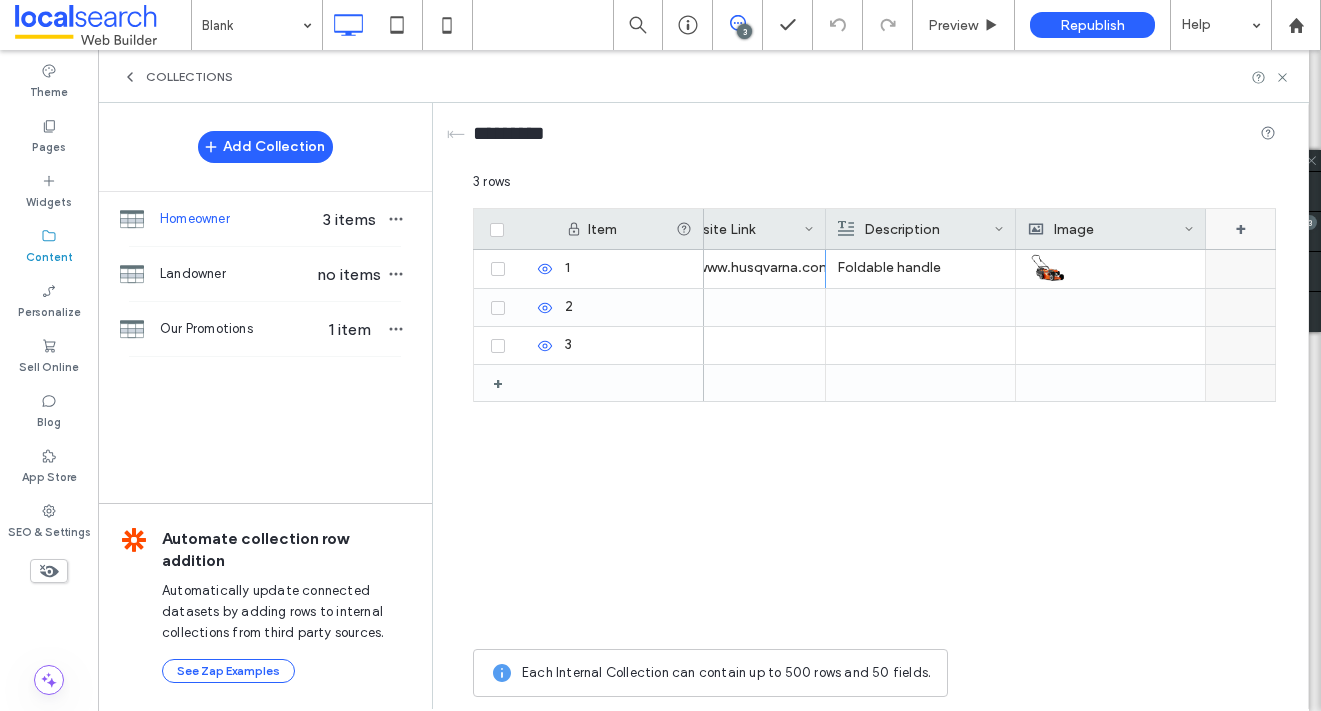 click on "+" at bounding box center [1241, 229] 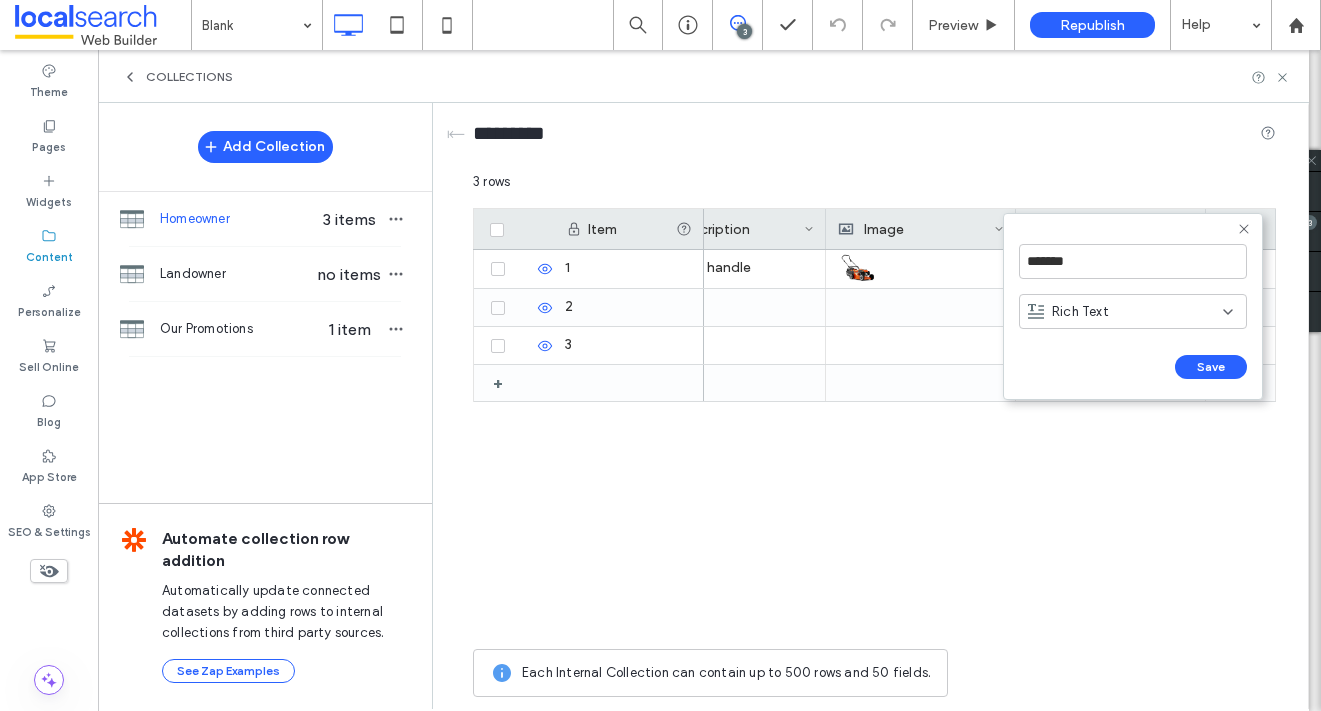 click on "******* Rich Text Save ******" at bounding box center (1133, 306) 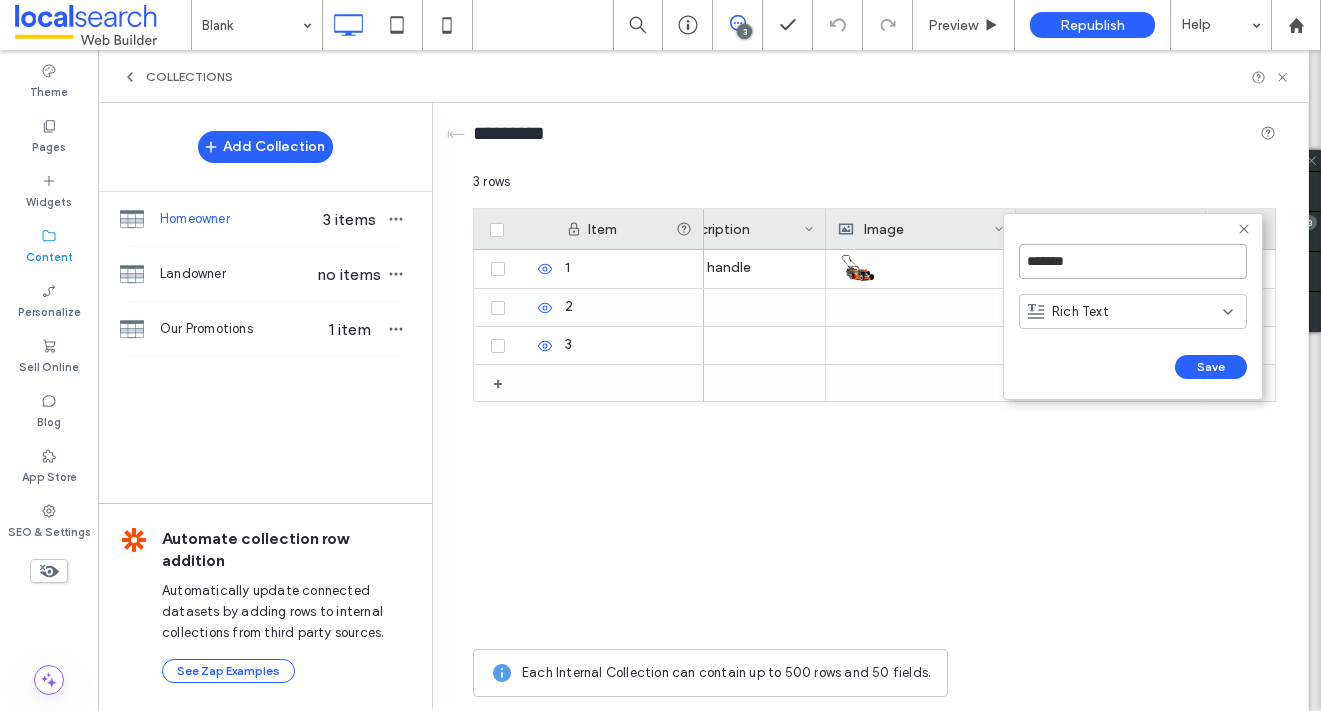 click on "*******" at bounding box center (1133, 261) 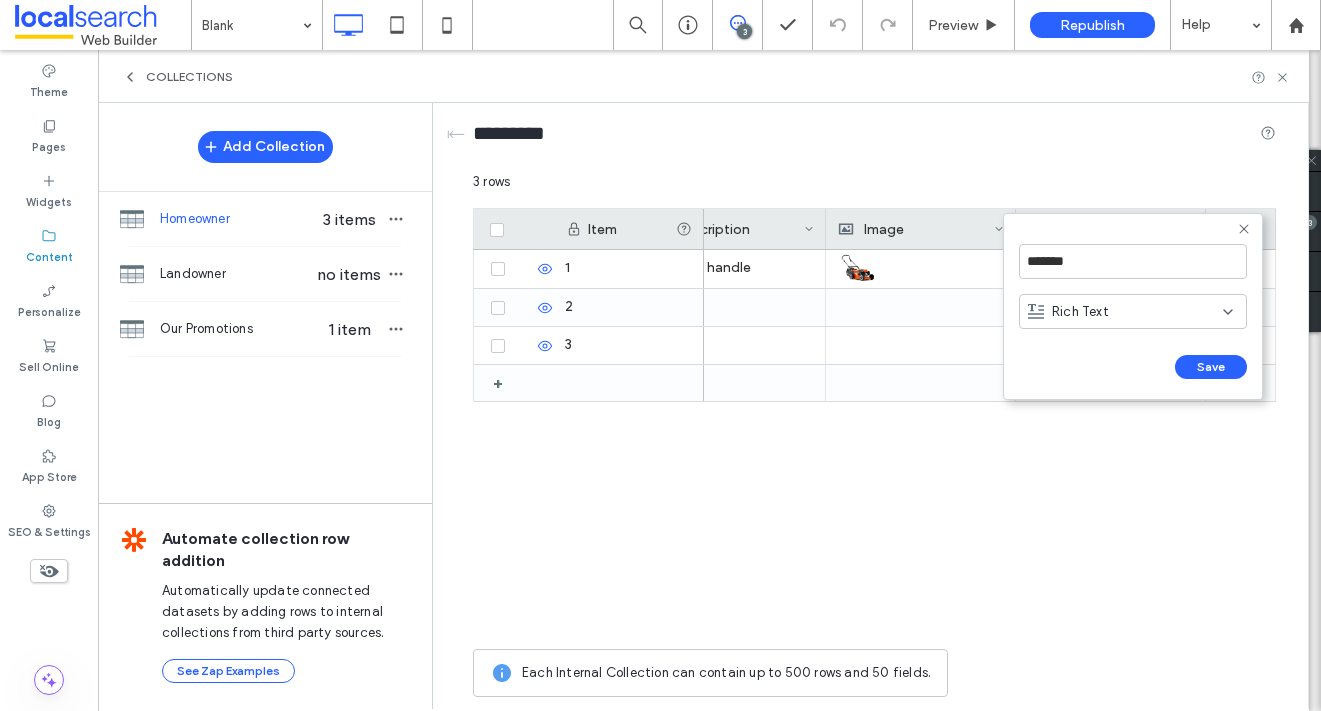 click on "Rich Text" at bounding box center [1133, 311] 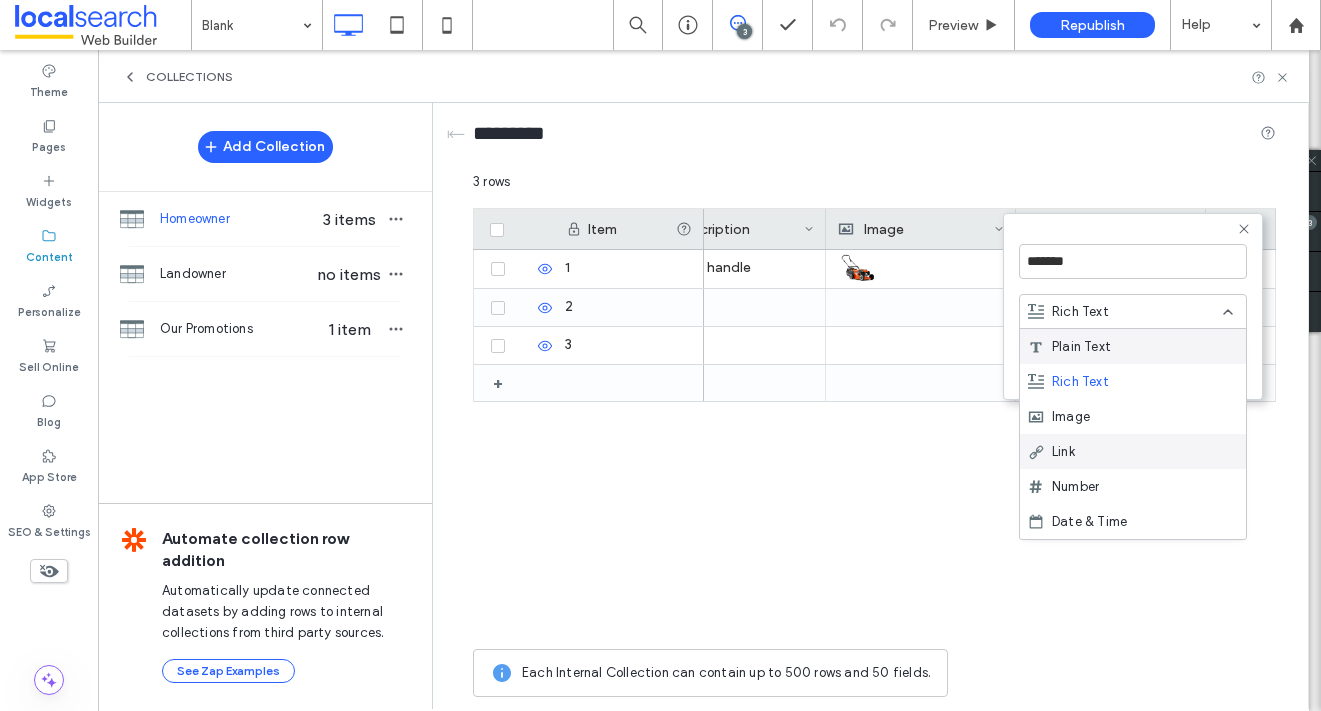 click on "Link" at bounding box center [1063, 452] 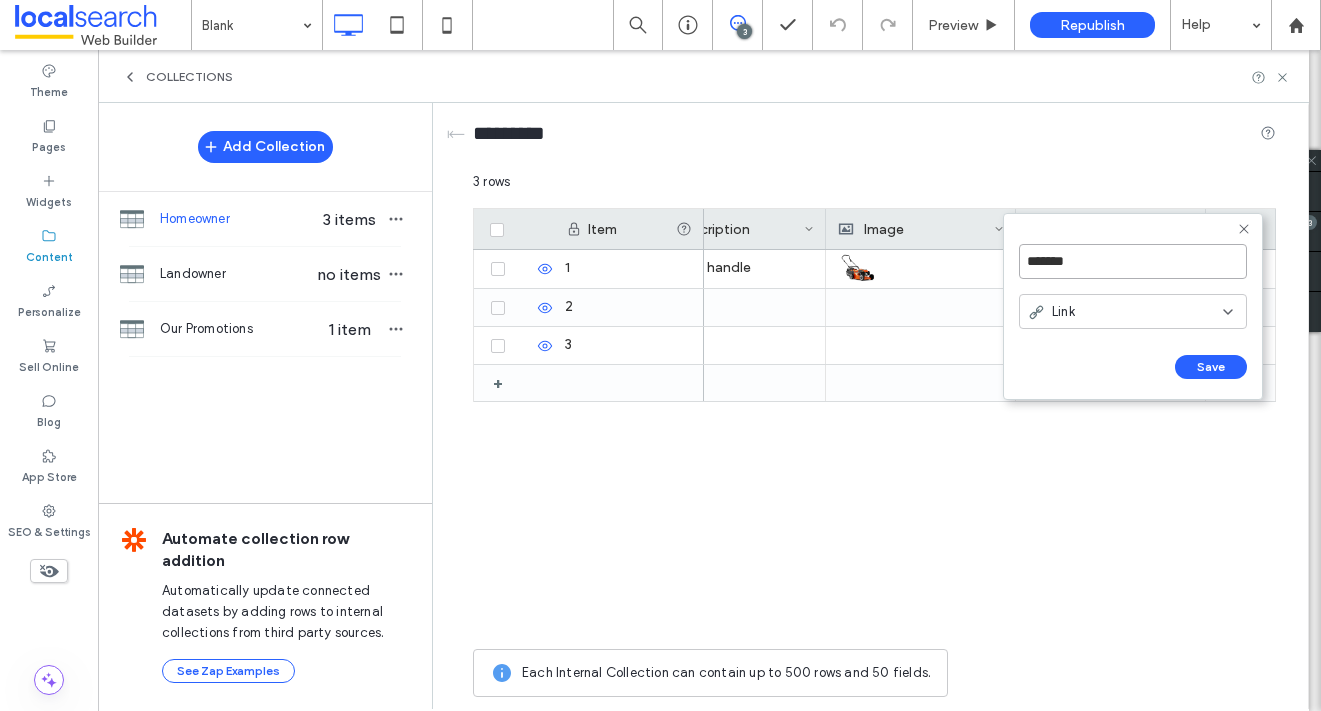 click on "*******" at bounding box center [1133, 261] 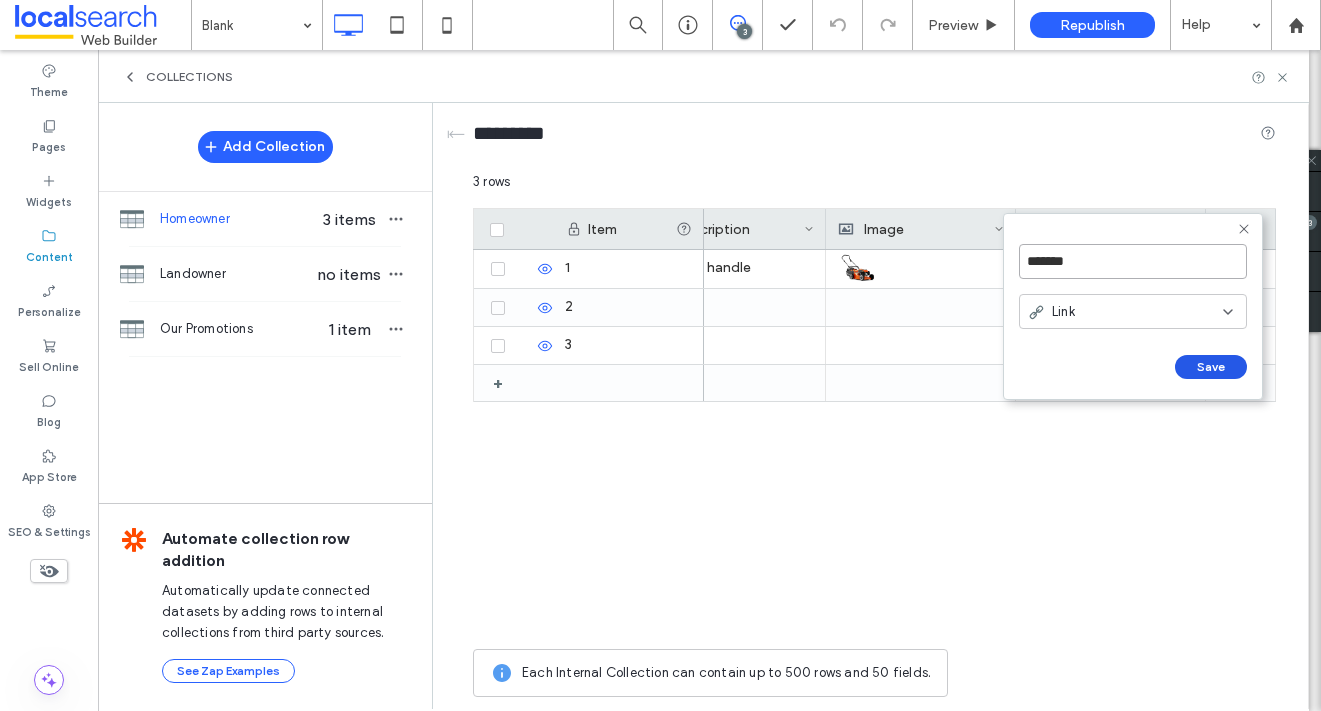 type on "*******" 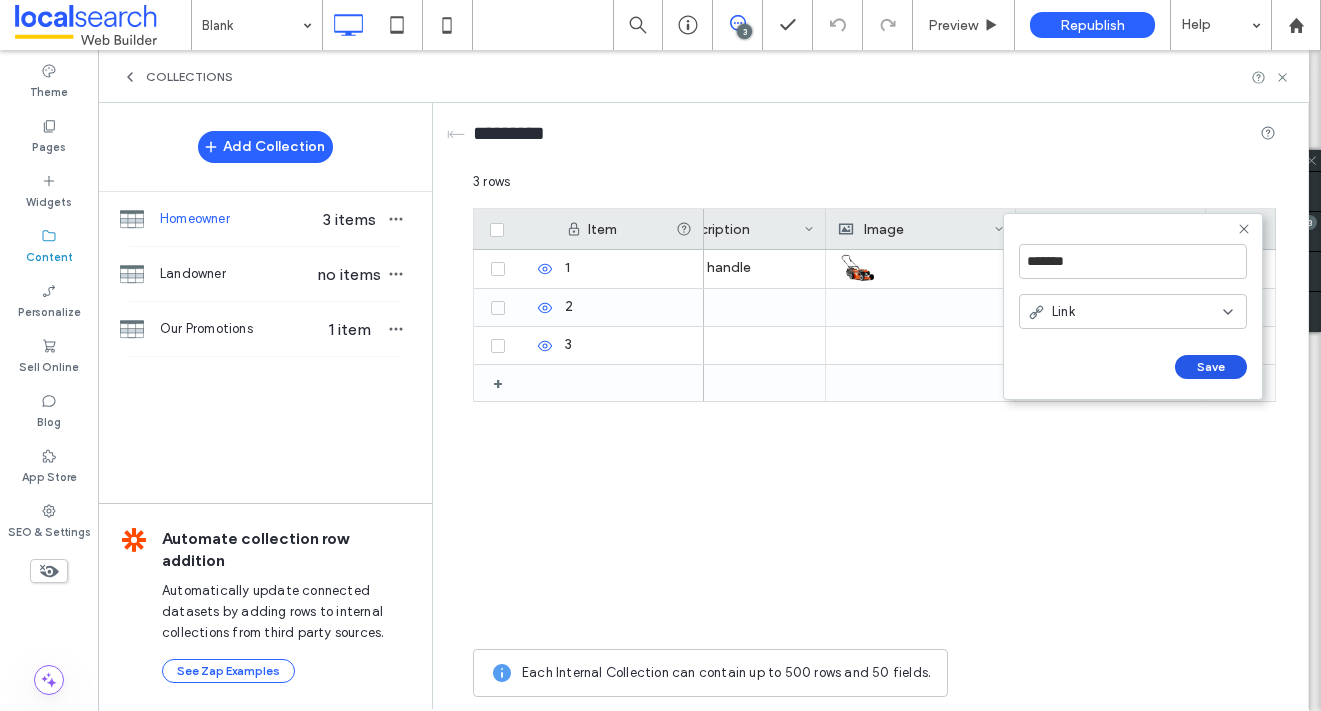 click on "Save" at bounding box center (1211, 367) 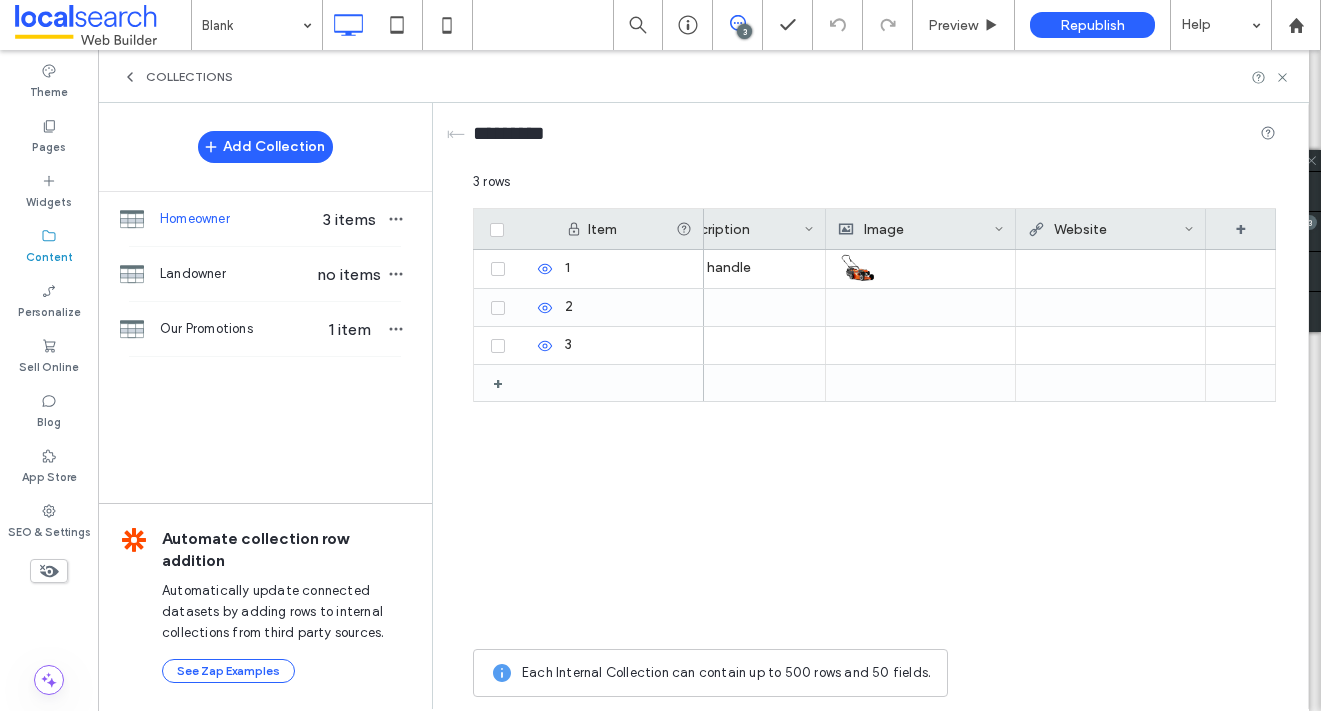 click on "Website" at bounding box center (1106, 229) 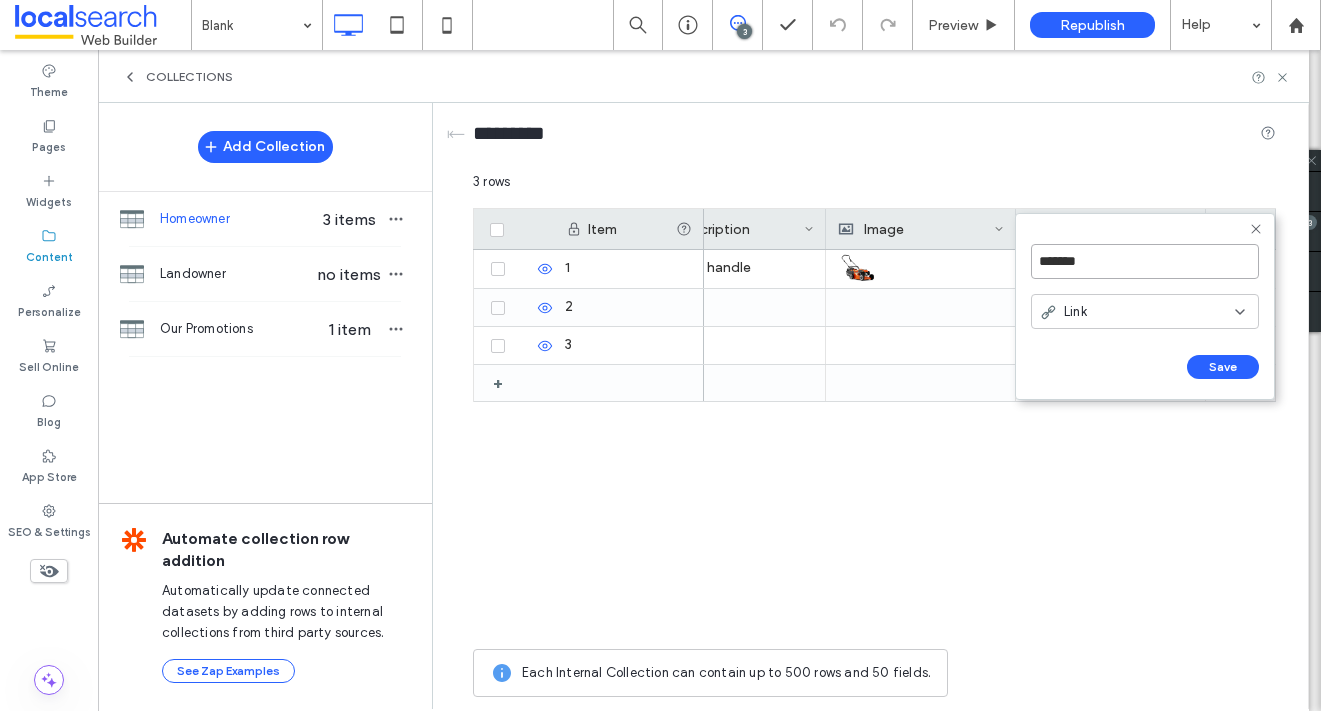 click on "*******" at bounding box center [1145, 261] 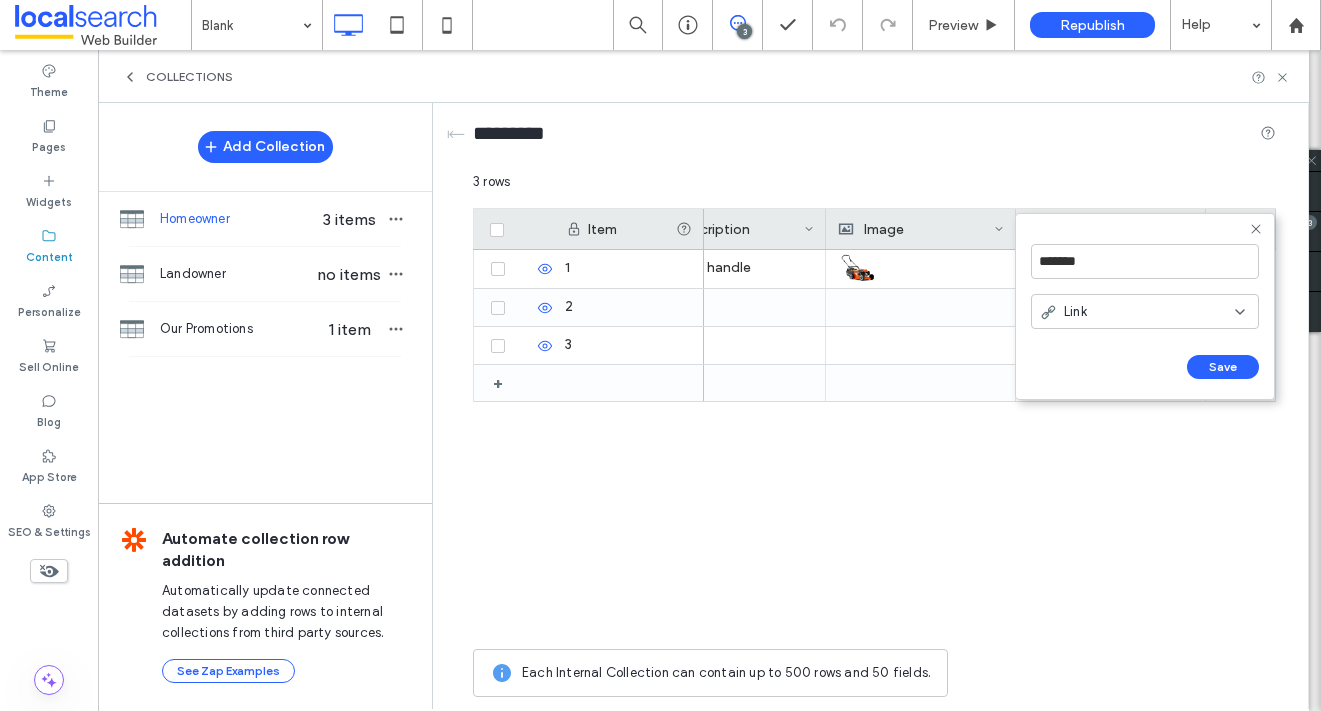 click on "3 rows" at bounding box center (874, 190) 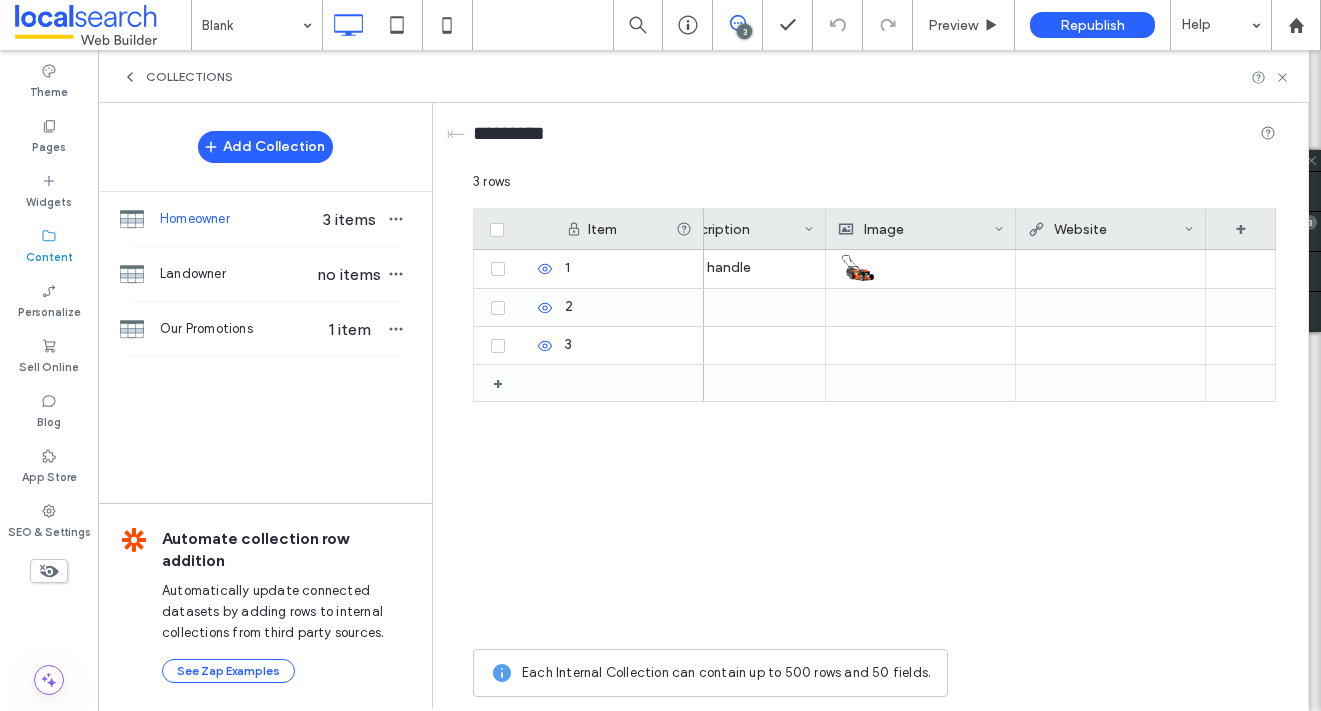 click at bounding box center (1110, 268) 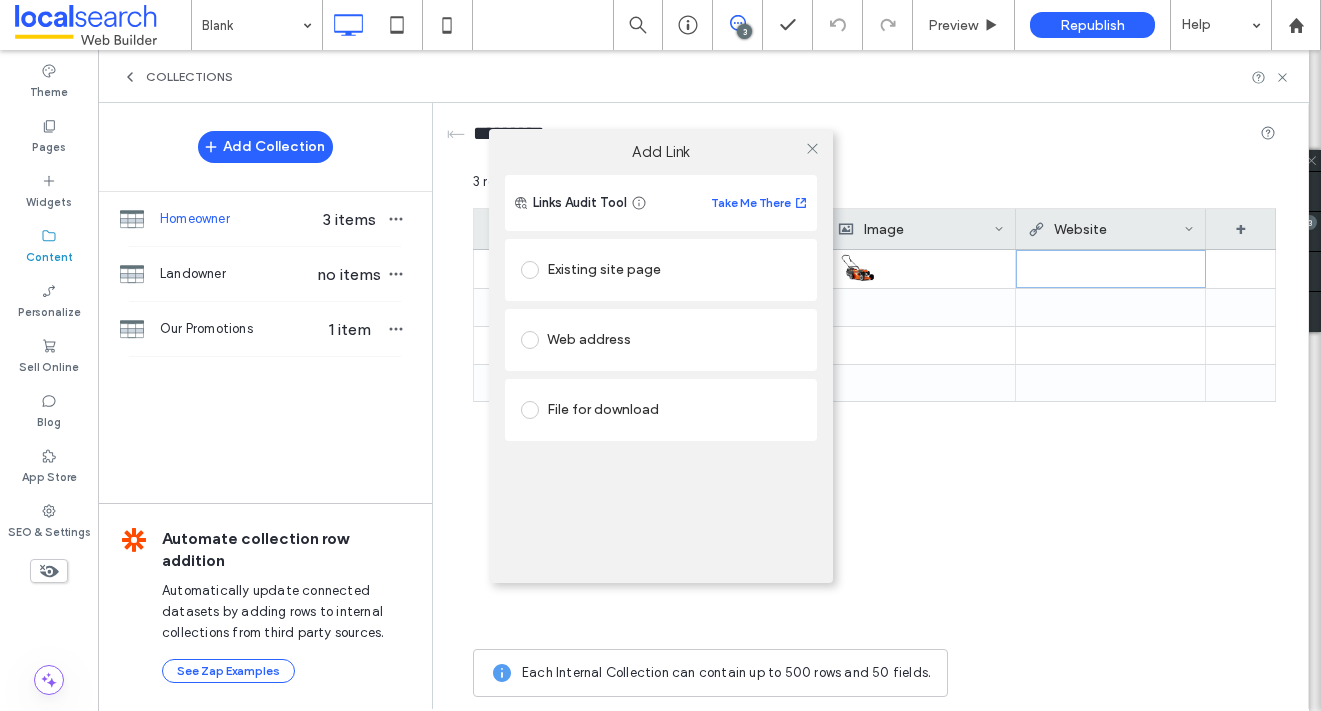 click on "Web address" at bounding box center (661, 340) 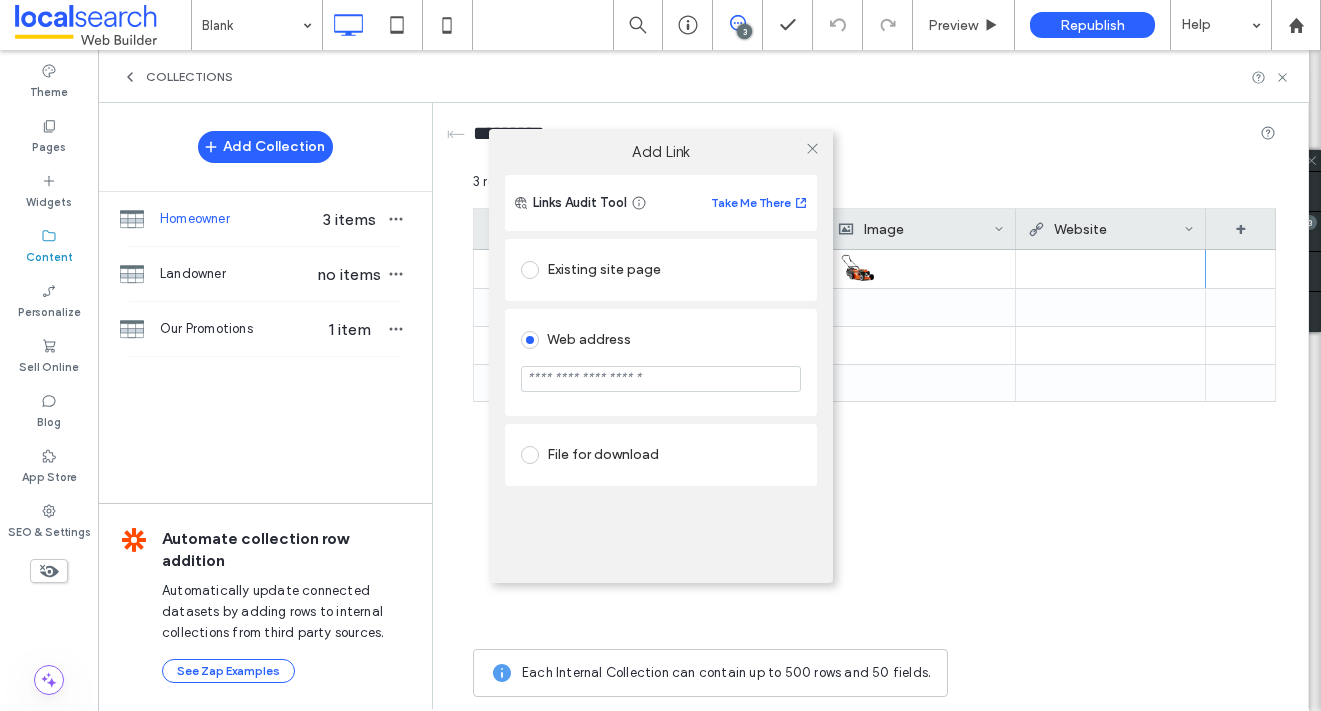 click at bounding box center [661, 379] 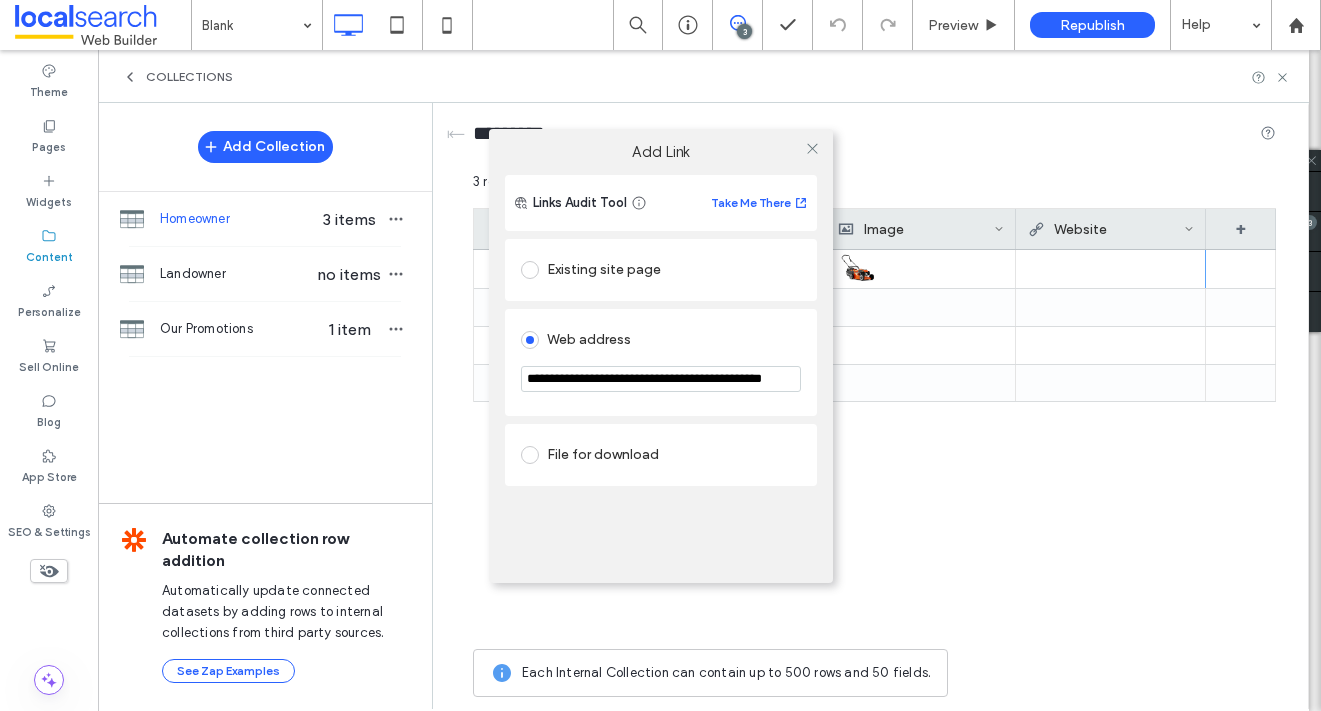 scroll, scrollTop: 0, scrollLeft: 78, axis: horizontal 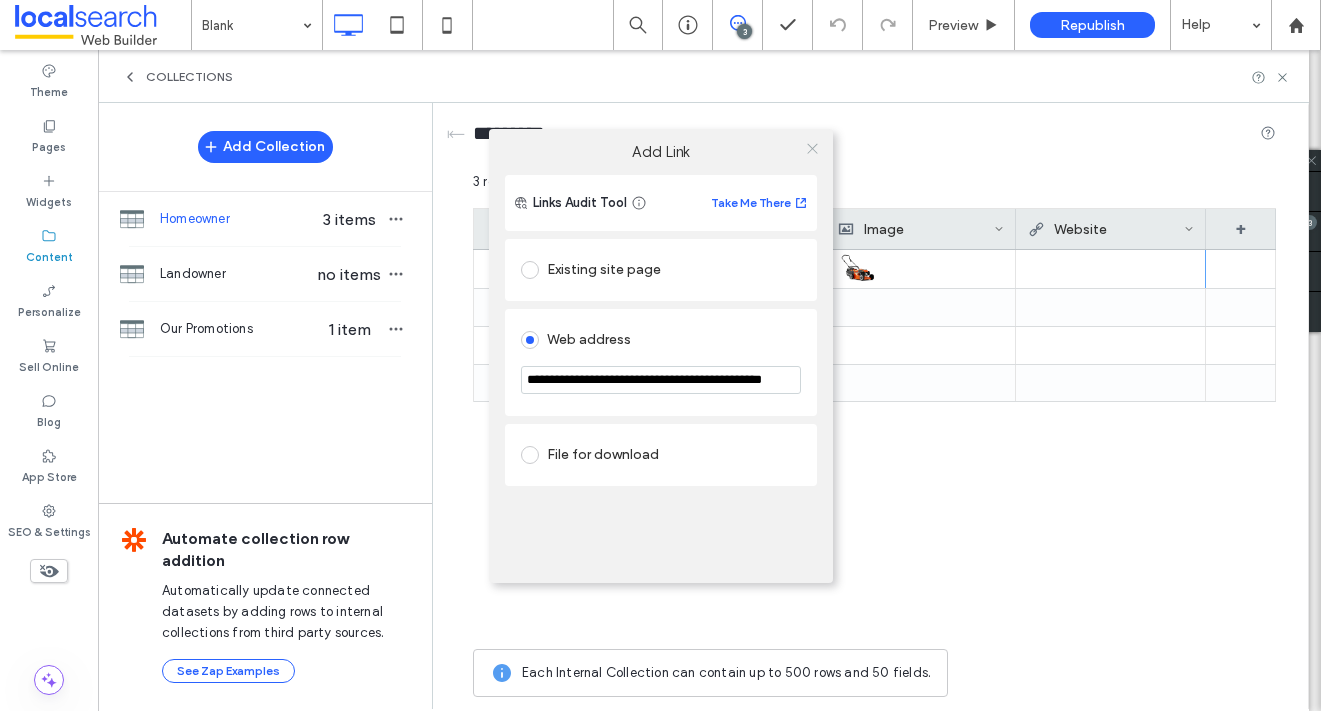 type on "**********" 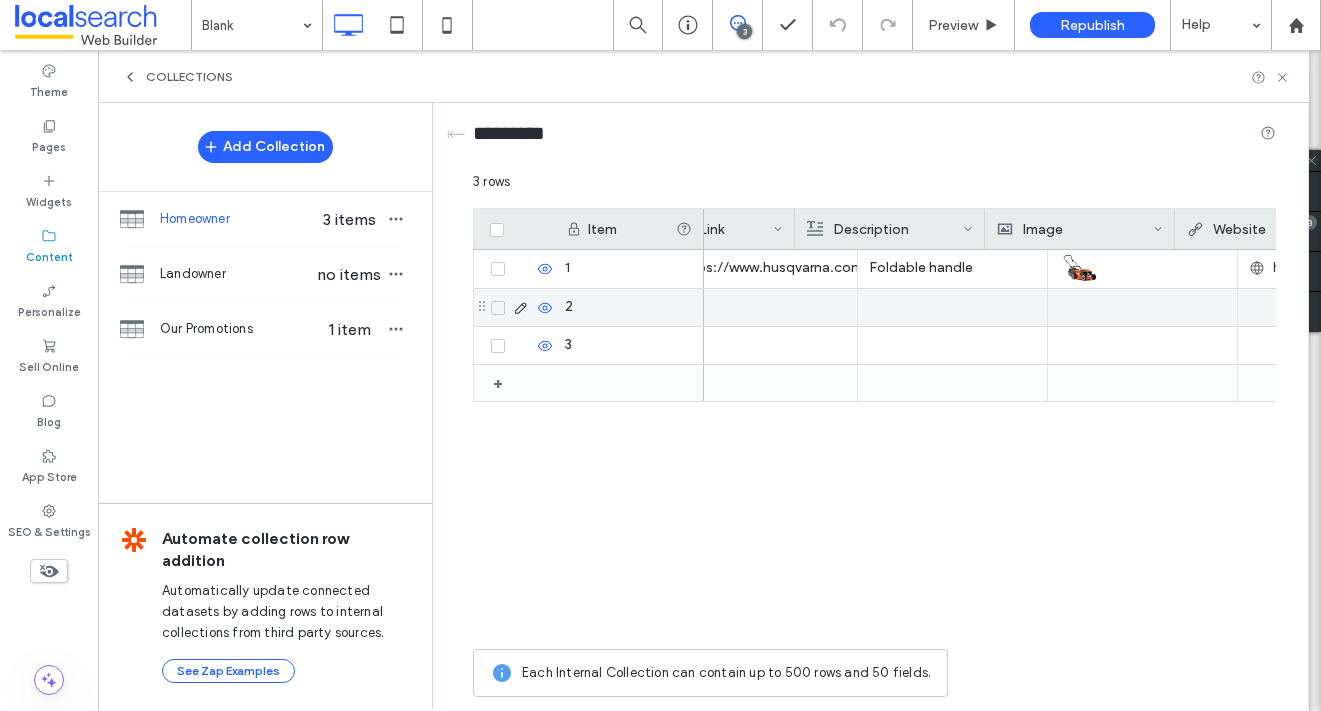 scroll, scrollTop: 0, scrollLeft: 485, axis: horizontal 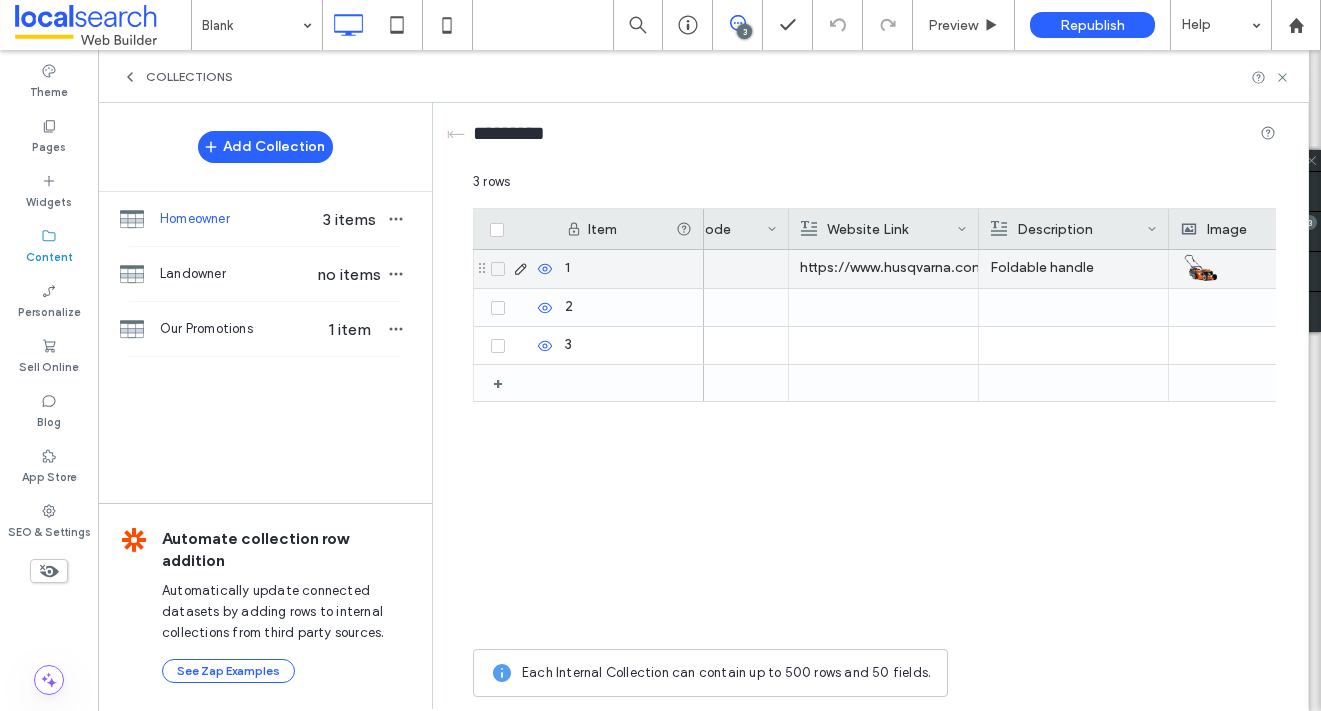 click on "https://www.husqvarna.com/au/lawn-mowers/lc118/" at bounding box center [883, 268] 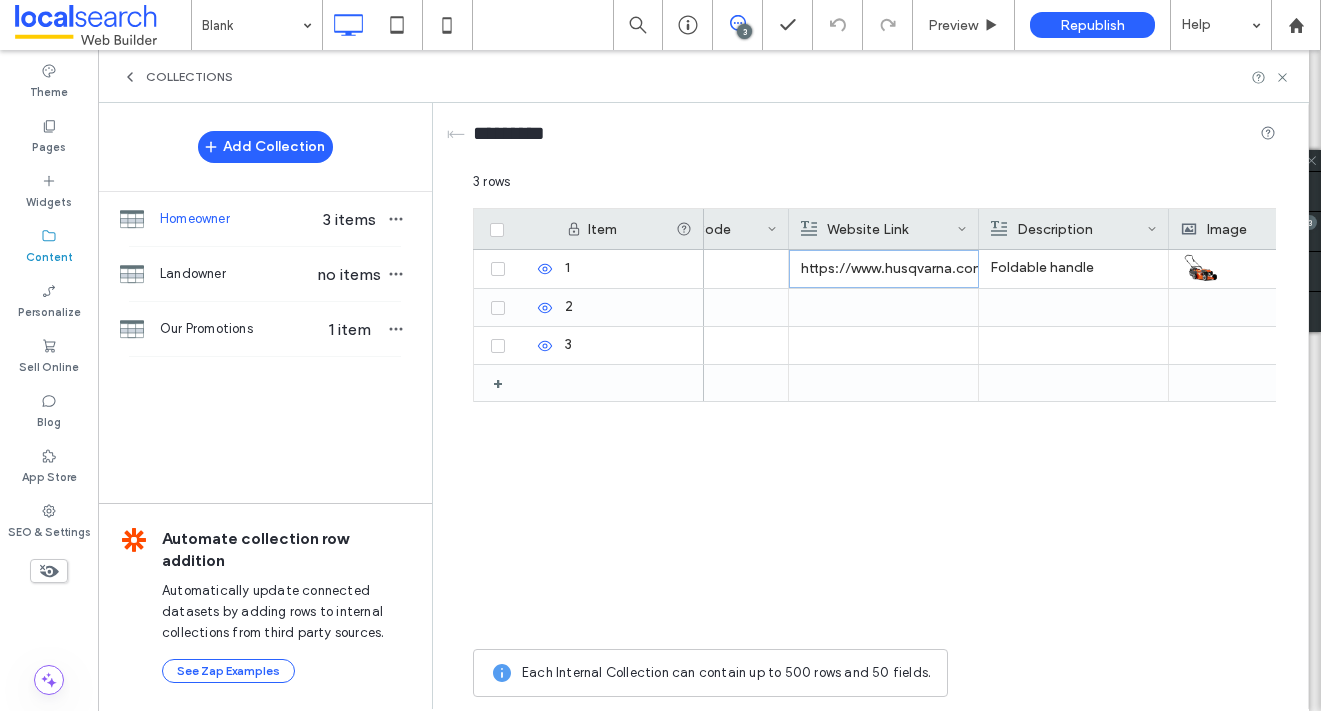 click on "Website Link" at bounding box center [884, 229] 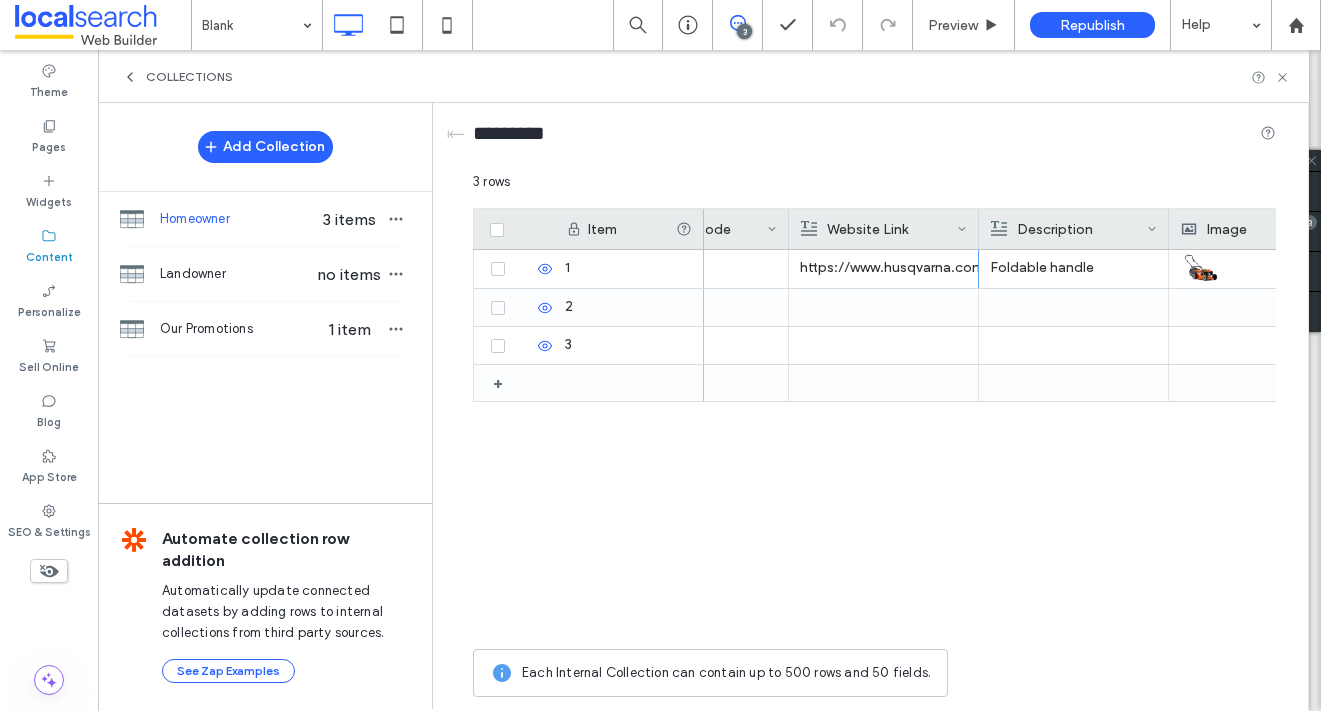click 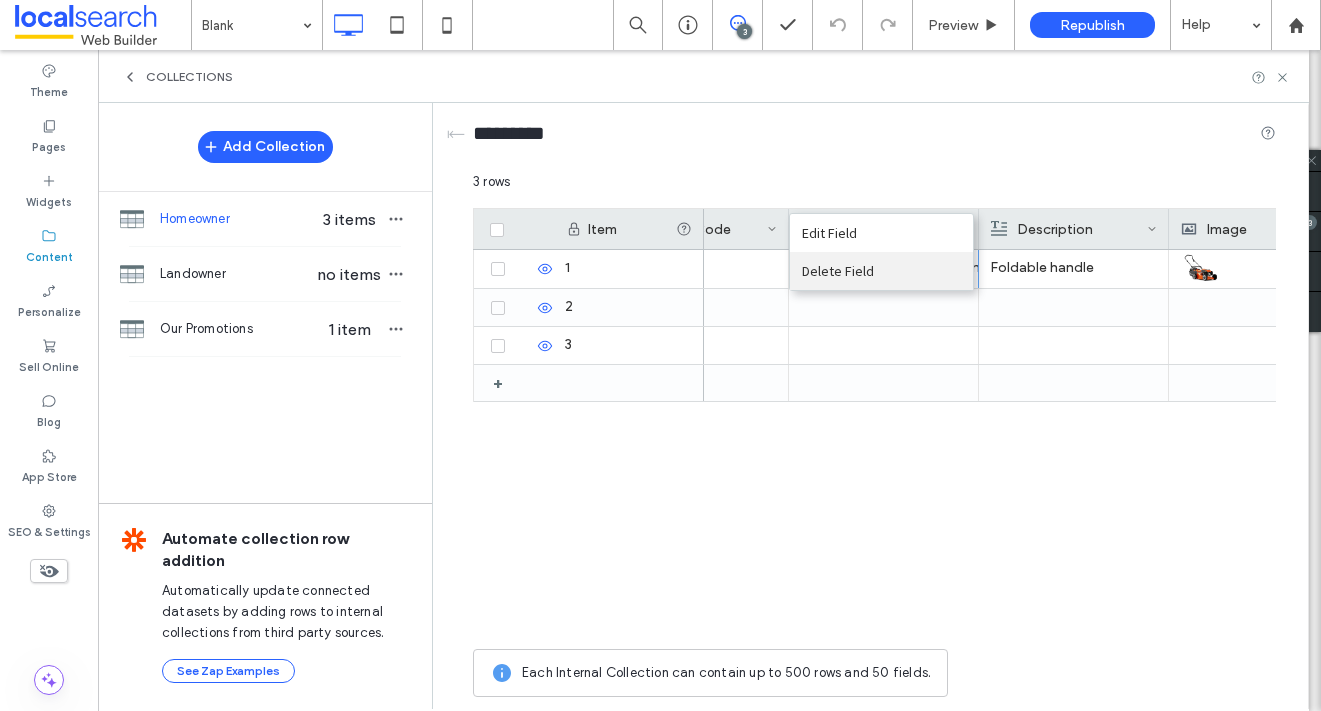 click on "Delete Field" at bounding box center [881, 271] 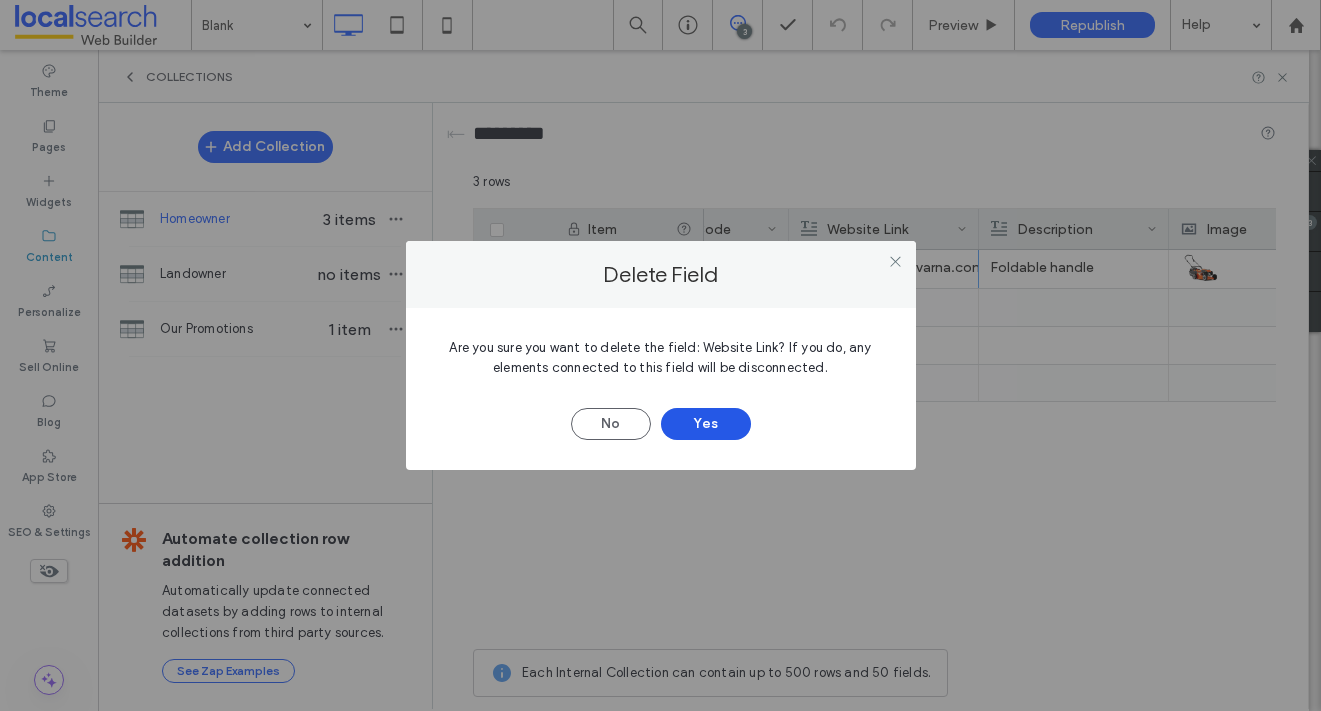 click on "Yes" at bounding box center [706, 424] 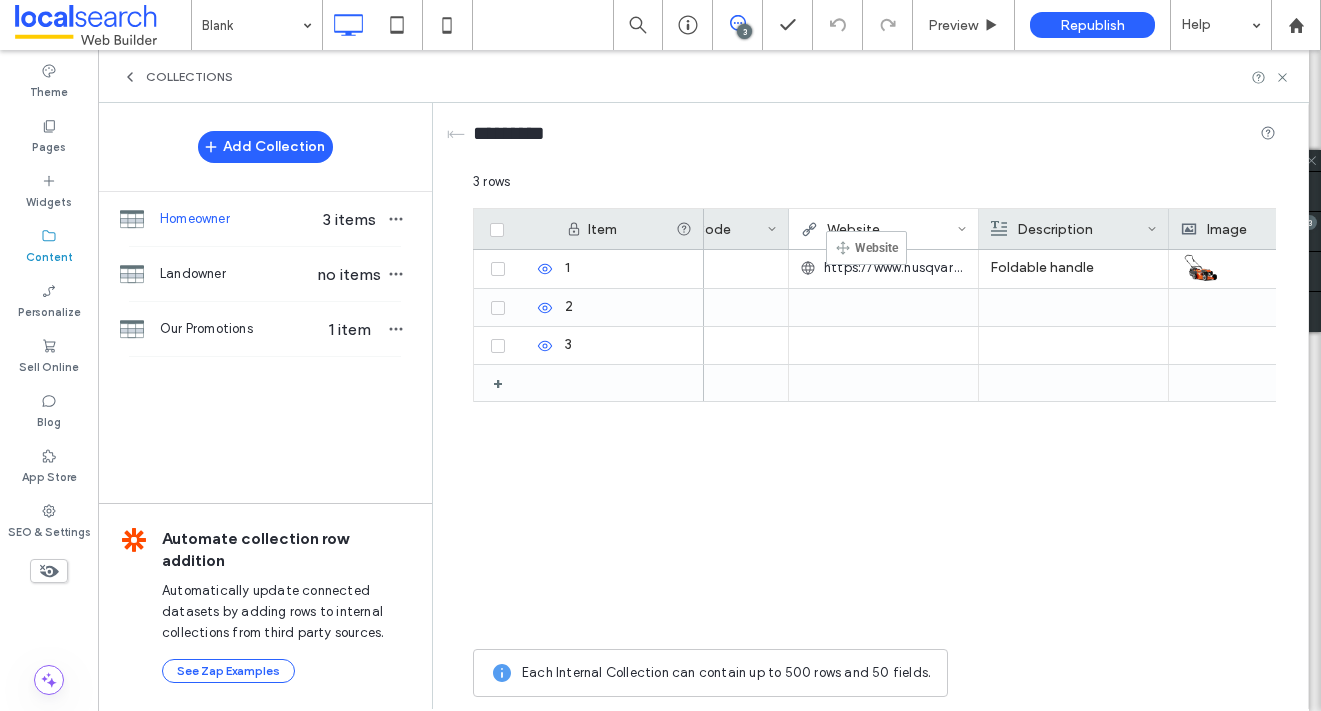 drag, startPoint x: 1215, startPoint y: 239, endPoint x: 852, endPoint y: 240, distance: 363.00137 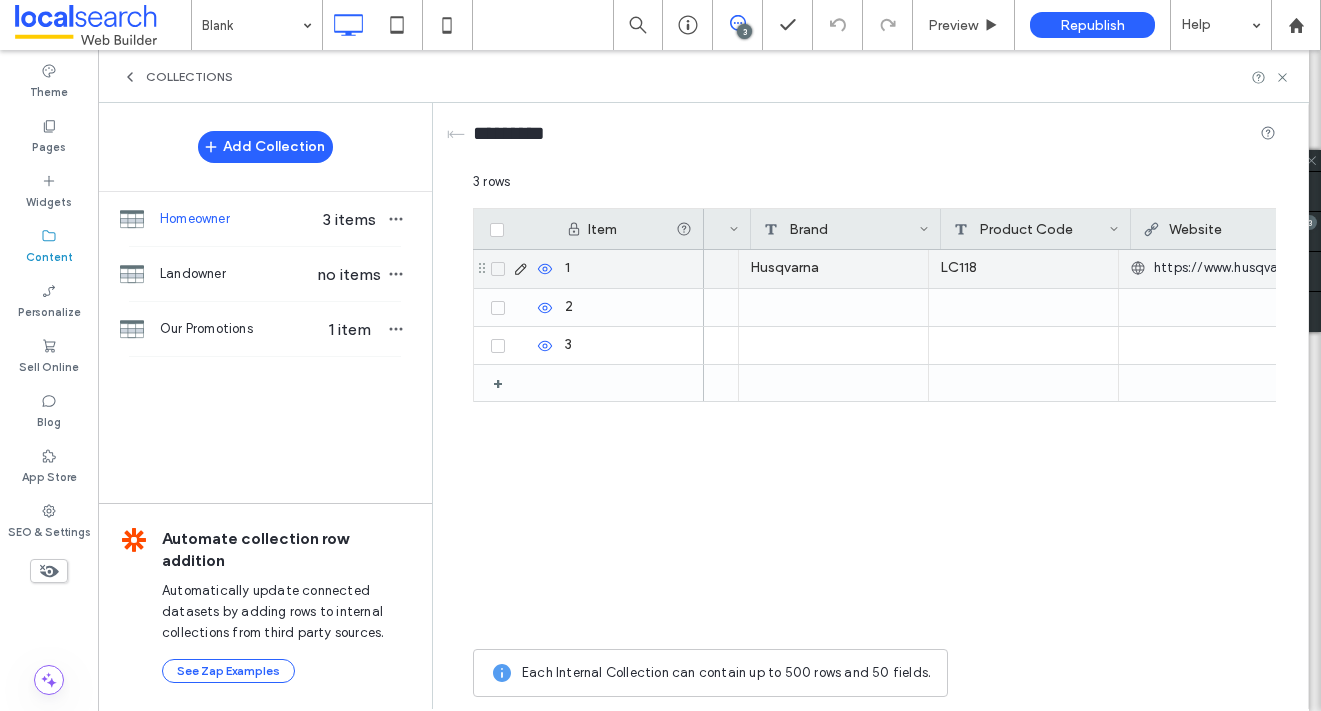 scroll, scrollTop: 0, scrollLeft: 0, axis: both 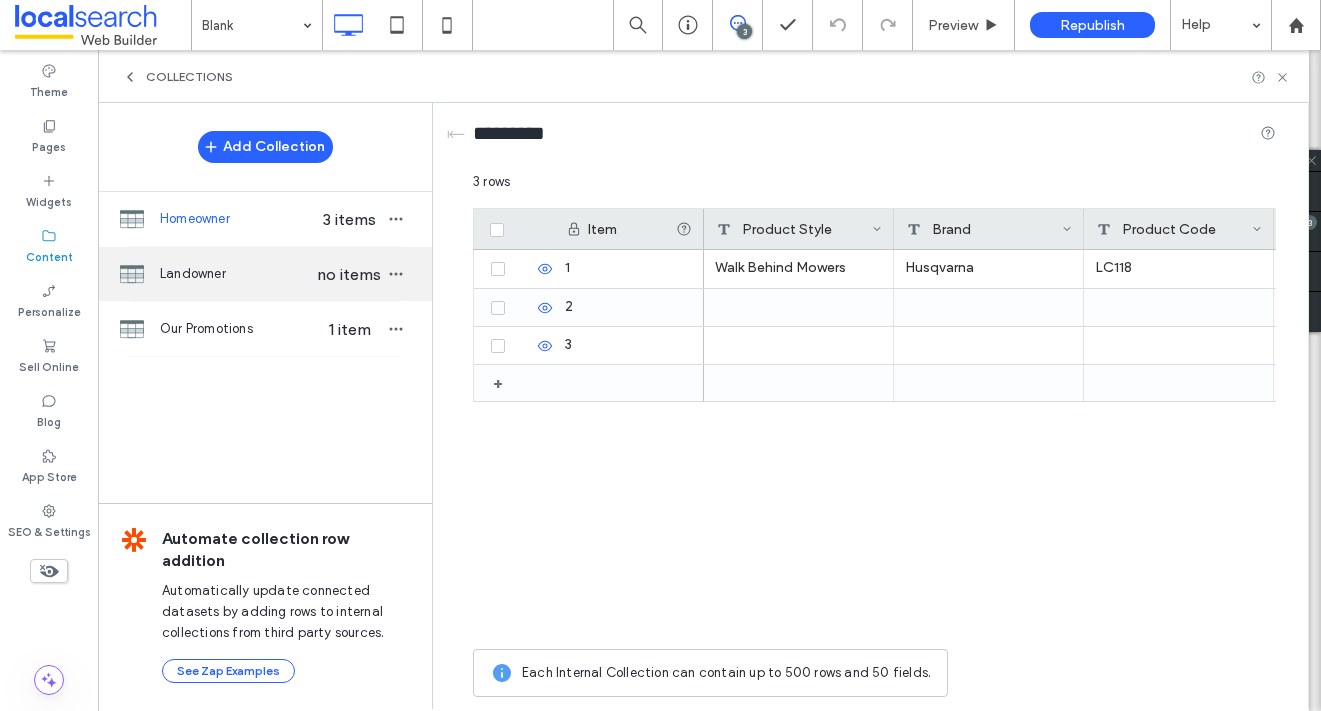 click on "Landowner" at bounding box center [237, 274] 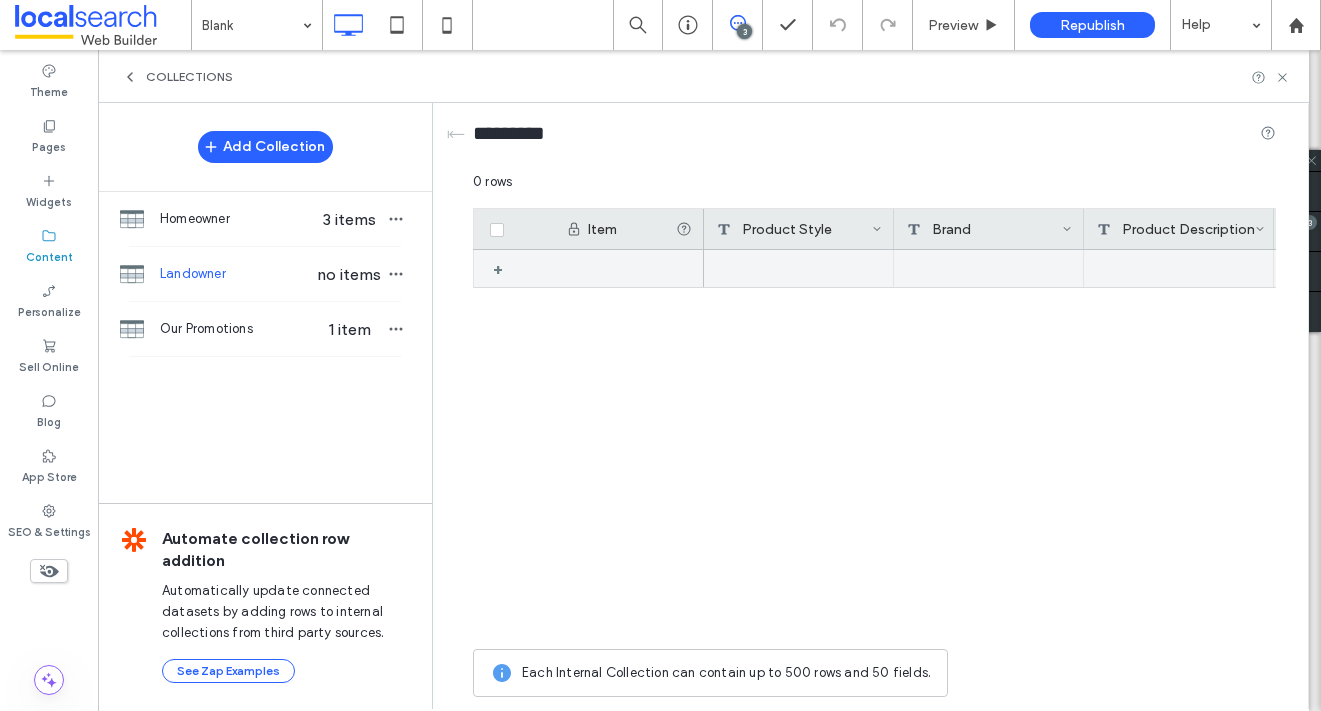 click on "+" at bounding box center (505, 269) 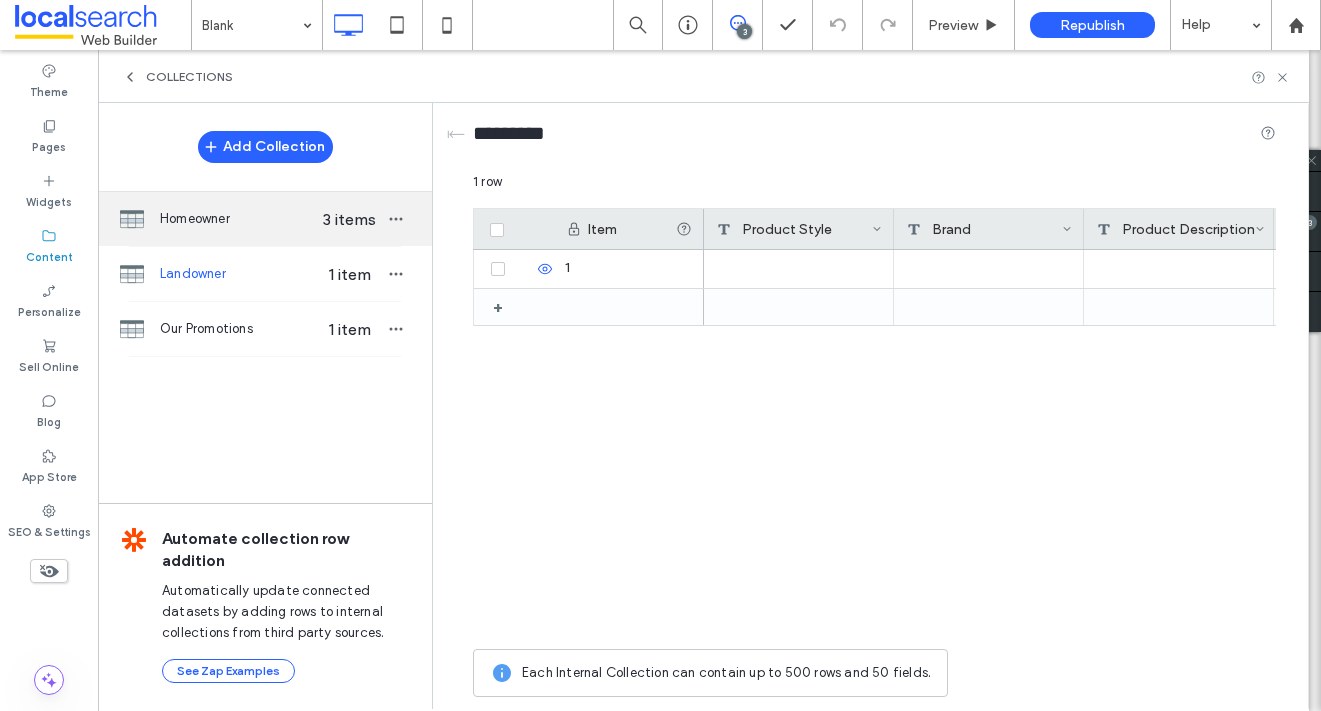 click on "Homeowner" at bounding box center [237, 219] 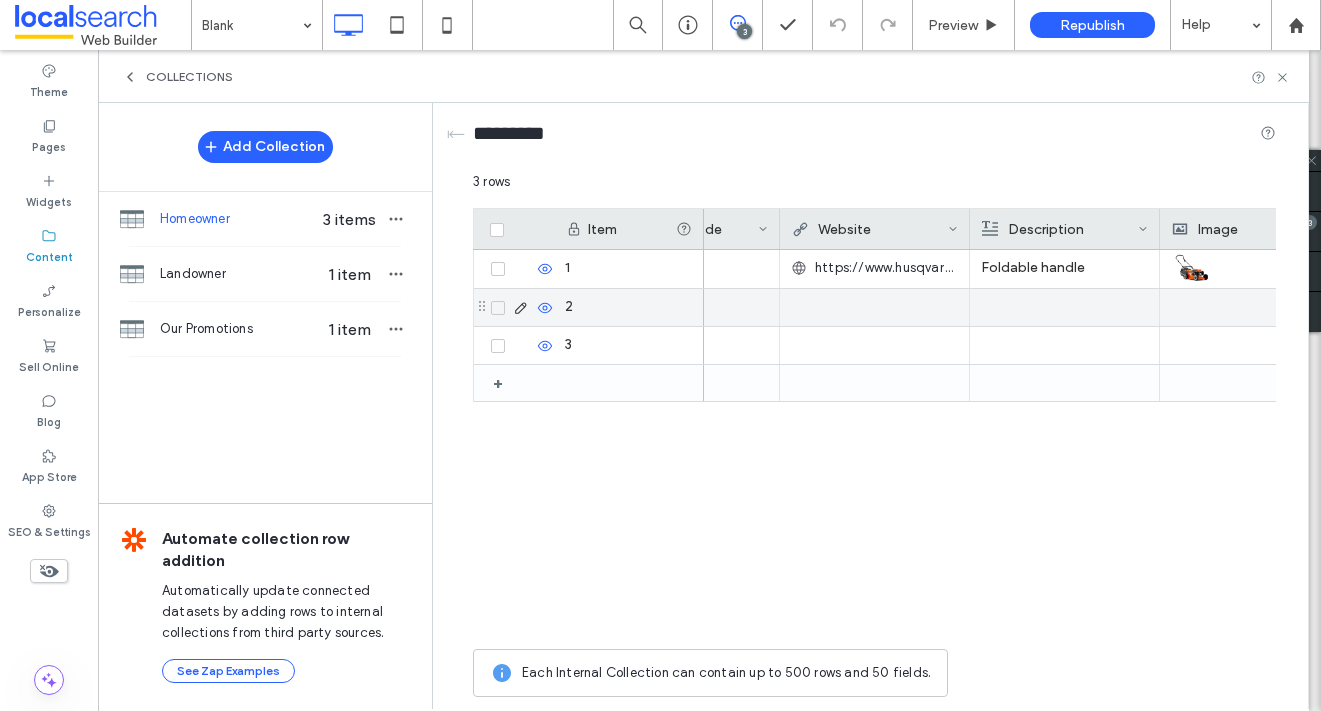 scroll, scrollTop: 0, scrollLeft: 501, axis: horizontal 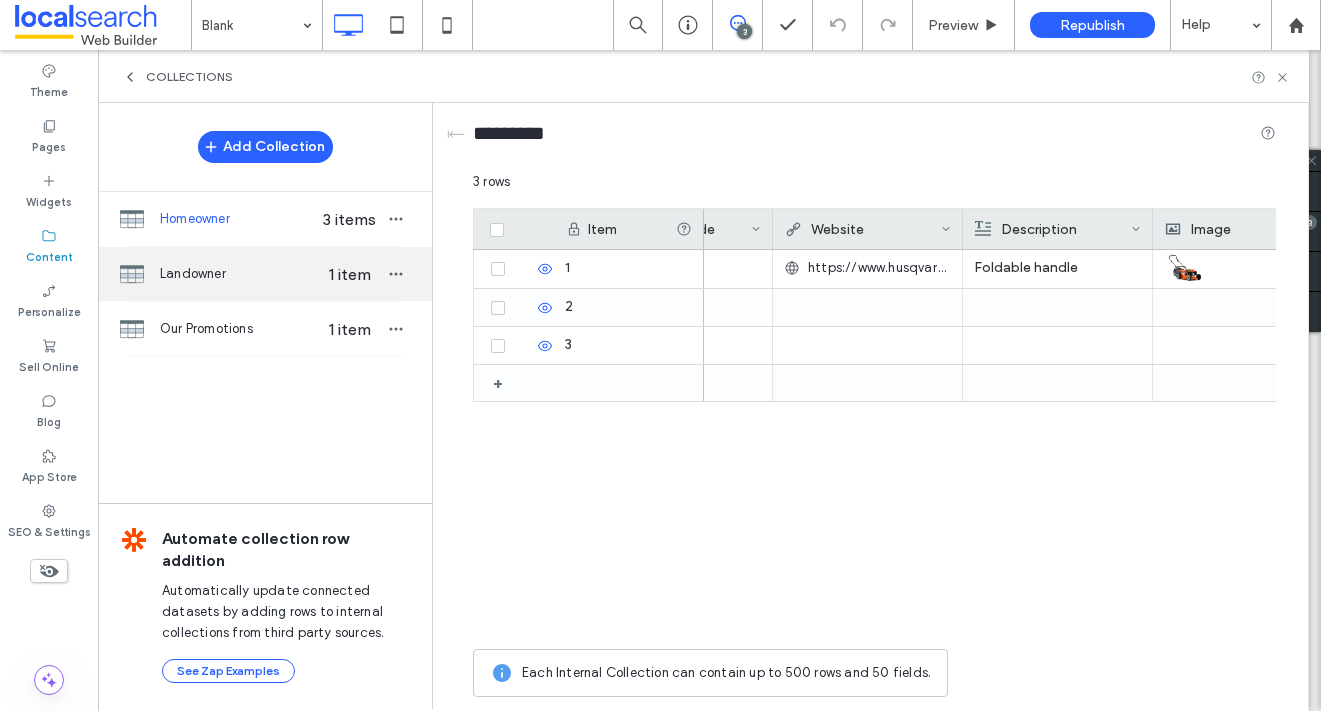 click on "Landowner" at bounding box center [237, 274] 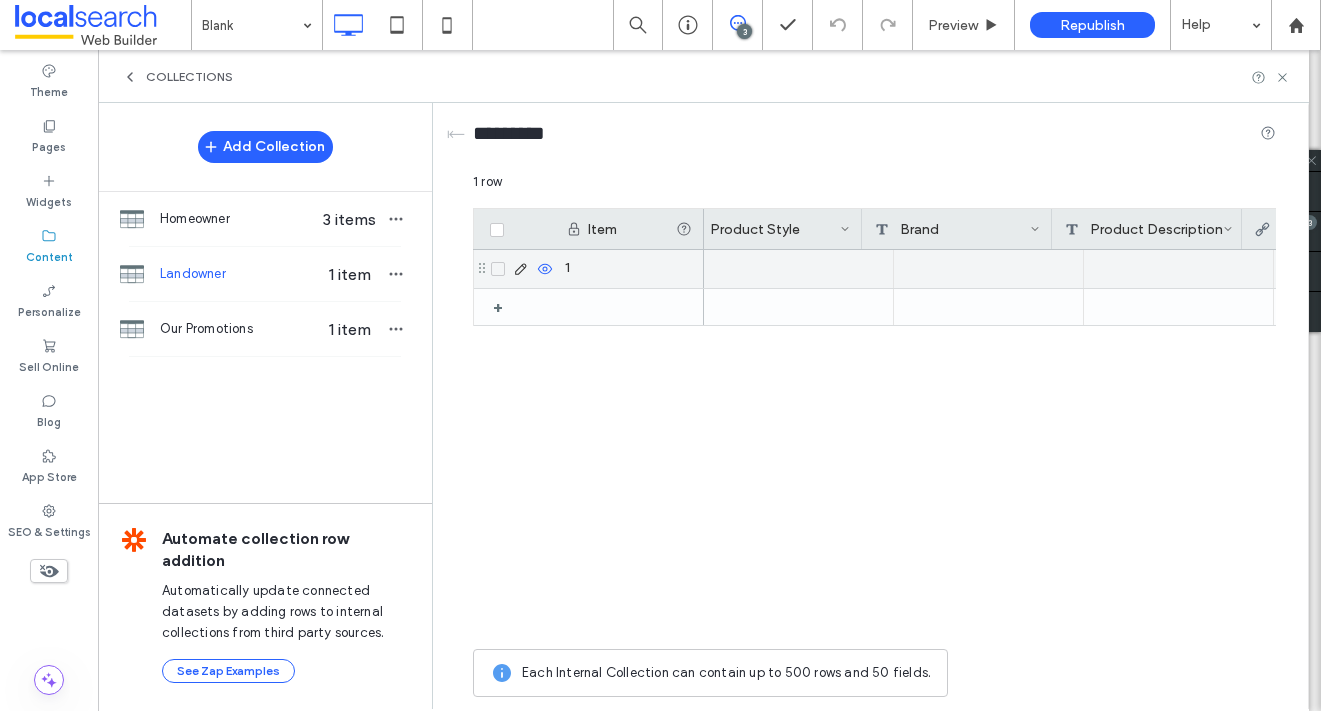 scroll, scrollTop: 0, scrollLeft: 258, axis: horizontal 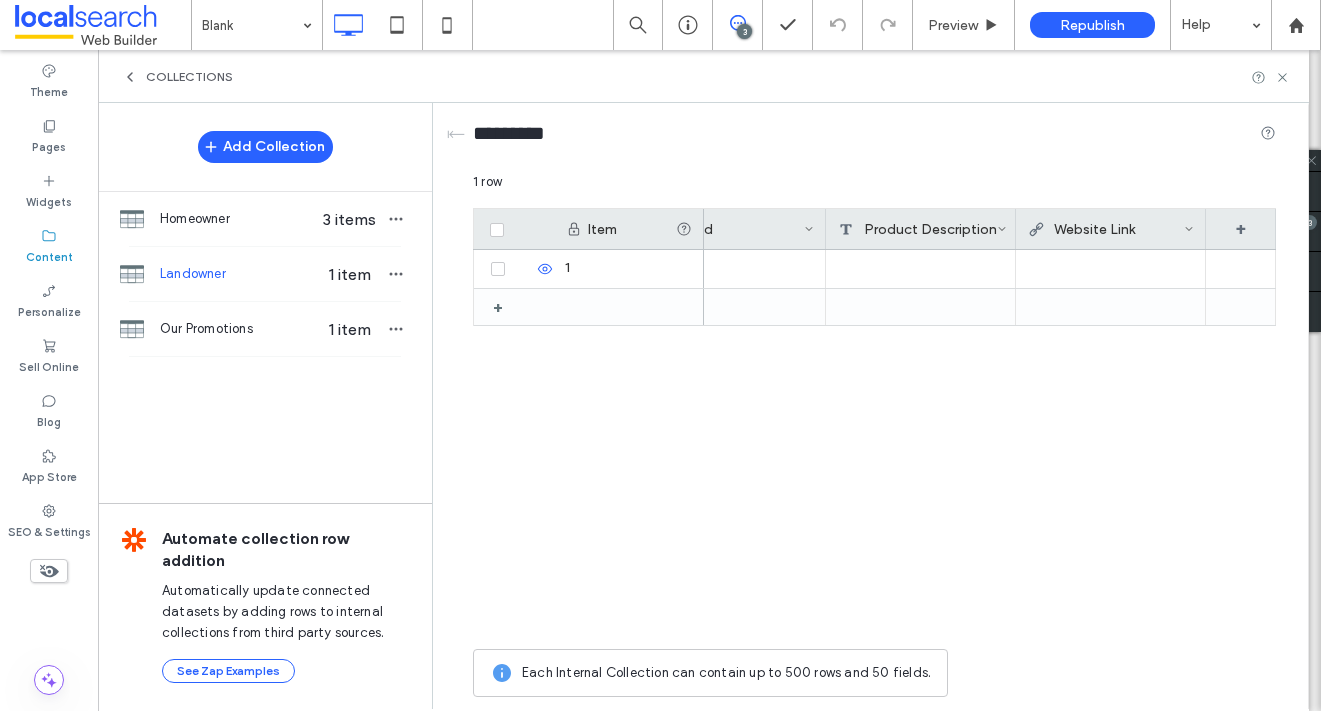 click on "Product Description" at bounding box center [917, 229] 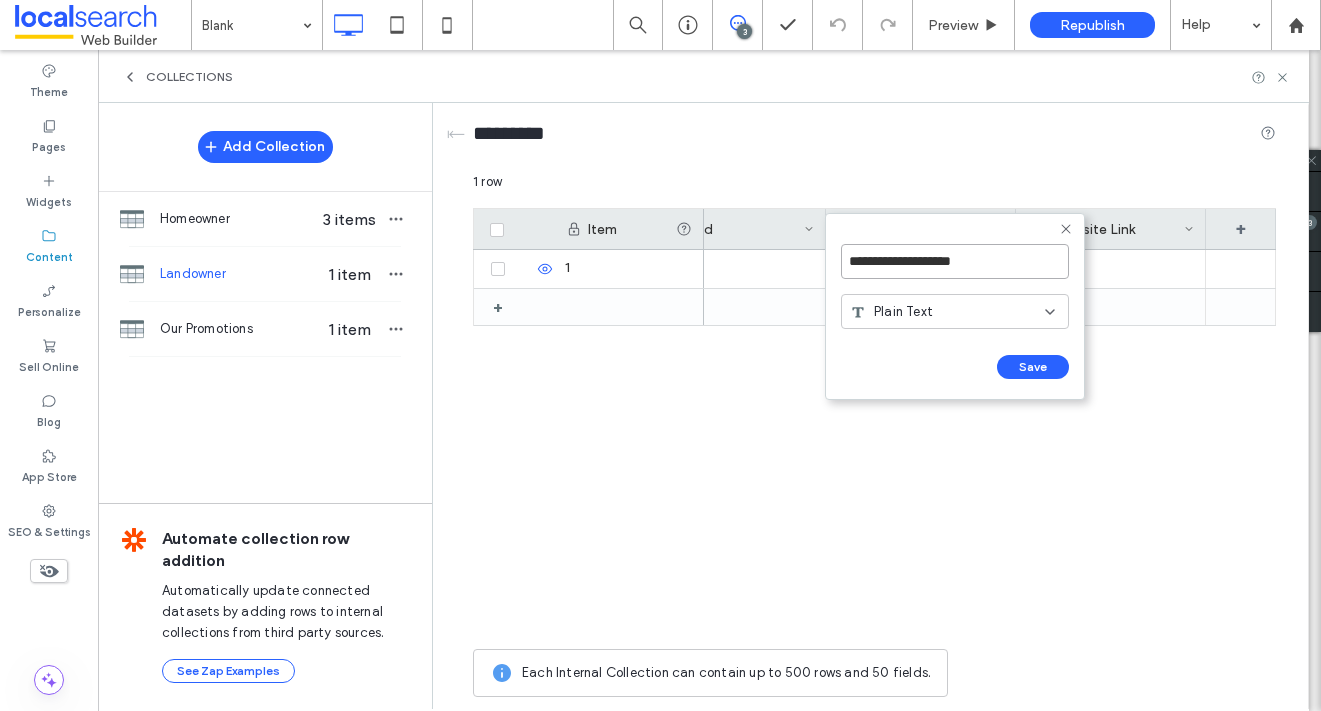 click on "**********" at bounding box center [955, 261] 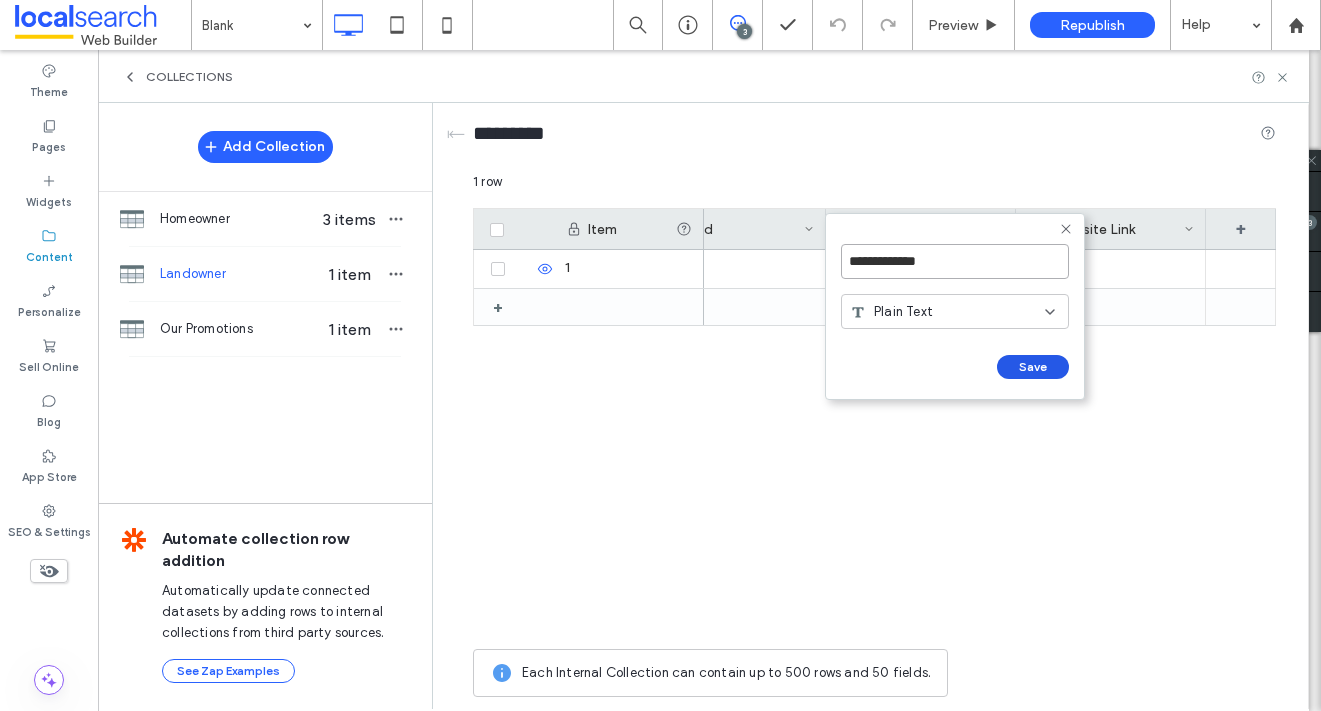 type on "**********" 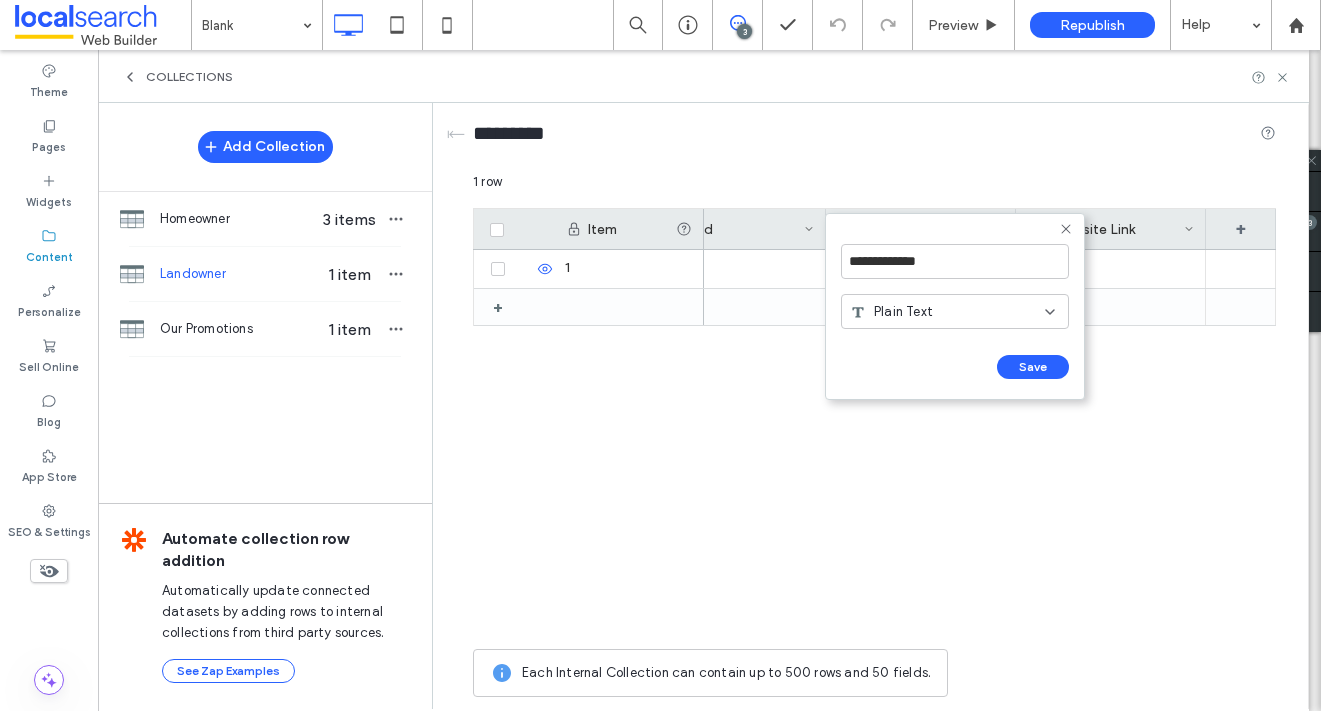 click on "Save" at bounding box center [1033, 367] 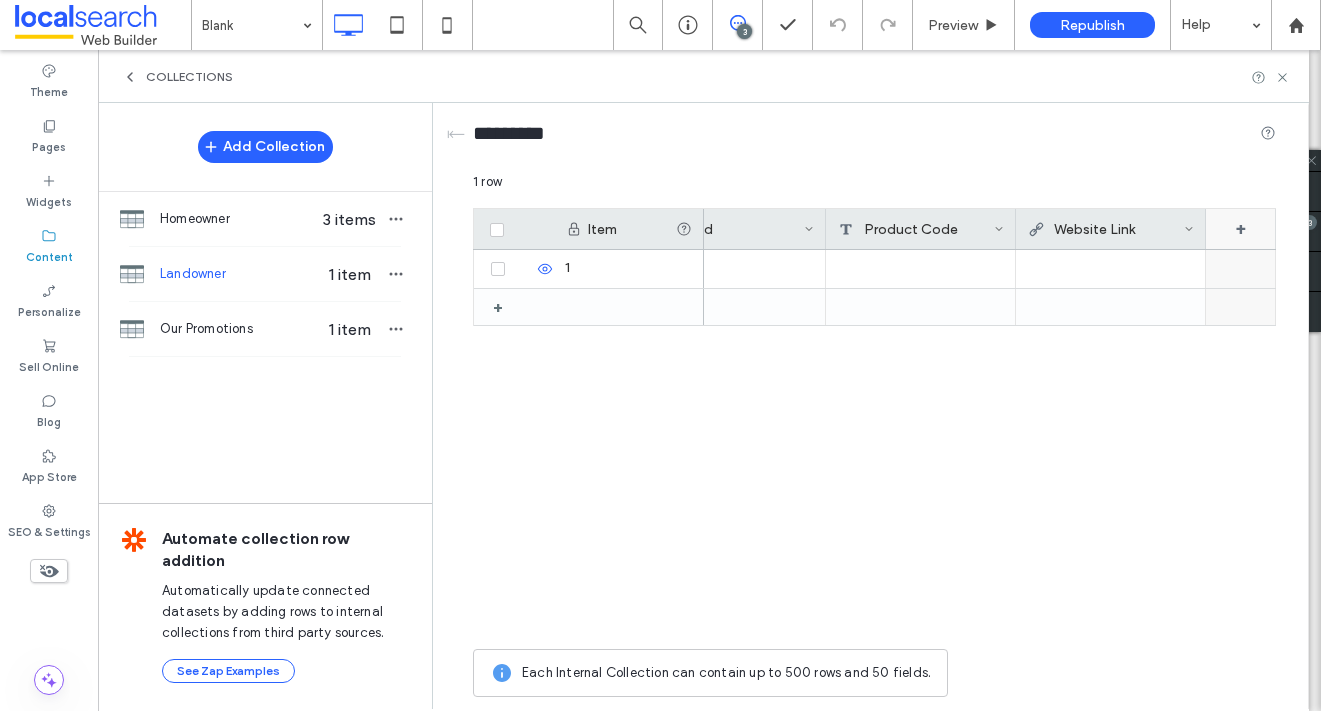 click on "+" at bounding box center (1241, 229) 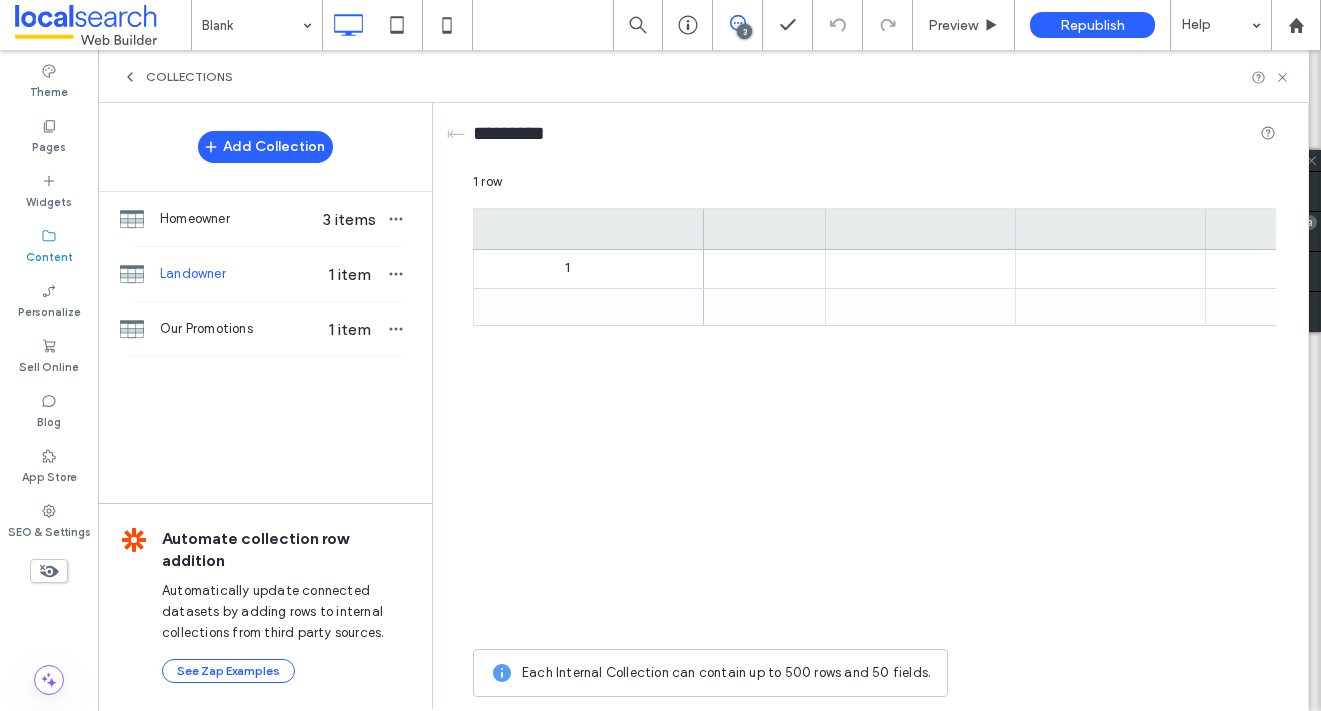 scroll, scrollTop: 0, scrollLeft: 448, axis: horizontal 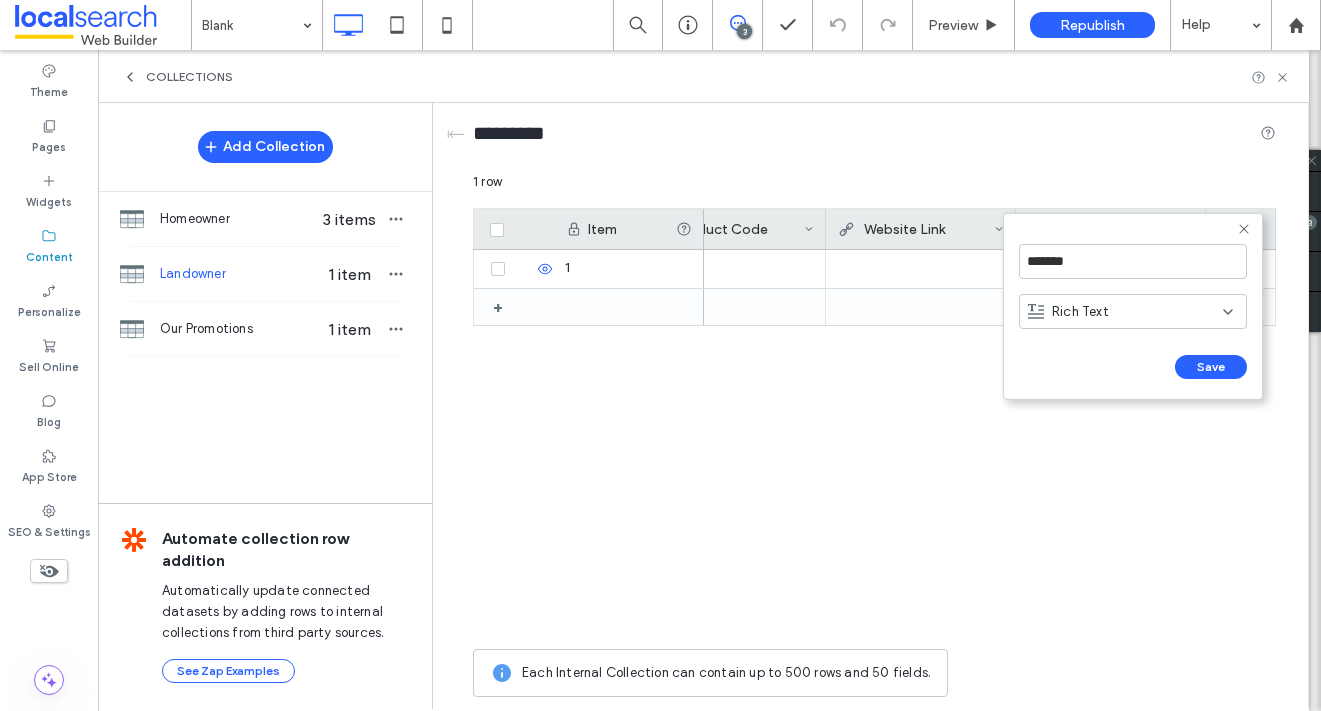 click on "******* Rich Text Save ******" at bounding box center (1133, 306) 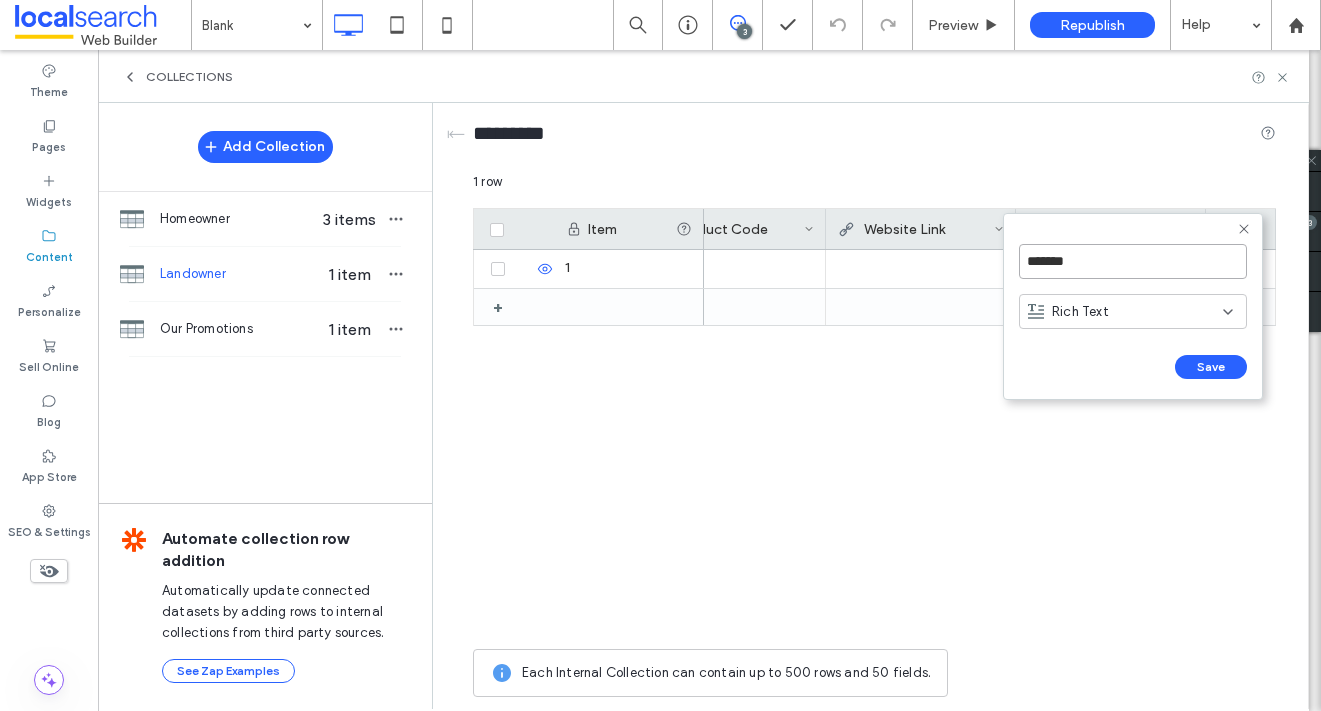 click on "*******" at bounding box center [1133, 261] 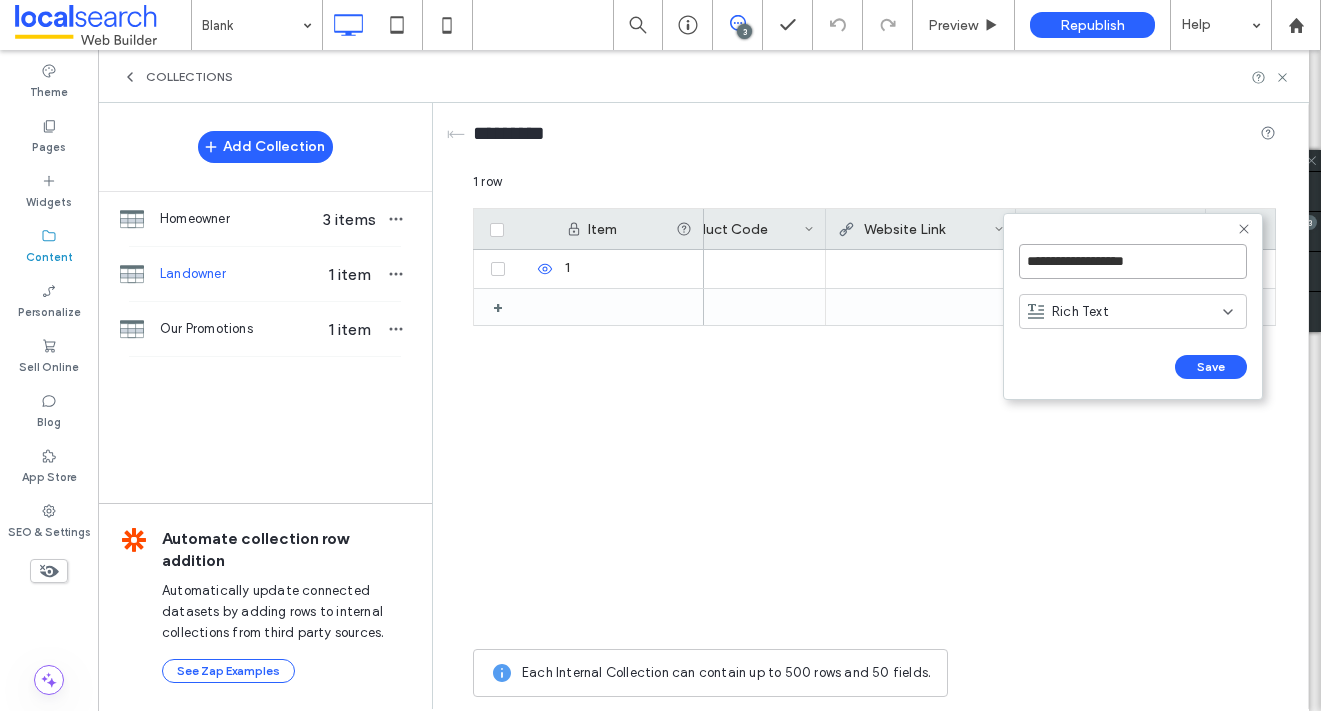 type on "**********" 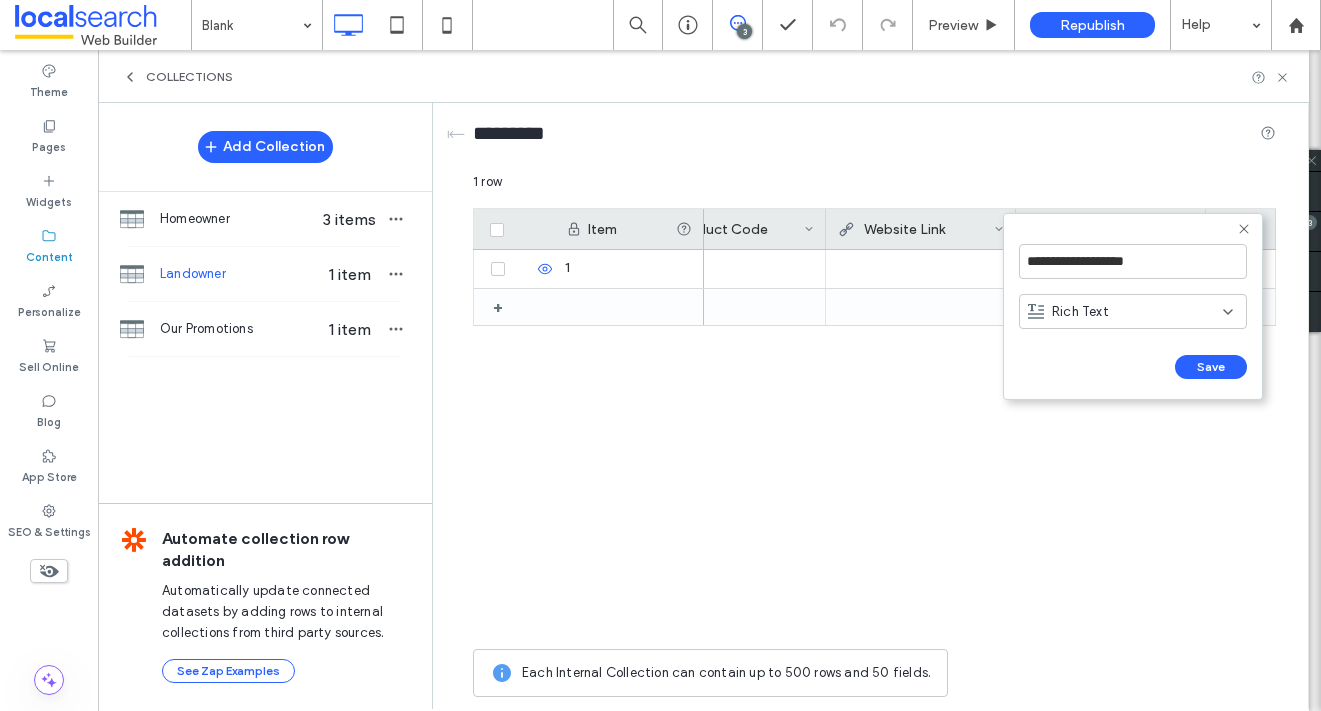 click on "Rich Text" at bounding box center [1125, 312] 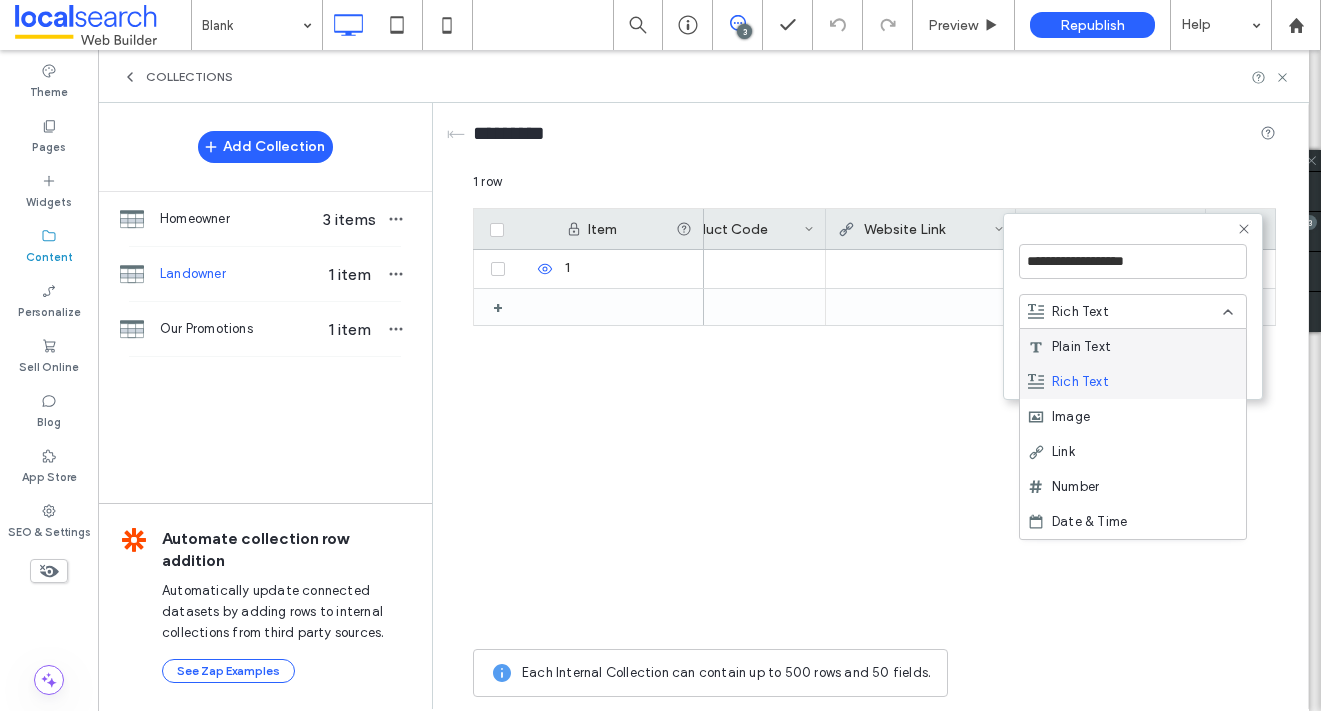 click on "Rich Text" at bounding box center (1133, 381) 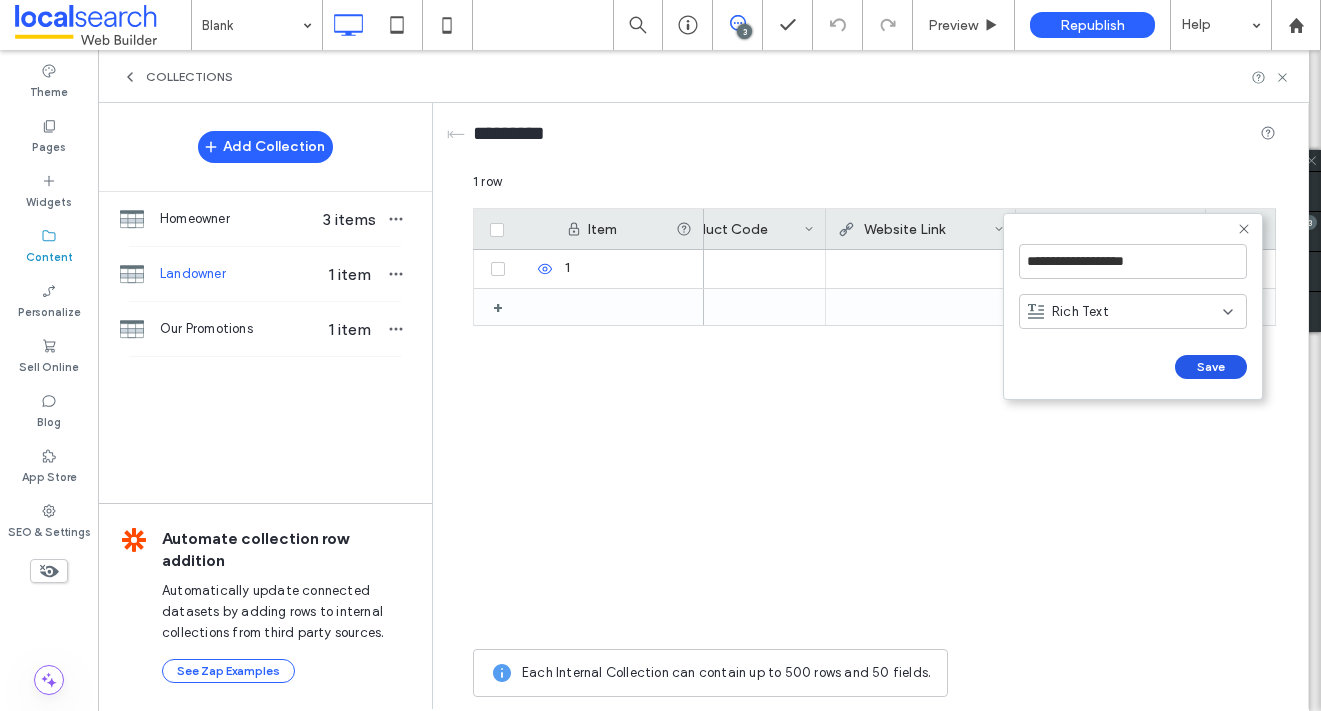 click on "Save" at bounding box center (1211, 367) 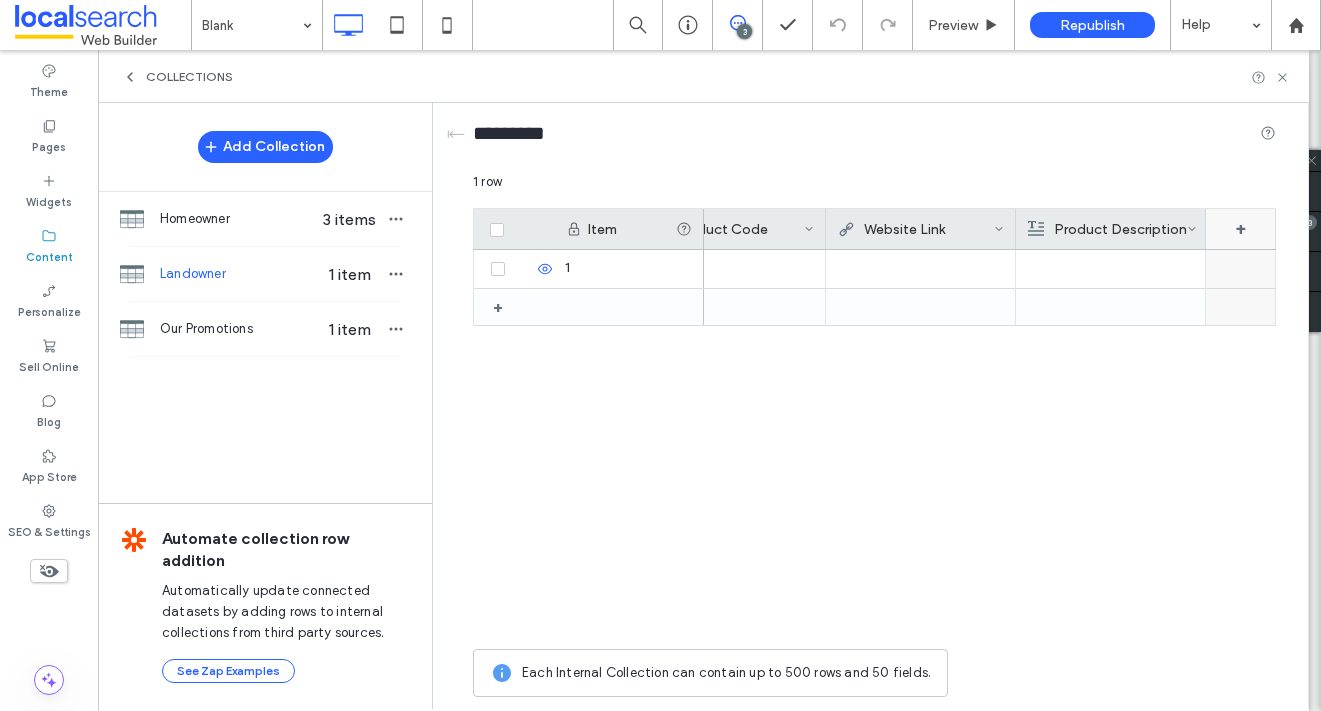 click on "+" at bounding box center (1241, 229) 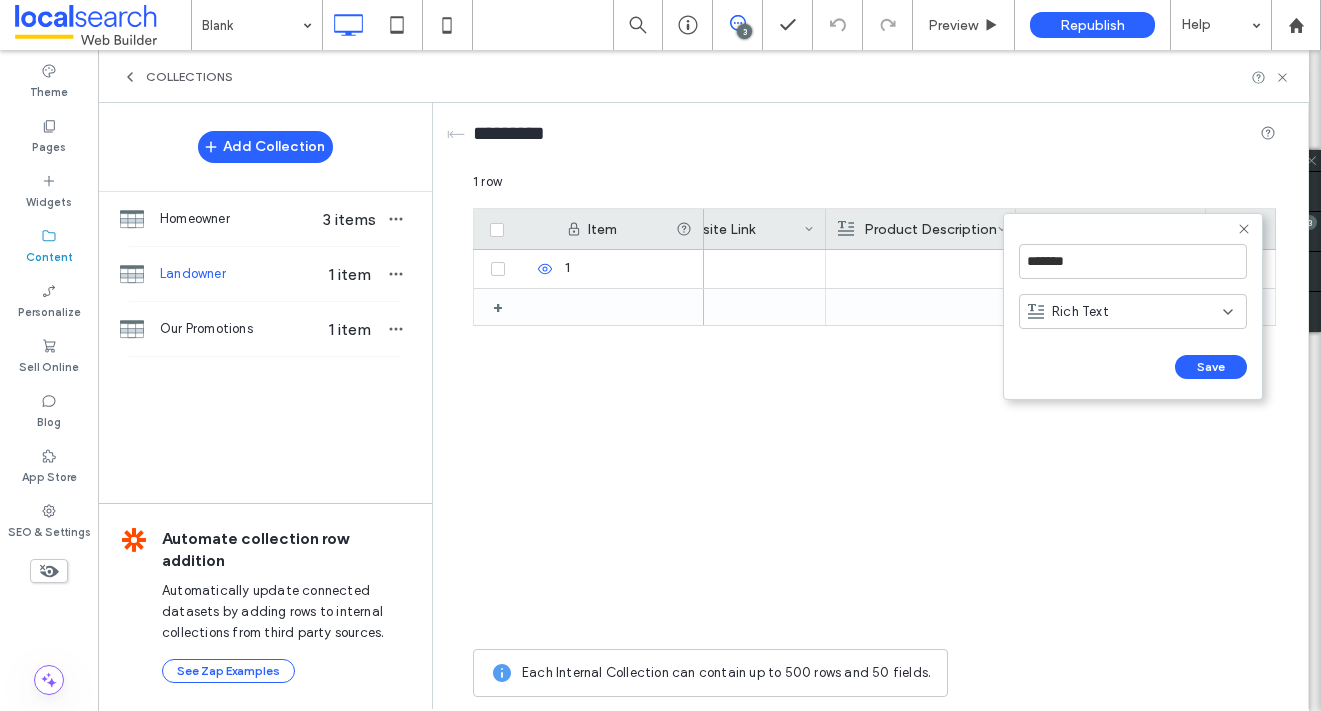 click on "*******" at bounding box center [1133, 261] 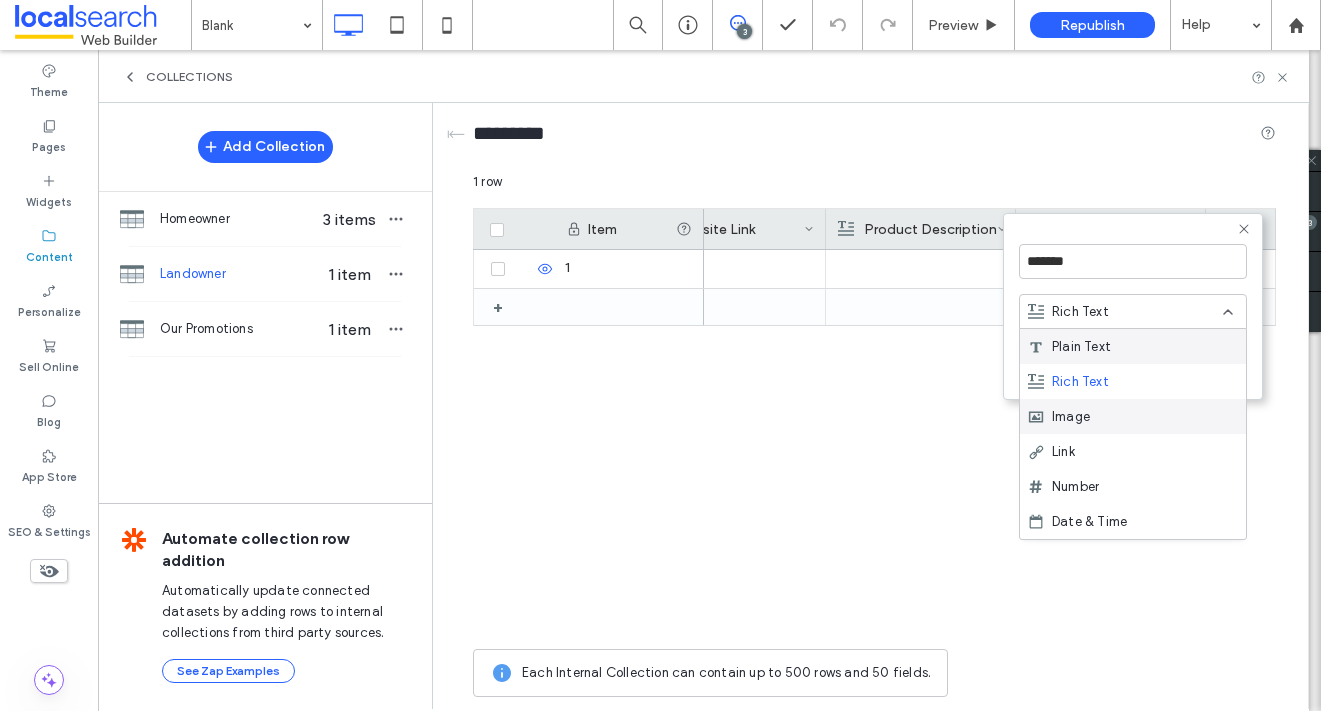 click on "Image" at bounding box center (1133, 416) 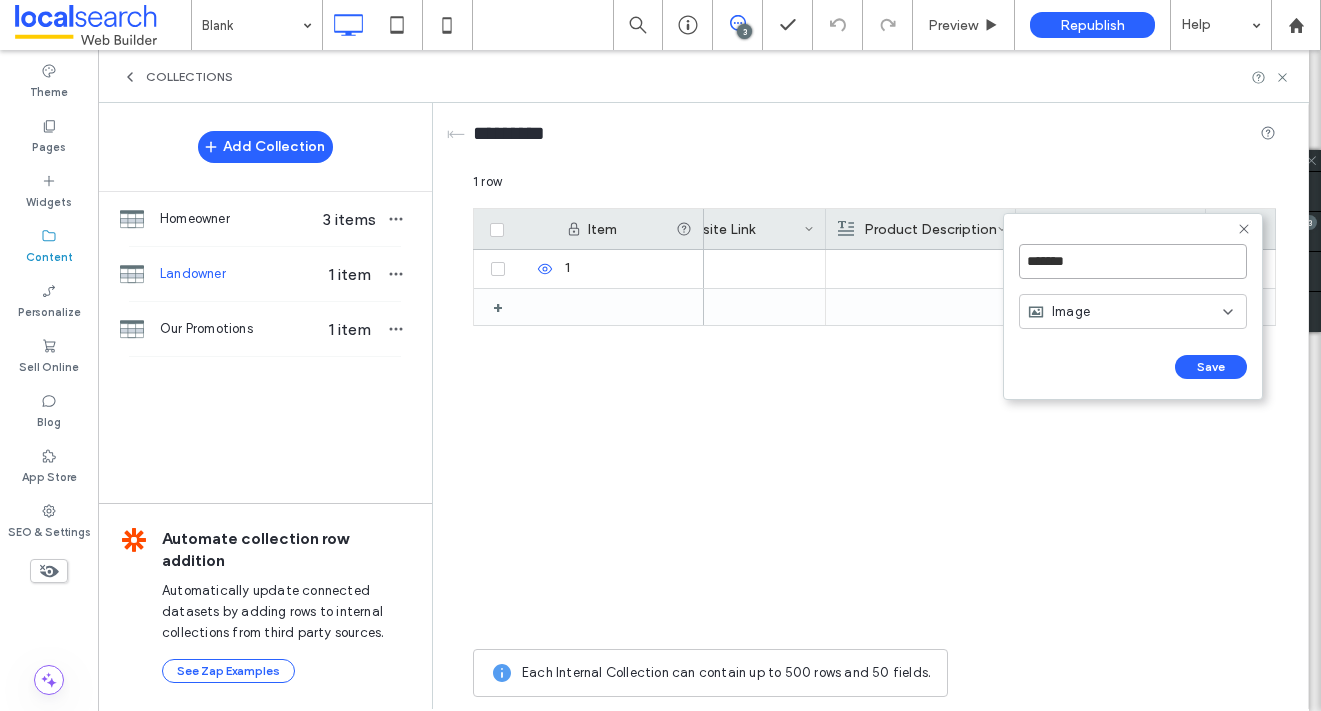 click on "*******" at bounding box center (1133, 261) 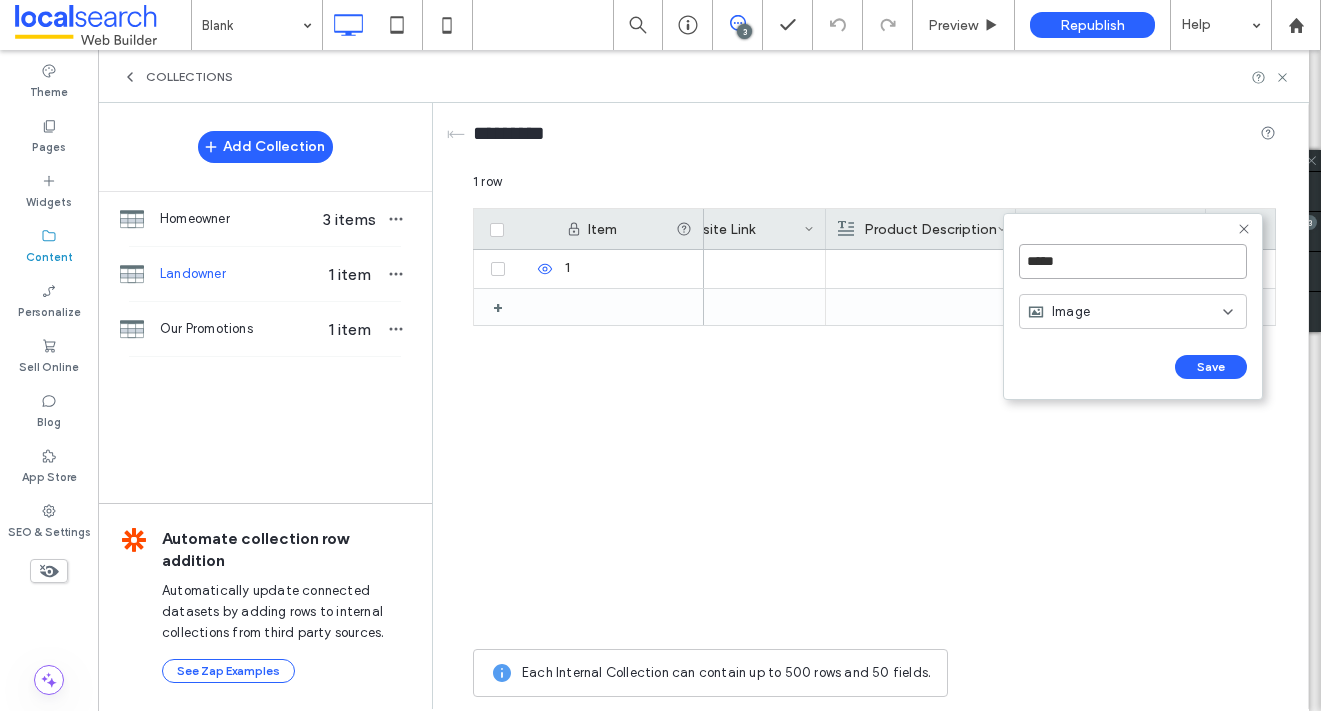 type on "*****" 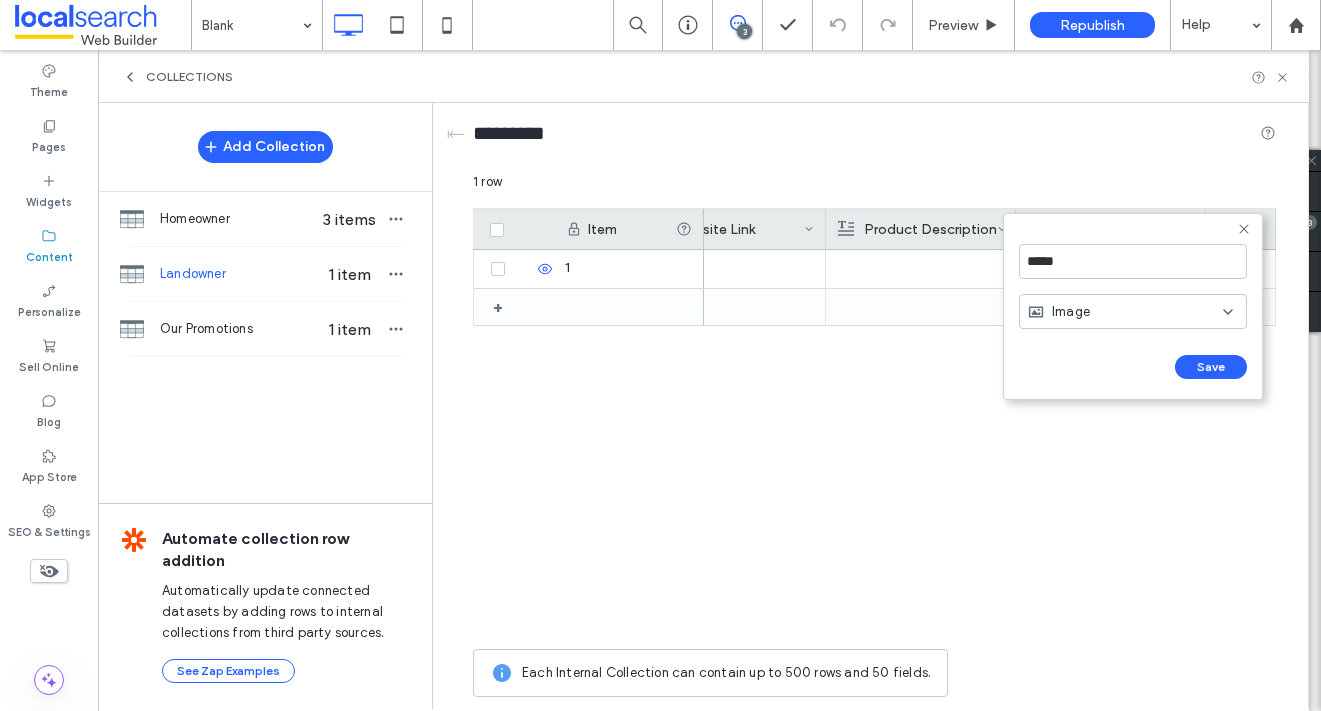 click on "***** Image Save ******" at bounding box center [1133, 306] 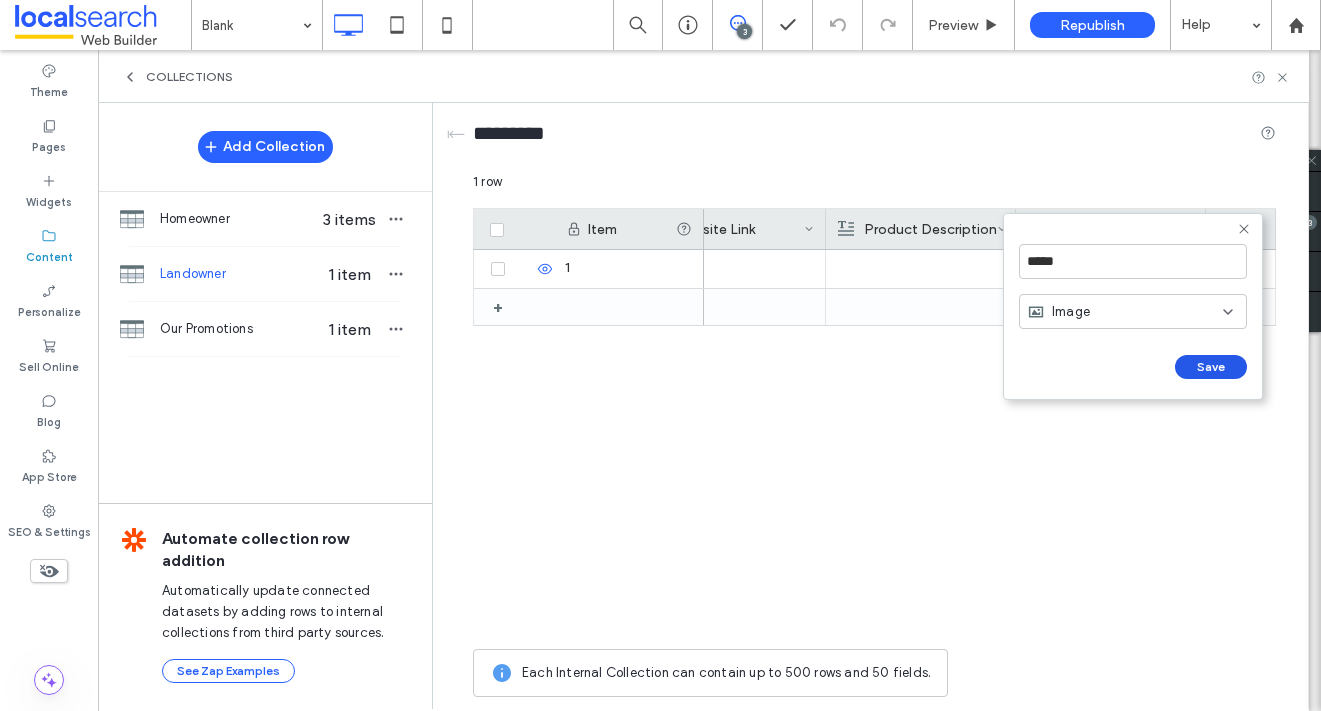 click on "Save" at bounding box center [1211, 367] 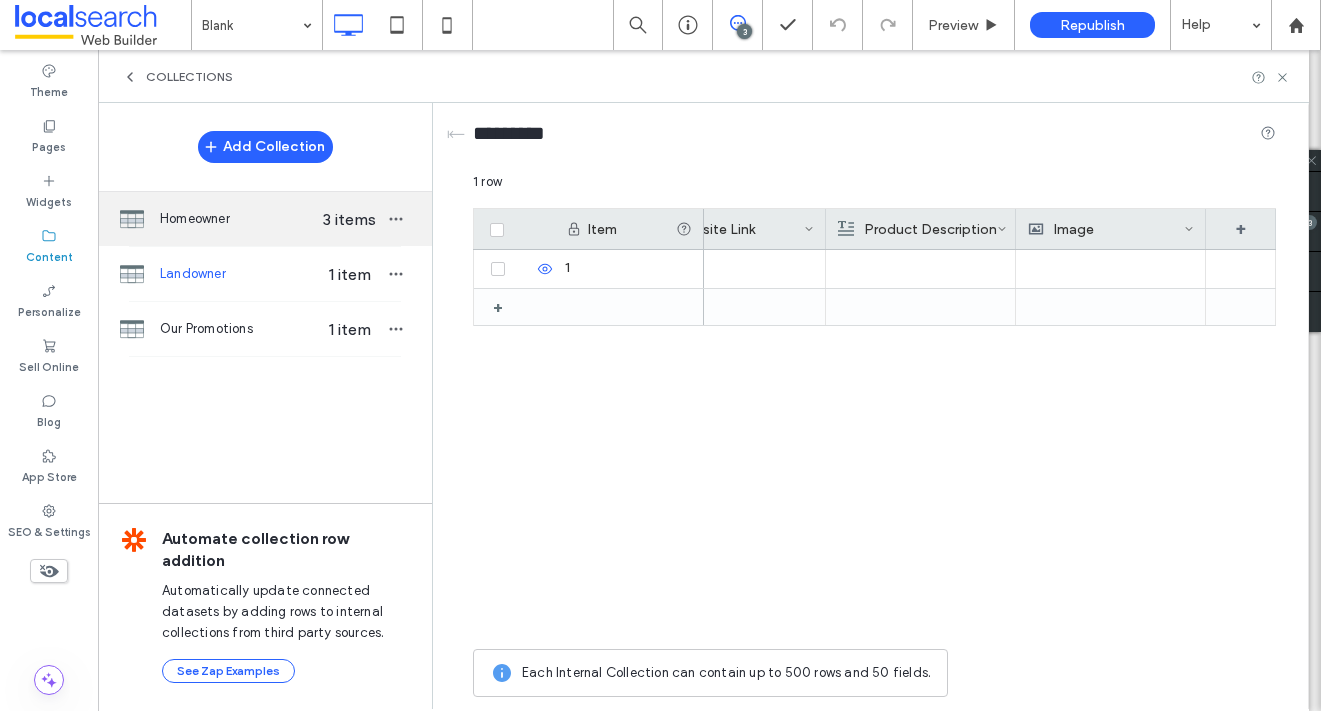 click on "3 items" at bounding box center (349, 219) 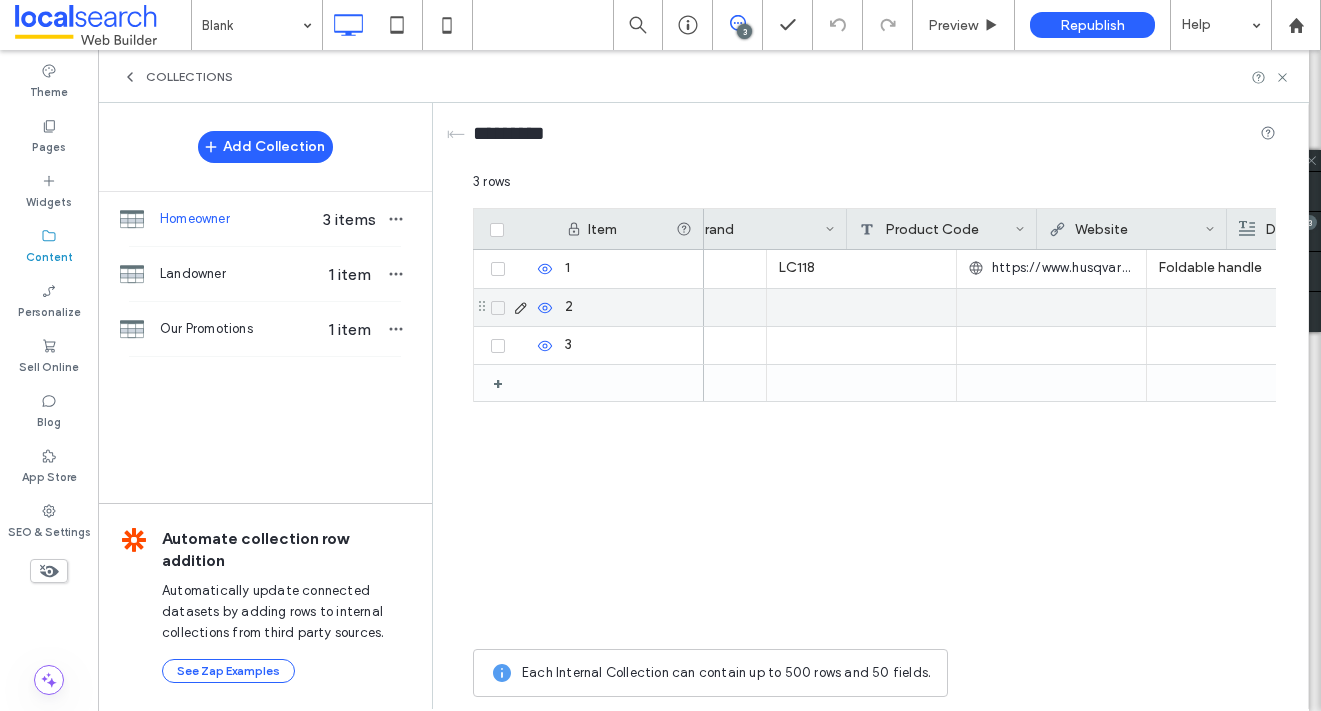scroll, scrollTop: 0, scrollLeft: 0, axis: both 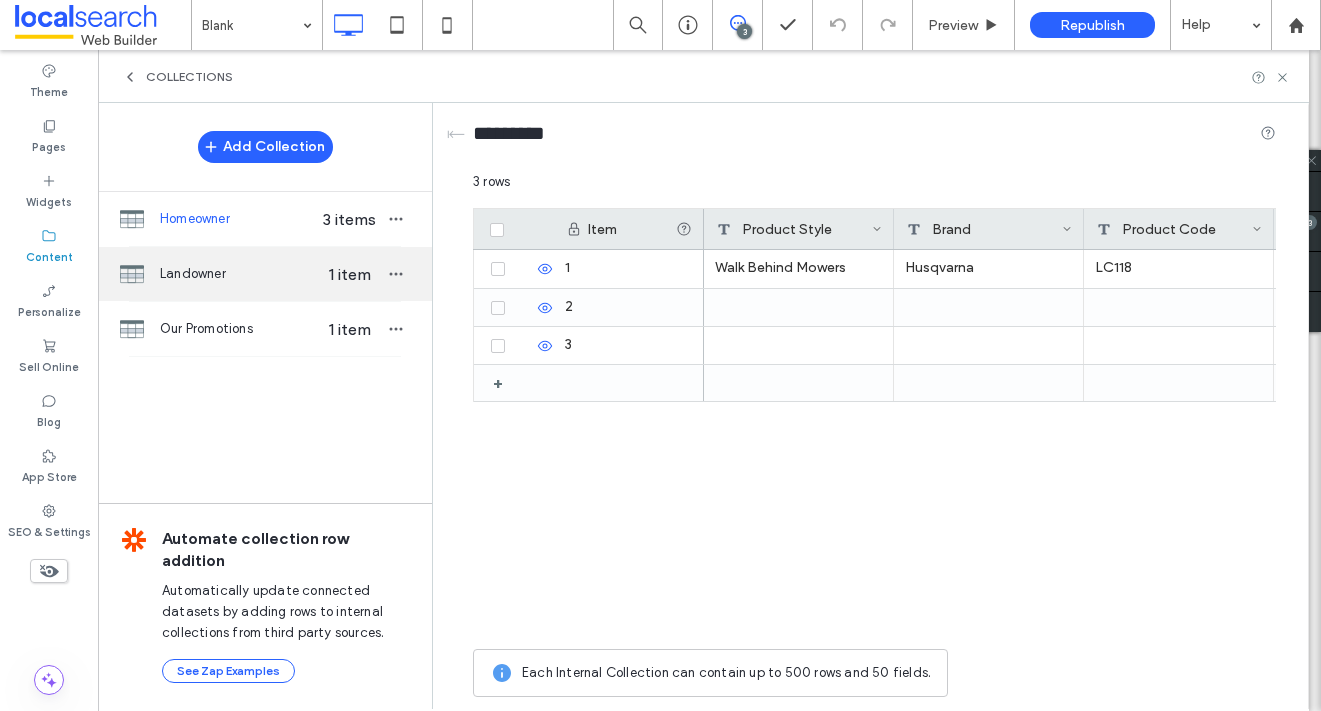 click on "Landowner" at bounding box center (237, 274) 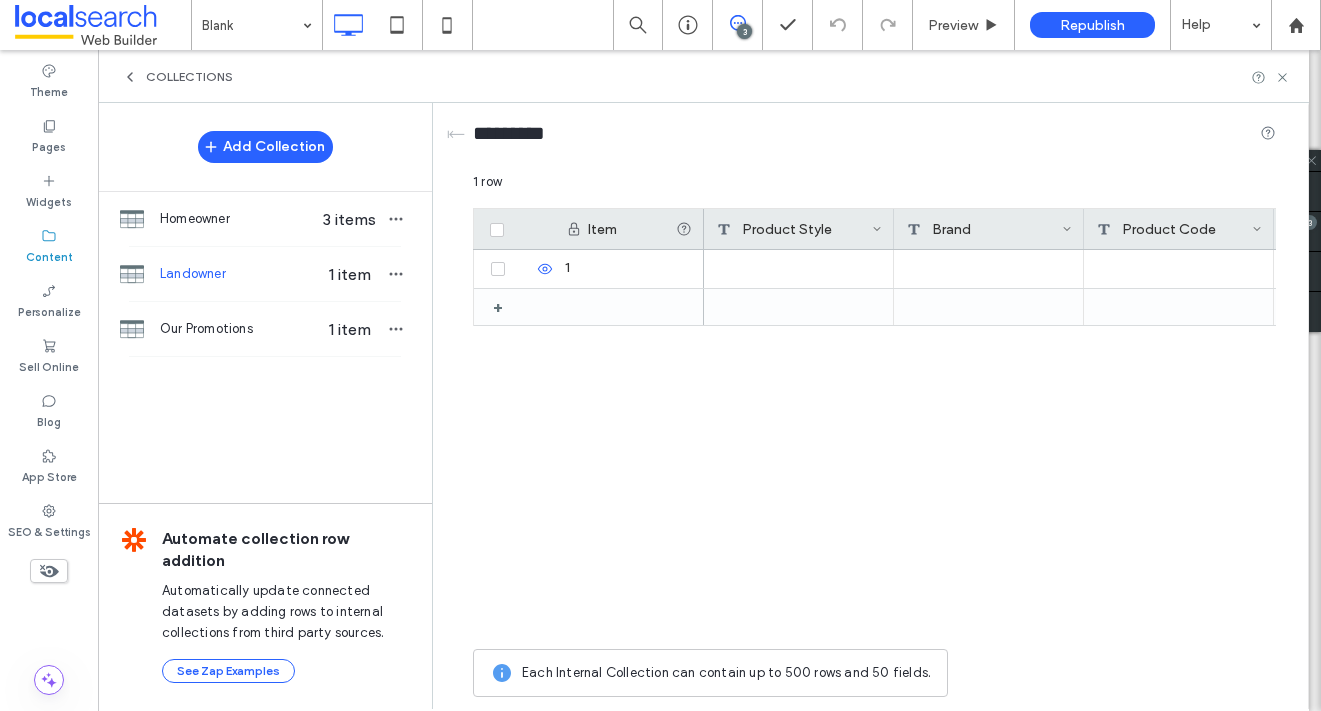click at bounding box center (799, 269) 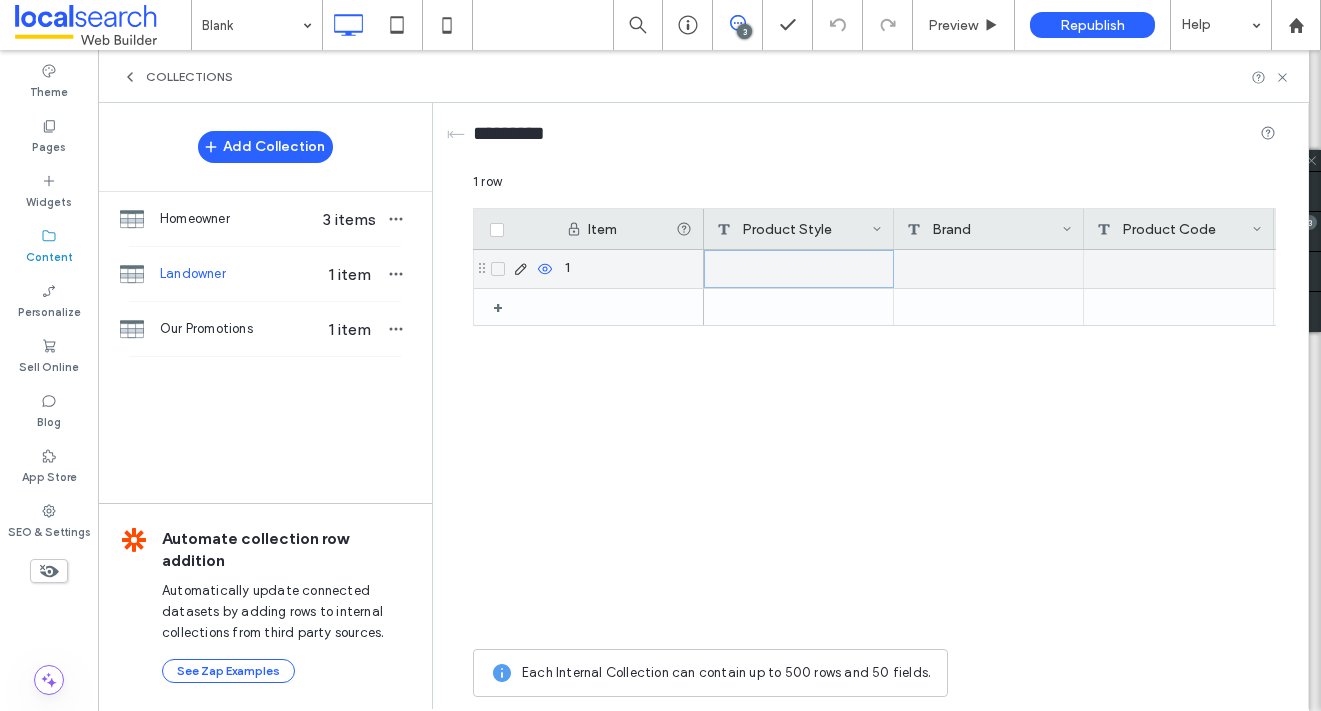 click at bounding box center [799, 269] 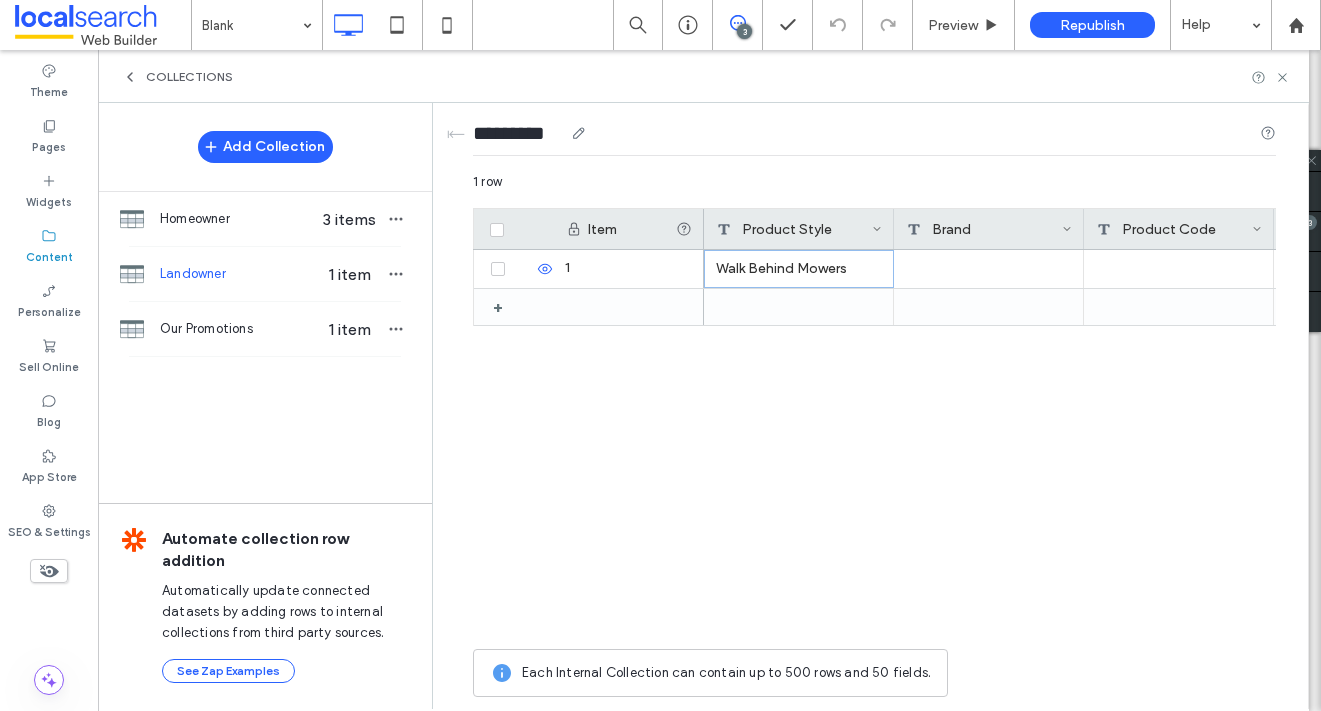 click on "*********" at bounding box center [874, 137] 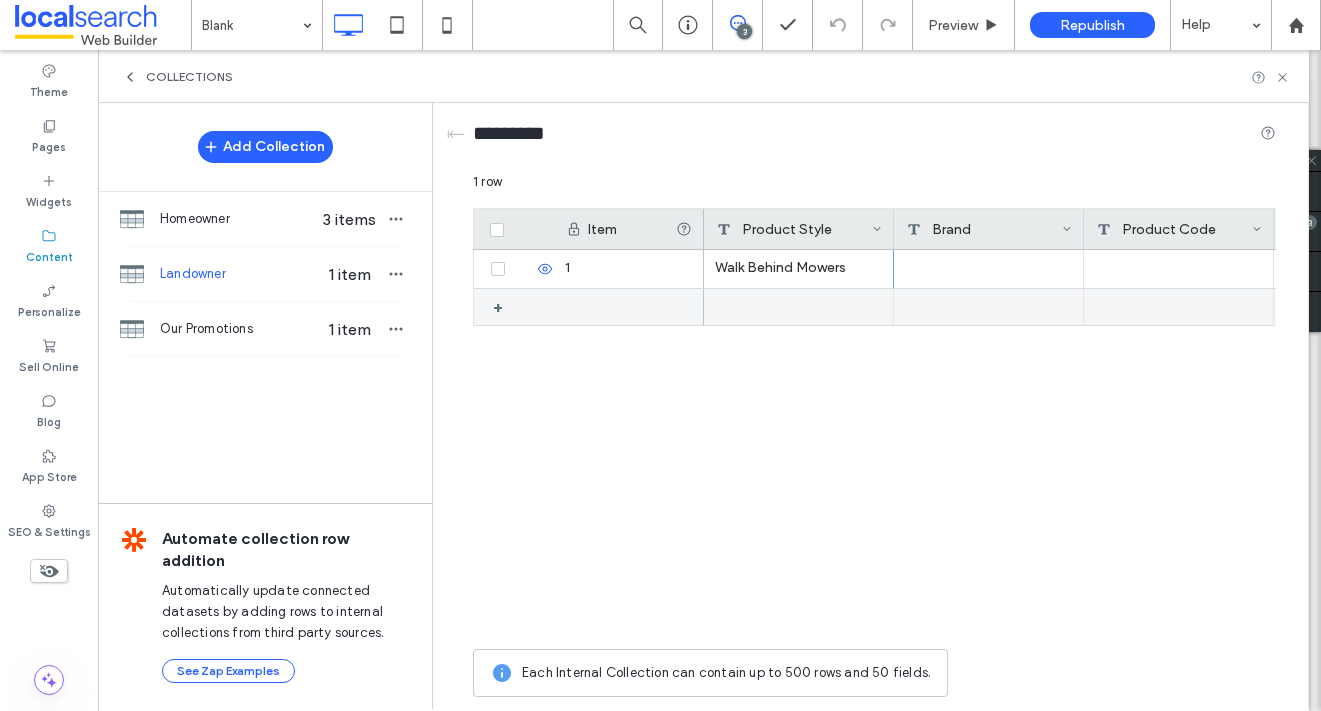 click at bounding box center [989, 307] 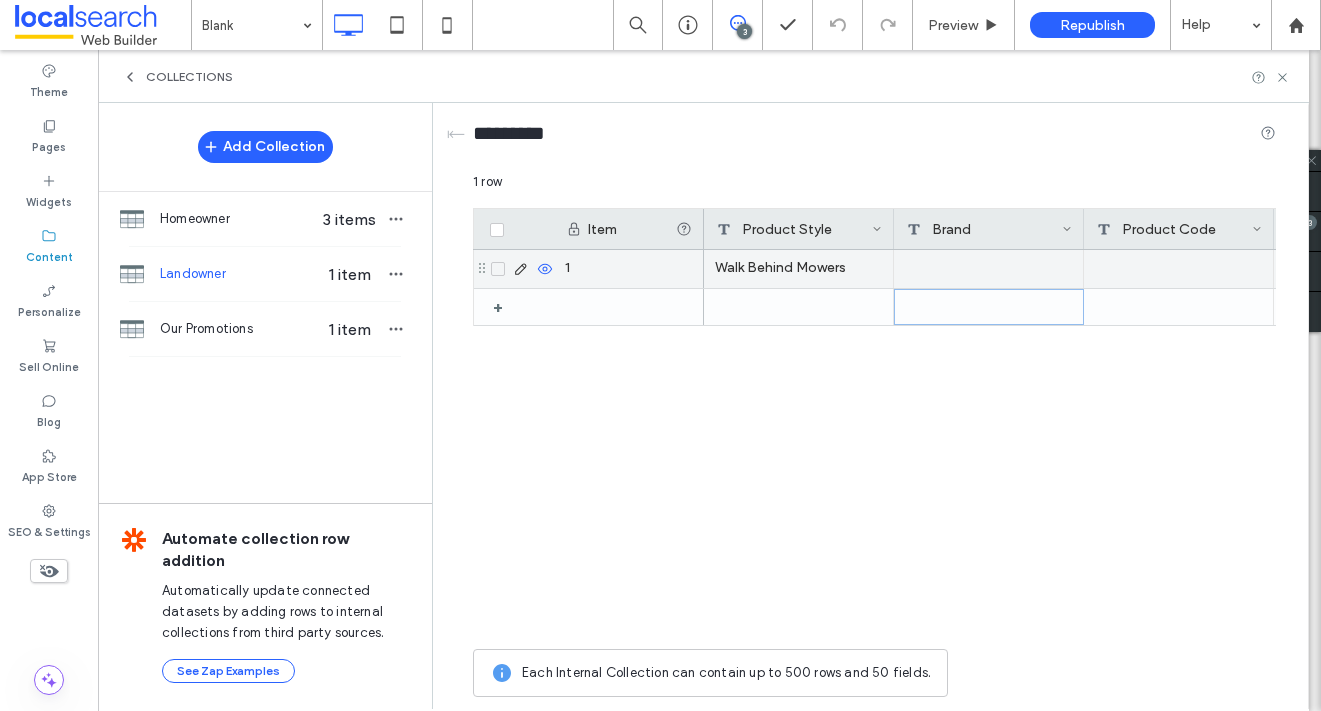 click at bounding box center [989, 269] 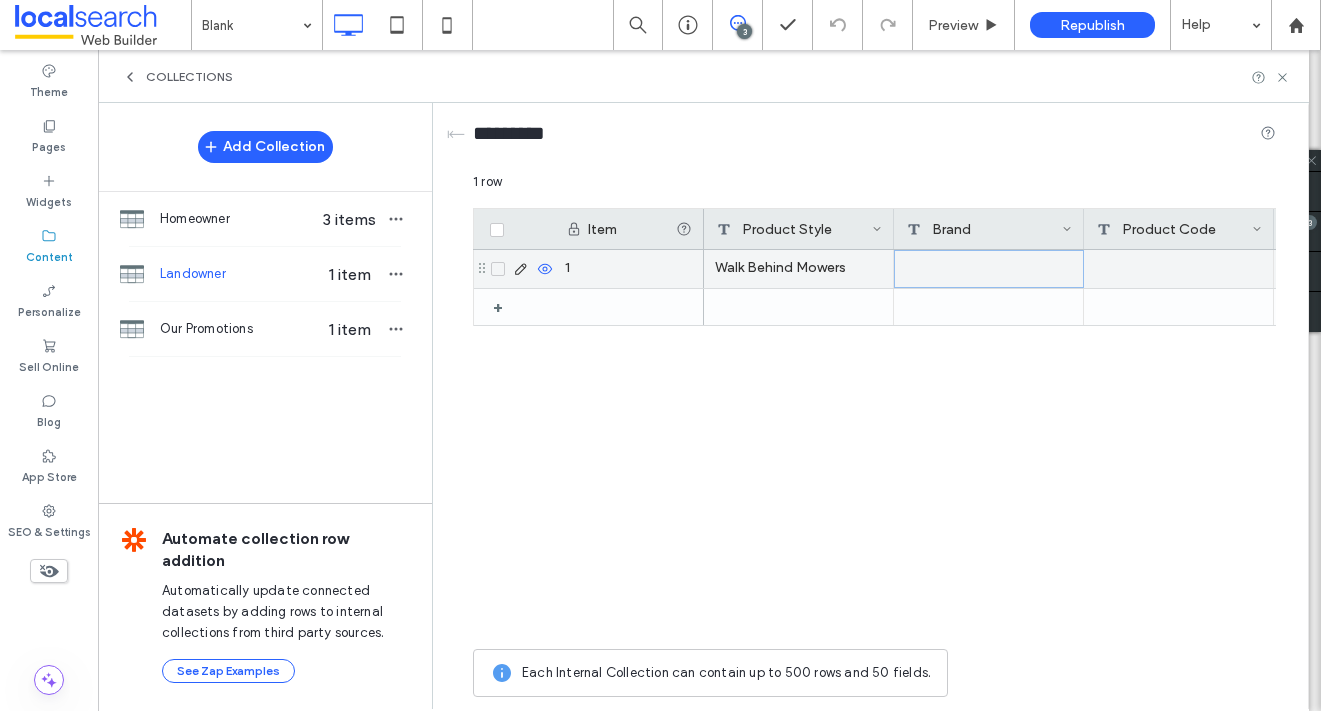 click at bounding box center (989, 269) 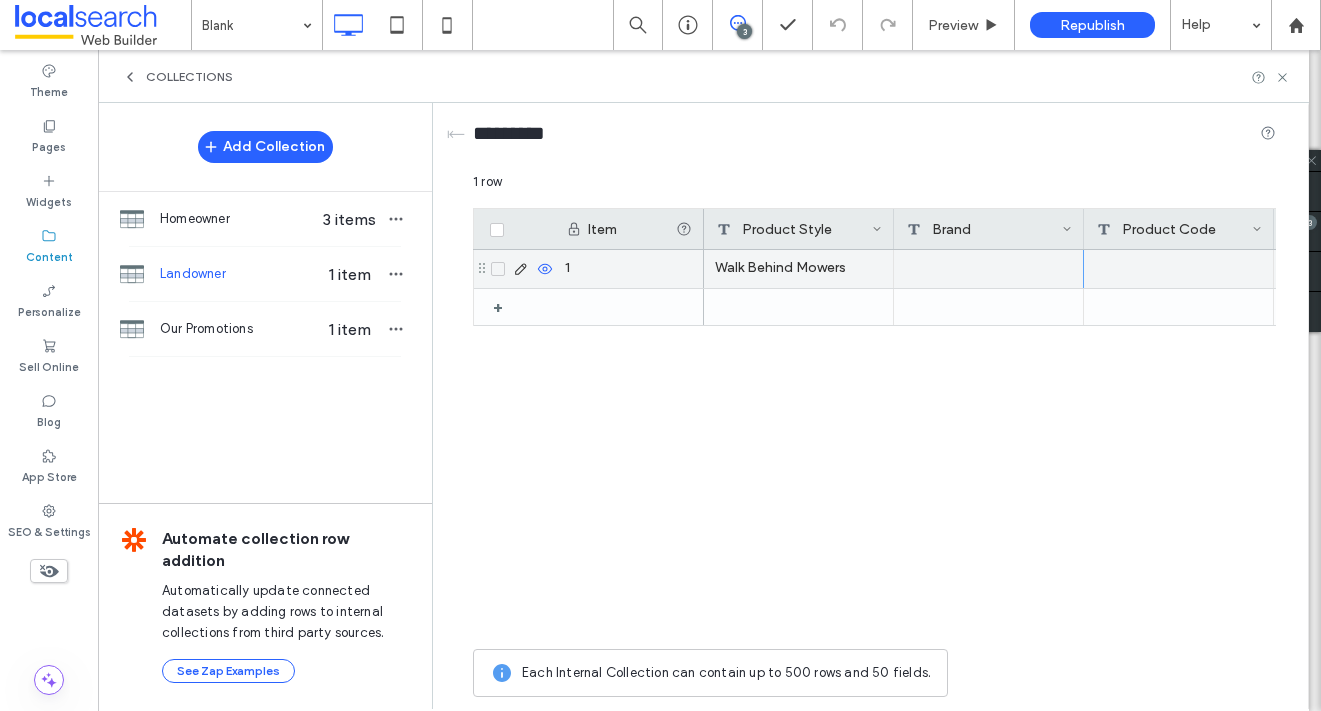 scroll, scrollTop: 0, scrollLeft: 0, axis: both 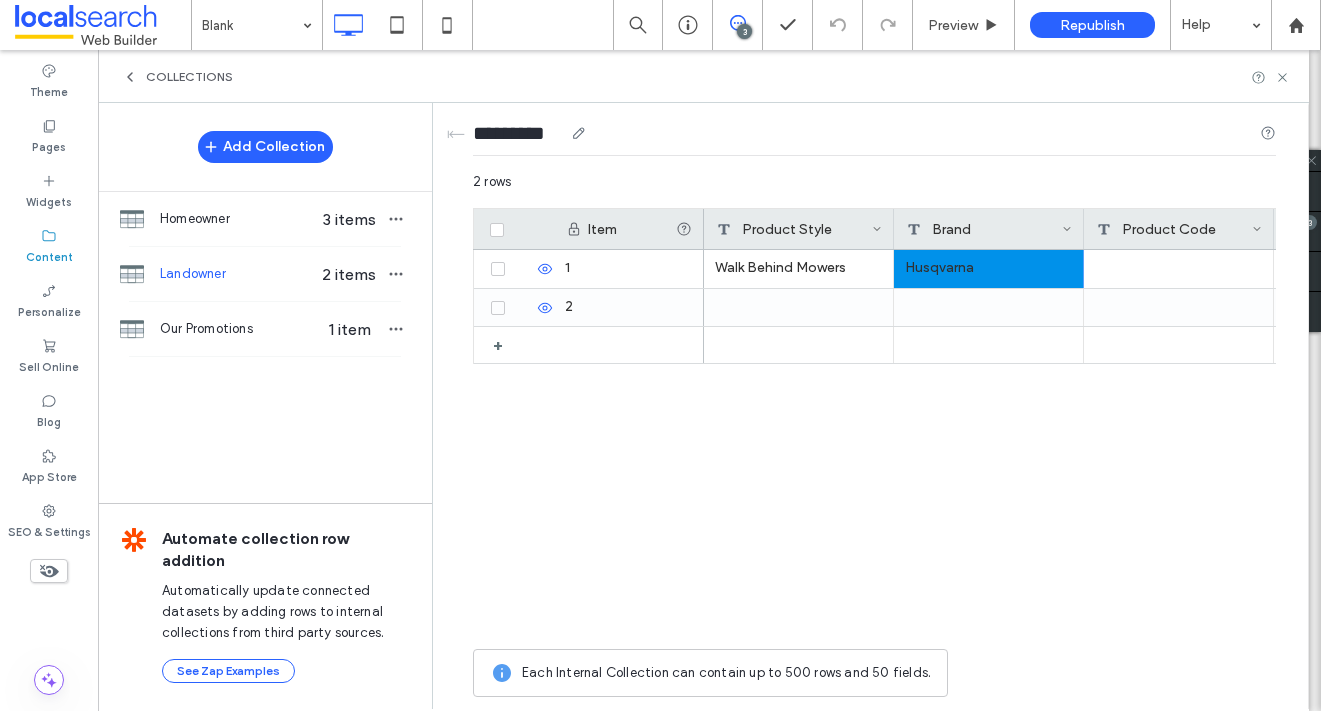 click on "*********" at bounding box center [874, 137] 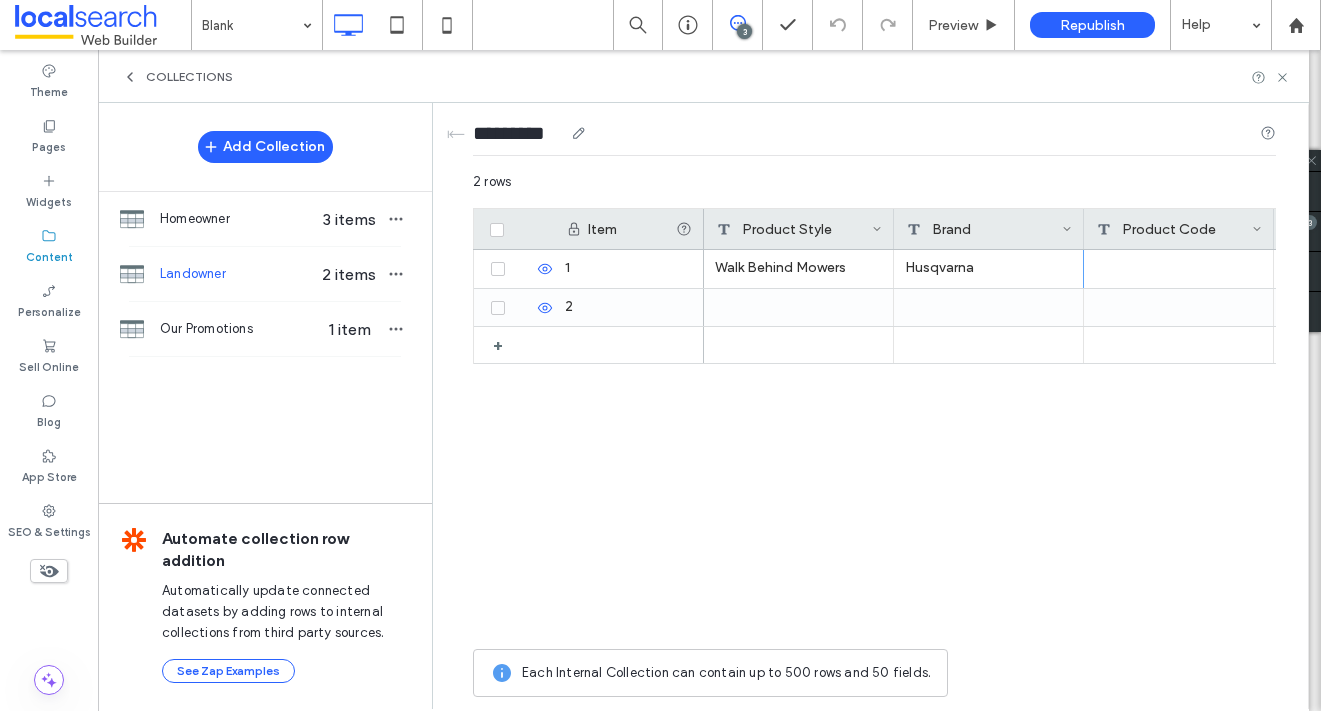 click 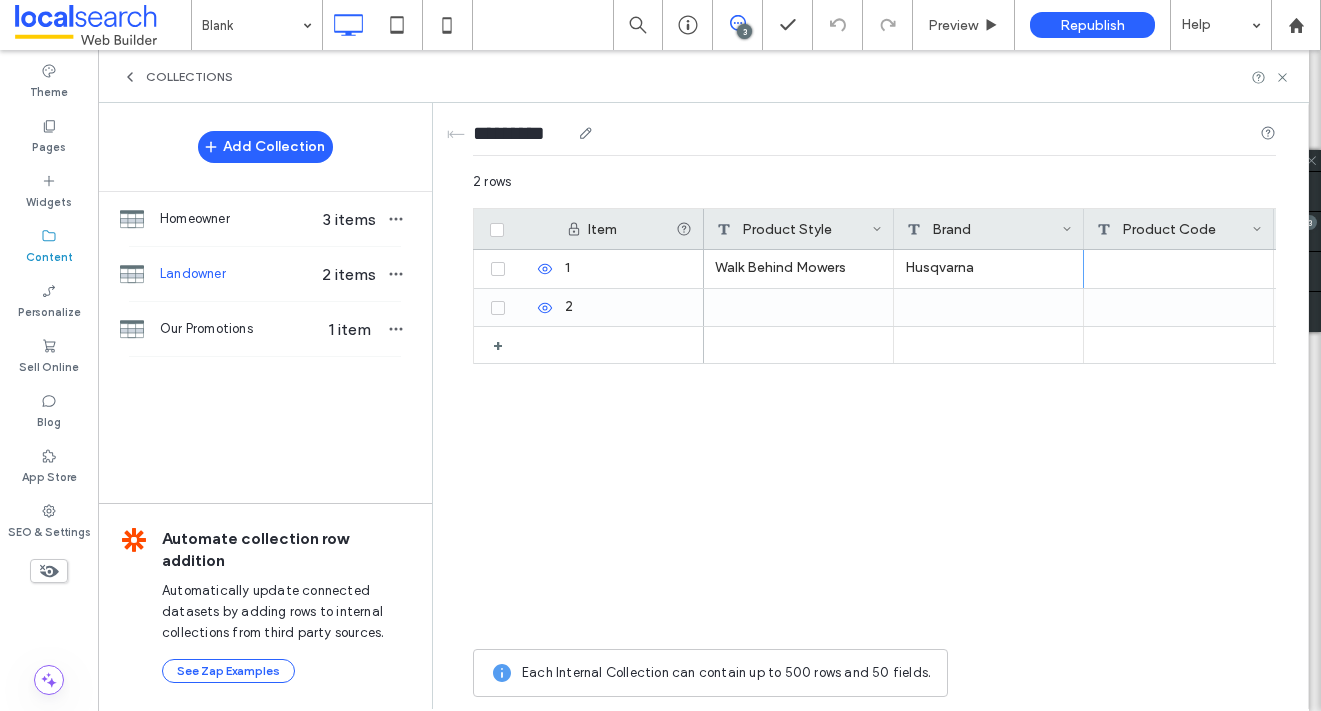 click on "*********" at bounding box center (521, 133) 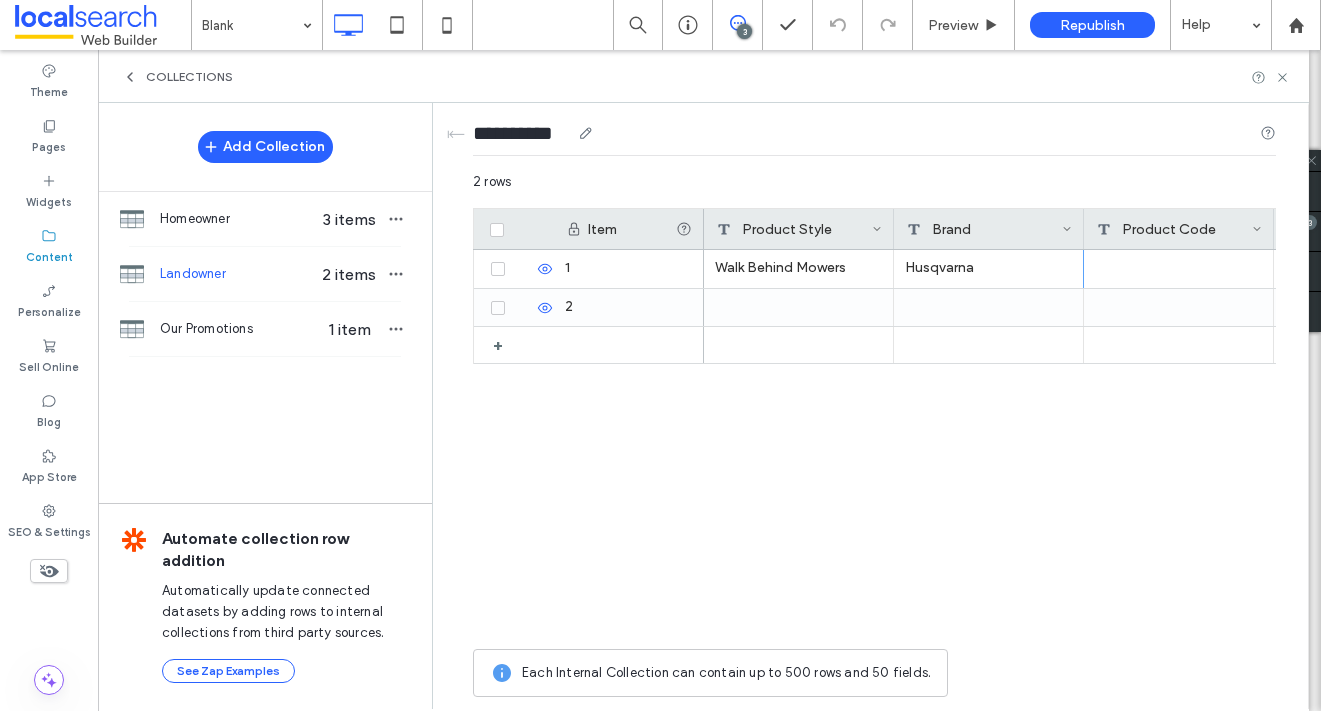 scroll, scrollTop: 0, scrollLeft: 4, axis: horizontal 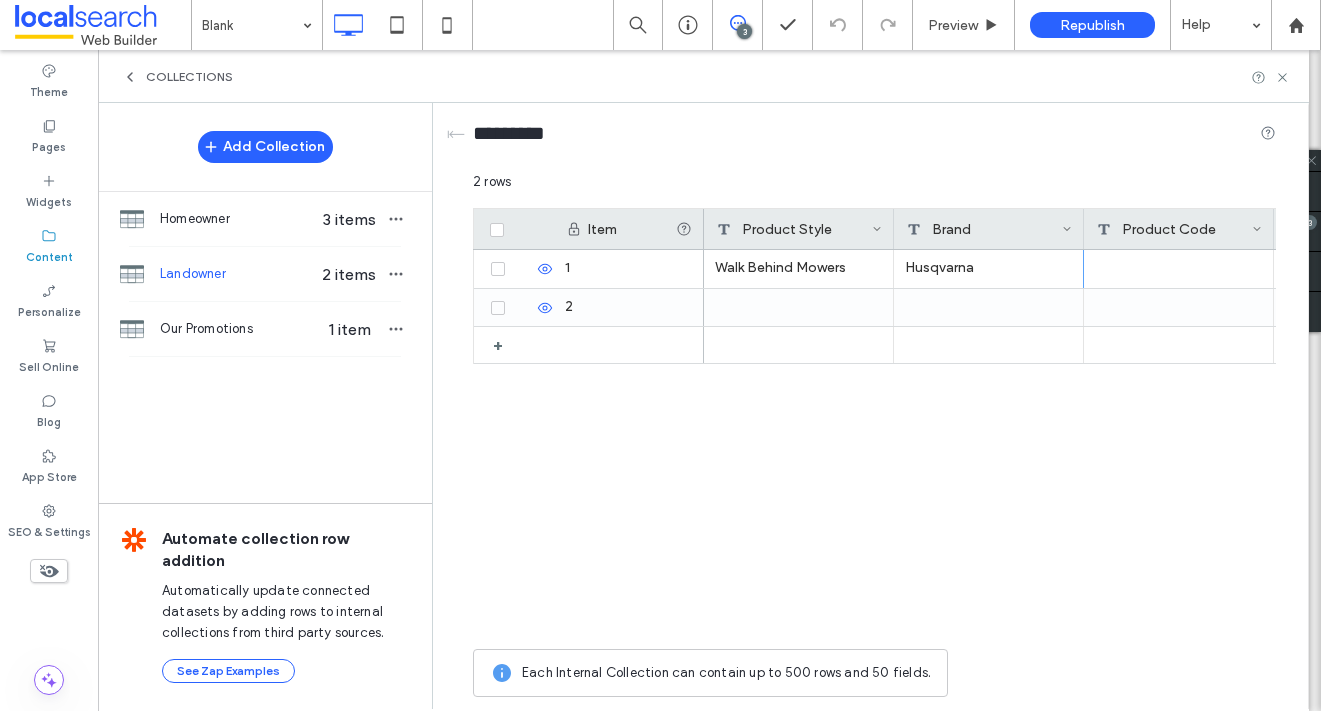 click on "2 rows" at bounding box center (874, 190) 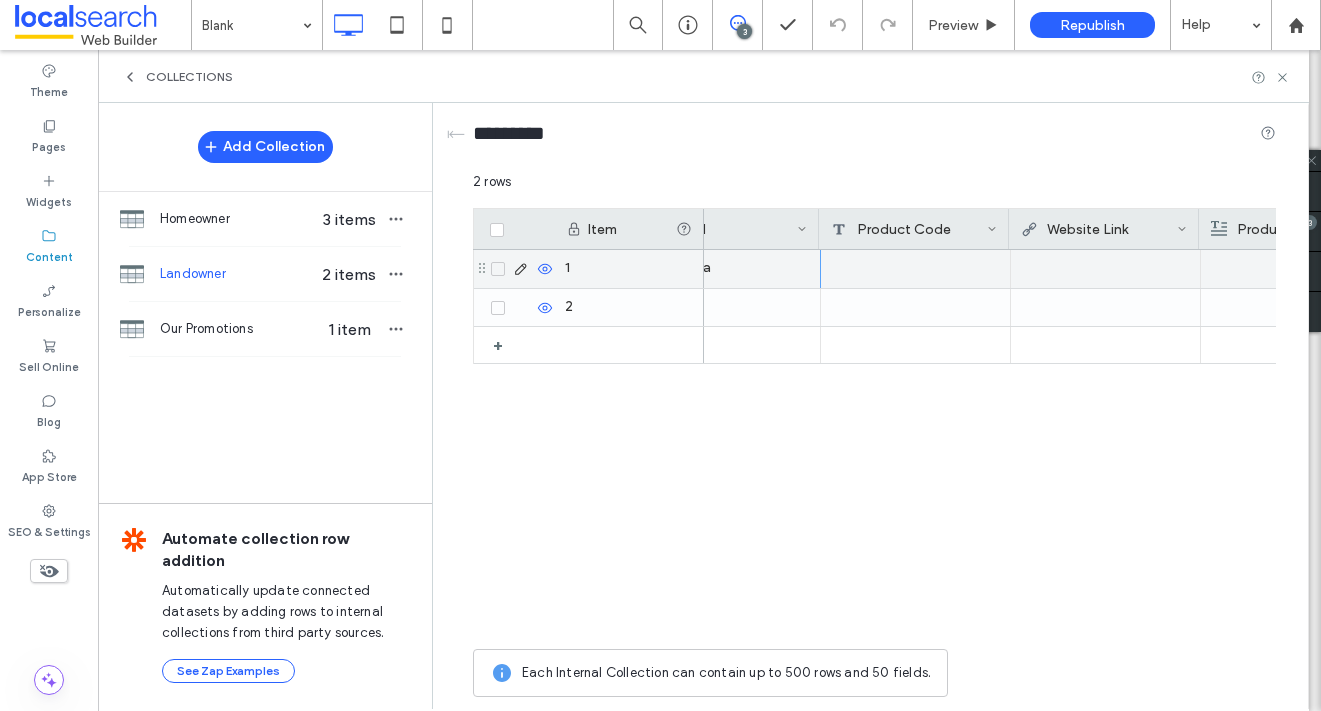 scroll, scrollTop: 0, scrollLeft: 265, axis: horizontal 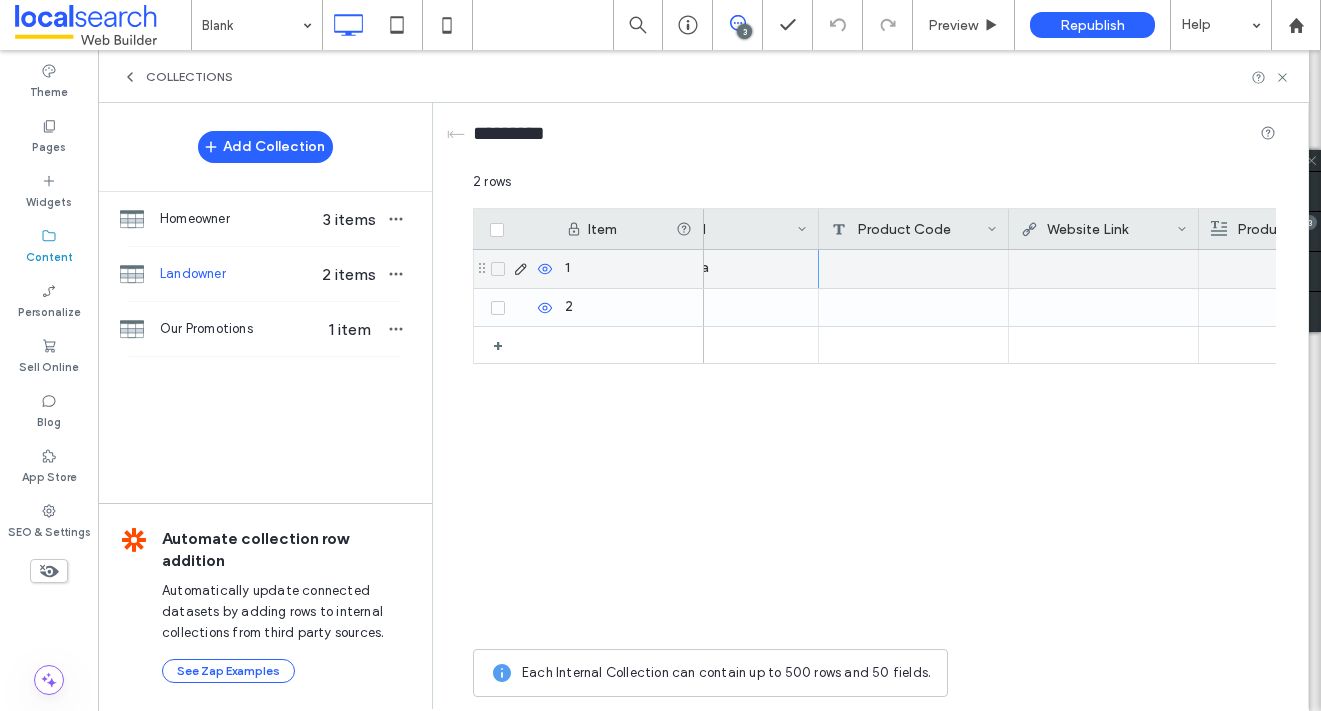 click on "Walk Behind Mowers Husqvarna" at bounding box center (1044, 269) 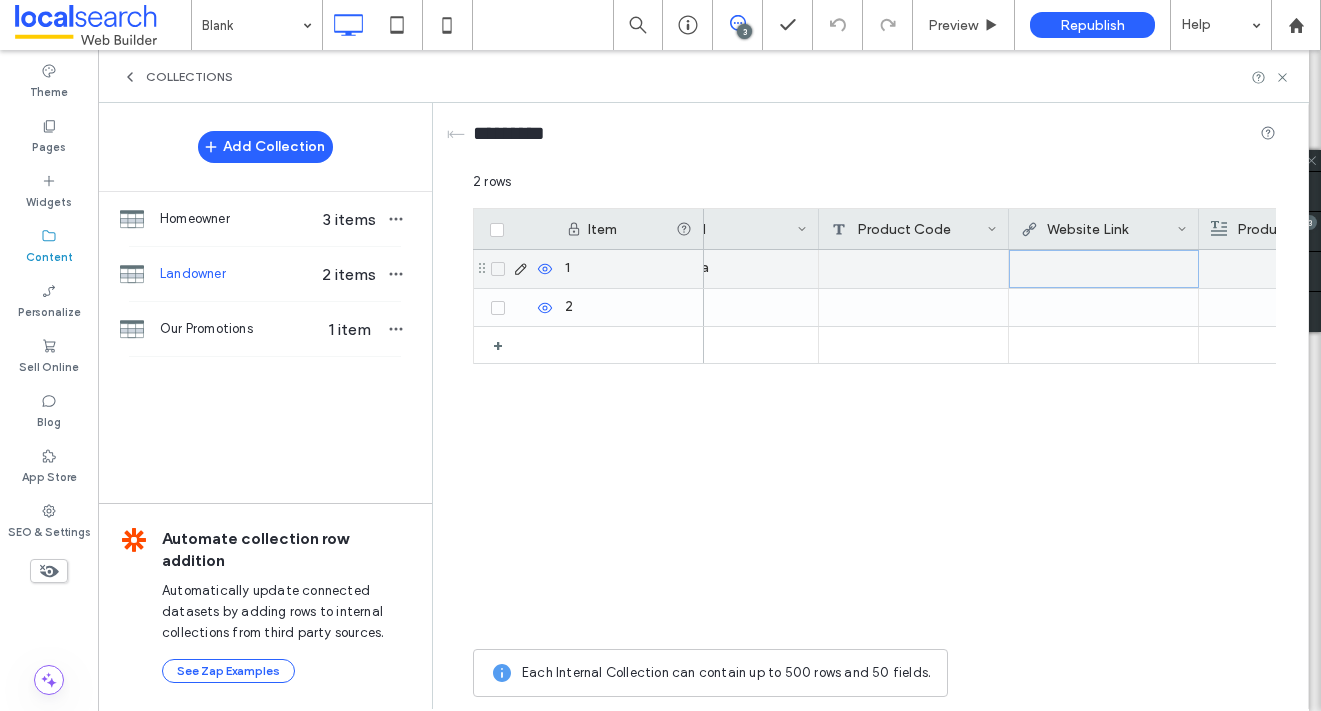 click at bounding box center (914, 269) 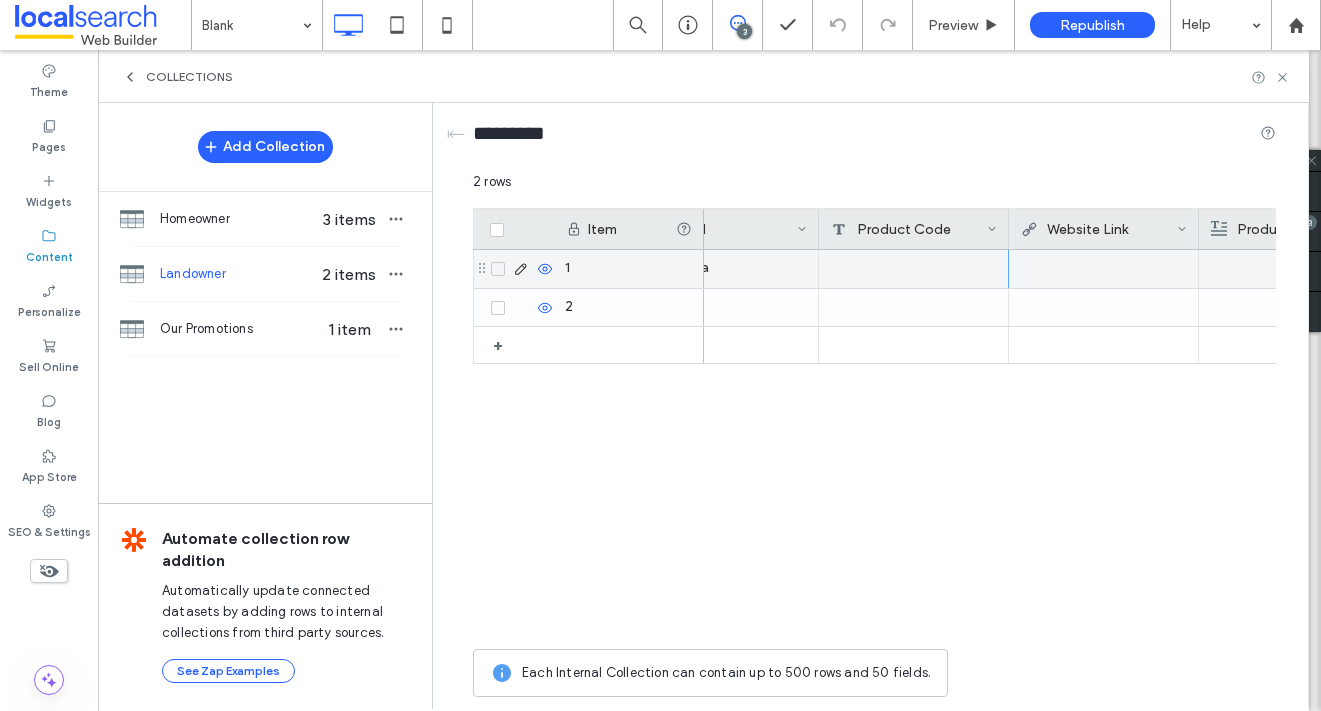 scroll, scrollTop: 818, scrollLeft: 4, axis: both 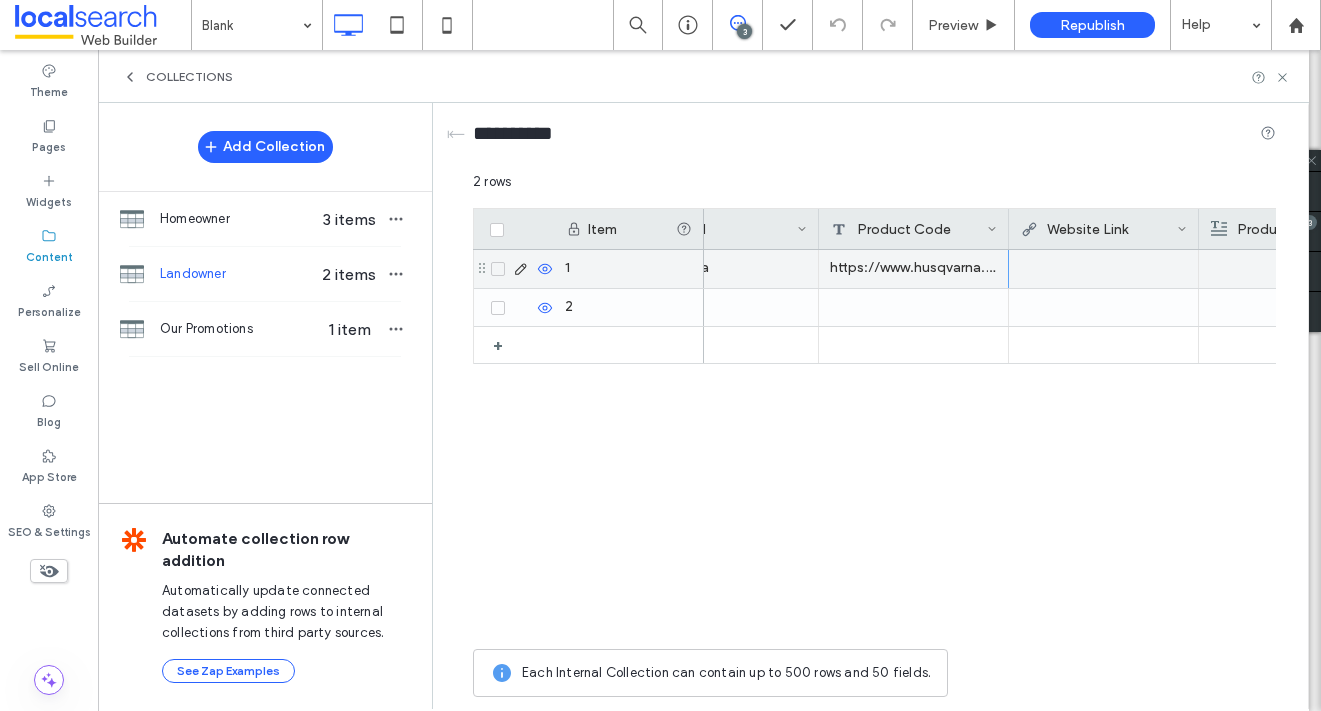 click at bounding box center [1103, 268] 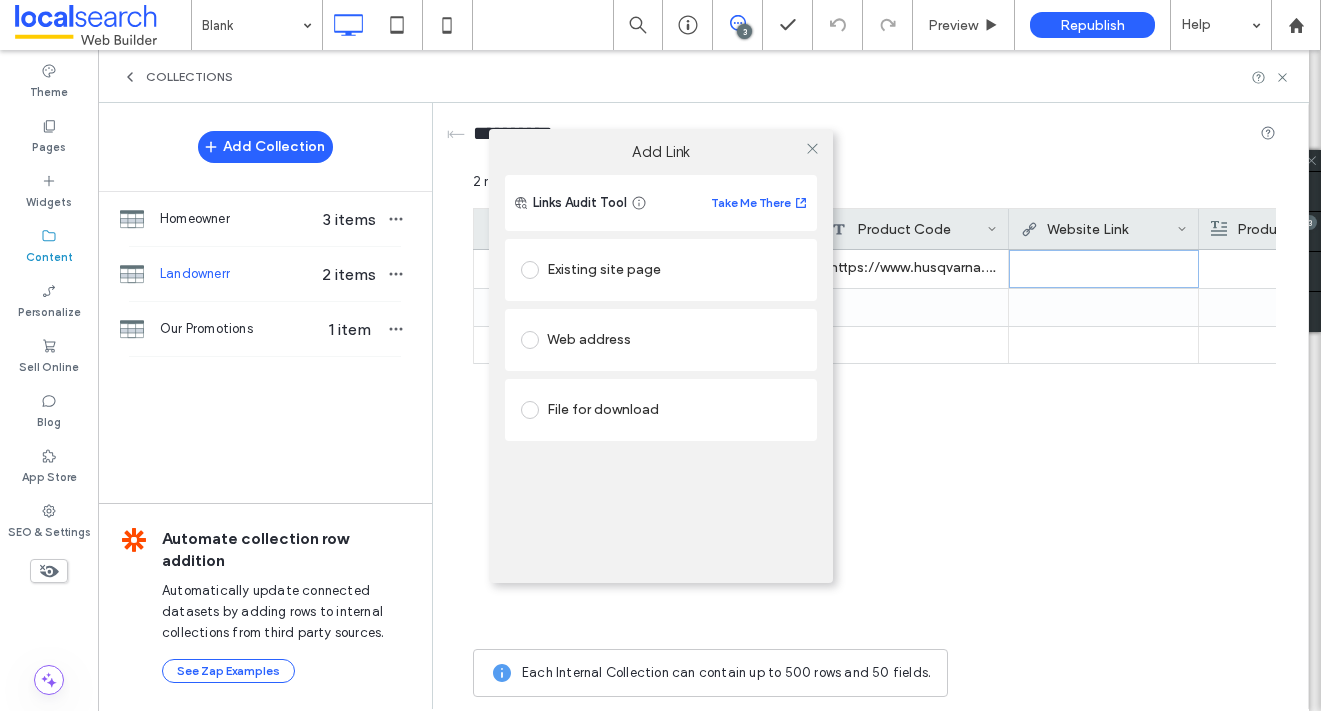 drag, startPoint x: 1046, startPoint y: 263, endPoint x: 945, endPoint y: 274, distance: 101.597244 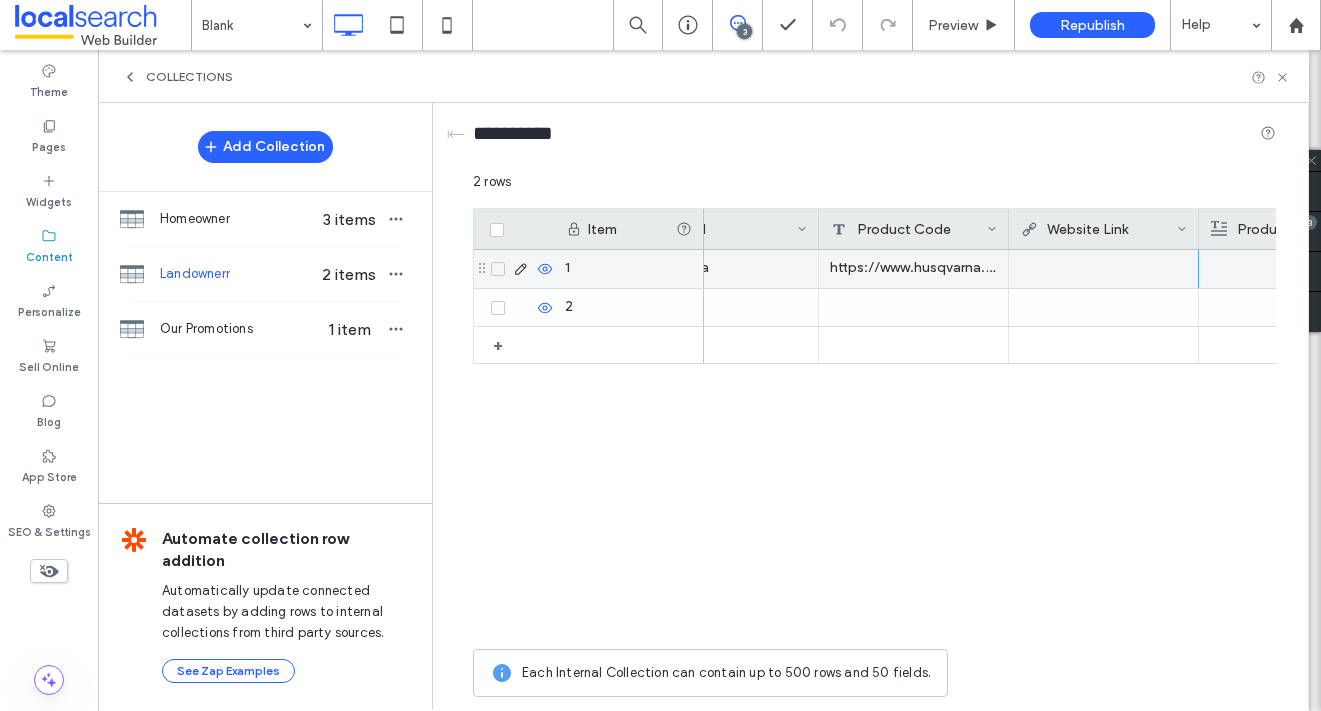 click on "https://www.husqvarna.com/au/lawn-mowers/lc519ap/" at bounding box center (914, 269) 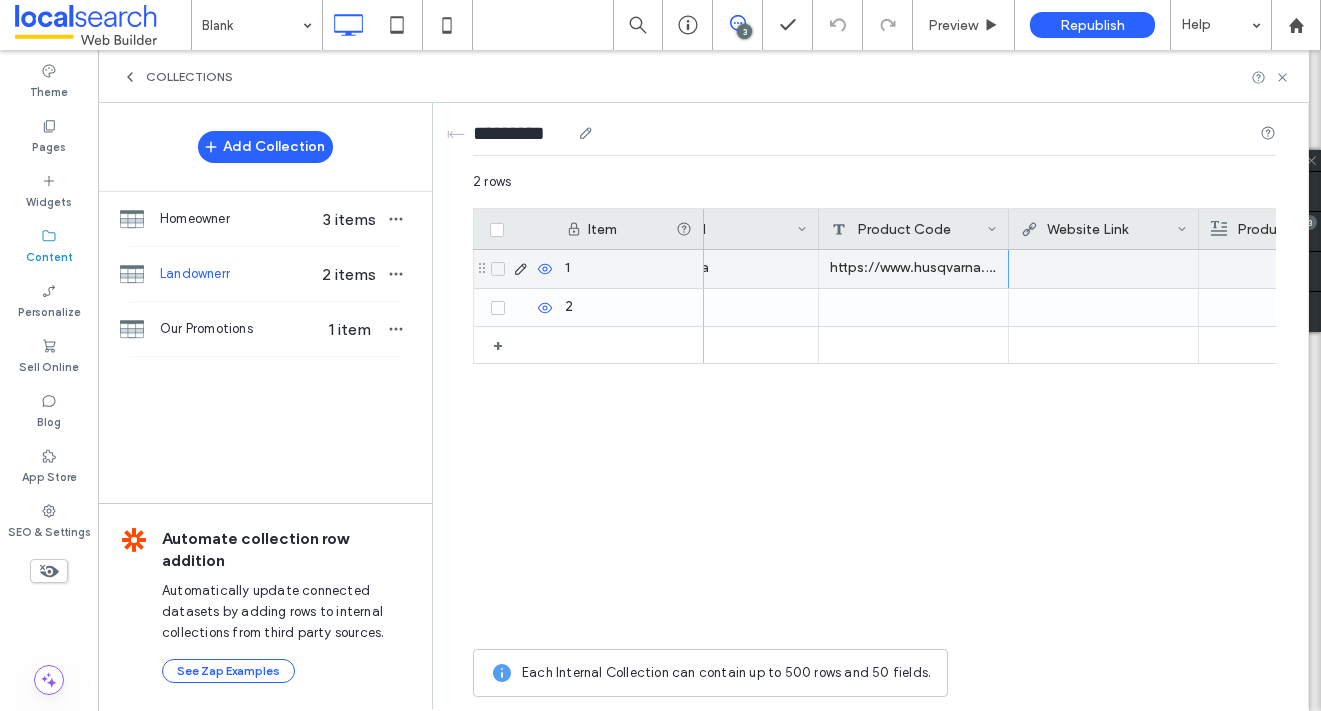 type on "*********" 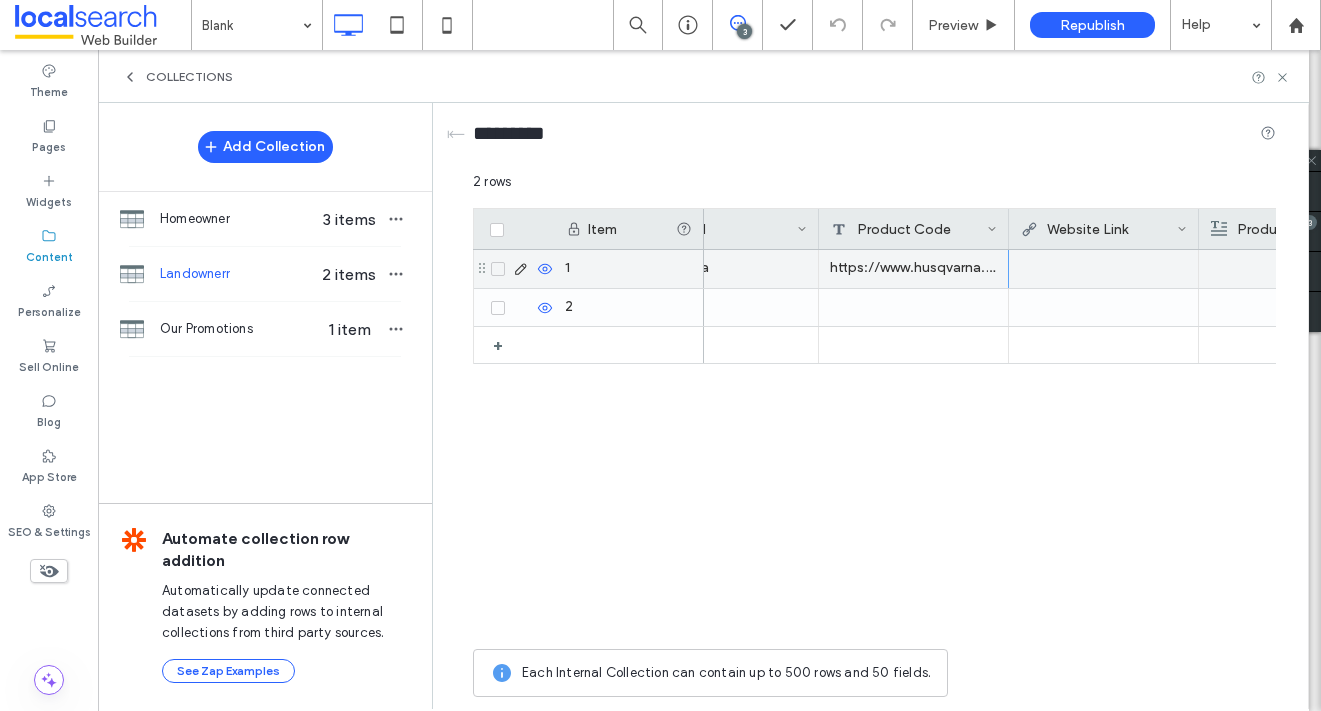 click on "https://www.husqvarna.com/au/lawn-mowers/lc519ap/" at bounding box center (914, 269) 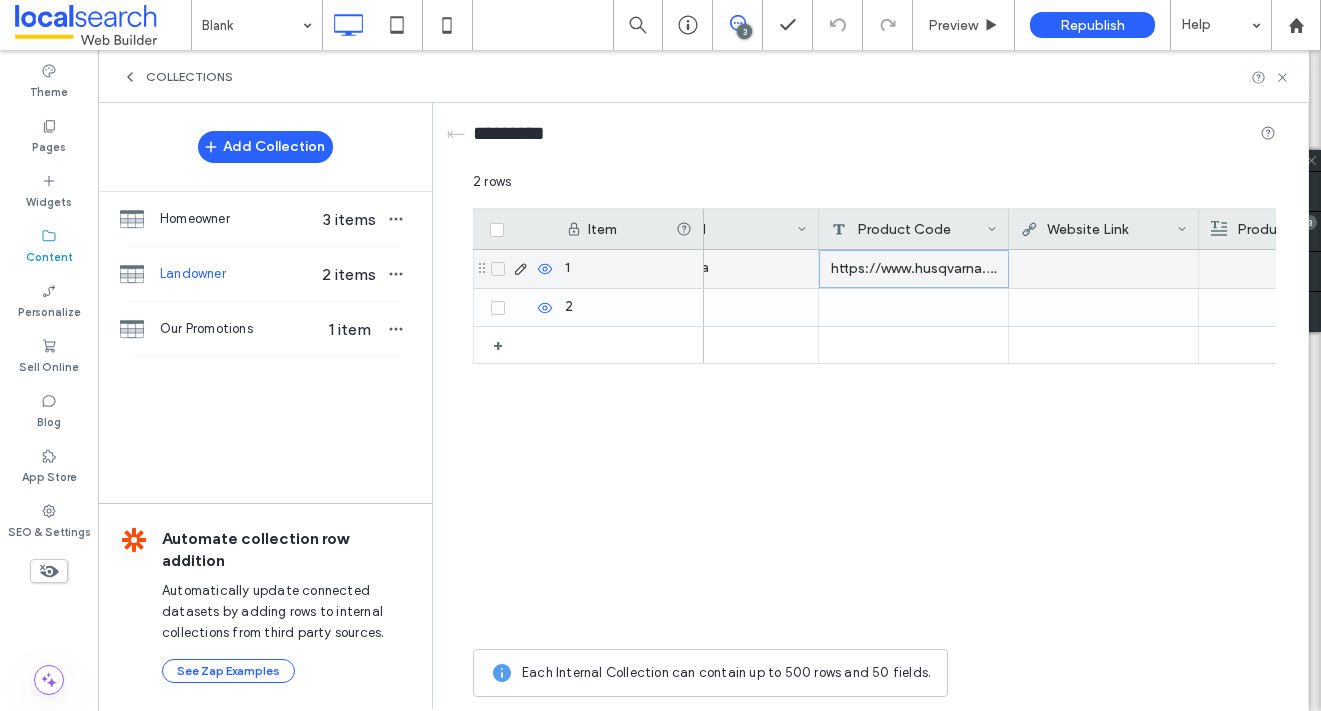 click on "https://www.husqvarna.com/au/lawn-mowers/lc519ap/" at bounding box center (914, 269) 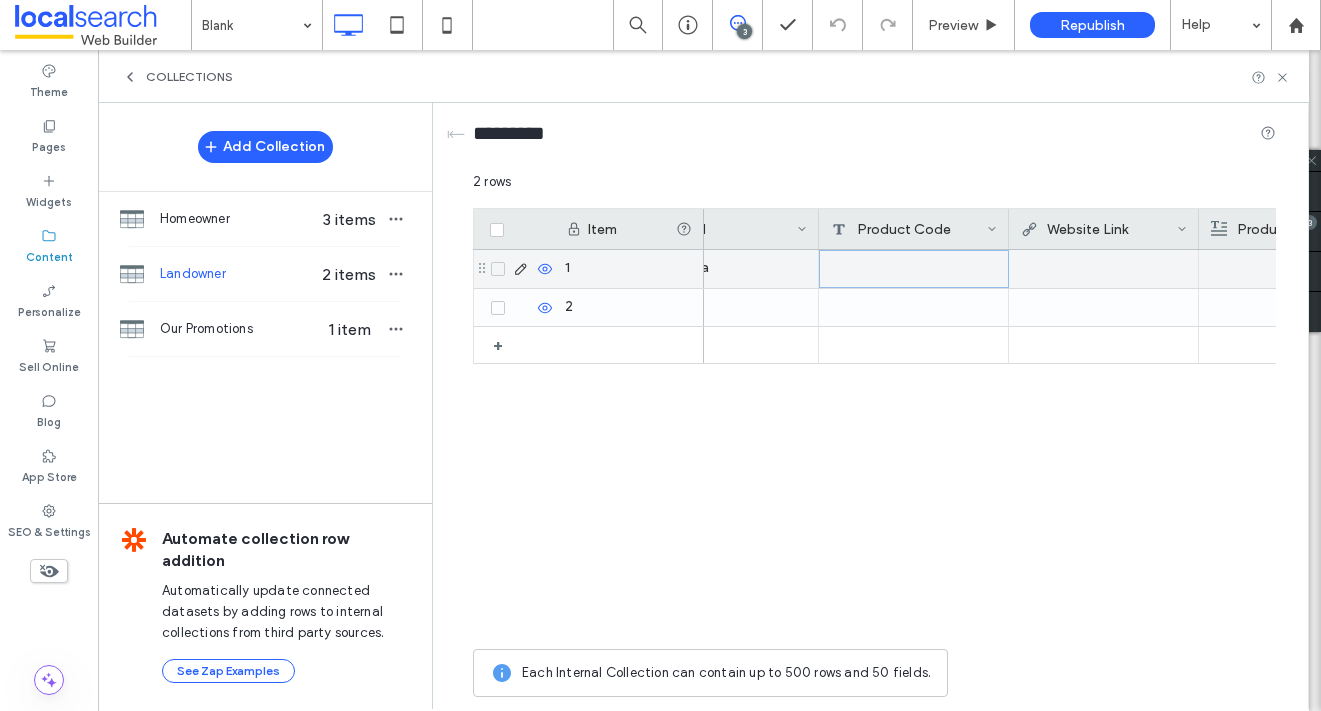 click at bounding box center (1103, 268) 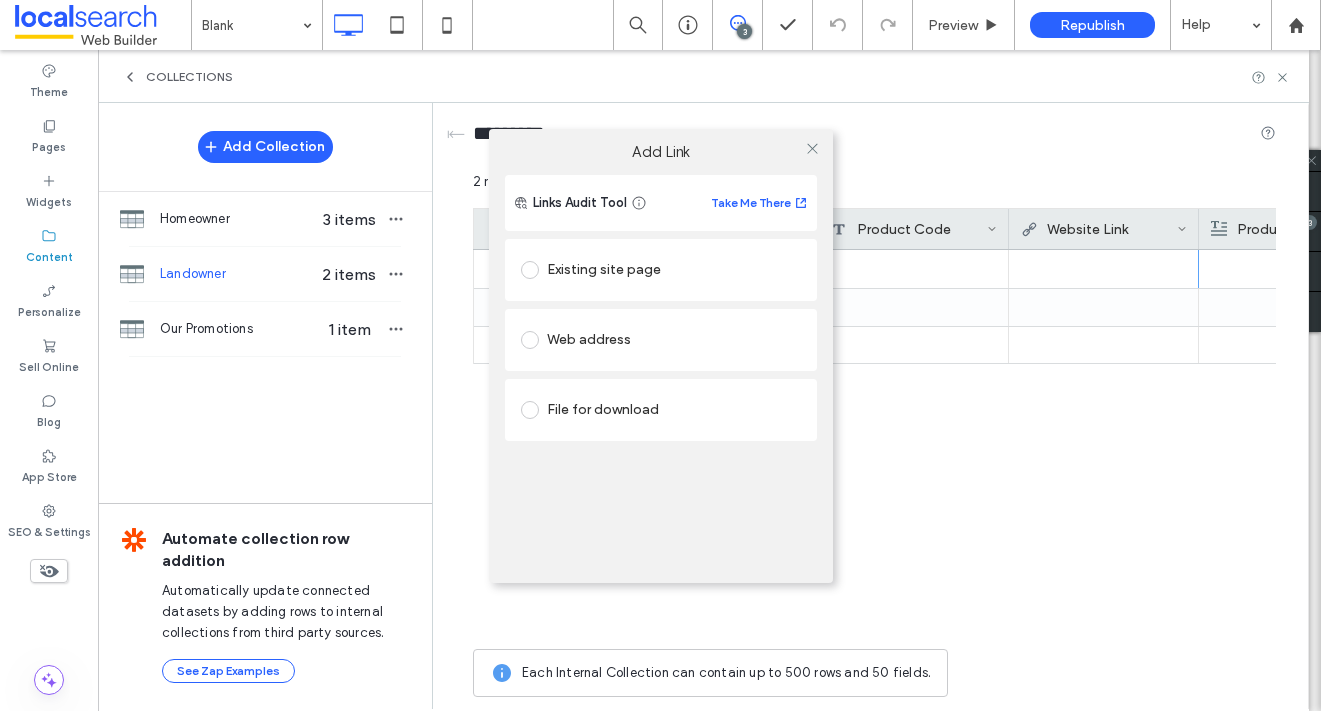 click on "Web address" at bounding box center (661, 340) 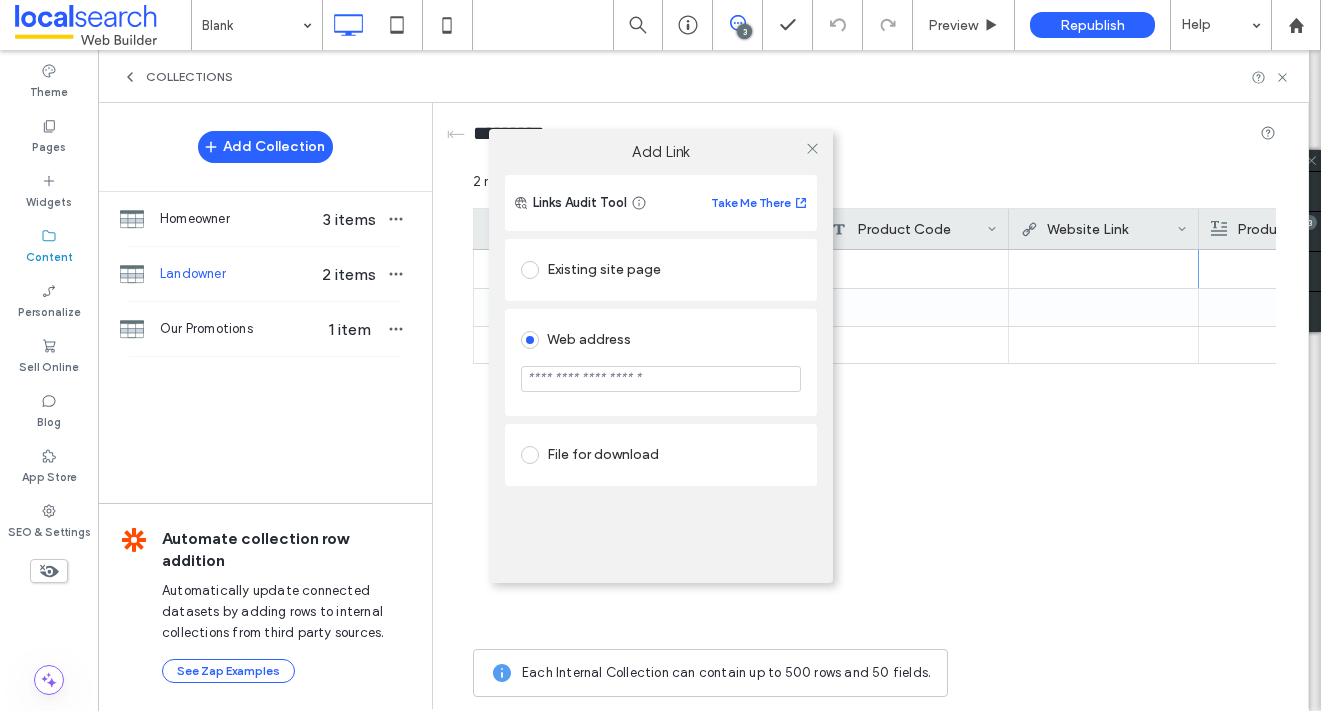 click at bounding box center [661, 381] 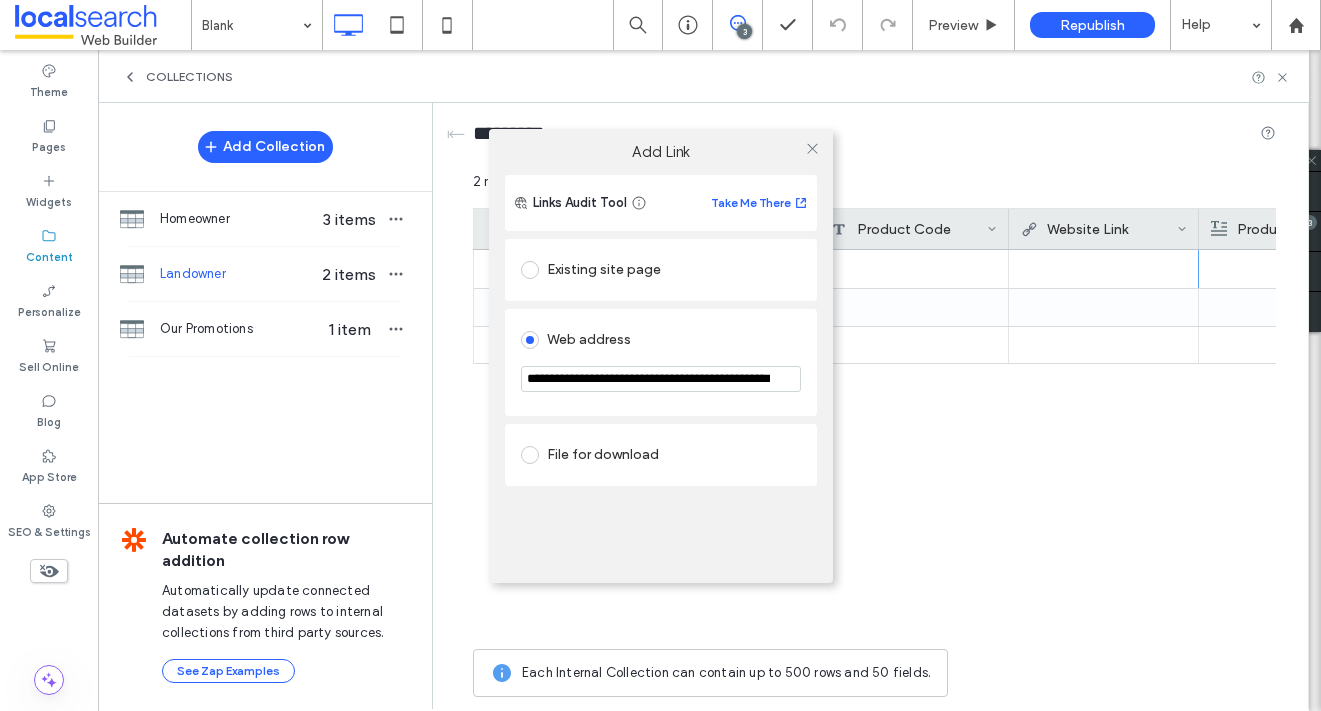 scroll, scrollTop: 0, scrollLeft: 96, axis: horizontal 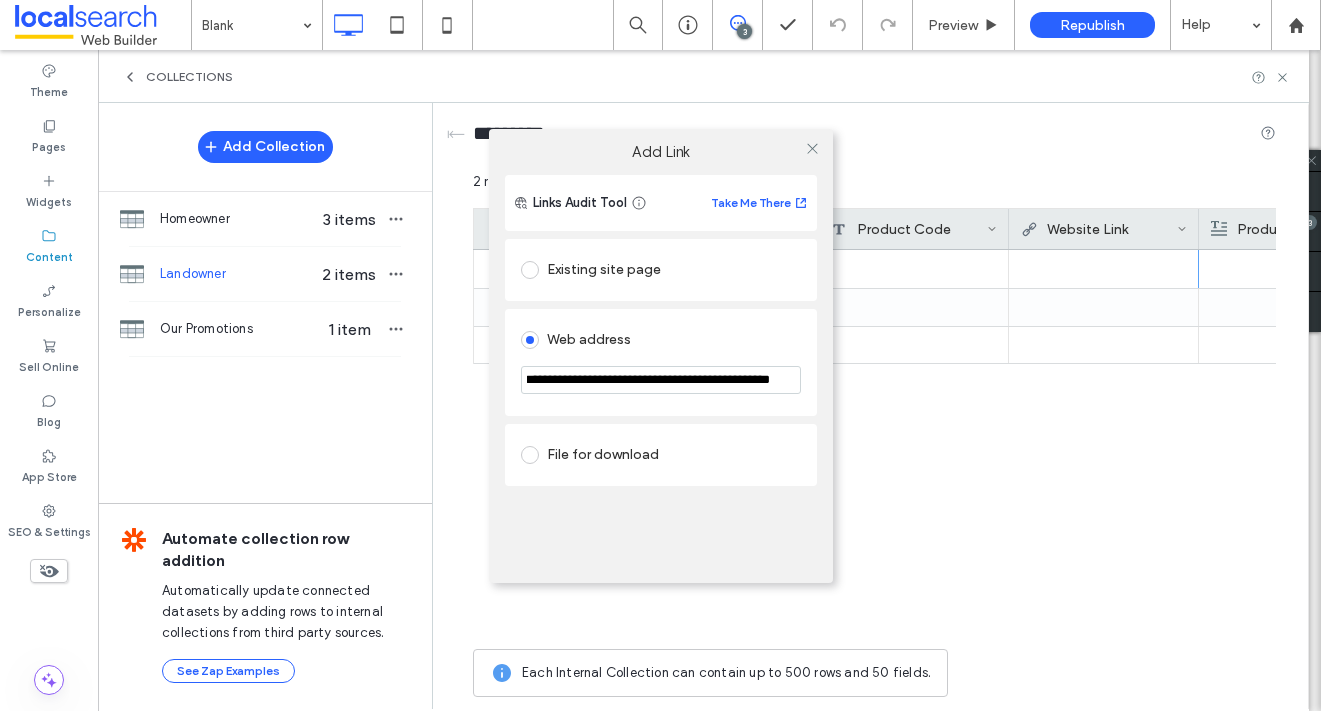 type on "**********" 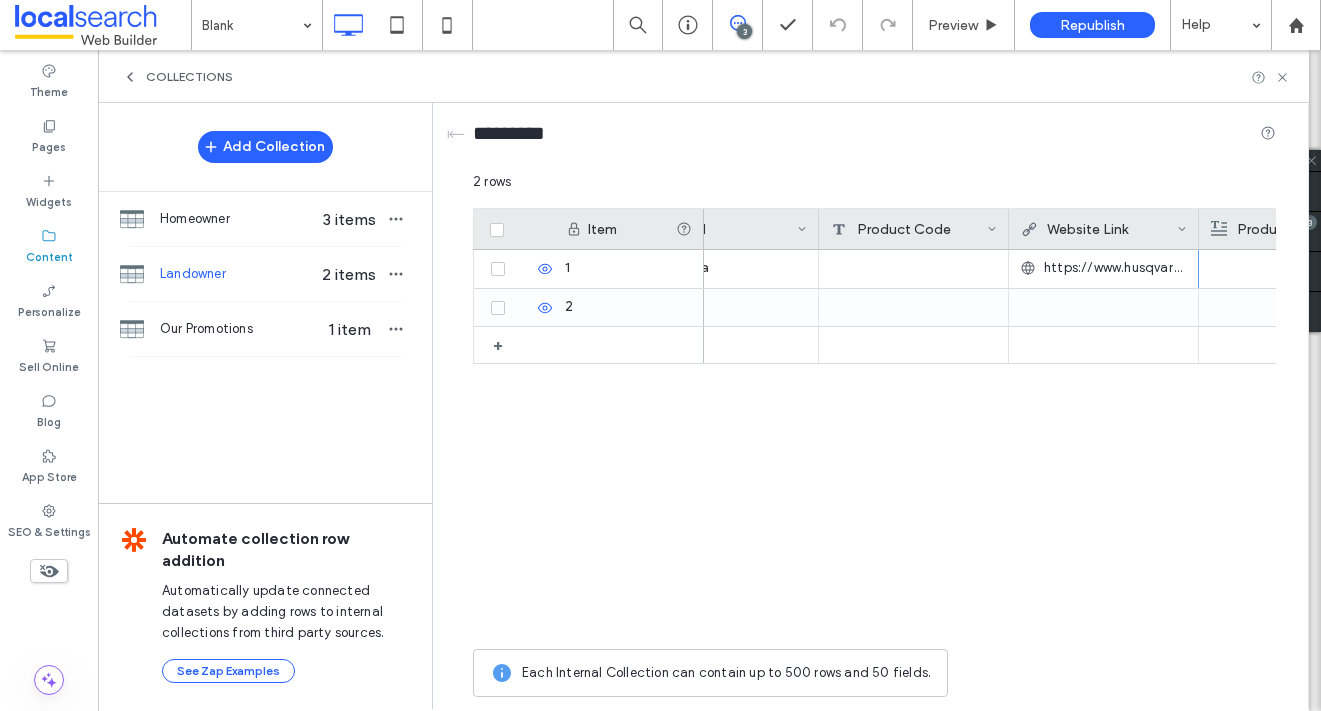 click on "Product Code" at bounding box center (909, 229) 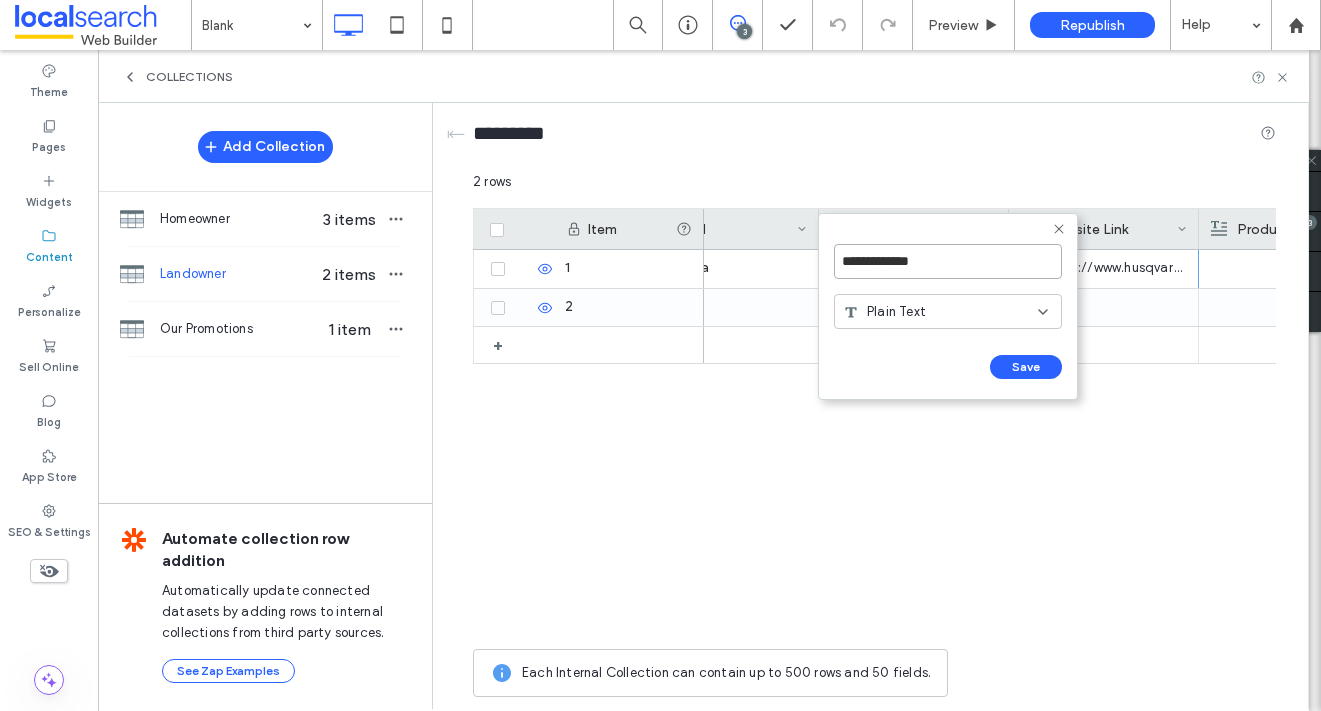 click on "**********" at bounding box center (948, 261) 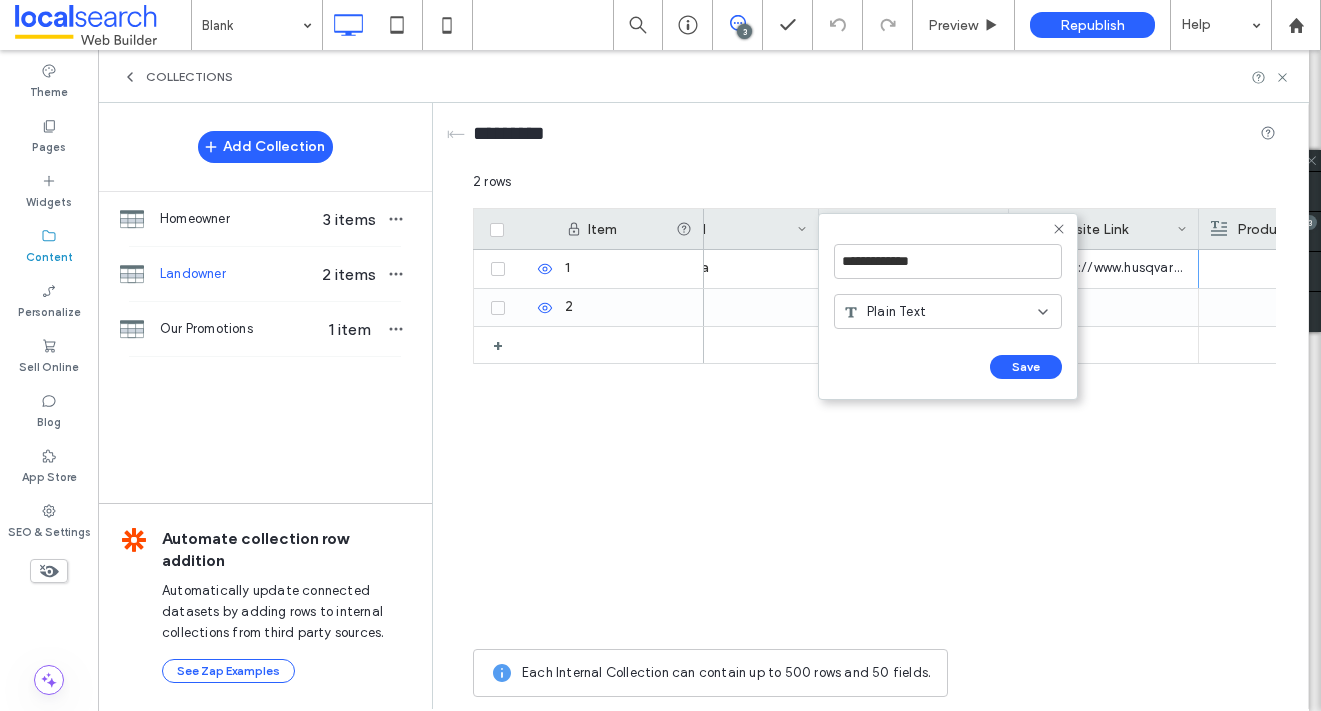 click 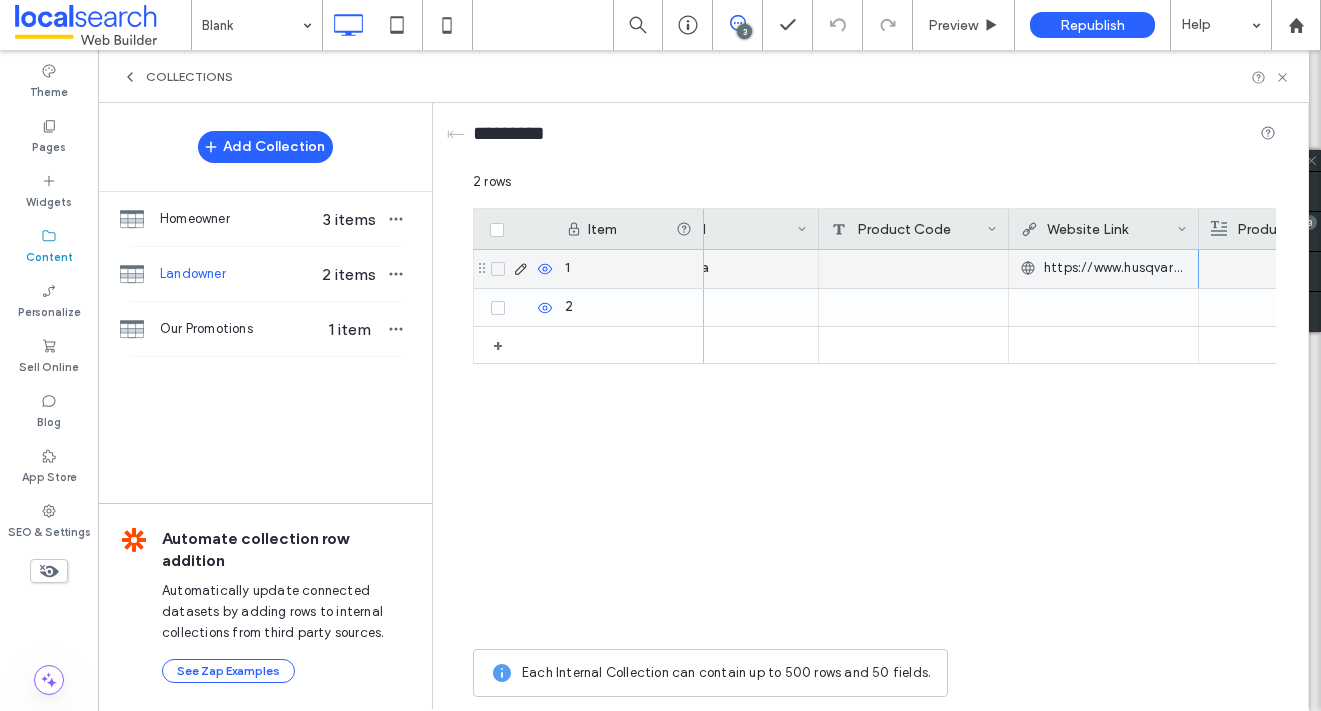 click at bounding box center (914, 269) 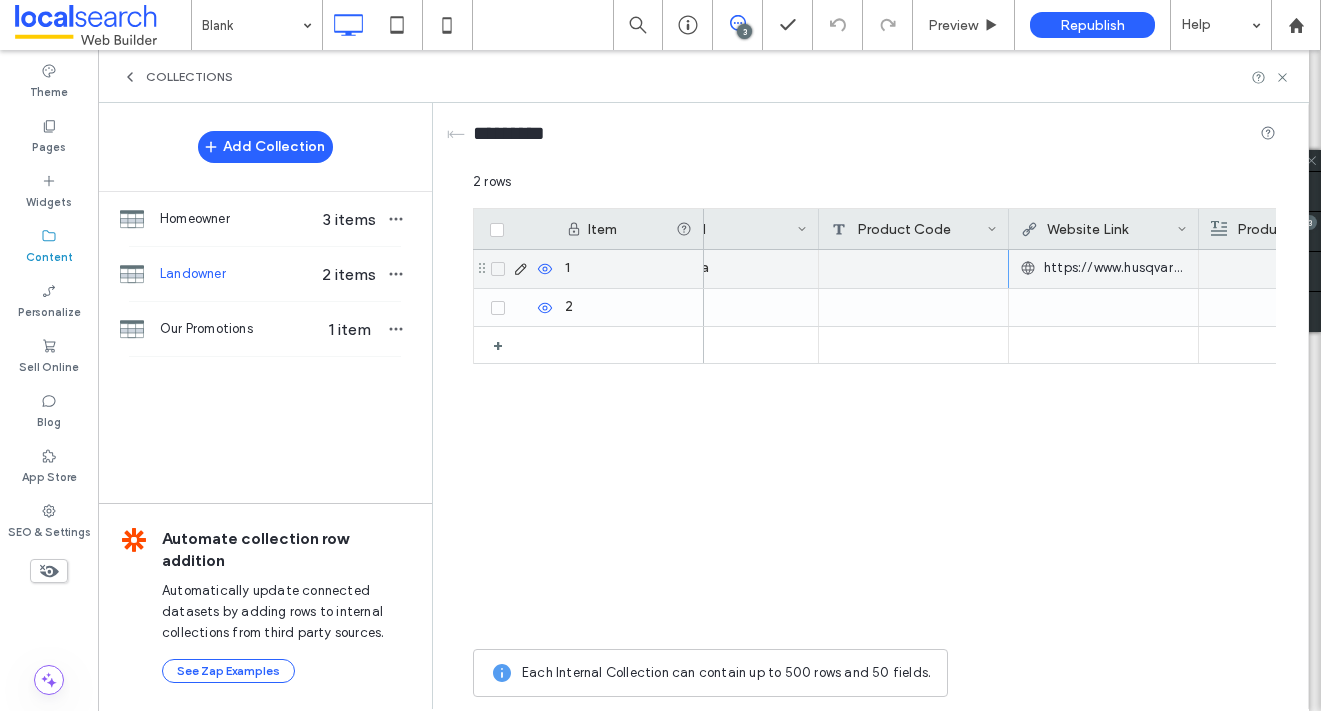 scroll, scrollTop: 0, scrollLeft: 0, axis: both 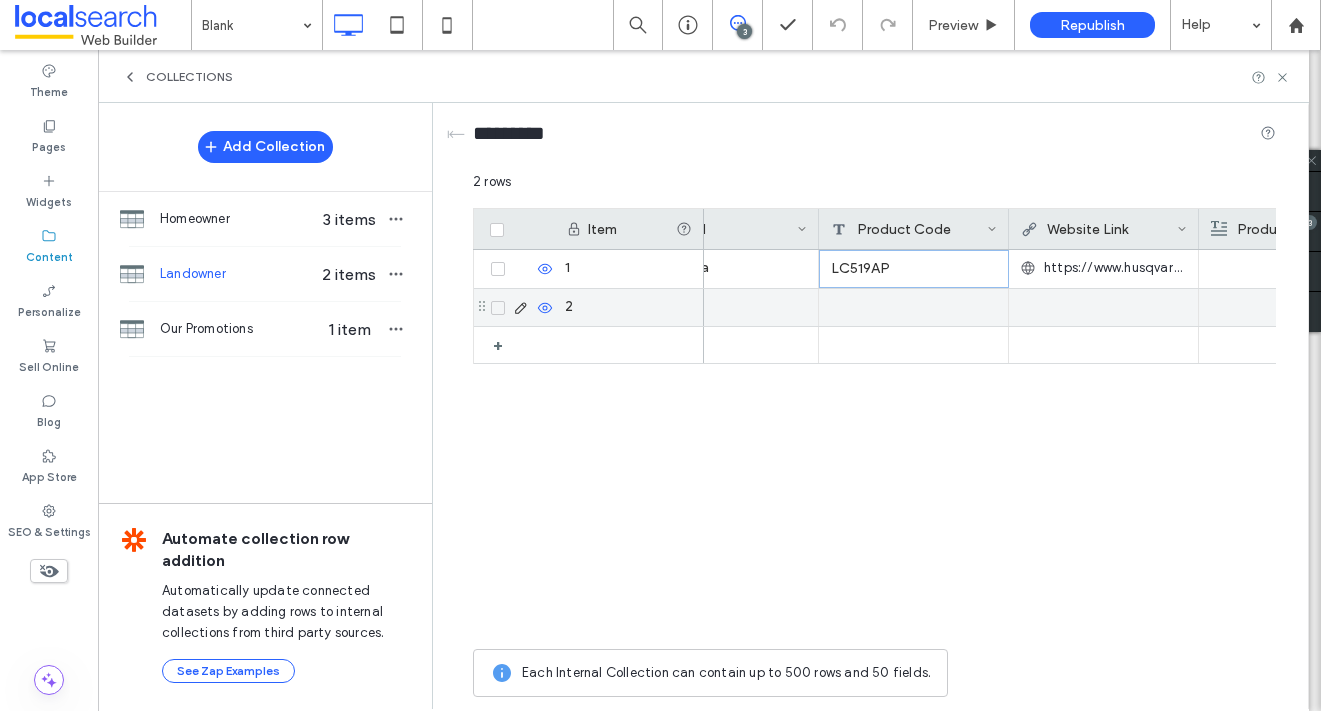 click at bounding box center (914, 307) 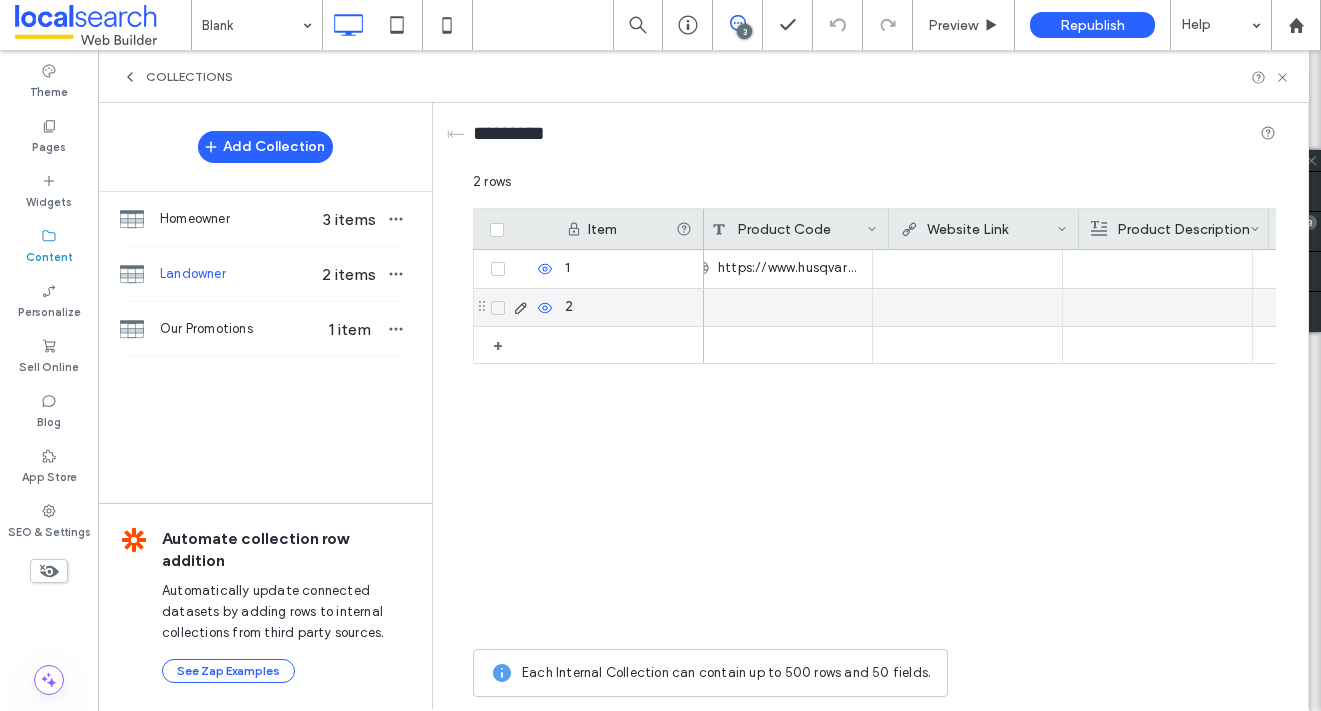 scroll, scrollTop: 0, scrollLeft: 638, axis: horizontal 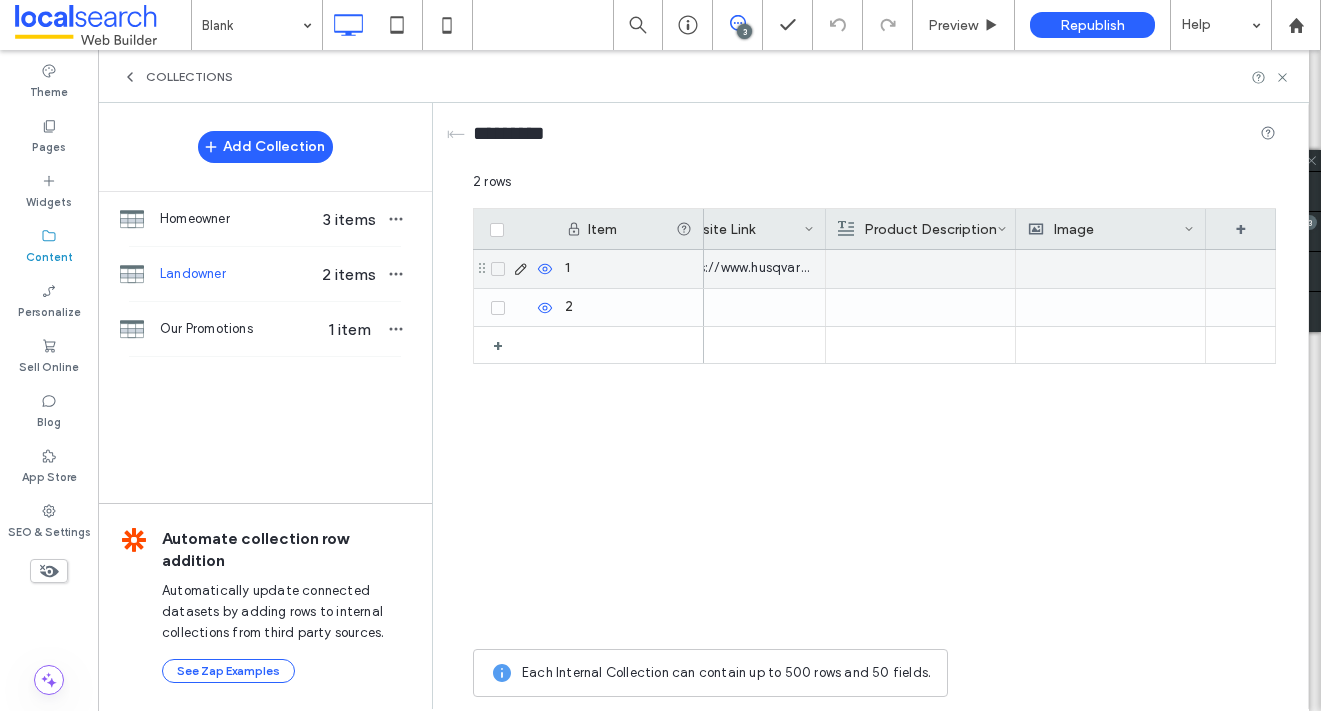 click at bounding box center (920, 269) 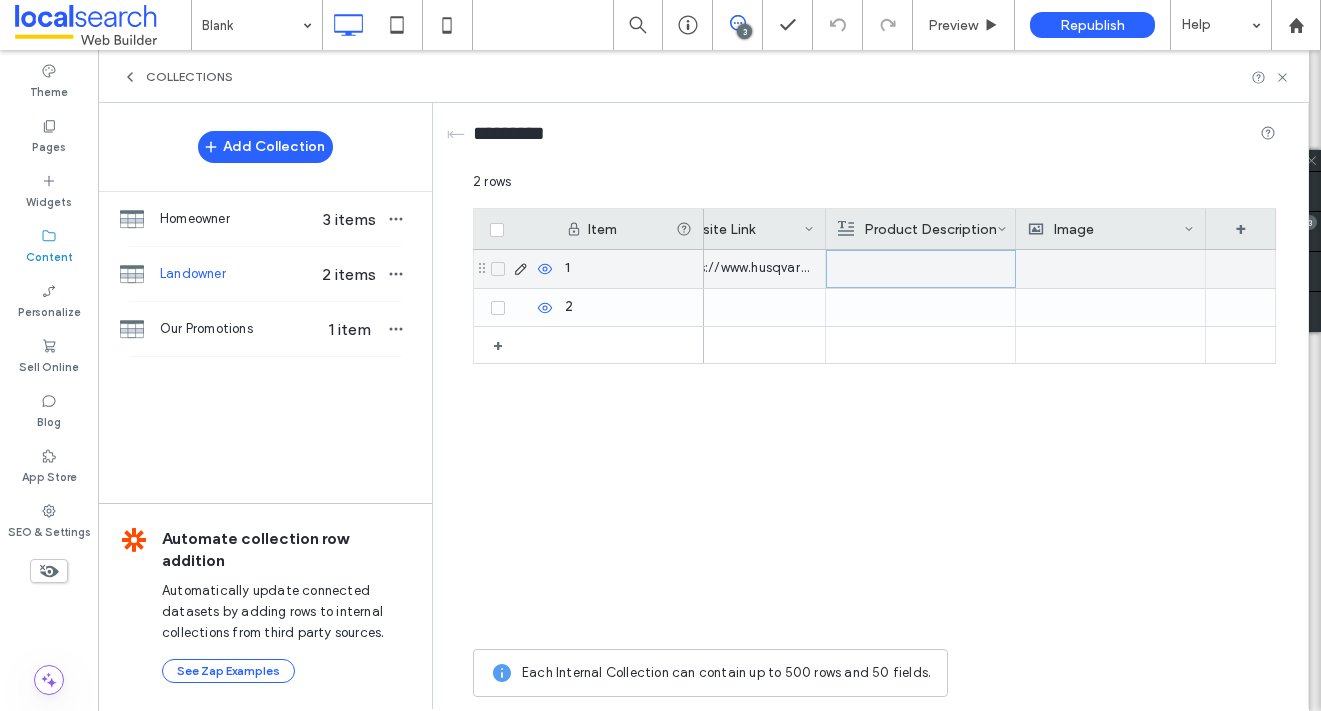 click at bounding box center (921, 269) 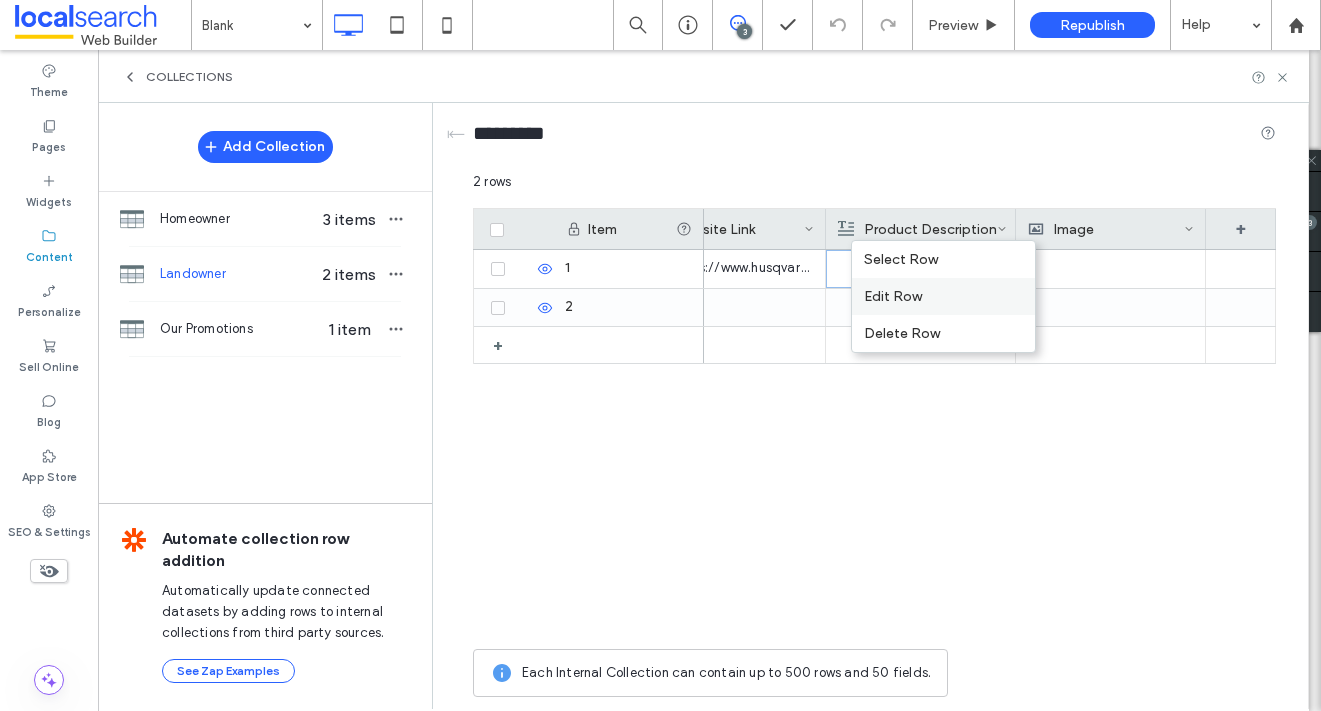 click on "Edit Row" at bounding box center [943, 296] 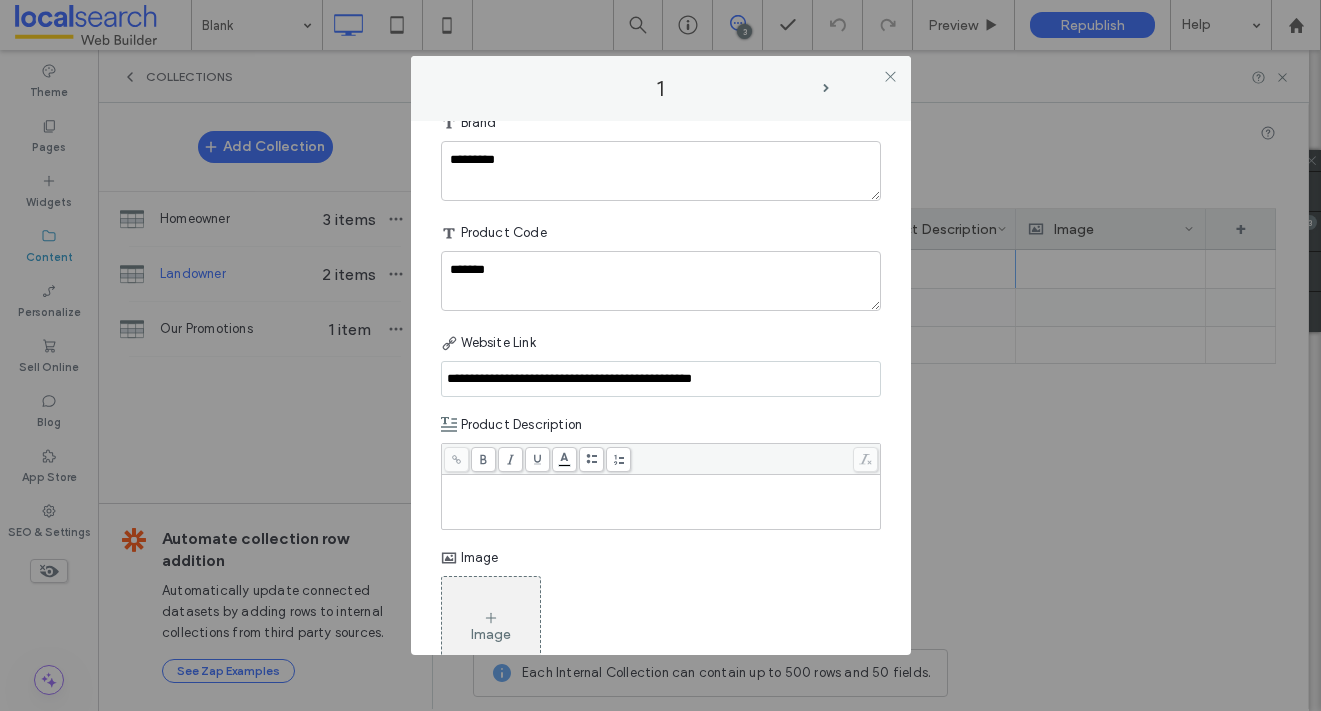 scroll, scrollTop: 268, scrollLeft: 0, axis: vertical 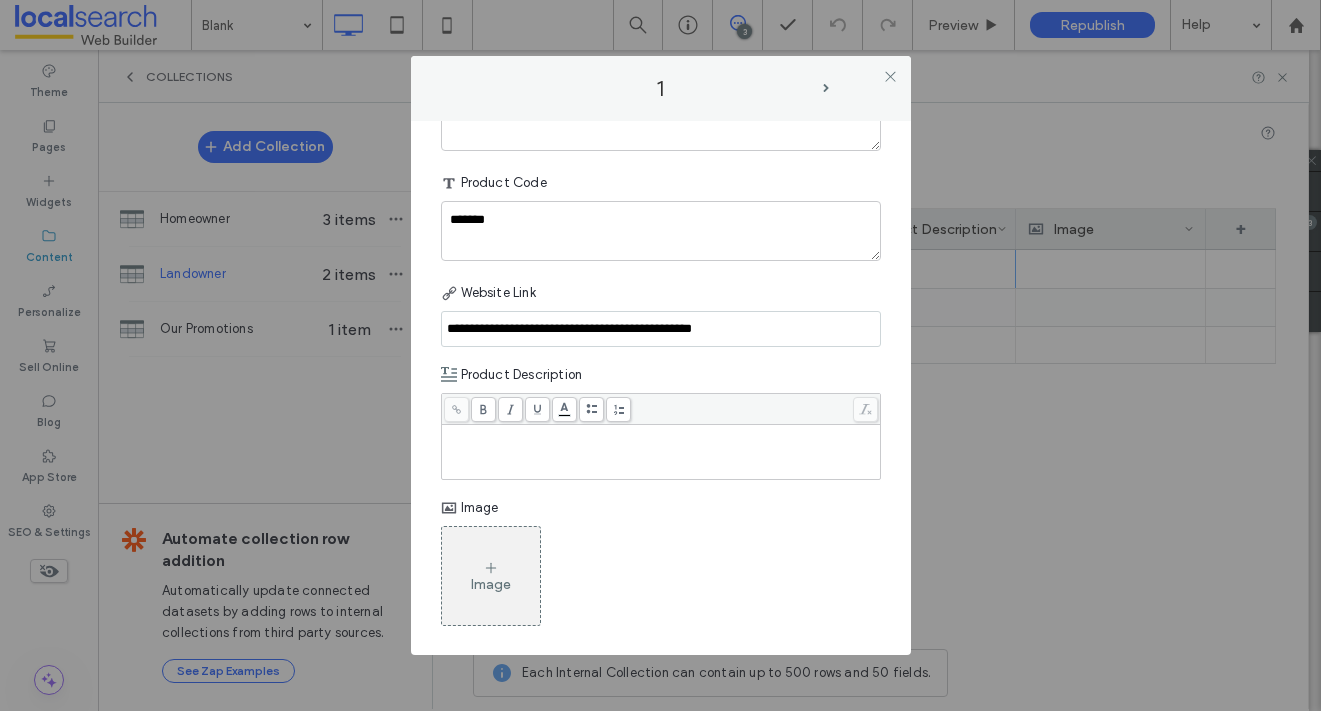 click at bounding box center (661, 434) 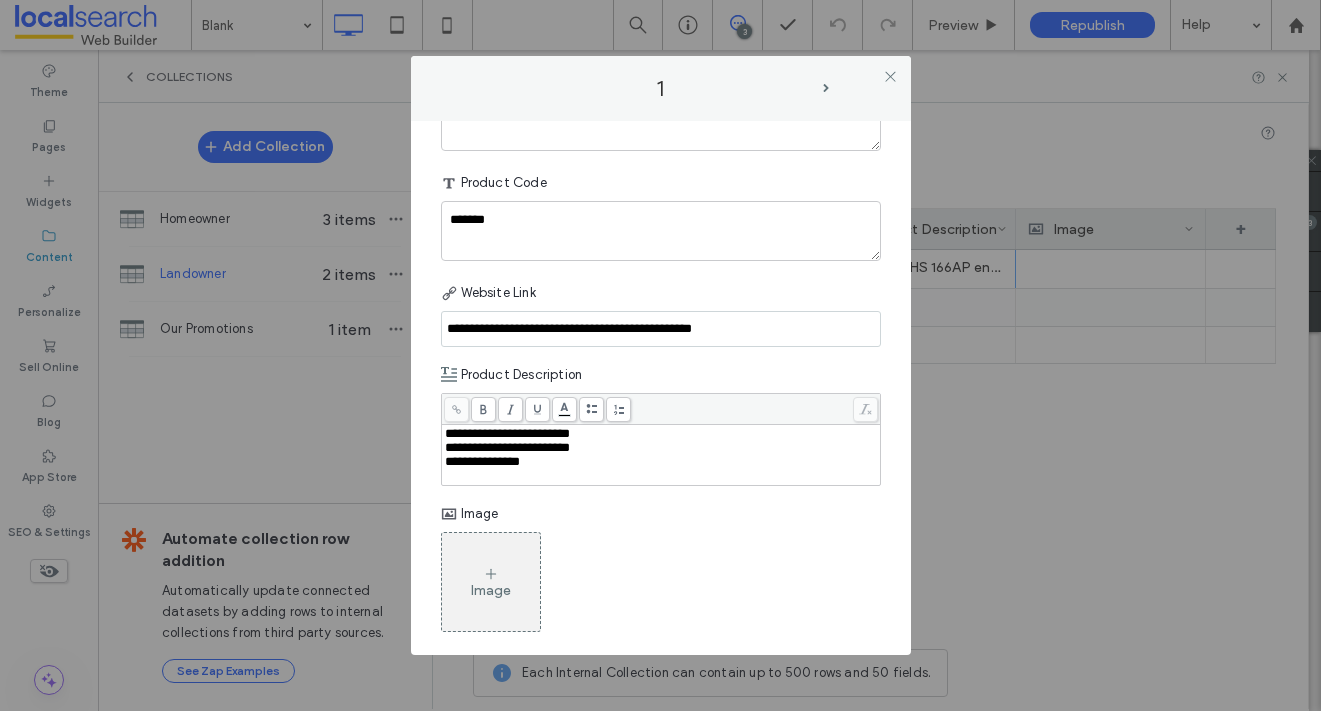 click on "Image" at bounding box center [491, 582] 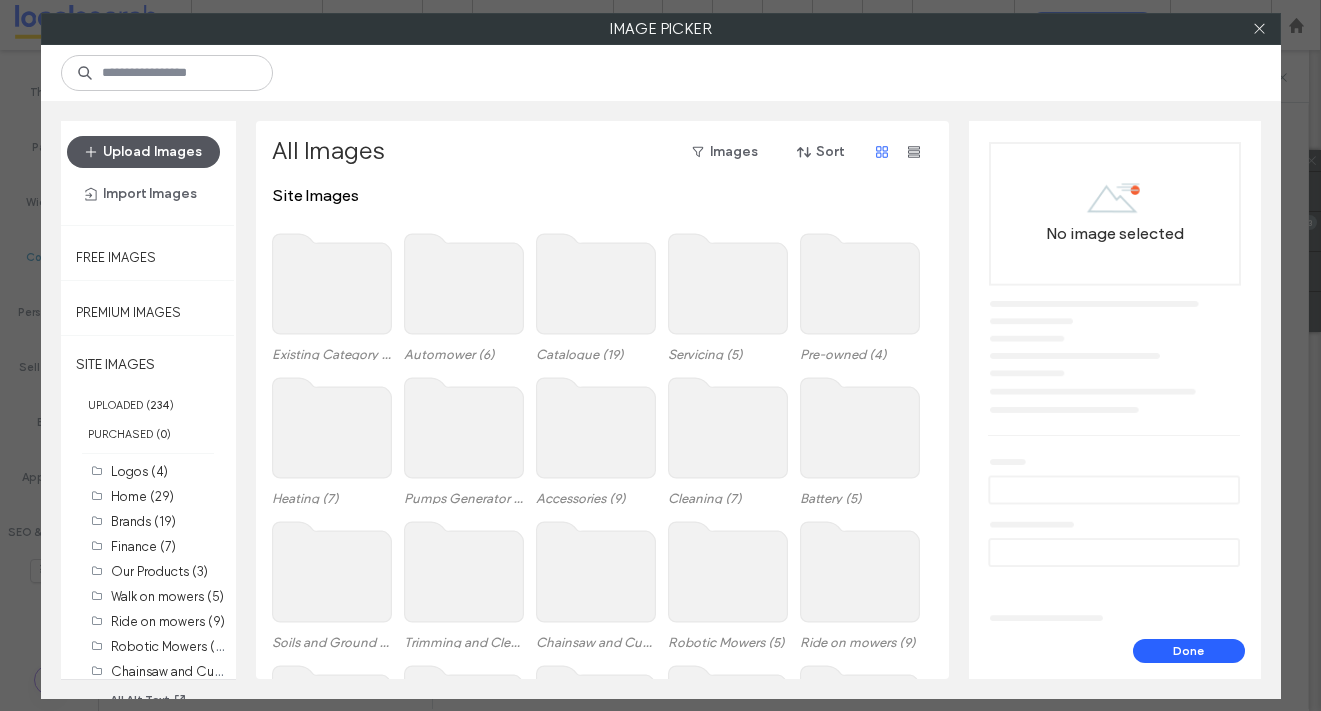 click on "Upload Images" at bounding box center [143, 152] 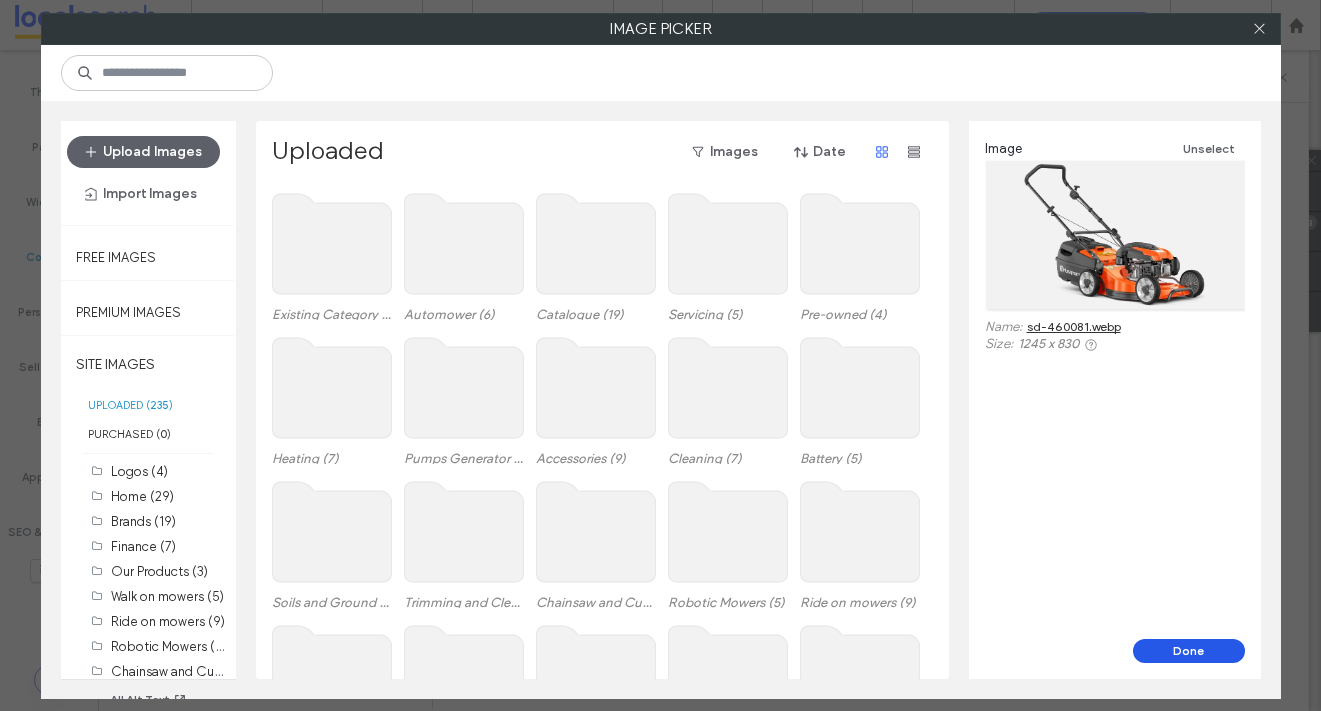 click on "Done" at bounding box center [1189, 651] 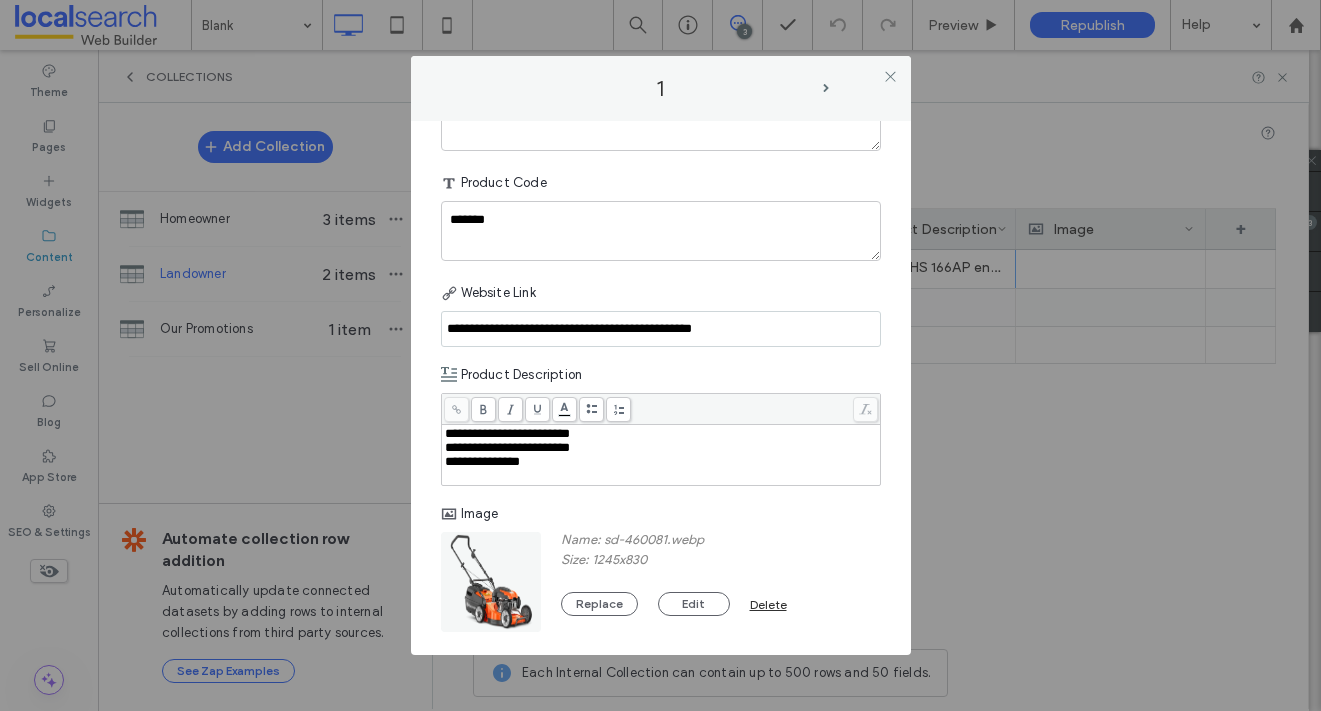click on "**********" at bounding box center [660, 355] 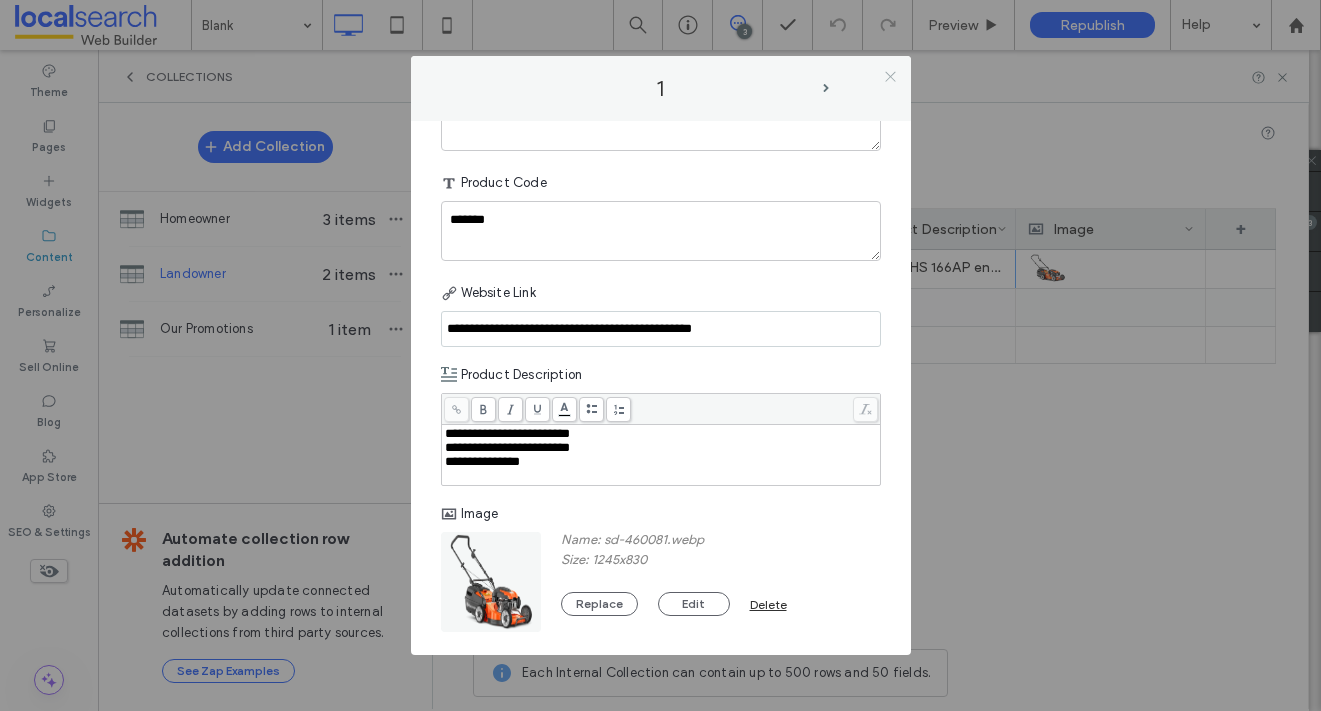 click 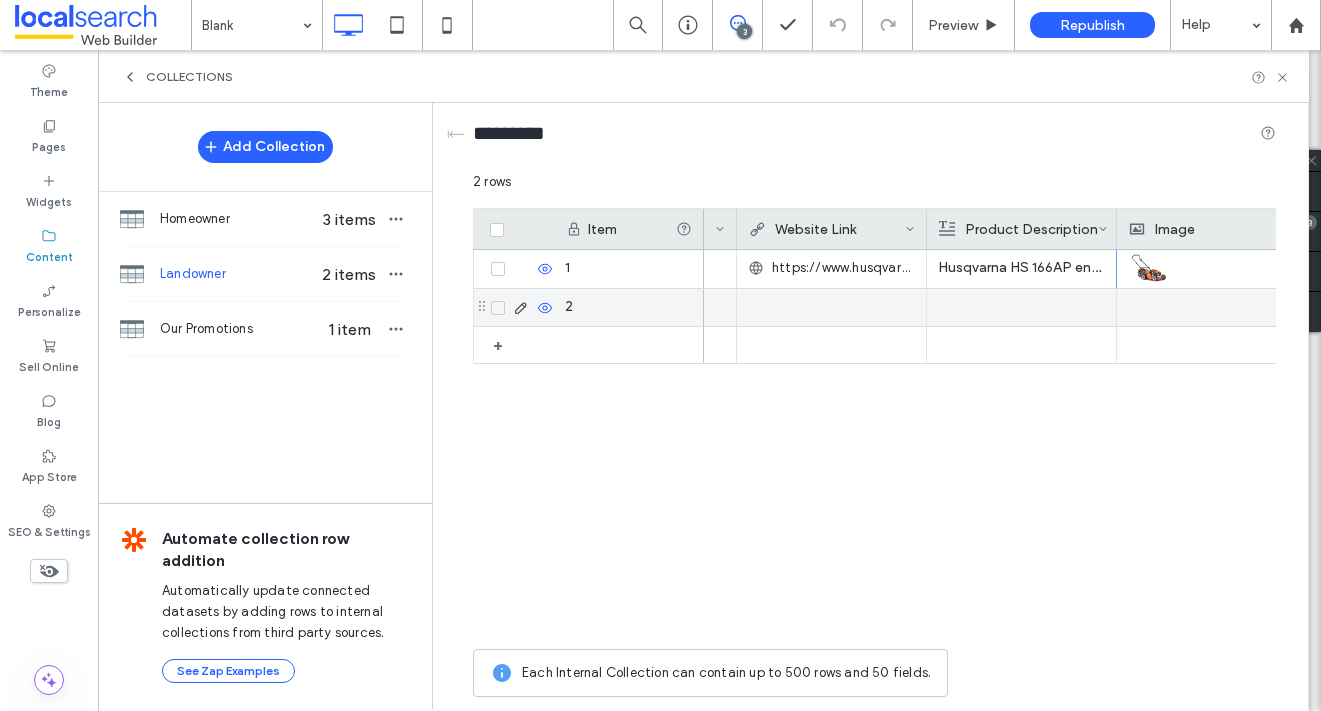 scroll, scrollTop: 0, scrollLeft: 638, axis: horizontal 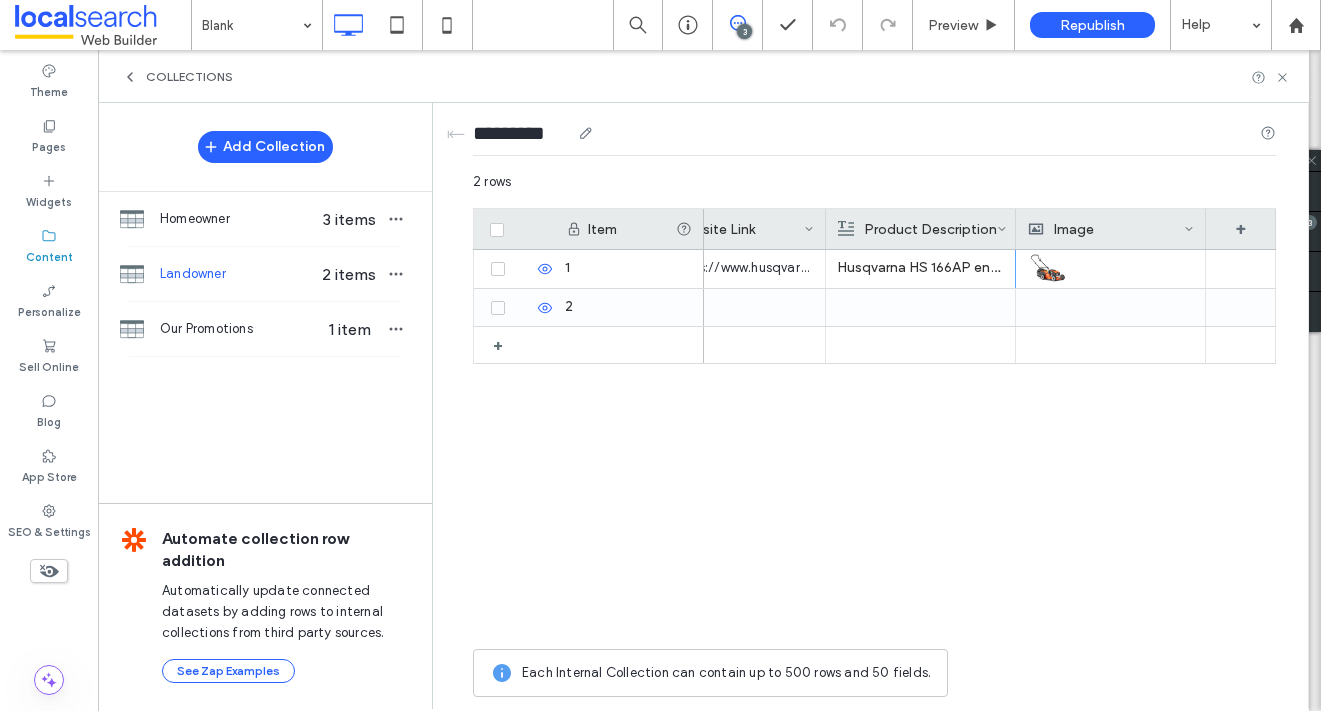 click on "*********" at bounding box center (874, 137) 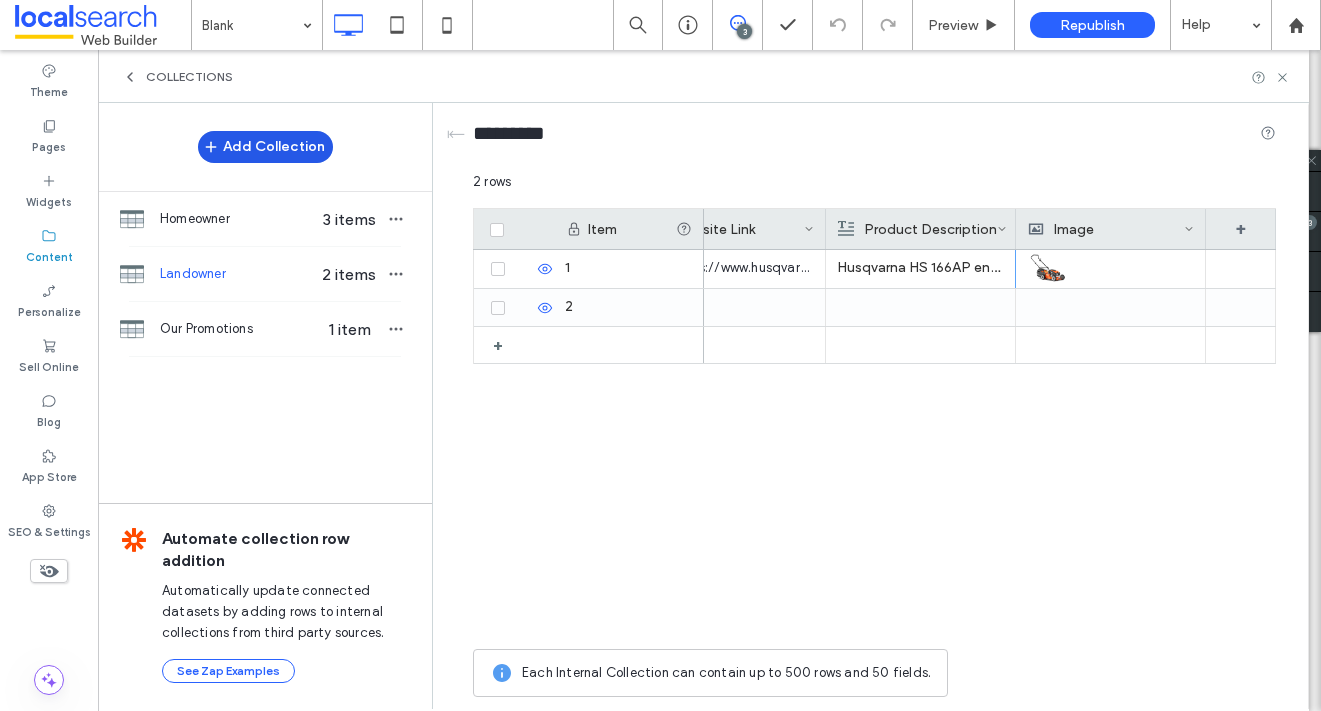 click on "Add Collection" at bounding box center (265, 147) 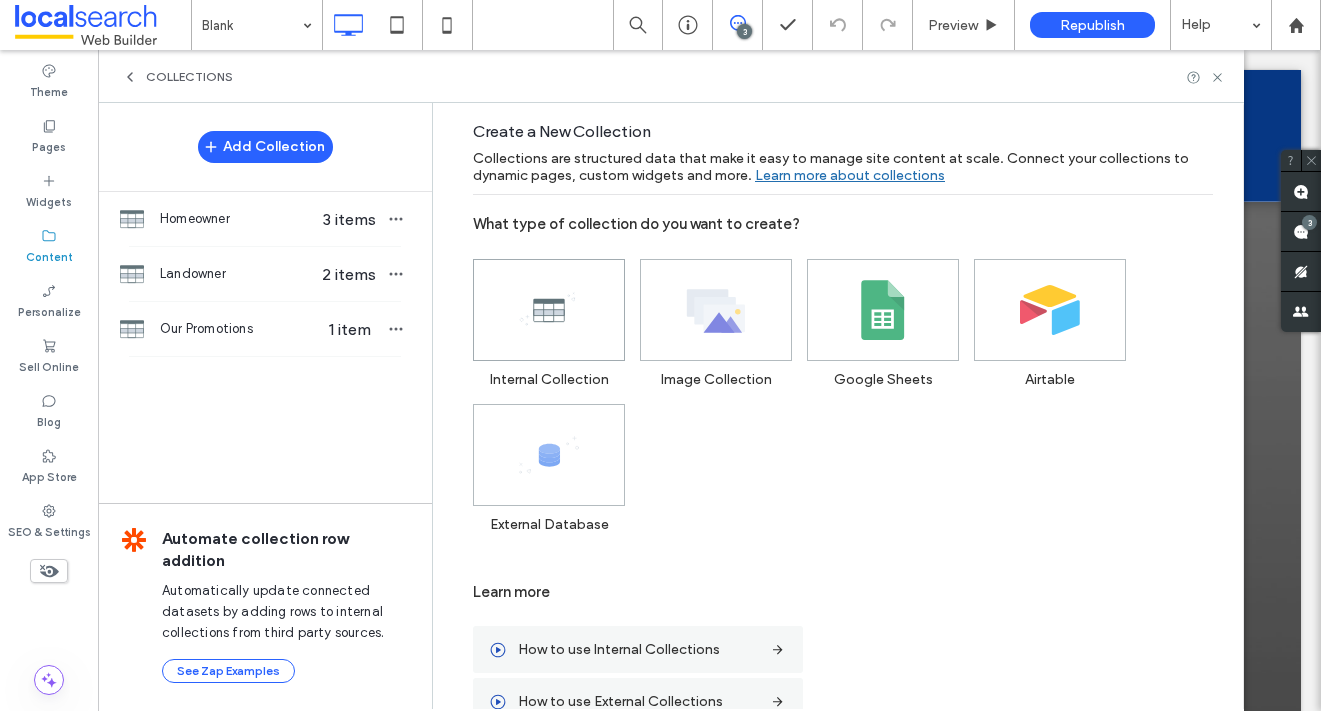 click 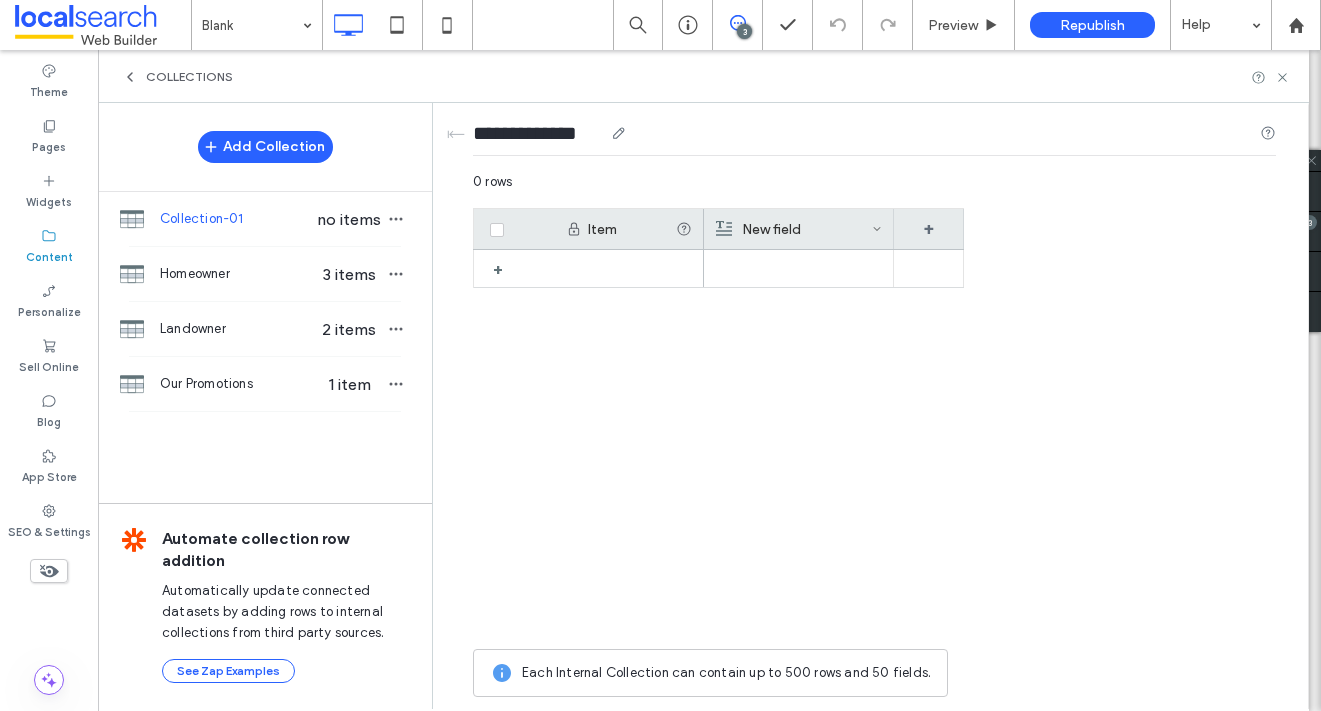 click on "**********" at bounding box center (874, 137) 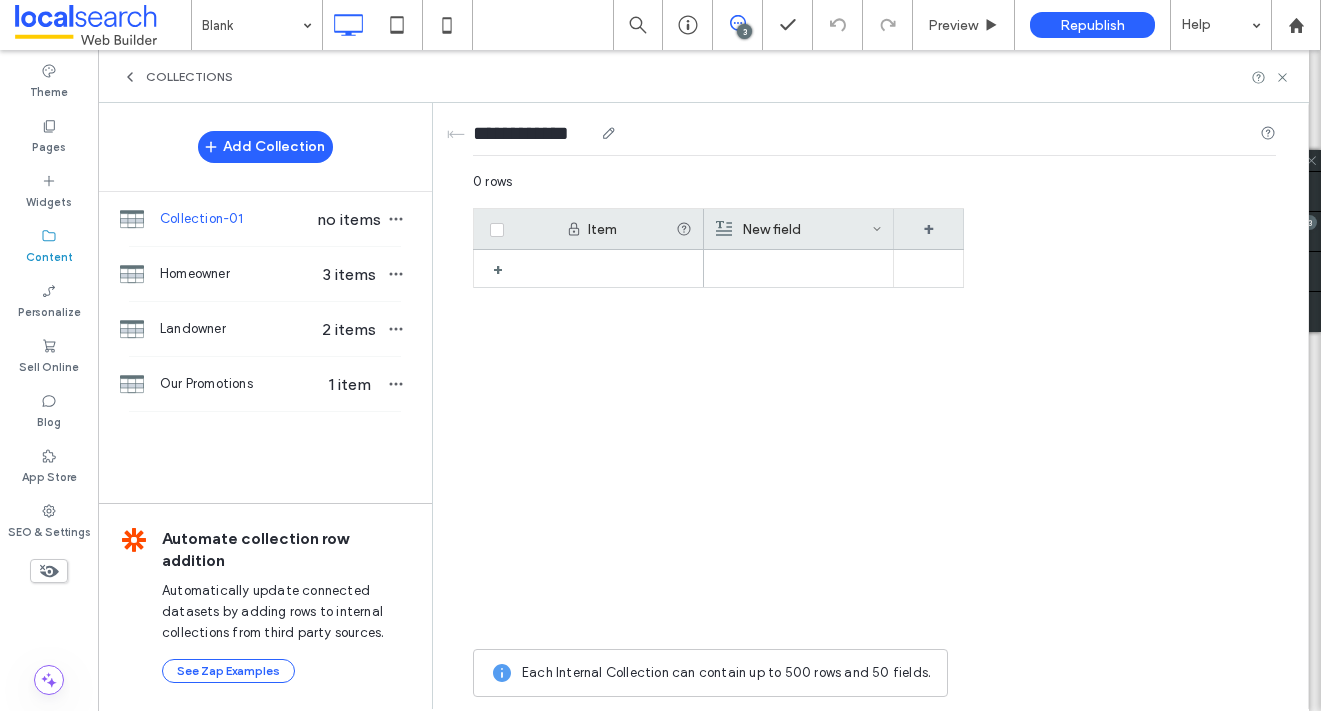 type on "**********" 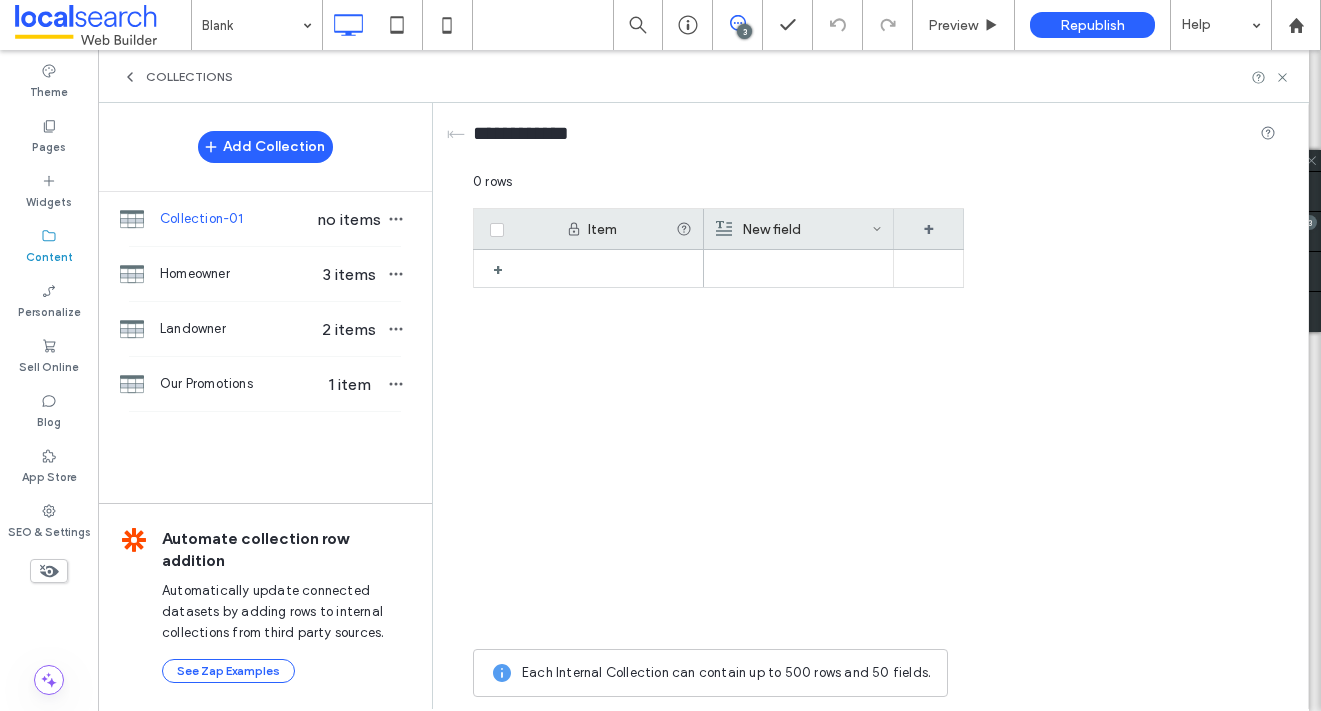 click at bounding box center (834, 444) 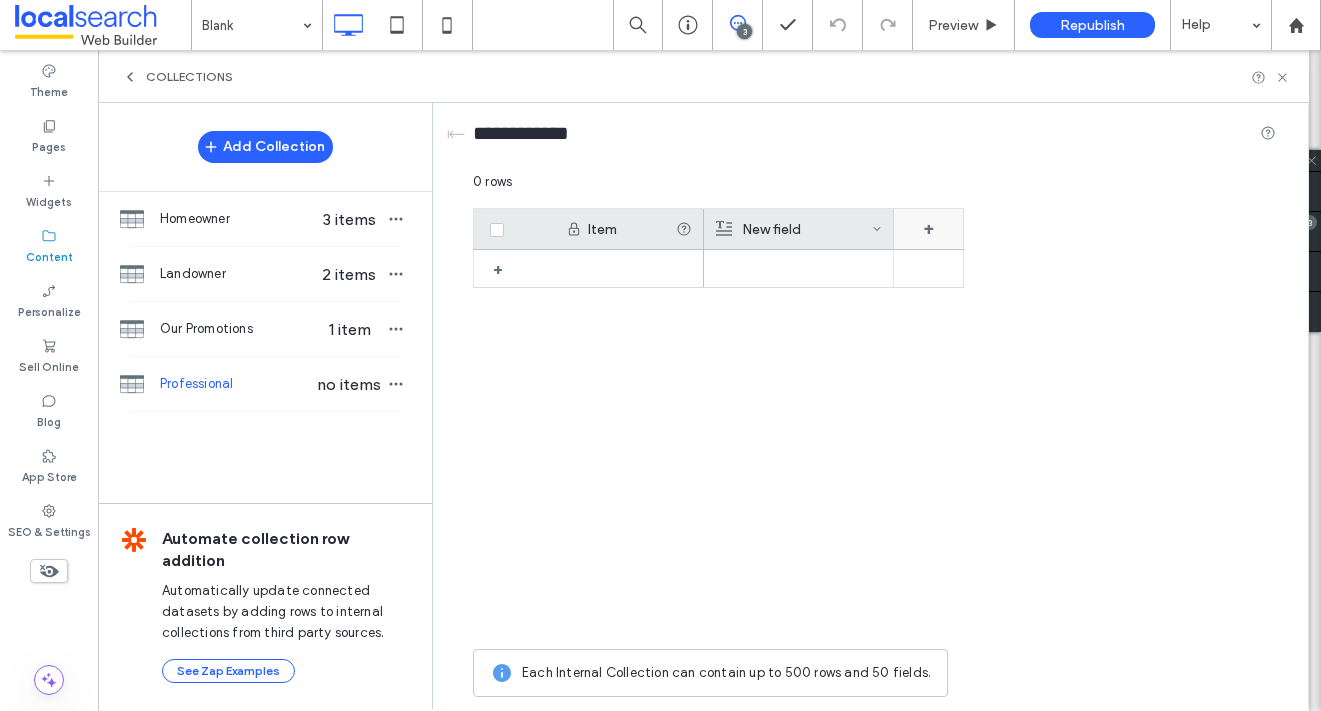 click on "+" at bounding box center [929, 229] 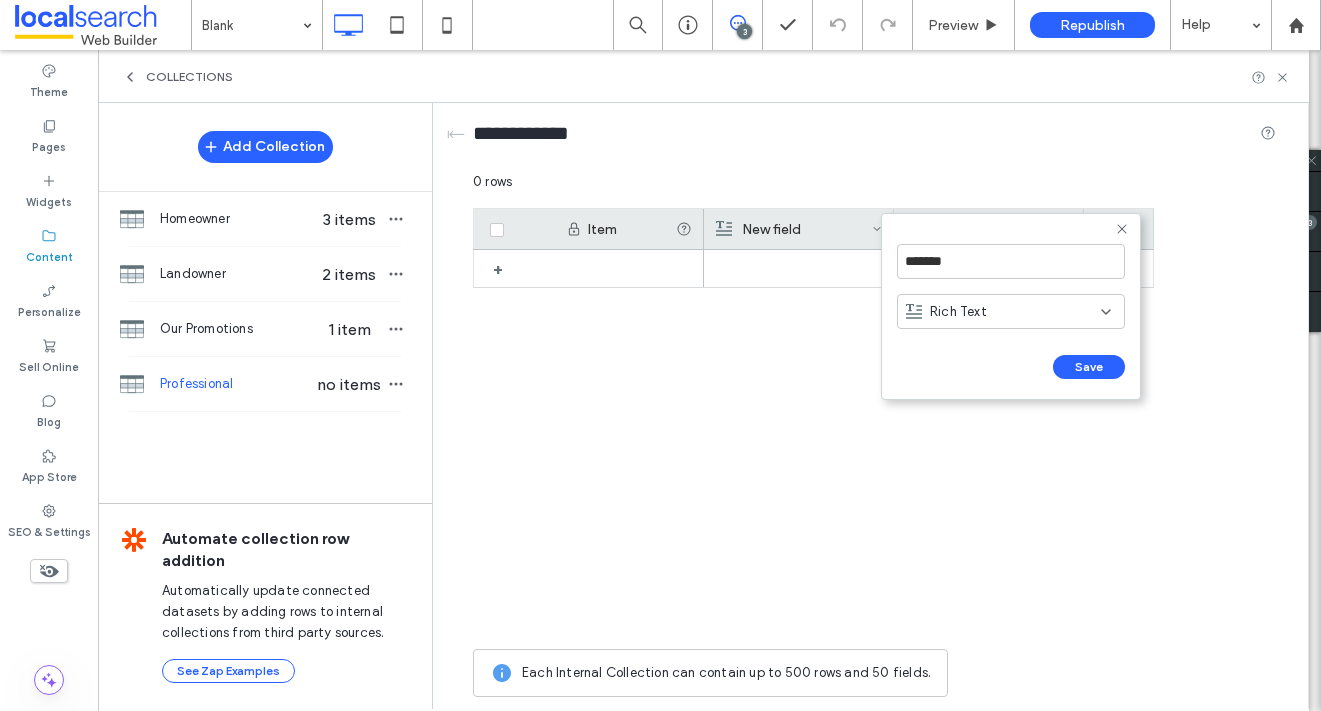 click on "New field" at bounding box center [794, 229] 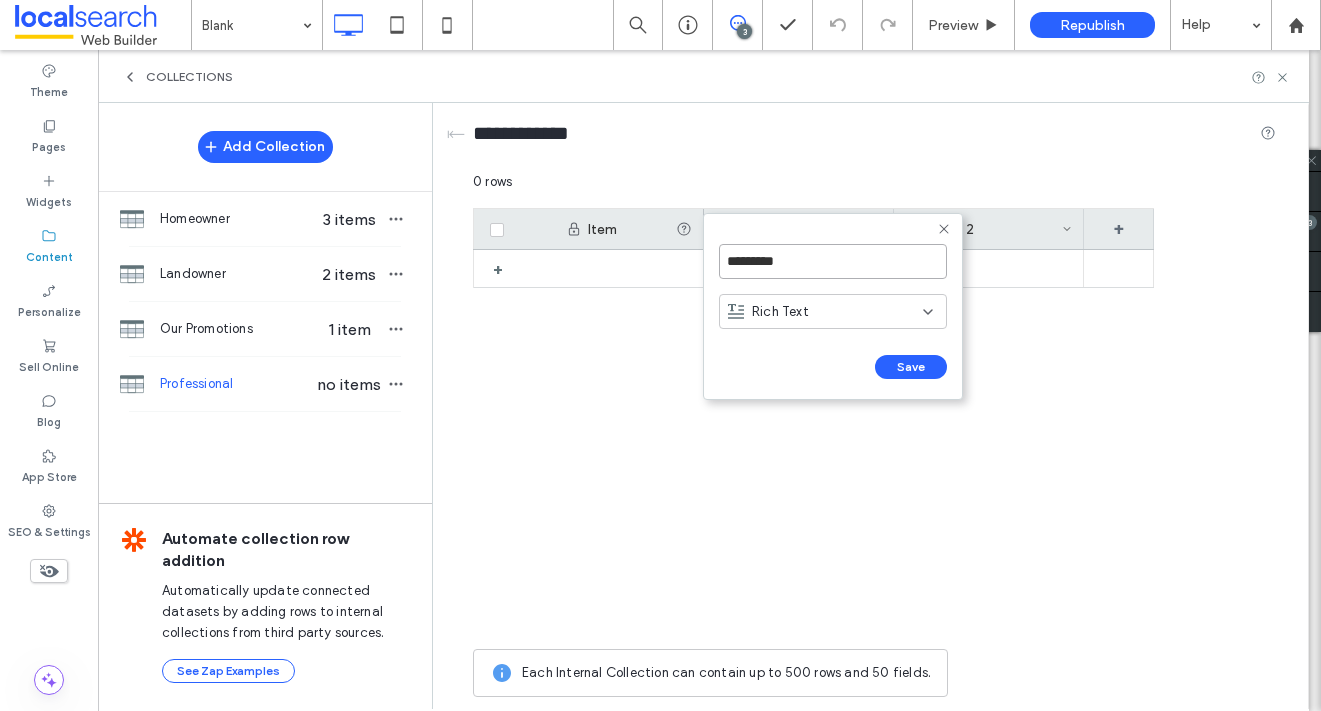 click on "*********" at bounding box center (833, 261) 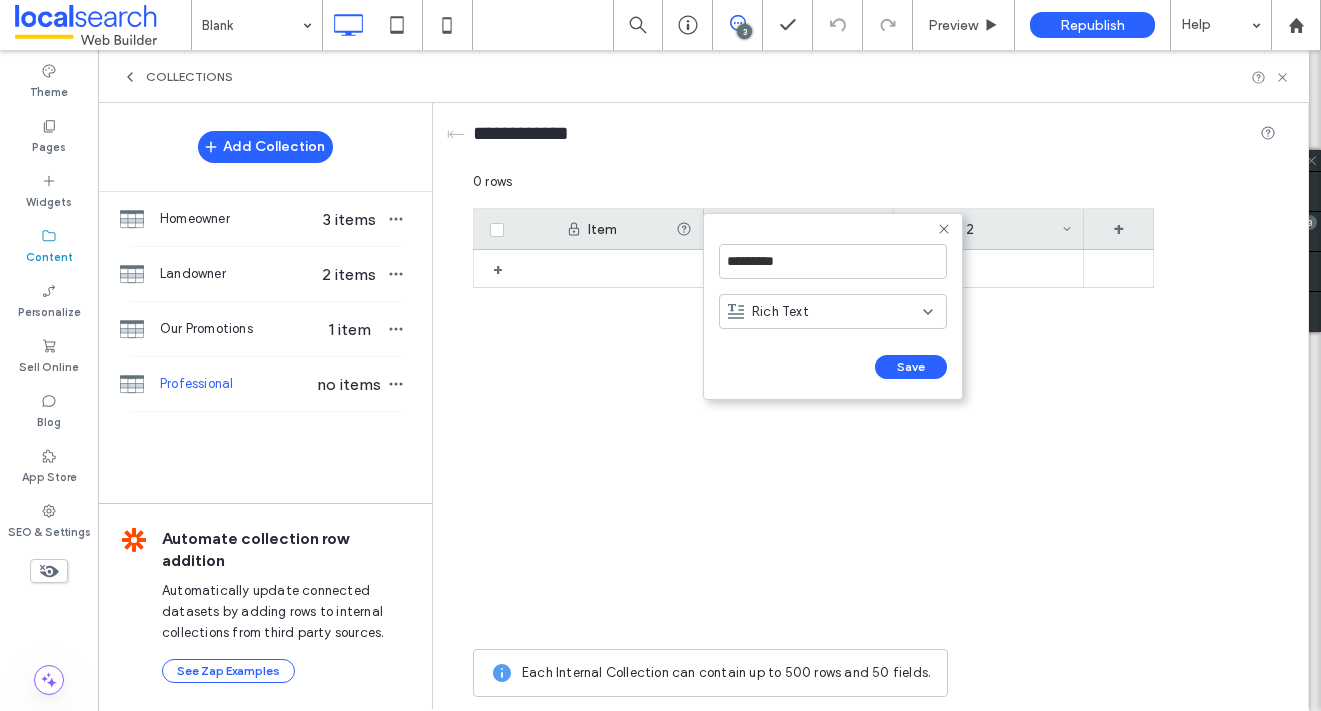 click on "Rich Text" at bounding box center (833, 314) 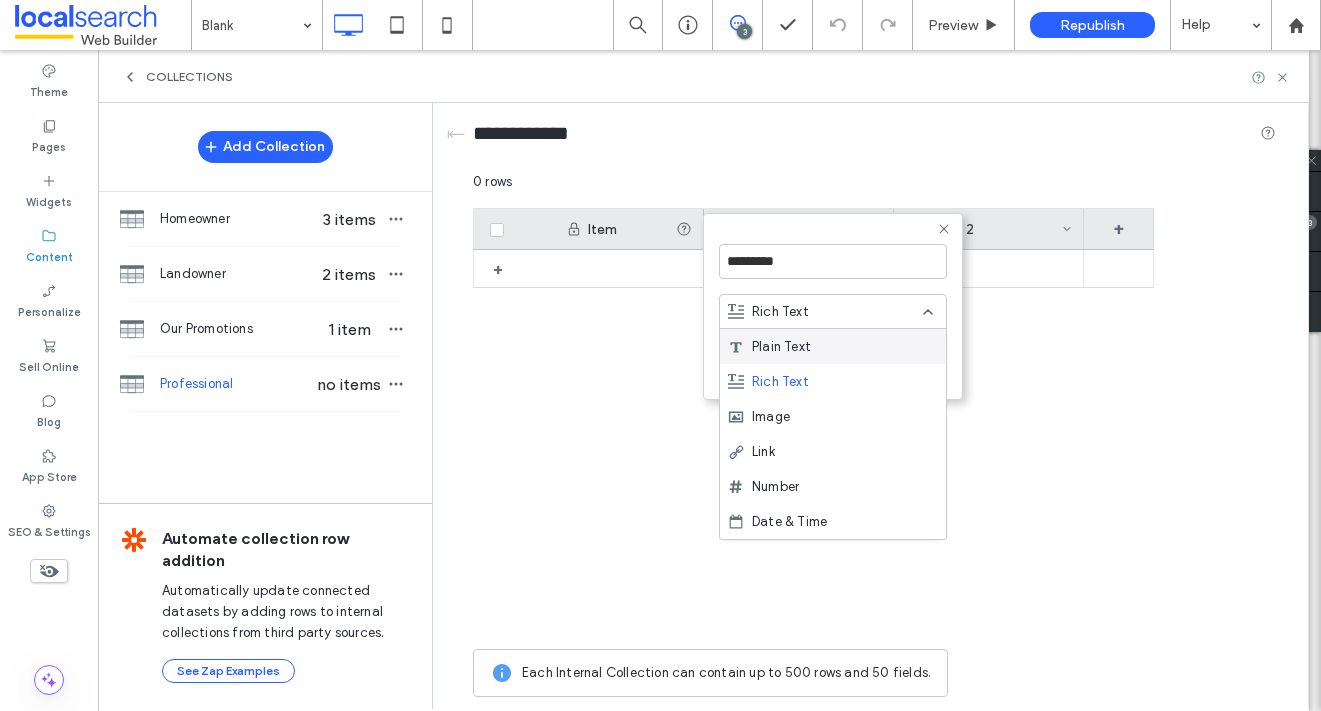 click on "Plain Text" at bounding box center [833, 346] 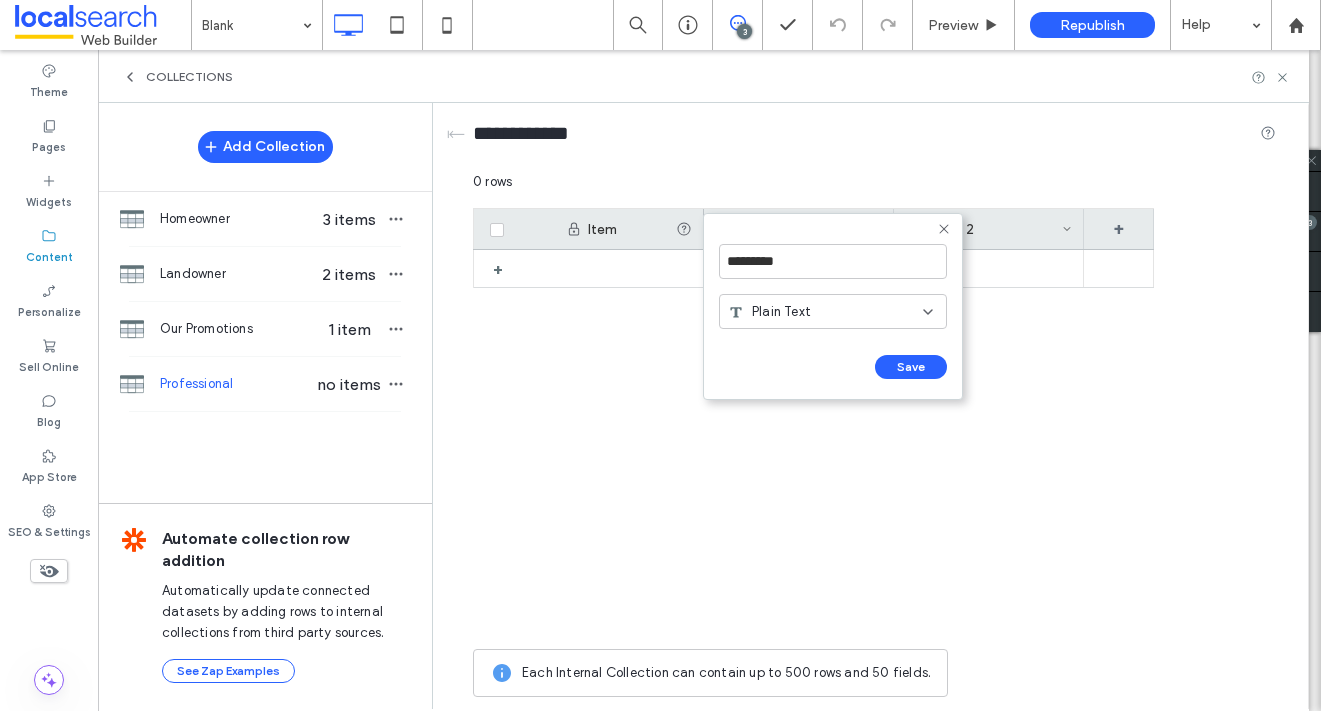 click on "*********" at bounding box center (833, 261) 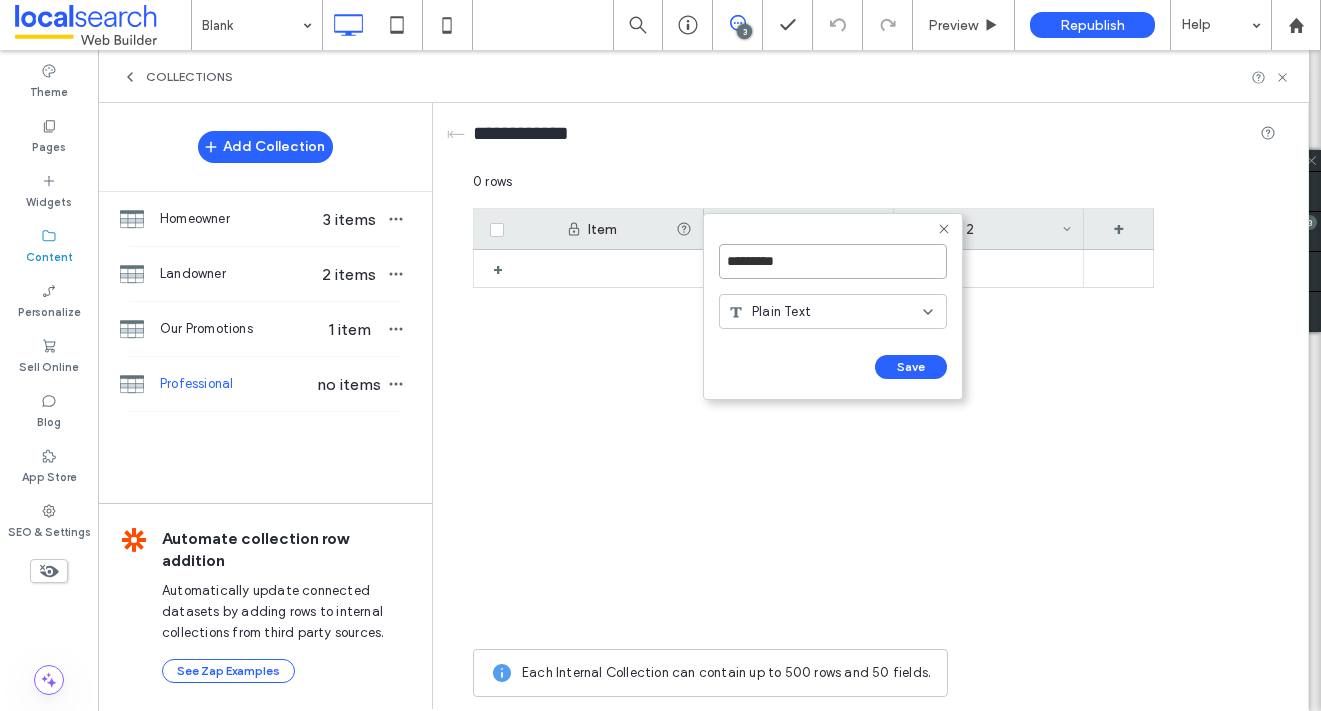 click on "*********" at bounding box center [833, 261] 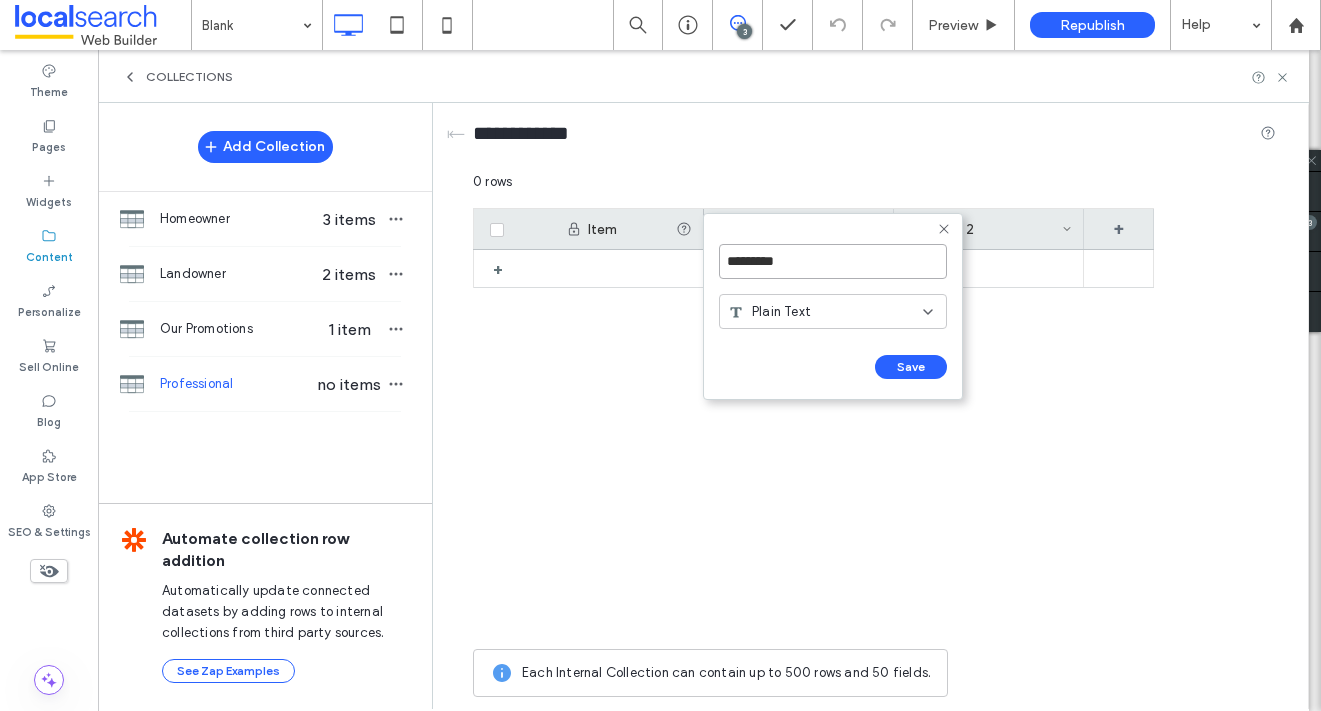 type on "*" 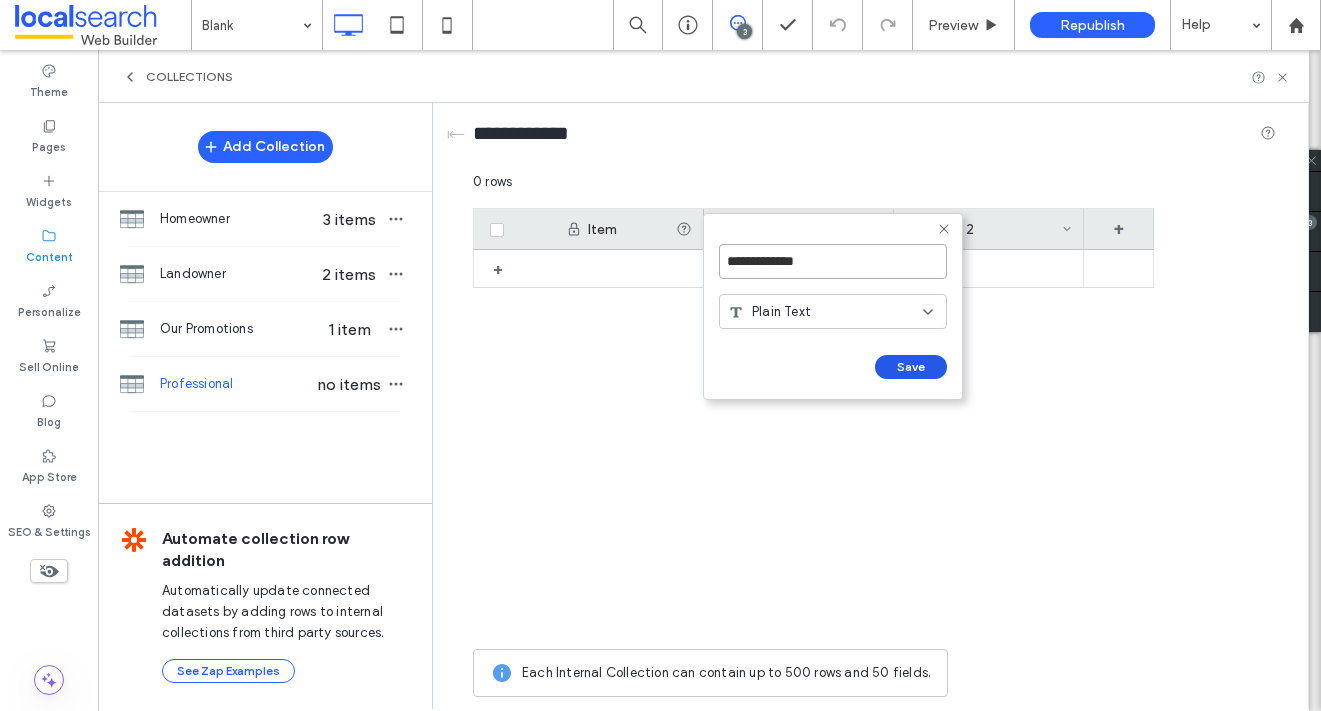 type on "**********" 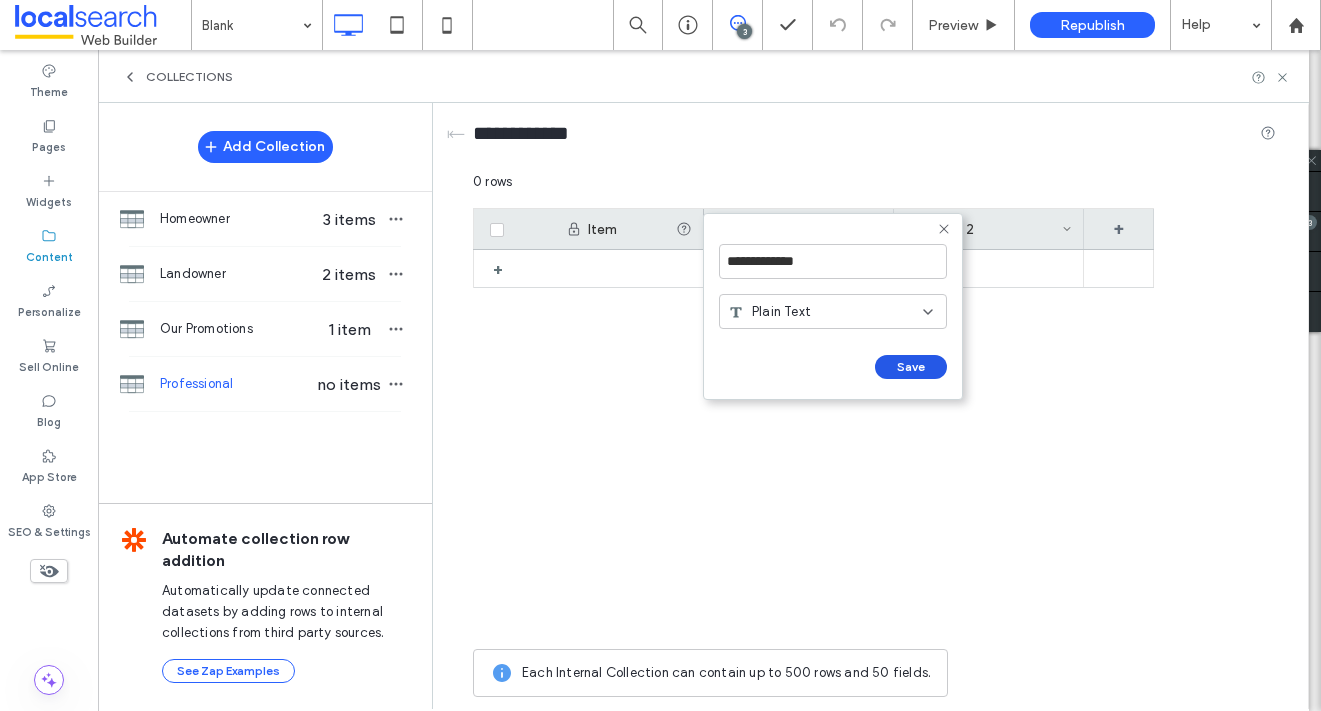 click on "Save" at bounding box center (911, 367) 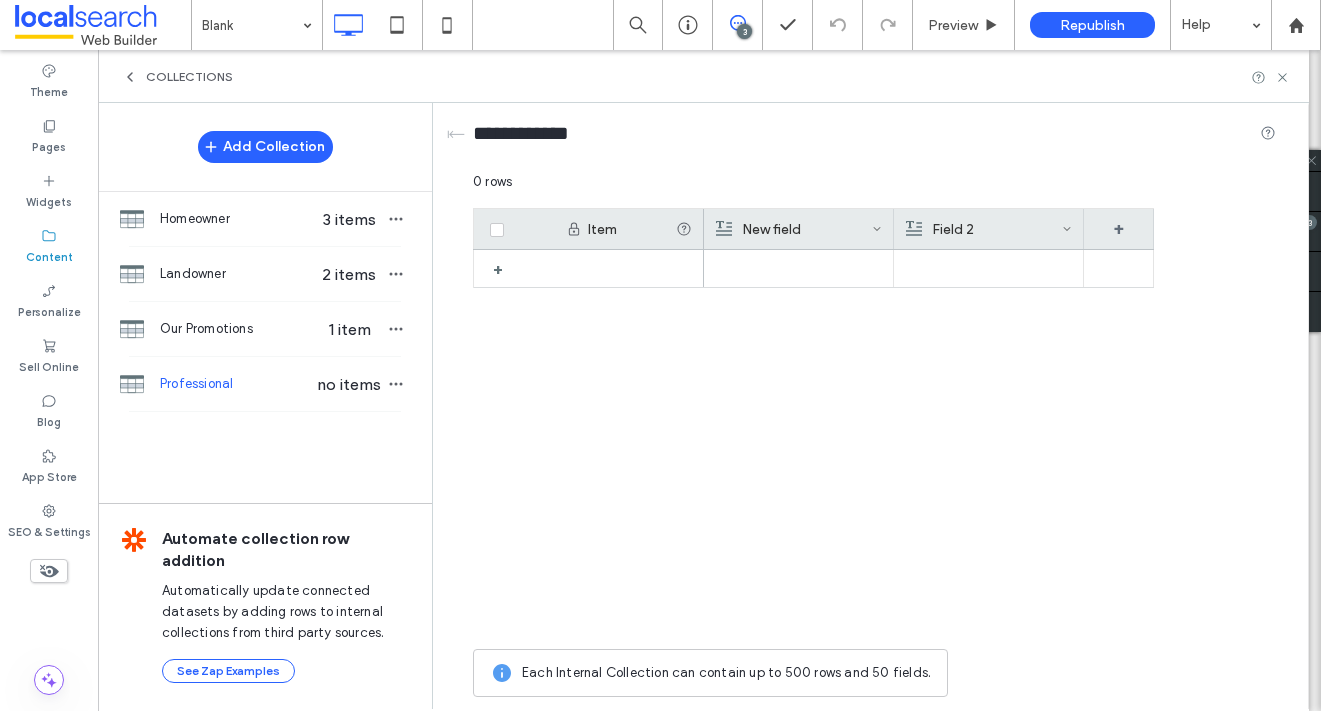 click on "Field 2" at bounding box center (984, 229) 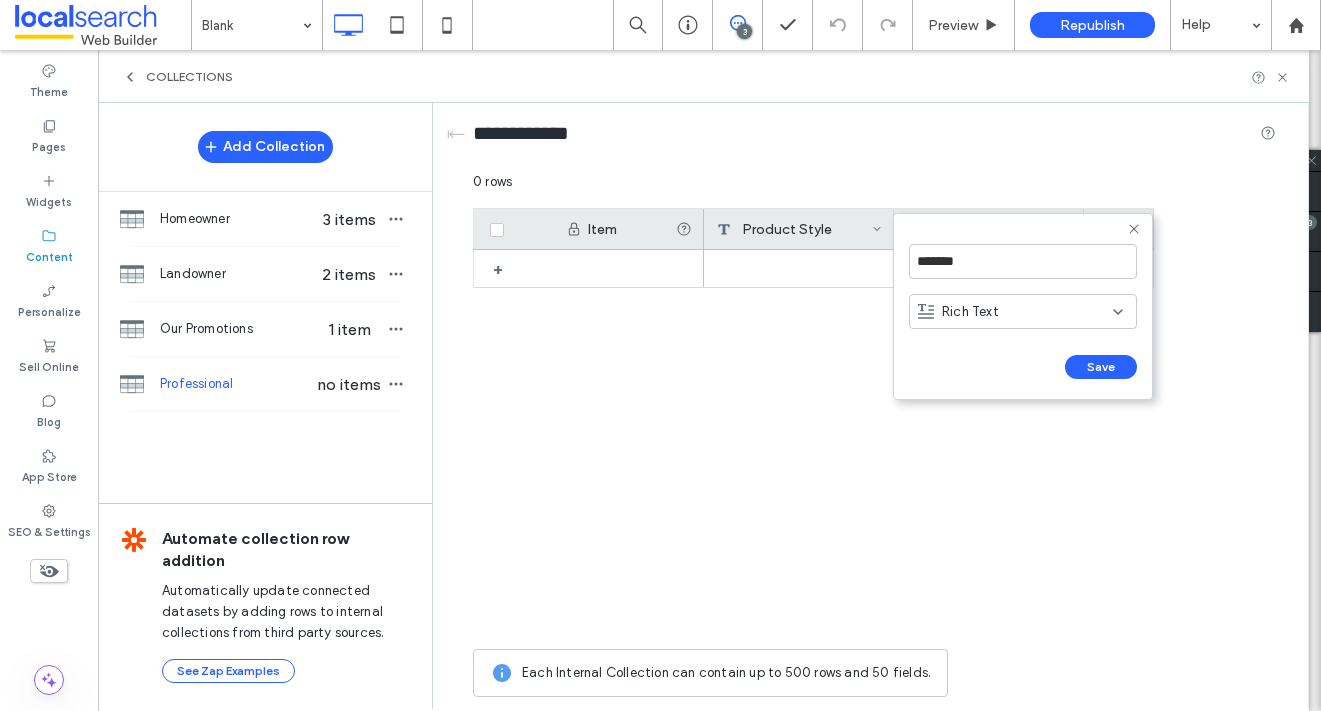 click on "*******" at bounding box center (1023, 261) 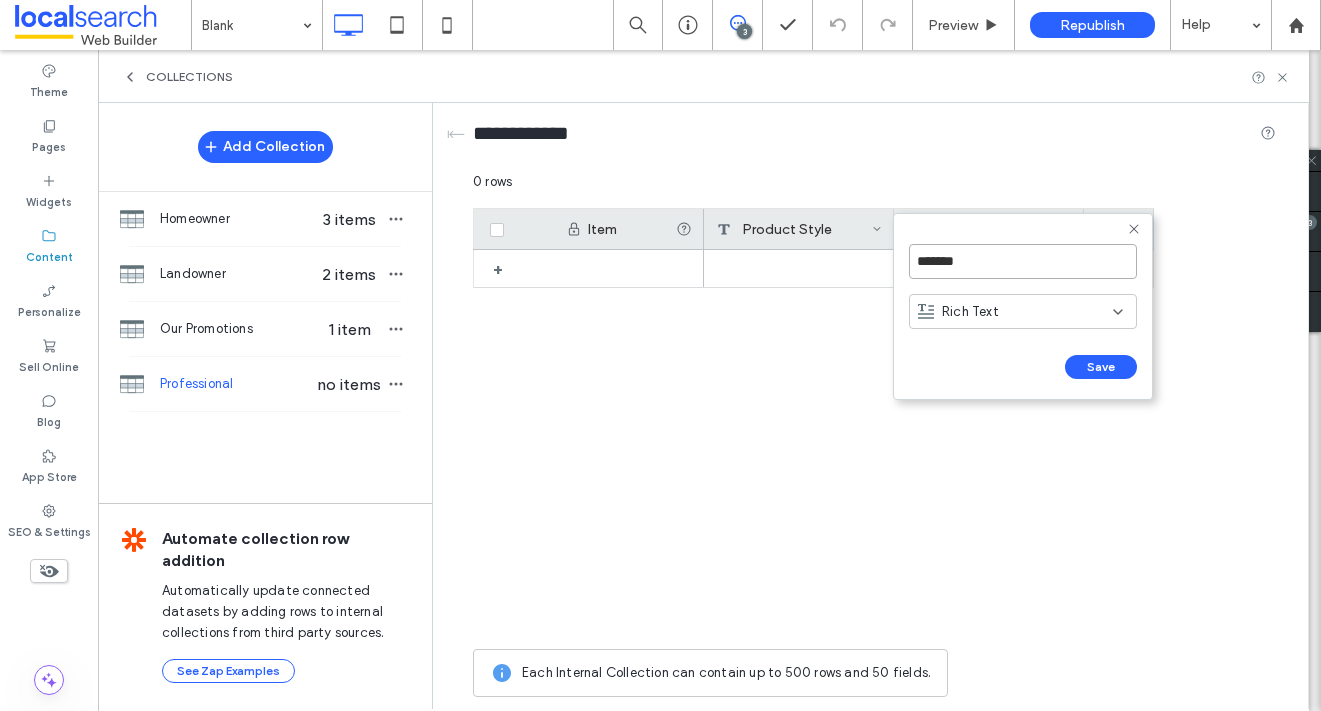 click on "*******" at bounding box center [1023, 261] 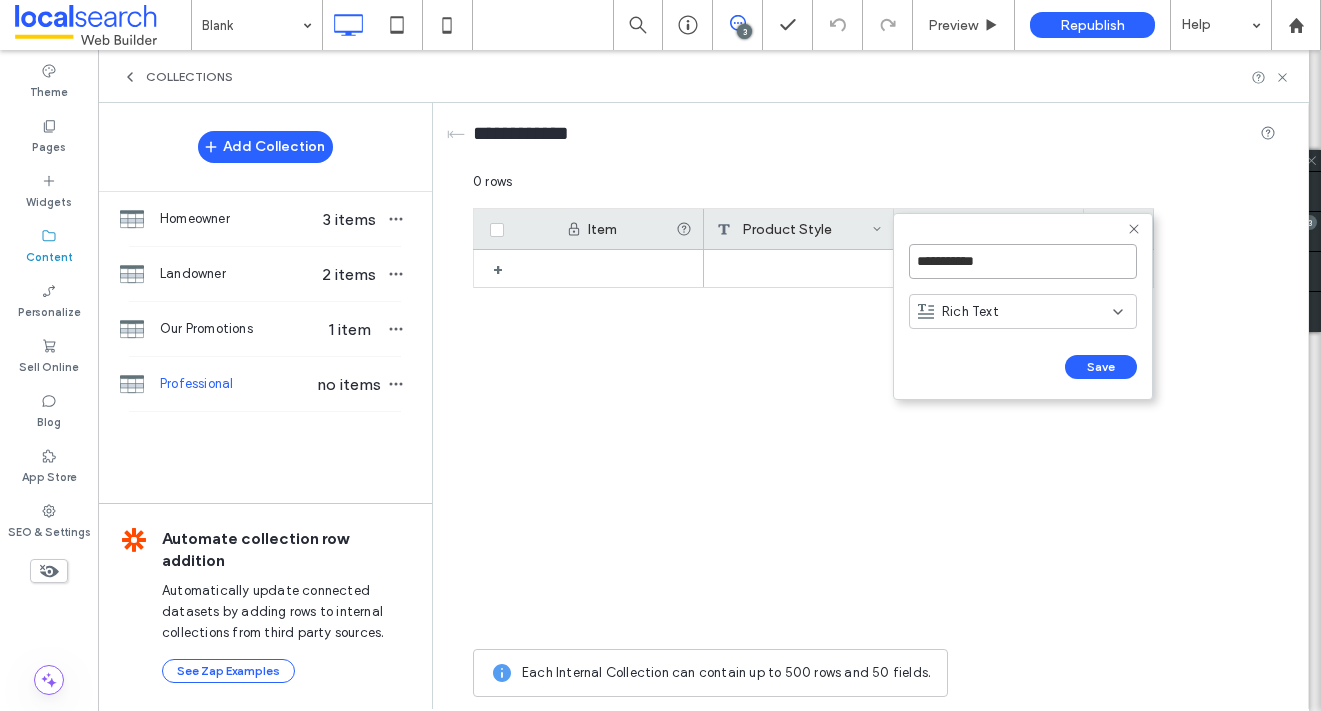 type on "**********" 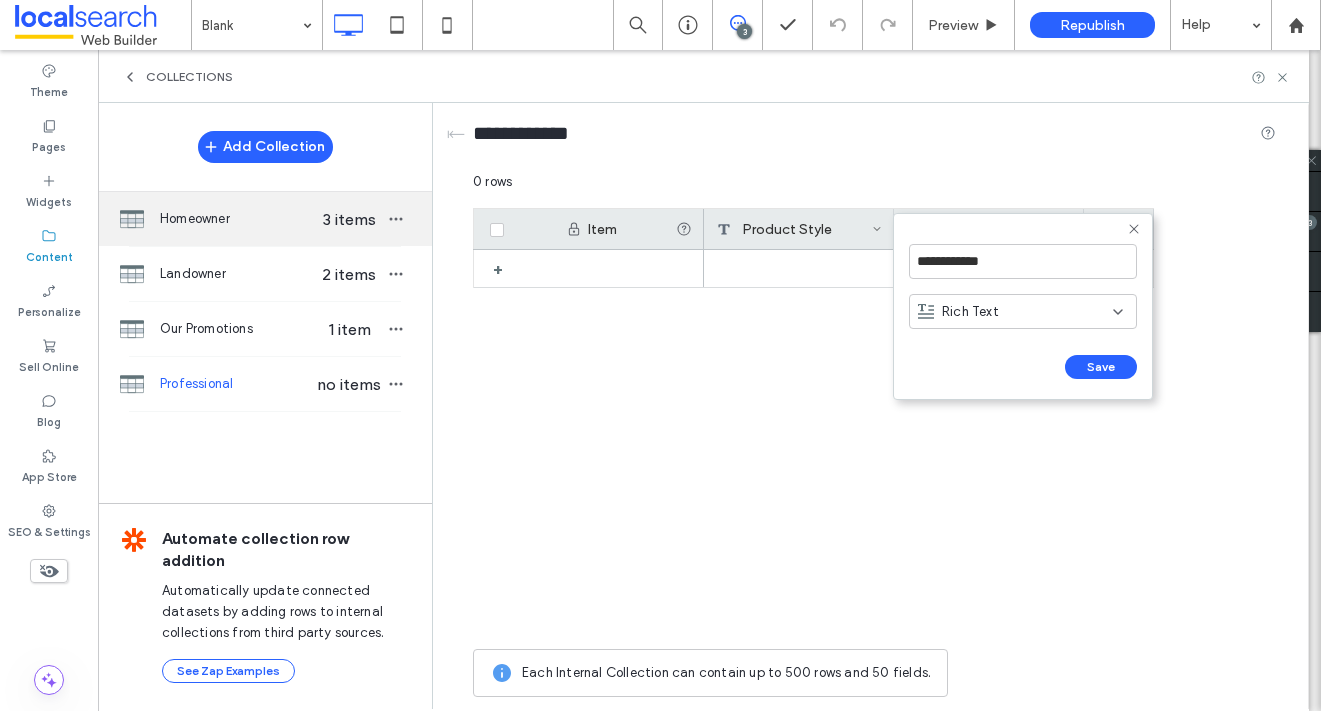 click on "3 items" at bounding box center (349, 219) 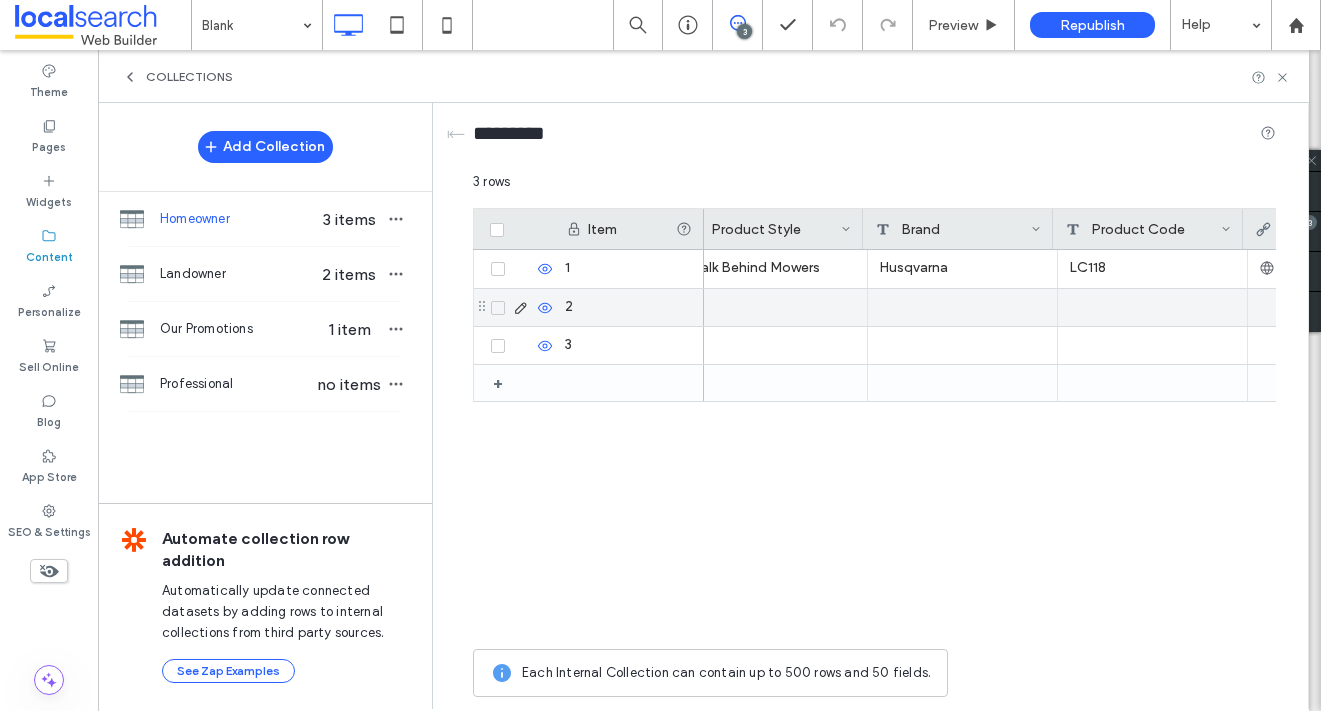 scroll, scrollTop: 0, scrollLeft: 36, axis: horizontal 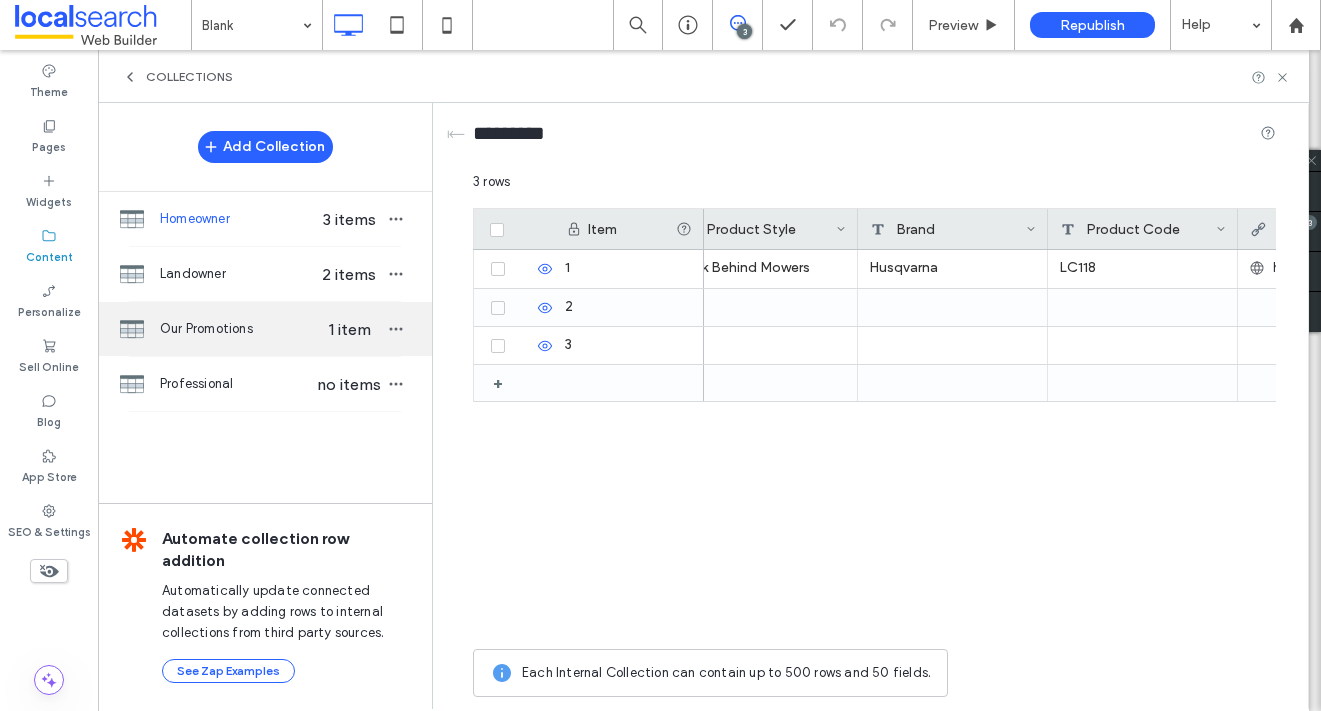 click on "1 item" at bounding box center [349, 329] 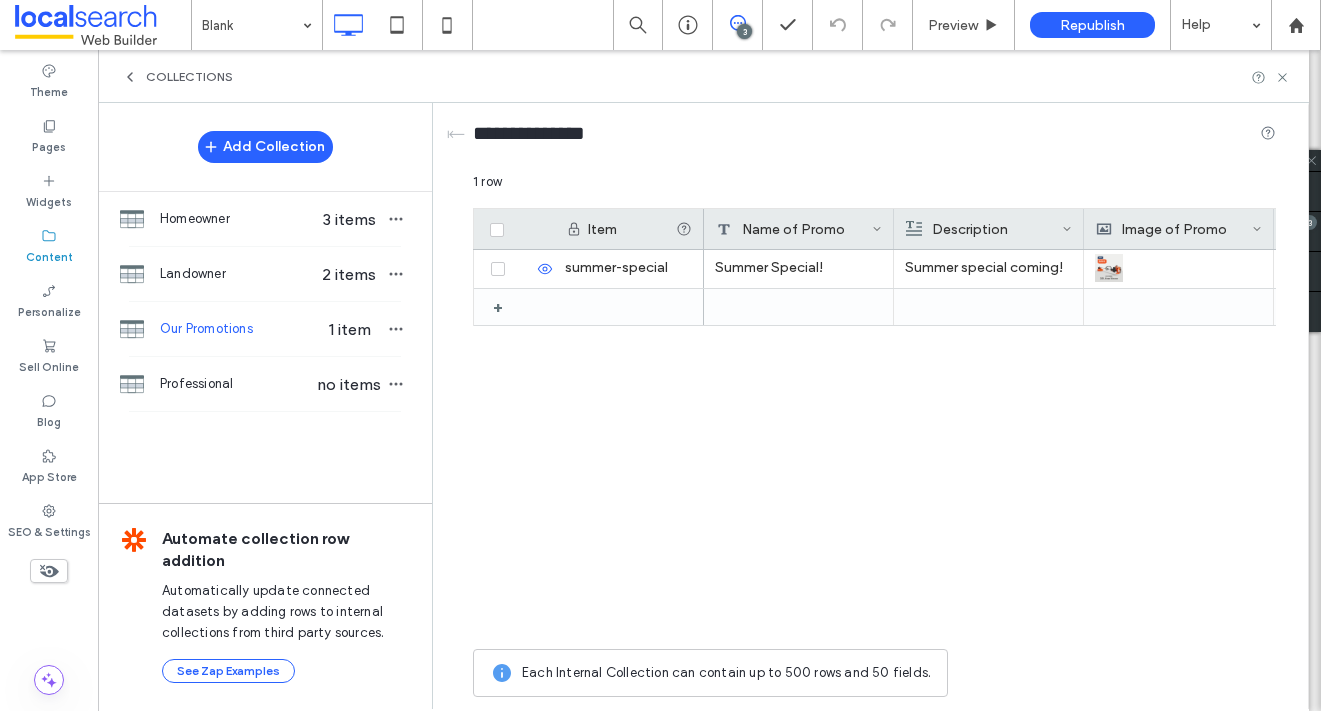 click on "Description" at bounding box center [984, 229] 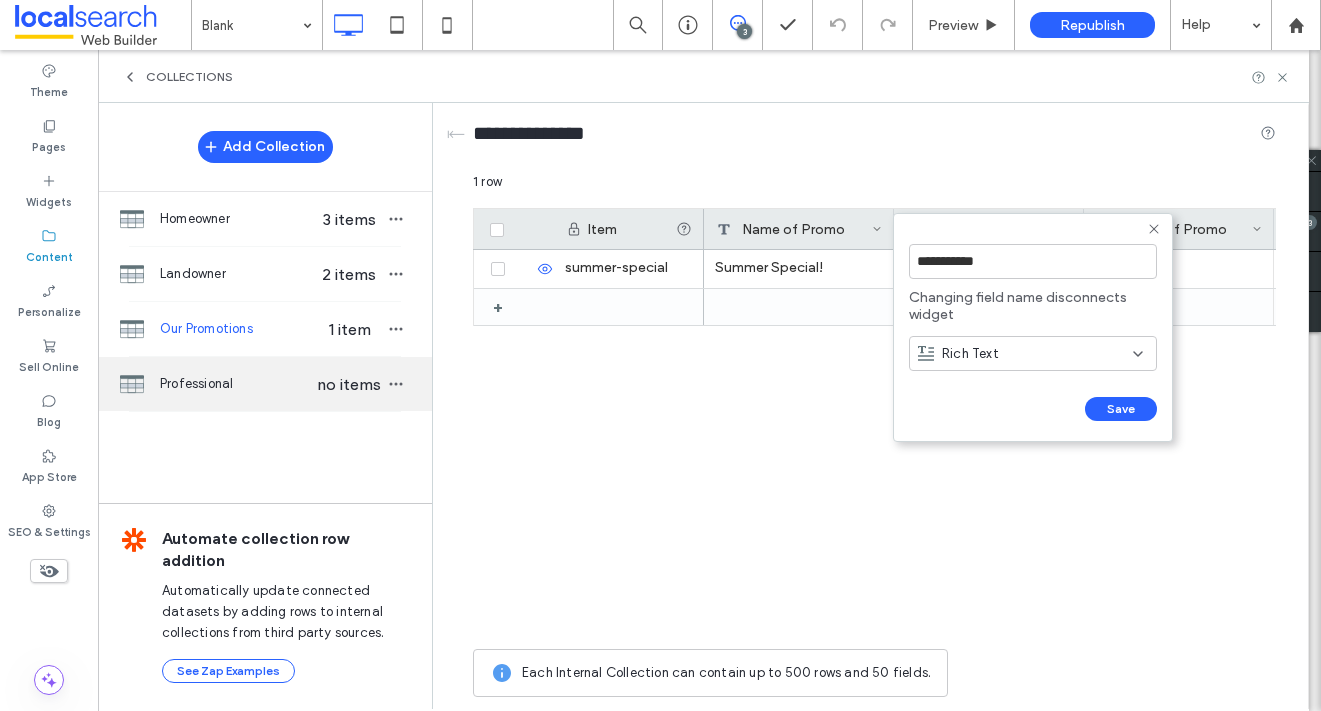 click on "Professional" at bounding box center (237, 384) 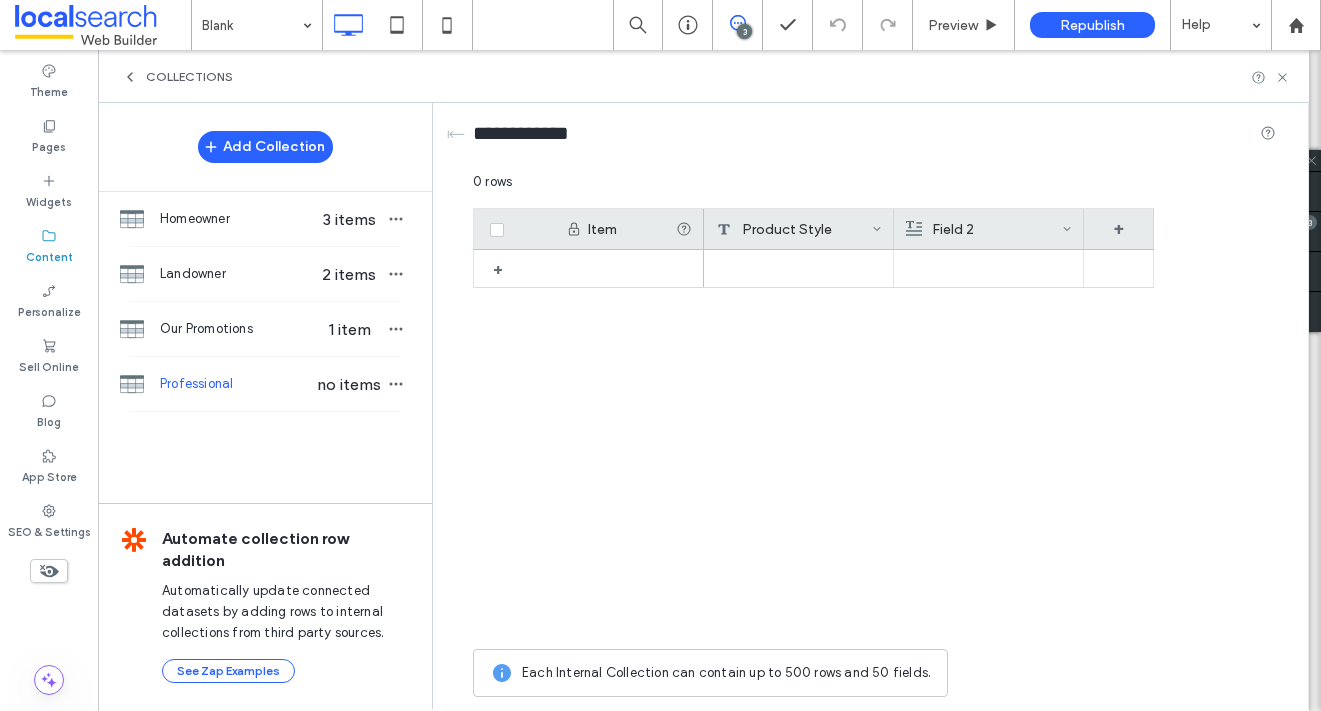 click on "Field 2" at bounding box center (984, 229) 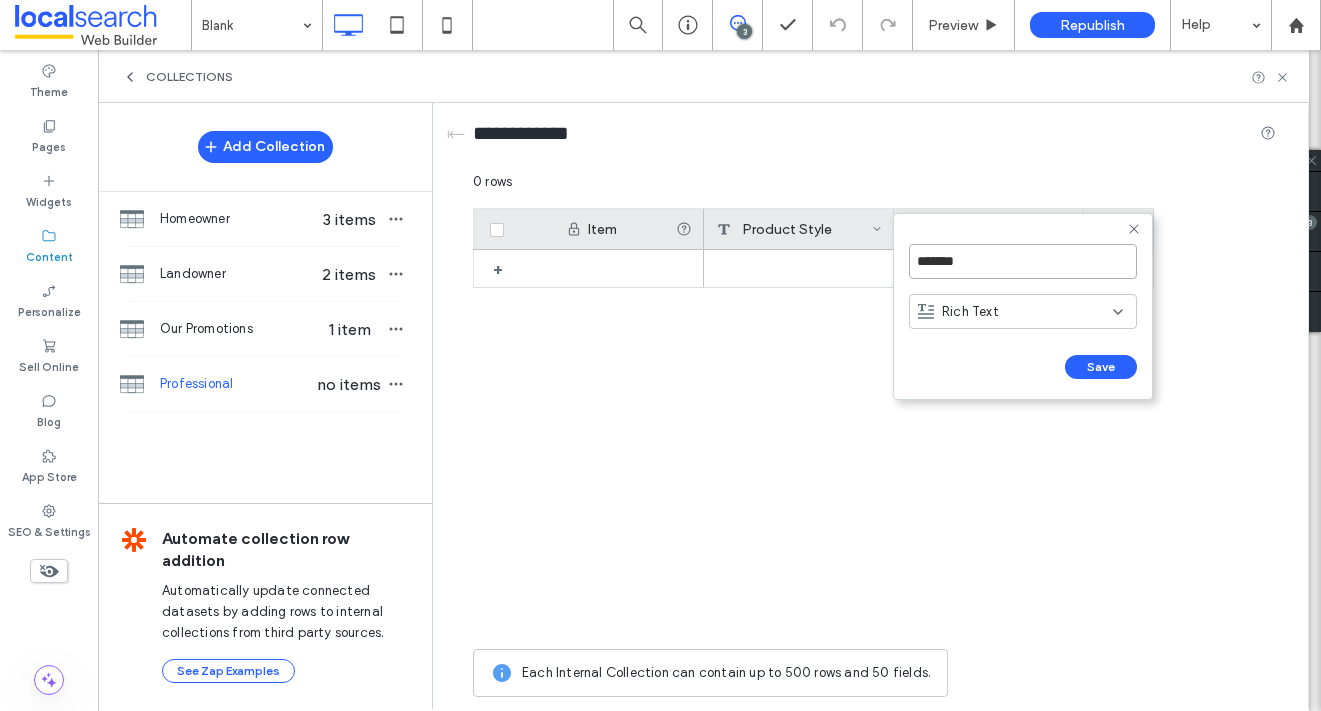 click on "*******" at bounding box center [1023, 261] 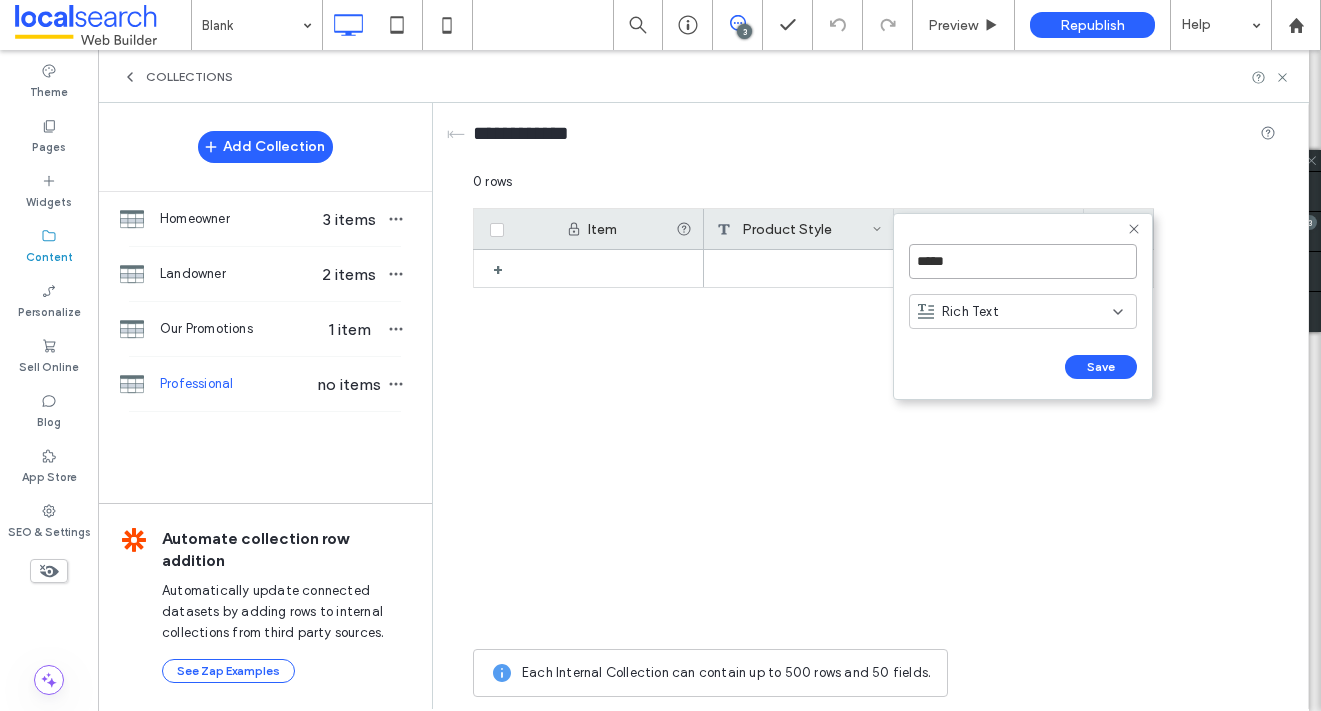 type on "*****" 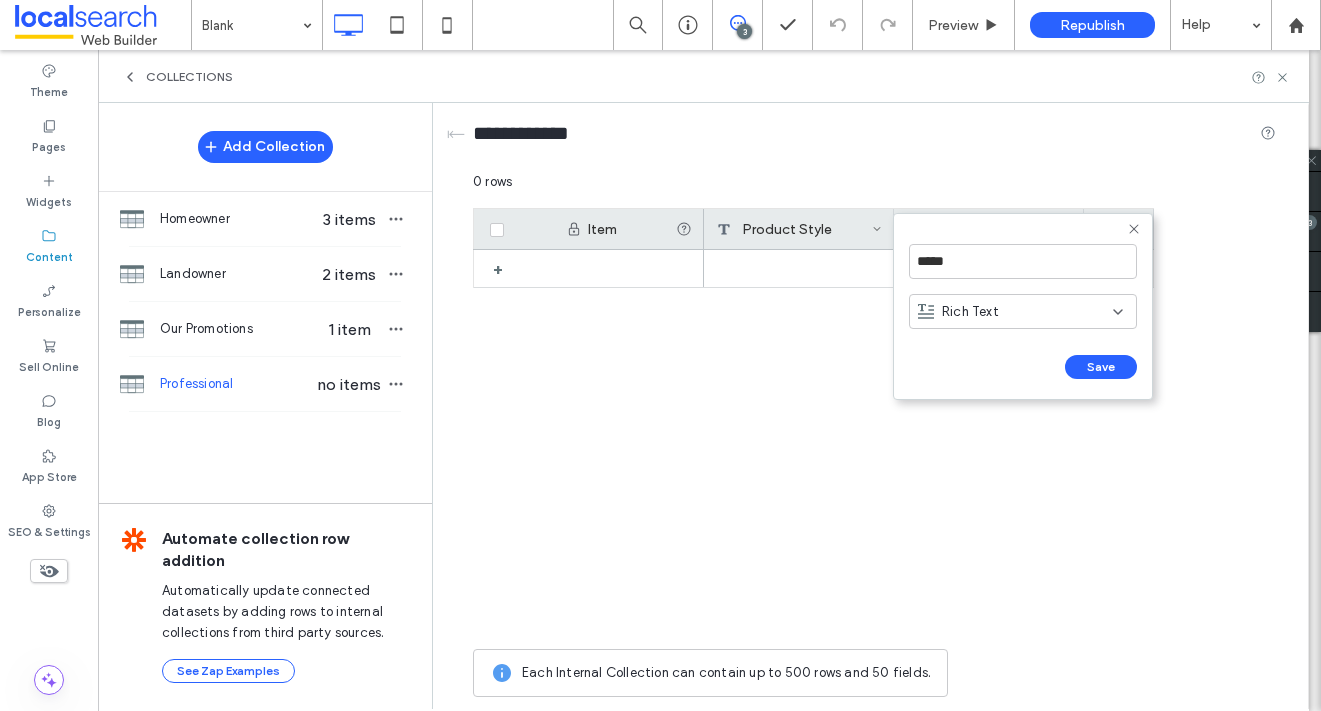 click on "Rich Text" at bounding box center (970, 312) 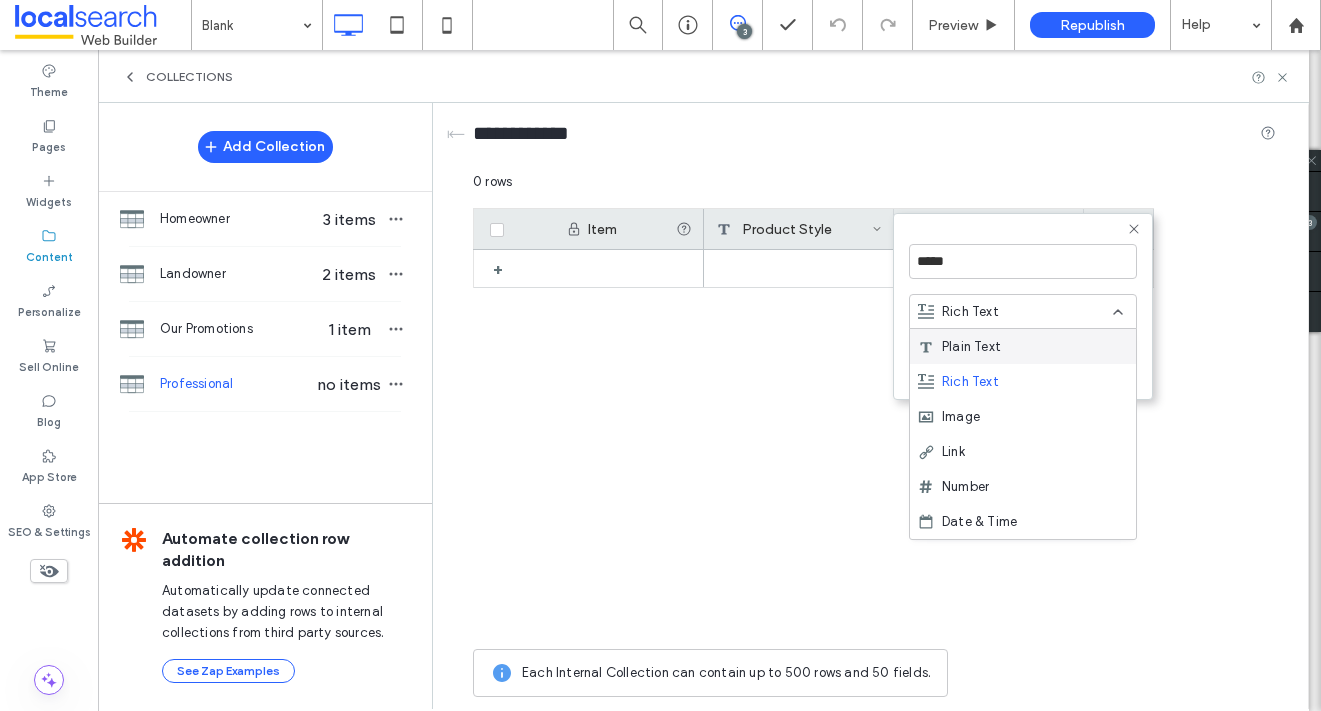 click on "Plain Text" at bounding box center (1023, 346) 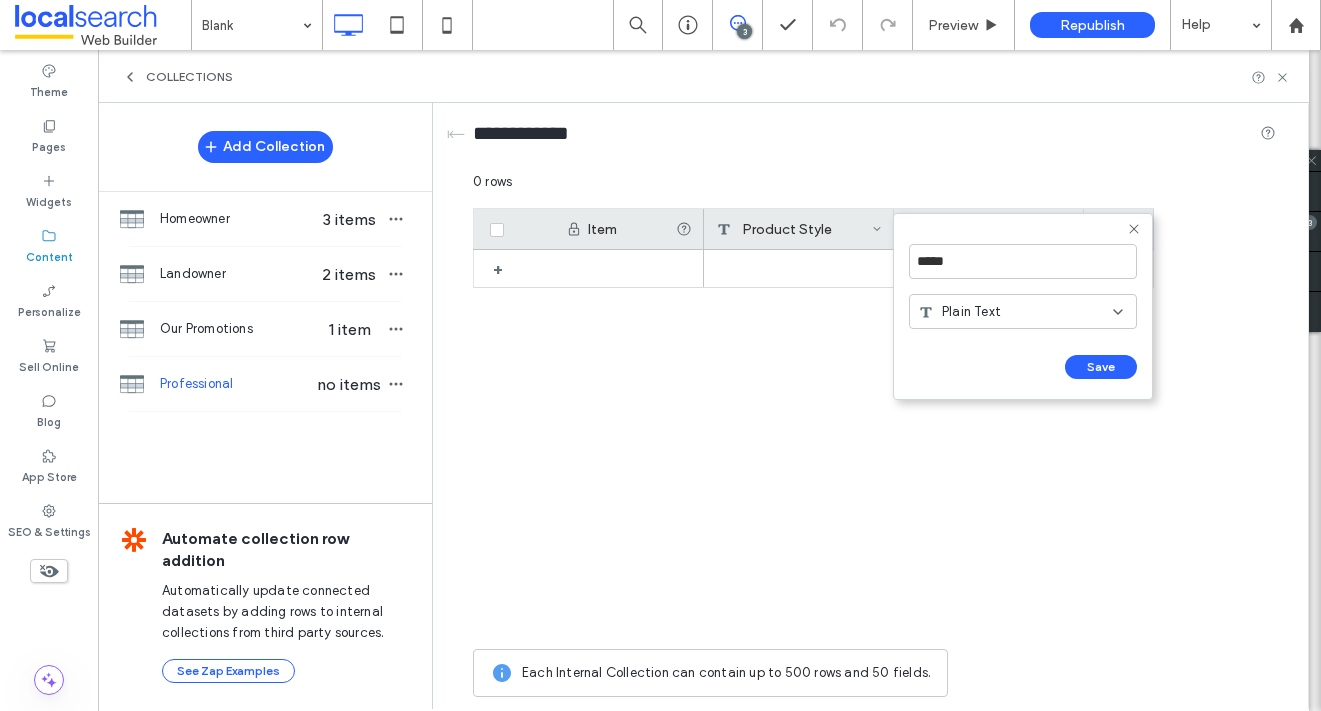 click on "***** Plain Text Save ******" at bounding box center [1023, 306] 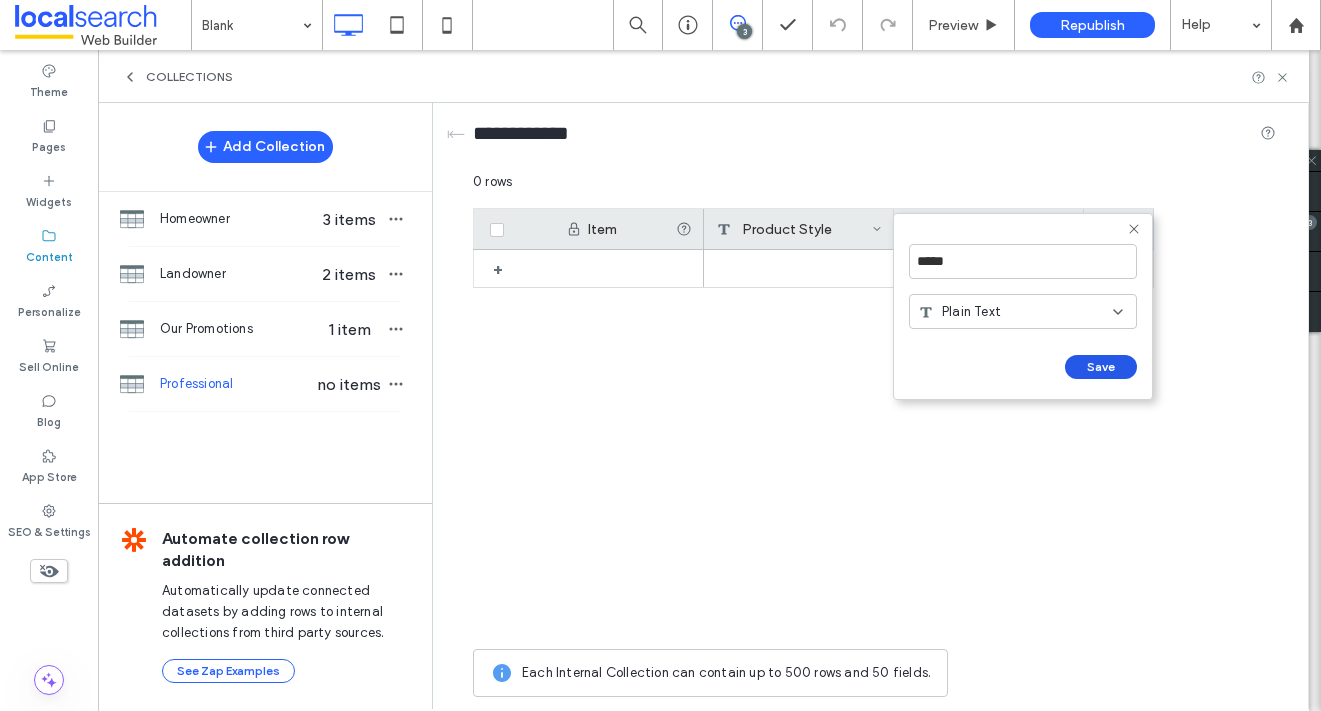 click on "Save" at bounding box center [1101, 367] 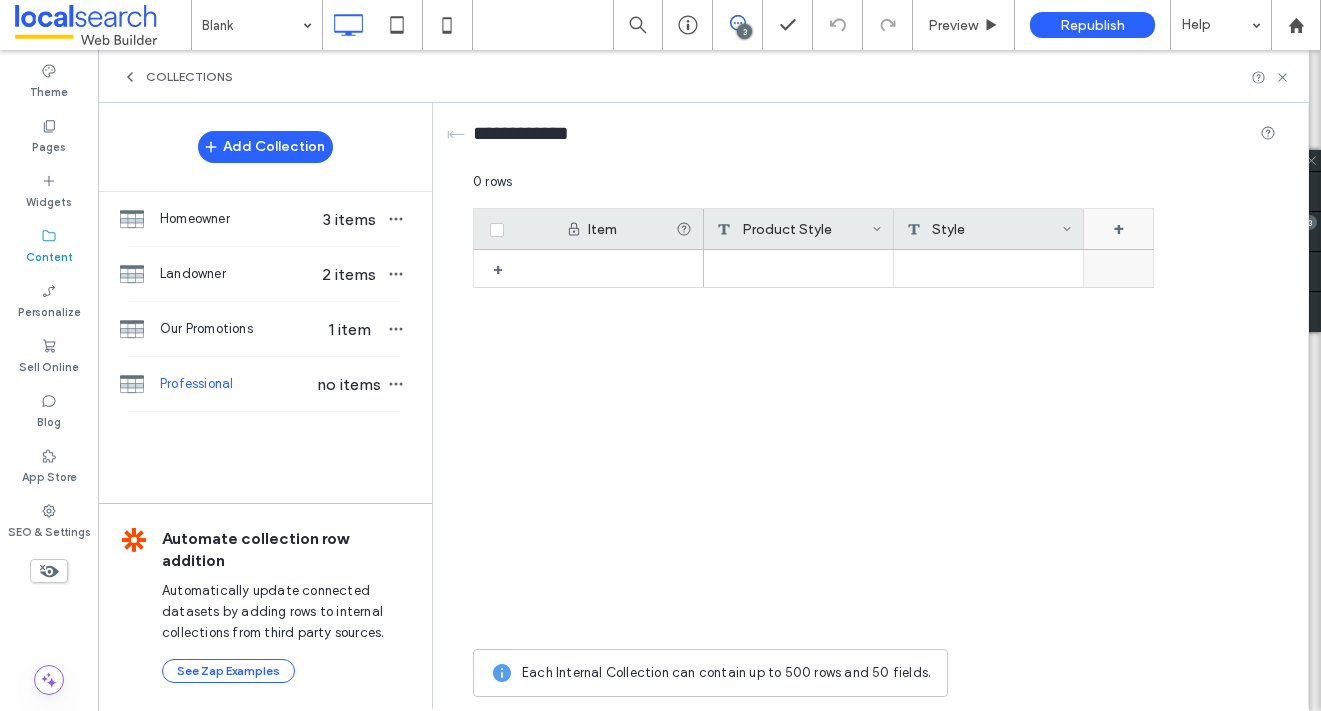 click on "+" at bounding box center [1119, 229] 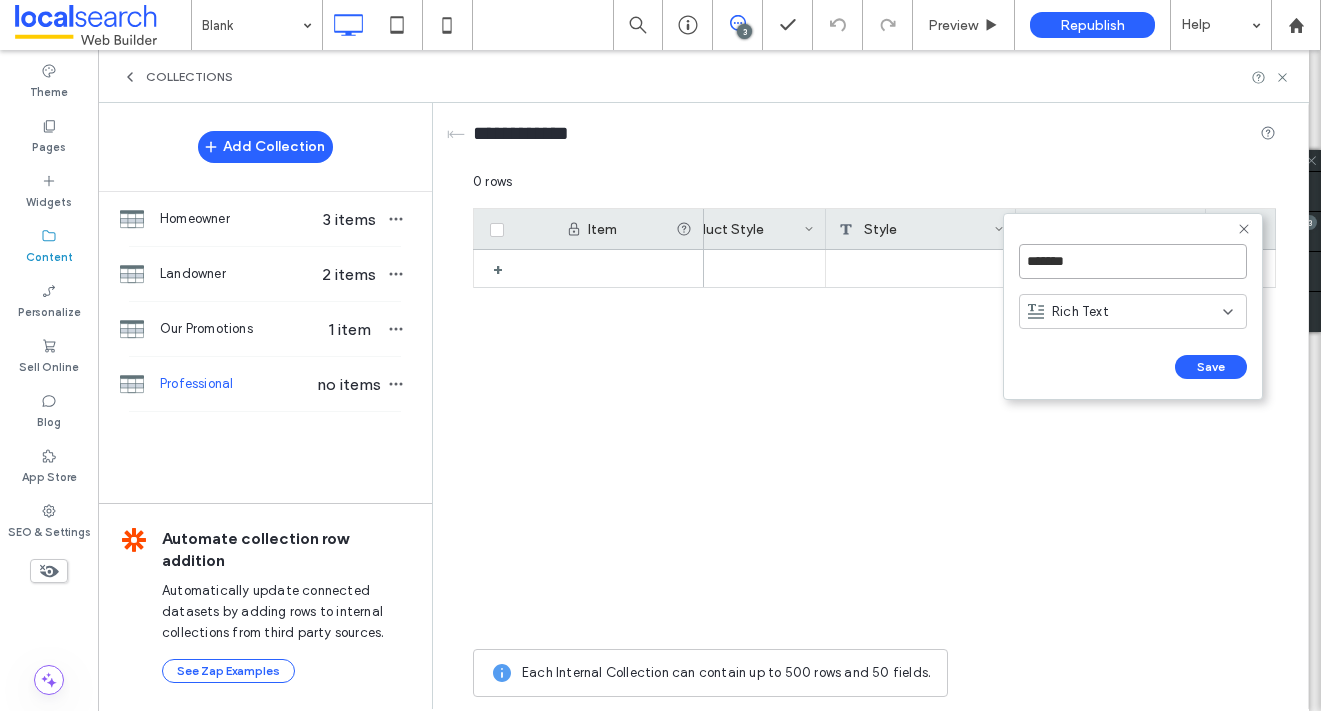click on "*******" at bounding box center [1133, 261] 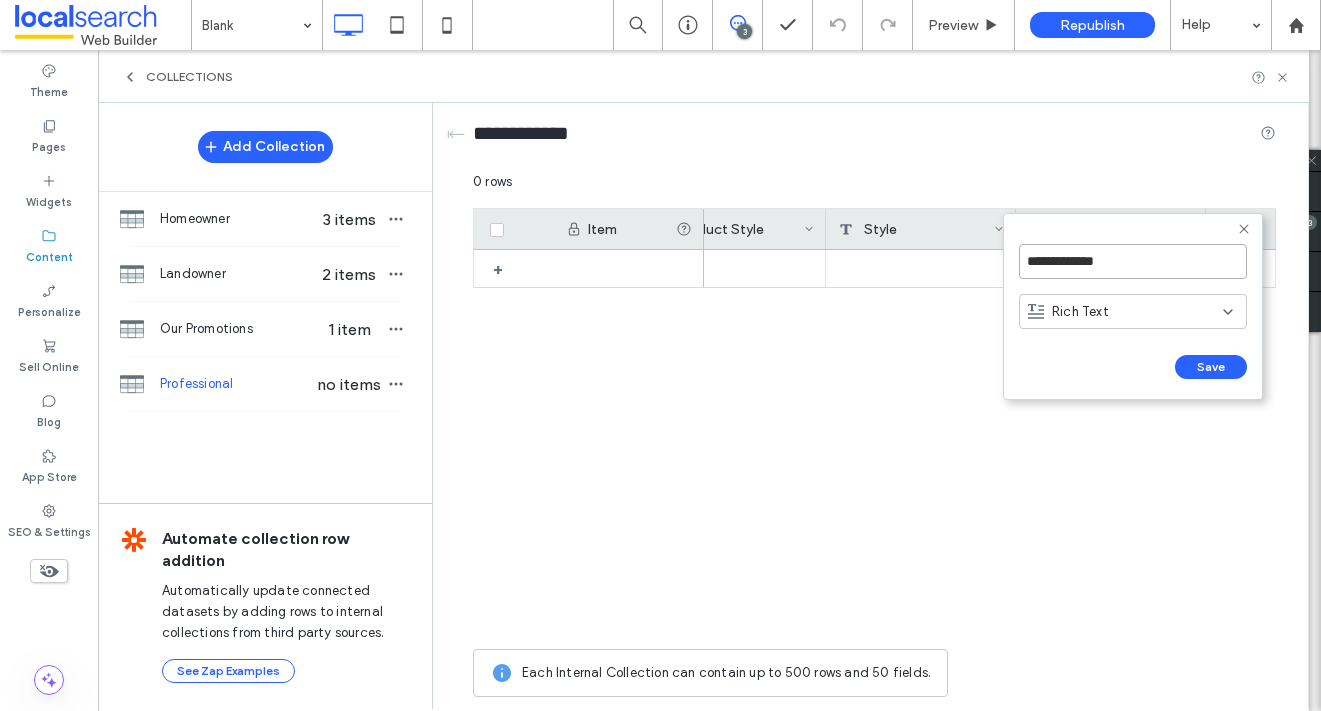 type on "**********" 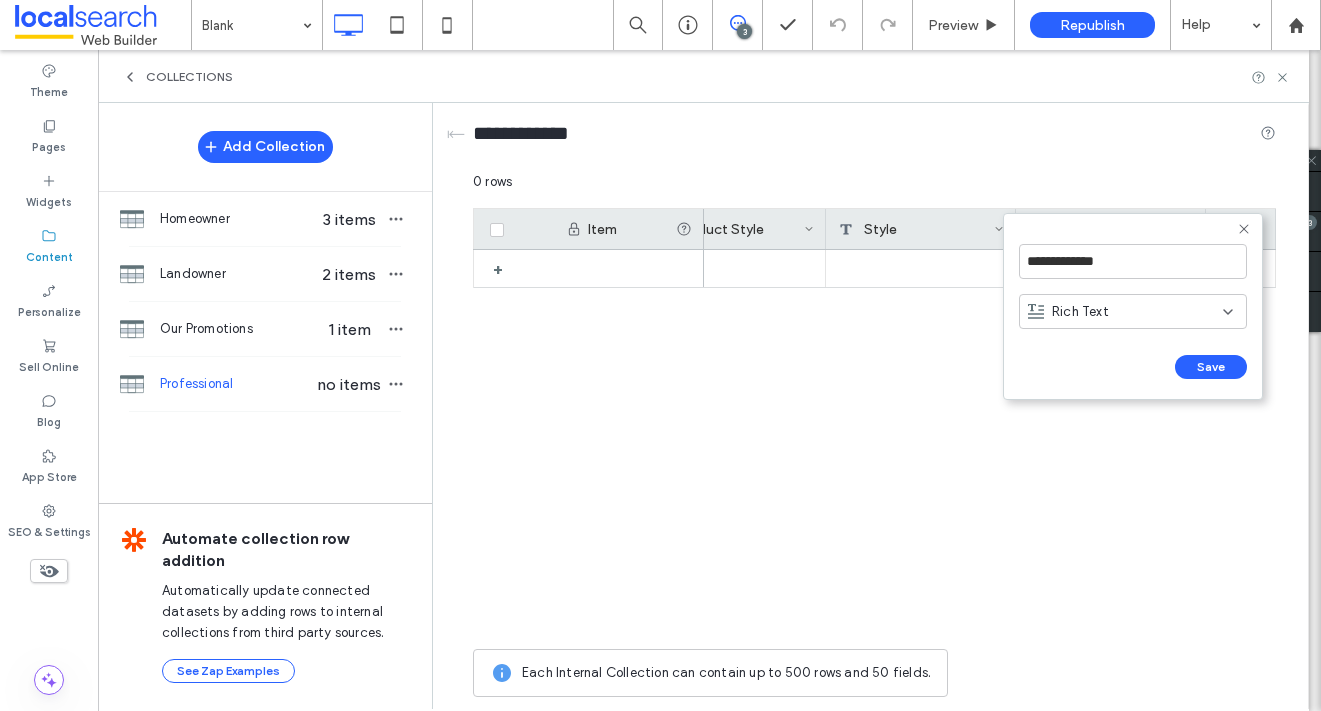 click on "Rich Text" at bounding box center [1125, 312] 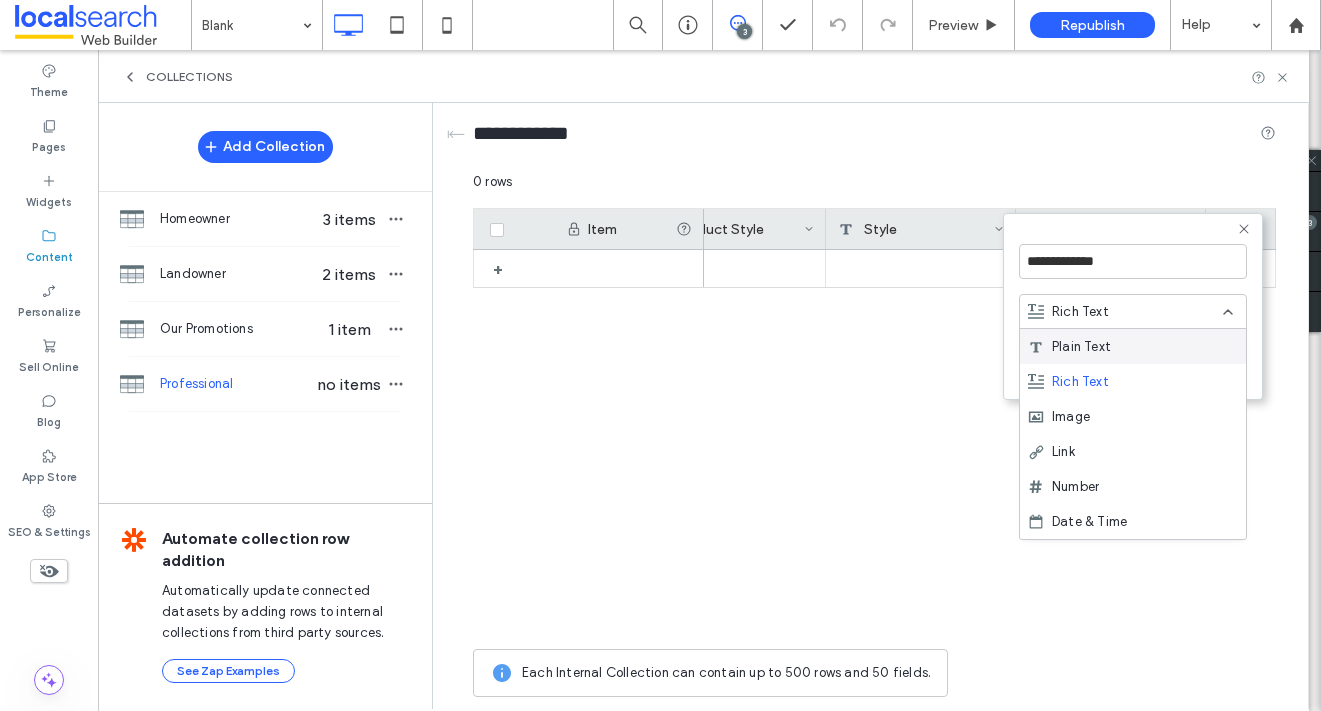 click on "Plain Text" at bounding box center (1081, 347) 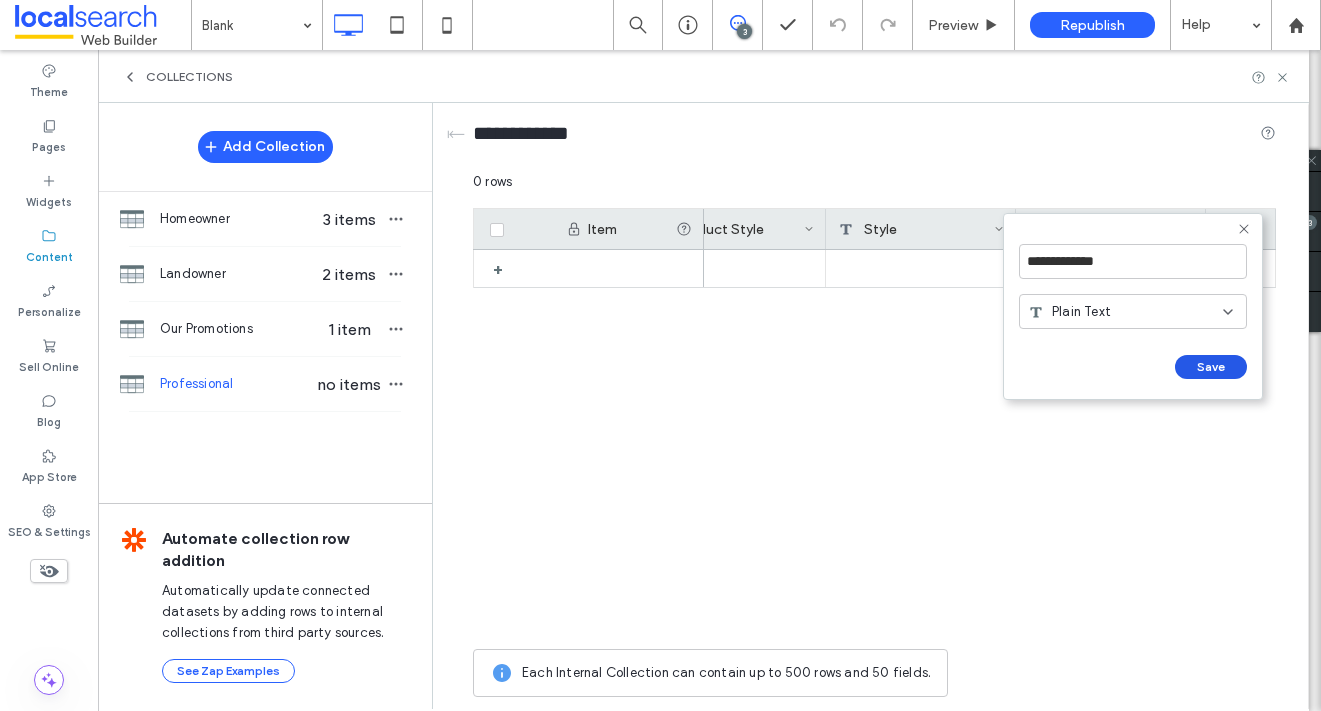 click on "Save" at bounding box center (1211, 367) 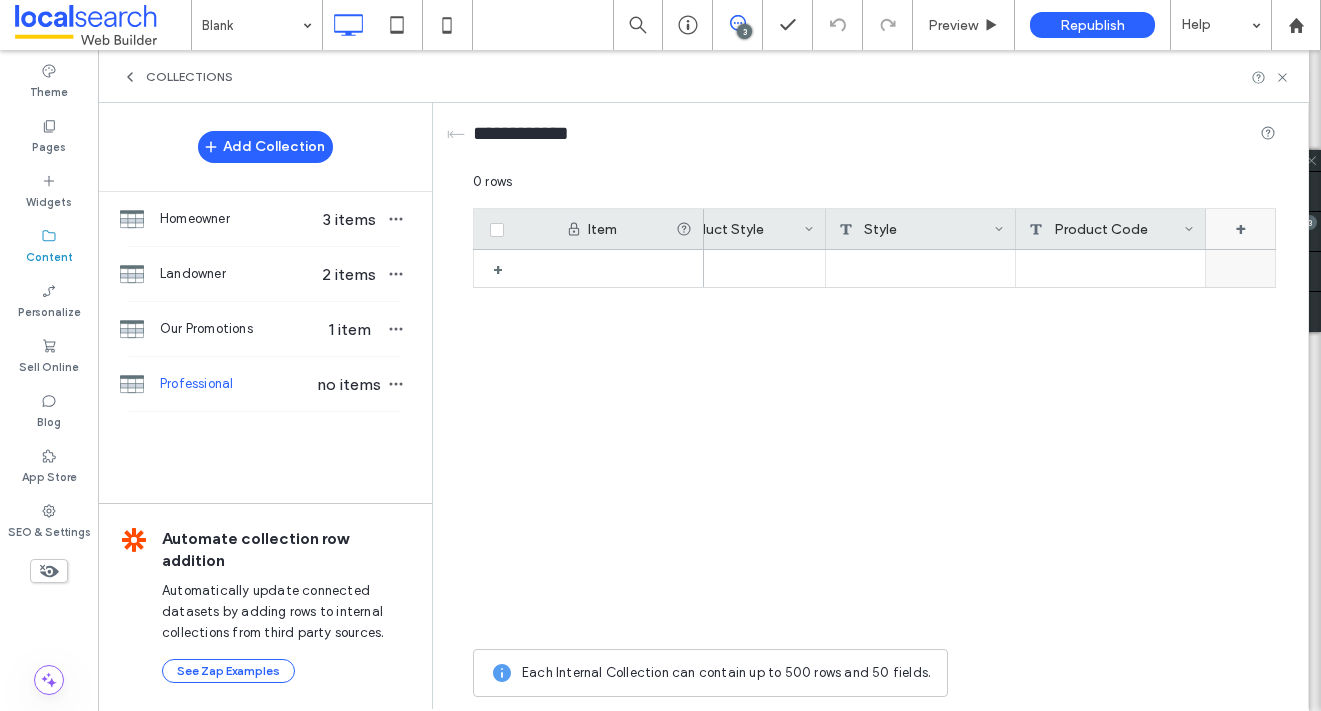 click on "+" at bounding box center (1241, 229) 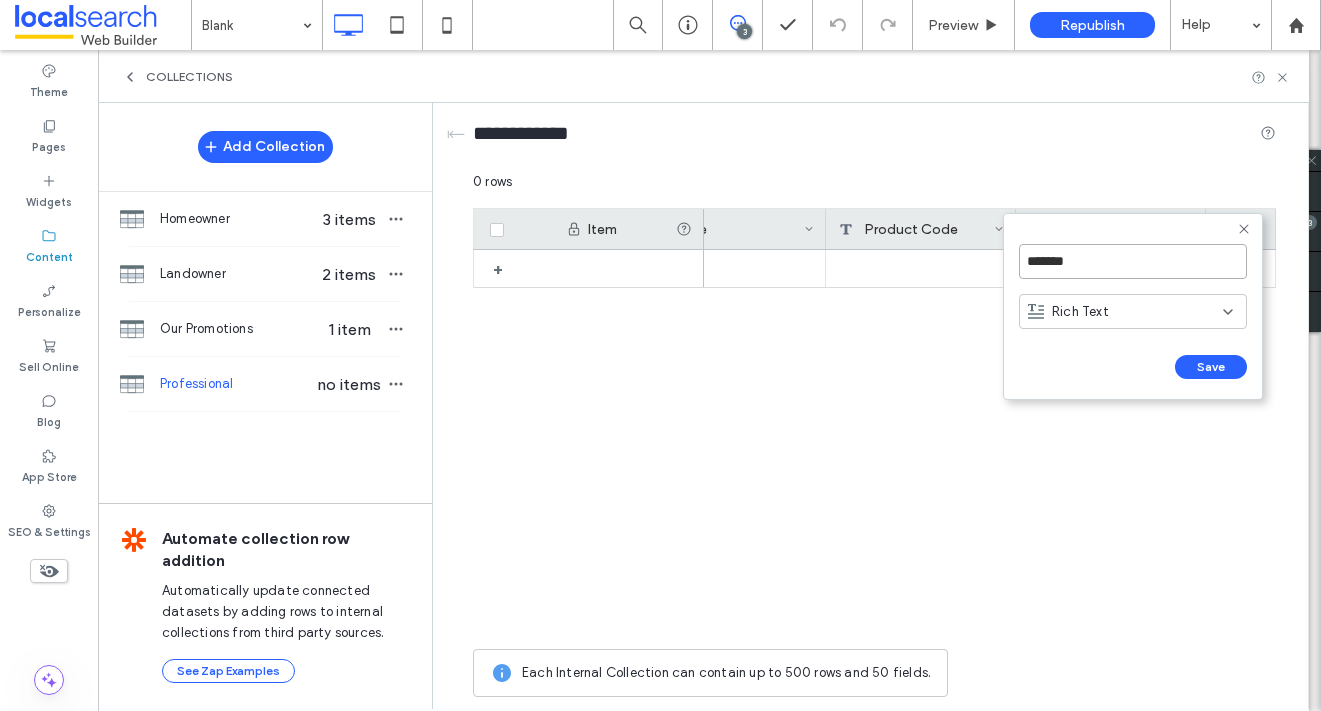 click on "*******" at bounding box center (1133, 261) 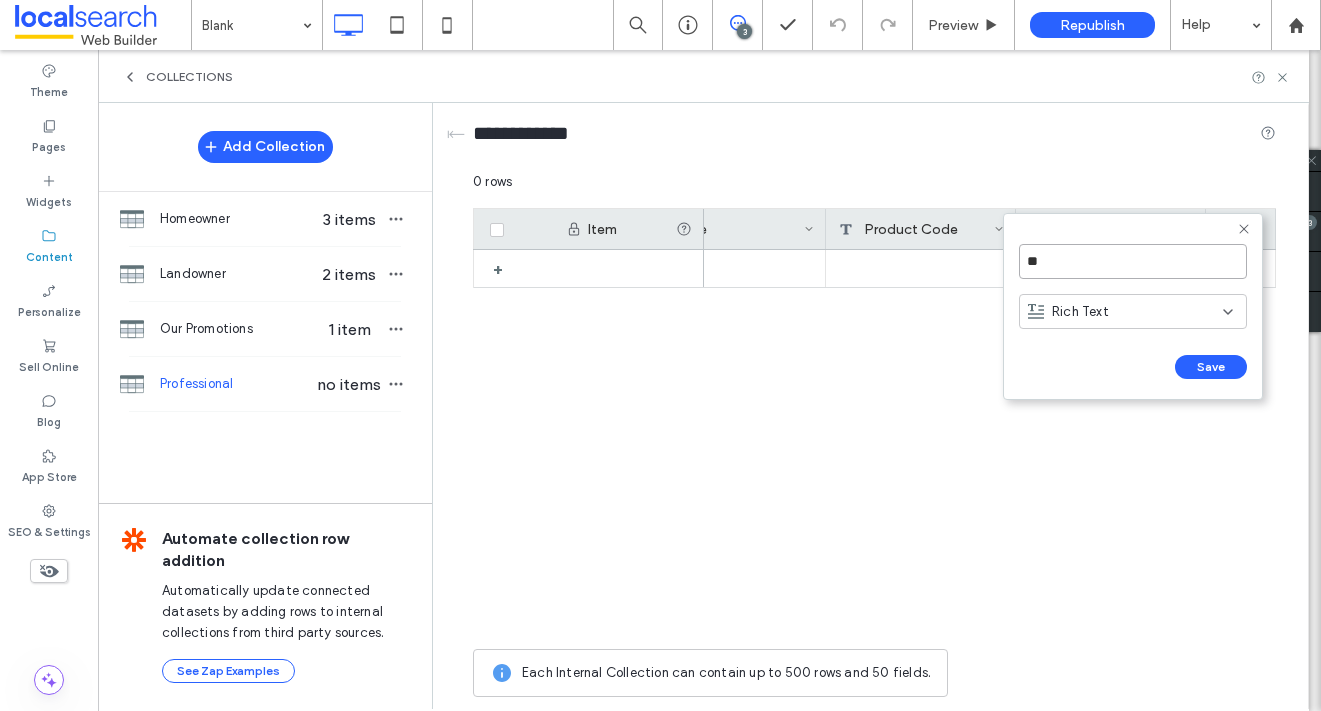 type on "*" 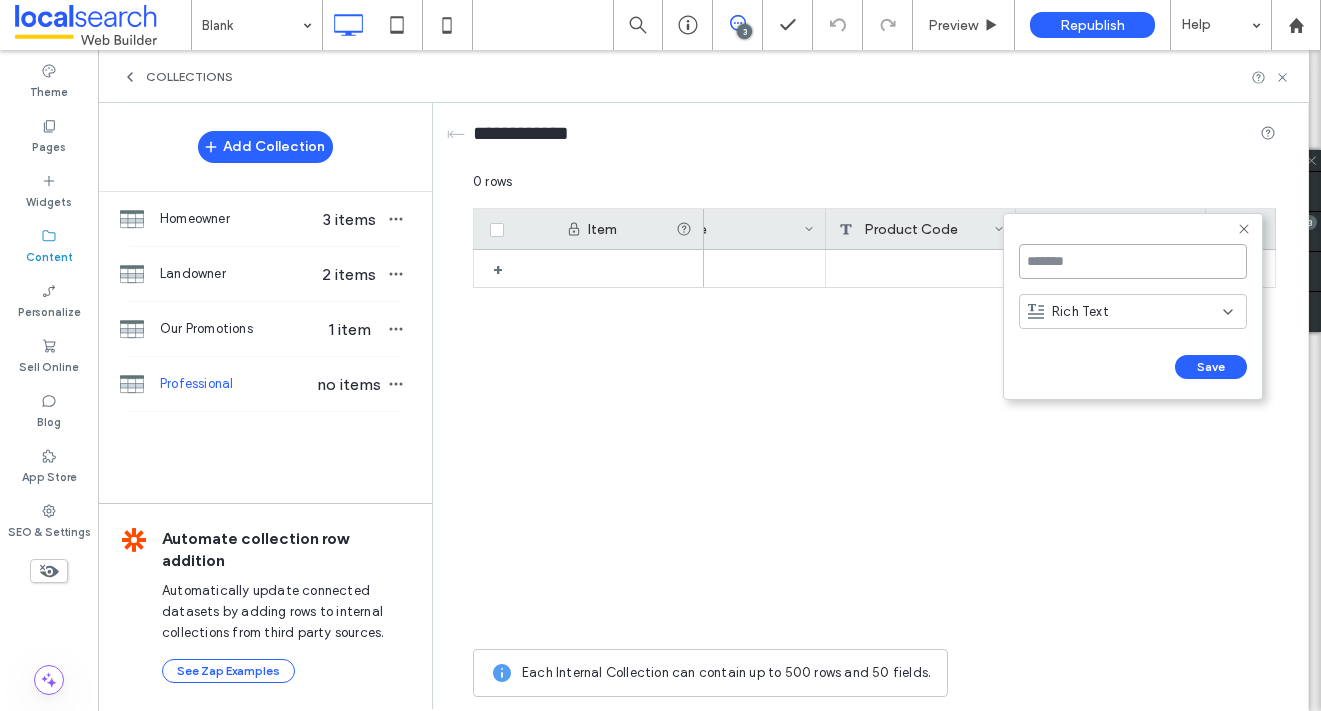 type on "*" 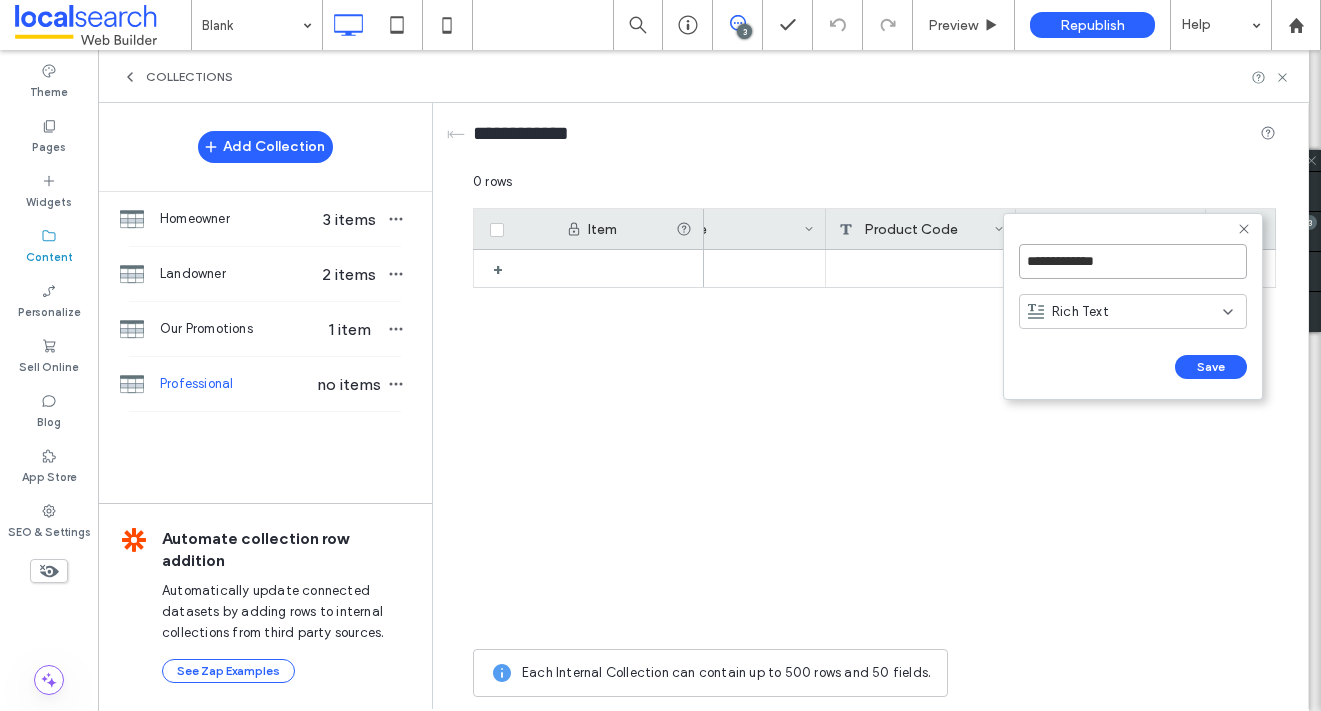 type on "**********" 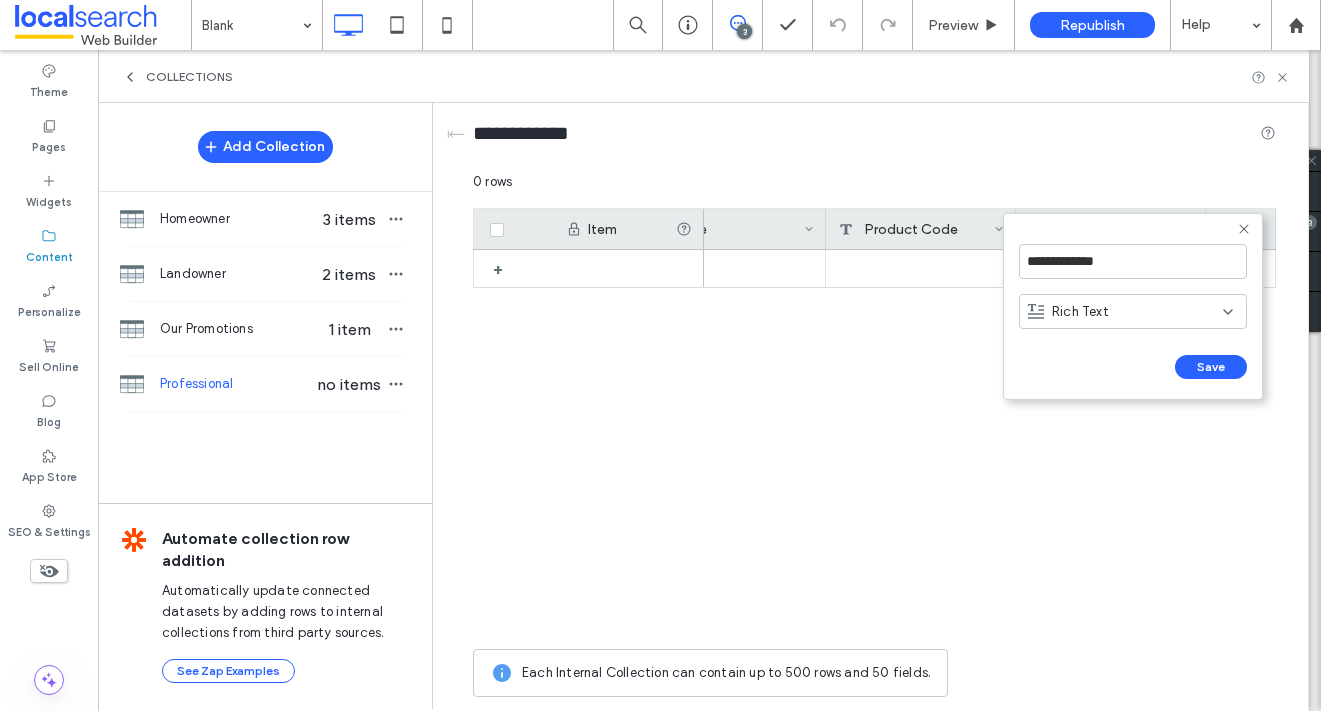 click on "Rich Text" at bounding box center [1080, 312] 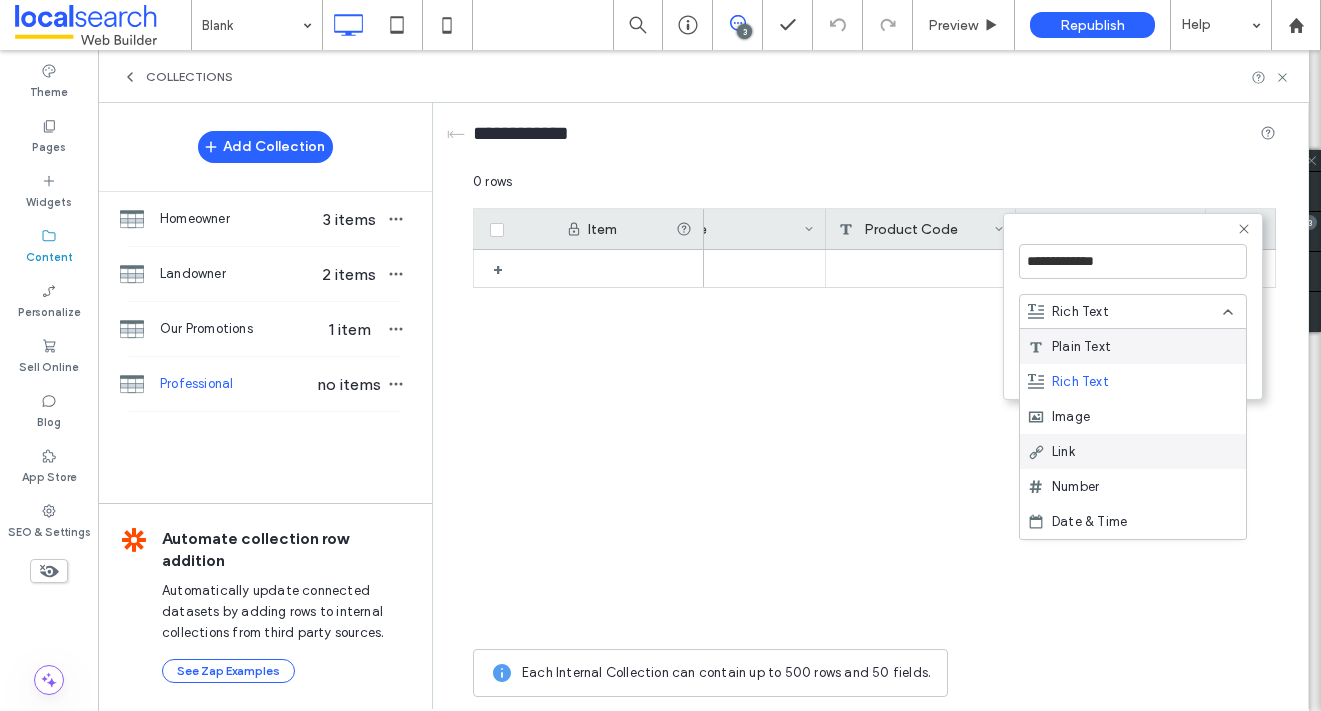 click on "Link" at bounding box center [1133, 451] 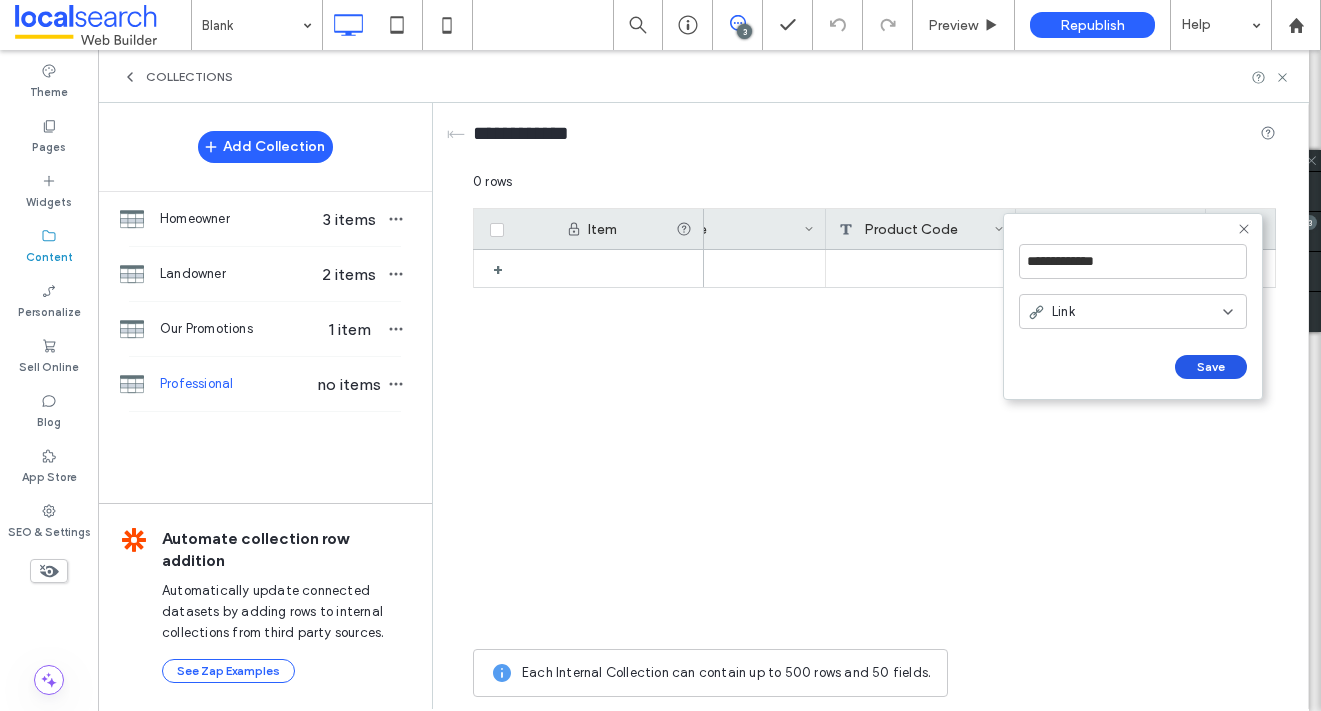 click on "Save" at bounding box center (1211, 367) 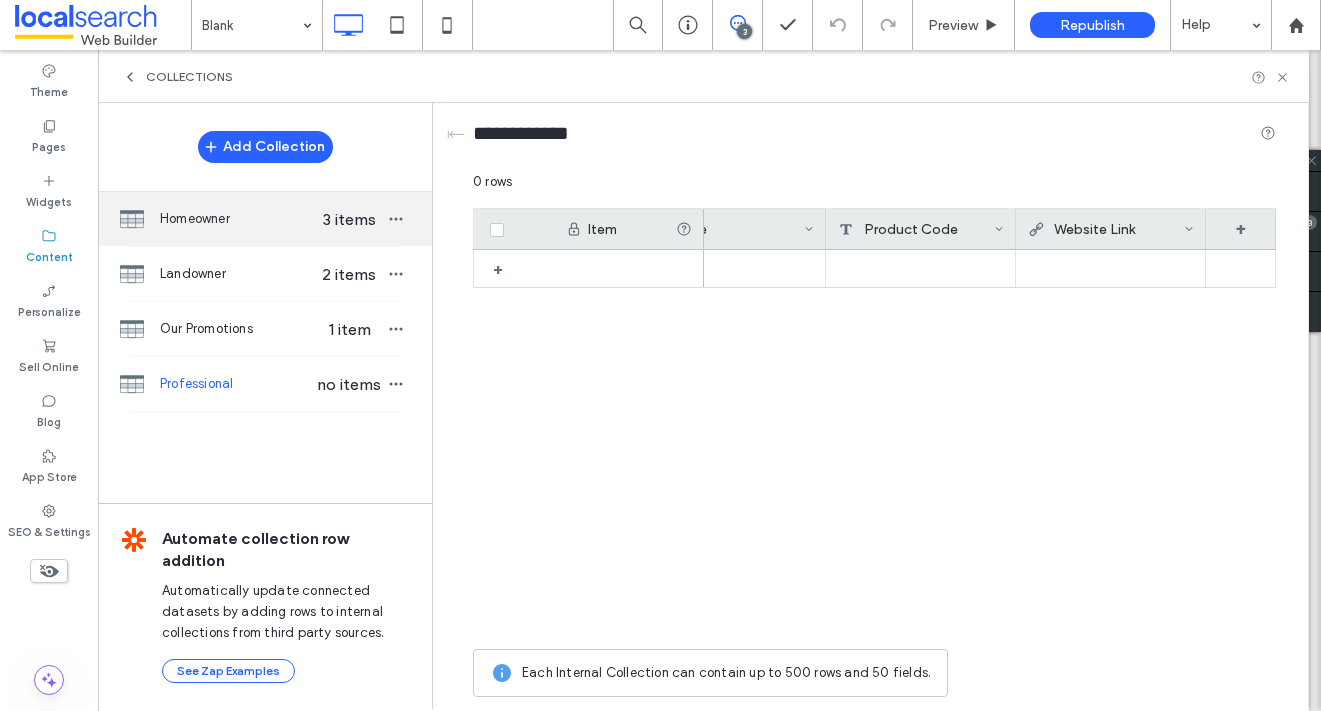 click on "Homeowner" at bounding box center [237, 219] 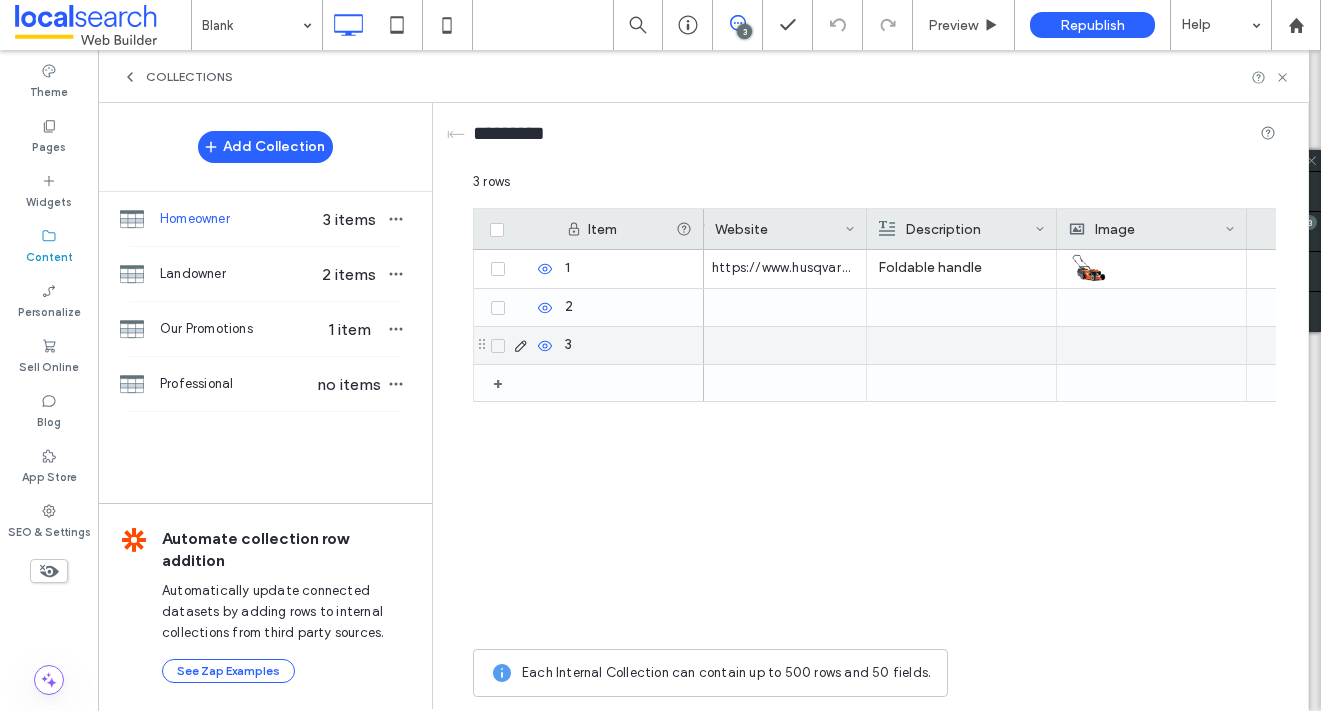 scroll, scrollTop: 0, scrollLeft: 638, axis: horizontal 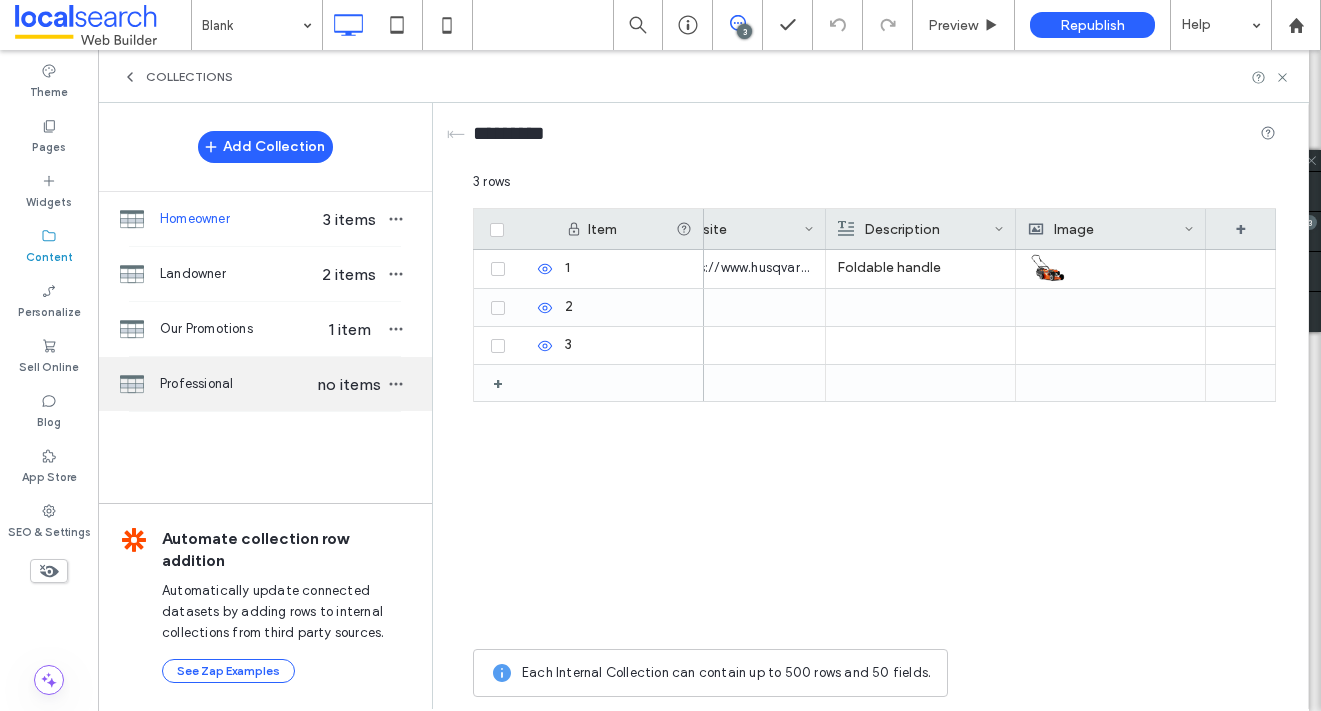 click on "Professional" at bounding box center (237, 384) 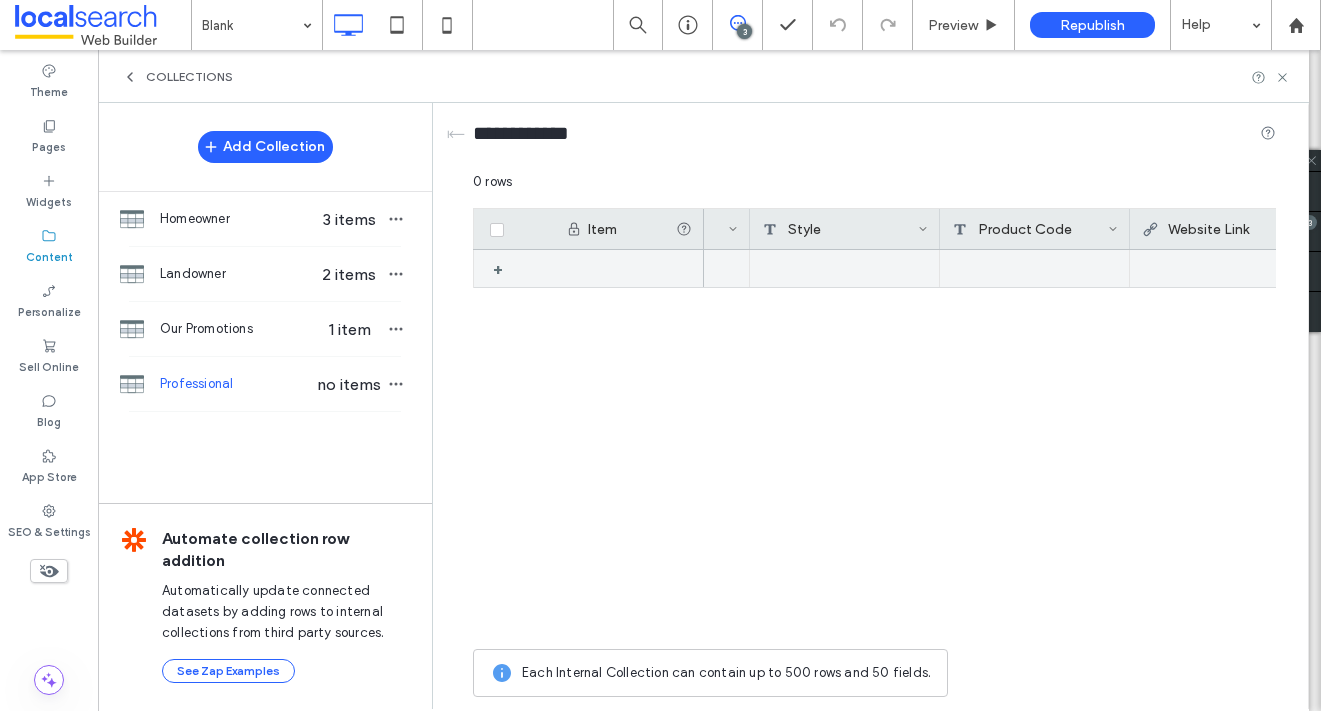 scroll, scrollTop: 0, scrollLeft: 258, axis: horizontal 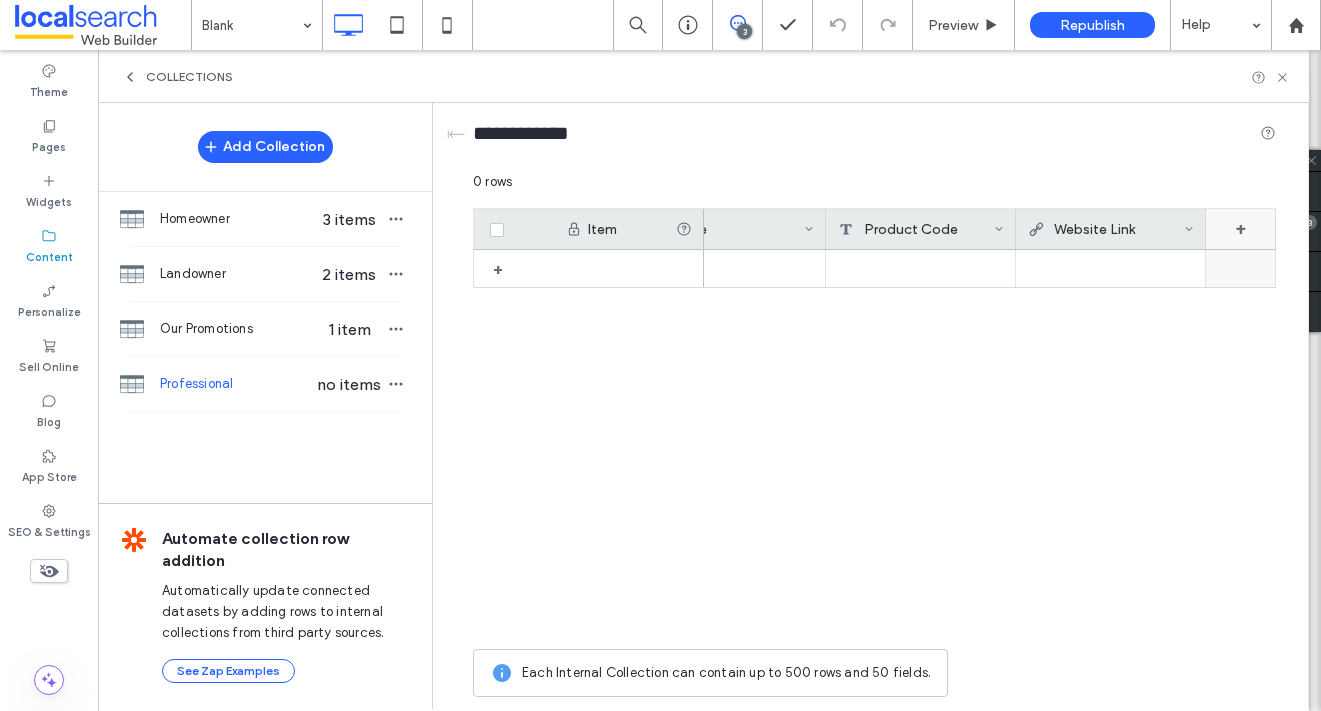 click on "+" at bounding box center [1241, 229] 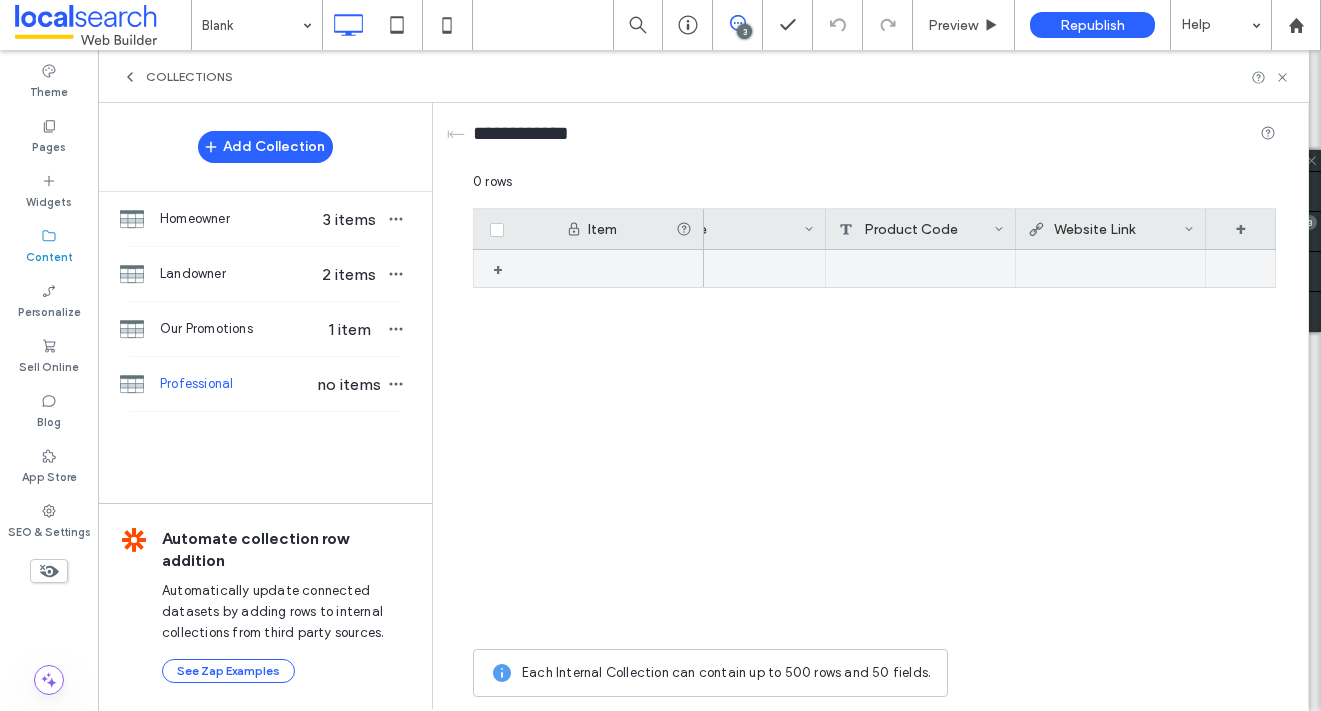 scroll, scrollTop: 0, scrollLeft: 448, axis: horizontal 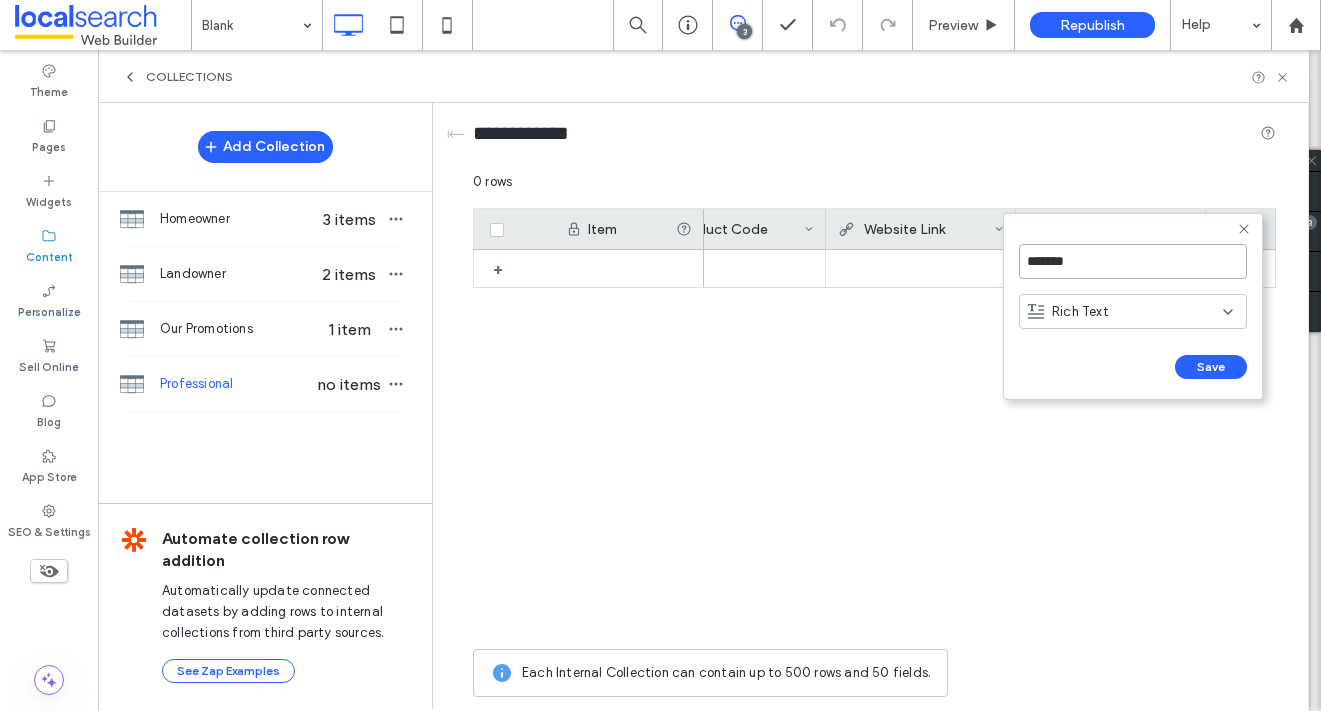 click on "*******" at bounding box center (1133, 261) 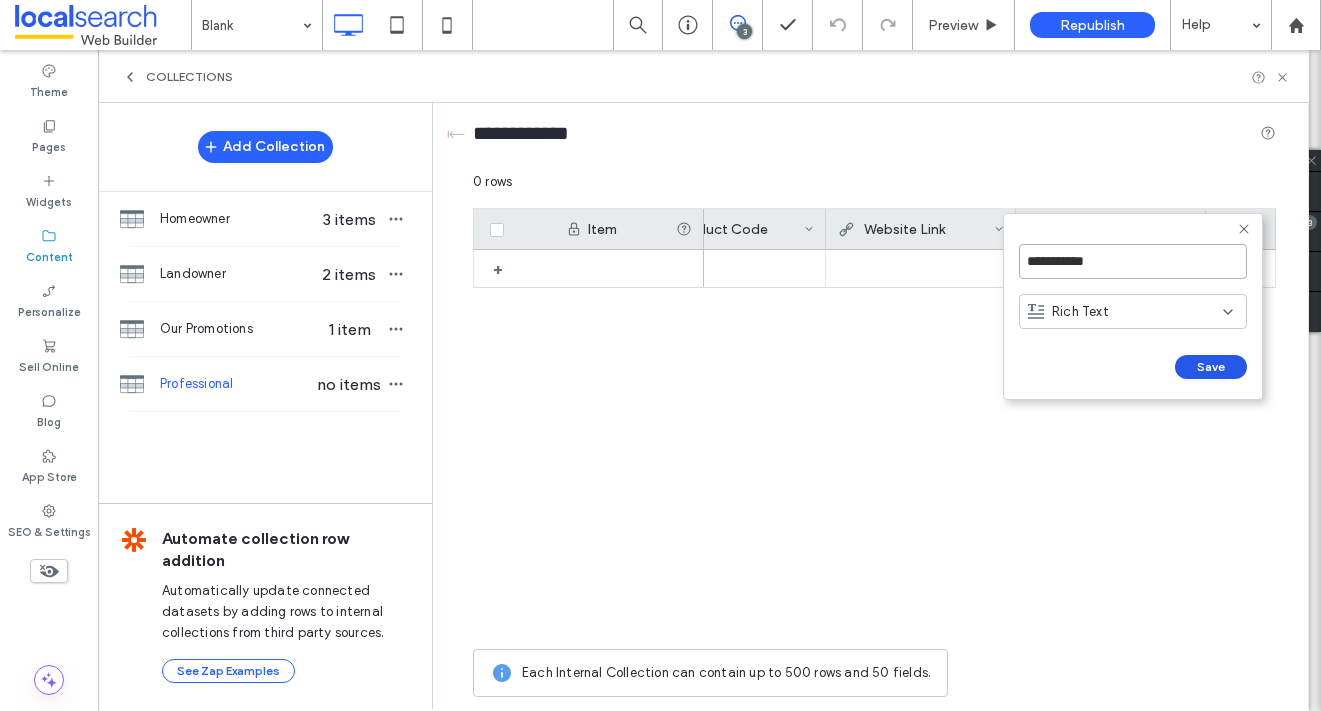 type on "**********" 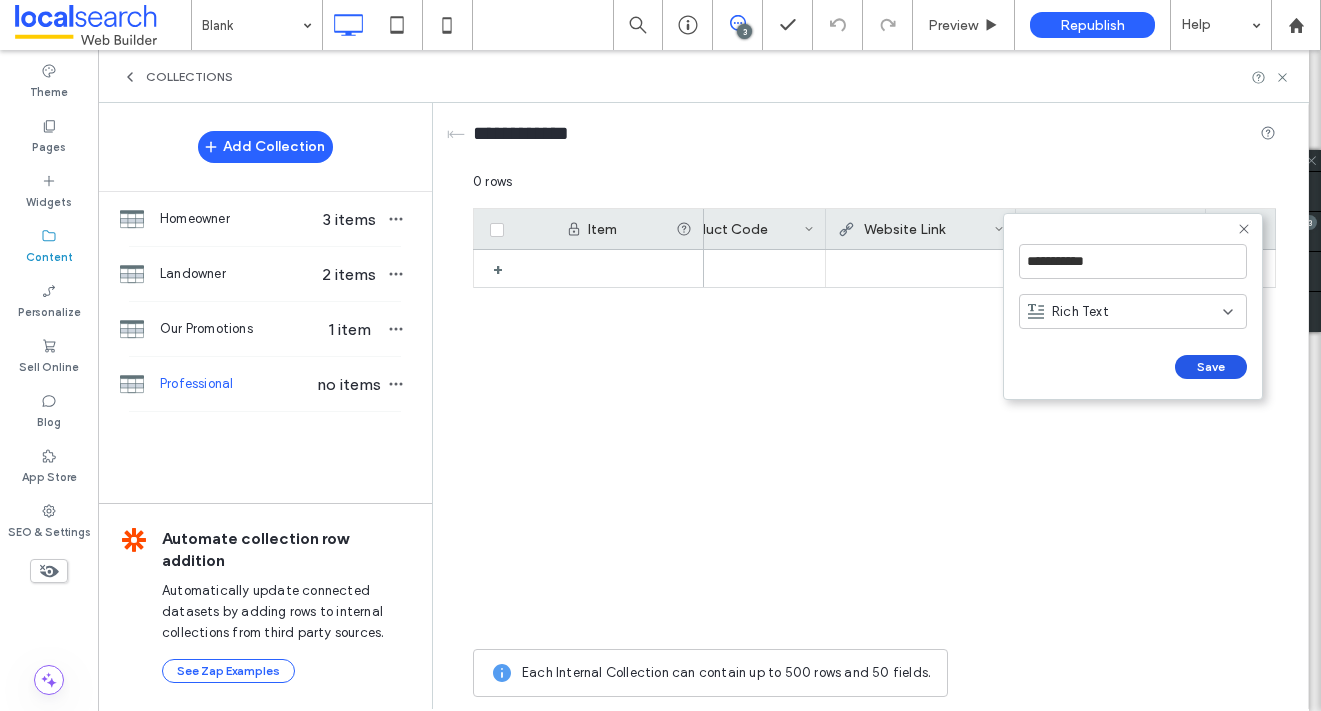 click on "Save" at bounding box center (1211, 367) 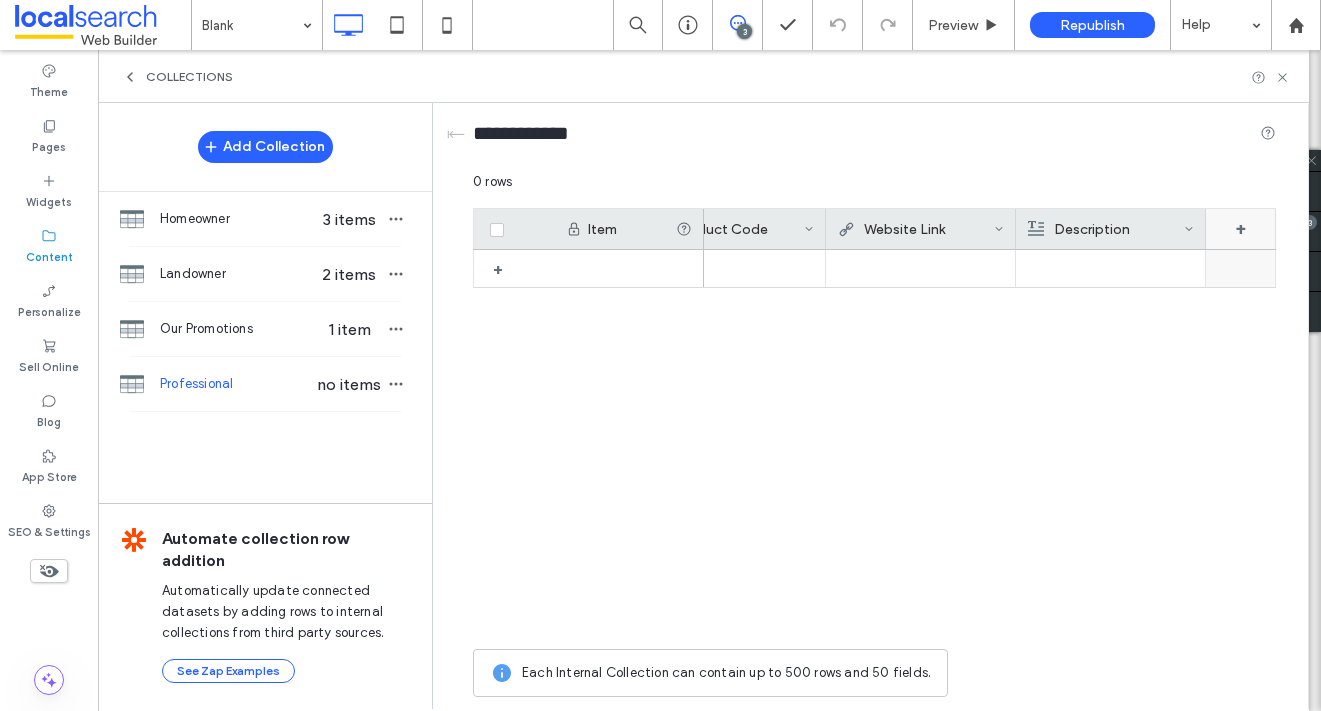 click on "+" at bounding box center [1241, 229] 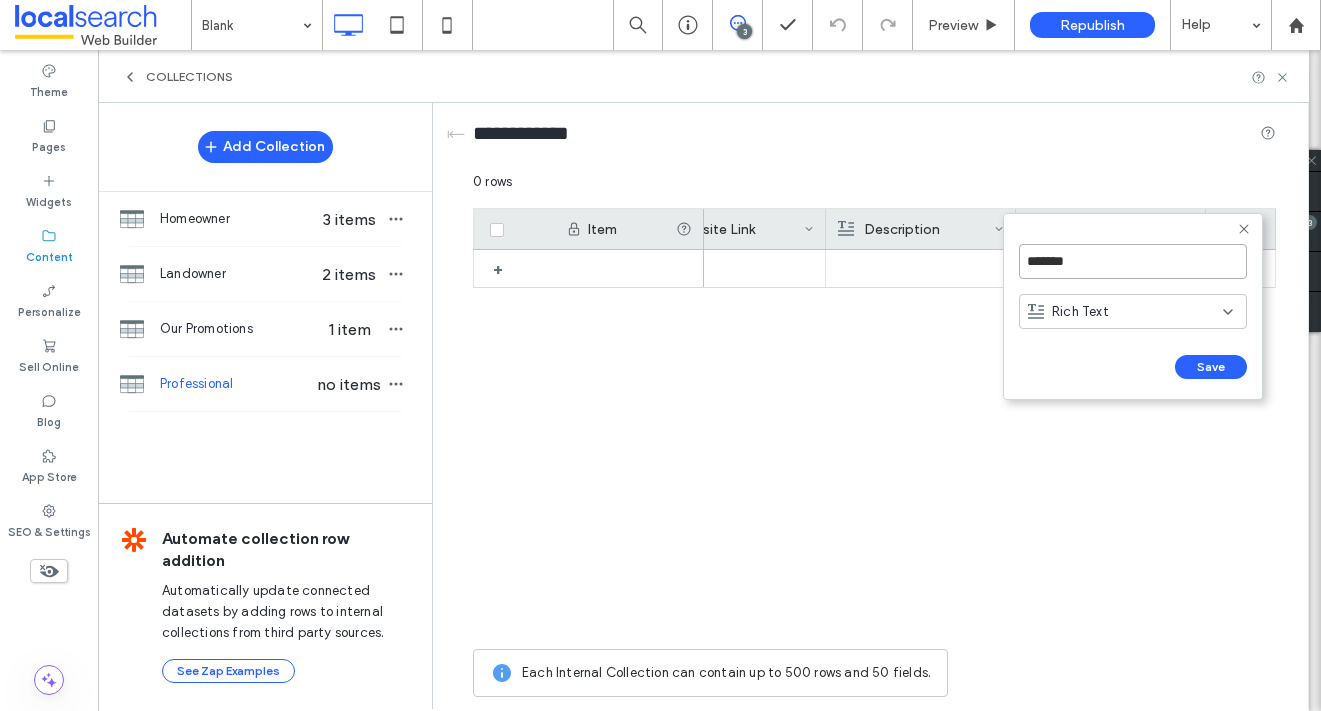 click on "*******" at bounding box center [1133, 261] 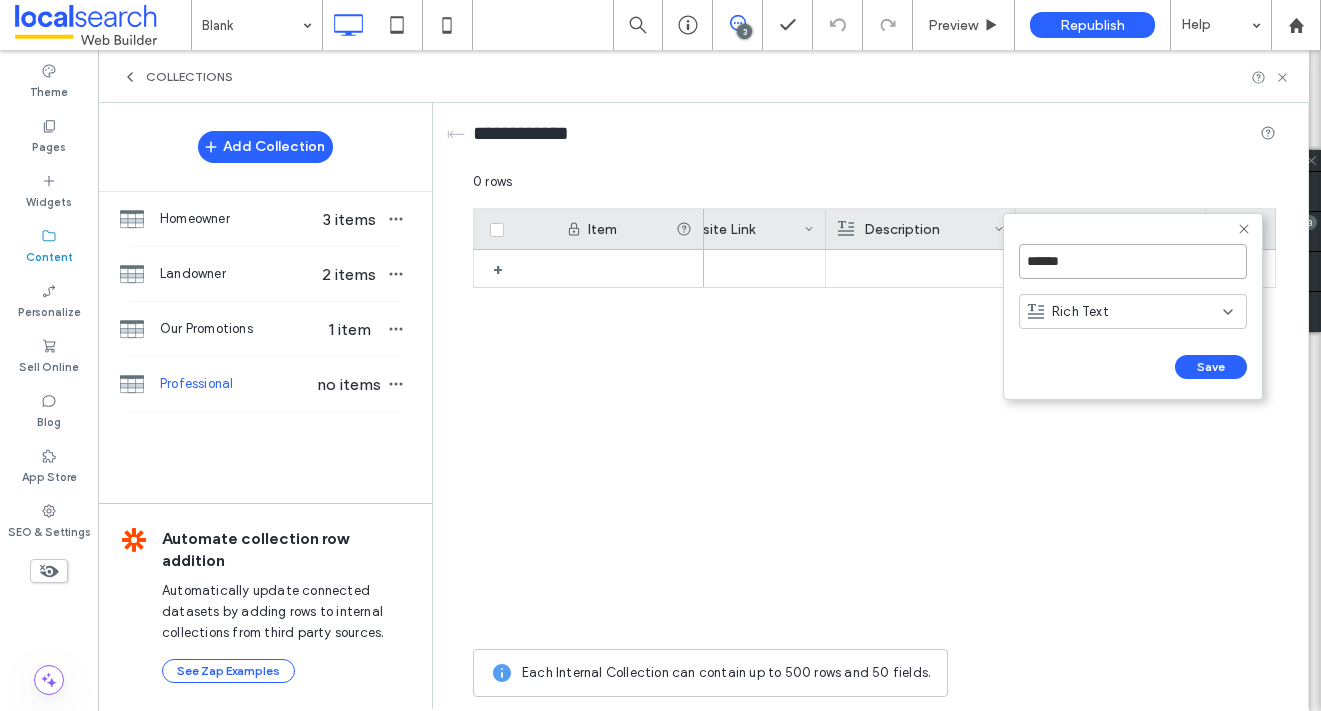 type on "*****" 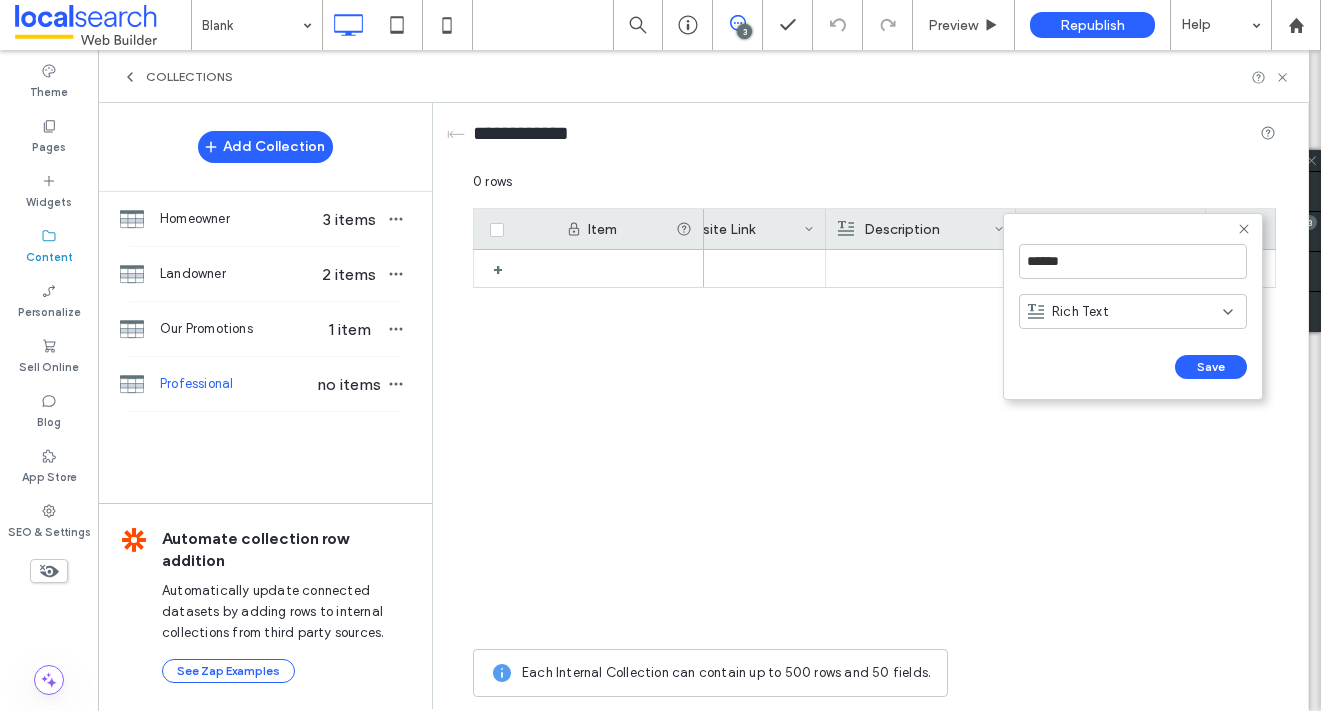 click on "Rich Text" at bounding box center (1125, 312) 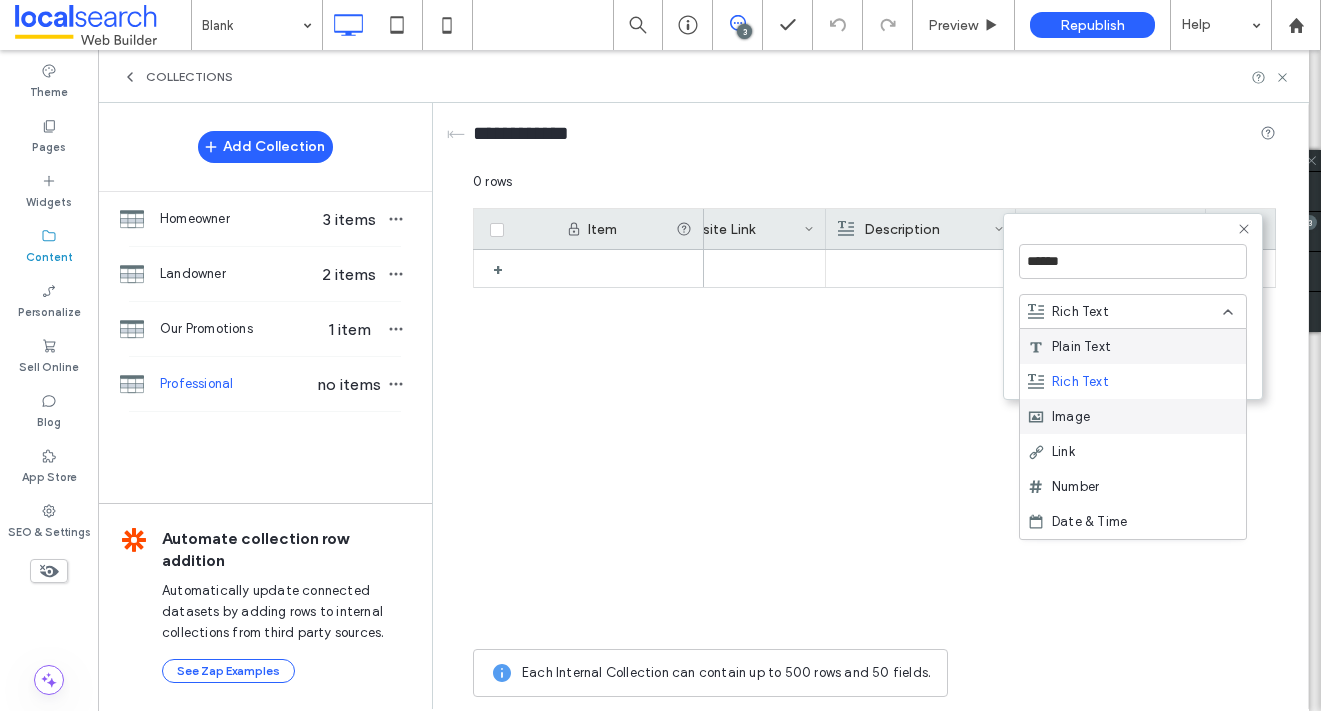 click on "Image" at bounding box center [1133, 416] 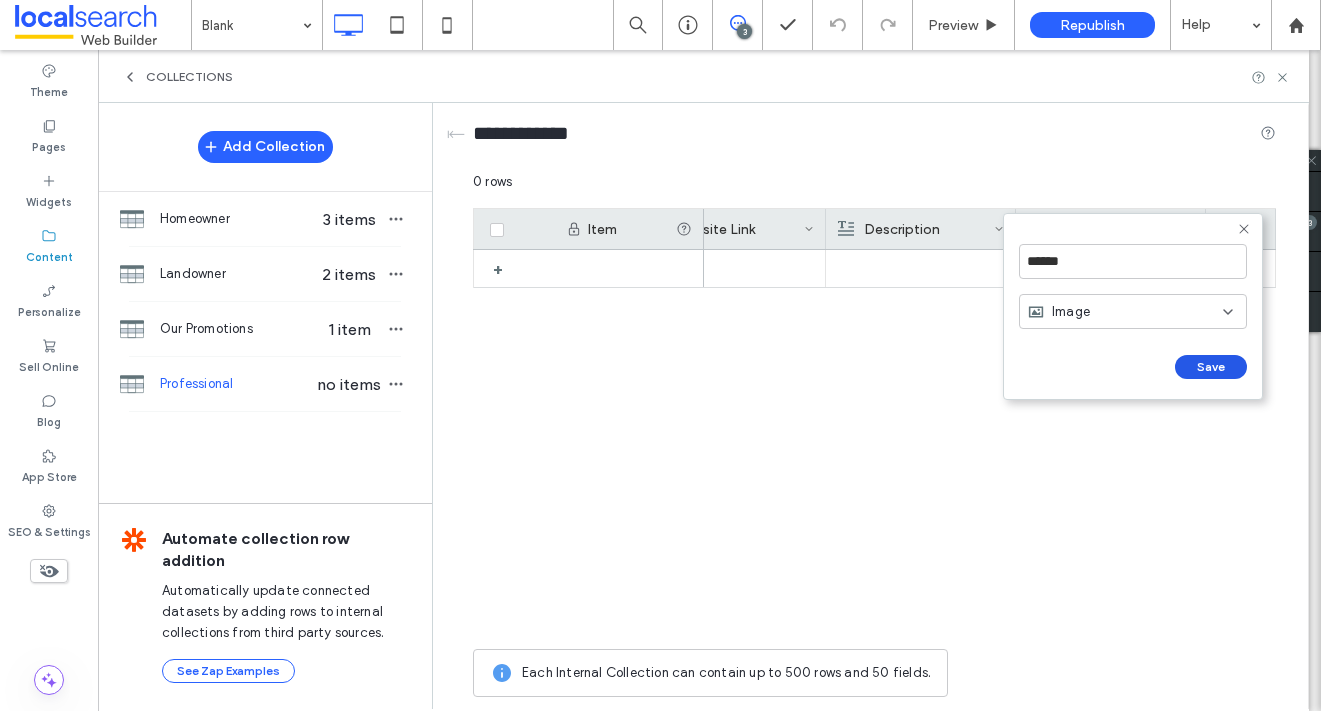 click on "Save" at bounding box center (1211, 367) 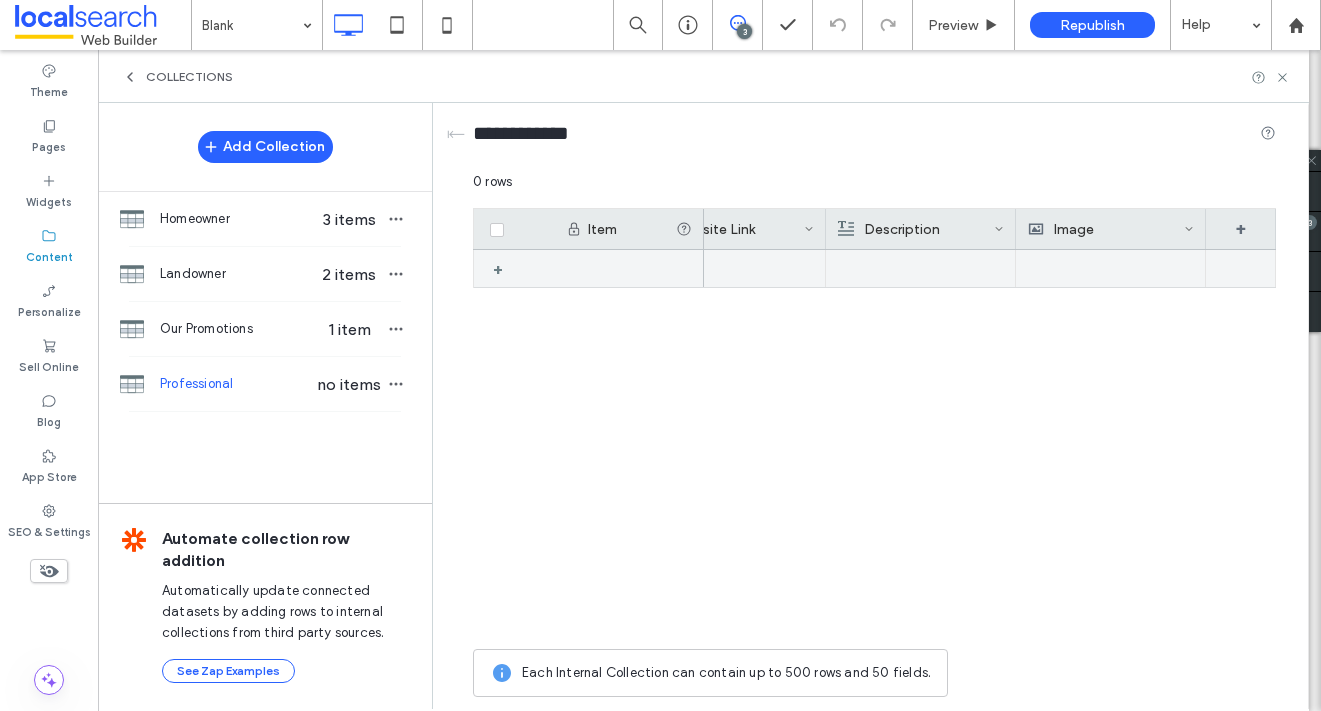 click on "+" at bounding box center [505, 269] 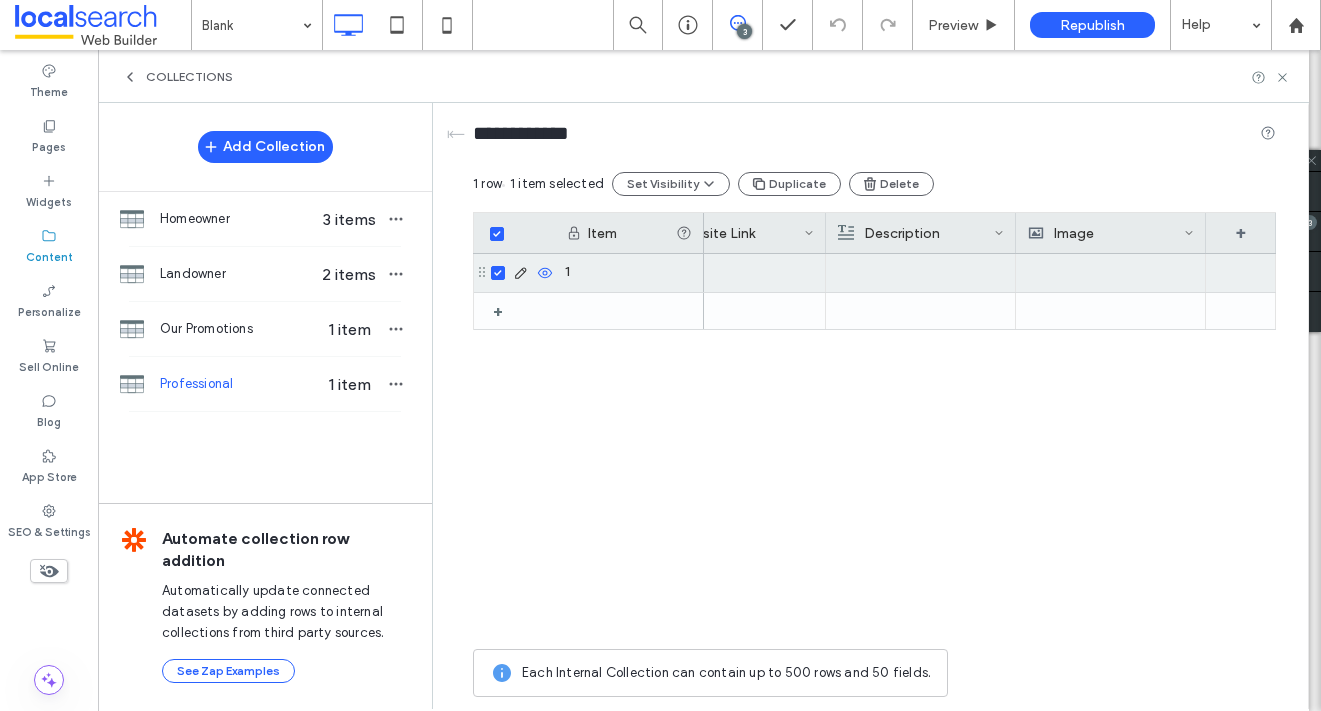 click 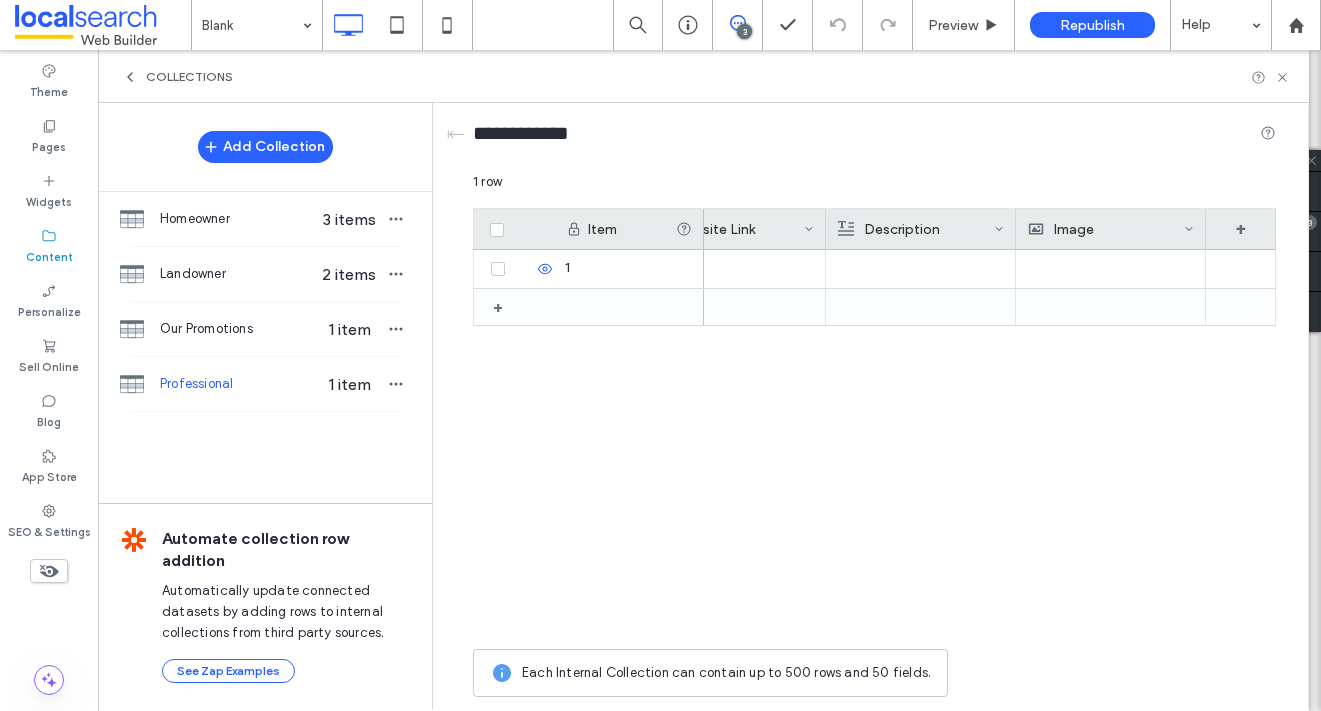 click on "1
+" at bounding box center [874, 444] 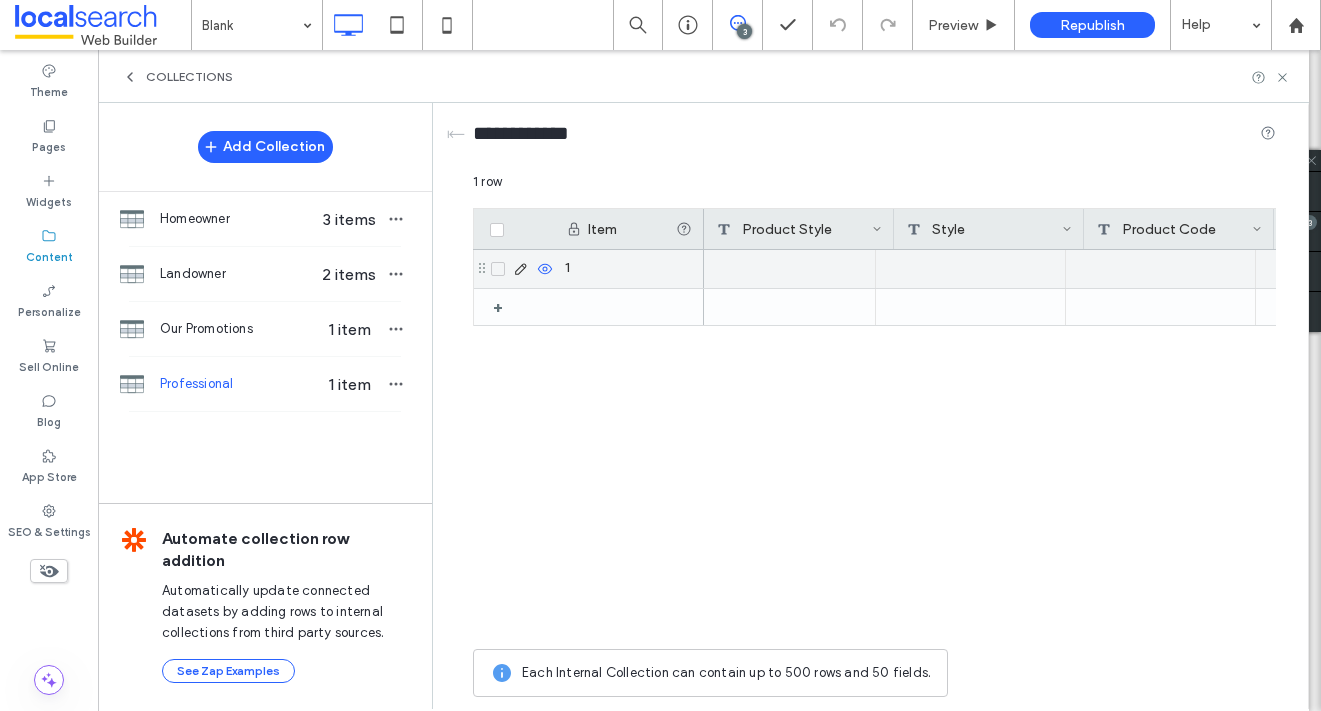 scroll, scrollTop: 0, scrollLeft: 0, axis: both 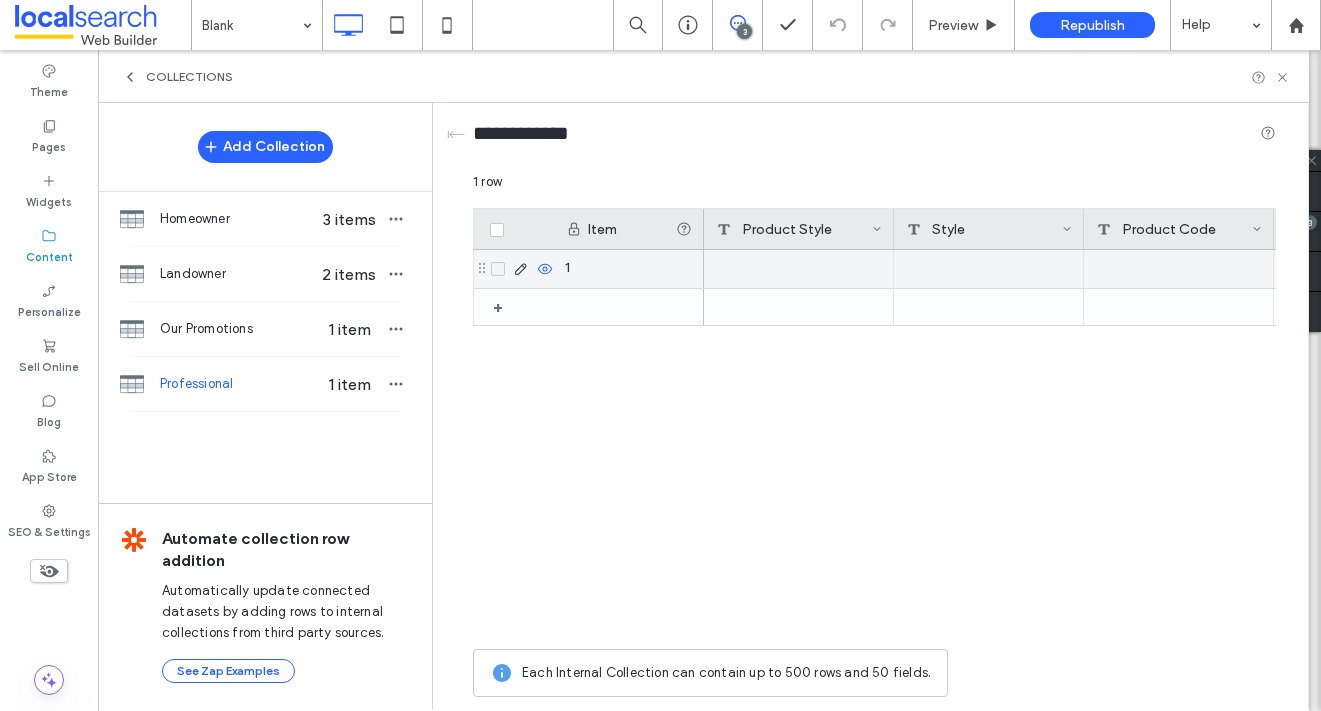 click at bounding box center [799, 269] 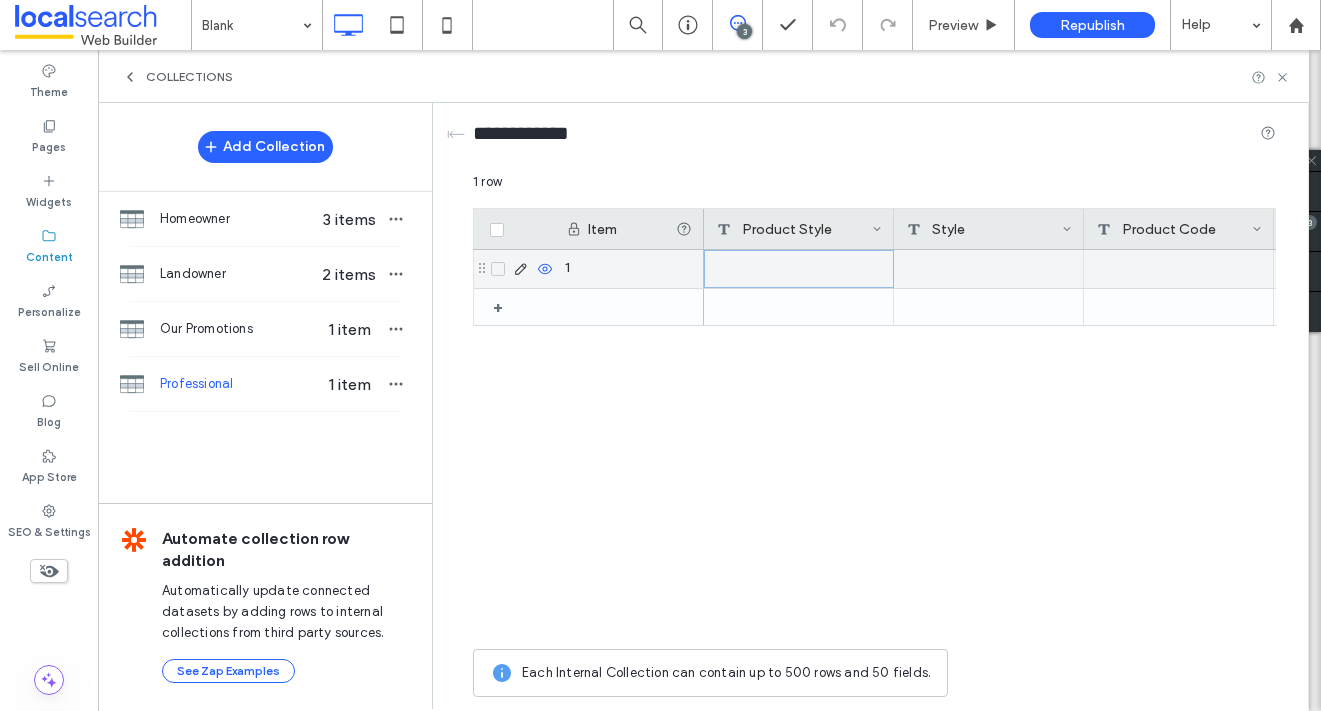 click at bounding box center [799, 269] 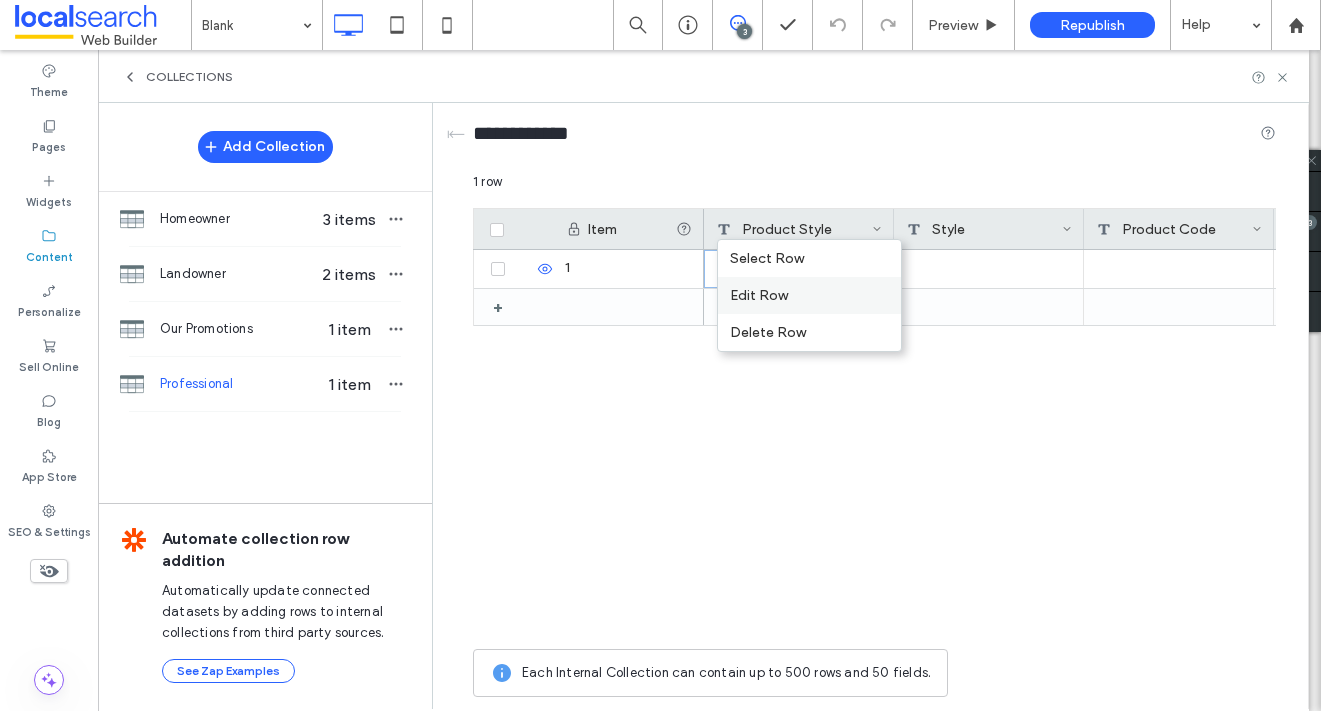 click on "Edit Row" at bounding box center [809, 295] 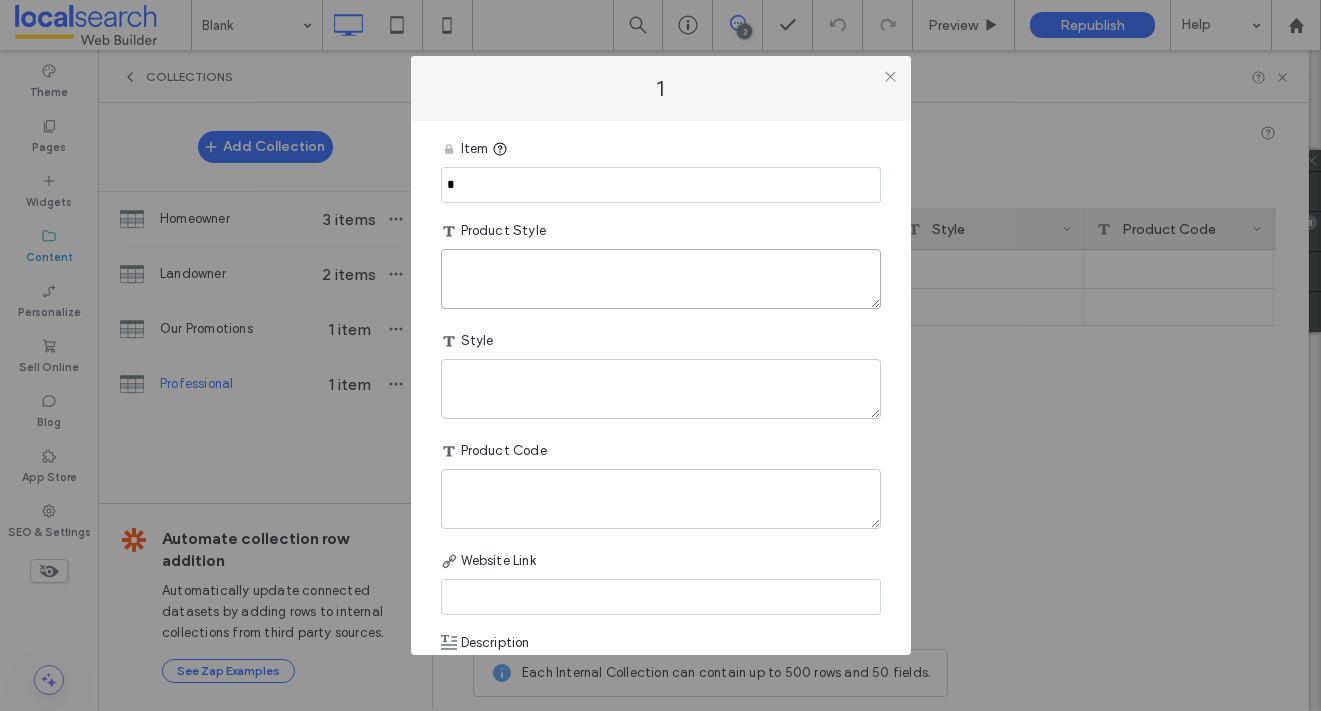 click at bounding box center [661, 279] 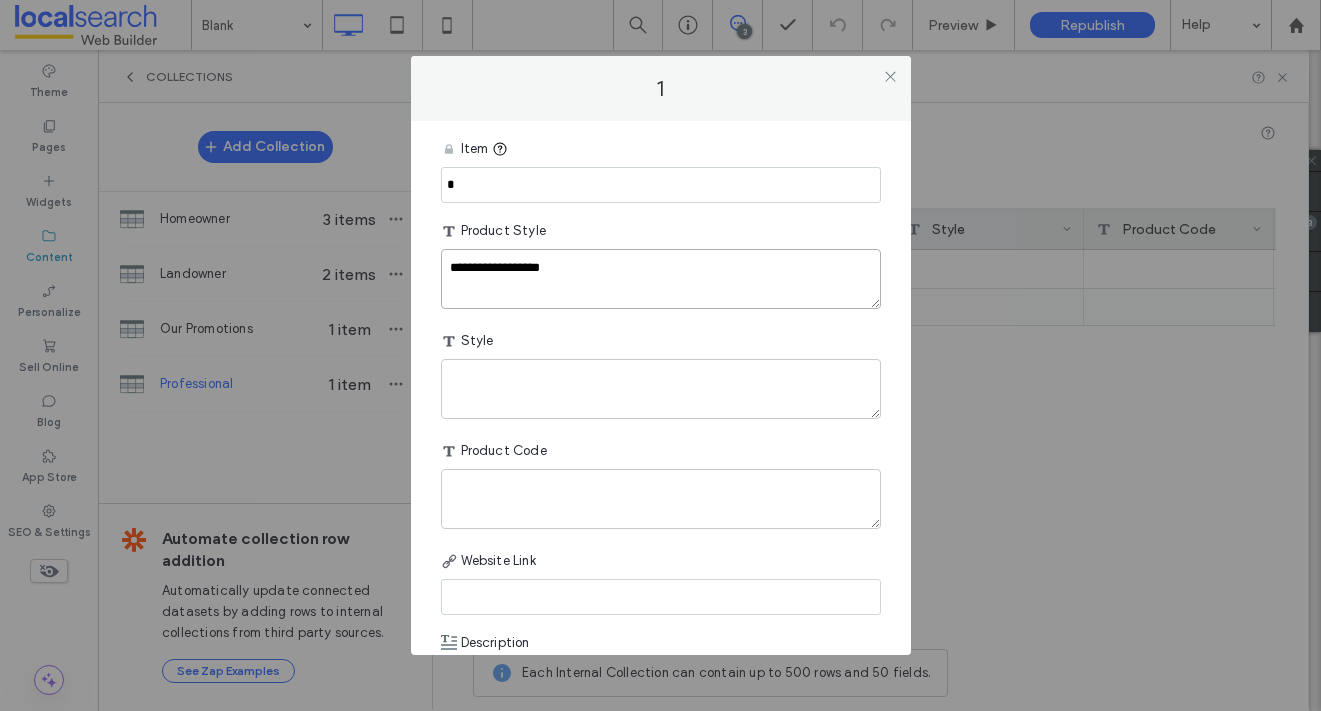 type on "**********" 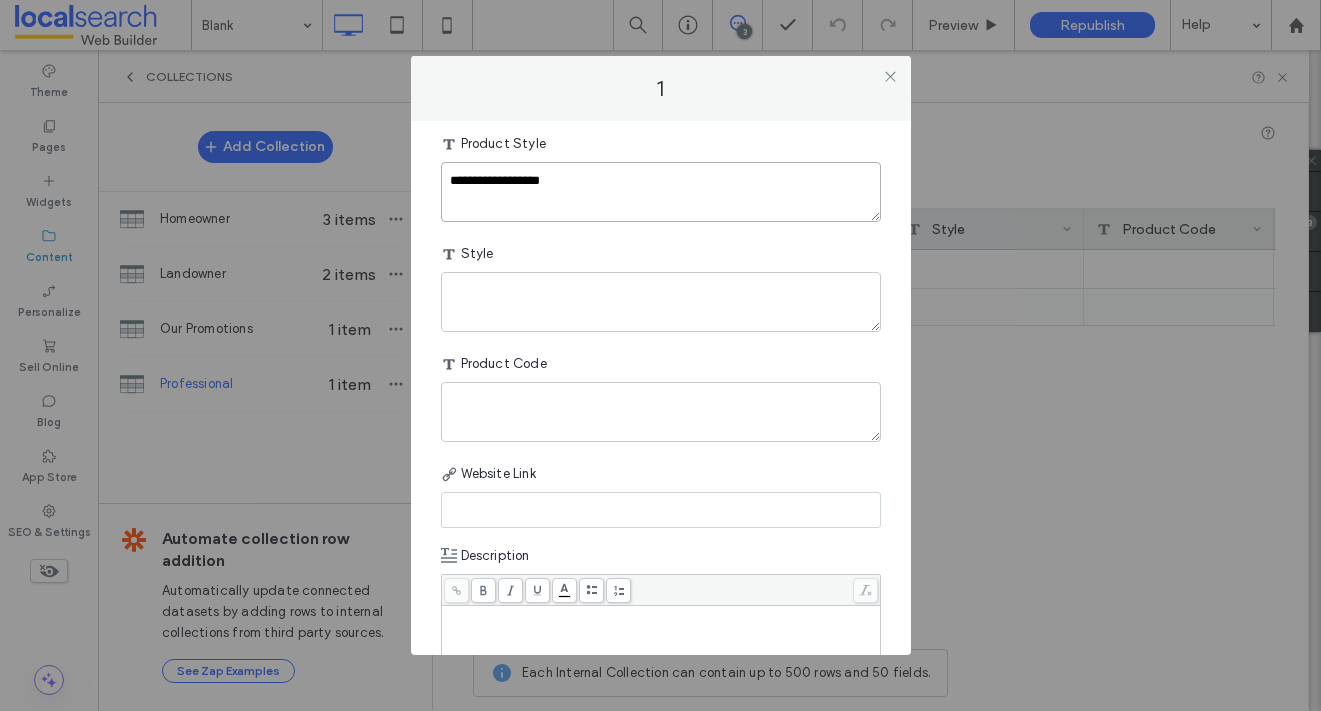 scroll, scrollTop: 109, scrollLeft: 0, axis: vertical 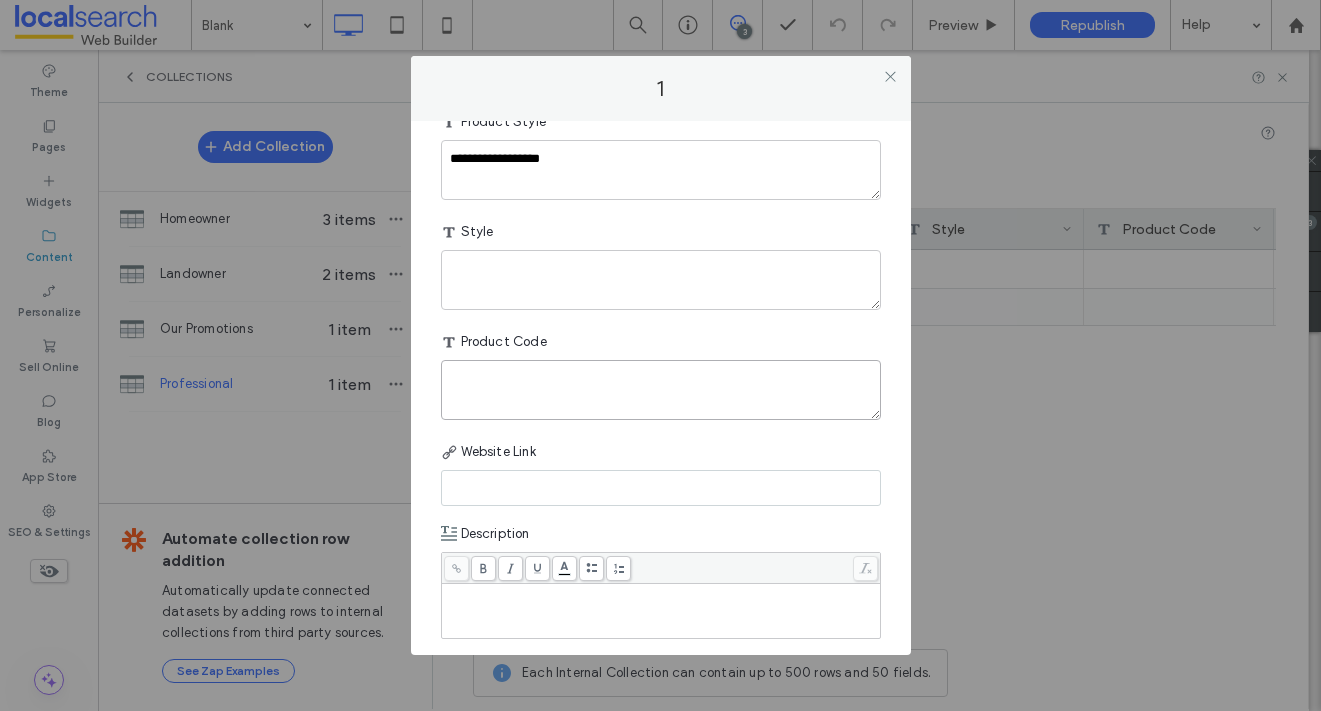 click at bounding box center [661, 390] 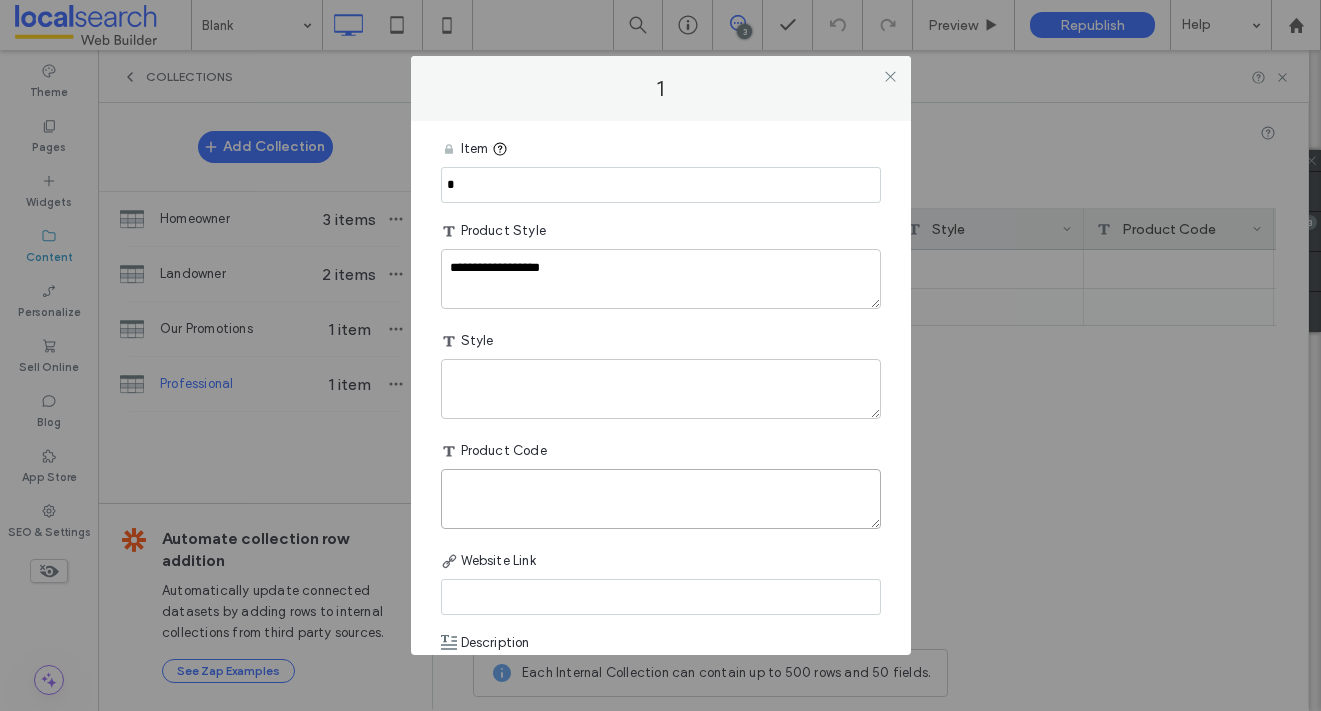 scroll, scrollTop: 1, scrollLeft: 0, axis: vertical 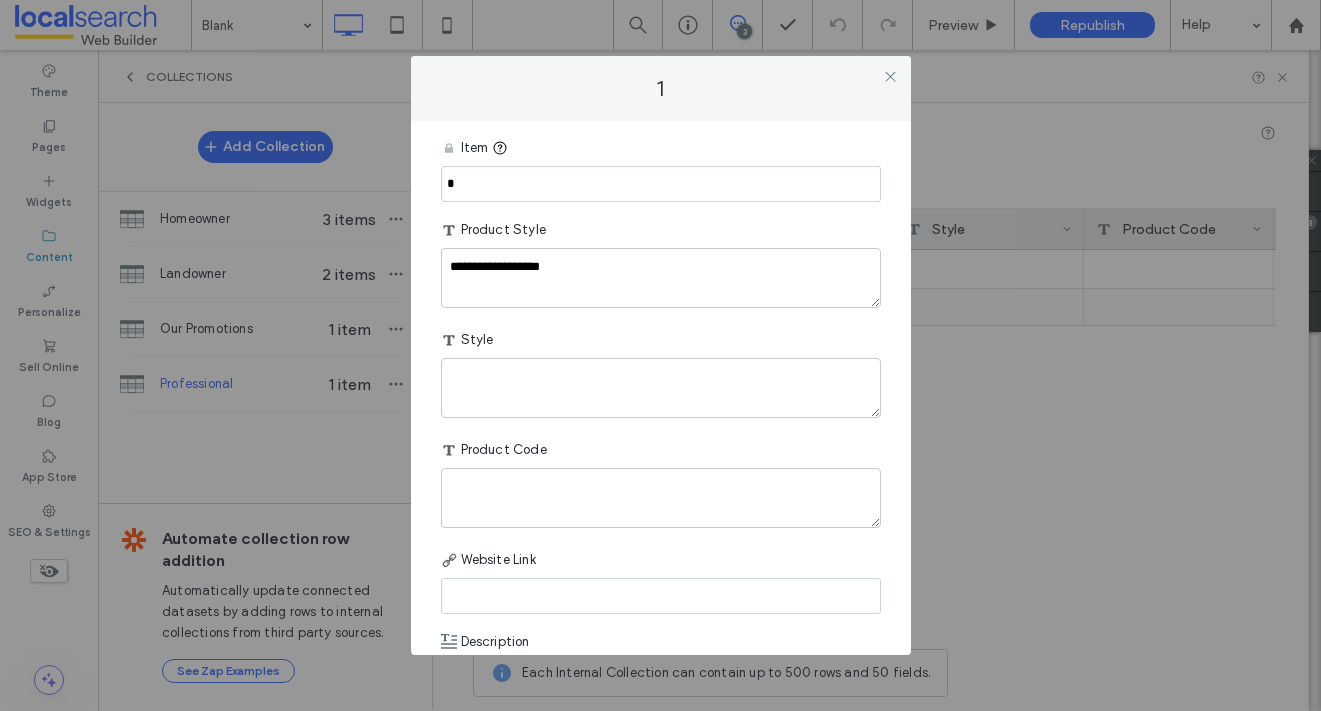 click on "Product Code" at bounding box center (661, 450) 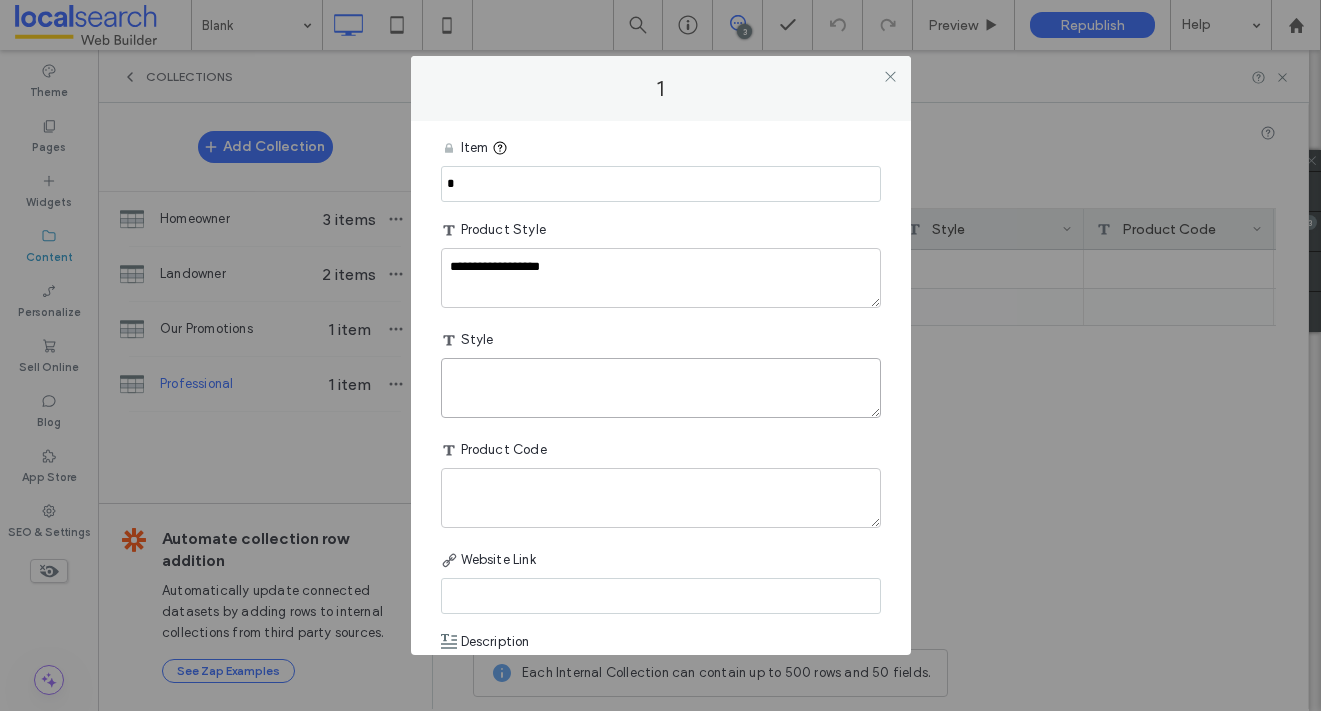 click at bounding box center (661, 388) 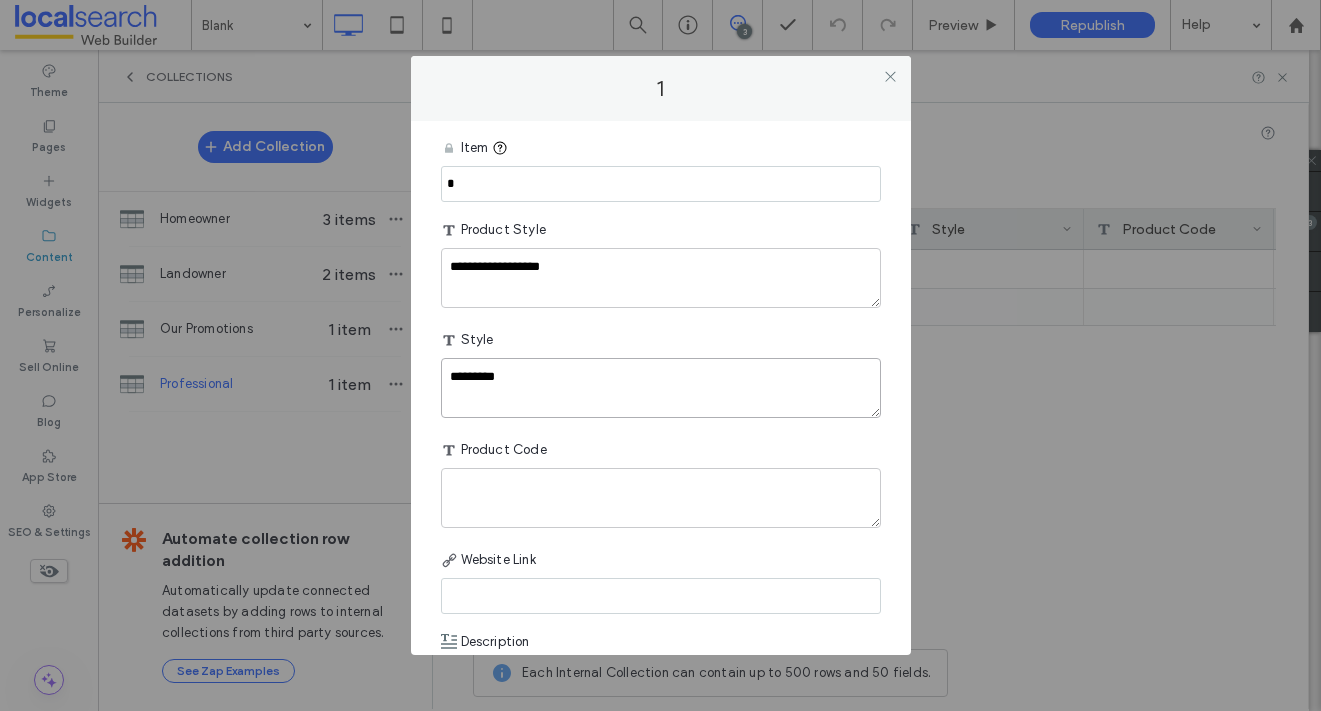type on "*********" 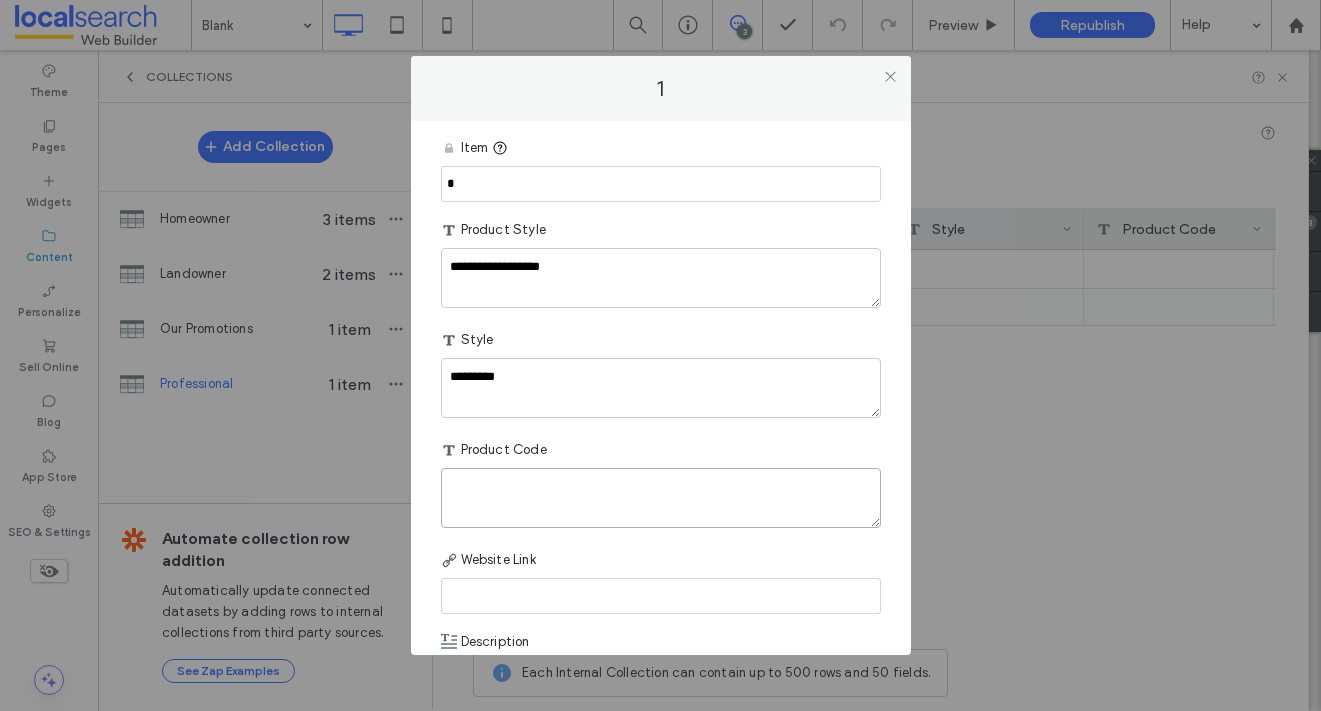 click at bounding box center [661, 498] 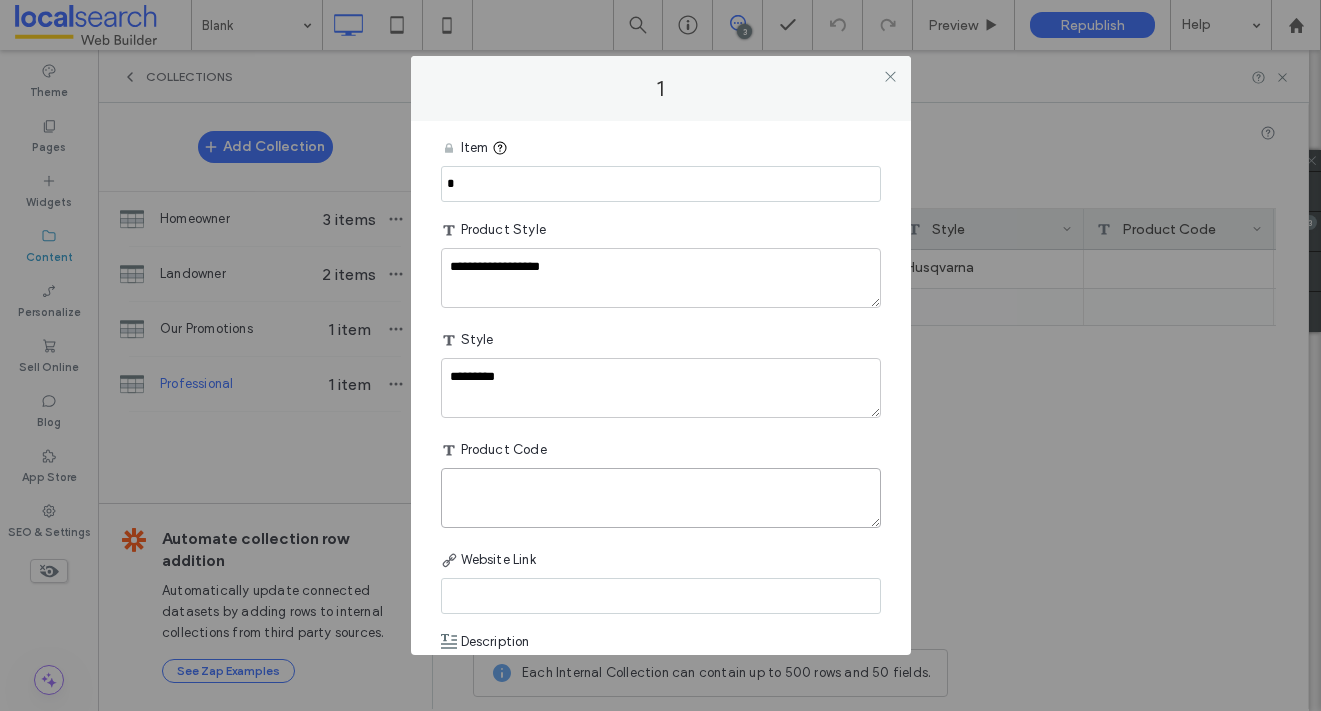 paste on "*******" 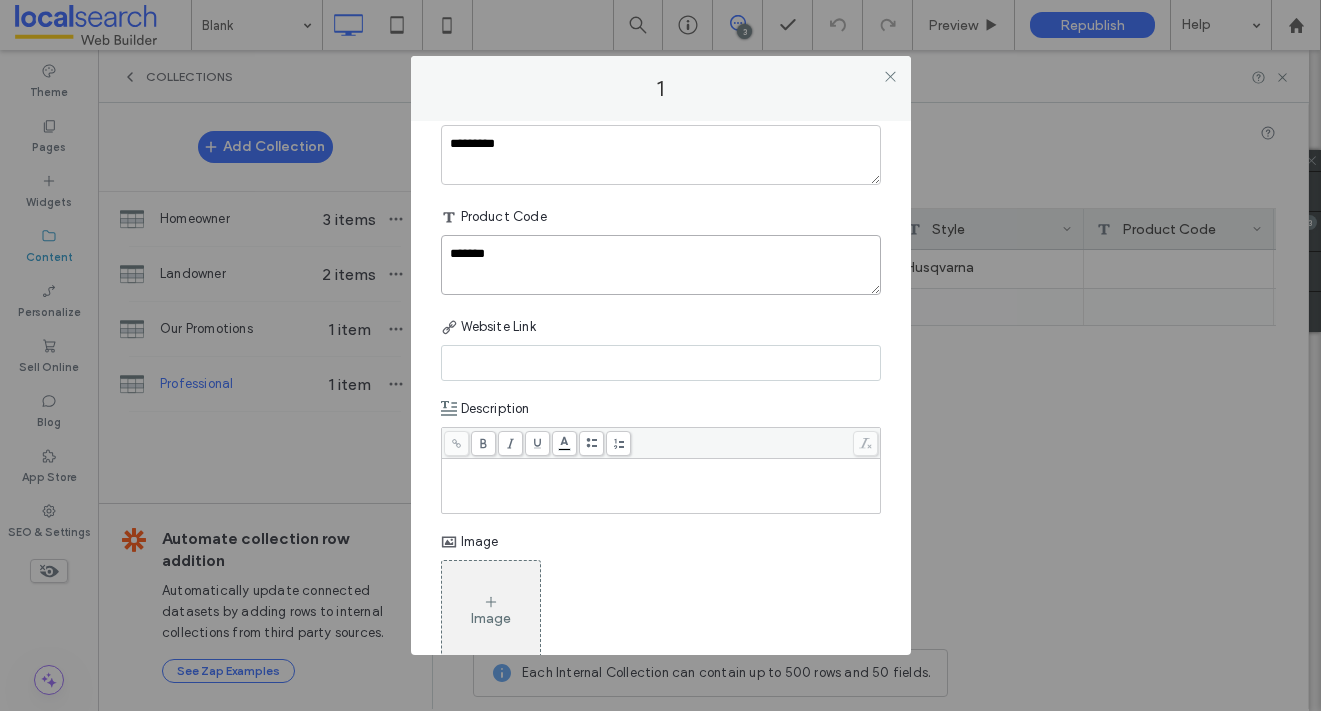 scroll, scrollTop: 257, scrollLeft: 0, axis: vertical 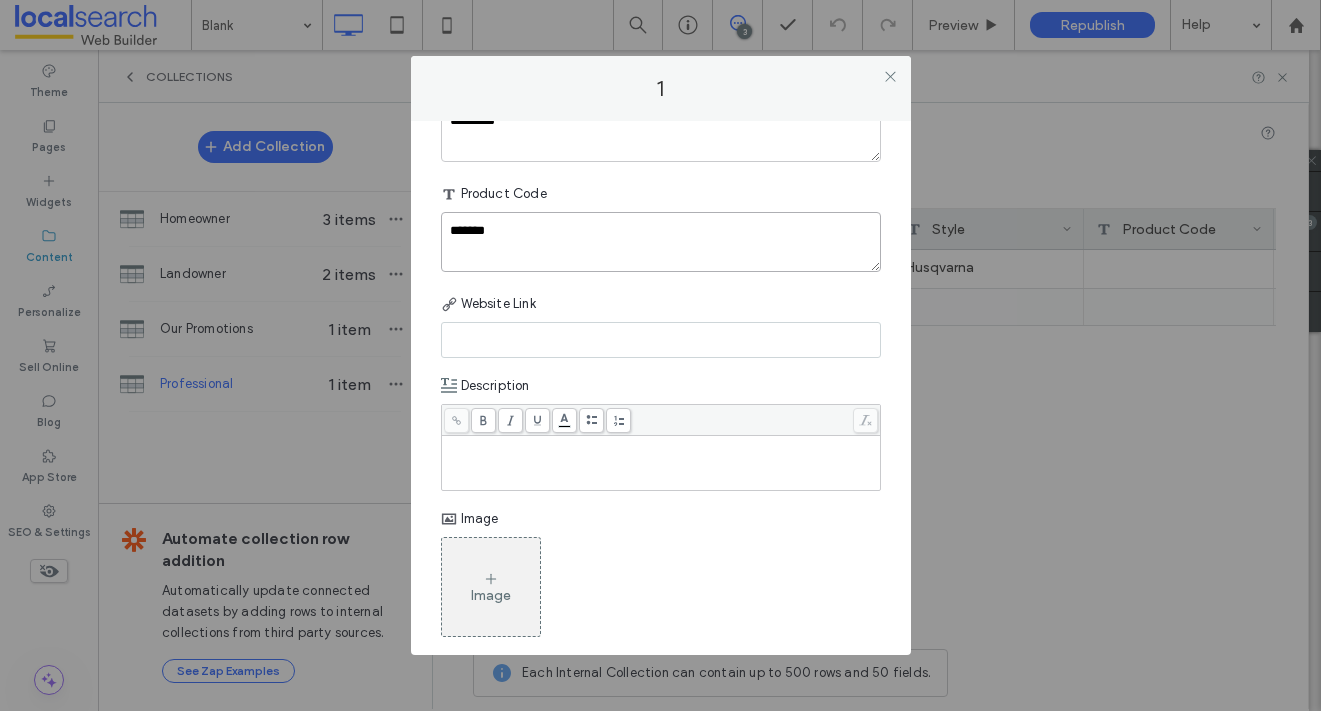 type on "*******" 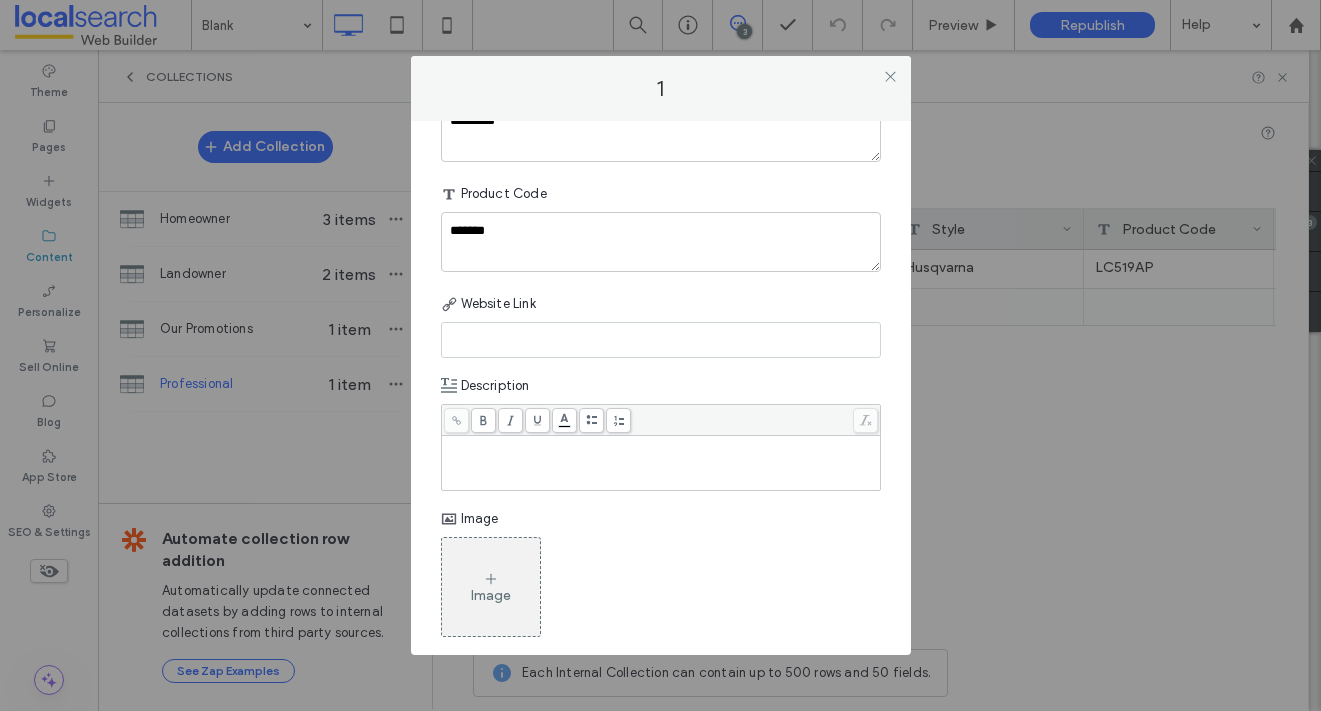 click at bounding box center [661, 340] 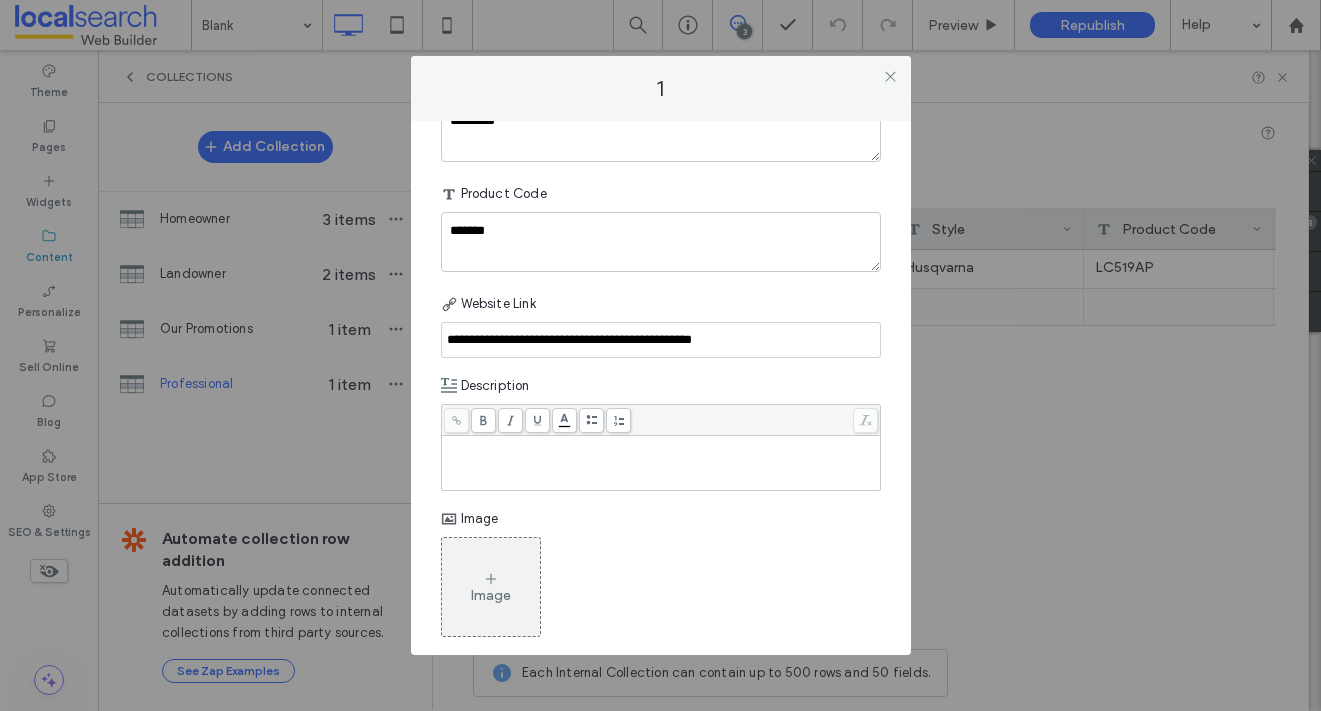 type on "**********" 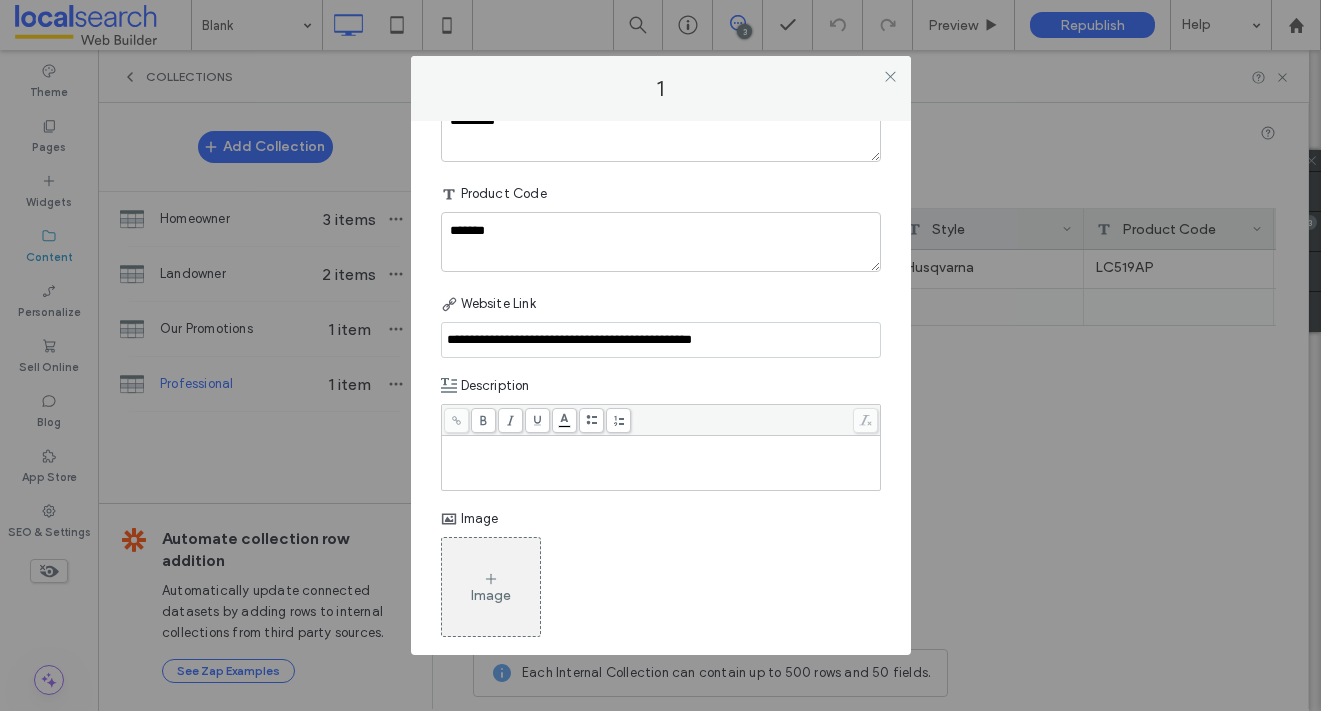 click on "Image" at bounding box center (491, 587) 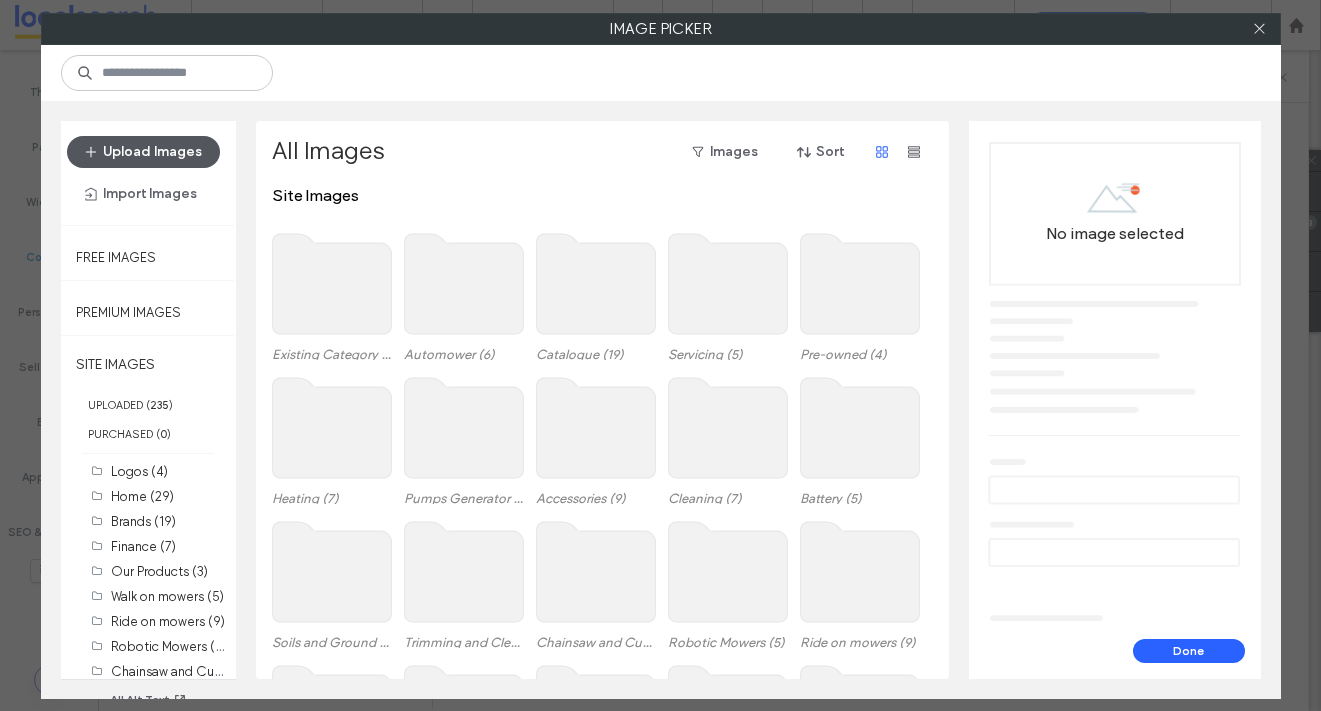 click on "Upload Images" at bounding box center (143, 152) 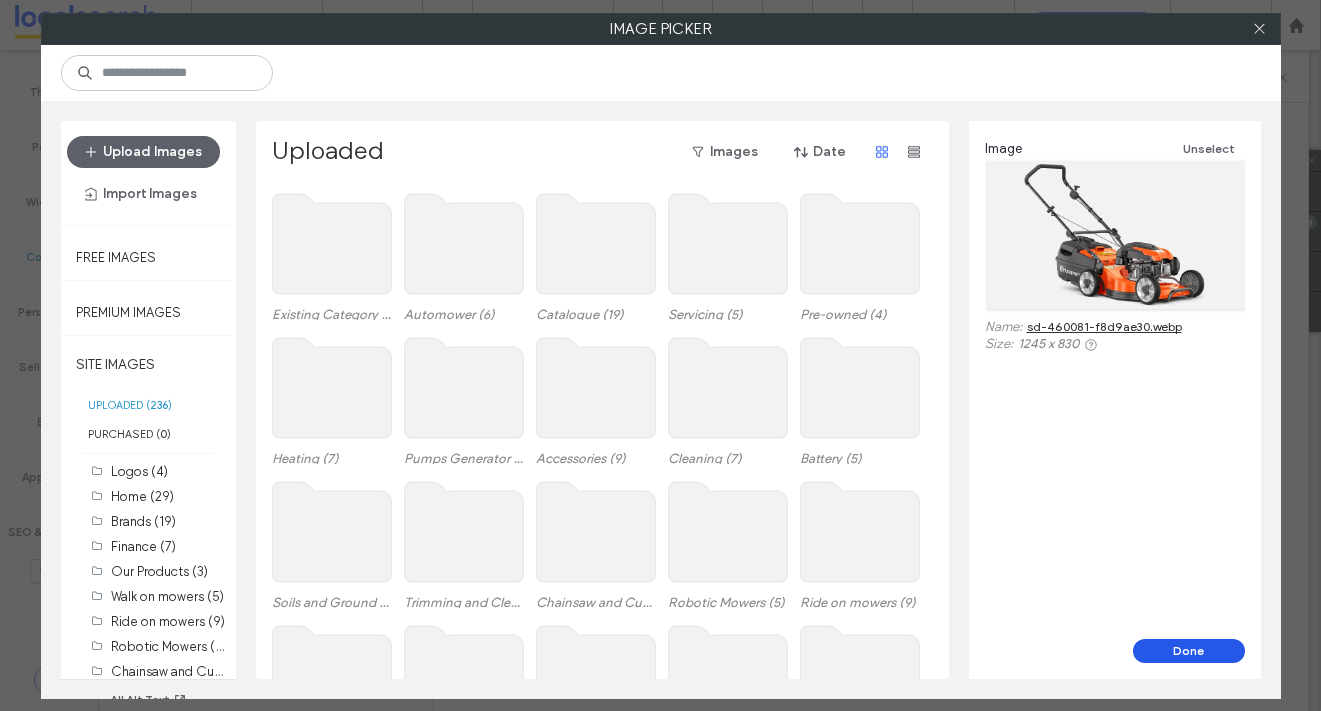 click on "Done" at bounding box center (1189, 651) 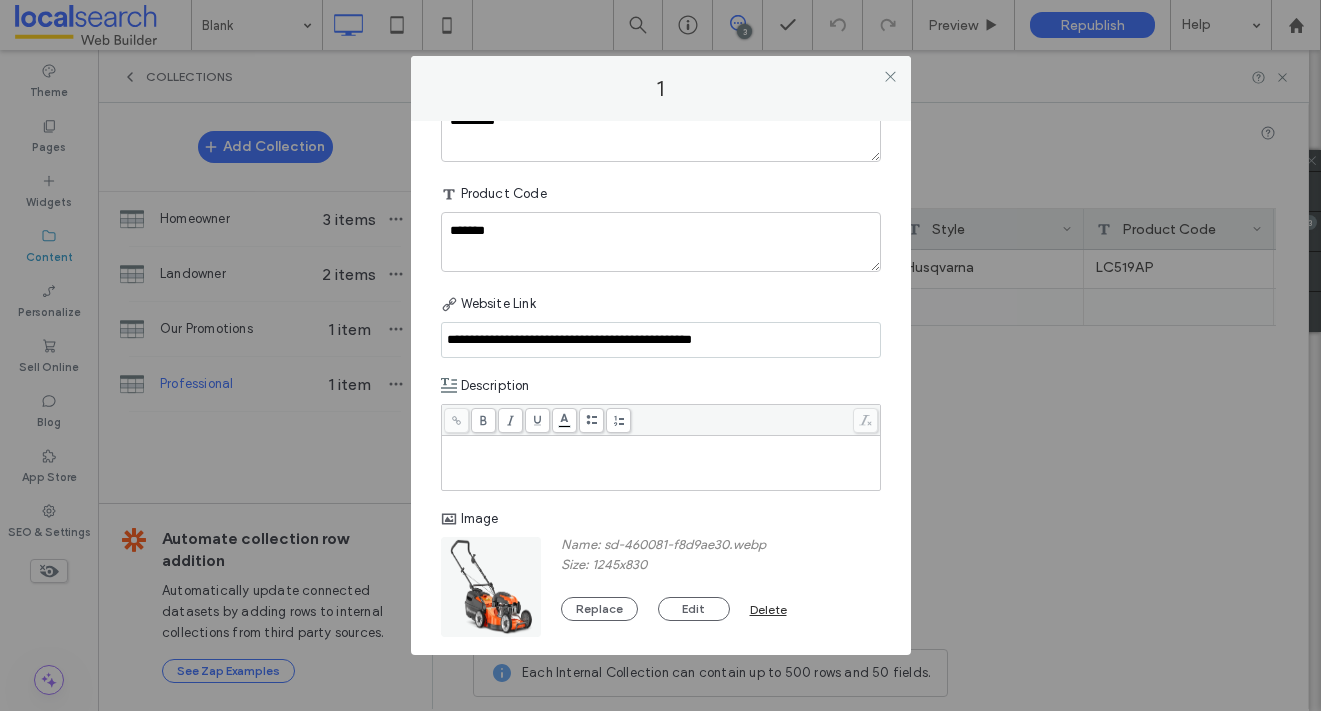 click at bounding box center (661, 445) 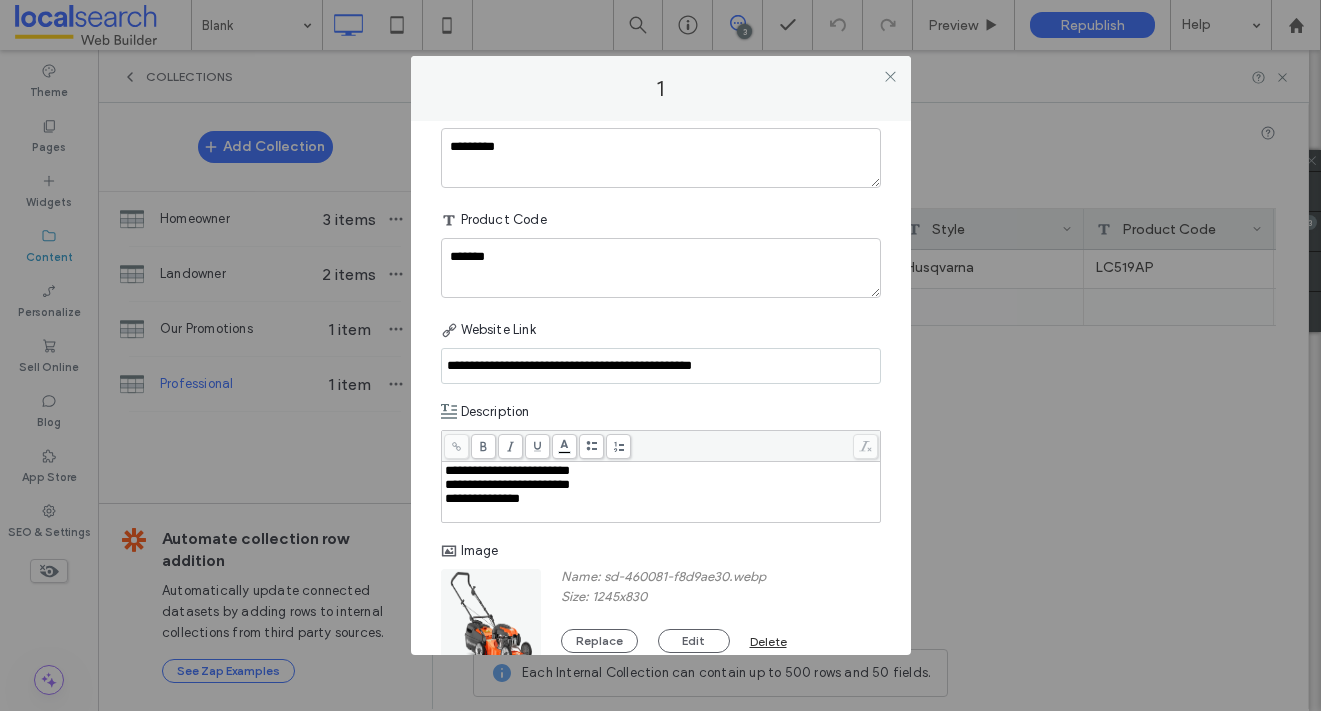 scroll, scrollTop: 282, scrollLeft: 0, axis: vertical 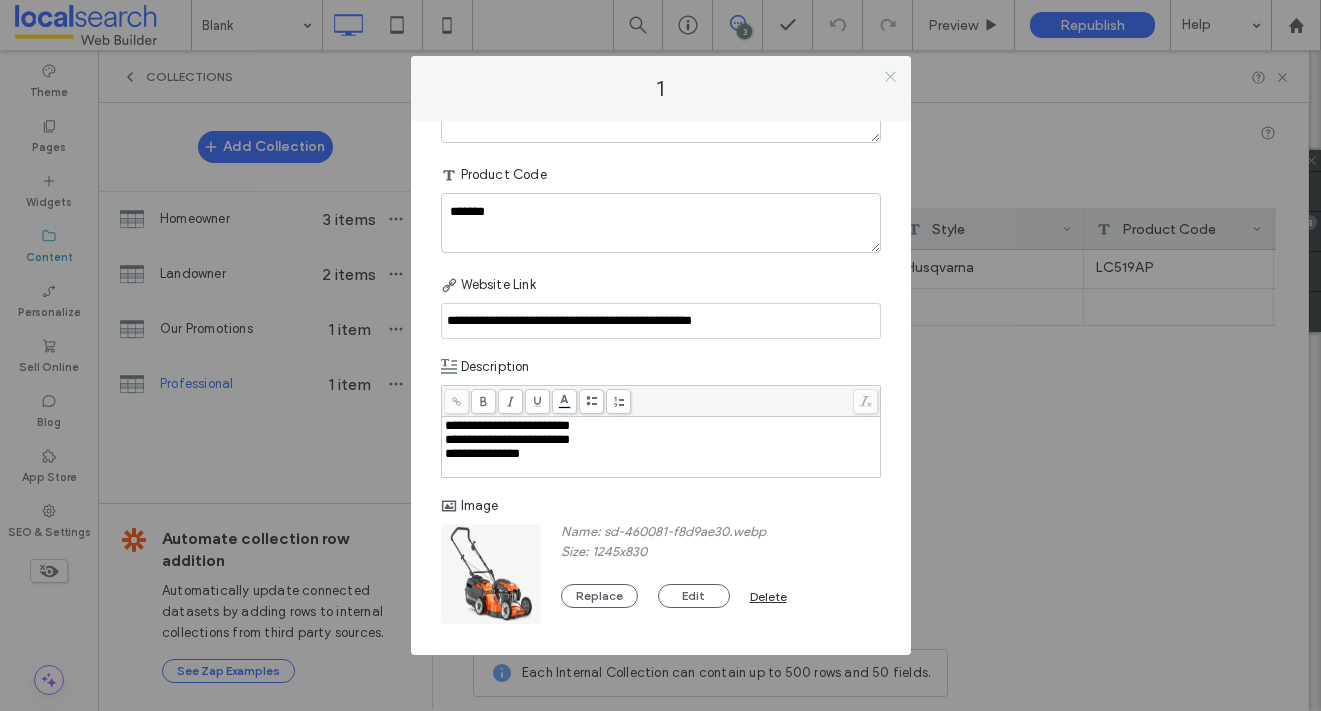 click 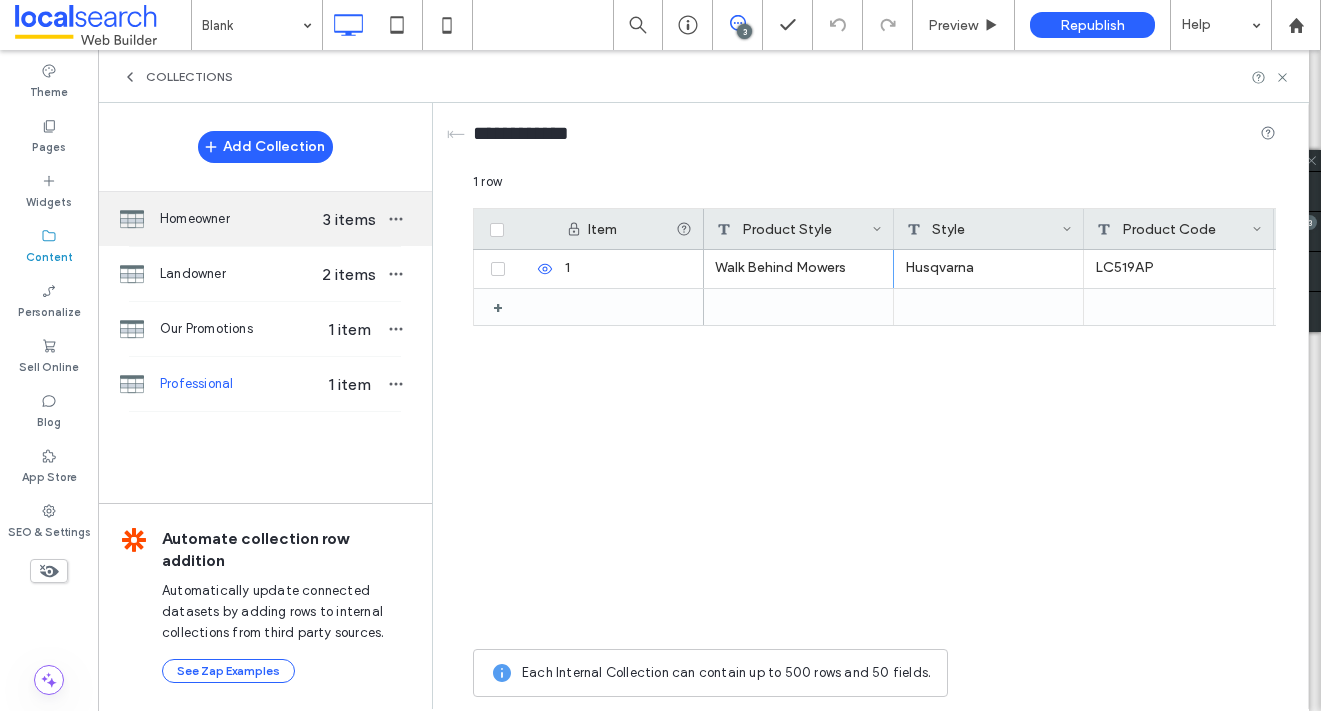 click on "Homeowner 3 items" at bounding box center [265, 219] 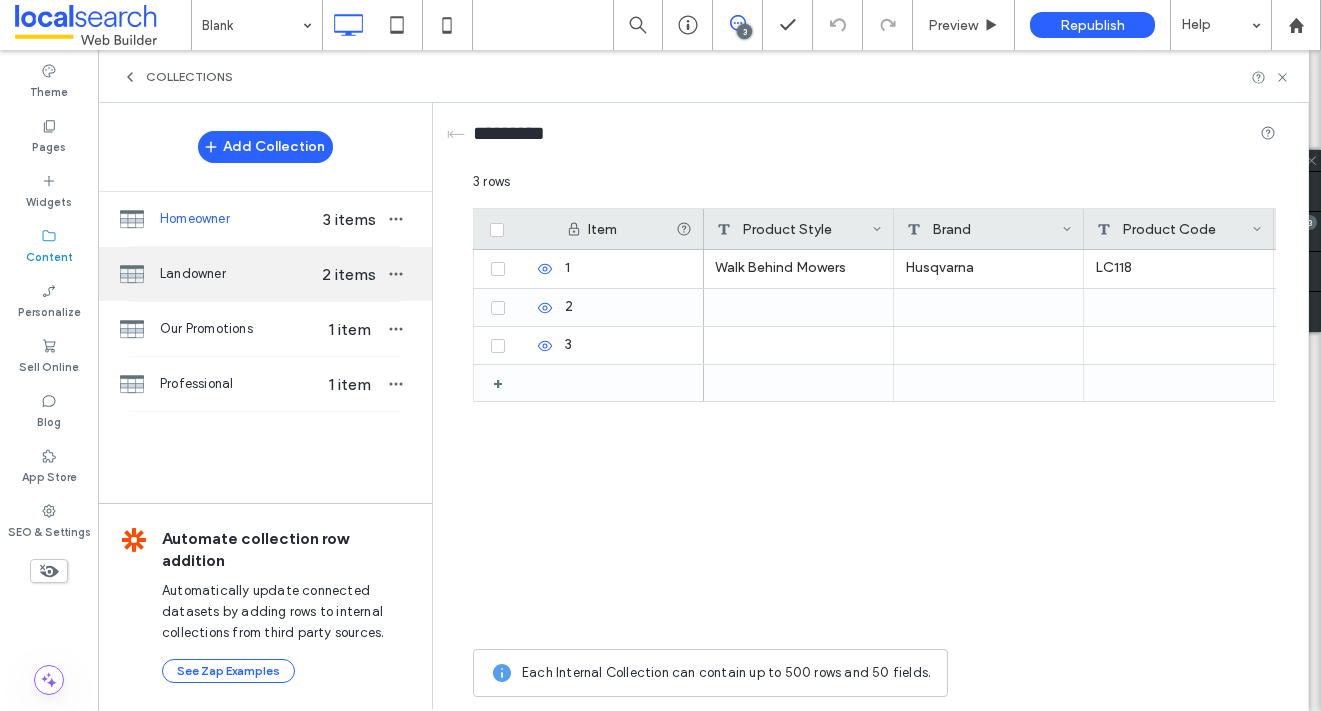 click on "Landowner" at bounding box center [237, 274] 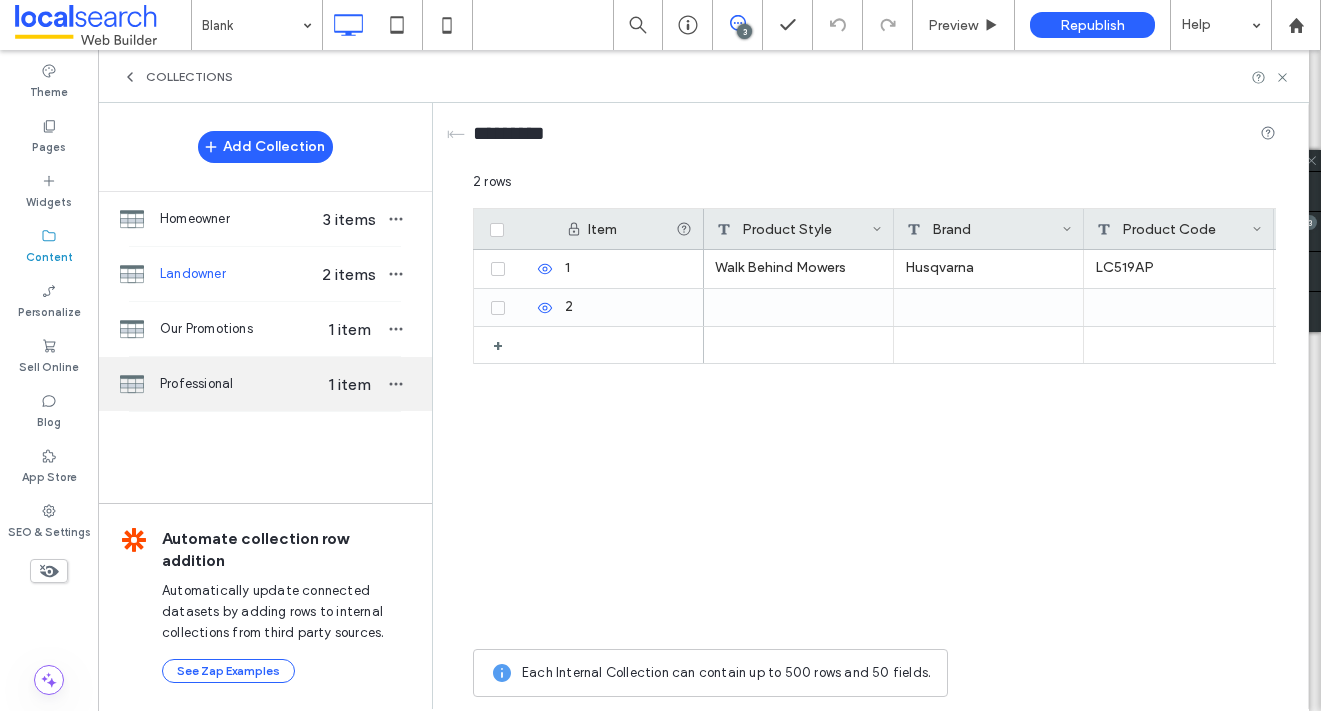 click on "Professional 1 item" at bounding box center (265, 384) 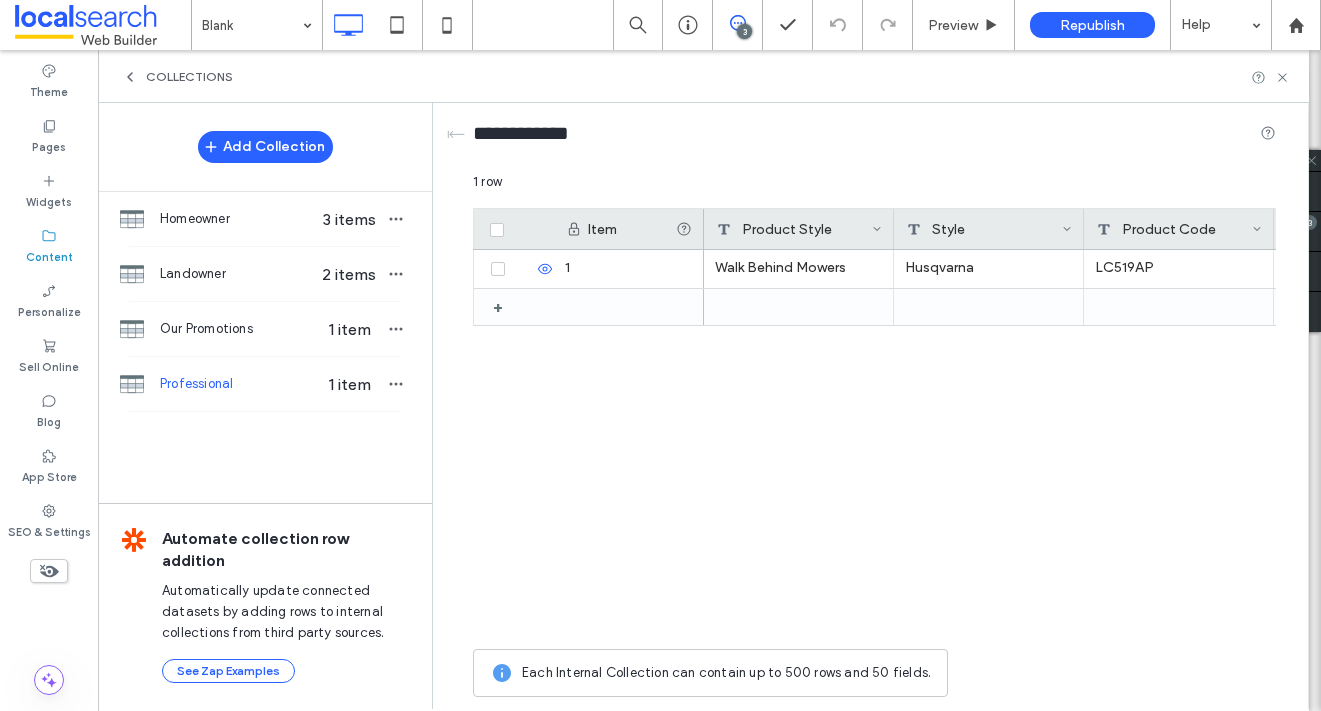 click on "Style" at bounding box center [984, 229] 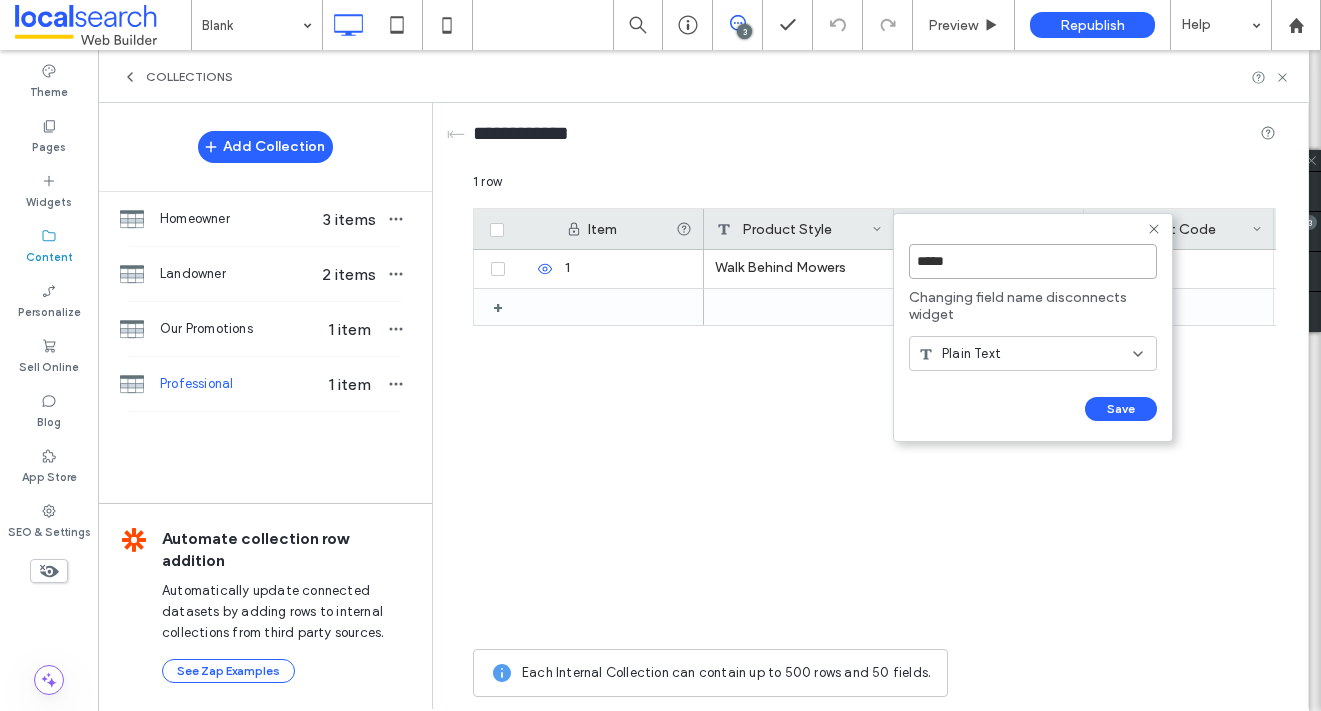 click on "*****" at bounding box center [1033, 261] 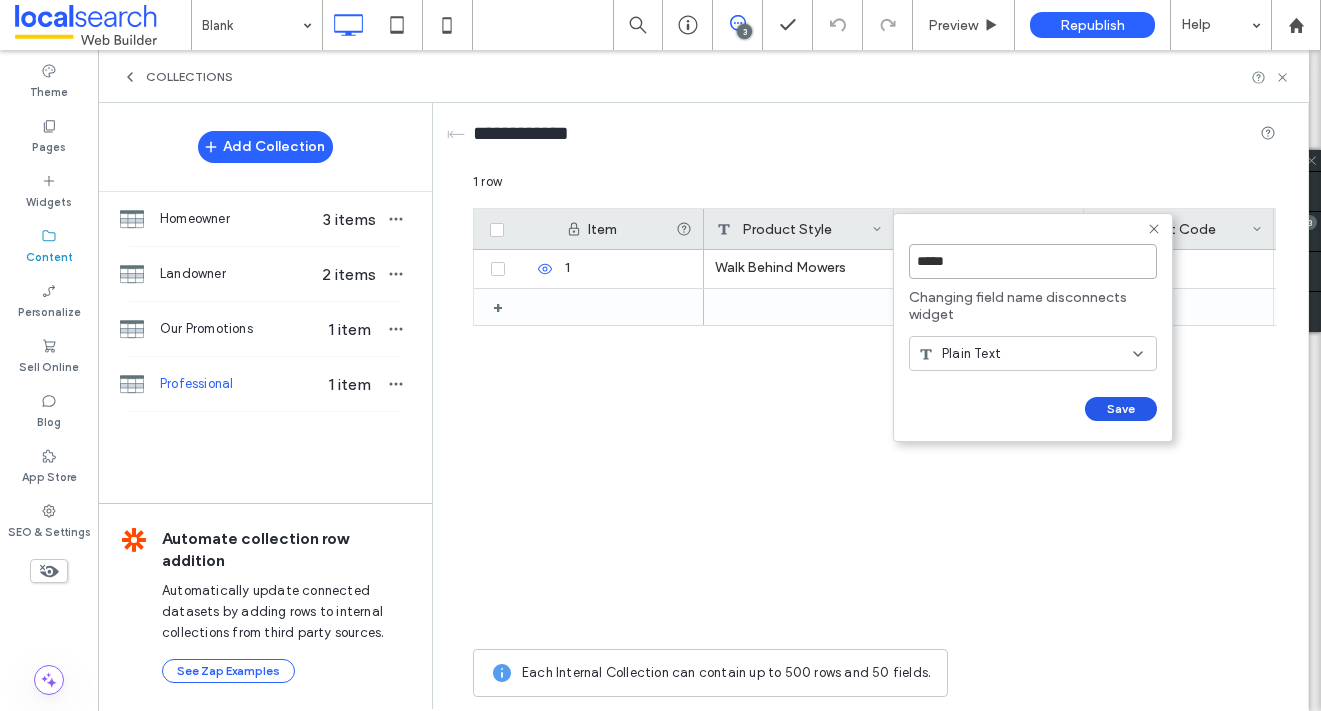 type on "*****" 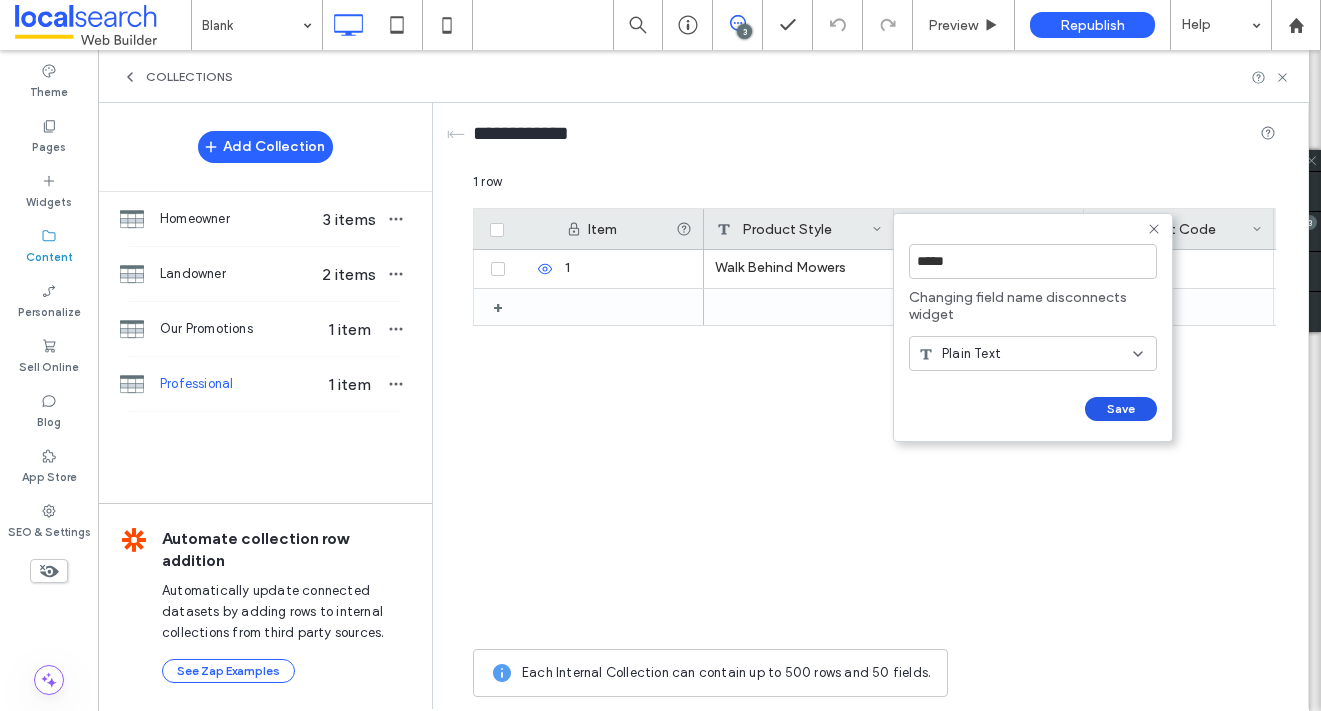 click on "Save" at bounding box center [1121, 409] 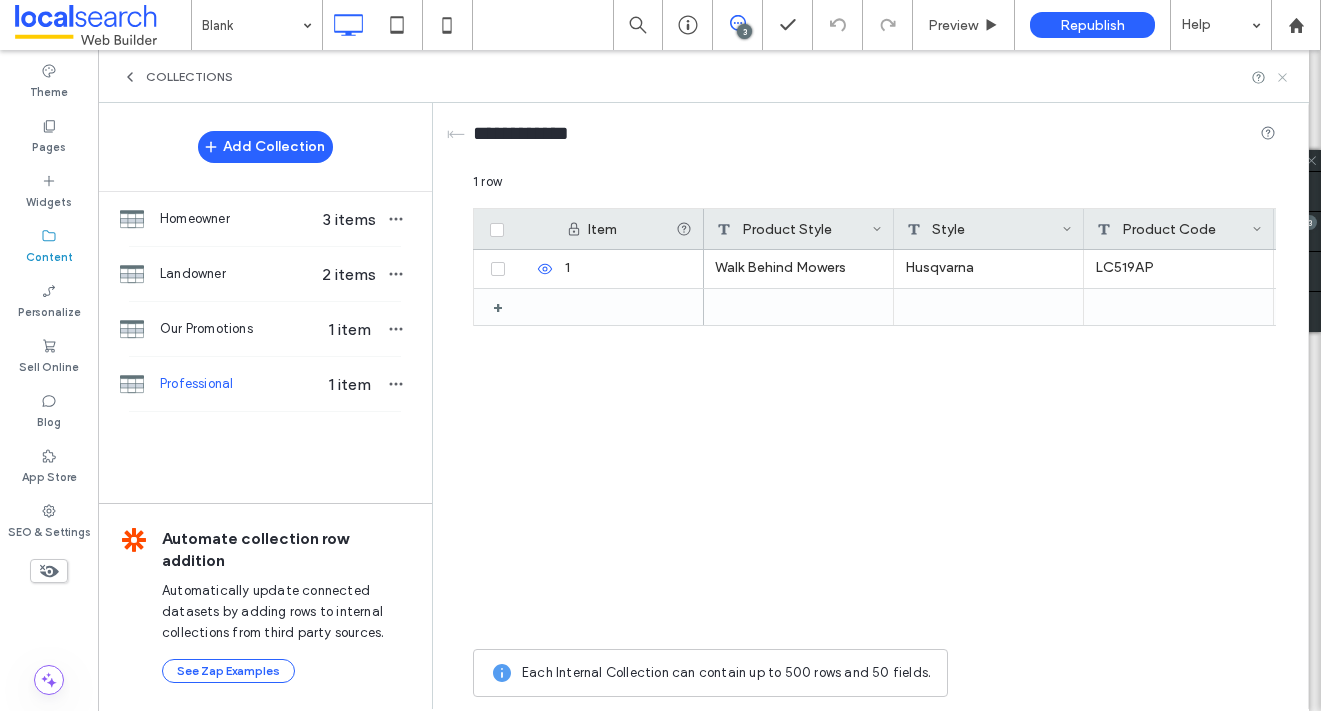 click 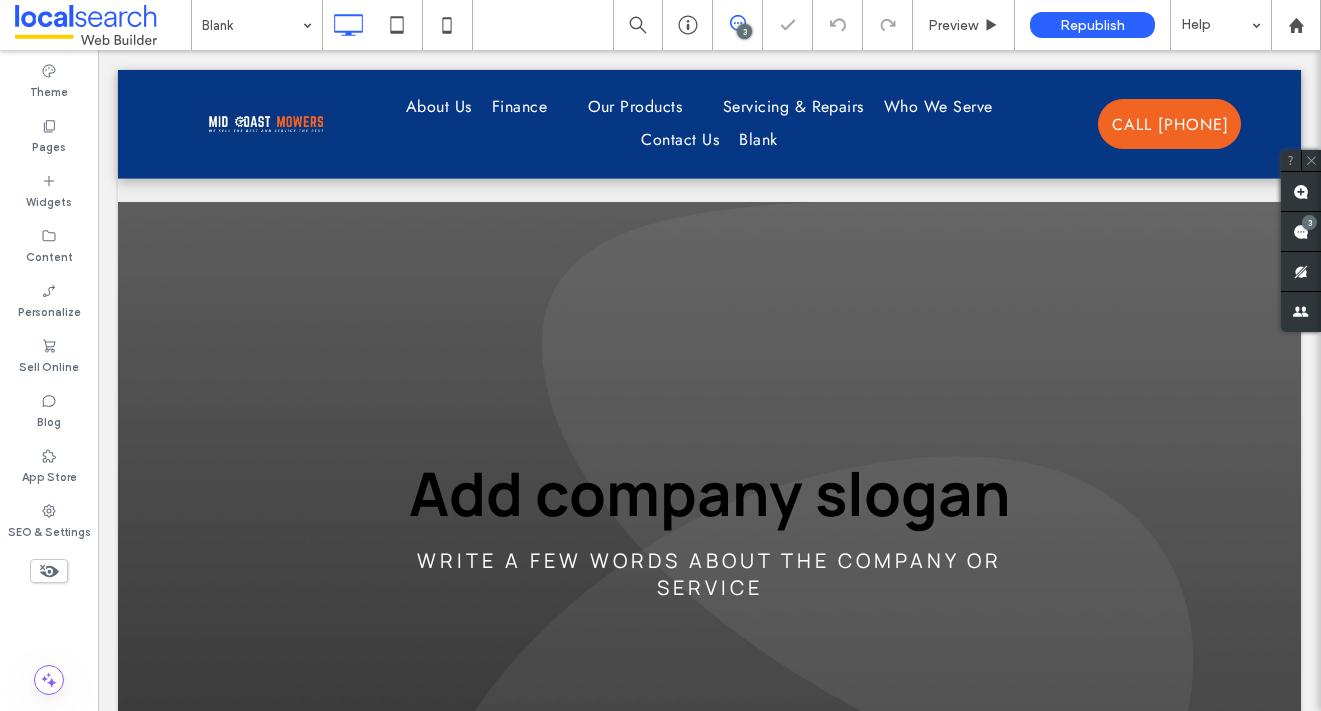scroll, scrollTop: 1550, scrollLeft: 0, axis: vertical 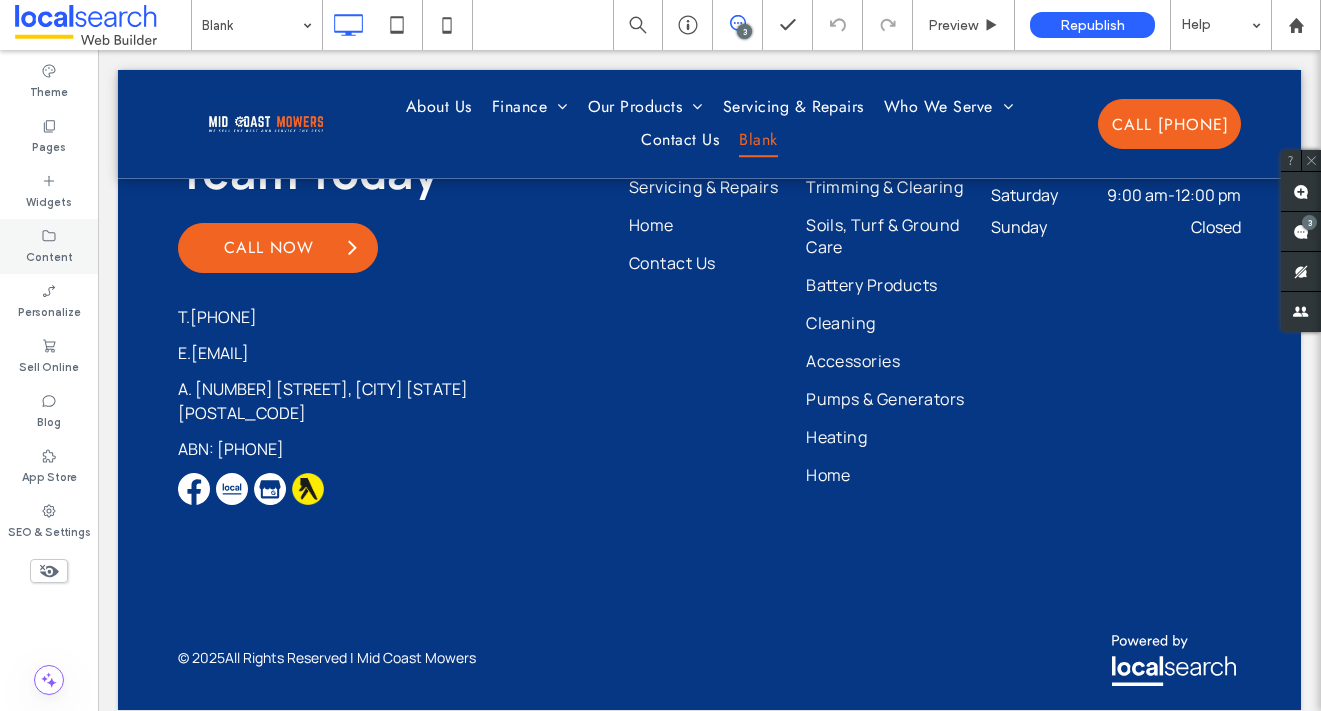 click on "Content" at bounding box center (49, 246) 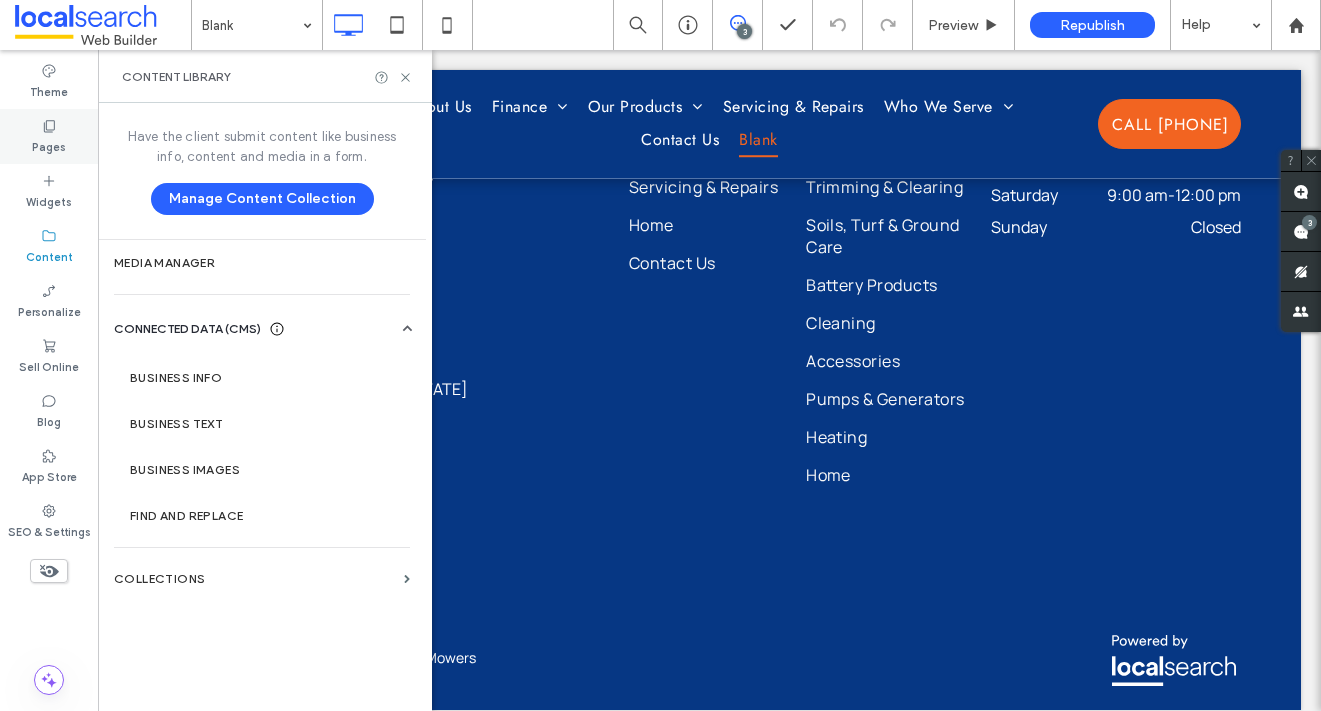 click on "Pages" at bounding box center (49, 136) 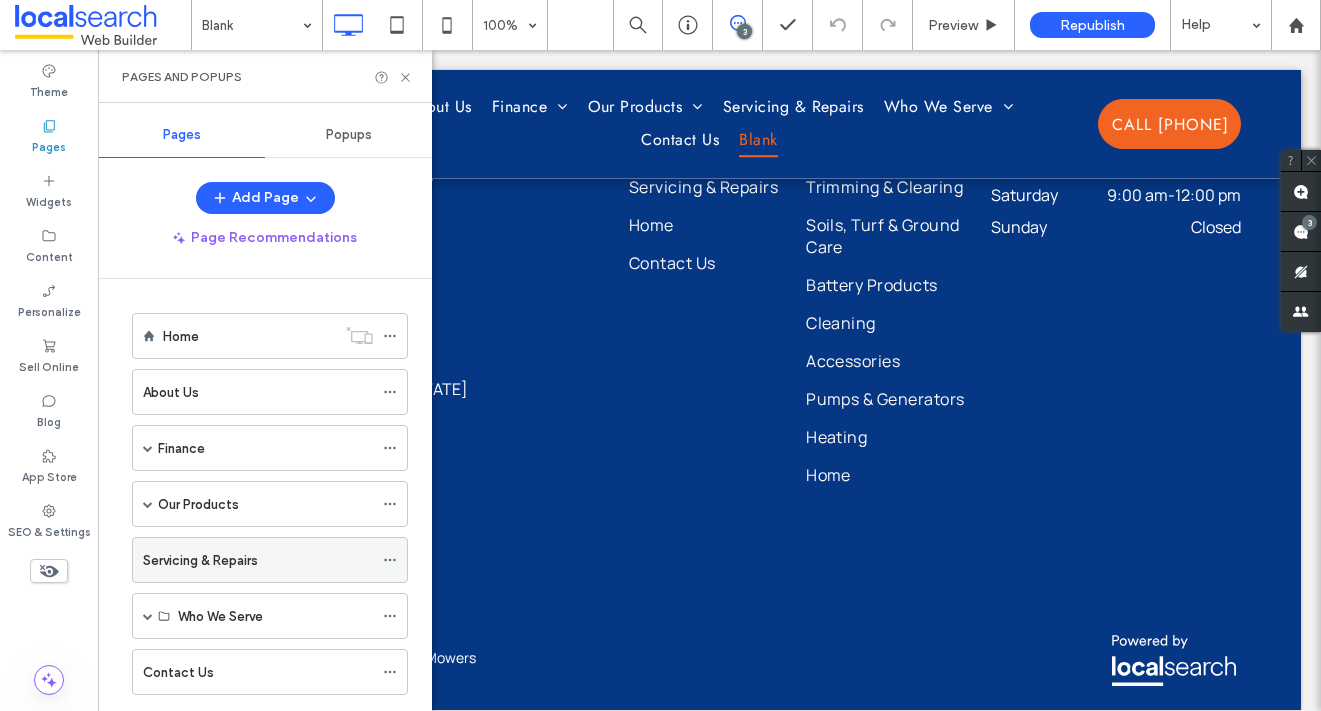 scroll, scrollTop: 100, scrollLeft: 0, axis: vertical 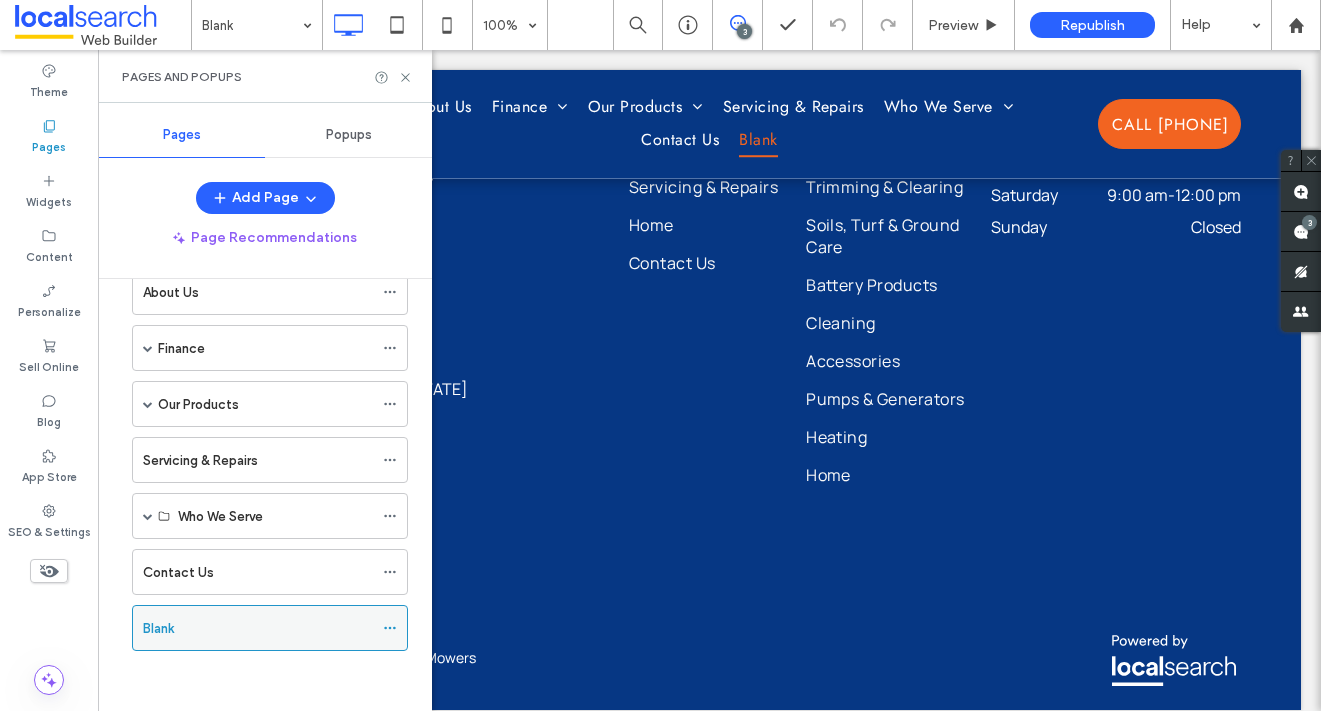 click 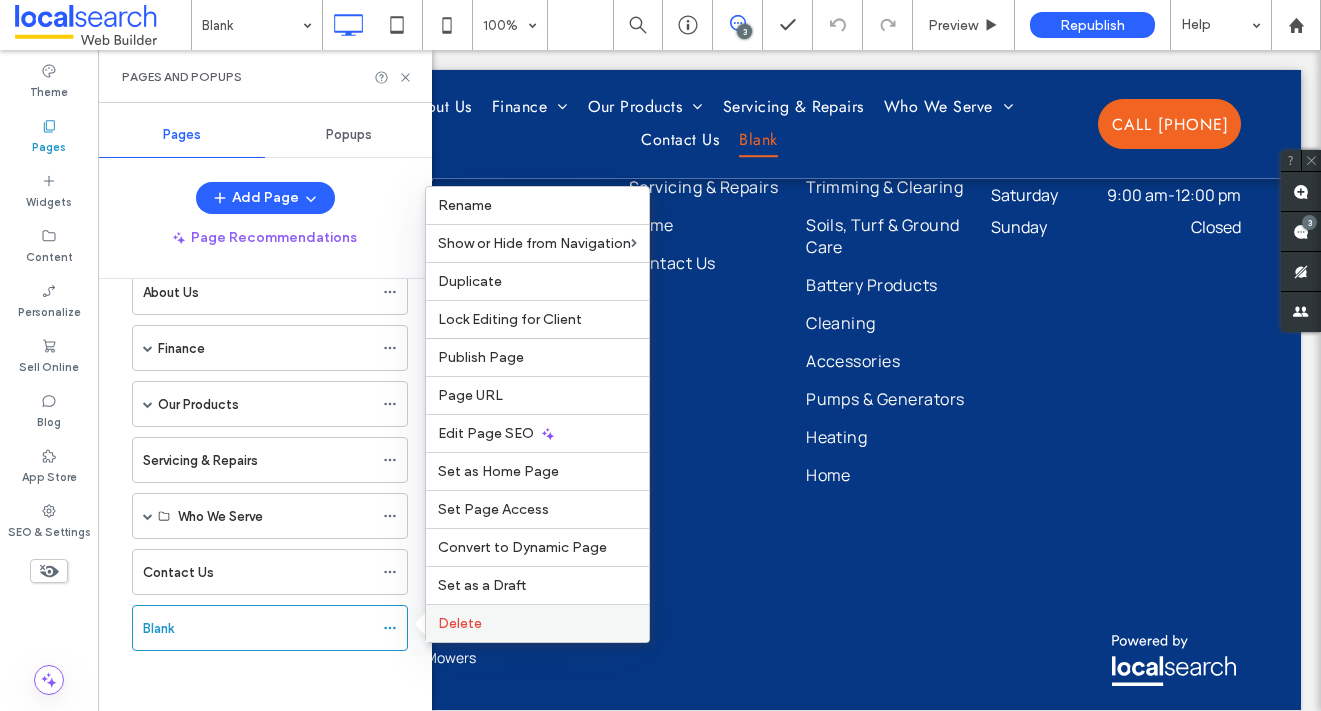 click on "Delete" at bounding box center [460, 623] 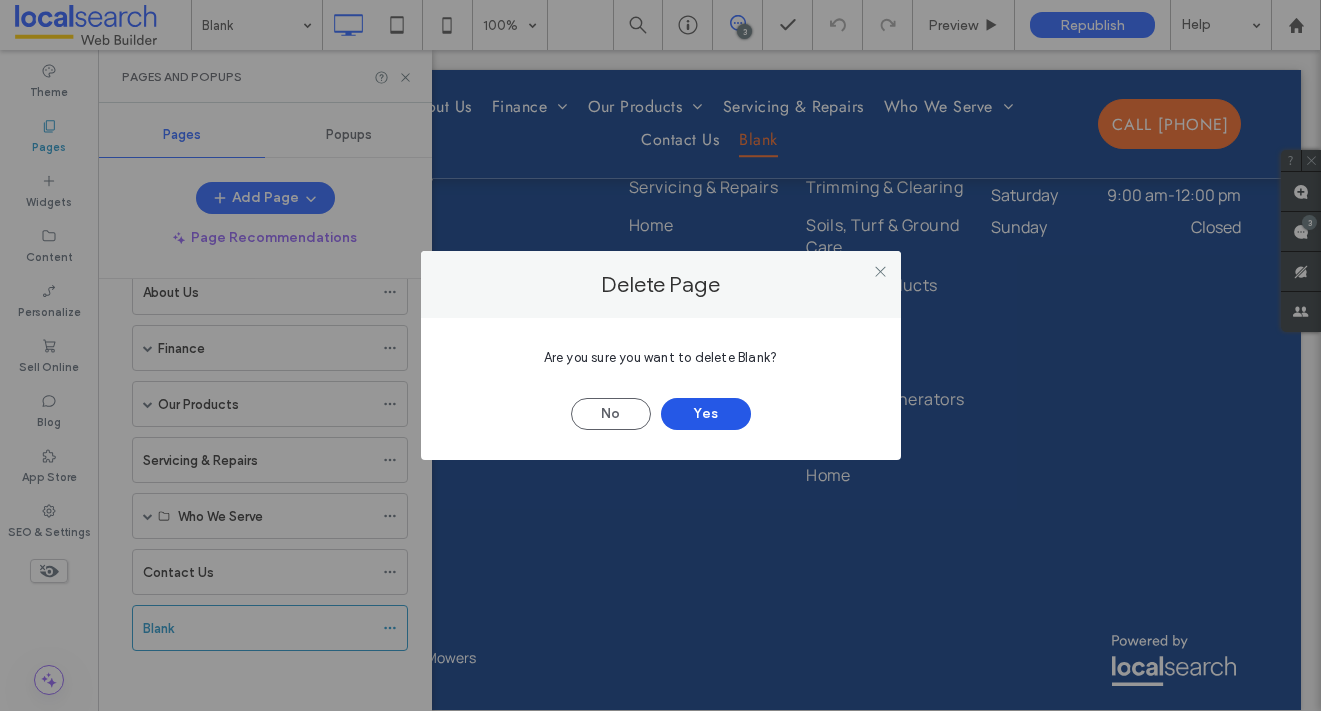 click on "Yes" at bounding box center (706, 414) 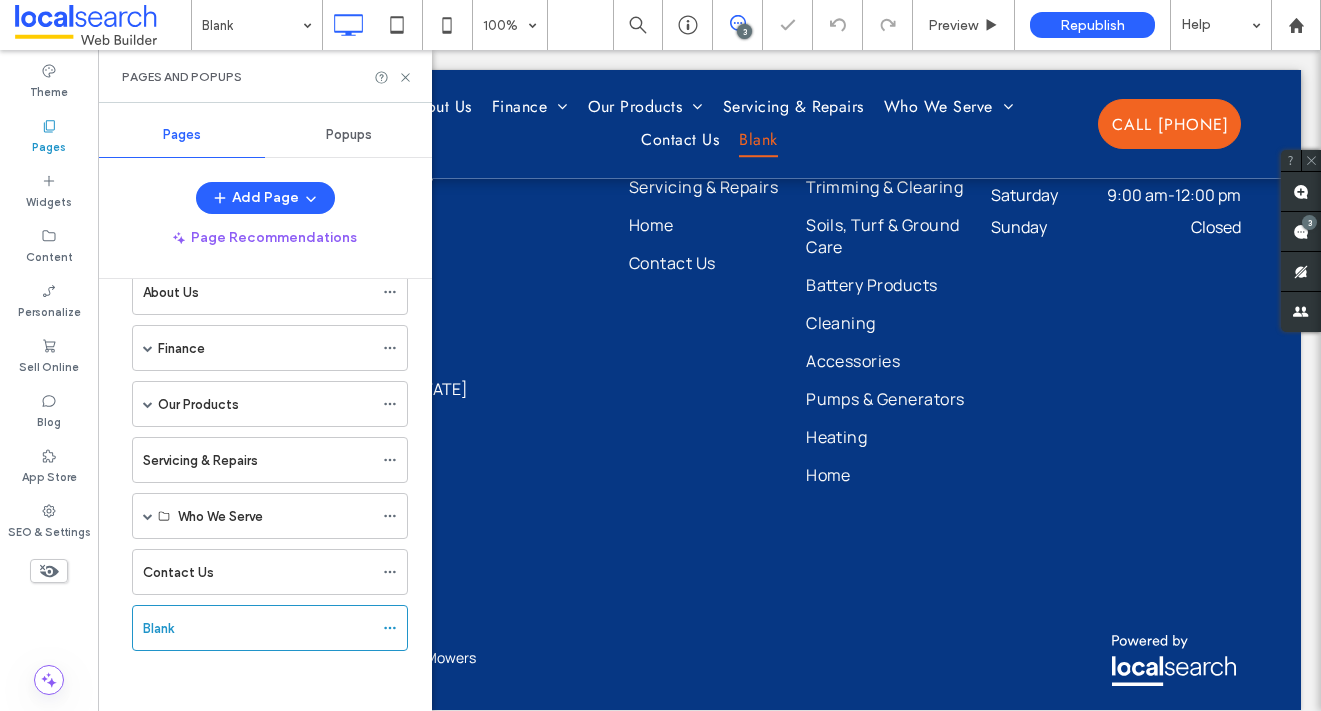 scroll, scrollTop: 44, scrollLeft: 0, axis: vertical 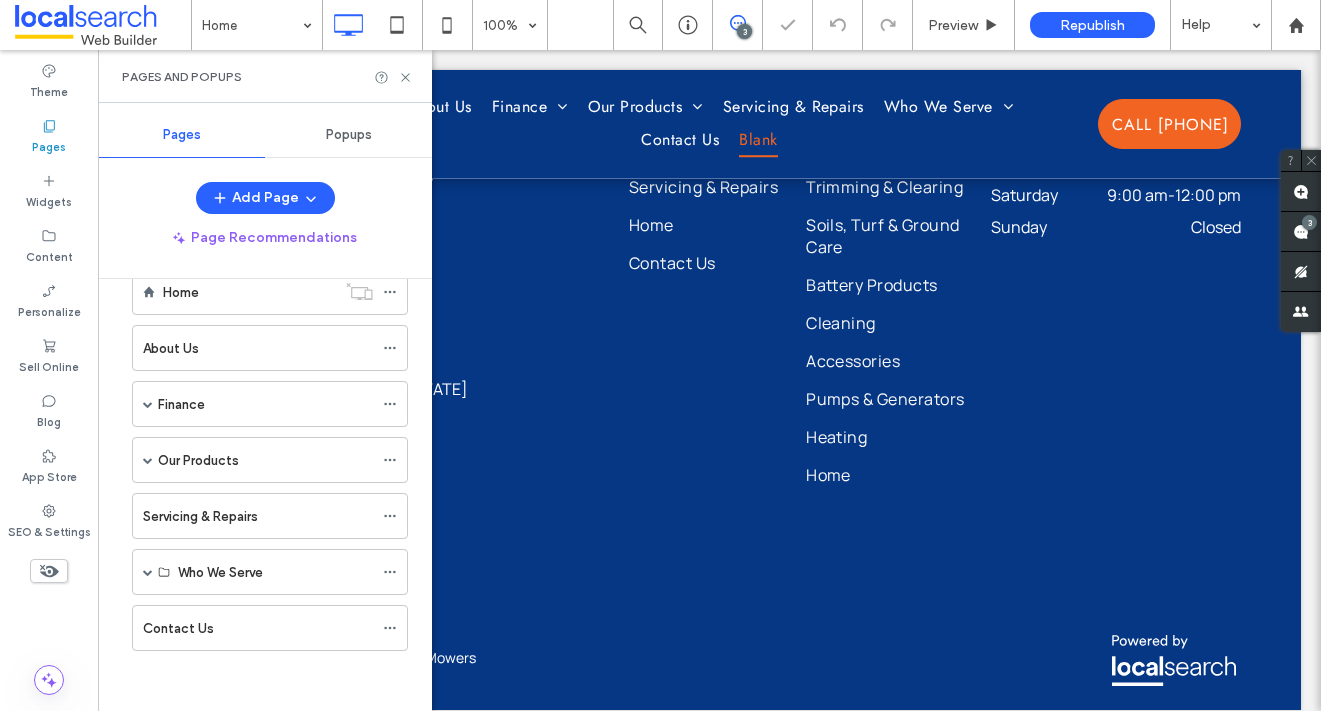 click at bounding box center (660, 355) 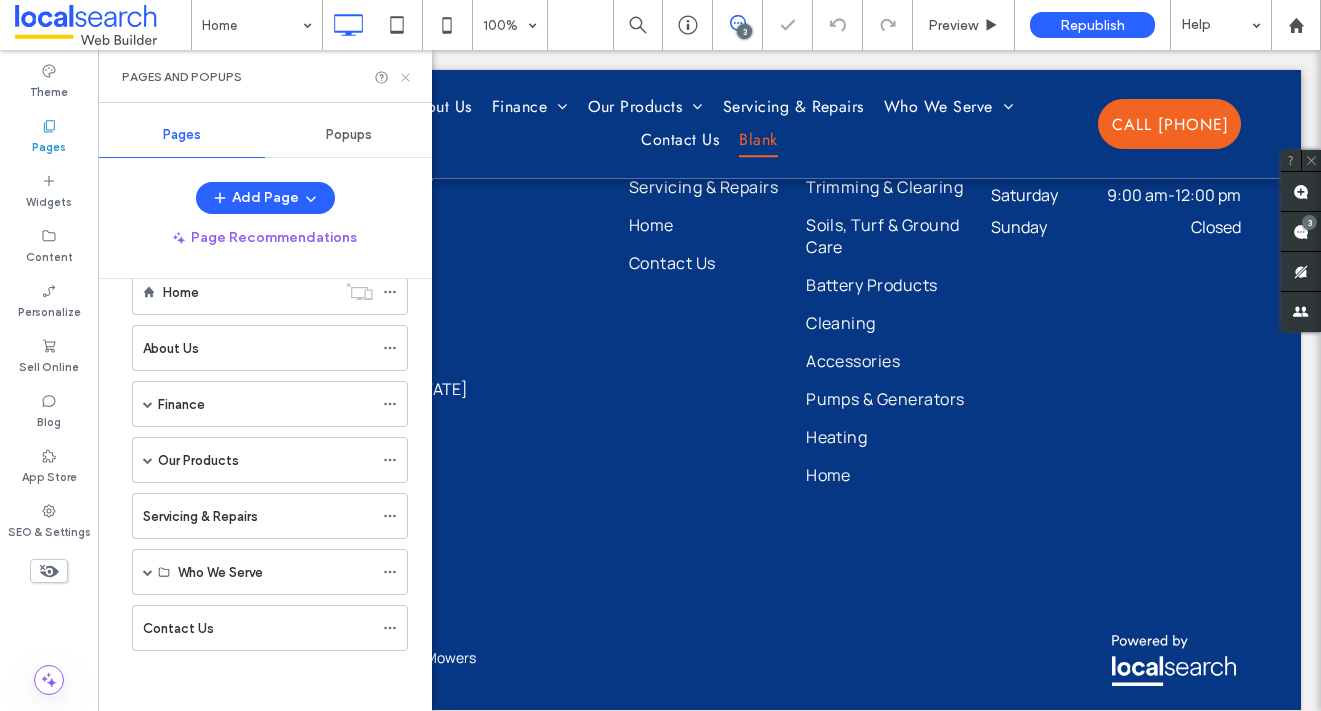 click 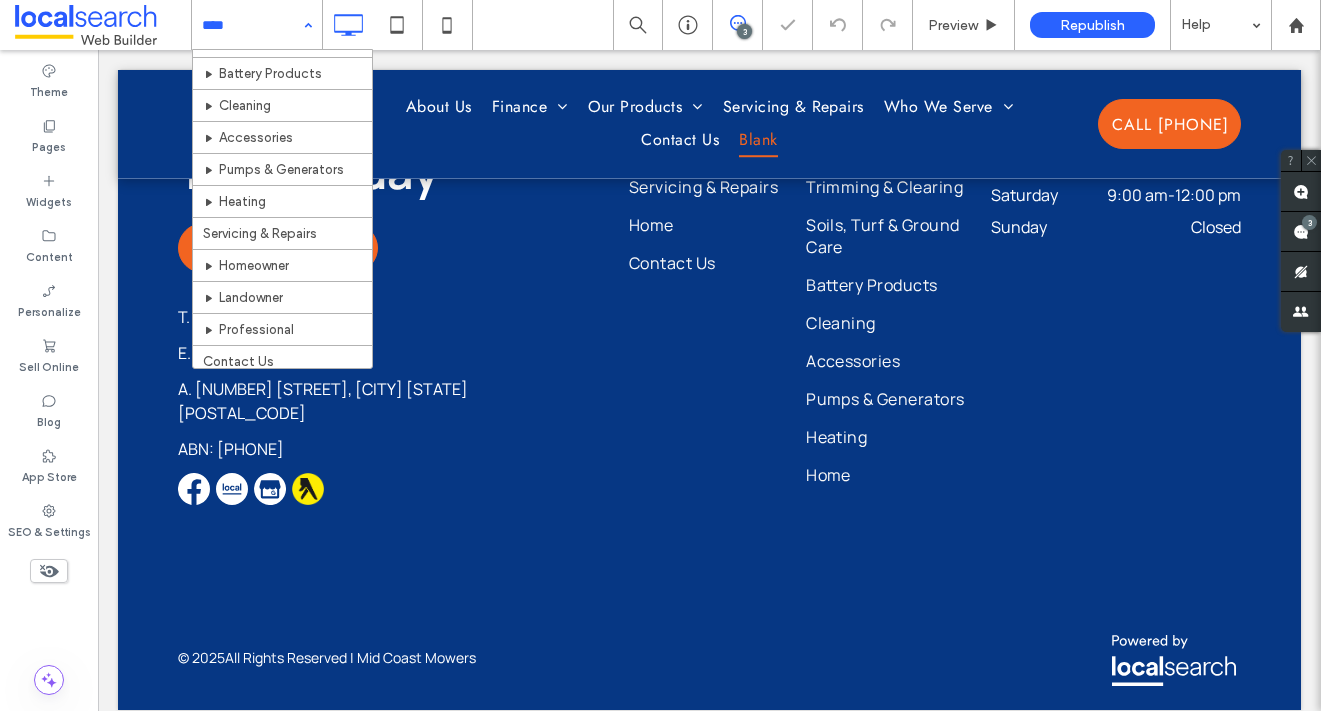 scroll, scrollTop: 355, scrollLeft: 0, axis: vertical 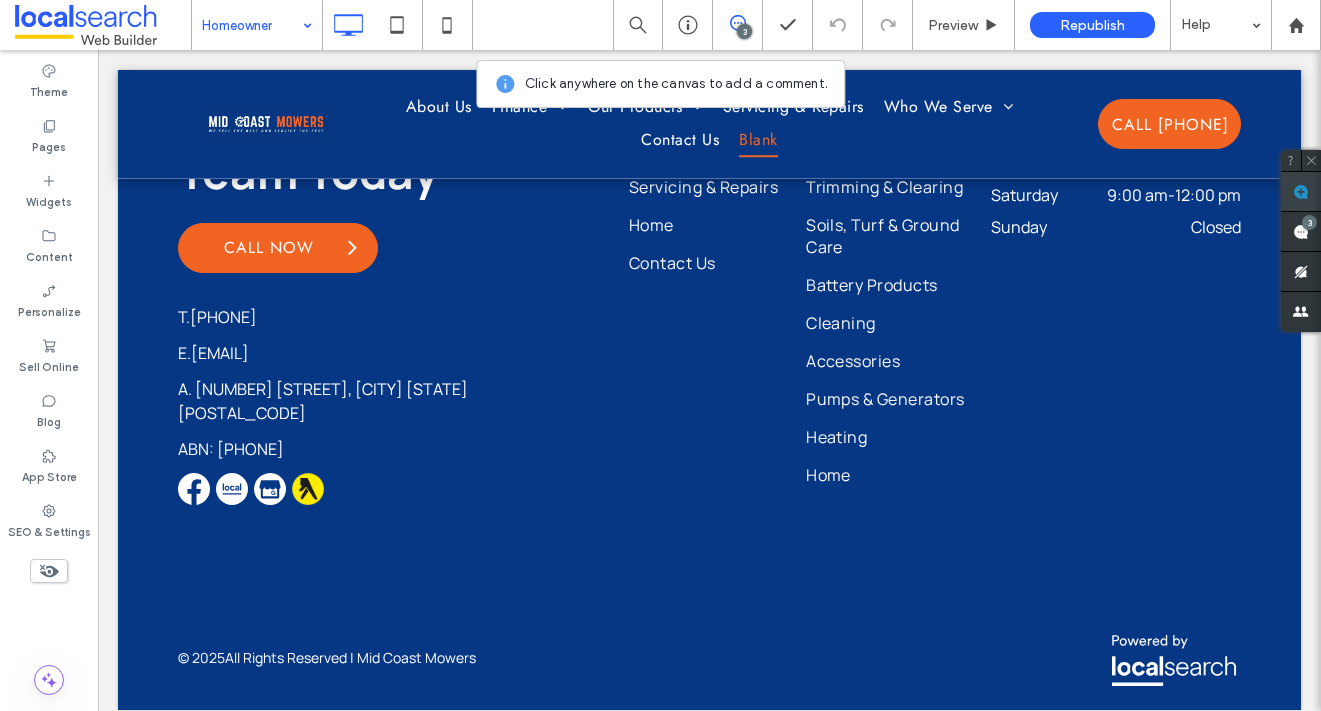 click at bounding box center [1301, 191] 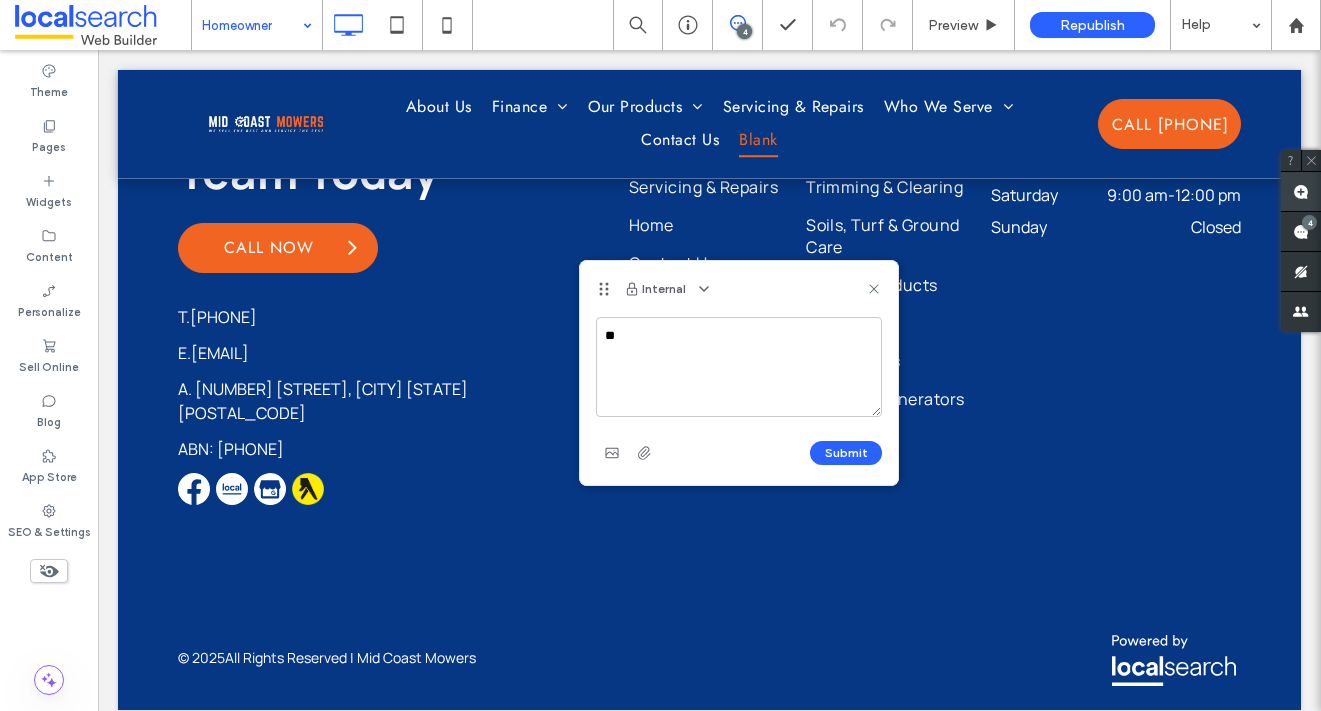 type on "*" 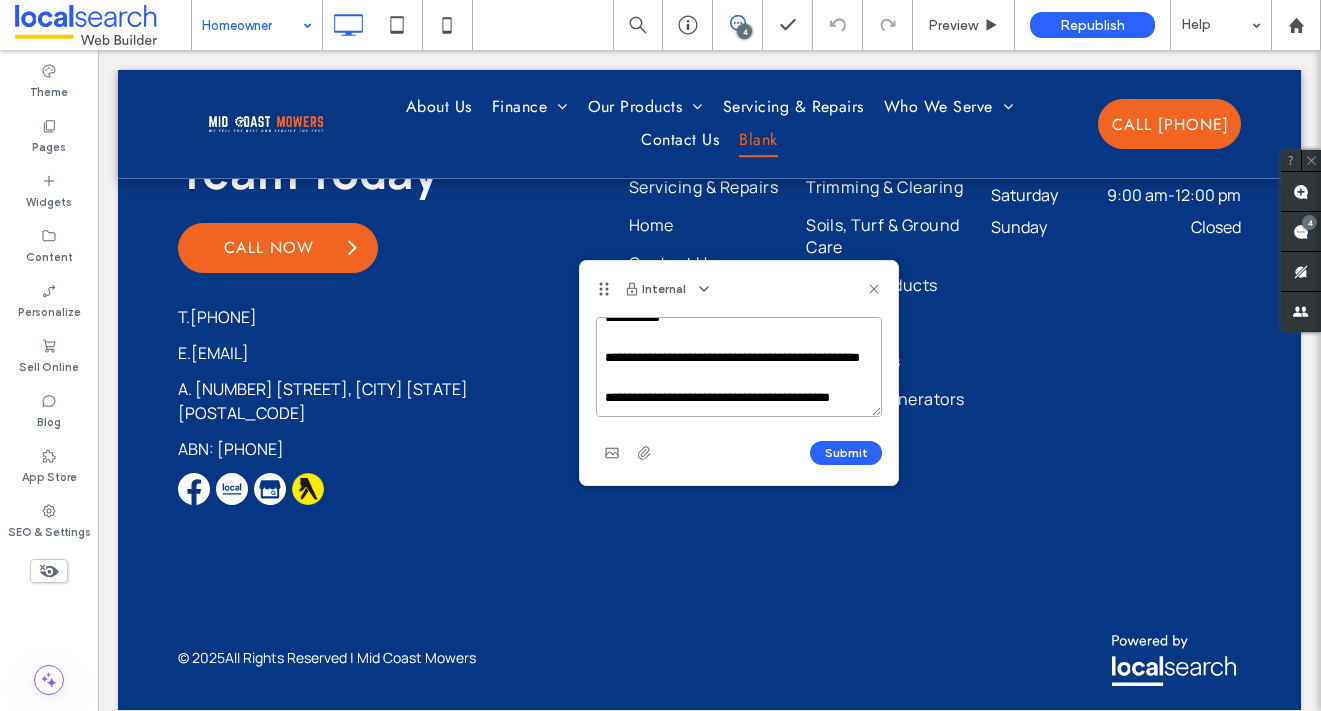 scroll, scrollTop: 48, scrollLeft: 0, axis: vertical 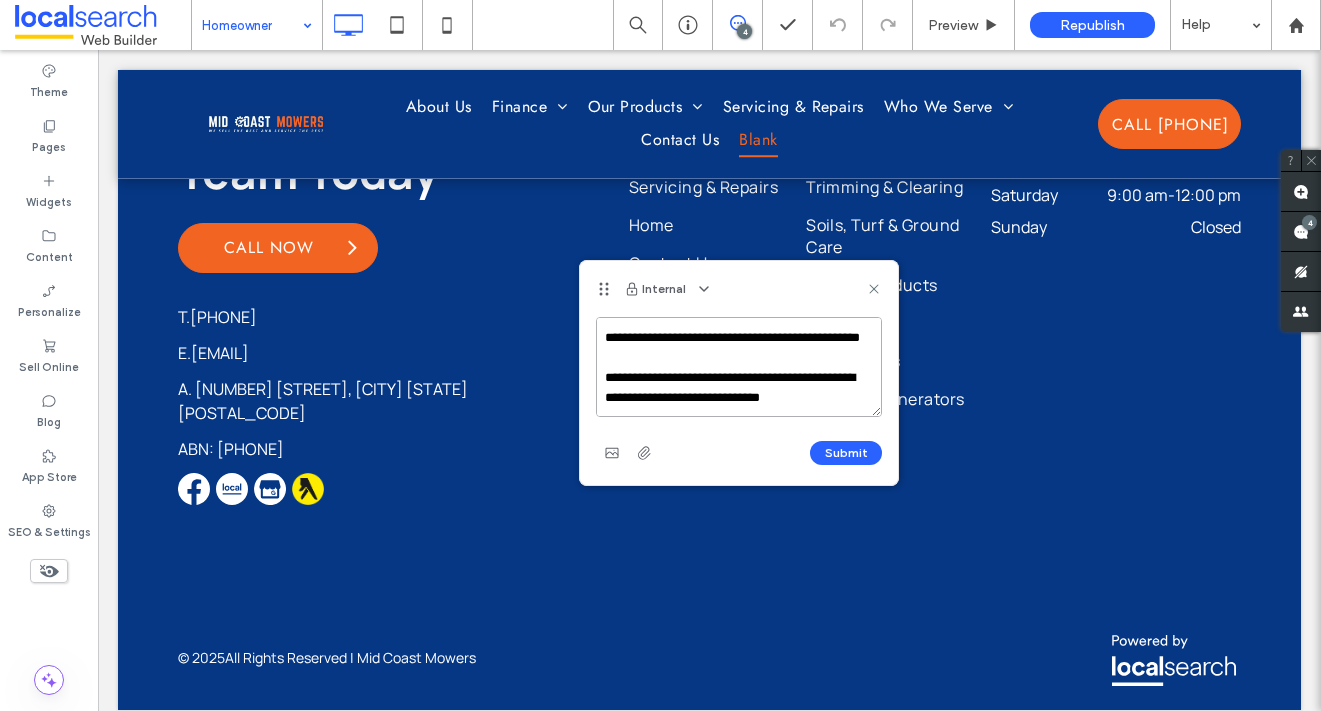 click on "**********" at bounding box center (739, 367) 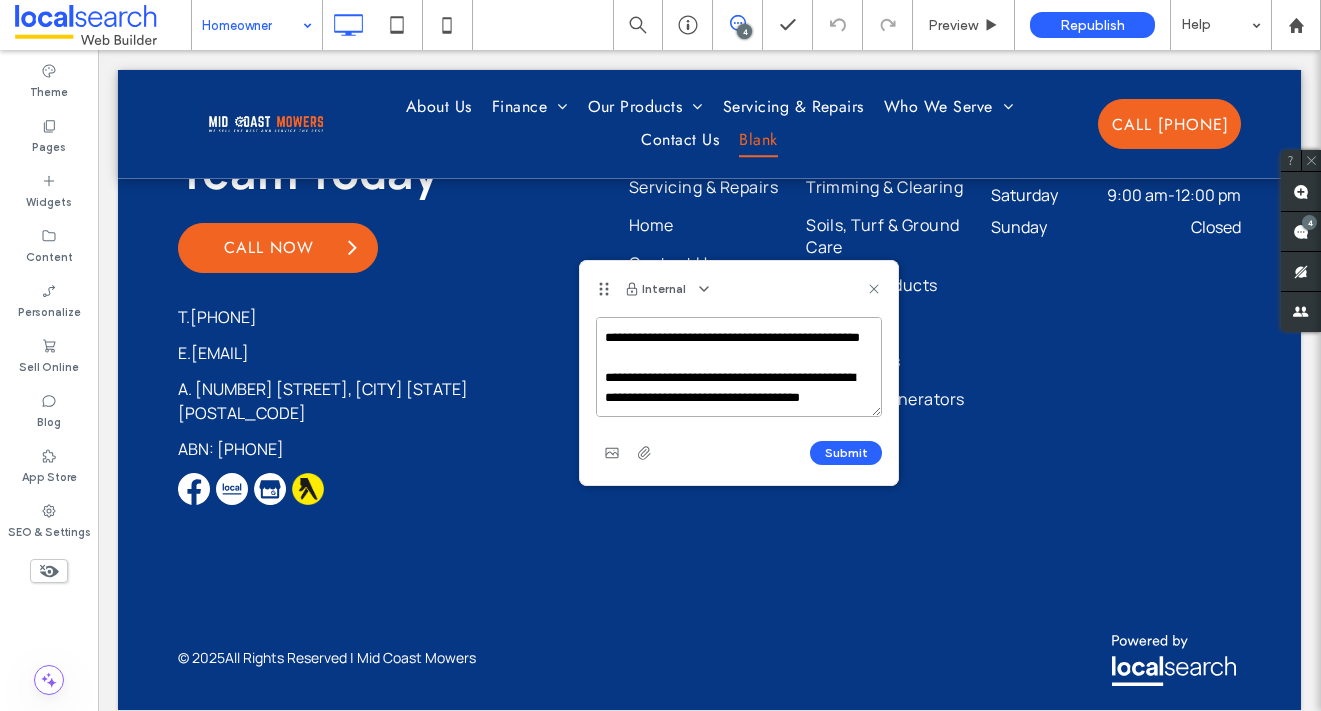 scroll, scrollTop: 68, scrollLeft: 0, axis: vertical 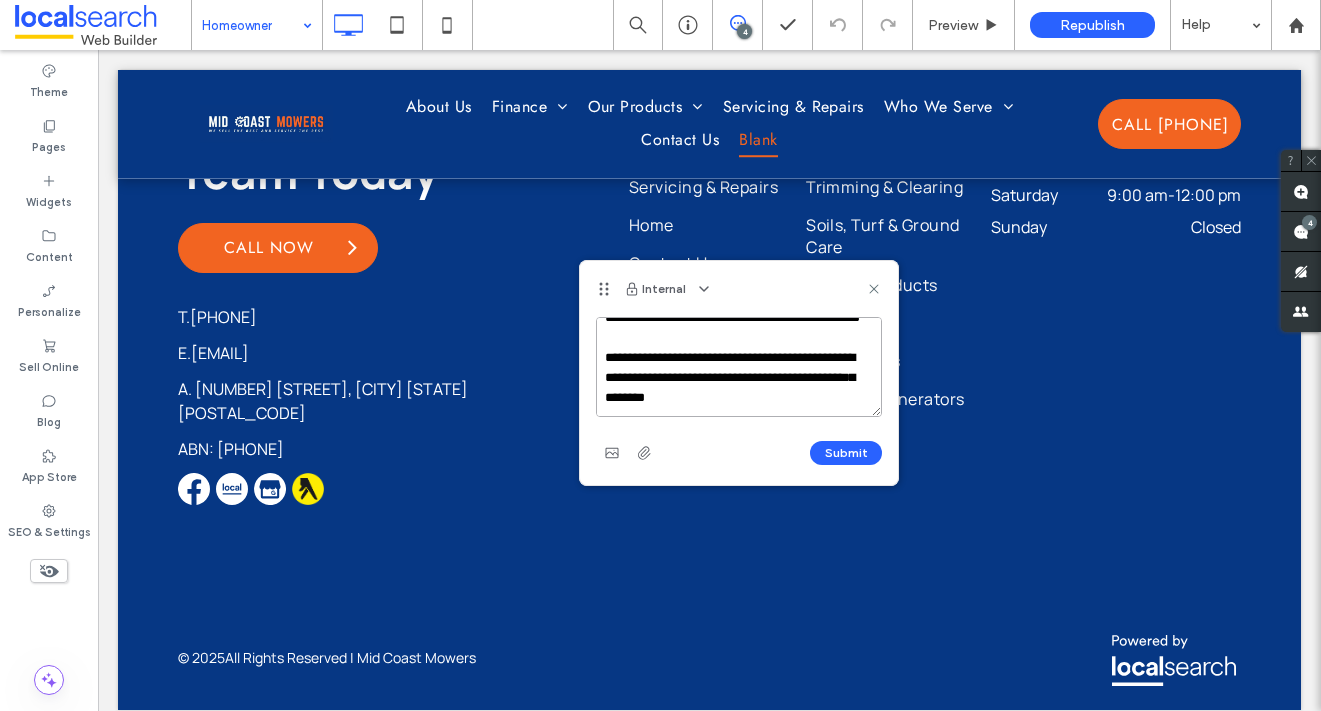 click on "**********" at bounding box center (739, 367) 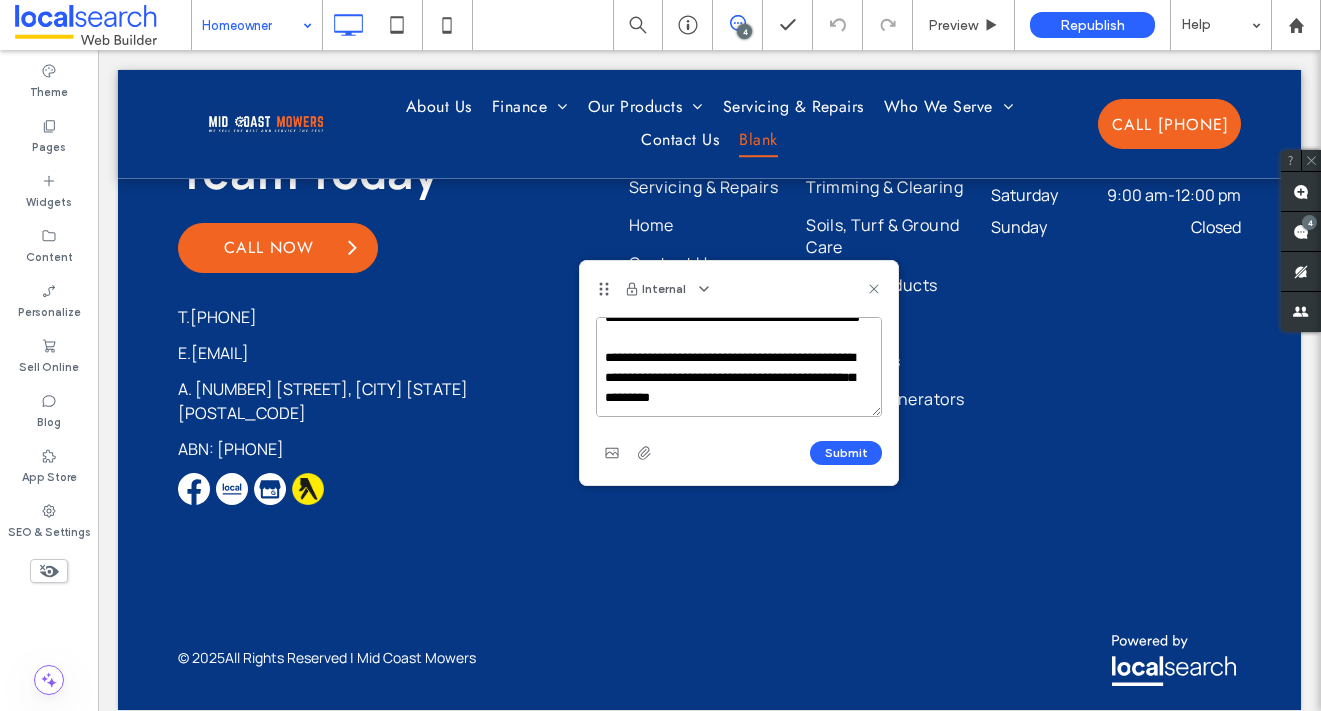 click on "**********" at bounding box center (739, 367) 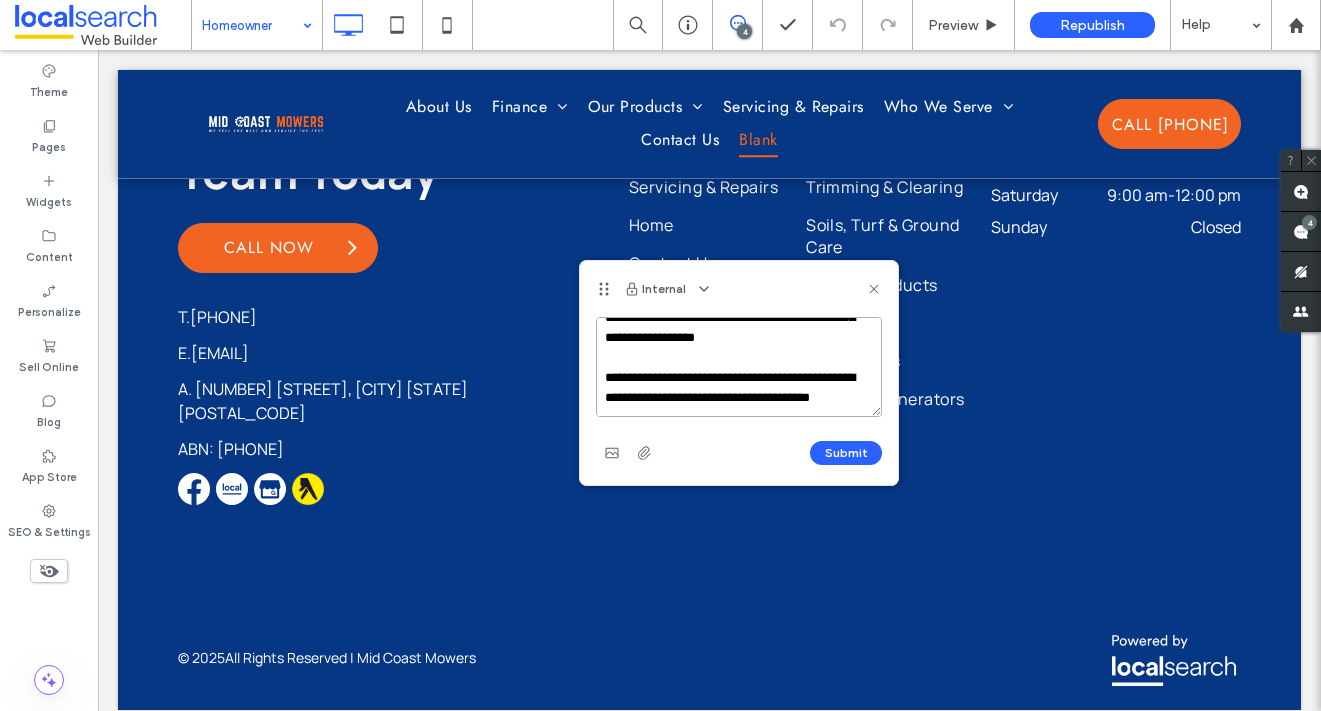 scroll, scrollTop: 168, scrollLeft: 0, axis: vertical 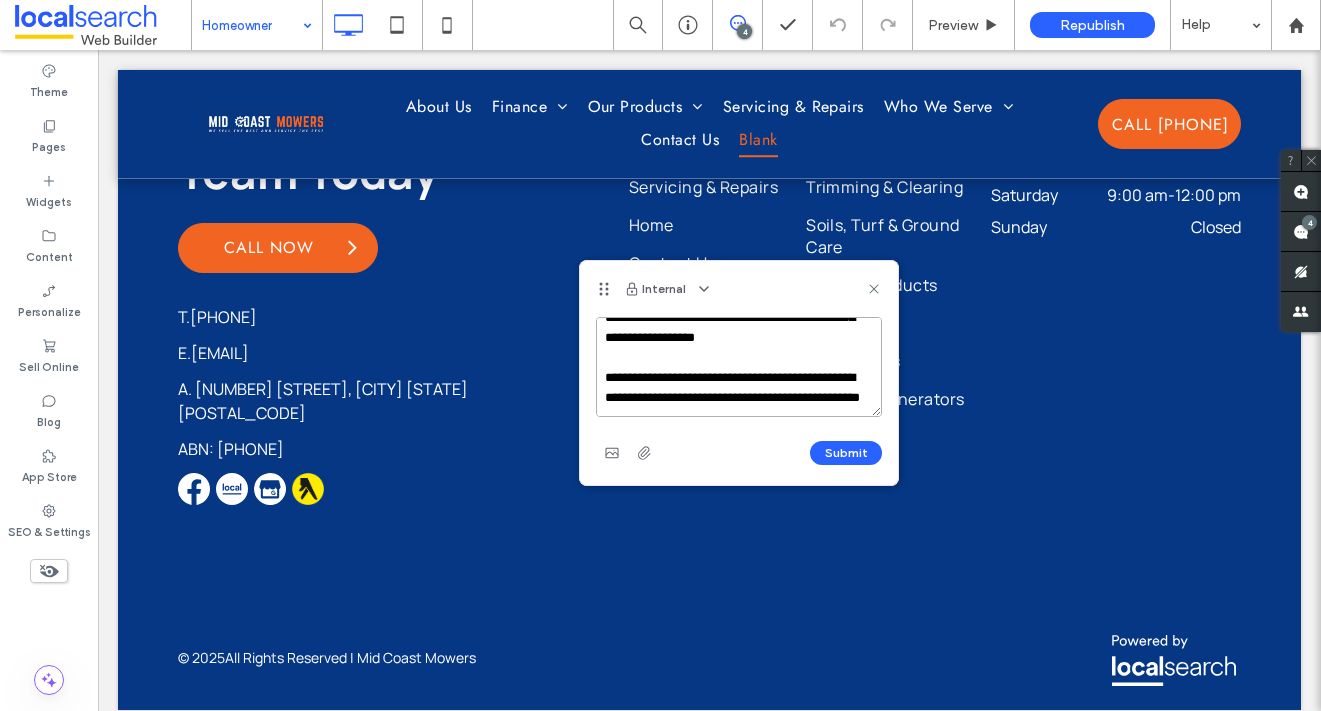 click on "**********" at bounding box center [739, 367] 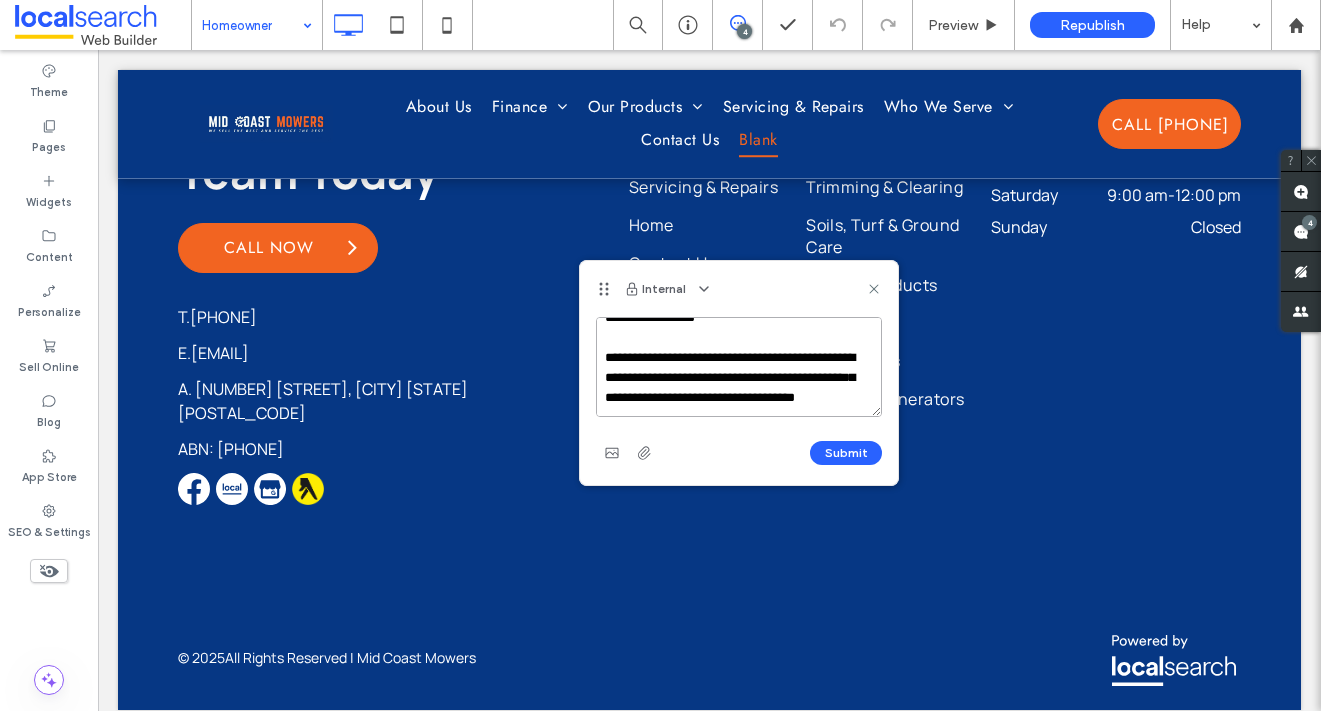 scroll, scrollTop: 228, scrollLeft: 0, axis: vertical 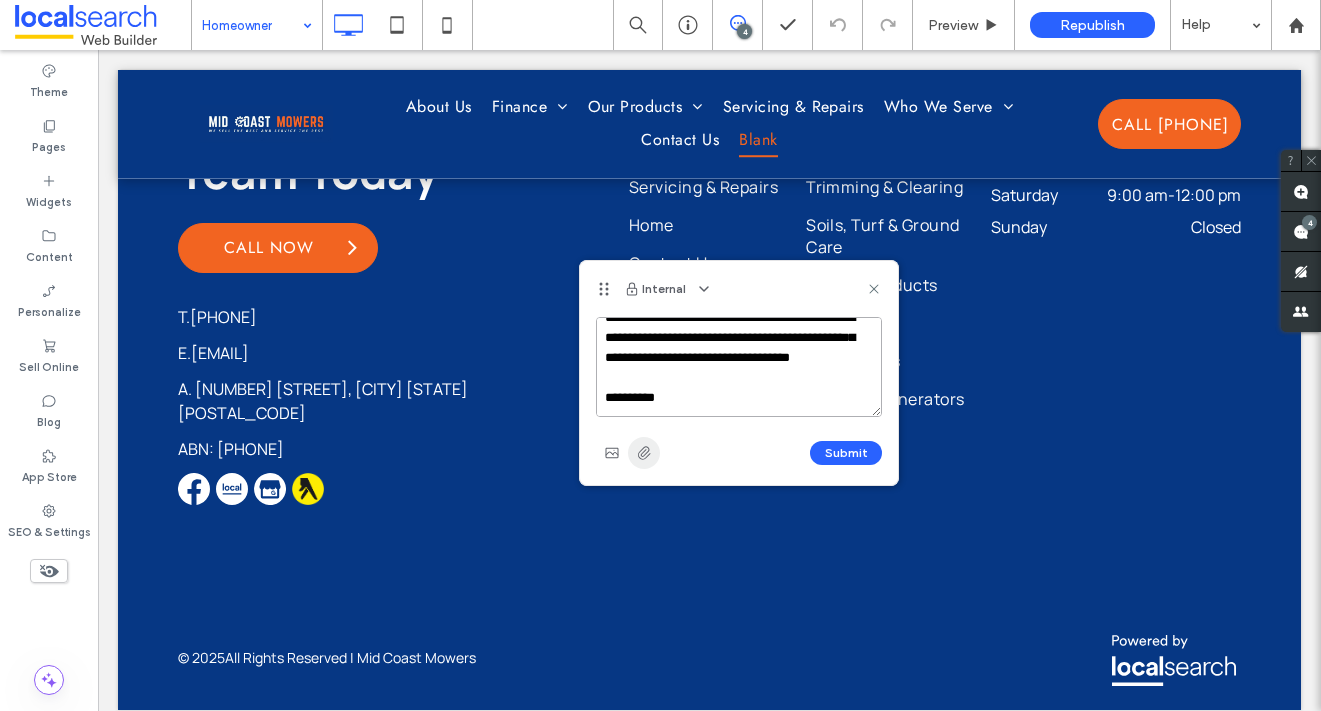 type on "**********" 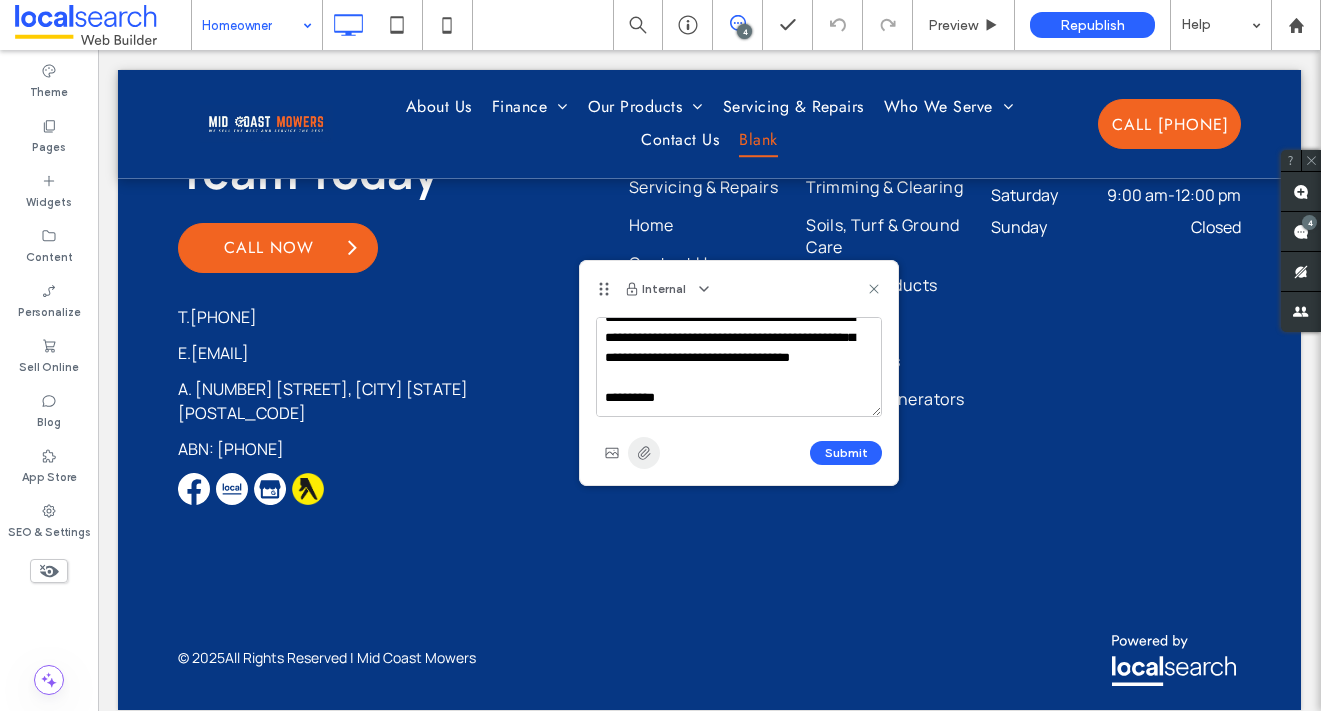 click 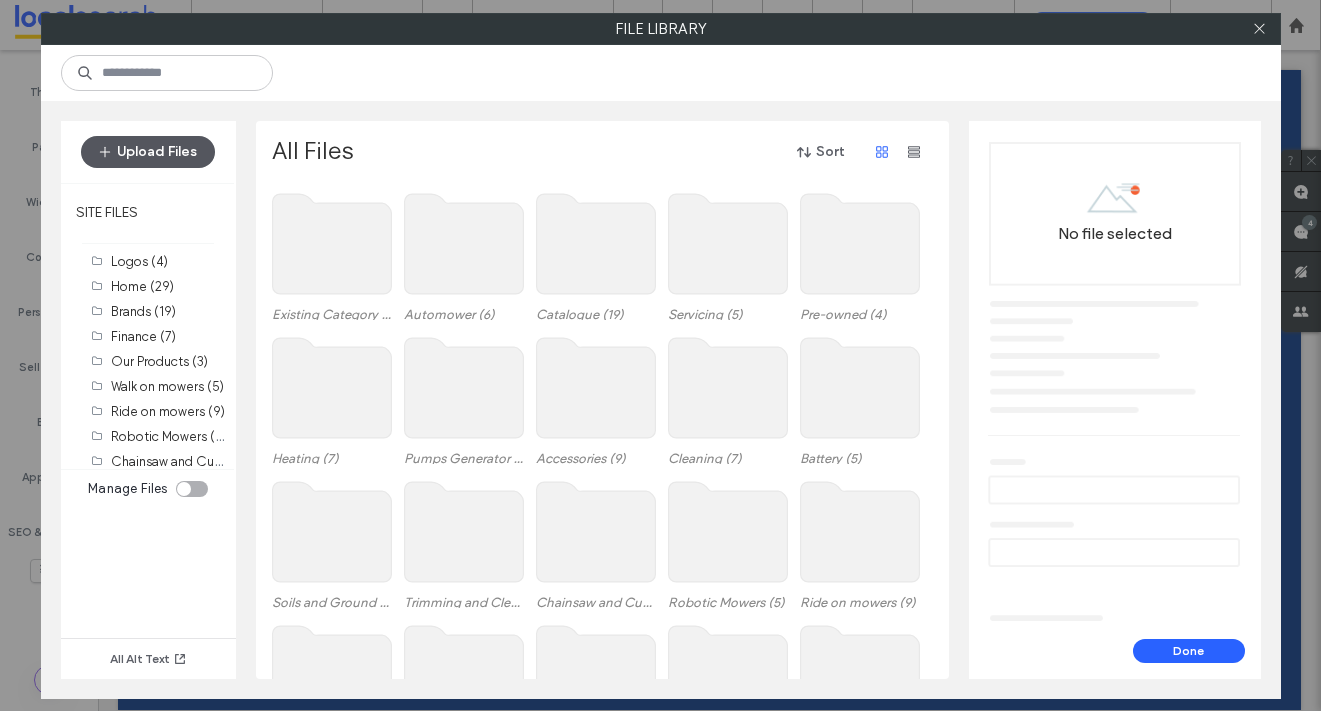 click on "Upload Files" at bounding box center (148, 152) 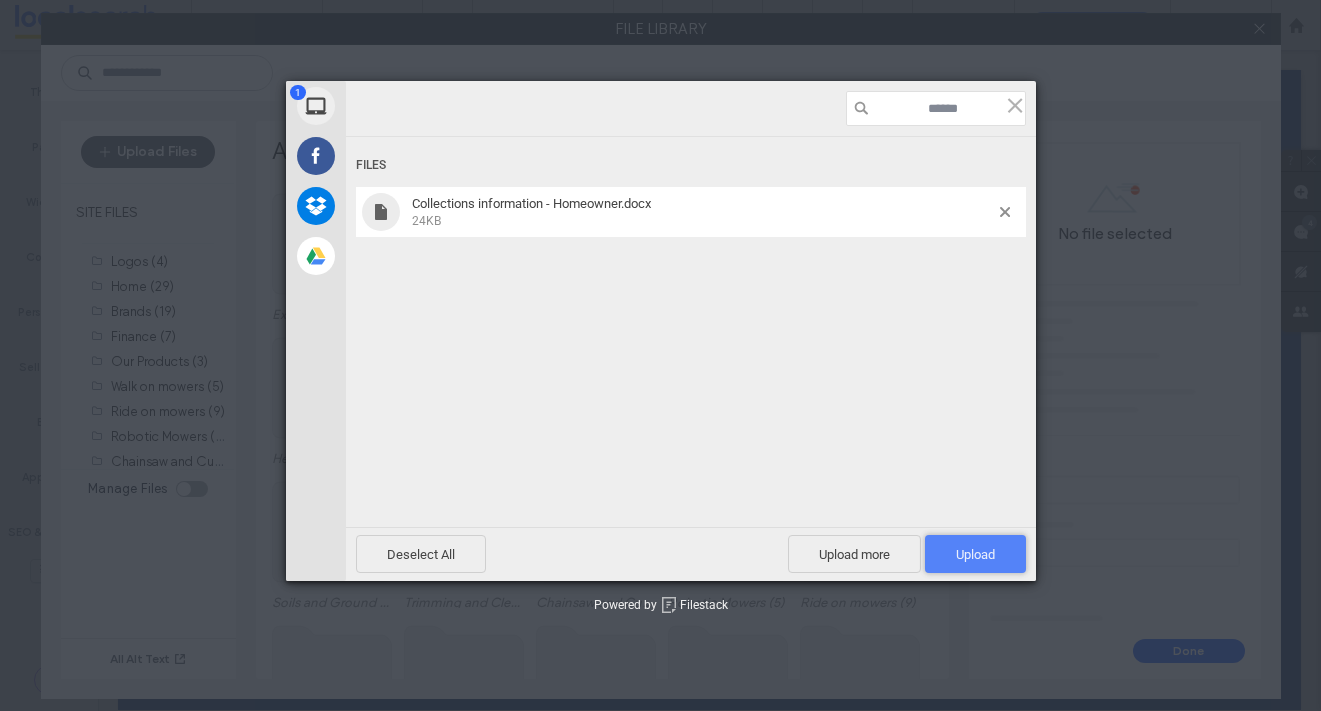 click on "Upload
1" at bounding box center [975, 554] 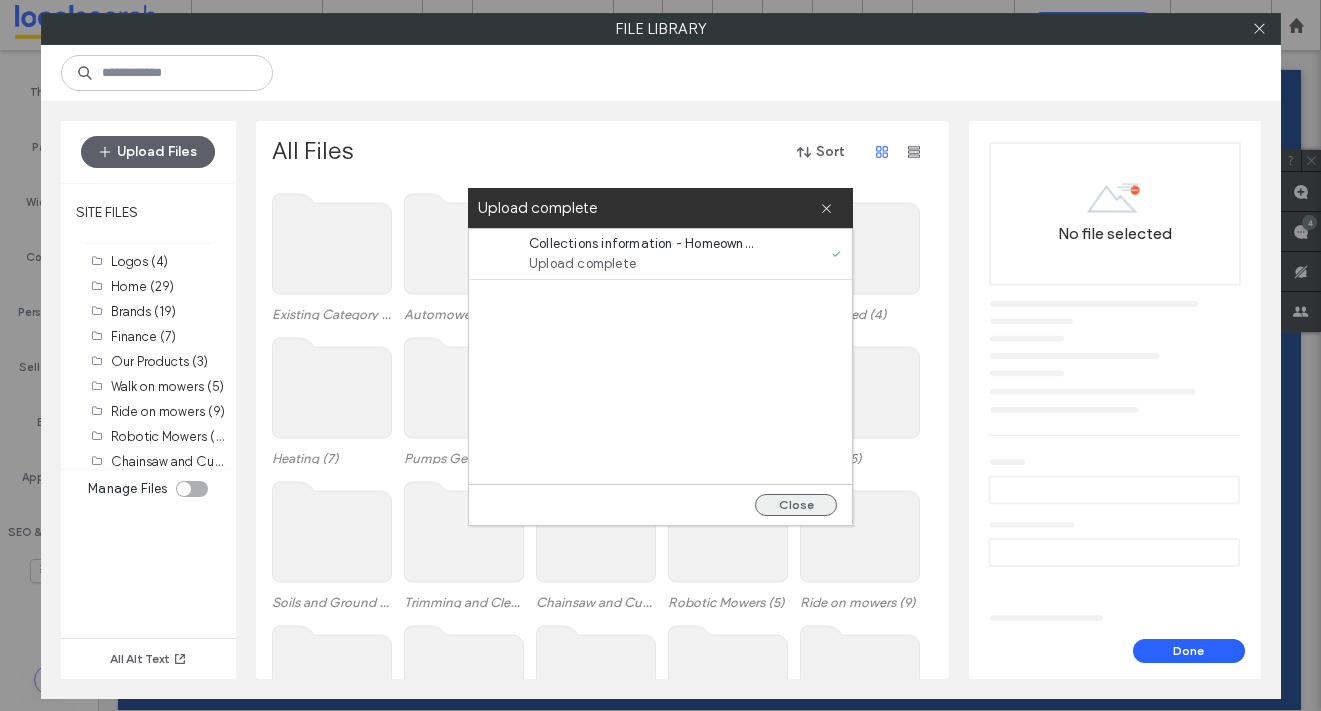 click on "Close" at bounding box center [796, 505] 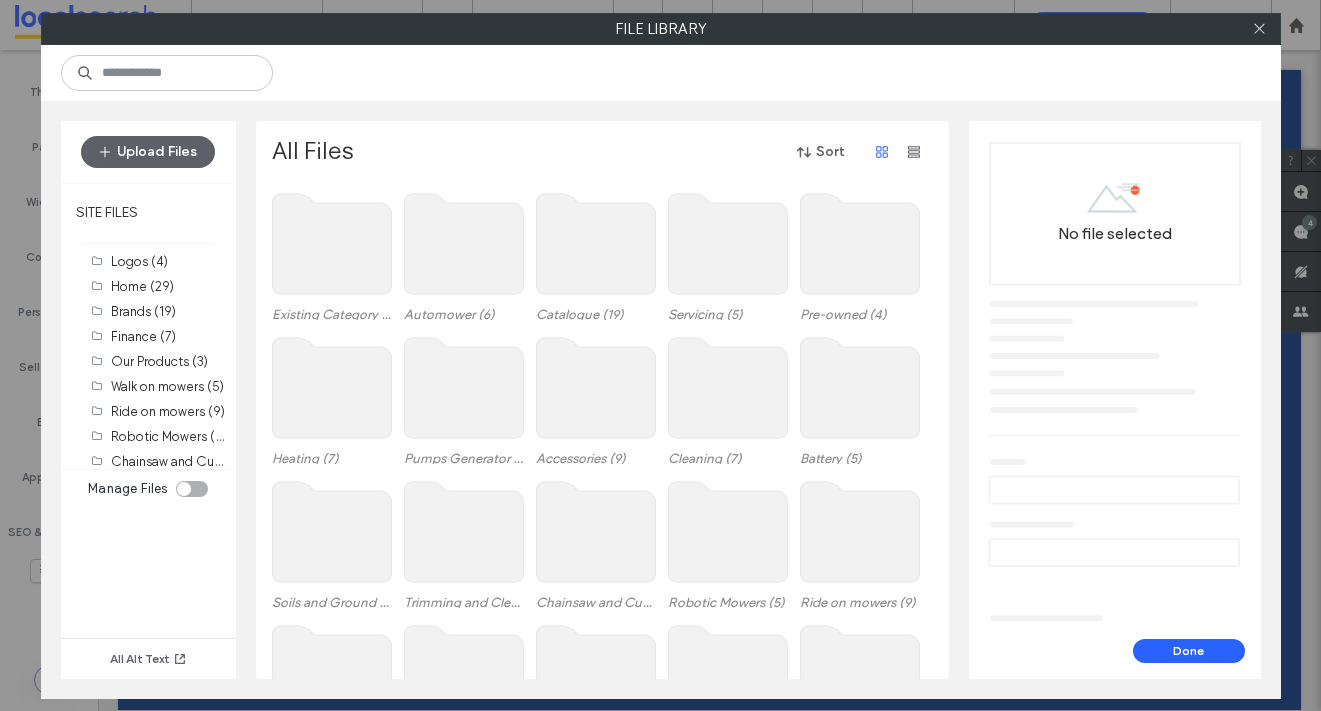 scroll, scrollTop: 227, scrollLeft: 0, axis: vertical 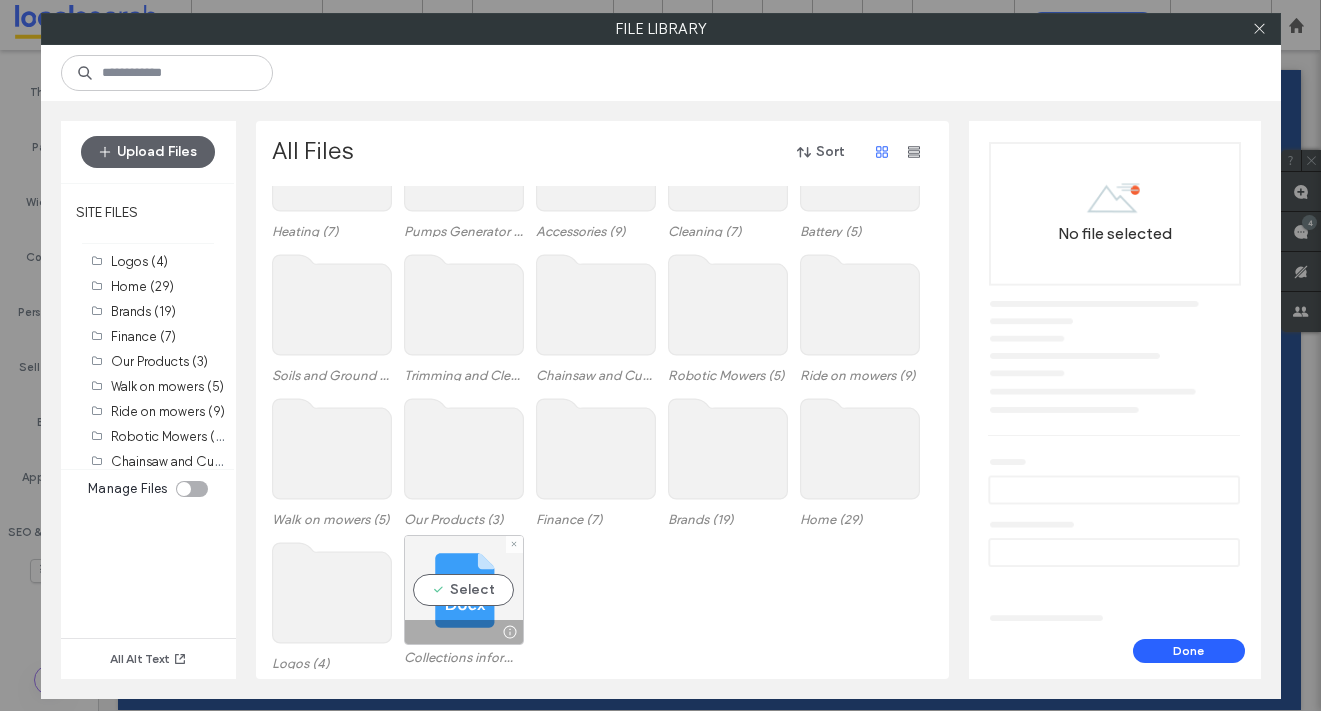 click on "Select" at bounding box center [464, 590] 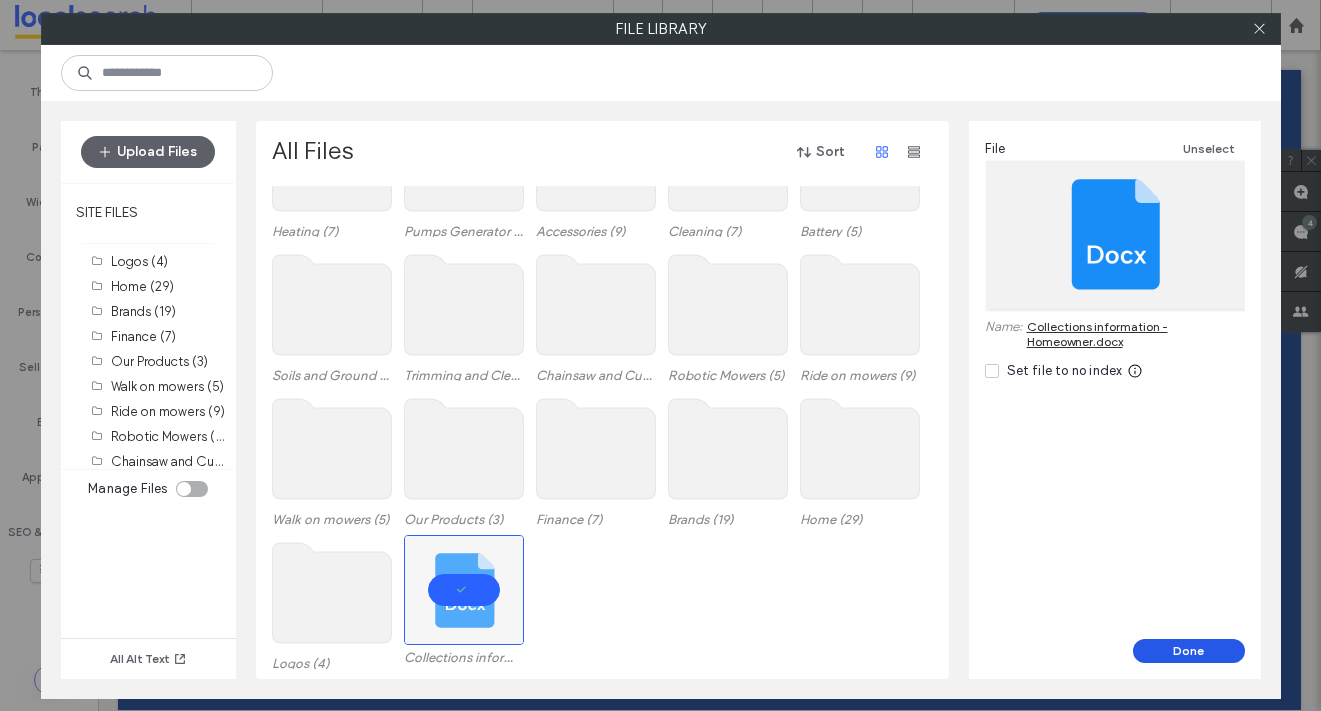 click on "Done" at bounding box center [1189, 651] 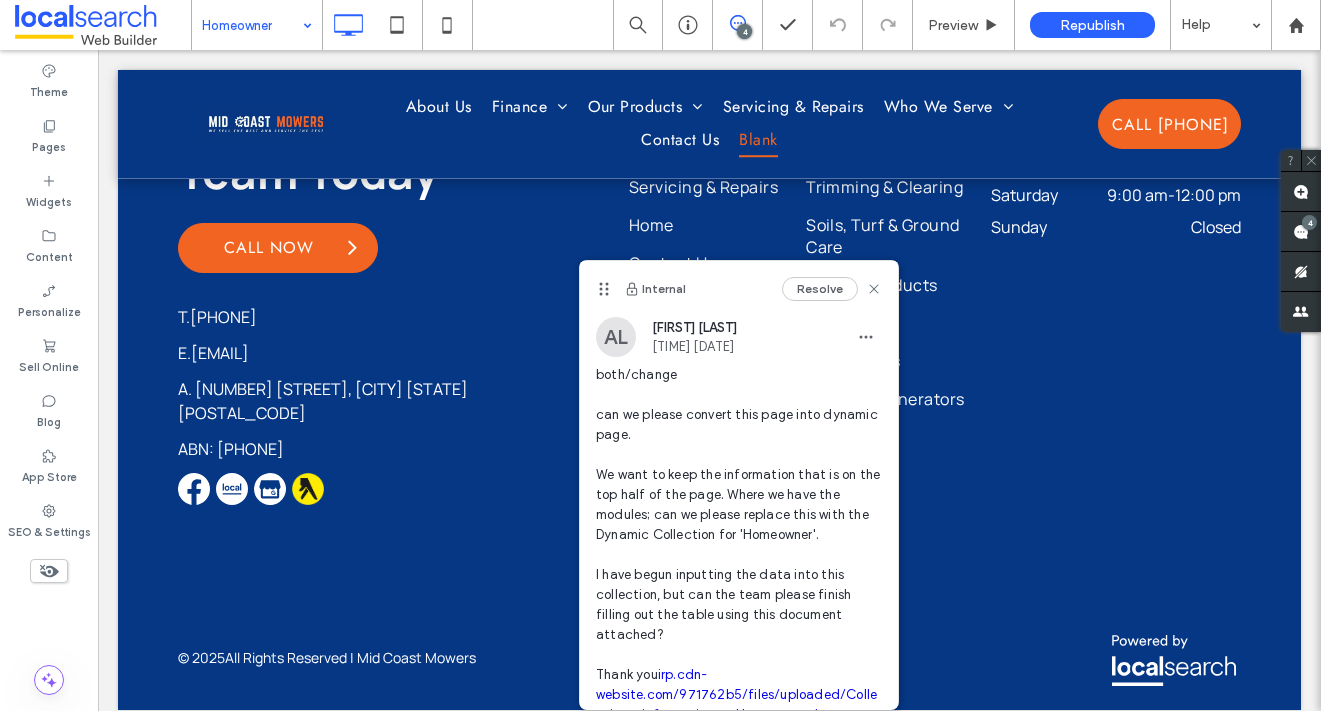 scroll, scrollTop: 0, scrollLeft: 0, axis: both 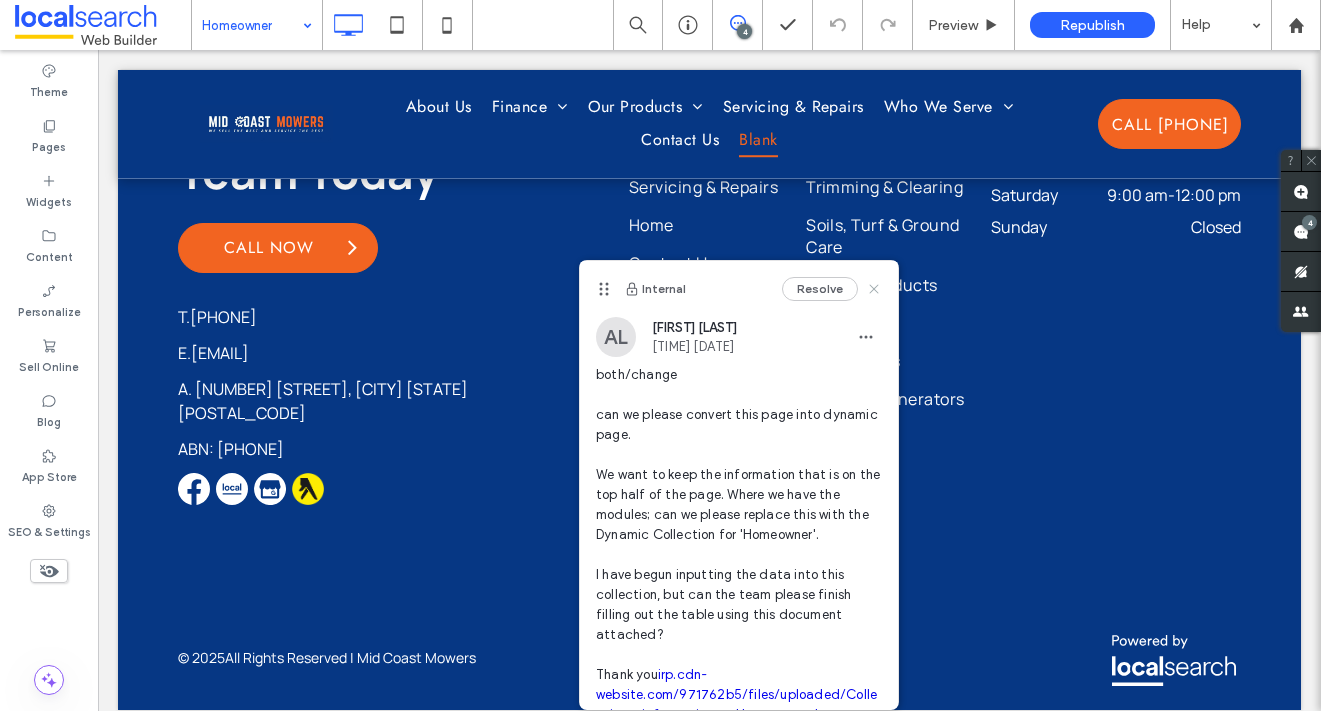 click 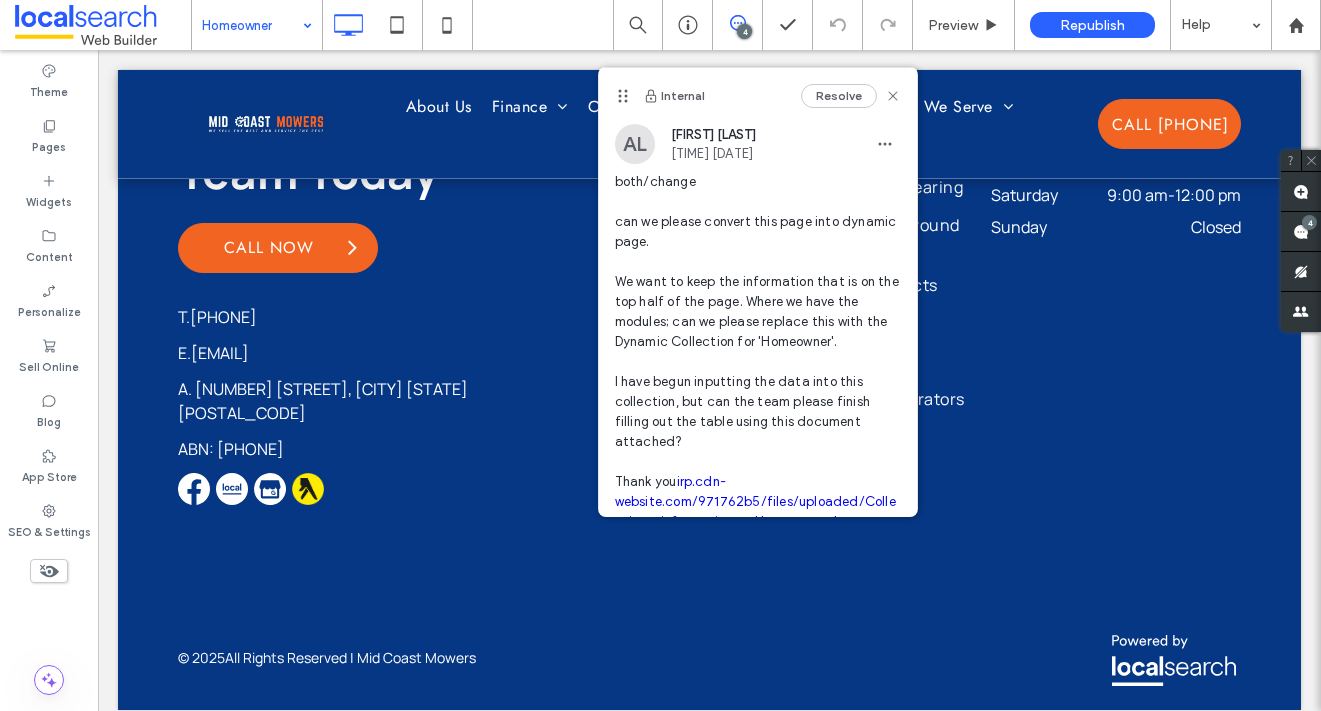 drag, startPoint x: 617, startPoint y: 182, endPoint x: 675, endPoint y: 479, distance: 302.61032 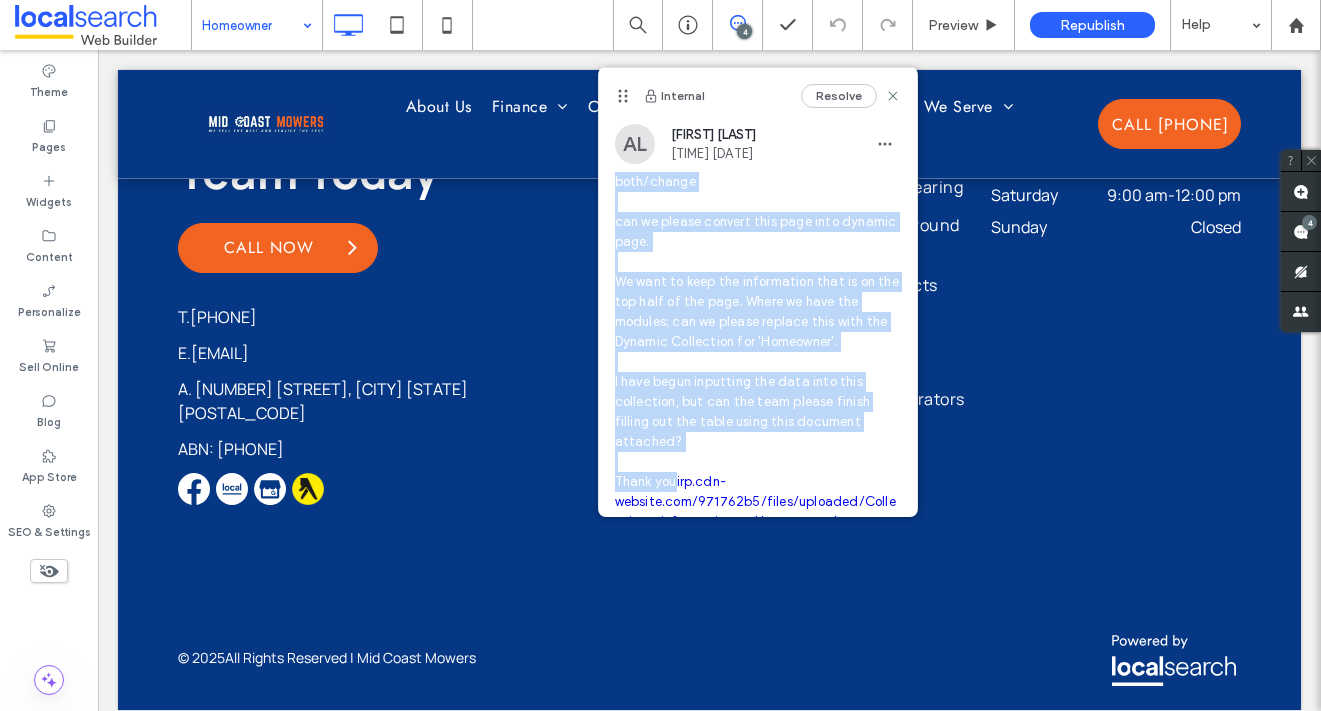 copy on "both/change
can we please convert this page into dynamic page.
We want to keep the information that is on the top half of the page. Where we have the modules; can we please replace this with the Dynamic Collection for 'Homeowner'.
I have begun inputting the data into this collection, but can the team please finish filling out the table using this document attached?
Thank you" 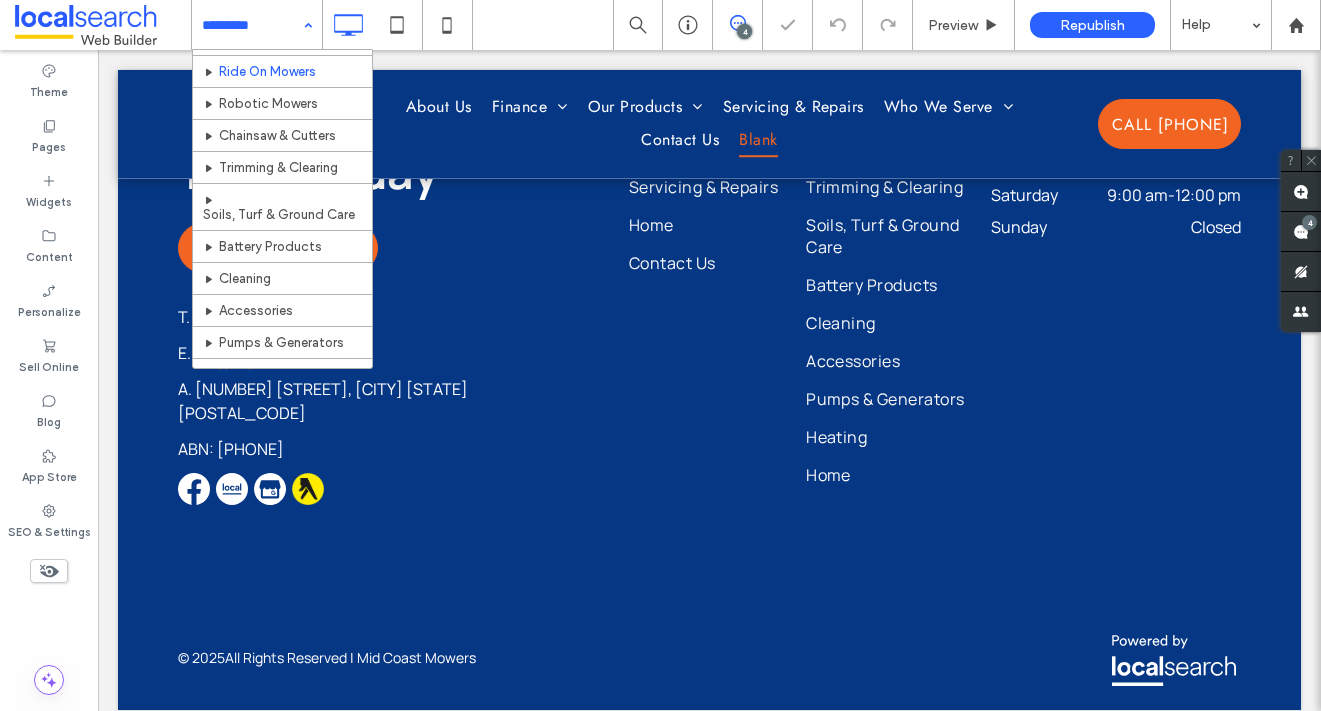 scroll, scrollTop: 355, scrollLeft: 0, axis: vertical 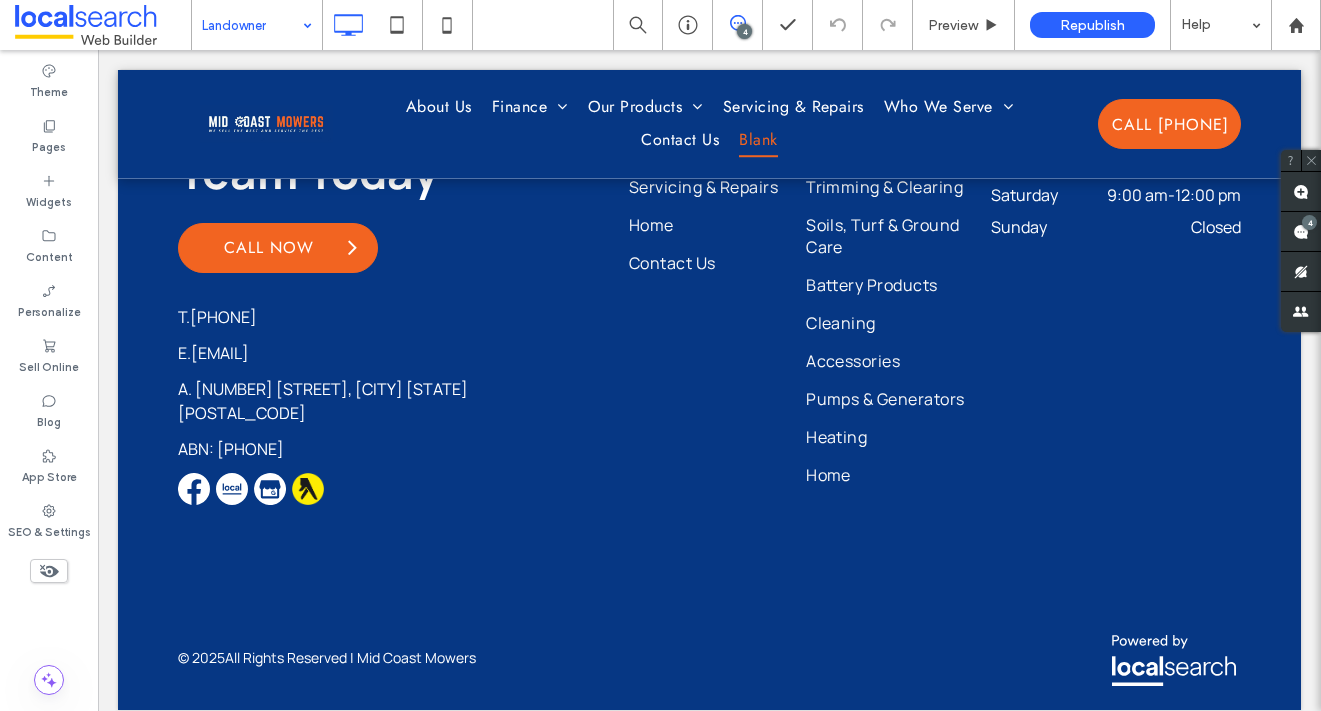 click 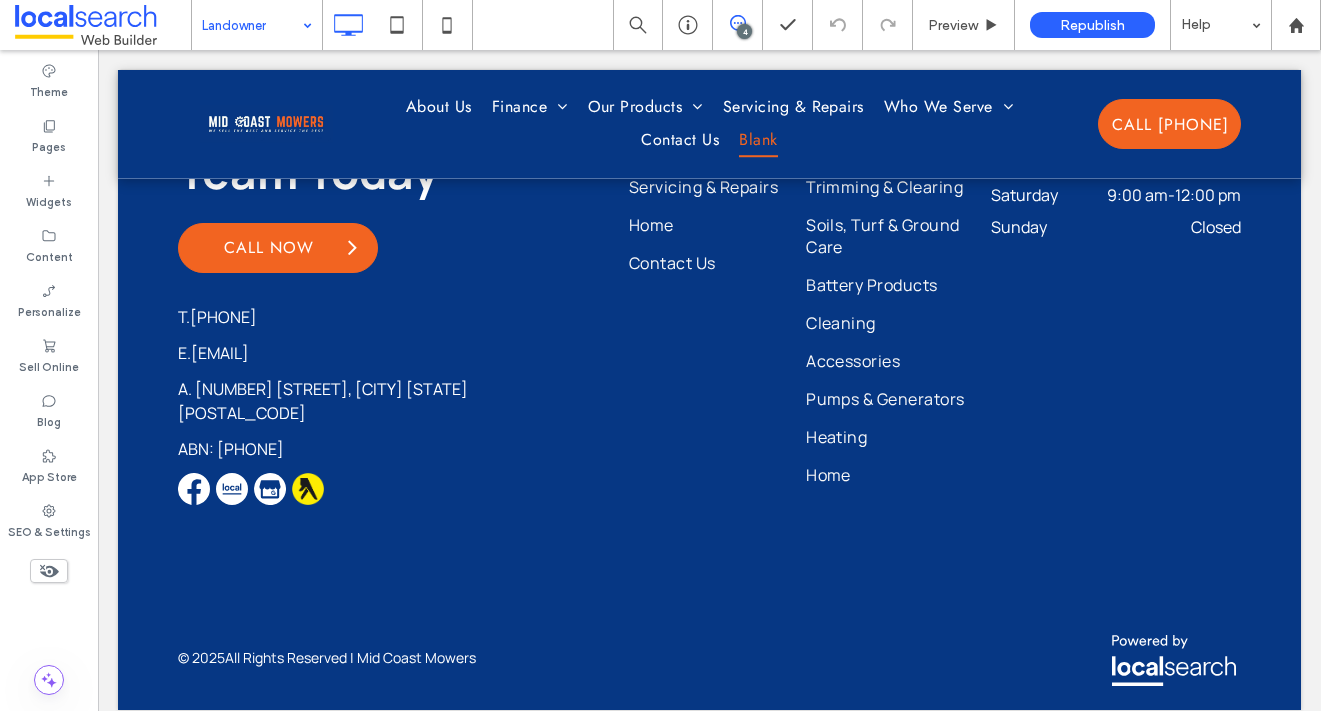 click 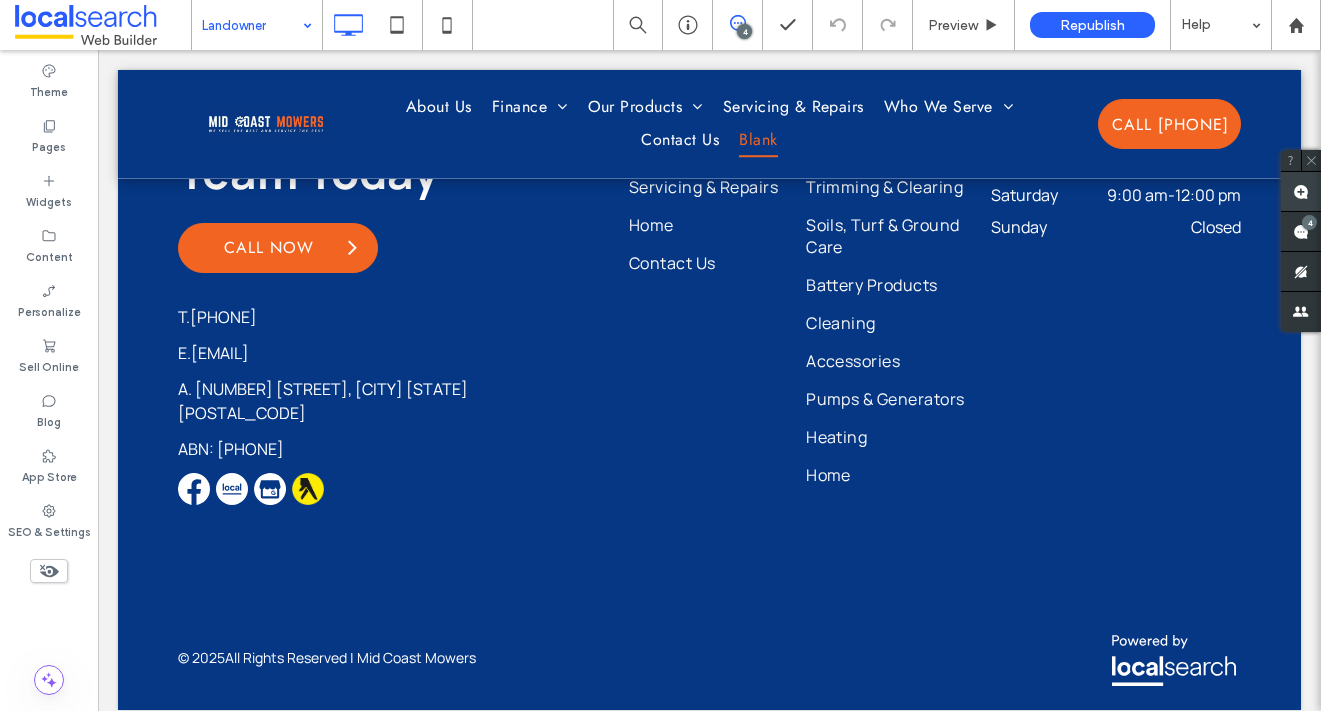 click at bounding box center [1301, 191] 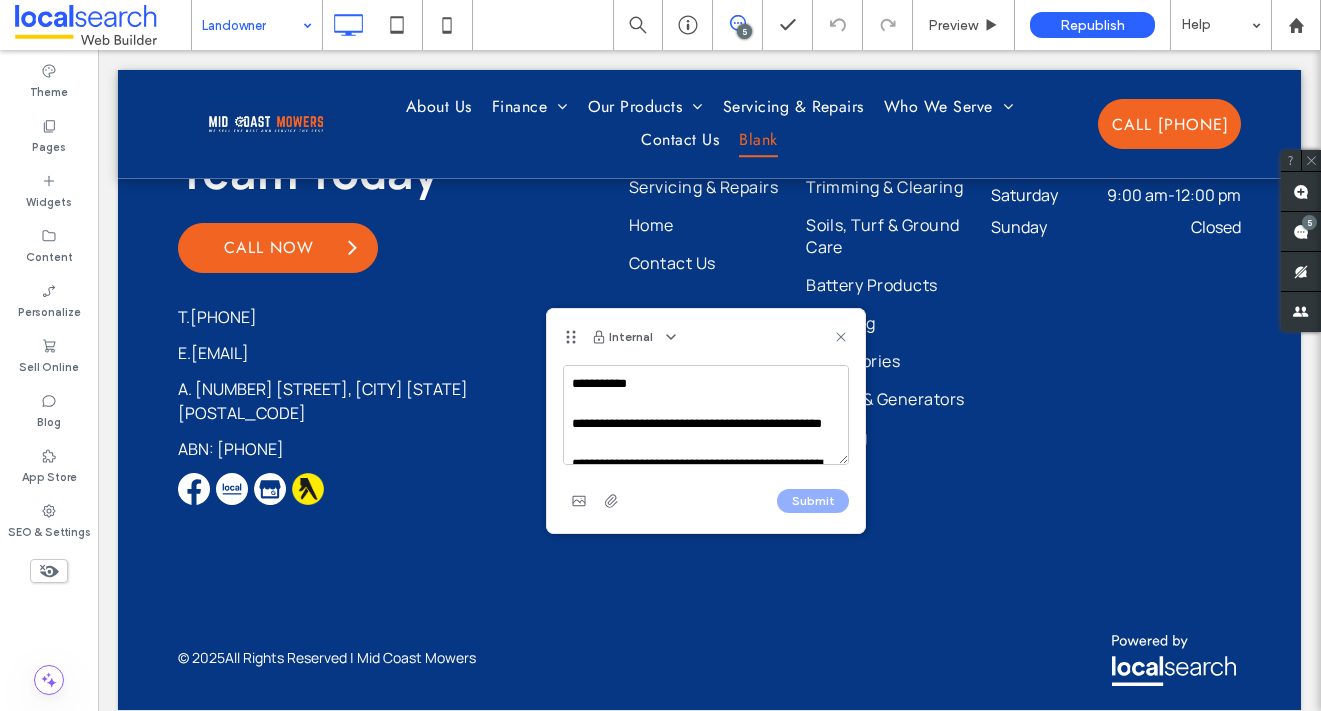 scroll, scrollTop: 228, scrollLeft: 0, axis: vertical 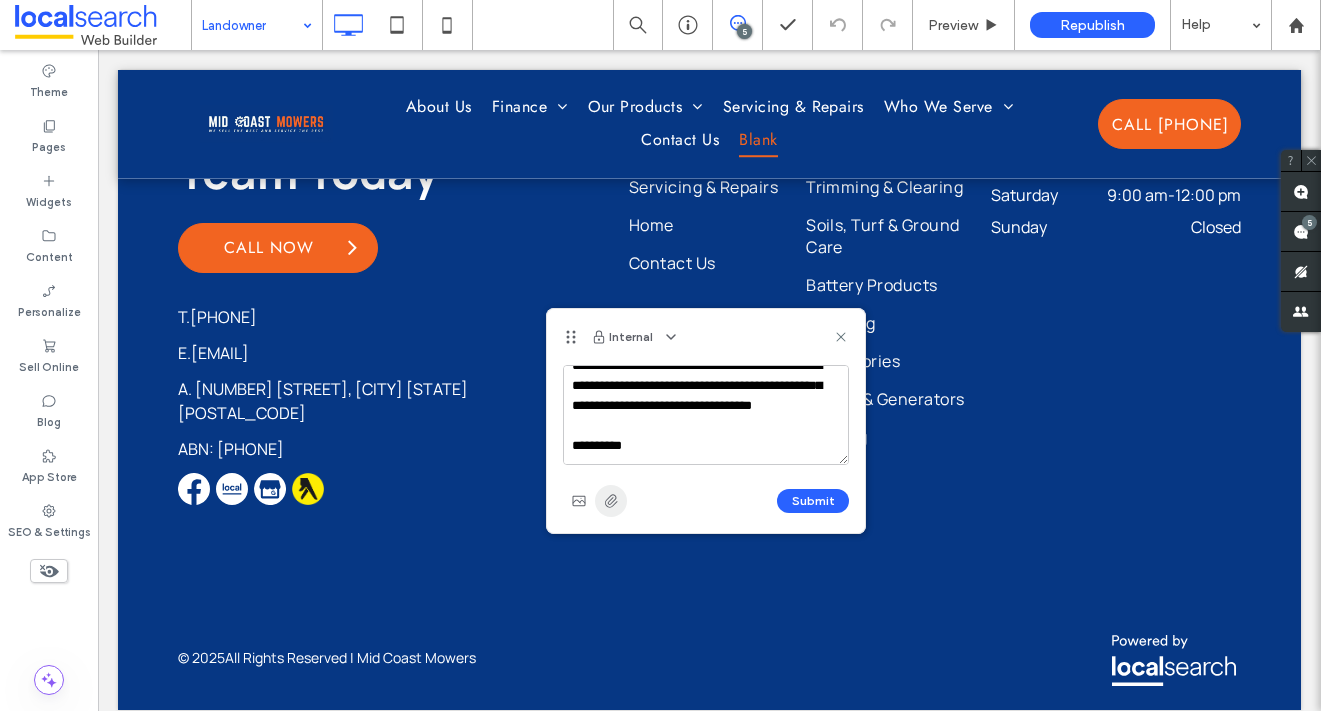 type on "**********" 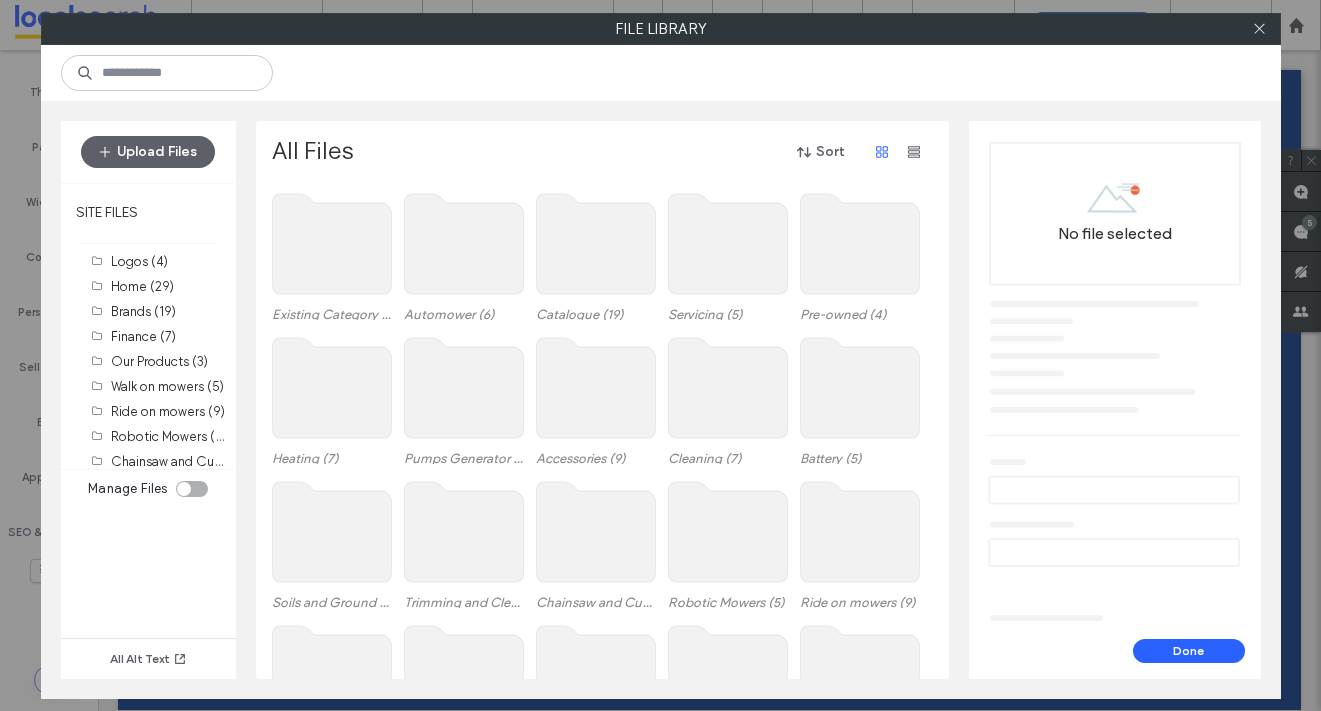 drag, startPoint x: 168, startPoint y: 157, endPoint x: 1294, endPoint y: 264, distance: 1131.0725 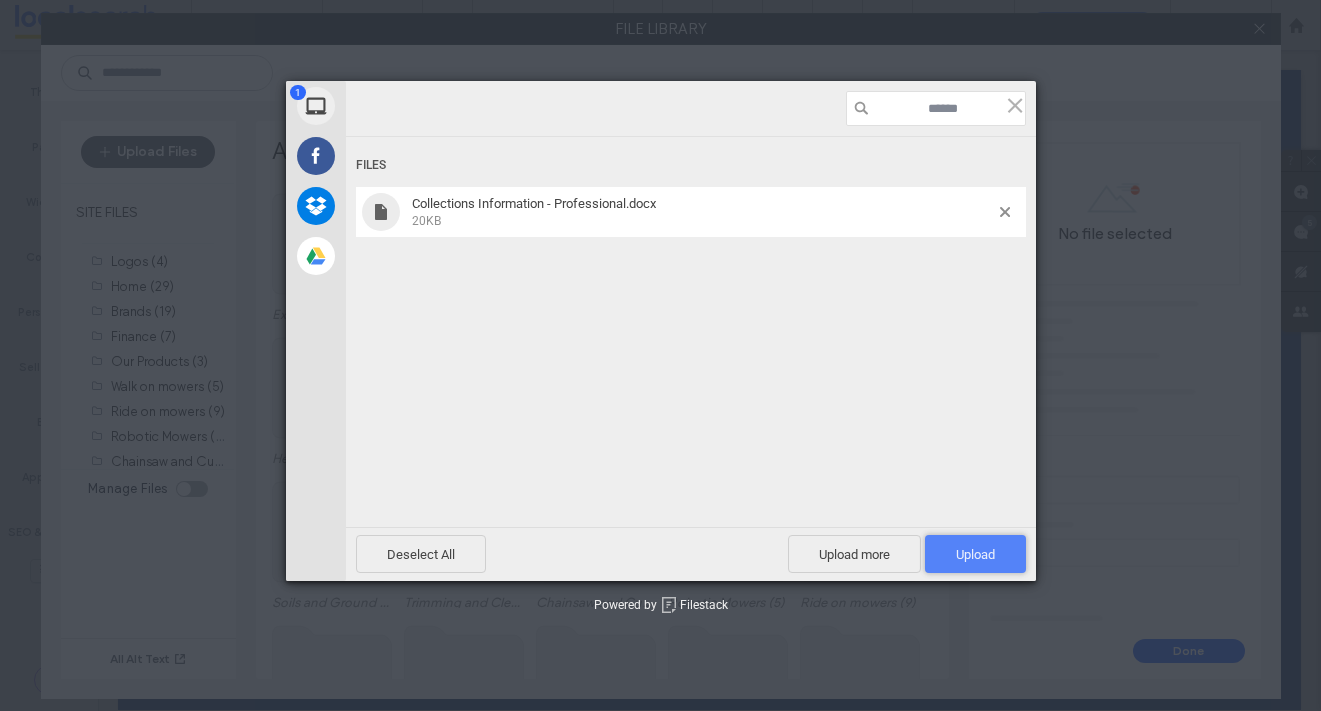 click on "Upload
1" at bounding box center (975, 554) 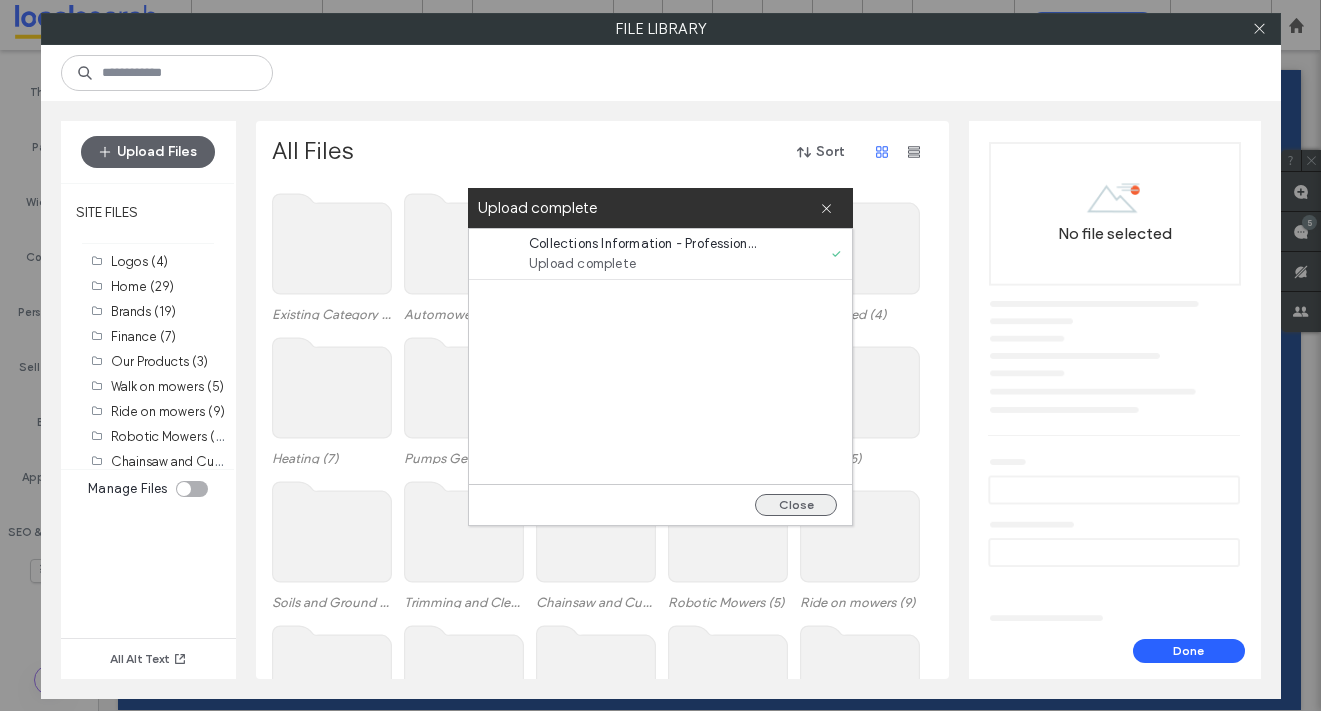 click on "Close" at bounding box center (796, 505) 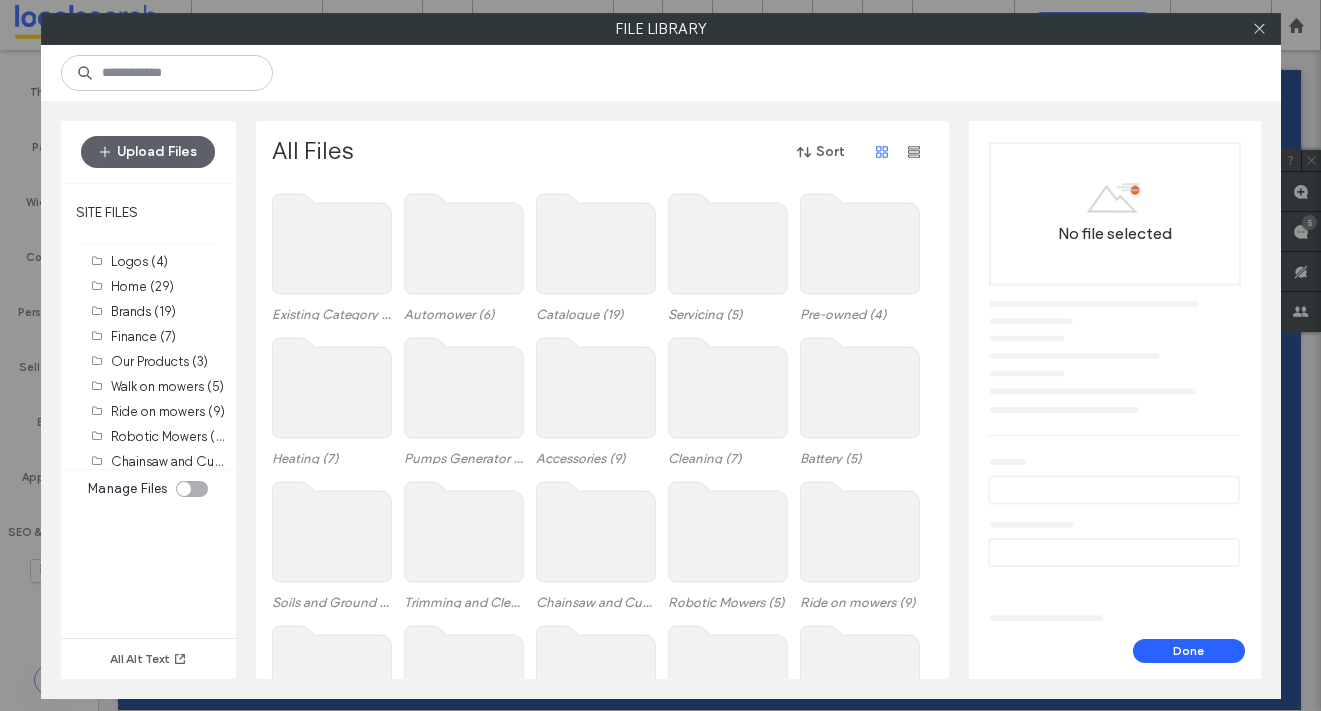 scroll, scrollTop: 227, scrollLeft: 0, axis: vertical 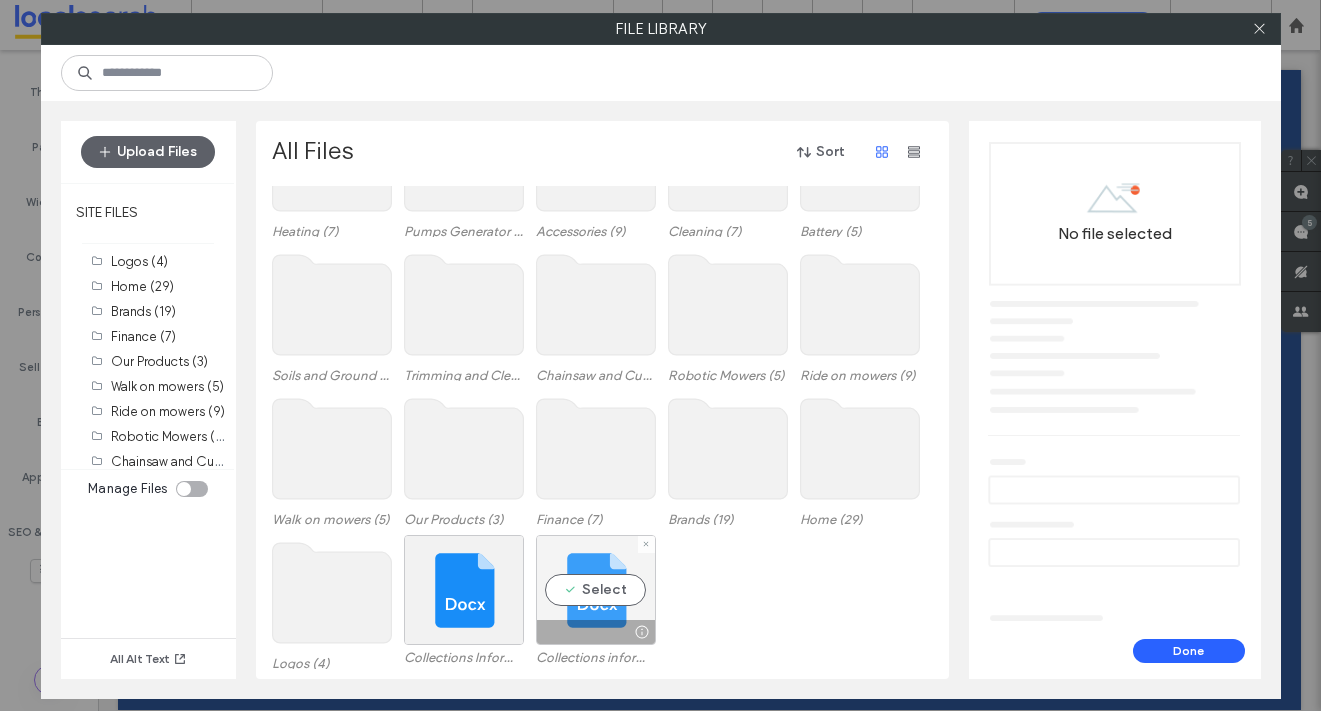 click on "Select" at bounding box center [596, 590] 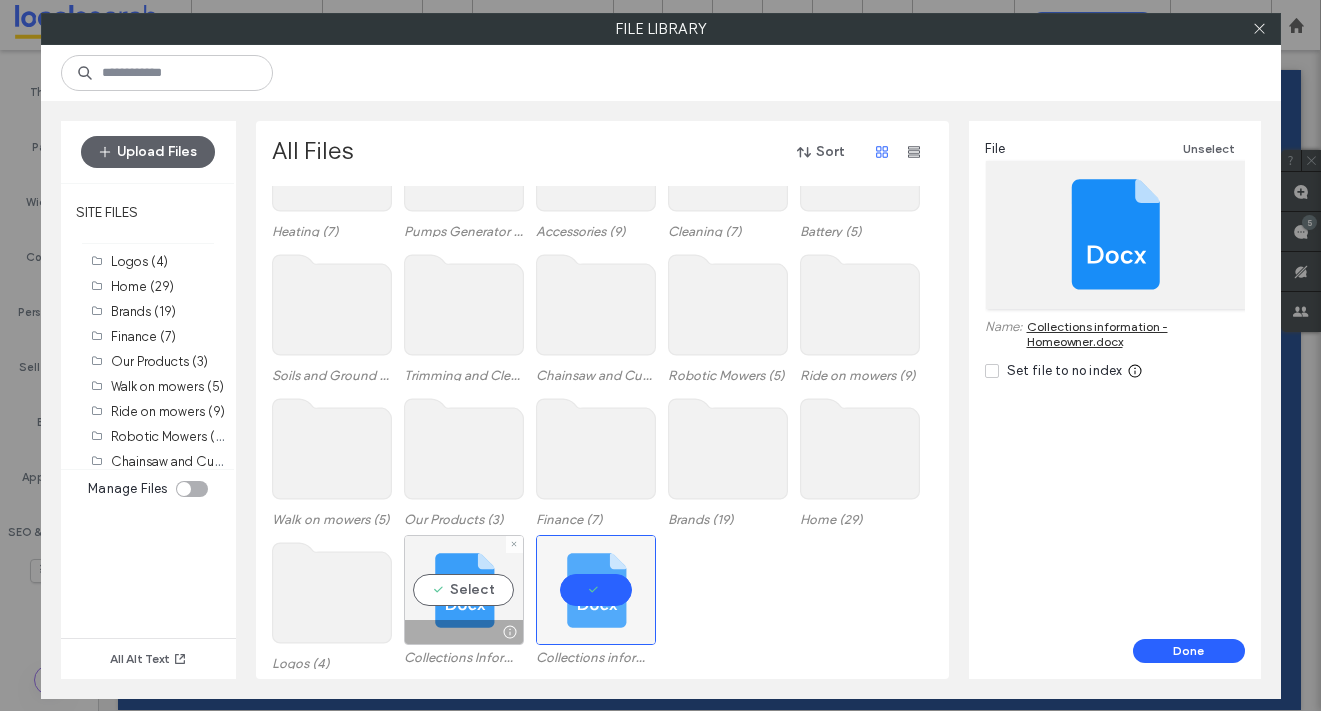 click on "Select" at bounding box center [464, 590] 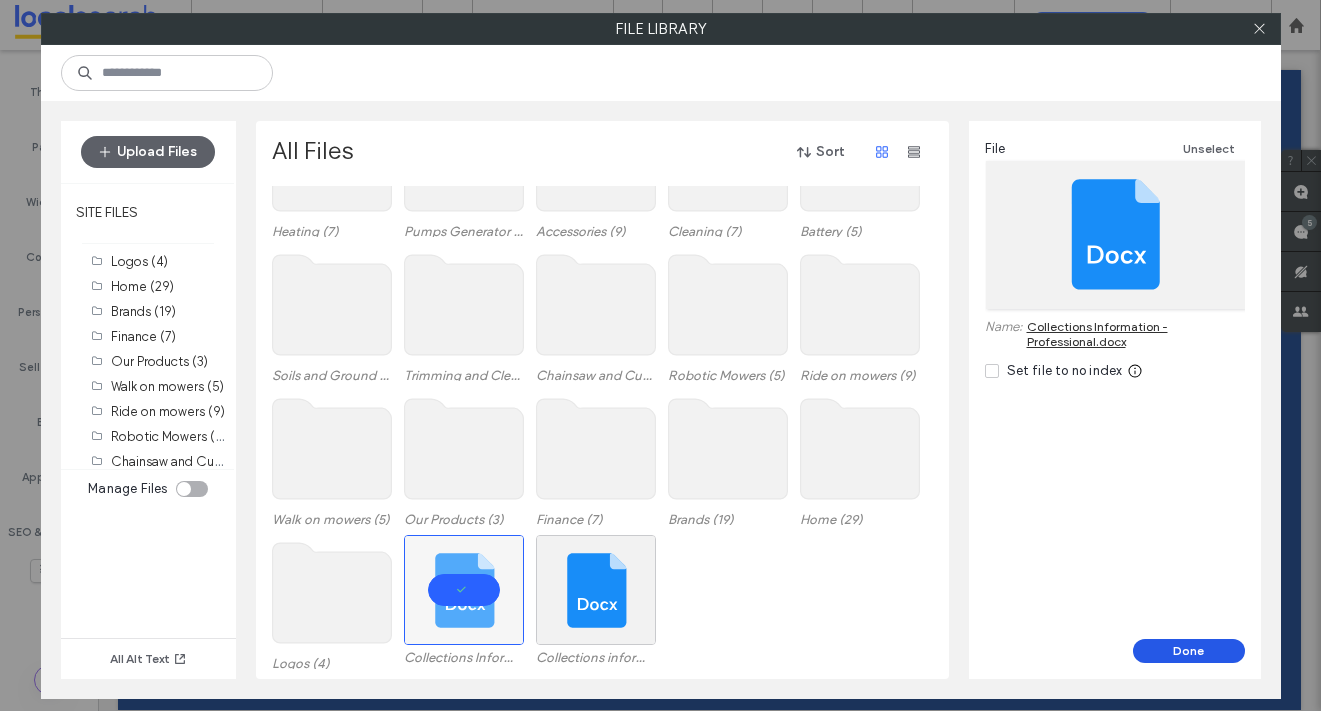 click on "Done" at bounding box center (1189, 651) 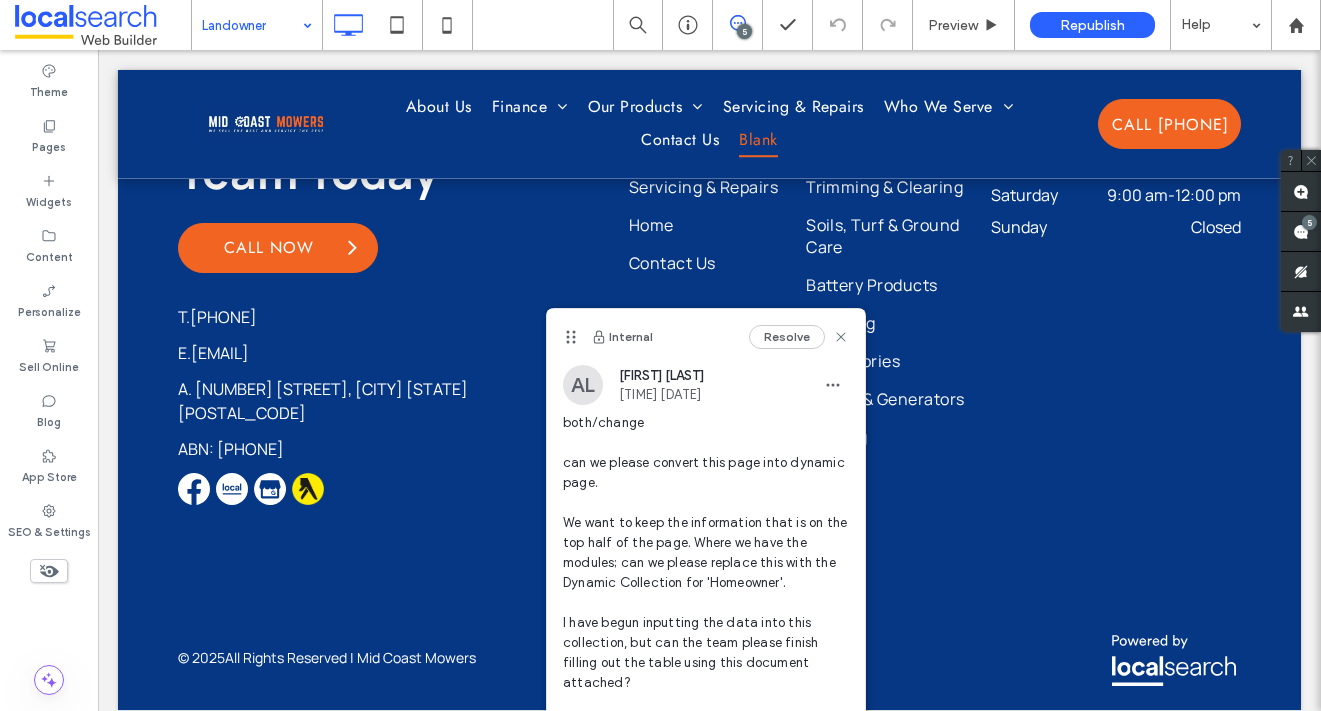 scroll, scrollTop: 0, scrollLeft: 0, axis: both 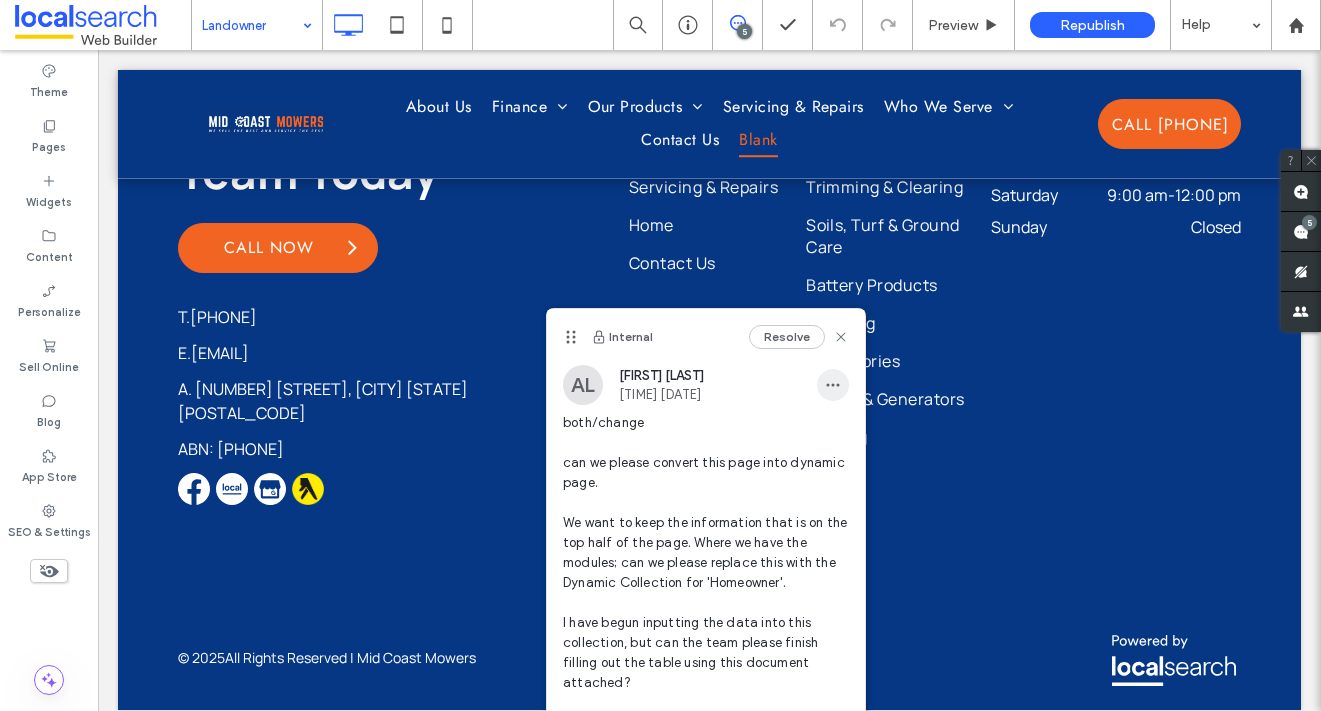 click 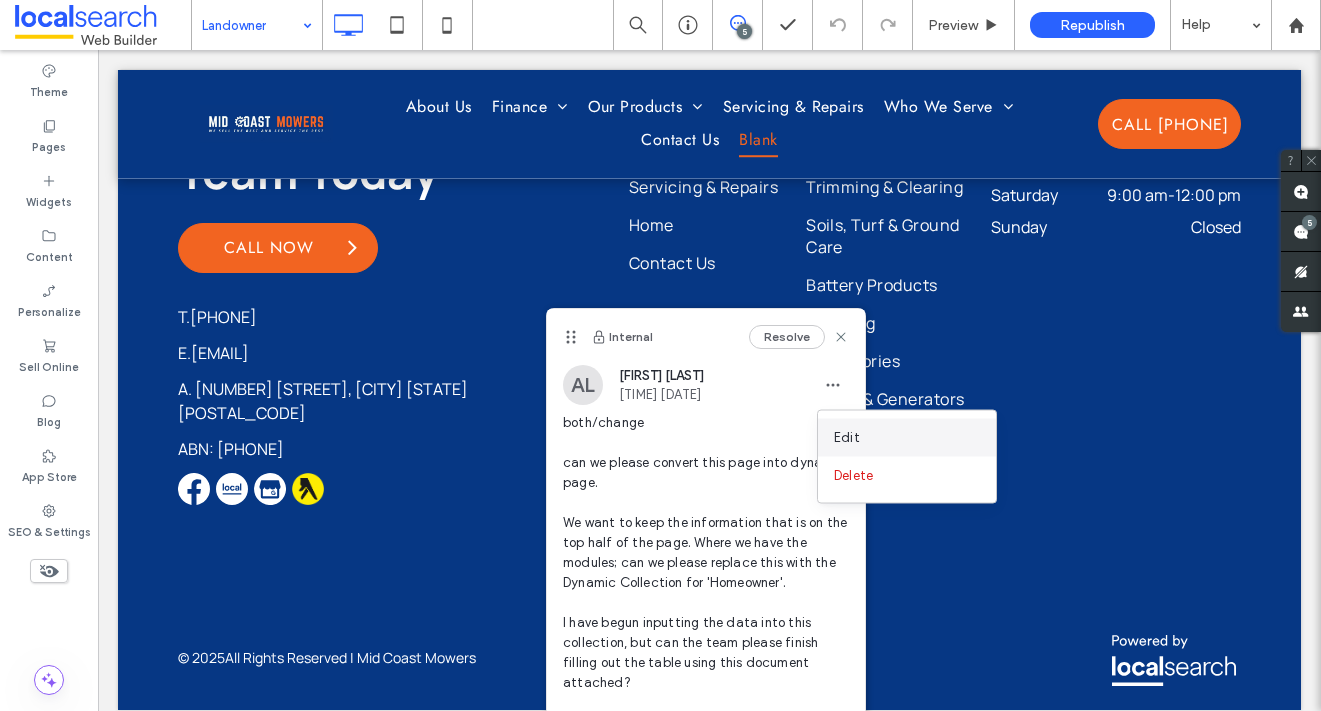 click on "Edit" at bounding box center (907, 438) 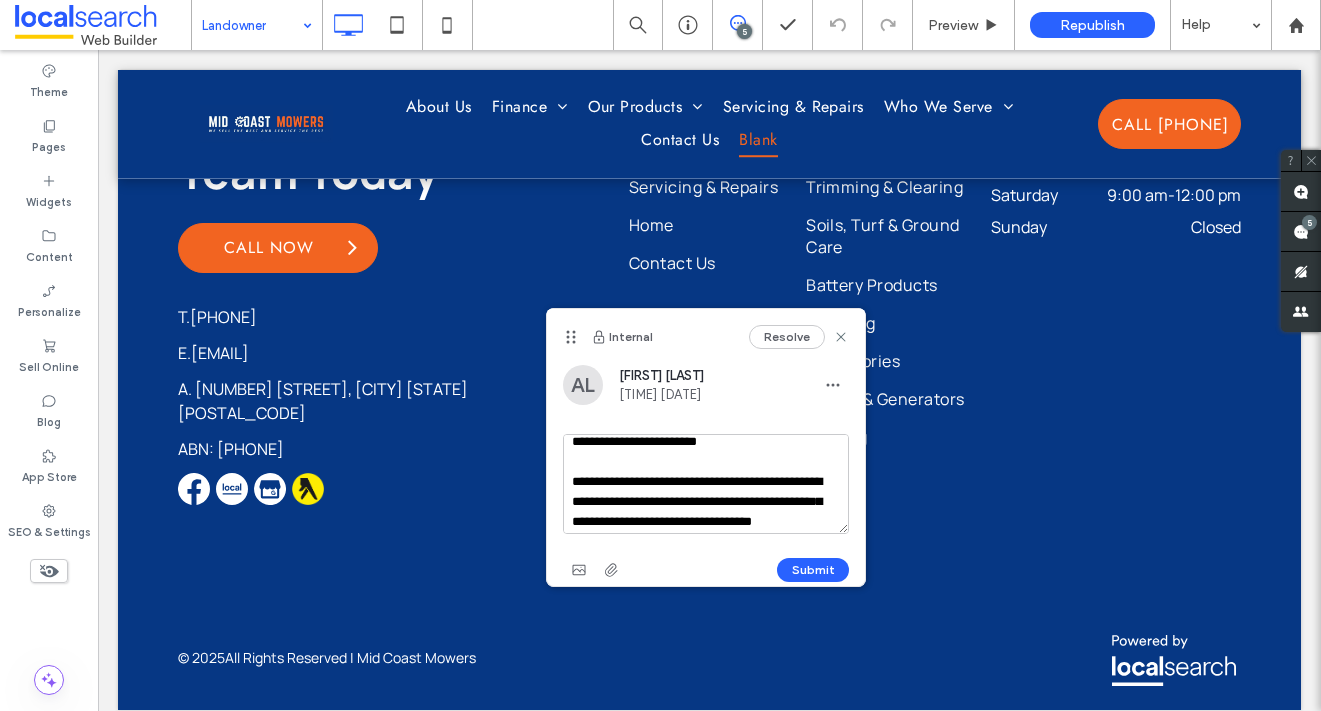scroll, scrollTop: 153, scrollLeft: 0, axis: vertical 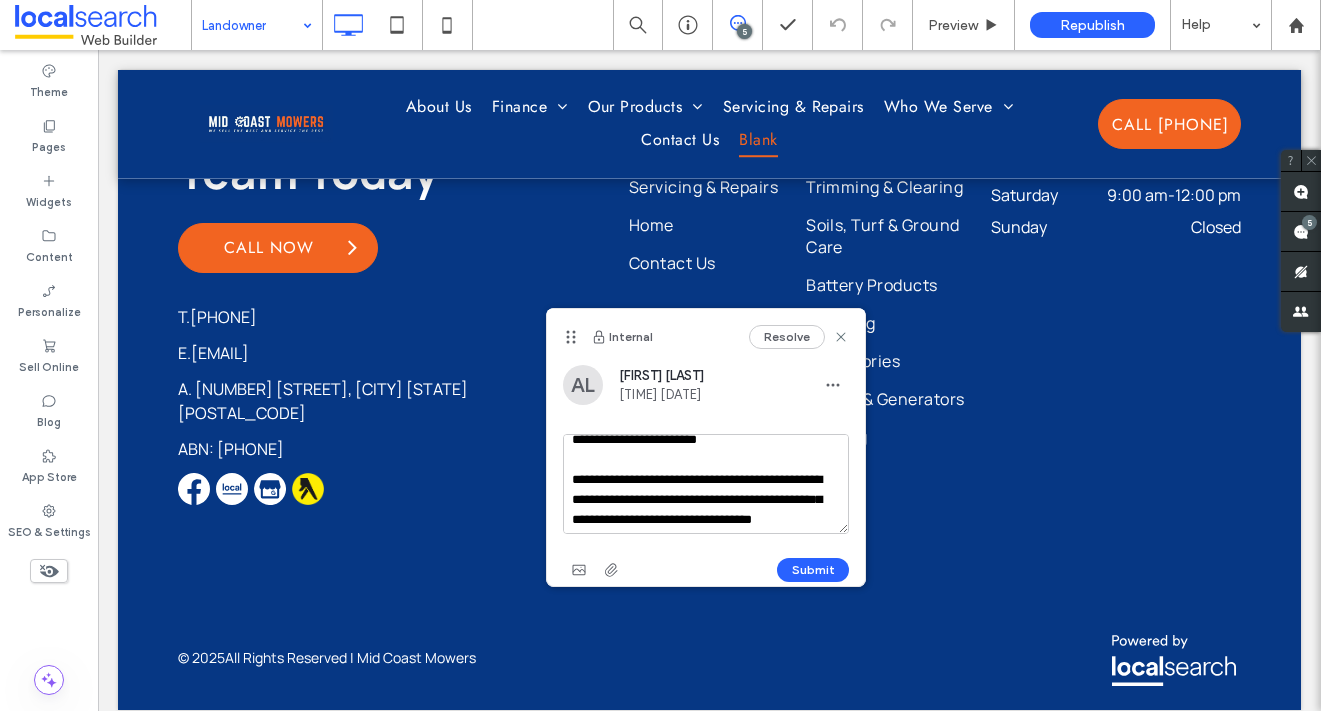 click on "**********" at bounding box center (706, 484) 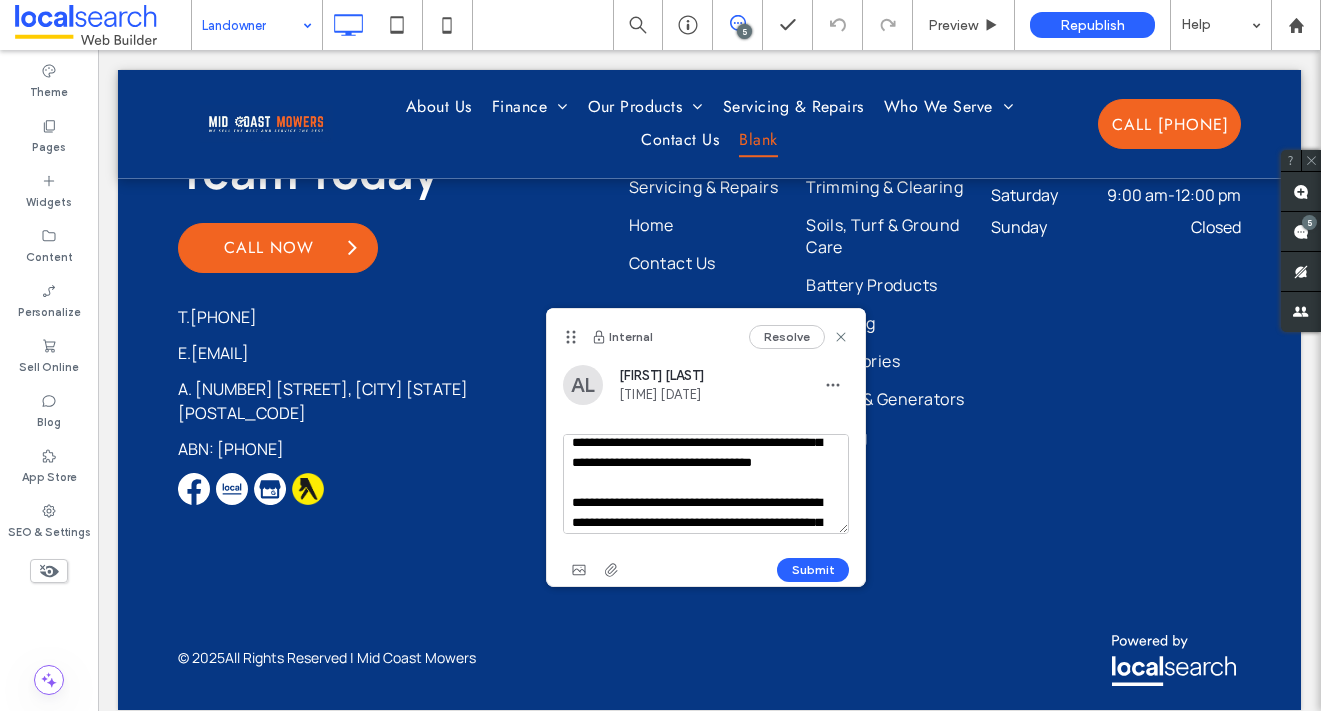 scroll, scrollTop: 284, scrollLeft: 0, axis: vertical 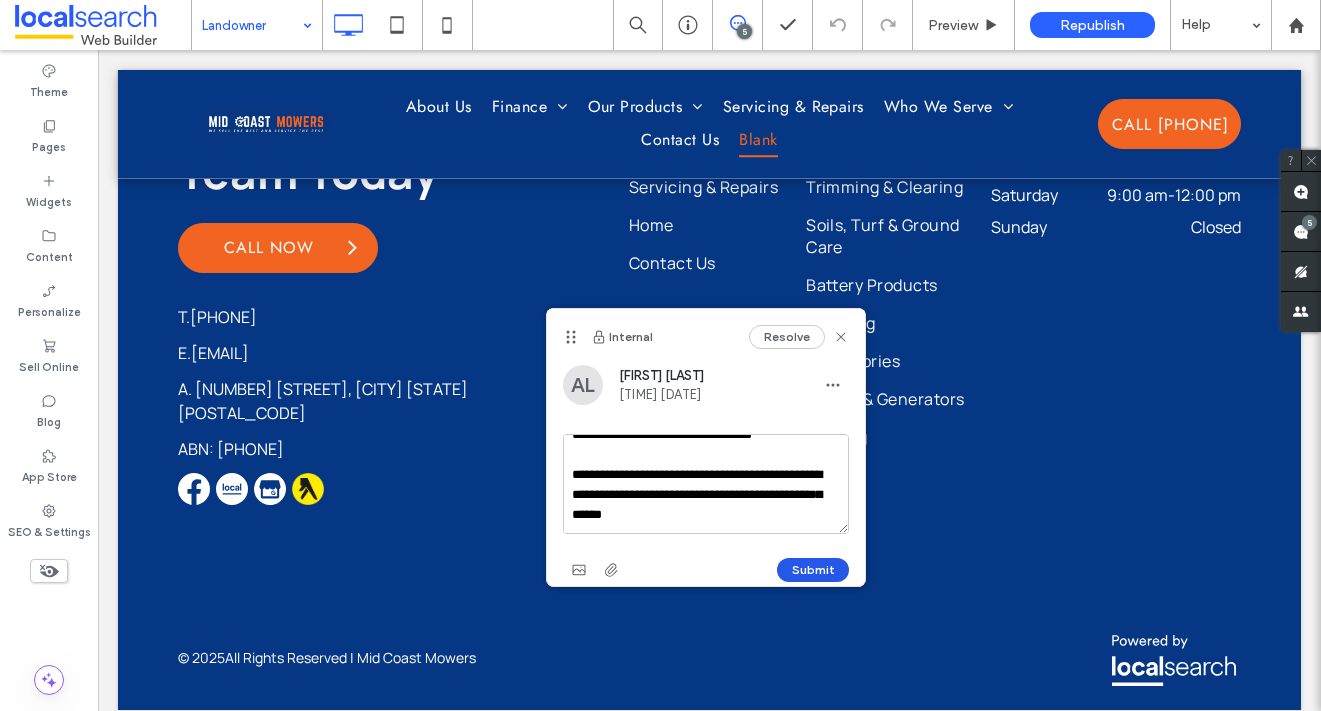 type on "**********" 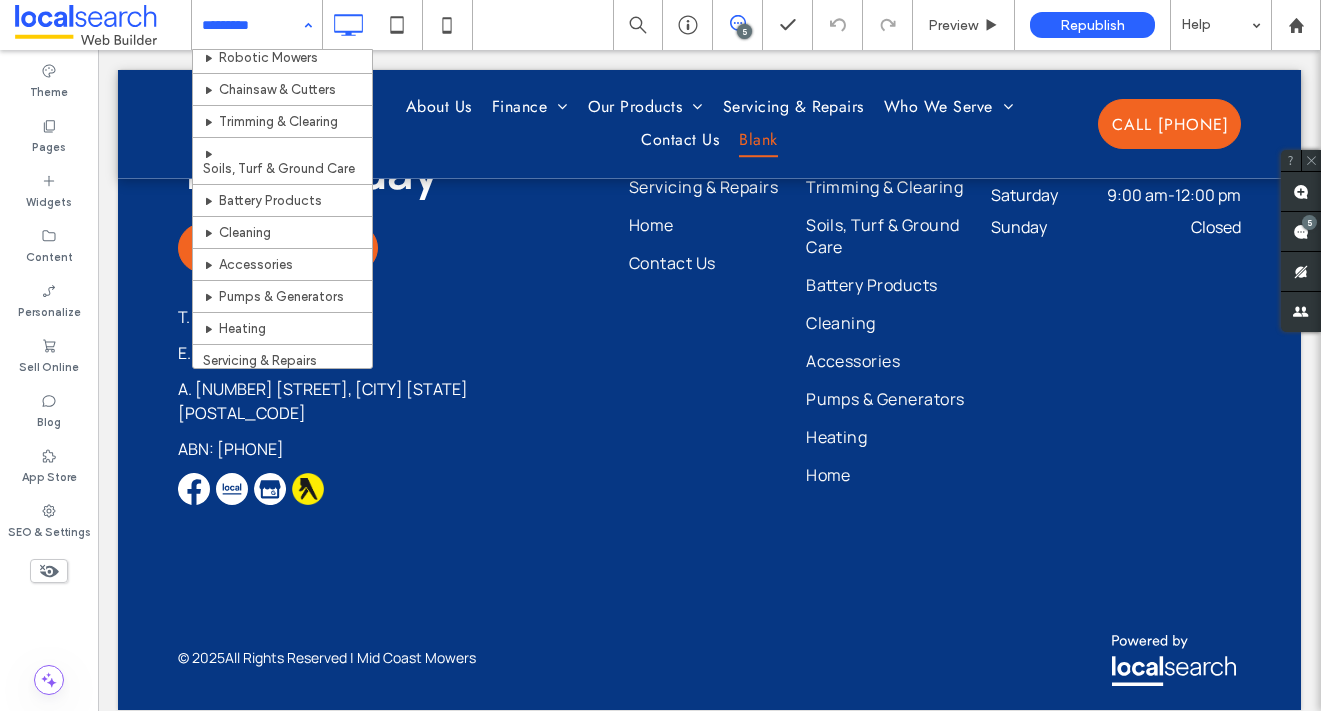 scroll, scrollTop: 355, scrollLeft: 0, axis: vertical 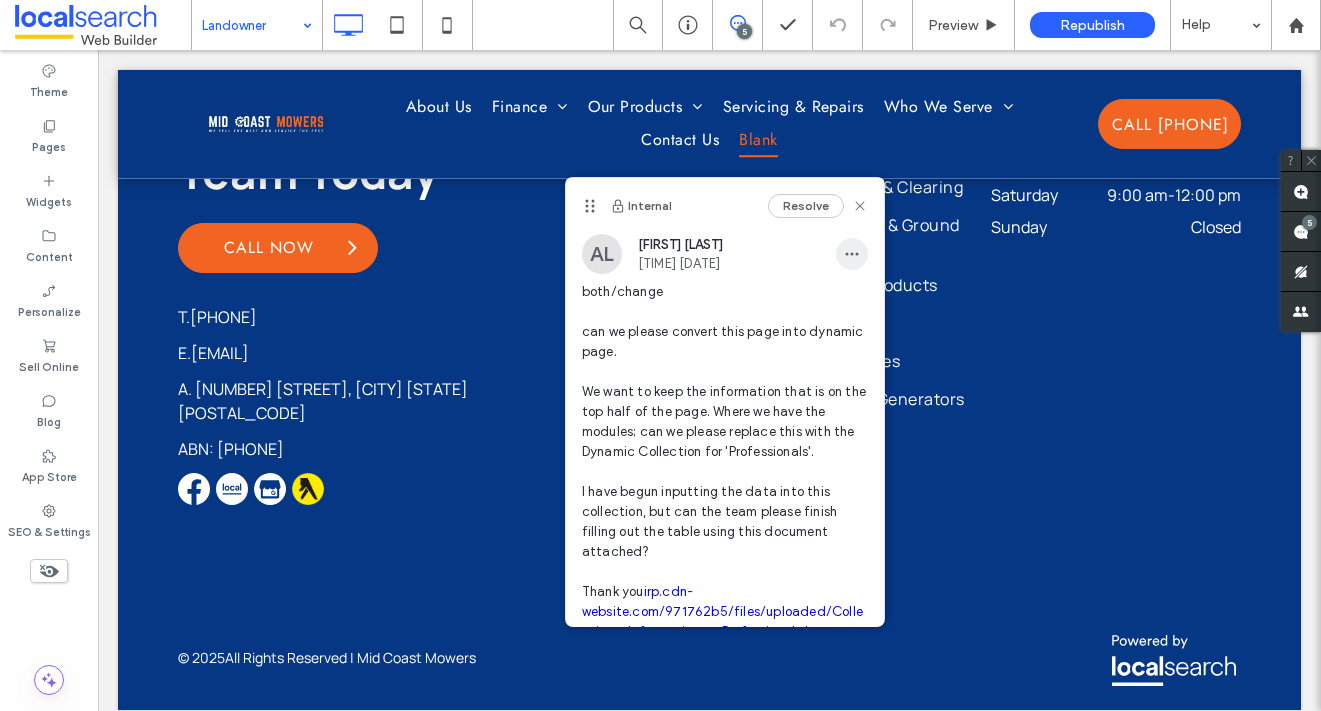 click 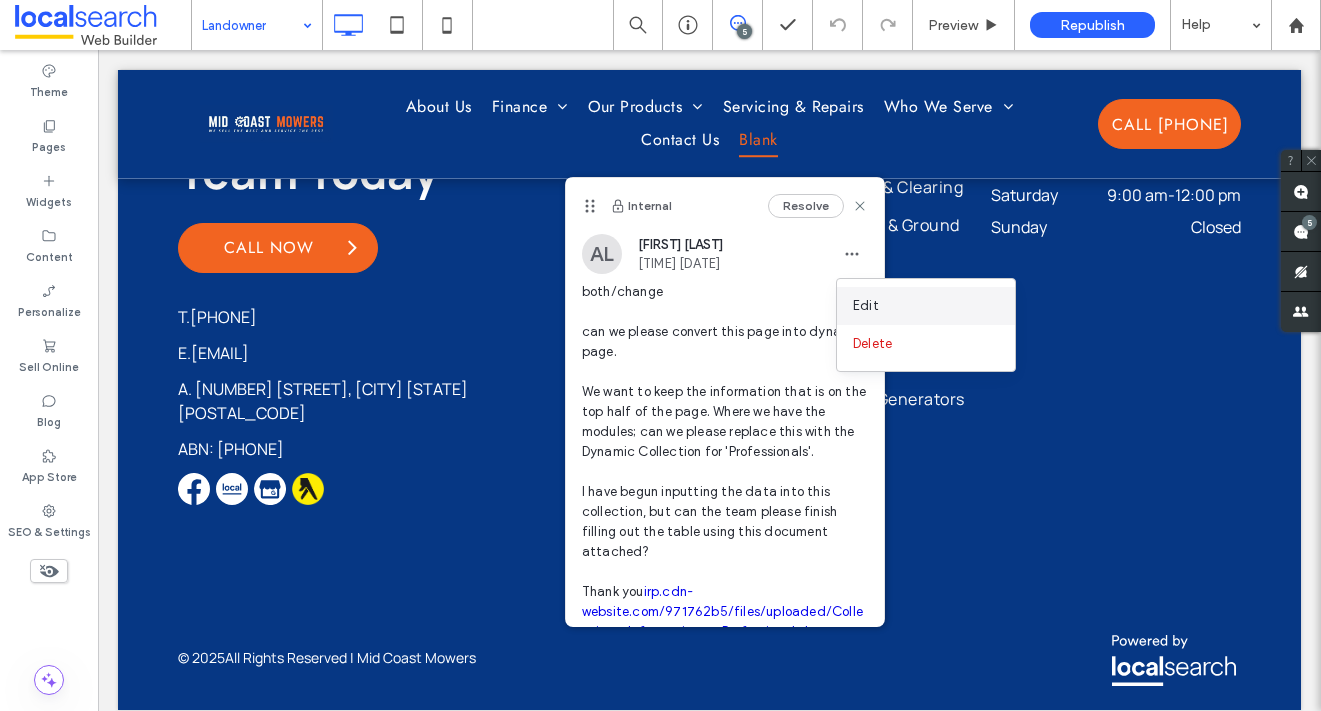 click on "Edit" at bounding box center (926, 306) 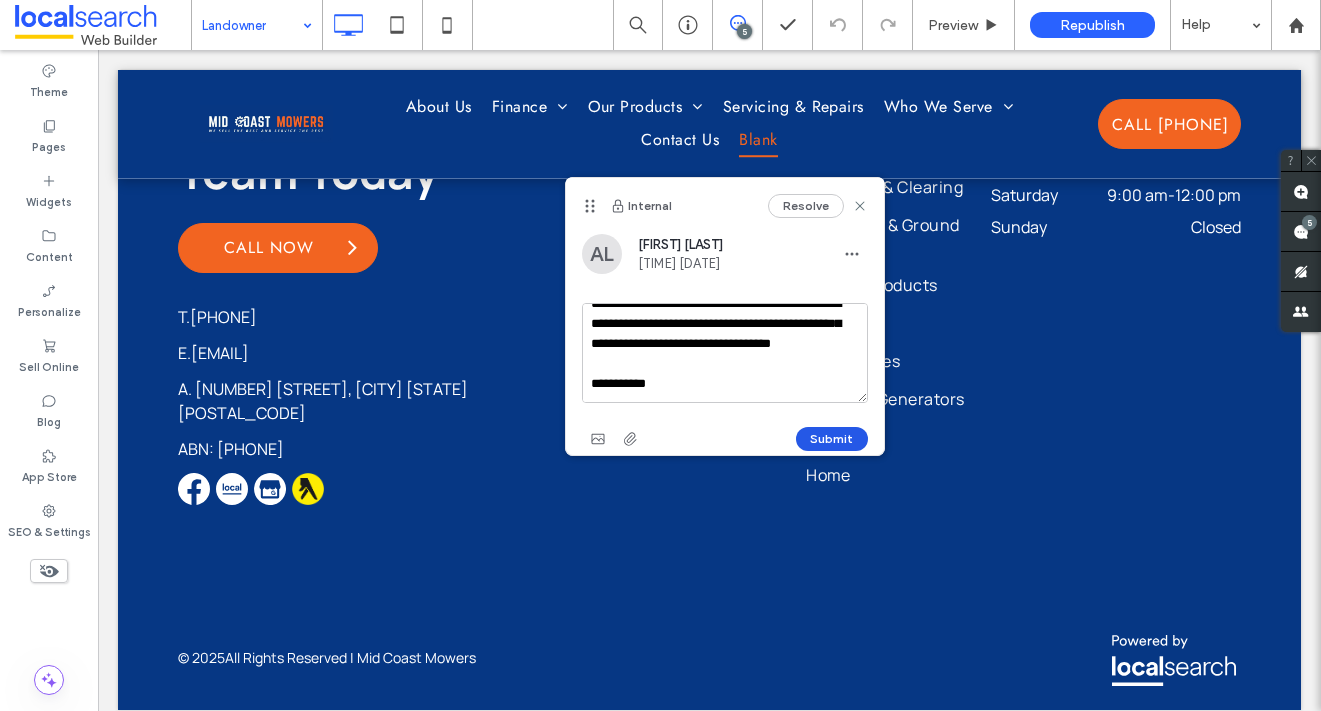 scroll, scrollTop: 258, scrollLeft: 0, axis: vertical 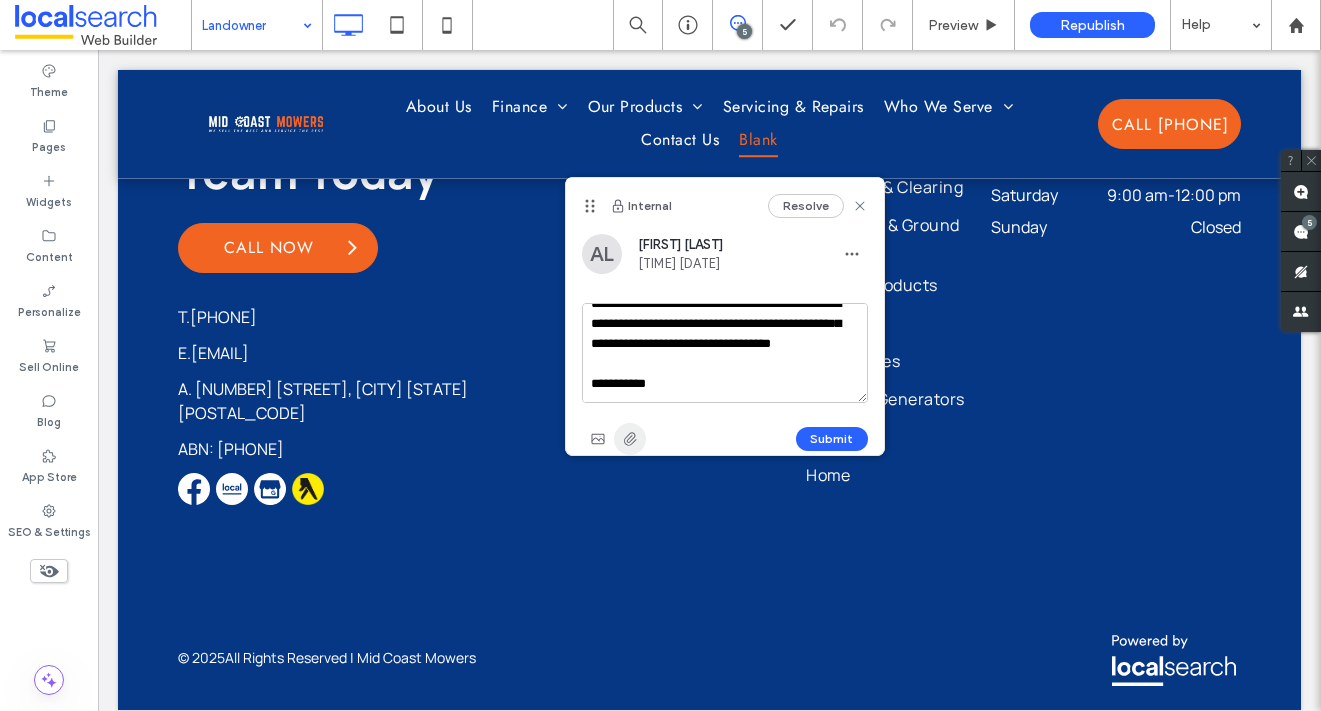 type on "**********" 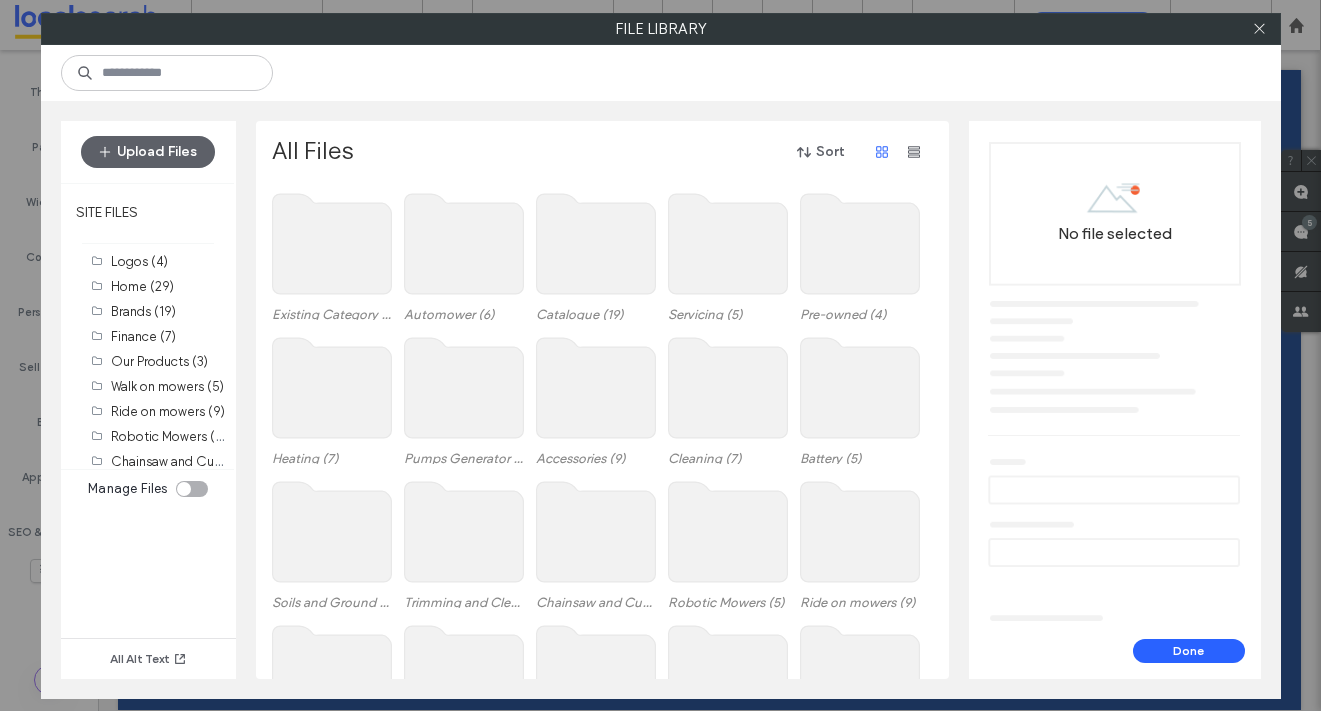 click on "Upload Files" at bounding box center (148, 152) 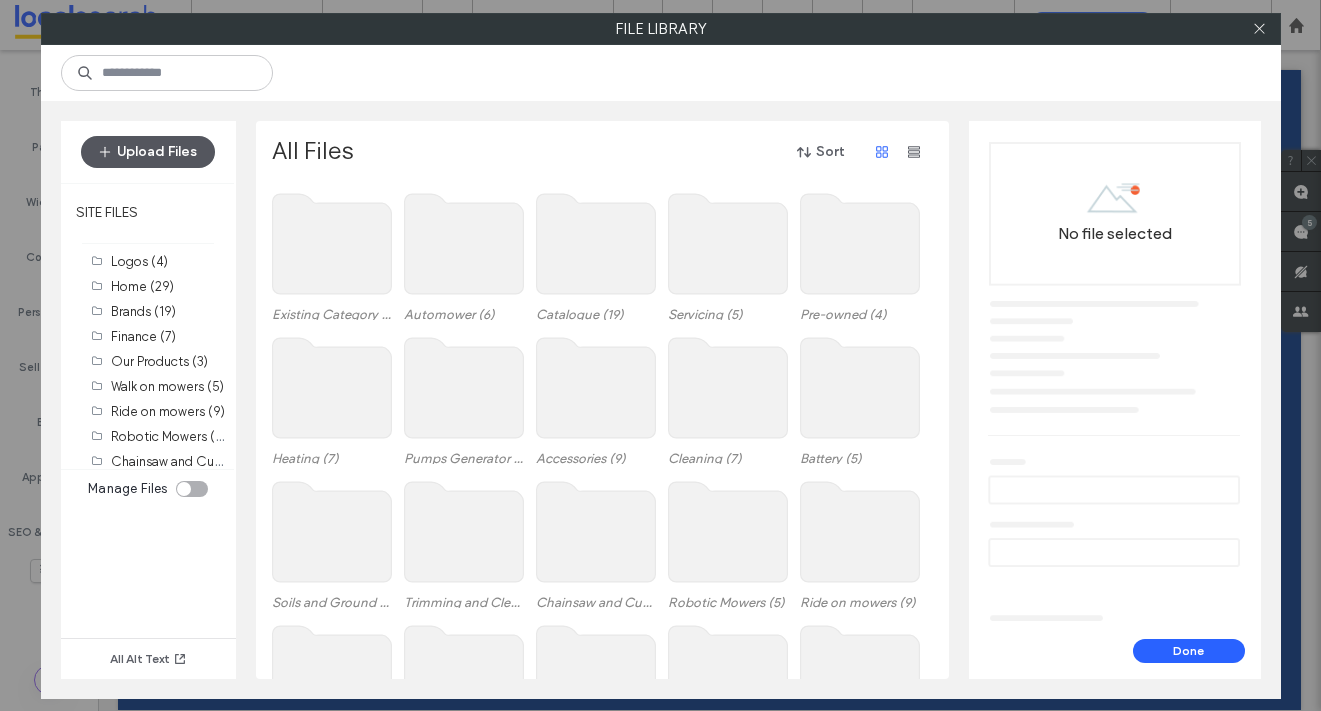 click on "Upload Files" at bounding box center (148, 152) 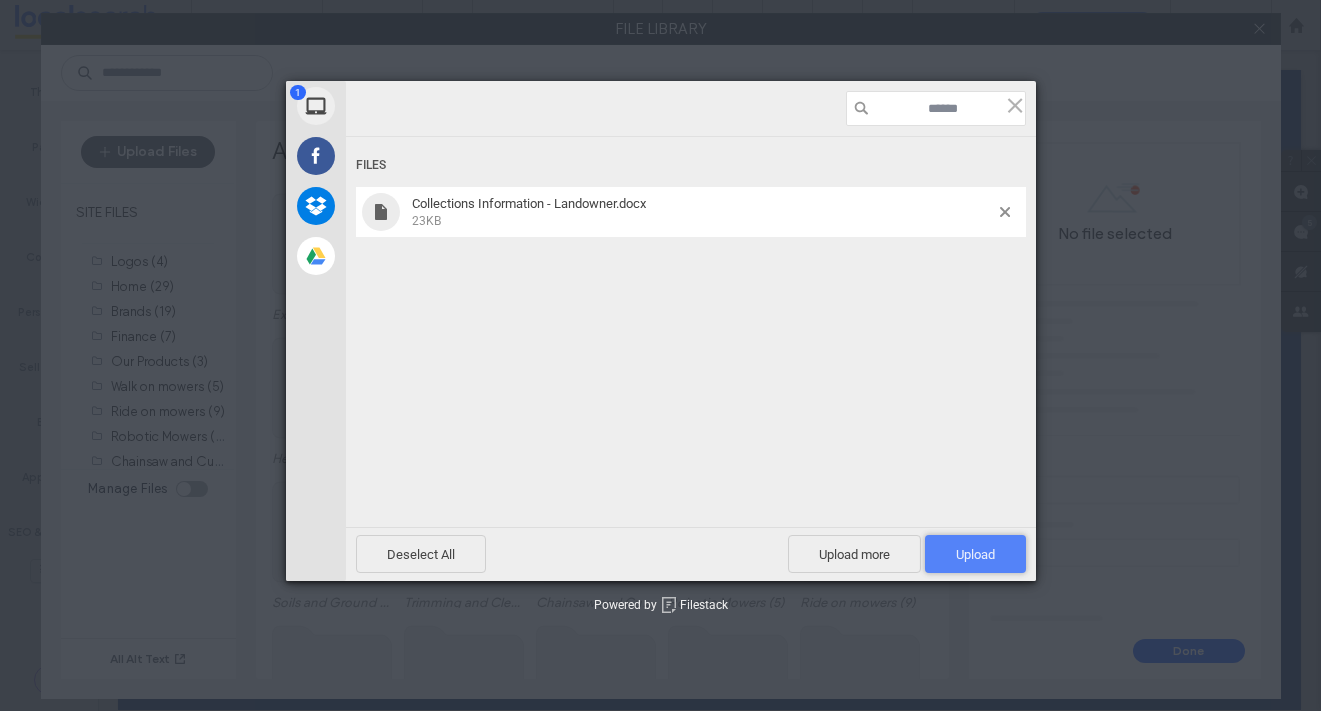 click on "Upload
1" at bounding box center [975, 554] 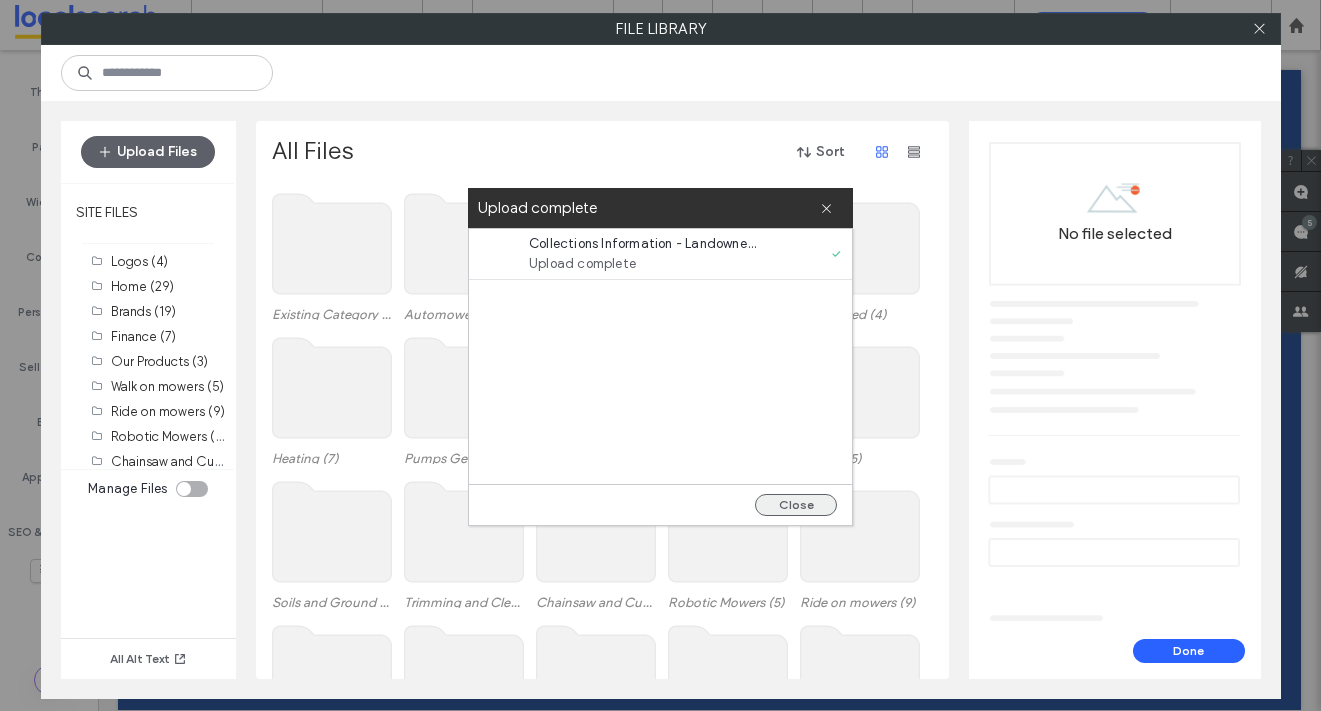 click on "Close" at bounding box center [796, 505] 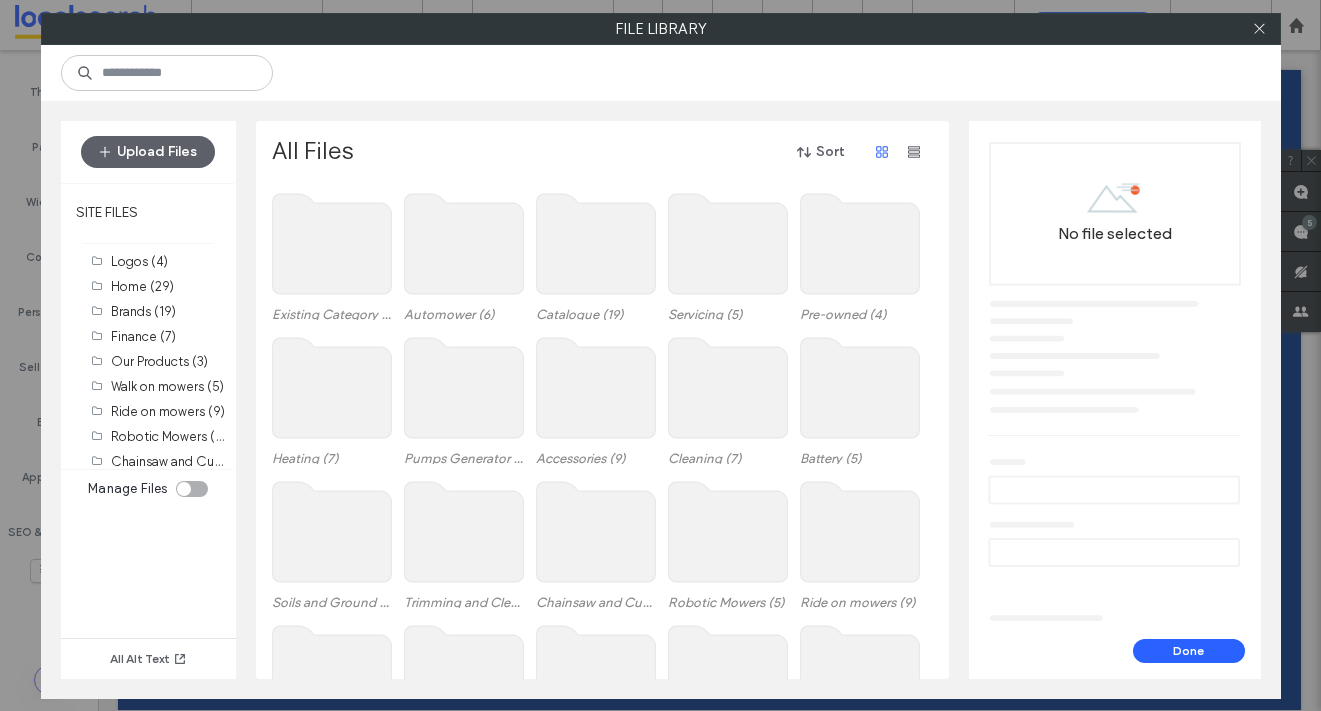 scroll, scrollTop: 227, scrollLeft: 0, axis: vertical 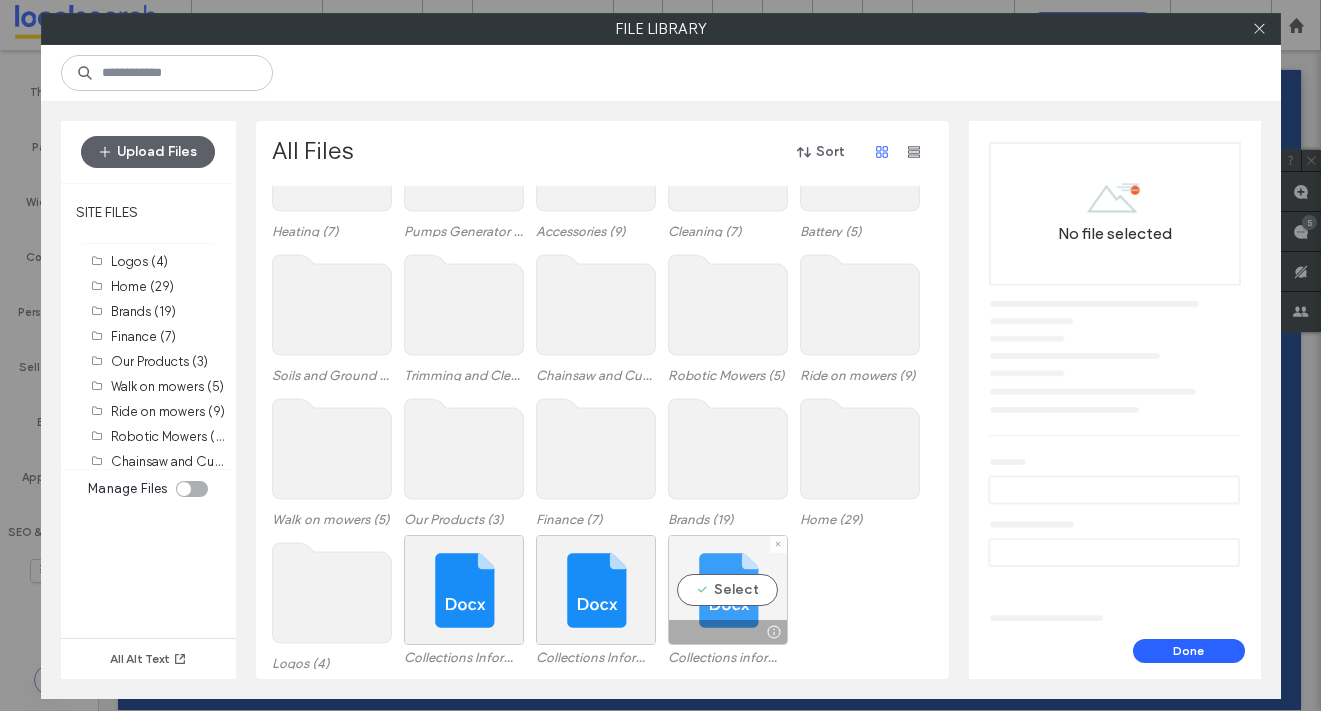 click on "Select" at bounding box center [728, 590] 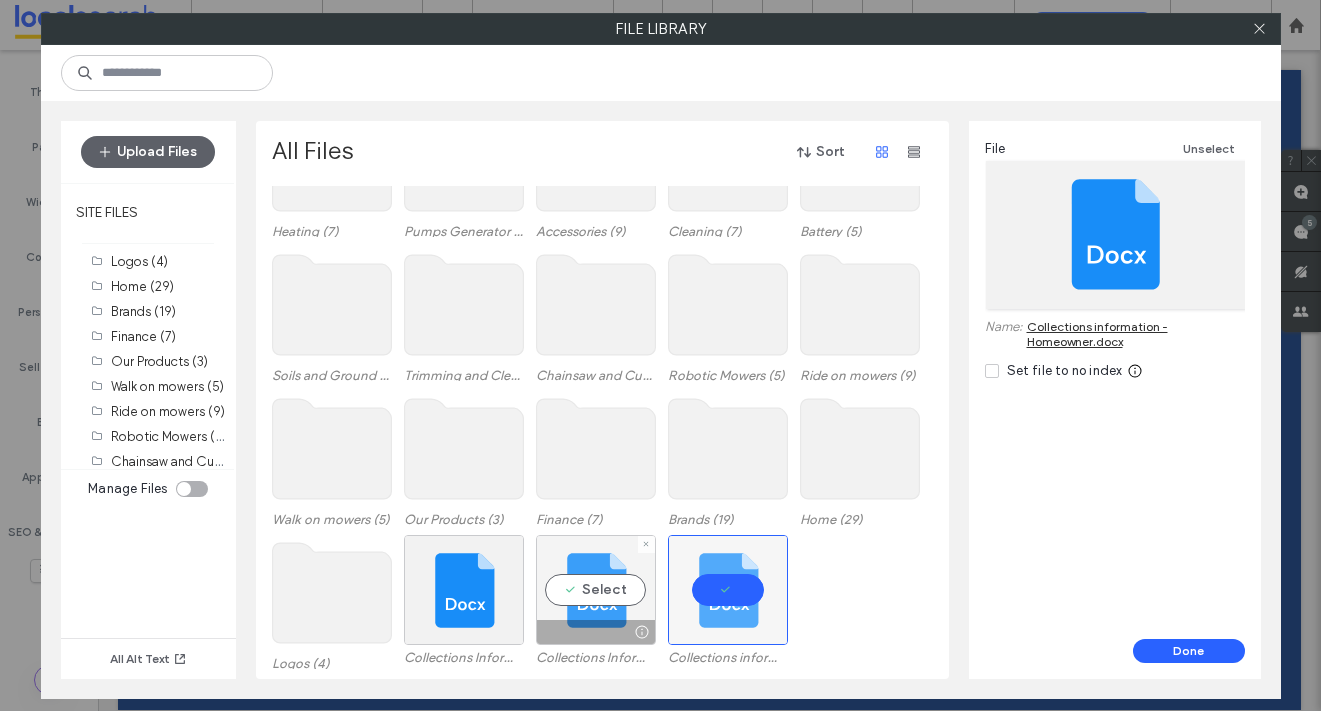 click on "Select" at bounding box center (596, 590) 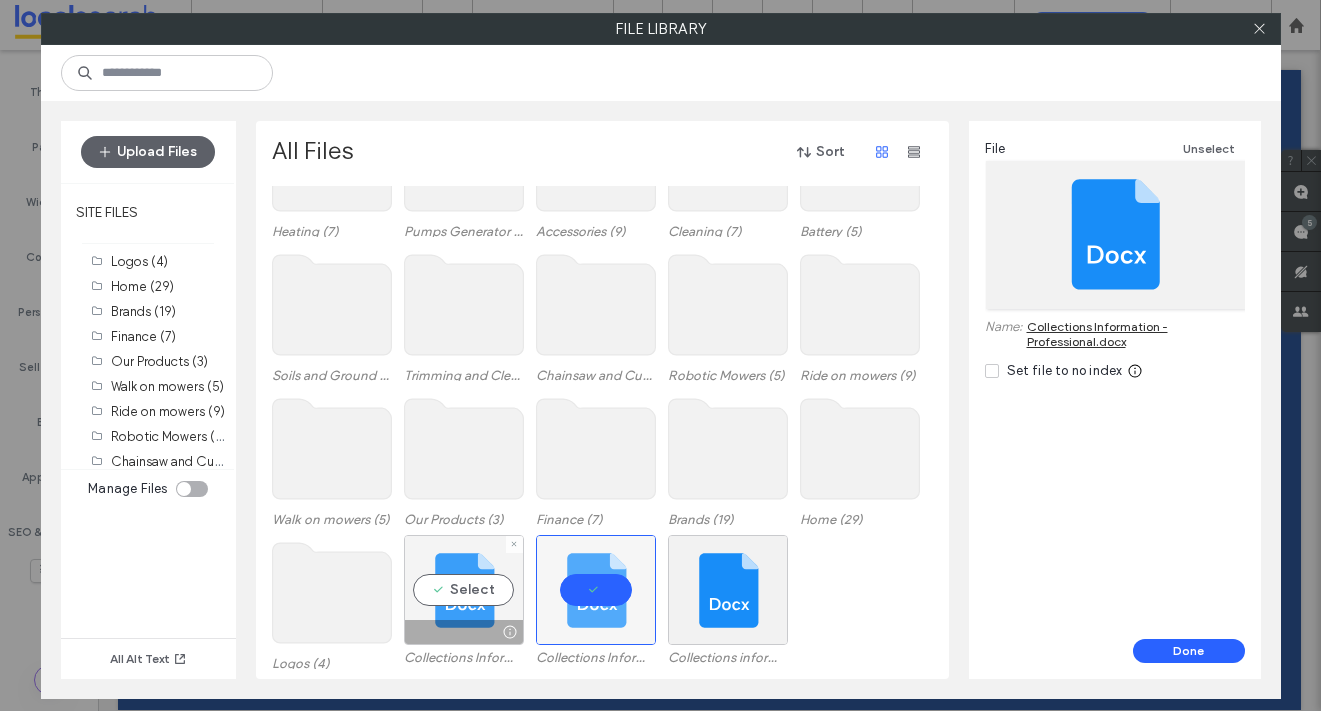click on "Select" at bounding box center (464, 590) 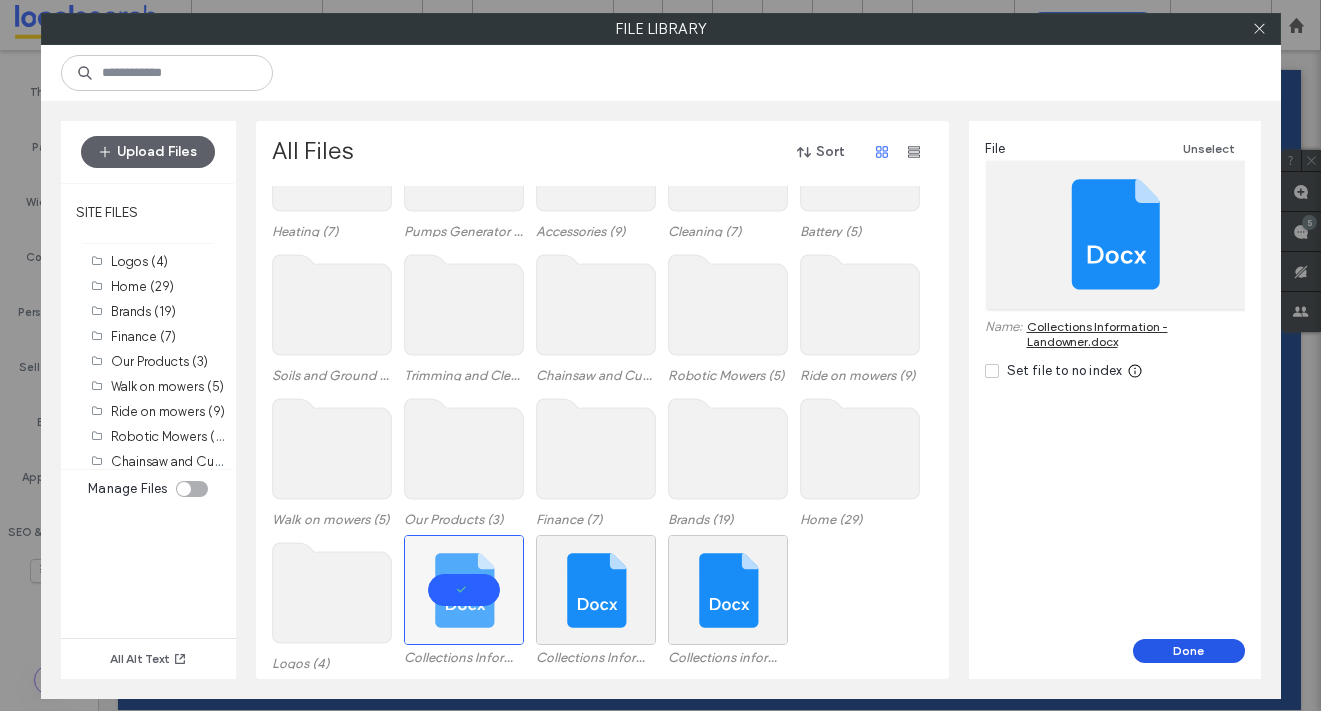 click on "Done" at bounding box center (1189, 651) 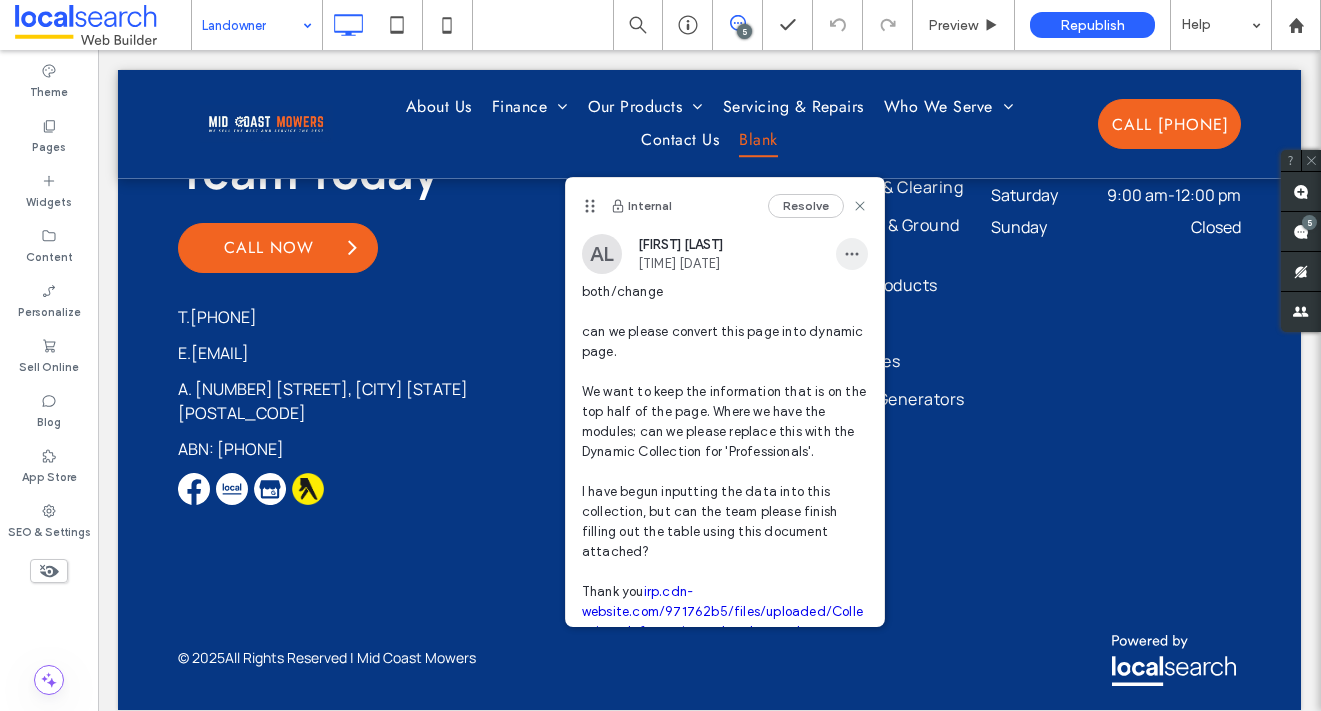 click at bounding box center [852, 254] 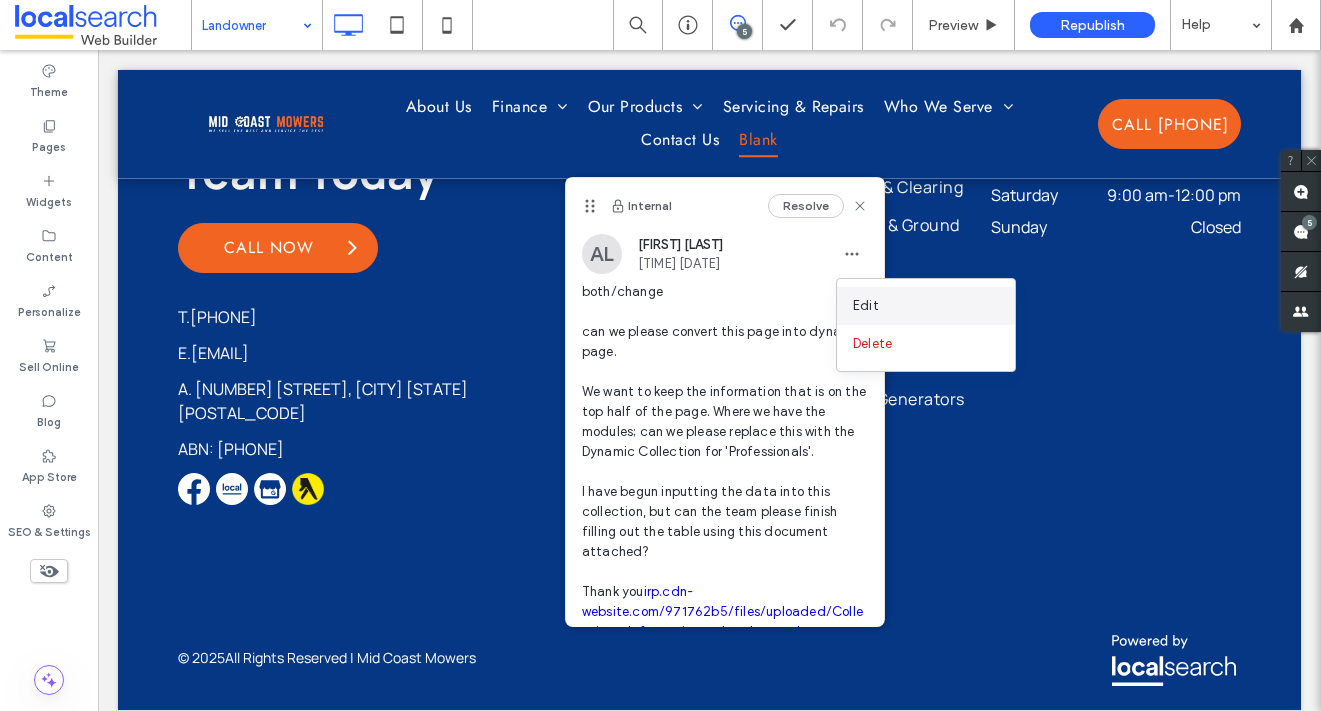 click on "Edit" at bounding box center (866, 306) 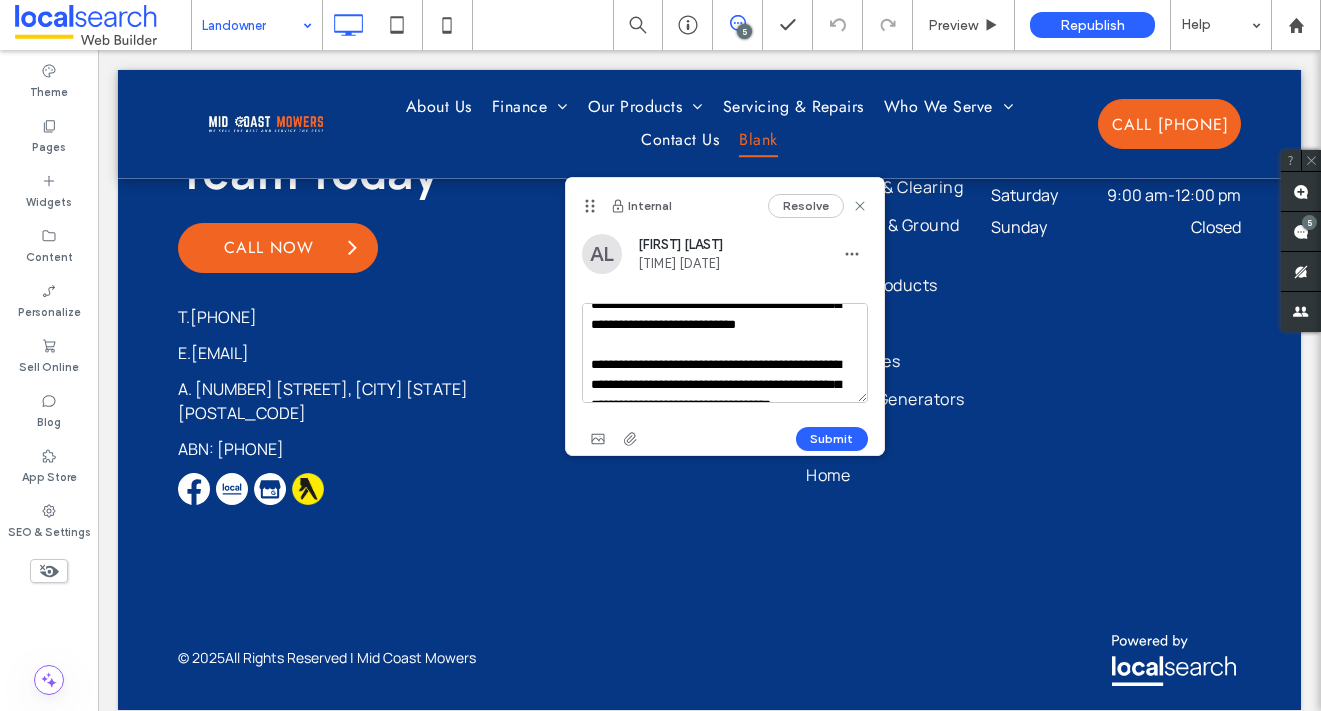 scroll, scrollTop: 131, scrollLeft: 0, axis: vertical 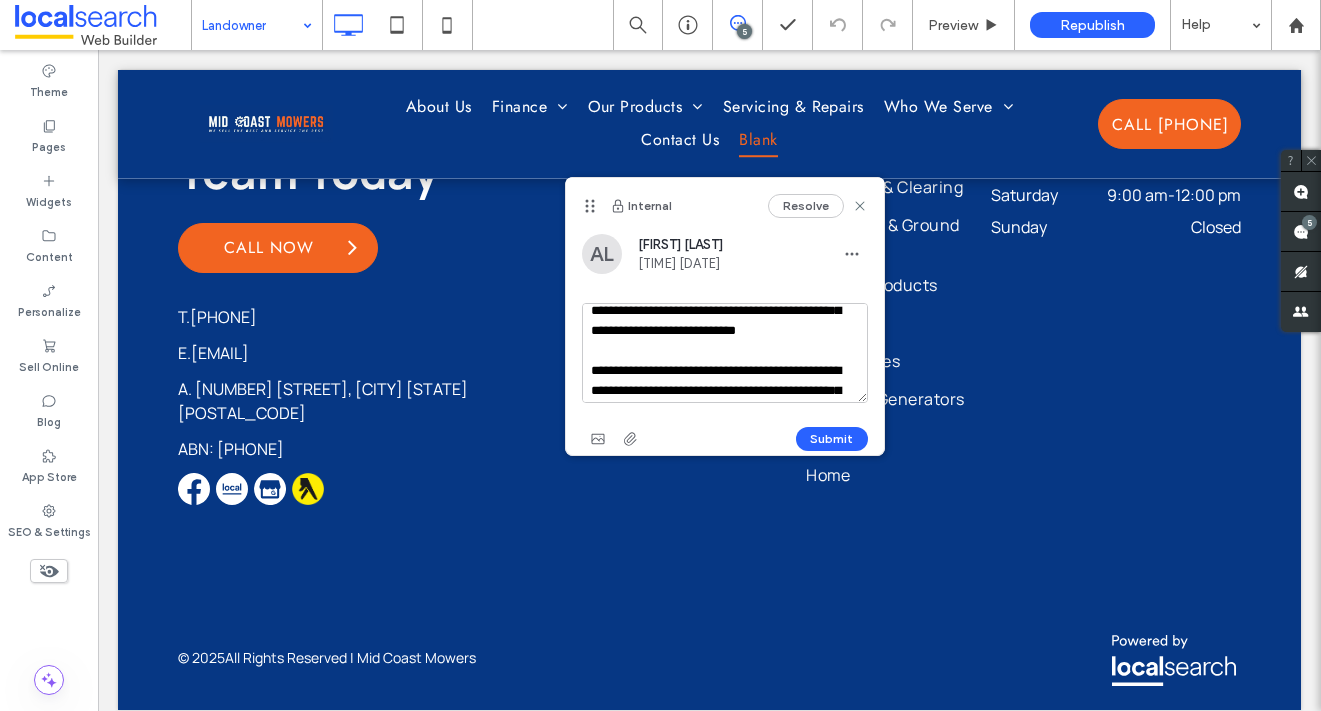 click on "**********" at bounding box center (725, 353) 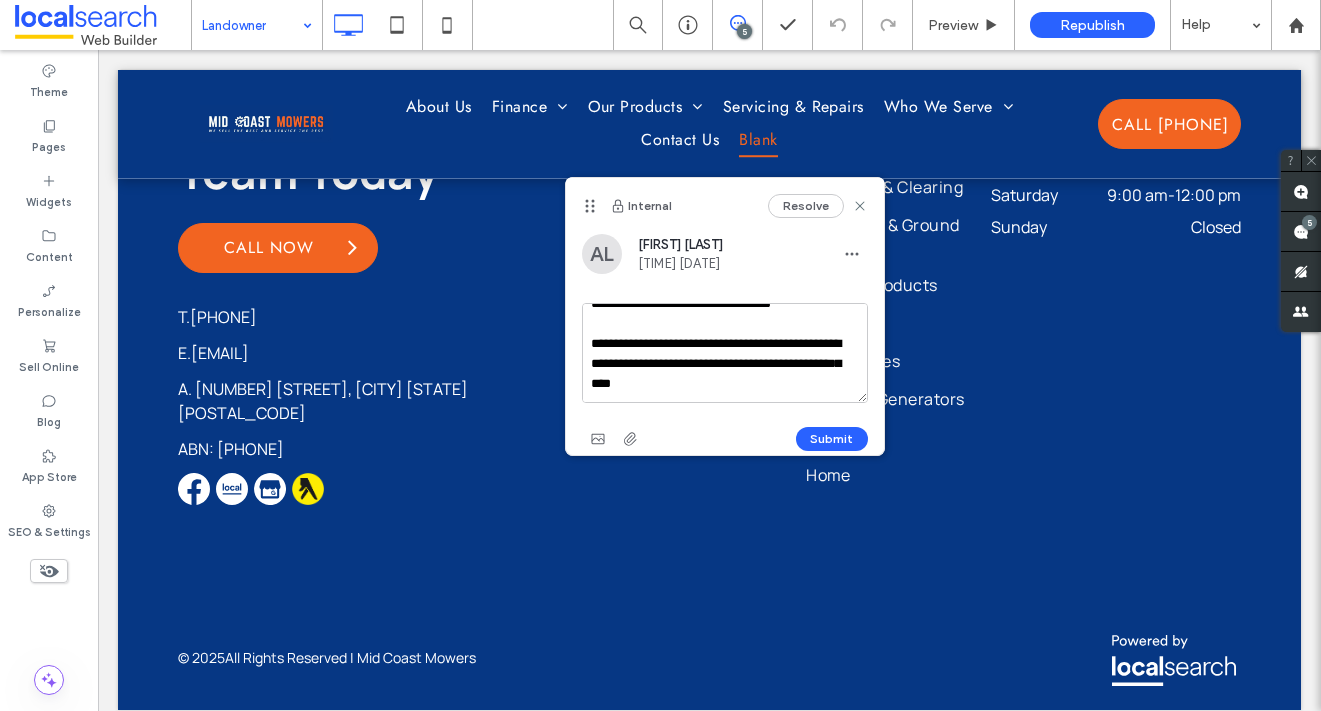 scroll, scrollTop: 275, scrollLeft: 0, axis: vertical 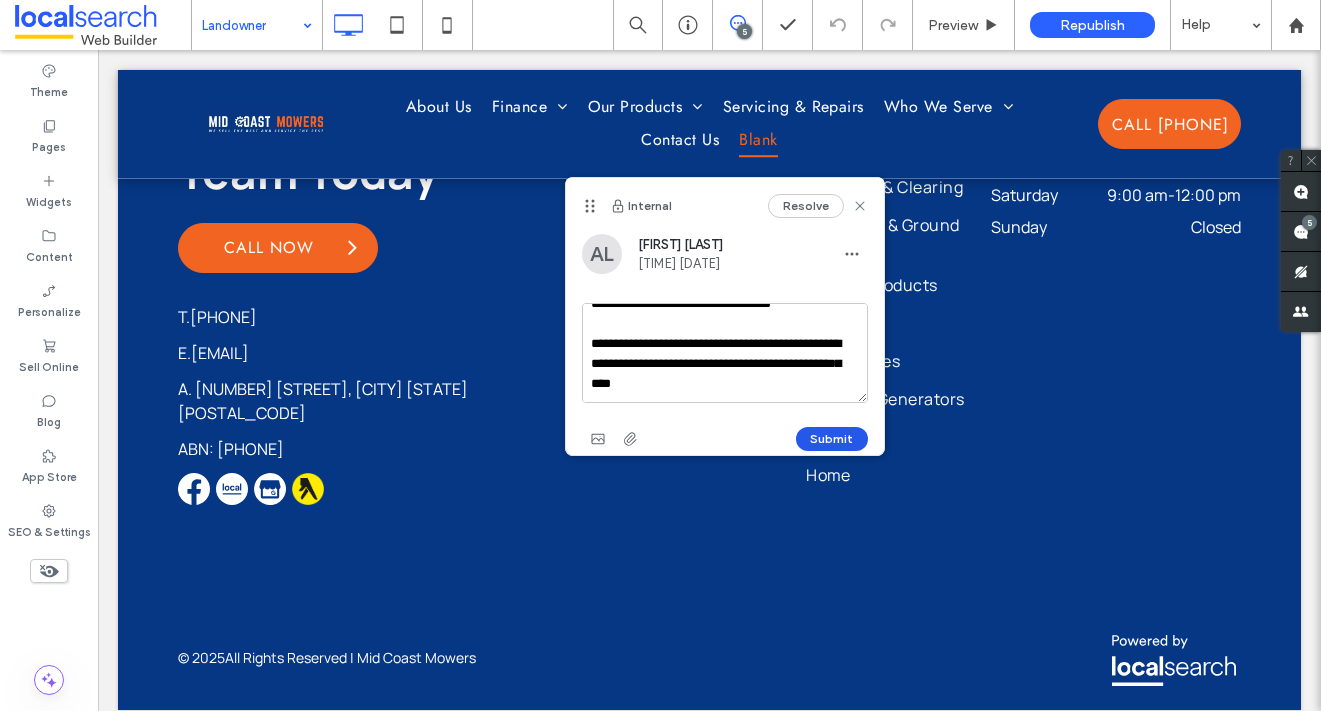 type on "**********" 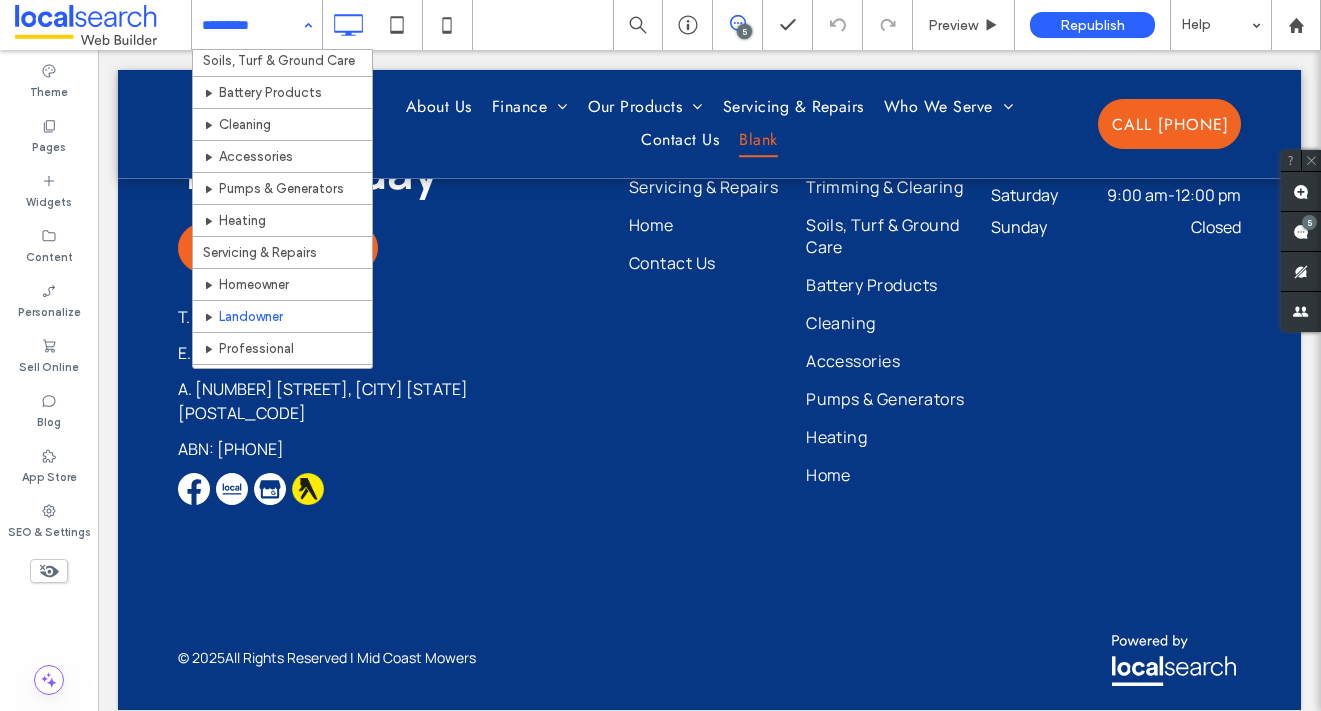 scroll, scrollTop: 355, scrollLeft: 0, axis: vertical 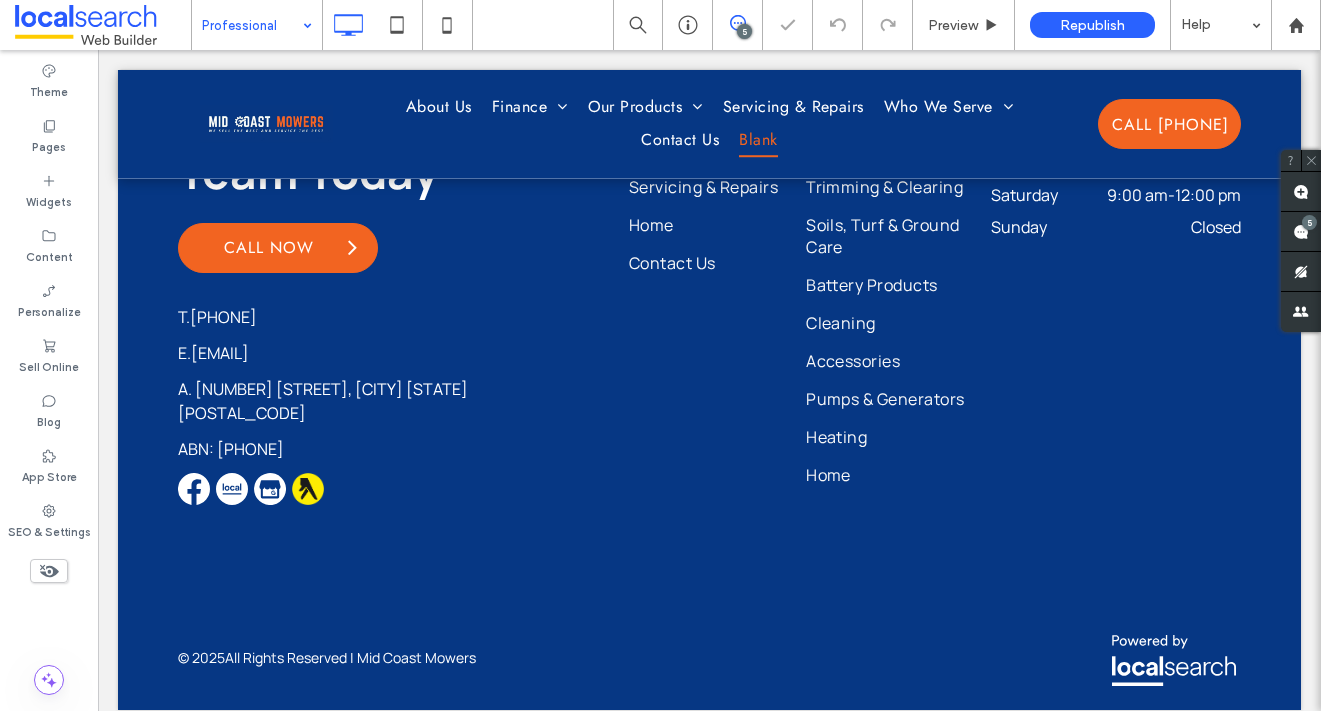 click at bounding box center (737, 23) 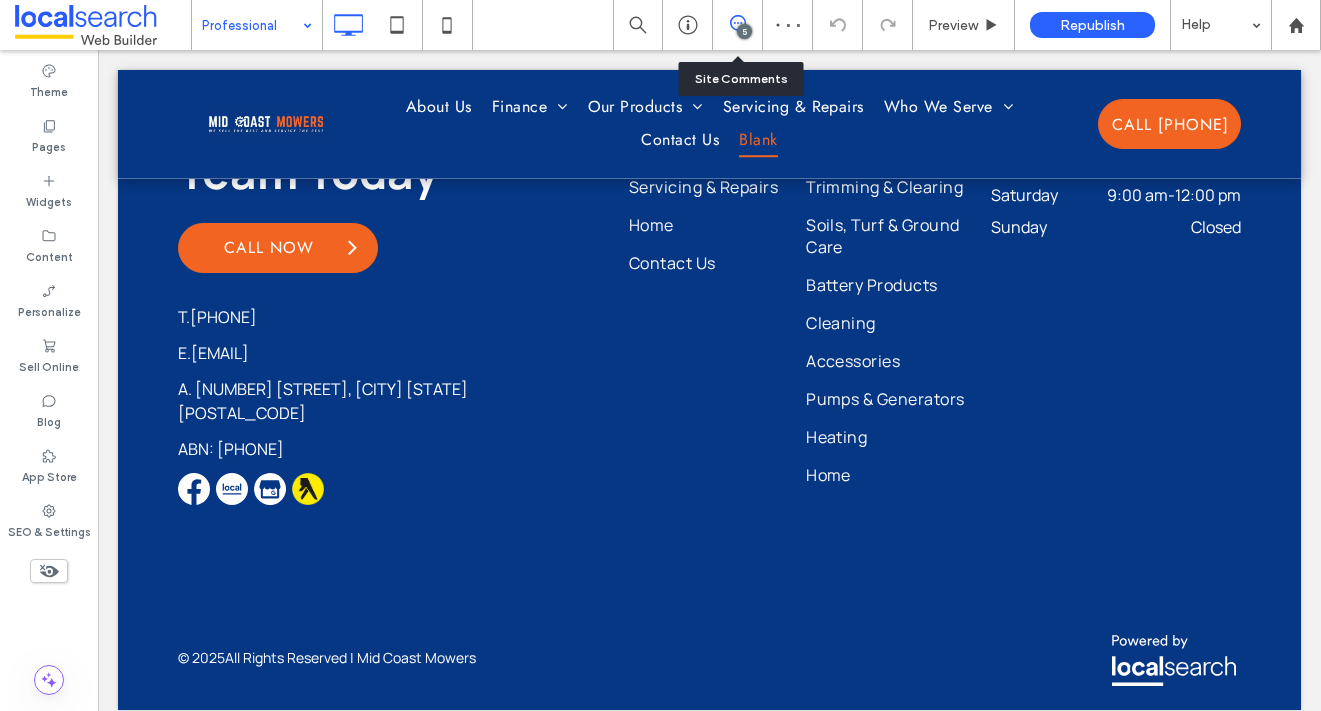 click 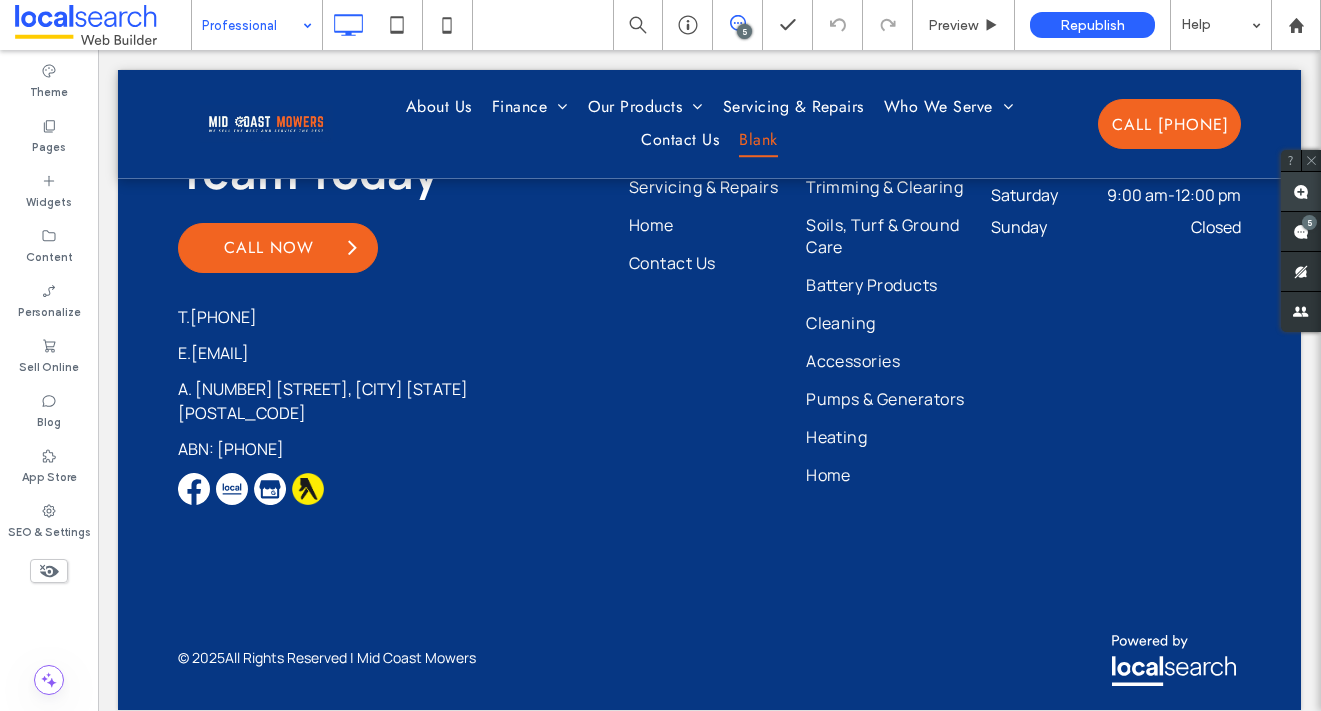 click 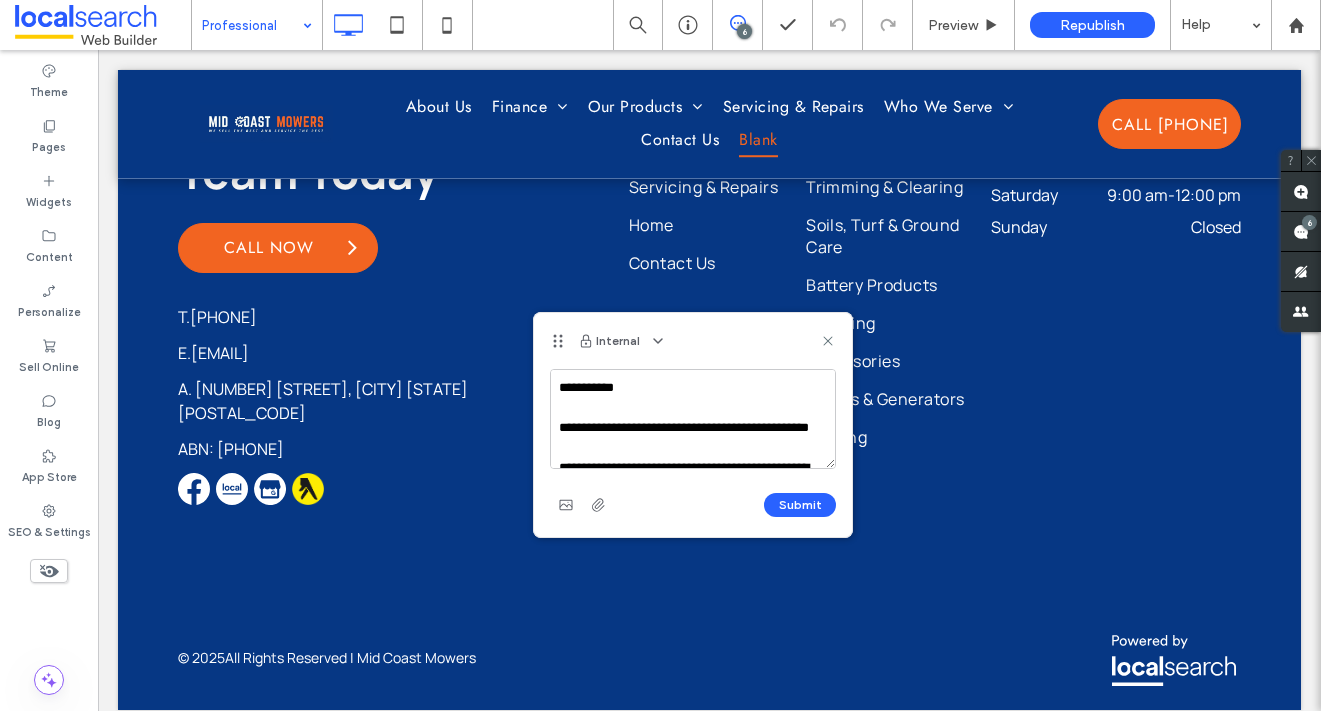 scroll, scrollTop: 228, scrollLeft: 0, axis: vertical 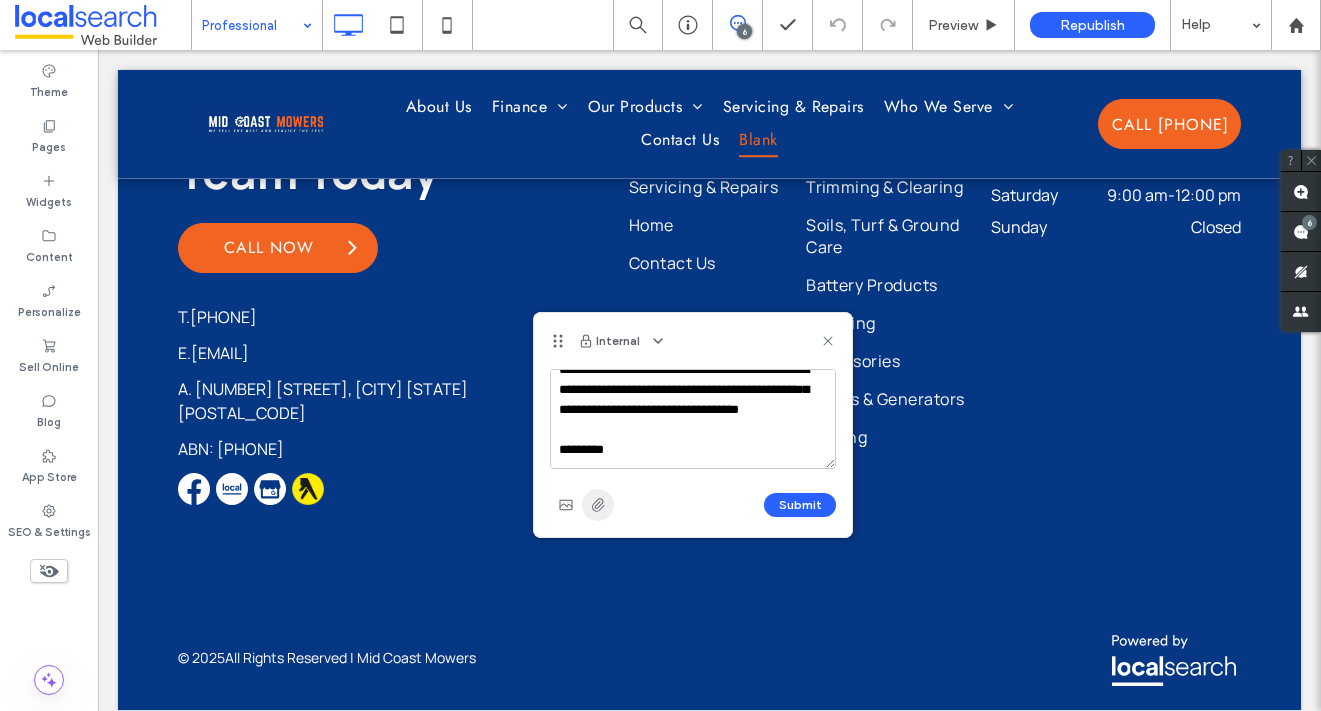 type on "**********" 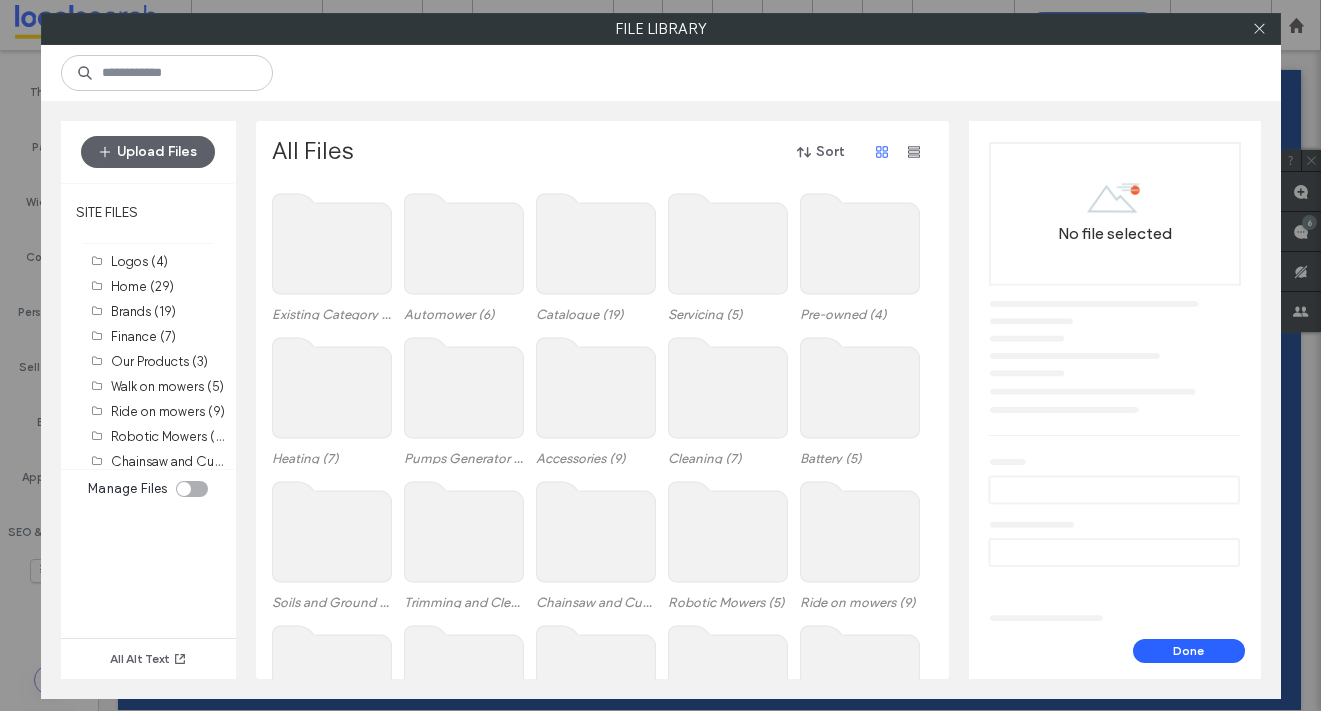scroll, scrollTop: 227, scrollLeft: 0, axis: vertical 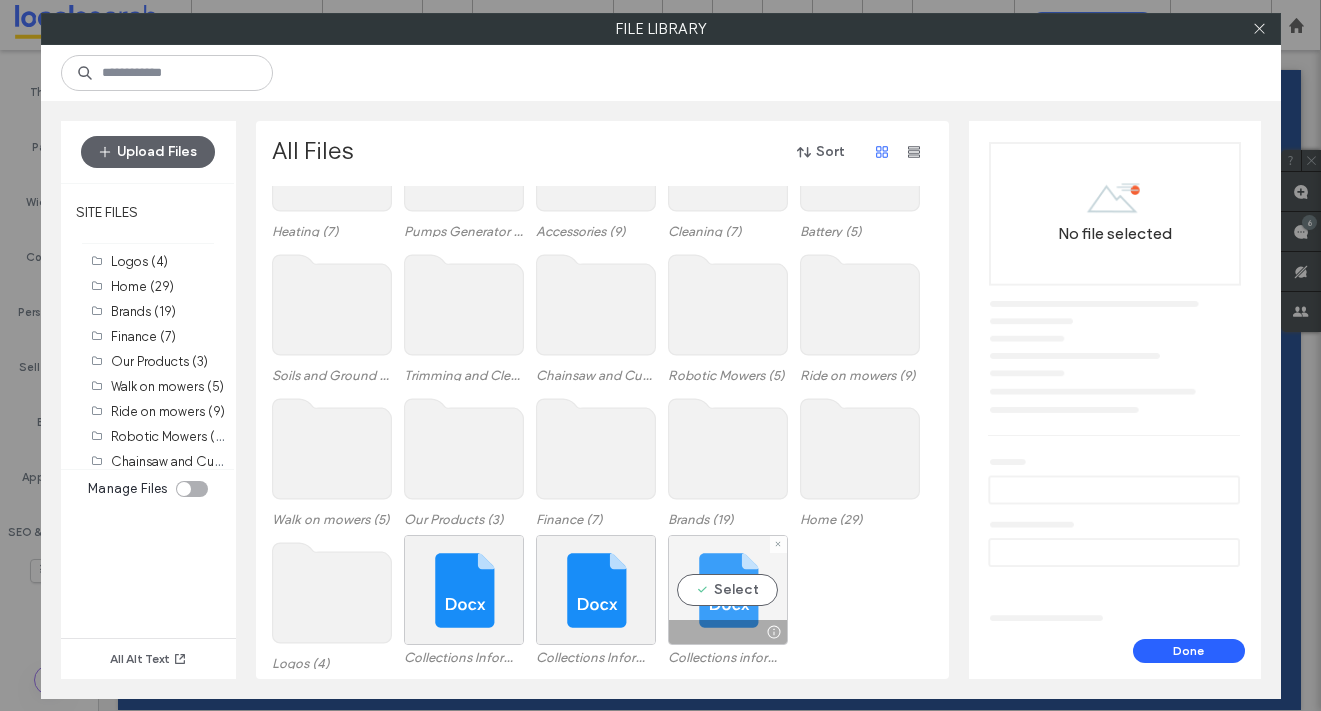click on "Select" at bounding box center (728, 590) 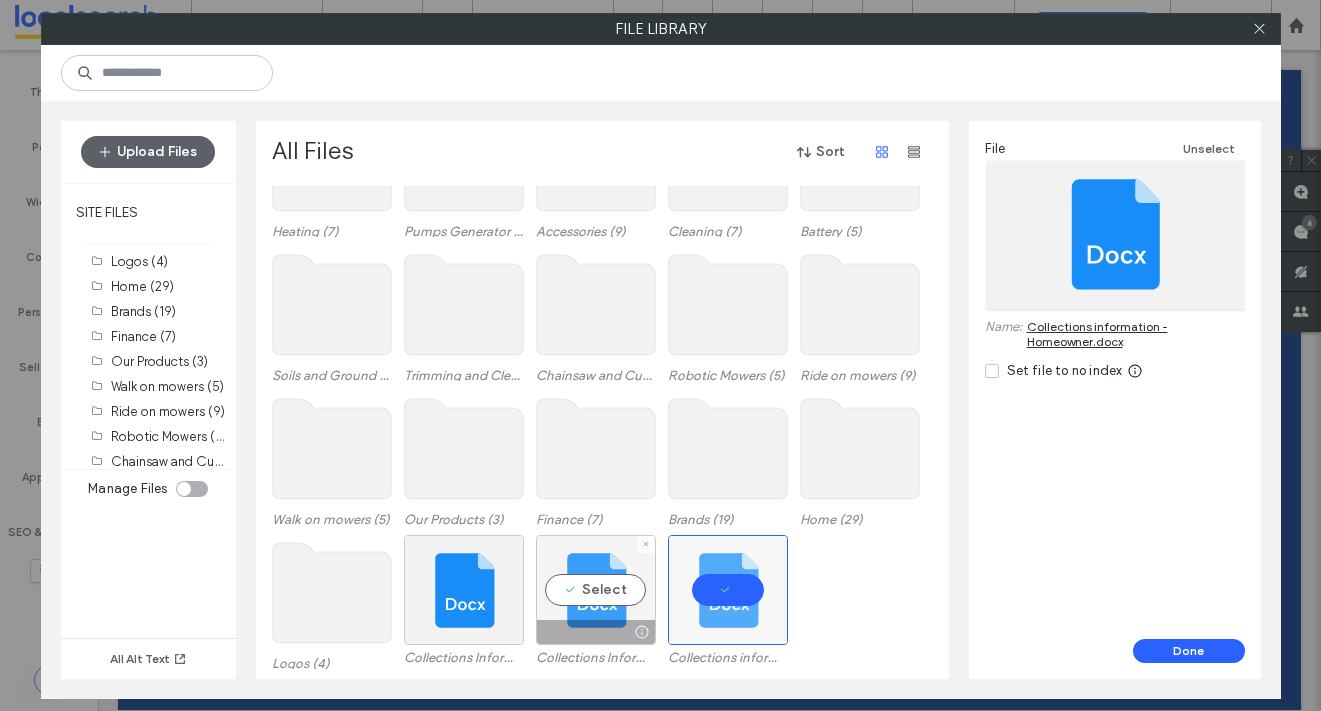 click on "Select" at bounding box center (596, 590) 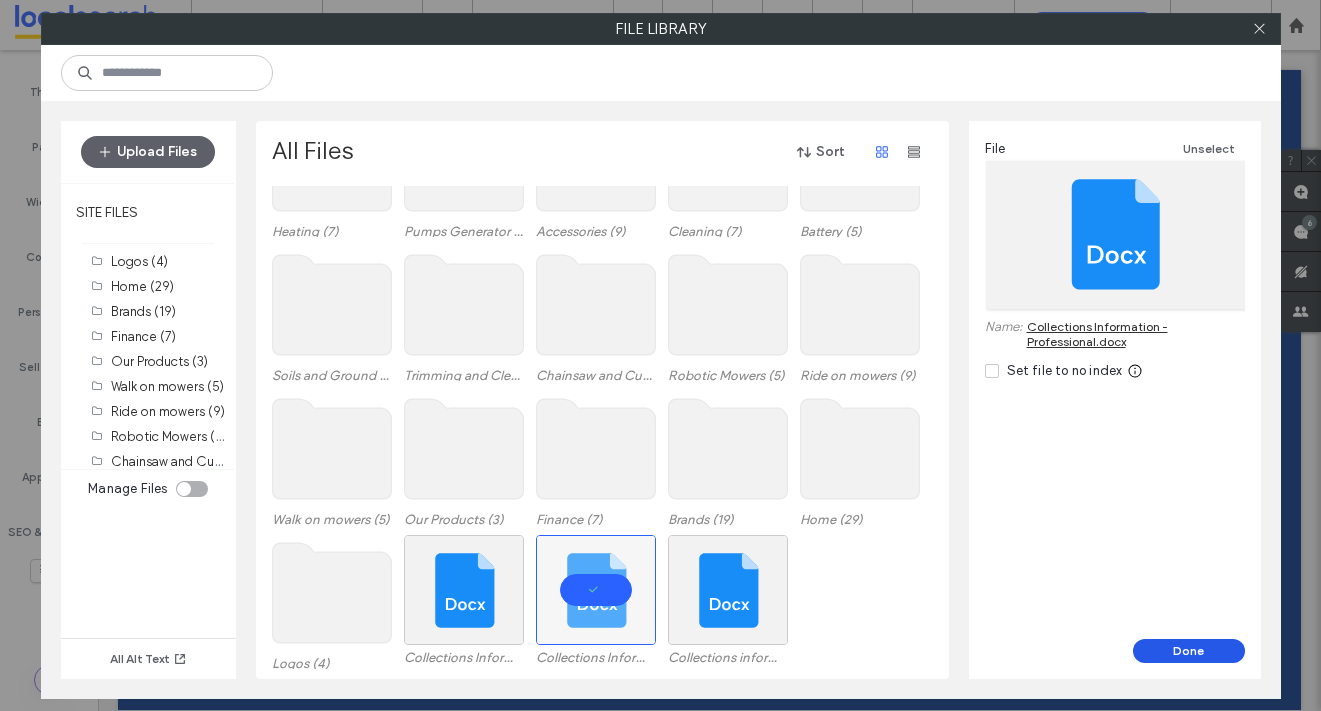 click on "Done" at bounding box center [1189, 651] 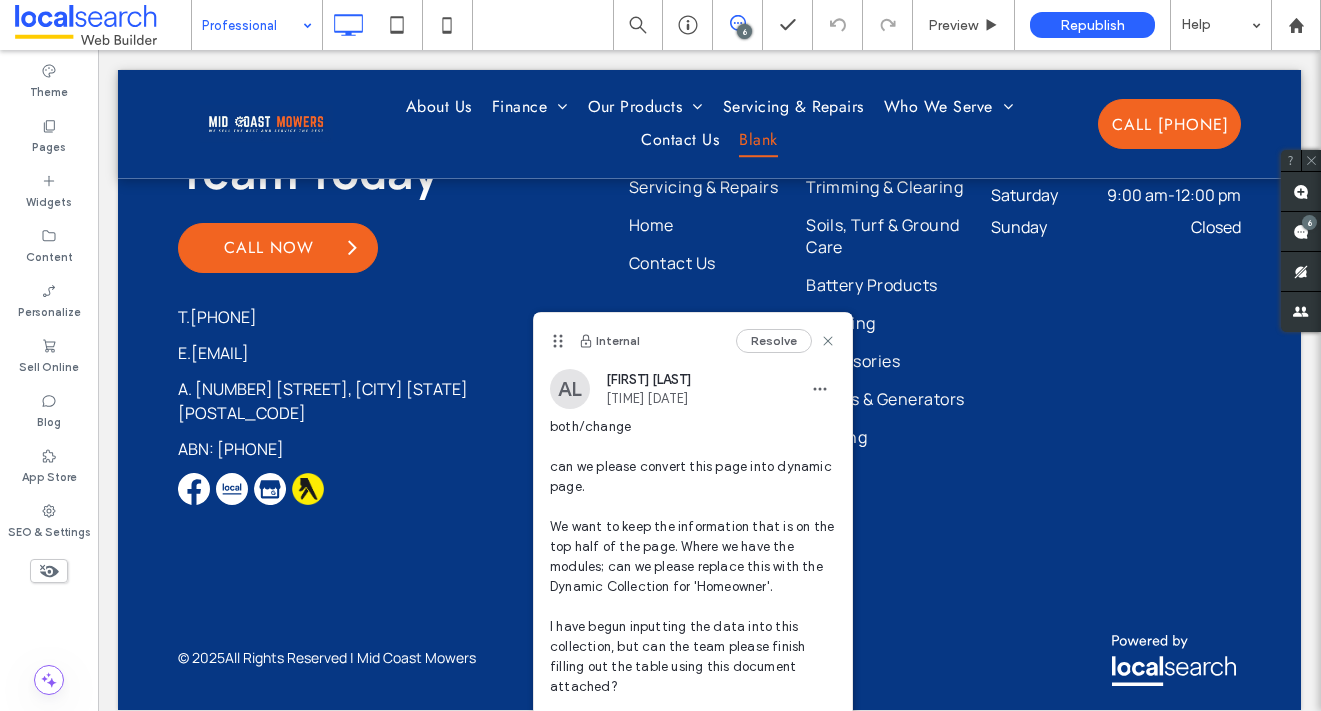 scroll, scrollTop: 0, scrollLeft: 0, axis: both 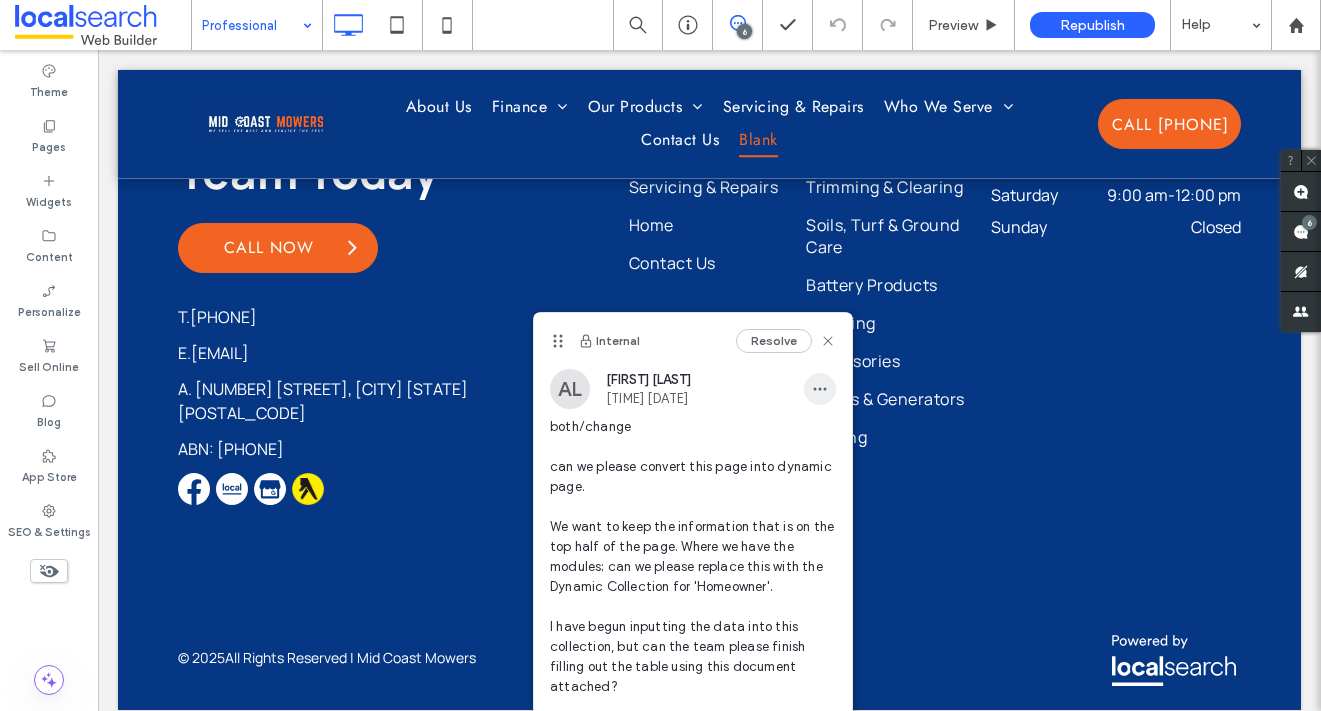 click 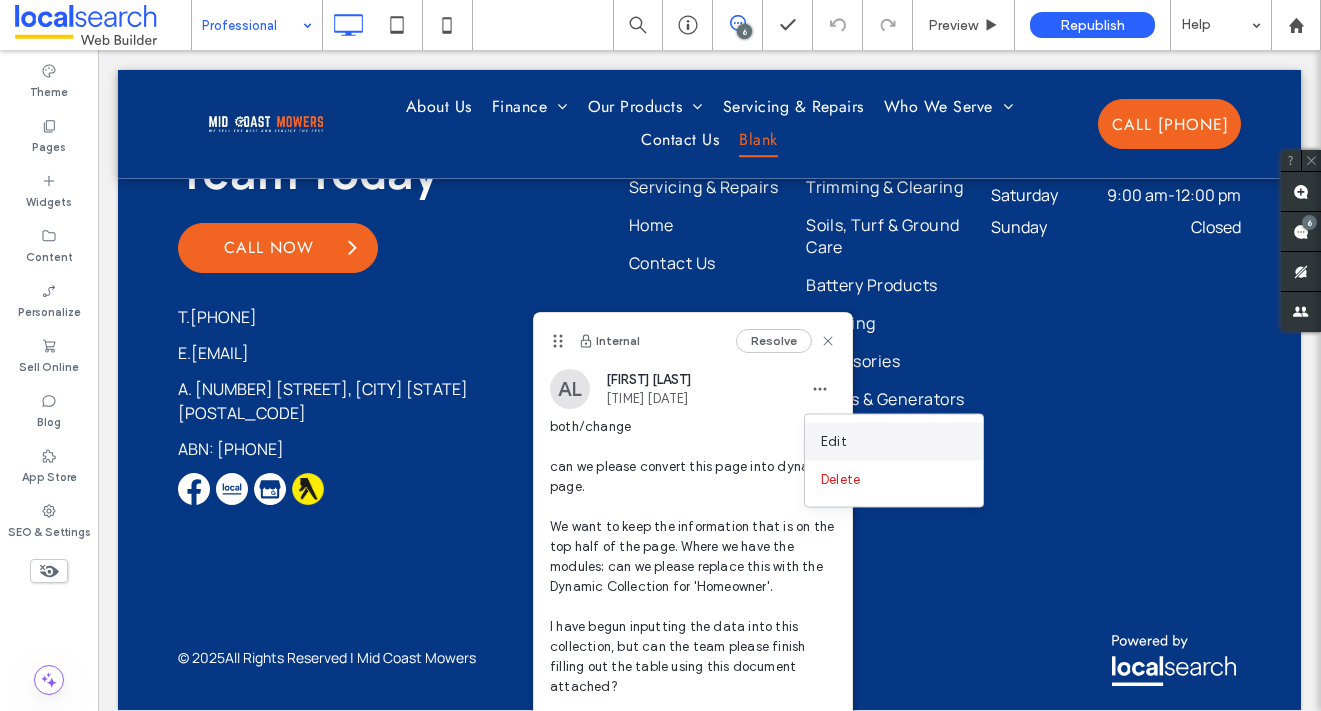 click on "Edit" at bounding box center (894, 442) 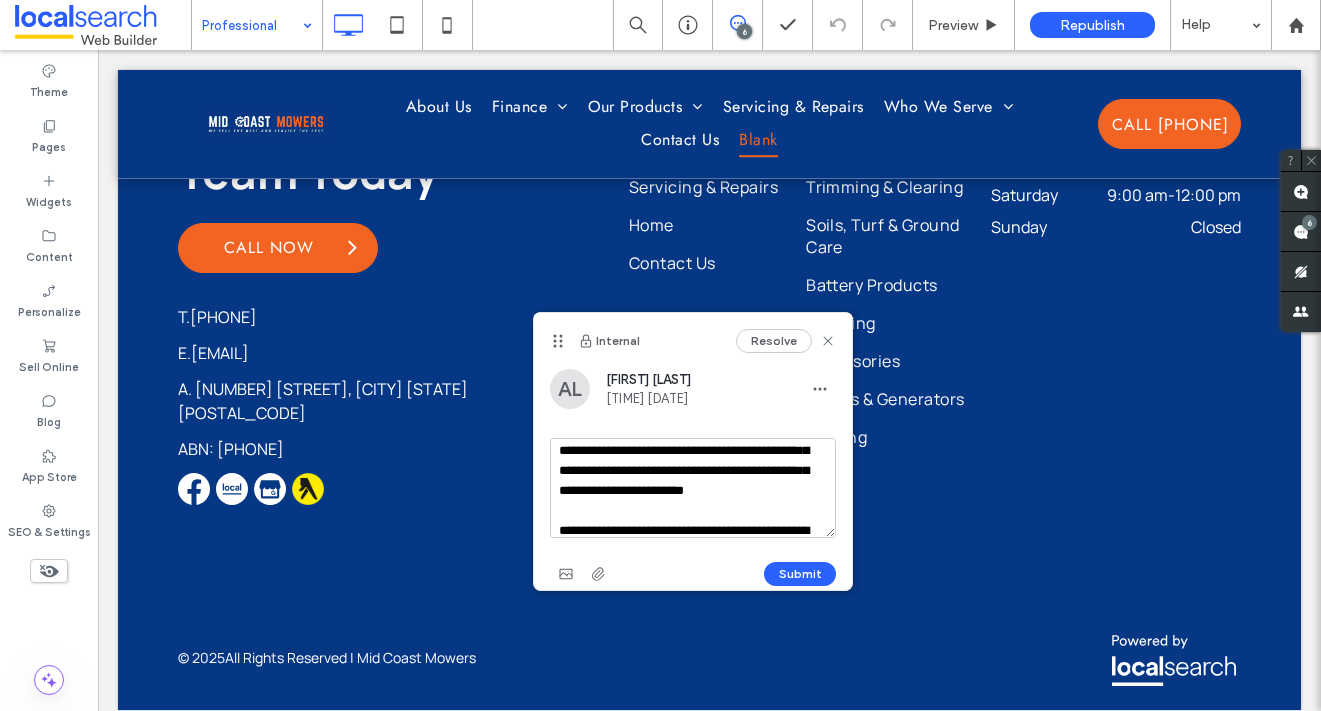 scroll, scrollTop: 111, scrollLeft: 0, axis: vertical 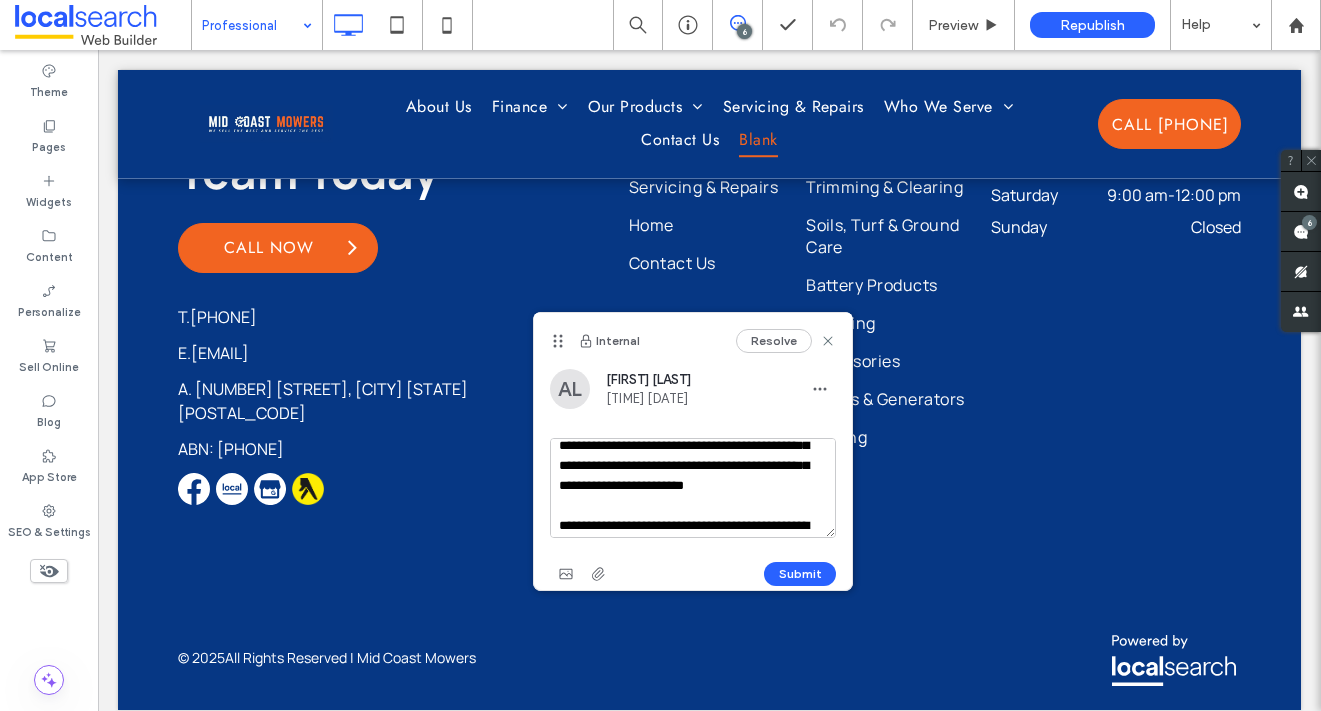 click on "**********" at bounding box center [693, 488] 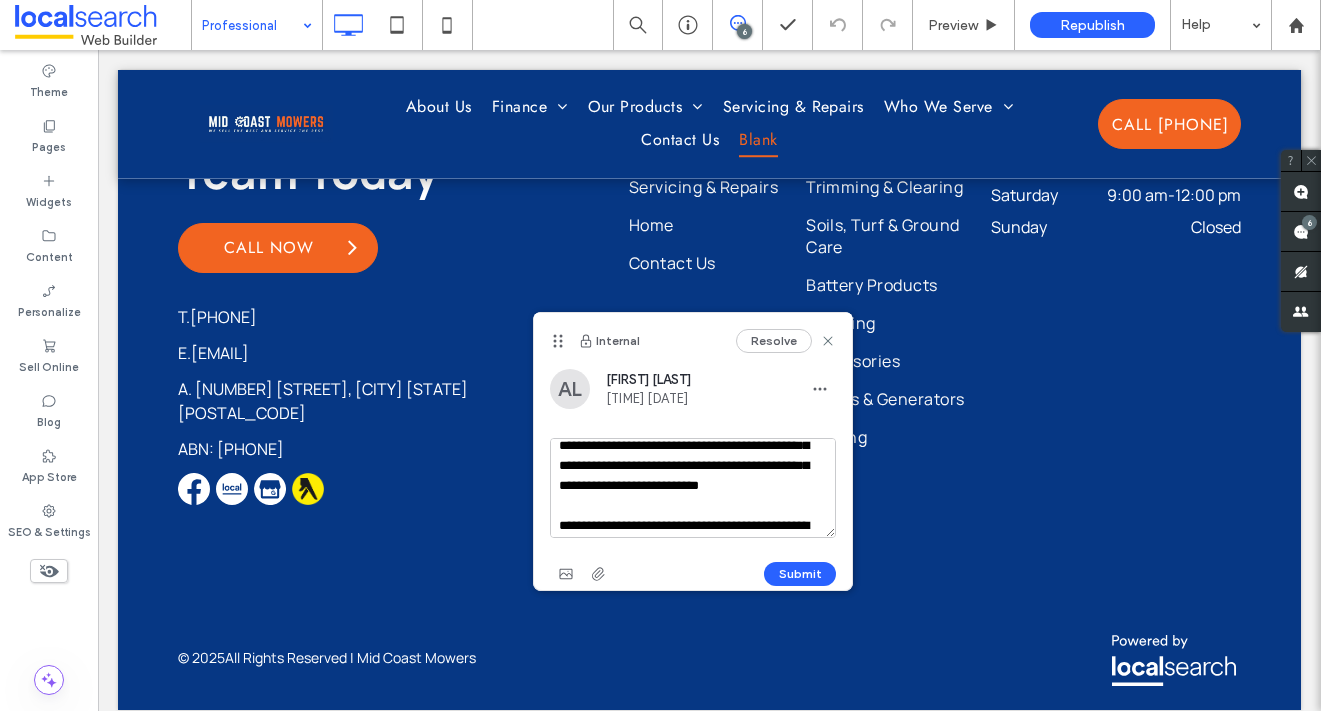 type on "**********" 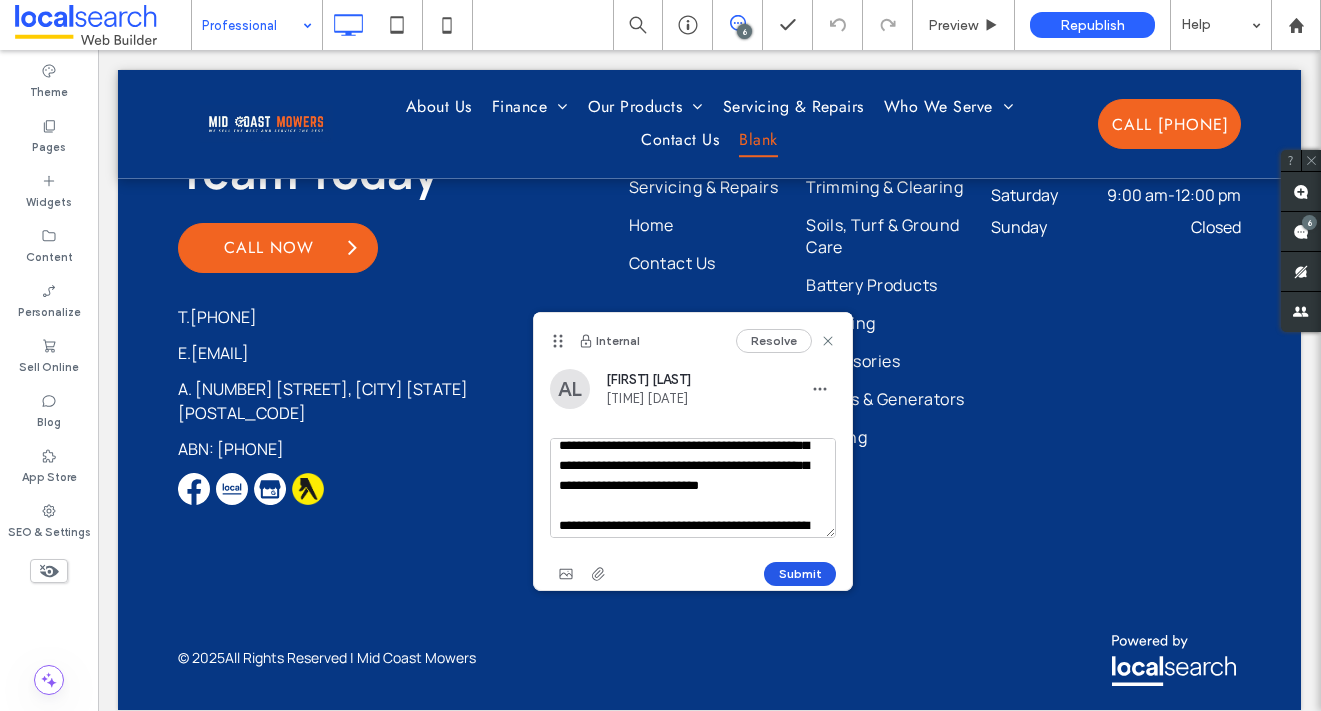 click on "Submit" at bounding box center (800, 574) 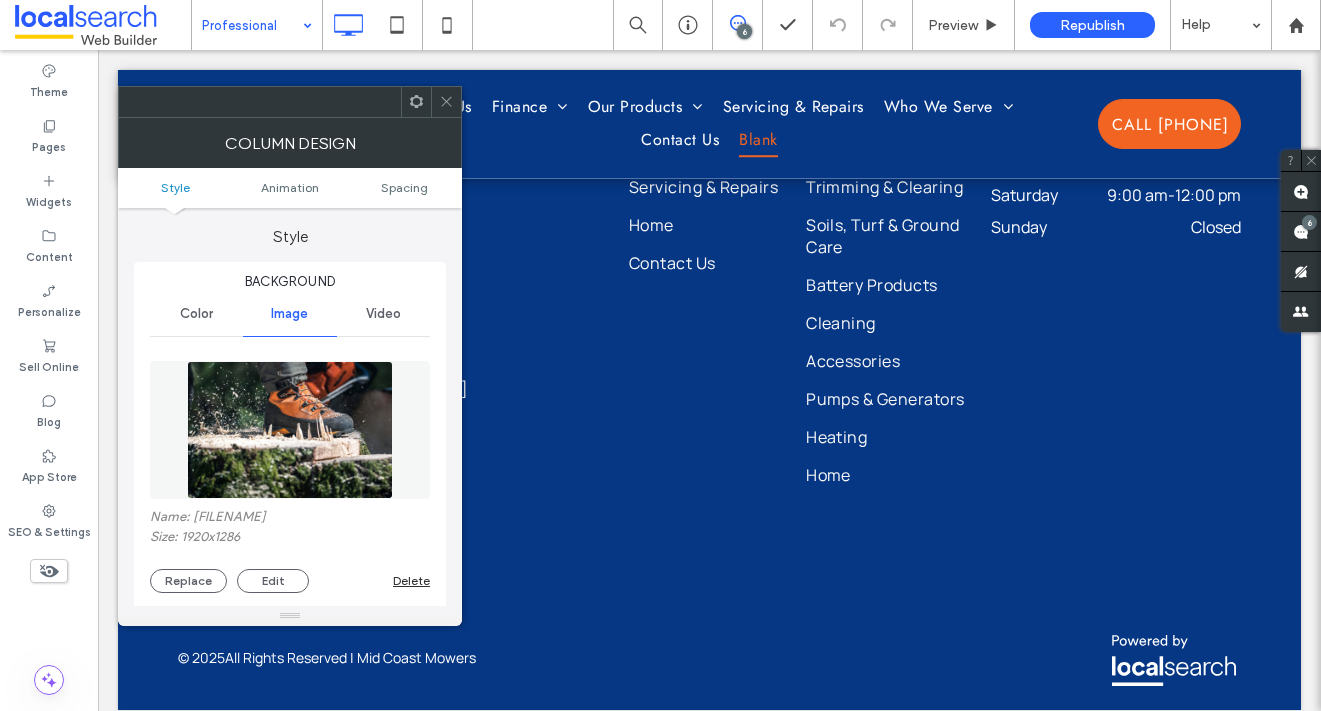 click 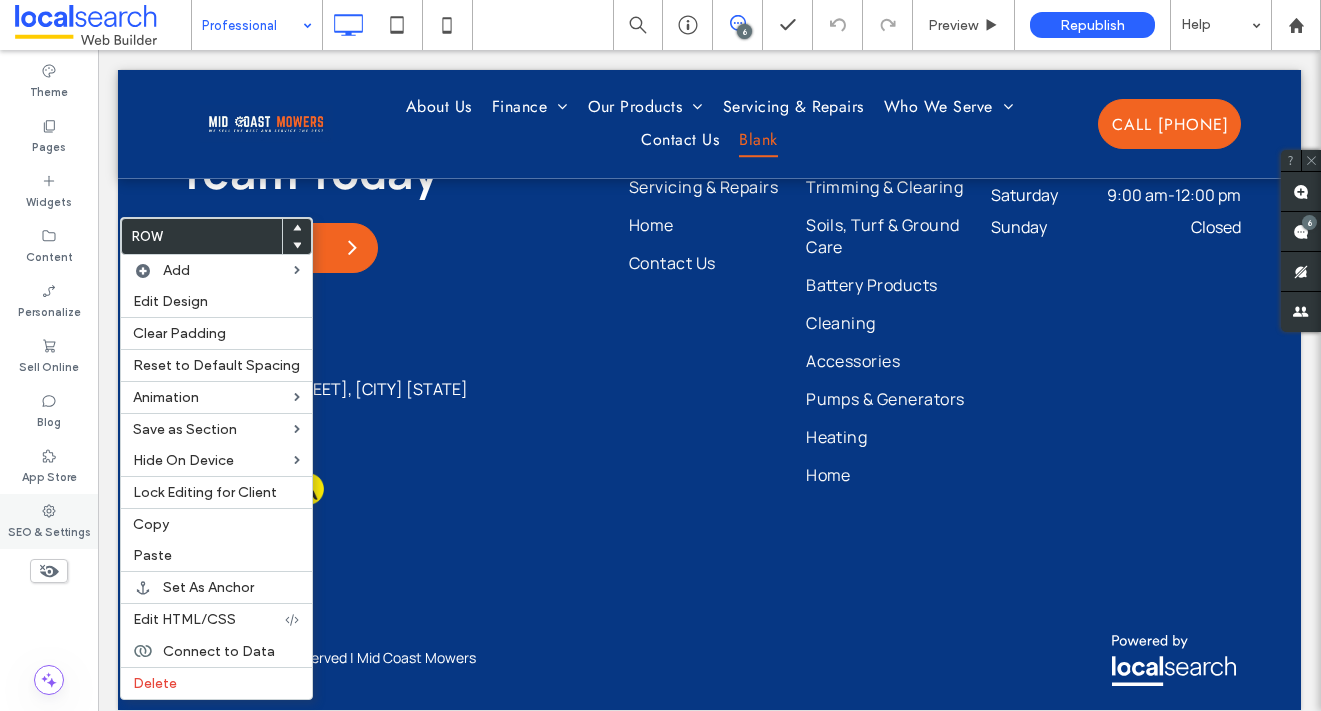 click 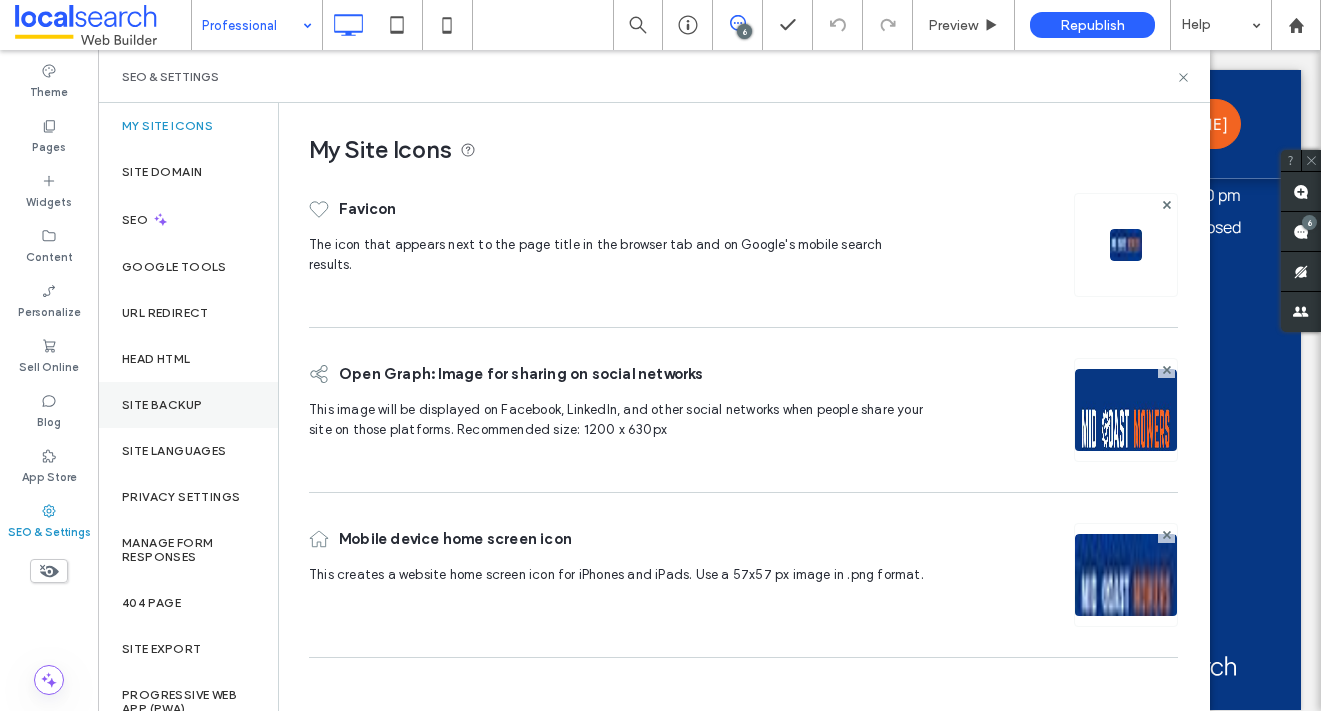 click on "Site Backup" at bounding box center (188, 405) 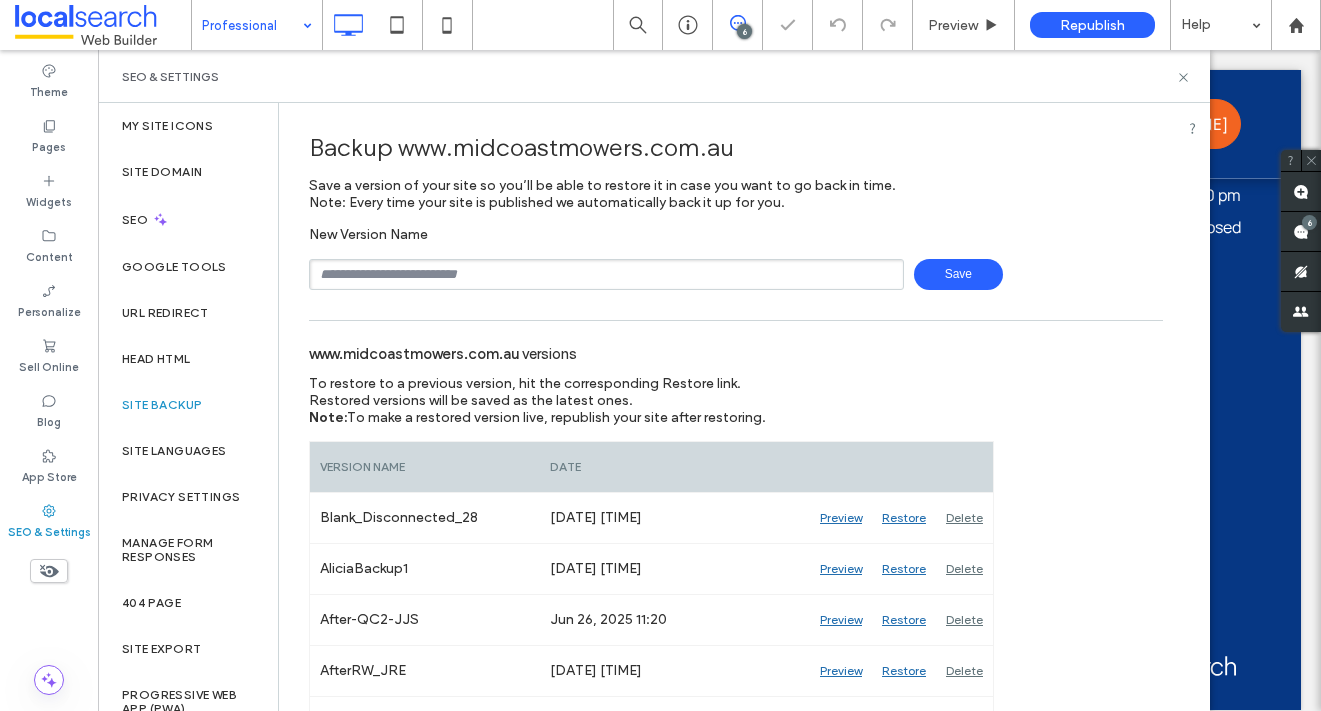 click on "Save" at bounding box center [958, 274] 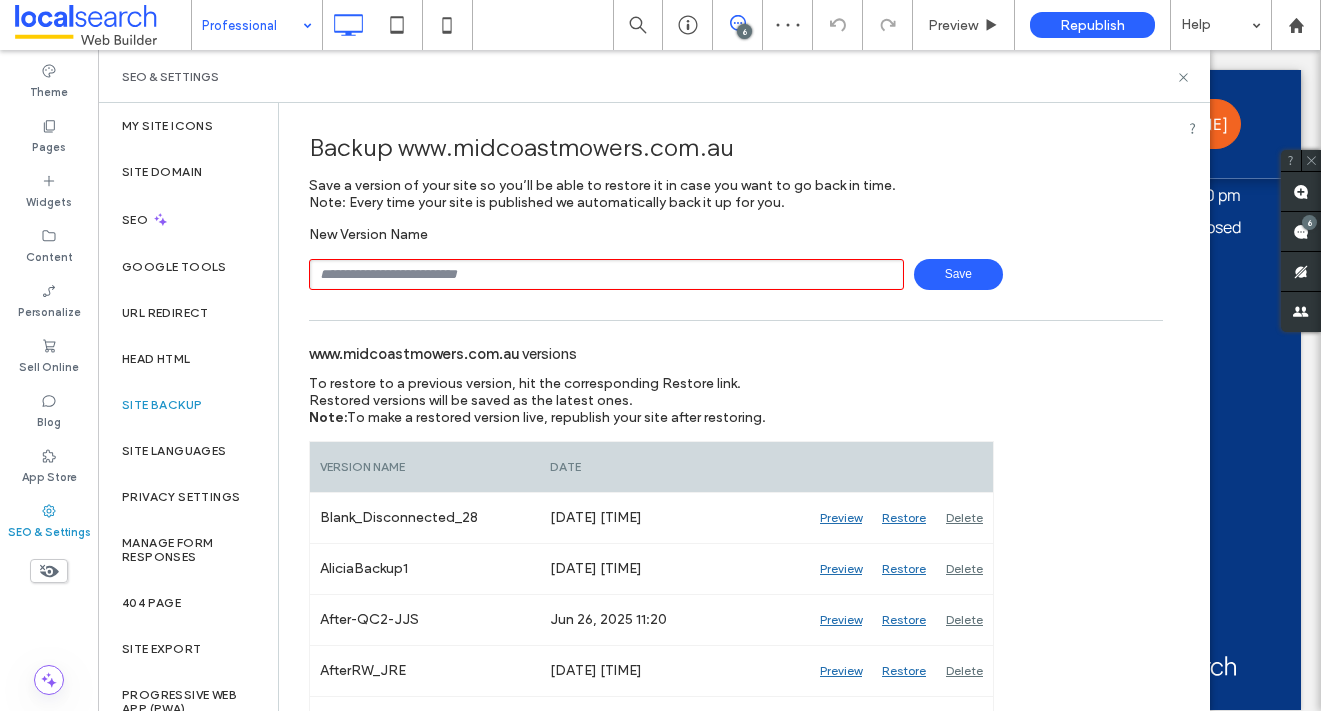 click at bounding box center [606, 274] 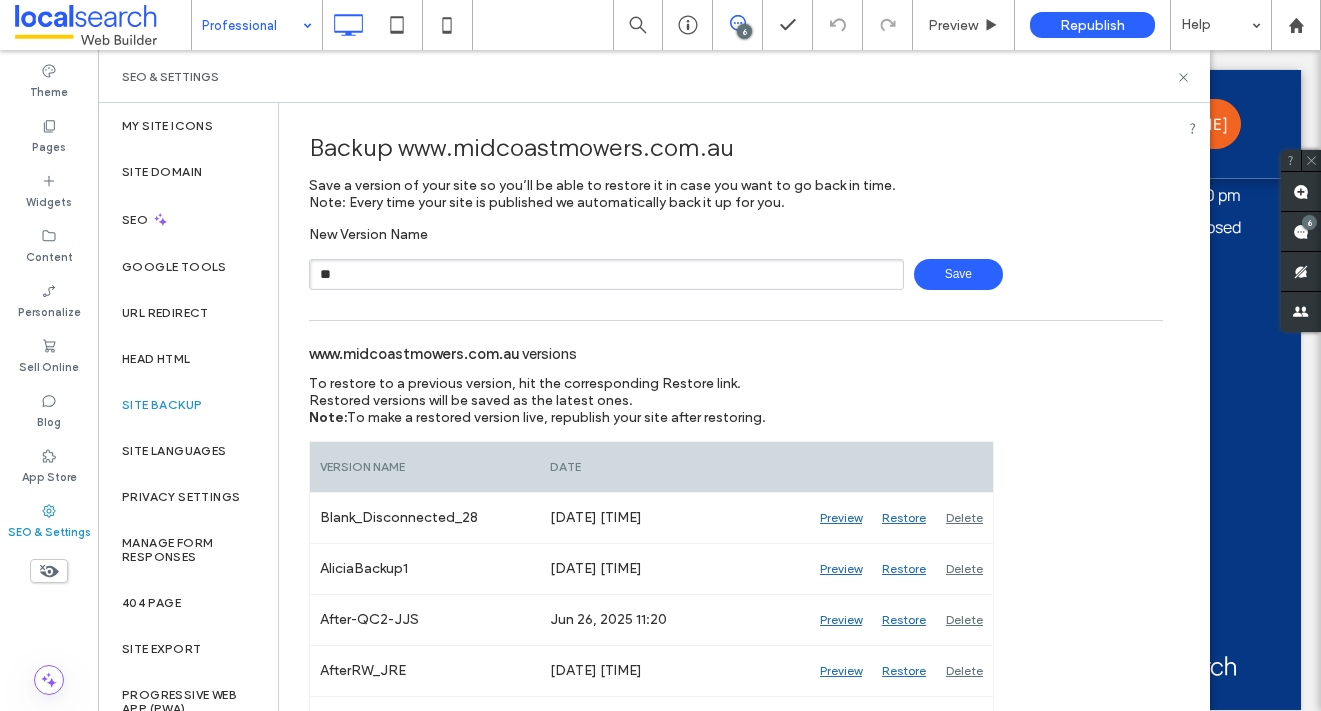 type on "*" 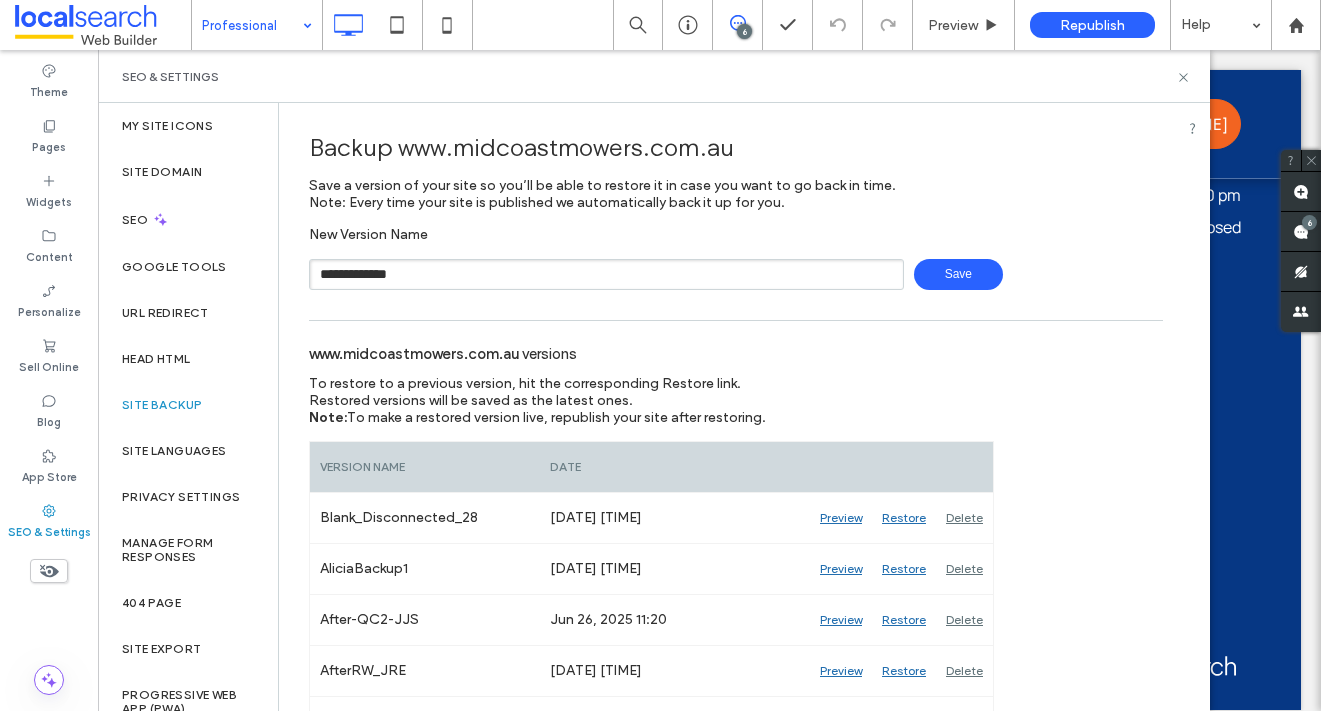 type on "**********" 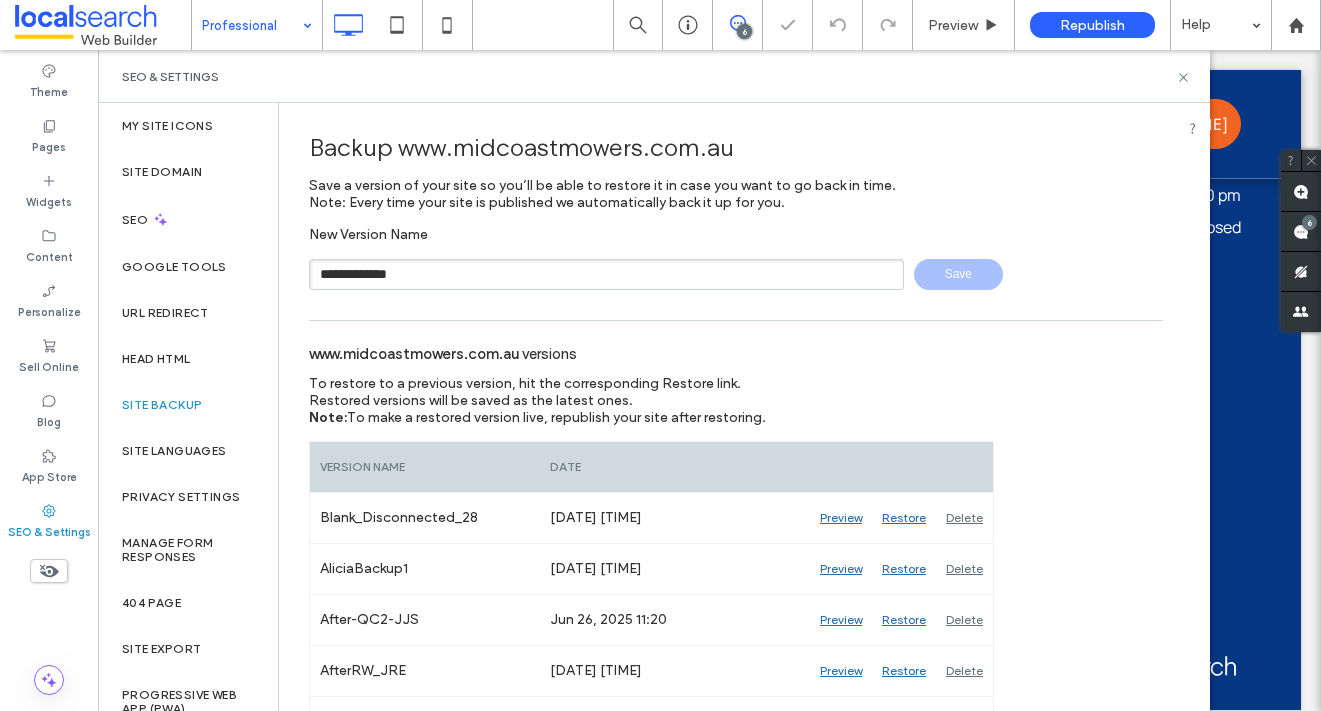 type 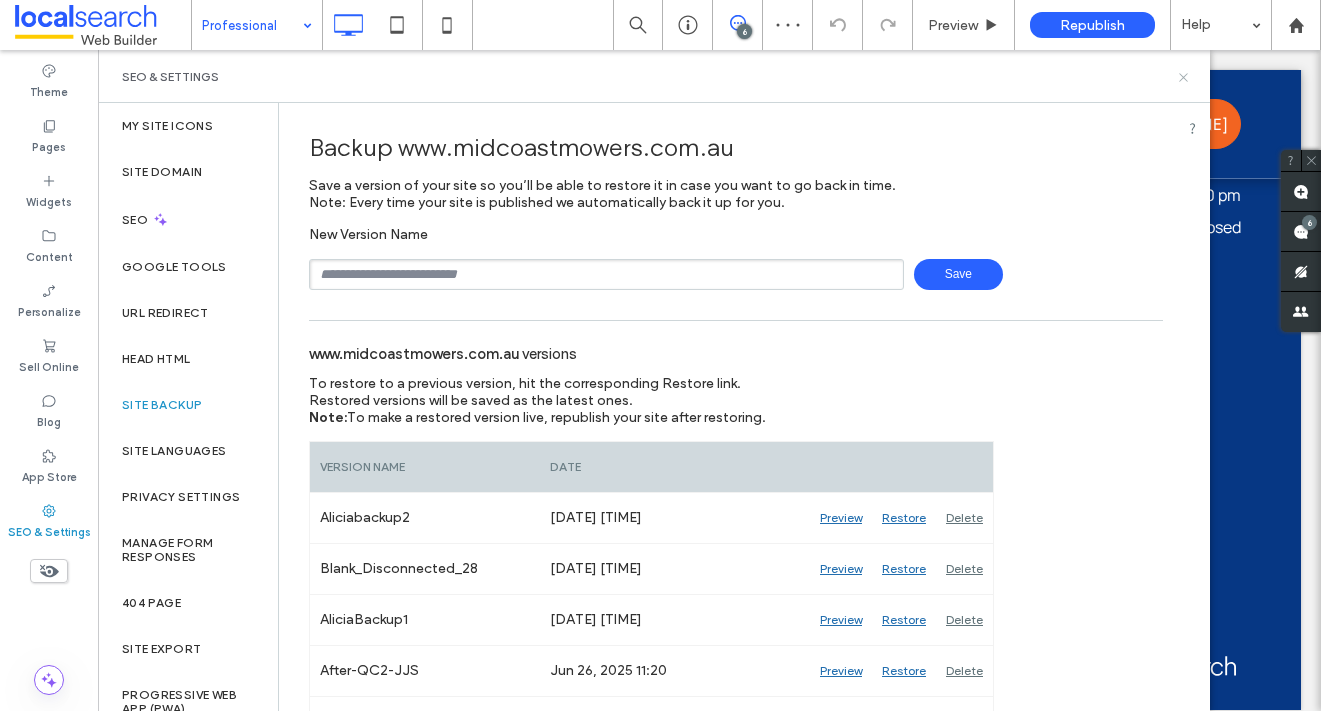 click 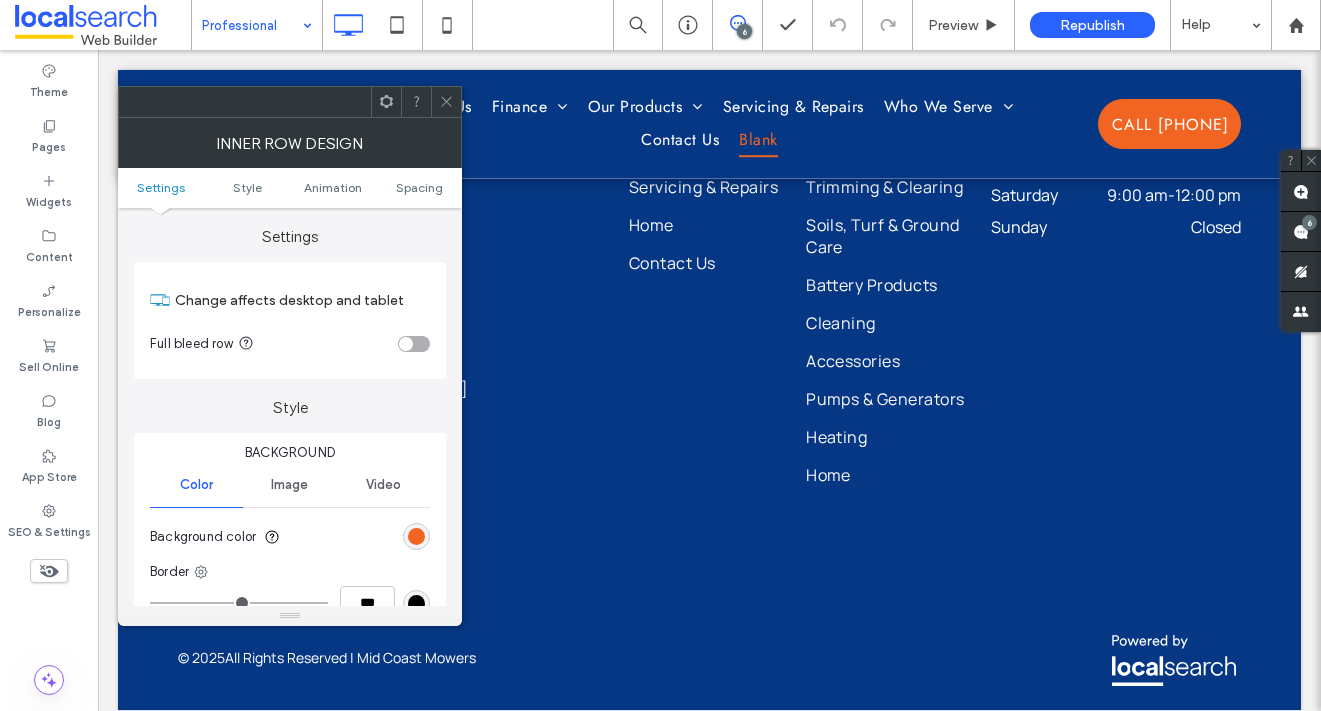 click on "Settings Change affects desktop and tablet Full bleed row Style Background Color Image Video Background color Border *** Corner radius * px Shadow Animation Spacing" at bounding box center [290, 407] 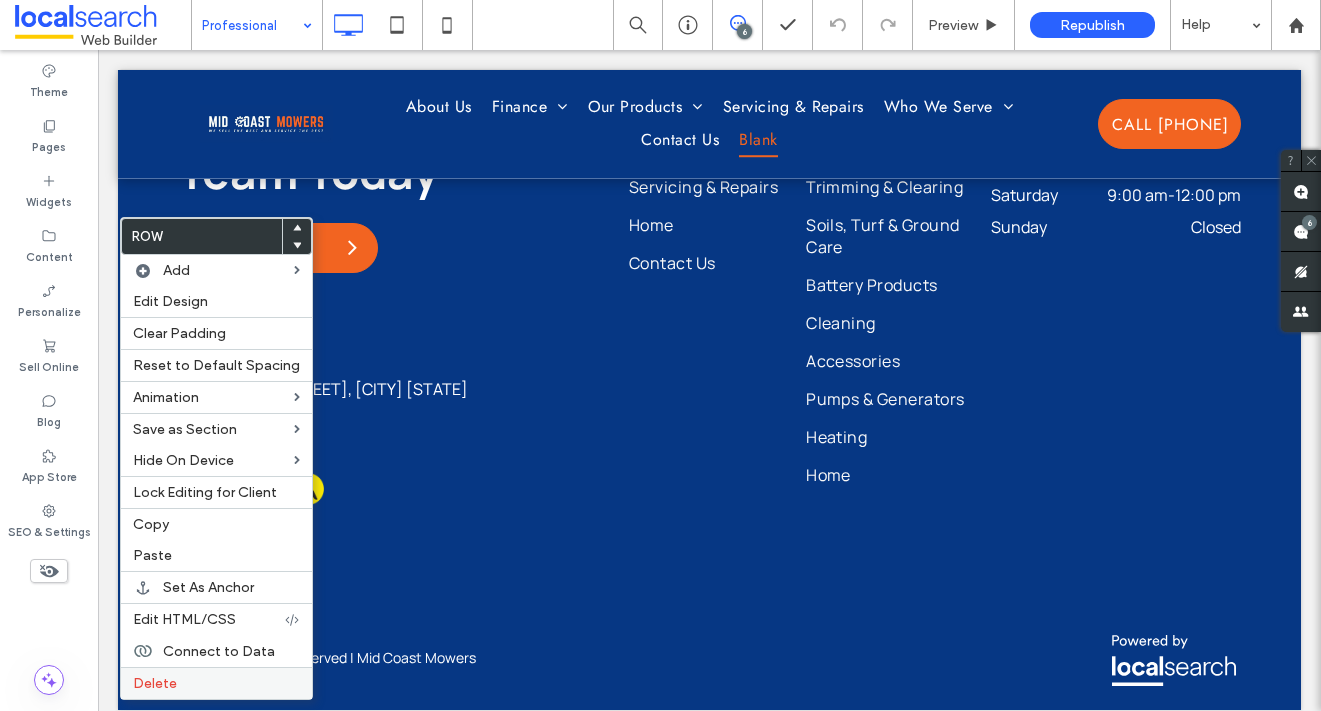 click on "Delete" at bounding box center (216, 683) 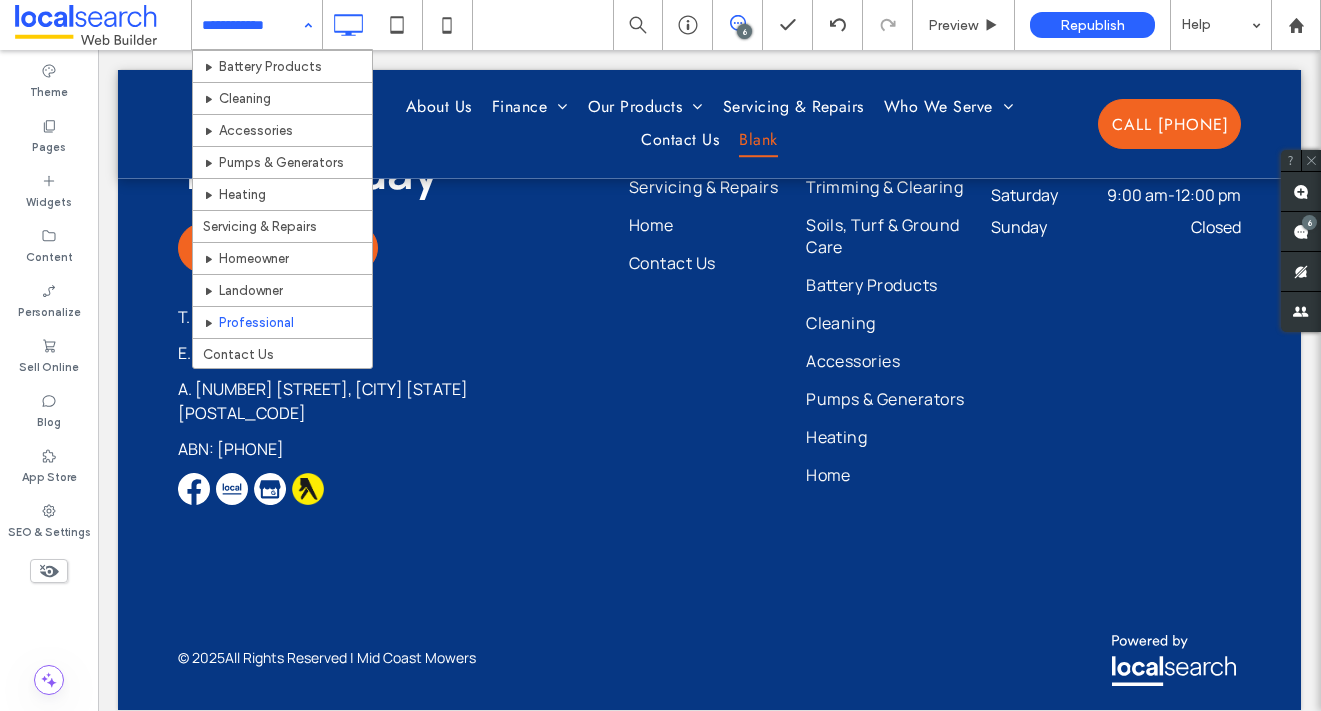 scroll, scrollTop: 355, scrollLeft: 0, axis: vertical 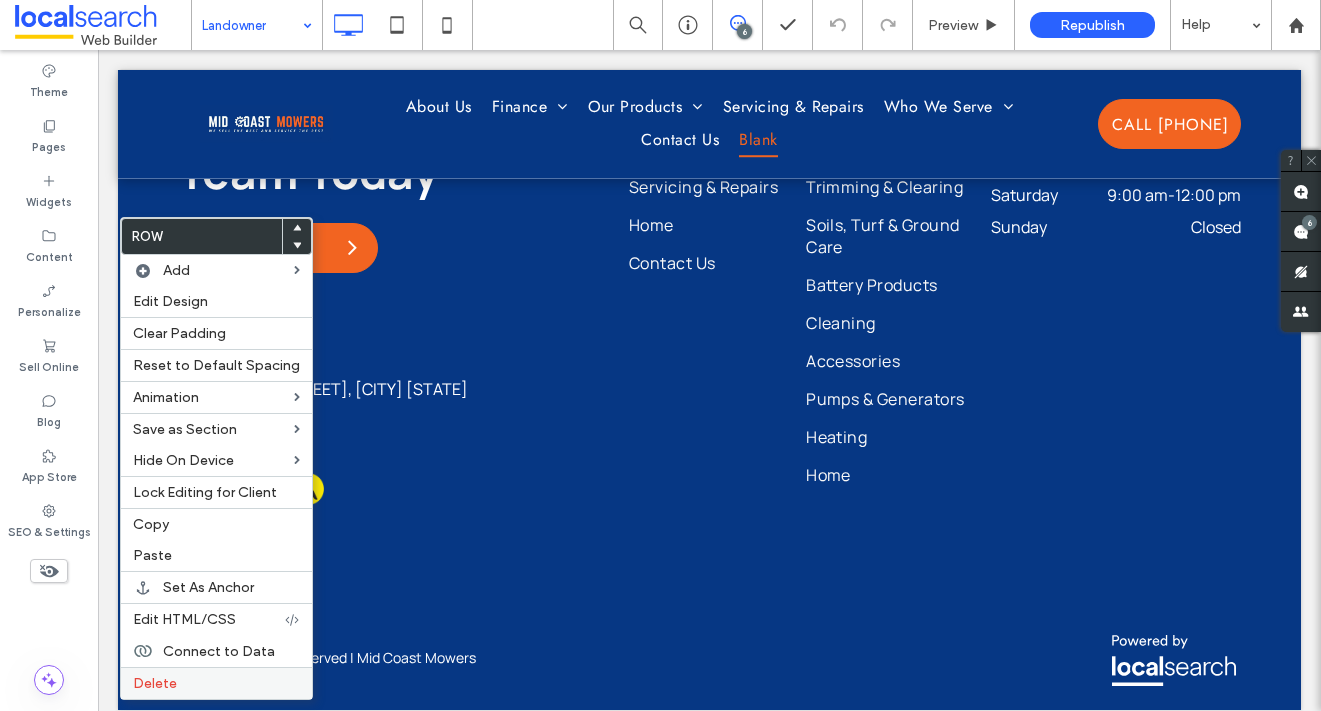click on "Delete" at bounding box center [155, 683] 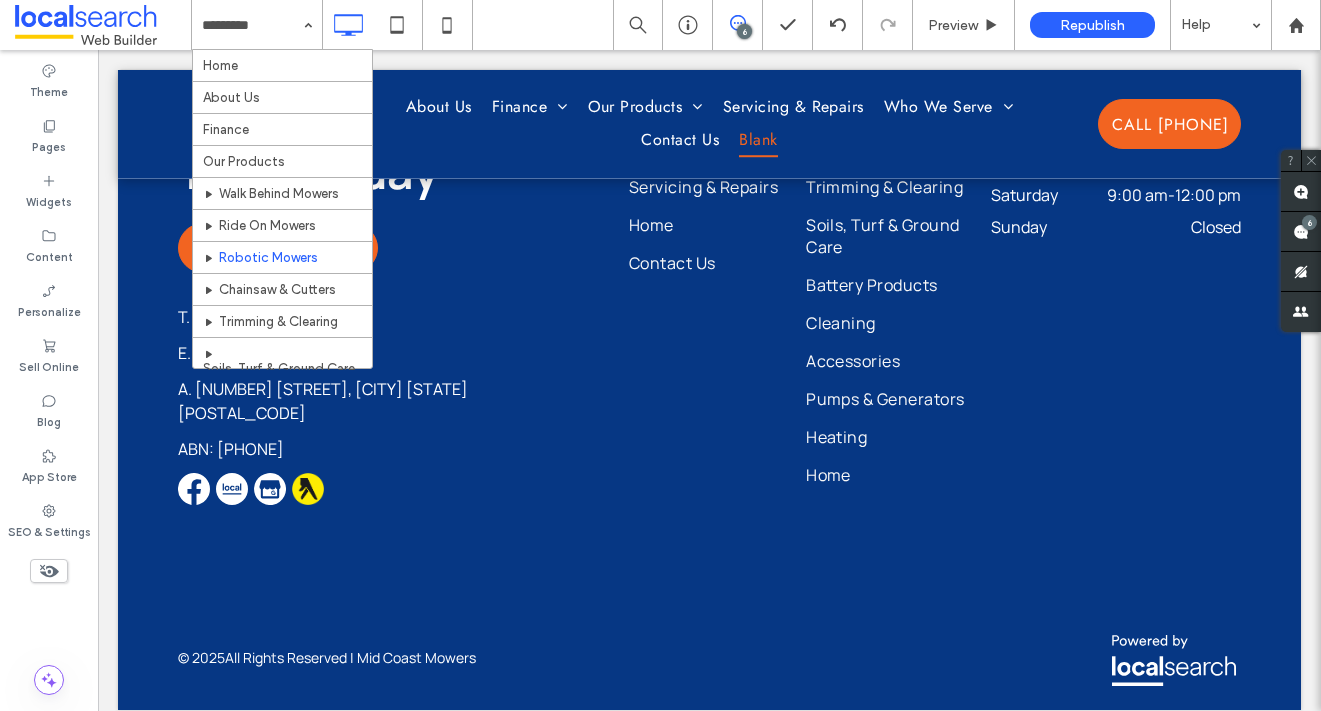 scroll, scrollTop: 165, scrollLeft: 0, axis: vertical 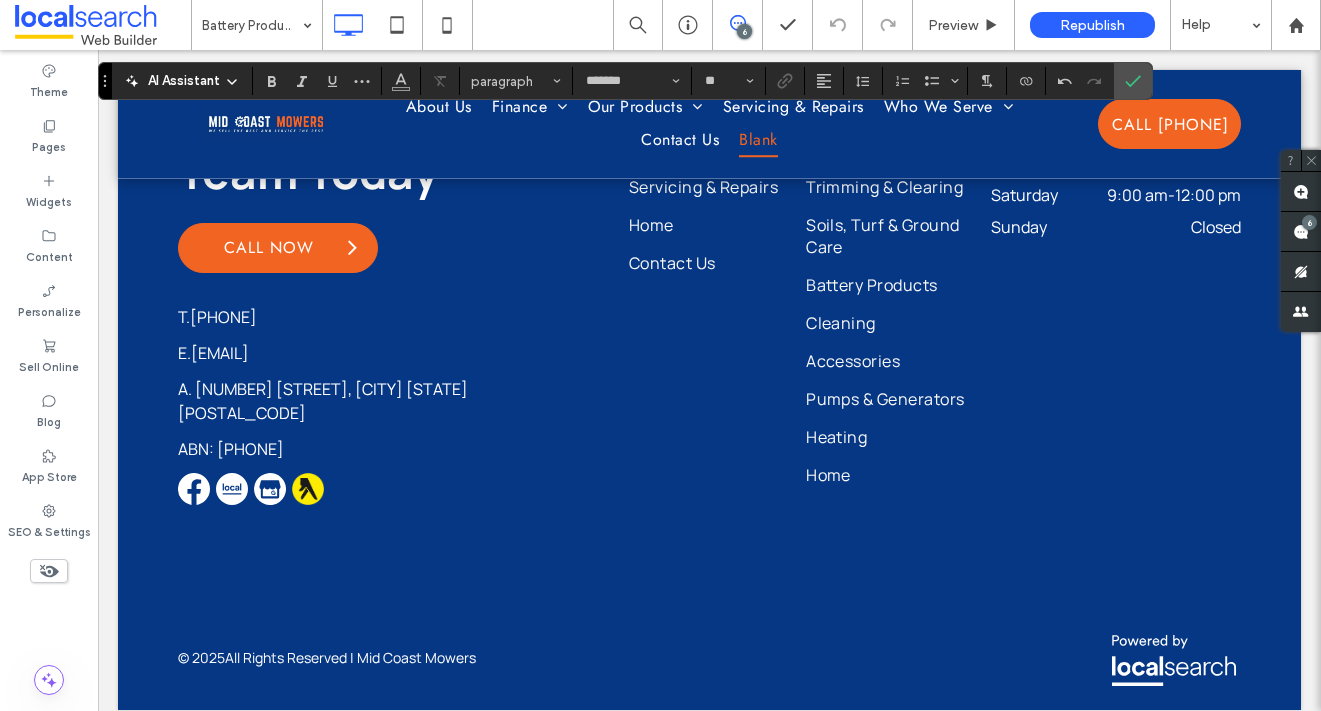 type on "**" 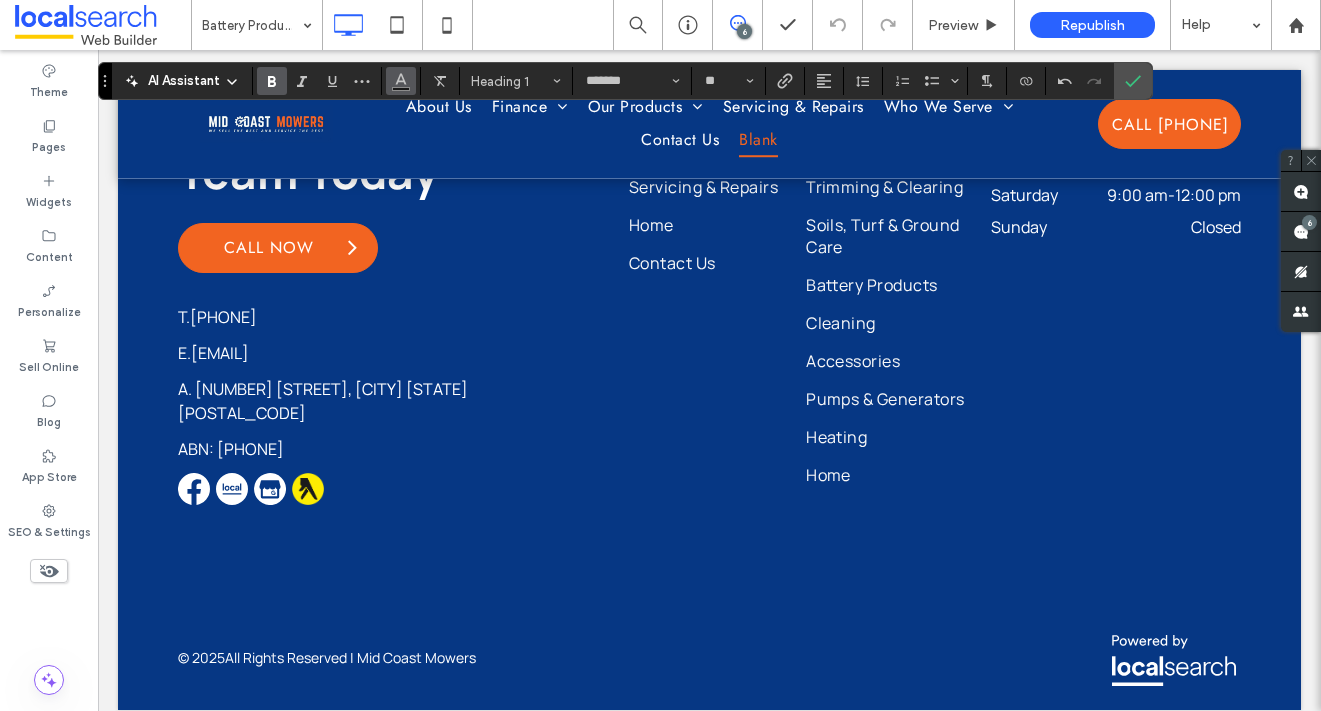 click 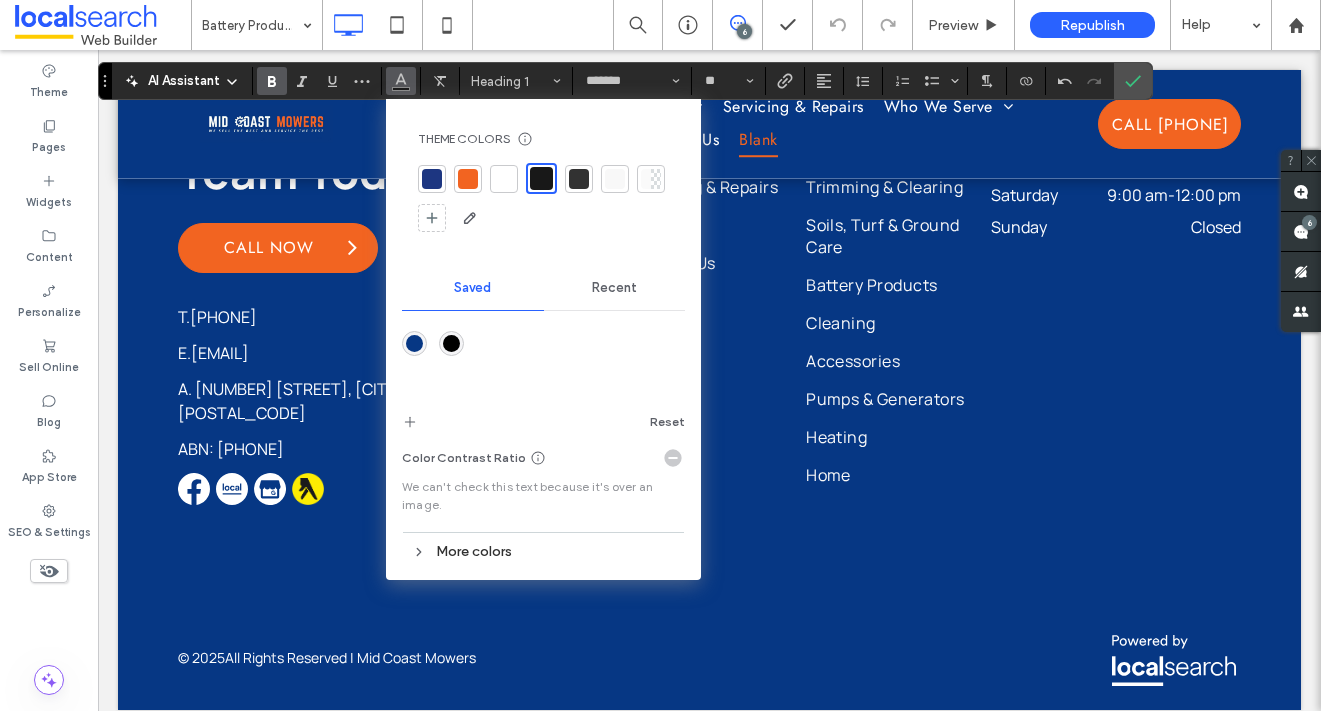 click at bounding box center [504, 179] 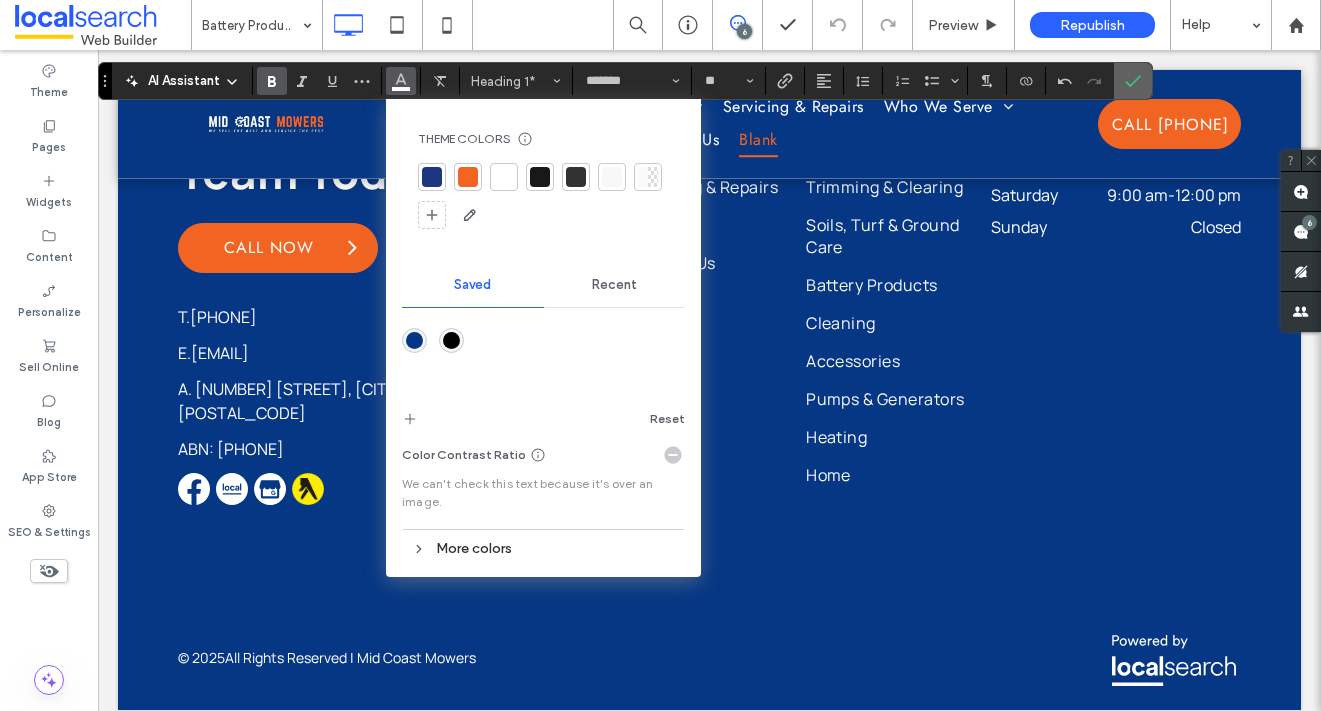 click 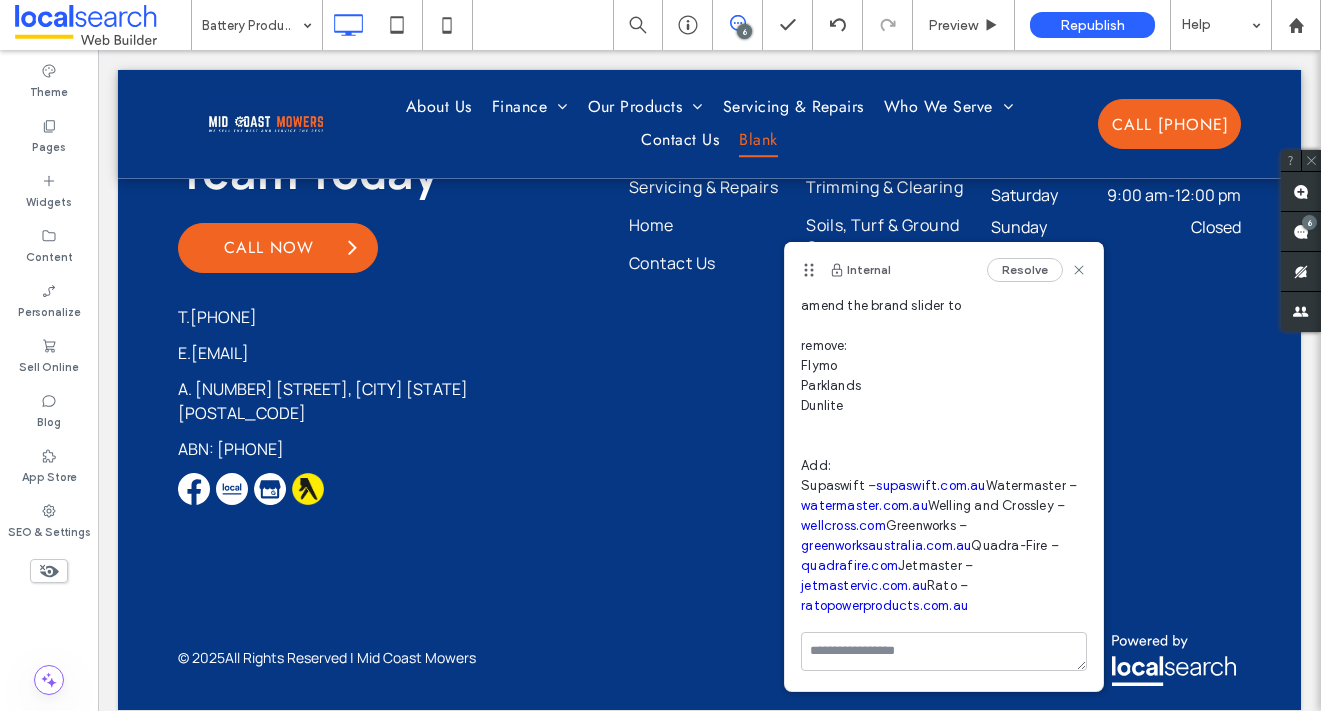 scroll, scrollTop: 189, scrollLeft: 0, axis: vertical 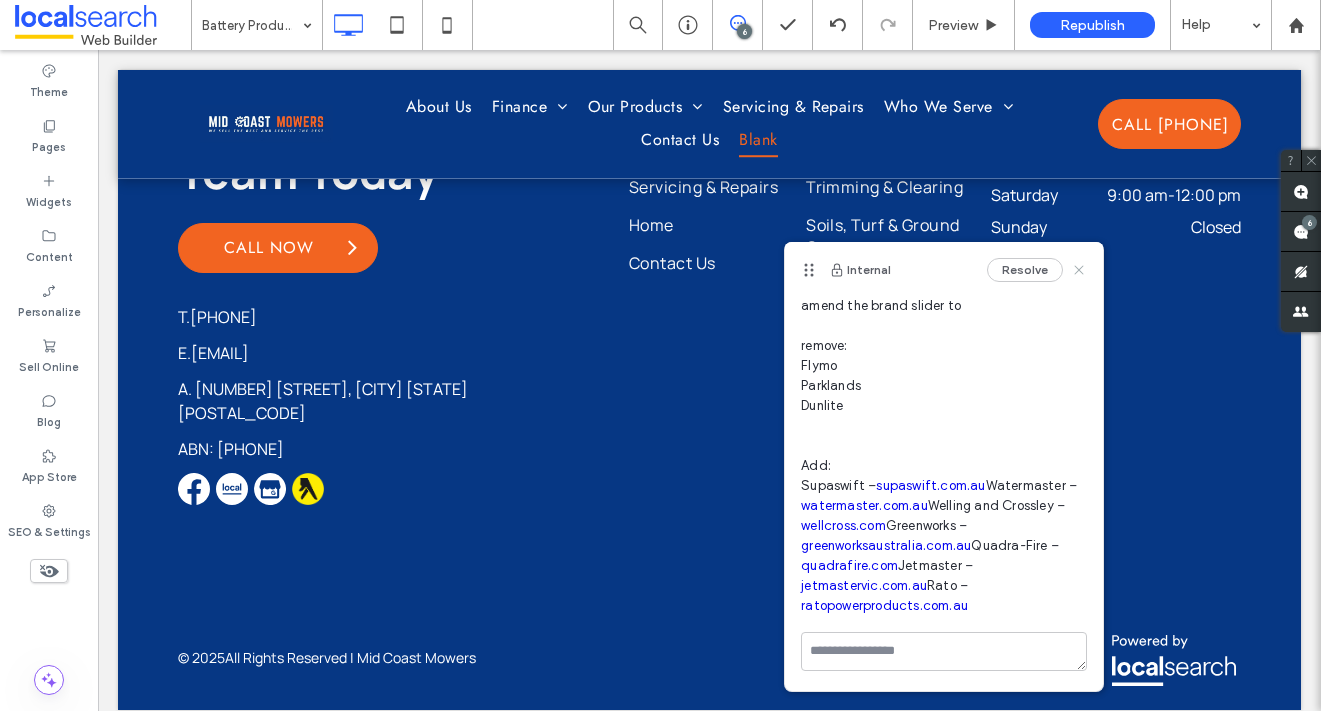 click 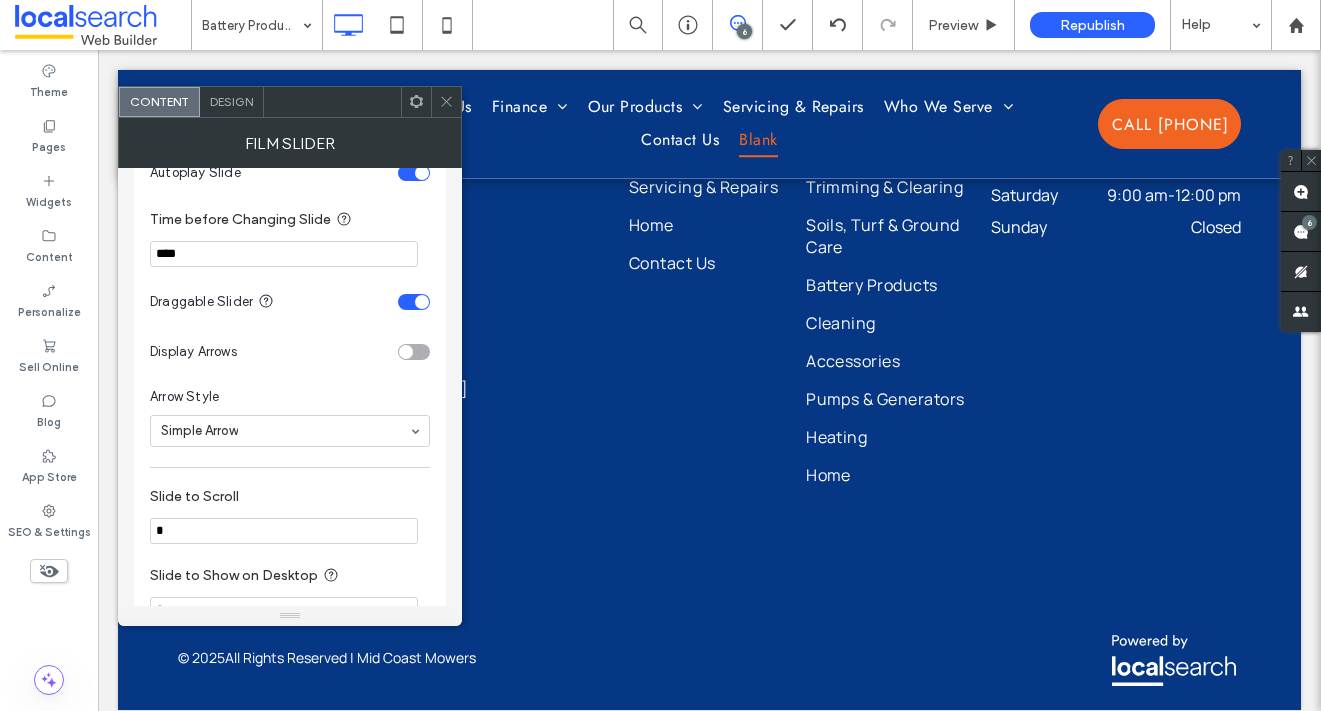 scroll, scrollTop: 776, scrollLeft: 0, axis: vertical 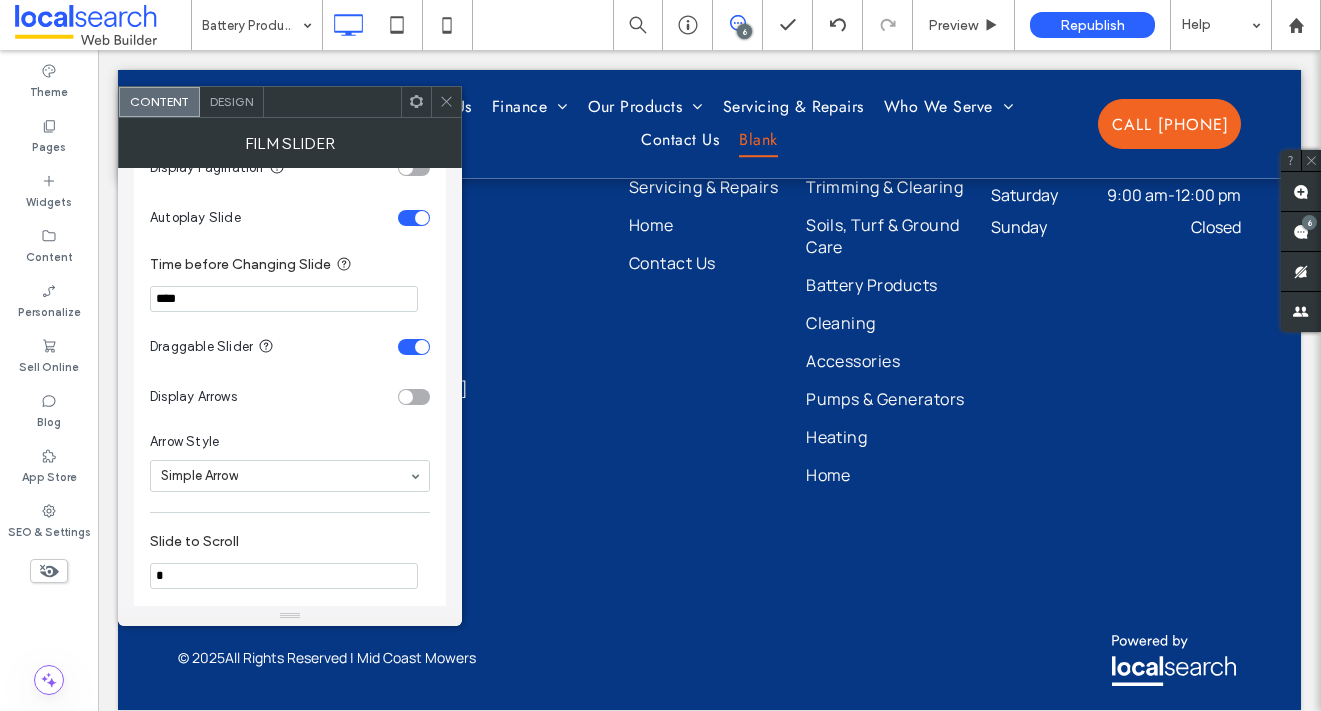 click 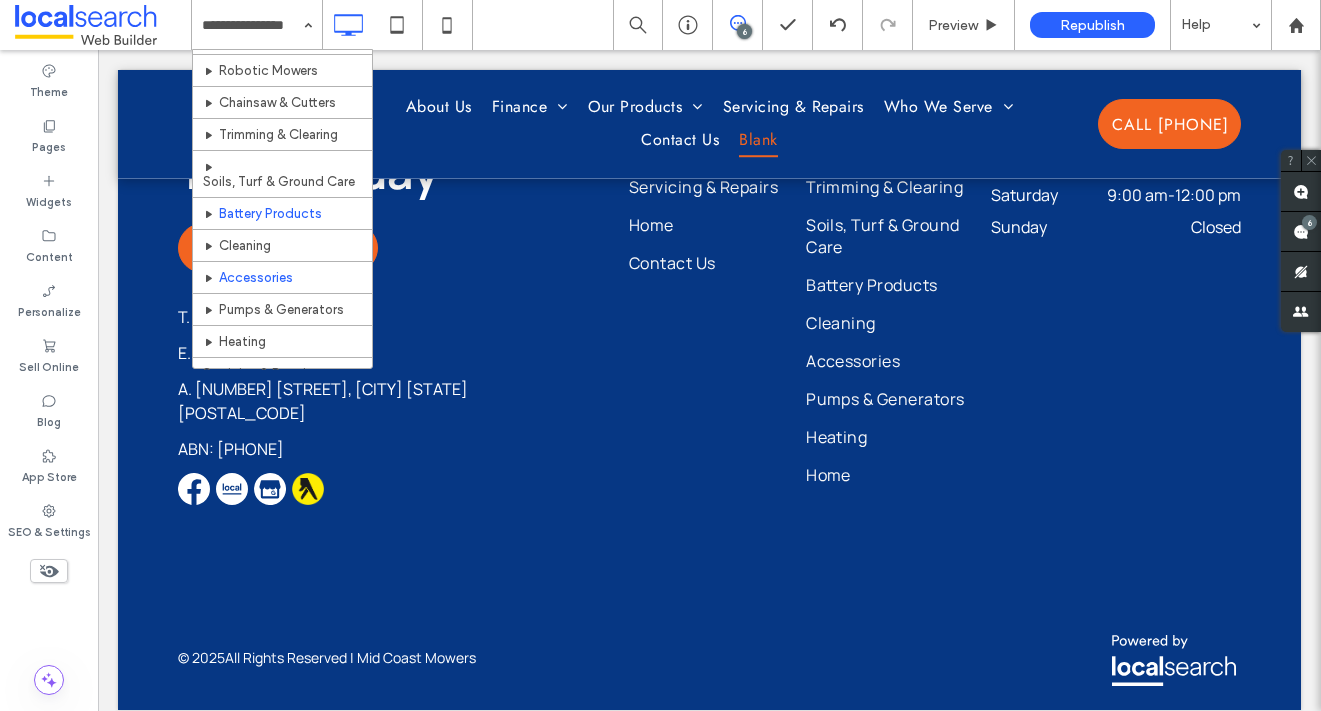 scroll, scrollTop: 195, scrollLeft: 0, axis: vertical 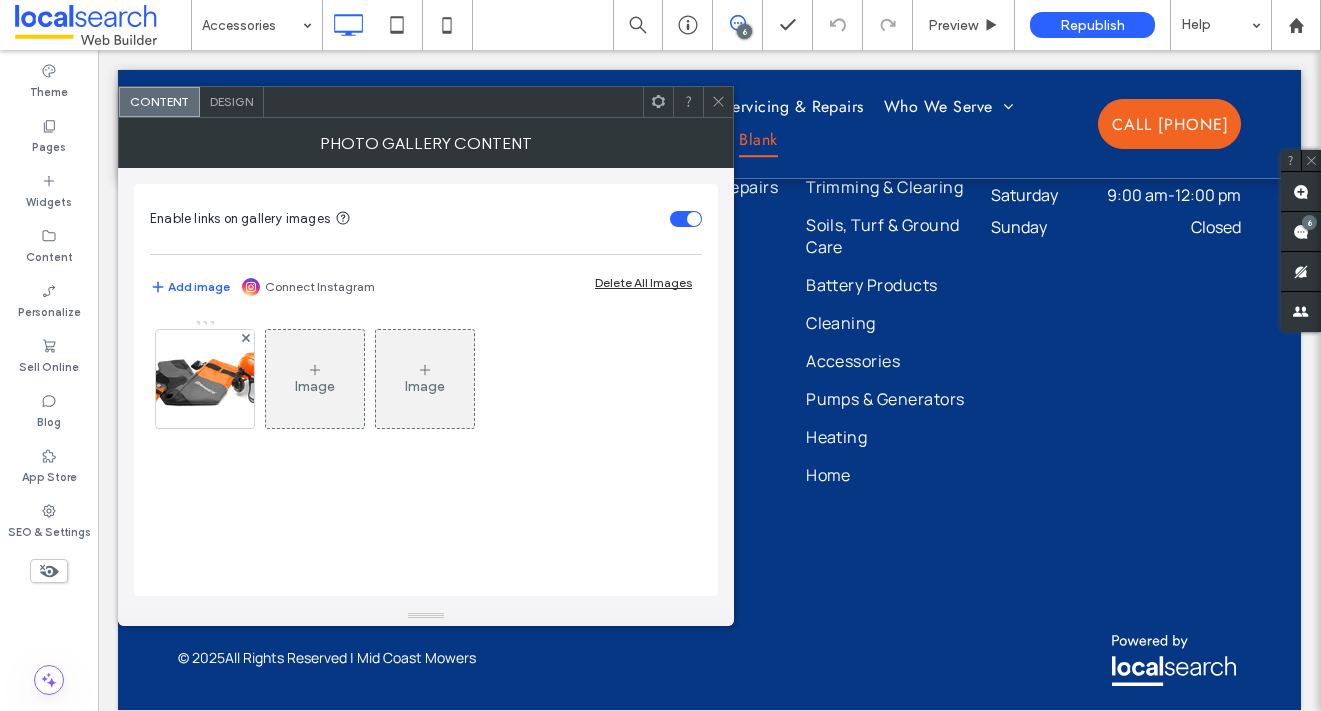 click on "Design" at bounding box center (231, 101) 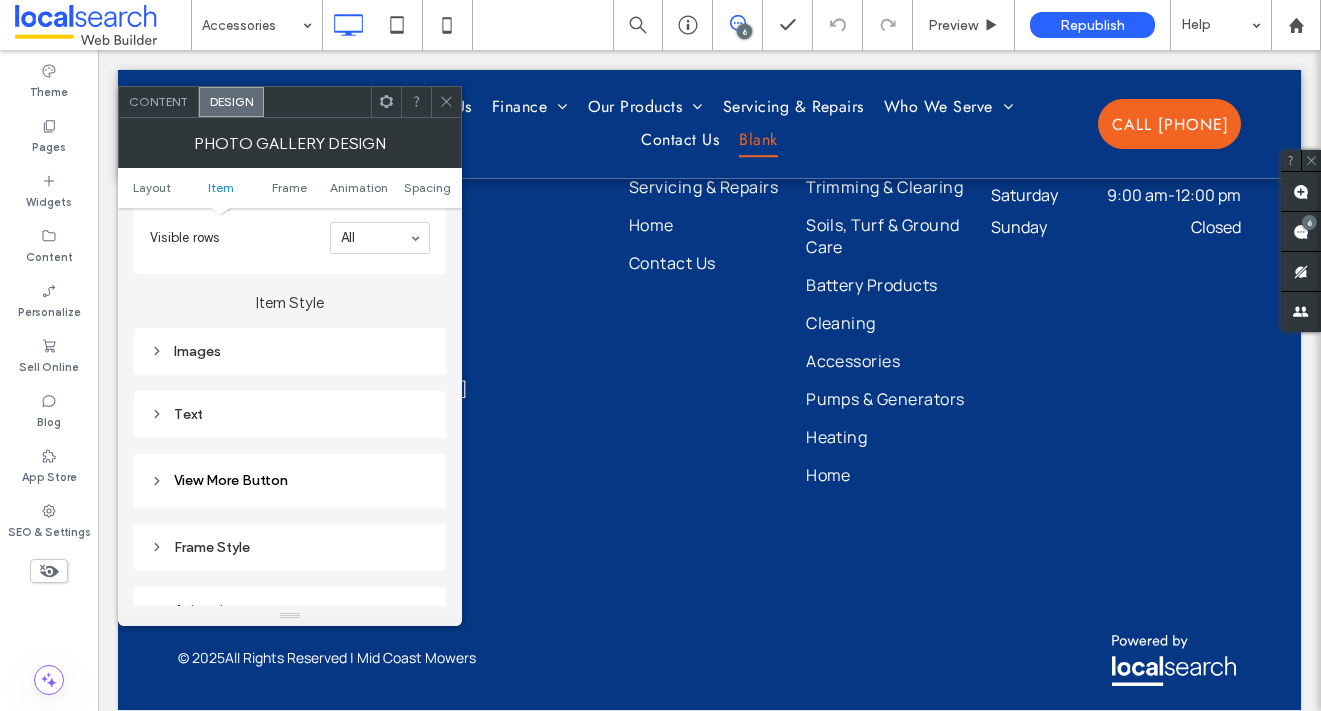 scroll, scrollTop: 796, scrollLeft: 0, axis: vertical 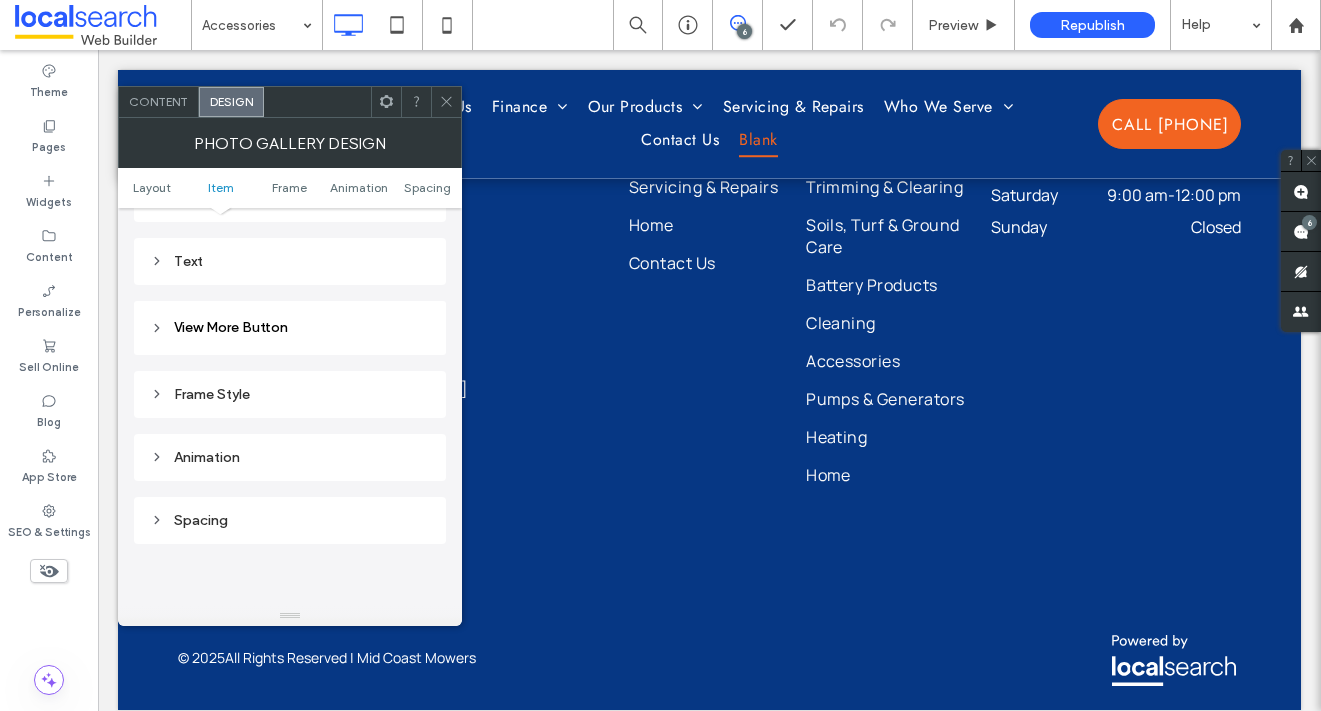 click at bounding box center [446, 102] 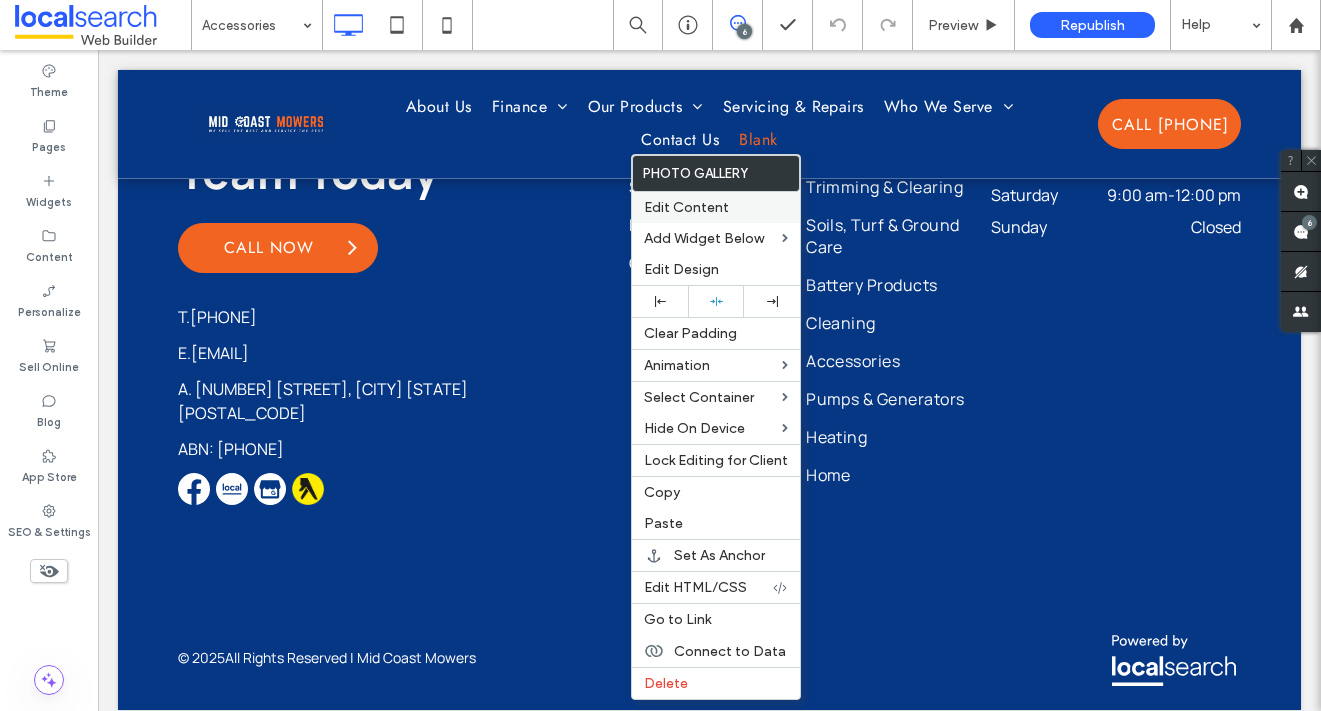 click on "Edit Content" at bounding box center [686, 207] 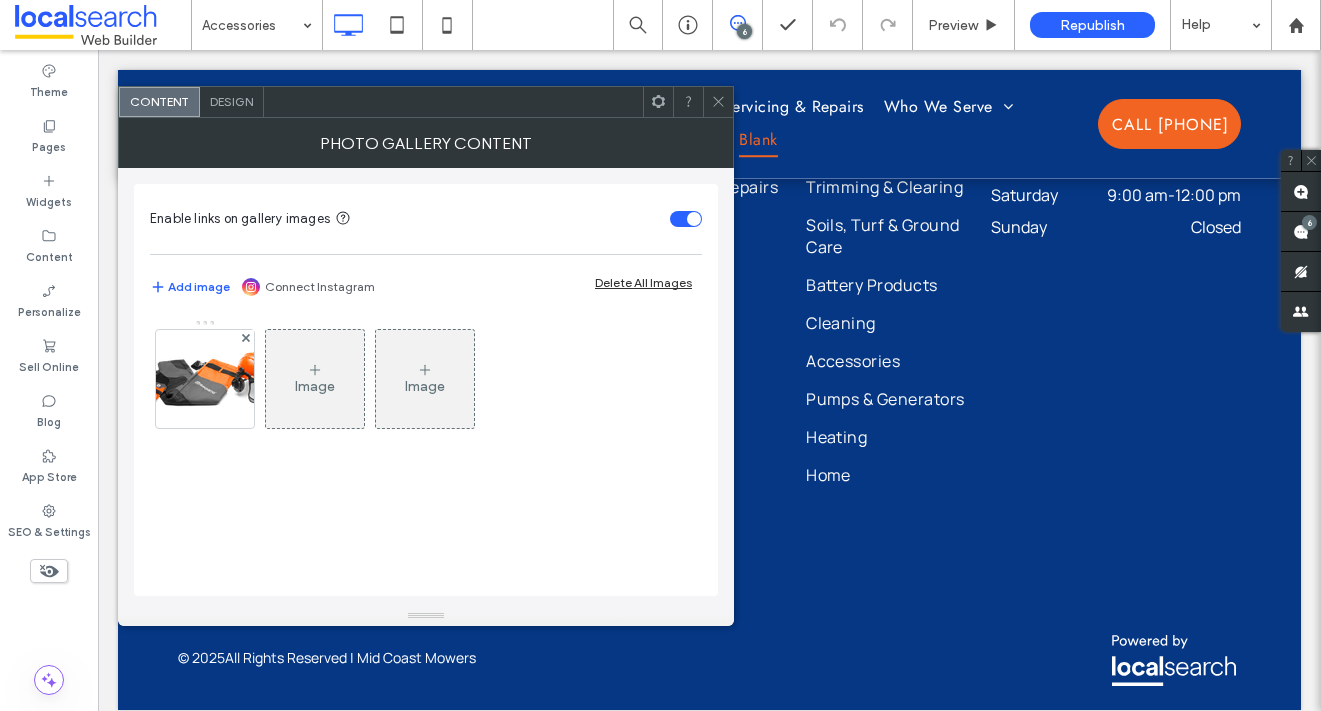 click on "Design" at bounding box center [231, 101] 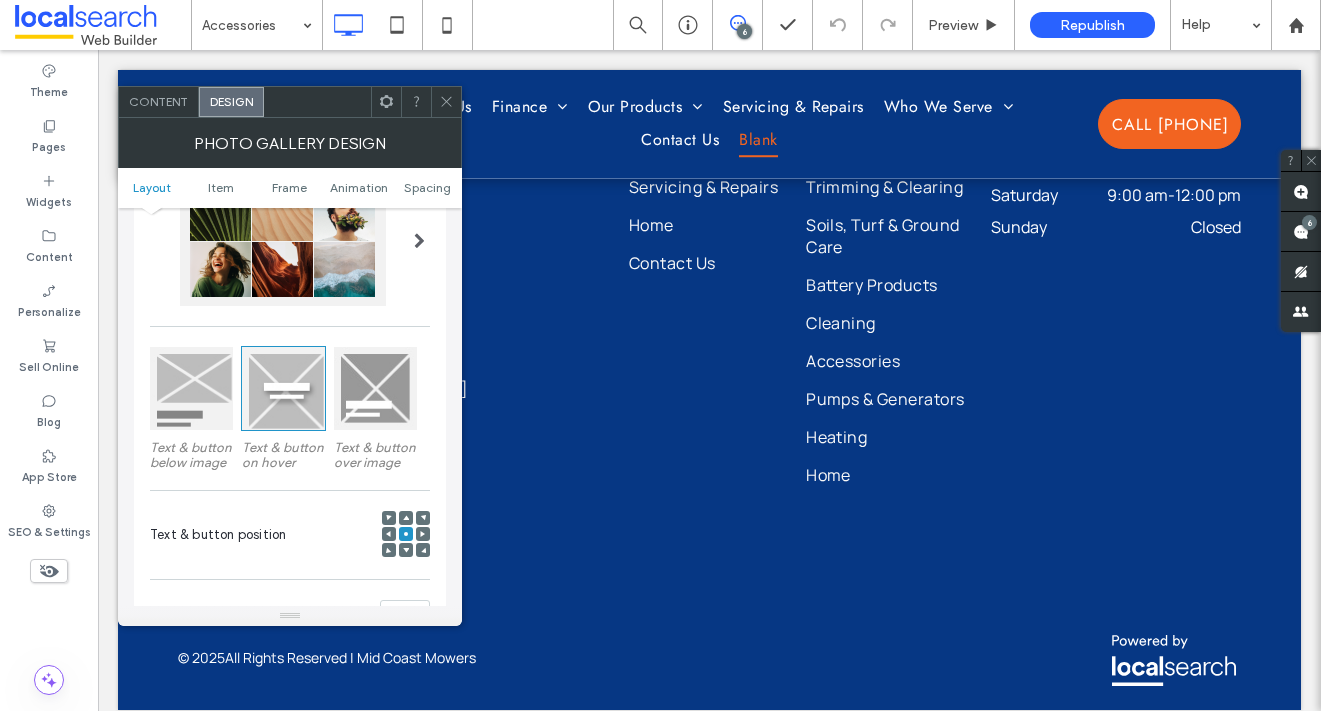 scroll, scrollTop: 605, scrollLeft: 0, axis: vertical 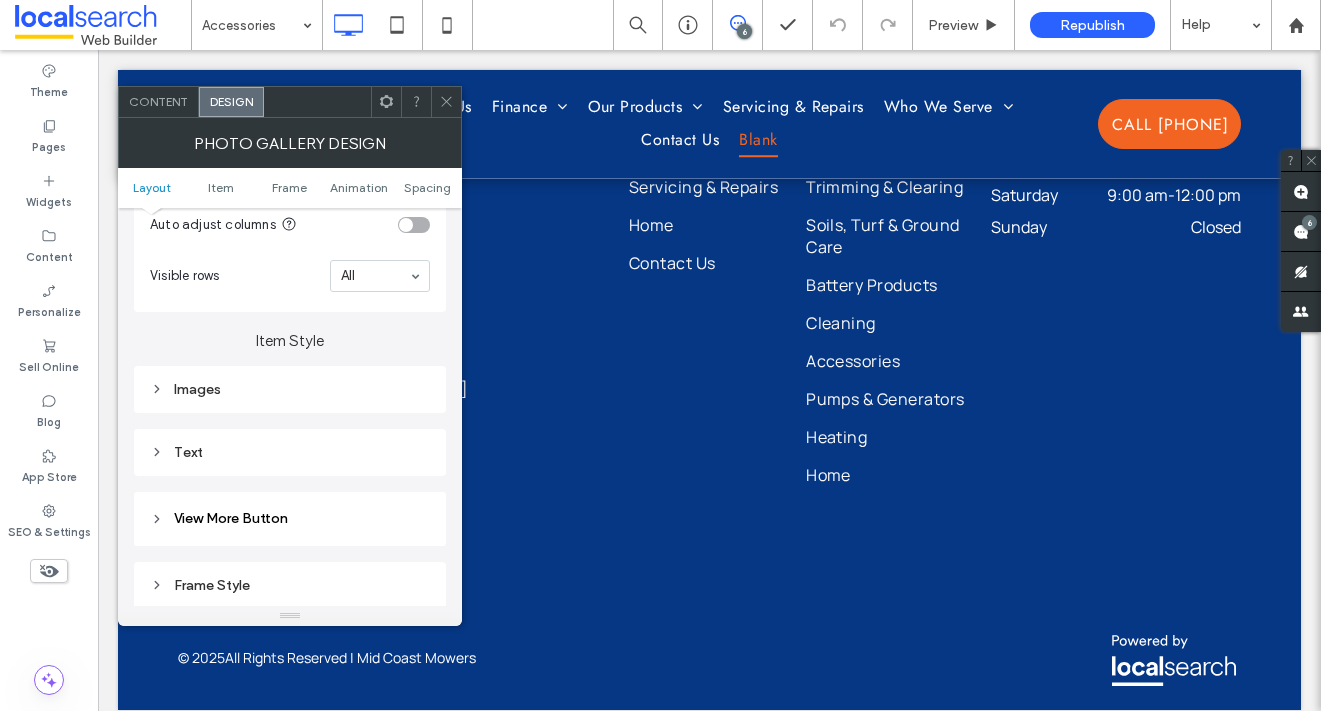 click on "Images" at bounding box center (290, 389) 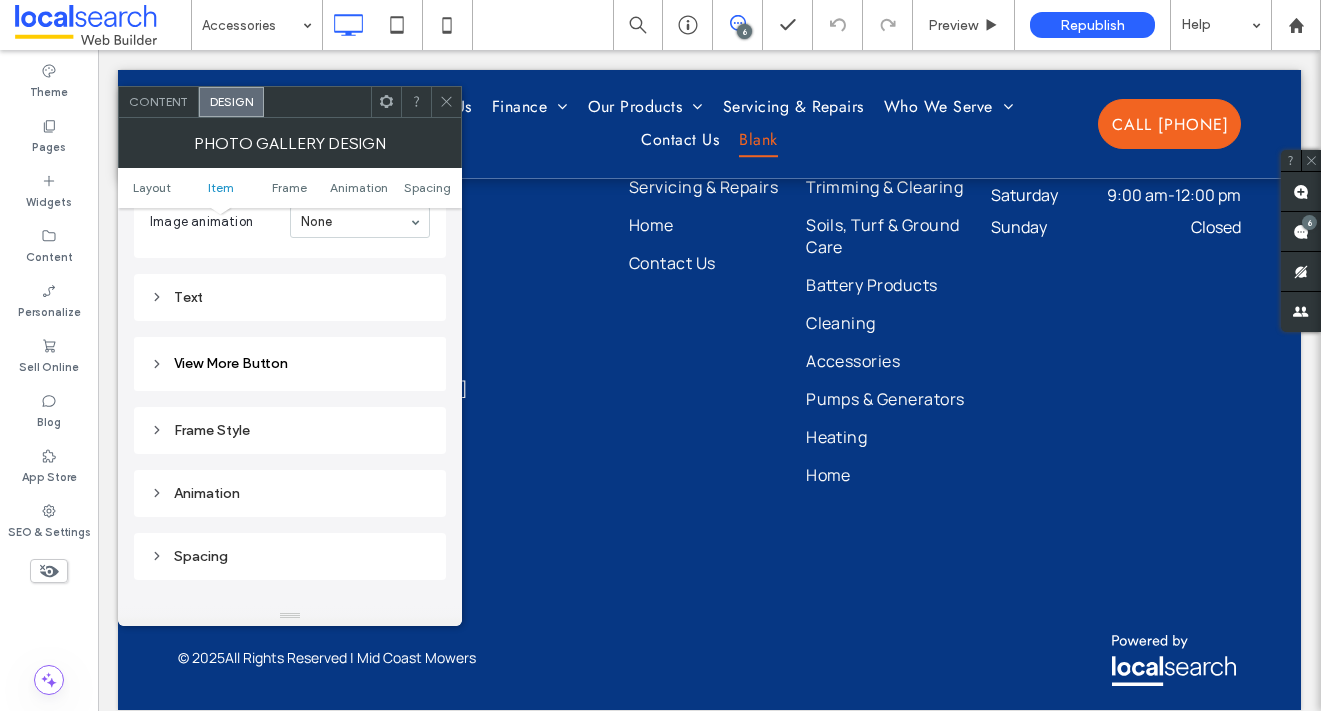 scroll, scrollTop: 1451, scrollLeft: 0, axis: vertical 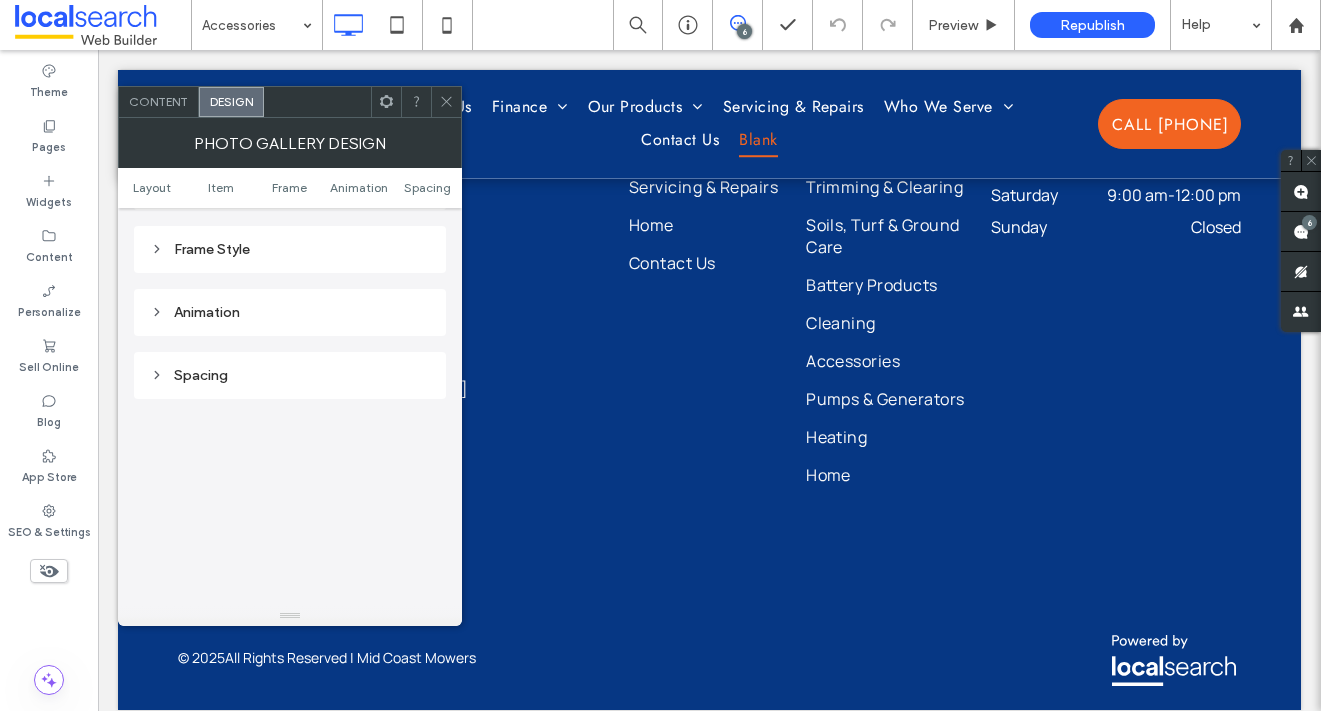 click at bounding box center [446, 102] 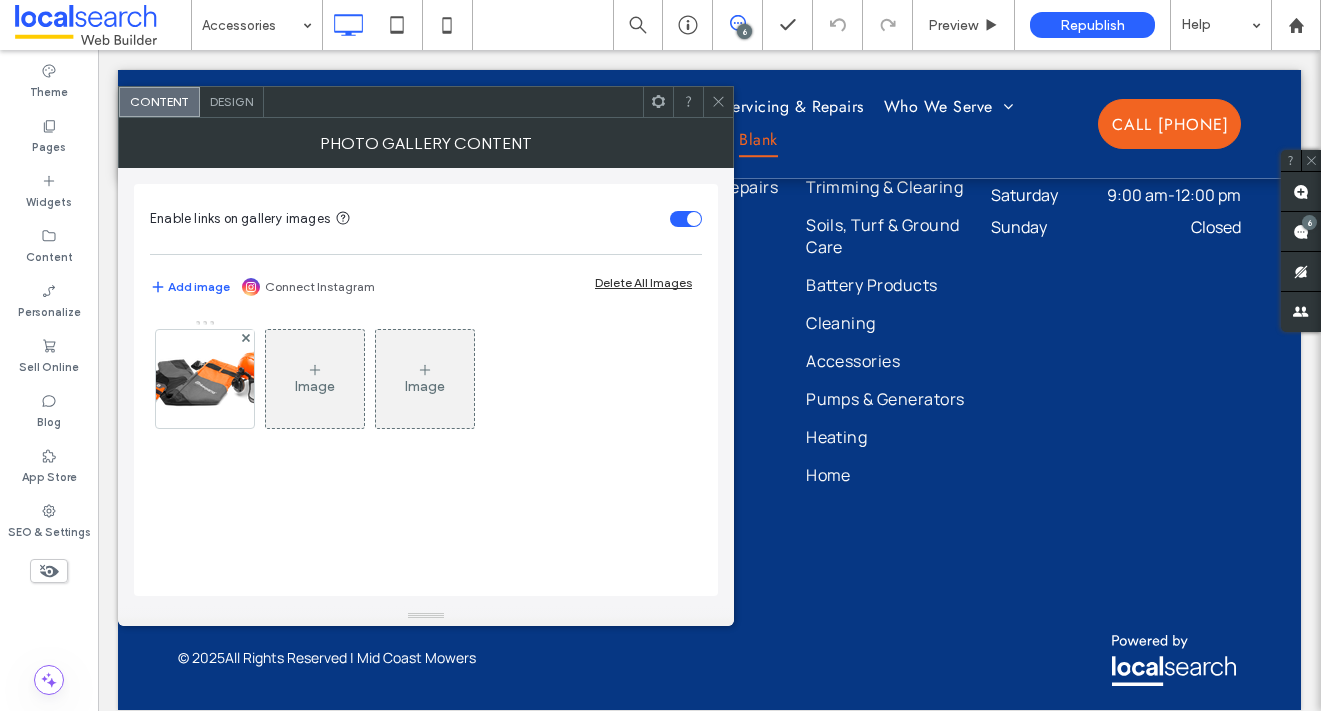 click on "Enable links on gallery images Add image Connect Instagram Delete All Images Image Image" at bounding box center (426, 387) 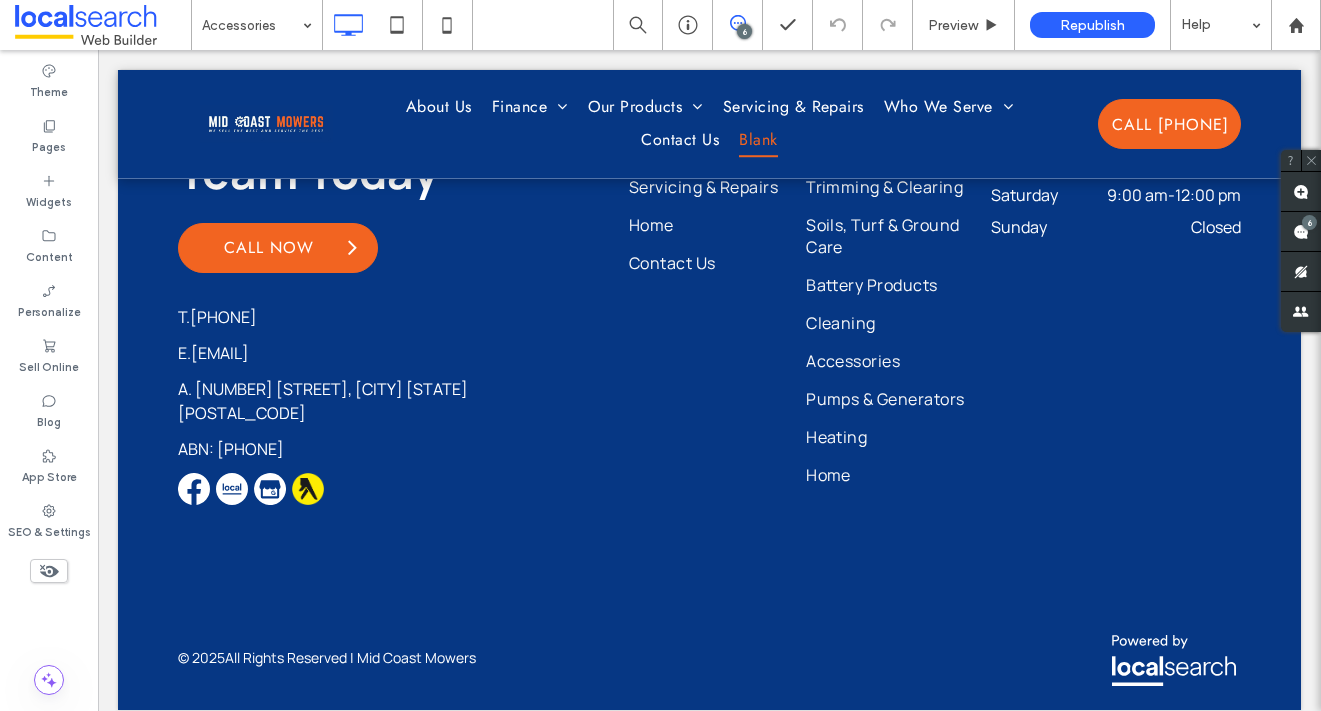type on "*******" 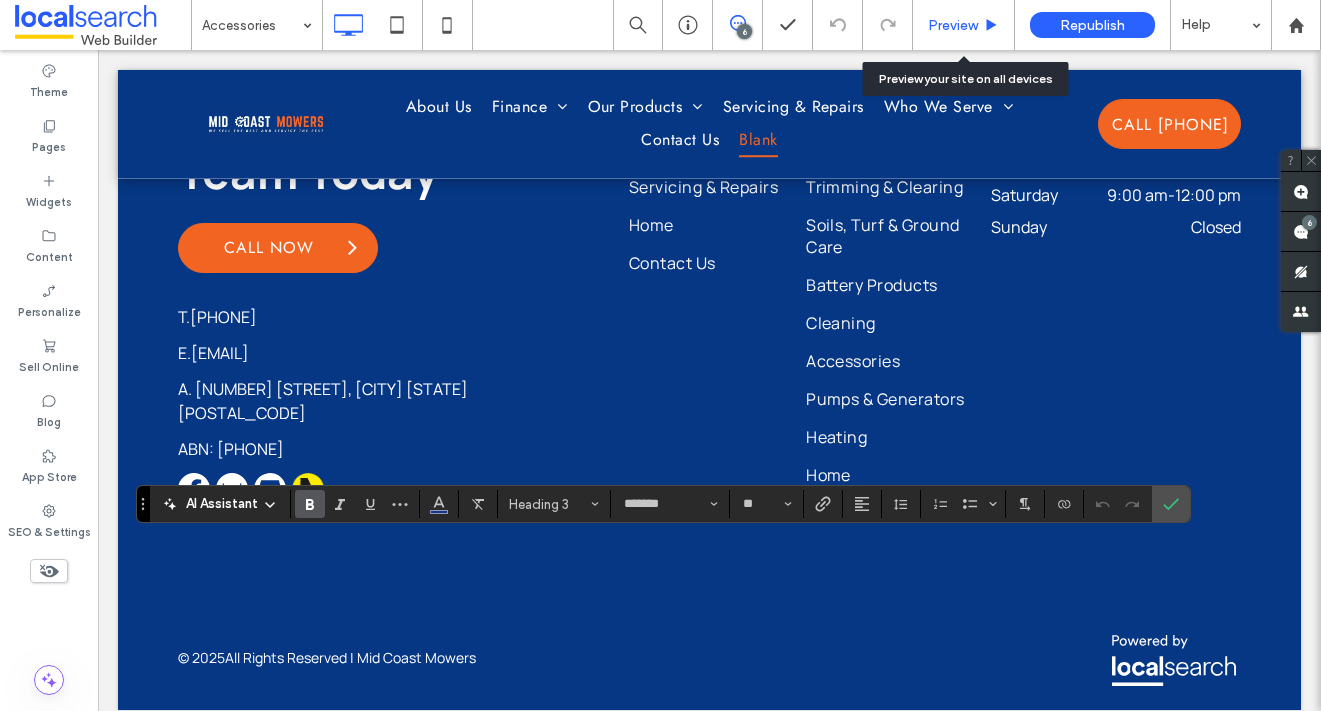 click 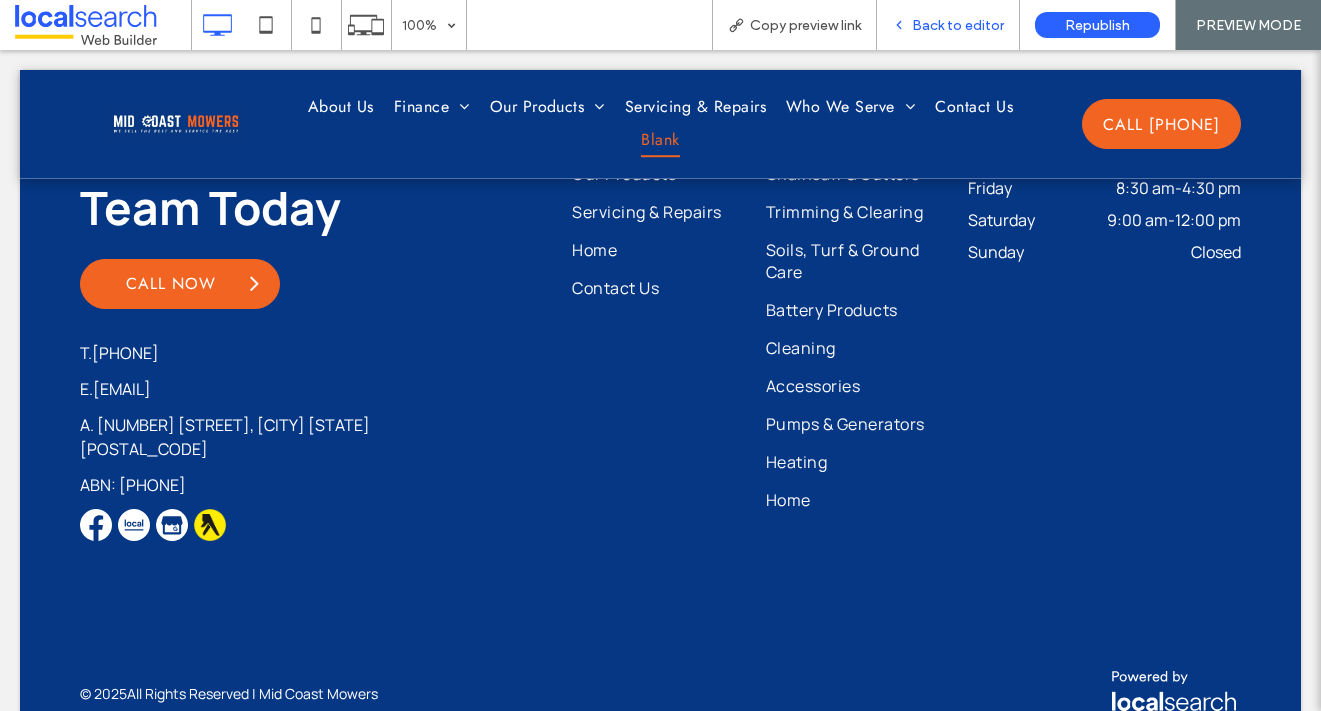 click on "Back to editor" at bounding box center (948, 25) 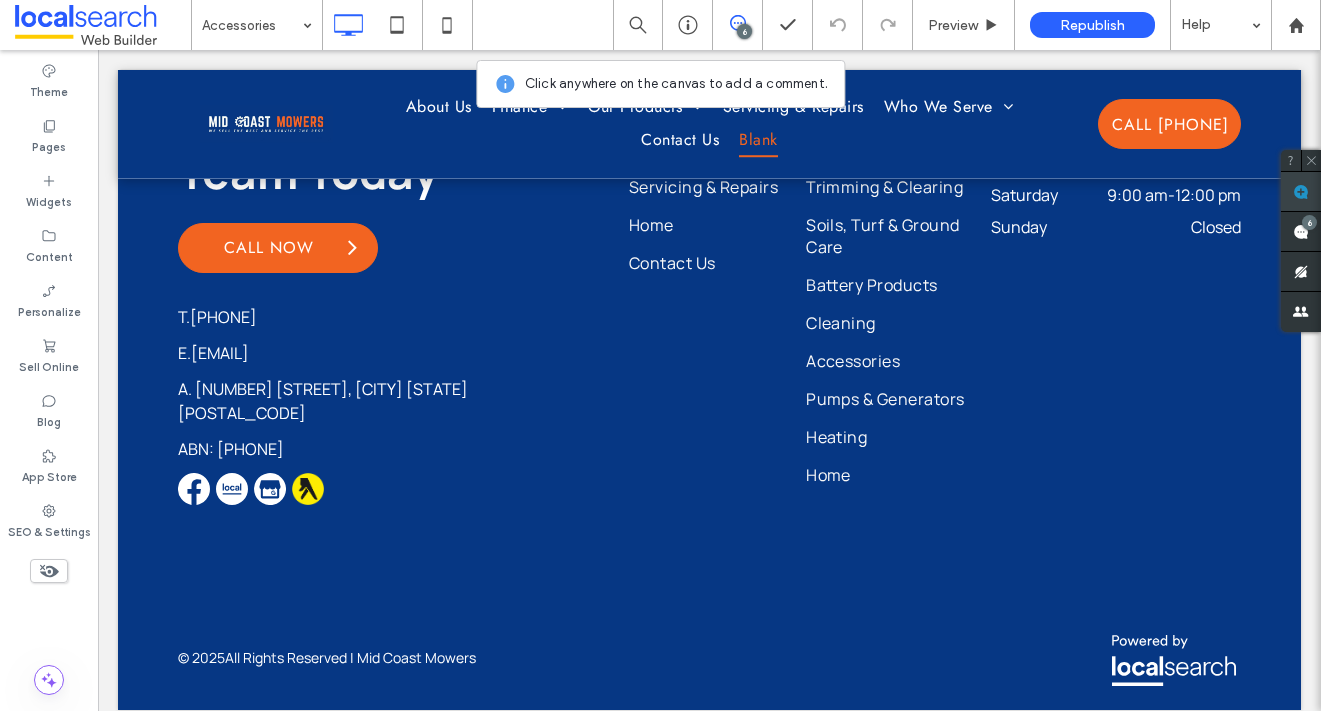 click 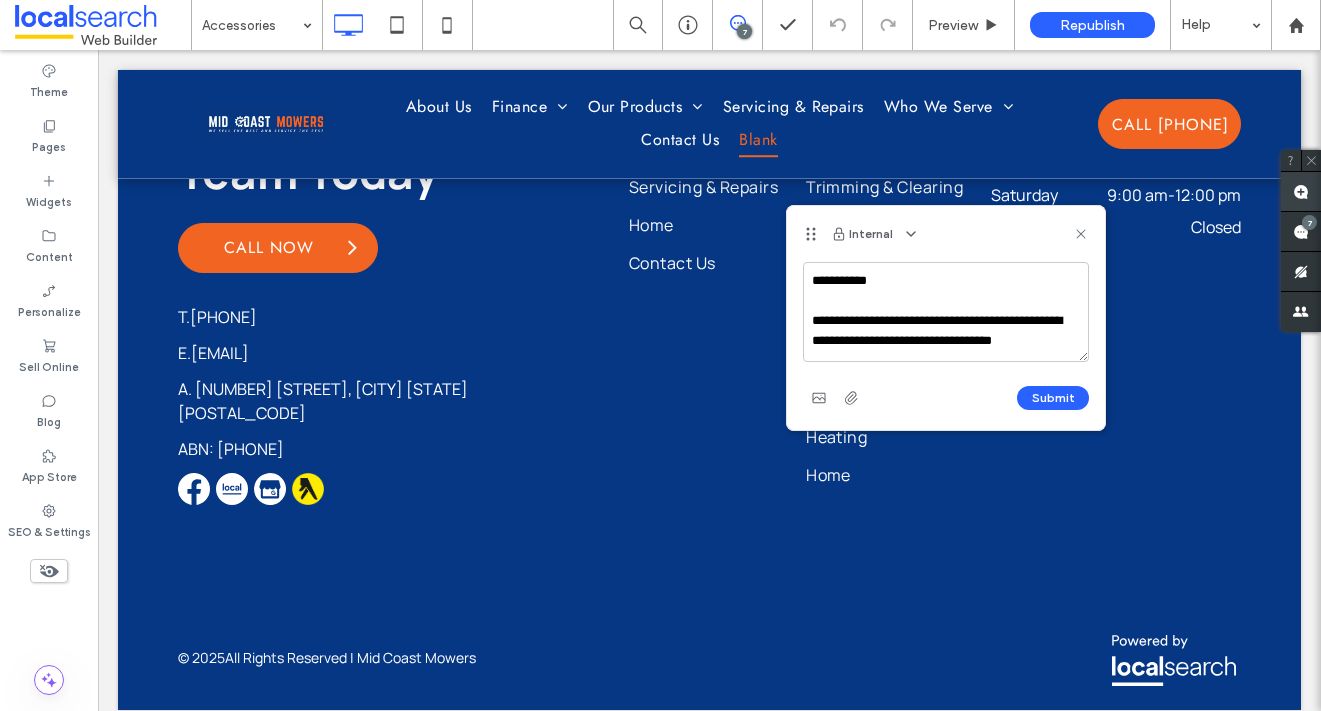 scroll, scrollTop: 8, scrollLeft: 0, axis: vertical 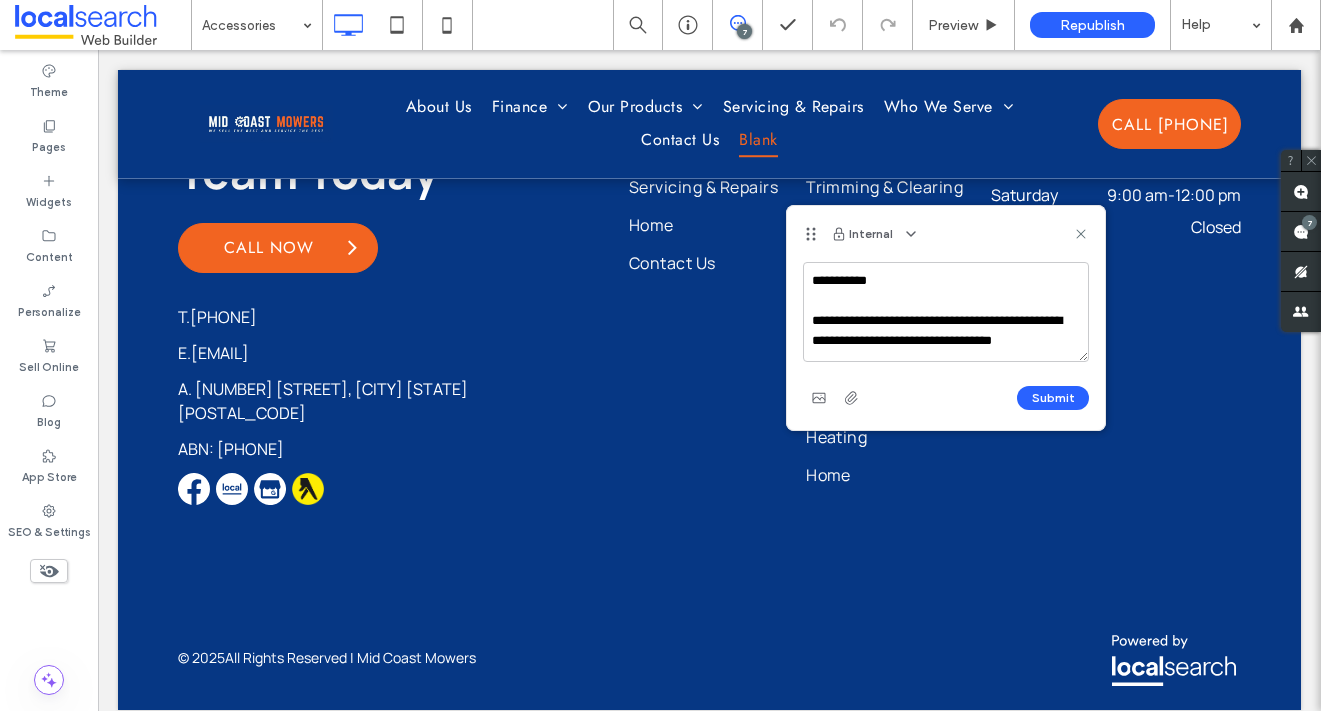click on "**********" at bounding box center (946, 312) 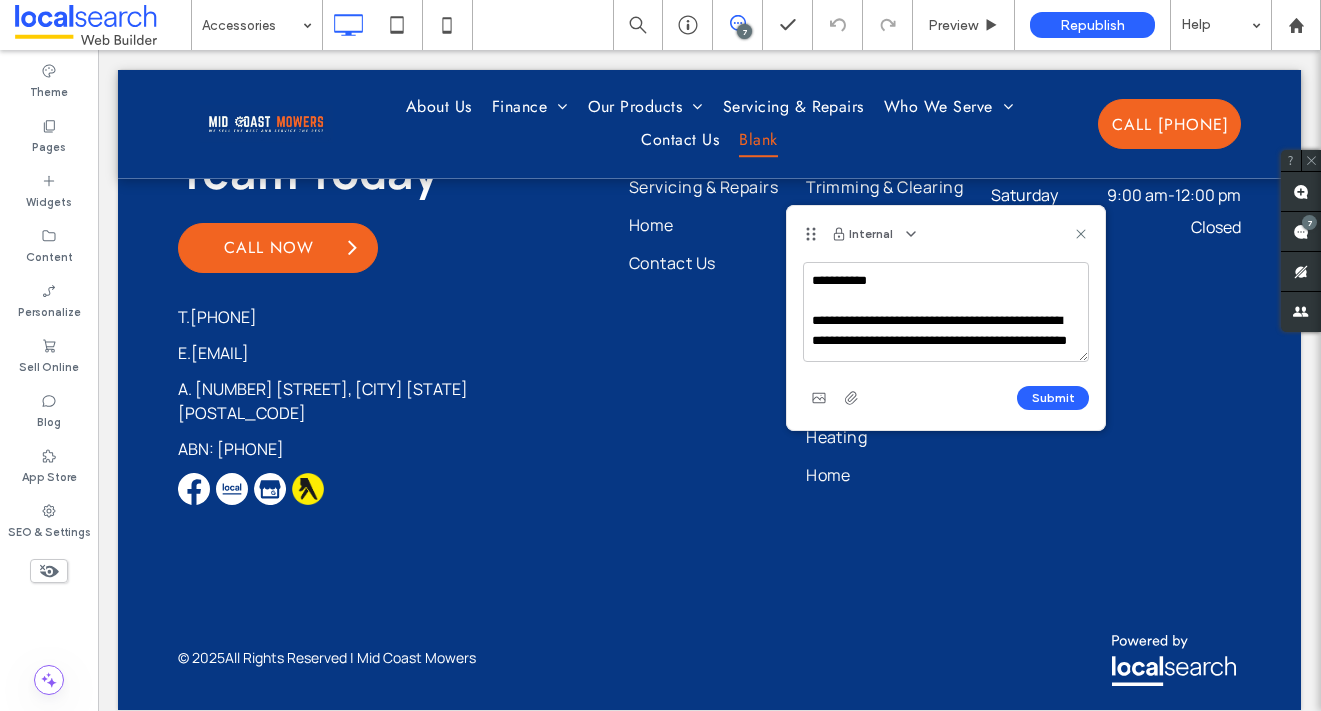 click on "**********" at bounding box center (946, 312) 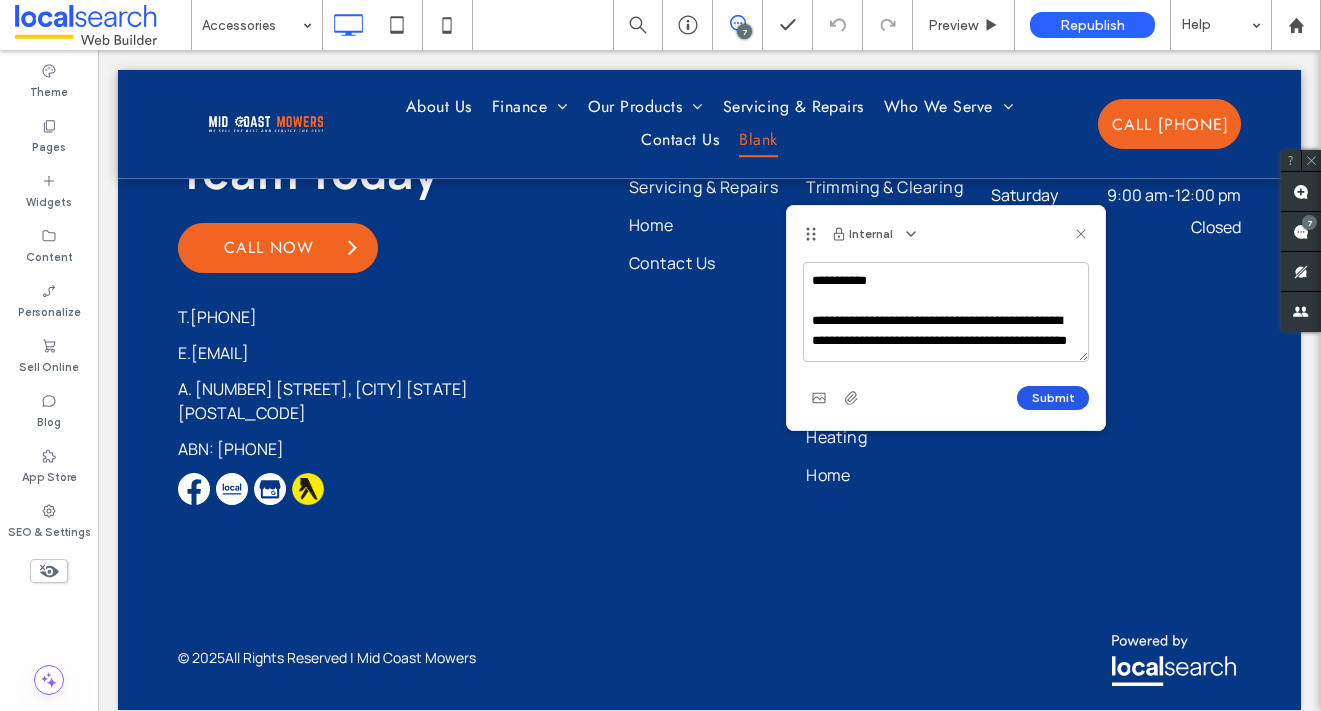 type on "**********" 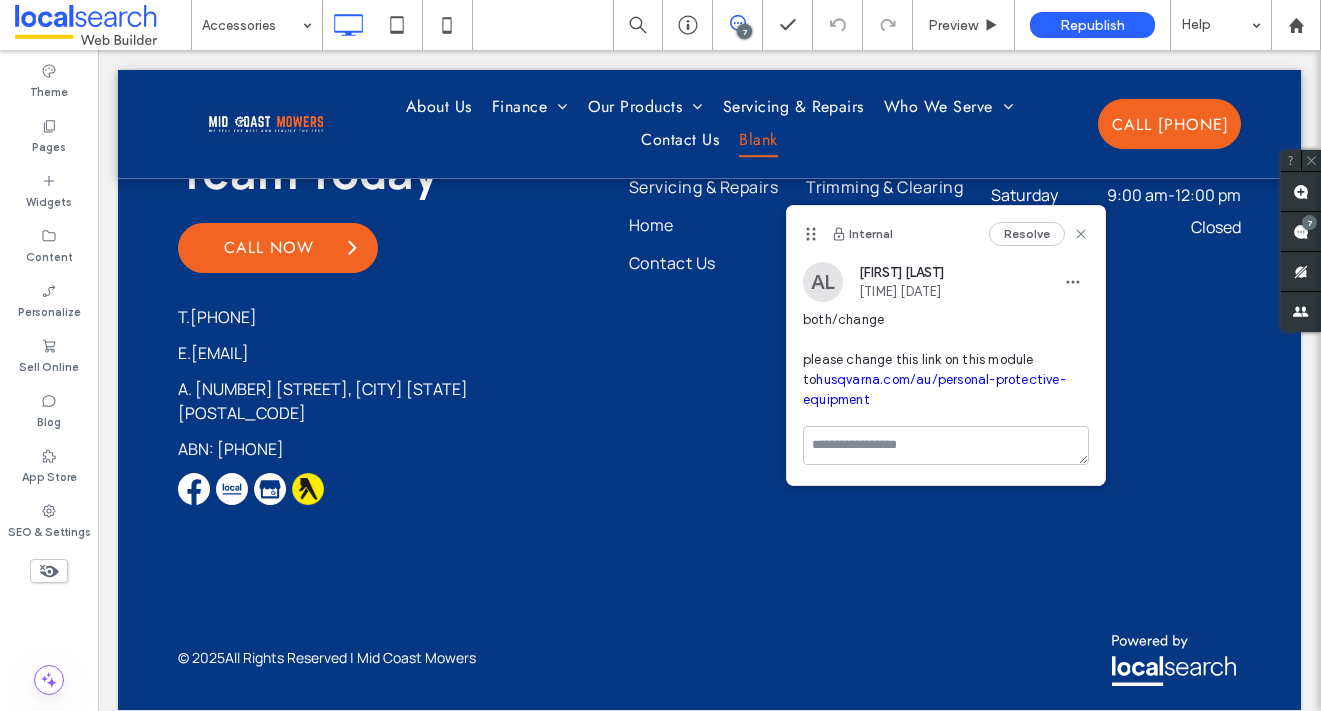 scroll, scrollTop: 0, scrollLeft: 0, axis: both 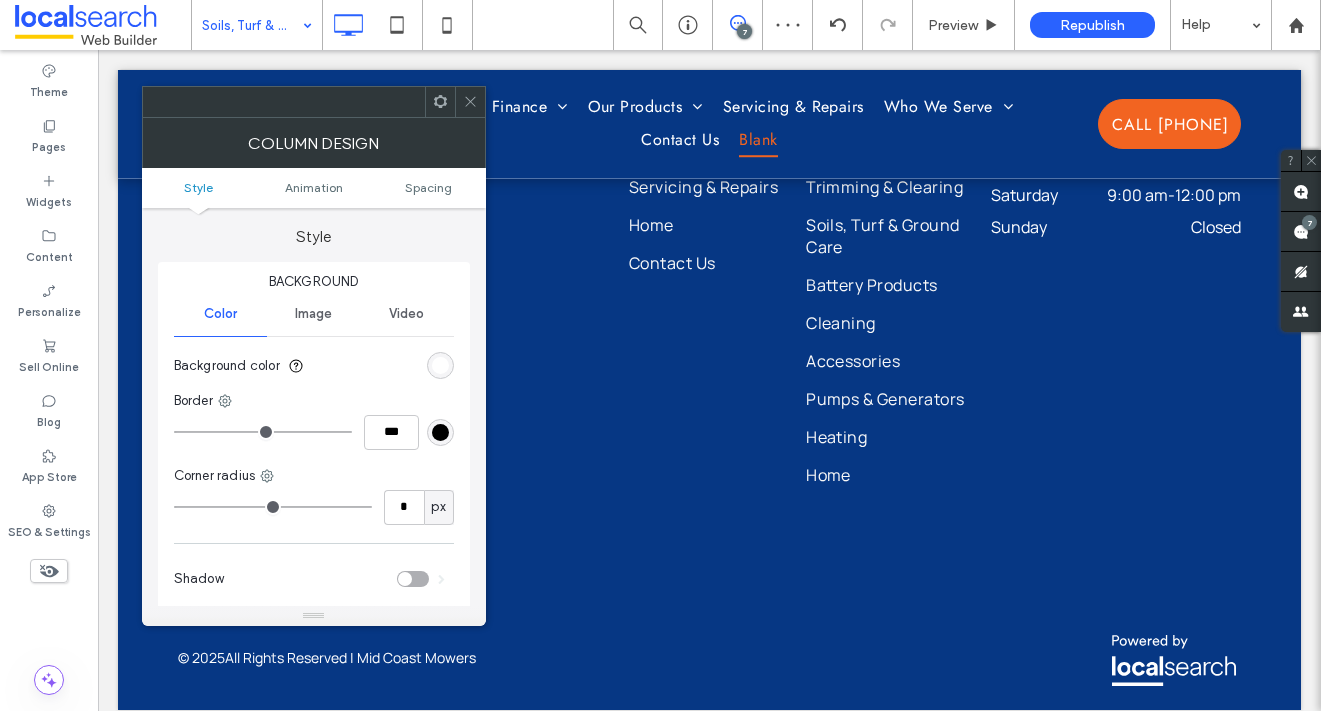 click at bounding box center [470, 102] 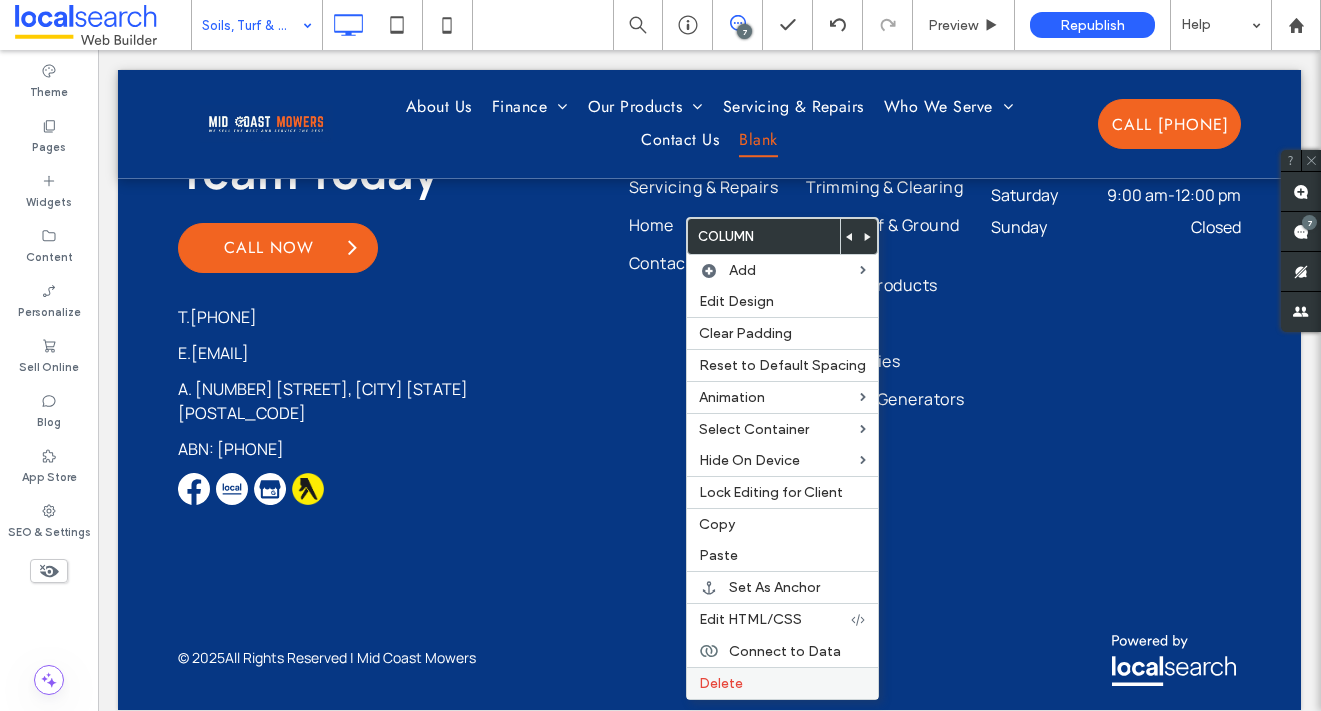 click on "Delete" at bounding box center (721, 683) 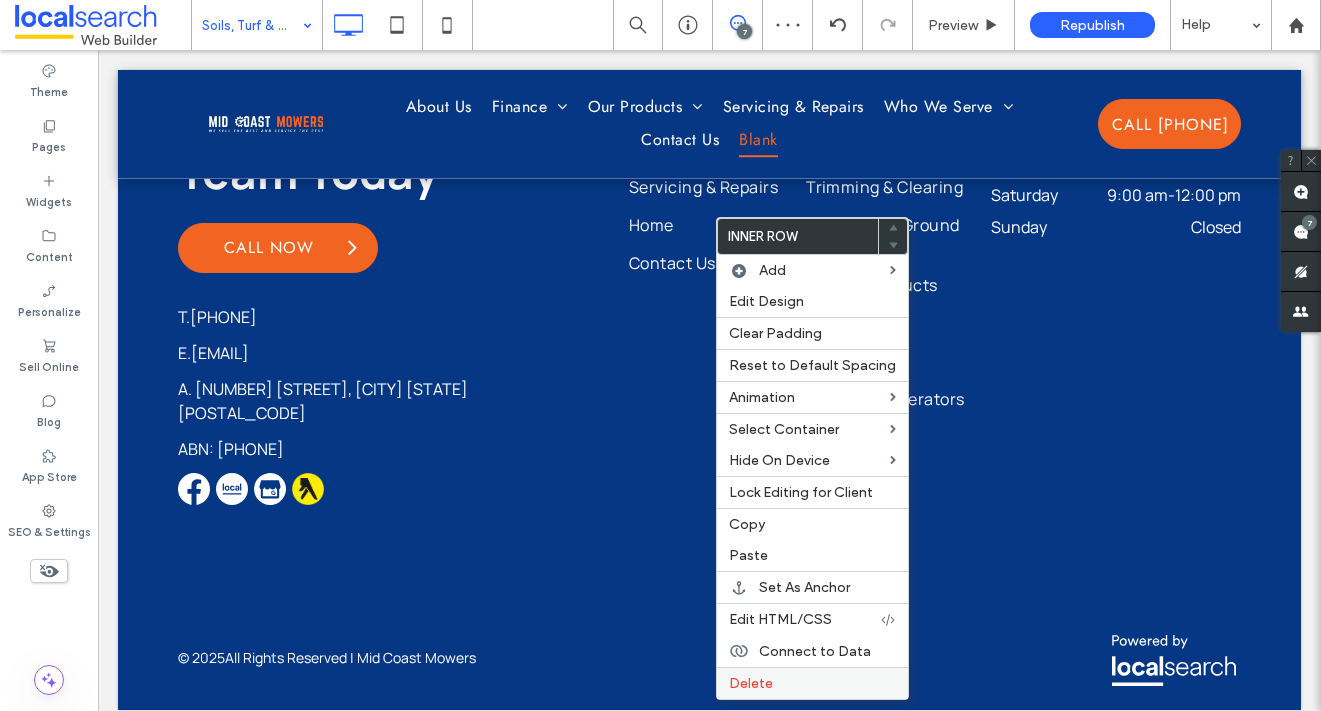 click on "Delete" at bounding box center [812, 683] 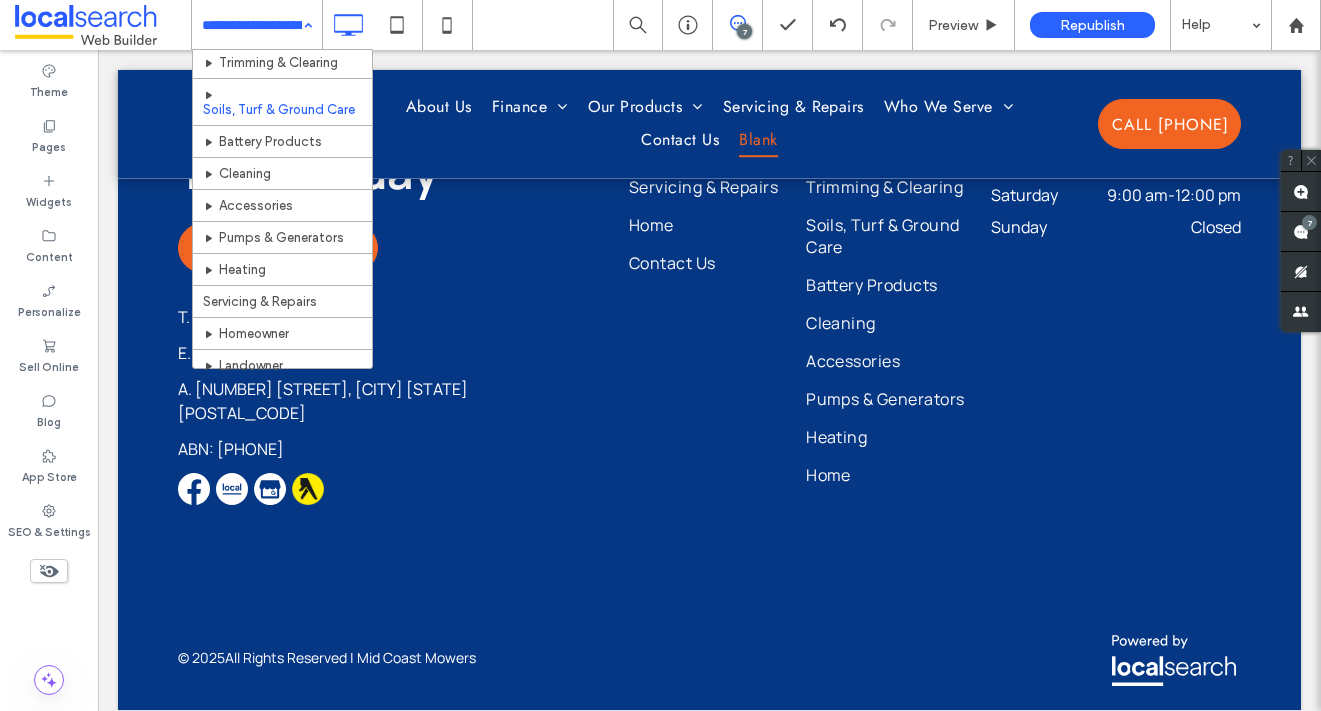 scroll, scrollTop: 352, scrollLeft: 0, axis: vertical 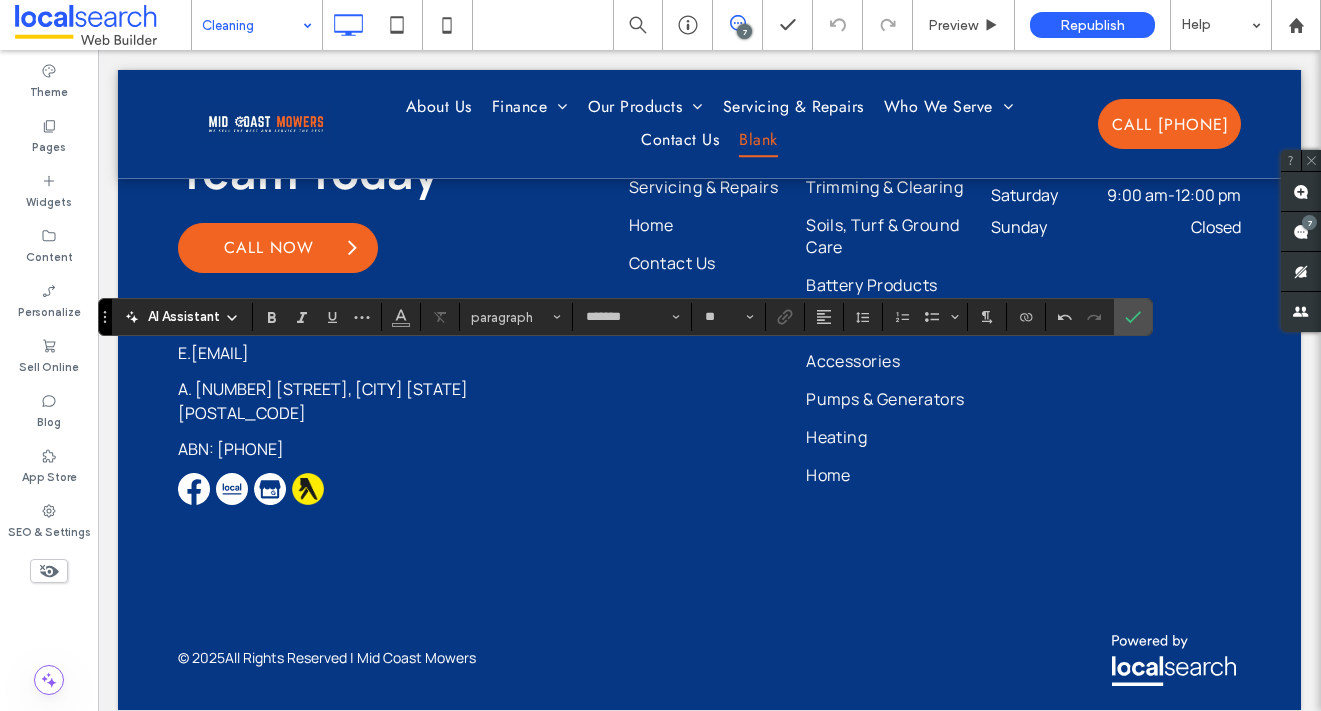 type on "**" 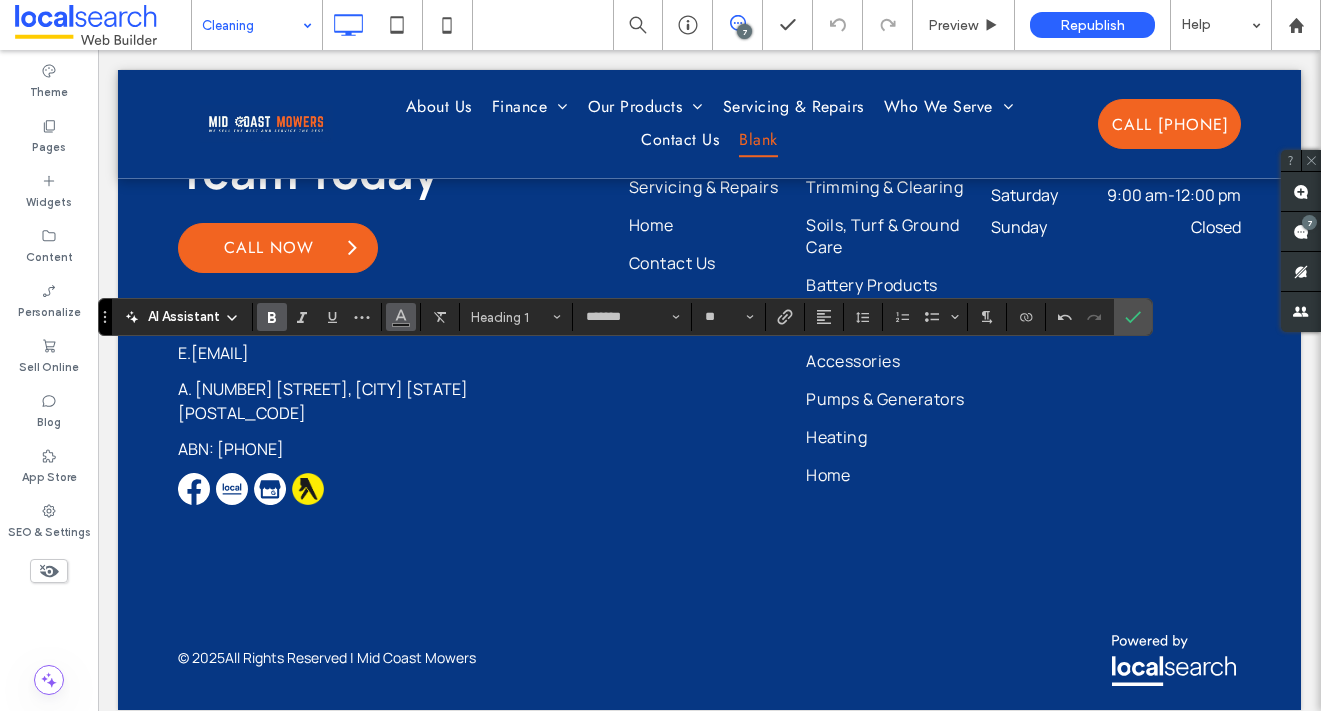click at bounding box center [401, 317] 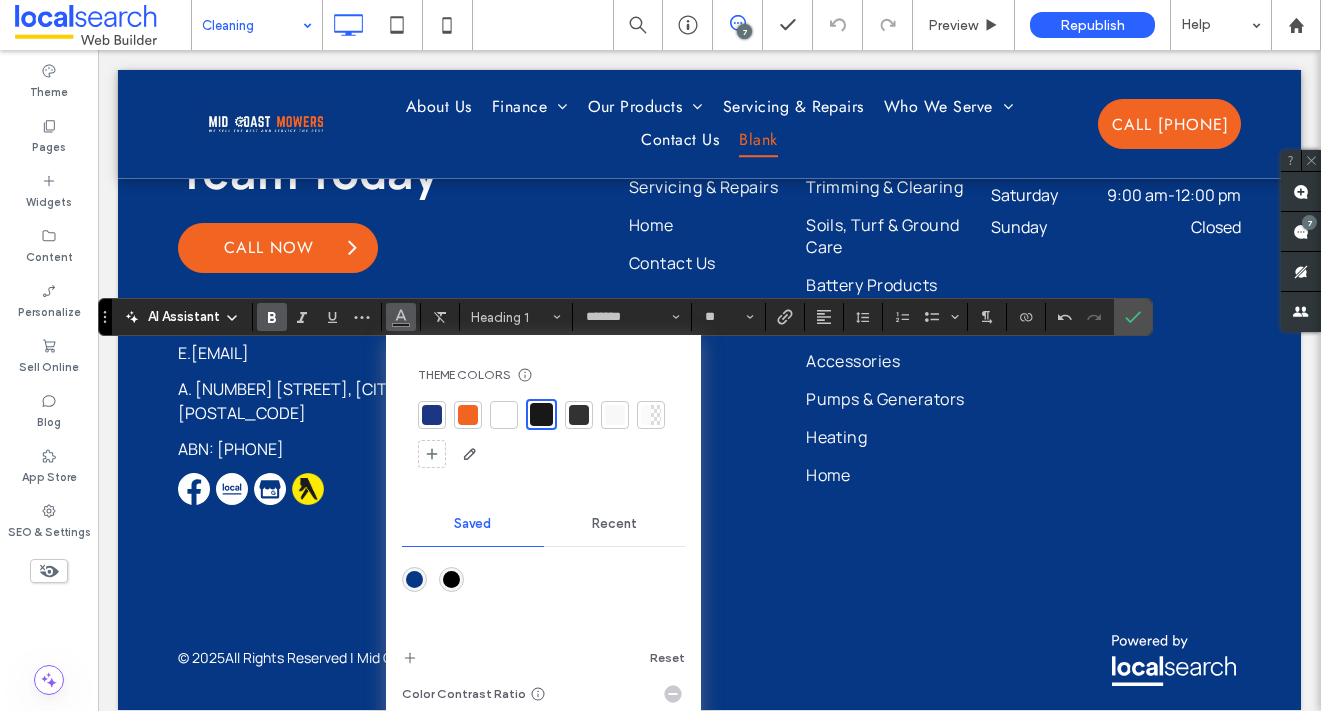 click at bounding box center [504, 415] 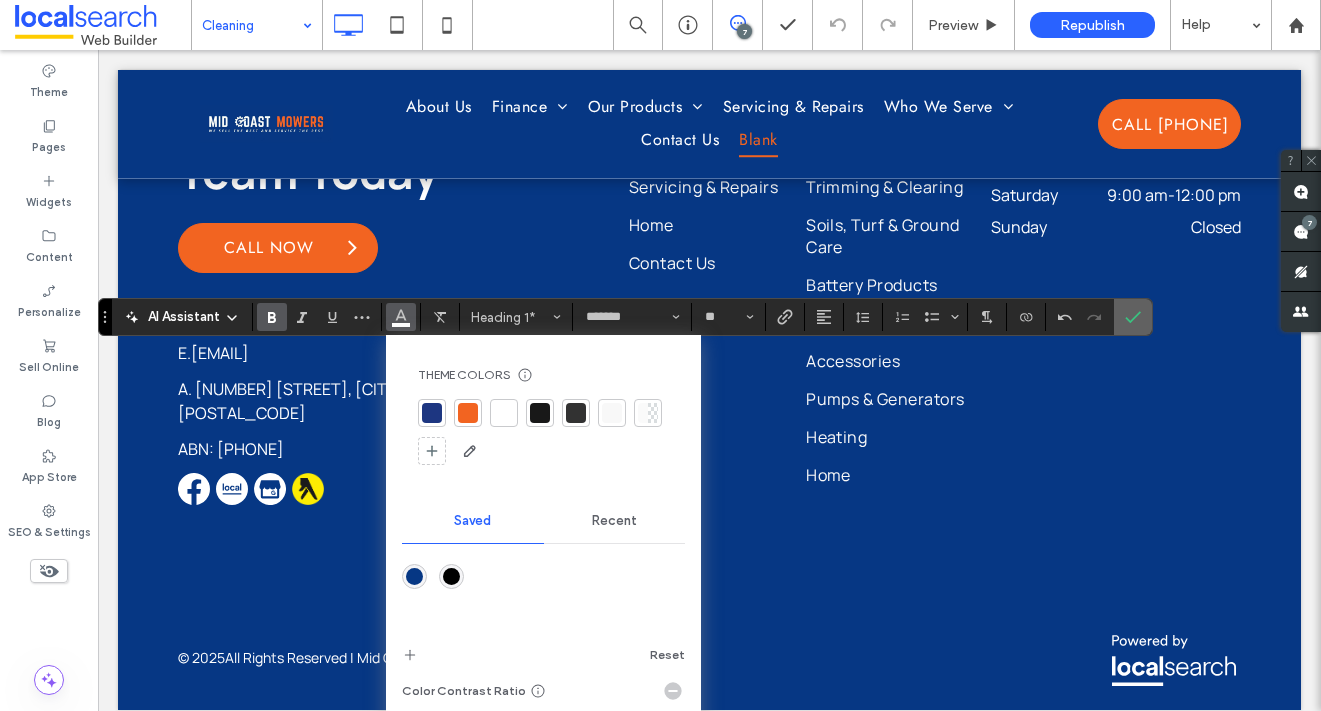 click 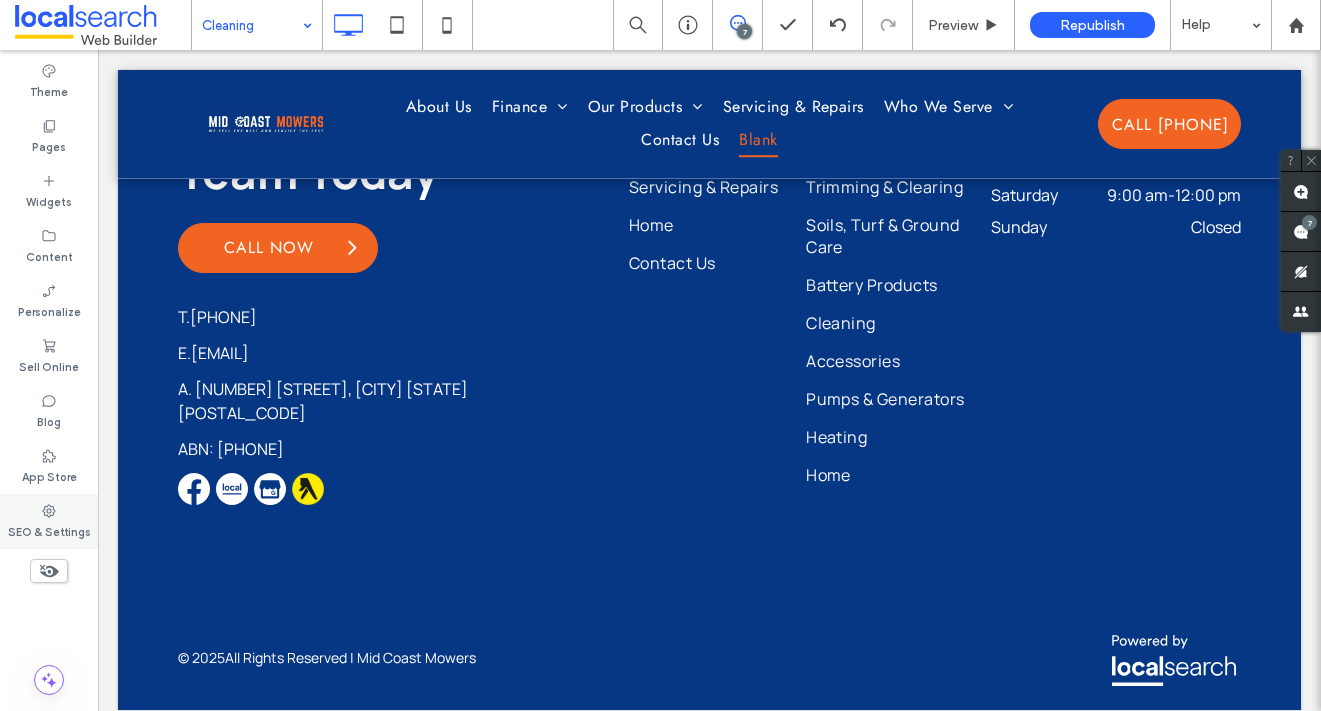click on "SEO & Settings" at bounding box center [49, 521] 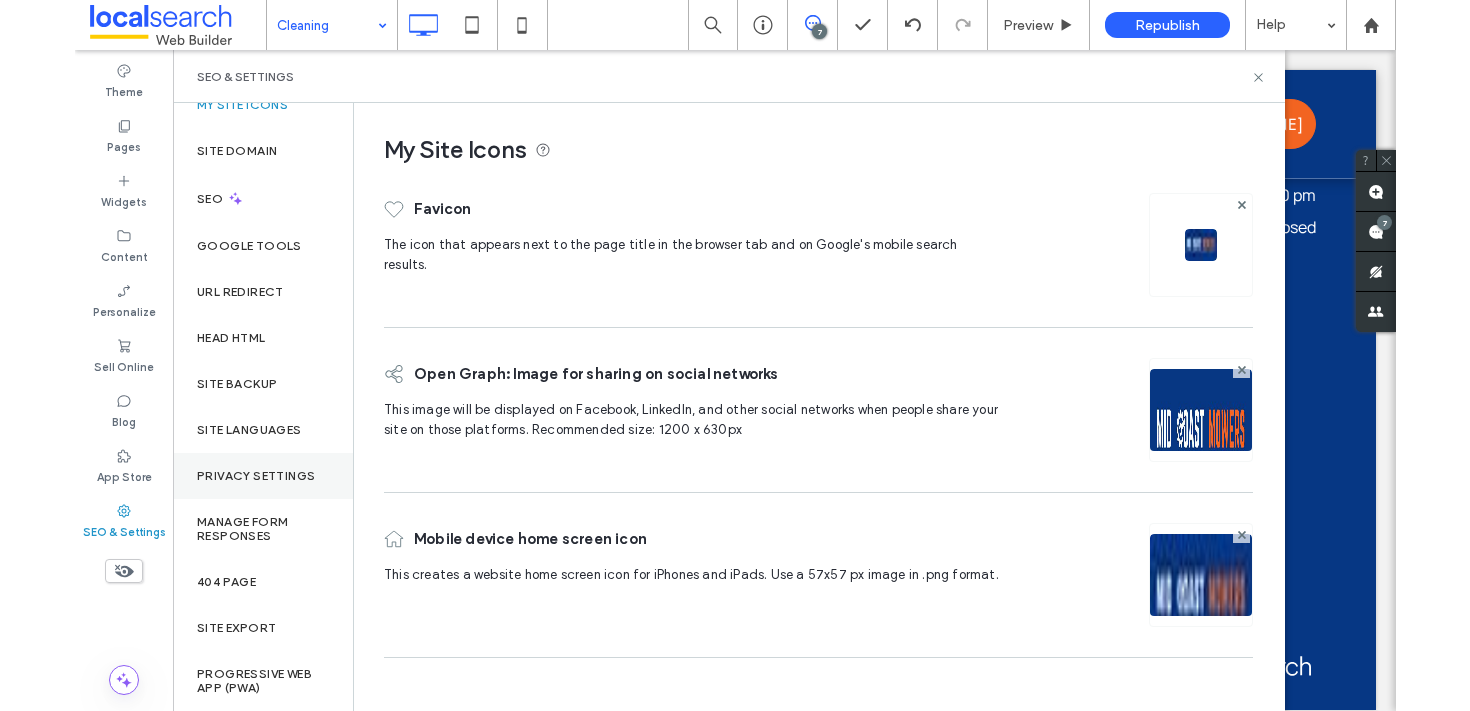 scroll, scrollTop: 0, scrollLeft: 0, axis: both 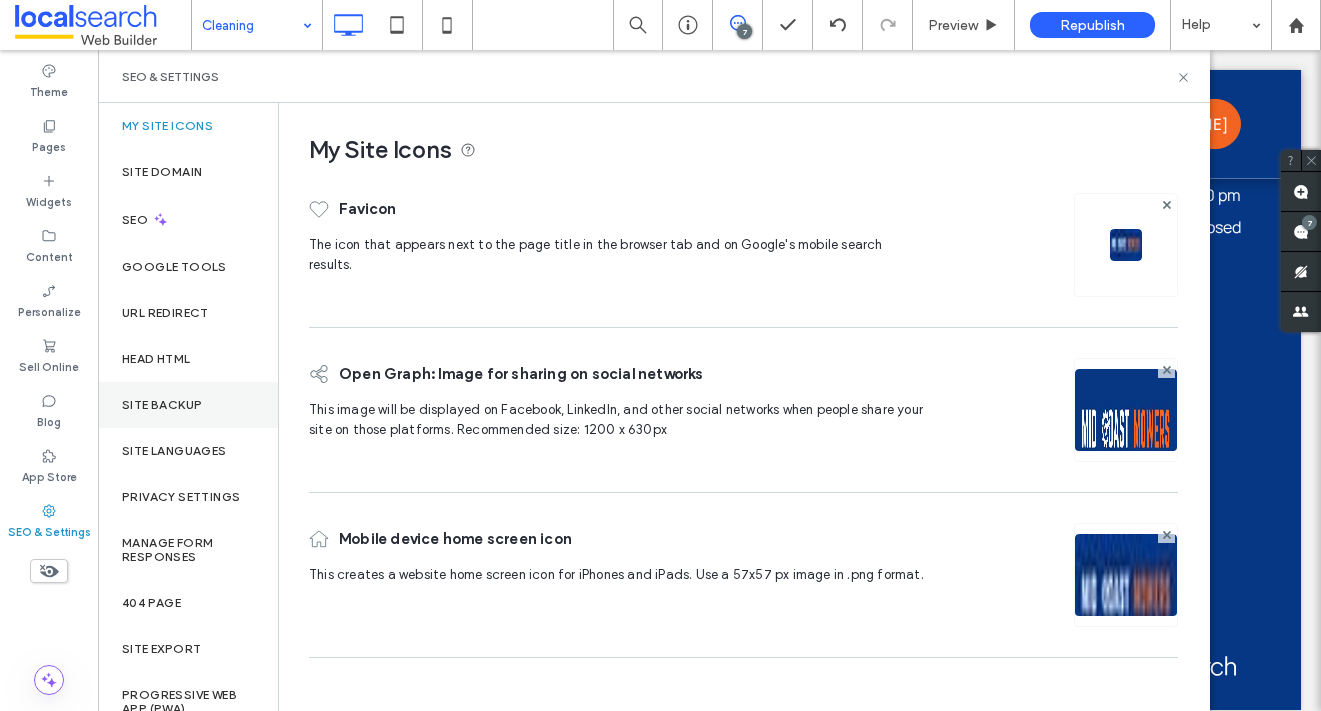 click on "Site Backup" at bounding box center [162, 405] 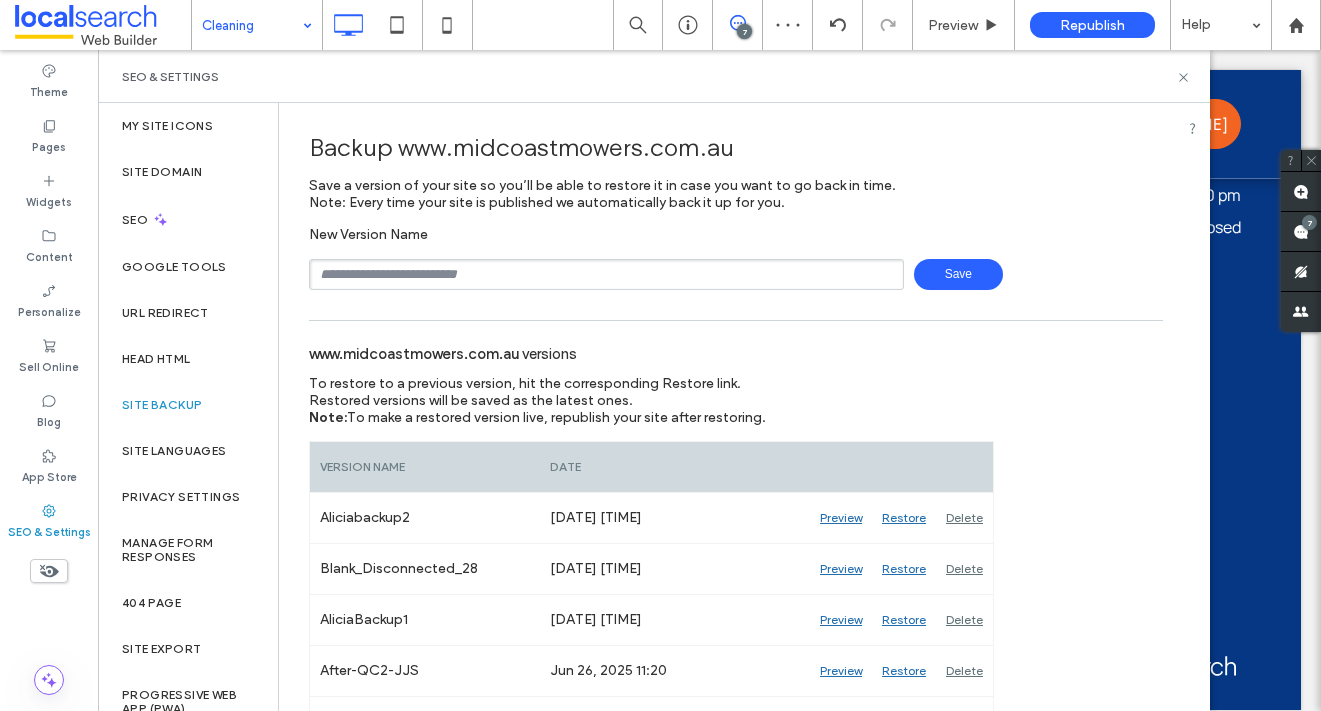 click at bounding box center (606, 274) 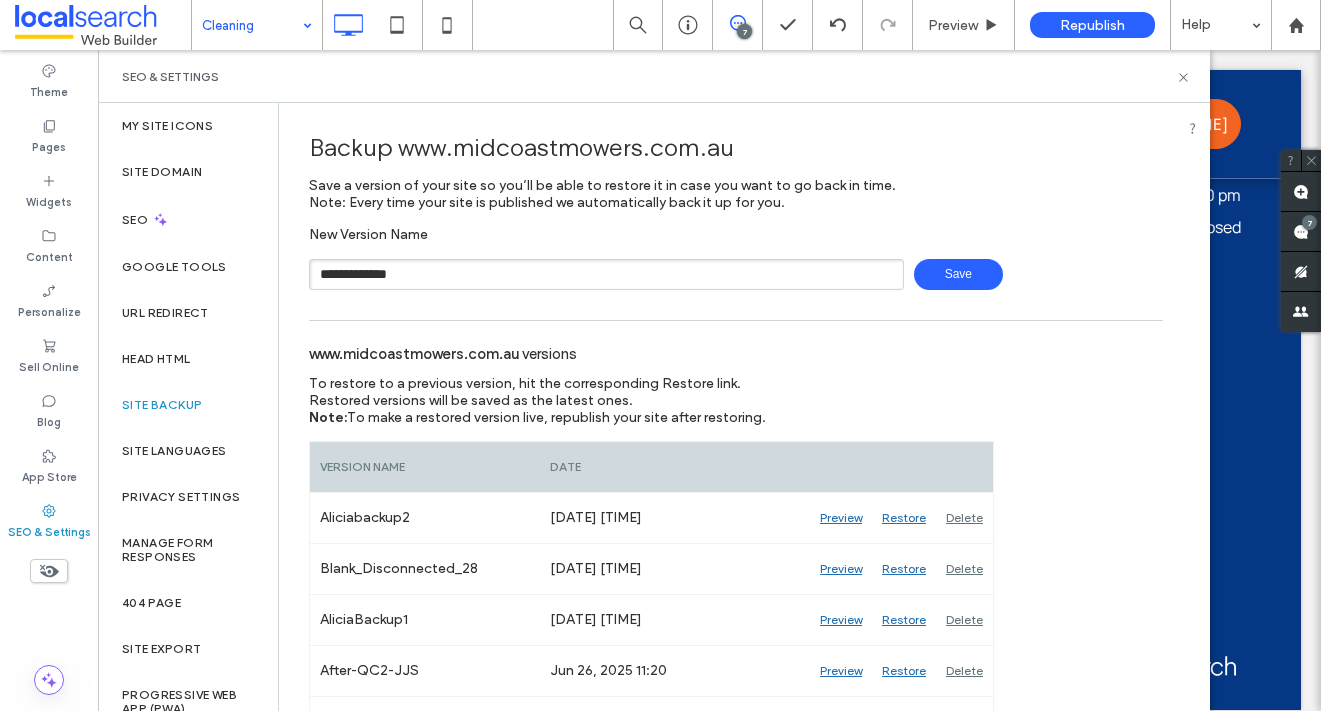 type on "**********" 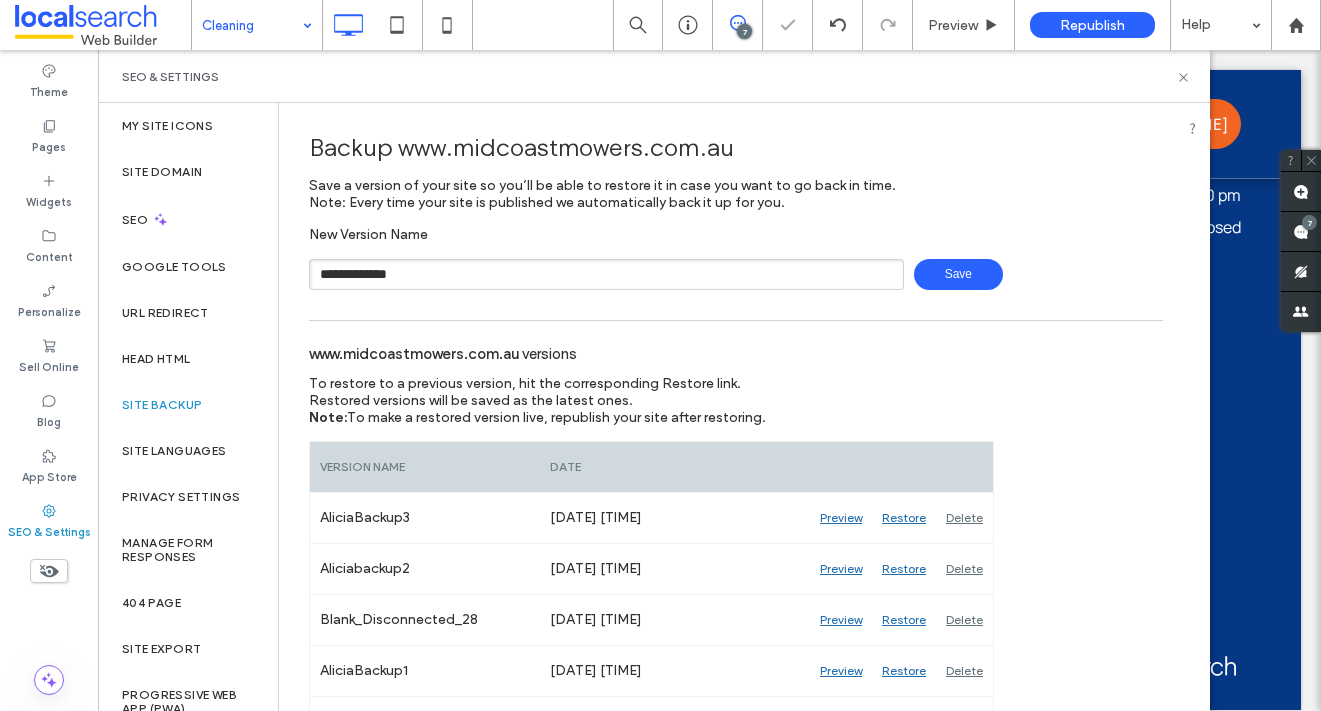 type 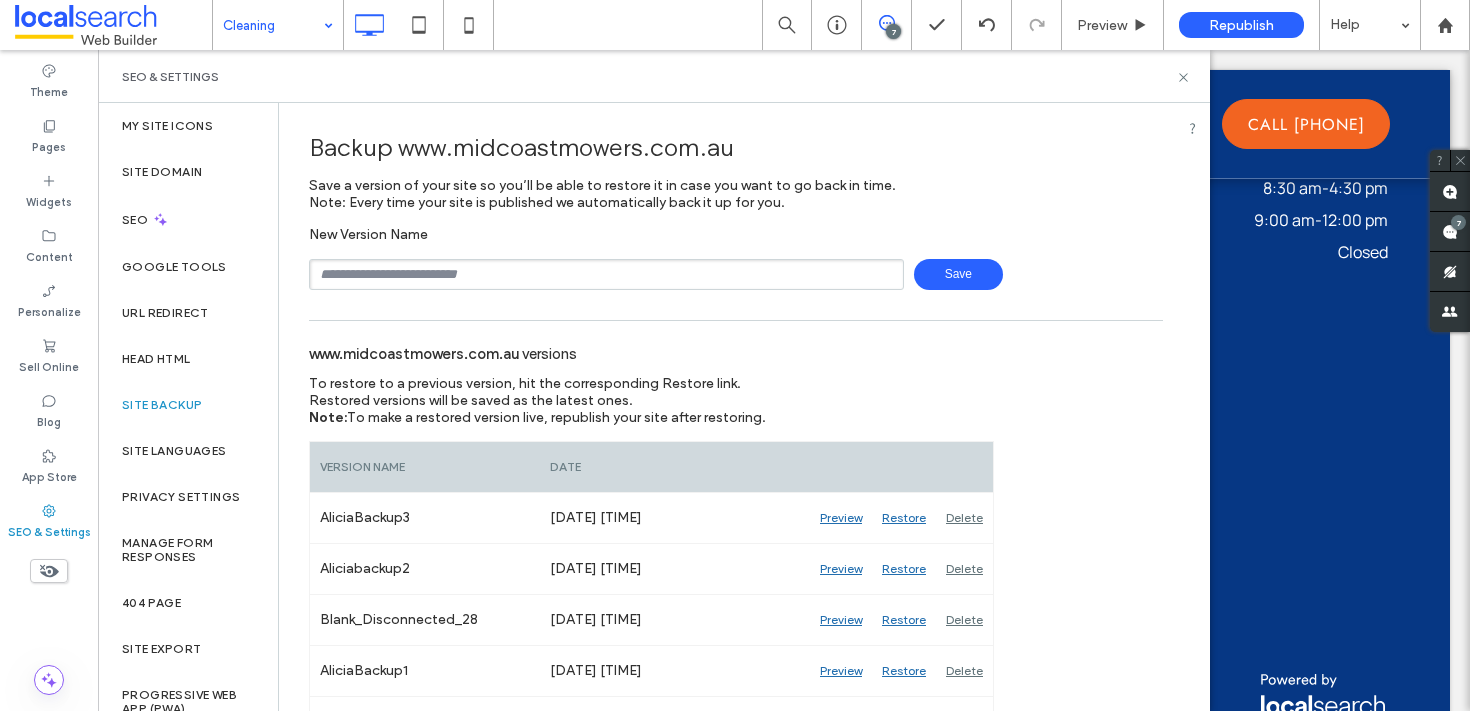 scroll, scrollTop: 81, scrollLeft: 0, axis: vertical 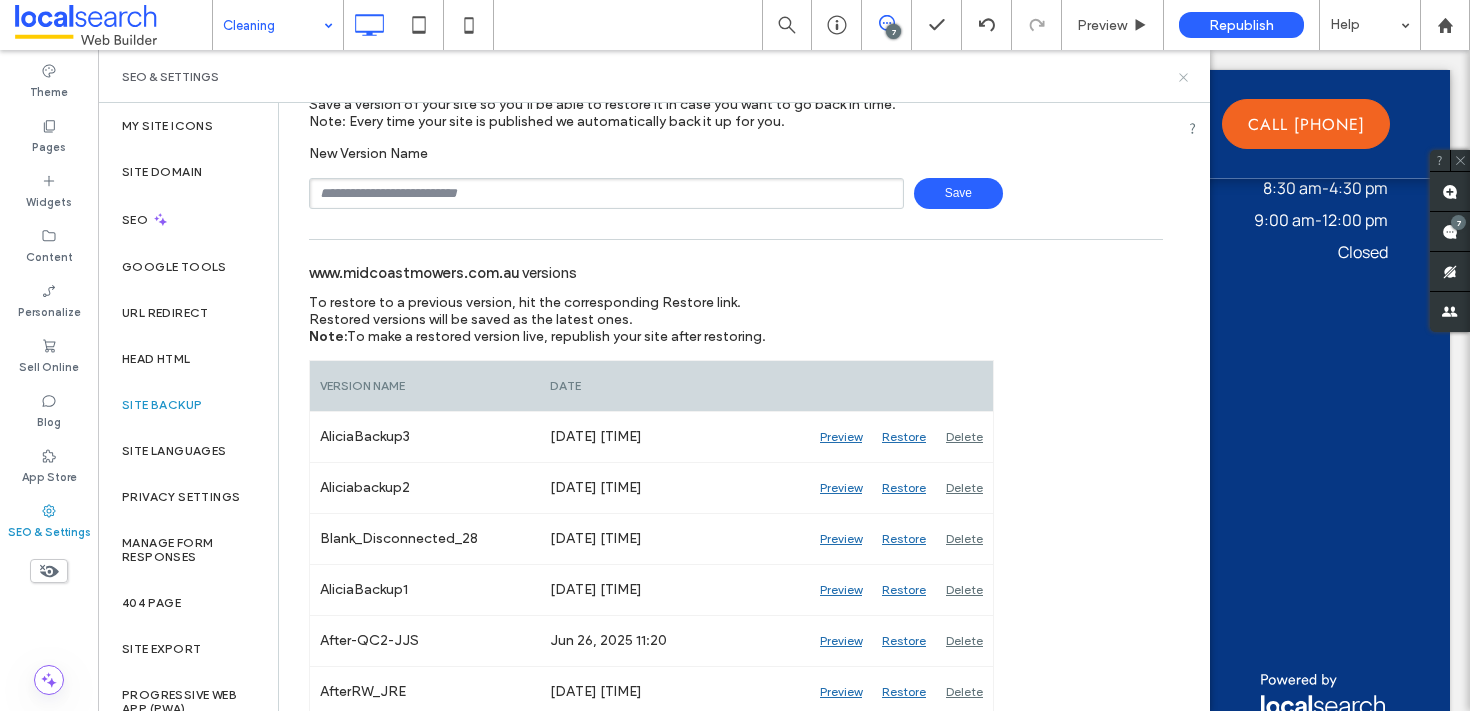 click 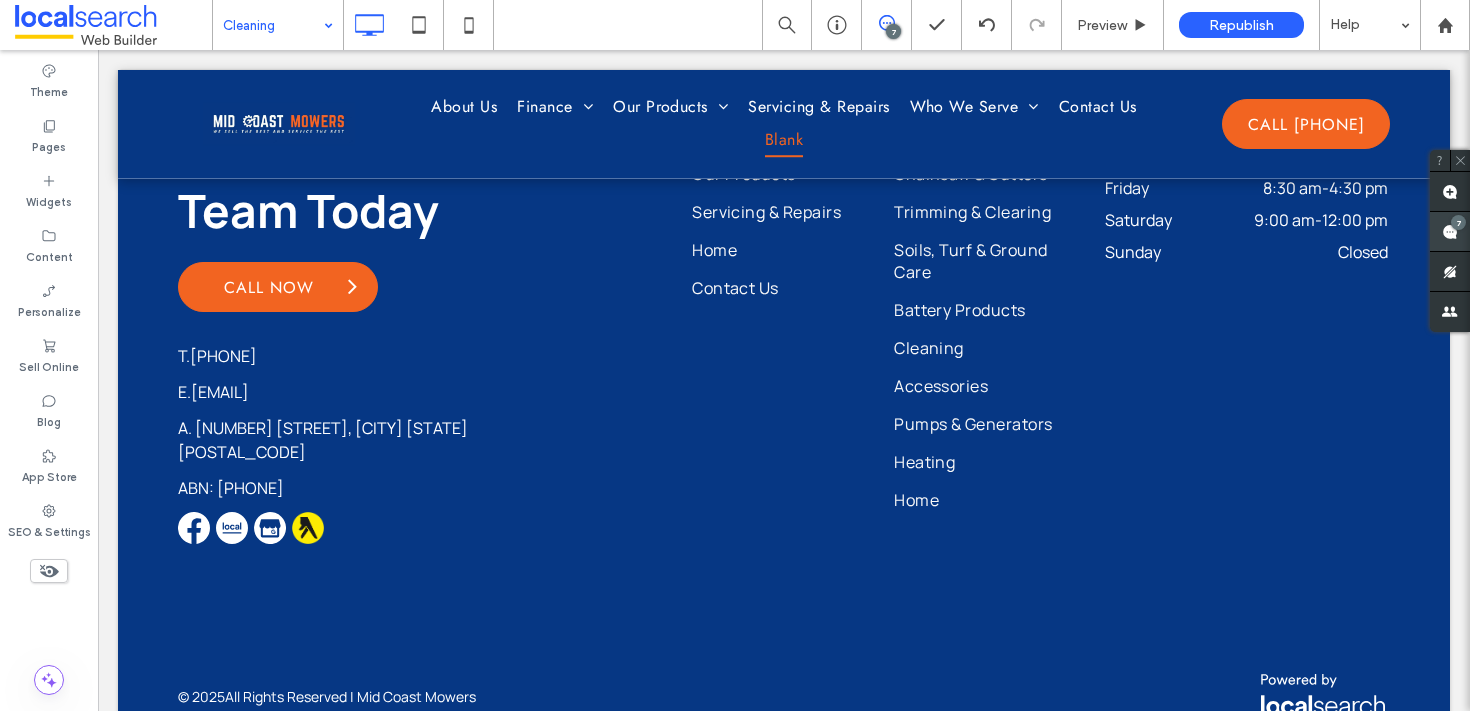click 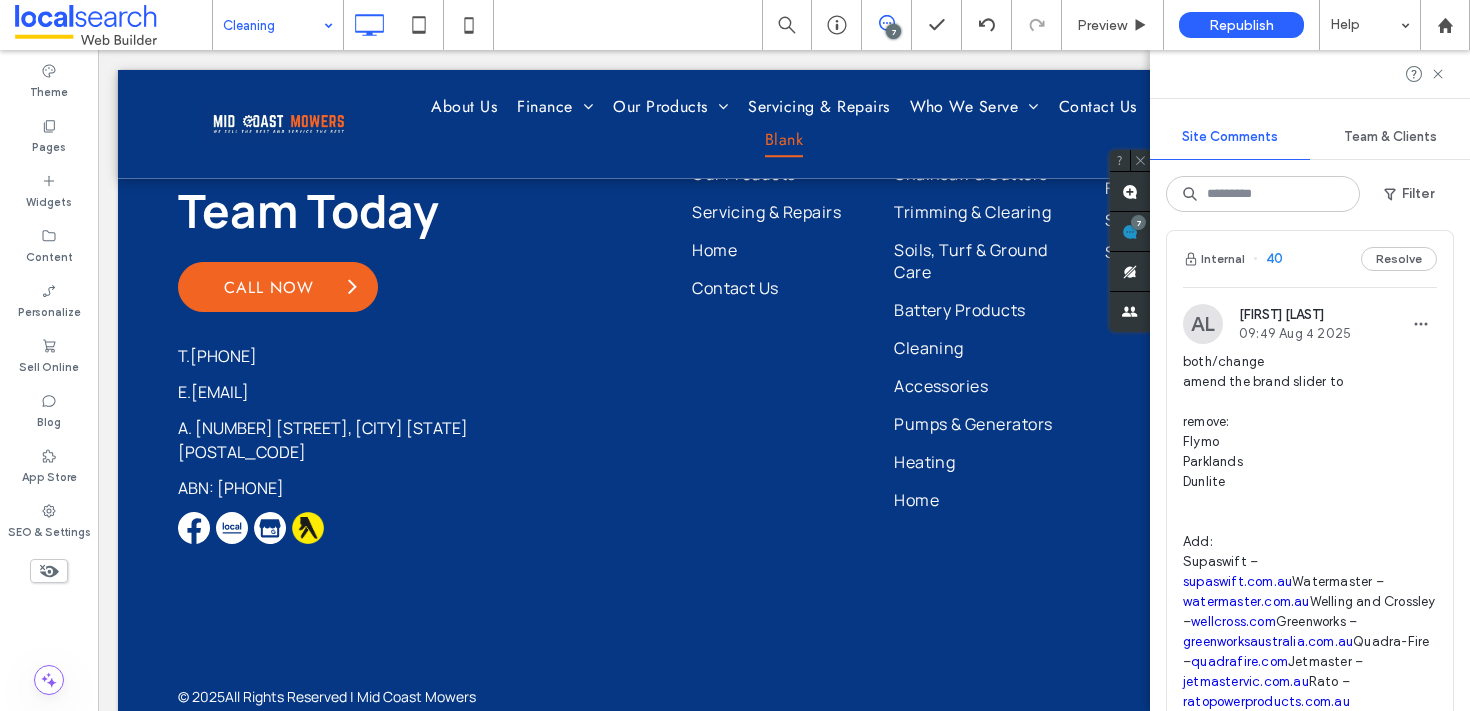 scroll, scrollTop: 2678, scrollLeft: 0, axis: vertical 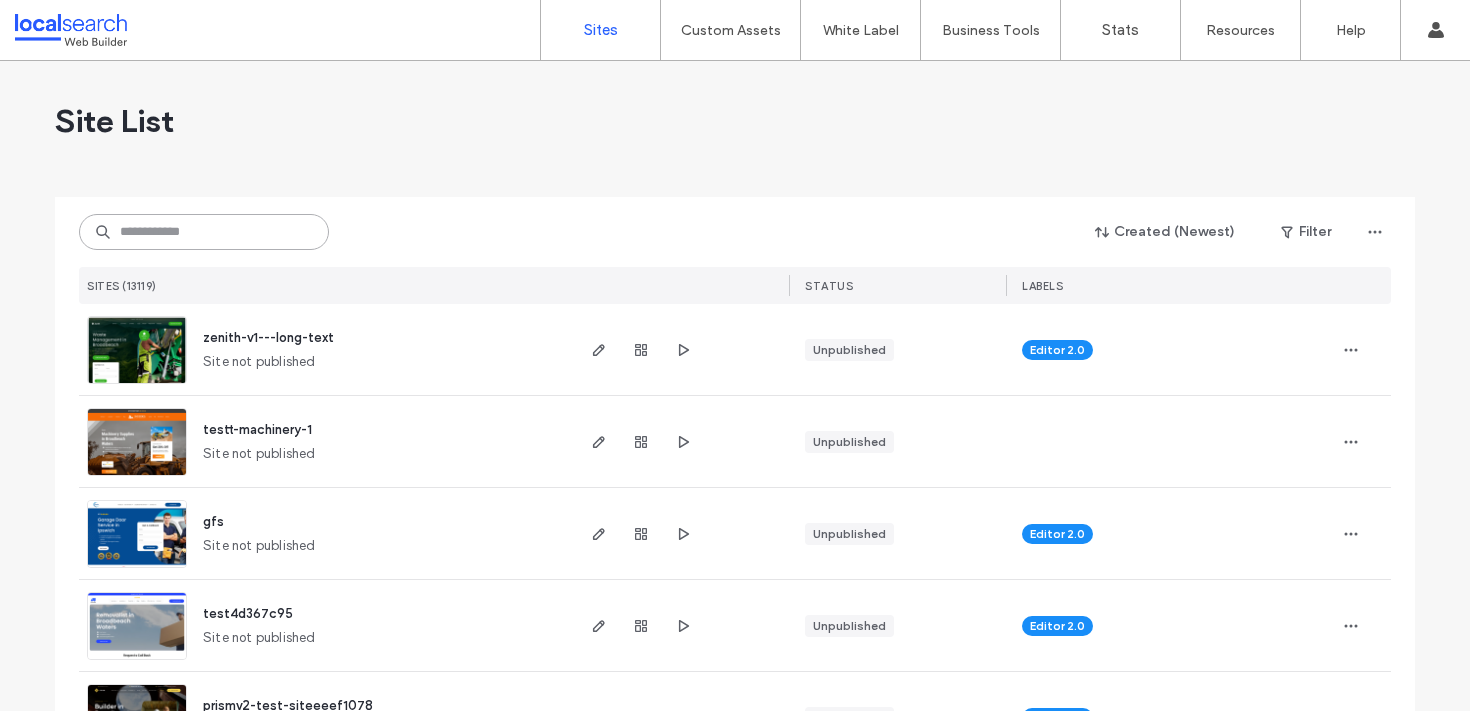 click at bounding box center [204, 232] 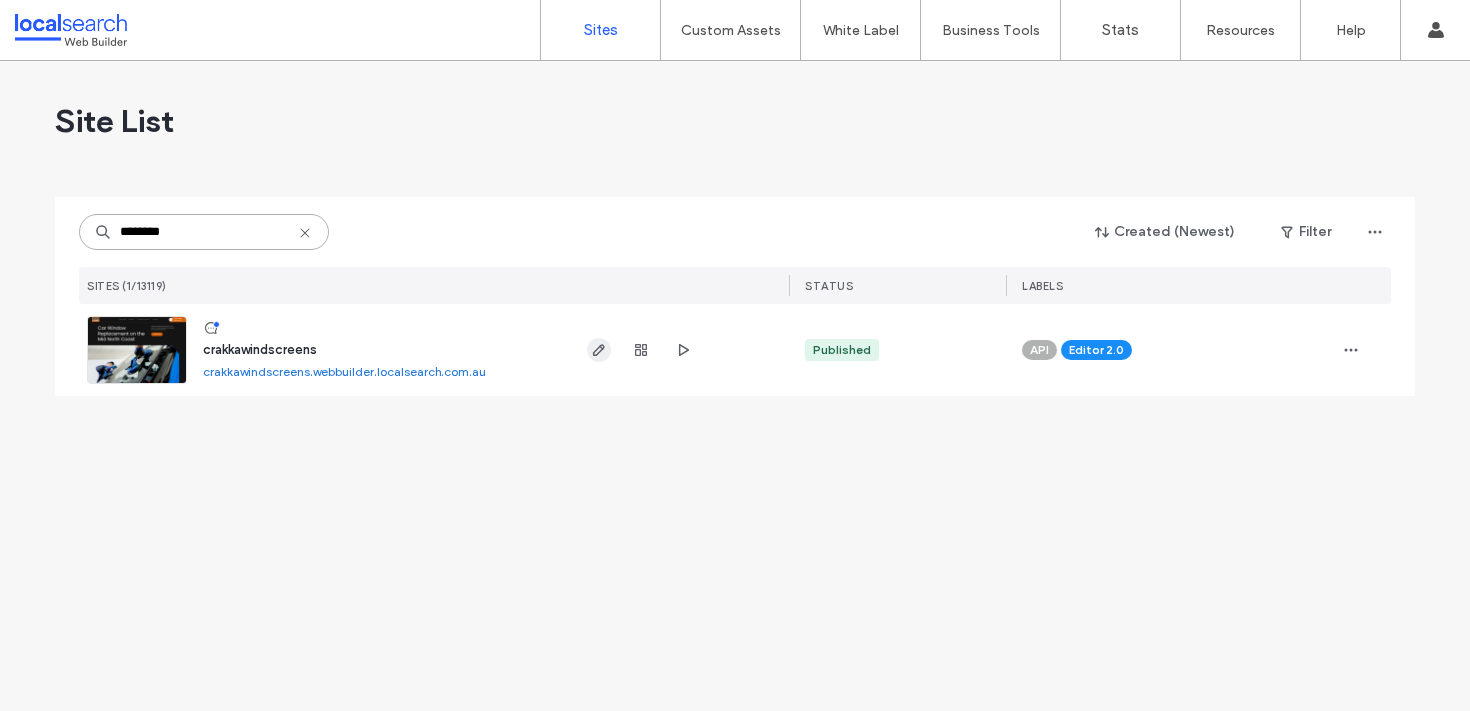 type on "********" 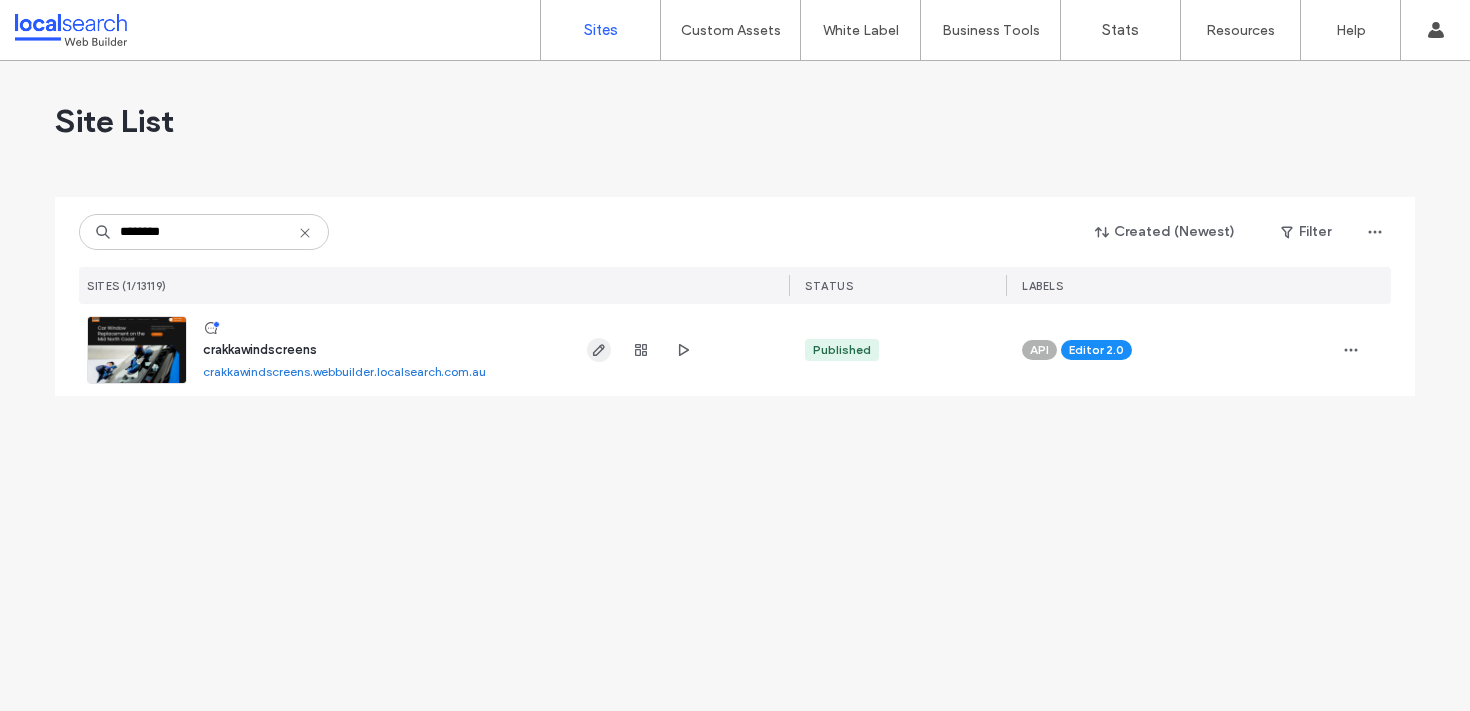 click 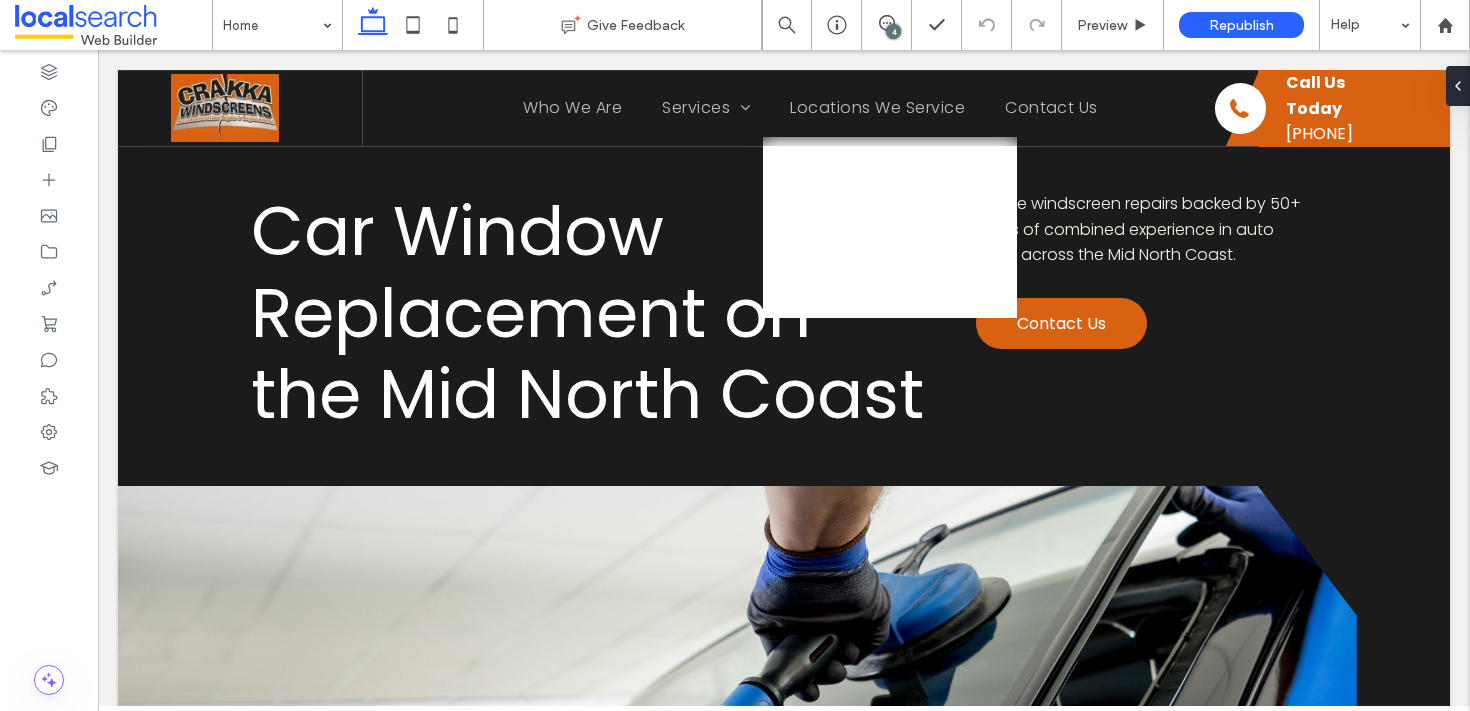 scroll, scrollTop: 0, scrollLeft: 0, axis: both 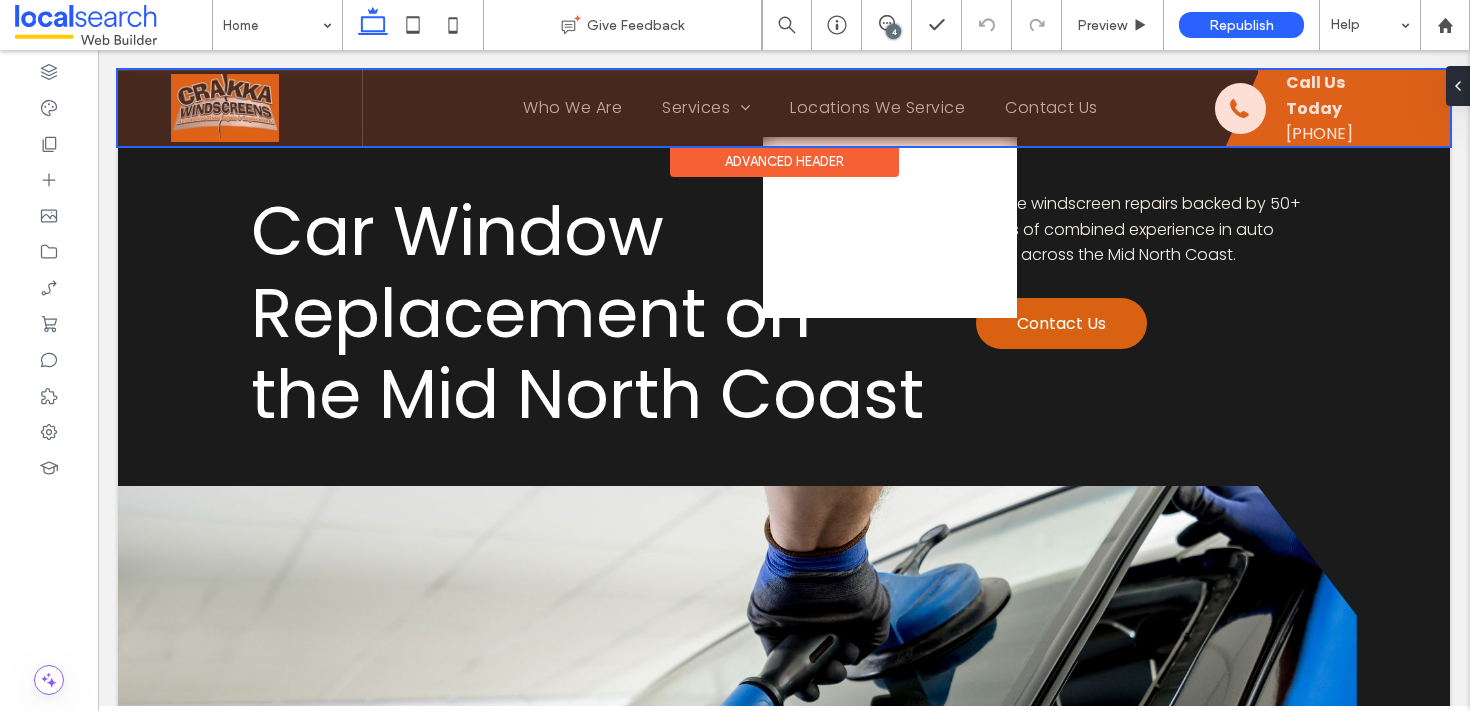 click at bounding box center (784, 108) 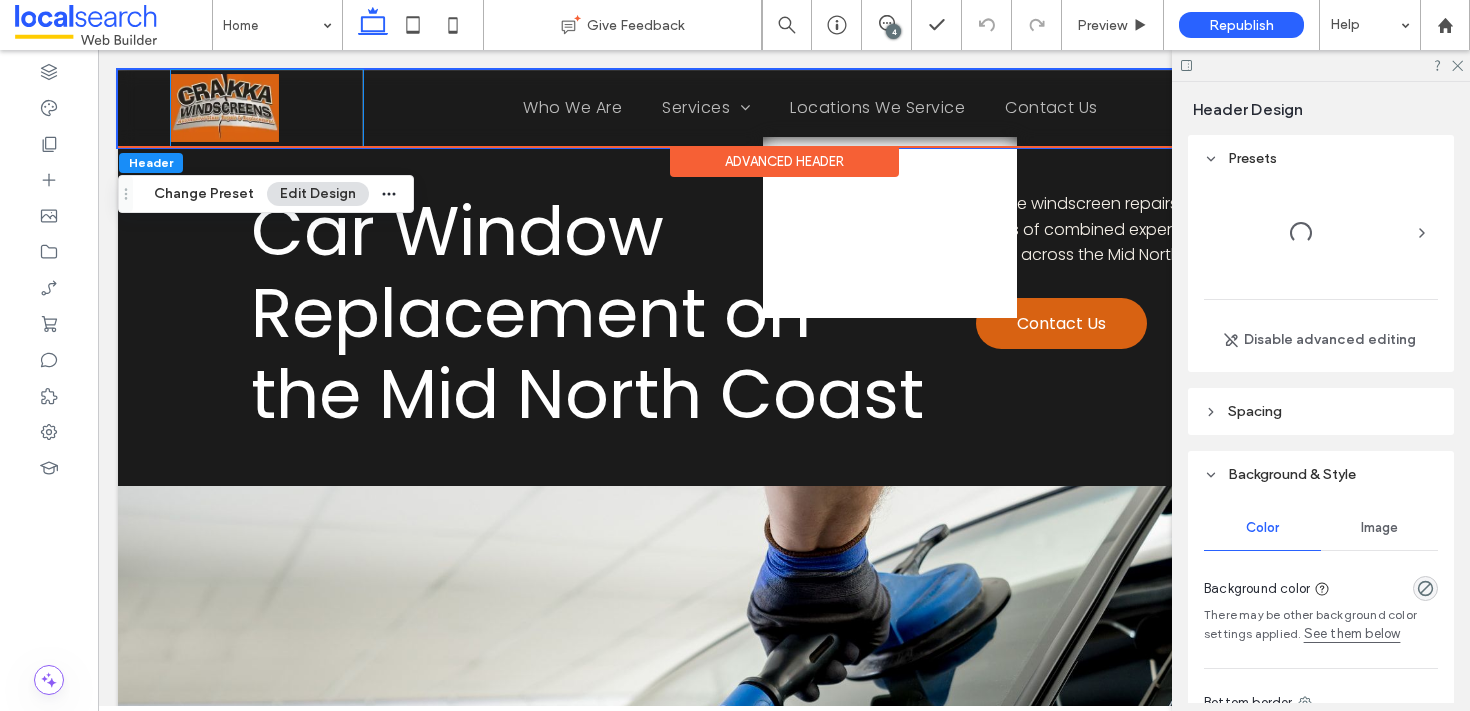 click at bounding box center (267, 108) 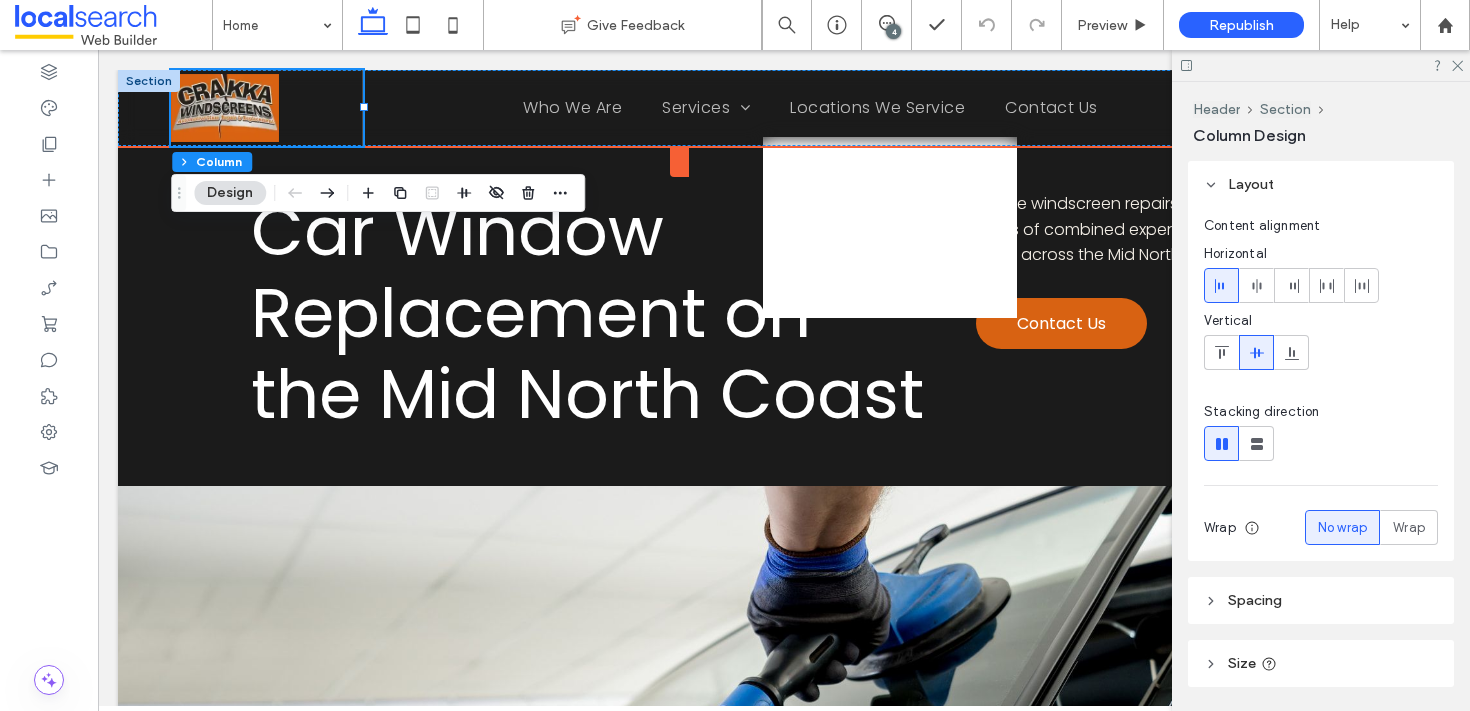 click at bounding box center (149, 81) 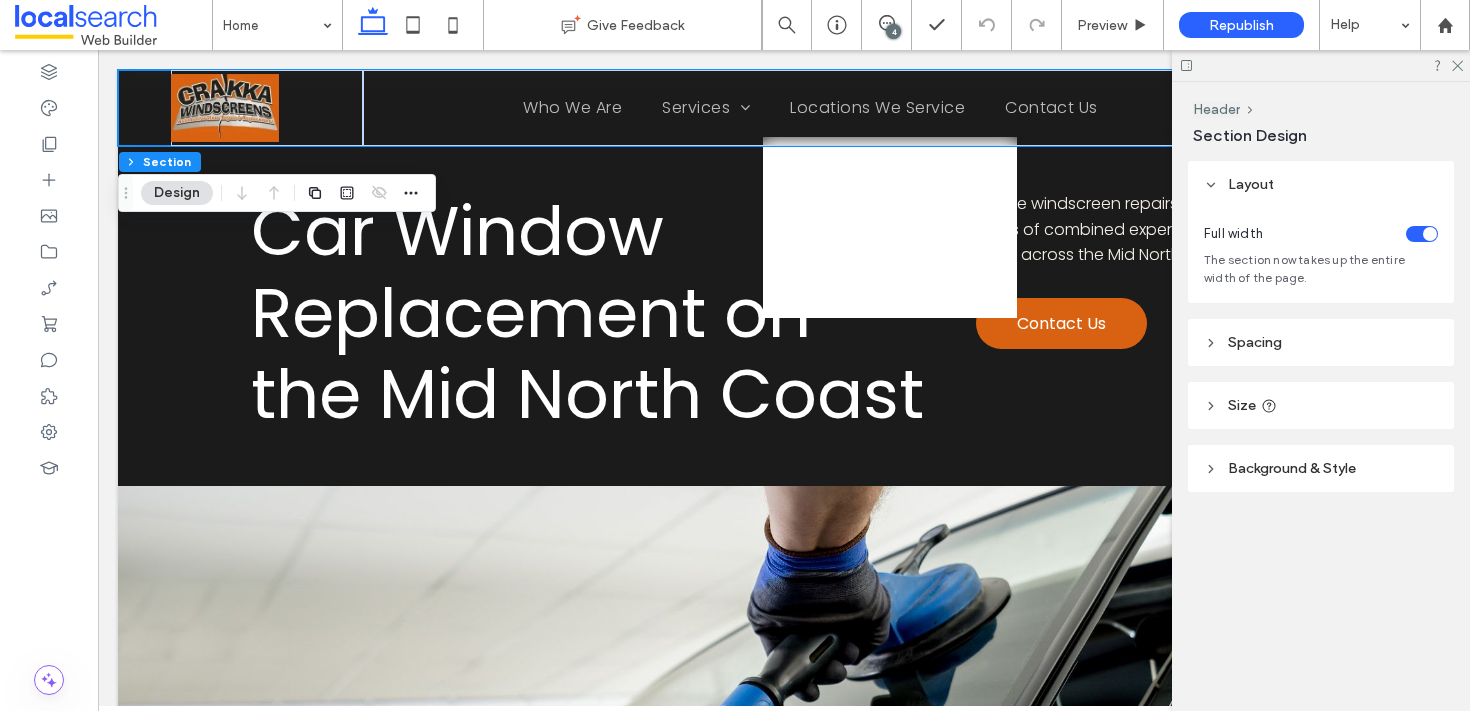 click on "Background & Style" at bounding box center (1292, 468) 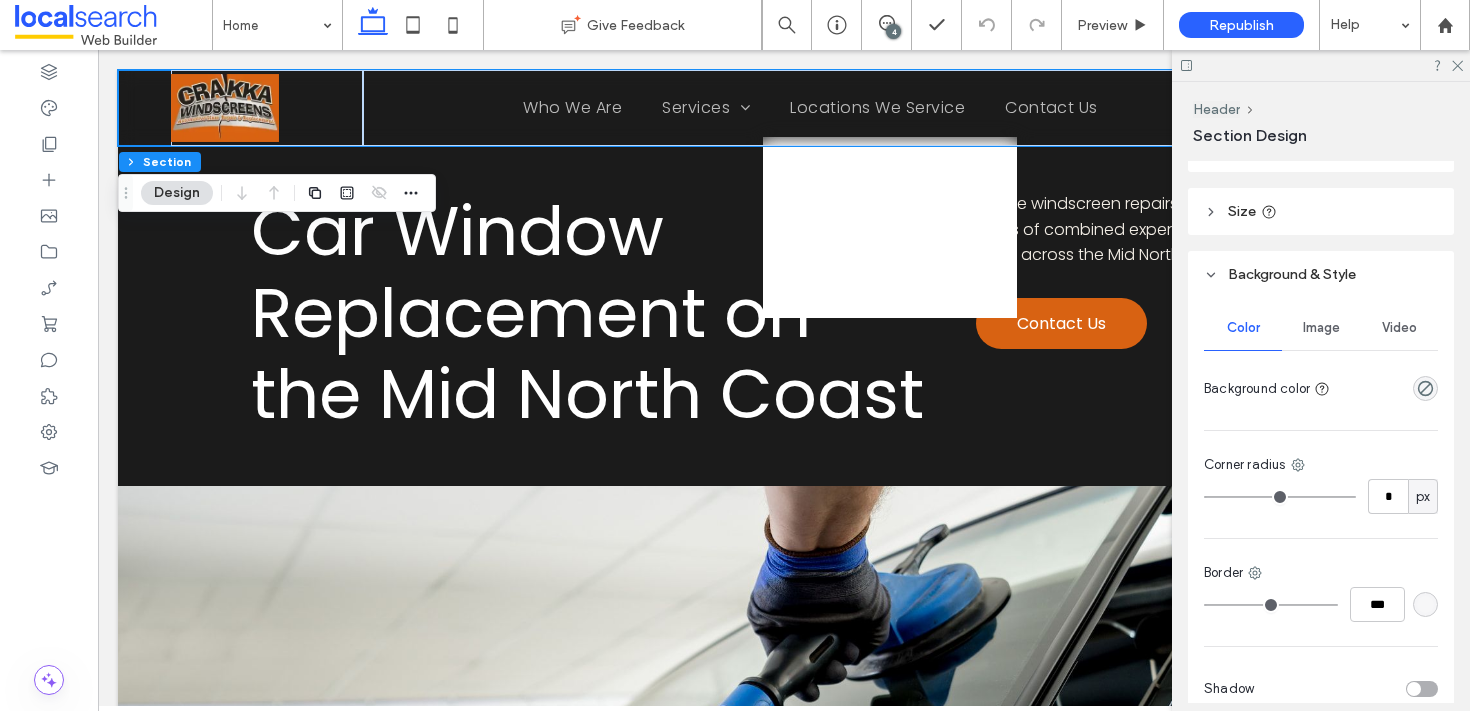 scroll, scrollTop: 210, scrollLeft: 0, axis: vertical 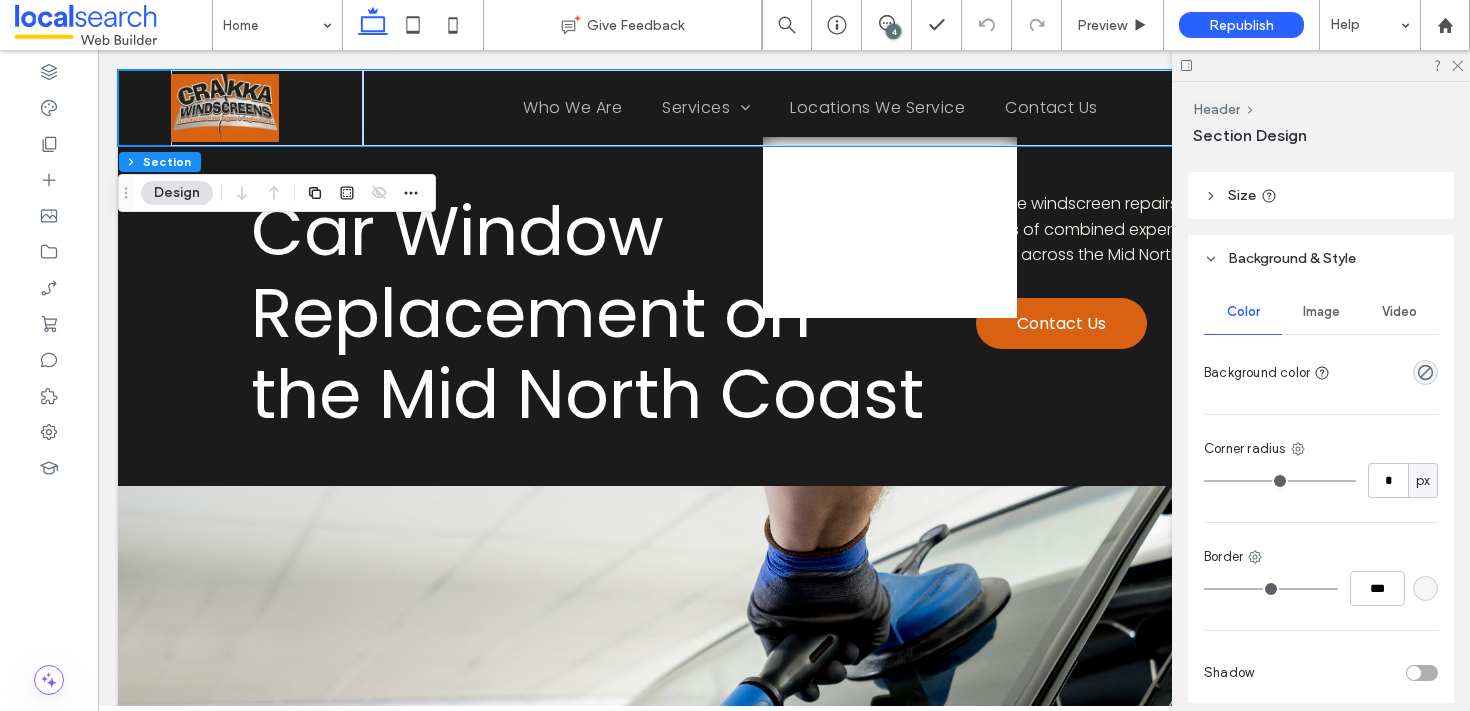 click at bounding box center [1425, 372] 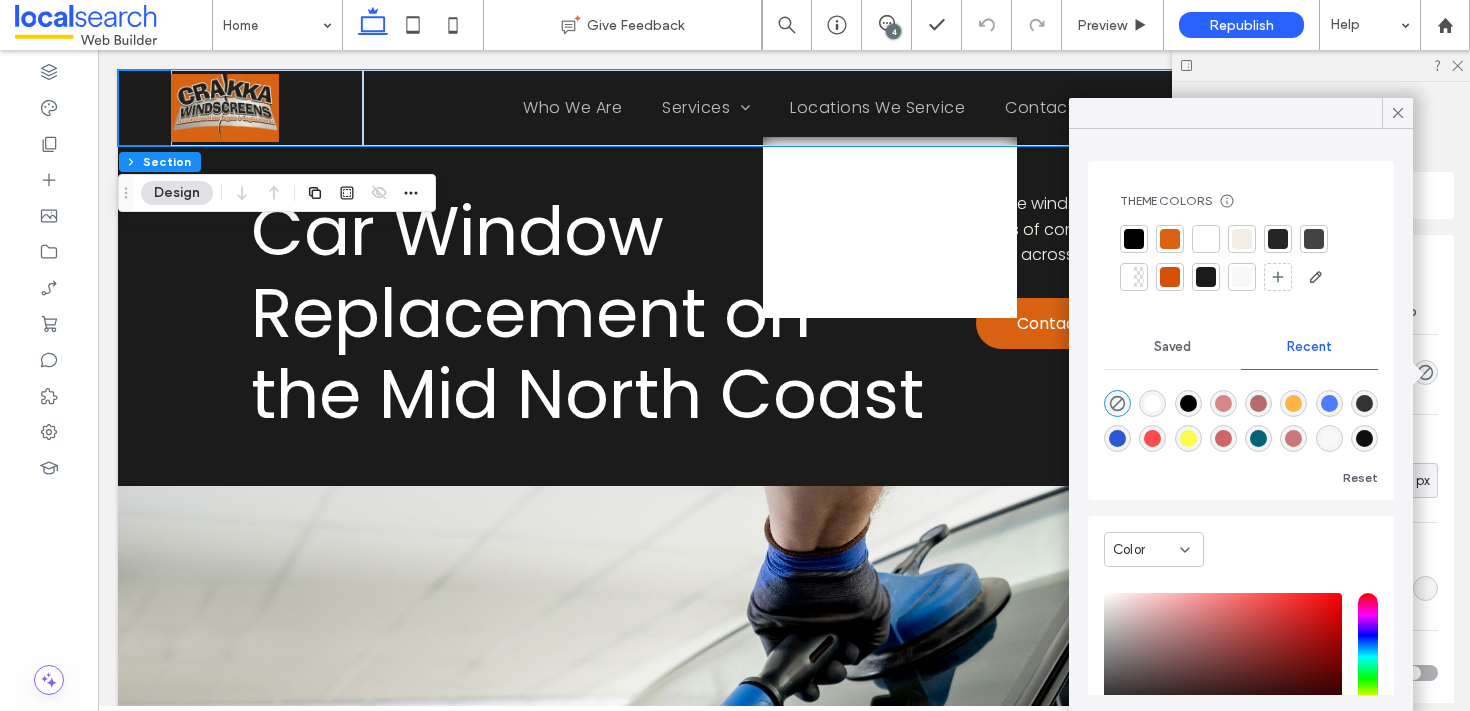 click at bounding box center (1170, 239) 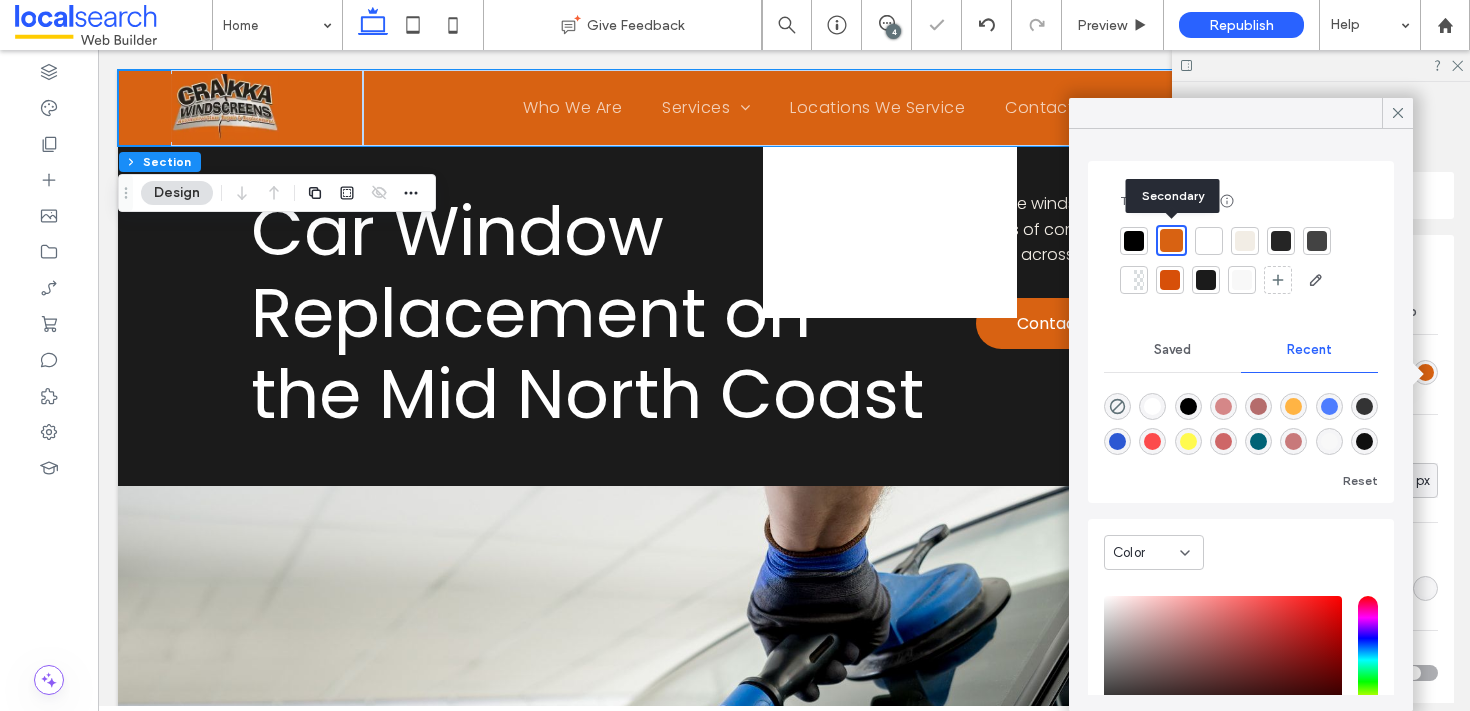 click at bounding box center (1171, 240) 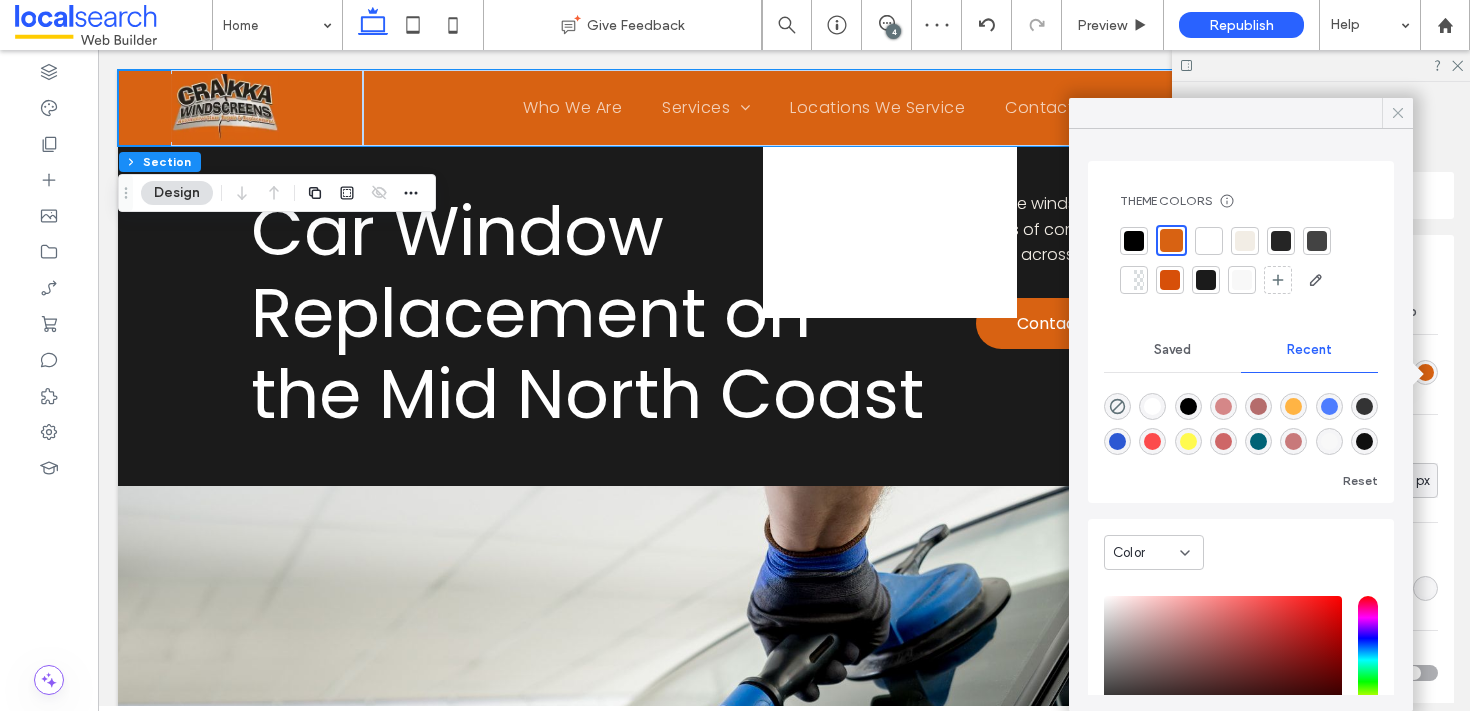 click 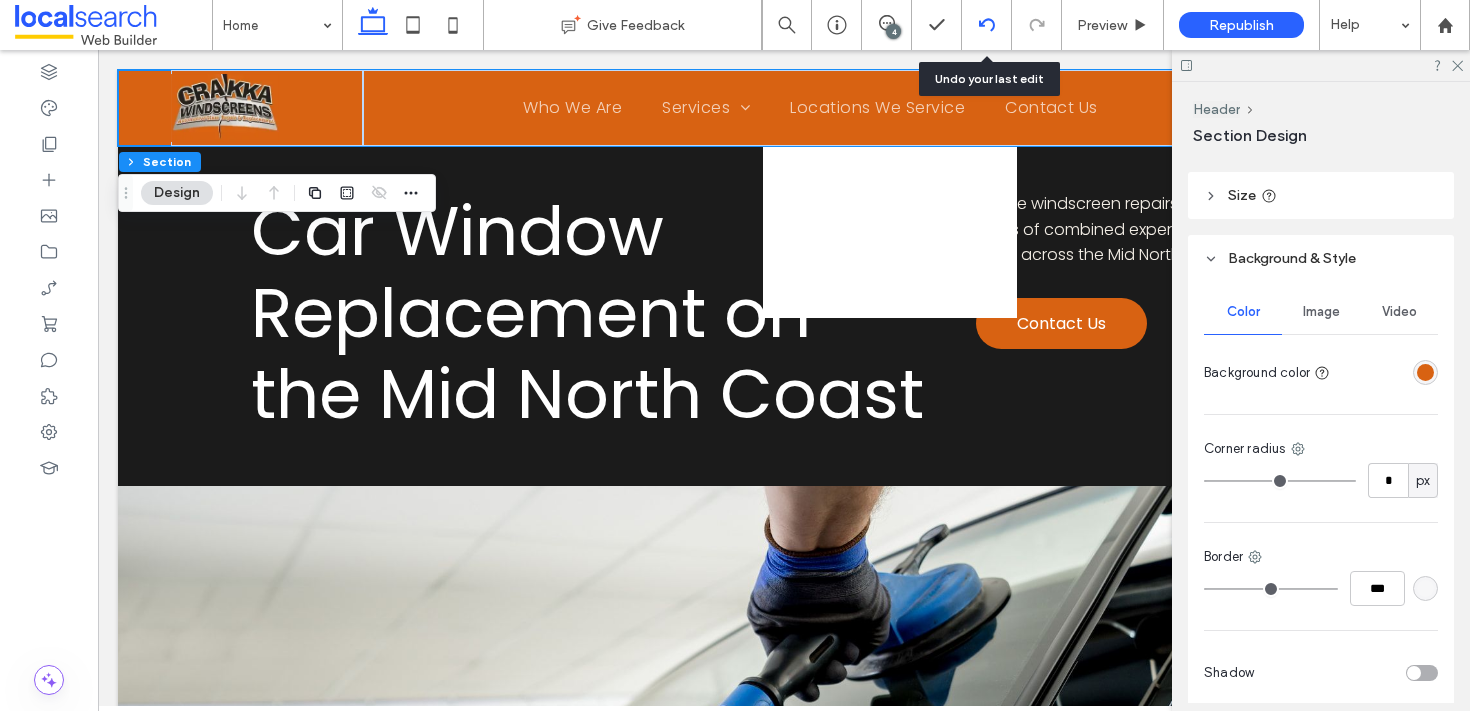 click at bounding box center (986, 25) 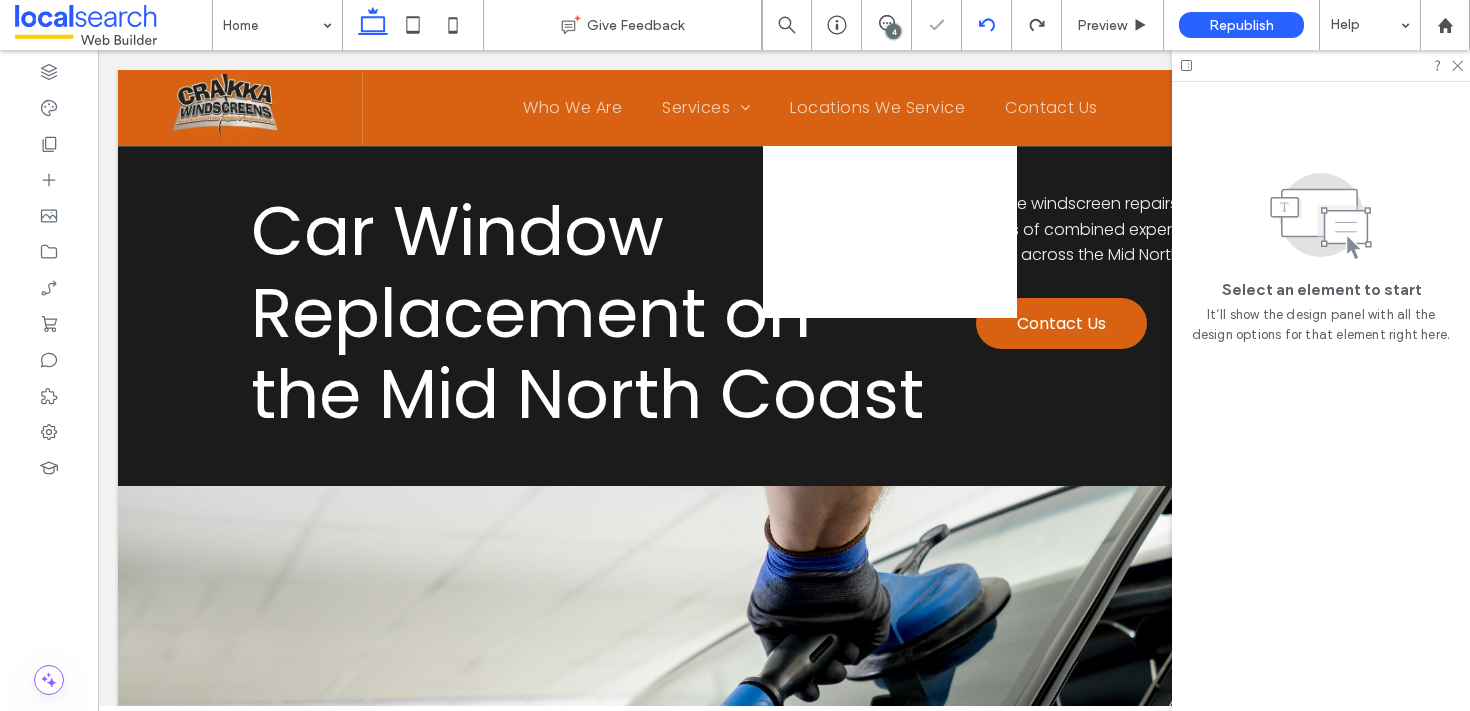 scroll, scrollTop: 0, scrollLeft: 0, axis: both 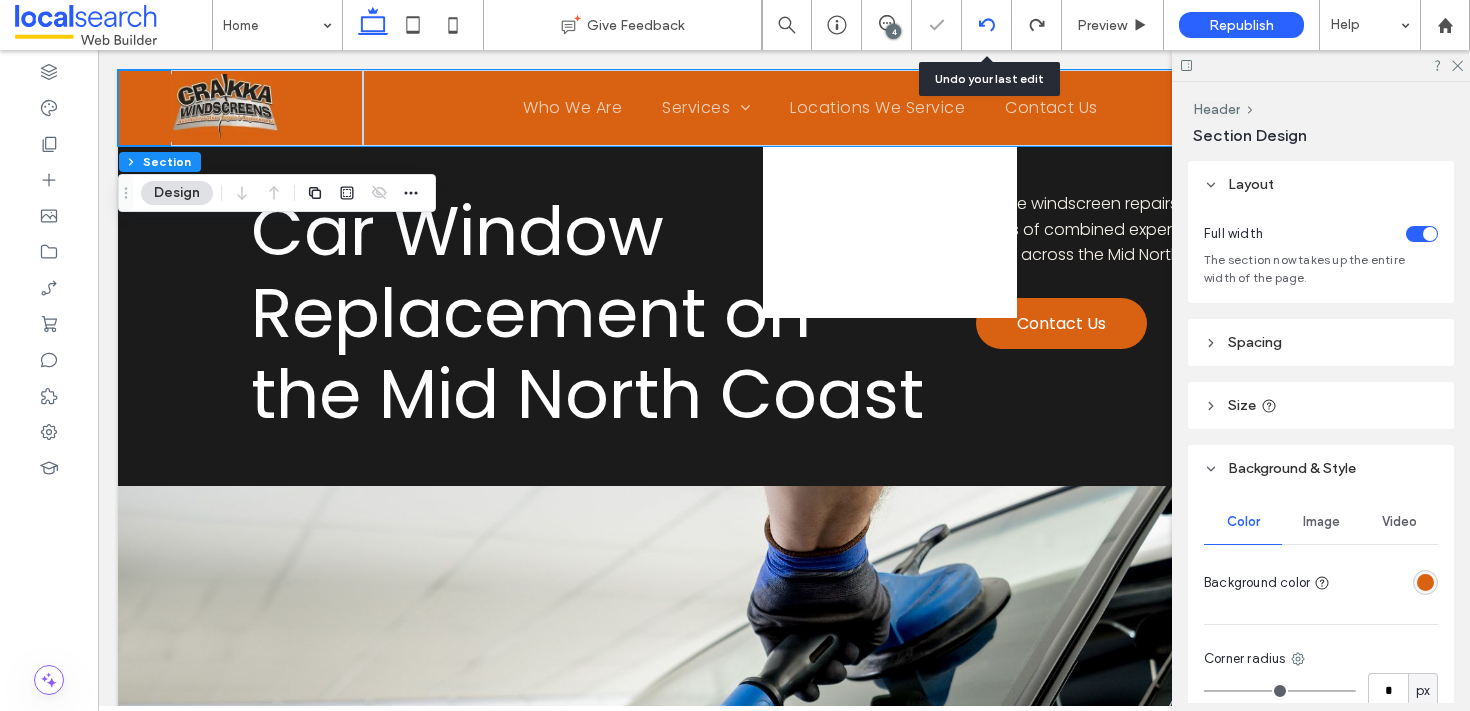 click at bounding box center (987, 25) 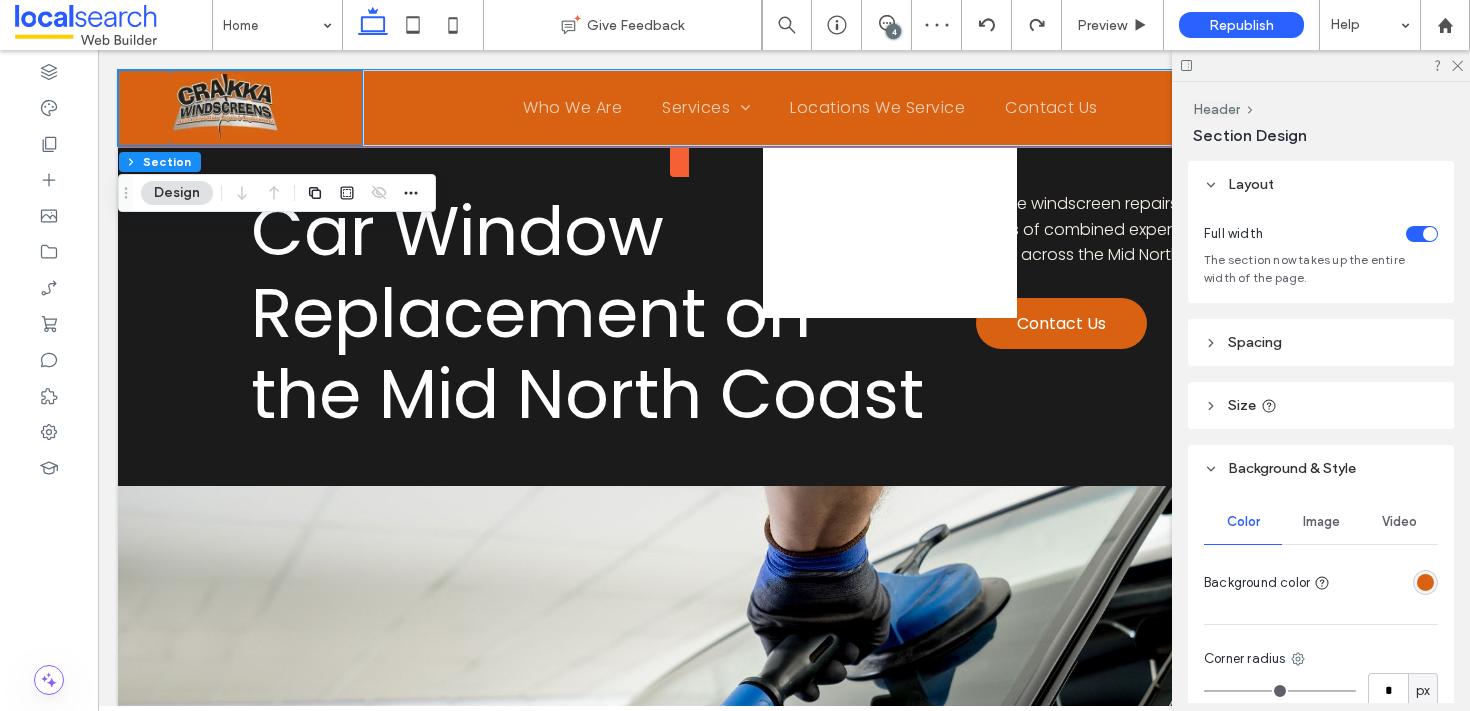 click at bounding box center [267, 108] 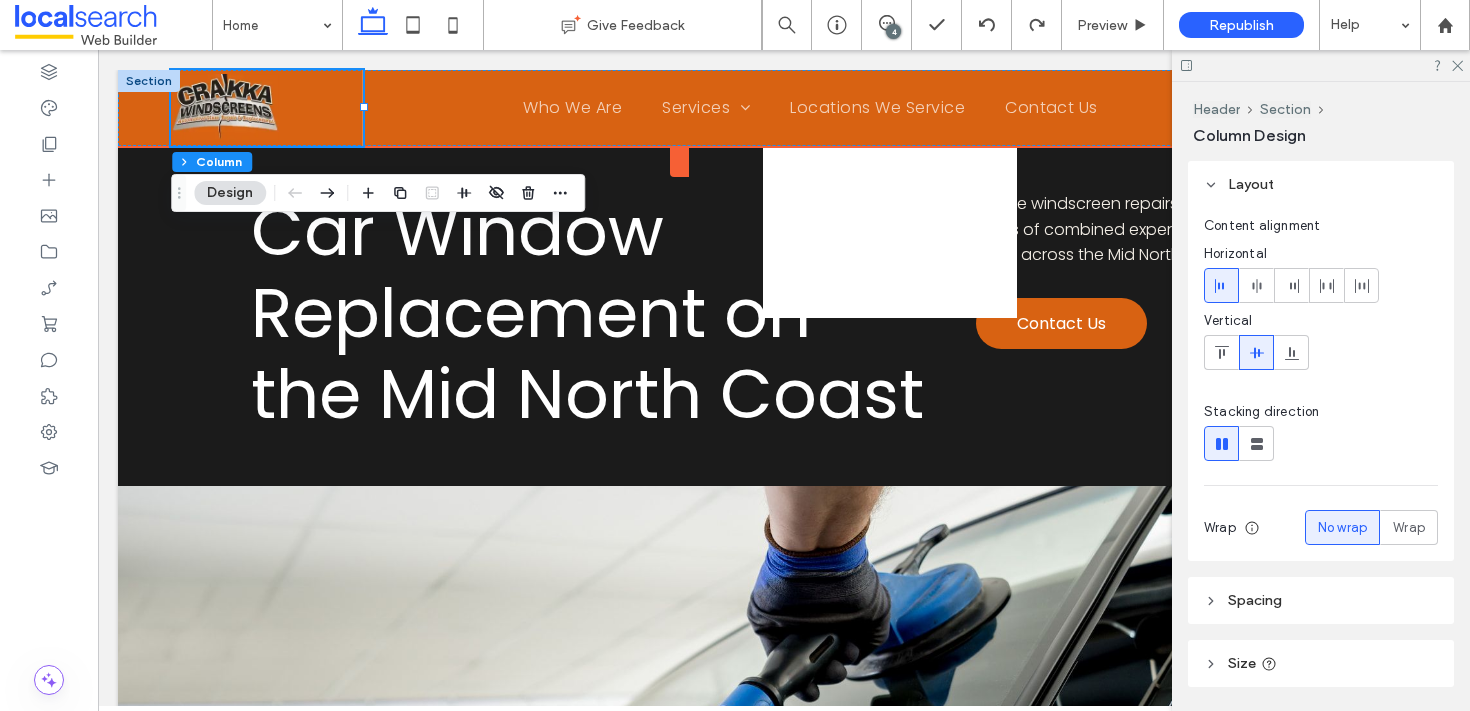 click at bounding box center (267, 108) 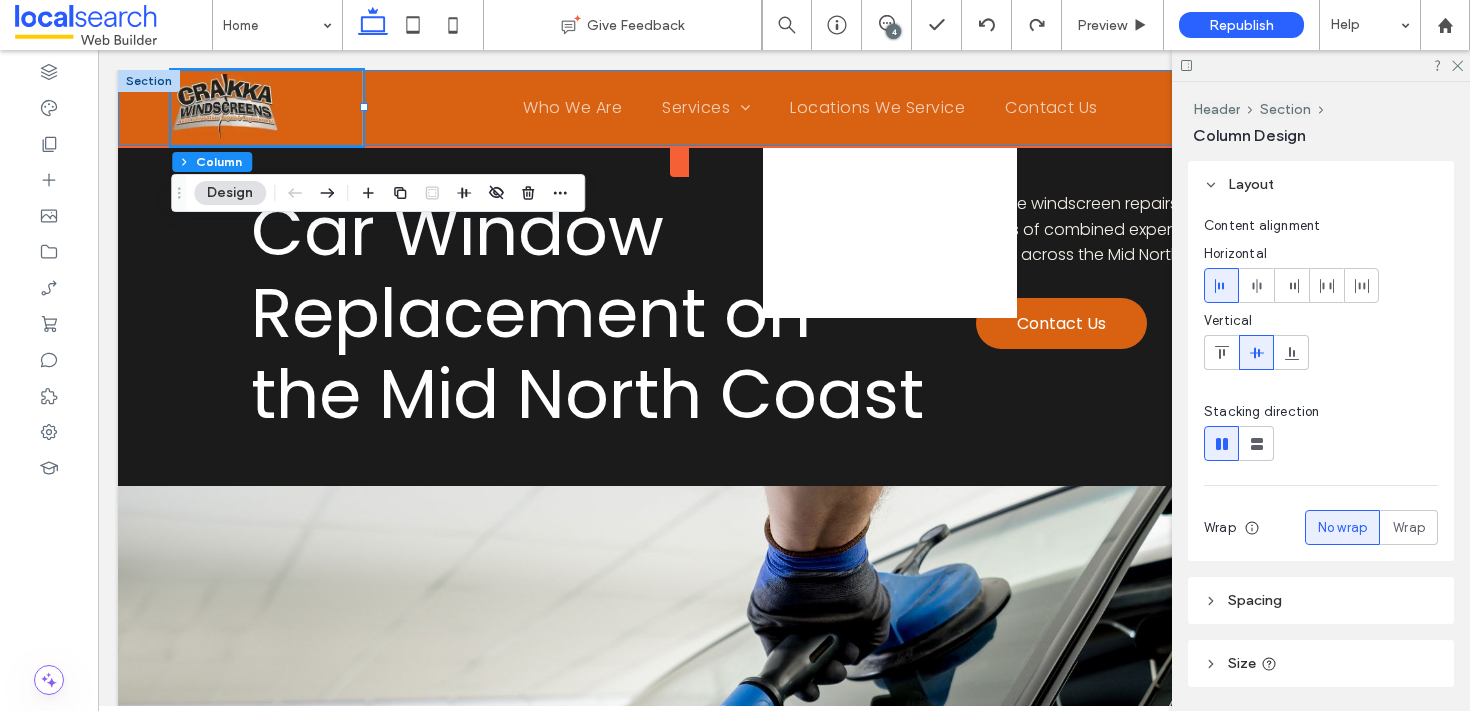 click on "[PHONE]" at bounding box center (784, 108) 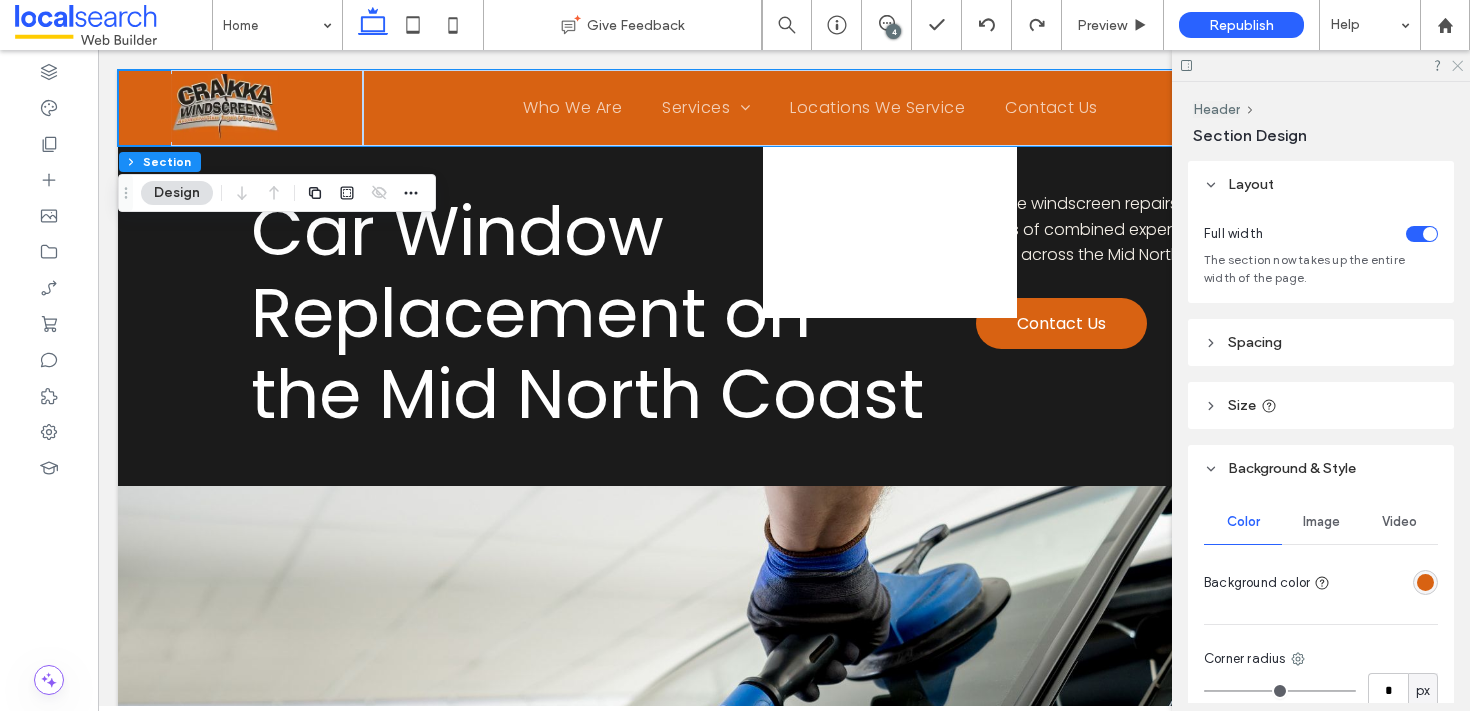 click 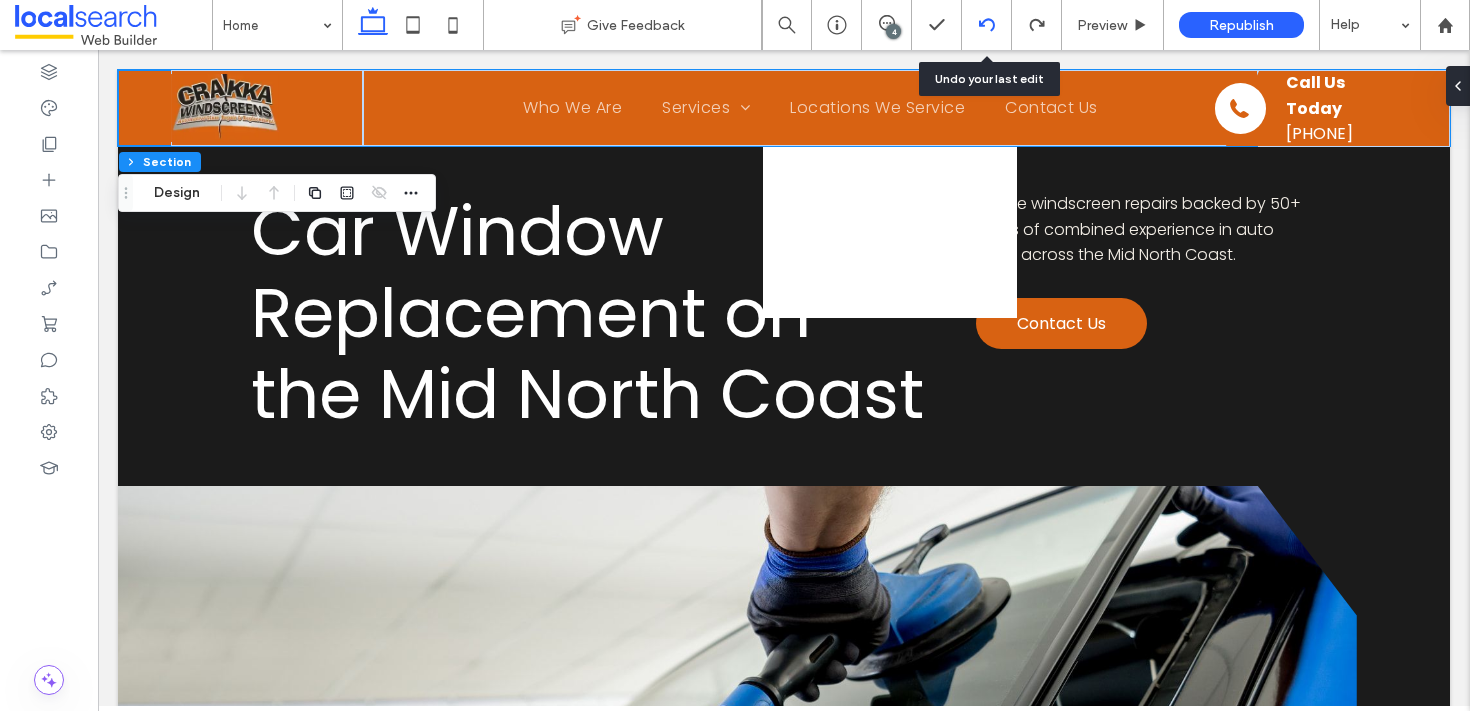 click at bounding box center [987, 25] 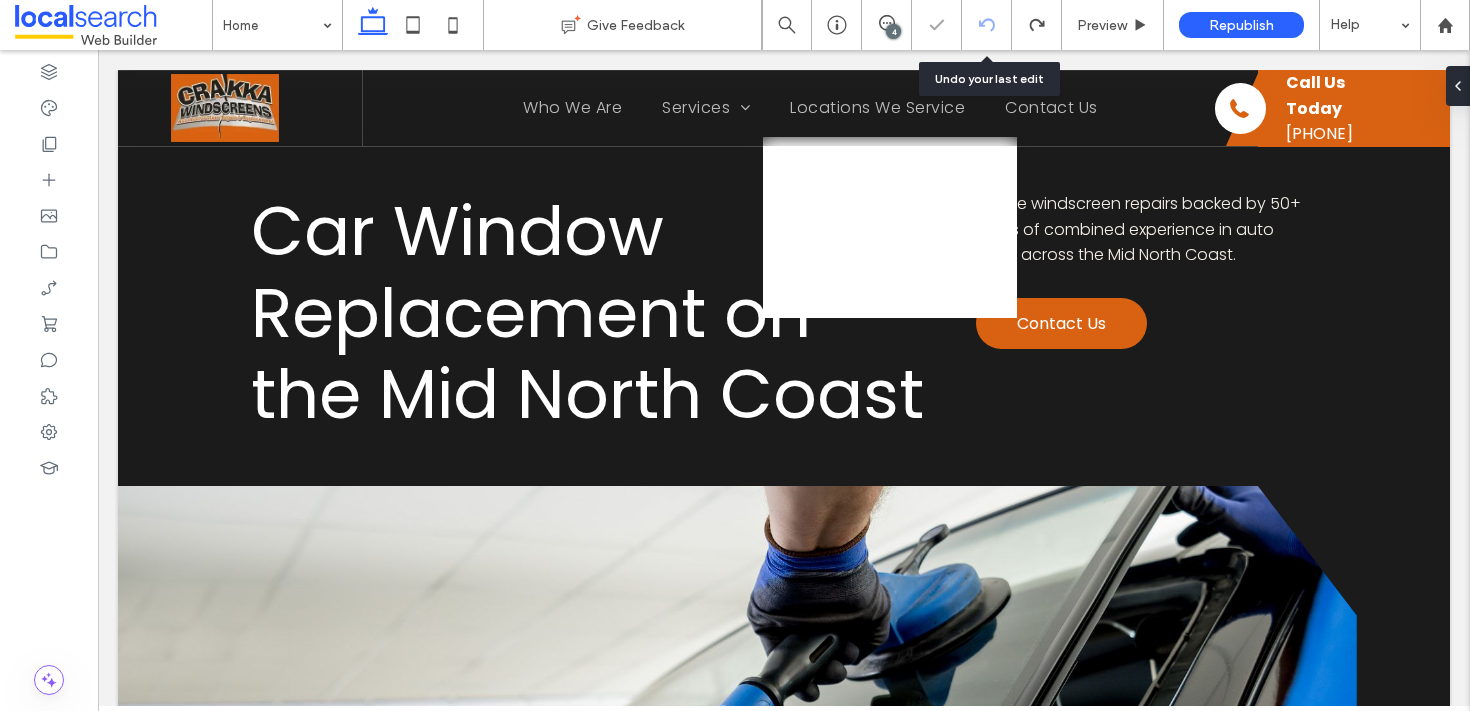 scroll, scrollTop: 0, scrollLeft: 0, axis: both 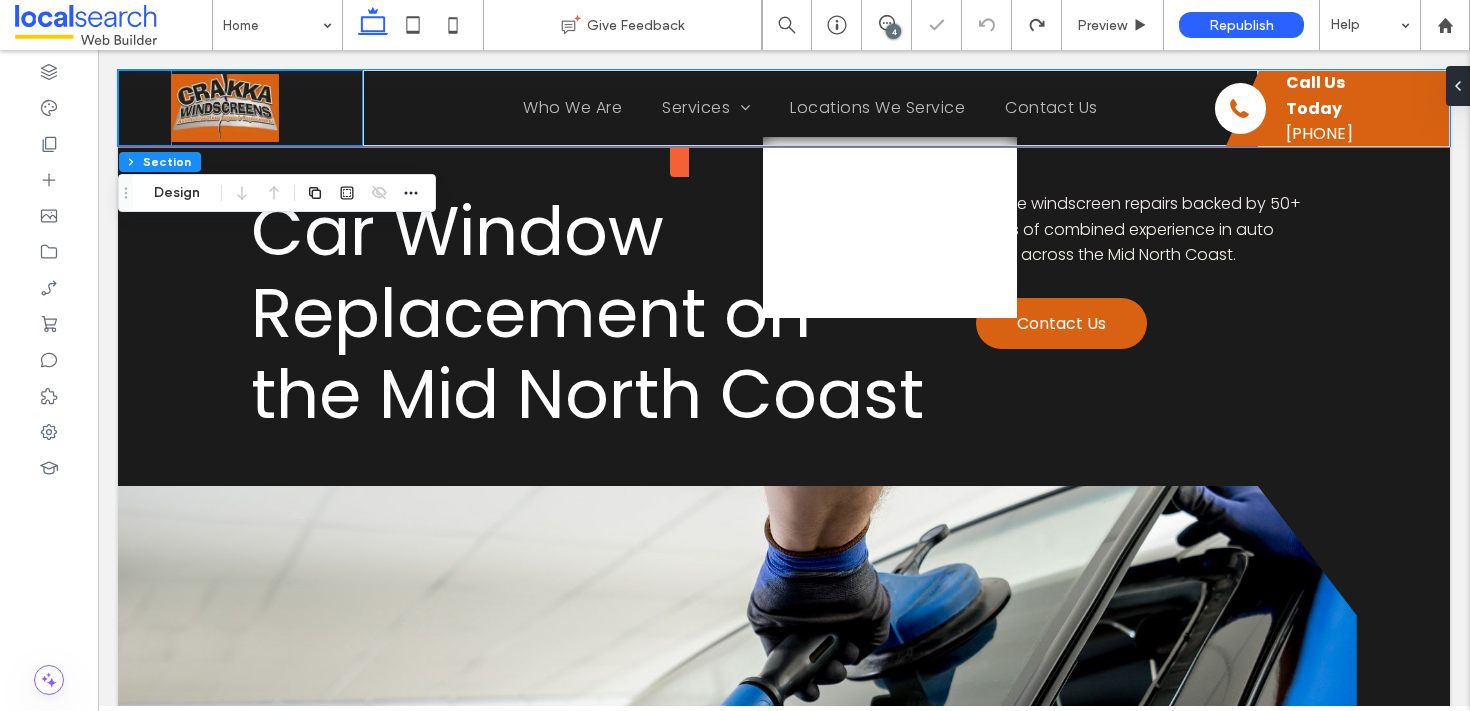 click at bounding box center [267, 108] 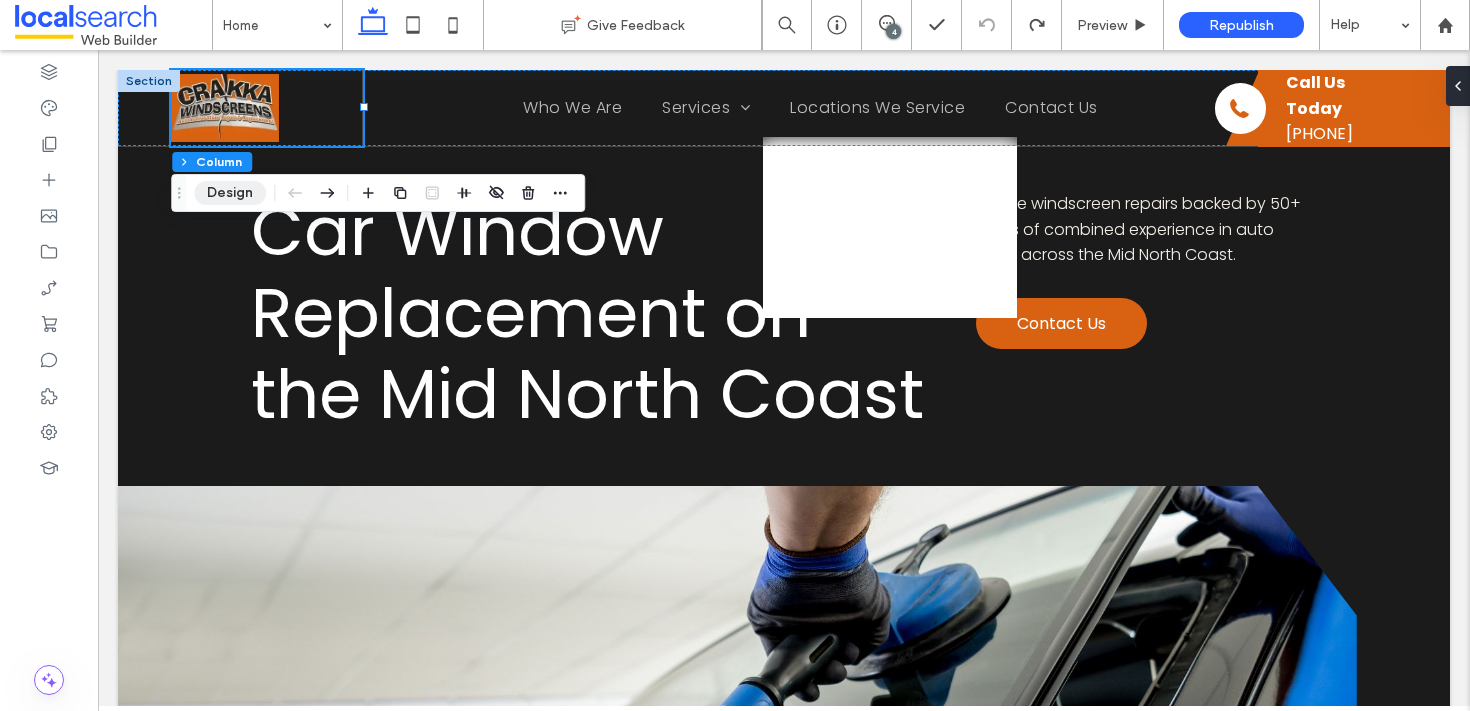 click on "Design" at bounding box center [230, 193] 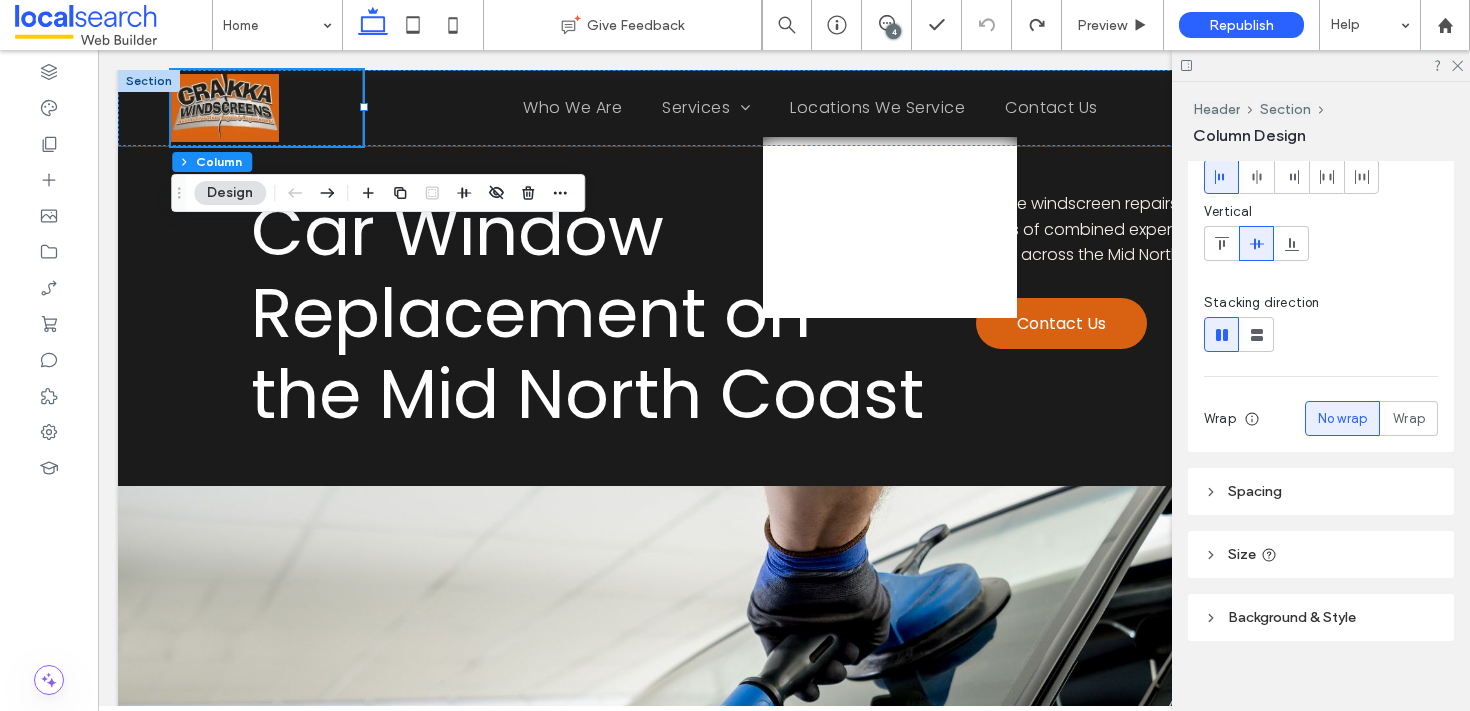 scroll, scrollTop: 127, scrollLeft: 0, axis: vertical 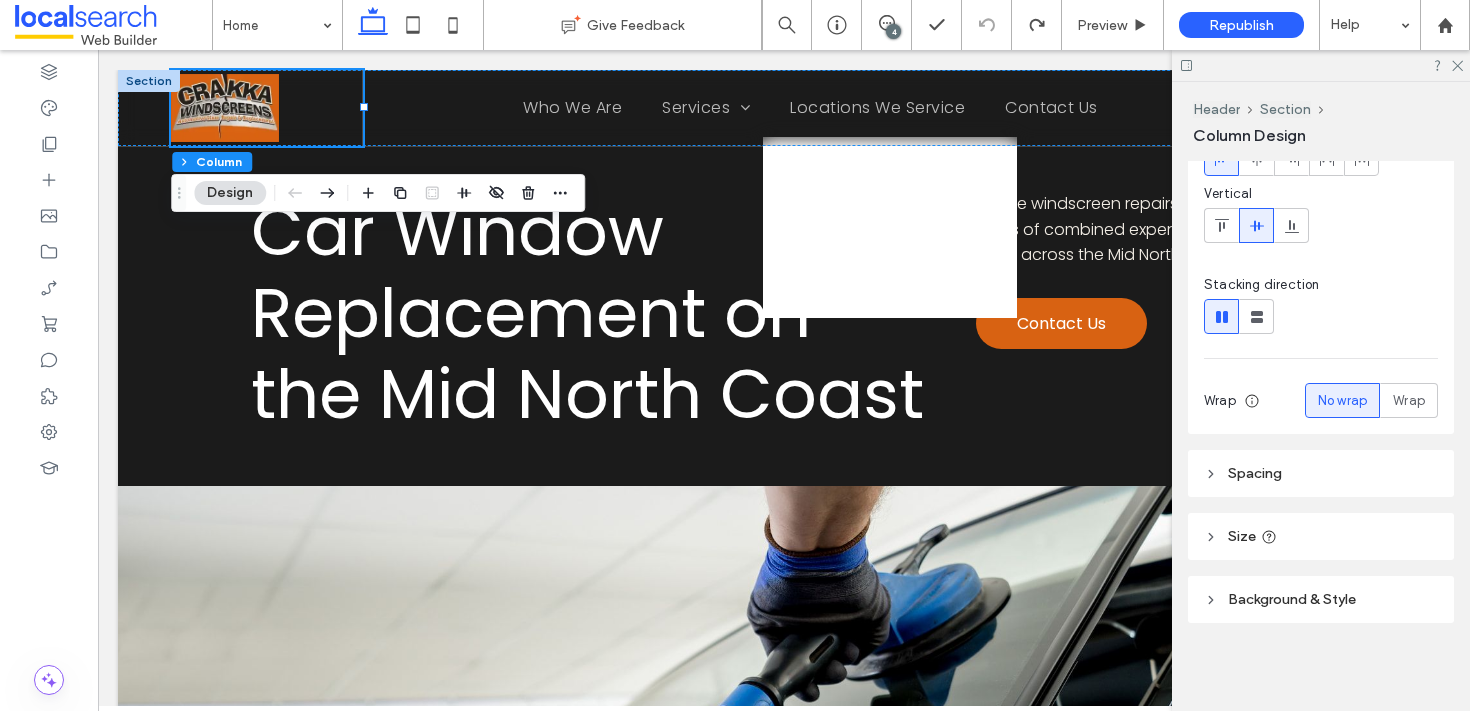click on "Background & Style" at bounding box center [1292, 599] 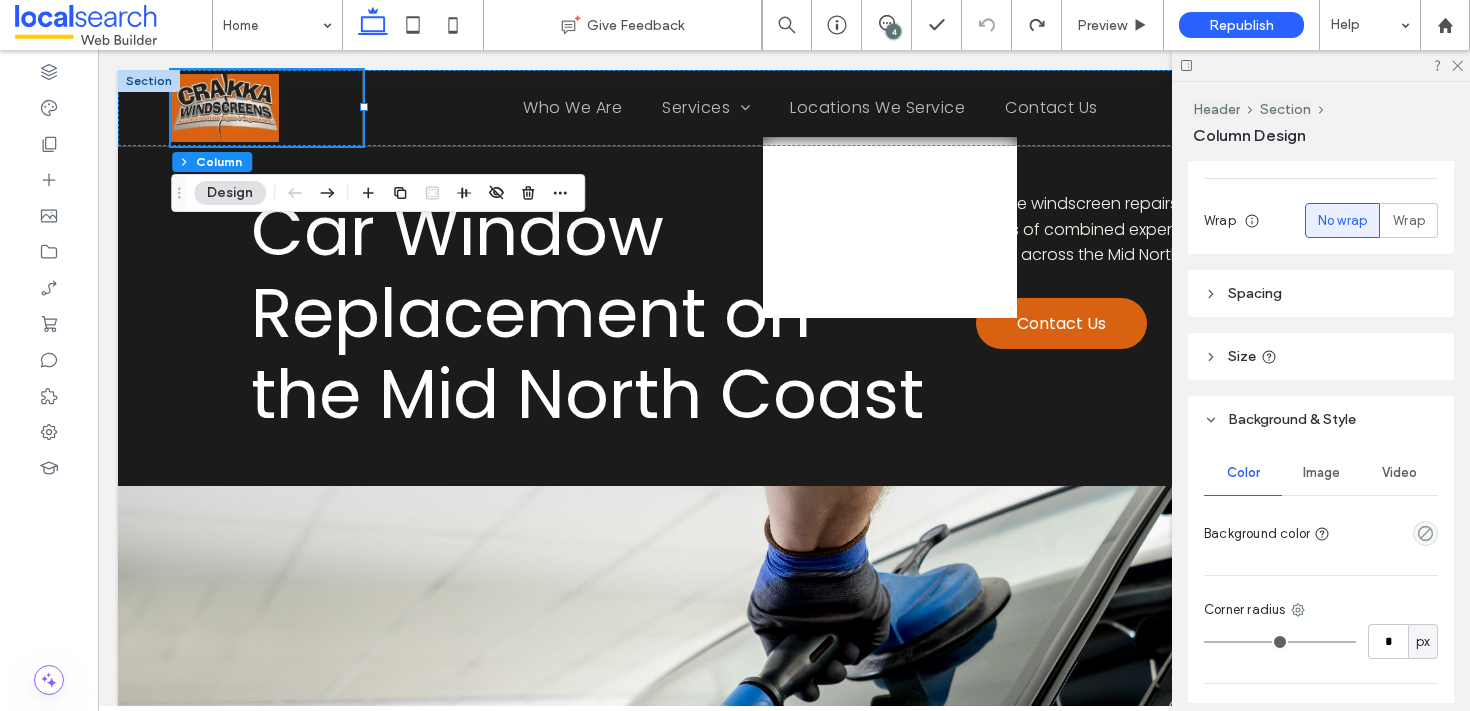 scroll, scrollTop: 340, scrollLeft: 0, axis: vertical 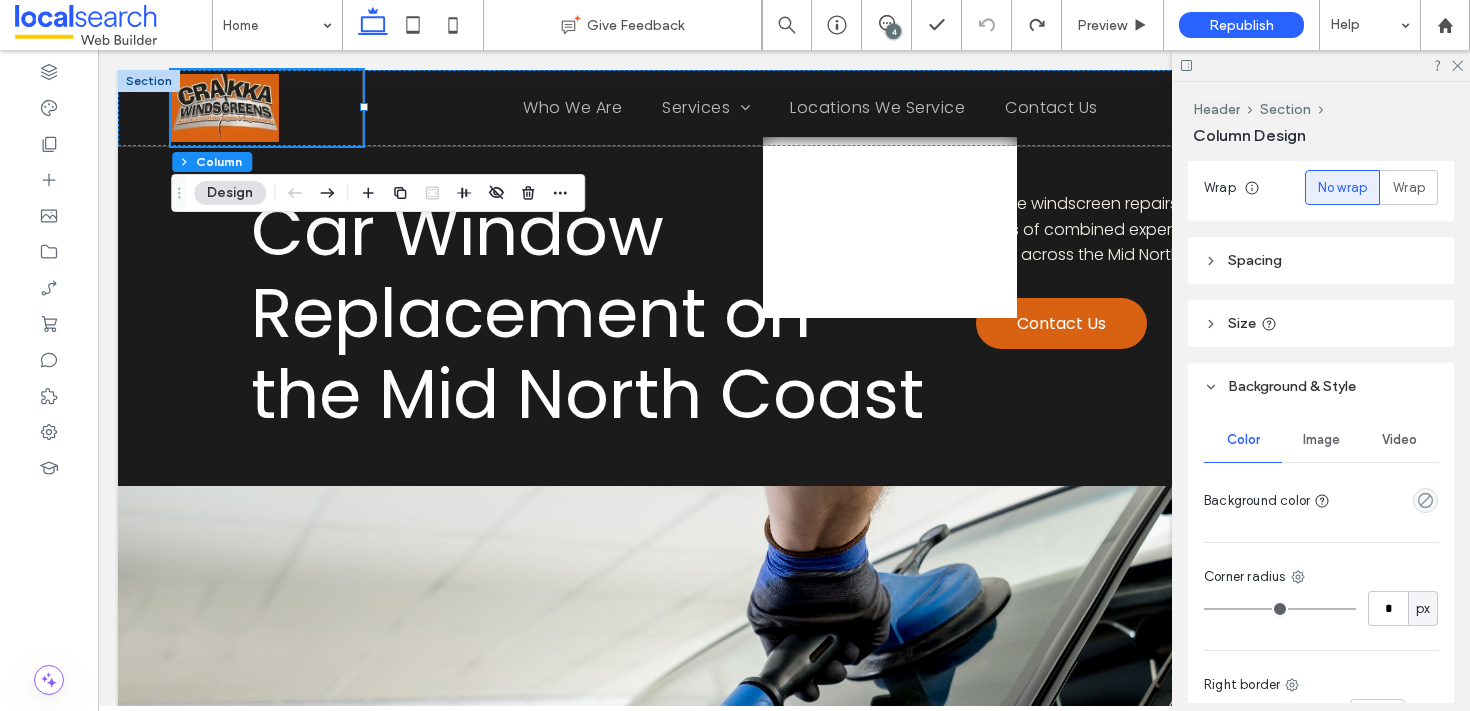click at bounding box center (1425, 500) 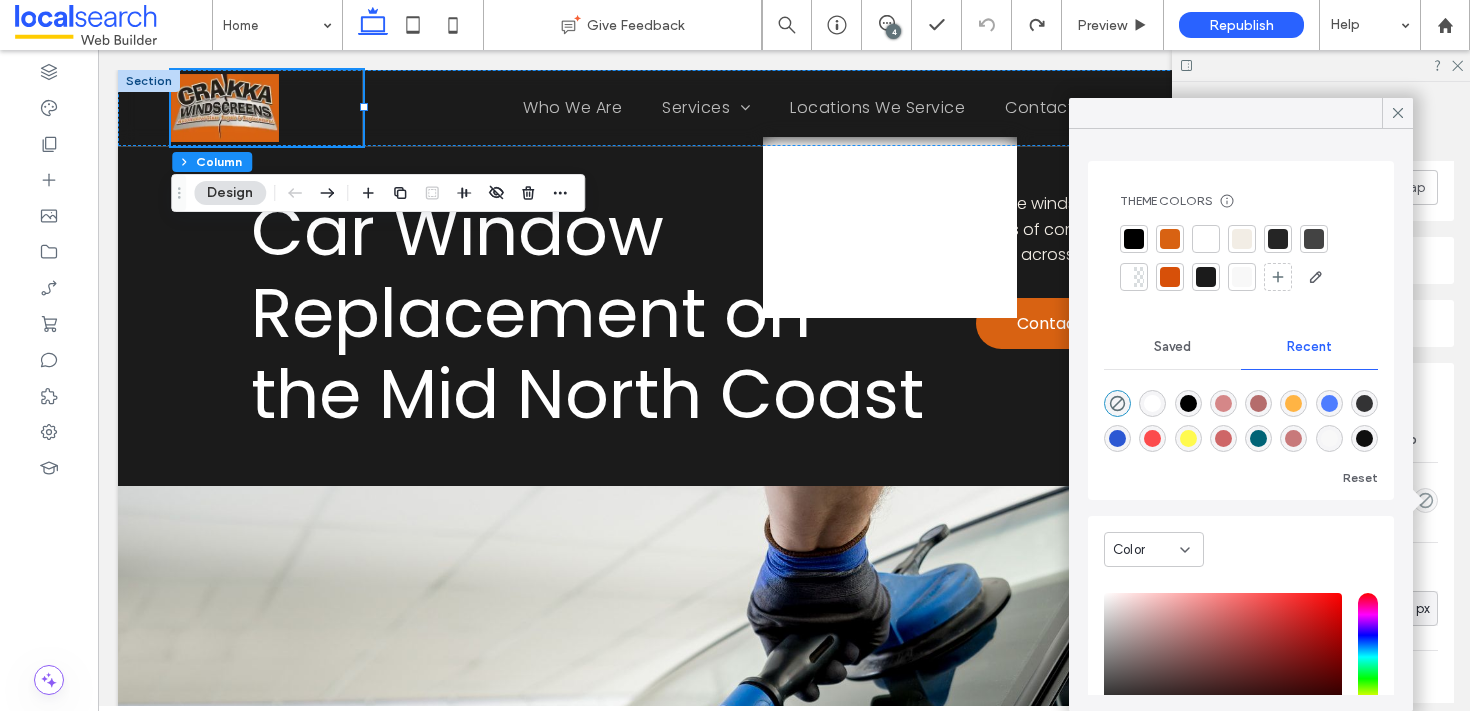 click at bounding box center [1170, 239] 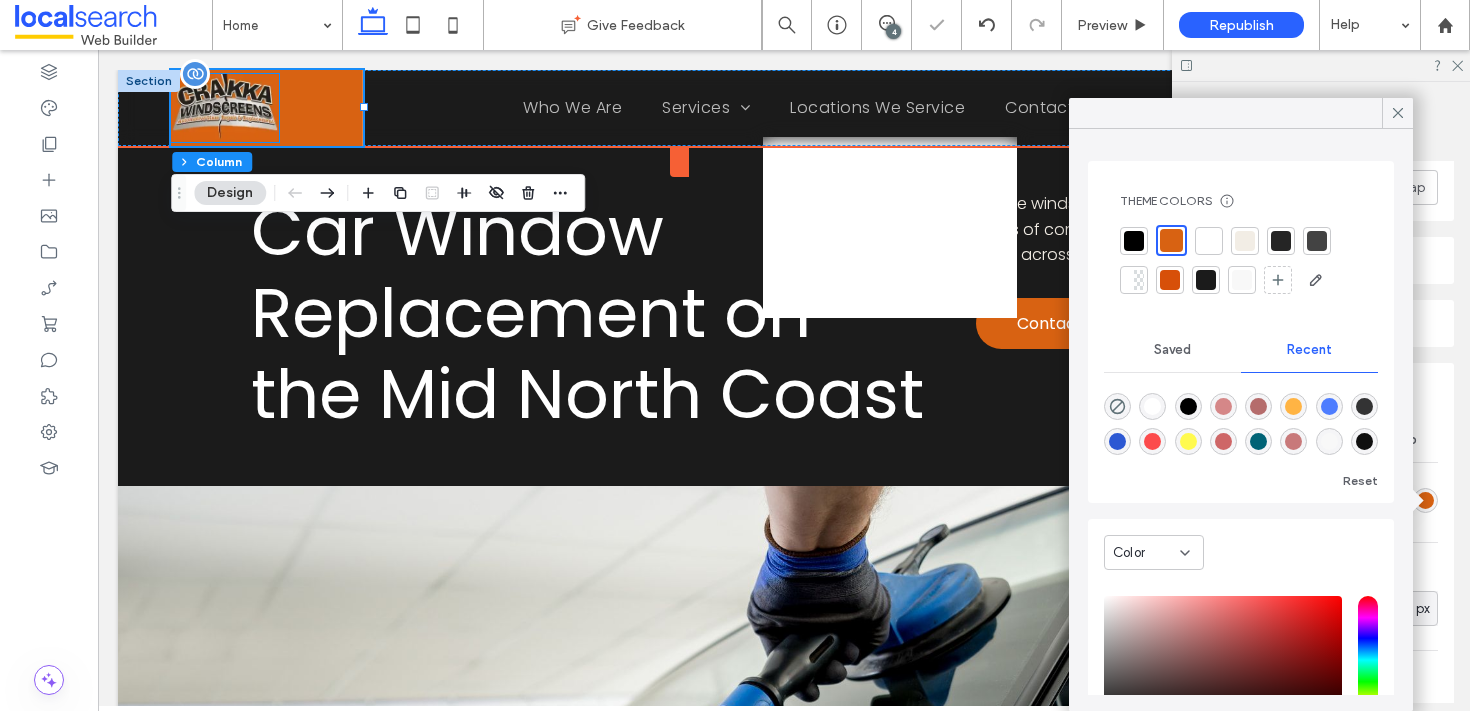 click at bounding box center [225, 108] 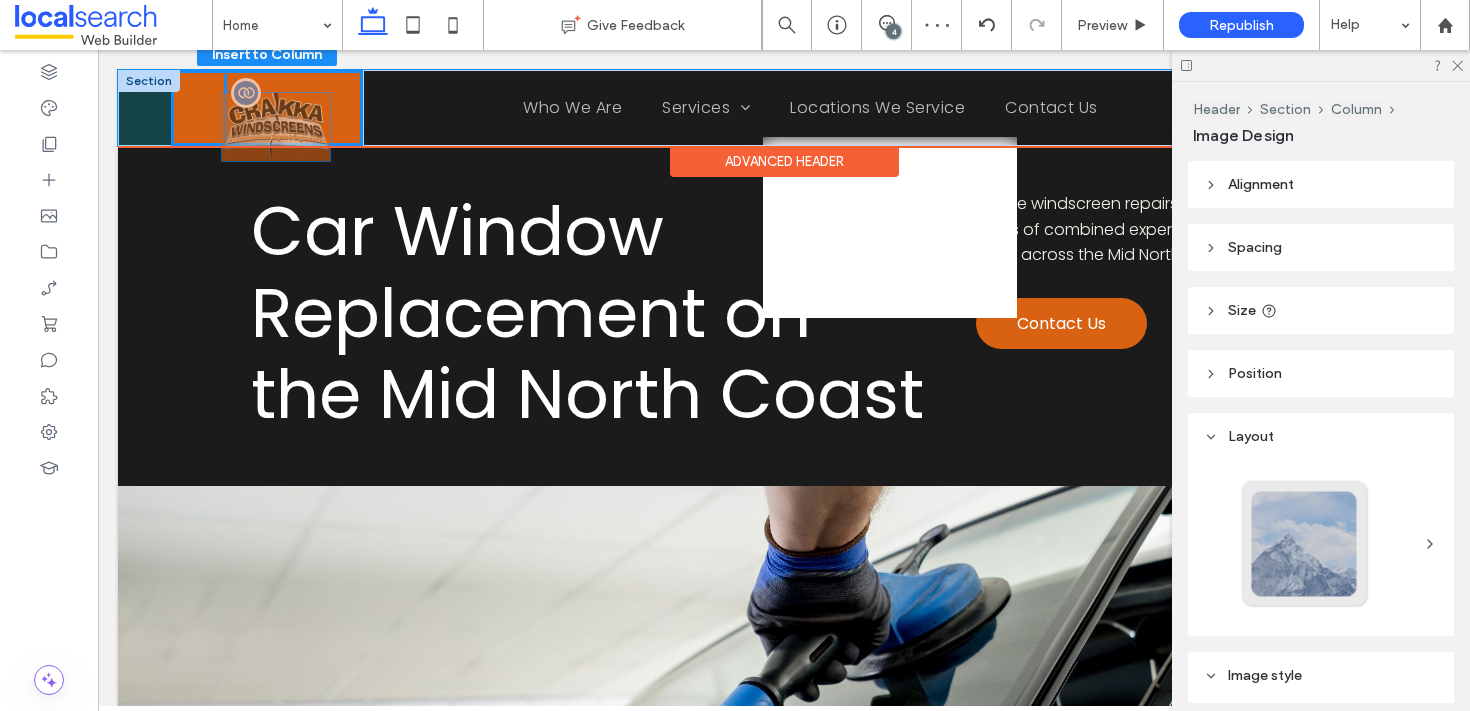 drag, startPoint x: 252, startPoint y: 113, endPoint x: 275, endPoint y: 108, distance: 23.537205 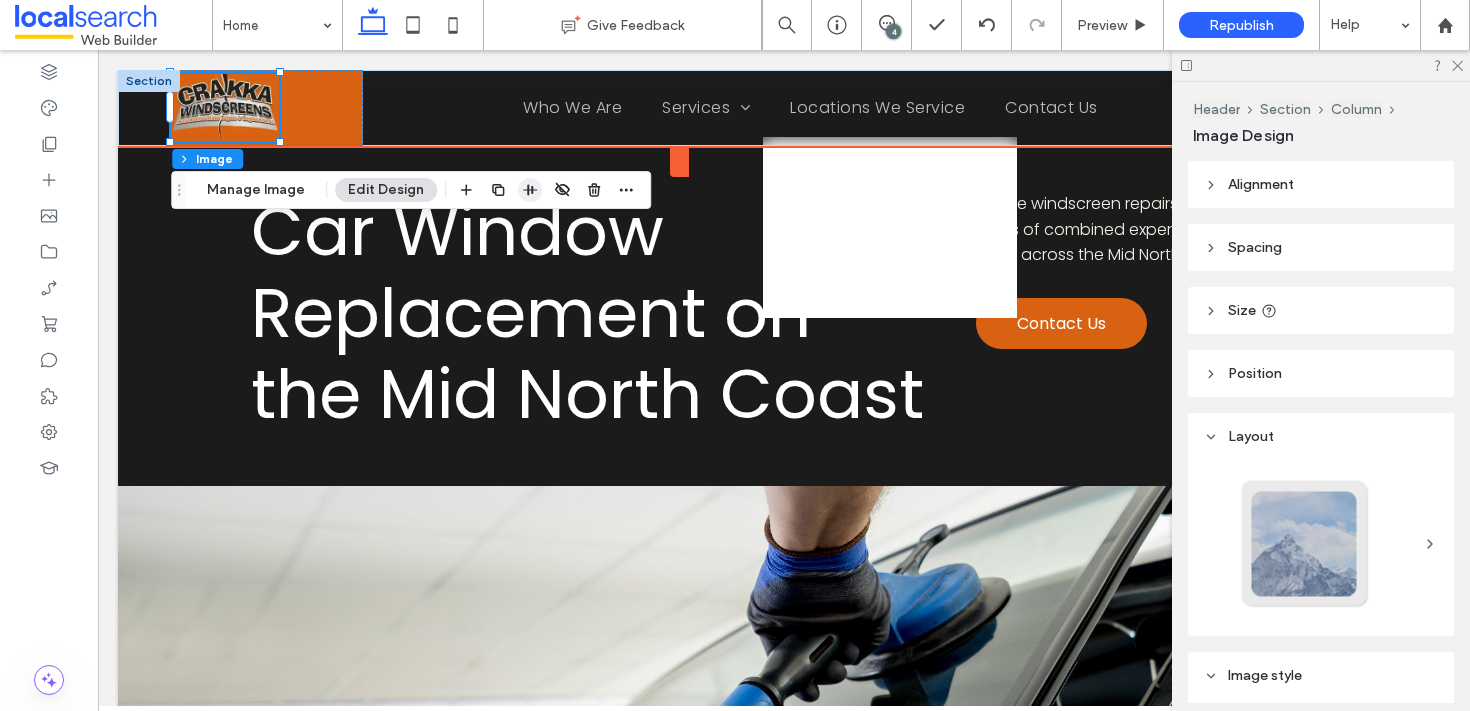 click 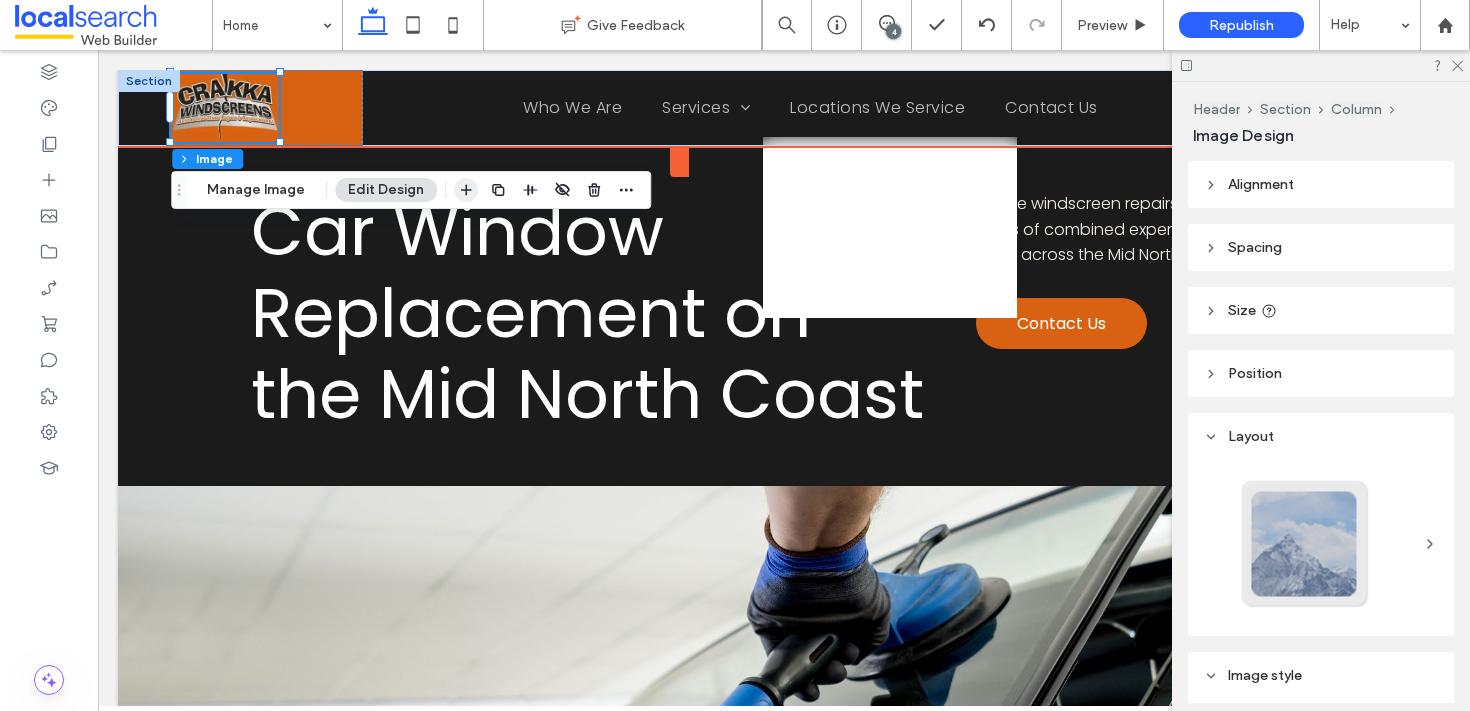 click 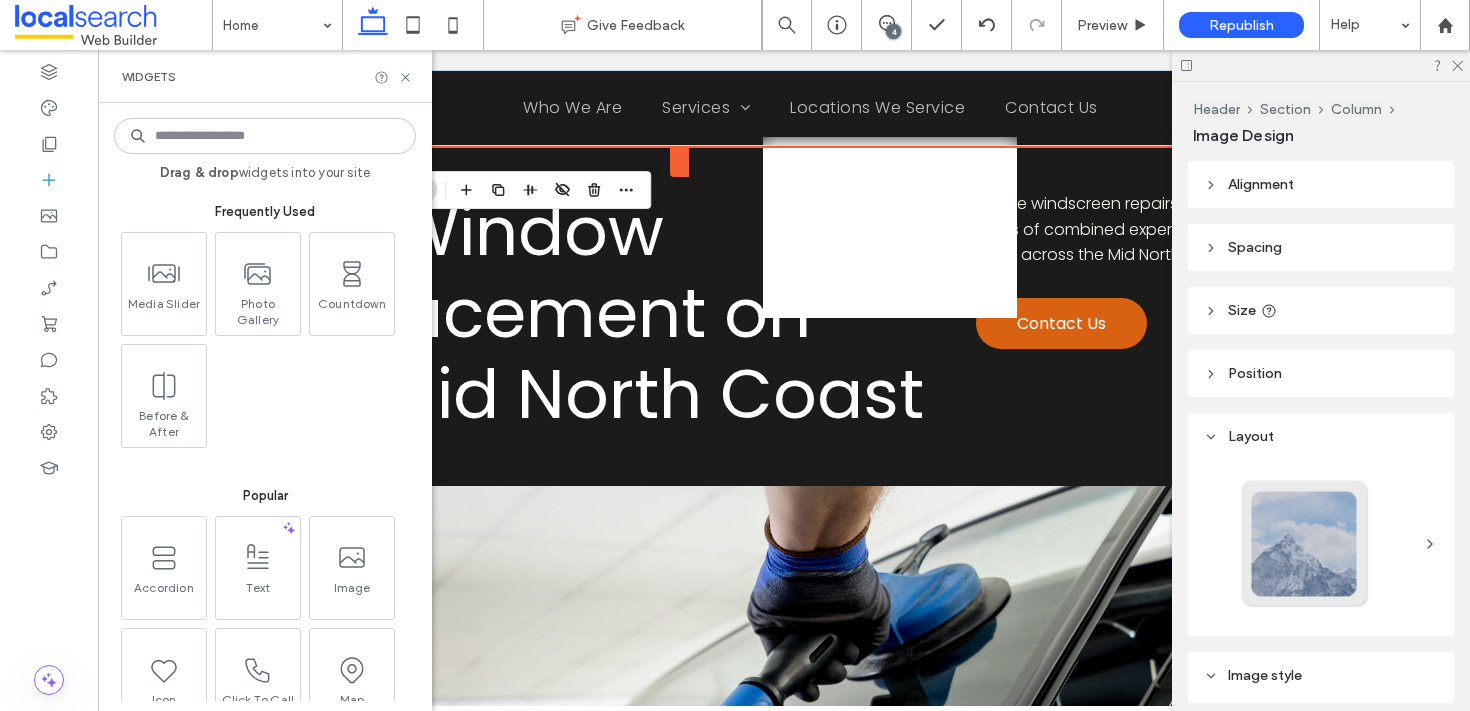 click on "Widgets" at bounding box center (265, 77) 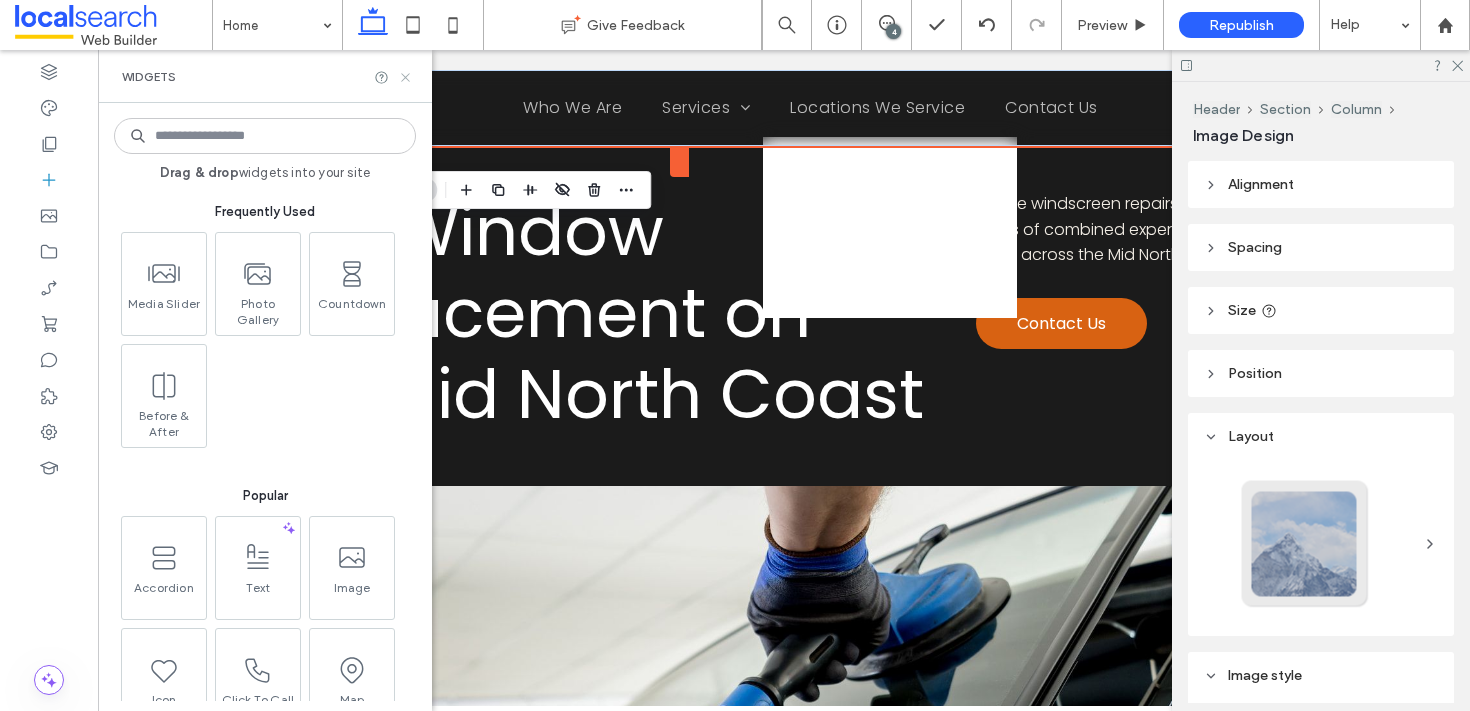 click 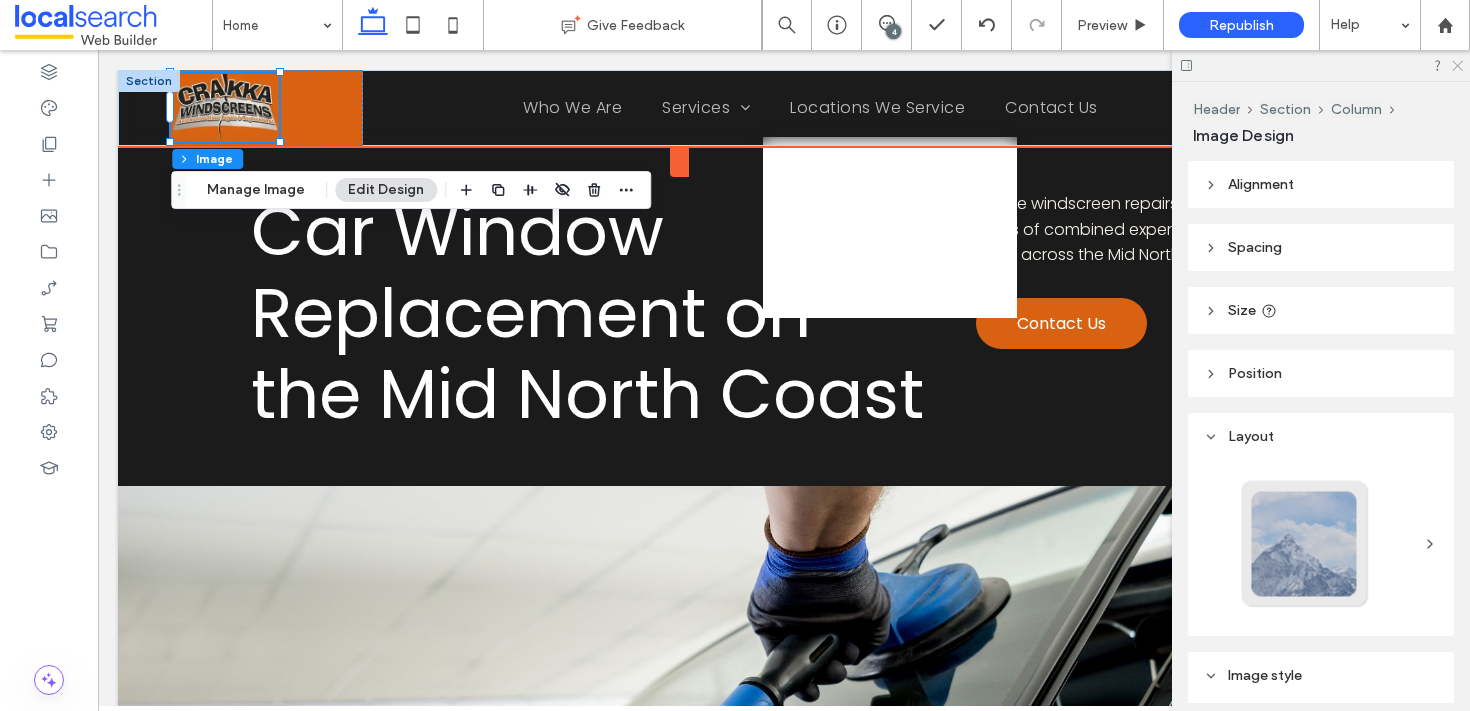 click 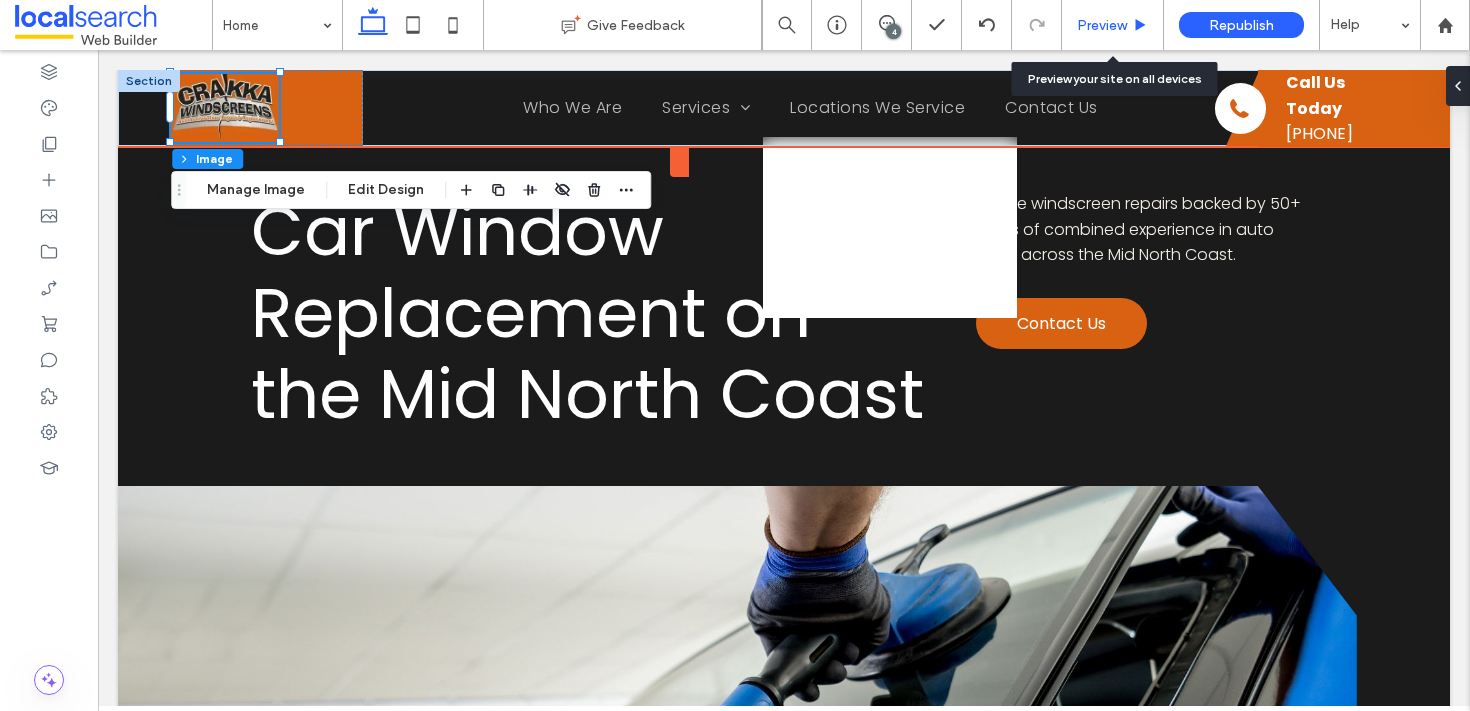 click 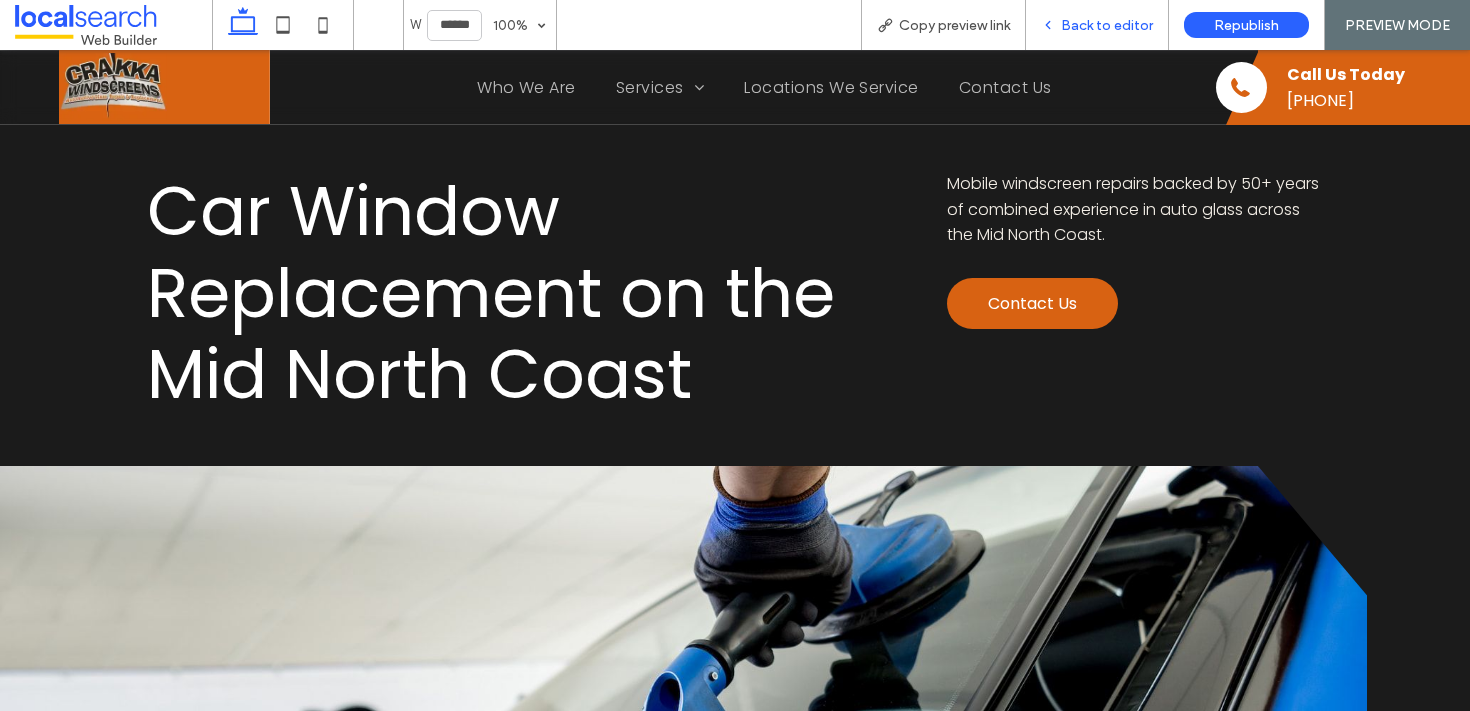 click on "Back to editor" at bounding box center [1107, 25] 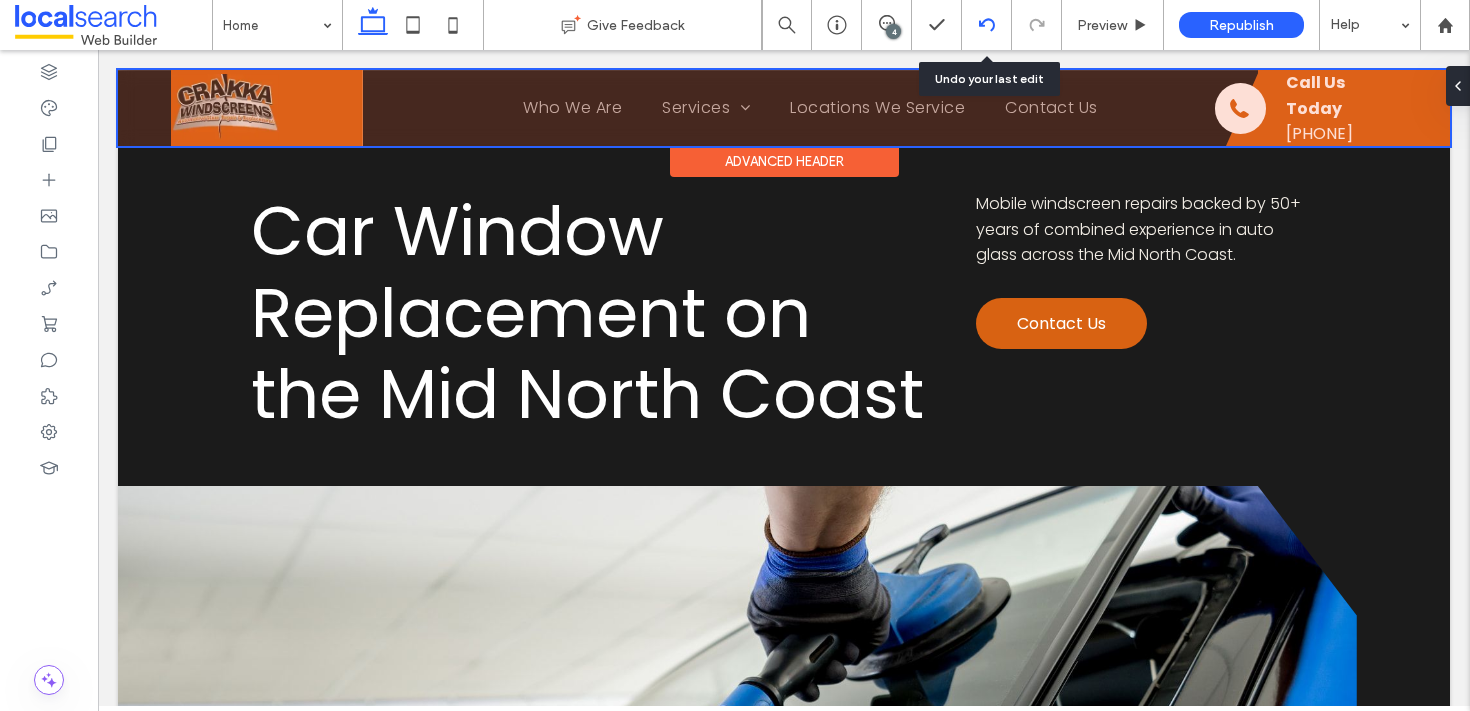 click at bounding box center [986, 25] 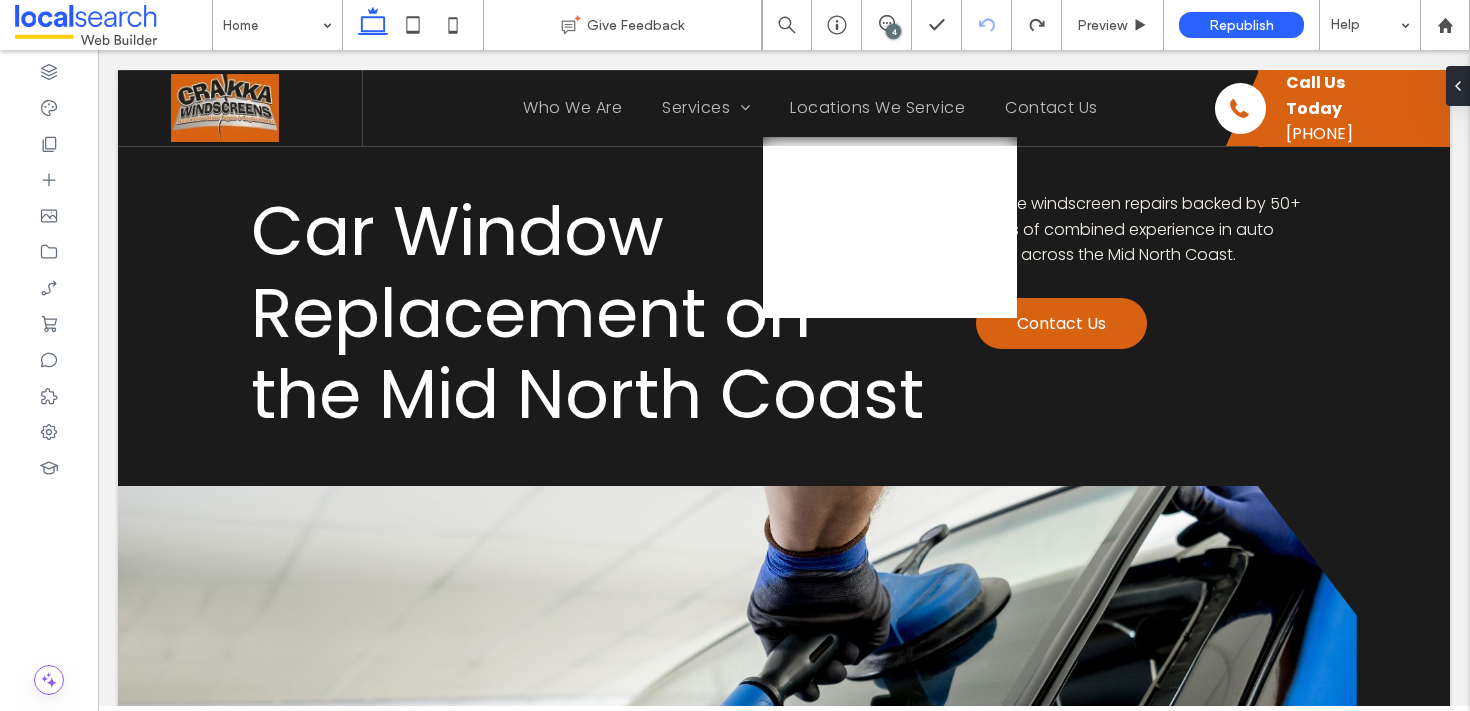 scroll, scrollTop: 0, scrollLeft: 0, axis: both 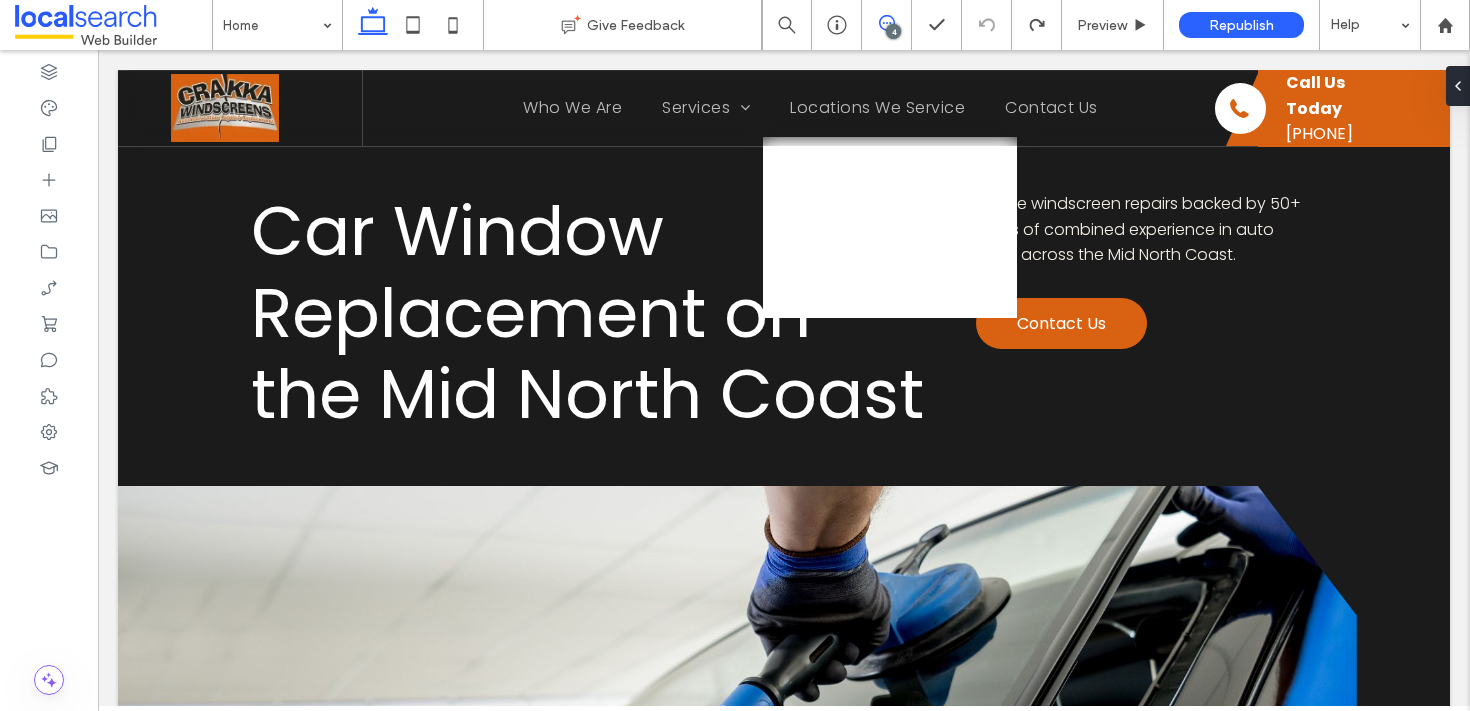 click 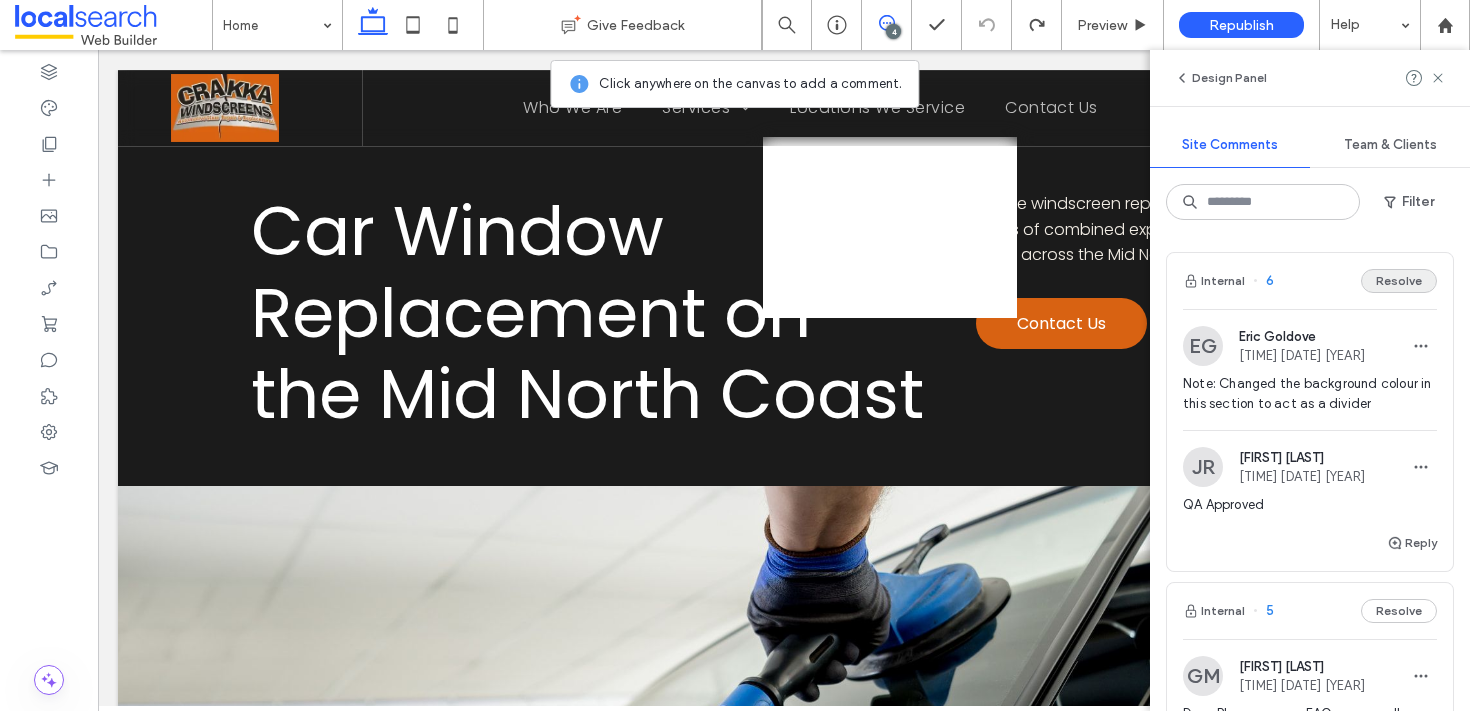 click on "Resolve" at bounding box center (1399, 281) 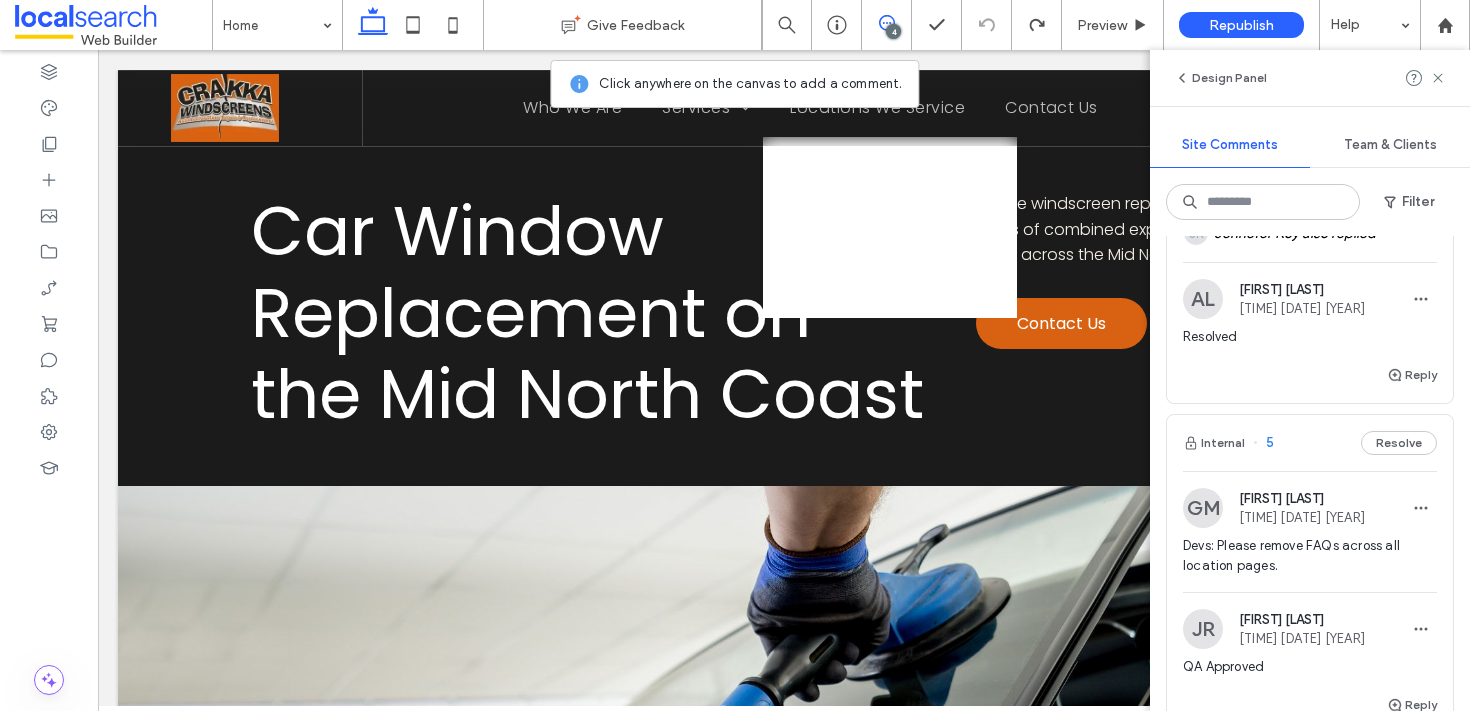 scroll, scrollTop: 0, scrollLeft: 0, axis: both 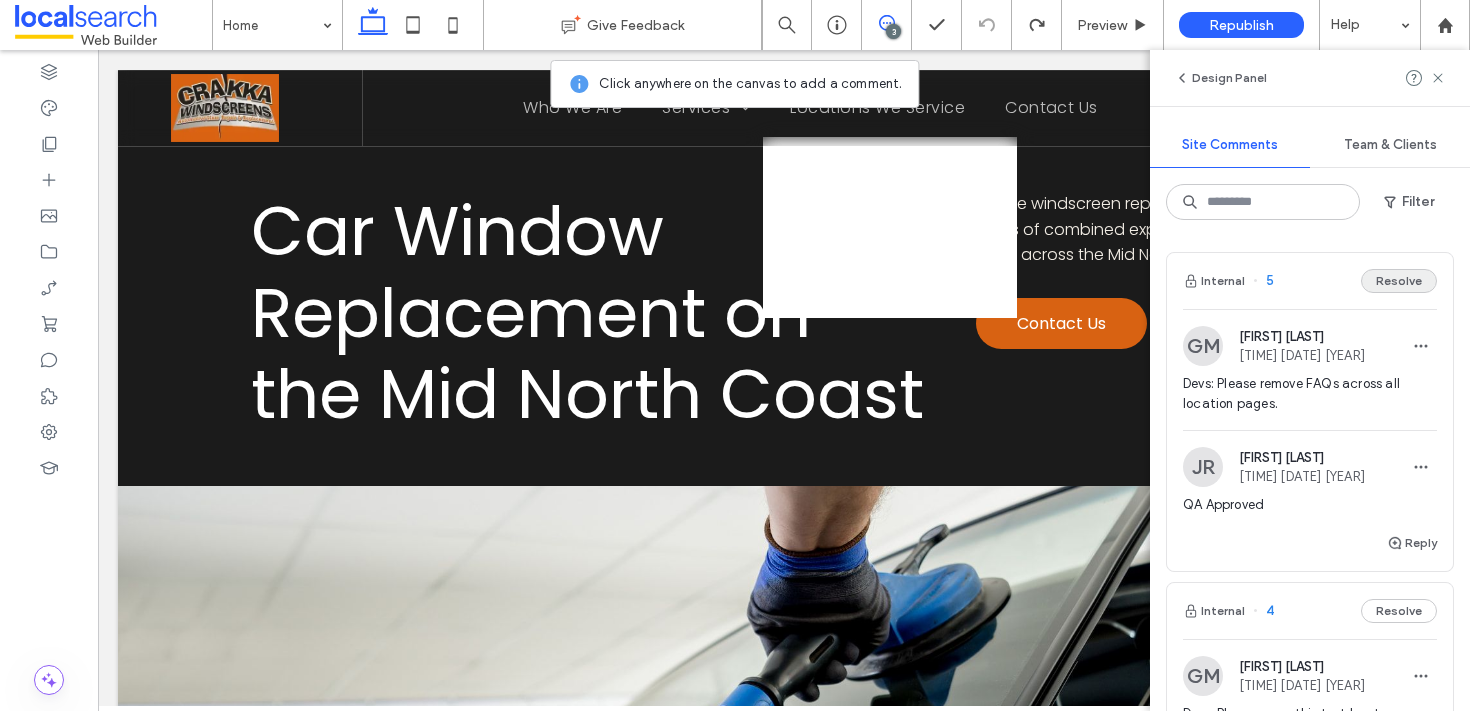 click on "Resolve" at bounding box center [1399, 281] 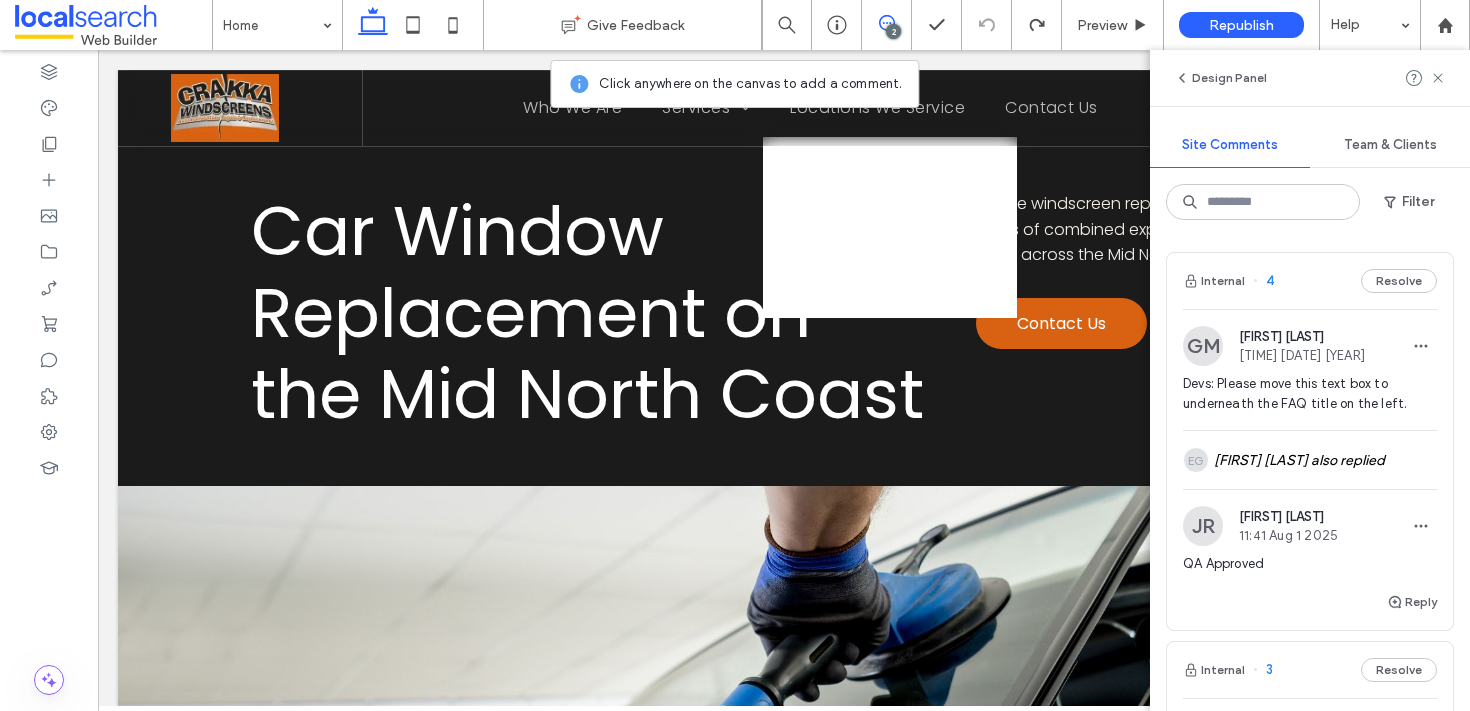 click on "Resolve" at bounding box center [1399, 281] 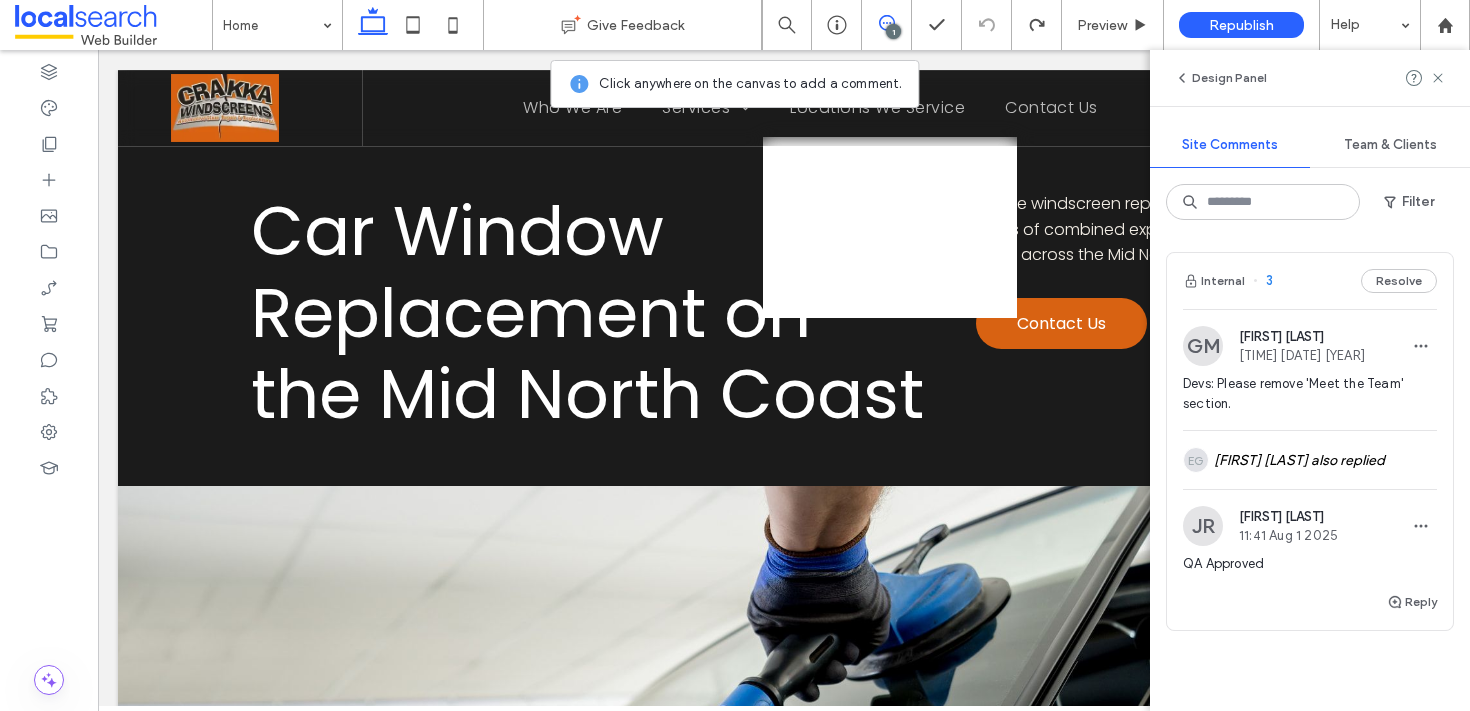 click on "Resolve" at bounding box center (1399, 281) 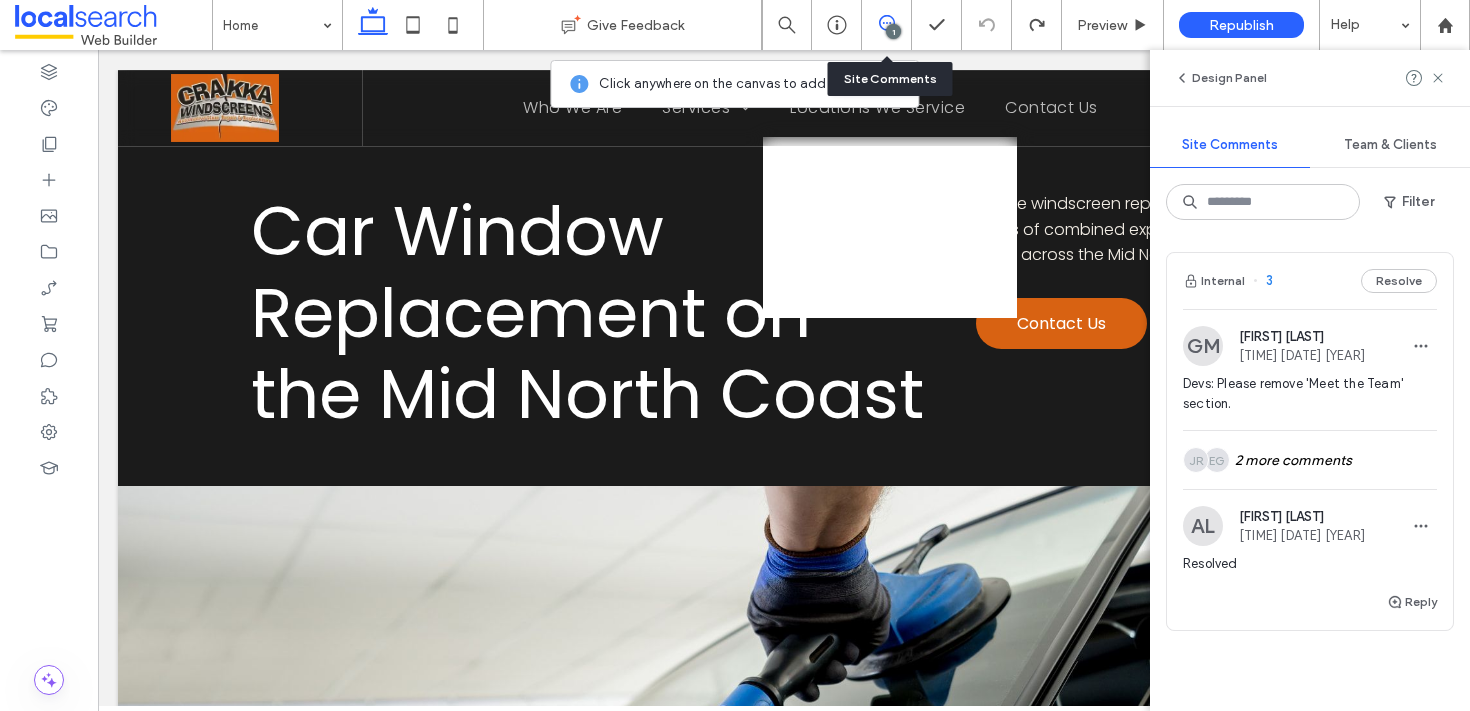 click on "1" at bounding box center [887, 25] 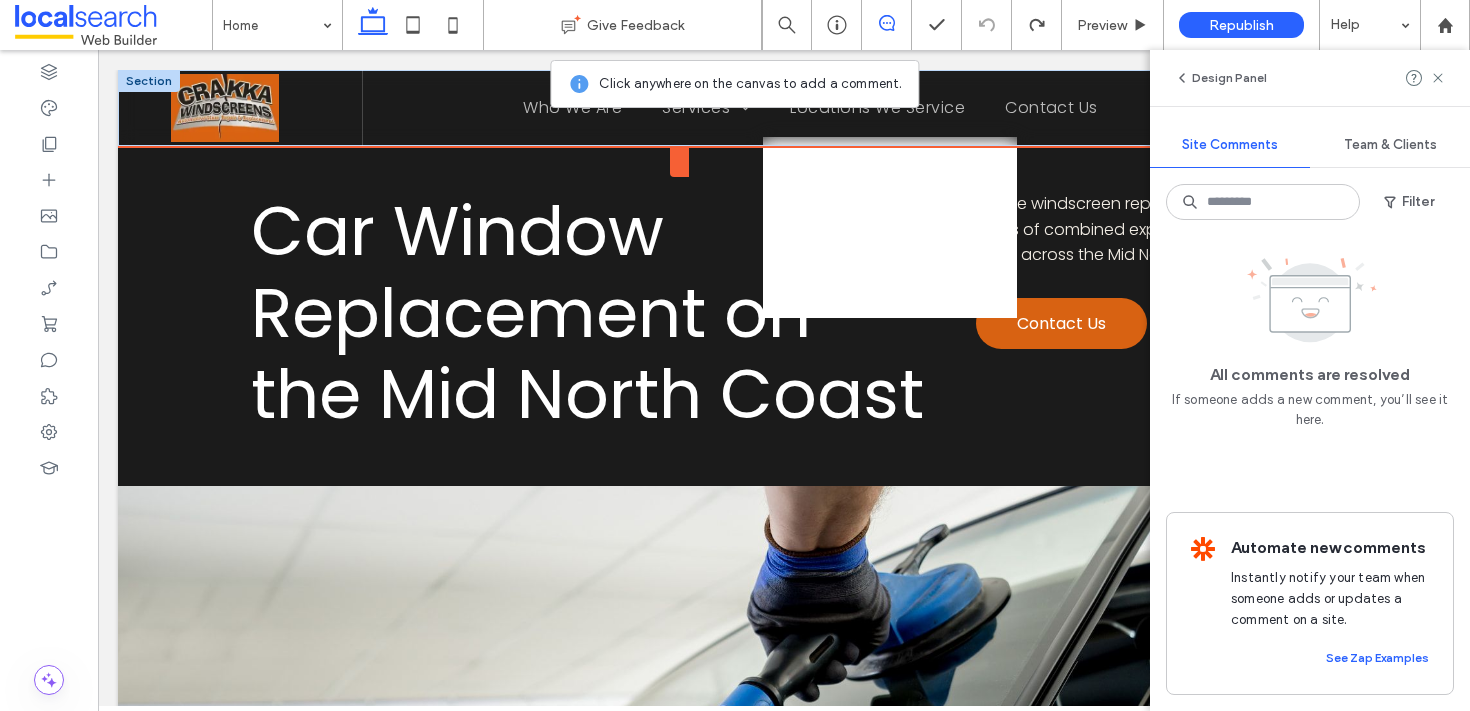 click at bounding box center [225, 108] 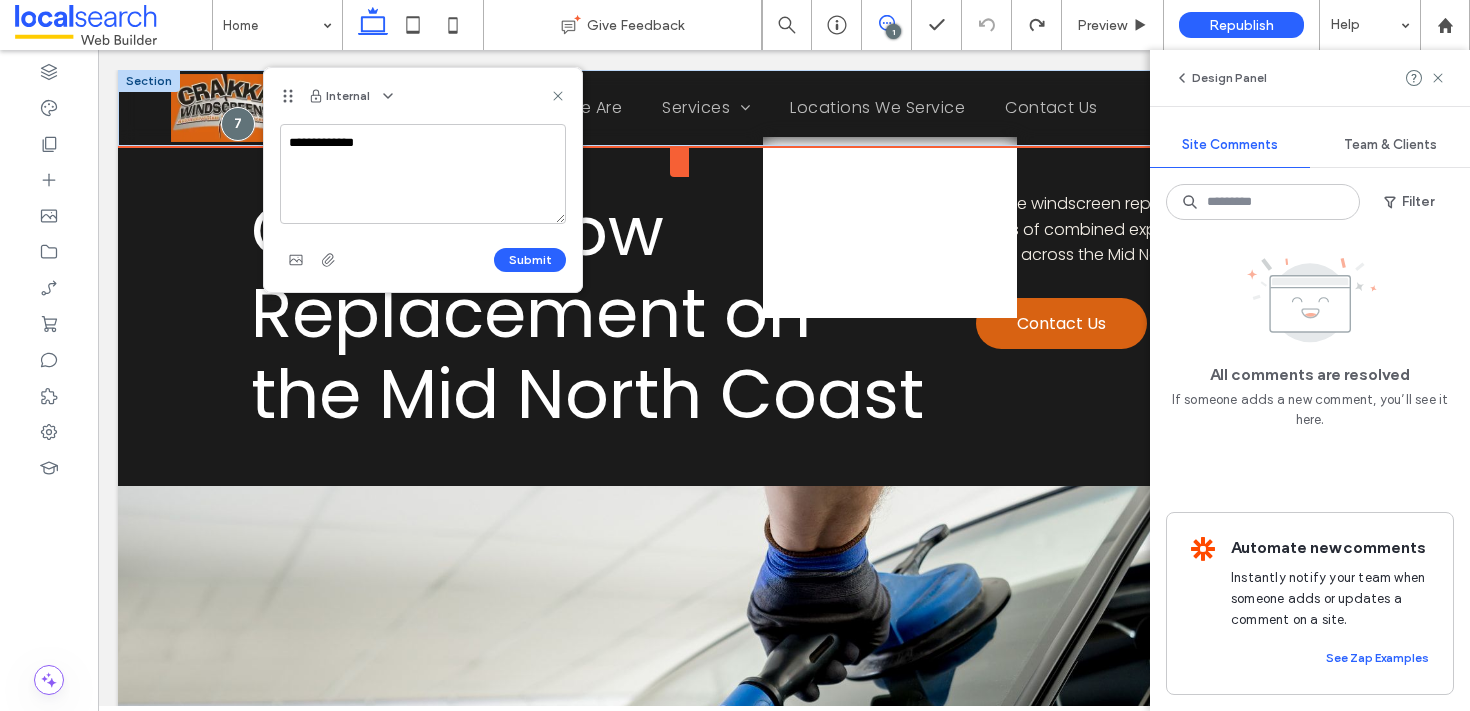 type on "**********" 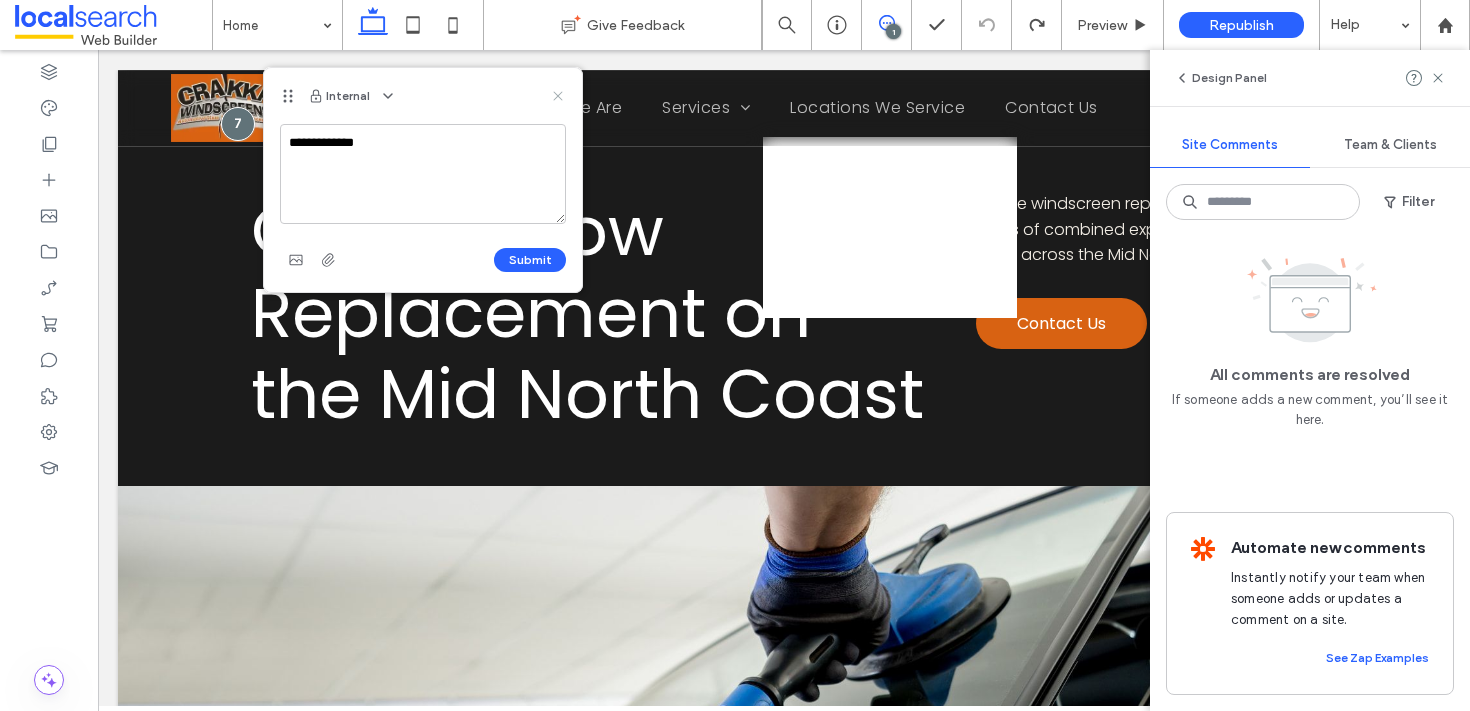 click 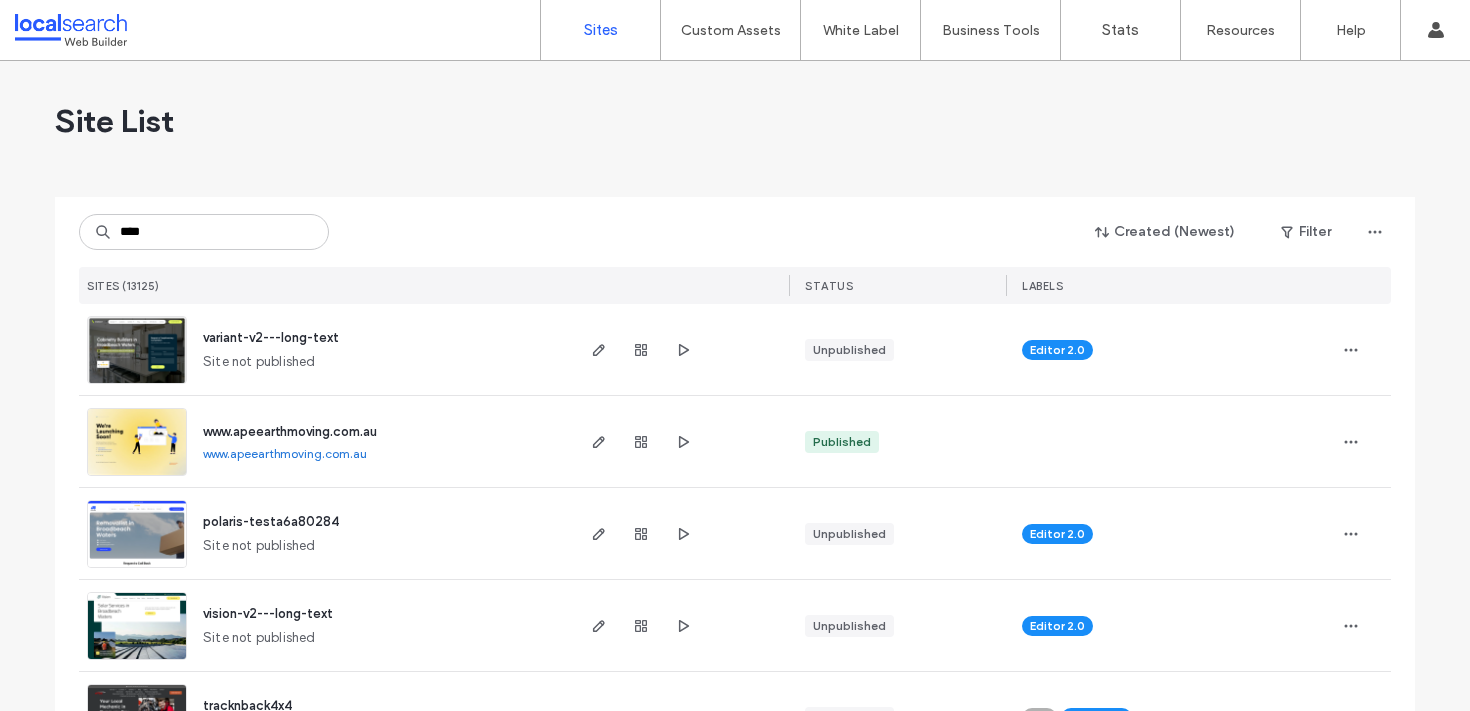 scroll, scrollTop: 0, scrollLeft: 0, axis: both 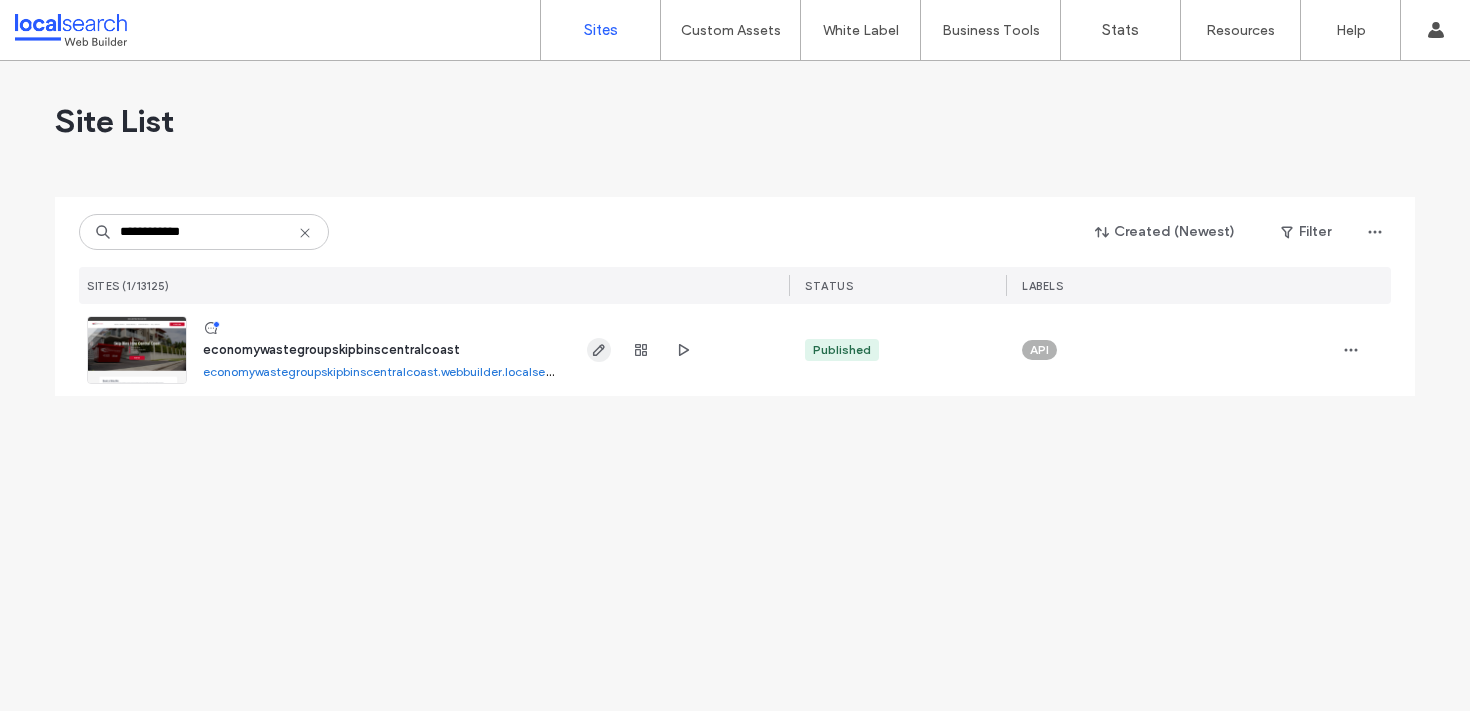 type on "**********" 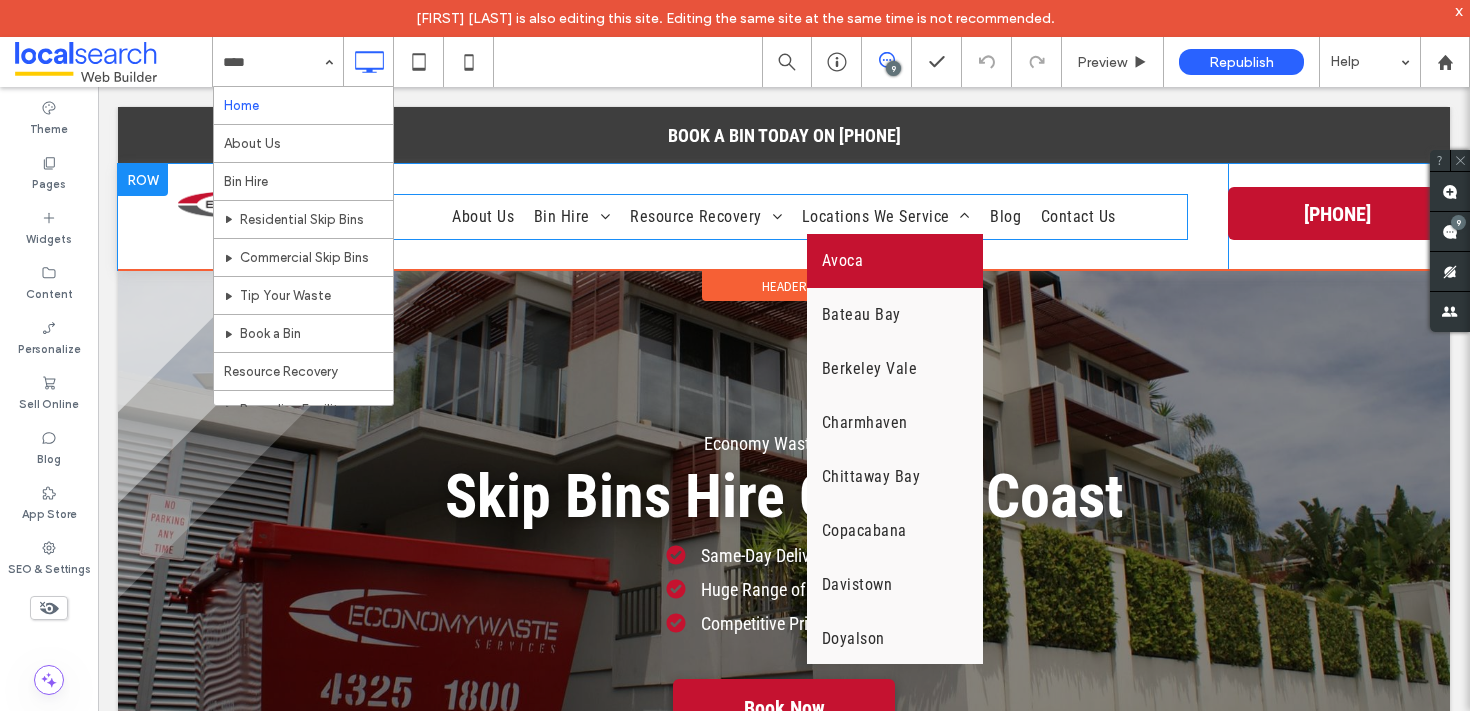 scroll, scrollTop: 15, scrollLeft: 0, axis: vertical 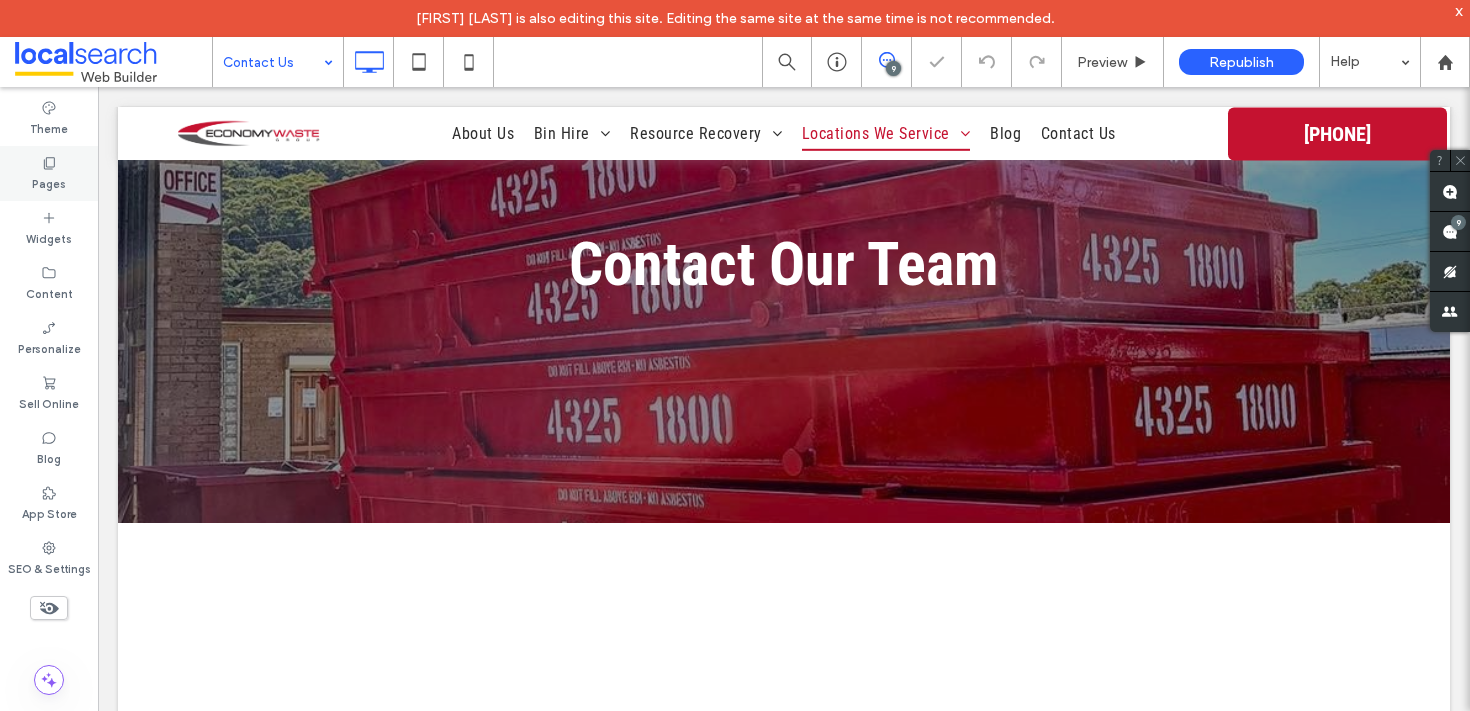 click on "Pages" at bounding box center (49, 182) 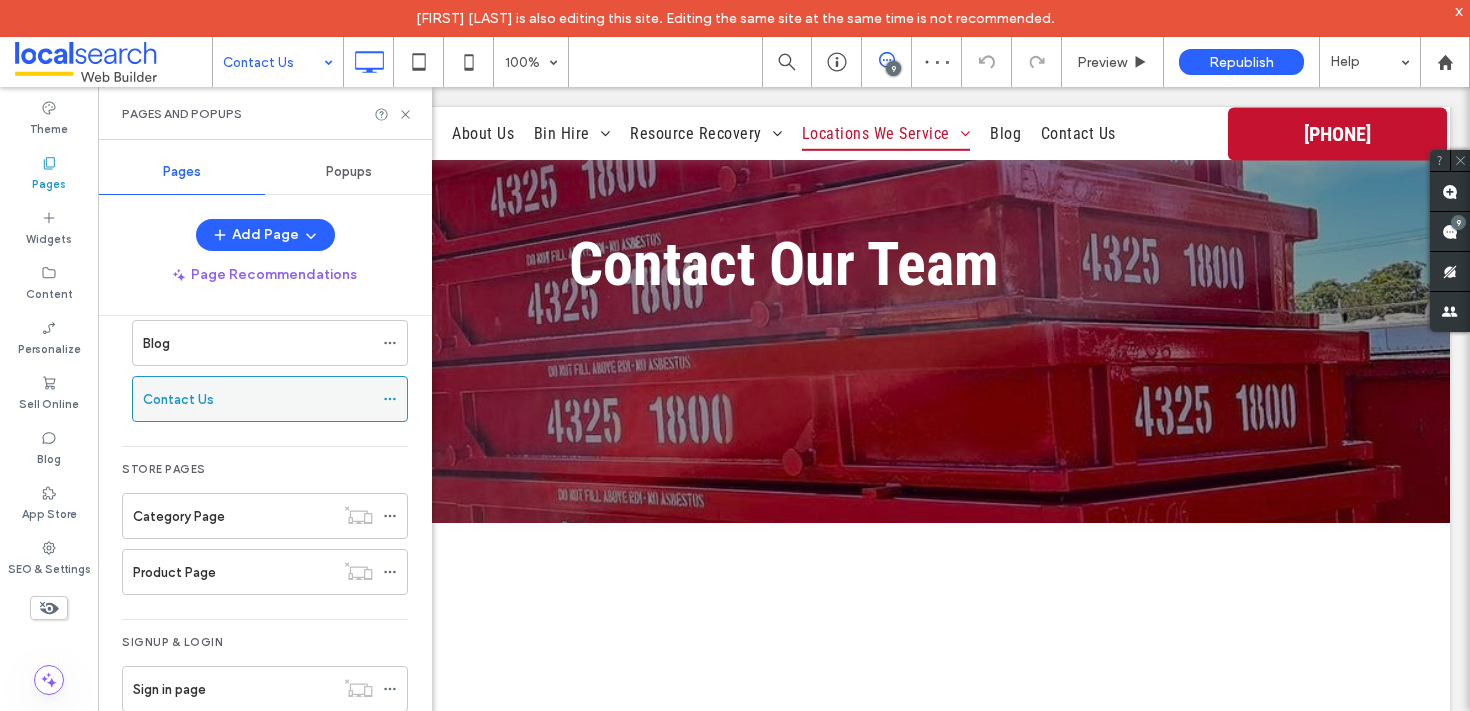 scroll, scrollTop: 305, scrollLeft: 0, axis: vertical 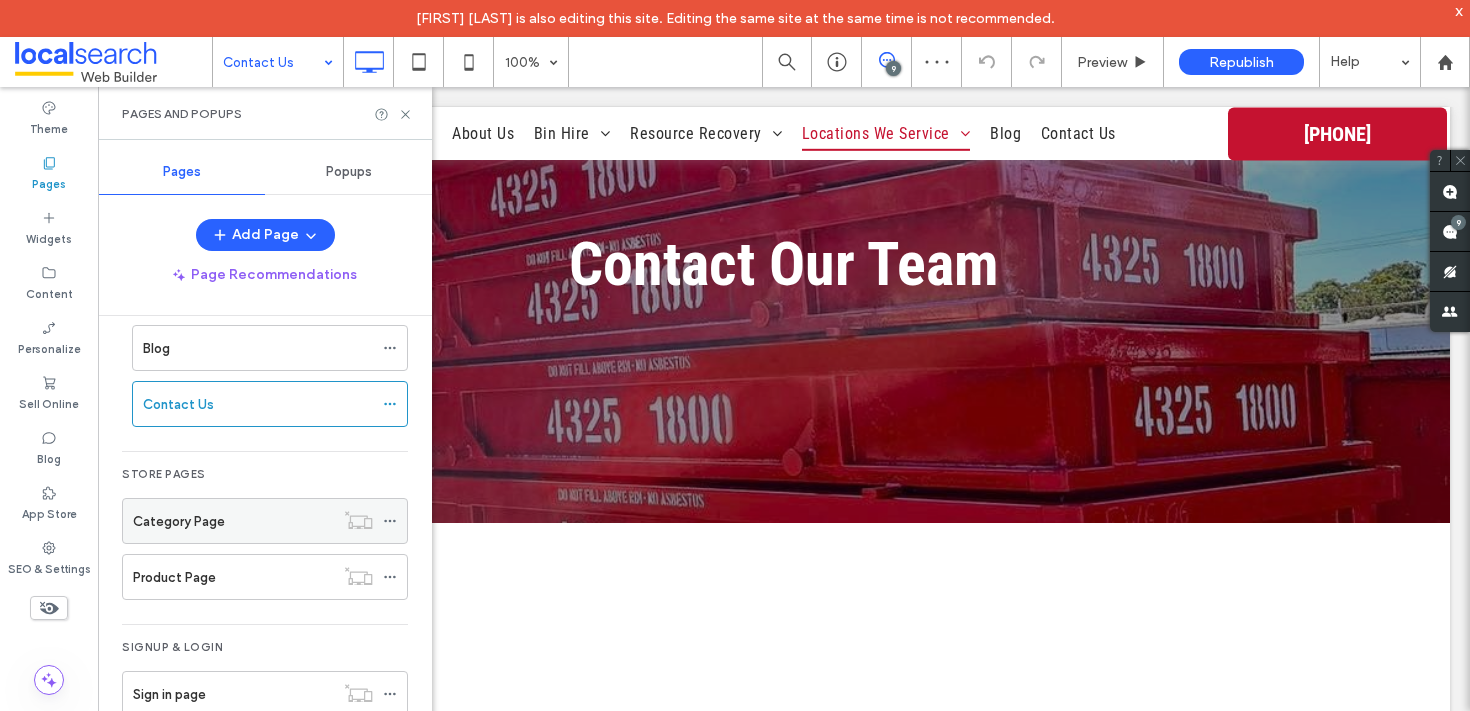 click 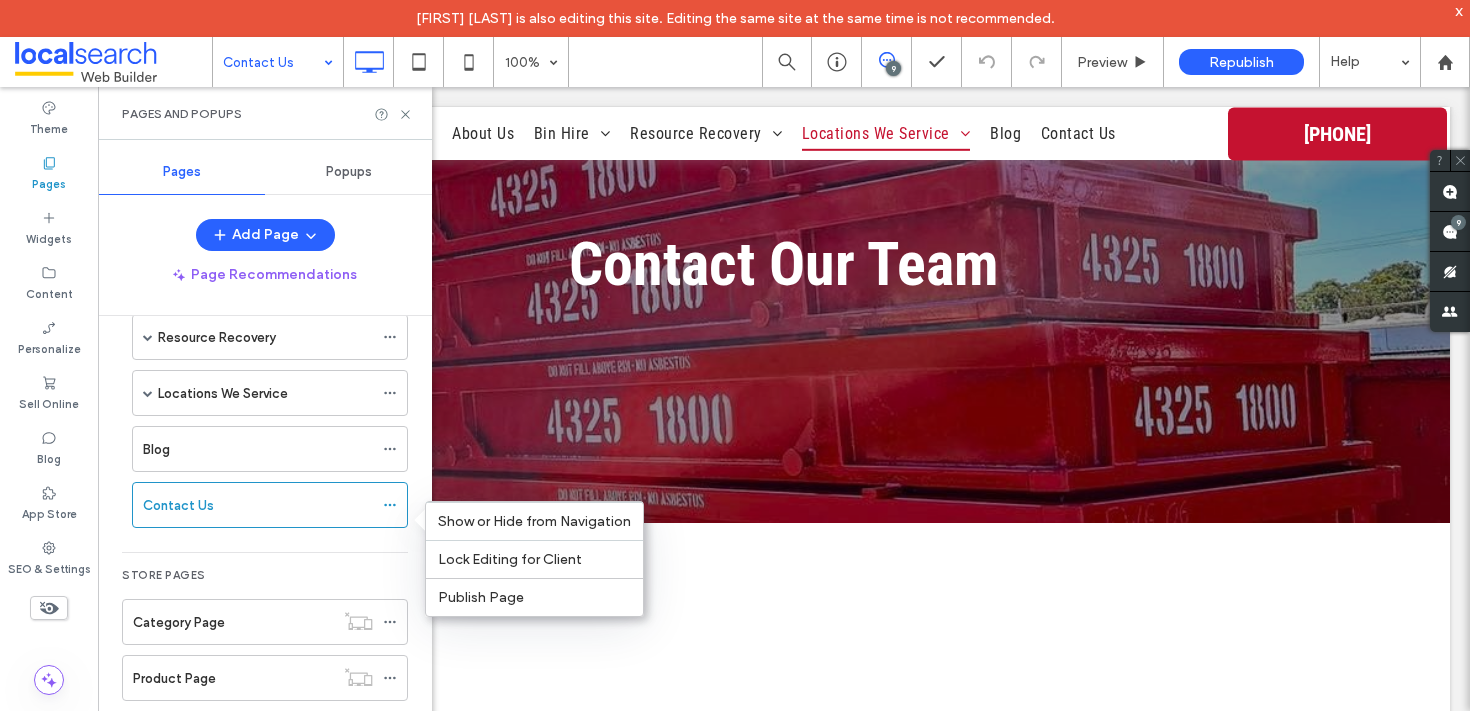 scroll, scrollTop: 310, scrollLeft: 0, axis: vertical 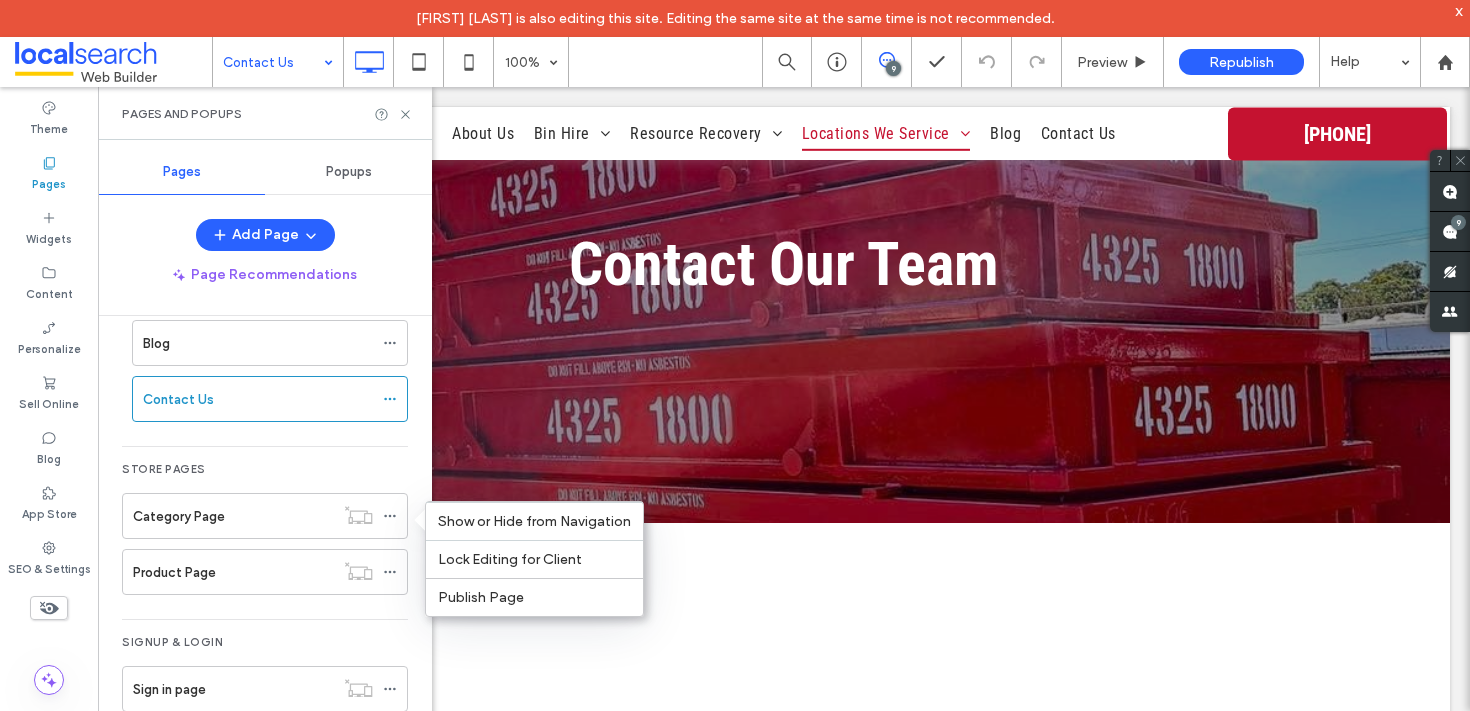 click on "Signup & login" at bounding box center (265, 644) 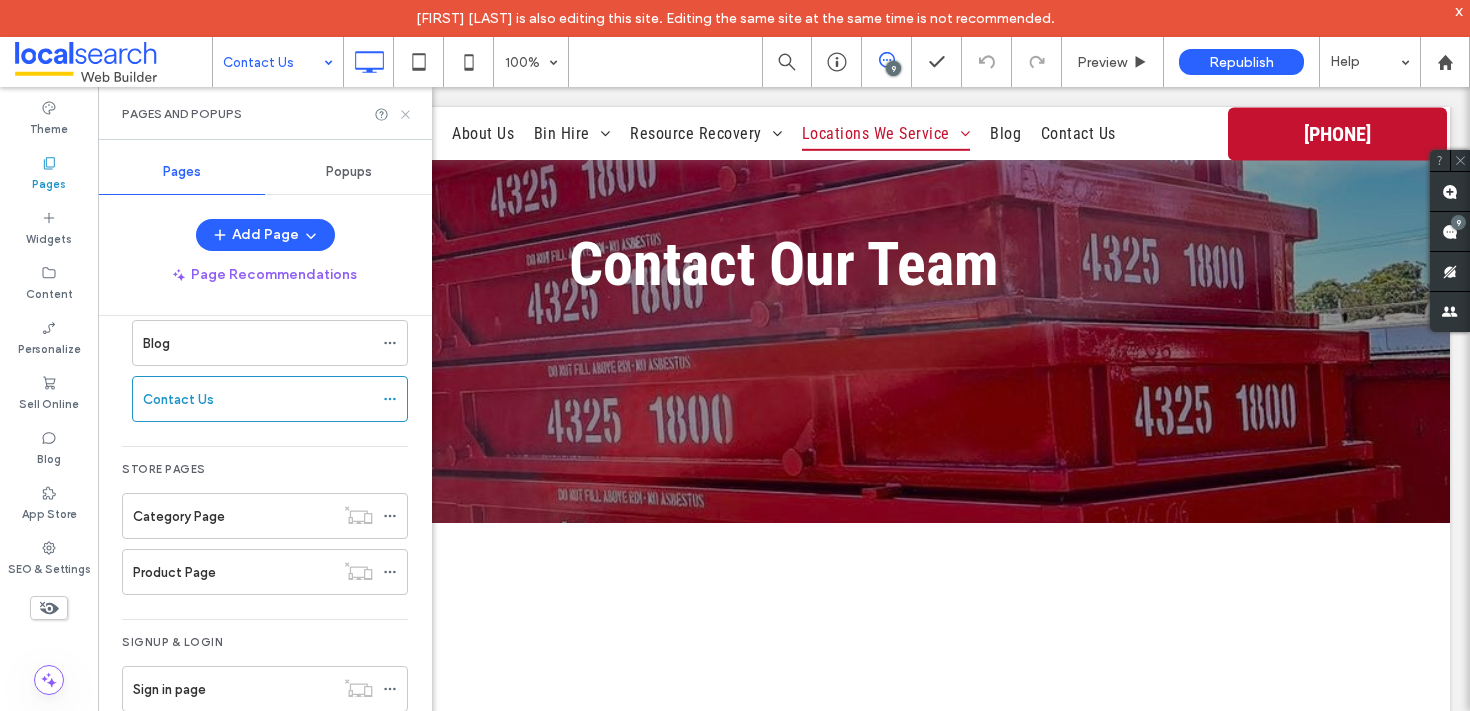 click on "Pages and Popups" at bounding box center (265, 113) 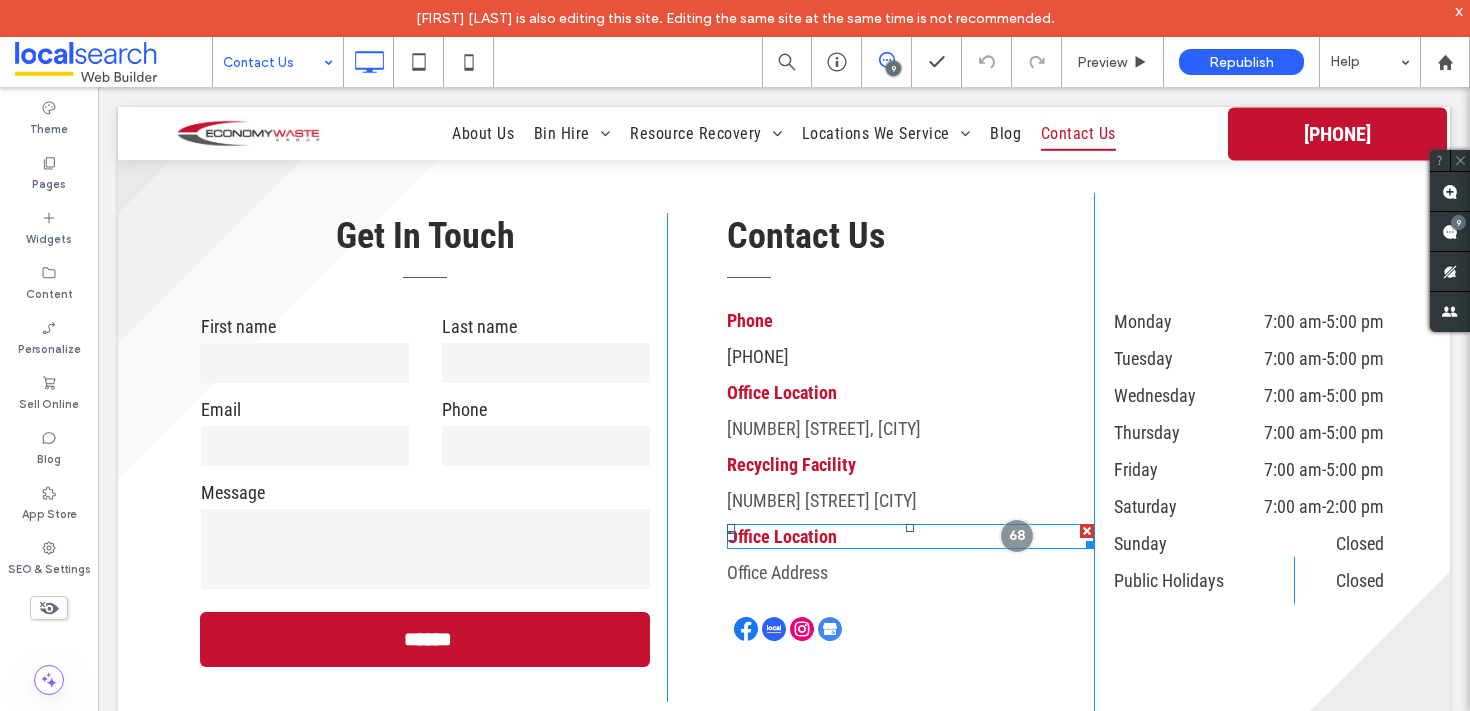 scroll, scrollTop: 1345, scrollLeft: 0, axis: vertical 